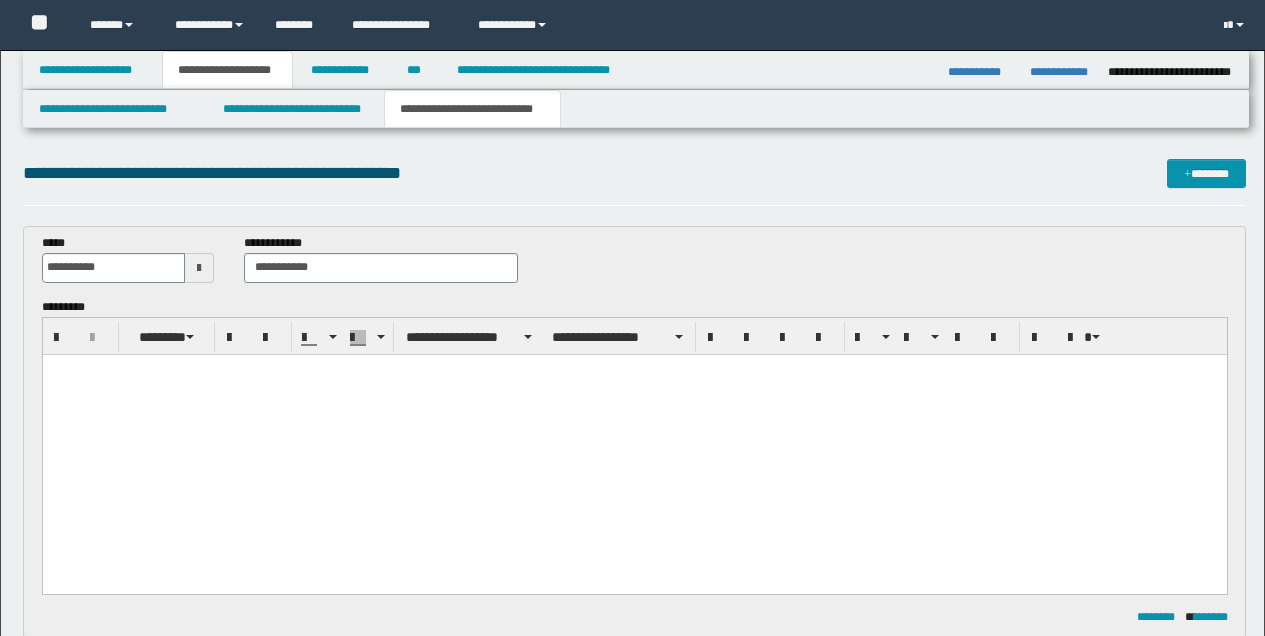 scroll, scrollTop: 333, scrollLeft: 0, axis: vertical 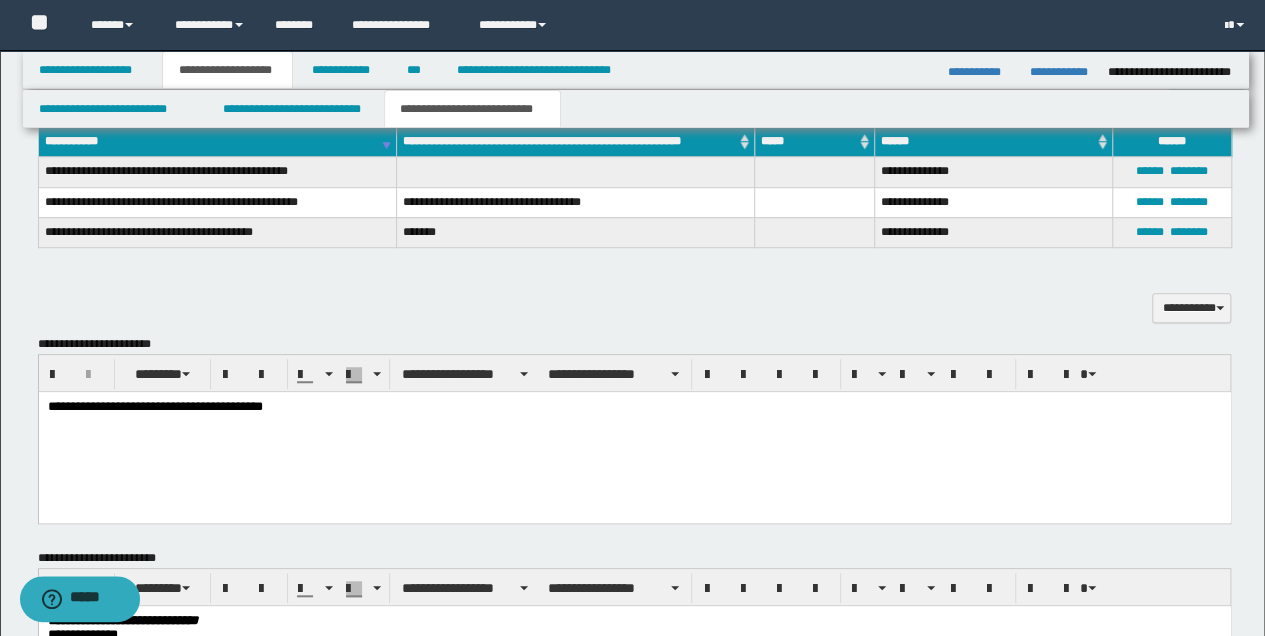click on "**********" at bounding box center (217, 142) 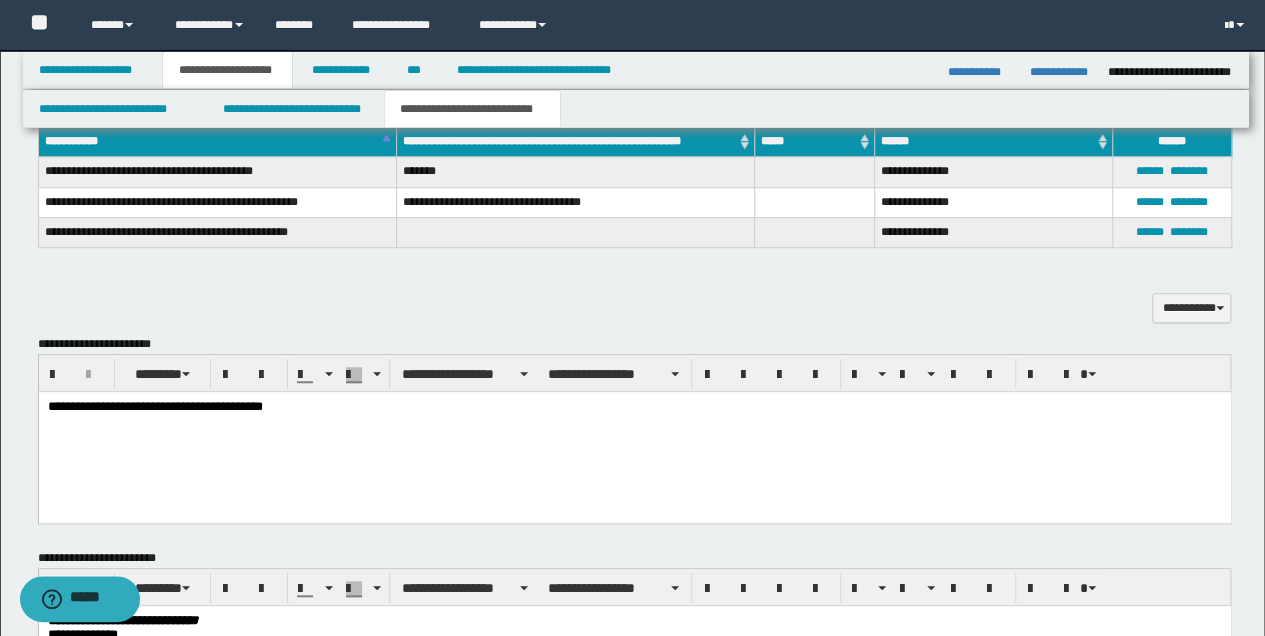 type 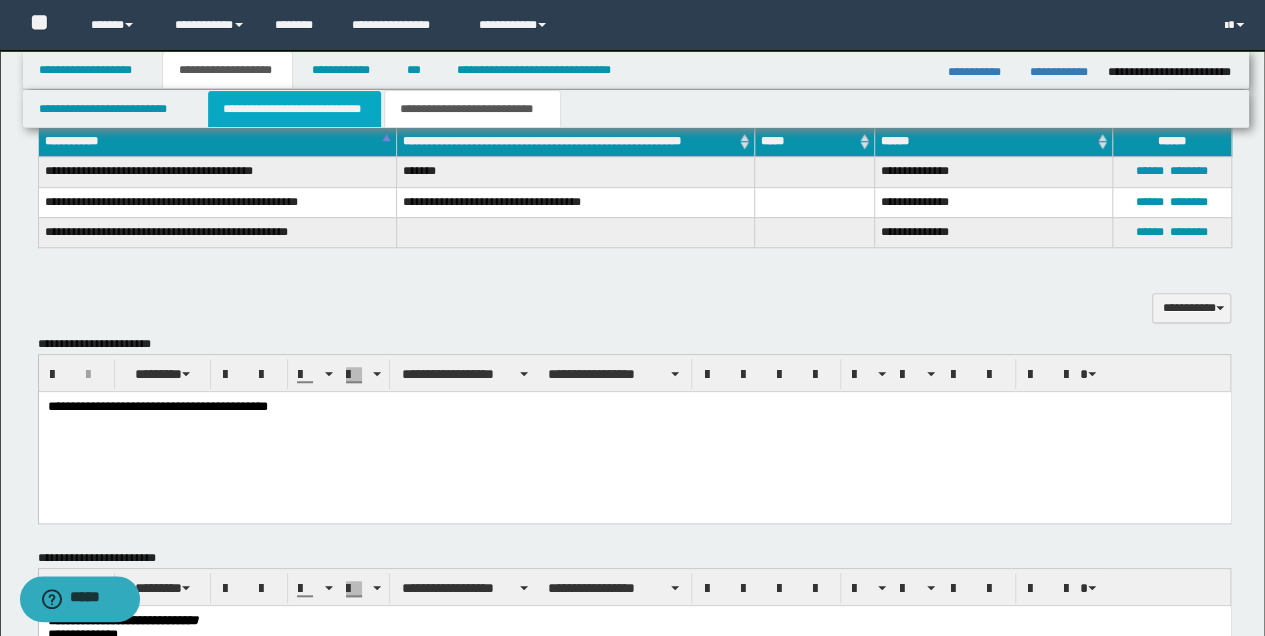 click on "**********" at bounding box center [294, 109] 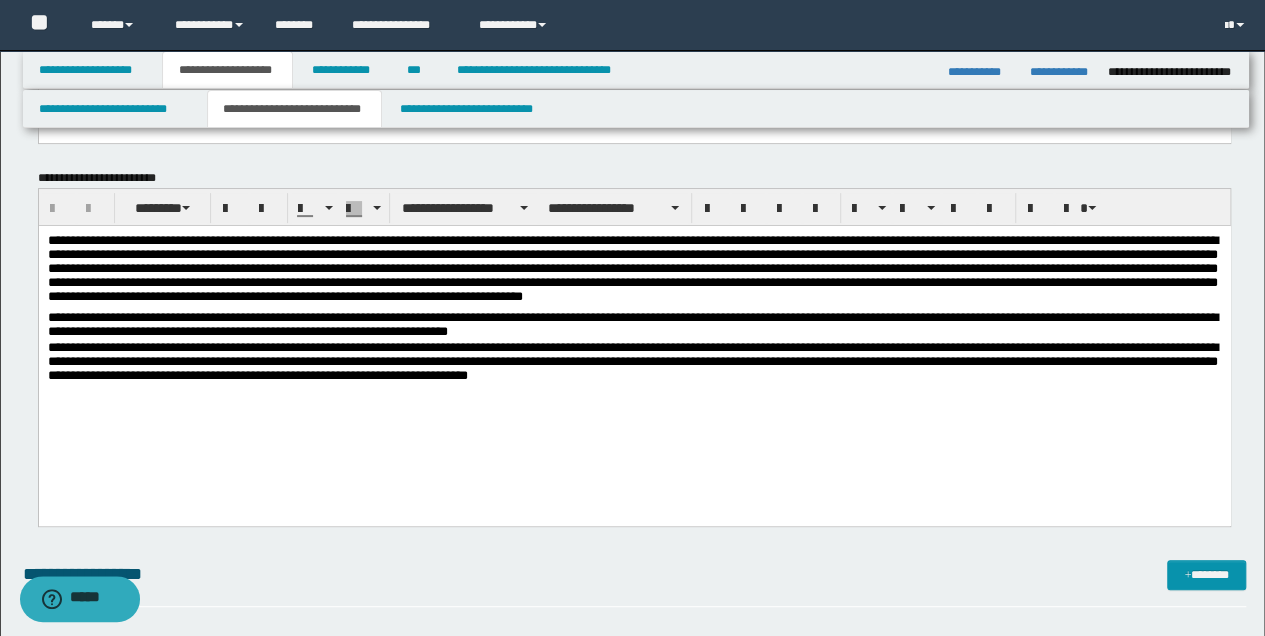 scroll, scrollTop: 200, scrollLeft: 0, axis: vertical 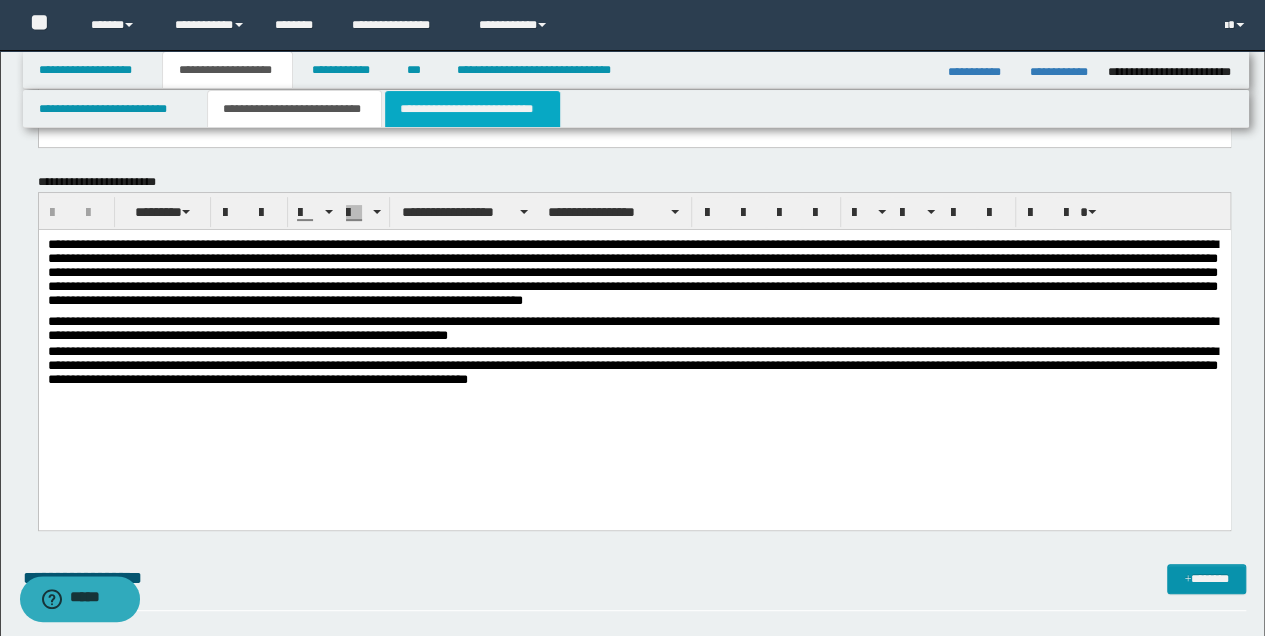 click on "**********" at bounding box center [472, 109] 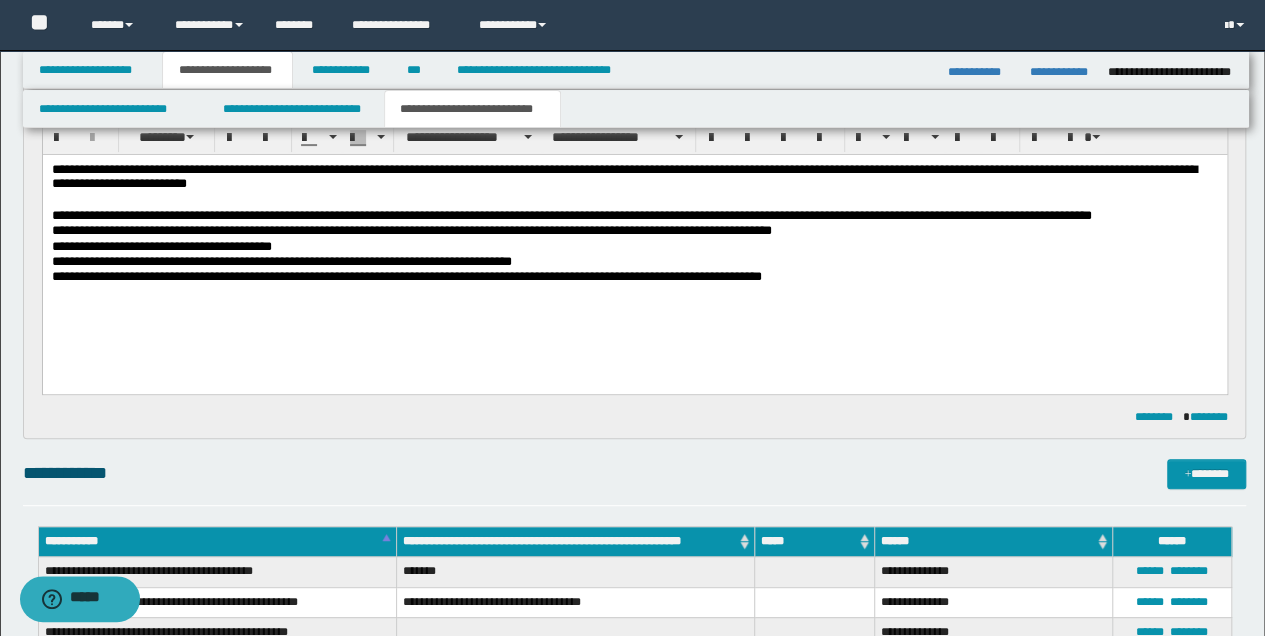 click on "**********" at bounding box center (634, 276) 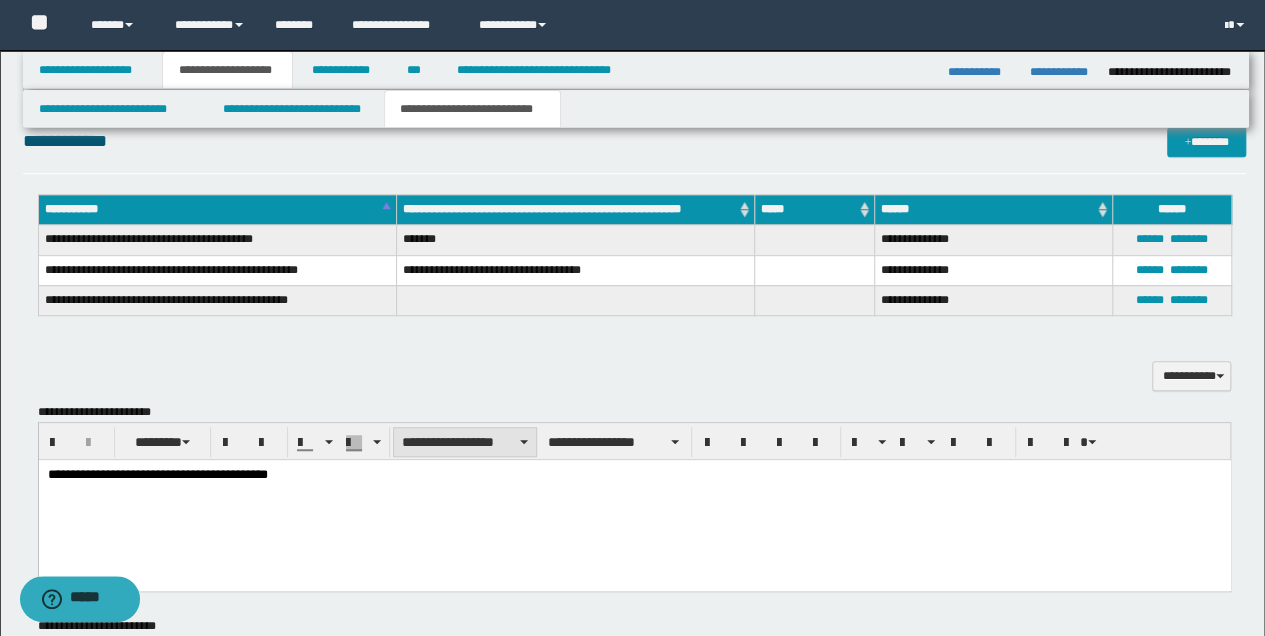 scroll, scrollTop: 533, scrollLeft: 0, axis: vertical 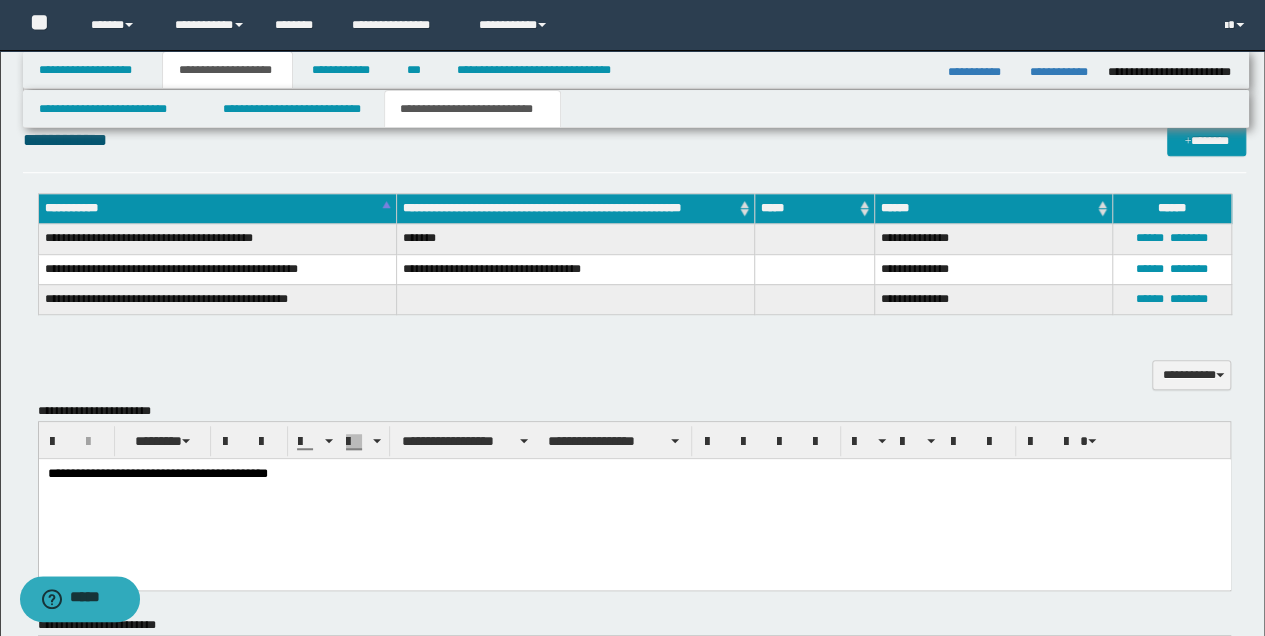 click on "**********" at bounding box center [634, 473] 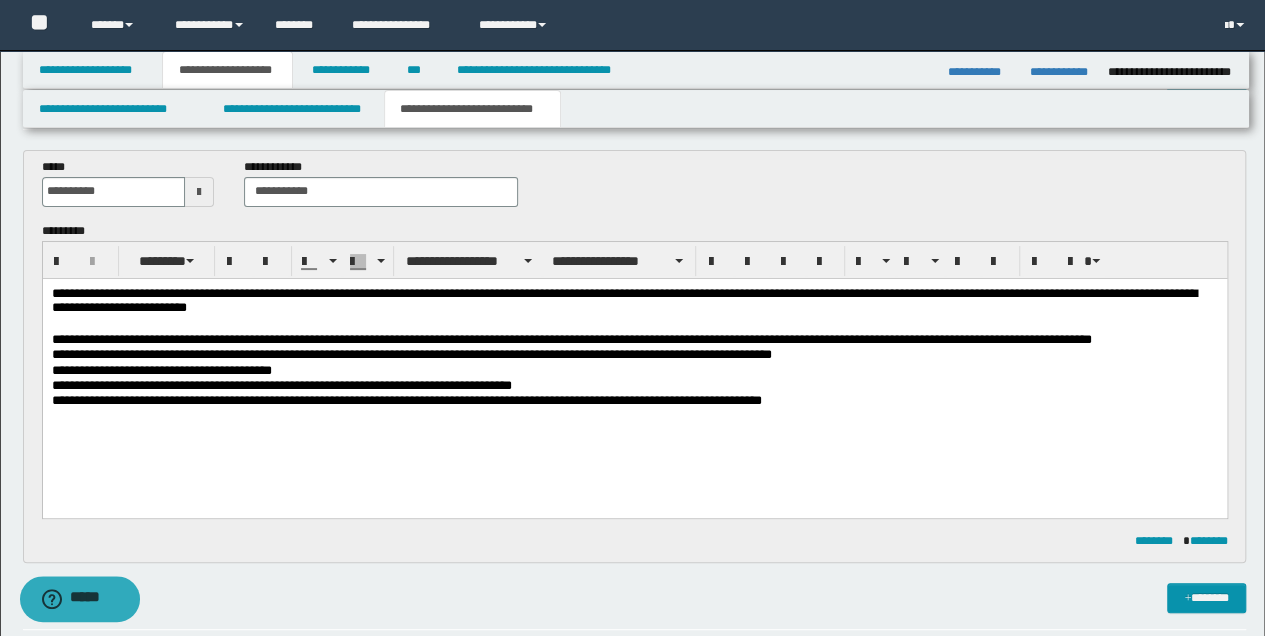 scroll, scrollTop: 66, scrollLeft: 0, axis: vertical 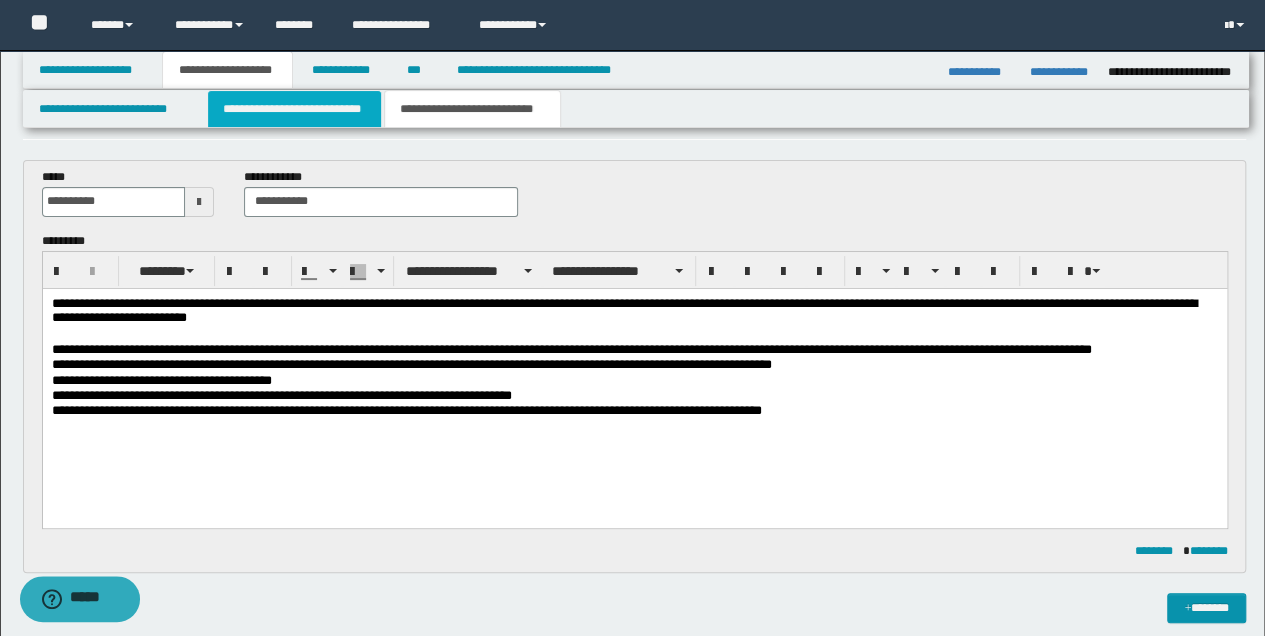 click on "**********" at bounding box center (294, 109) 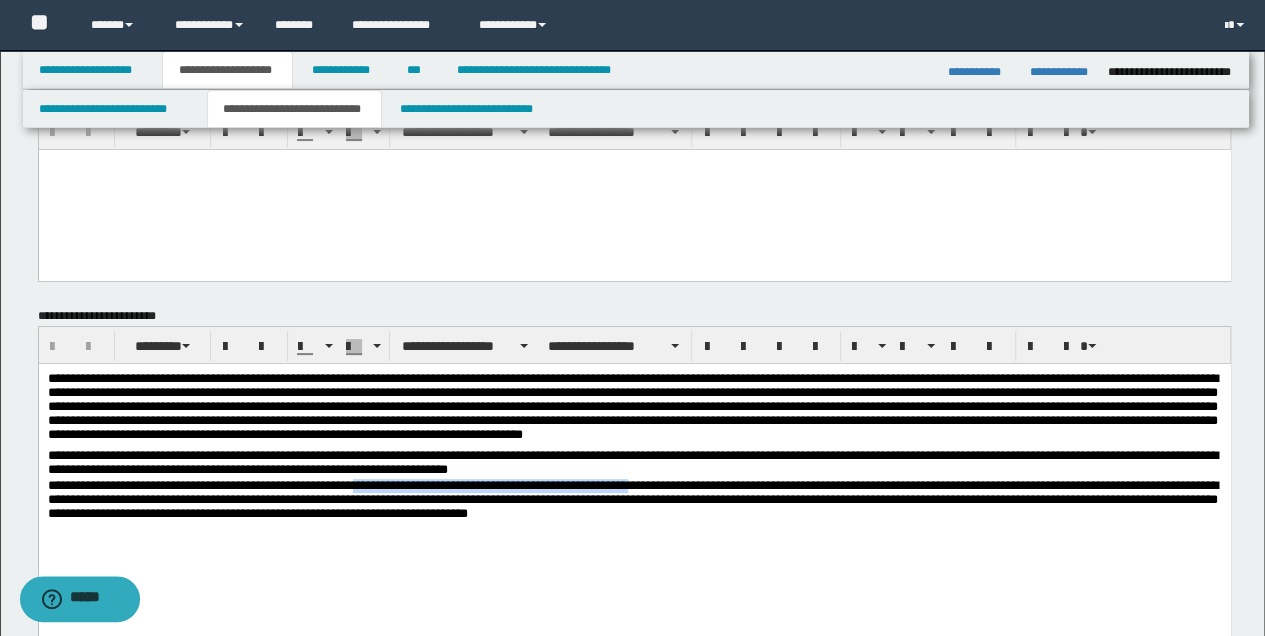 drag, startPoint x: 371, startPoint y: 488, endPoint x: 660, endPoint y: 488, distance: 289 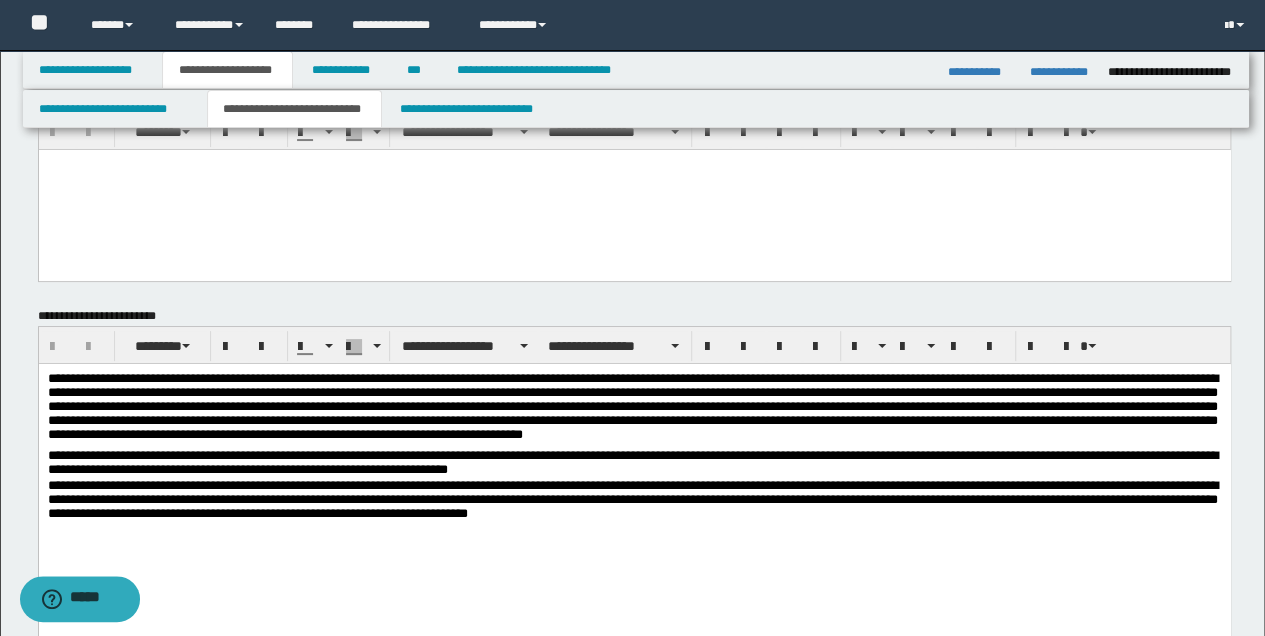 click on "**********" at bounding box center (634, 489) 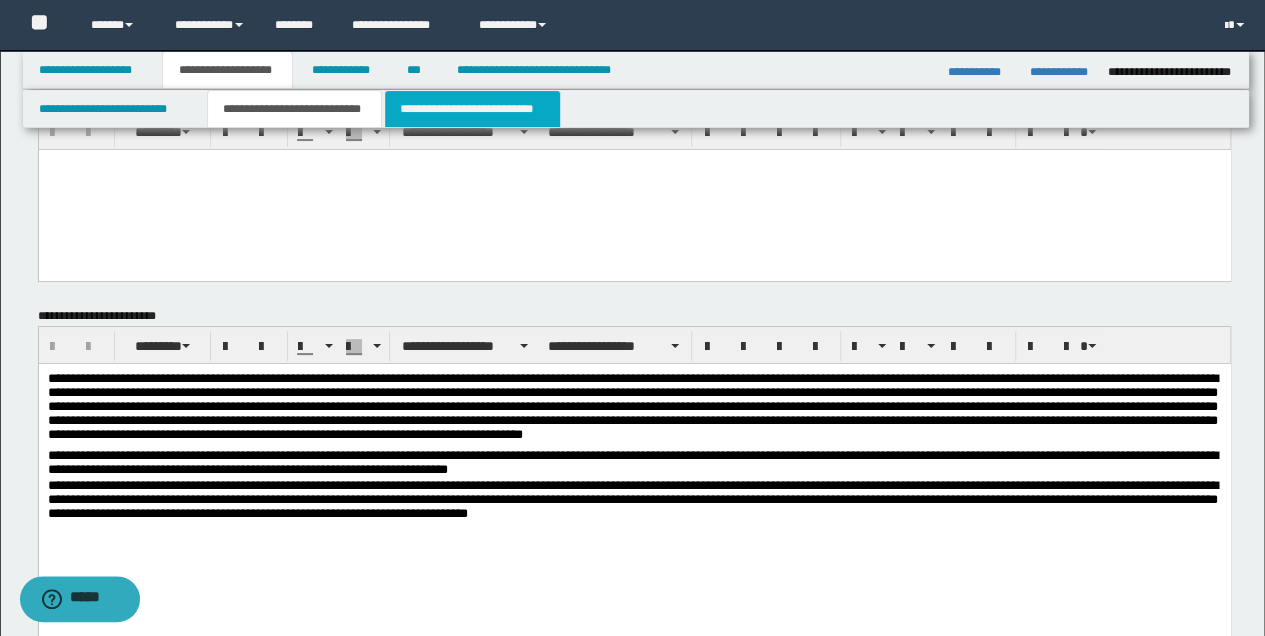 click on "**********" at bounding box center (472, 109) 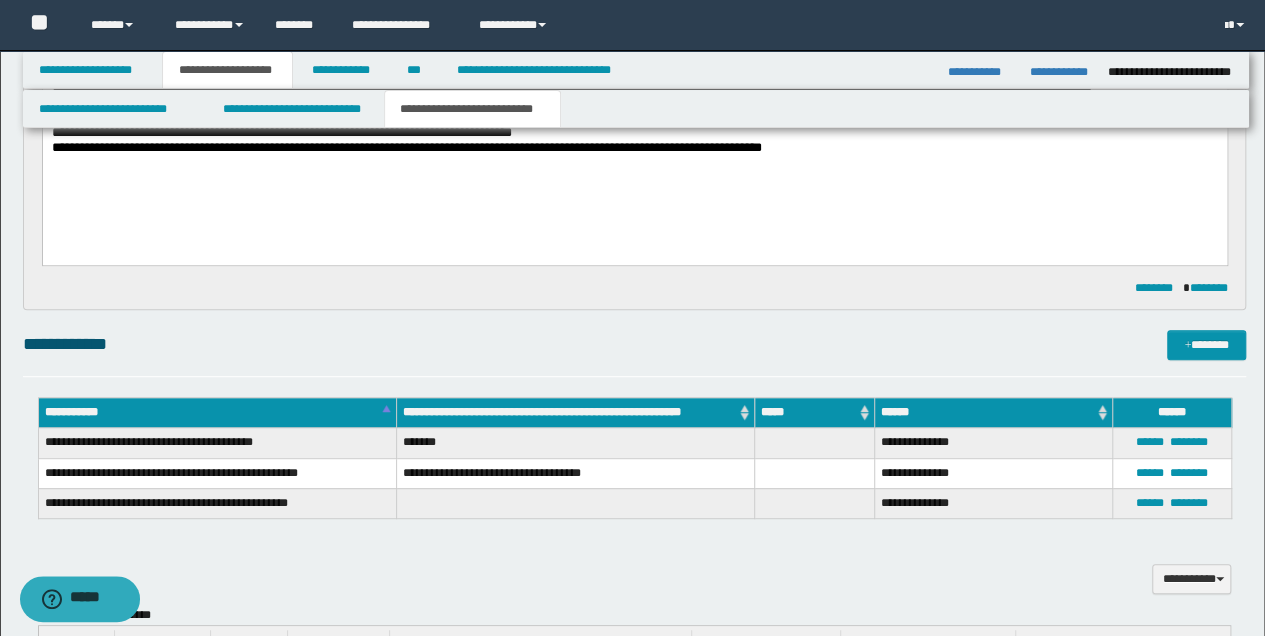 scroll, scrollTop: 333, scrollLeft: 0, axis: vertical 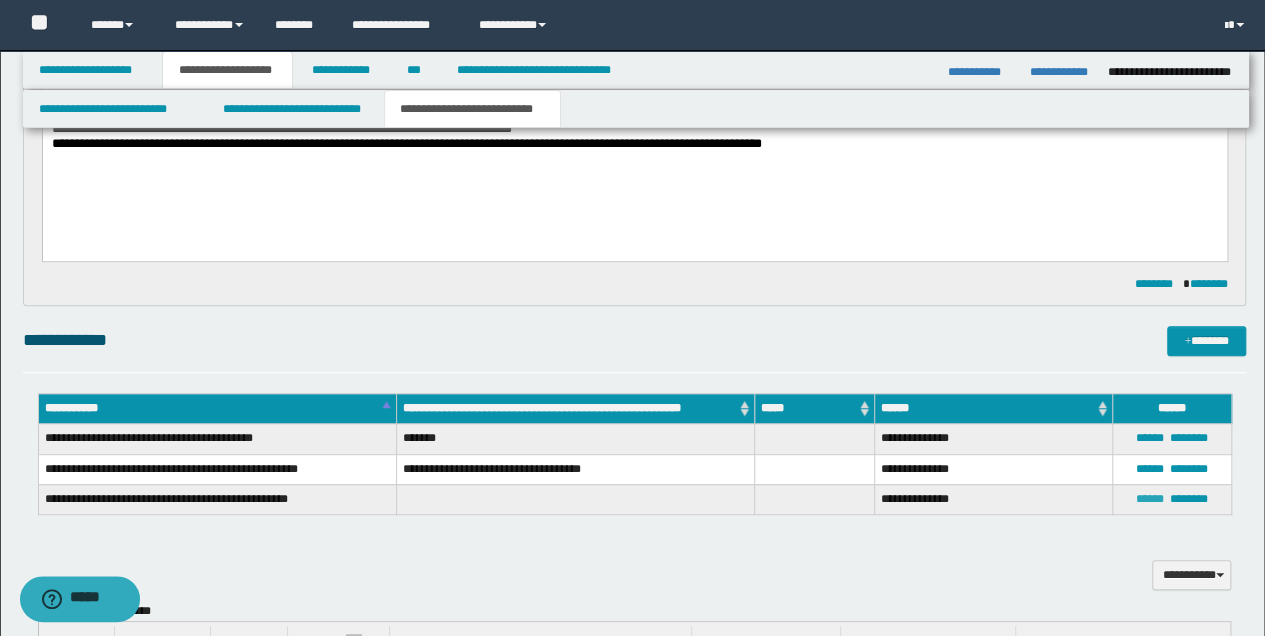 click on "******" at bounding box center (1150, 499) 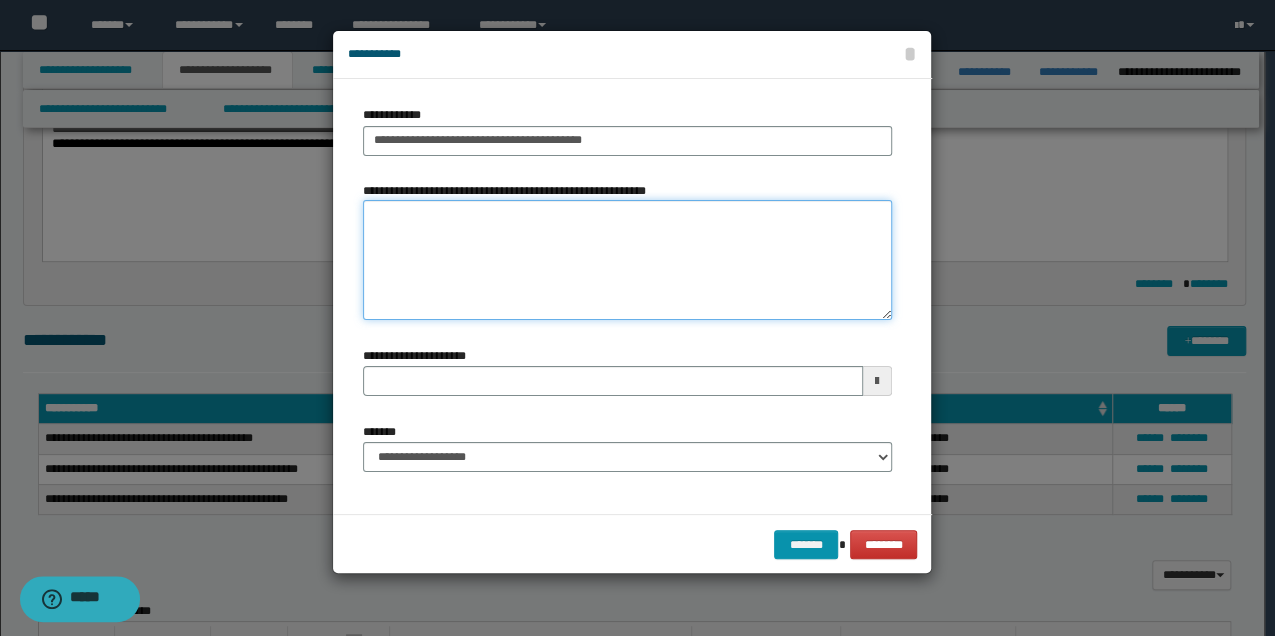 click on "**********" at bounding box center (627, 260) 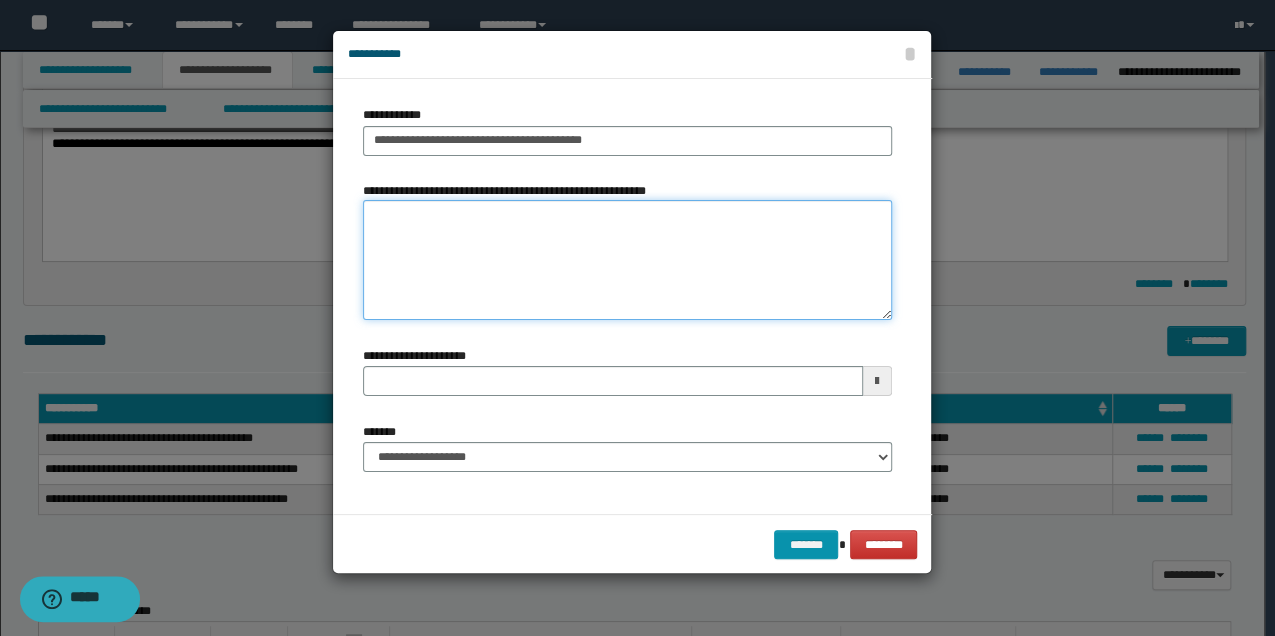 paste on "**********" 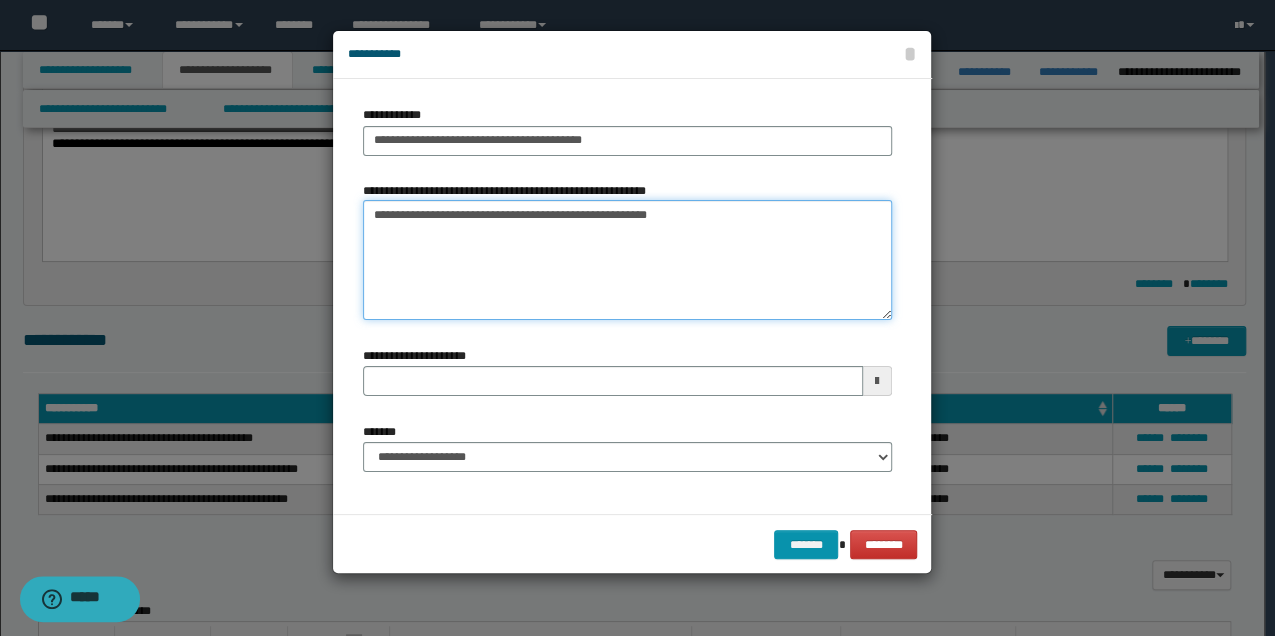 click on "**********" at bounding box center [627, 260] 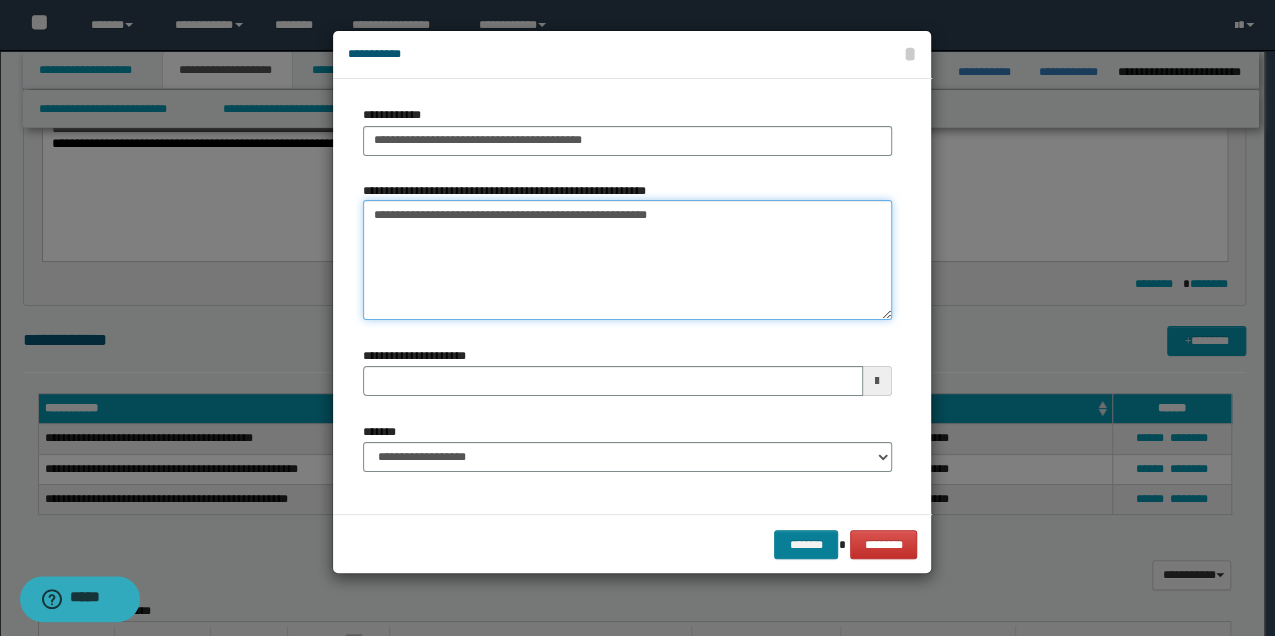 type on "**********" 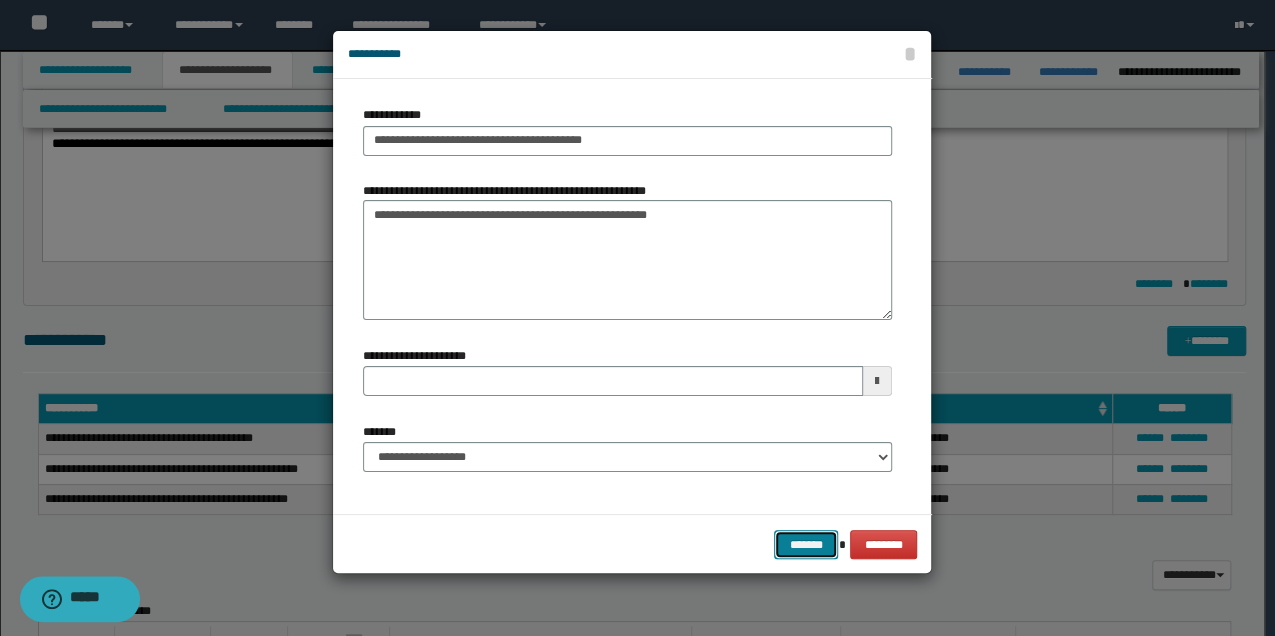 click on "*******" at bounding box center (806, 544) 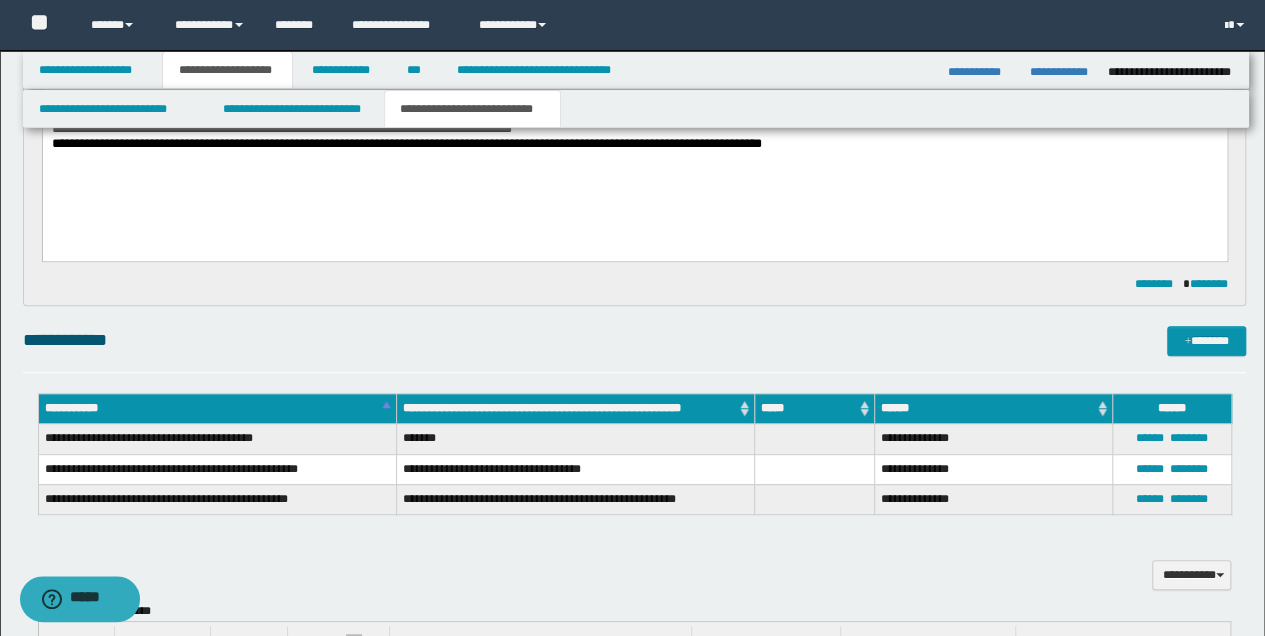 scroll, scrollTop: 200, scrollLeft: 0, axis: vertical 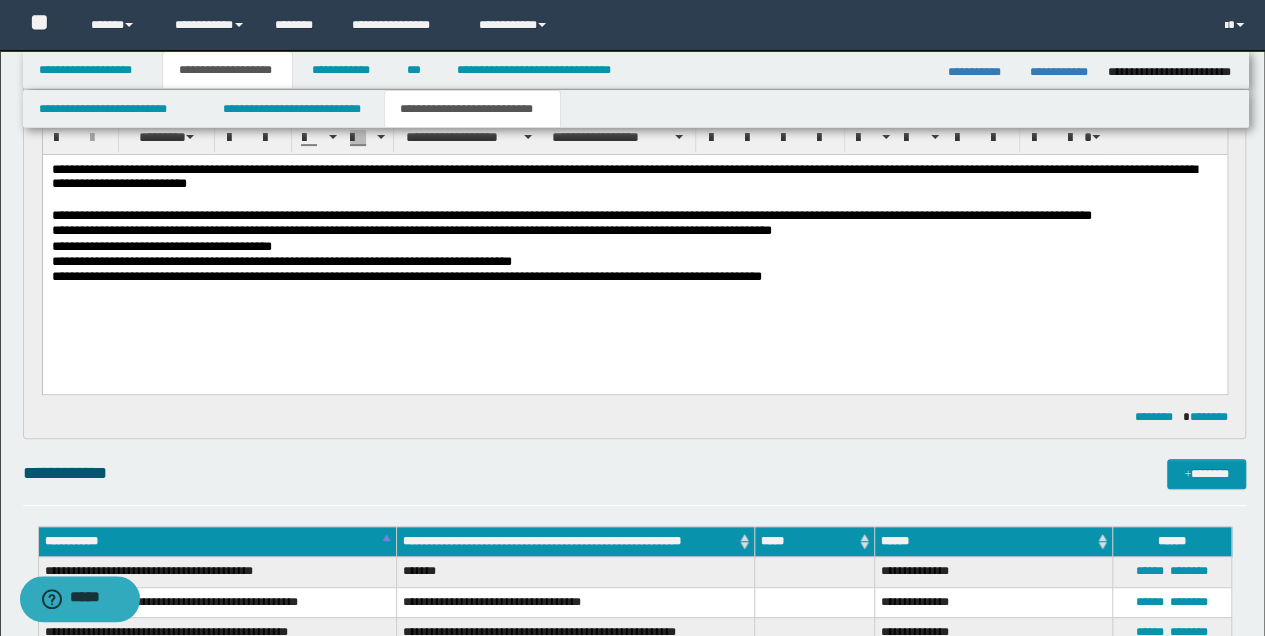 click on "**********" at bounding box center [634, 261] 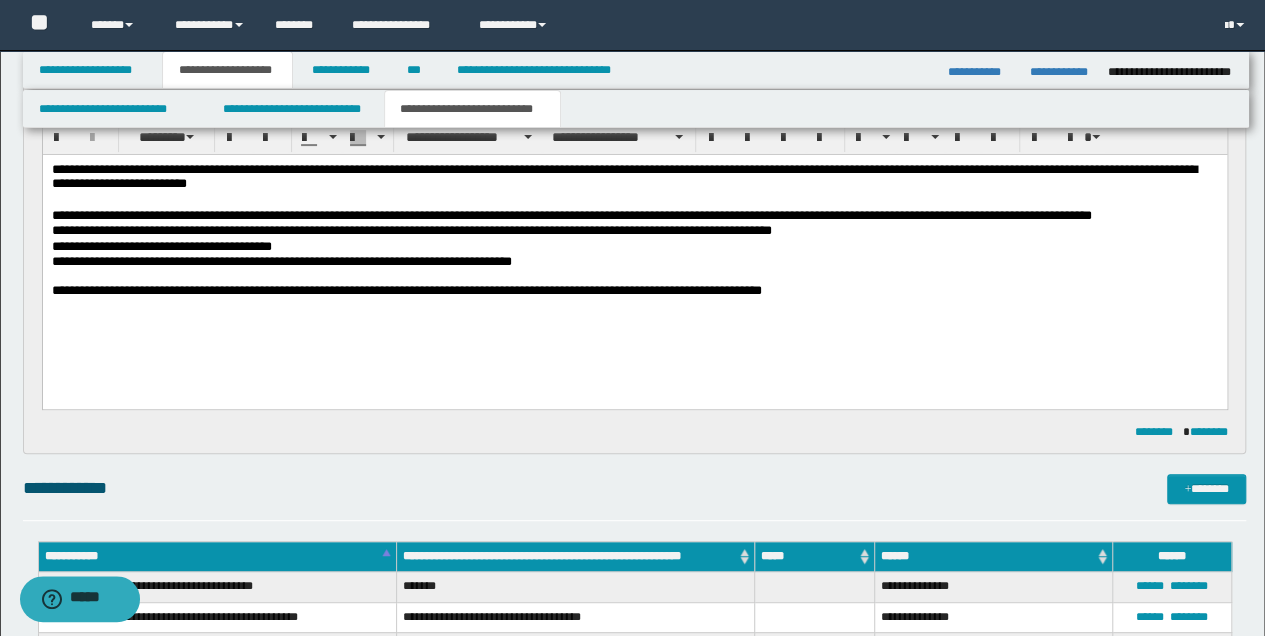 type 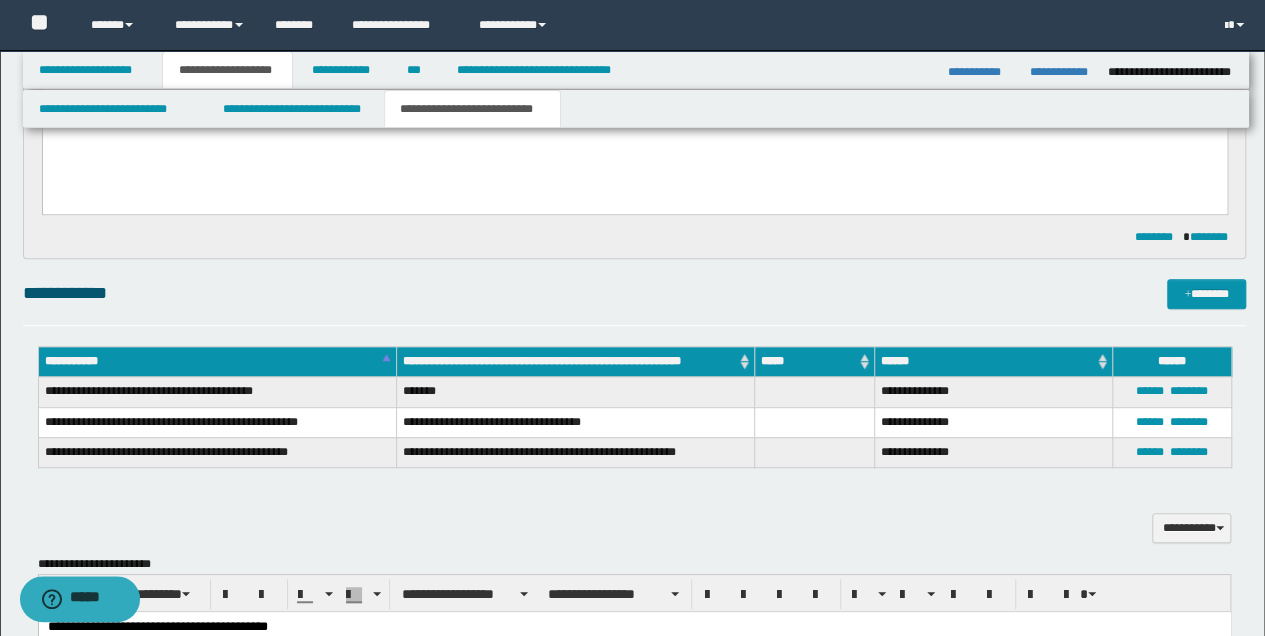 scroll, scrollTop: 400, scrollLeft: 0, axis: vertical 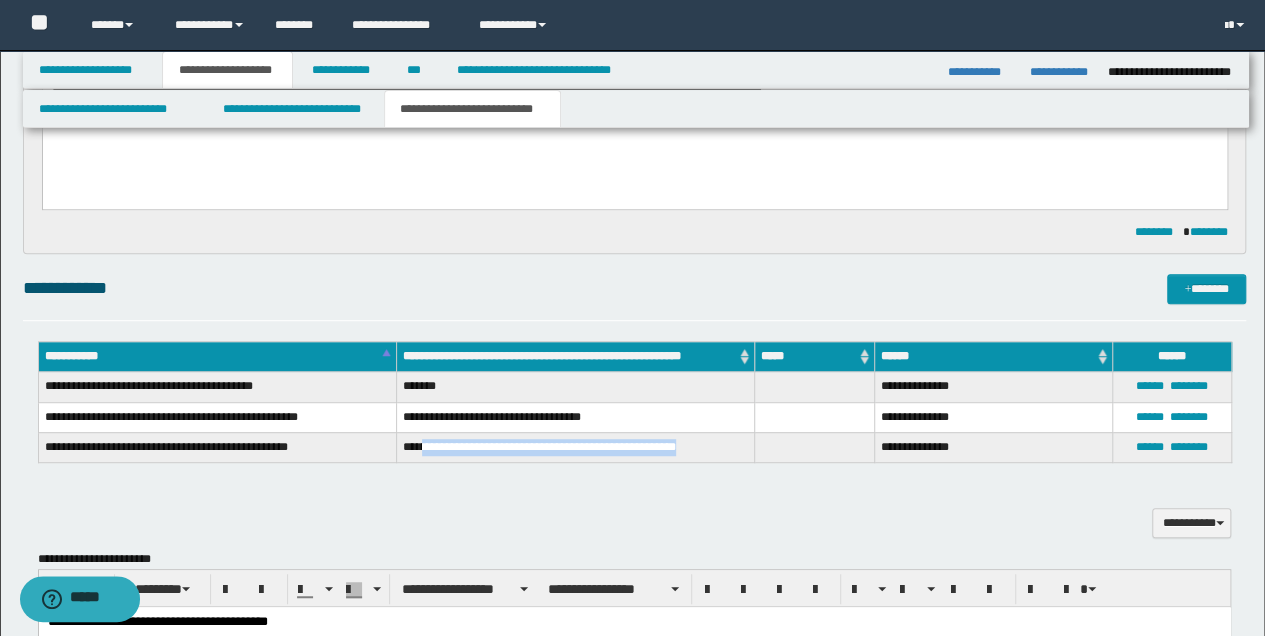 drag, startPoint x: 427, startPoint y: 448, endPoint x: 701, endPoint y: 454, distance: 274.06567 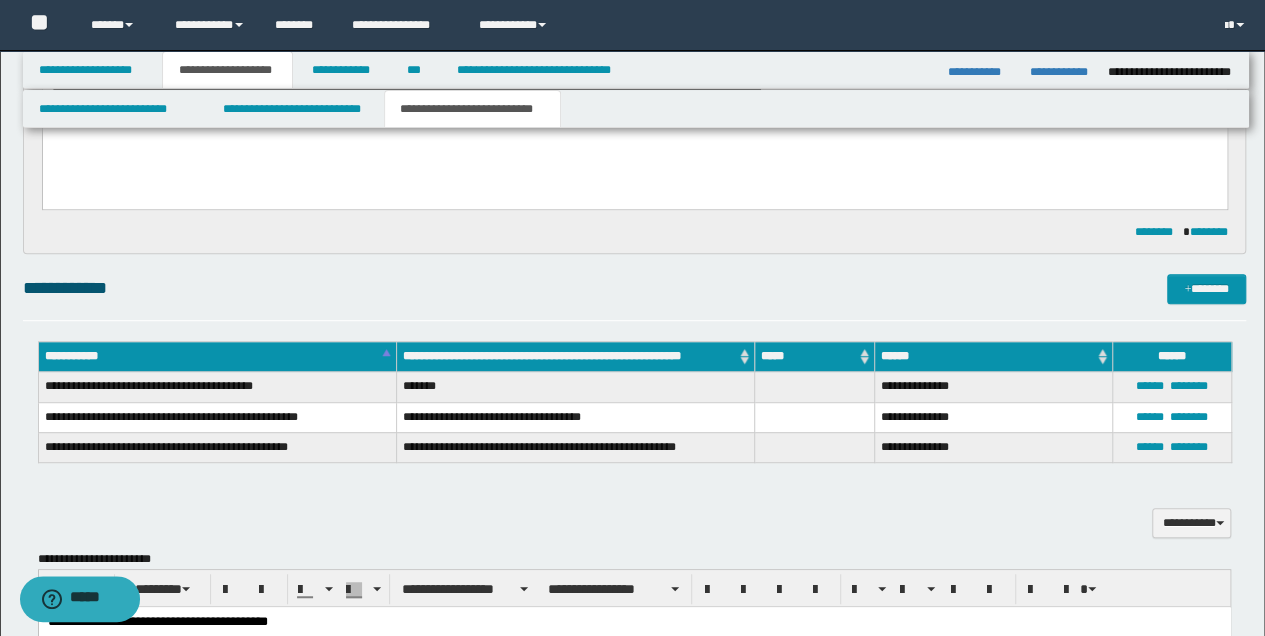 click on "**********" at bounding box center [635, 512] 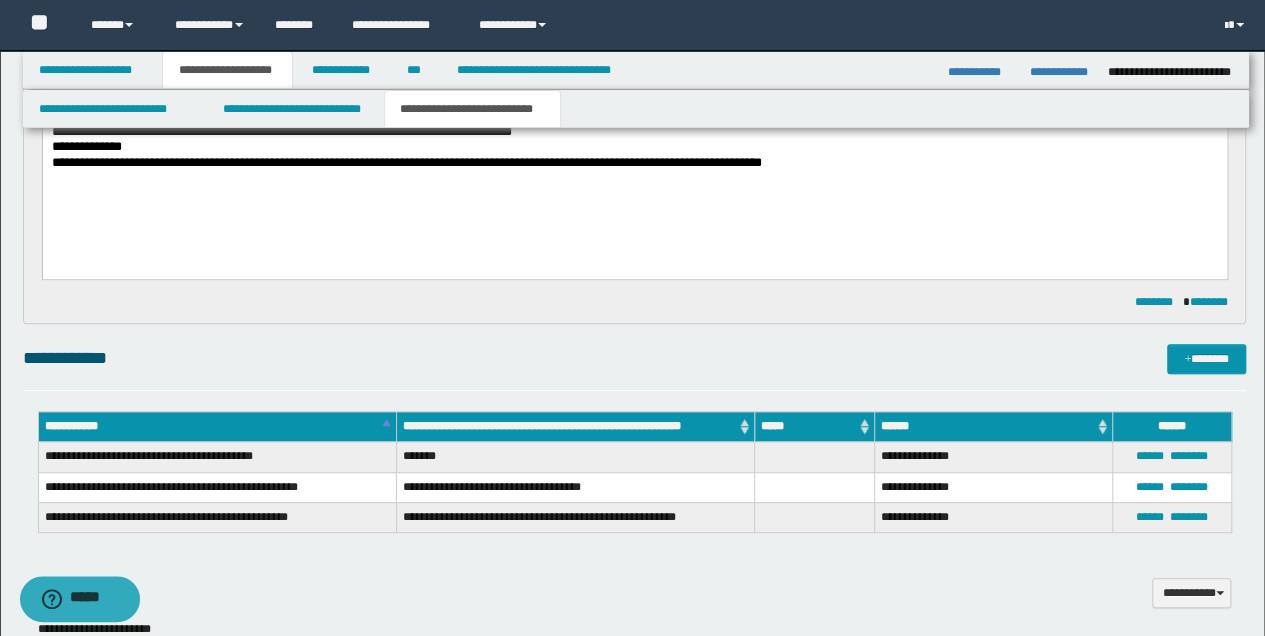 scroll, scrollTop: 200, scrollLeft: 0, axis: vertical 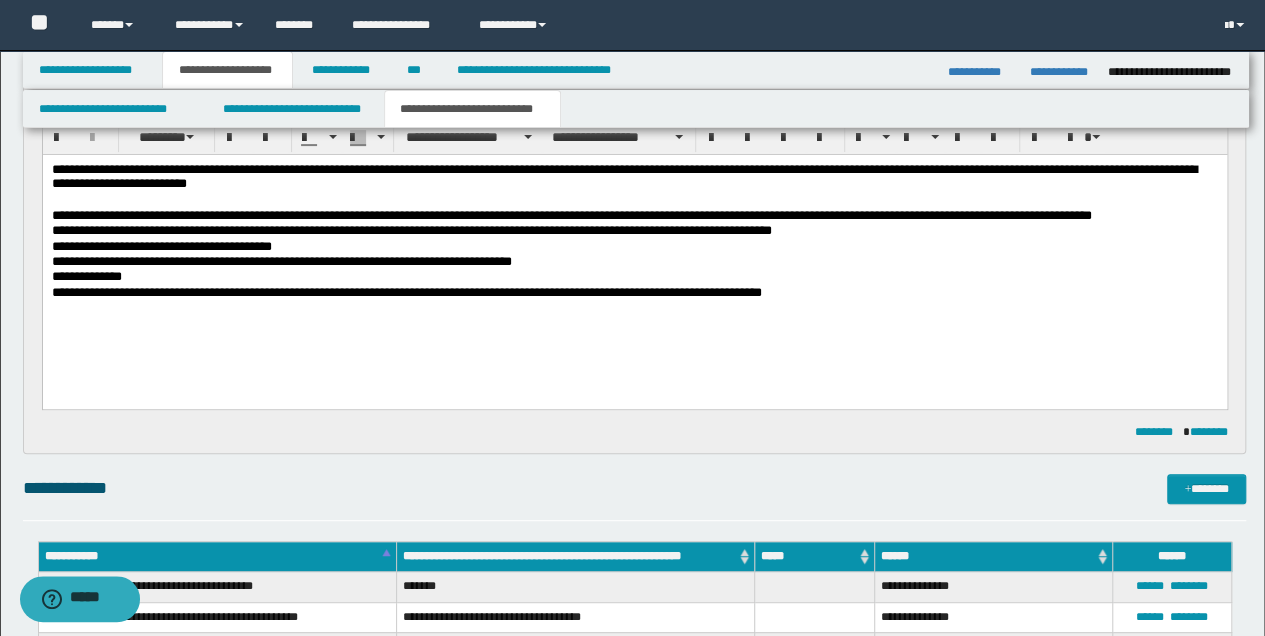 click on "**********" at bounding box center [634, 276] 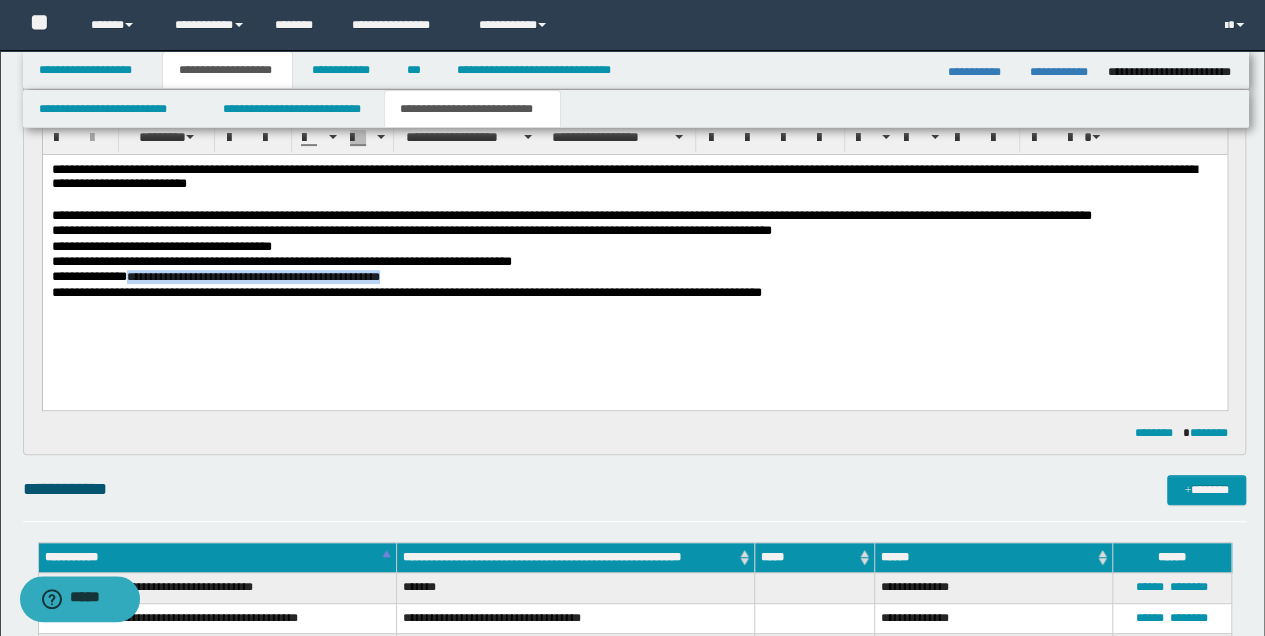 drag, startPoint x: 149, startPoint y: 277, endPoint x: 439, endPoint y: 272, distance: 290.0431 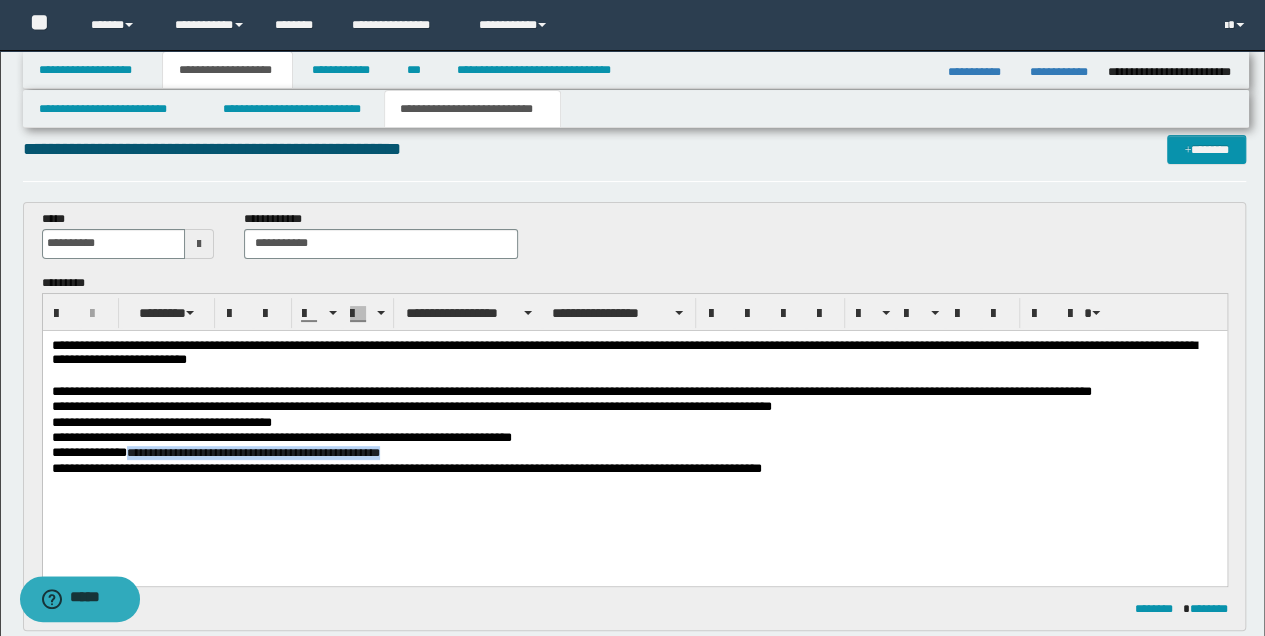 scroll, scrollTop: 0, scrollLeft: 0, axis: both 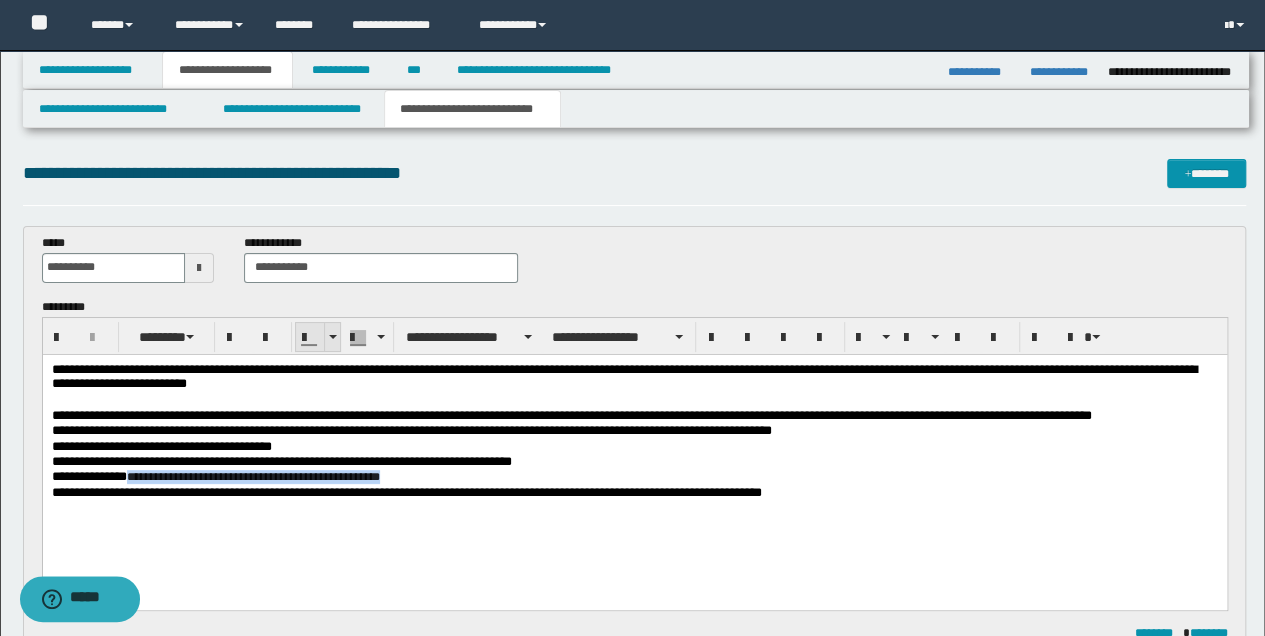 click at bounding box center [332, 337] 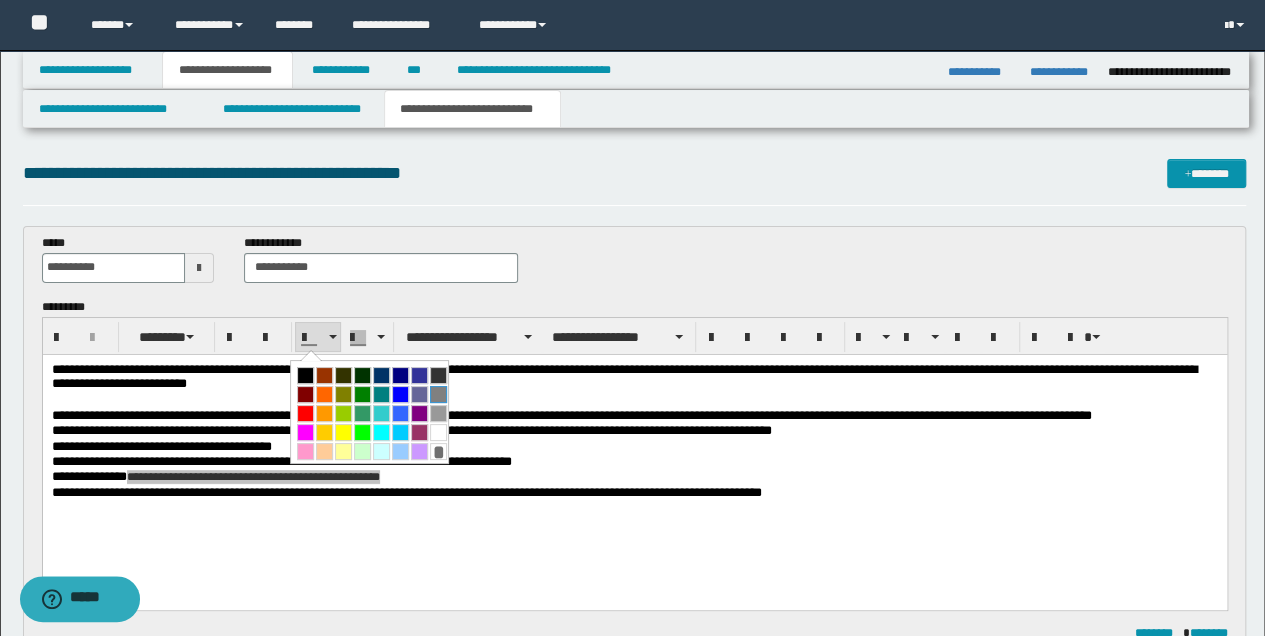 click at bounding box center [438, 394] 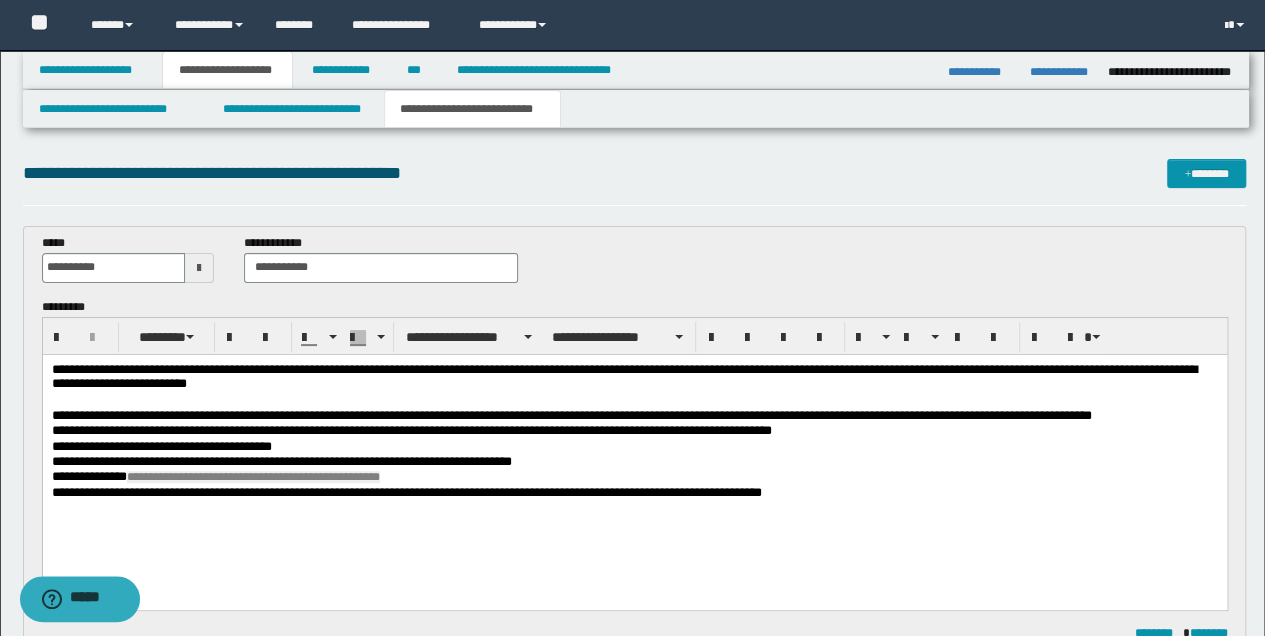 click on "**********" at bounding box center [634, 456] 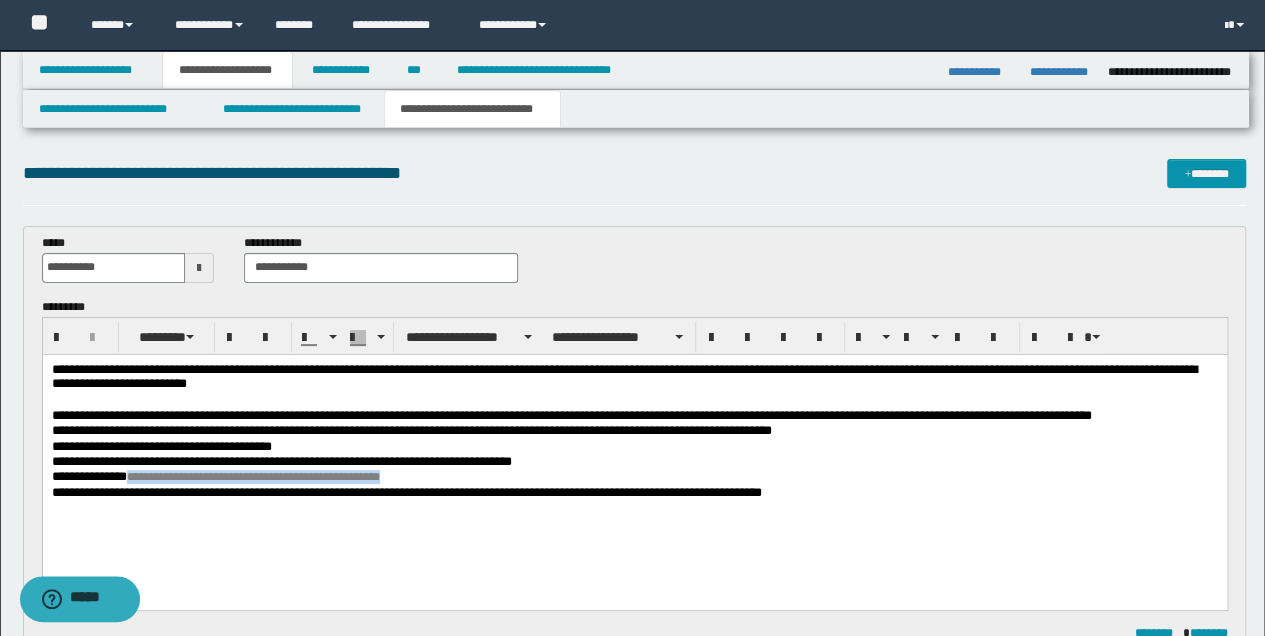 drag, startPoint x: 147, startPoint y: 474, endPoint x: 477, endPoint y: 484, distance: 330.1515 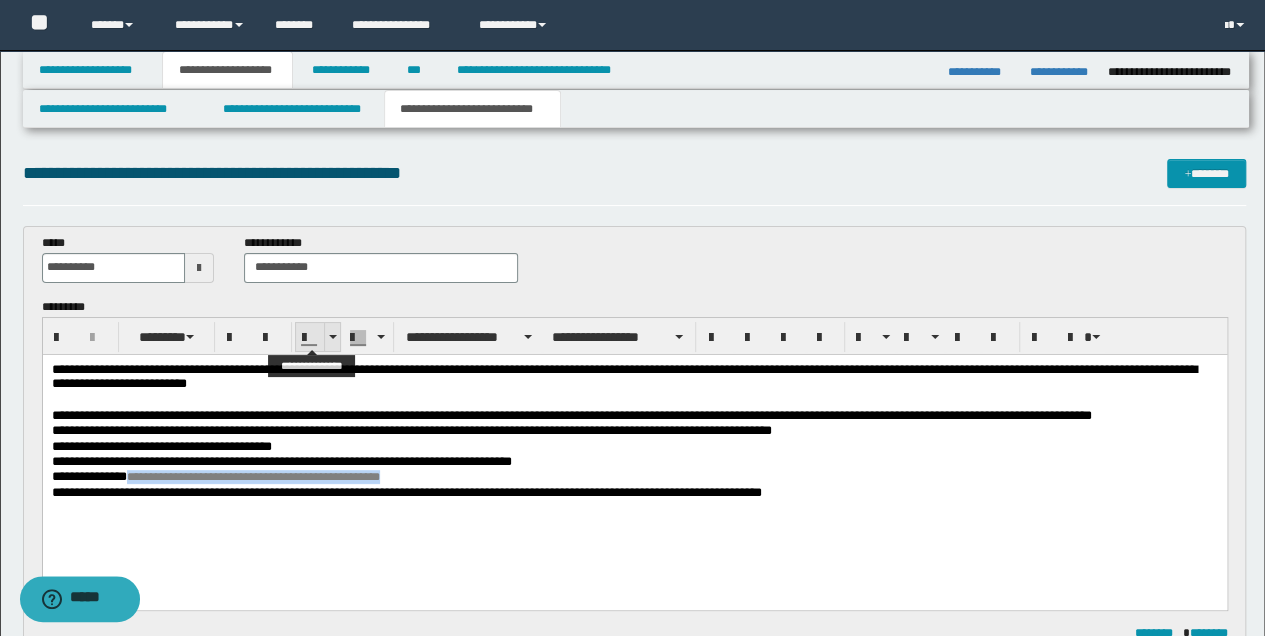 click at bounding box center [332, 337] 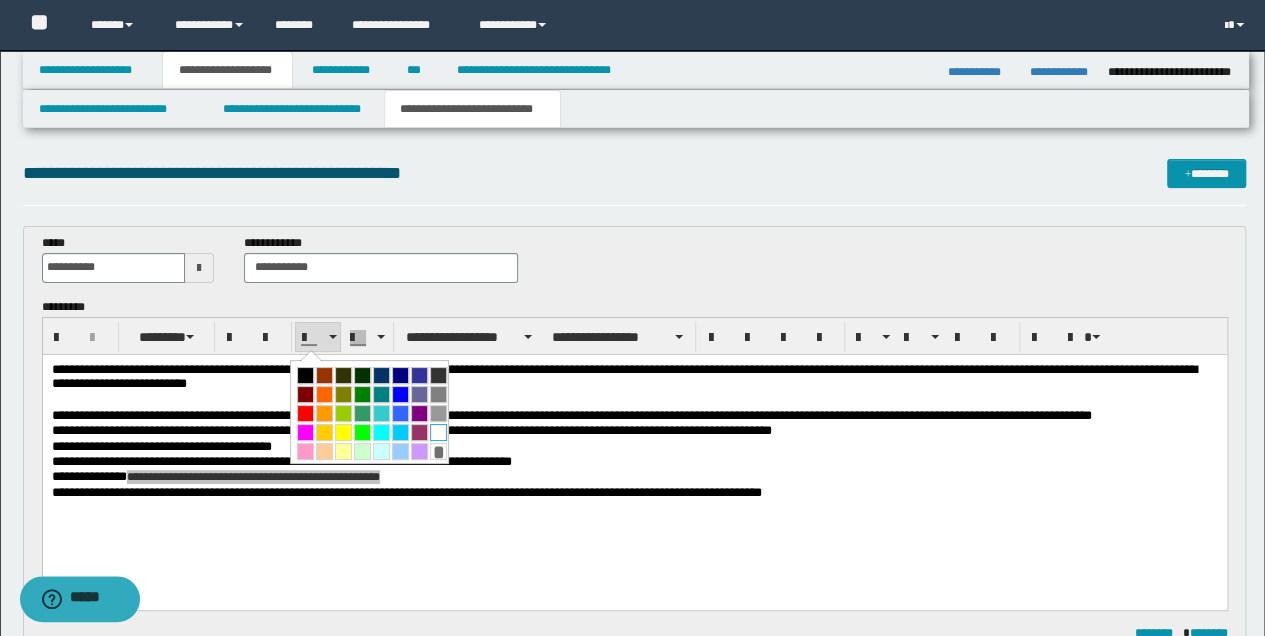 click at bounding box center (438, 432) 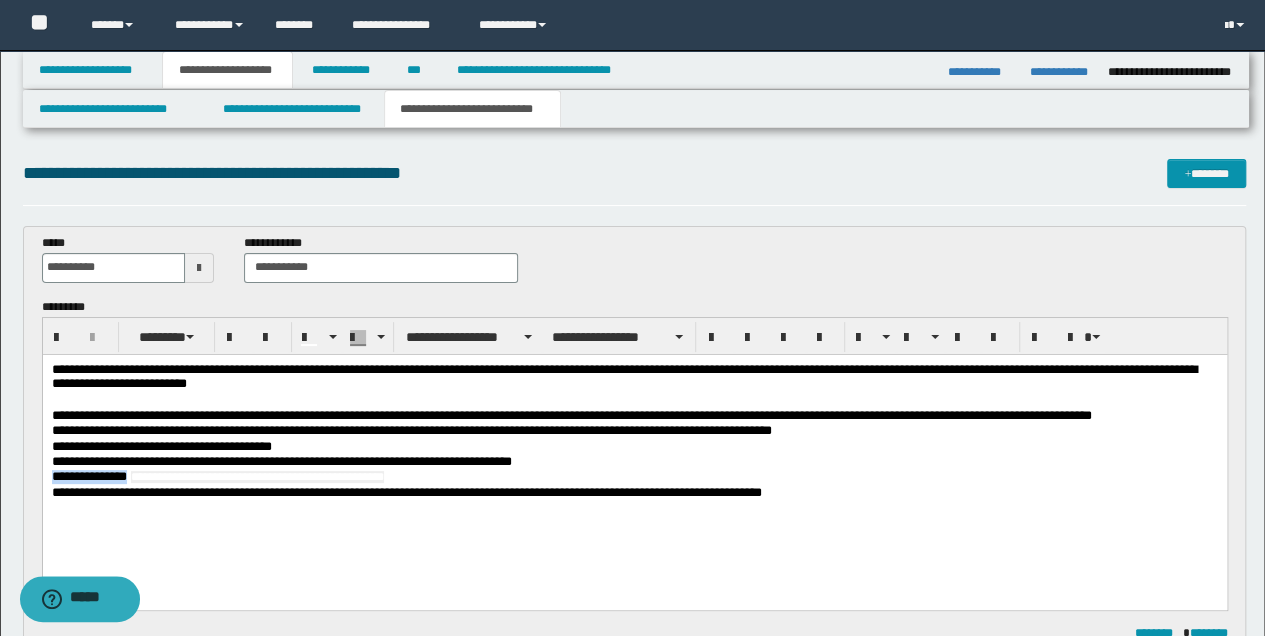 click on "**********" at bounding box center [634, 477] 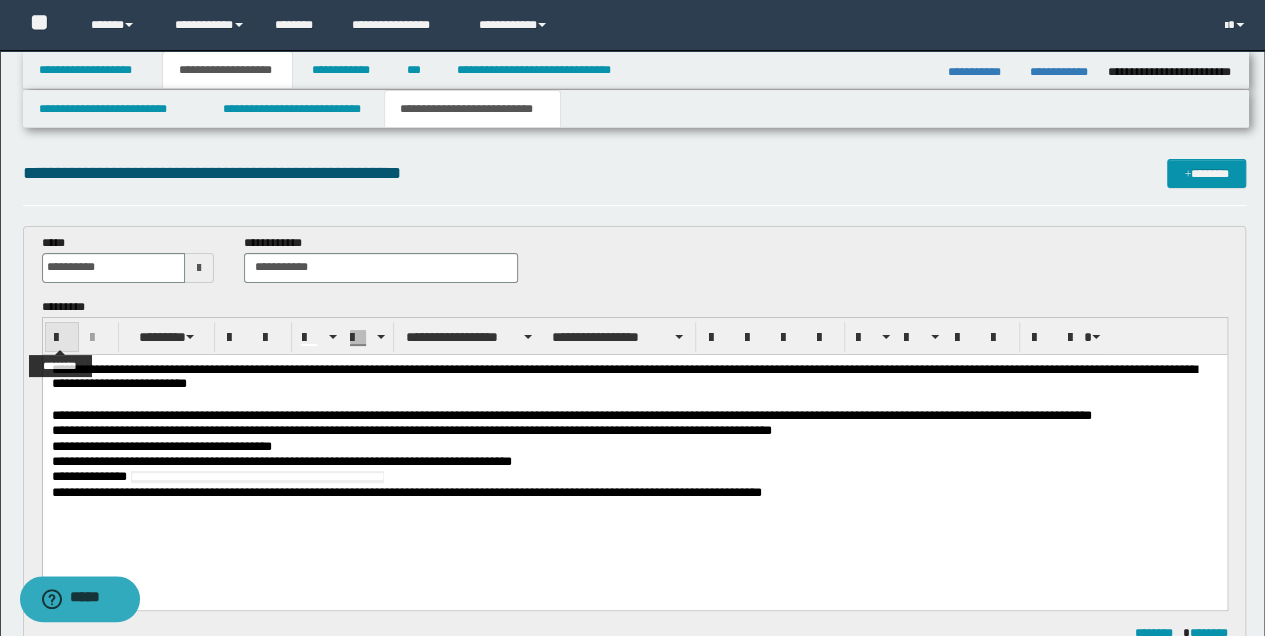 click at bounding box center [62, 338] 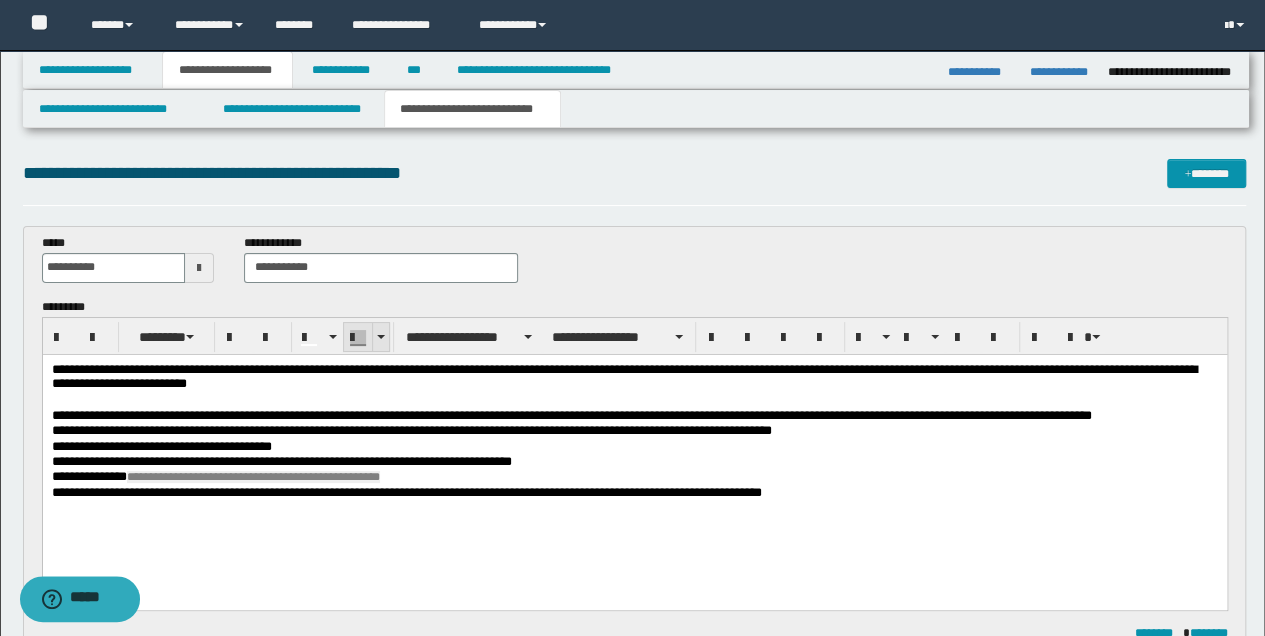 click at bounding box center [381, 337] 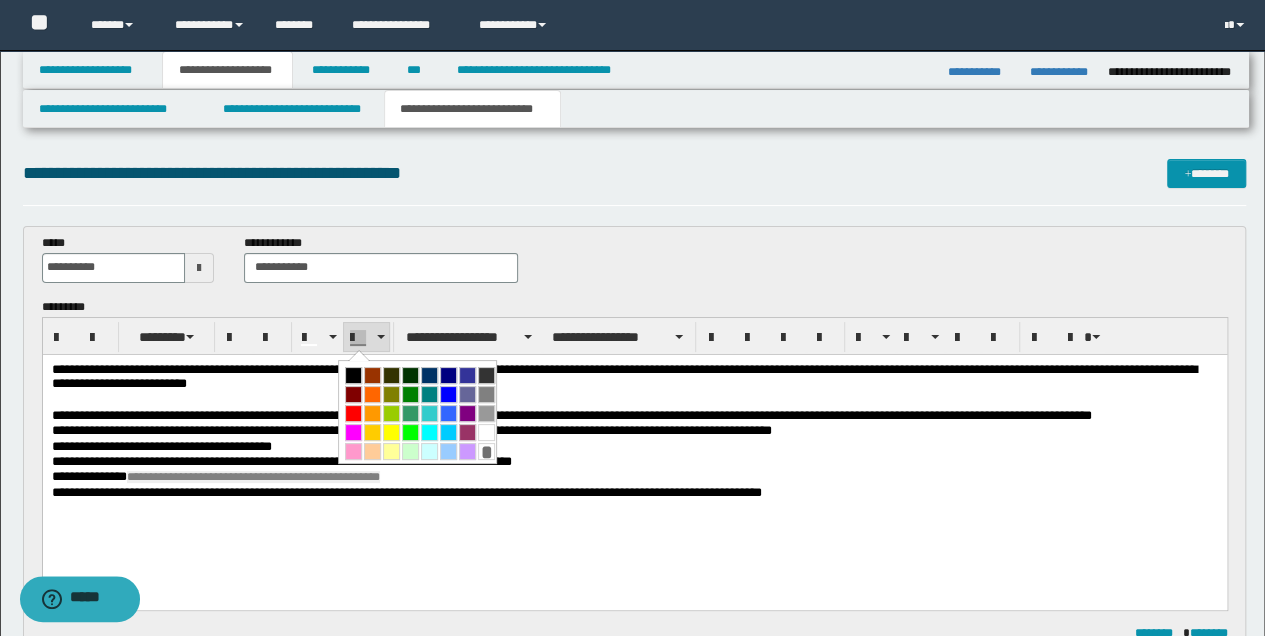 drag, startPoint x: 481, startPoint y: 392, endPoint x: 455, endPoint y: 82, distance: 311.0884 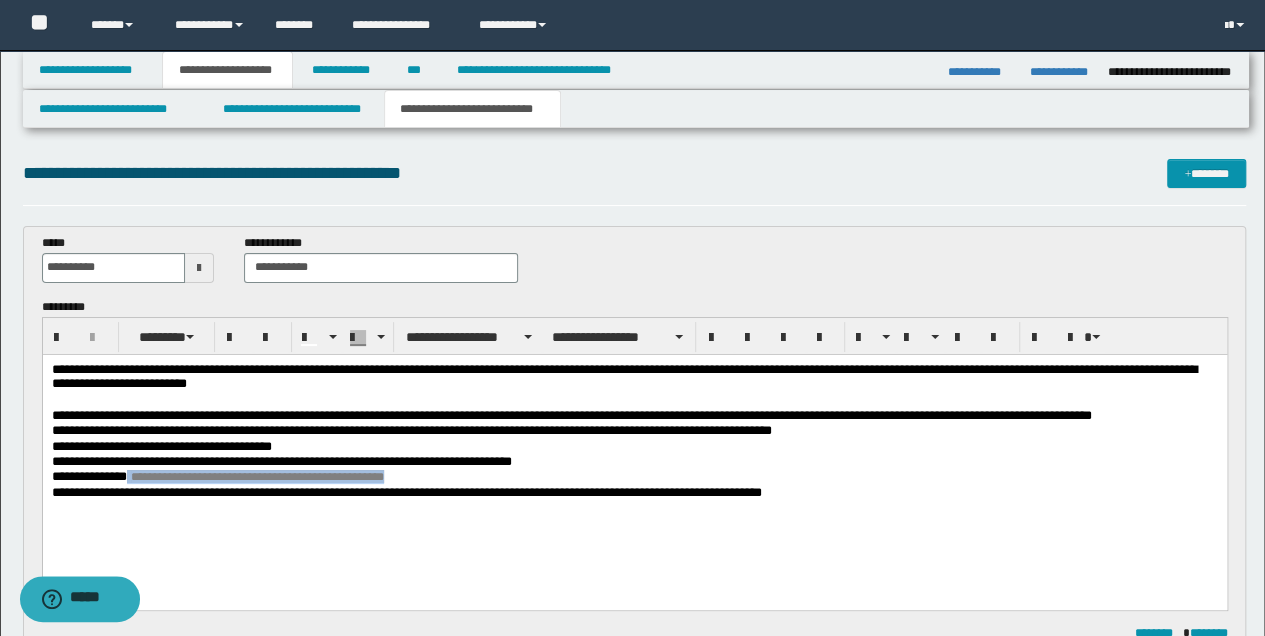 click on "**********" at bounding box center (634, 477) 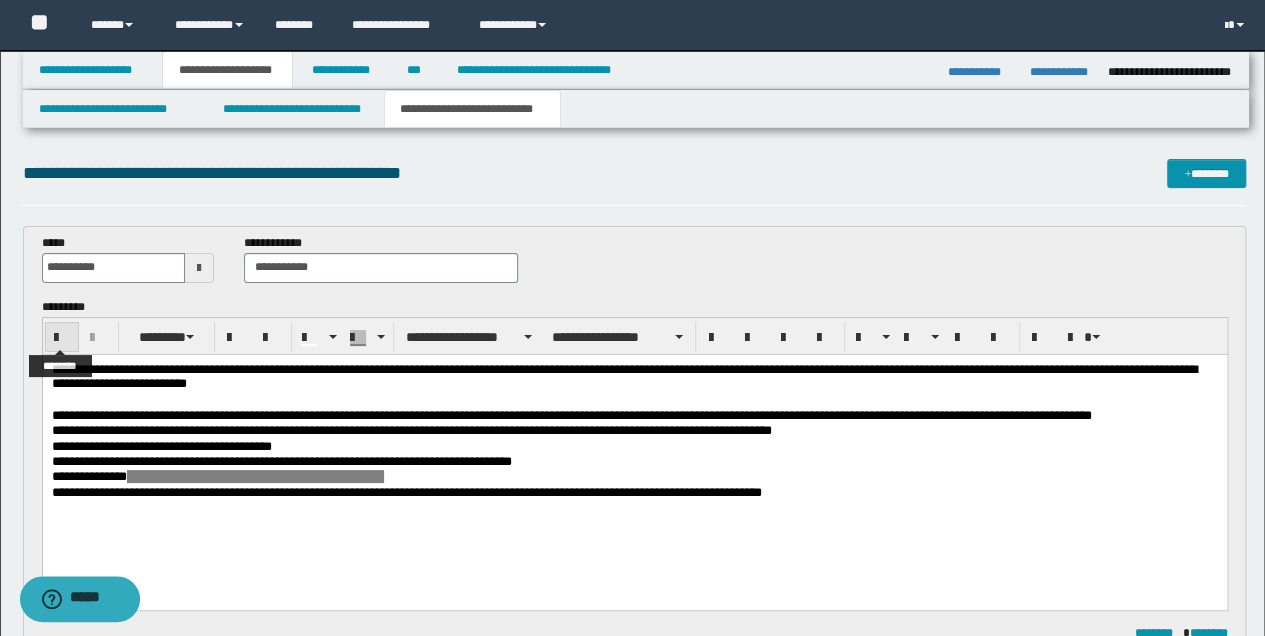 click at bounding box center [62, 338] 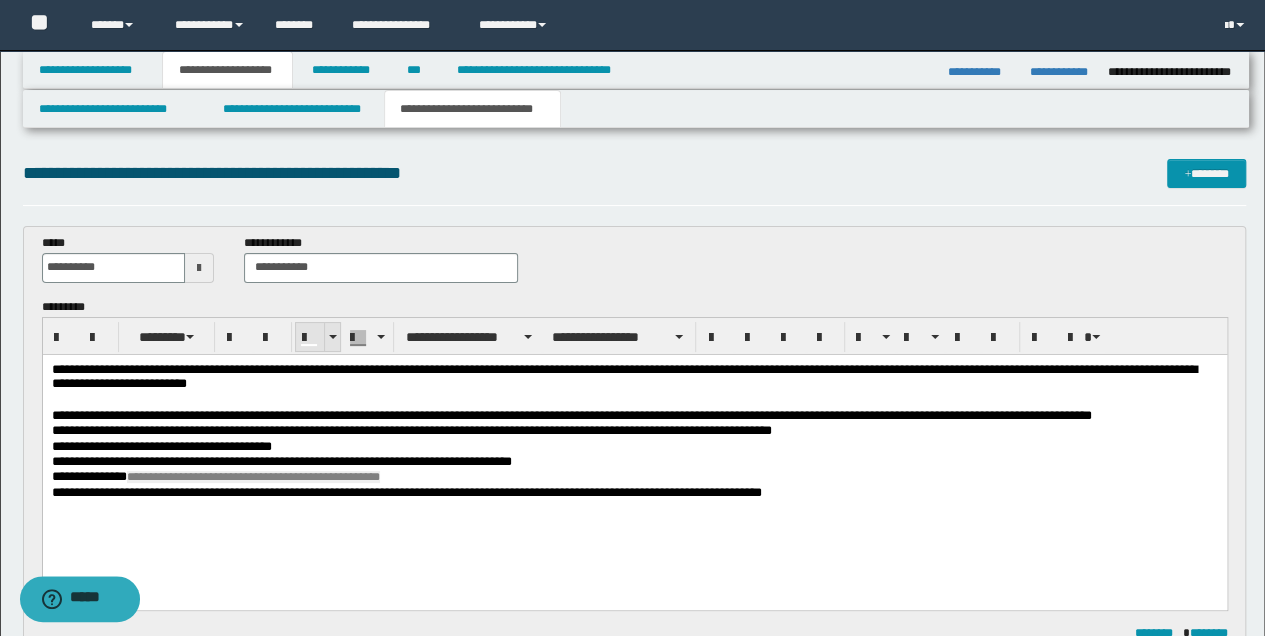 click at bounding box center (333, 337) 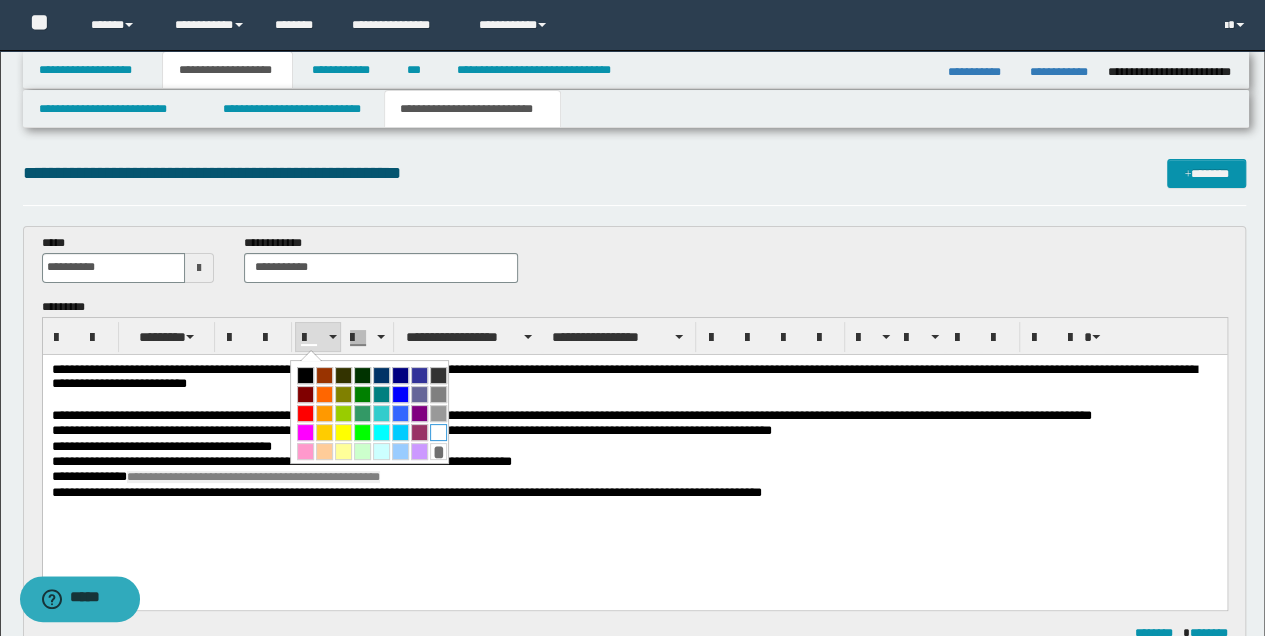 click at bounding box center [438, 432] 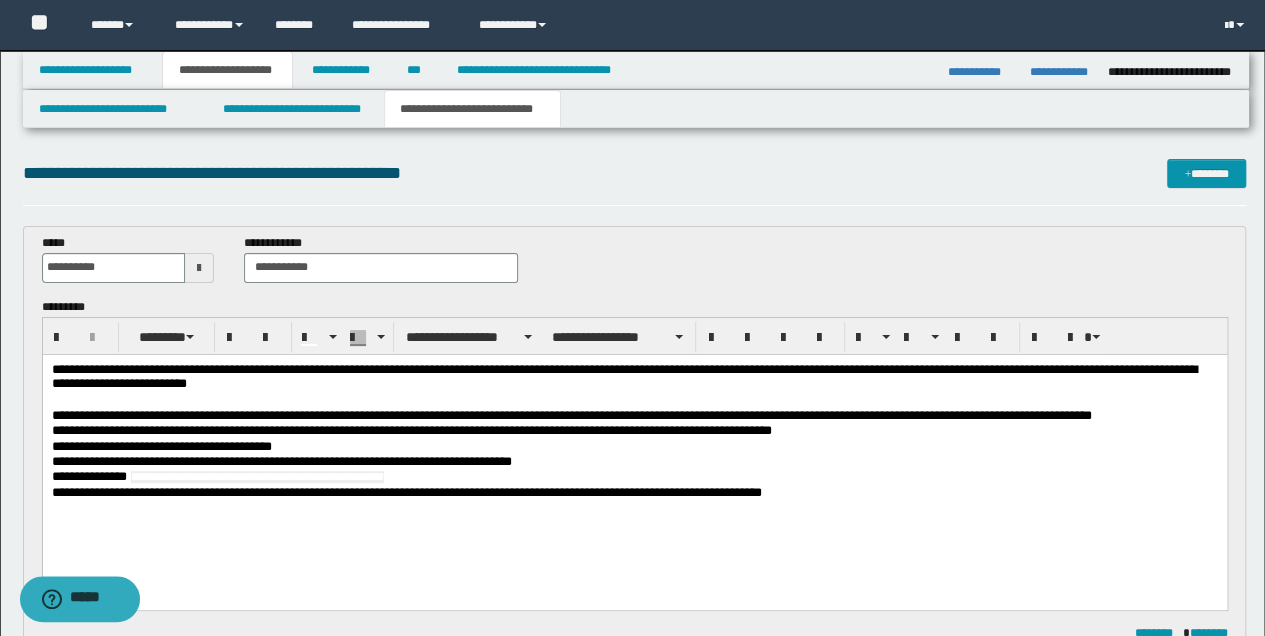 click on "**********" at bounding box center [634, 456] 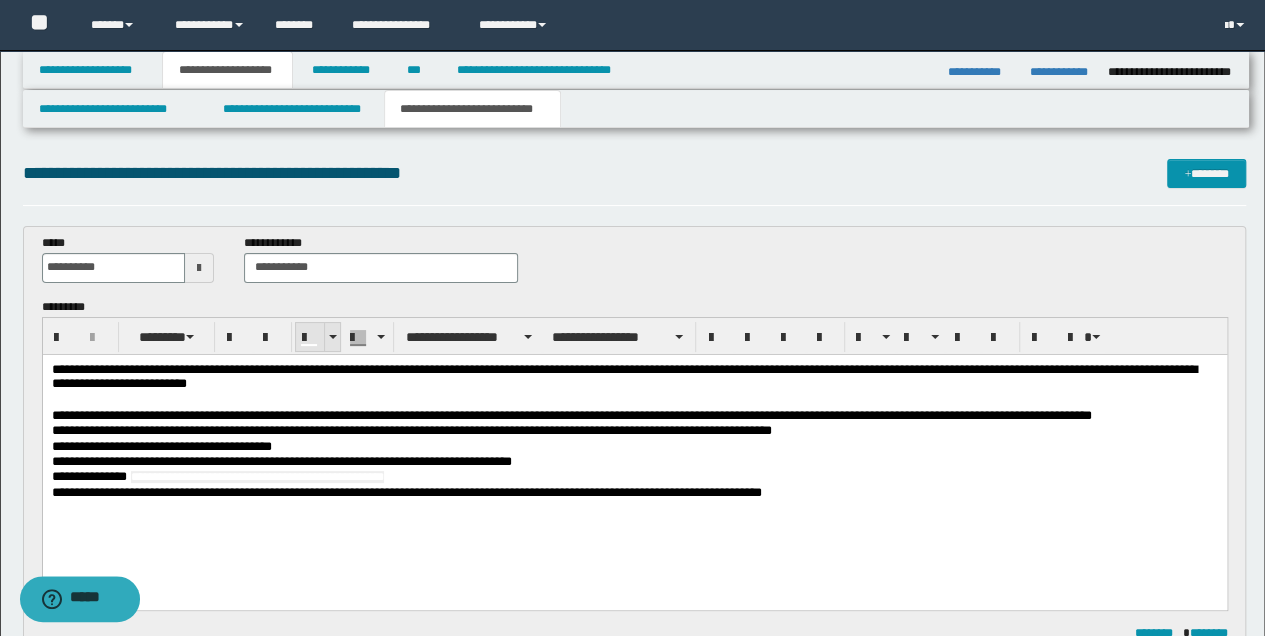 click at bounding box center (333, 337) 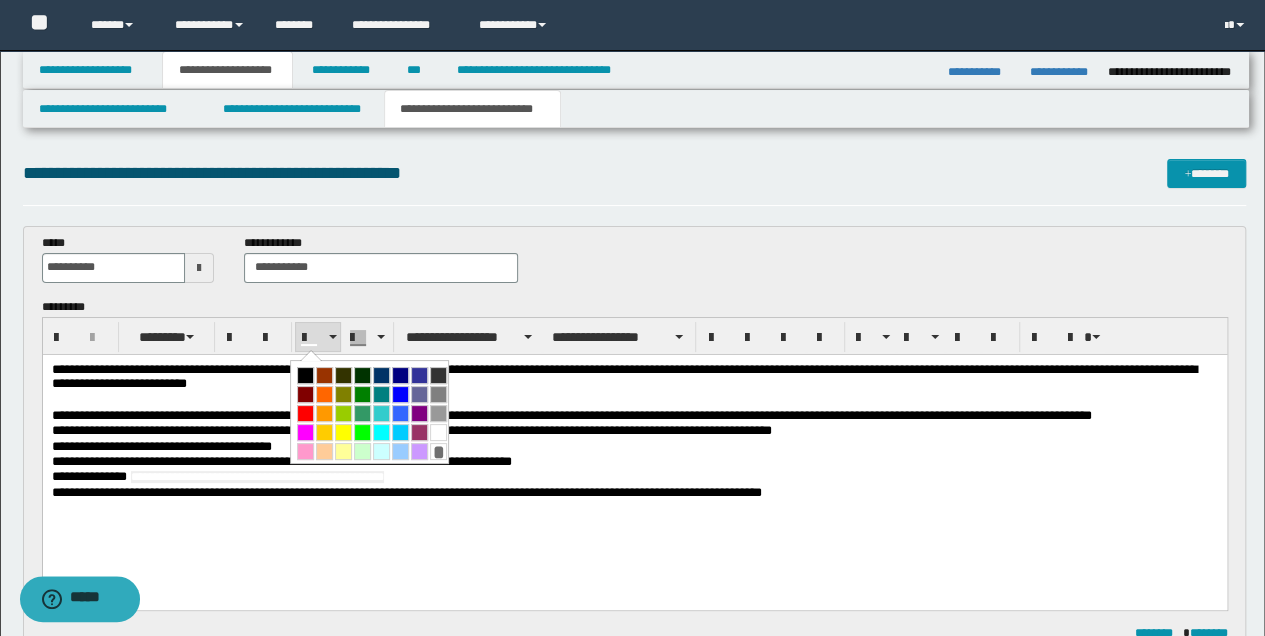 click on "**********" at bounding box center (634, 456) 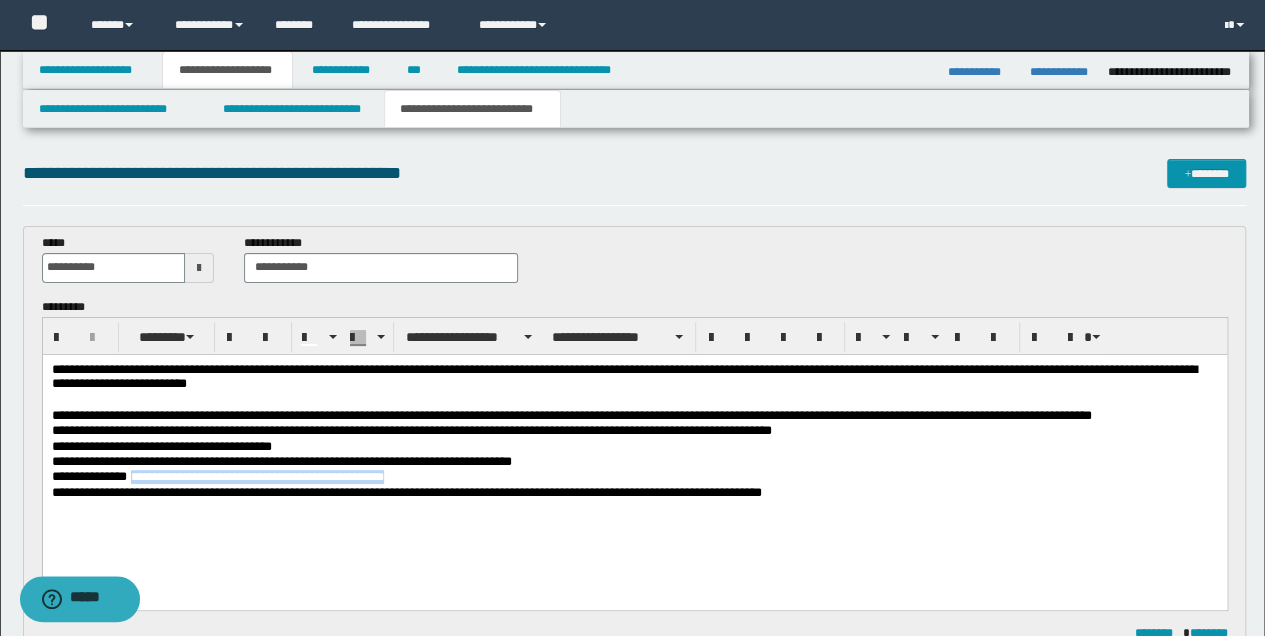 drag, startPoint x: 150, startPoint y: 474, endPoint x: 439, endPoint y: 479, distance: 289.04324 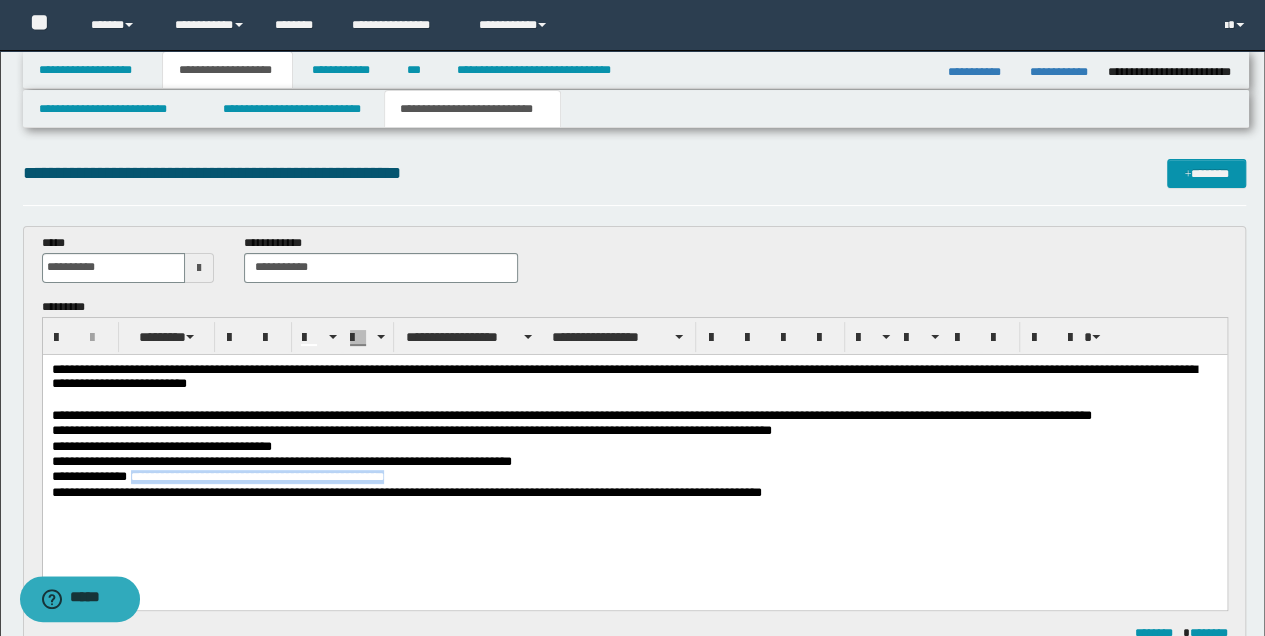click on "**********" at bounding box center (634, 477) 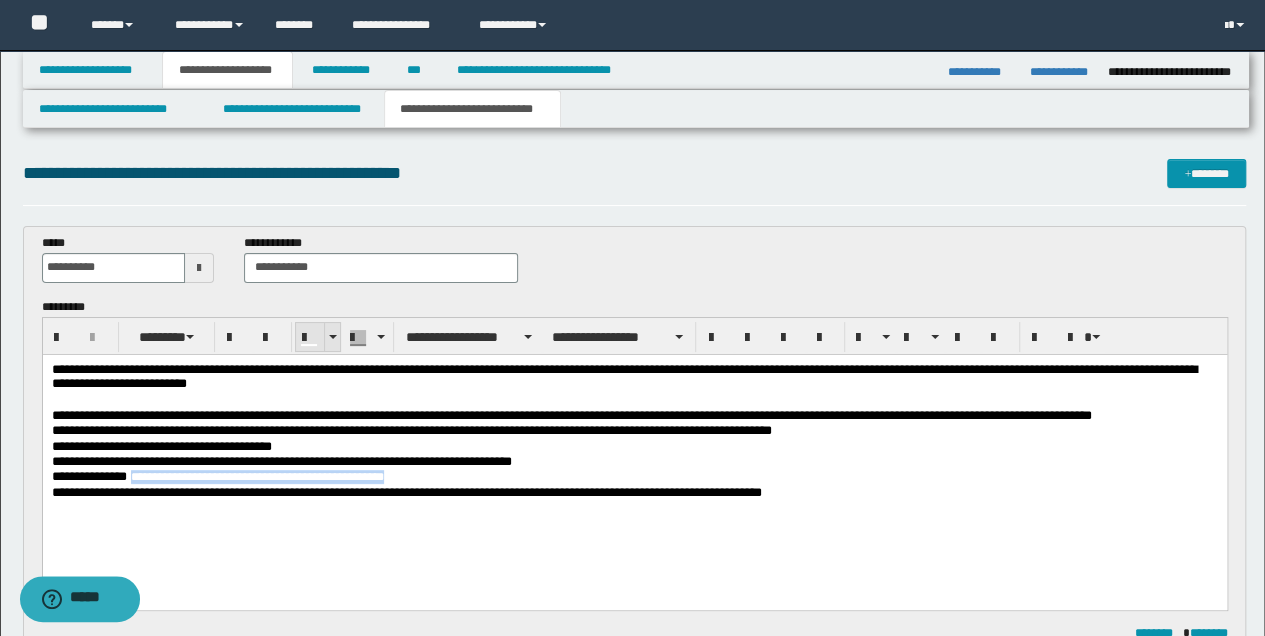 click at bounding box center [333, 337] 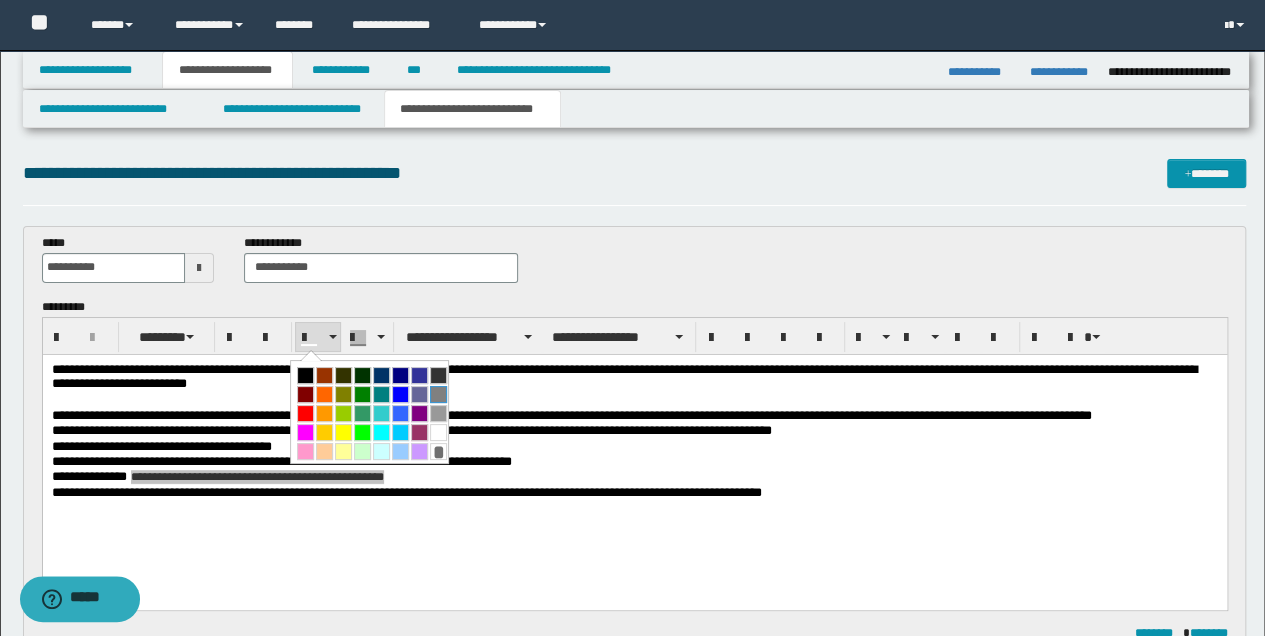 click at bounding box center [438, 394] 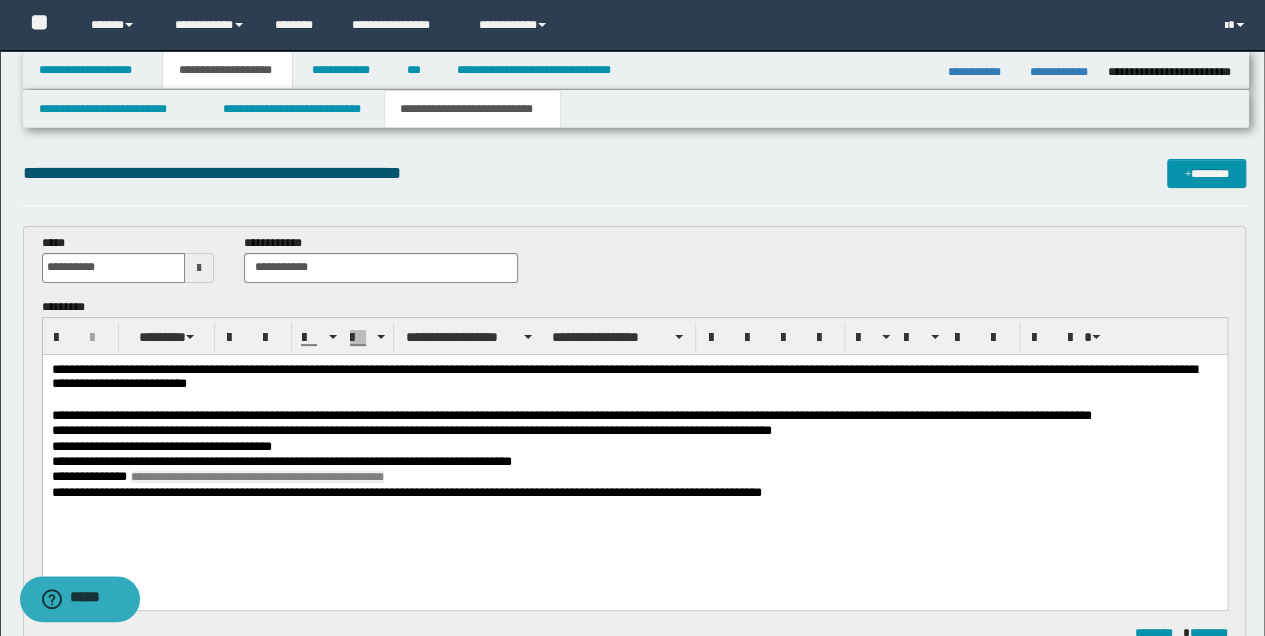 click on "**********" at bounding box center [634, 456] 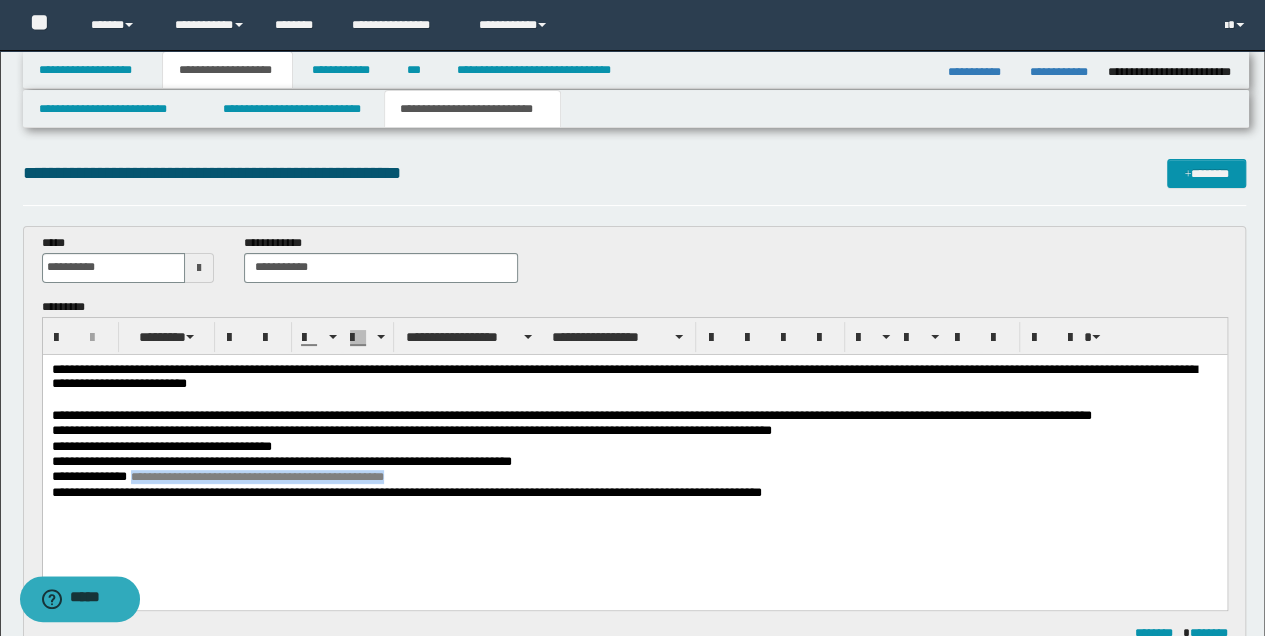 drag, startPoint x: 449, startPoint y: 473, endPoint x: 149, endPoint y: 472, distance: 300.00168 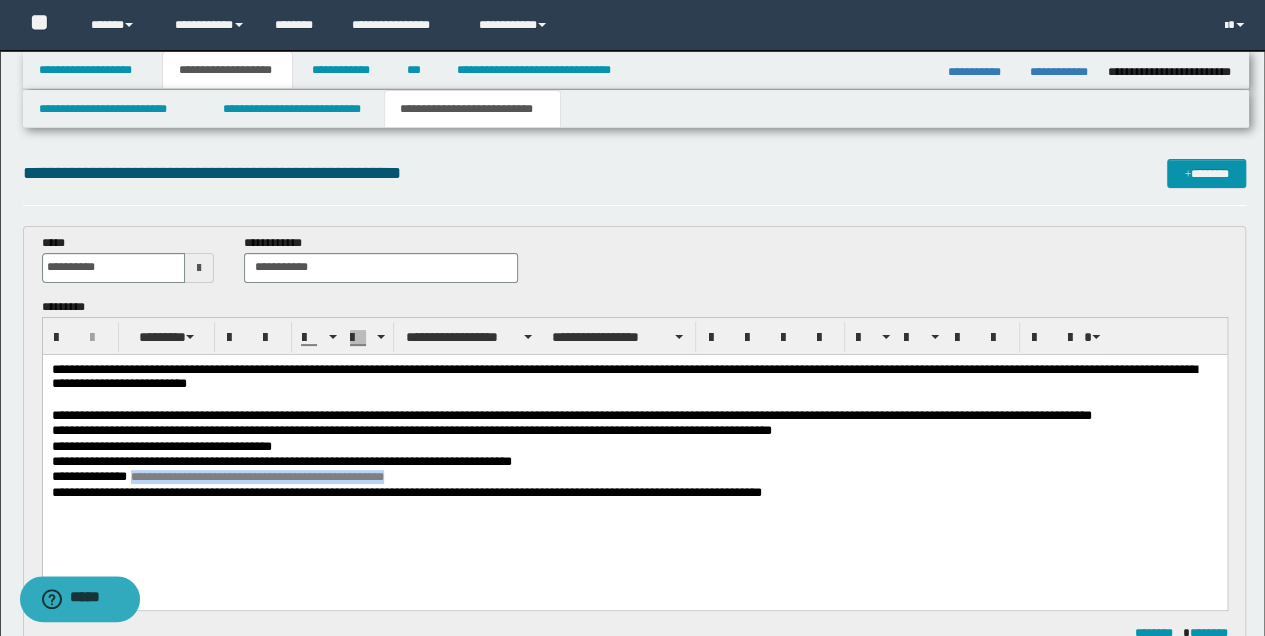 click on "**********" at bounding box center [634, 477] 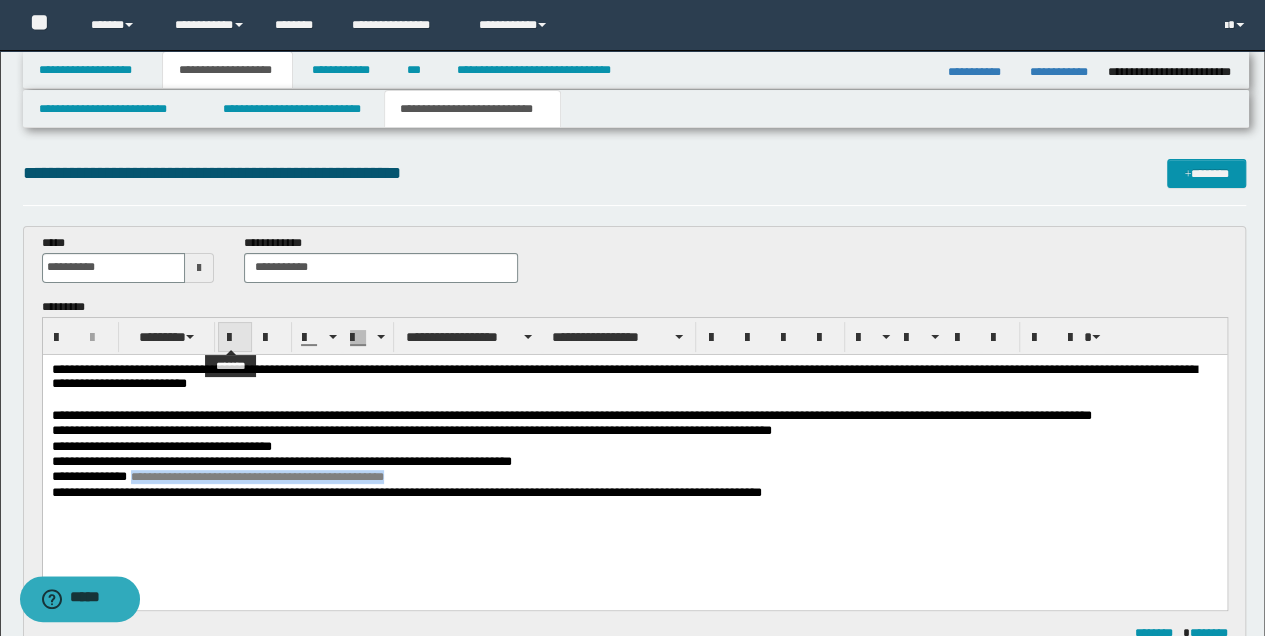 click at bounding box center (235, 338) 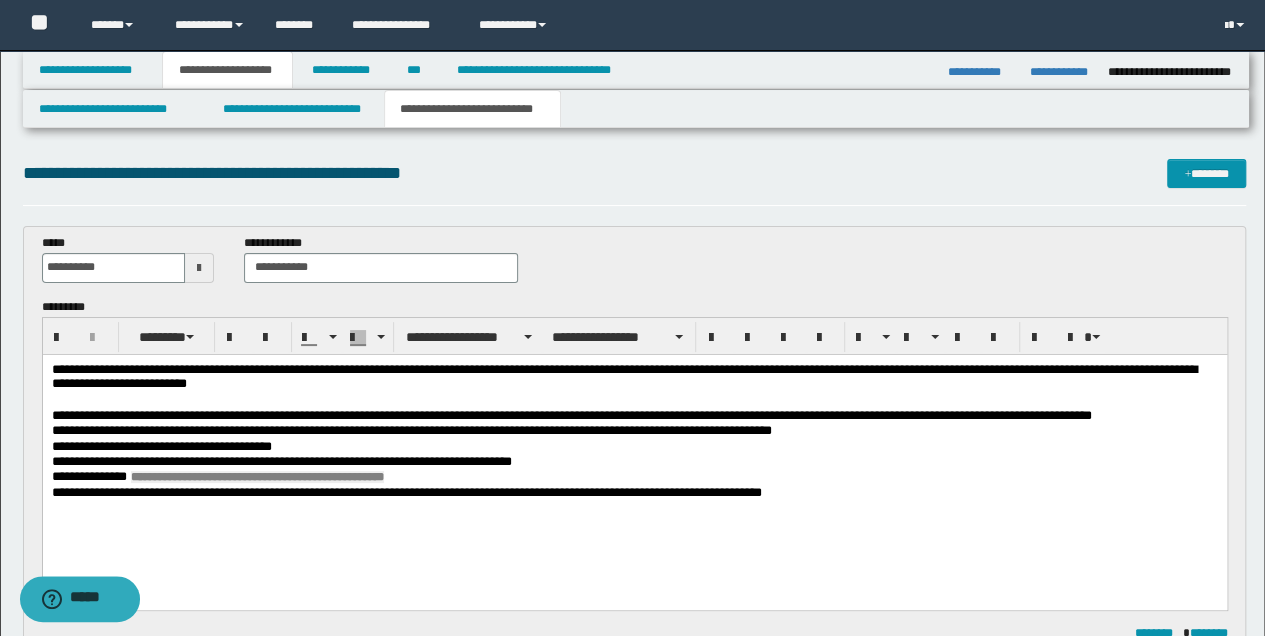 click on "**********" at bounding box center (634, 456) 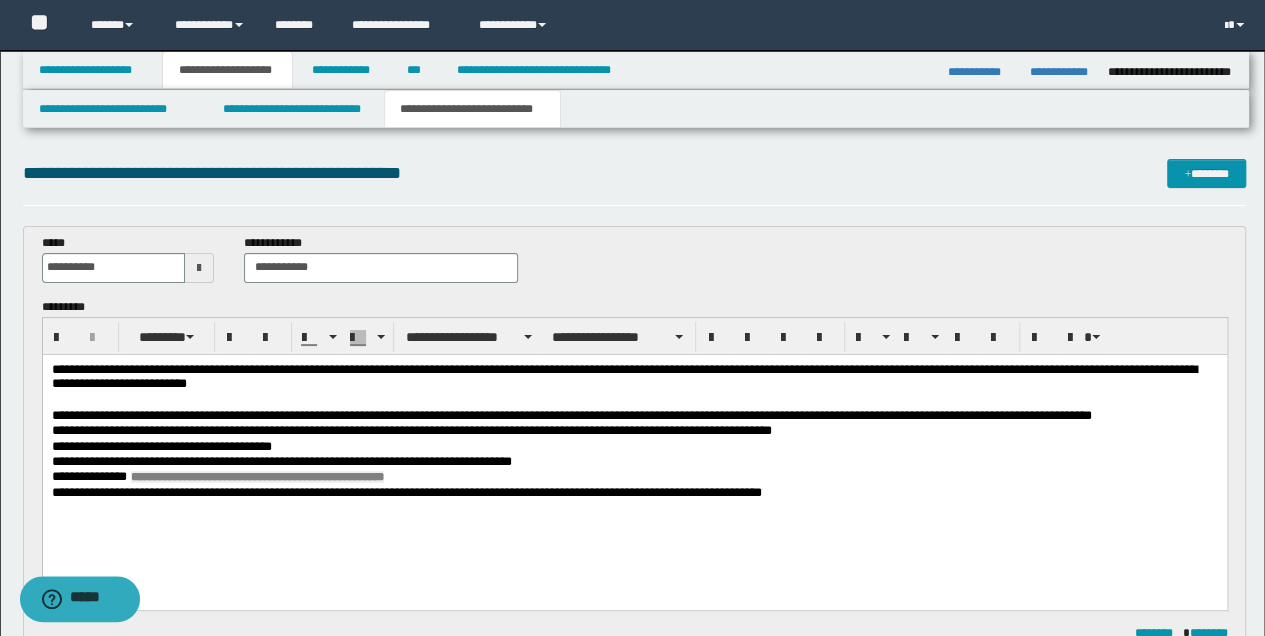 click on "**********" at bounding box center [634, 477] 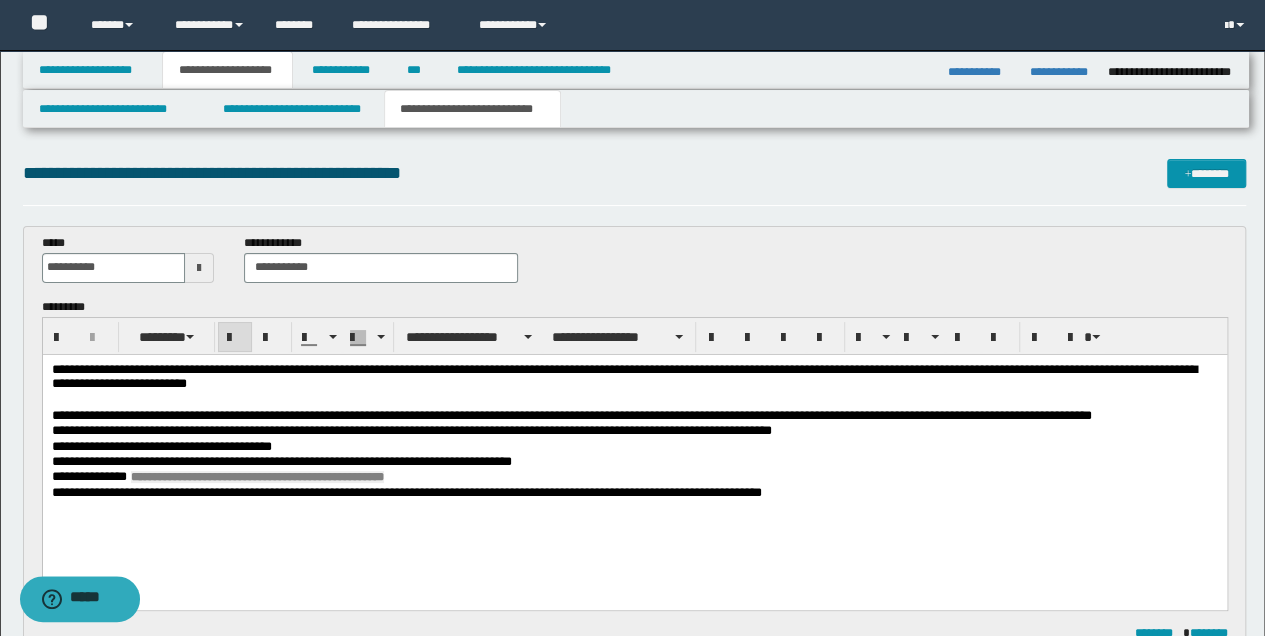 click at bounding box center (235, 337) 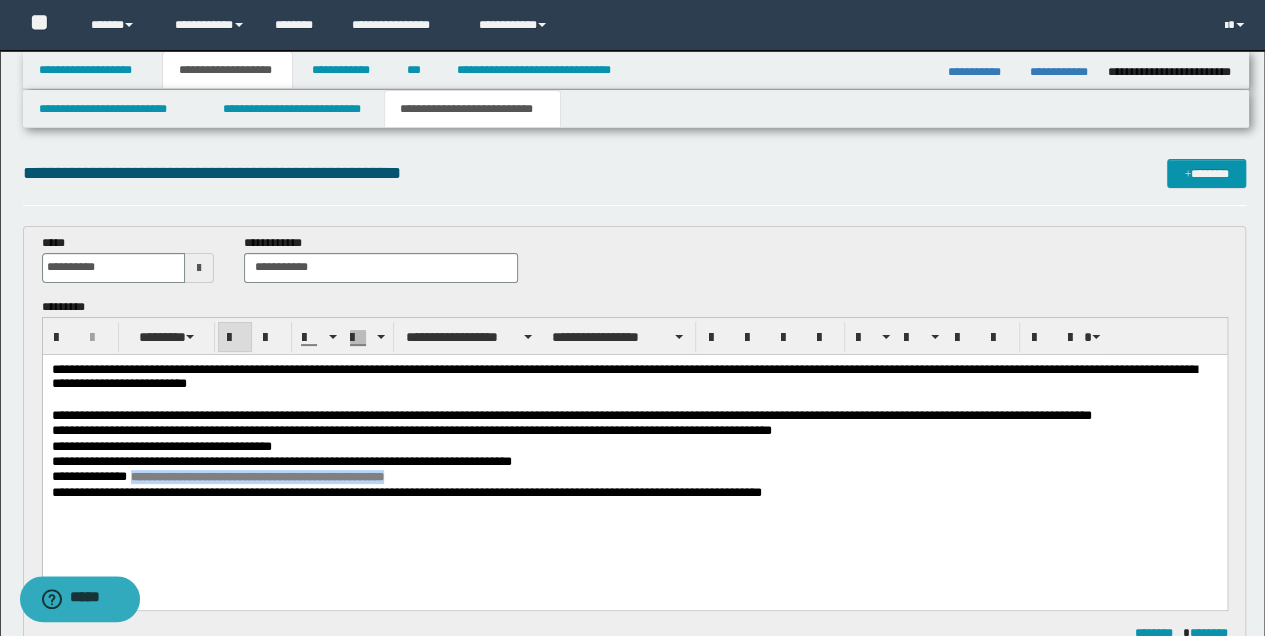 drag, startPoint x: 151, startPoint y: 477, endPoint x: 465, endPoint y: 479, distance: 314.00638 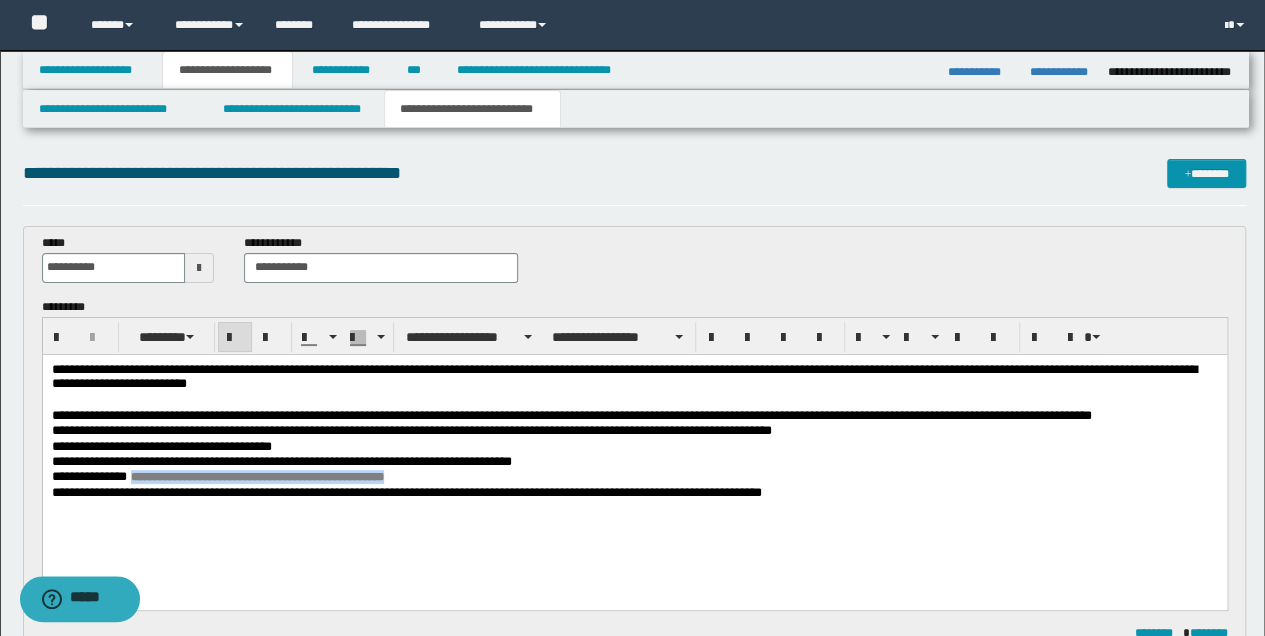 click on "**********" at bounding box center (634, 477) 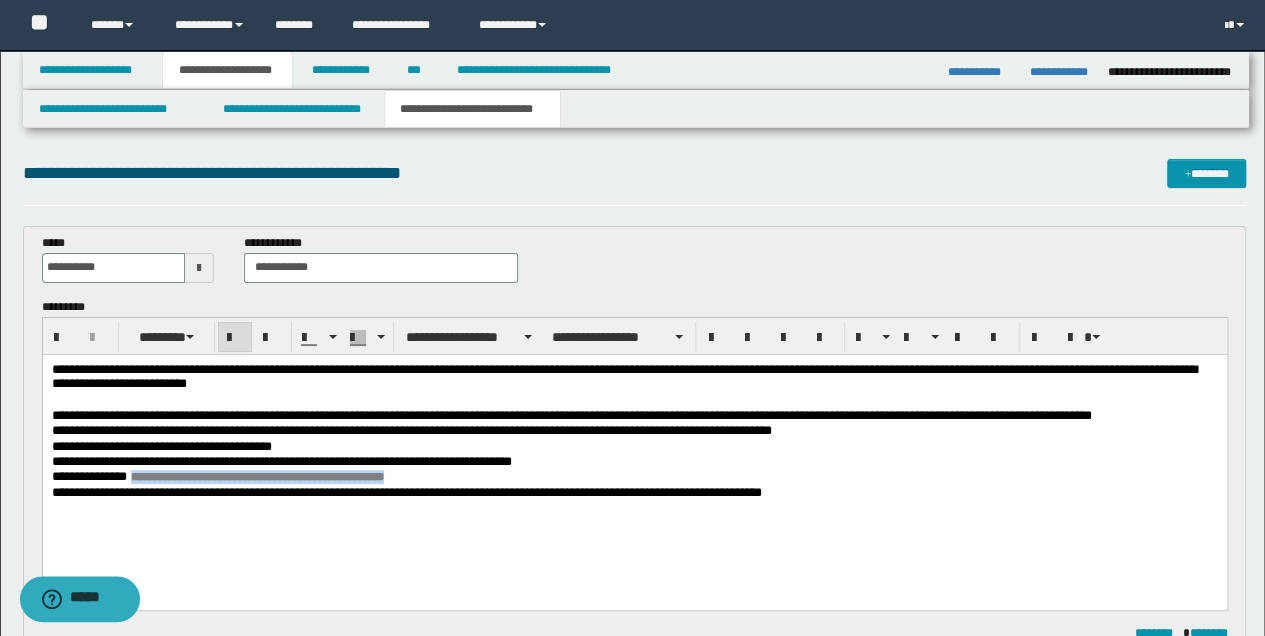 drag, startPoint x: 381, startPoint y: 123, endPoint x: 240, endPoint y: 343, distance: 261.30634 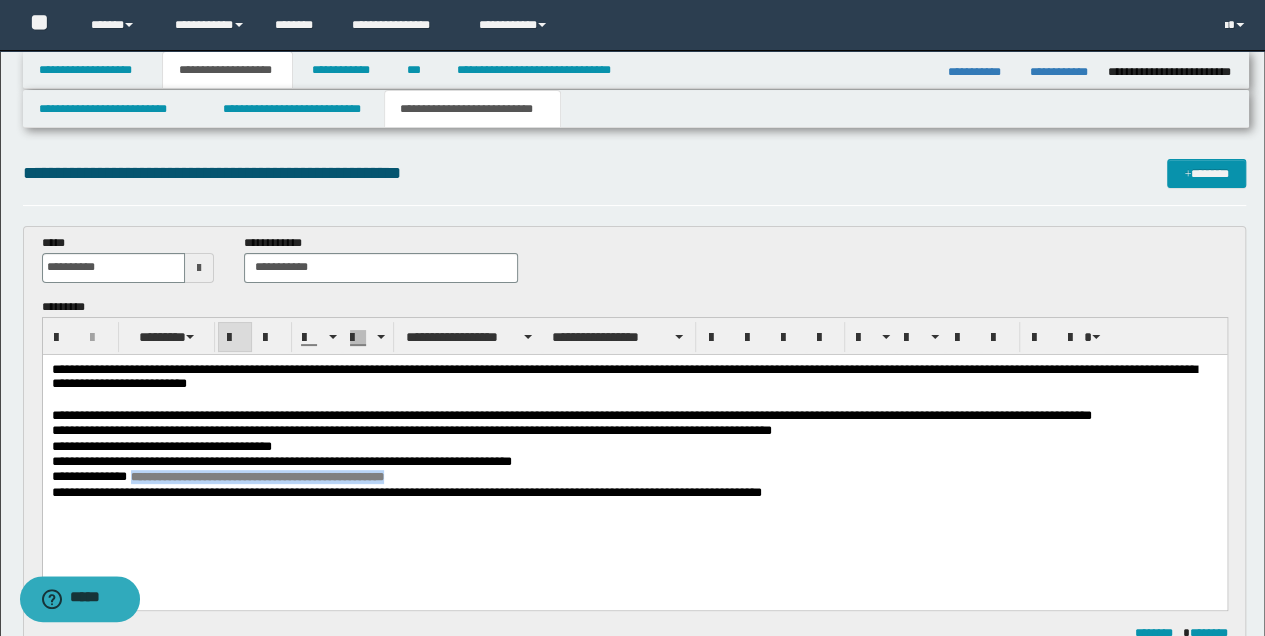 click at bounding box center (235, 337) 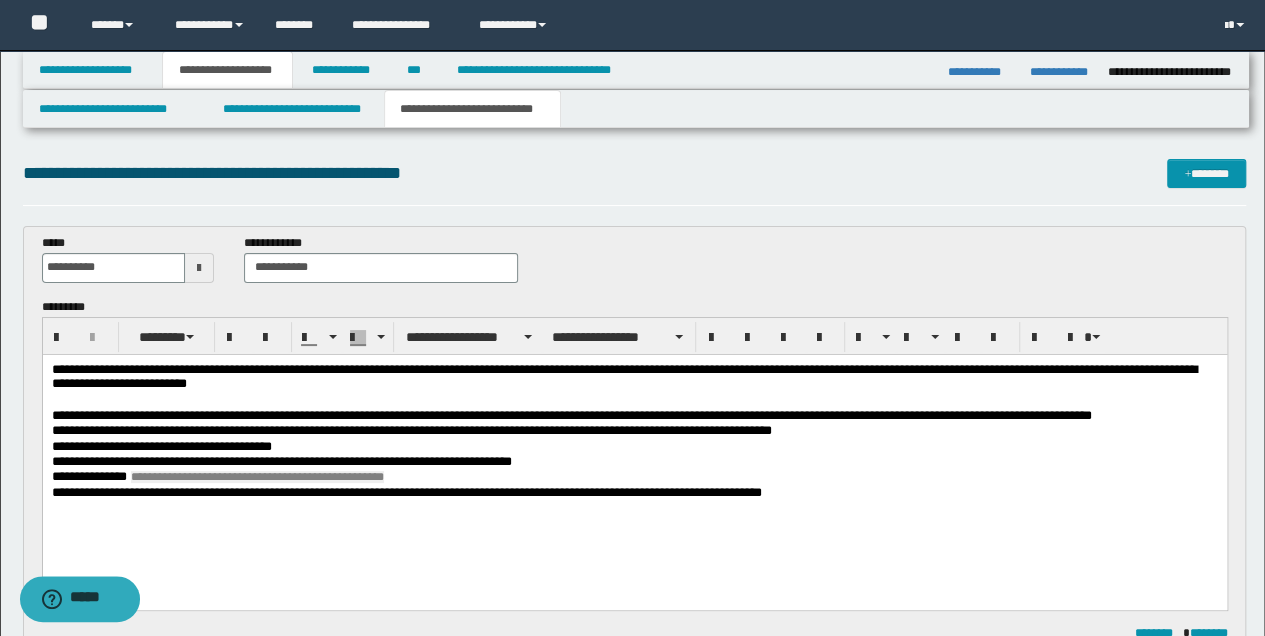 click on "**********" at bounding box center [634, 456] 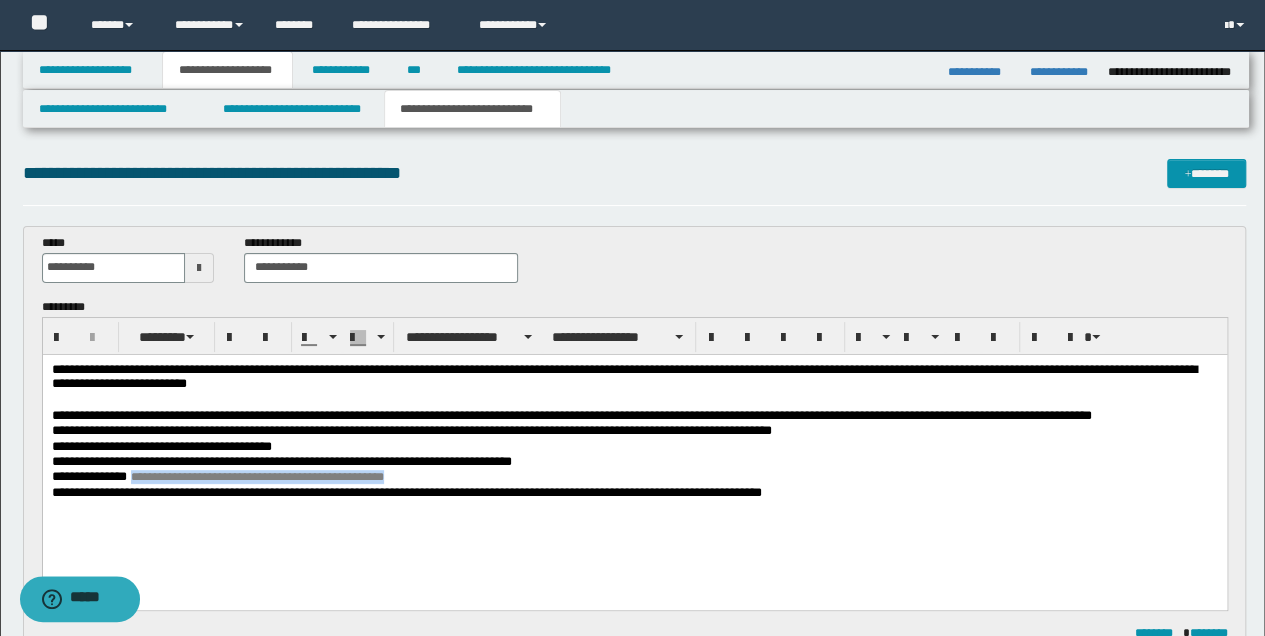 drag, startPoint x: 148, startPoint y: 478, endPoint x: 428, endPoint y: 483, distance: 280.04465 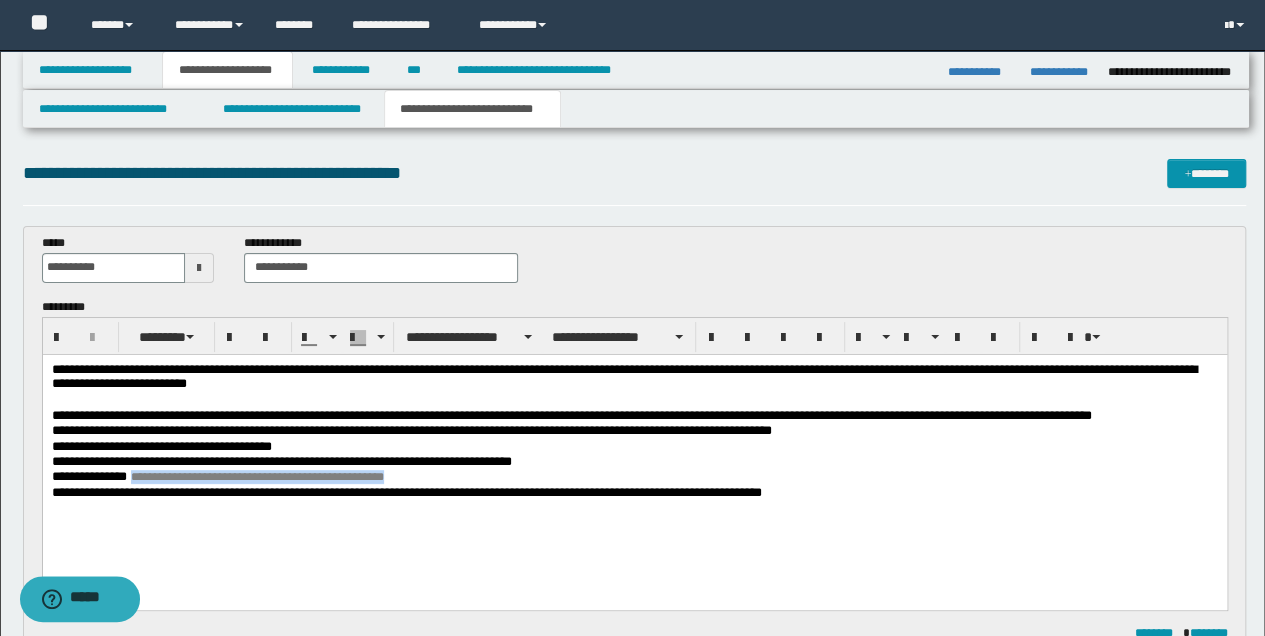 click on "**********" at bounding box center [634, 477] 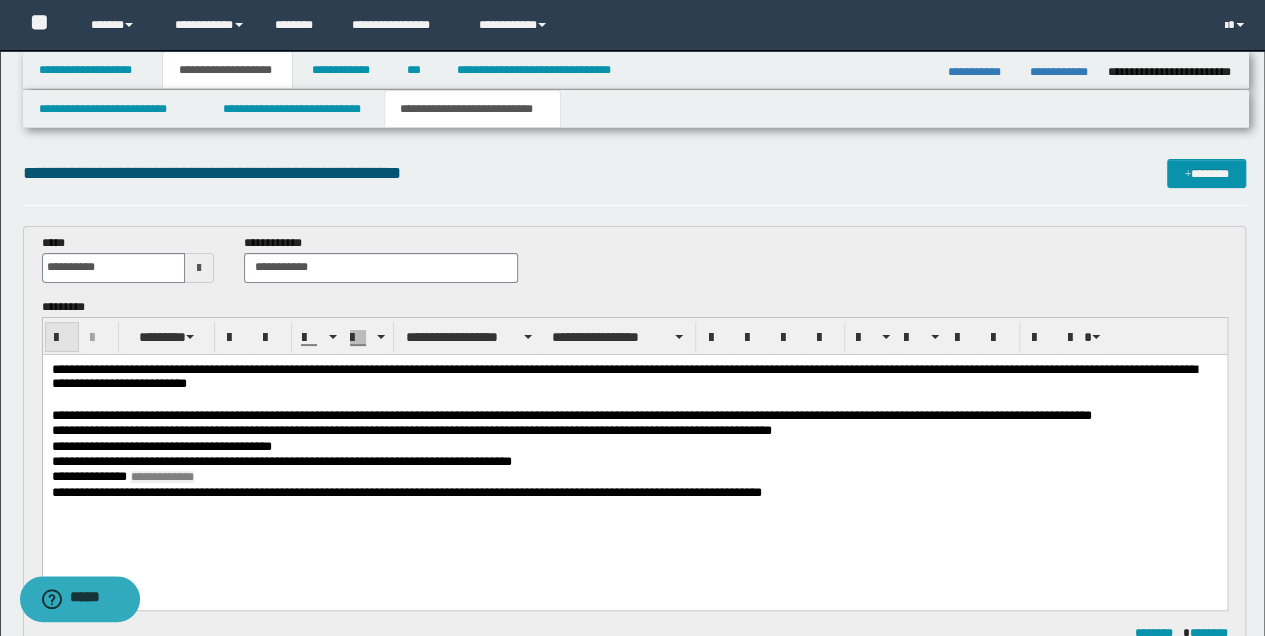 click at bounding box center (62, 338) 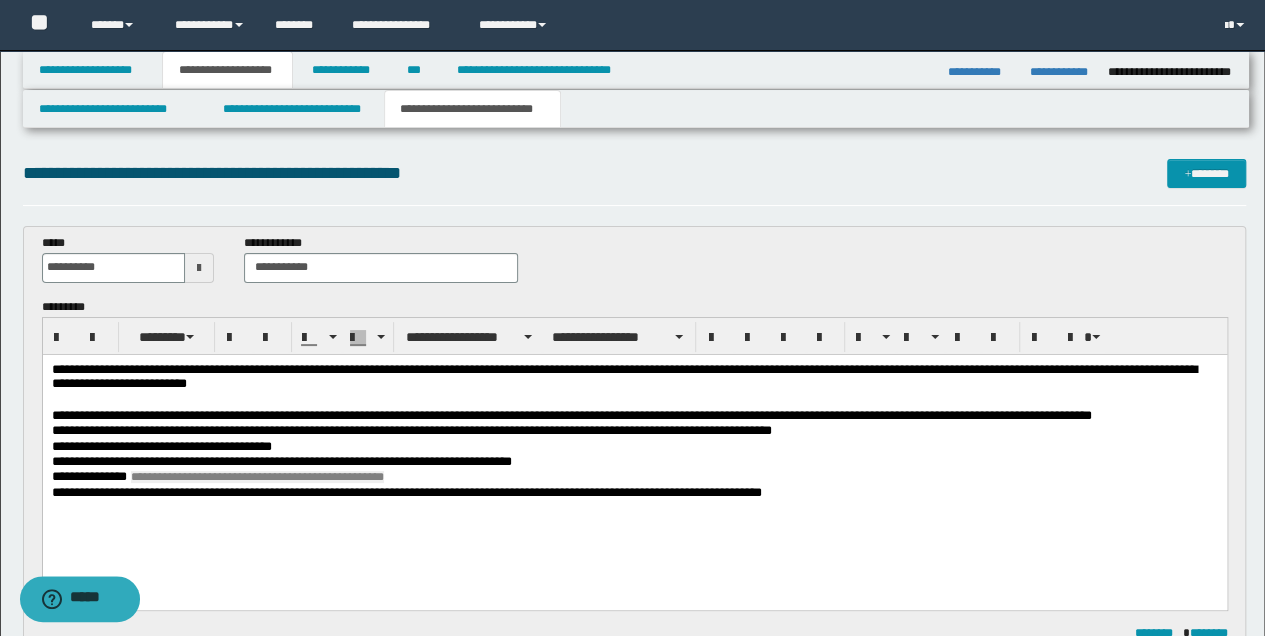 click on "**********" at bounding box center [634, 456] 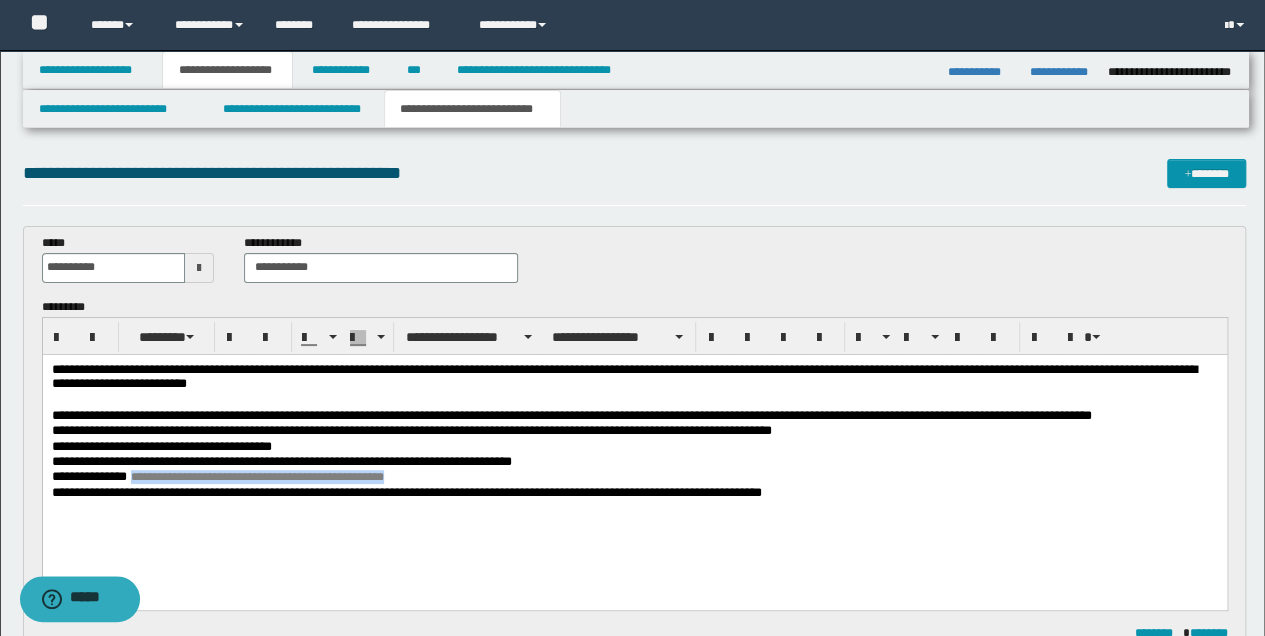 drag, startPoint x: 149, startPoint y: 477, endPoint x: 478, endPoint y: 477, distance: 329 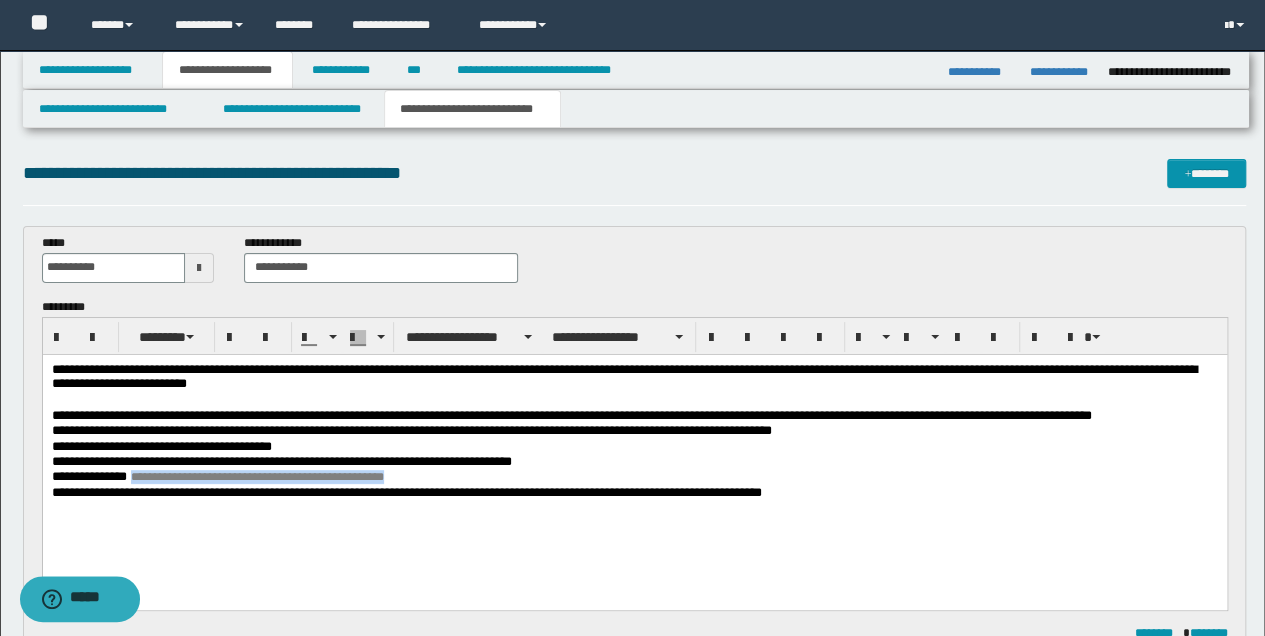 click on "**********" at bounding box center [634, 477] 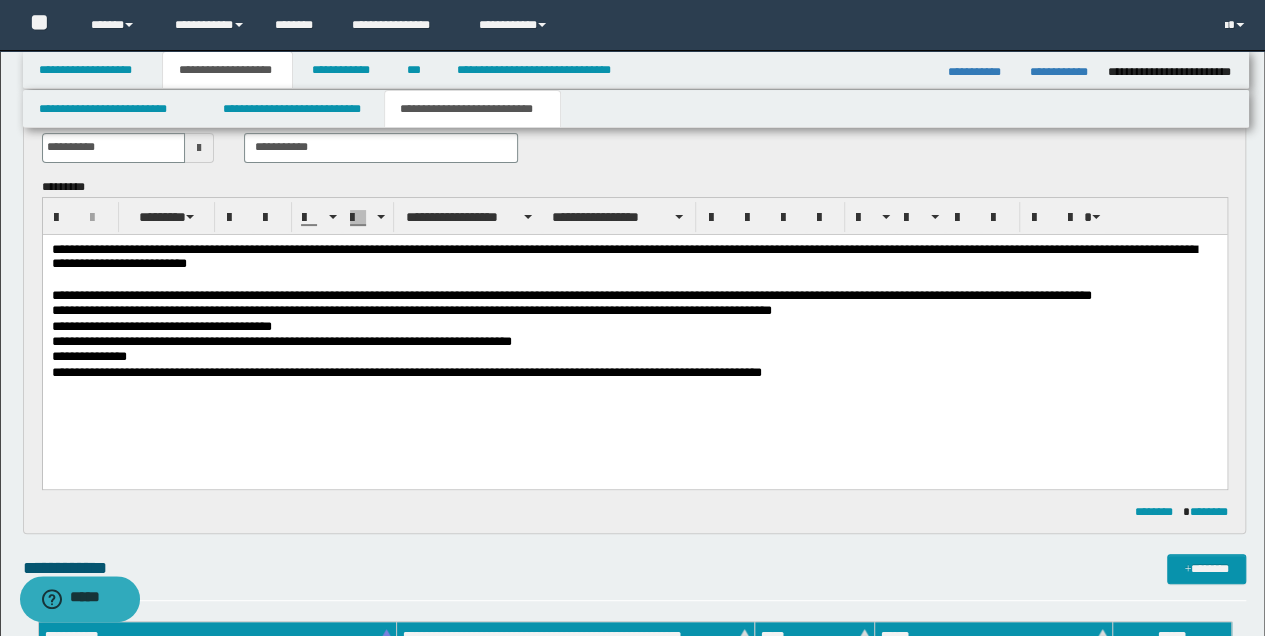 scroll, scrollTop: 266, scrollLeft: 0, axis: vertical 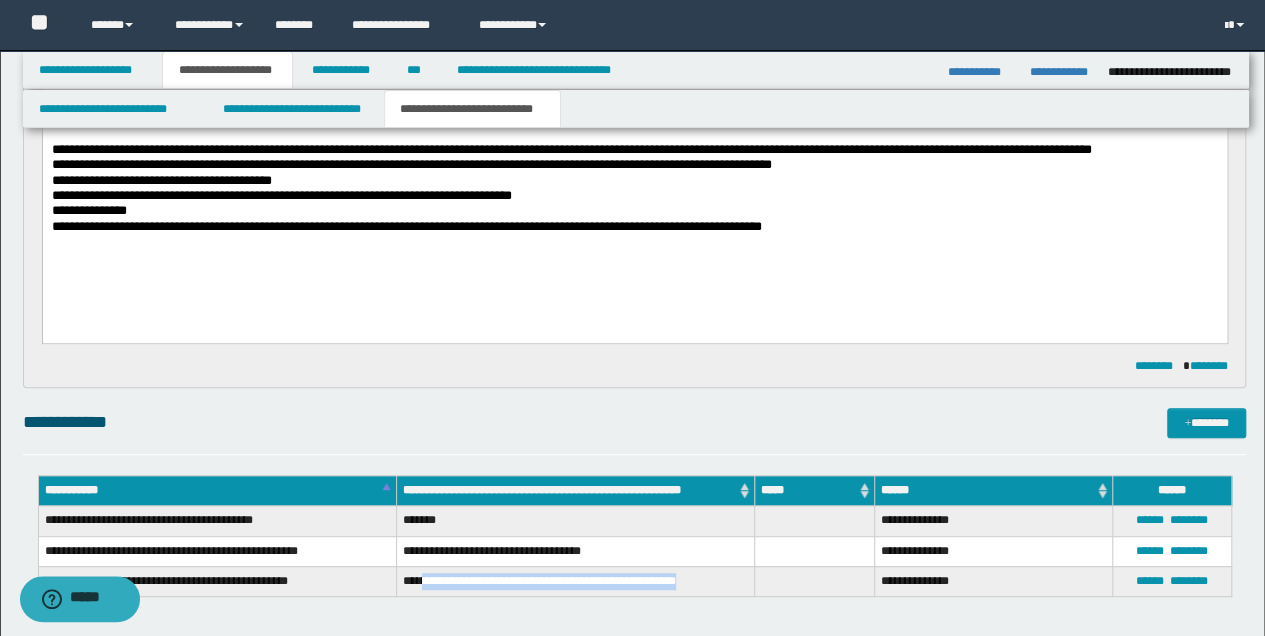 drag, startPoint x: 426, startPoint y: 579, endPoint x: 692, endPoint y: 586, distance: 266.0921 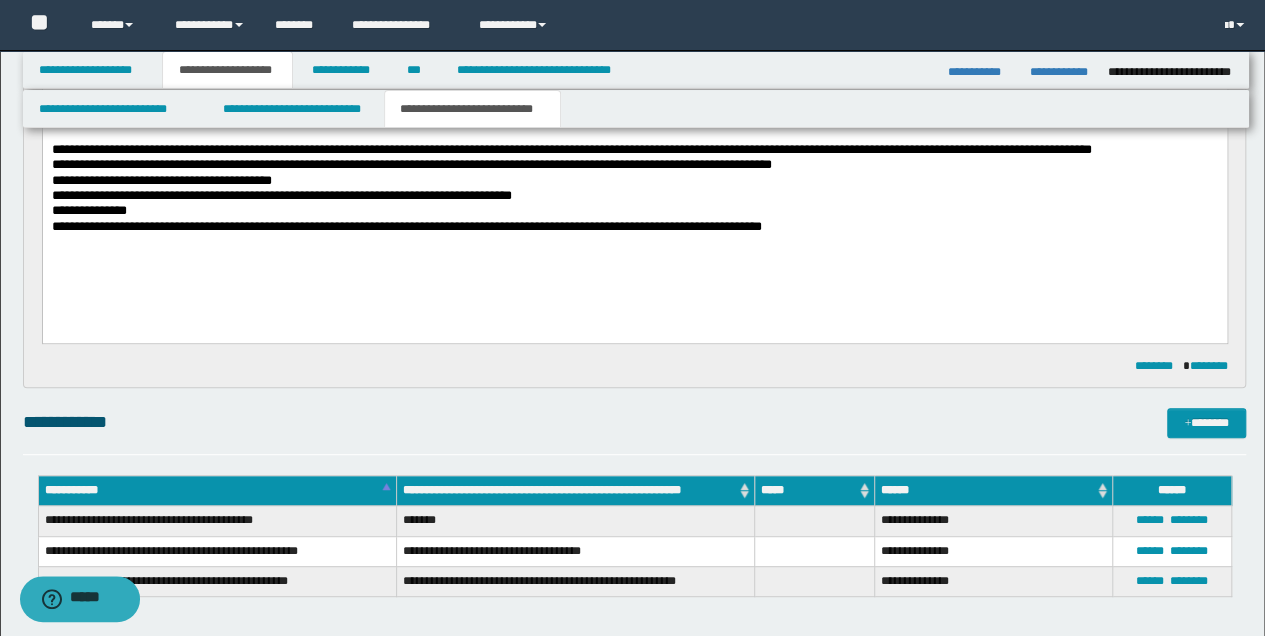 click on "**********" at bounding box center (635, 542) 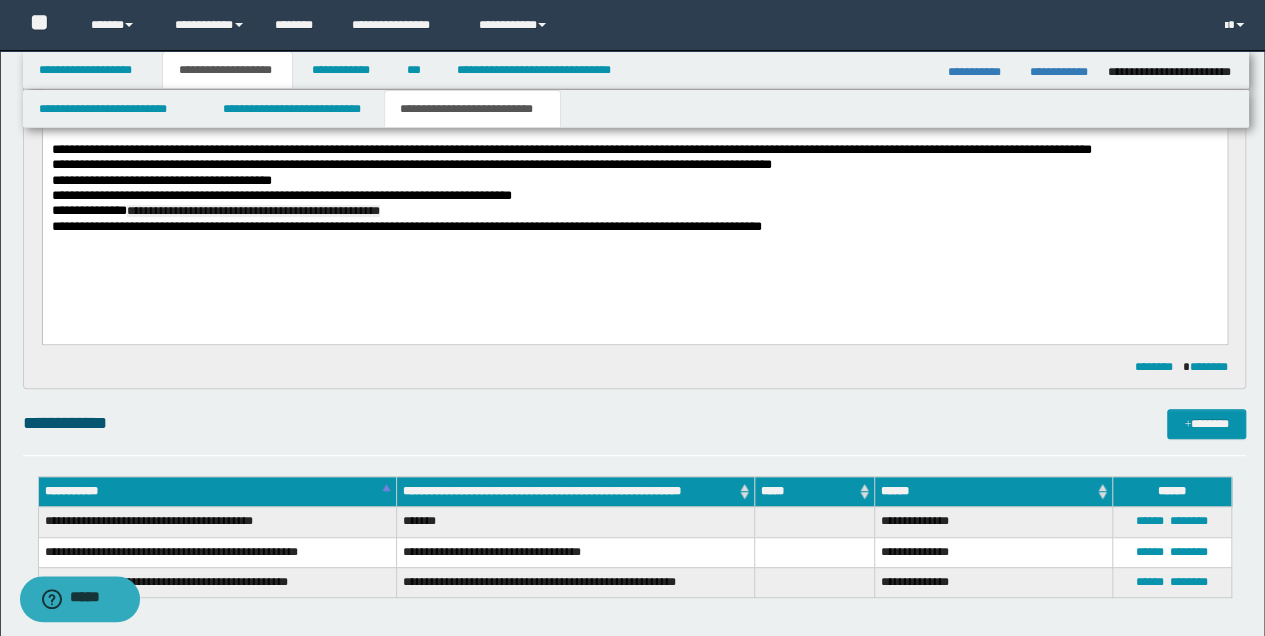 scroll, scrollTop: 200, scrollLeft: 0, axis: vertical 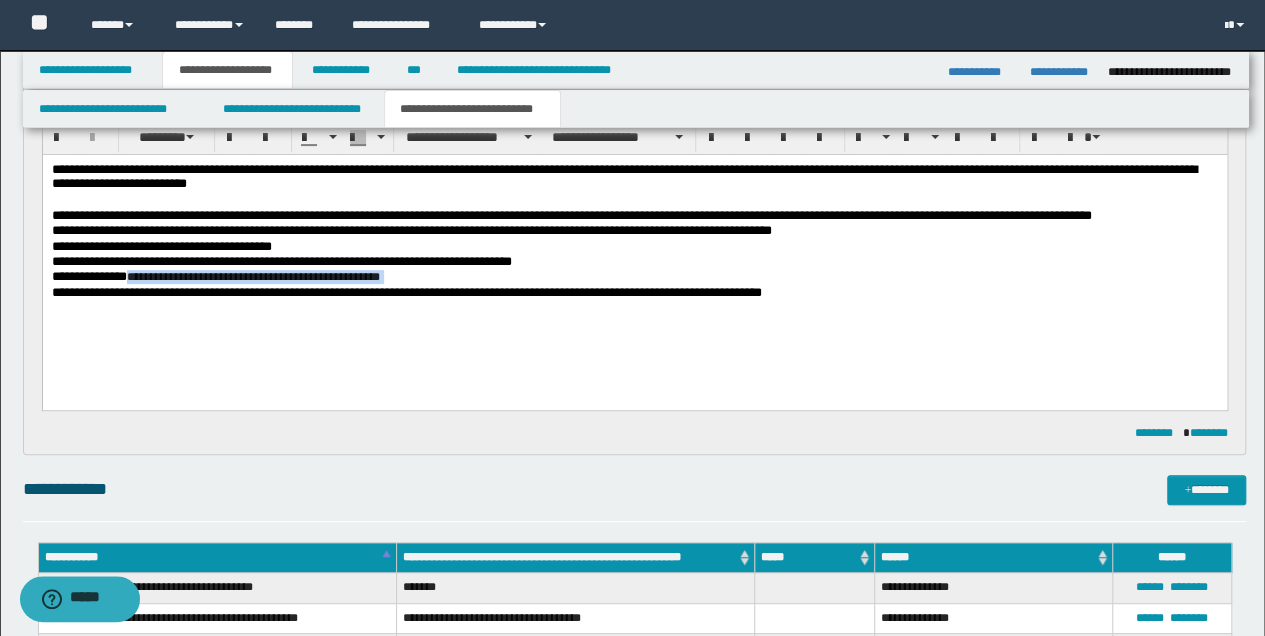 drag, startPoint x: 146, startPoint y: 277, endPoint x: 456, endPoint y: 283, distance: 310.05804 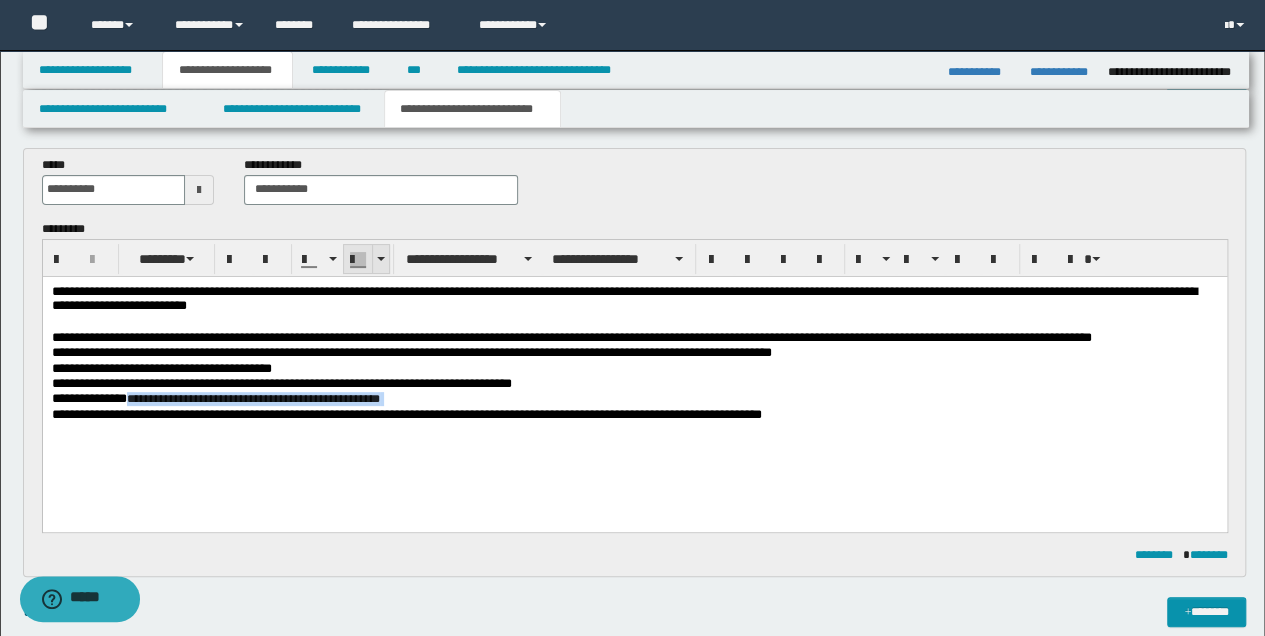 scroll, scrollTop: 66, scrollLeft: 0, axis: vertical 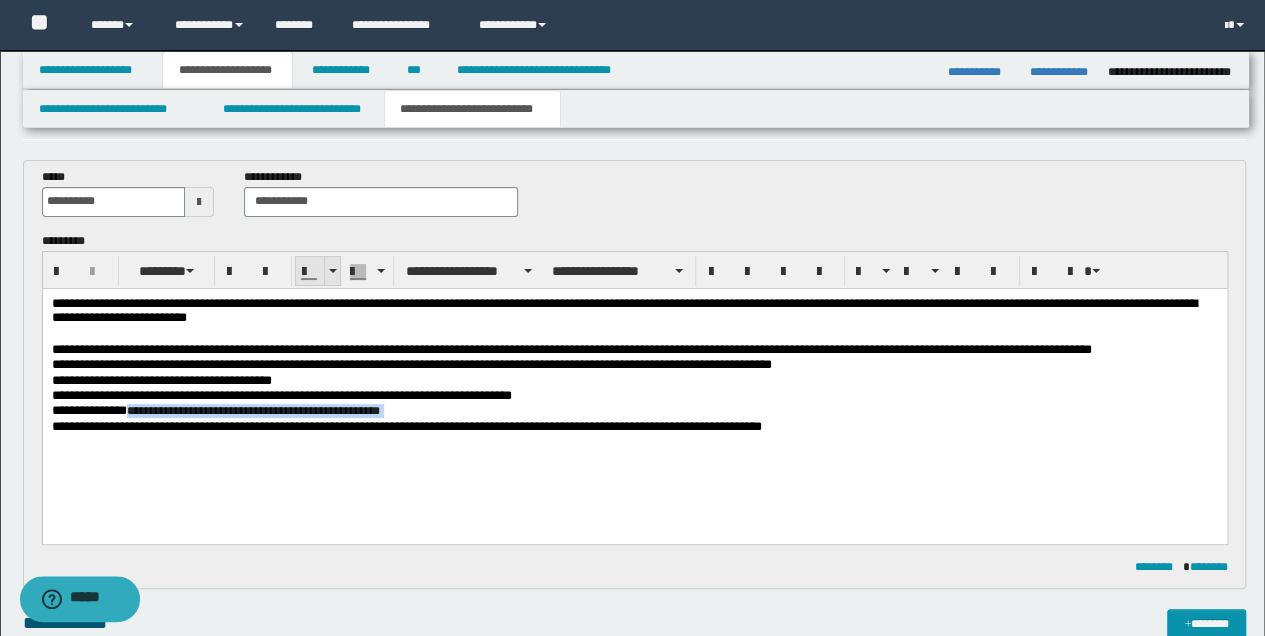 click at bounding box center [333, 271] 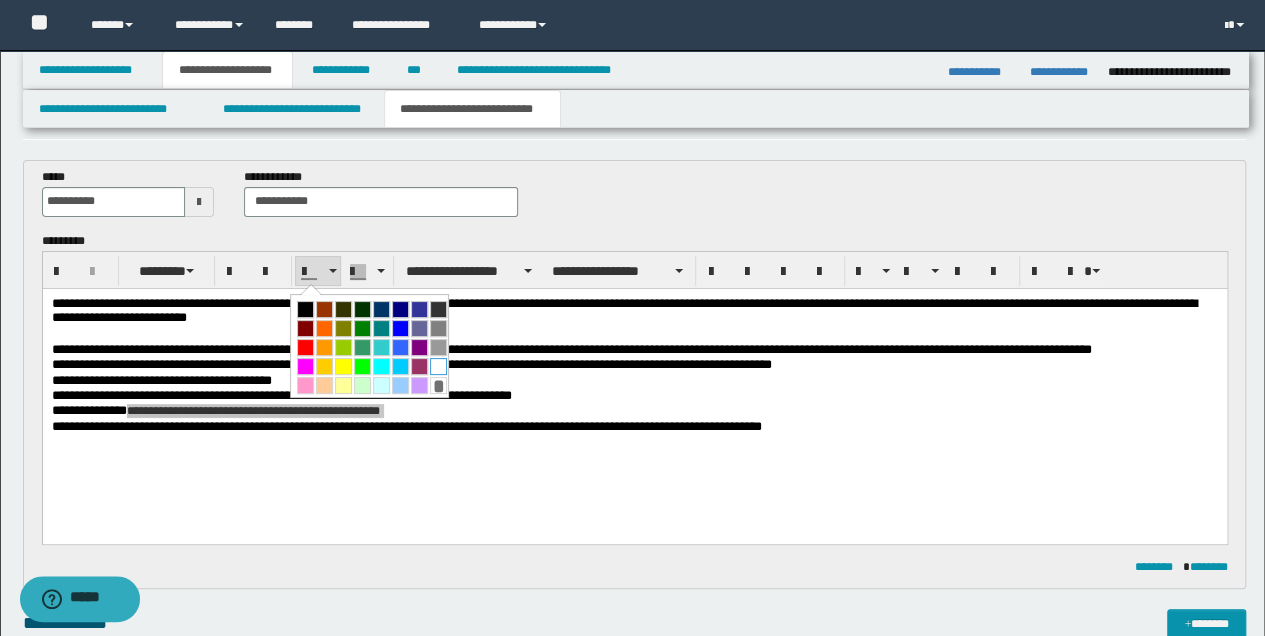 click at bounding box center (438, 366) 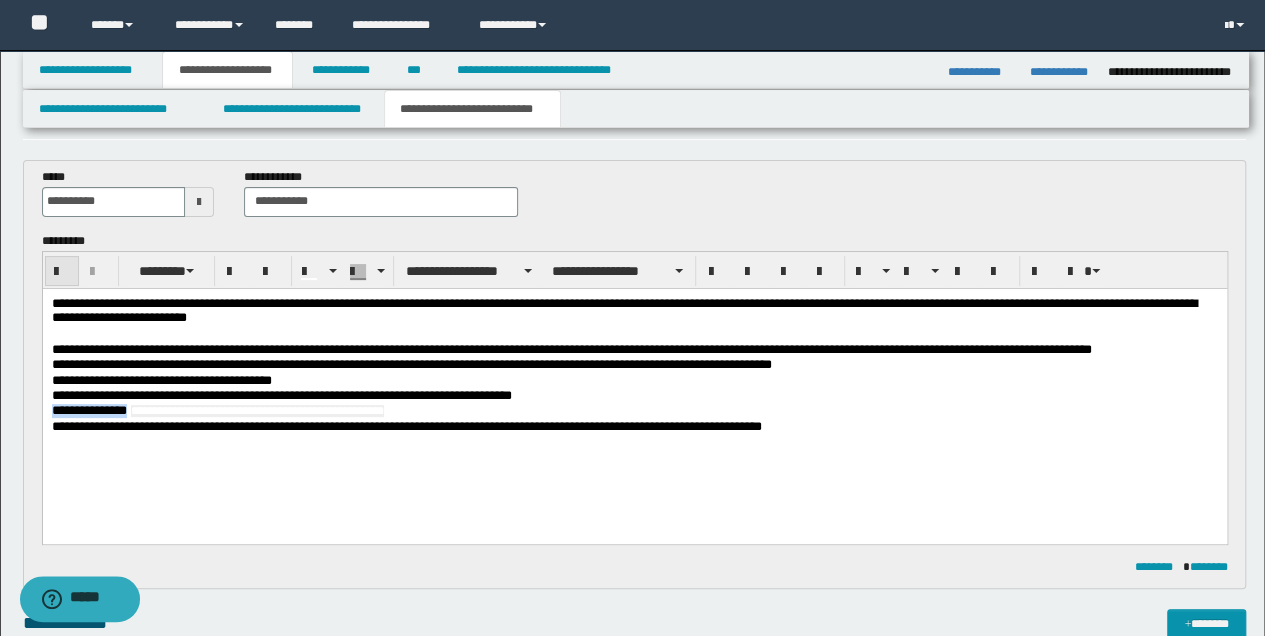 click at bounding box center [62, 271] 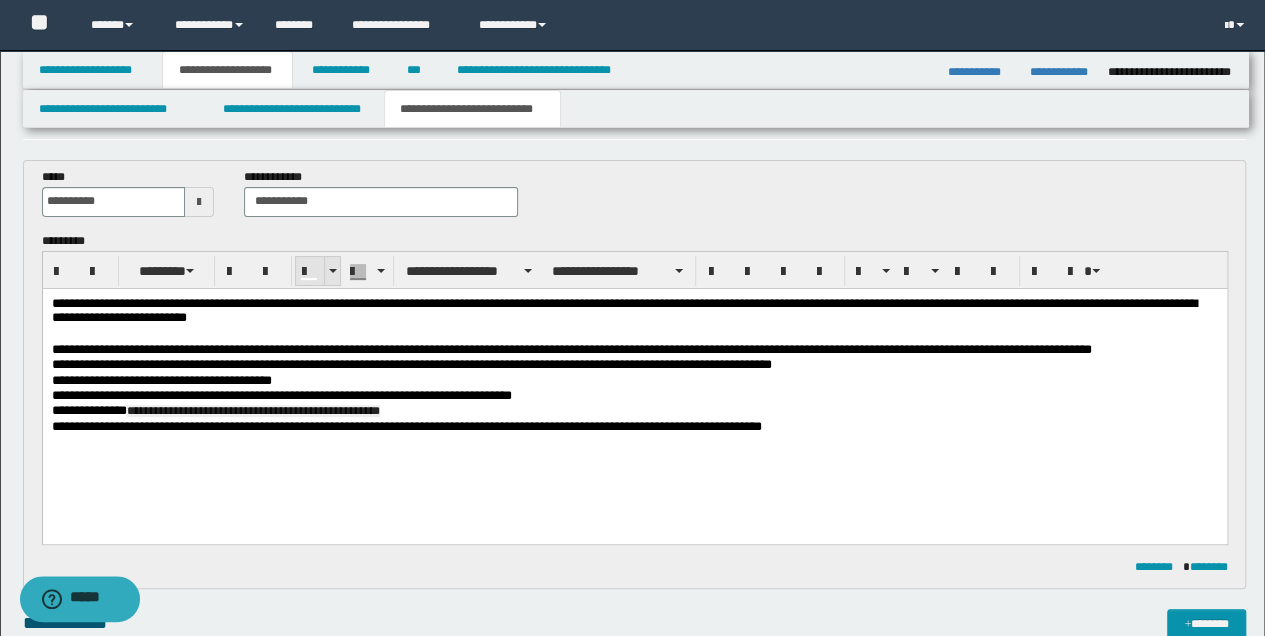 click at bounding box center [333, 271] 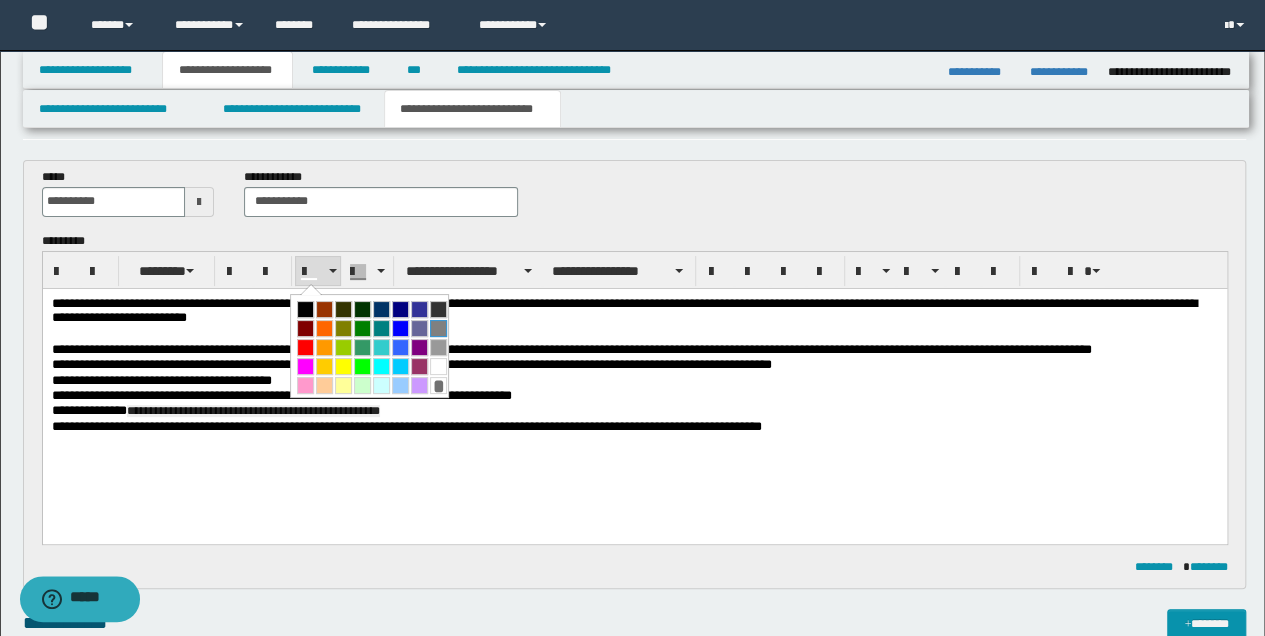 click at bounding box center [438, 328] 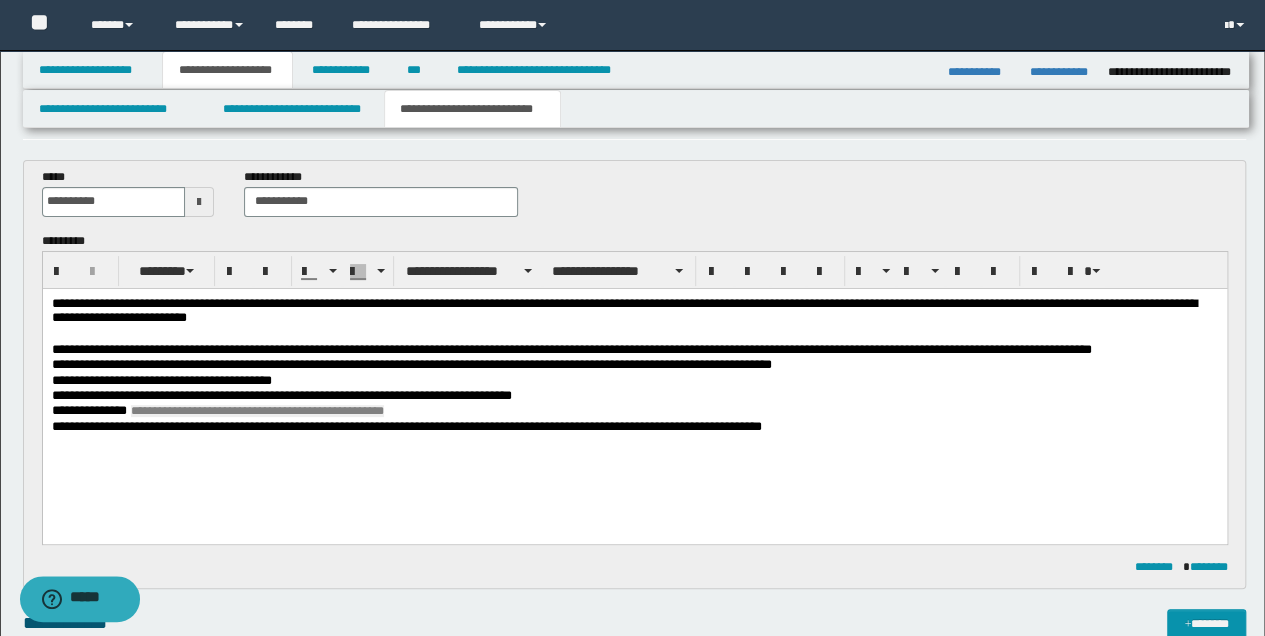 click on "**********" at bounding box center [634, 411] 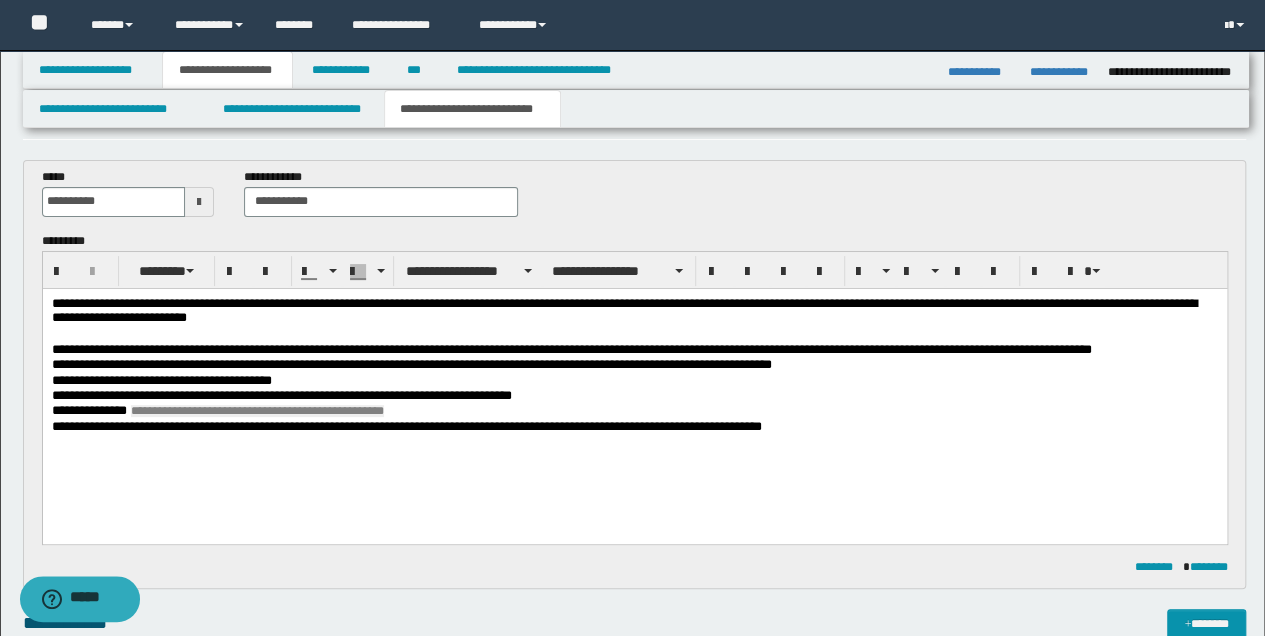click on "**********" at bounding box center (634, 395) 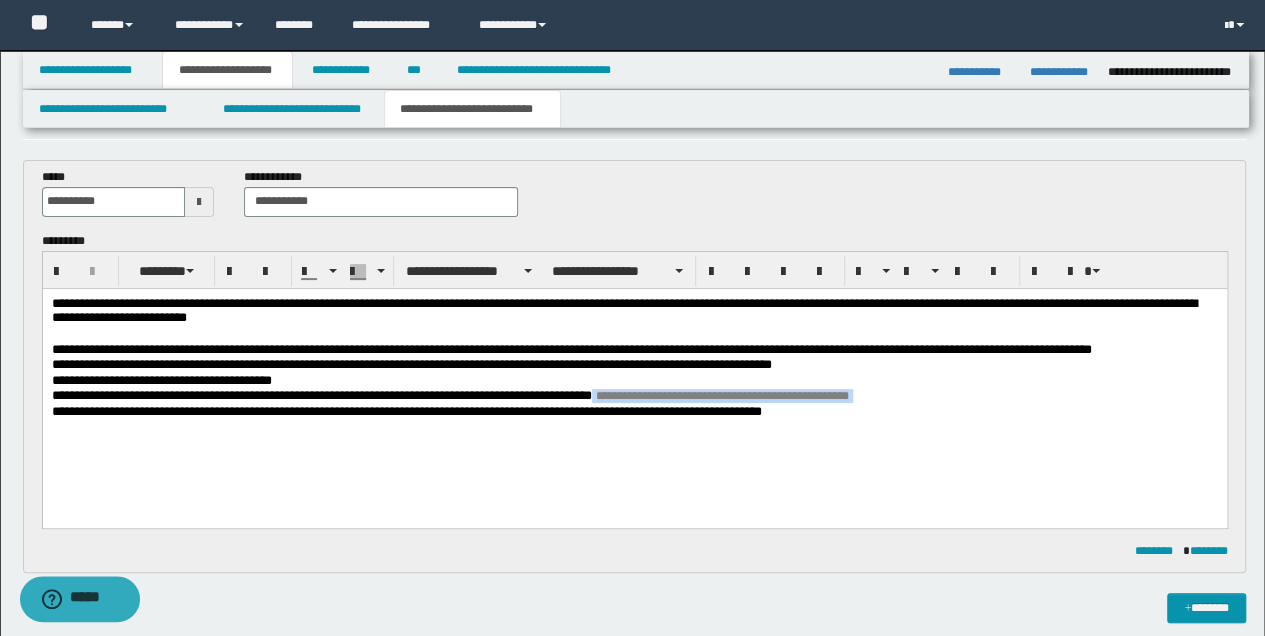 drag, startPoint x: 656, startPoint y: 397, endPoint x: 1105, endPoint y: 393, distance: 449.01782 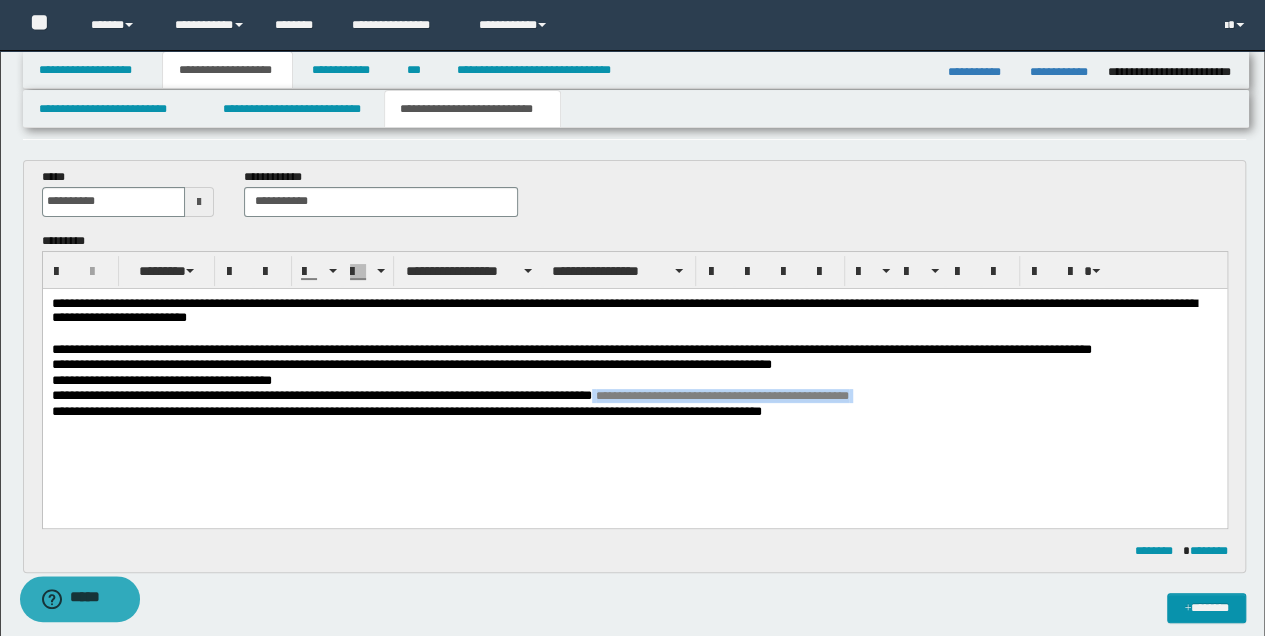 click on "**********" at bounding box center (634, 396) 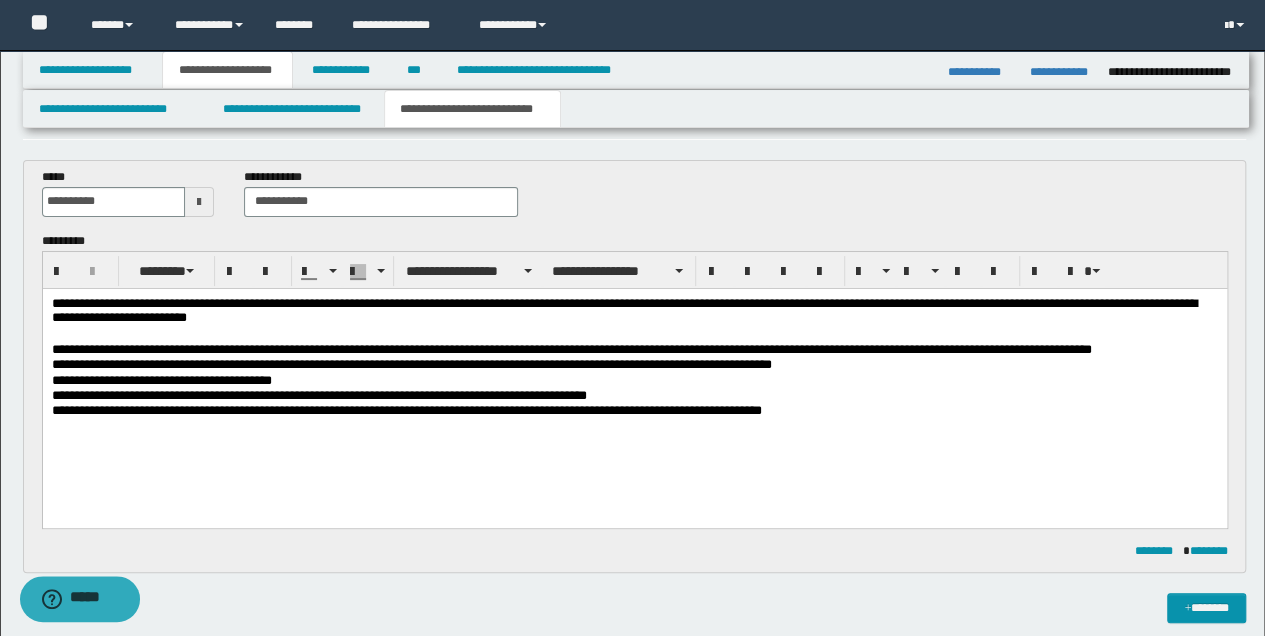 click on "**********" at bounding box center (634, 395) 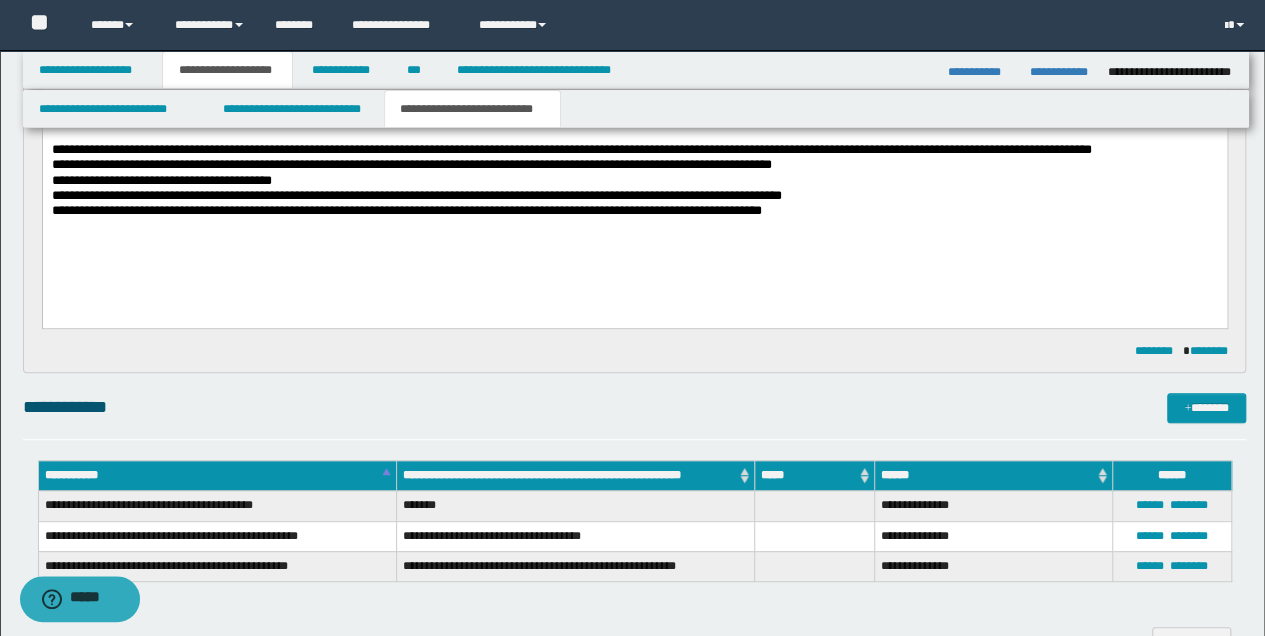 scroll, scrollTop: 533, scrollLeft: 0, axis: vertical 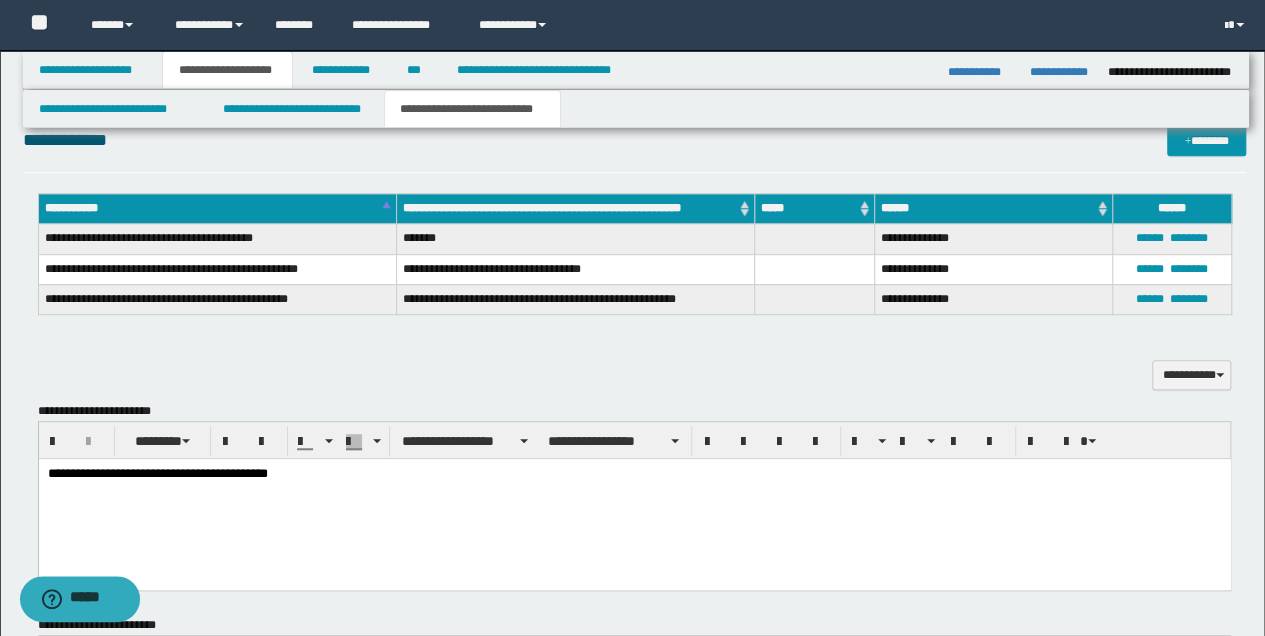 click on "**********" at bounding box center [634, 473] 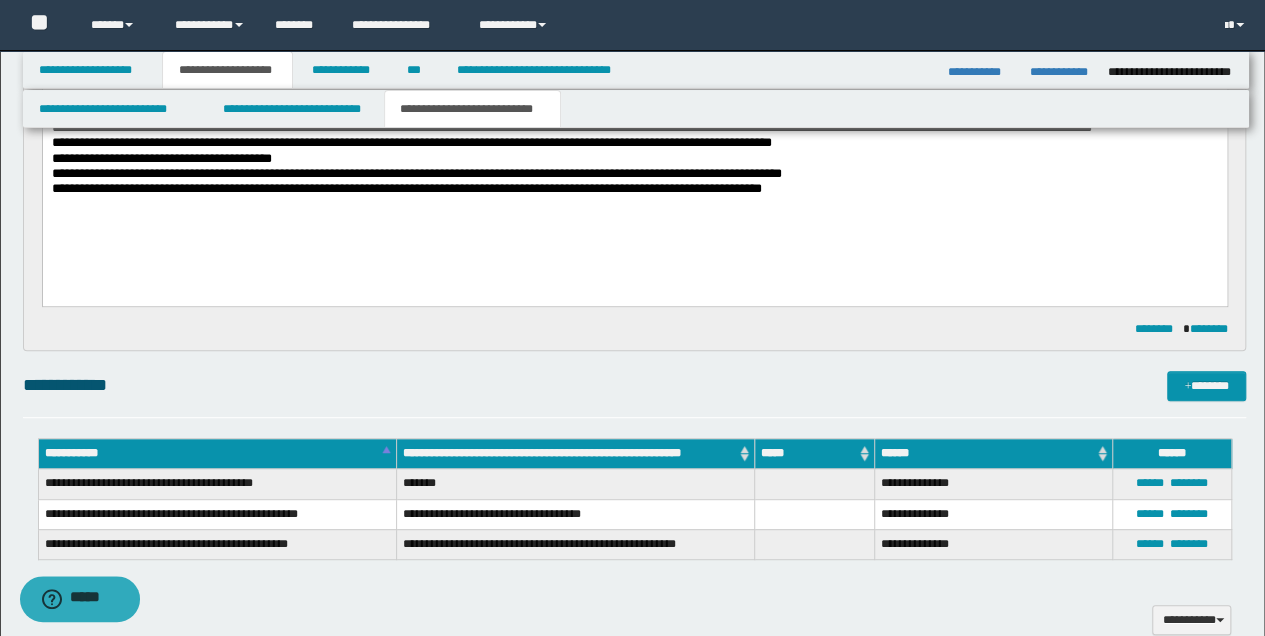 scroll, scrollTop: 266, scrollLeft: 0, axis: vertical 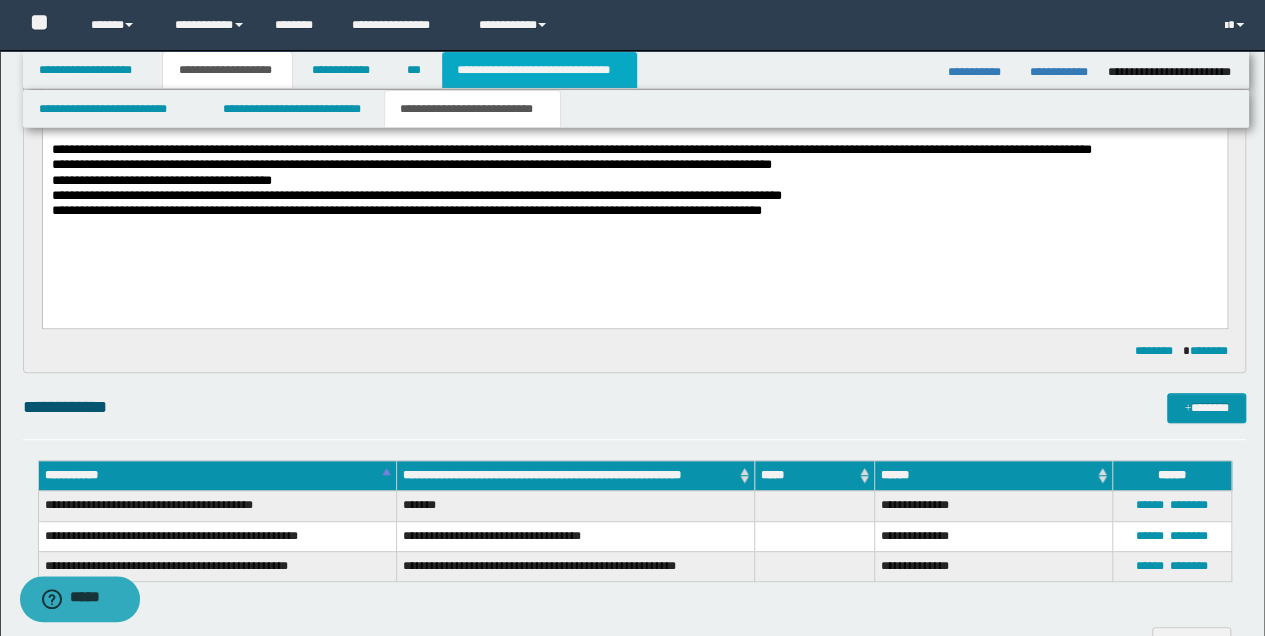click on "**********" at bounding box center [539, 70] 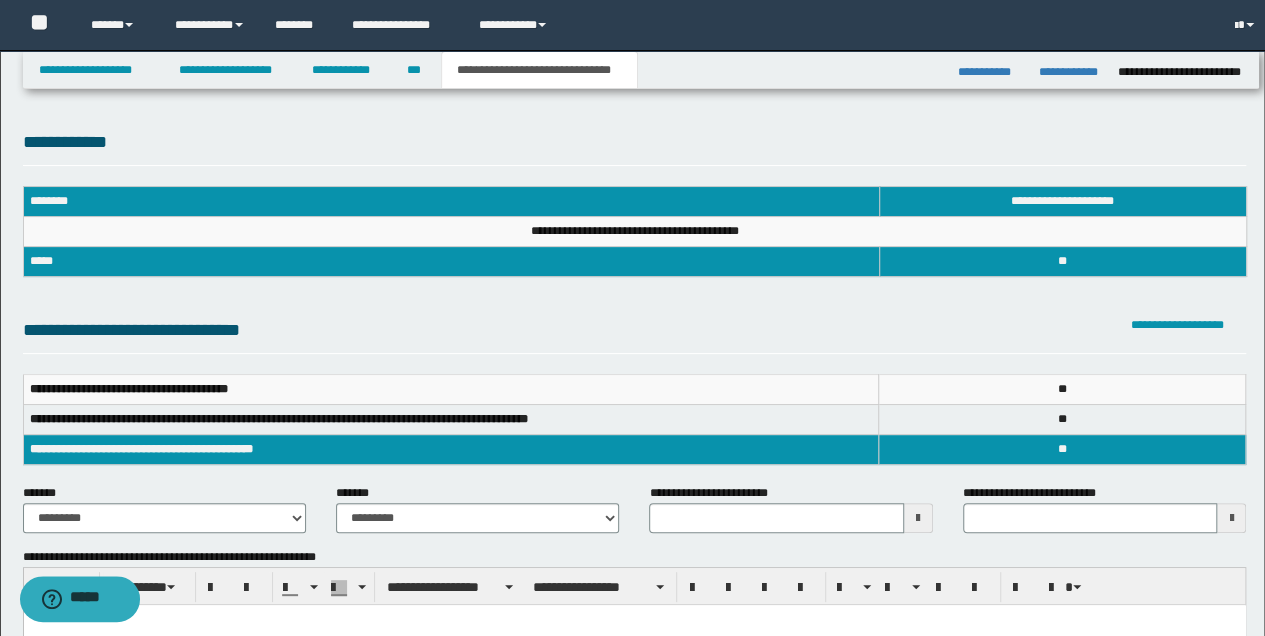 scroll, scrollTop: 0, scrollLeft: 0, axis: both 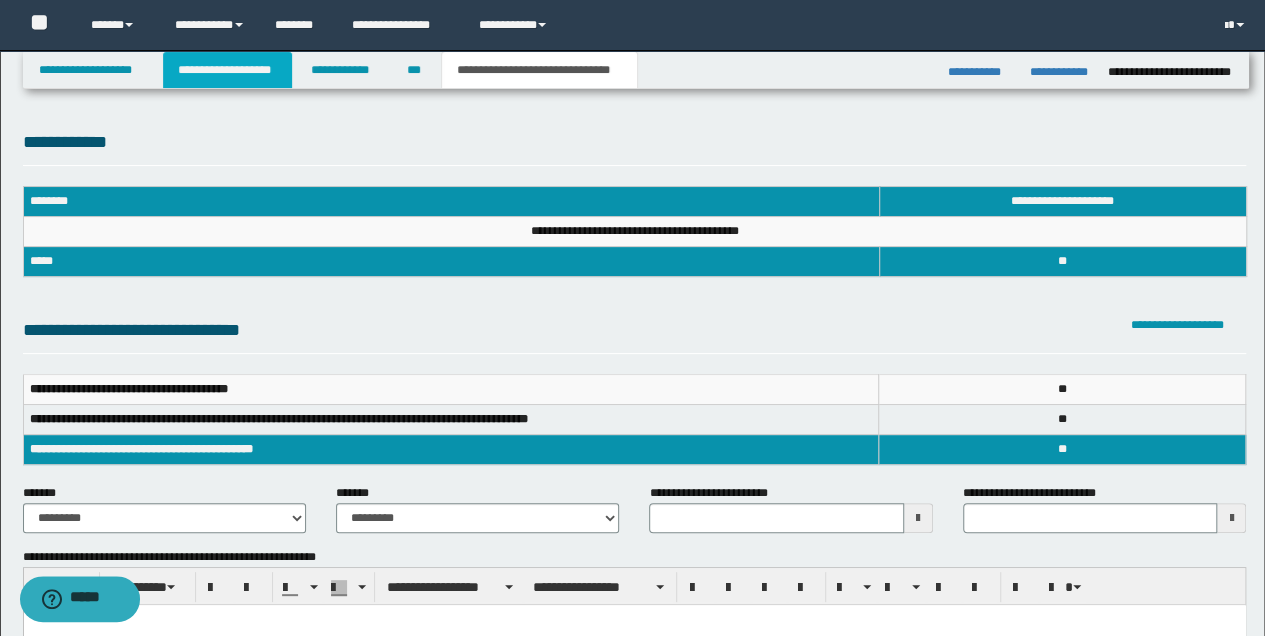 click on "**********" at bounding box center (227, 70) 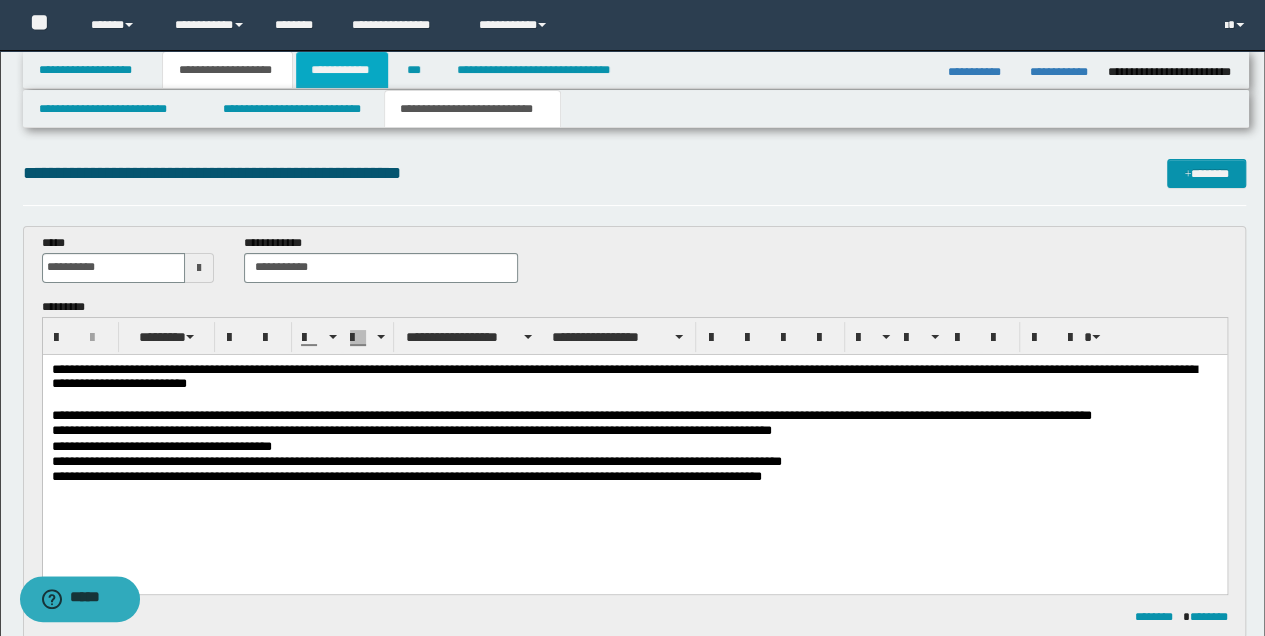 click on "**********" at bounding box center (342, 70) 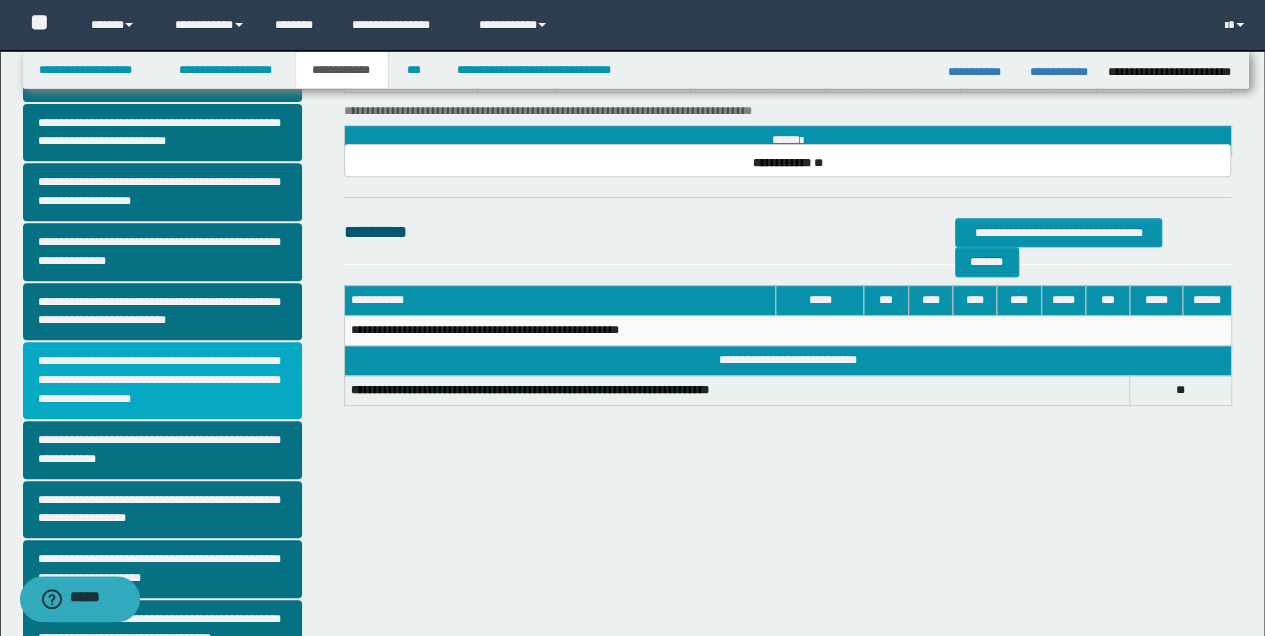 scroll, scrollTop: 333, scrollLeft: 0, axis: vertical 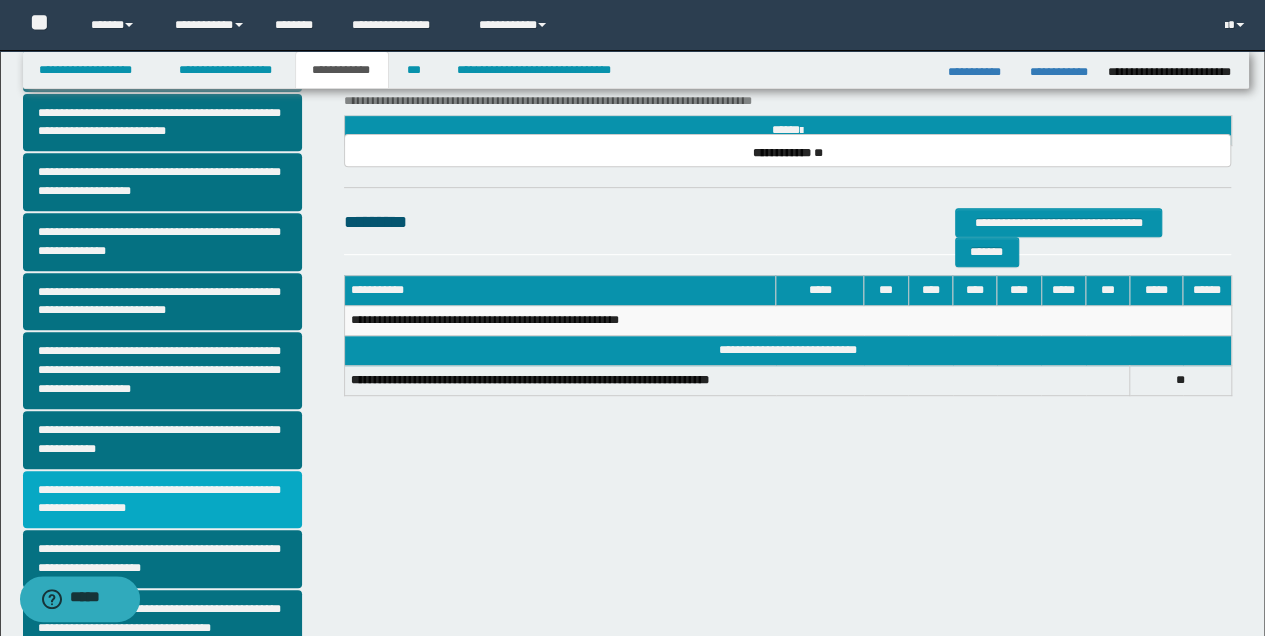 click on "**********" at bounding box center (162, 500) 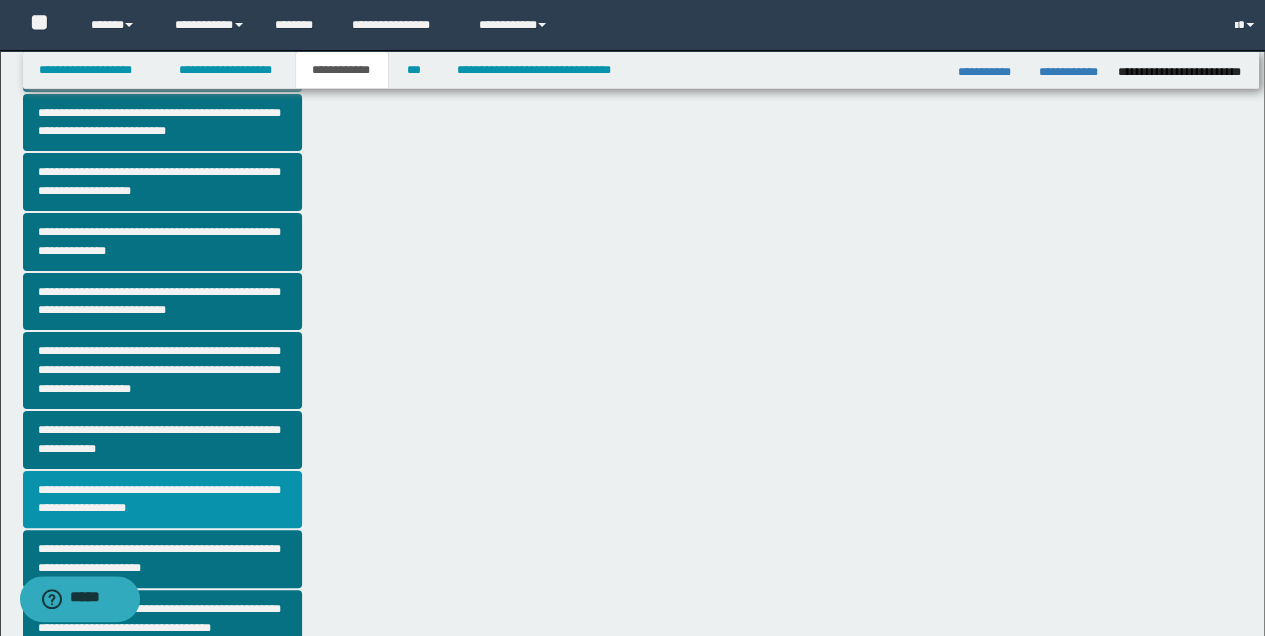 scroll, scrollTop: 0, scrollLeft: 0, axis: both 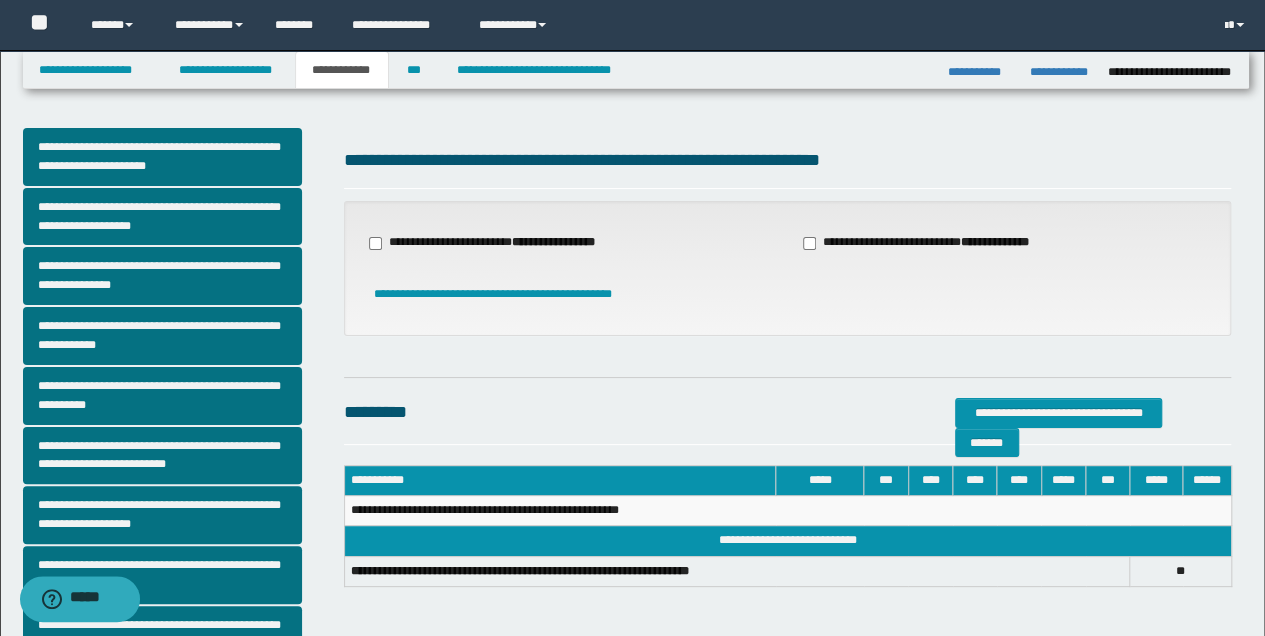 click on "**********" at bounding box center [494, 243] 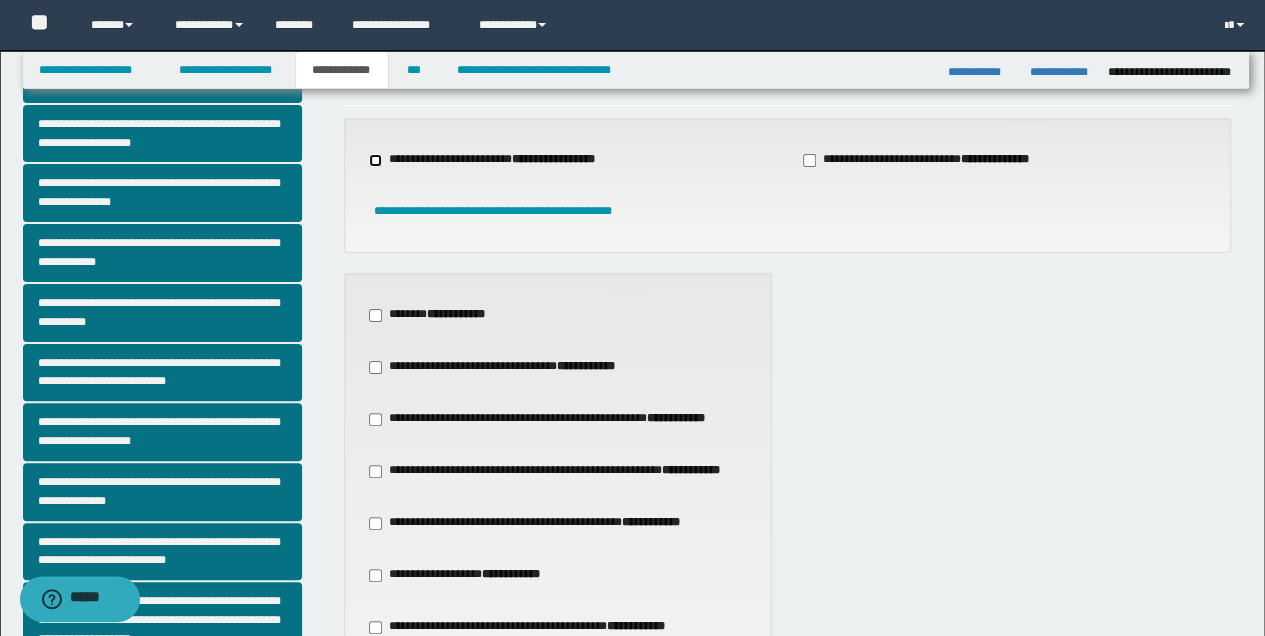scroll, scrollTop: 200, scrollLeft: 0, axis: vertical 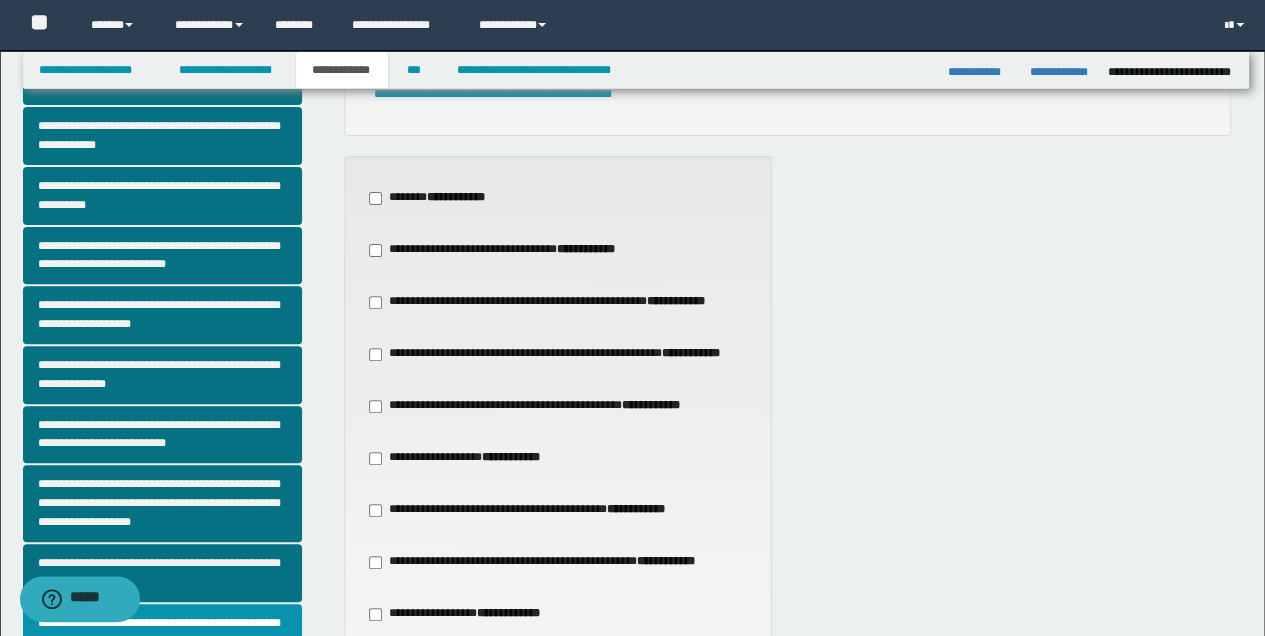 click on "**********" at bounding box center [651, 405] 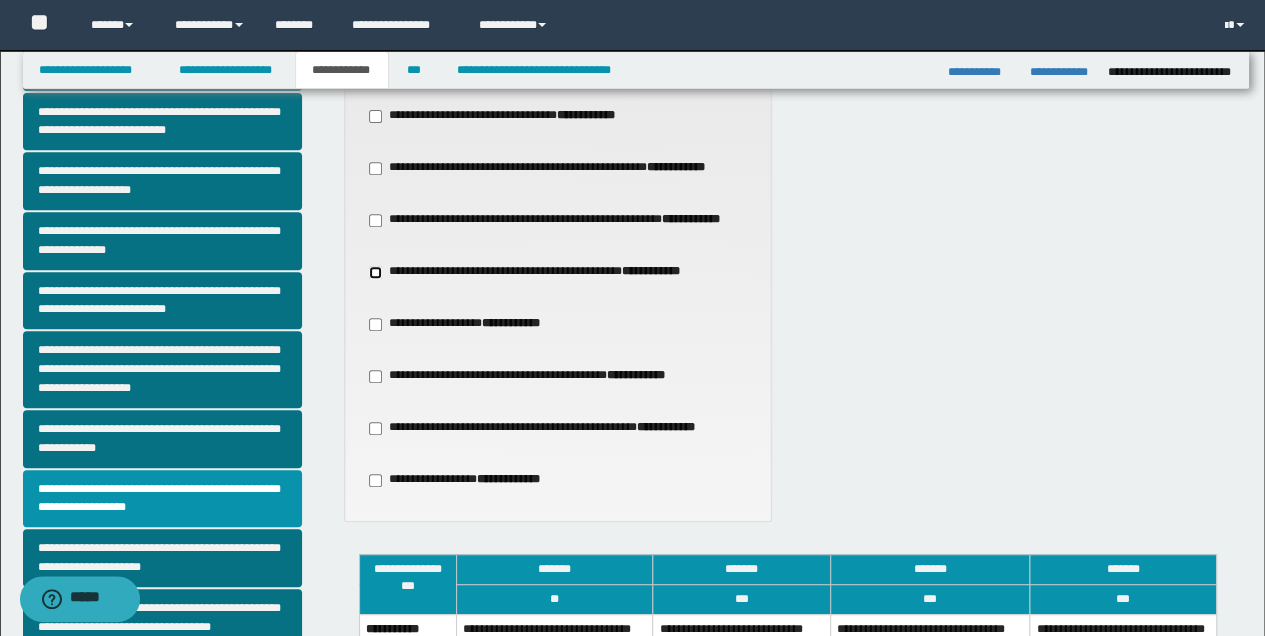 scroll, scrollTop: 466, scrollLeft: 0, axis: vertical 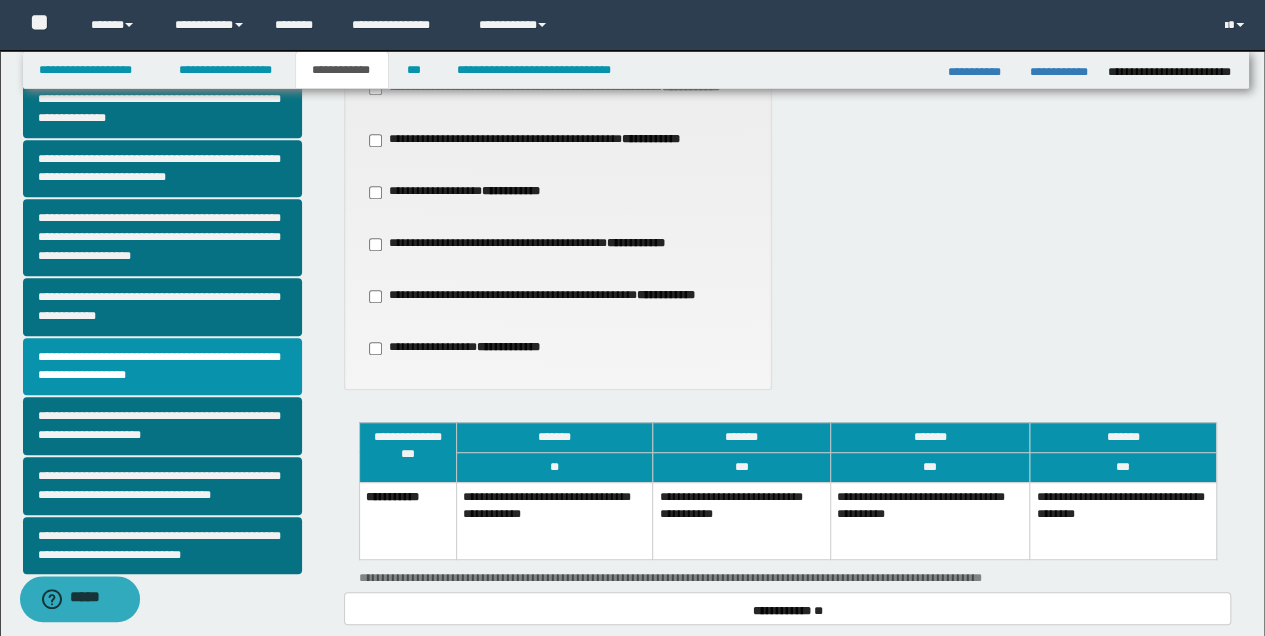 click on "**********" at bounding box center [930, 520] 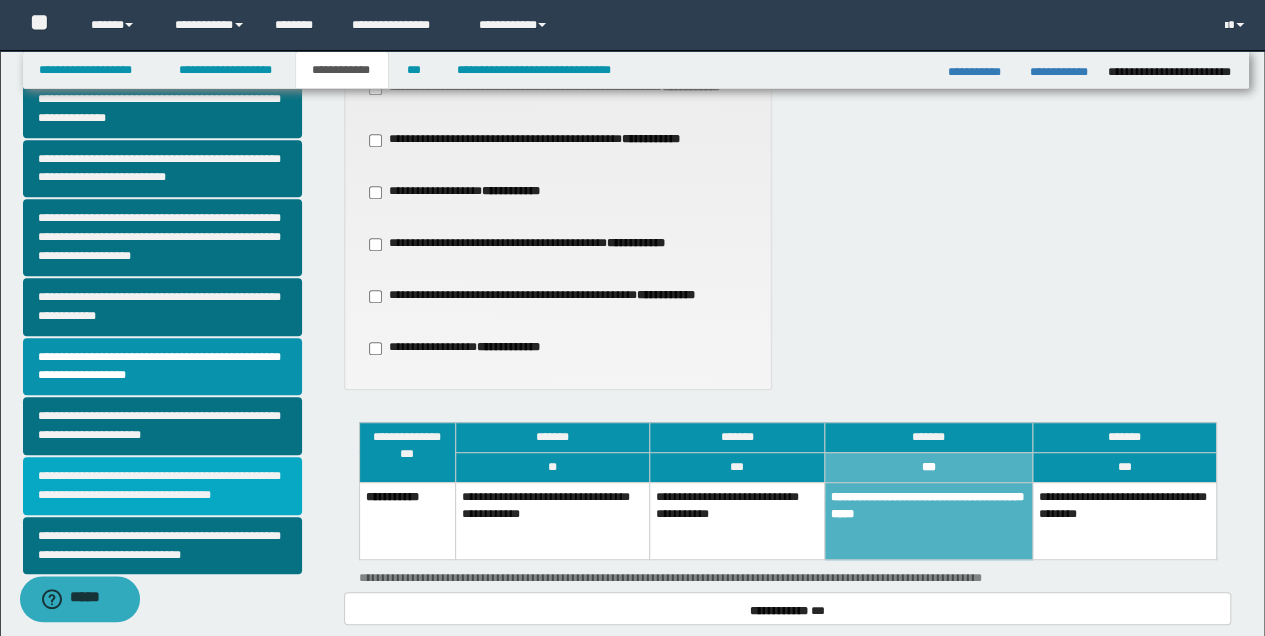 click on "**********" at bounding box center (162, 486) 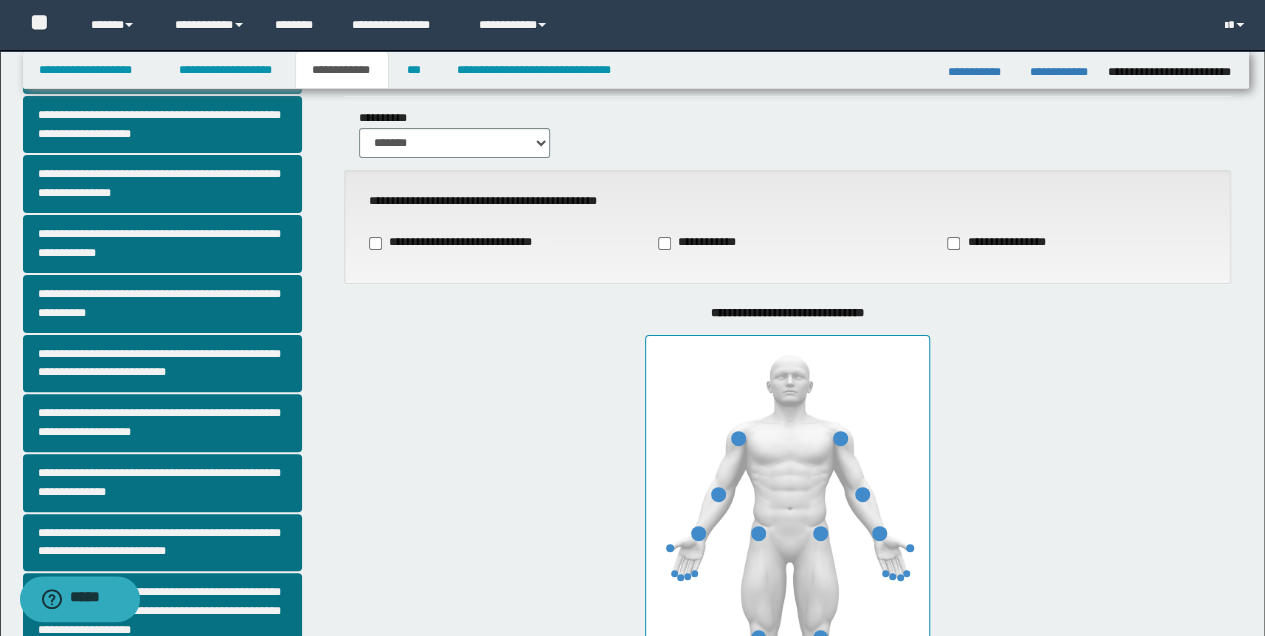 scroll, scrollTop: 200, scrollLeft: 0, axis: vertical 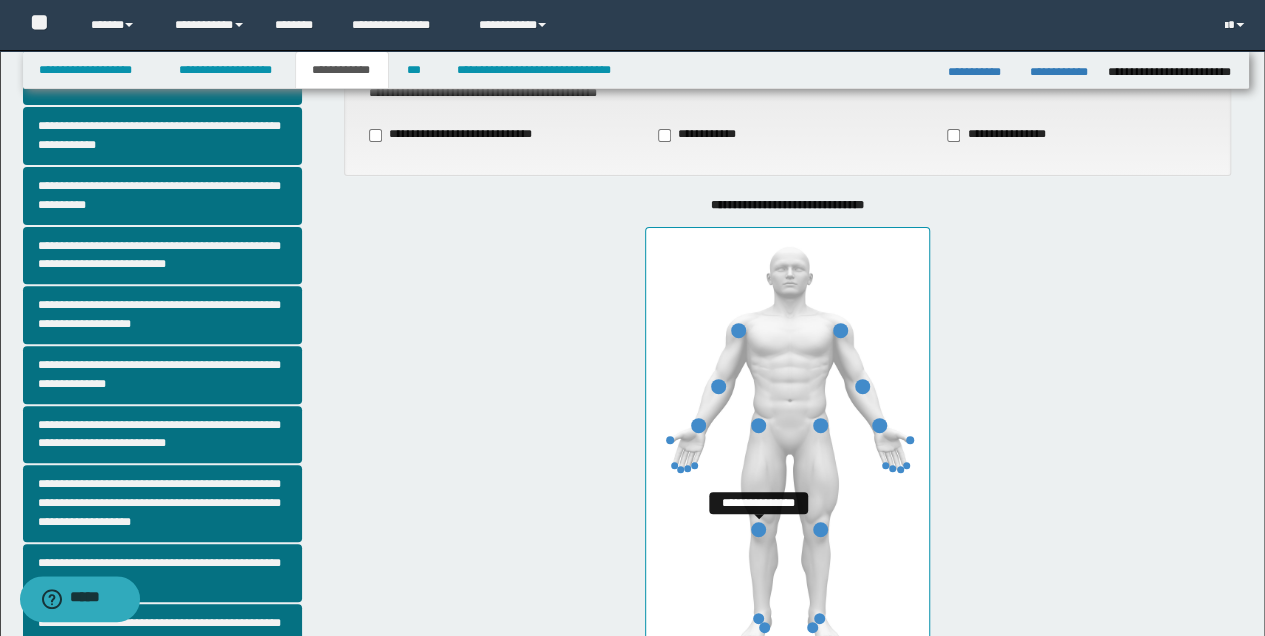click at bounding box center [758, 529] 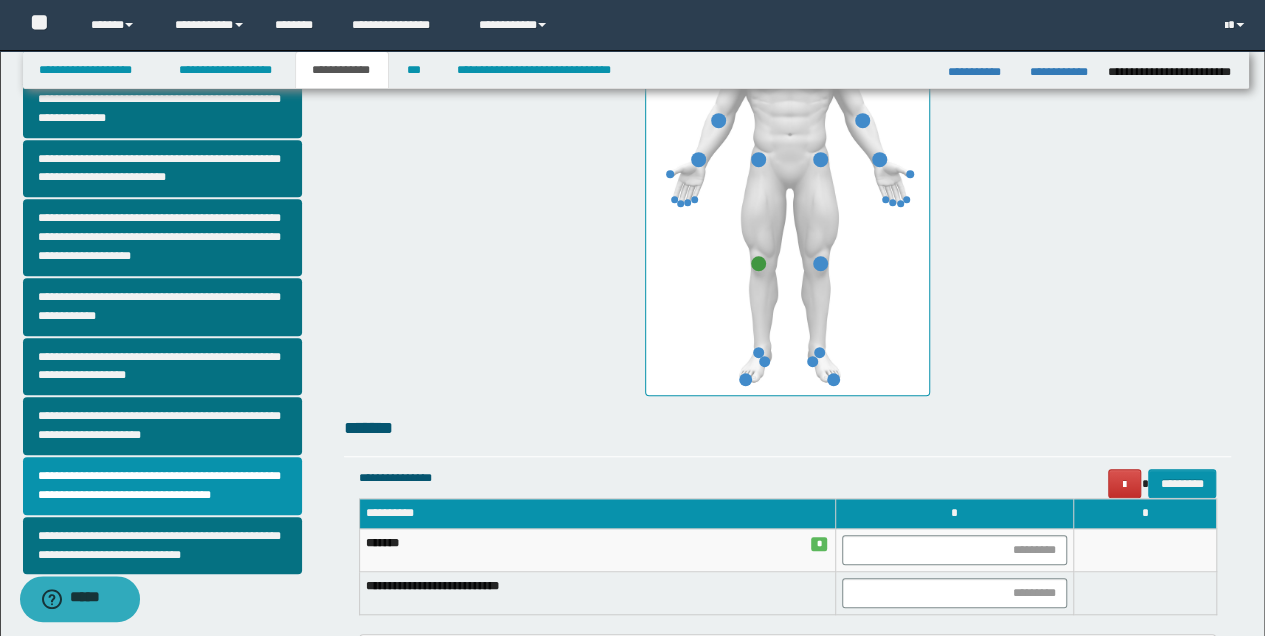 scroll, scrollTop: 600, scrollLeft: 0, axis: vertical 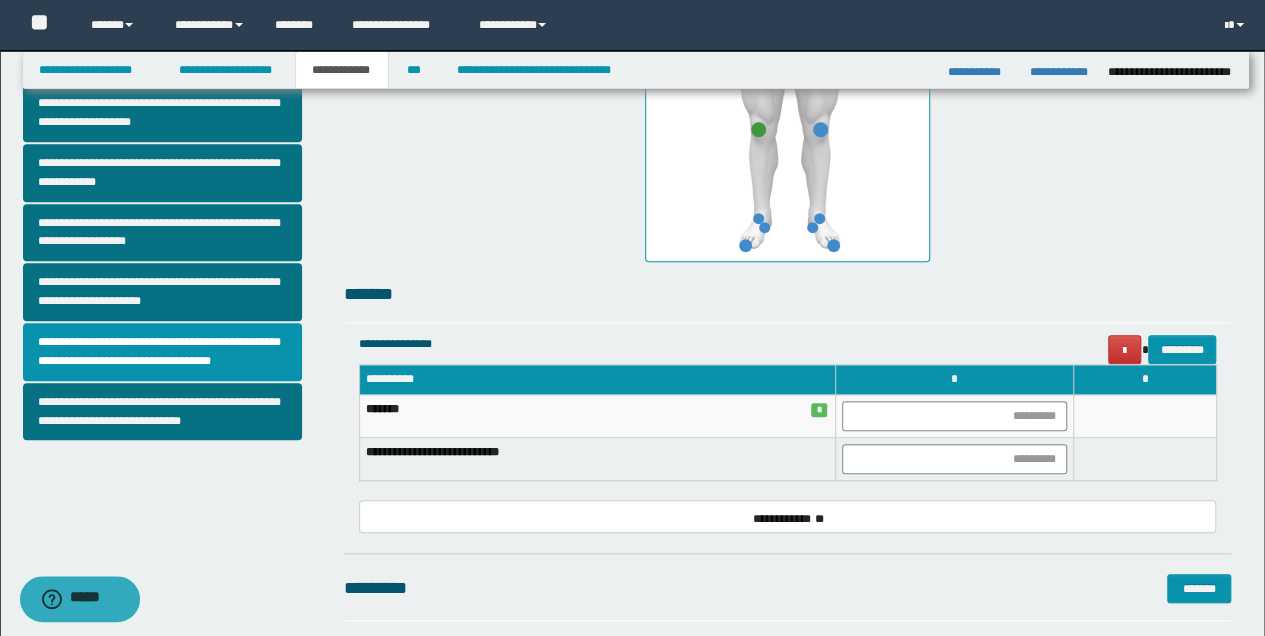 click at bounding box center [954, 416] 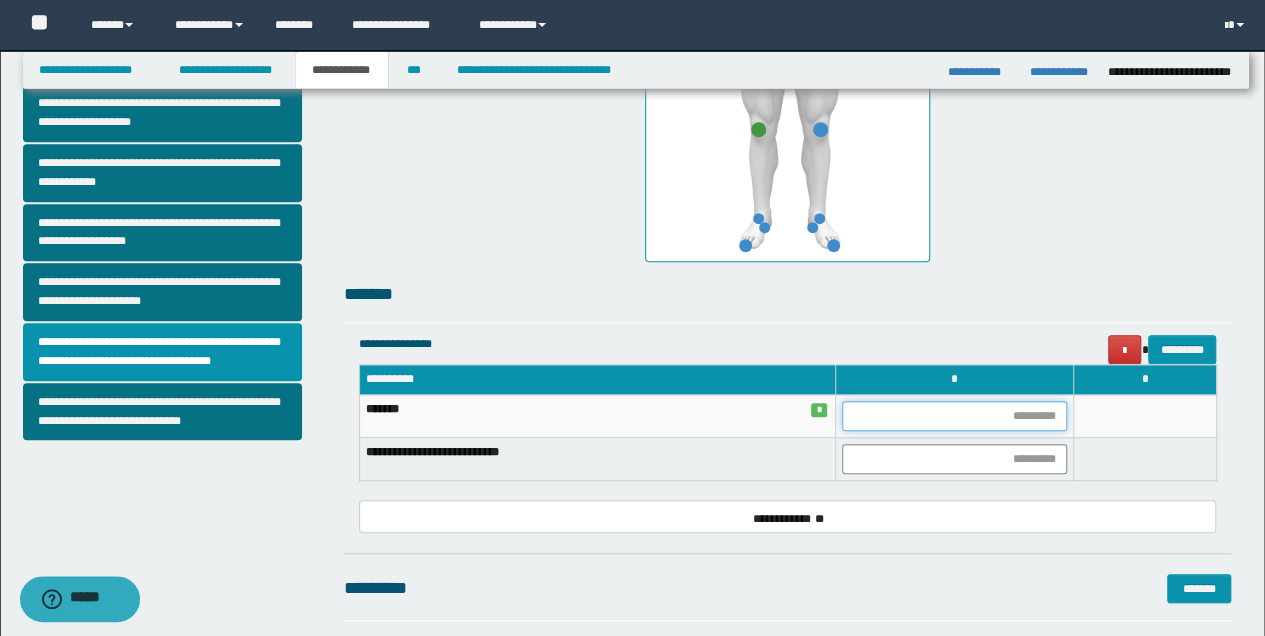 click at bounding box center (954, 416) 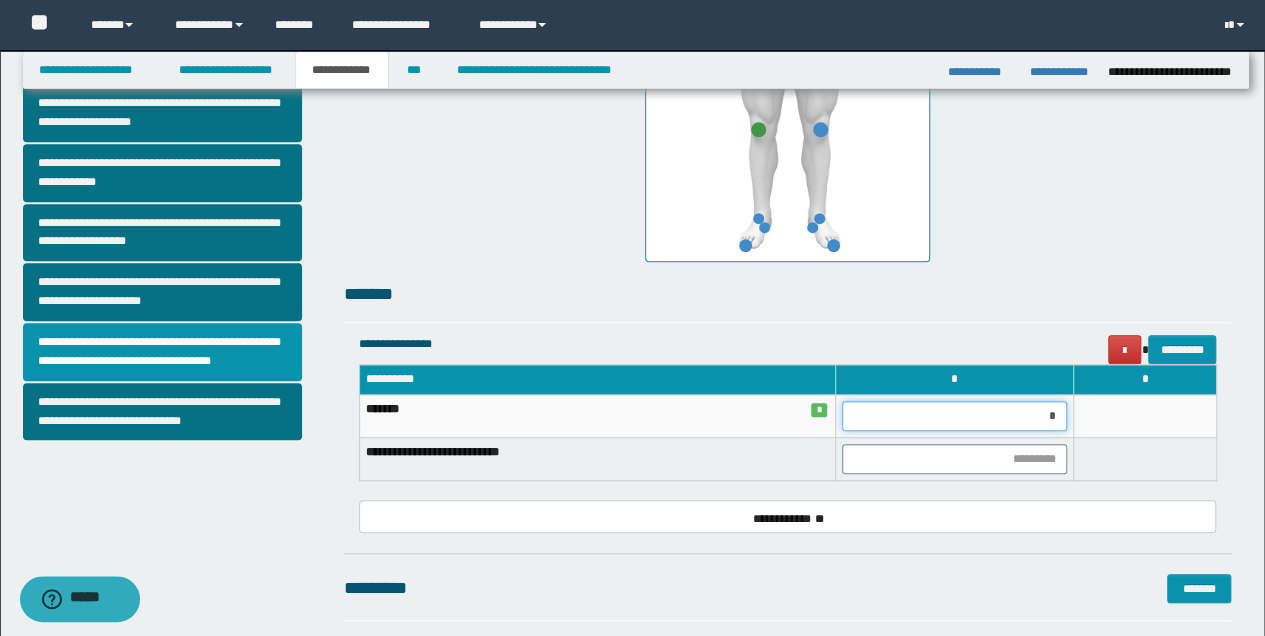 type on "**" 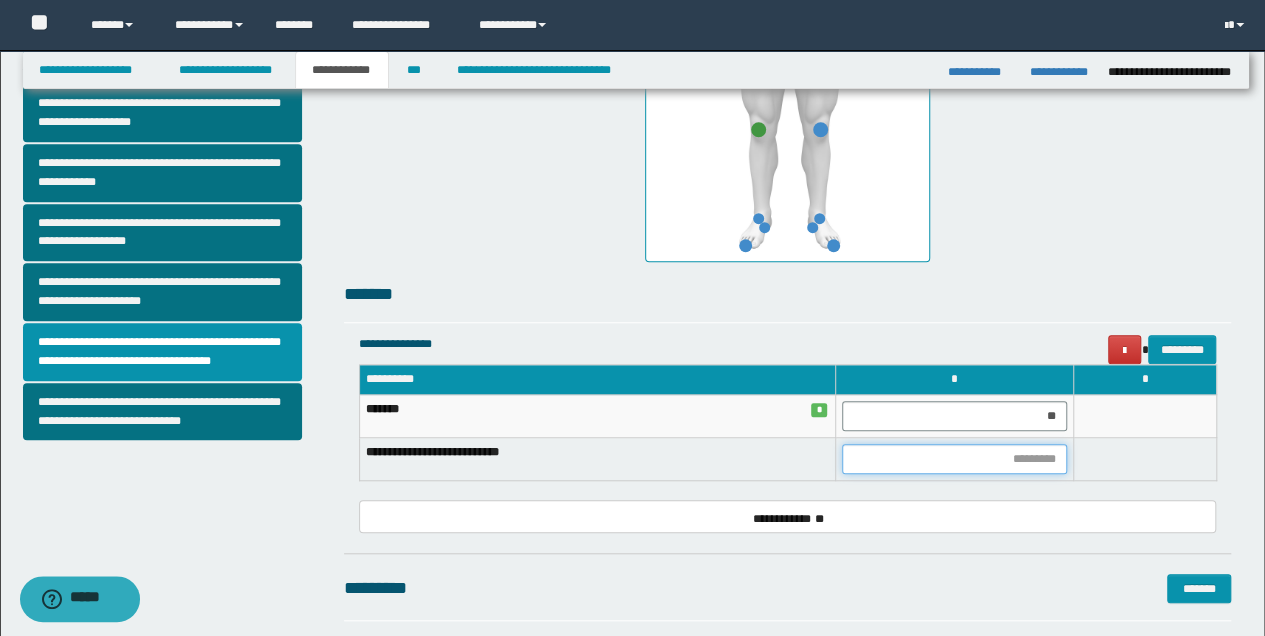 click at bounding box center (954, 459) 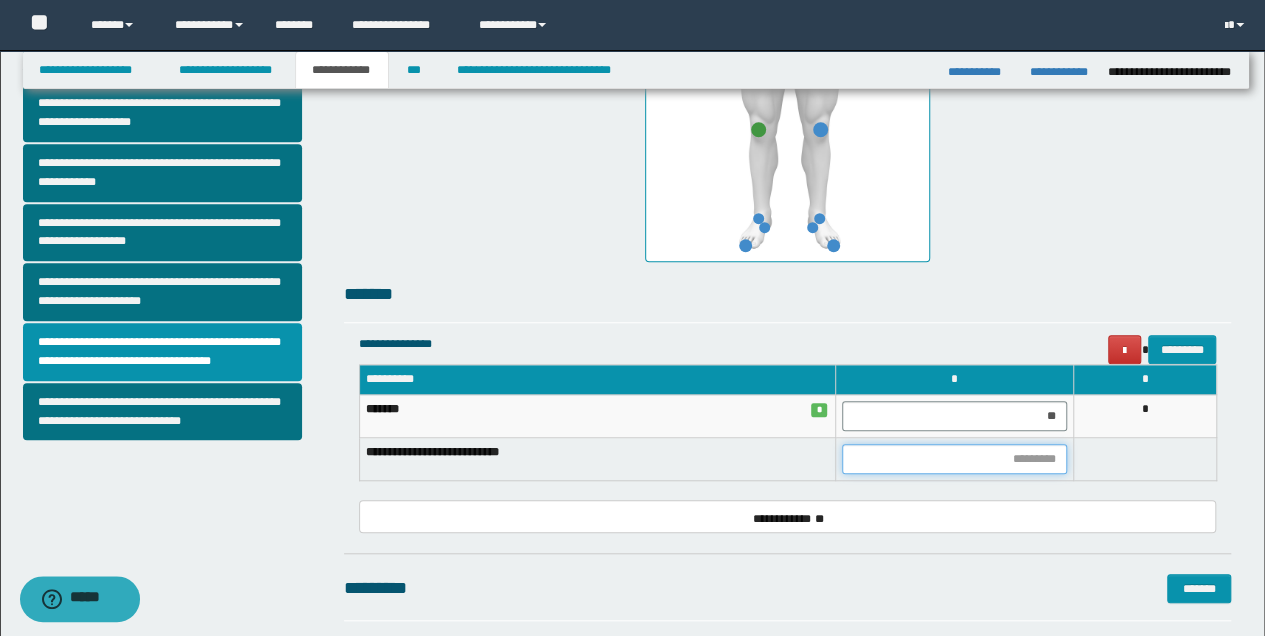 click at bounding box center (954, 459) 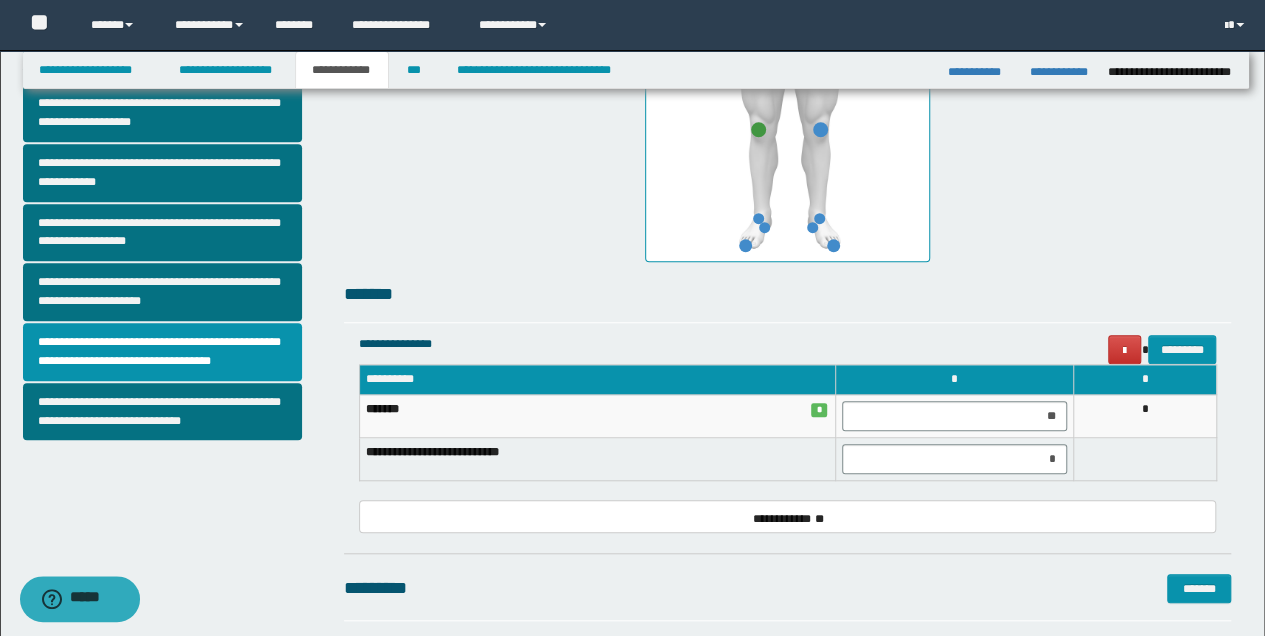 click on "**********" at bounding box center [788, 516] 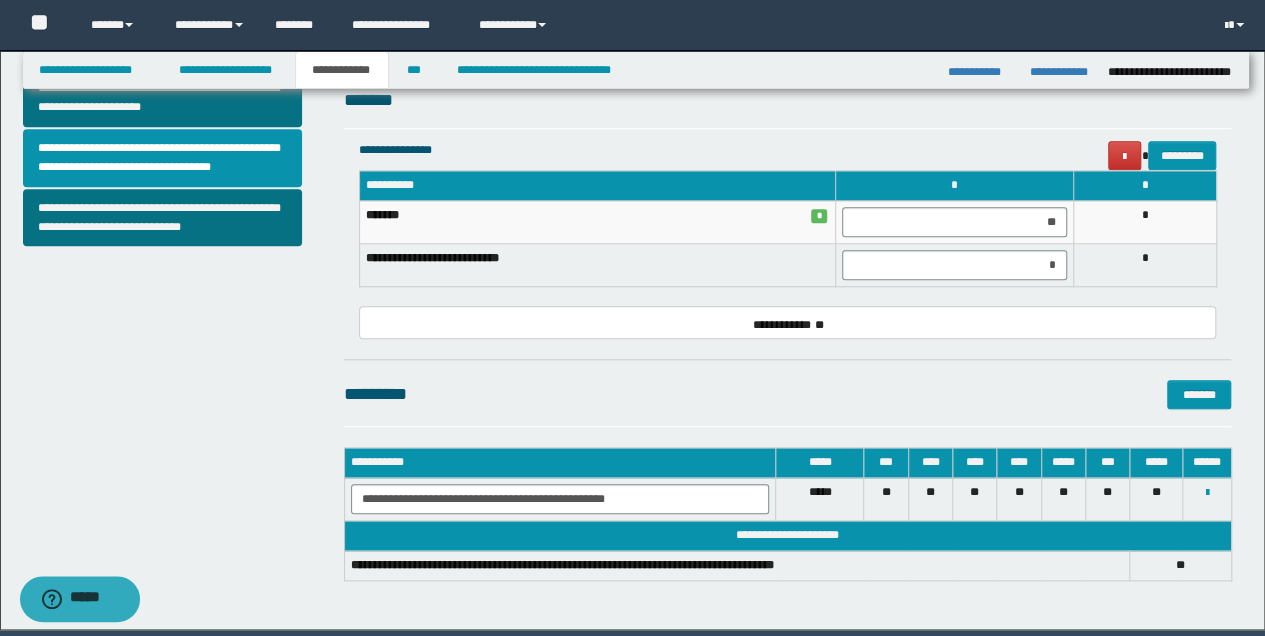 scroll, scrollTop: 598, scrollLeft: 0, axis: vertical 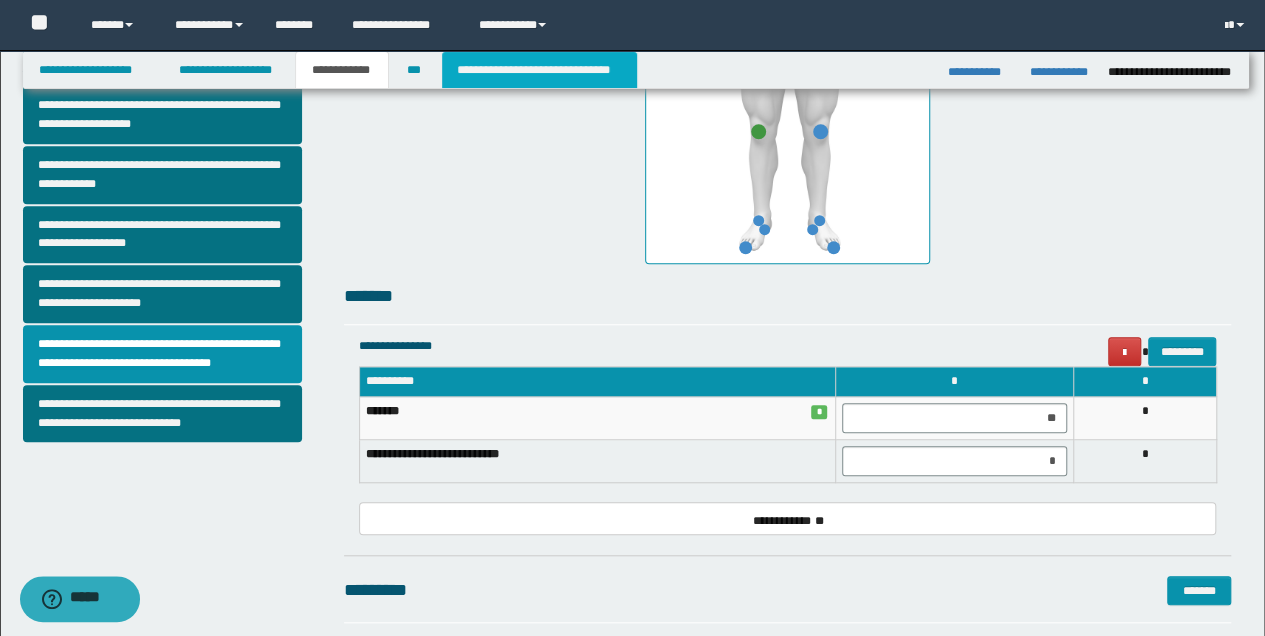 click on "**********" at bounding box center [539, 70] 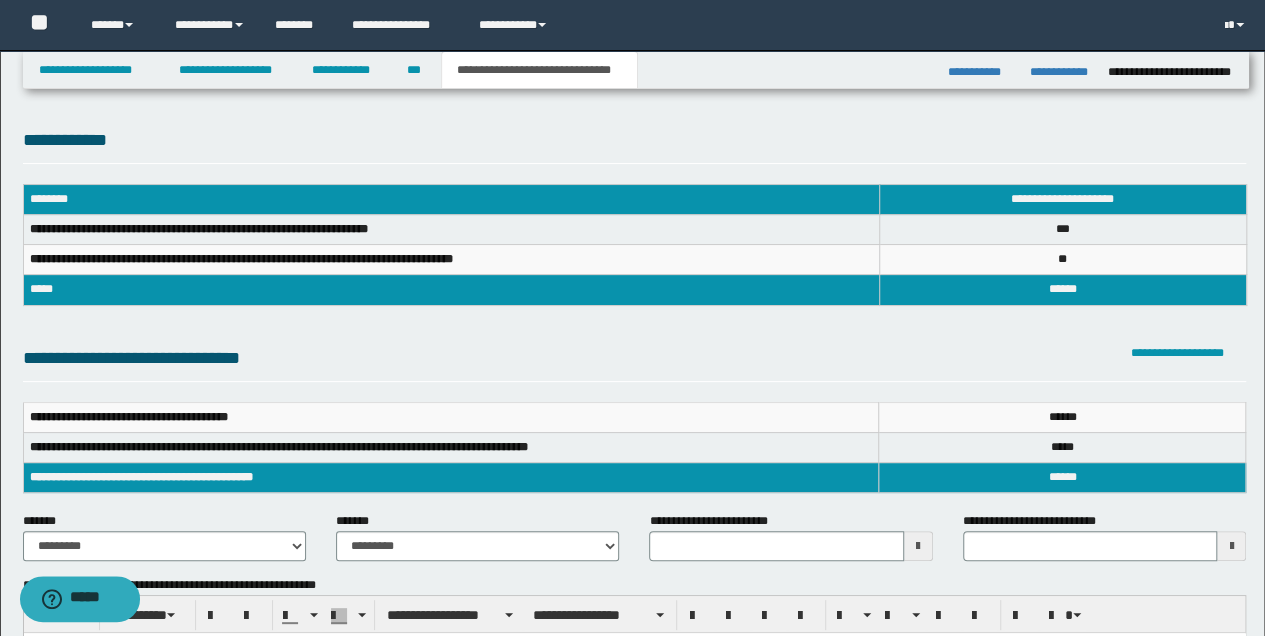 scroll, scrollTop: 0, scrollLeft: 0, axis: both 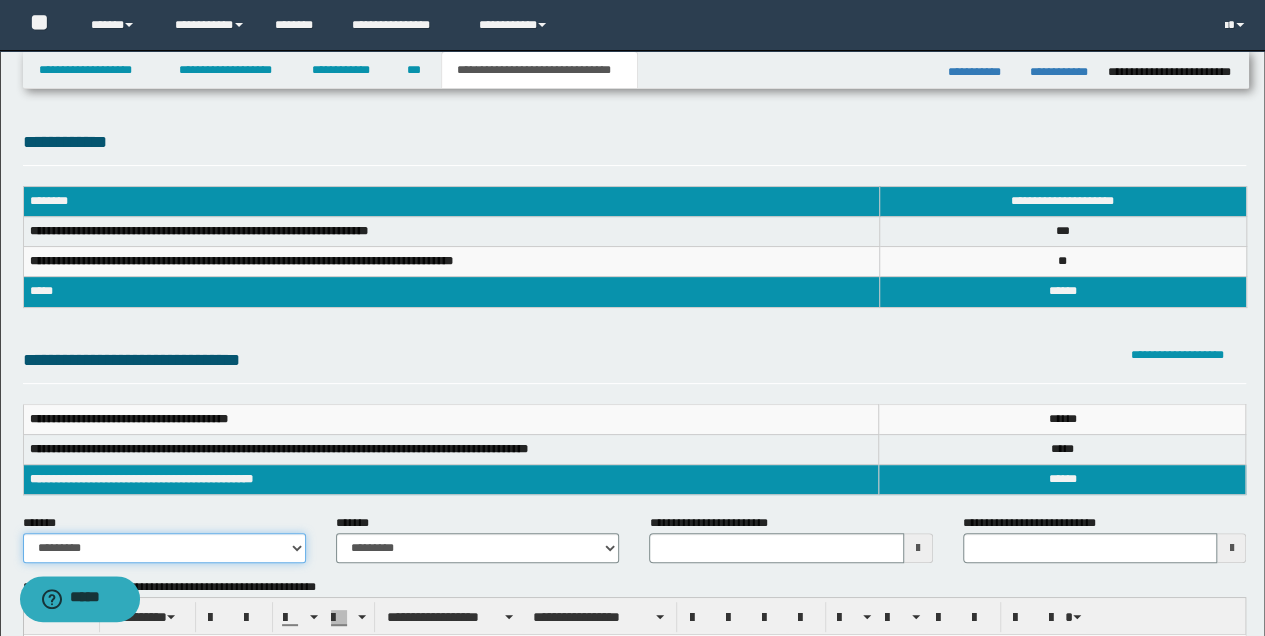 click on "**********" at bounding box center [164, 548] 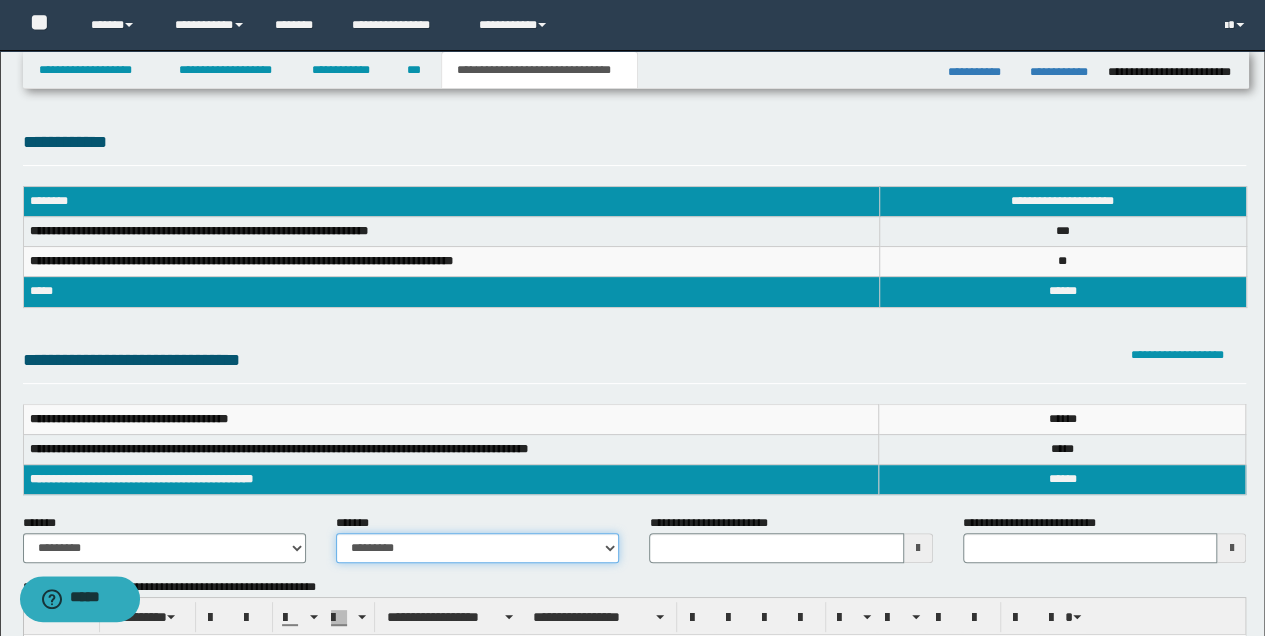 click on "**********" at bounding box center (477, 548) 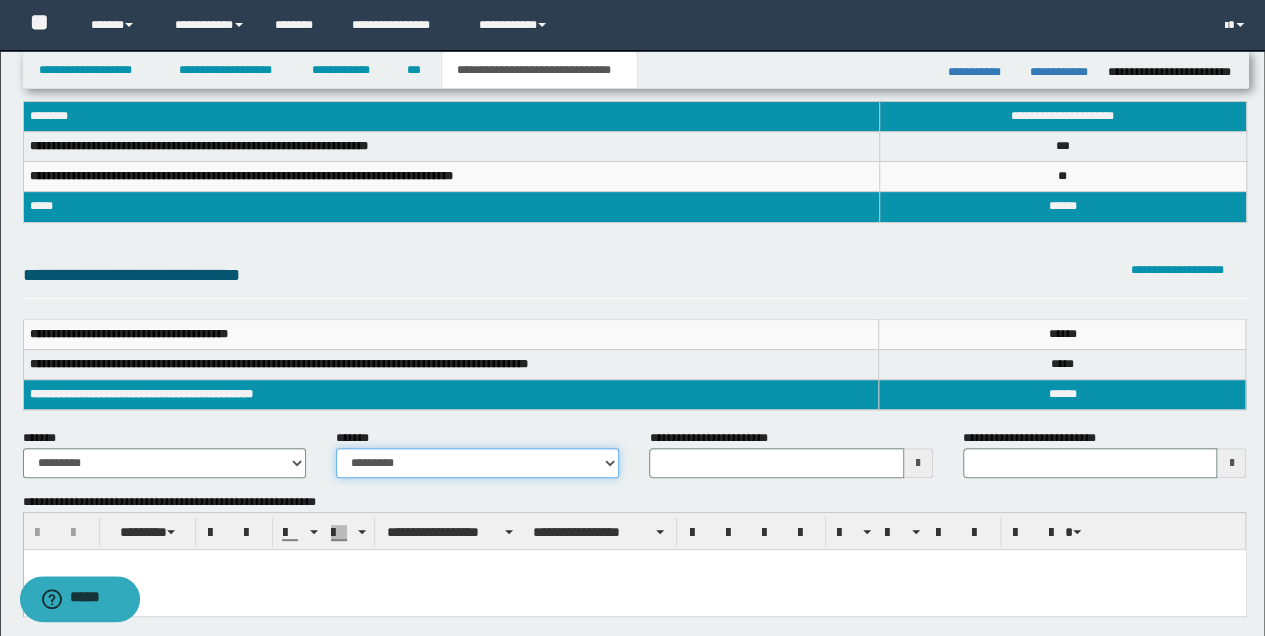scroll, scrollTop: 200, scrollLeft: 0, axis: vertical 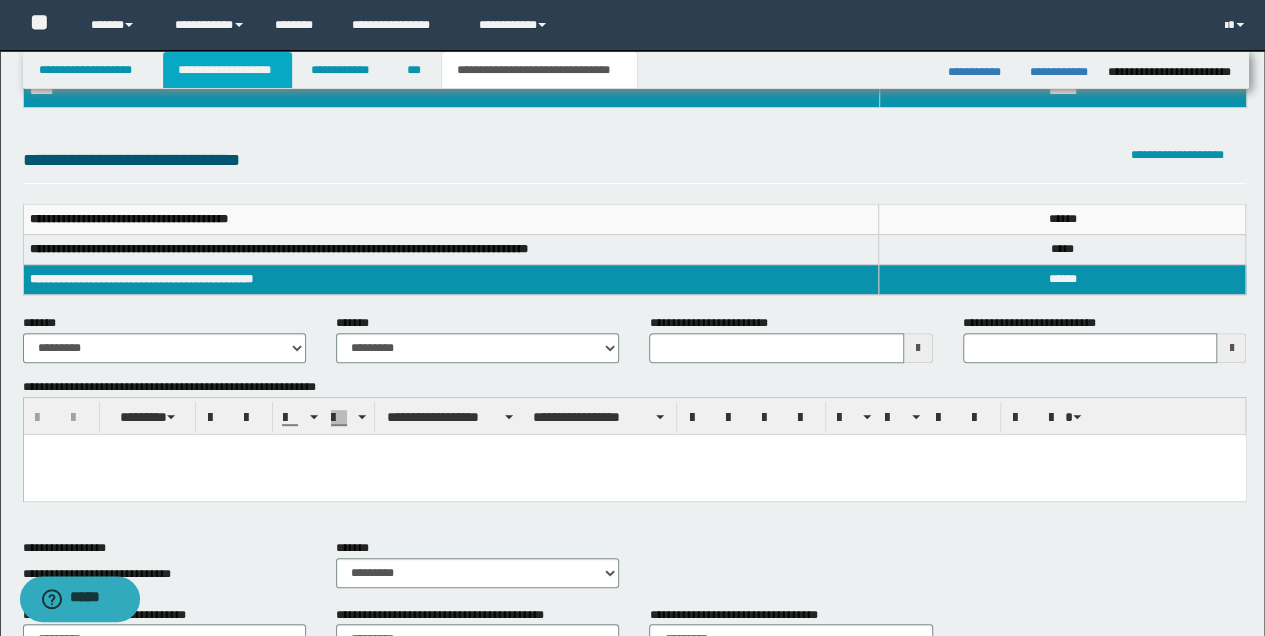 click on "**********" at bounding box center [227, 70] 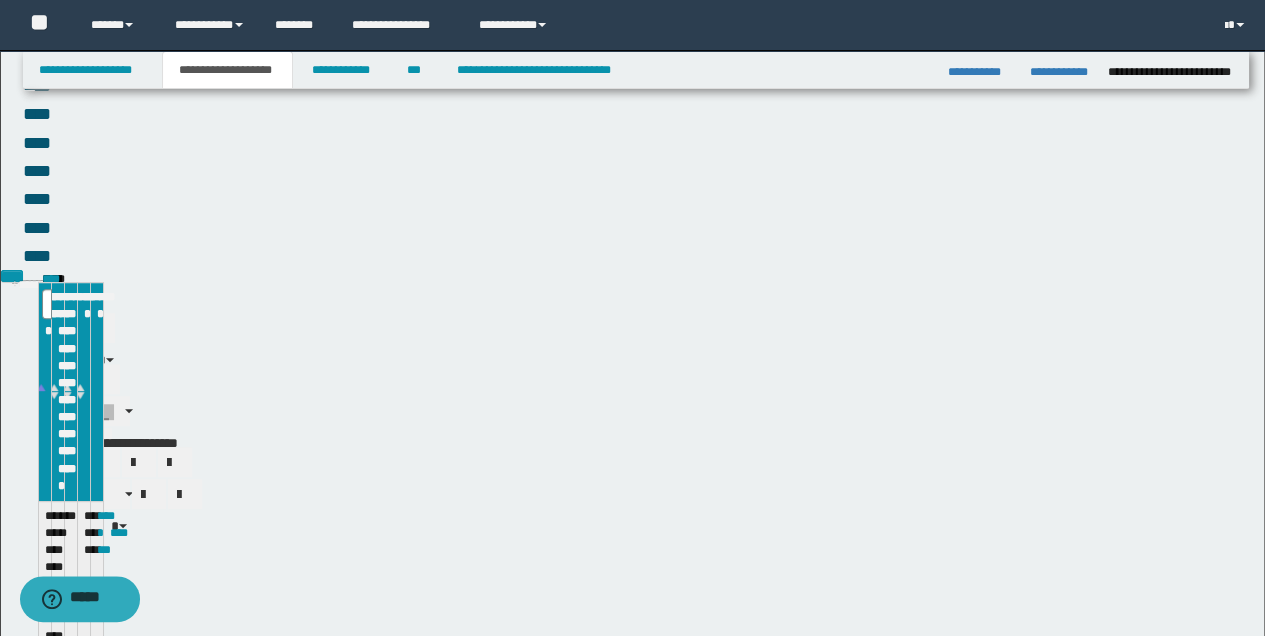 scroll, scrollTop: 230, scrollLeft: 0, axis: vertical 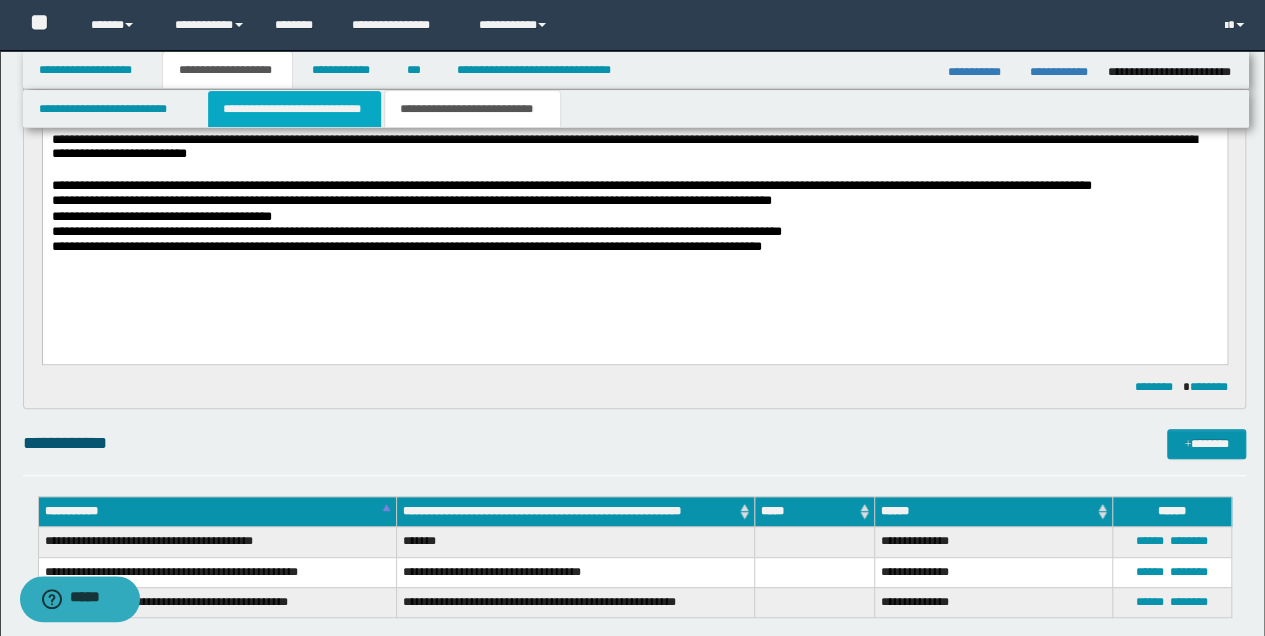 click on "**********" at bounding box center (294, 109) 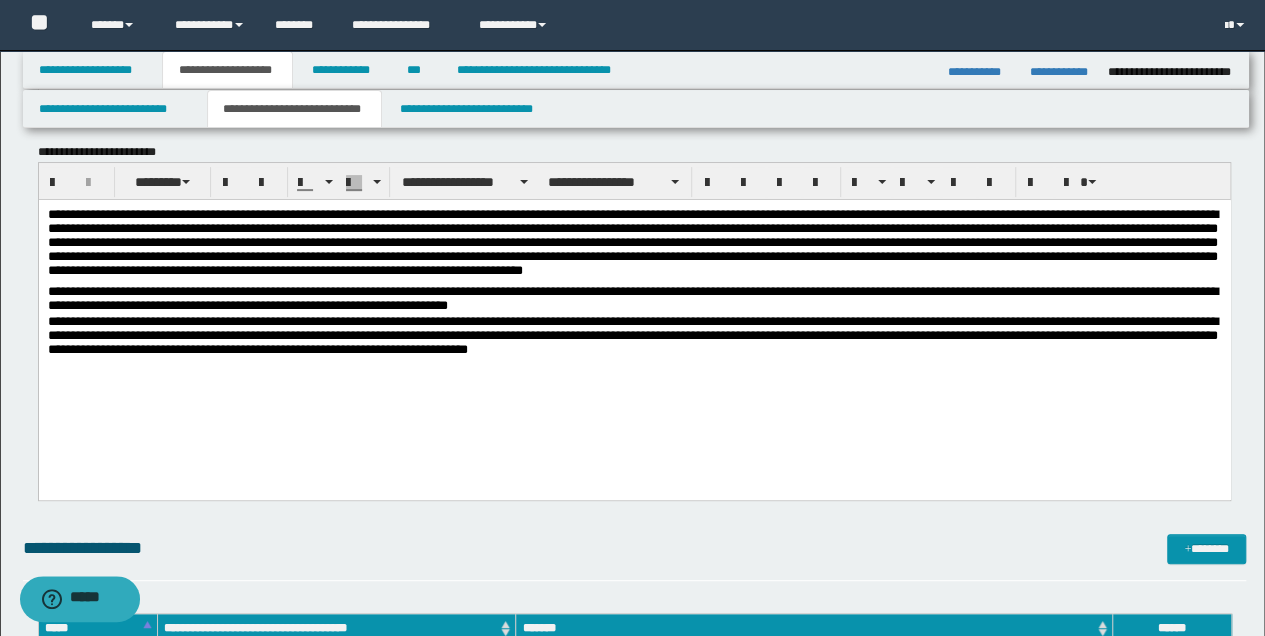 type 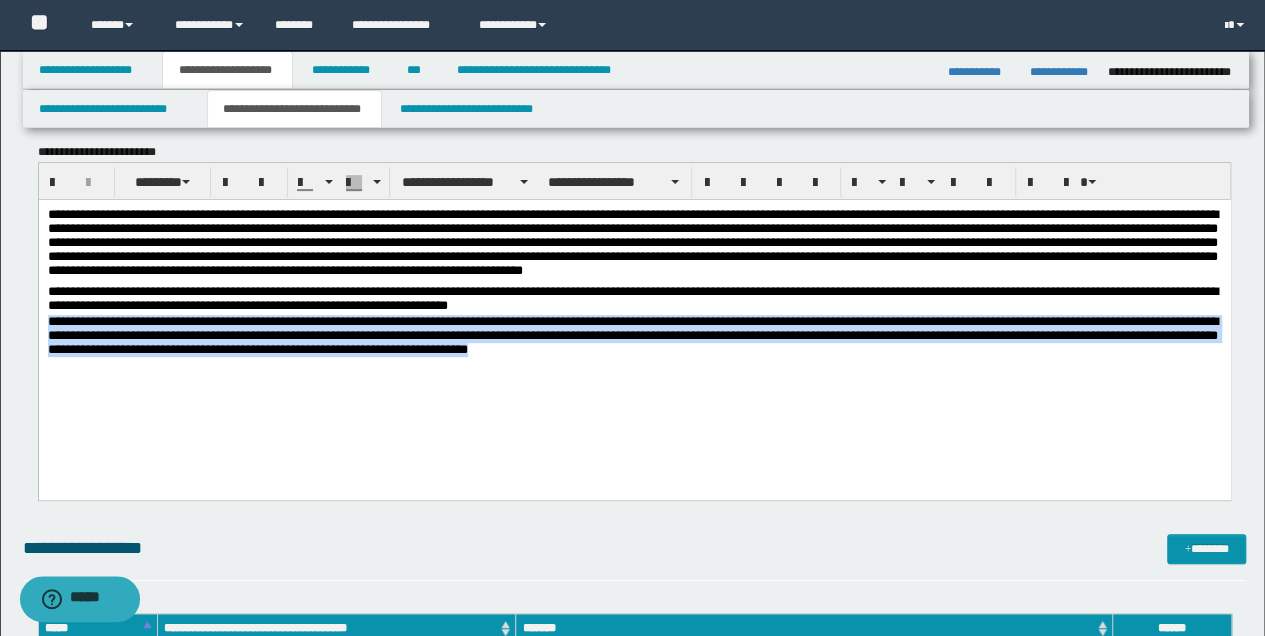 drag, startPoint x: 49, startPoint y: 324, endPoint x: 767, endPoint y: 356, distance: 718.71277 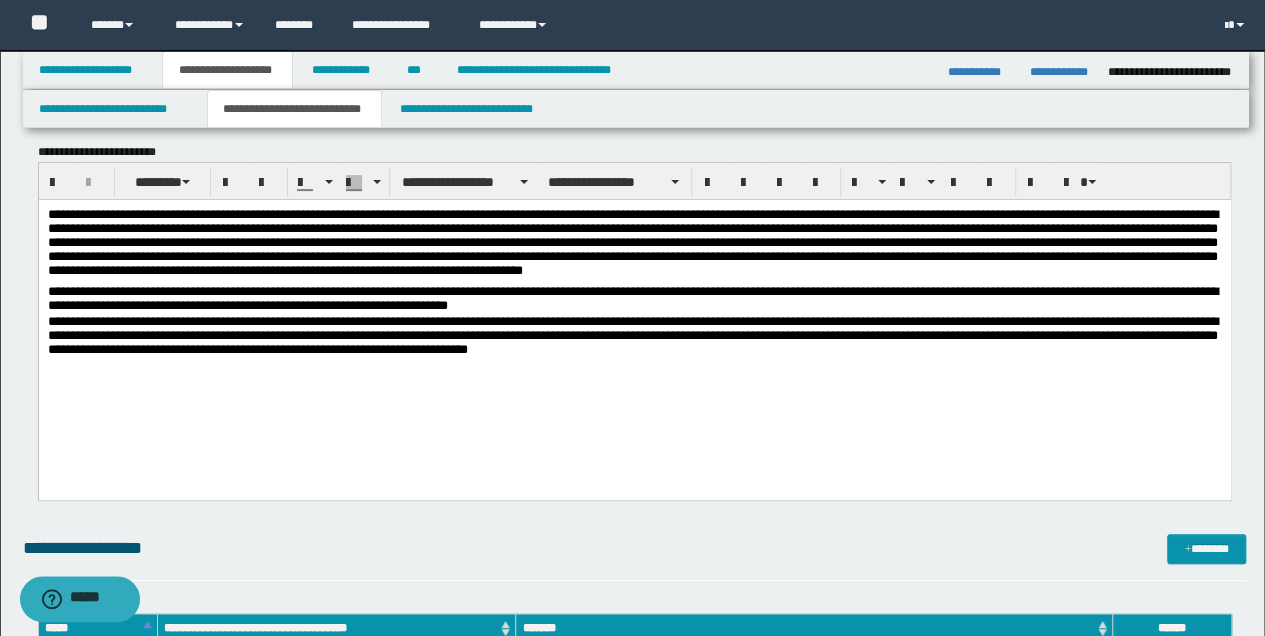click on "**********" at bounding box center (634, 325) 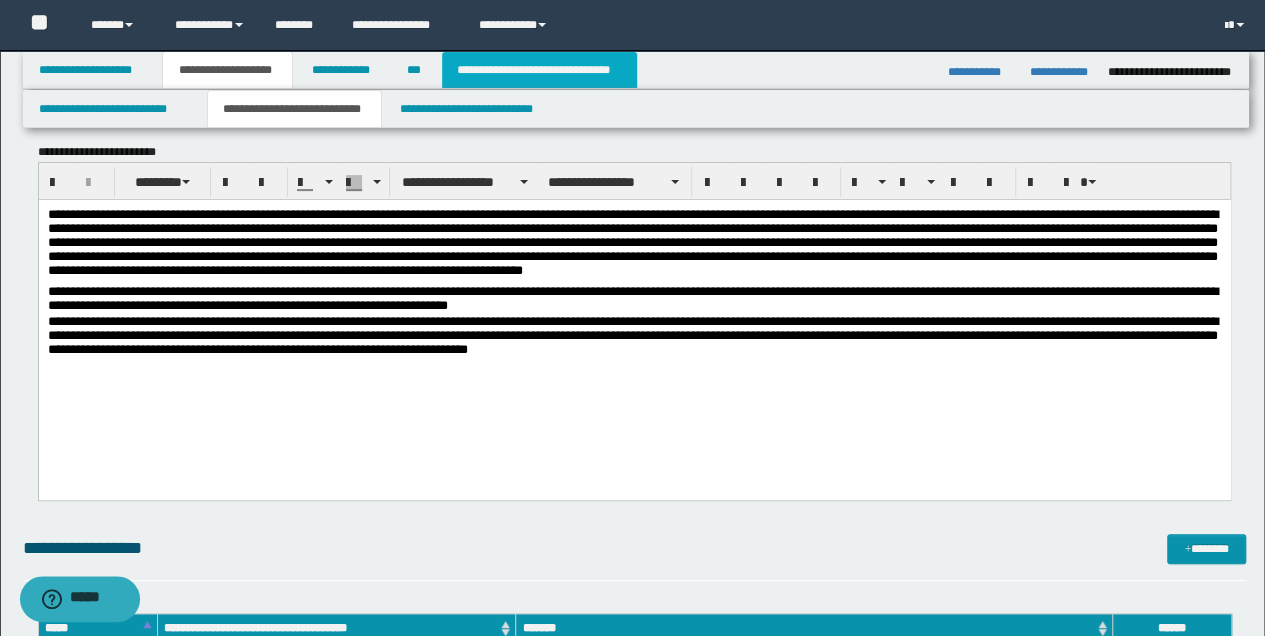 click on "**********" at bounding box center (539, 70) 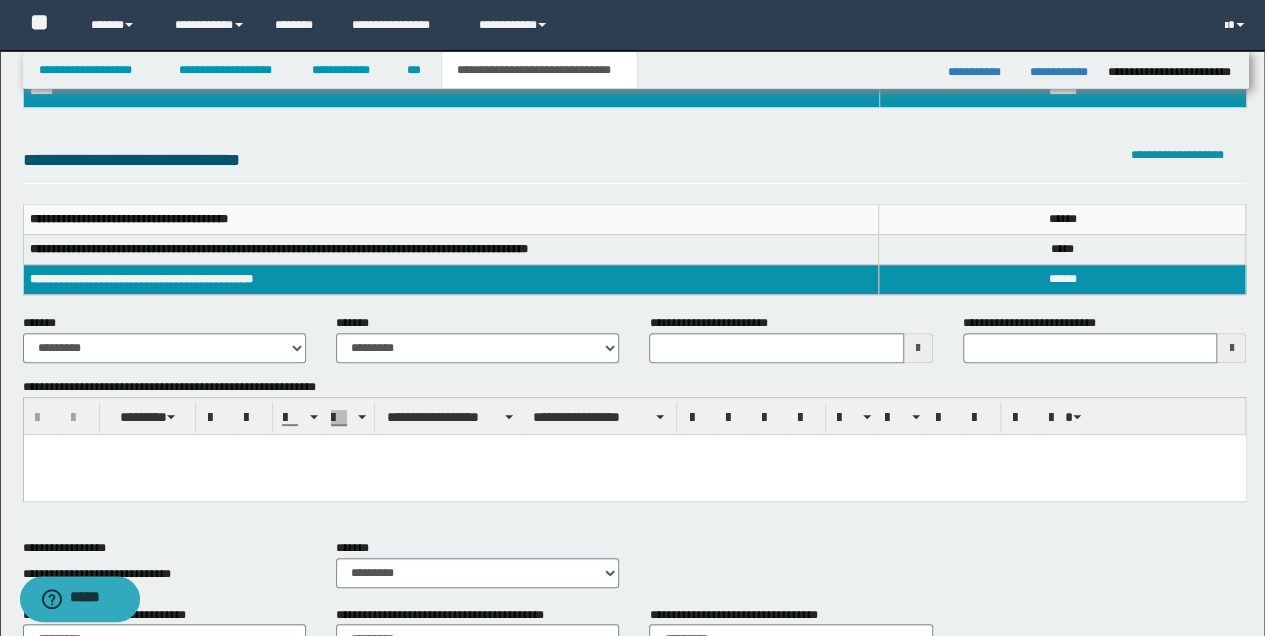 click at bounding box center [634, 449] 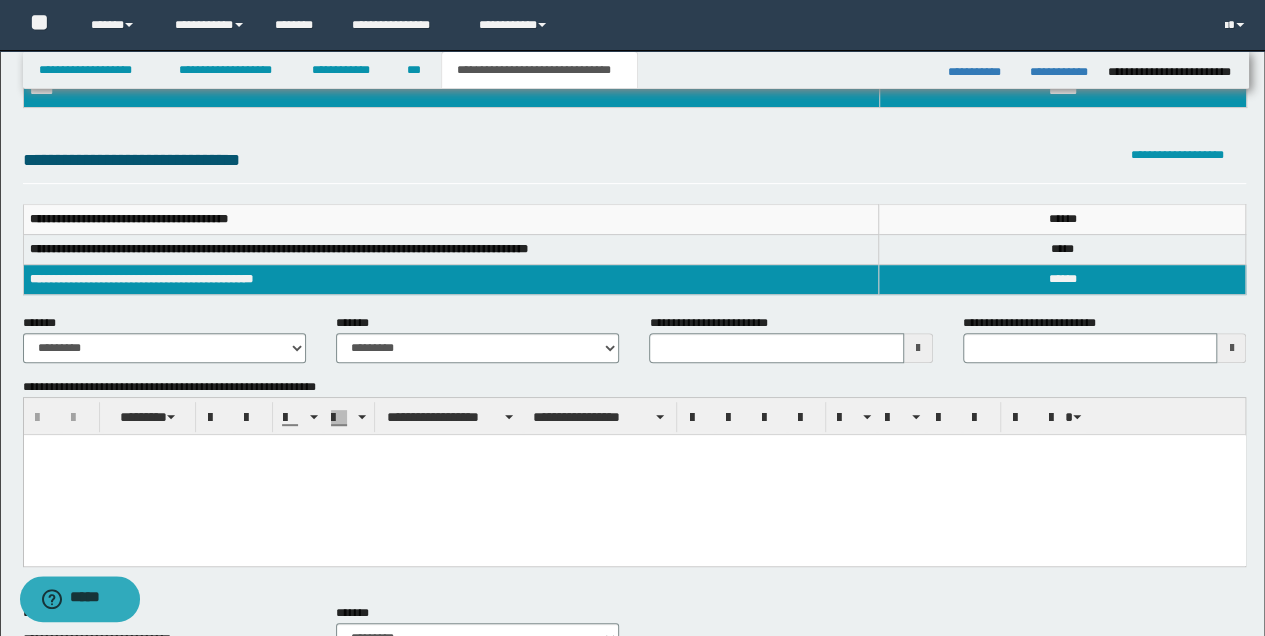 type 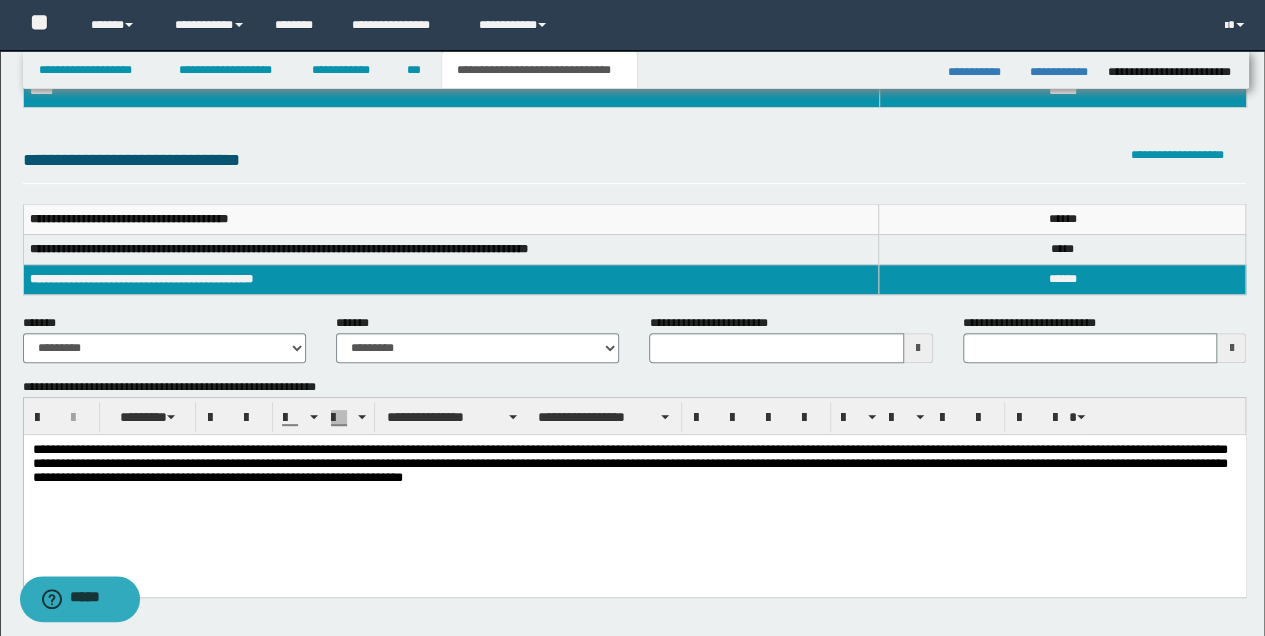 type 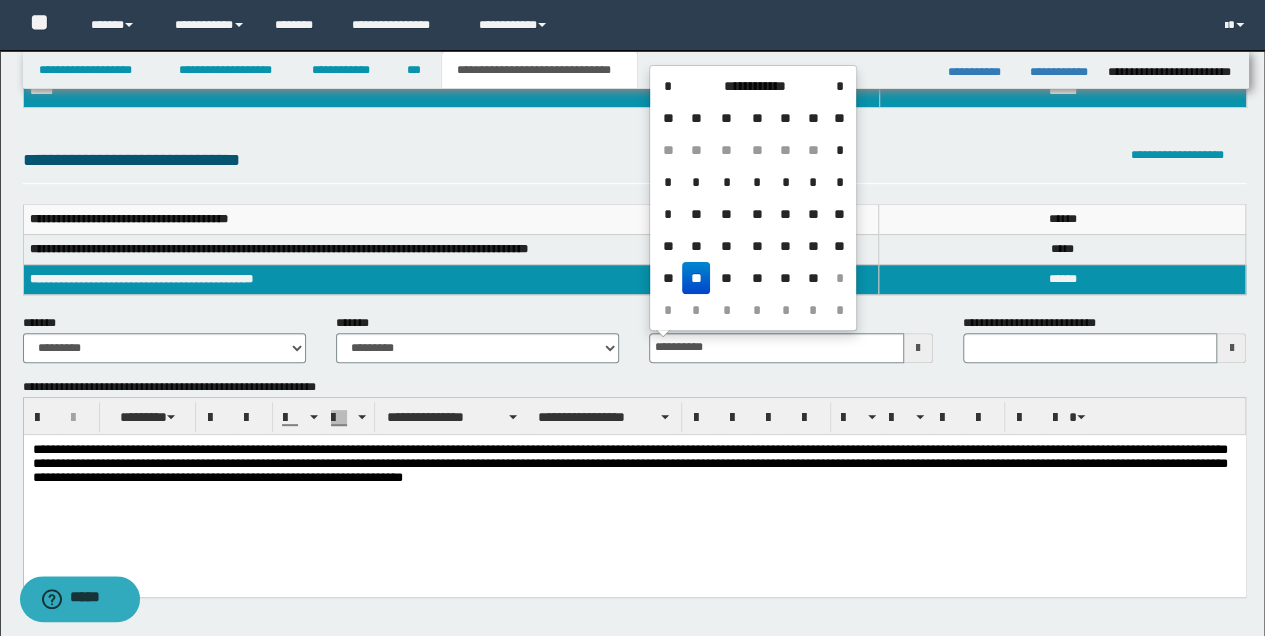 click on "**" at bounding box center [696, 278] 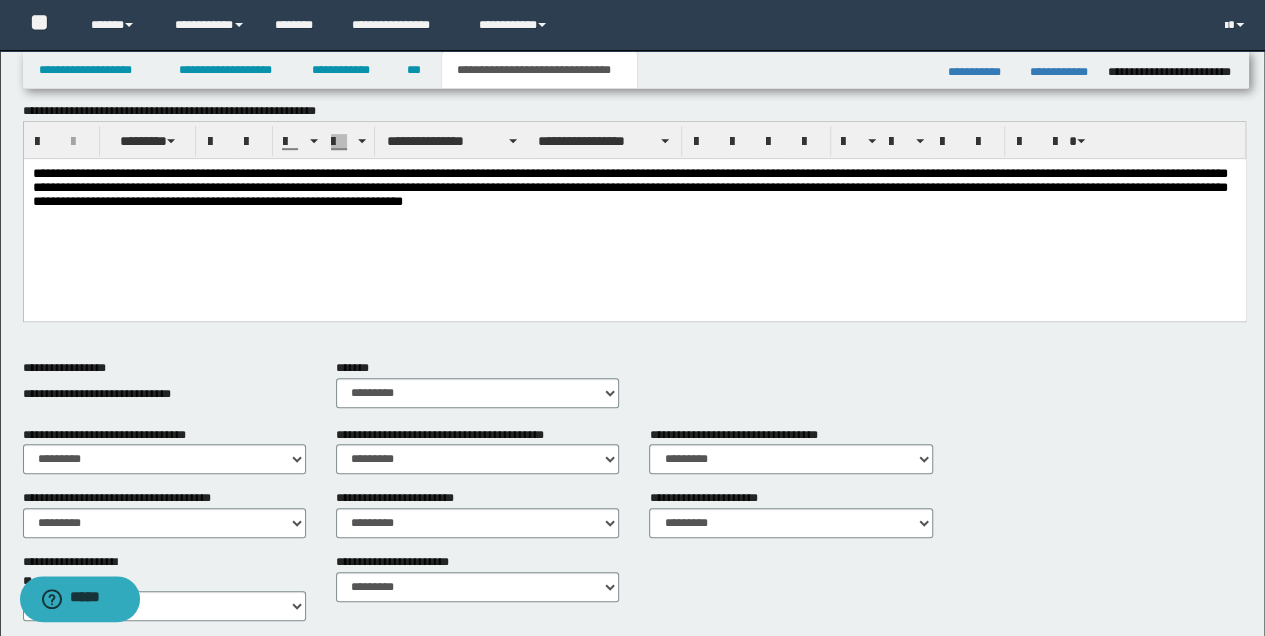 scroll, scrollTop: 600, scrollLeft: 0, axis: vertical 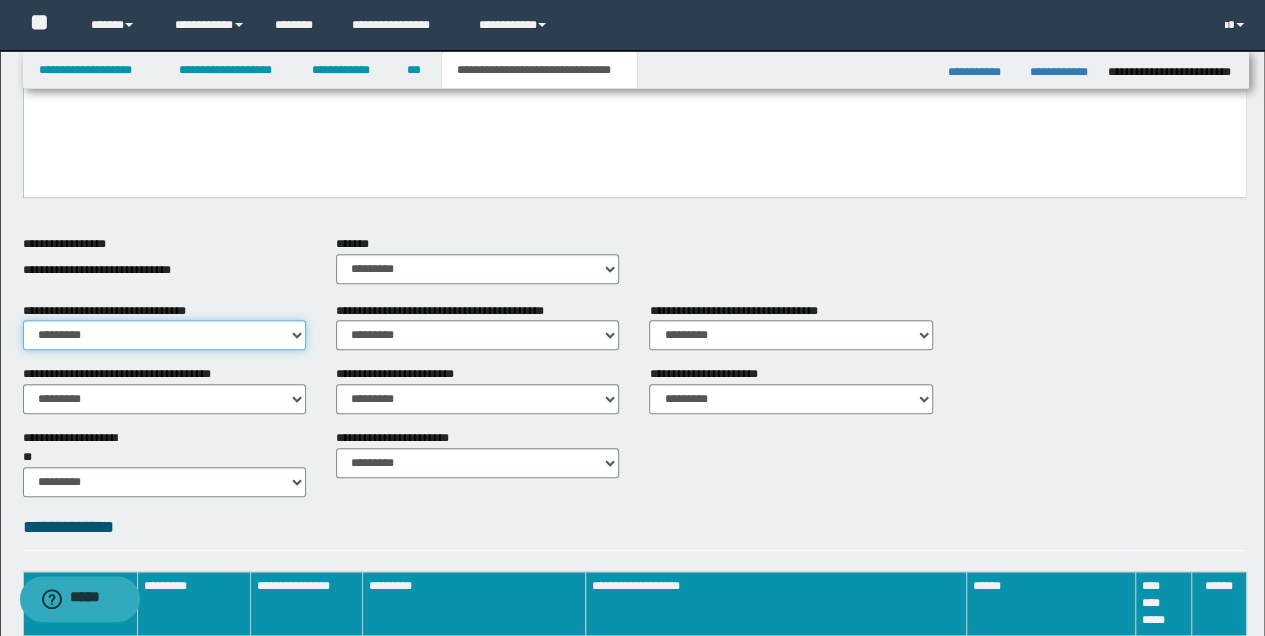 click on "*********
**
**" at bounding box center (164, 335) 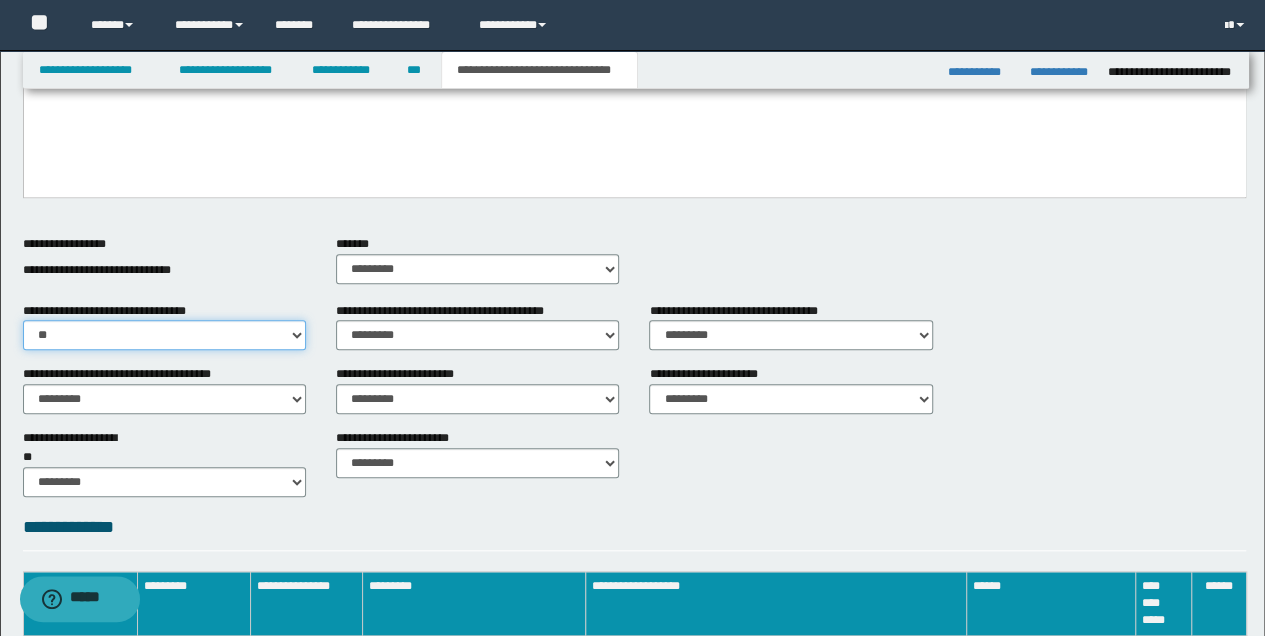 click on "*********
**
**" at bounding box center (164, 335) 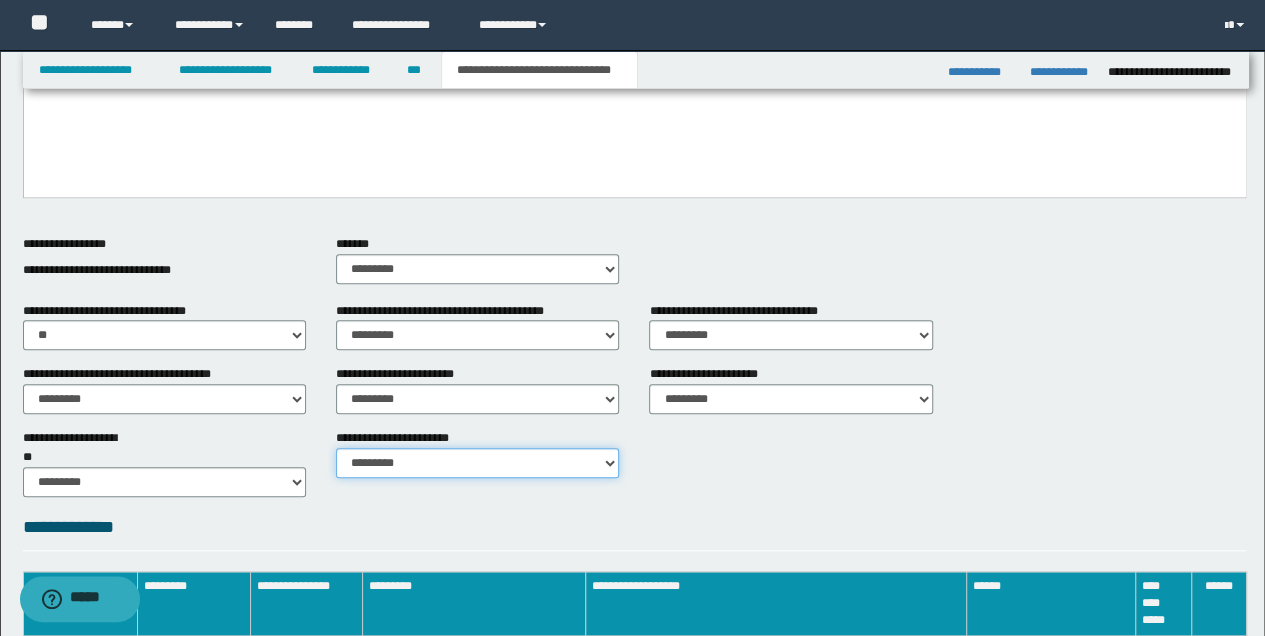 click on "*********
*********
*********" at bounding box center [477, 463] 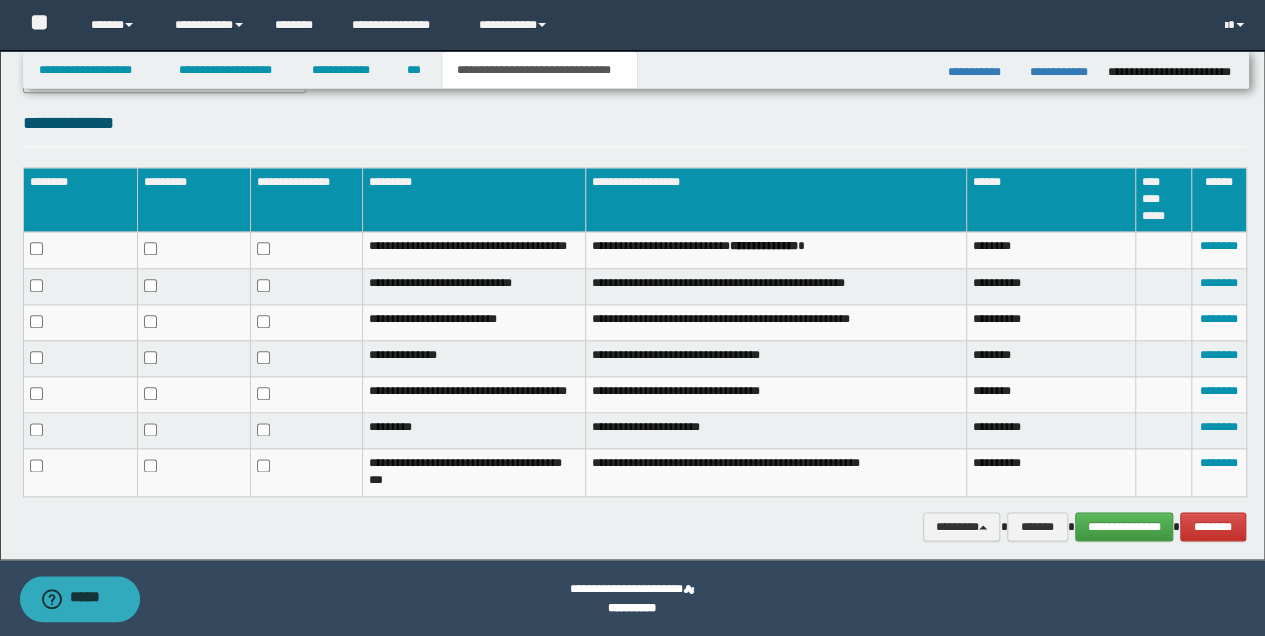 scroll, scrollTop: 1005, scrollLeft: 0, axis: vertical 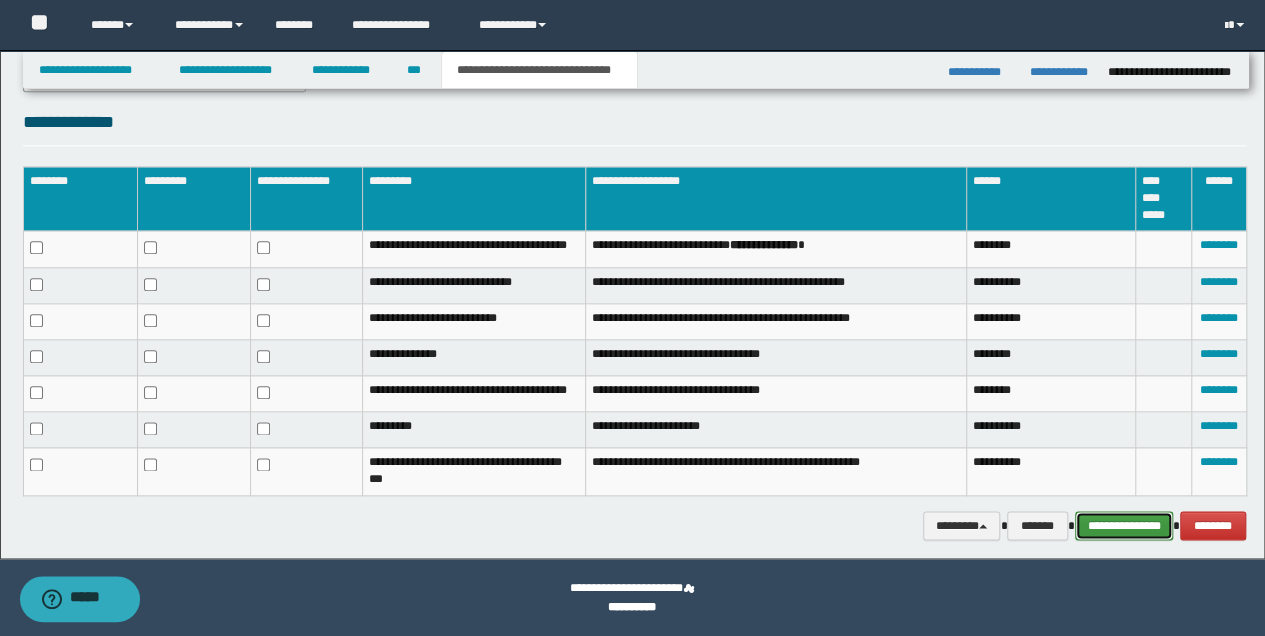 click on "**********" at bounding box center (1124, 525) 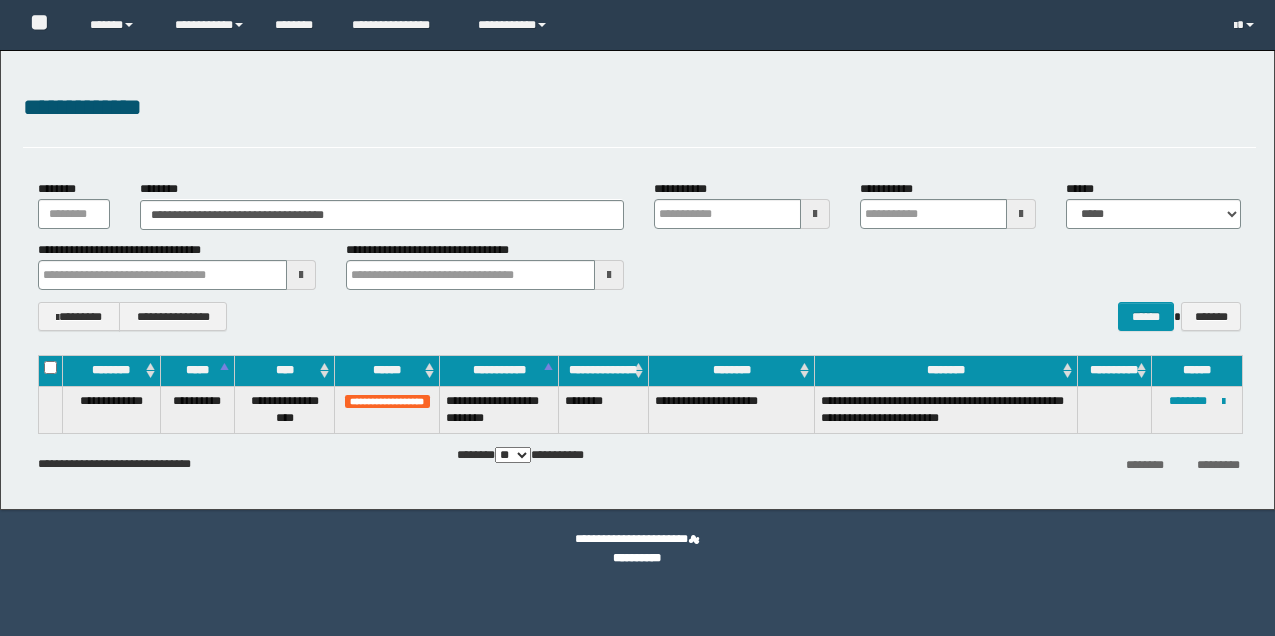 scroll, scrollTop: 0, scrollLeft: 0, axis: both 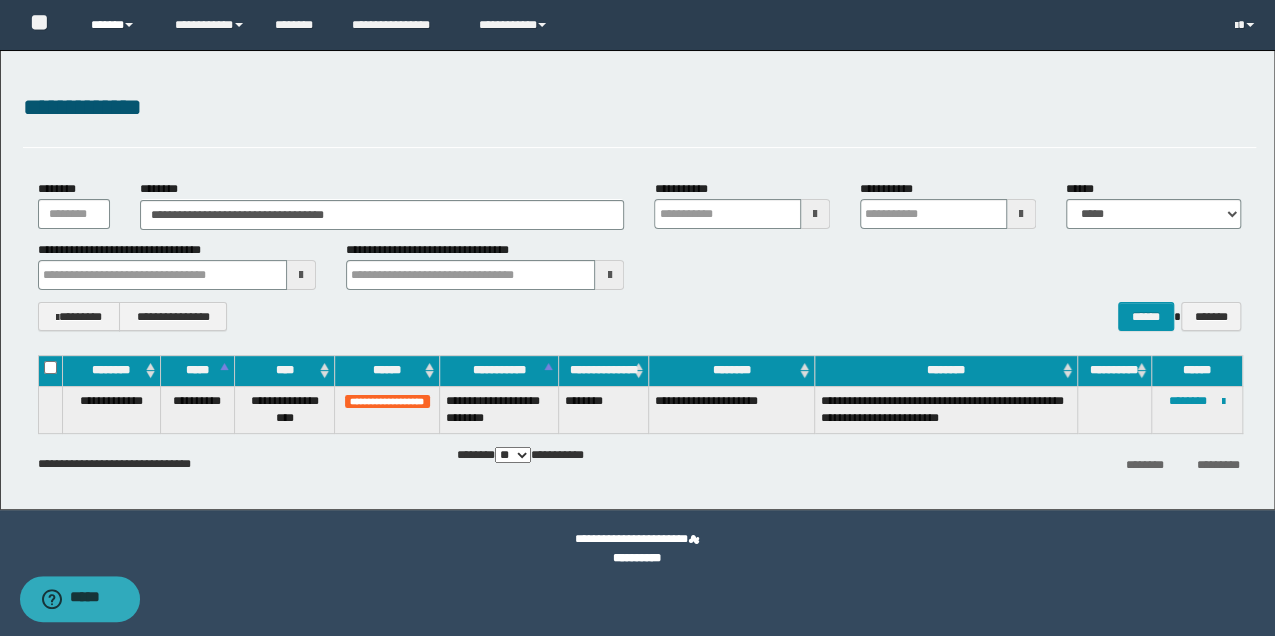 click at bounding box center [129, 25] 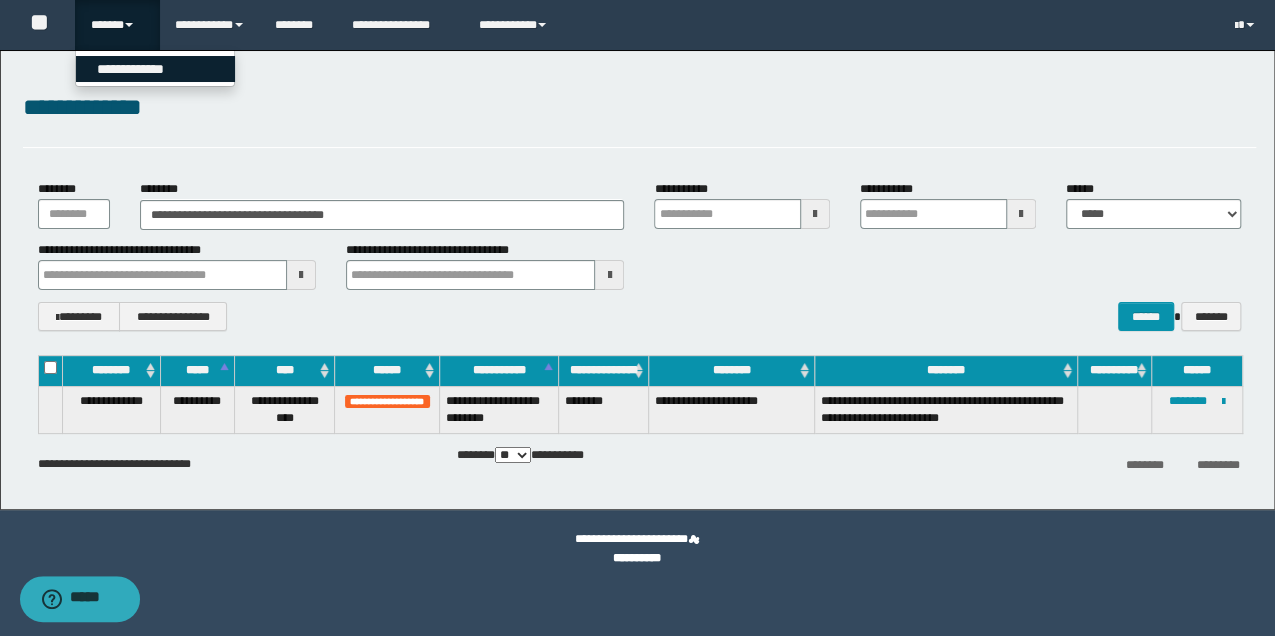 click on "**********" at bounding box center [155, 69] 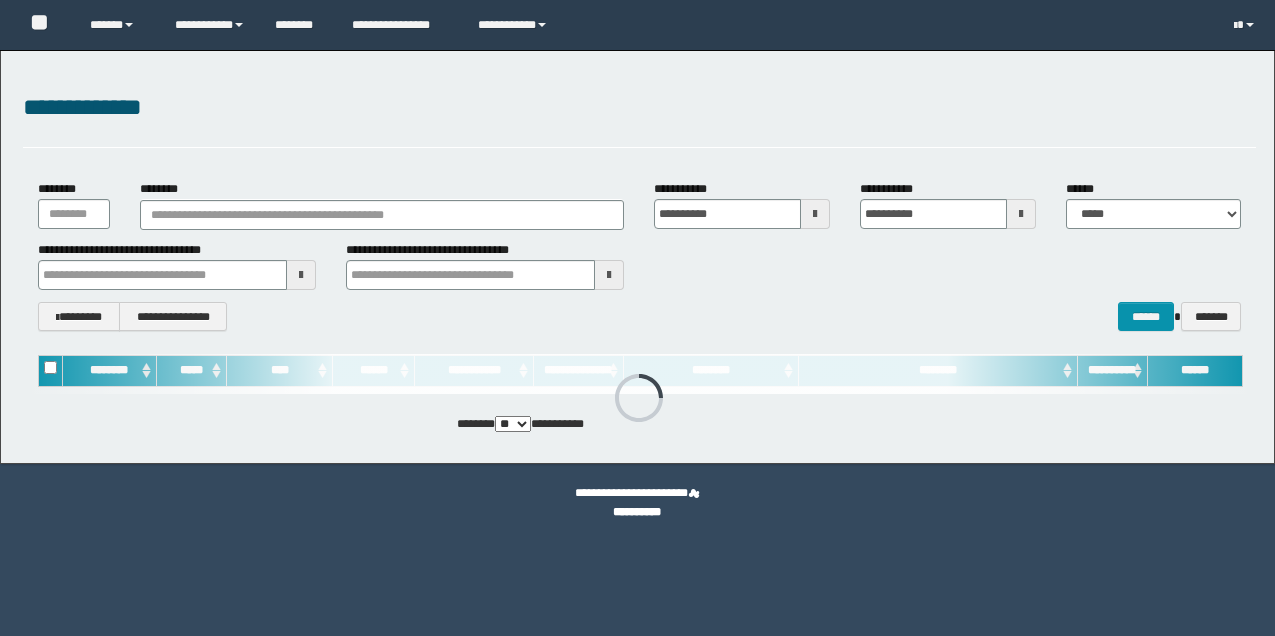 scroll, scrollTop: 0, scrollLeft: 0, axis: both 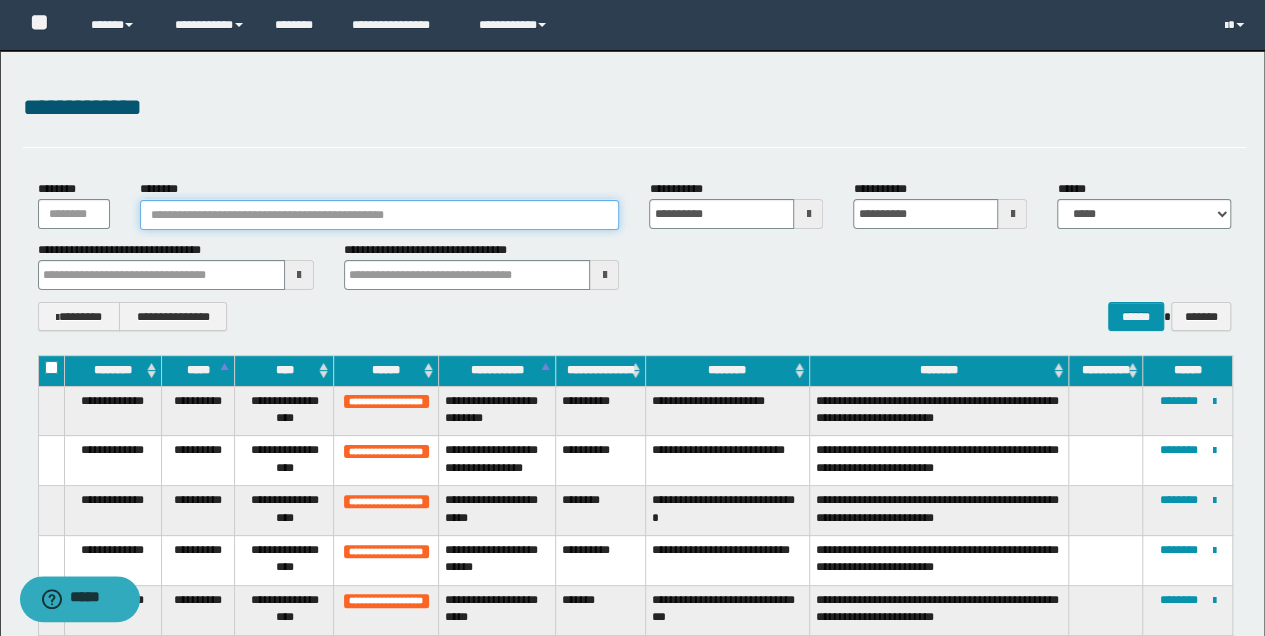 click on "********" at bounding box center (380, 215) 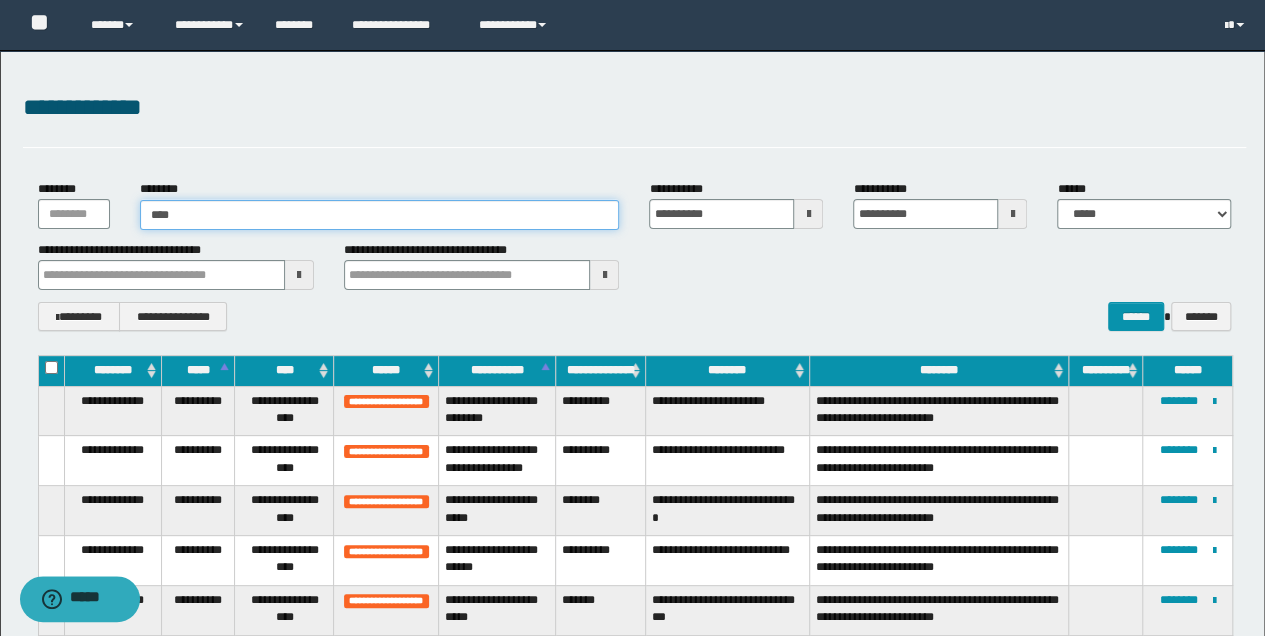 type on "*****" 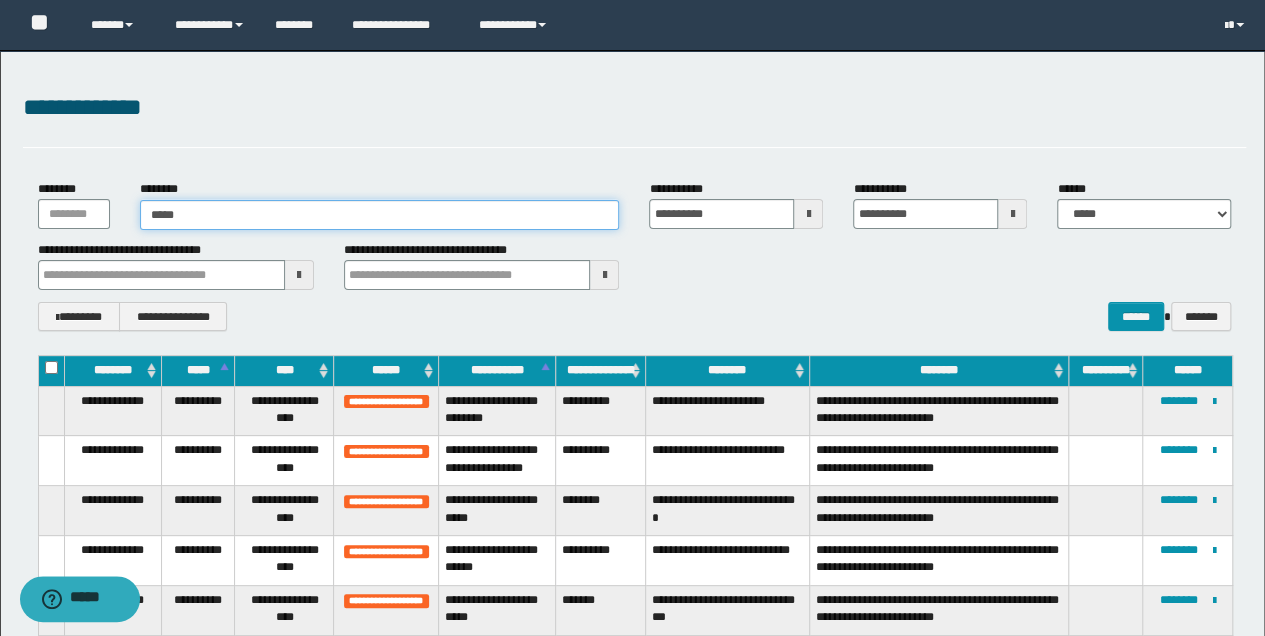 type on "*****" 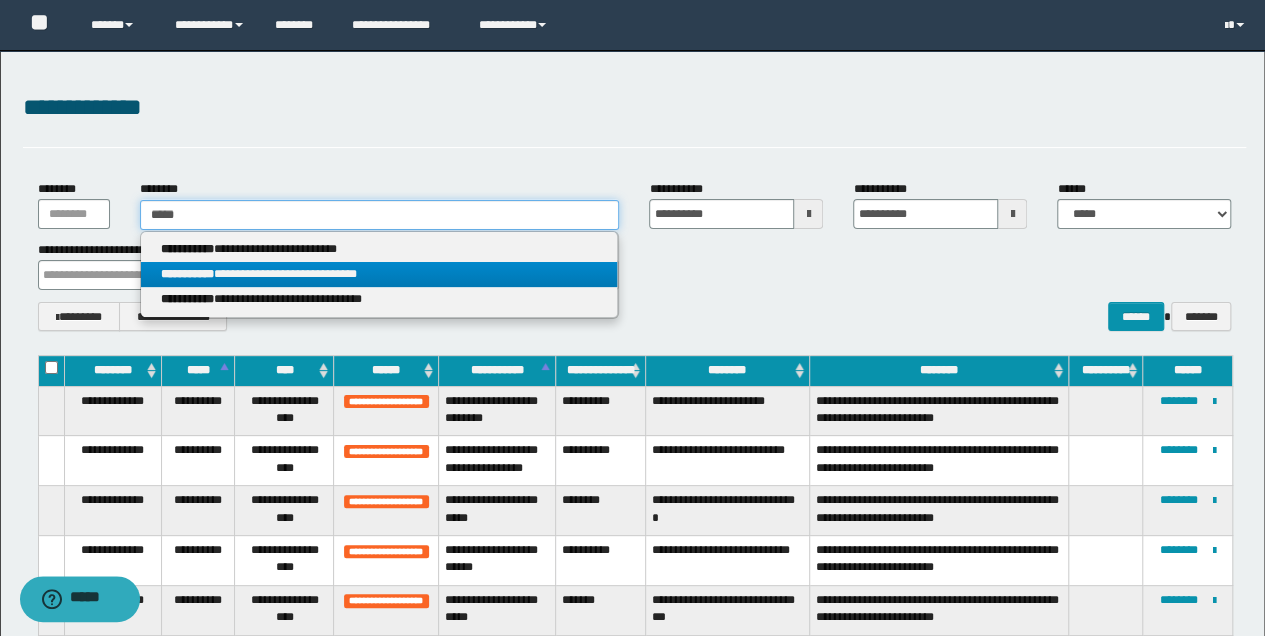 type on "*****" 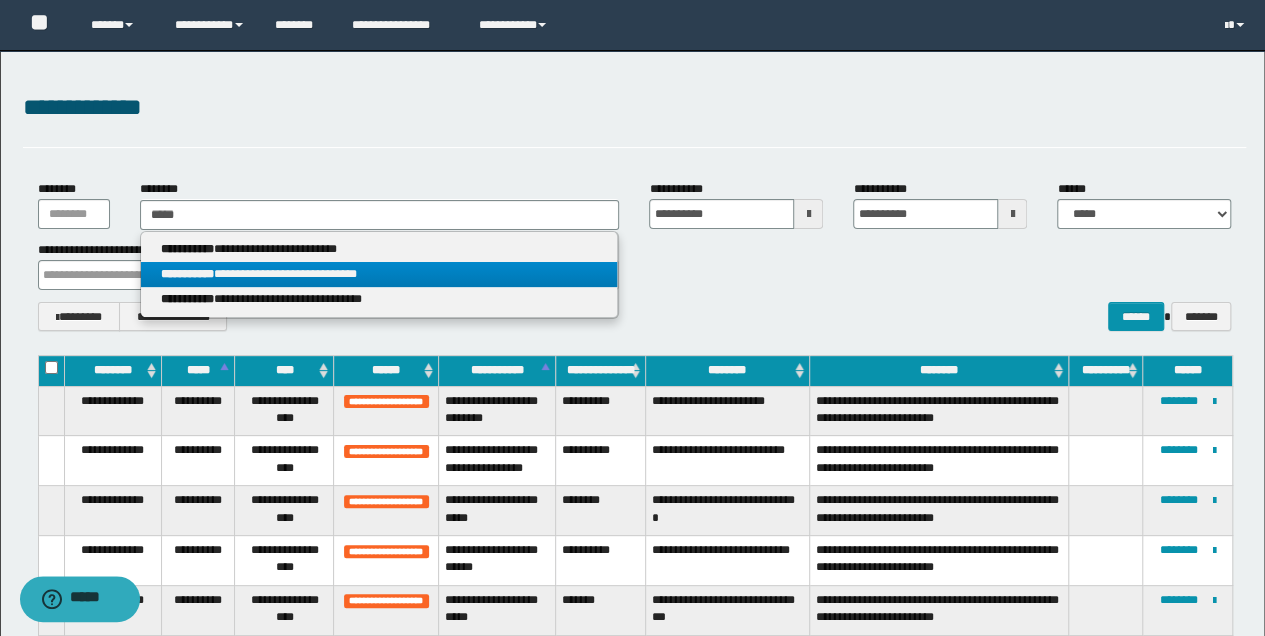 click on "**********" at bounding box center [379, 274] 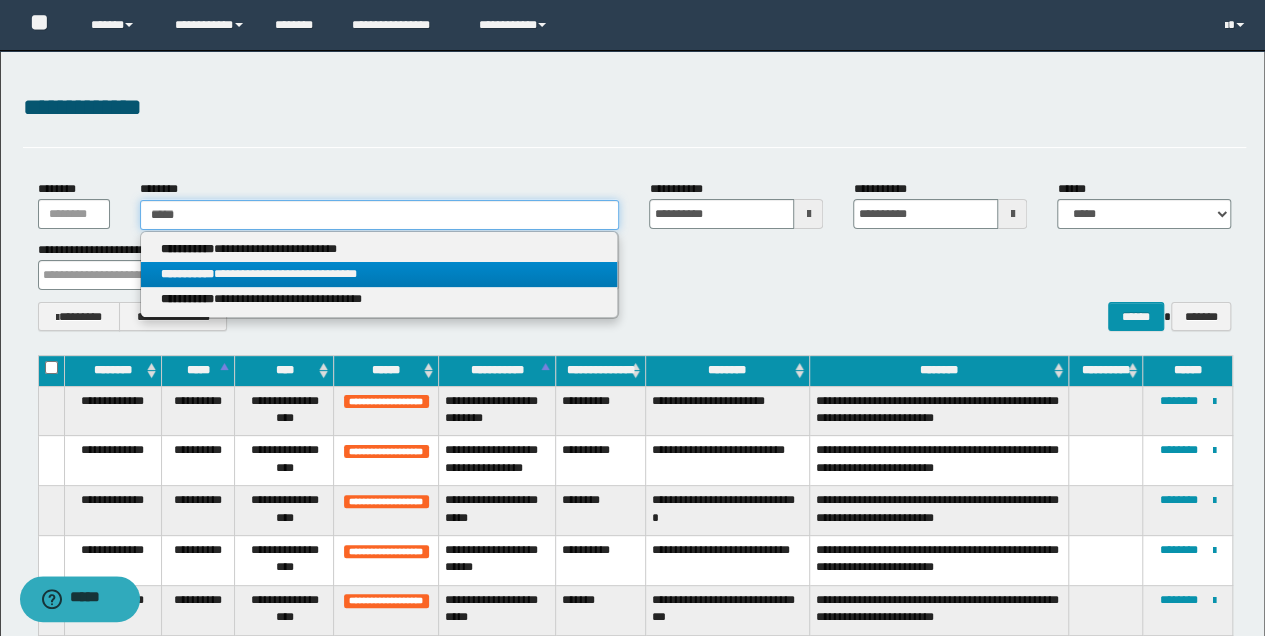 type 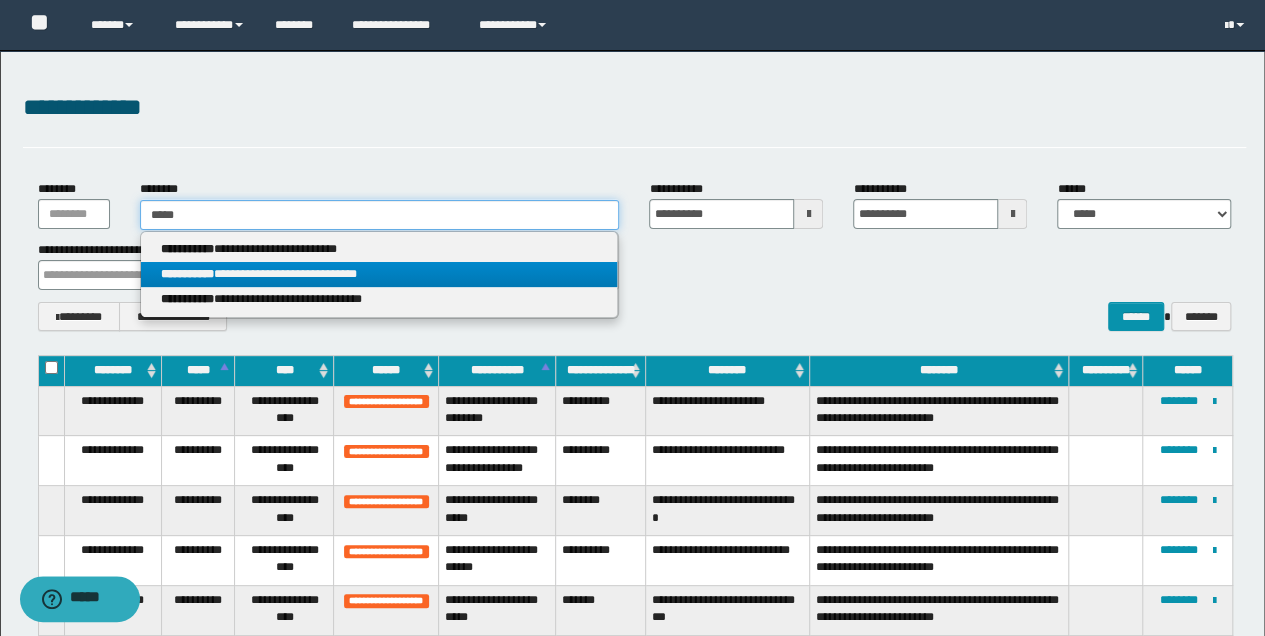 type on "**********" 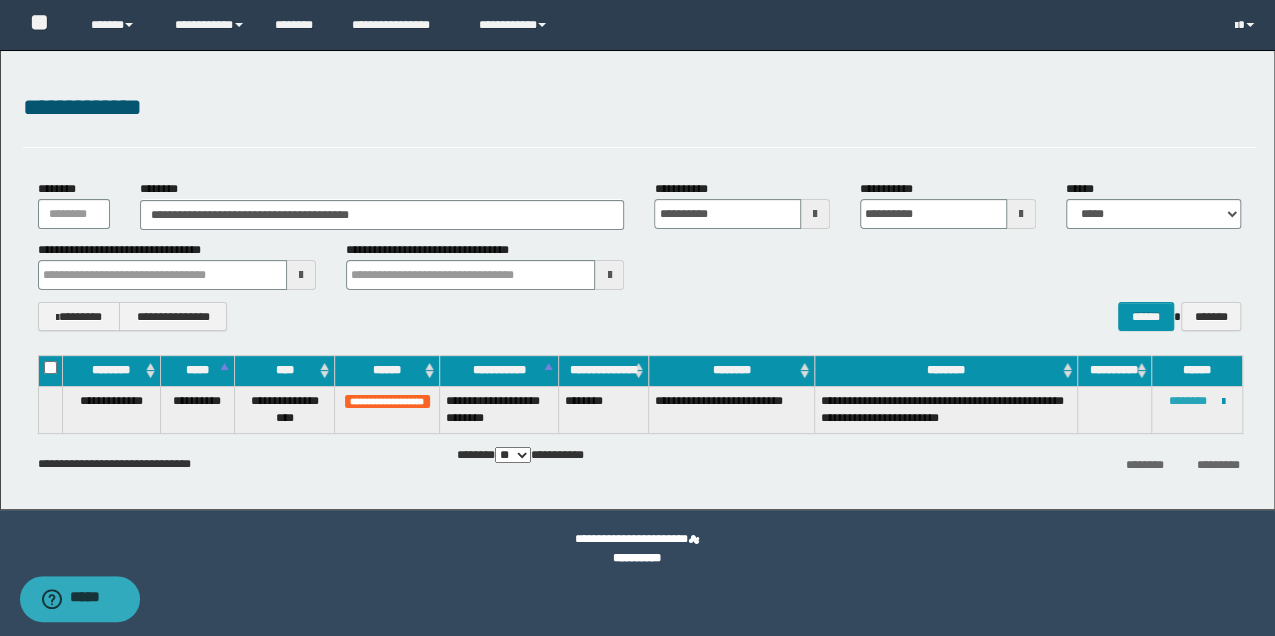 click on "********" at bounding box center (1188, 401) 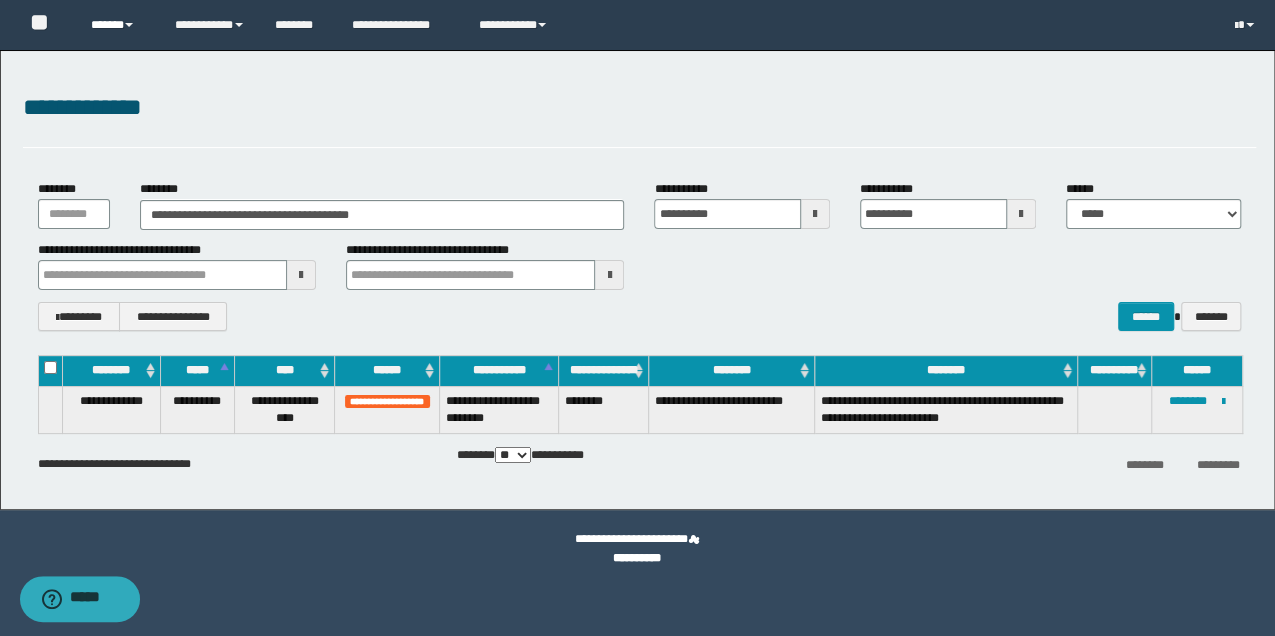 click on "******" at bounding box center (117, 25) 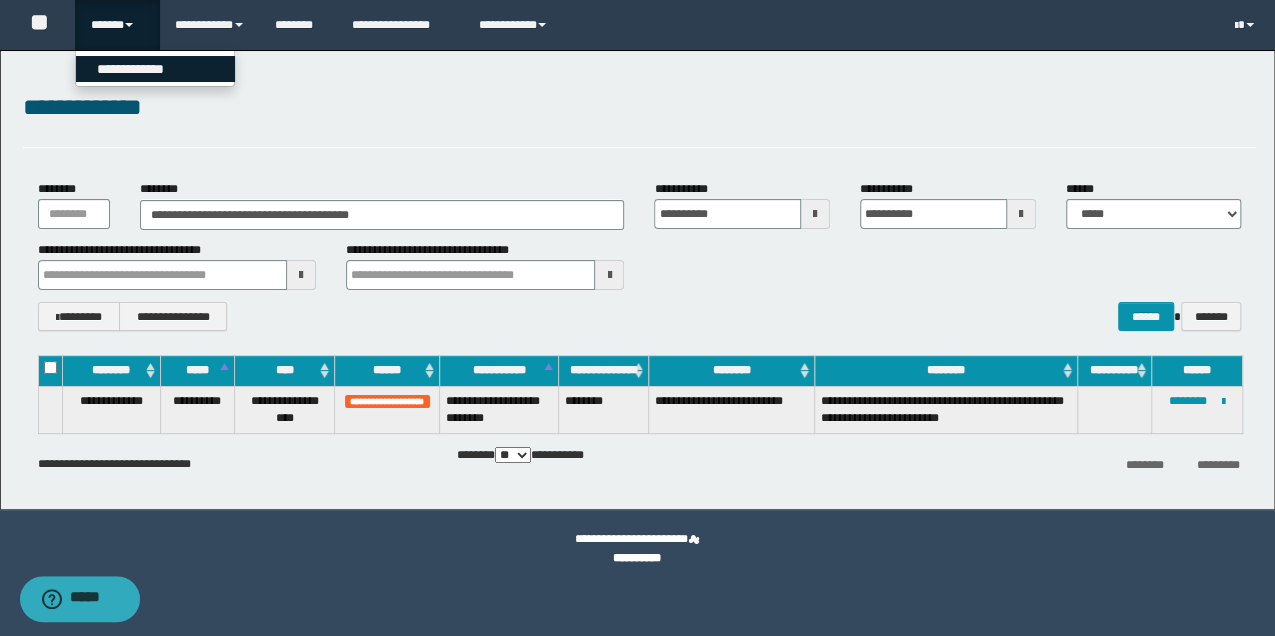 click on "**********" at bounding box center (155, 69) 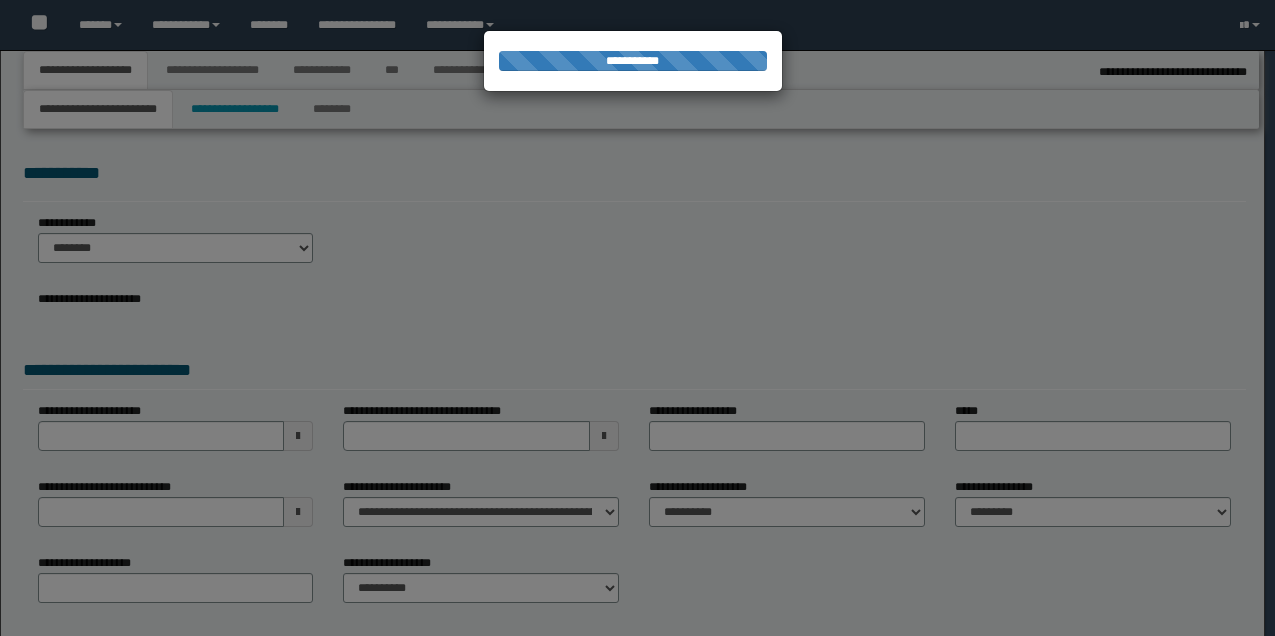 select on "**" 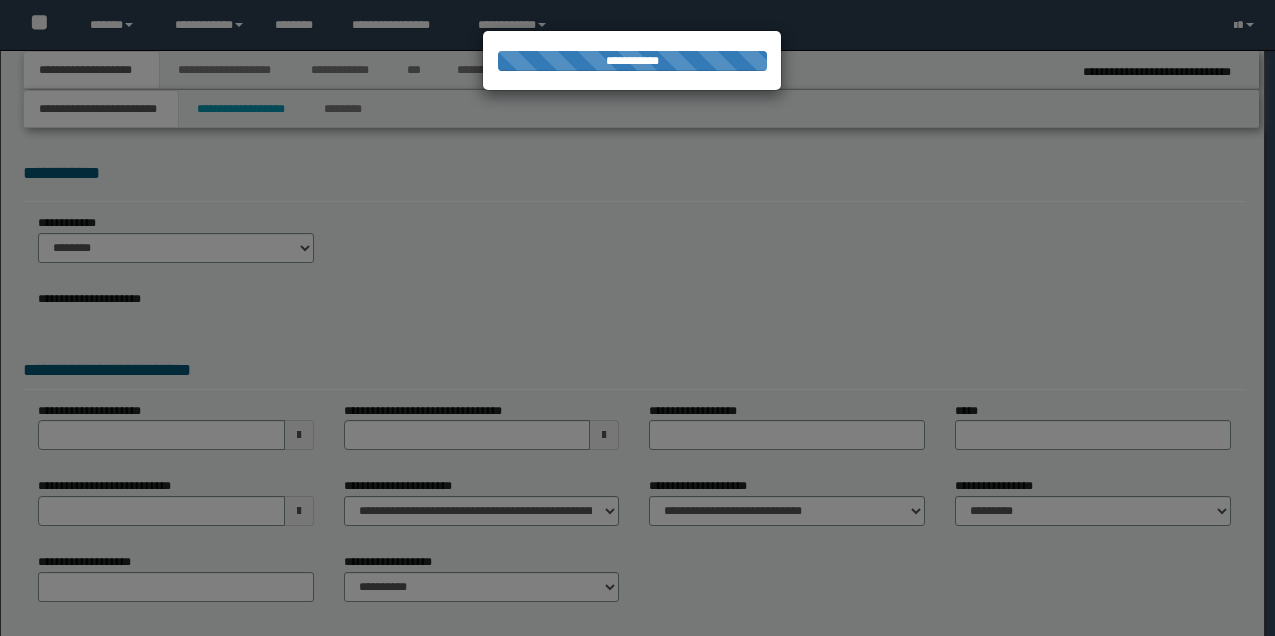 scroll, scrollTop: 0, scrollLeft: 0, axis: both 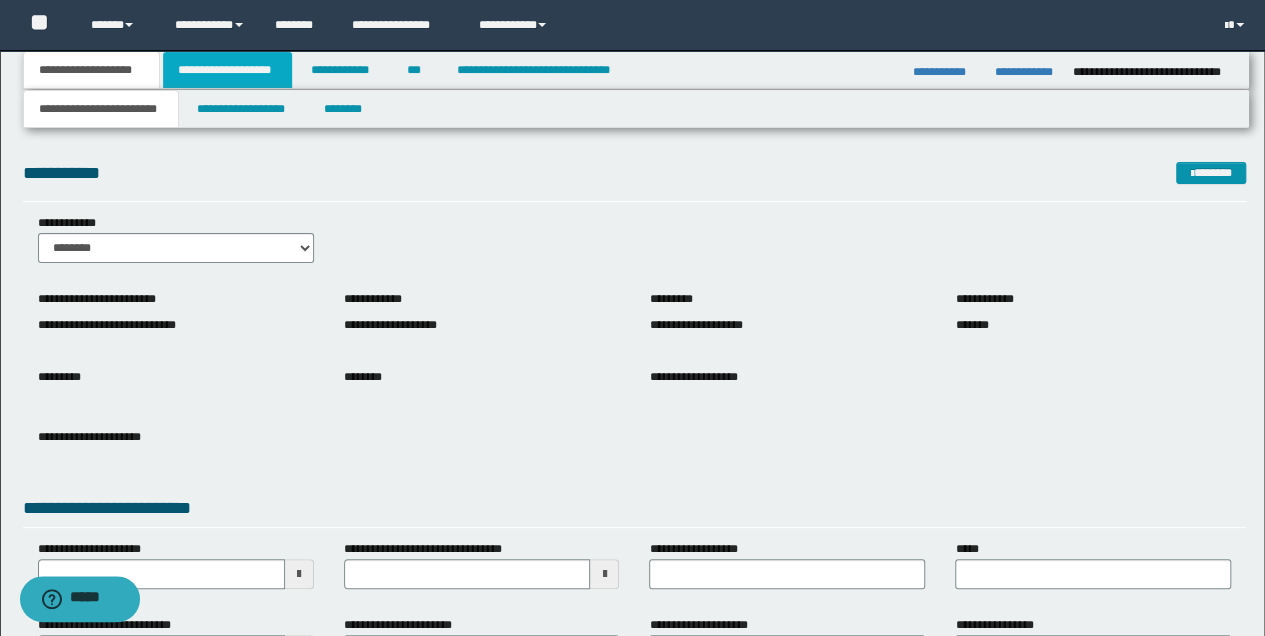 click on "**********" at bounding box center [227, 70] 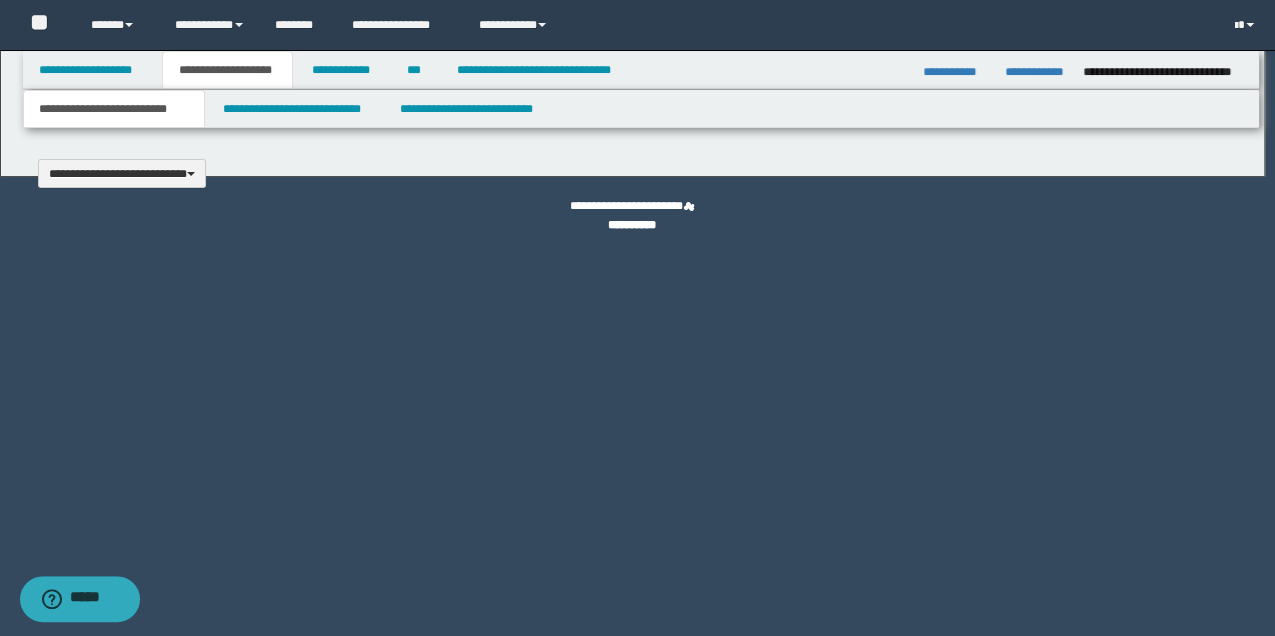 type 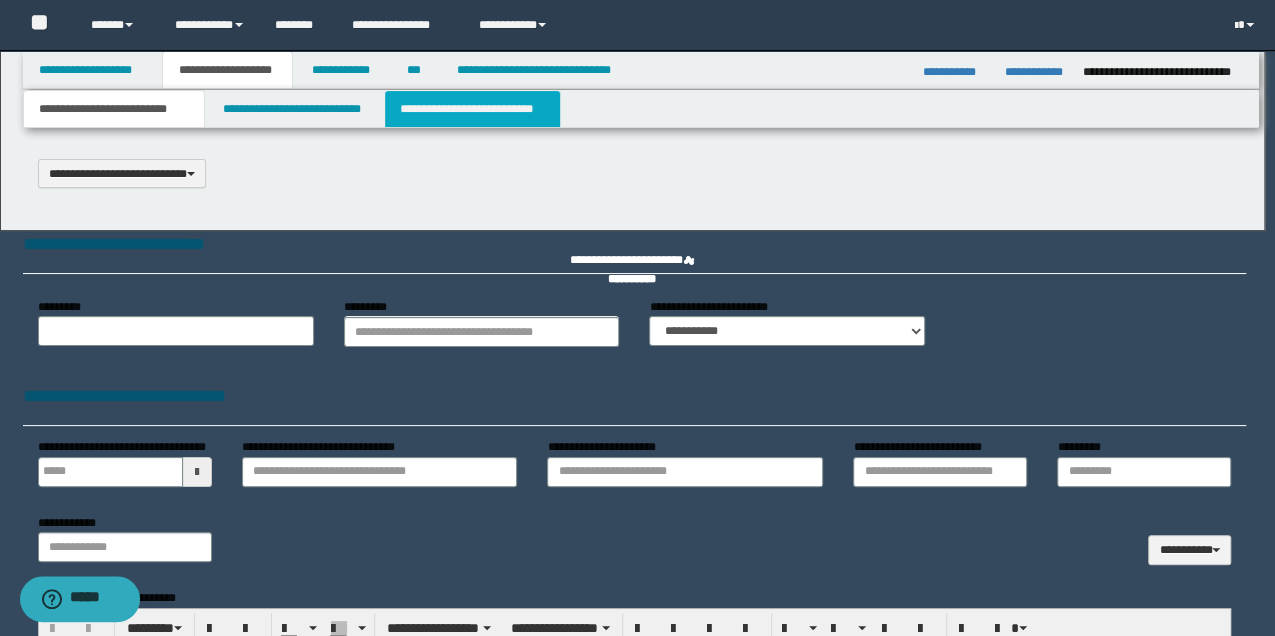 select on "*" 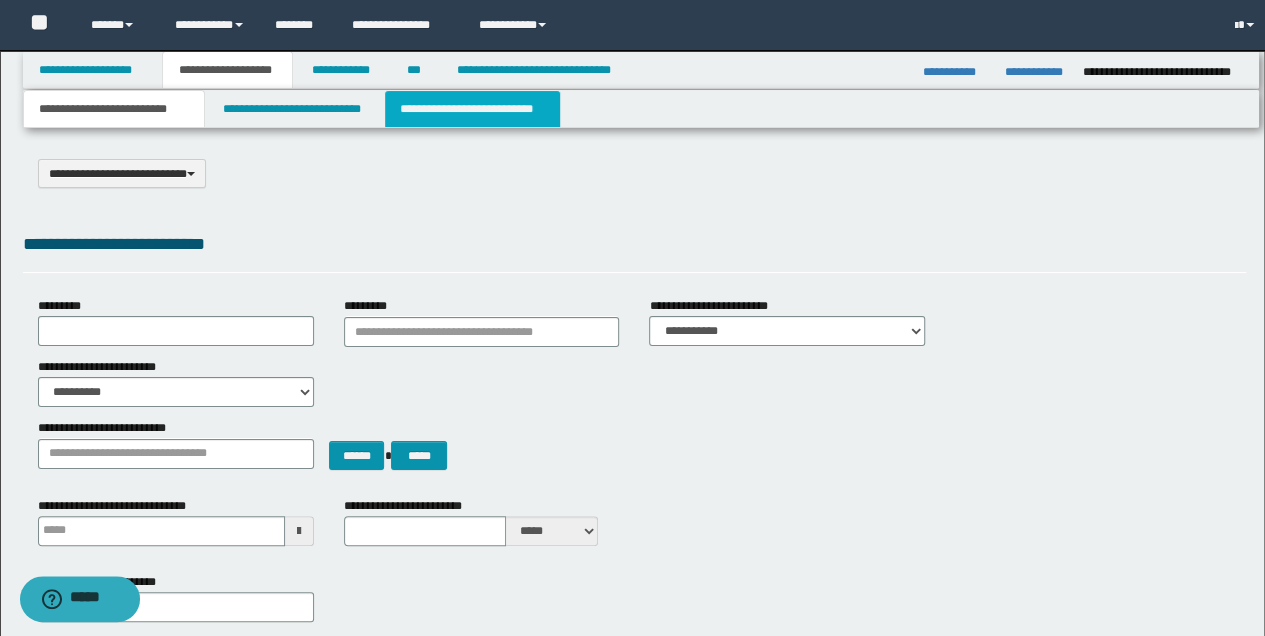 scroll, scrollTop: 0, scrollLeft: 0, axis: both 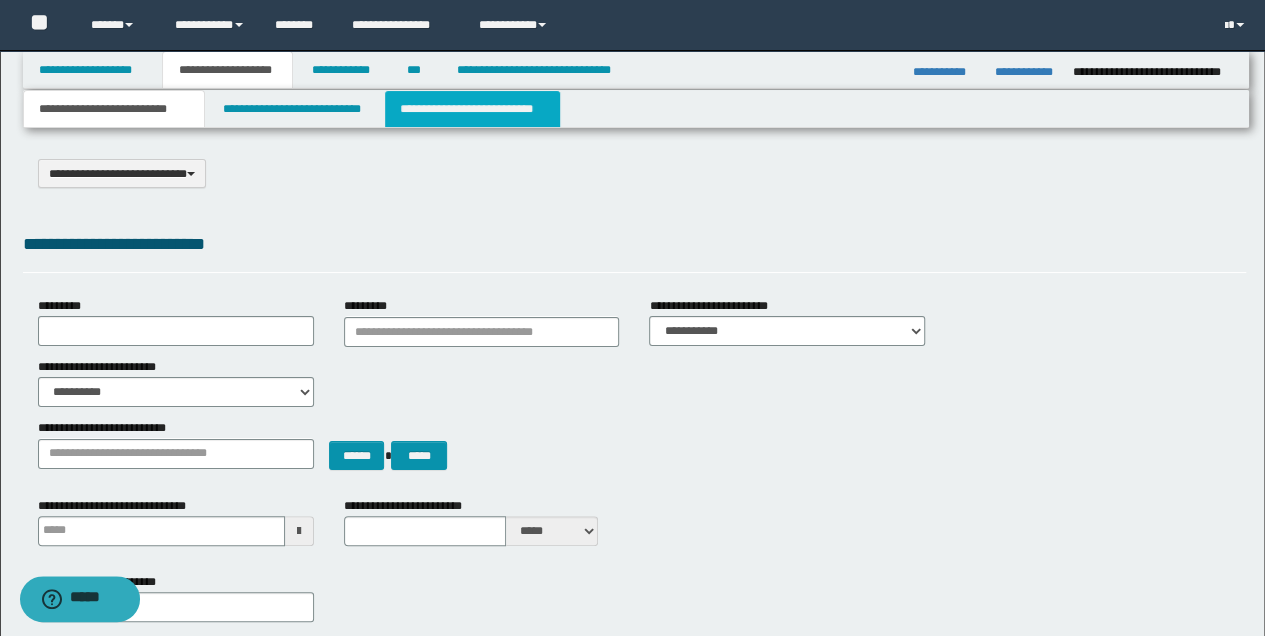 click on "**********" at bounding box center (472, 109) 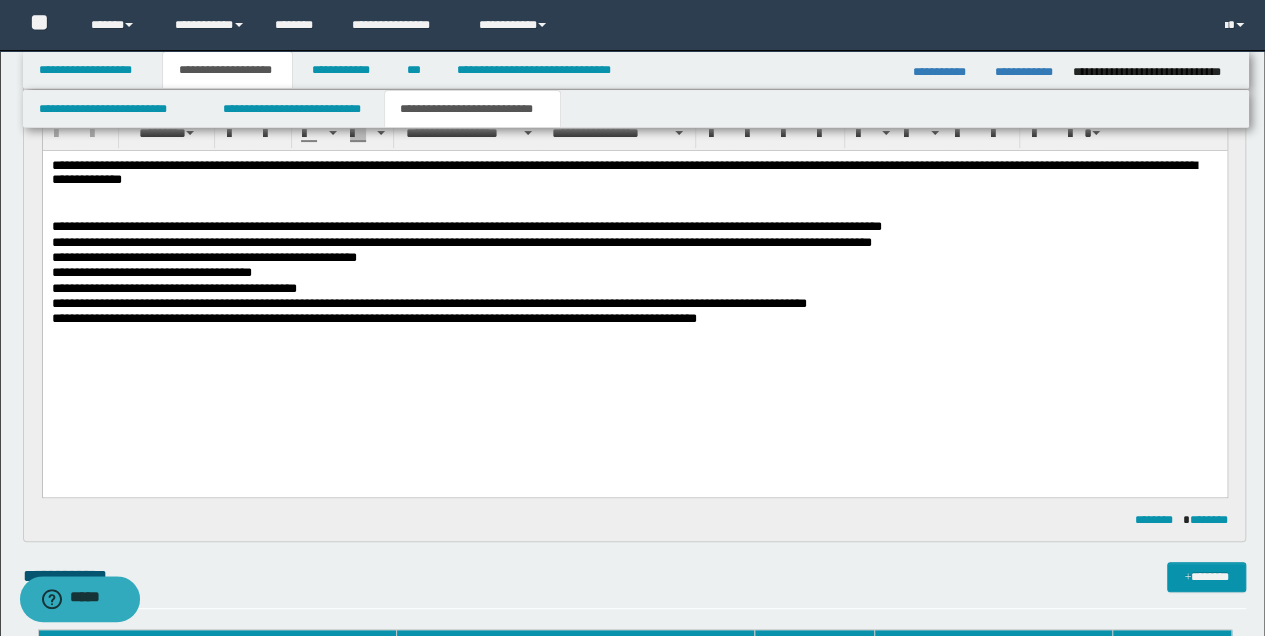 scroll, scrollTop: 200, scrollLeft: 0, axis: vertical 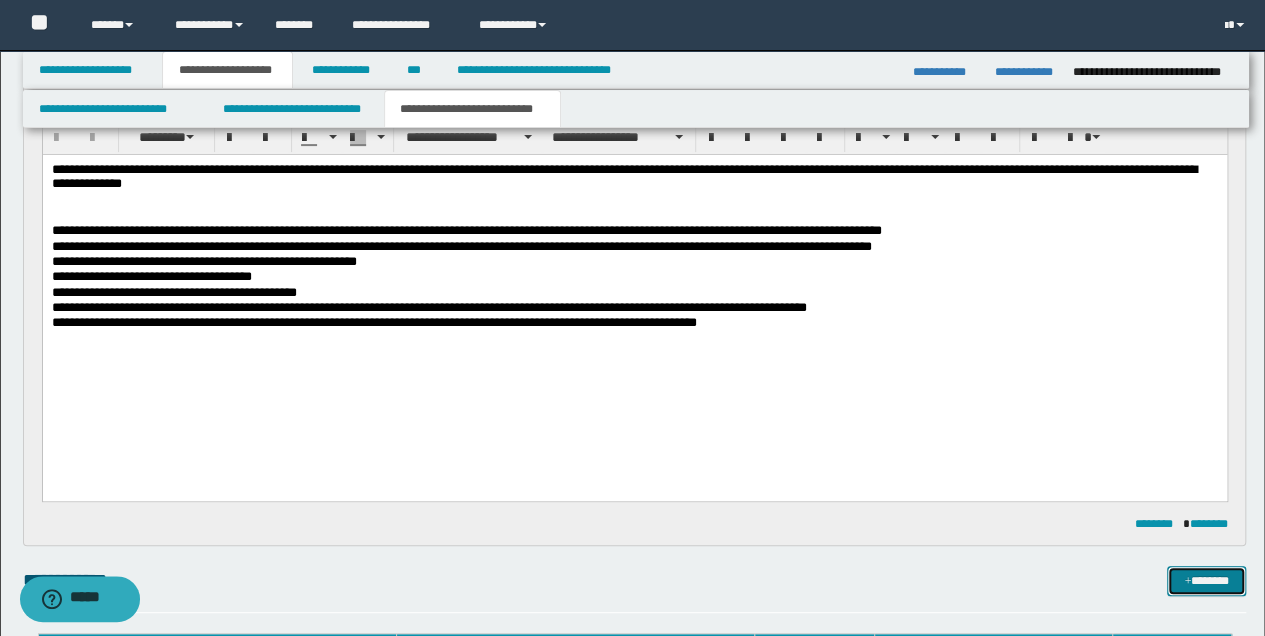 click at bounding box center (1187, 582) 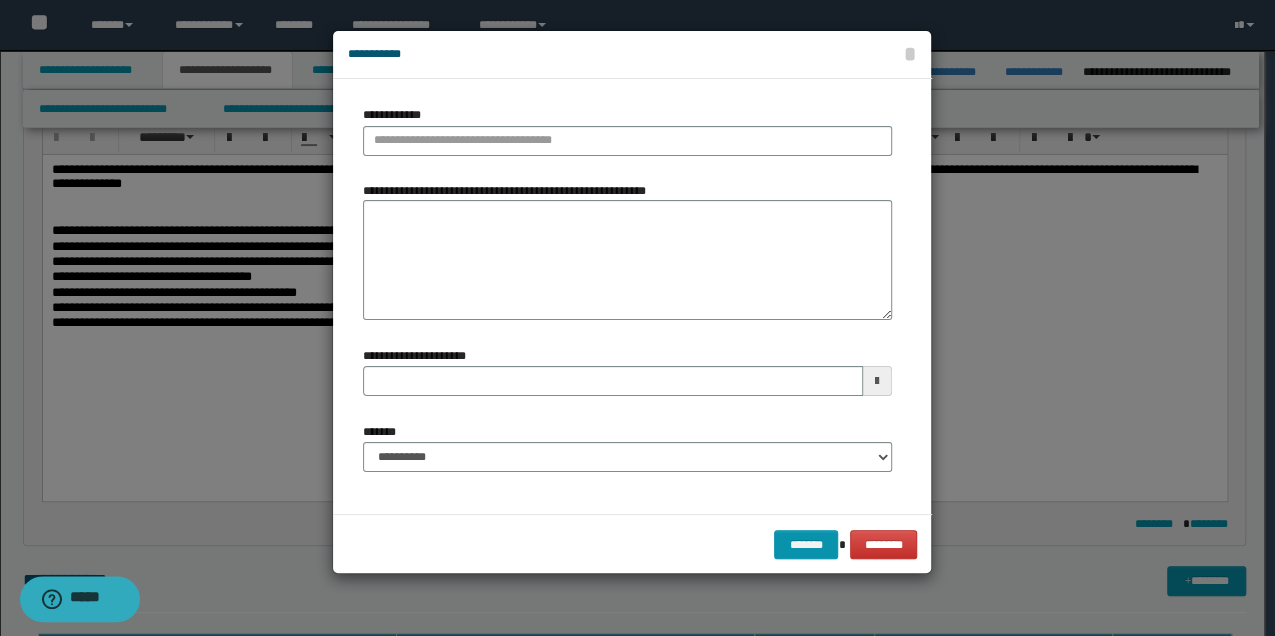 click at bounding box center [637, 318] 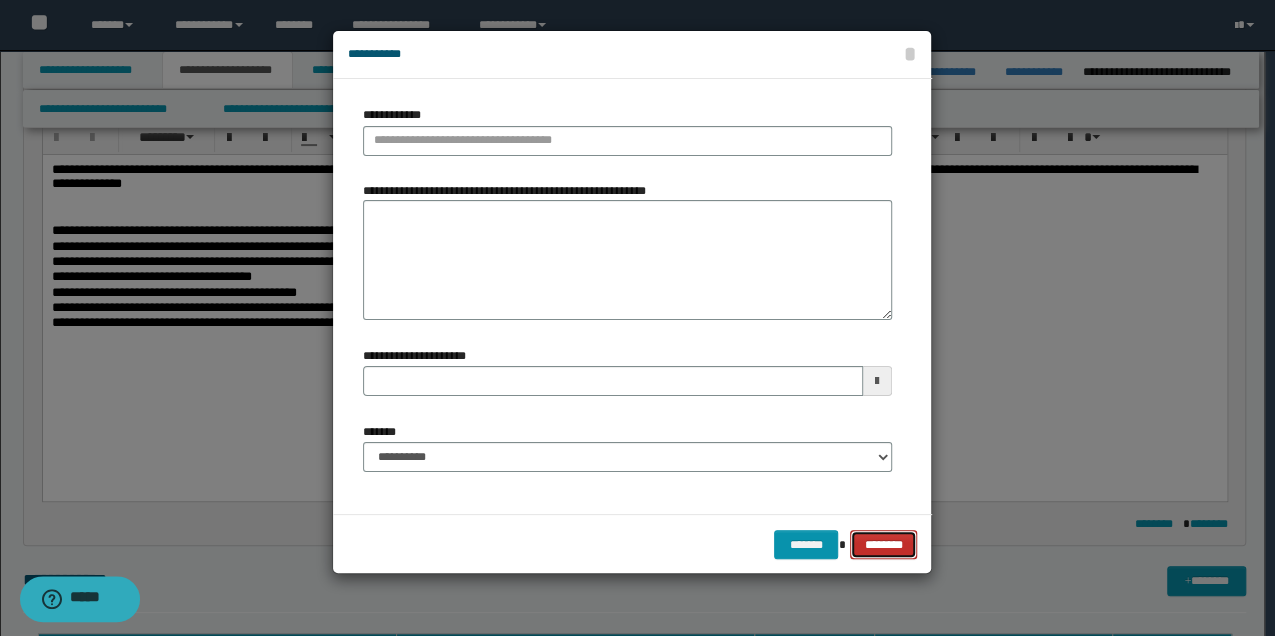 click on "********" at bounding box center [883, 544] 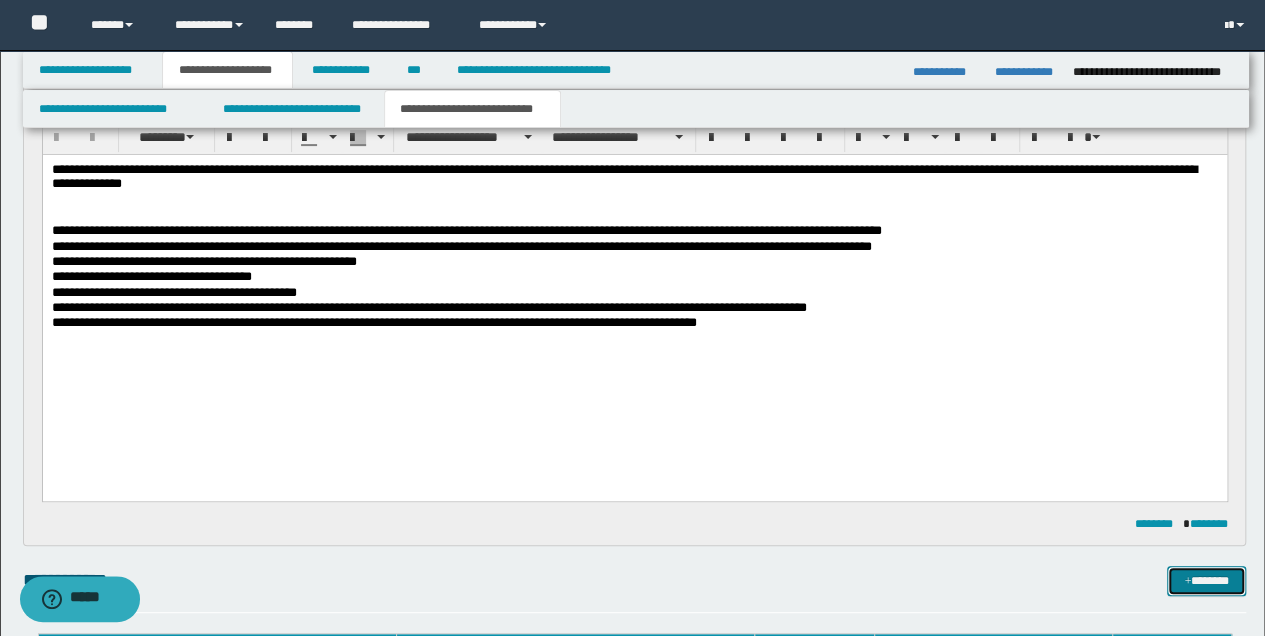 click on "*******" at bounding box center (1206, 580) 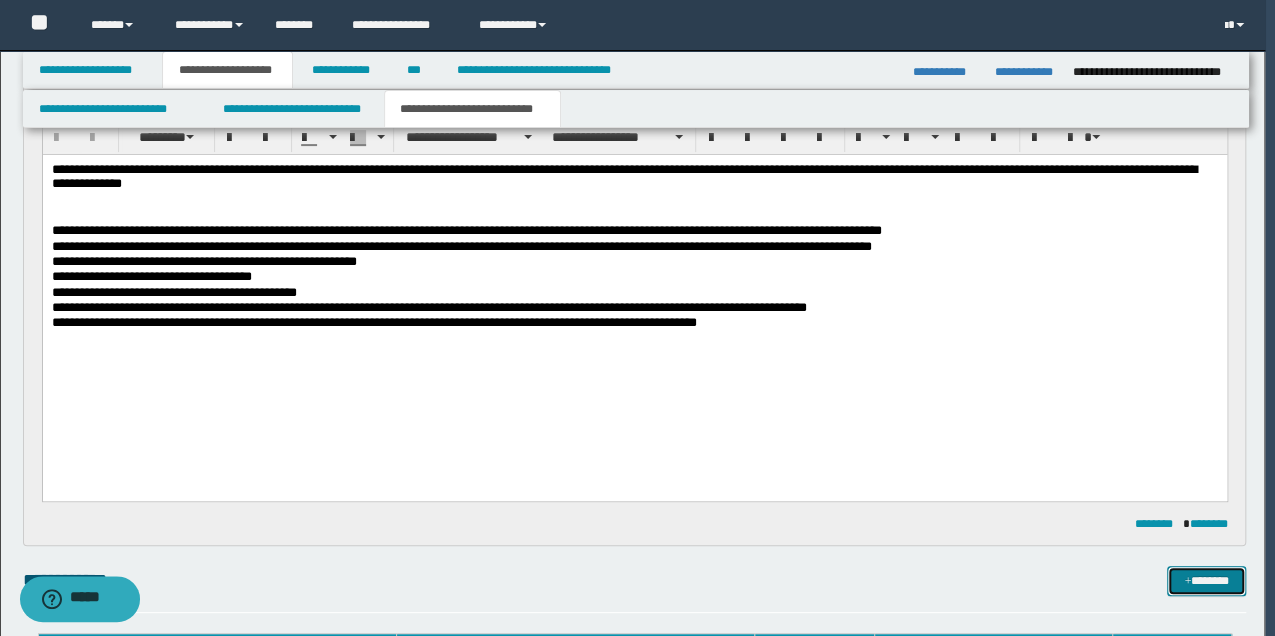 type 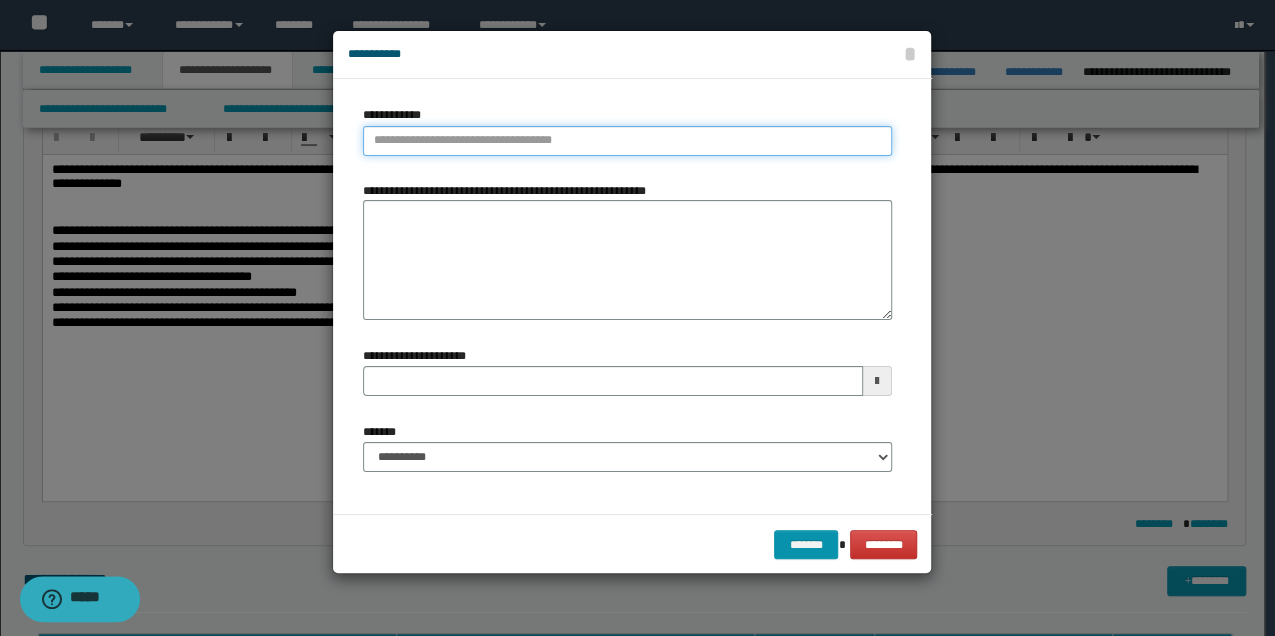 click on "**********" at bounding box center (627, 141) 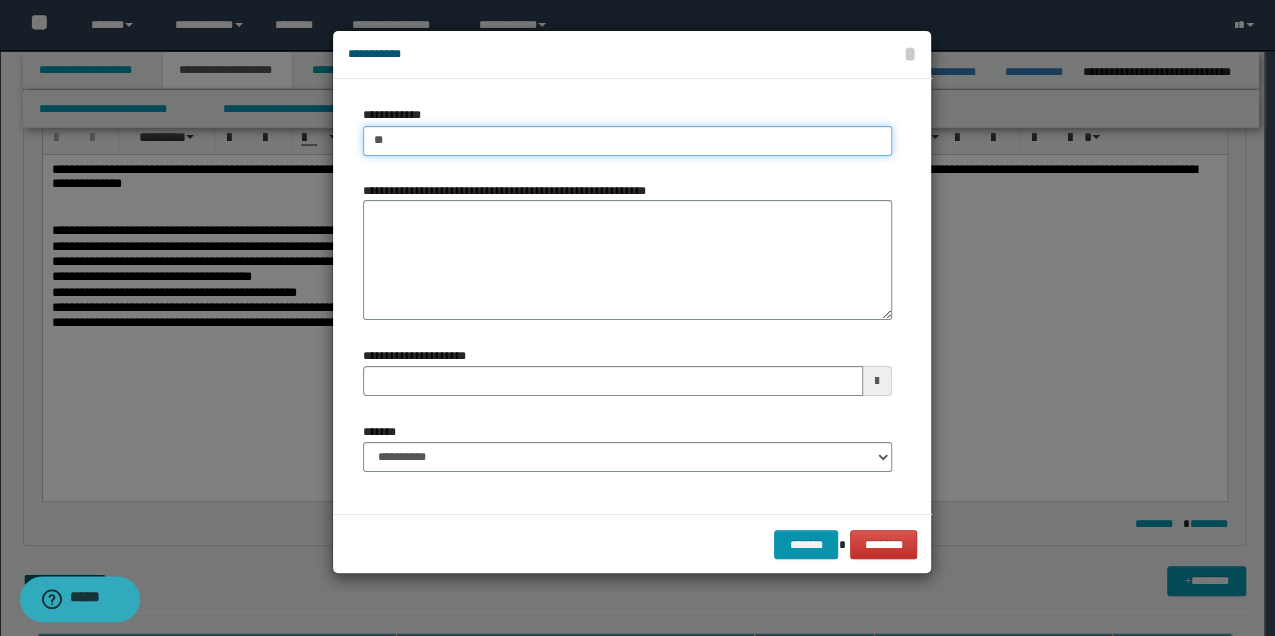 type on "**" 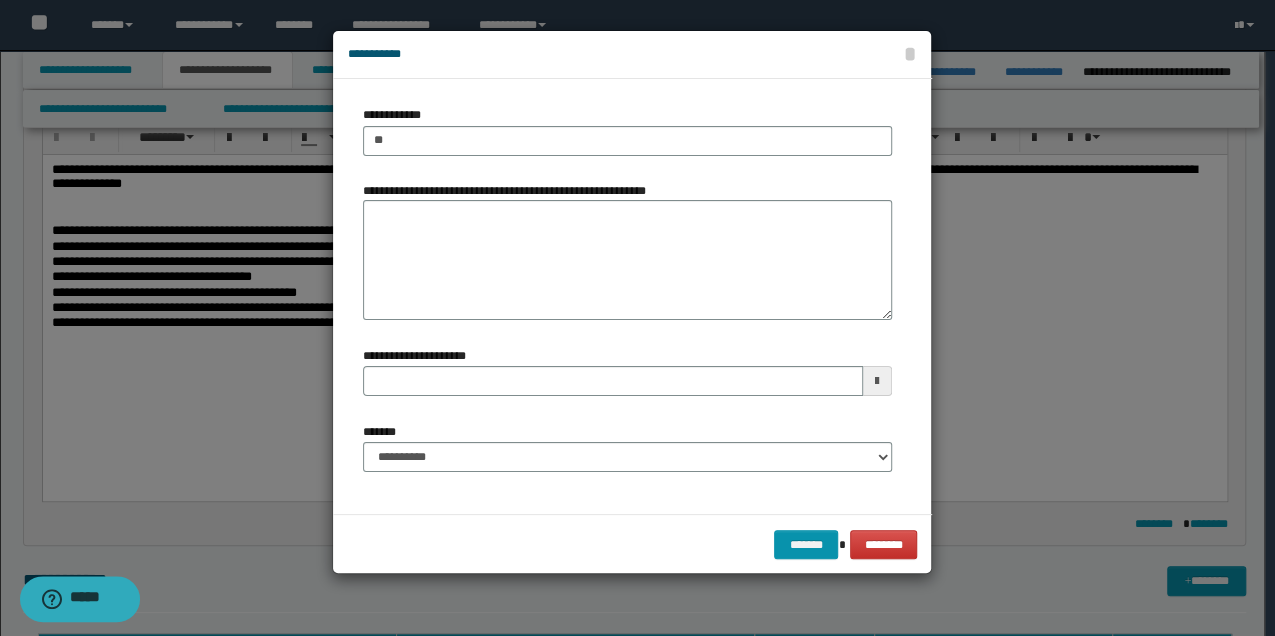 drag, startPoint x: 700, startPoint y: 53, endPoint x: 754, endPoint y: 108, distance: 77.07788 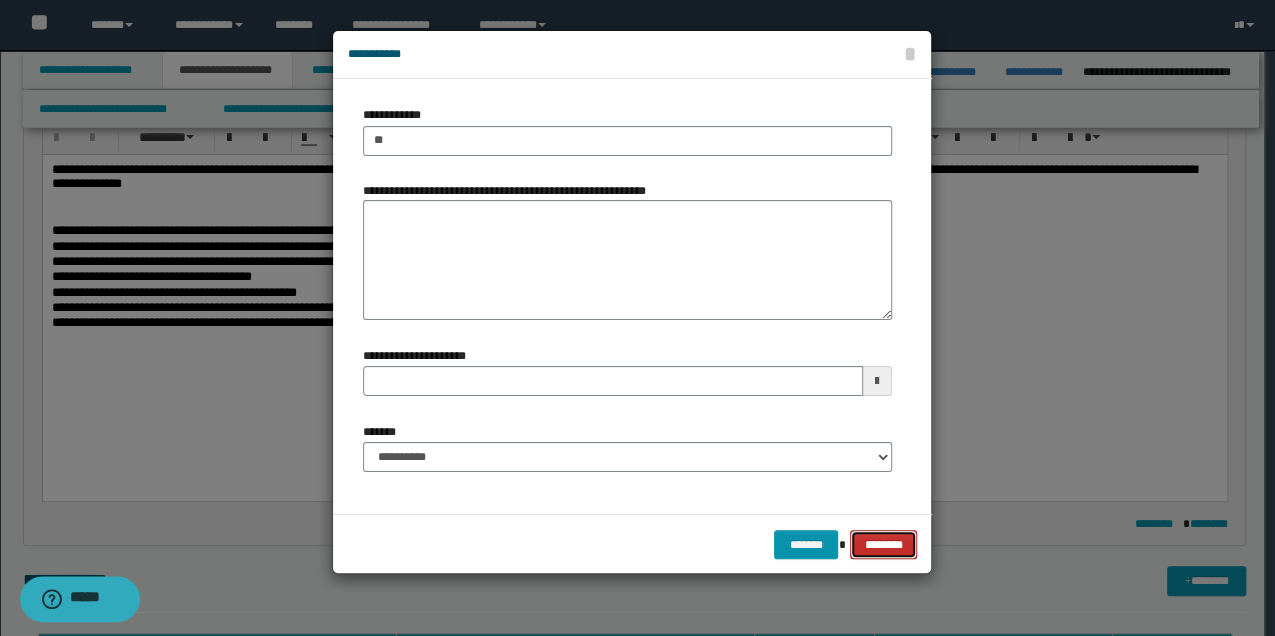 click on "********" at bounding box center (883, 544) 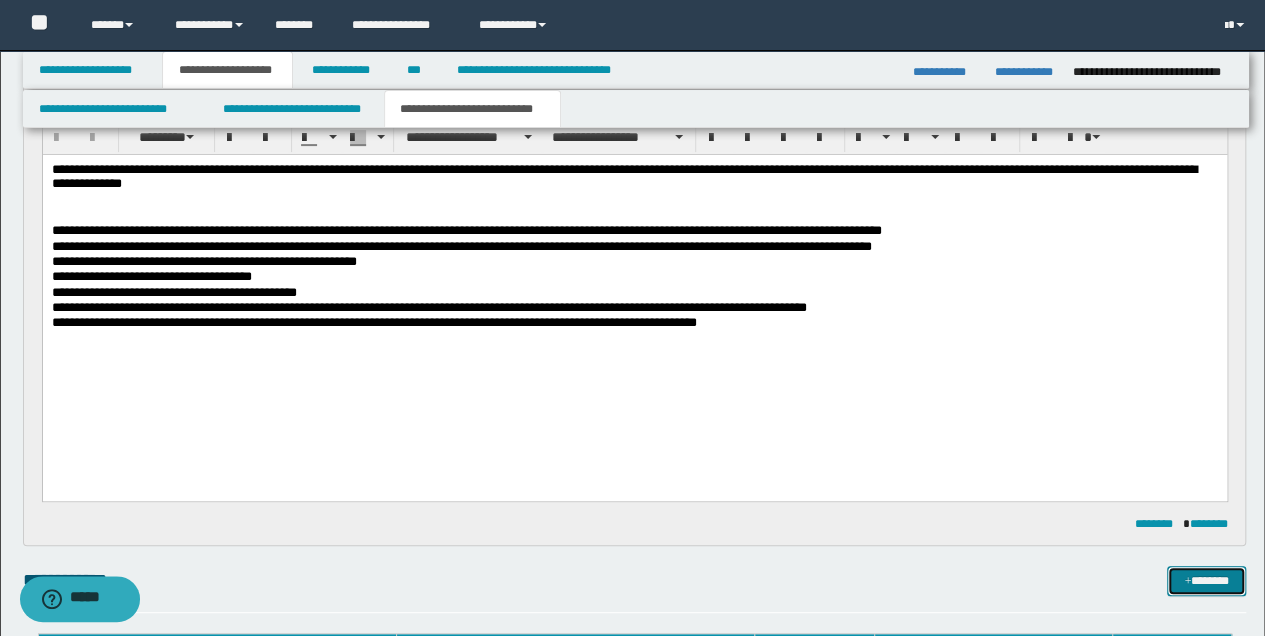 click on "*******" at bounding box center (1206, 580) 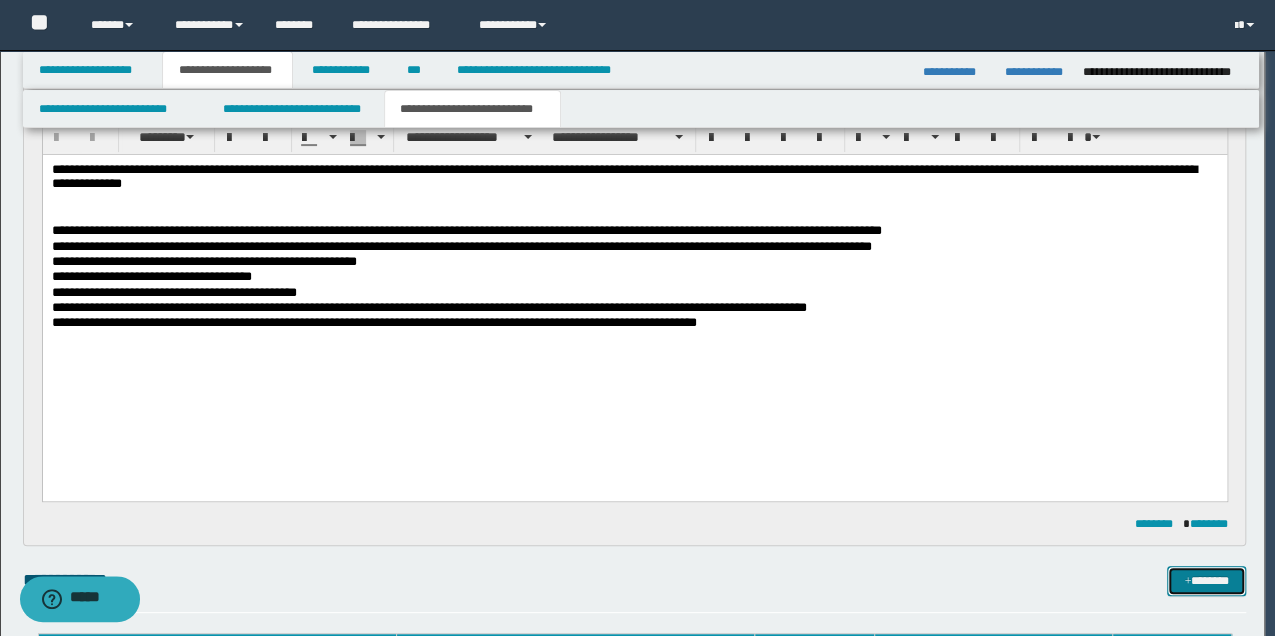 type 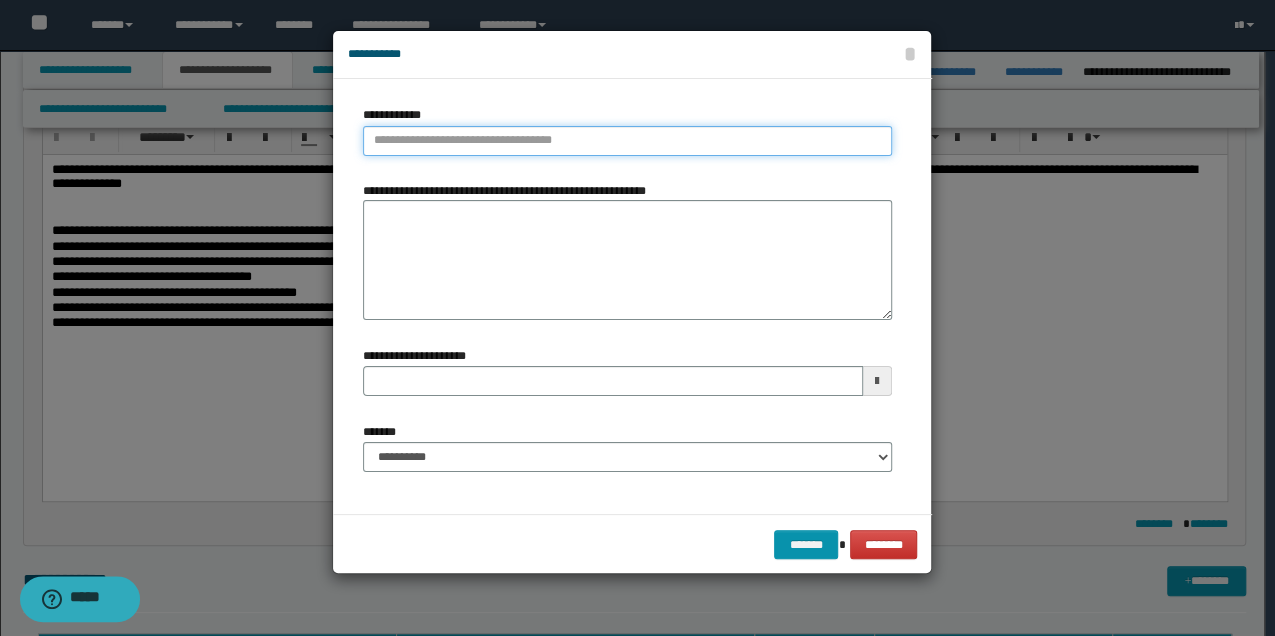 click on "**********" at bounding box center [627, 141] 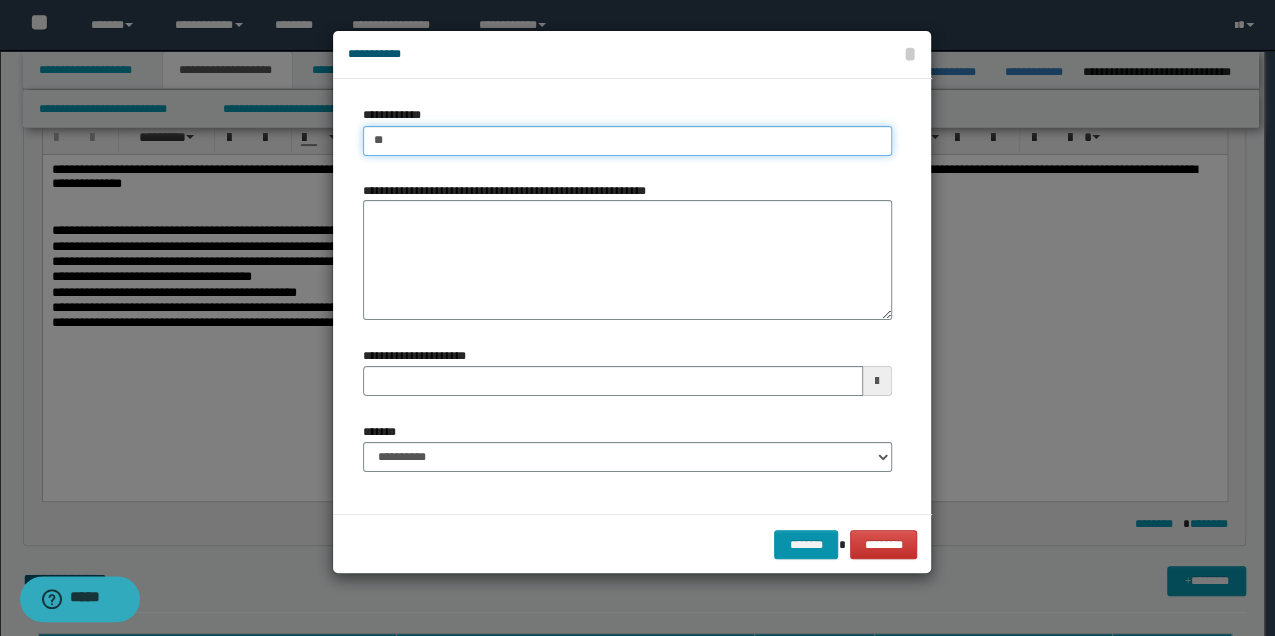 type on "***" 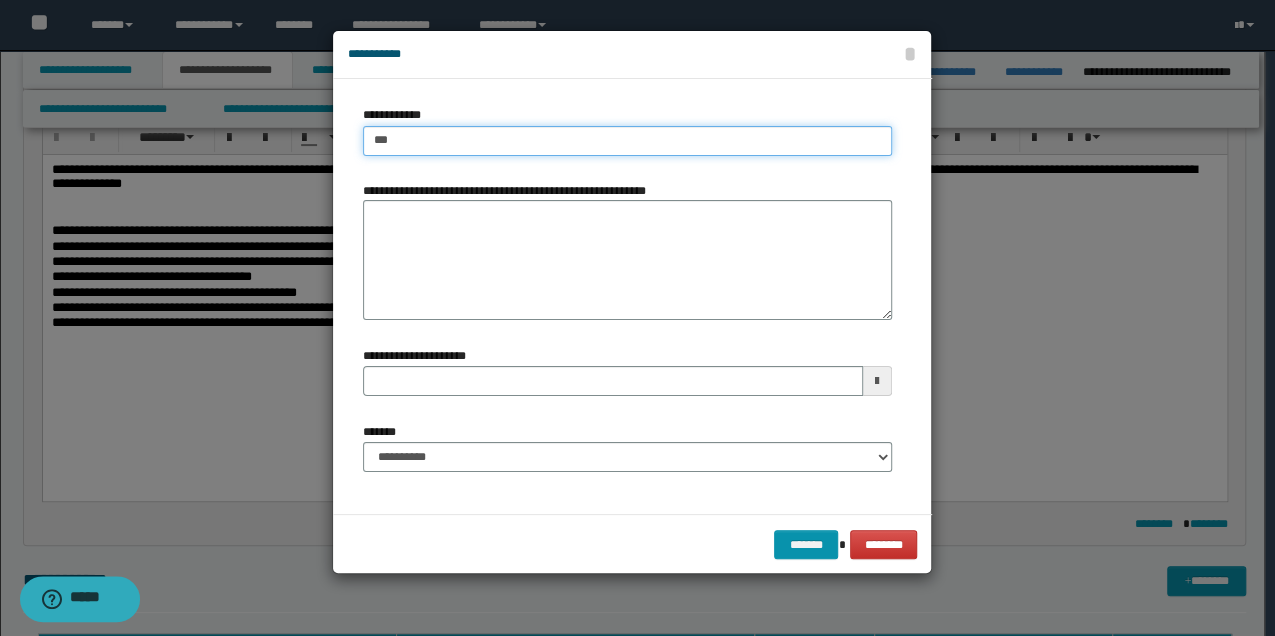type on "***" 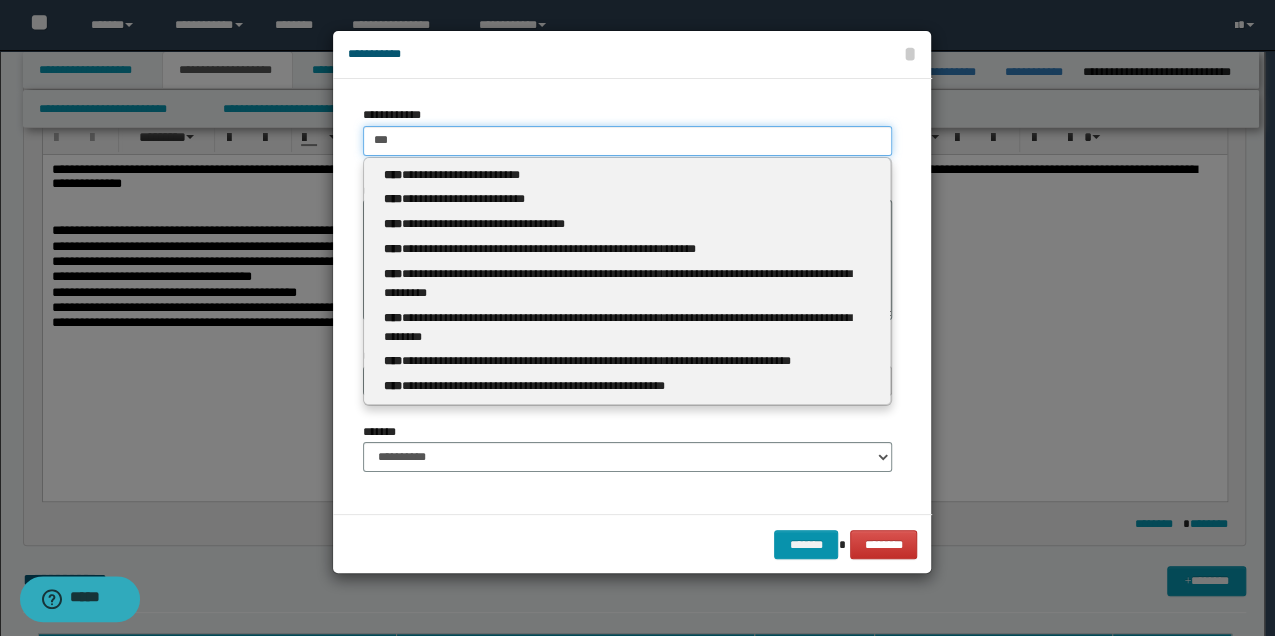 type 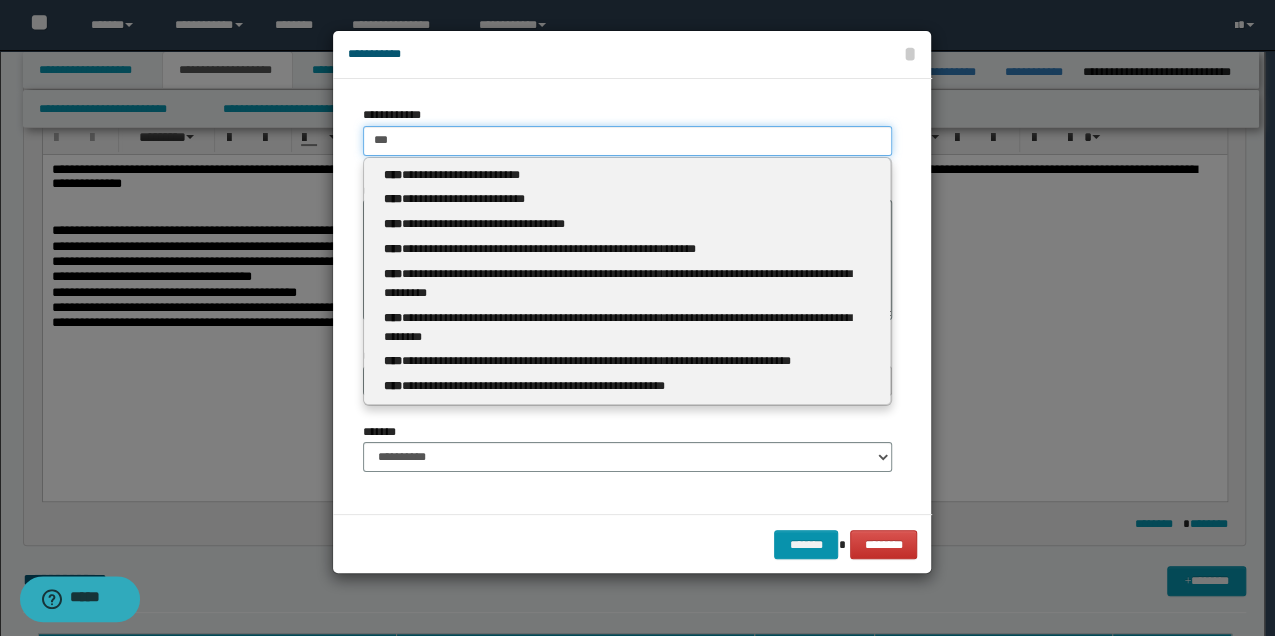 type on "****" 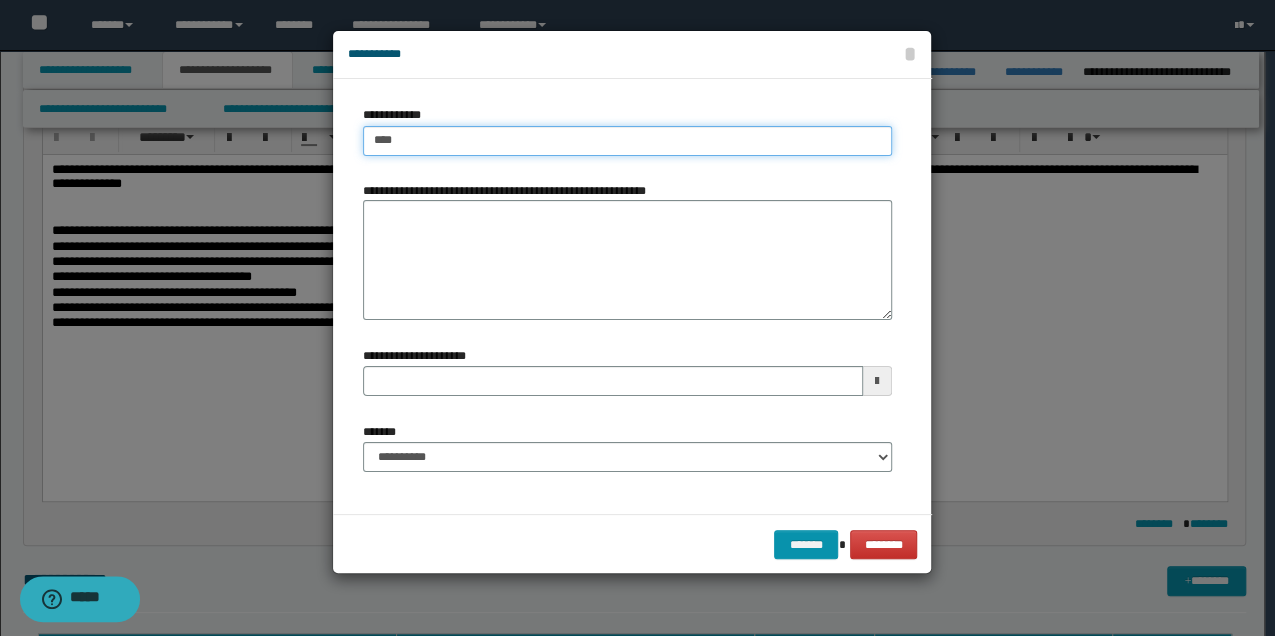 type on "****" 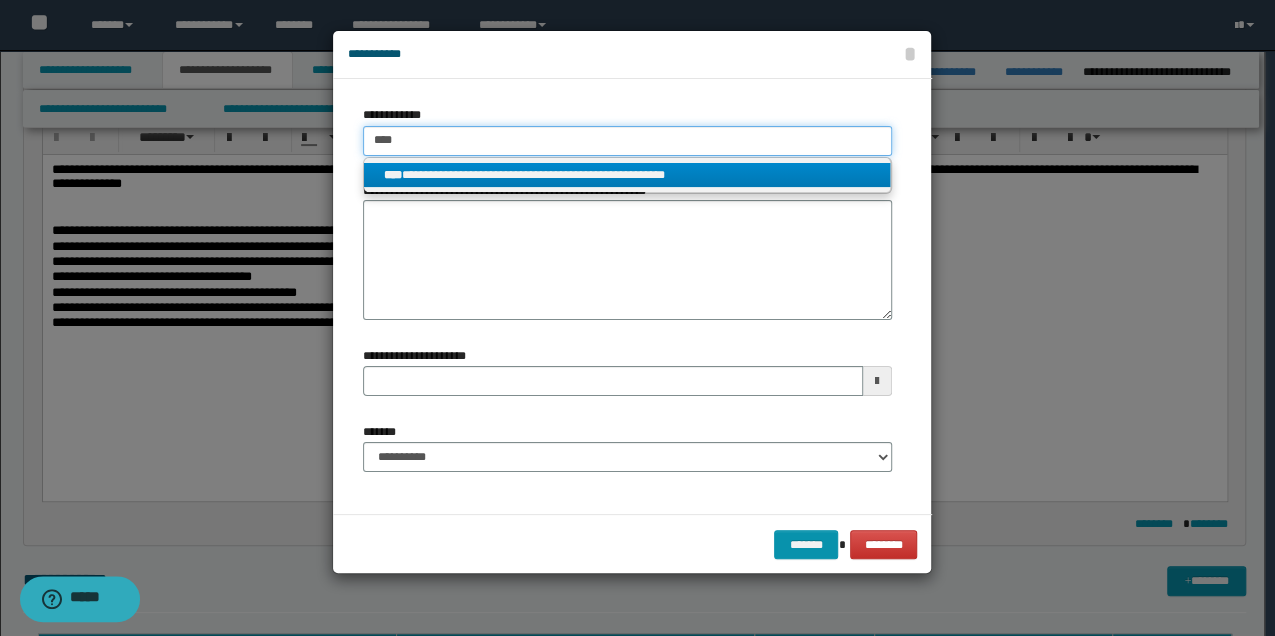 type on "****" 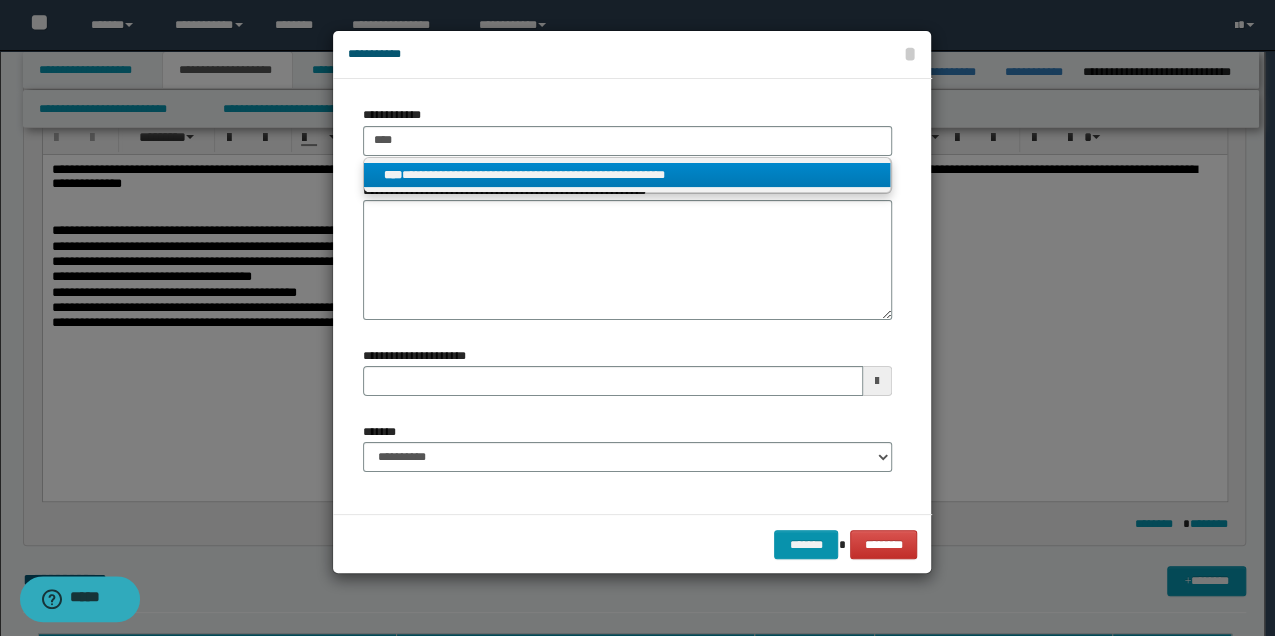click on "**********" at bounding box center (627, 175) 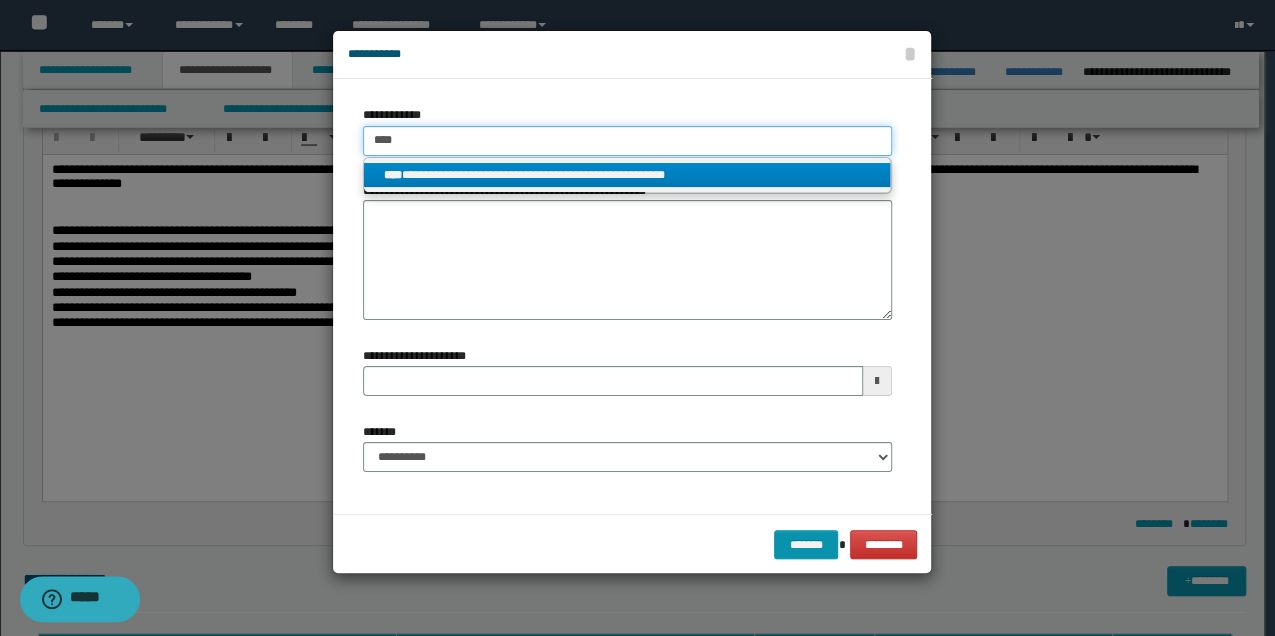 type 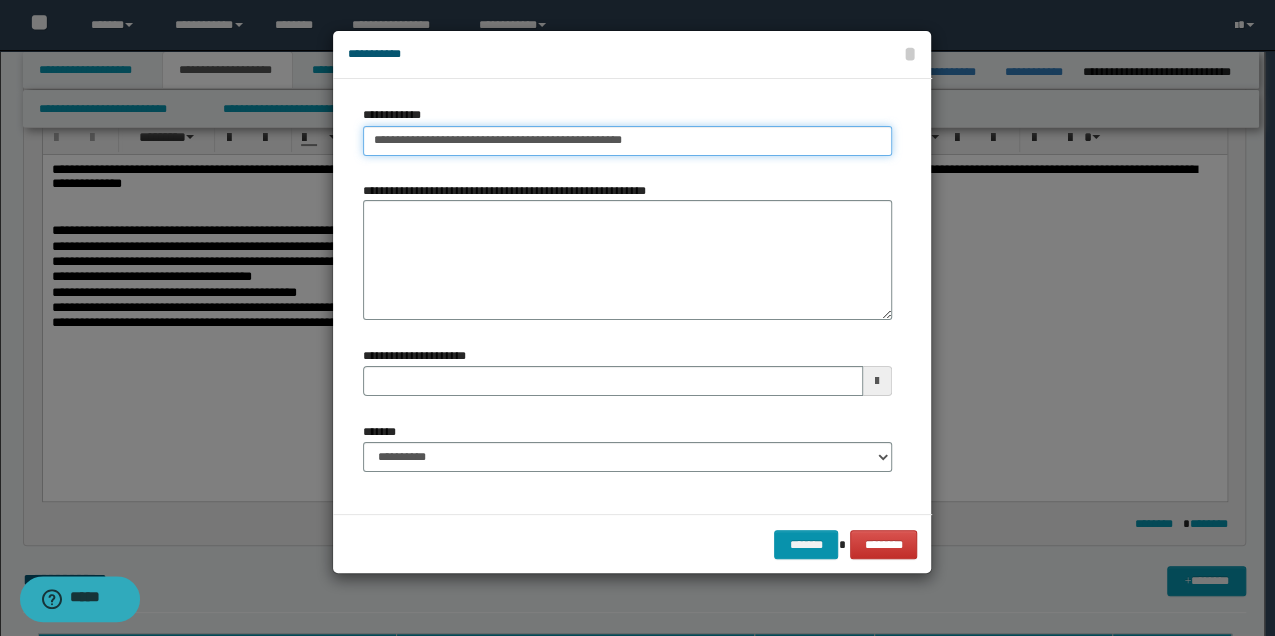 type 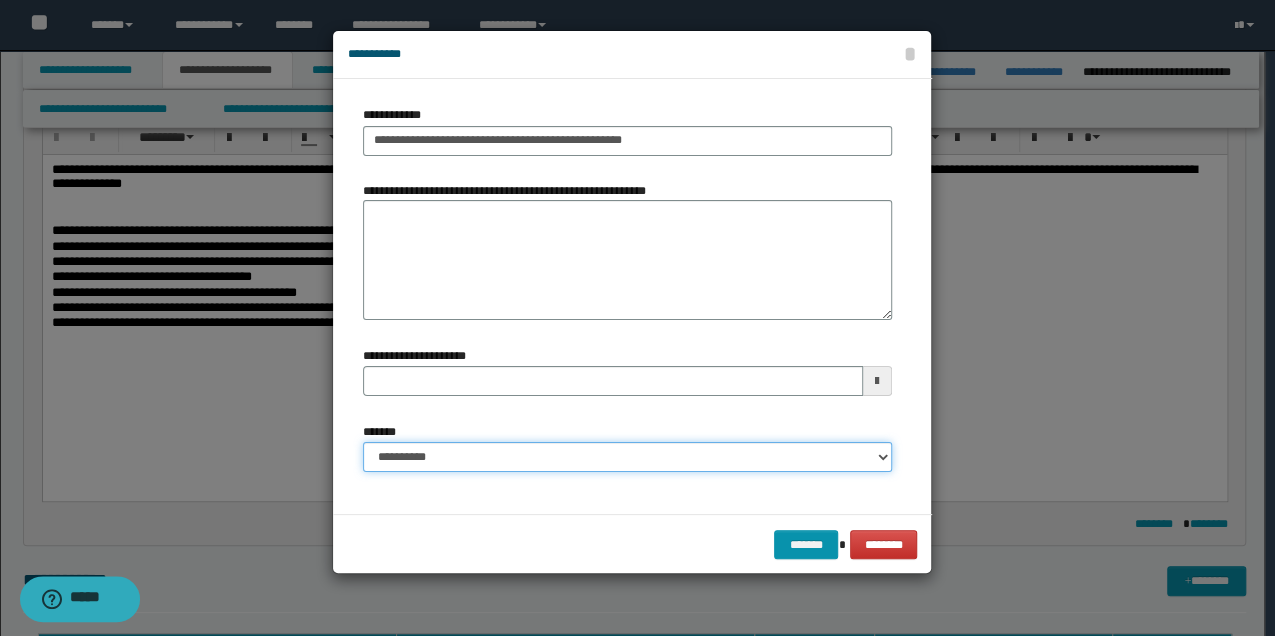click on "**********" at bounding box center (627, 457) 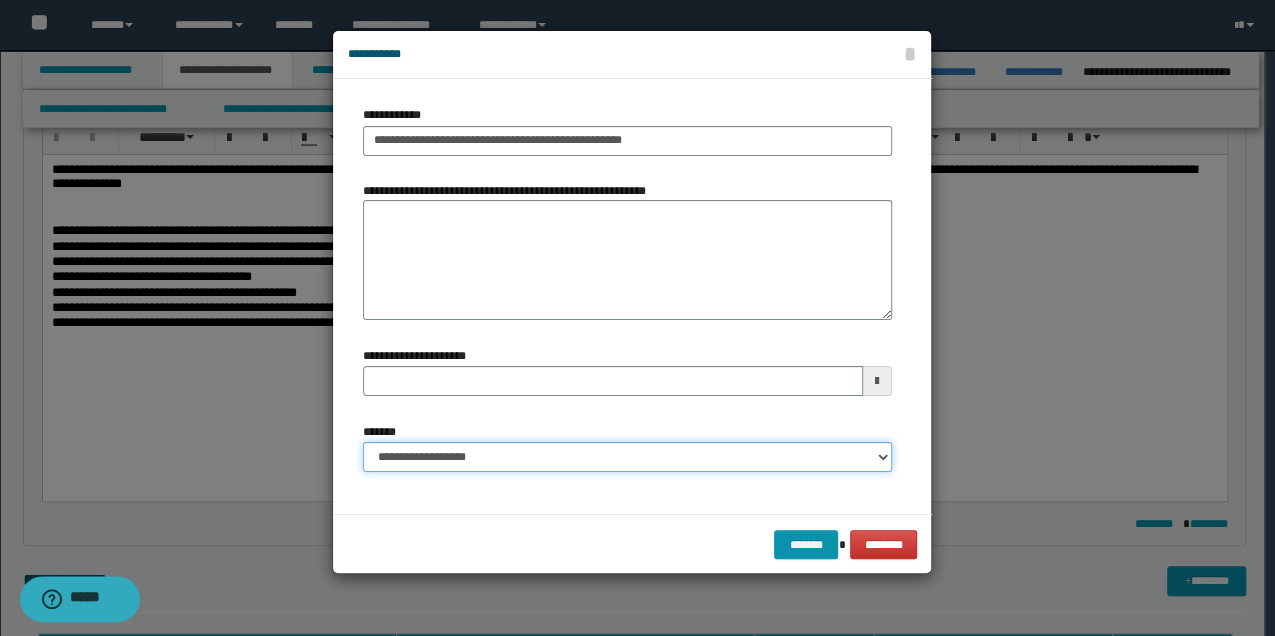 click on "**********" at bounding box center (627, 457) 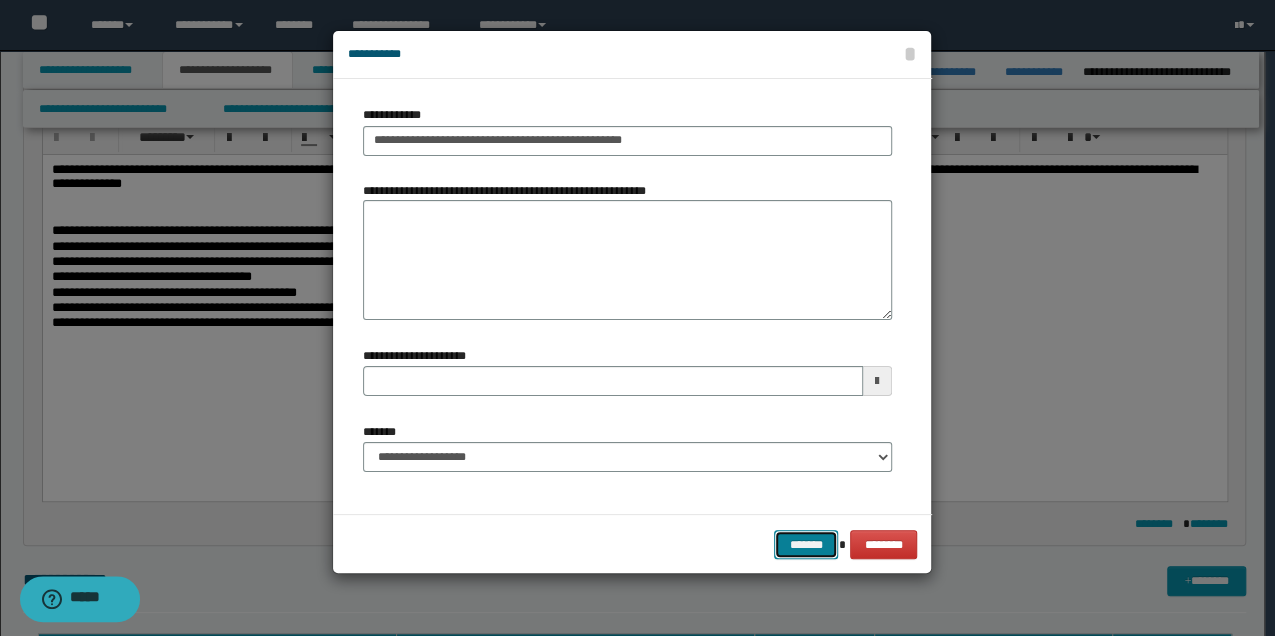 click on "*******" at bounding box center [806, 544] 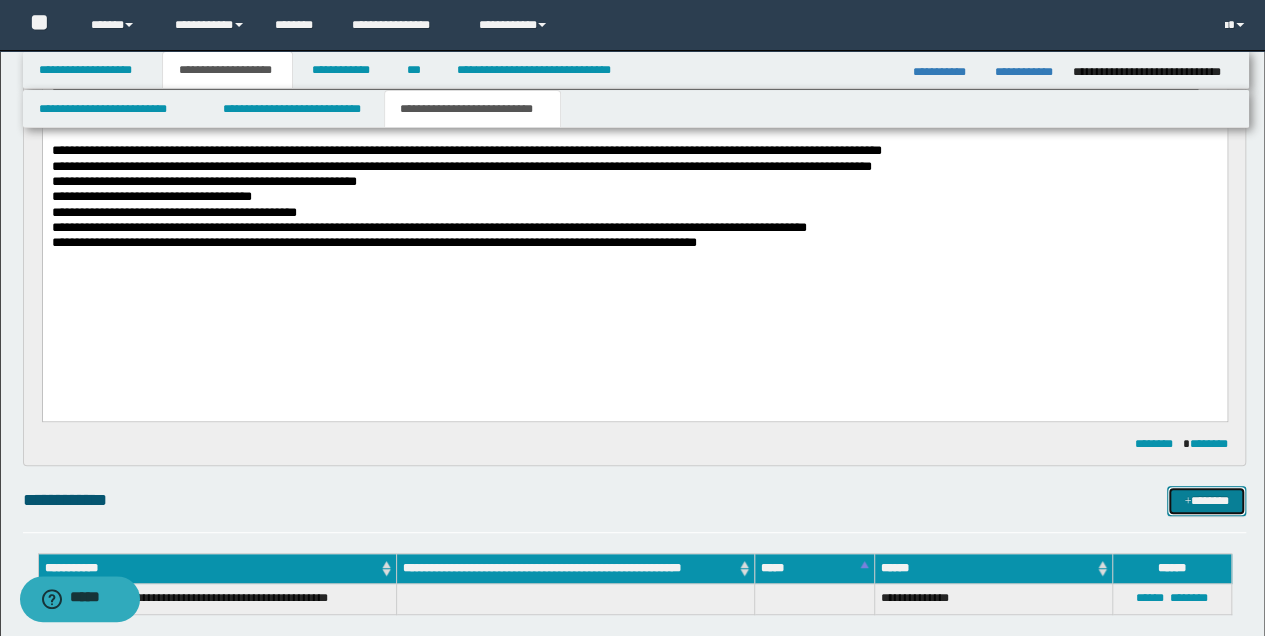 scroll, scrollTop: 466, scrollLeft: 0, axis: vertical 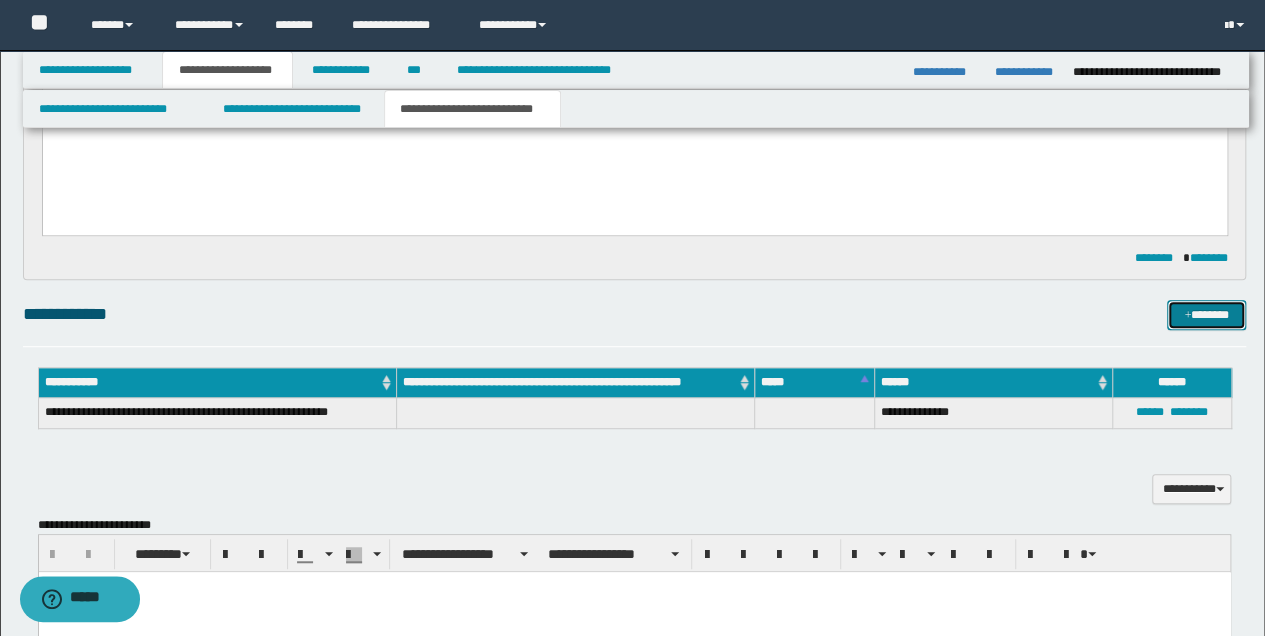 click on "*******" at bounding box center (1206, 314) 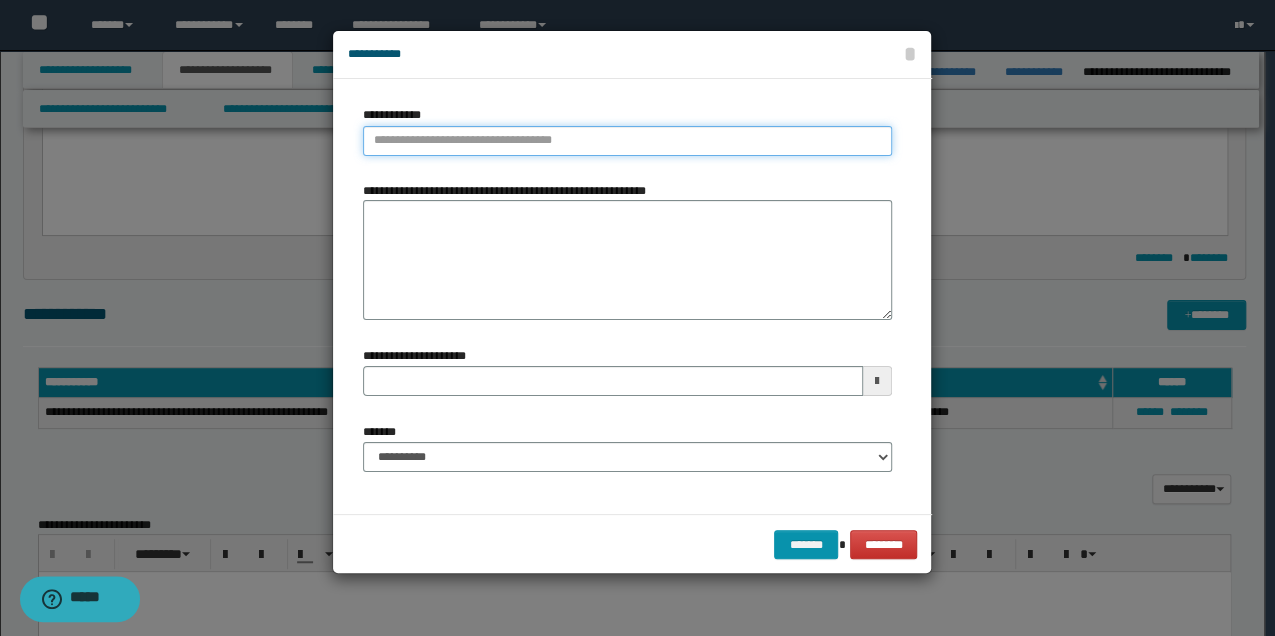 type on "**********" 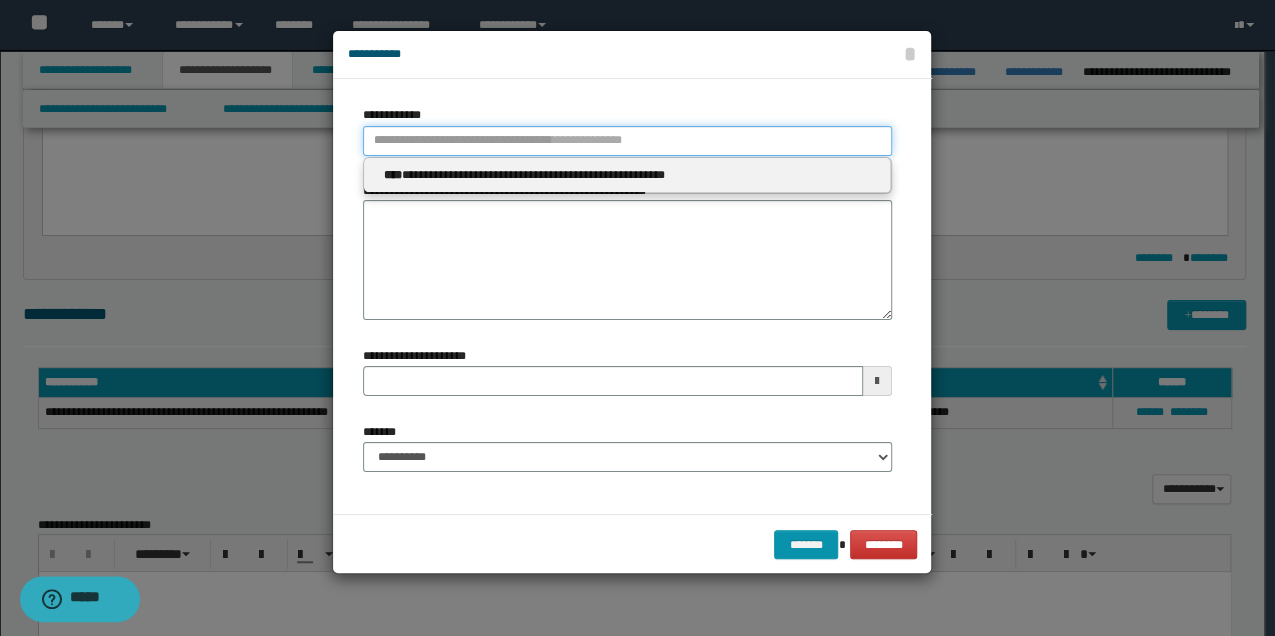 click on "**********" at bounding box center [627, 141] 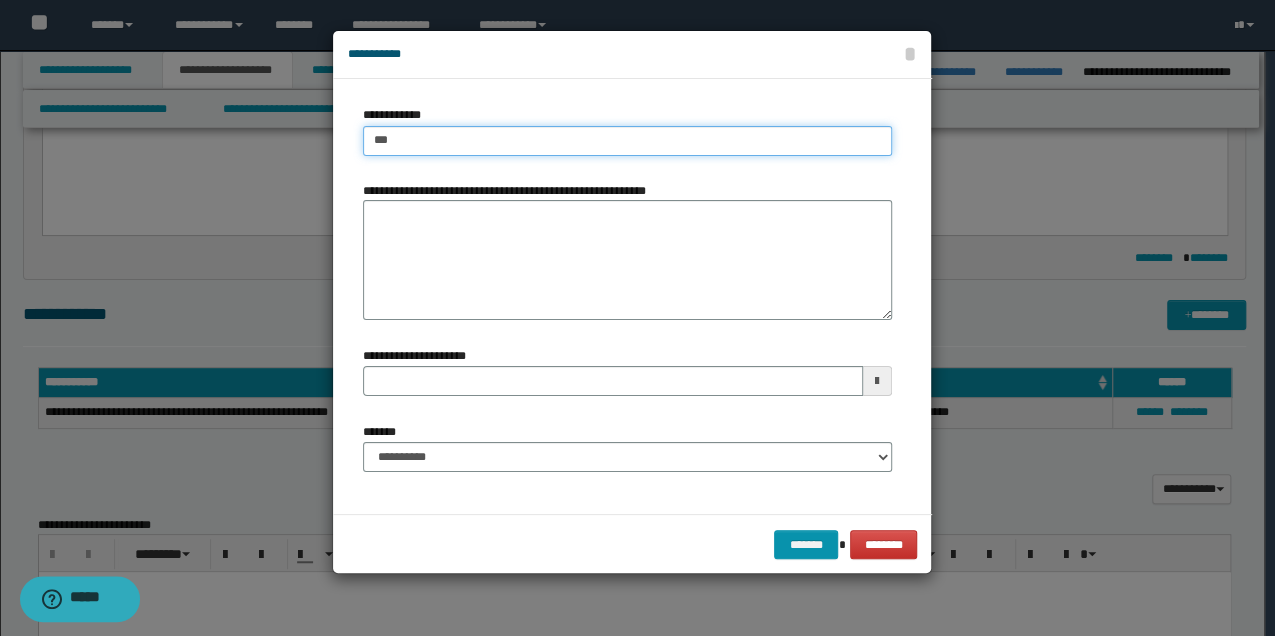 type on "****" 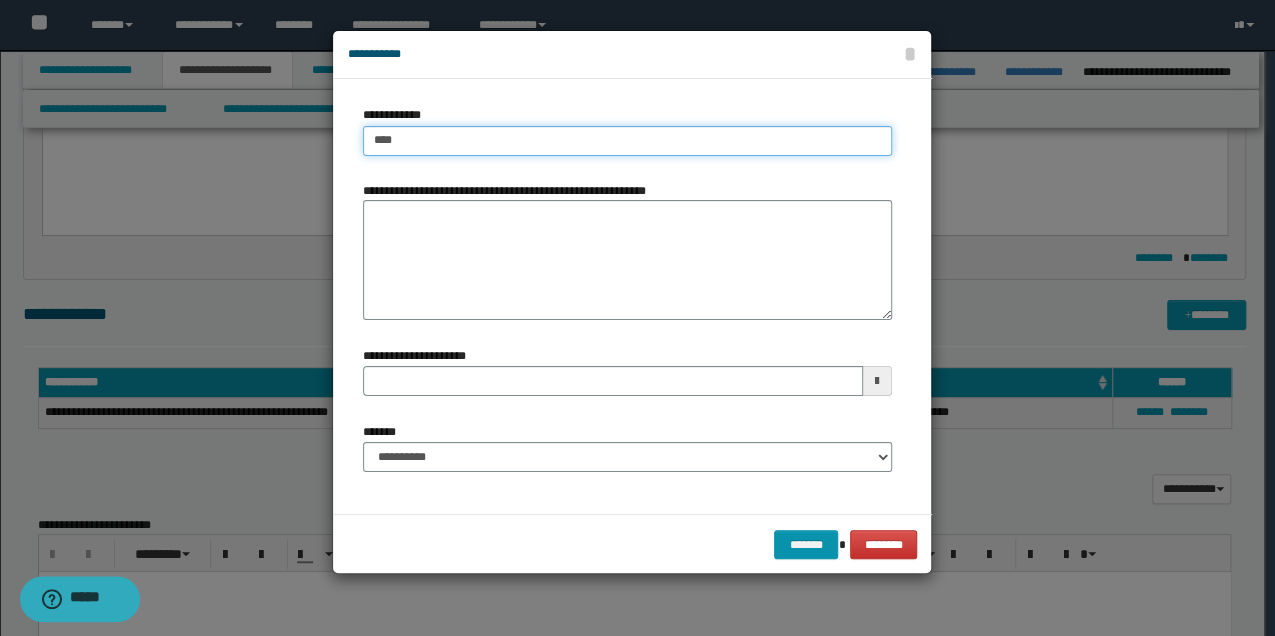 type on "****" 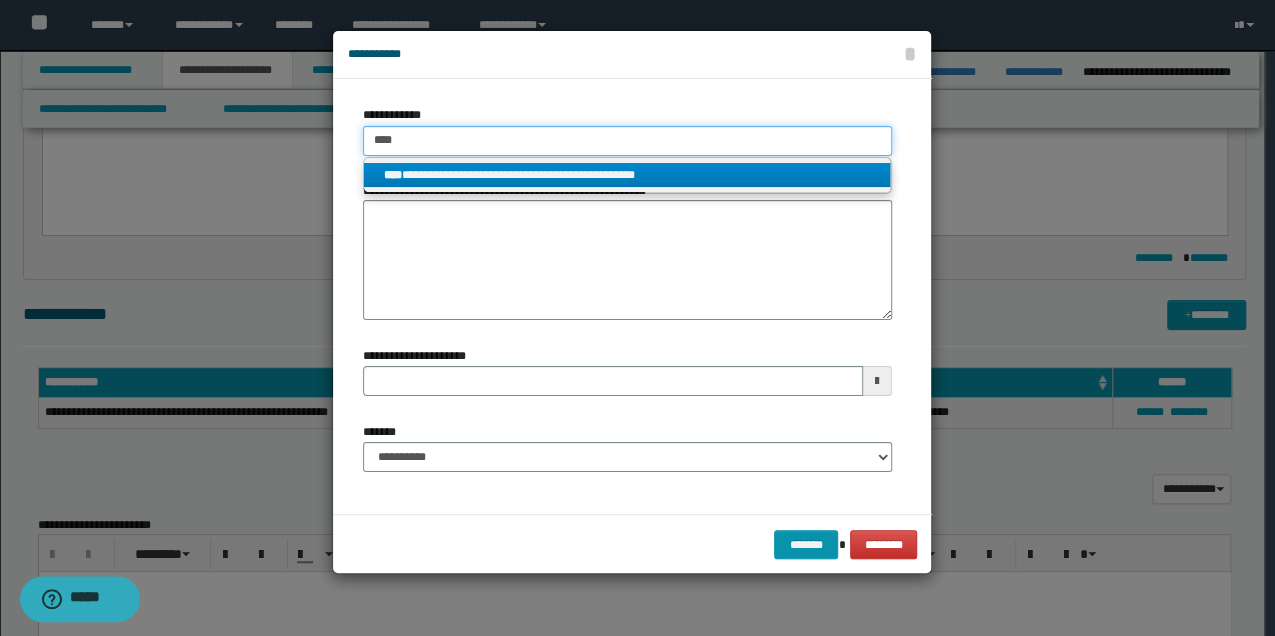type on "****" 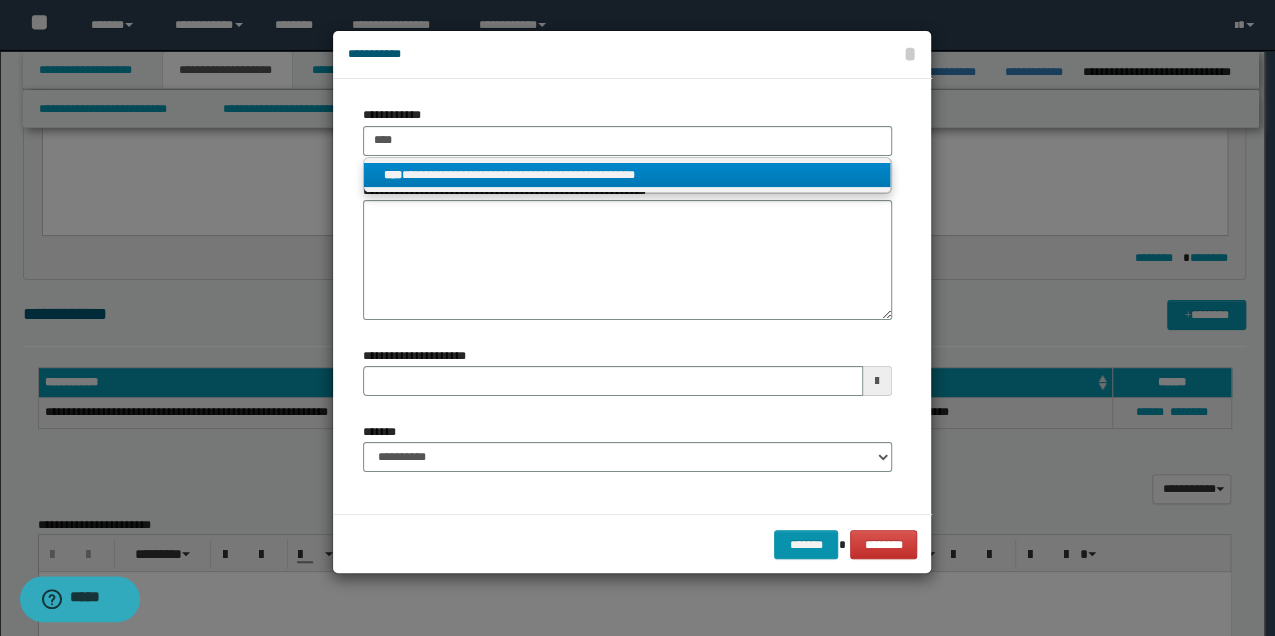 click on "**********" at bounding box center (627, 175) 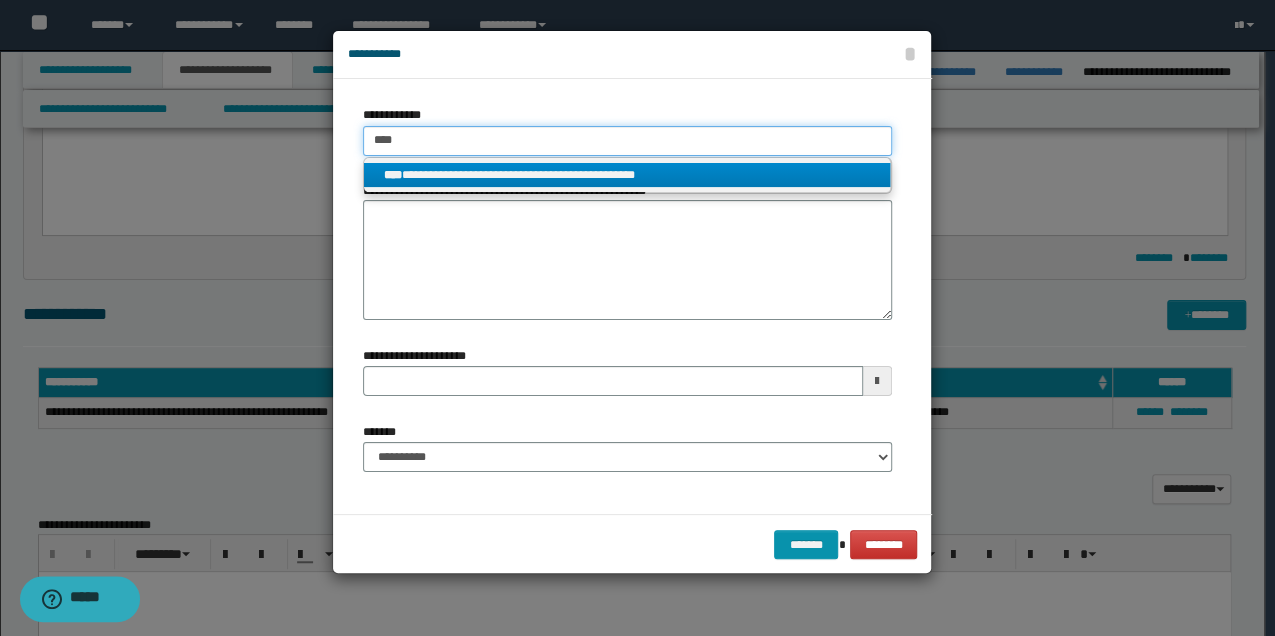 type 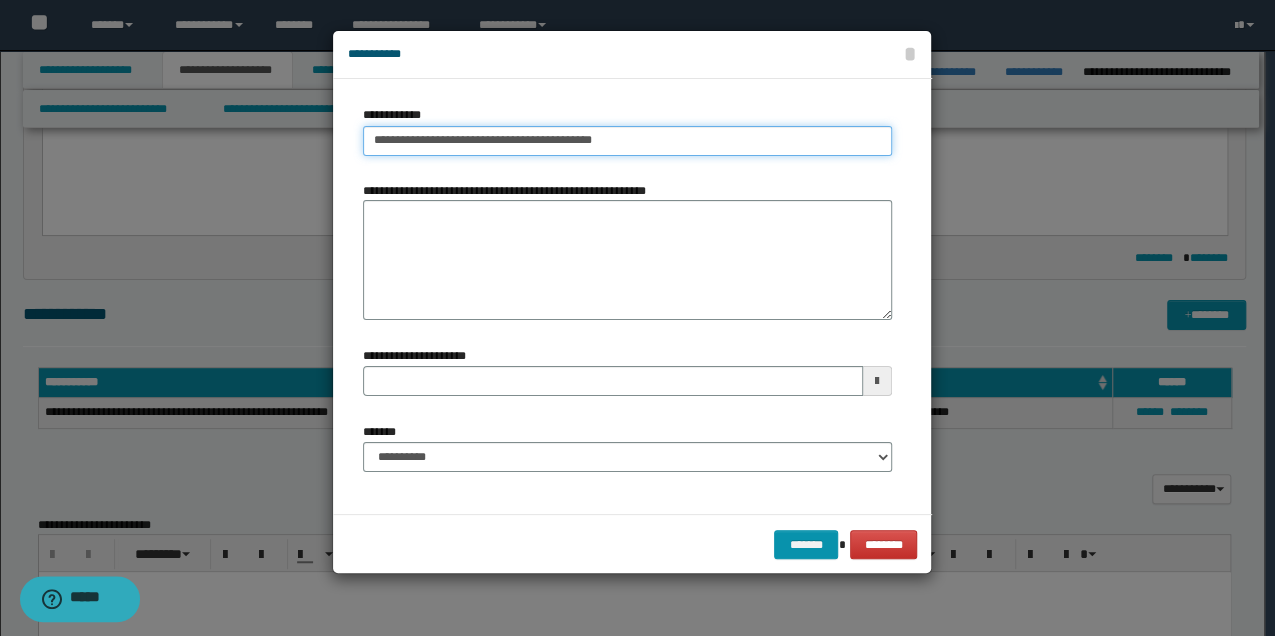type 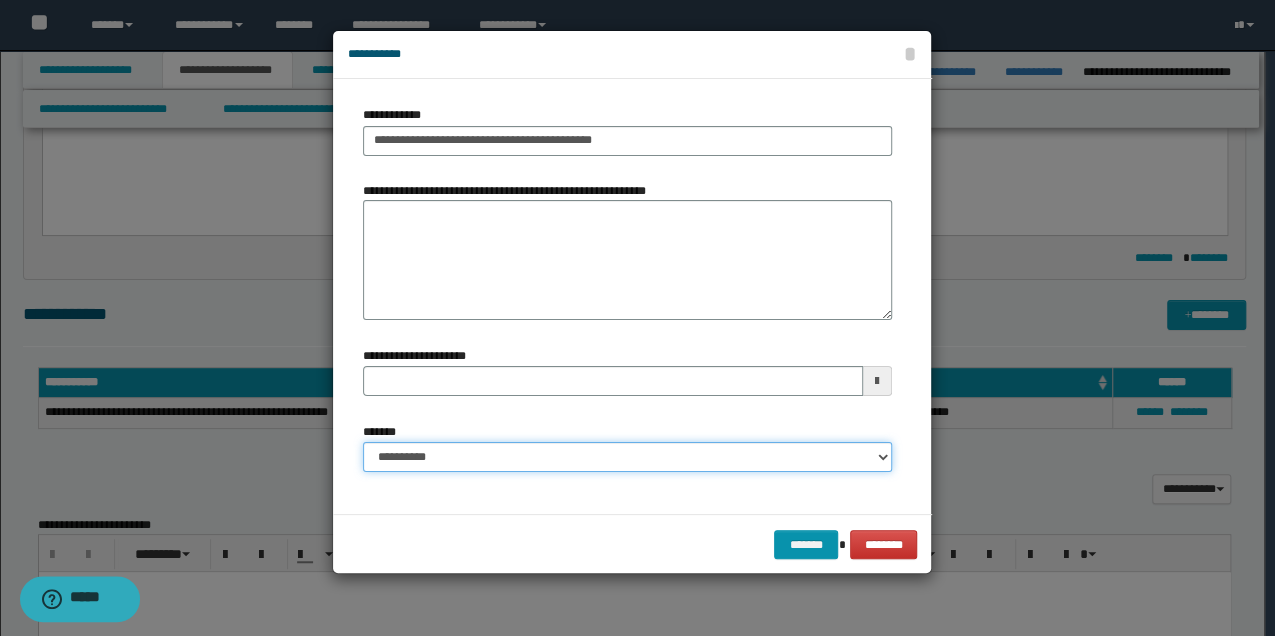 click on "**********" at bounding box center [627, 457] 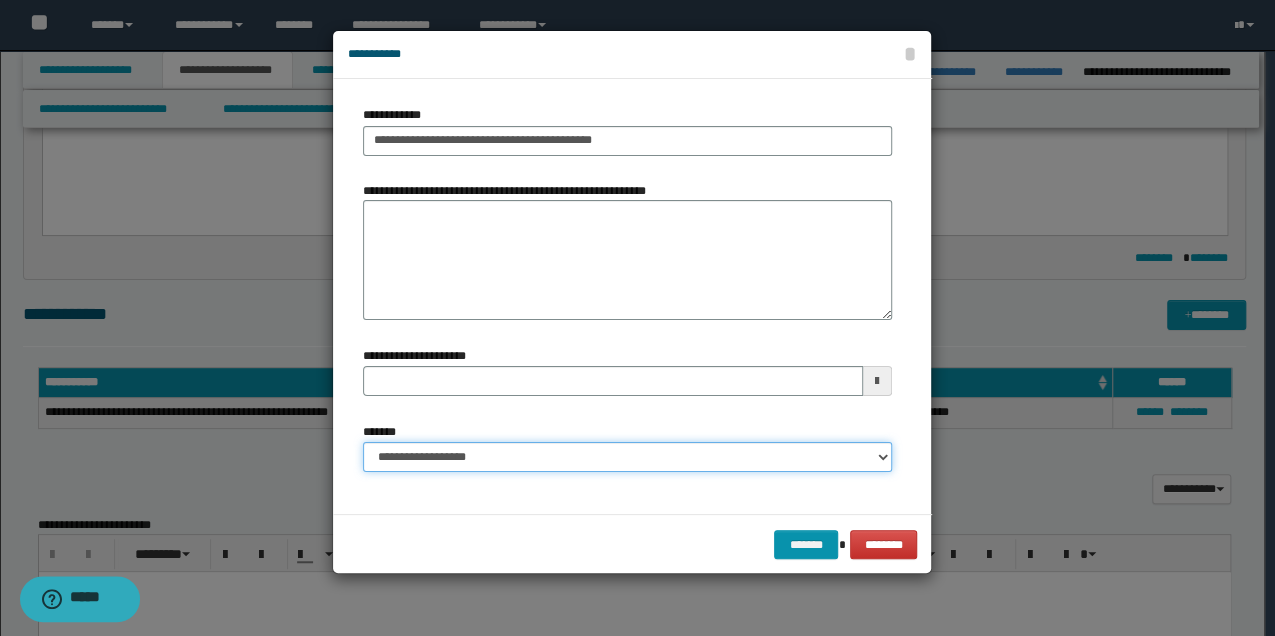 type 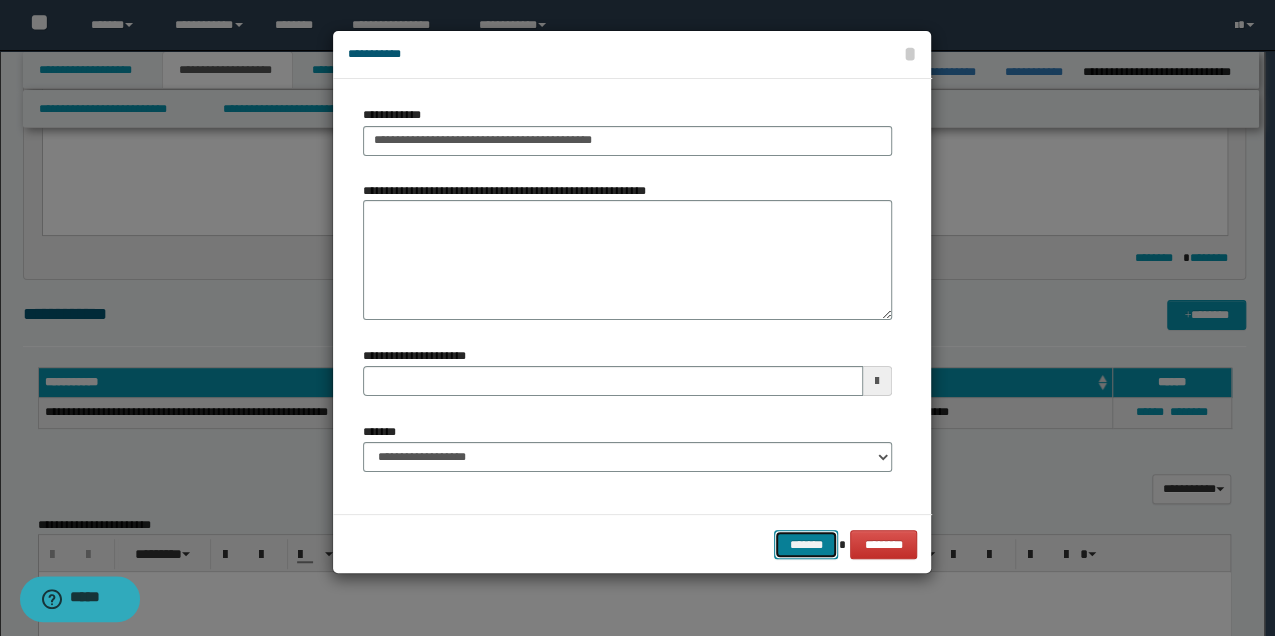 click on "*******" at bounding box center [806, 544] 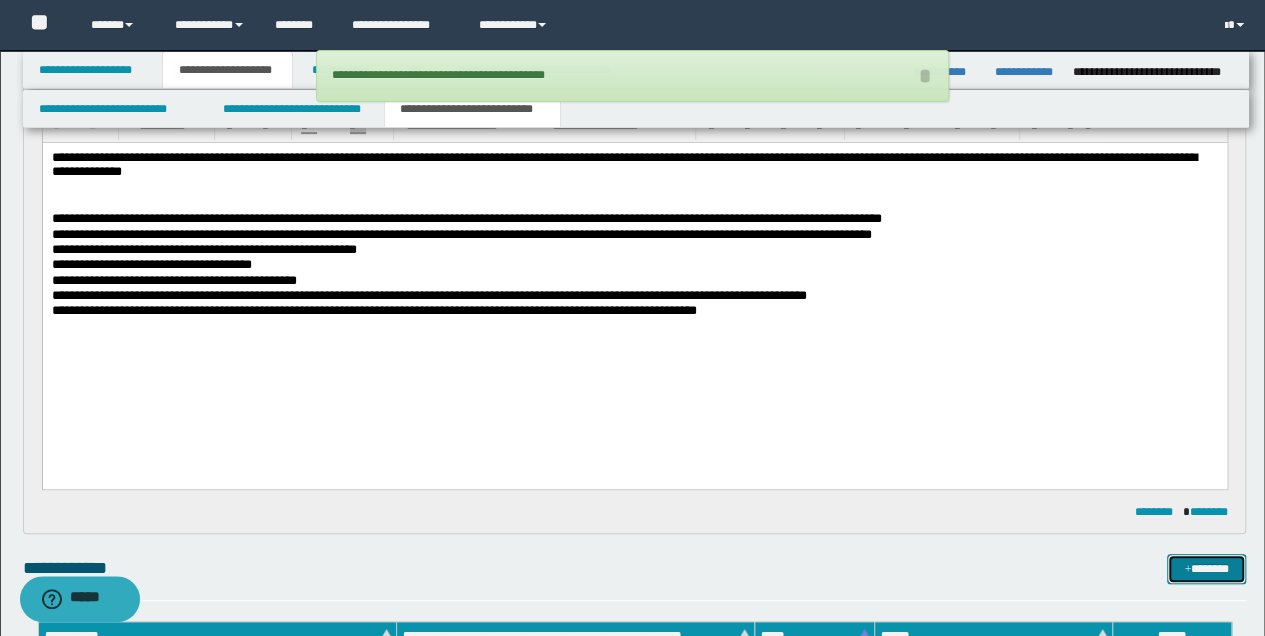 scroll, scrollTop: 200, scrollLeft: 0, axis: vertical 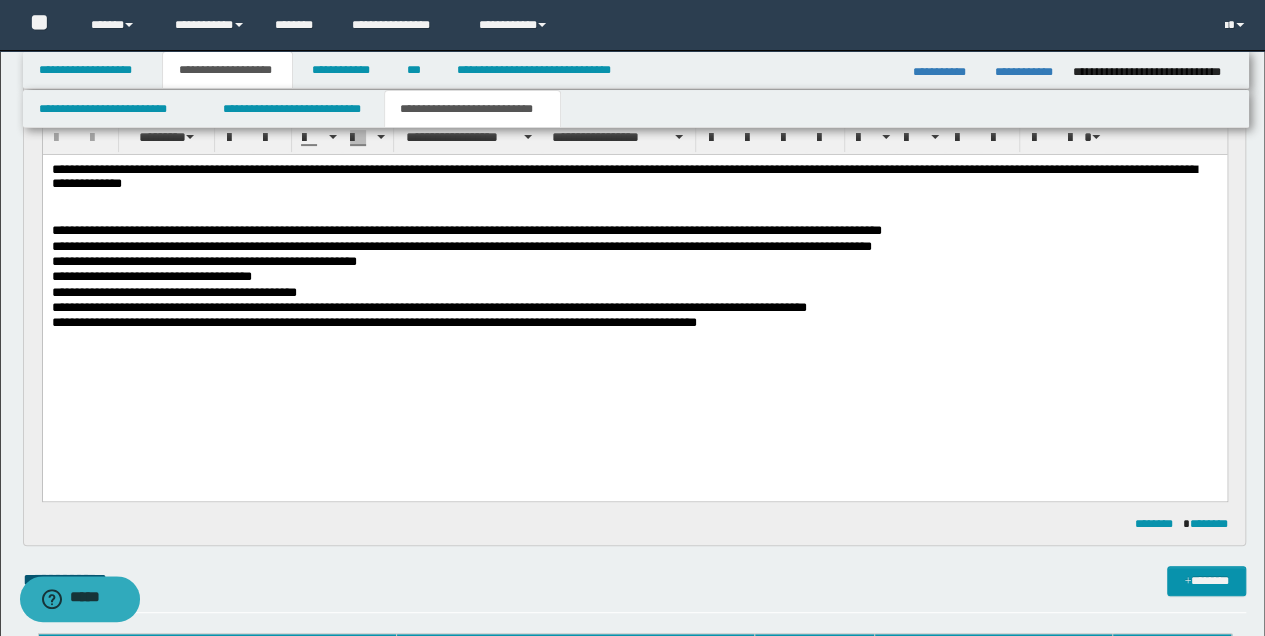 click on "**********" at bounding box center (634, 322) 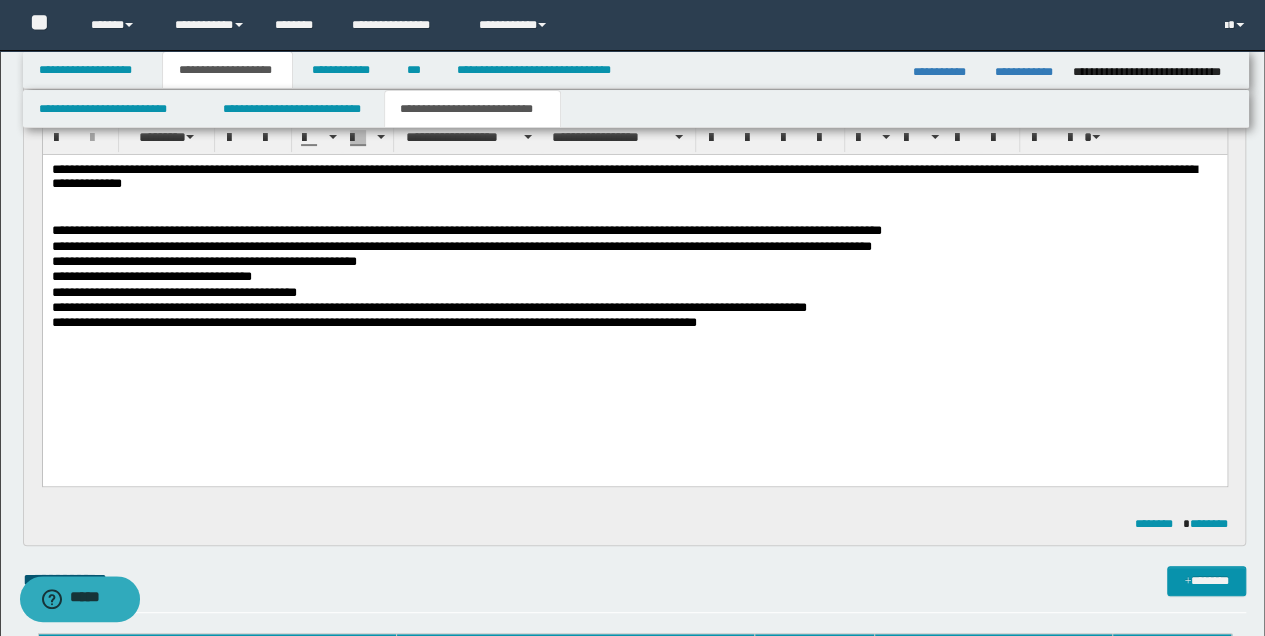 type 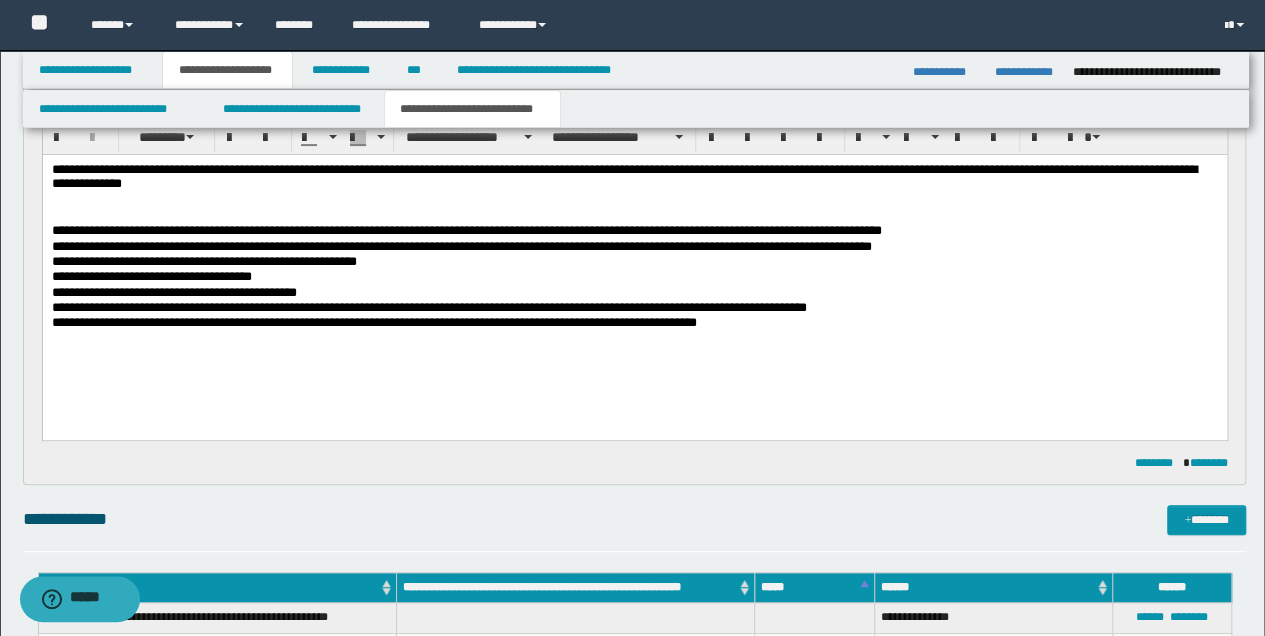 click on "**********" at bounding box center (634, 271) 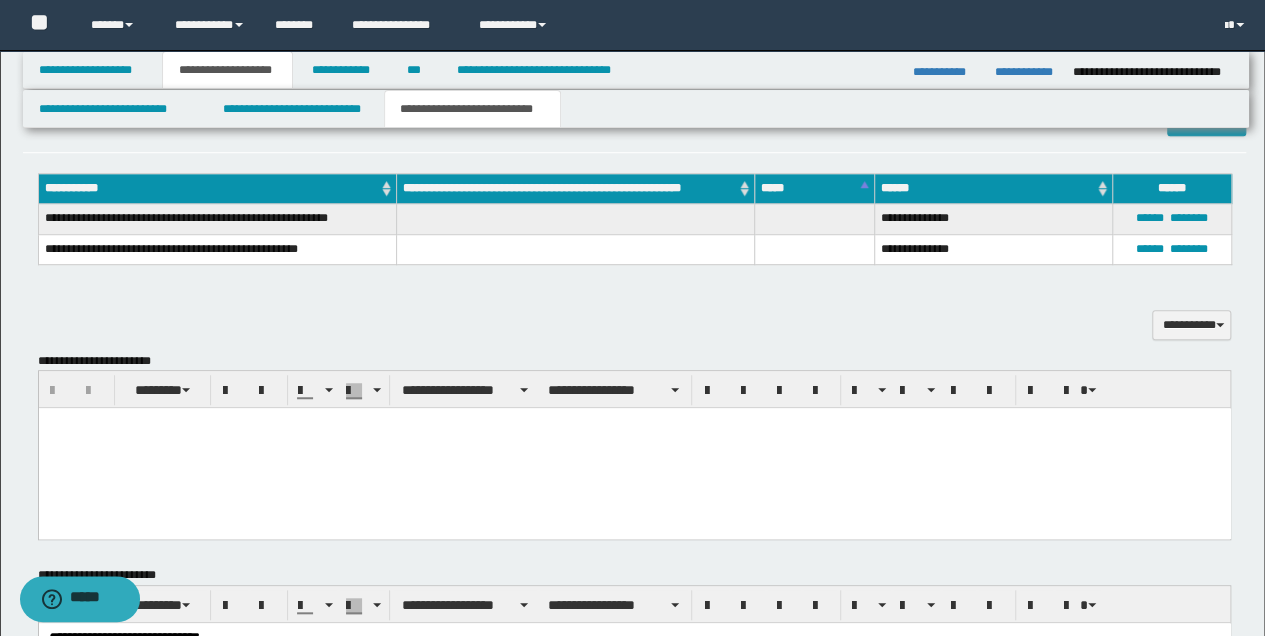 scroll, scrollTop: 600, scrollLeft: 0, axis: vertical 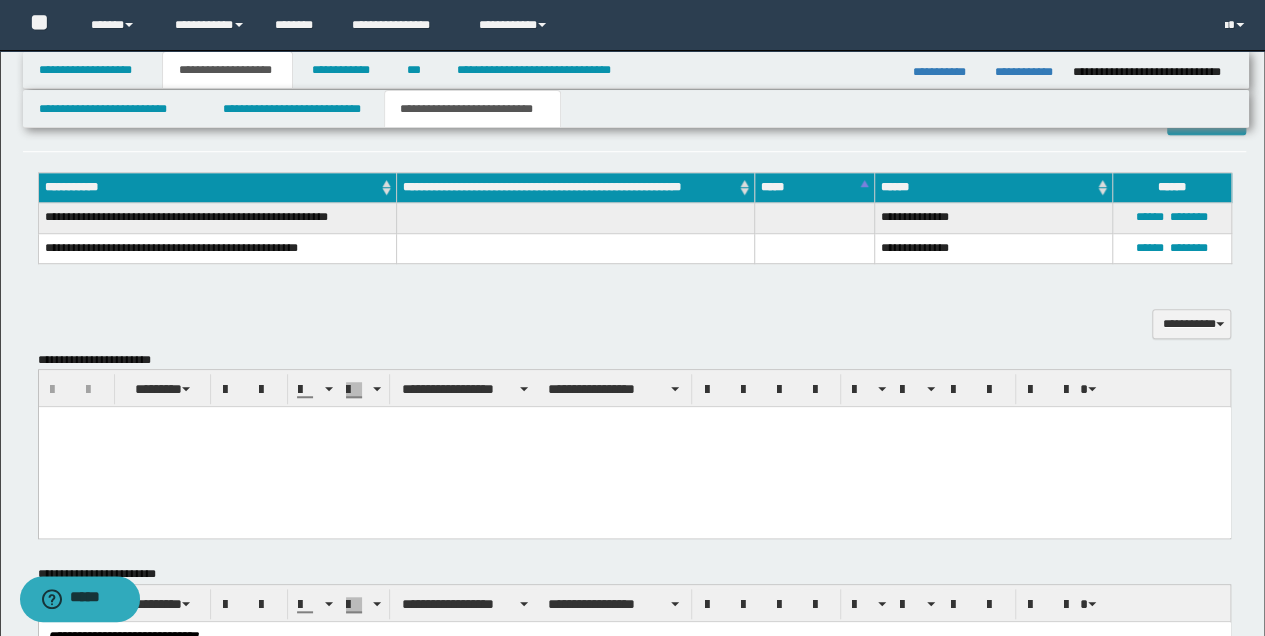 click at bounding box center [634, 422] 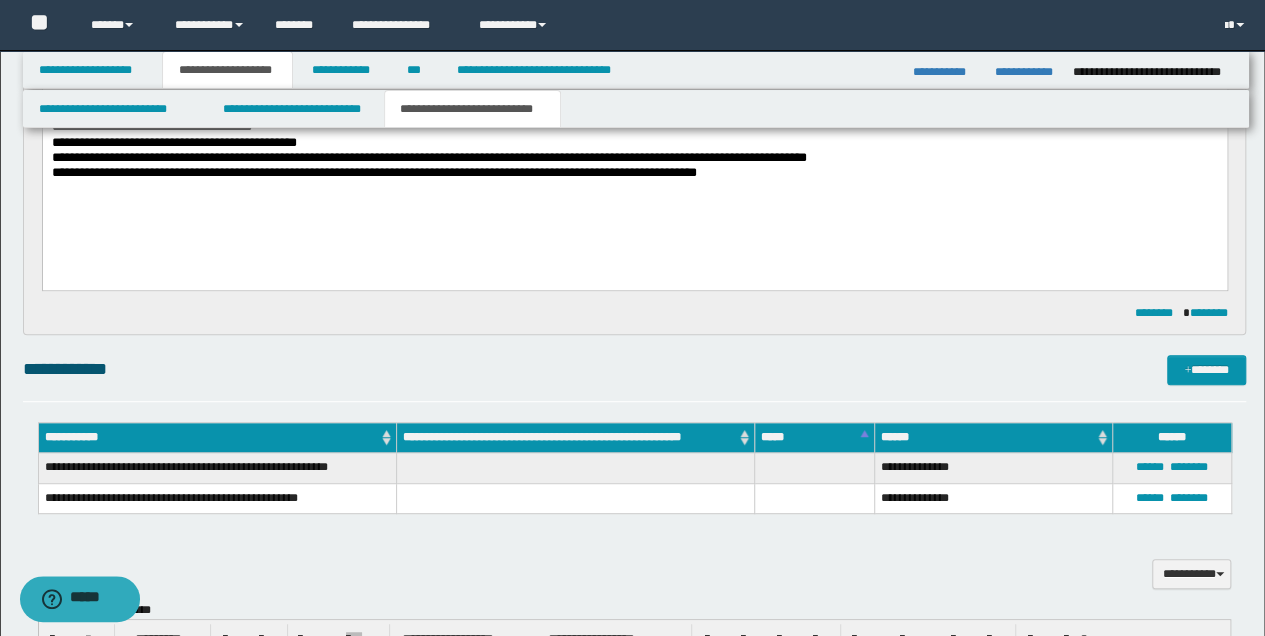 scroll, scrollTop: 200, scrollLeft: 0, axis: vertical 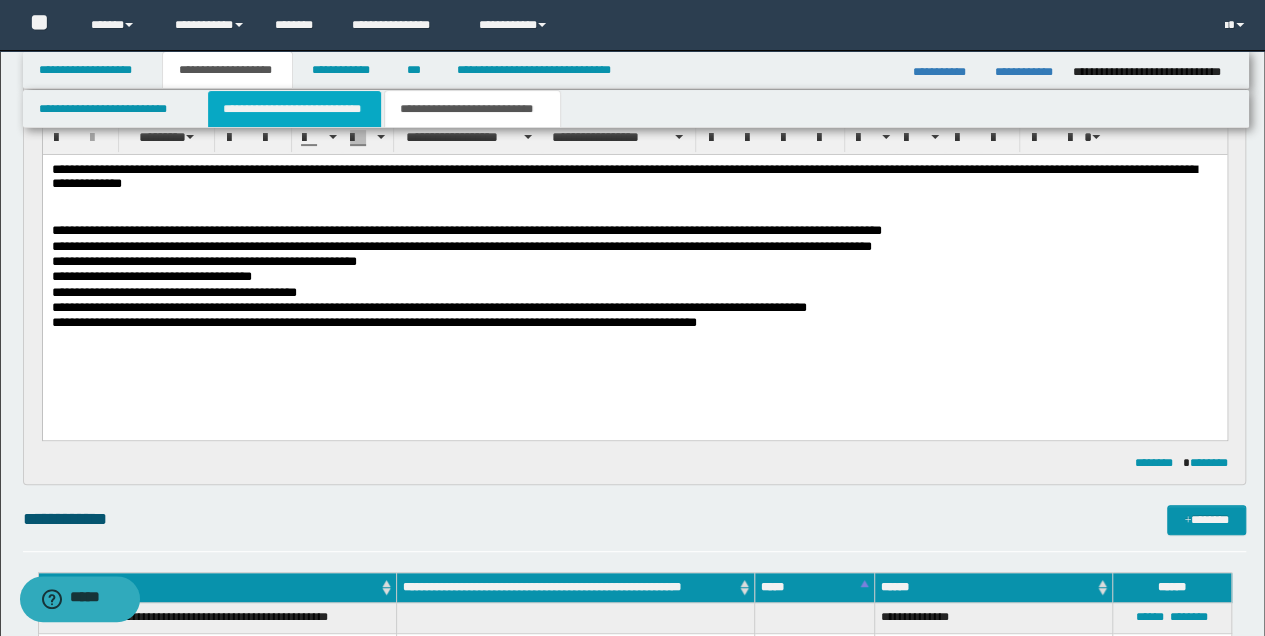 click on "**********" at bounding box center [294, 109] 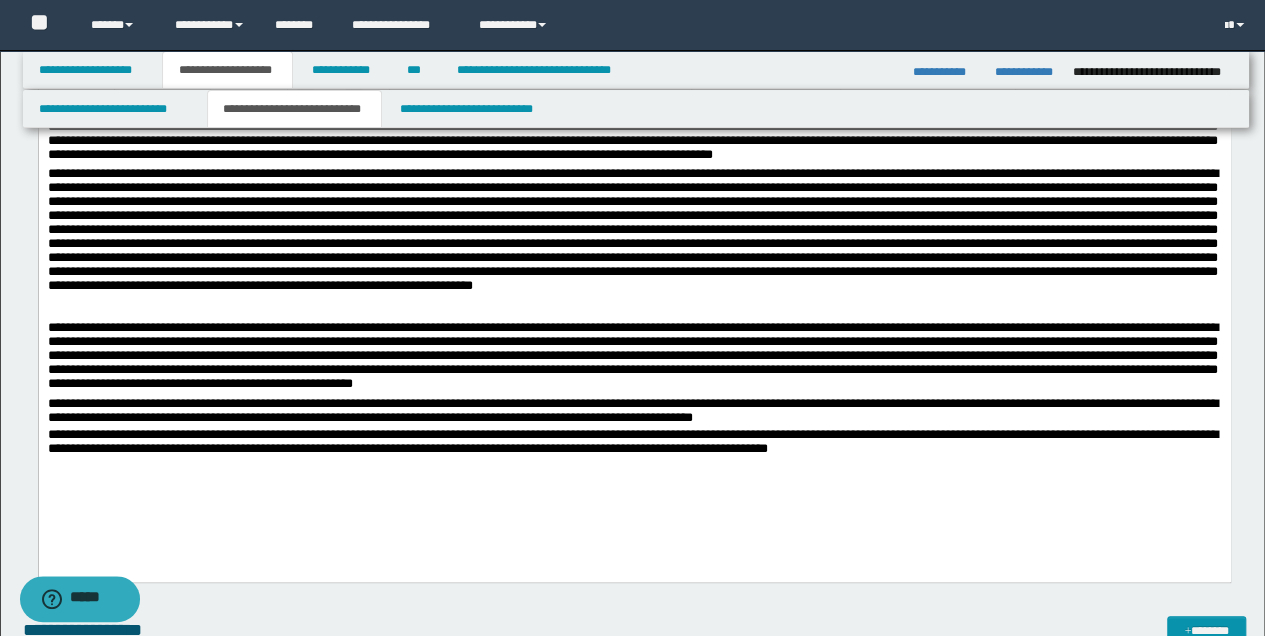 scroll, scrollTop: 333, scrollLeft: 0, axis: vertical 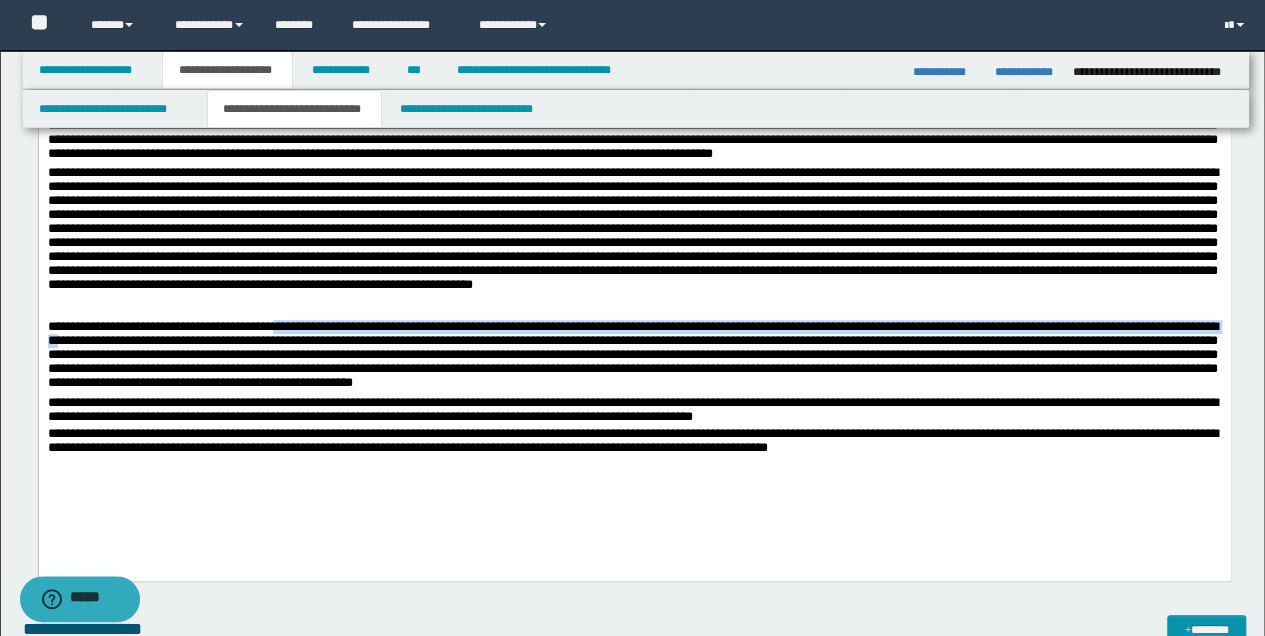 drag, startPoint x: 290, startPoint y: 327, endPoint x: 231, endPoint y: 340, distance: 60.41523 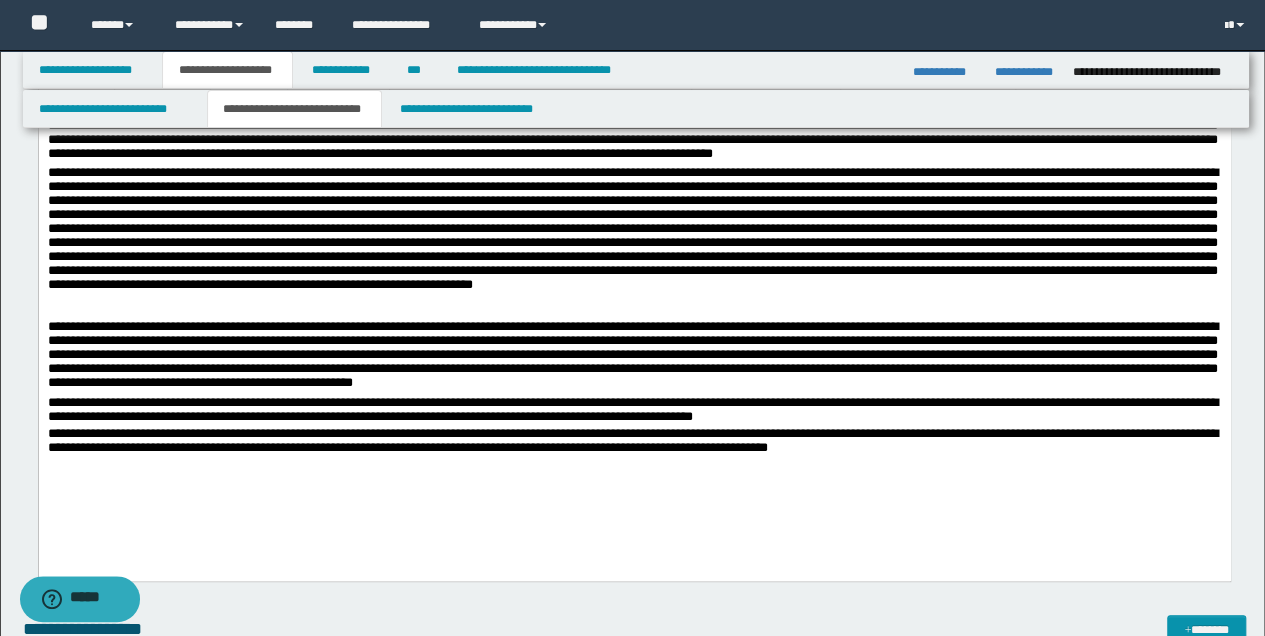 click on "**********" at bounding box center (634, 314) 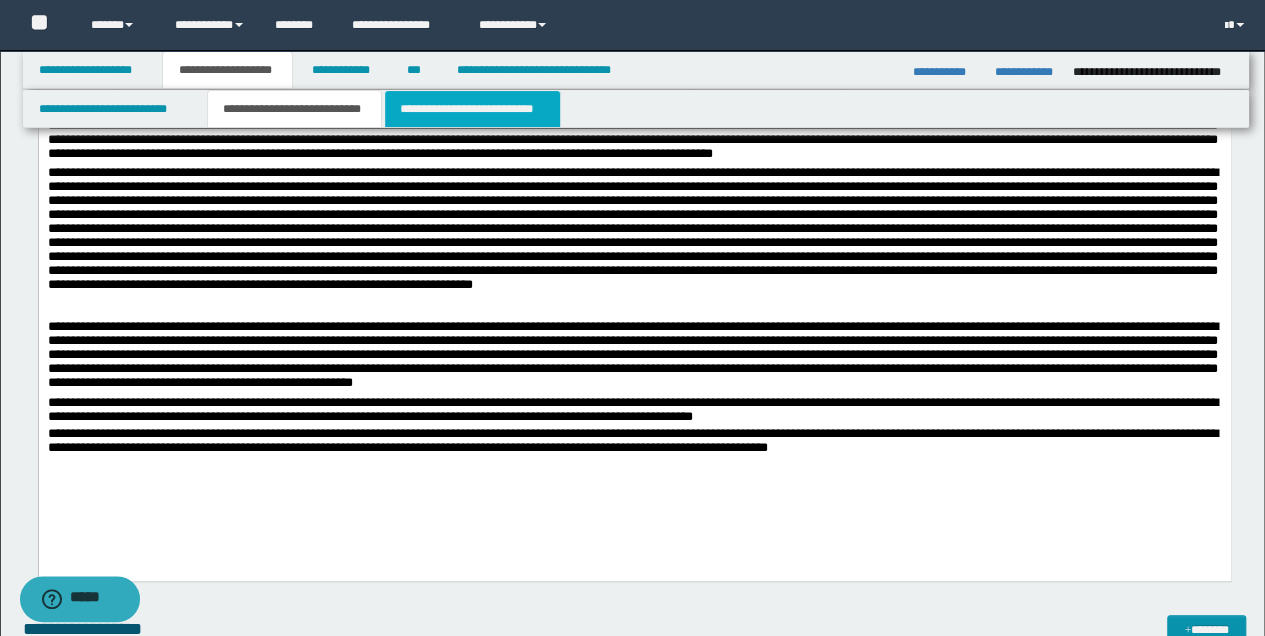 click on "**********" at bounding box center [472, 109] 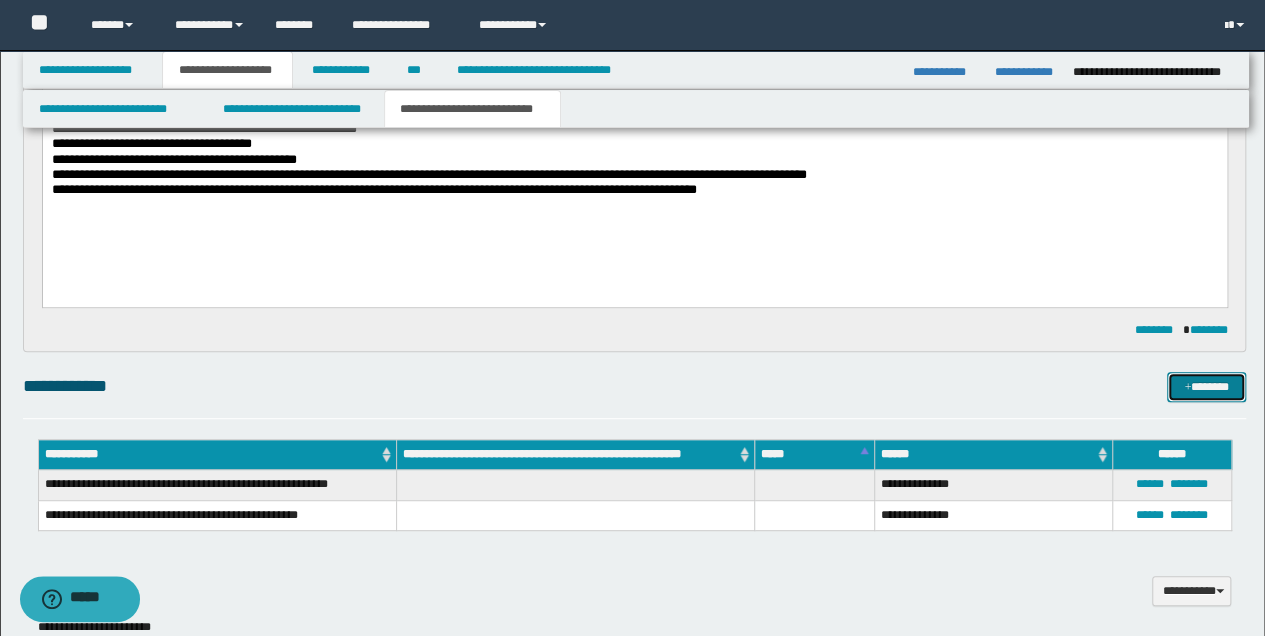 click on "*******" at bounding box center (1206, 386) 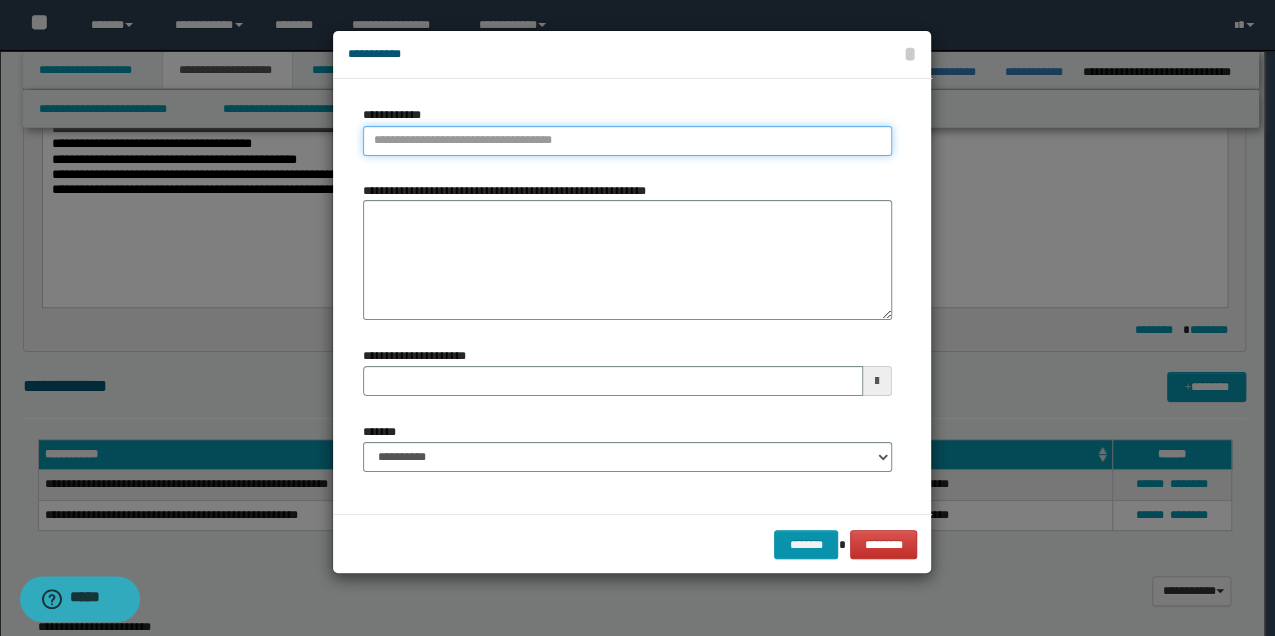 type on "**********" 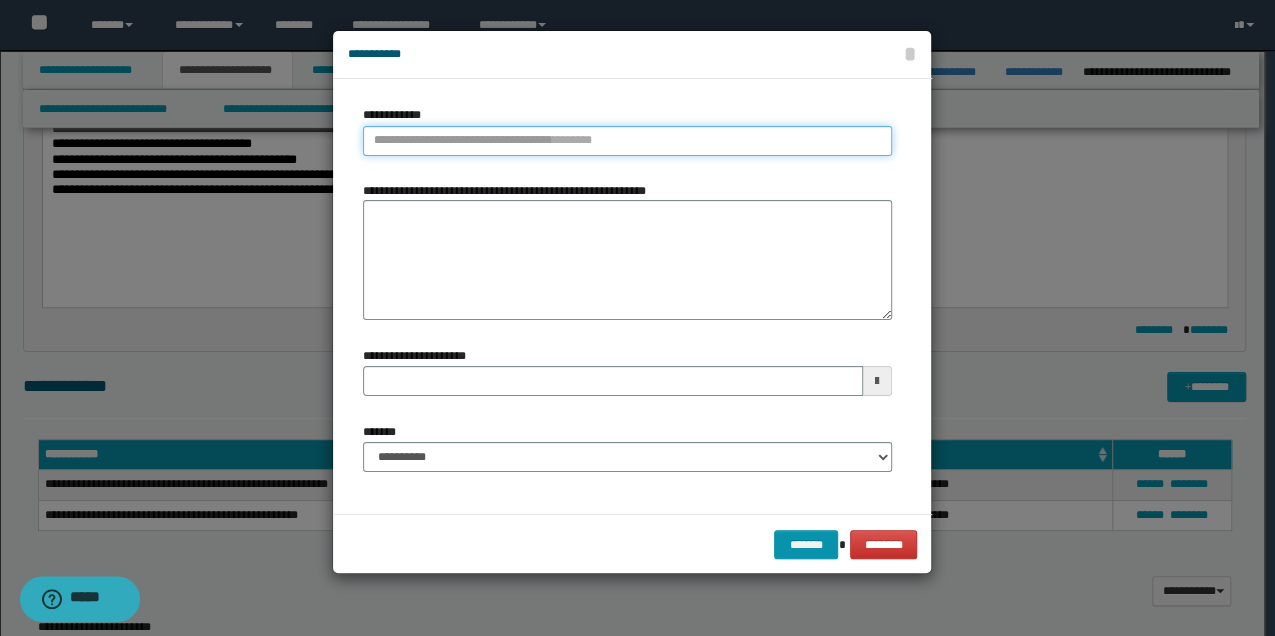 click on "**********" at bounding box center [627, 141] 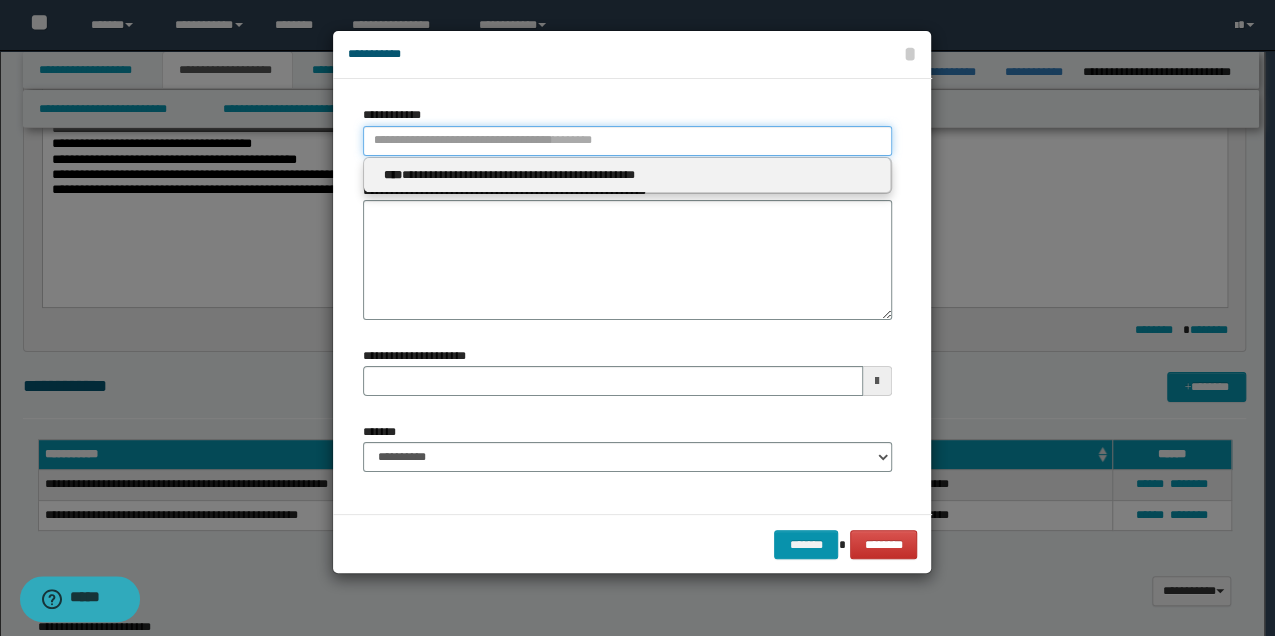 type 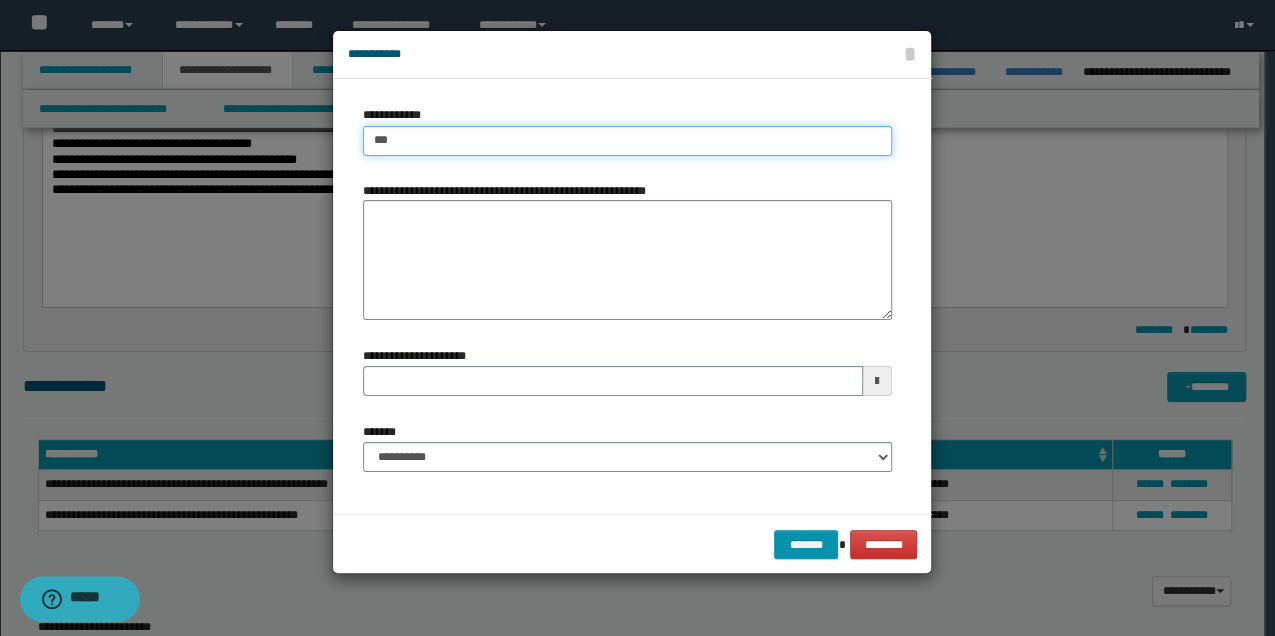 type on "****" 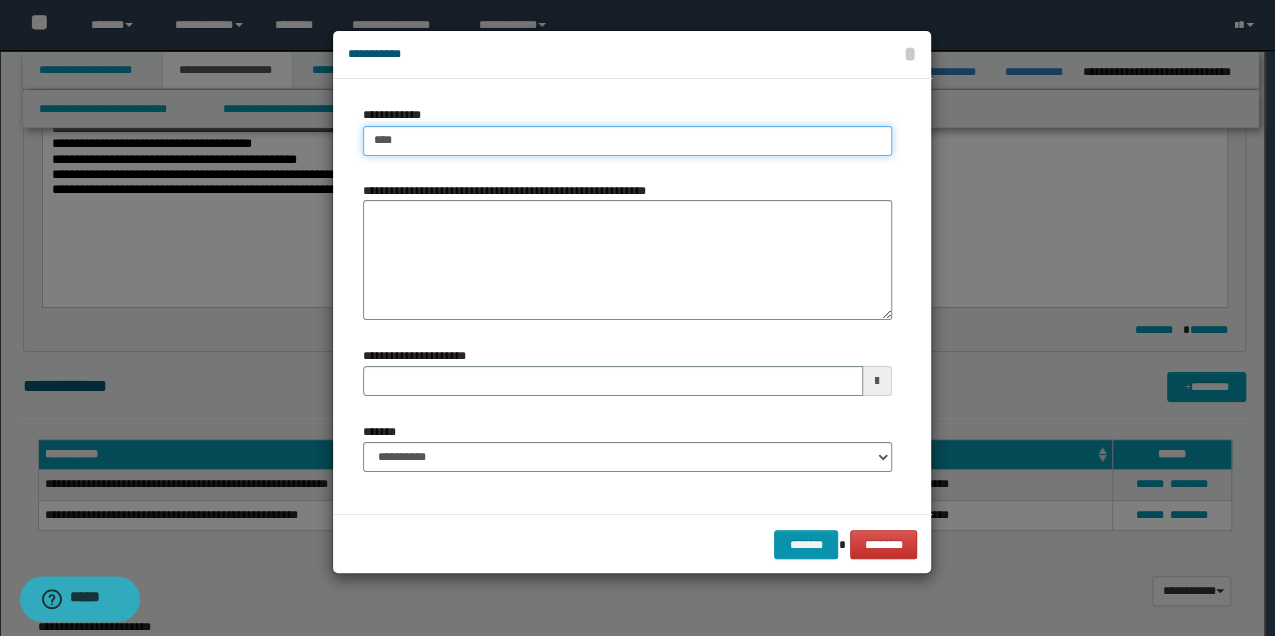 type on "****" 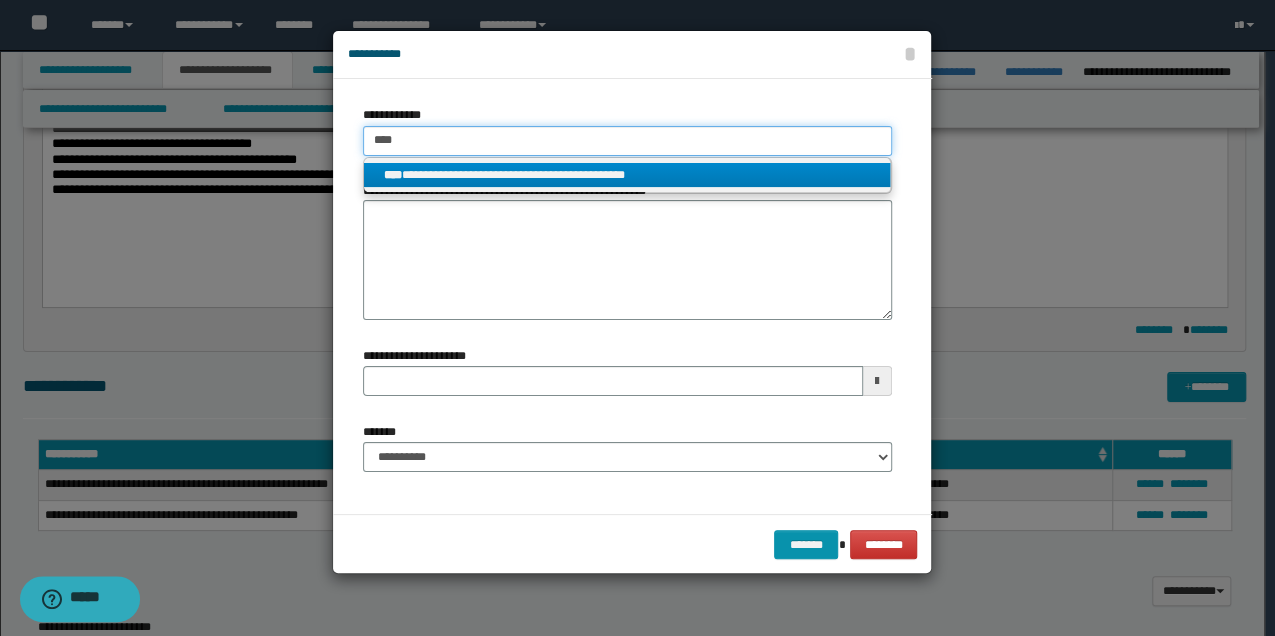 type on "****" 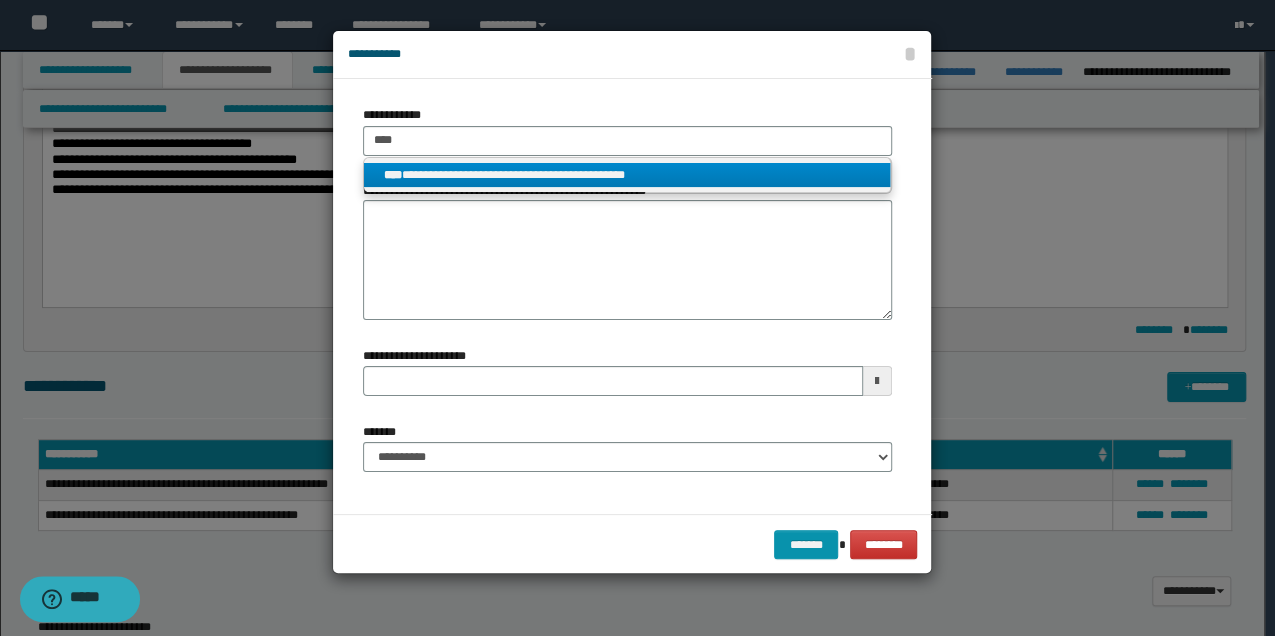 click on "**********" at bounding box center [627, 175] 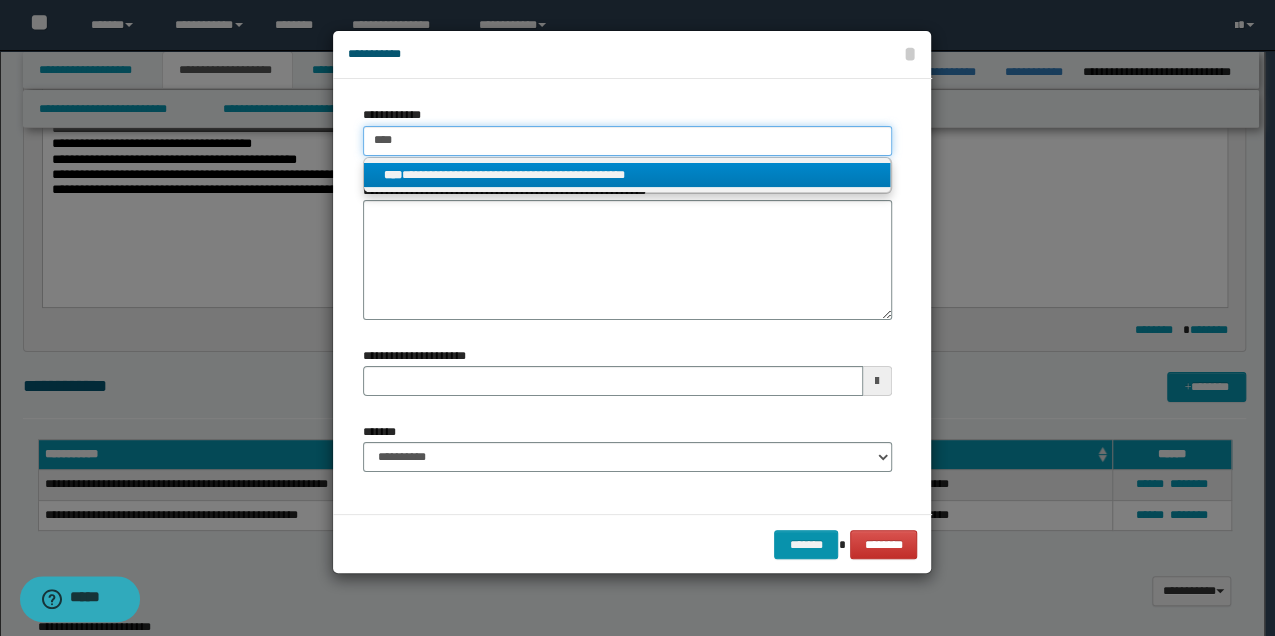 type 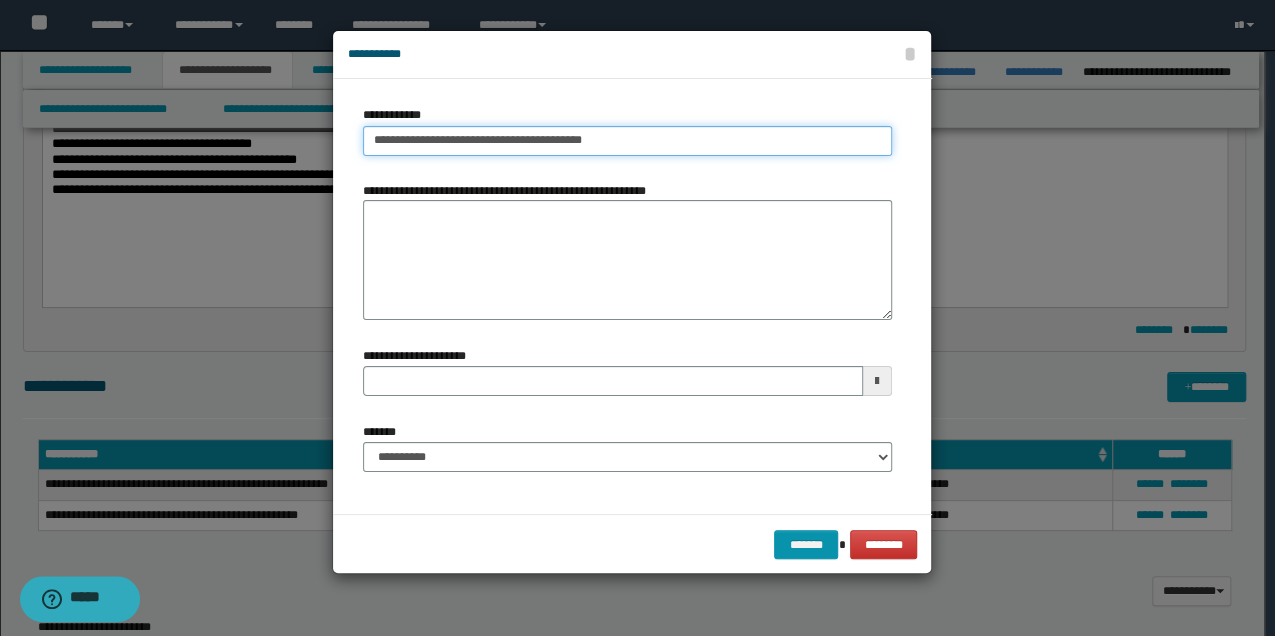 type 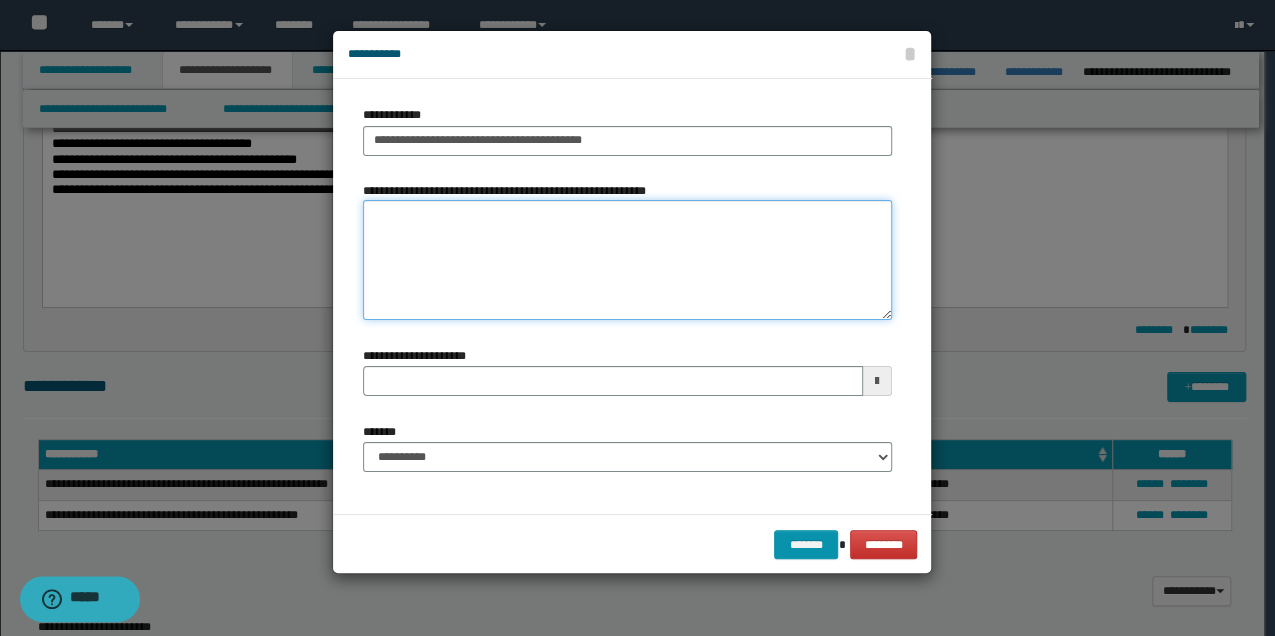 click on "**********" at bounding box center (627, 260) 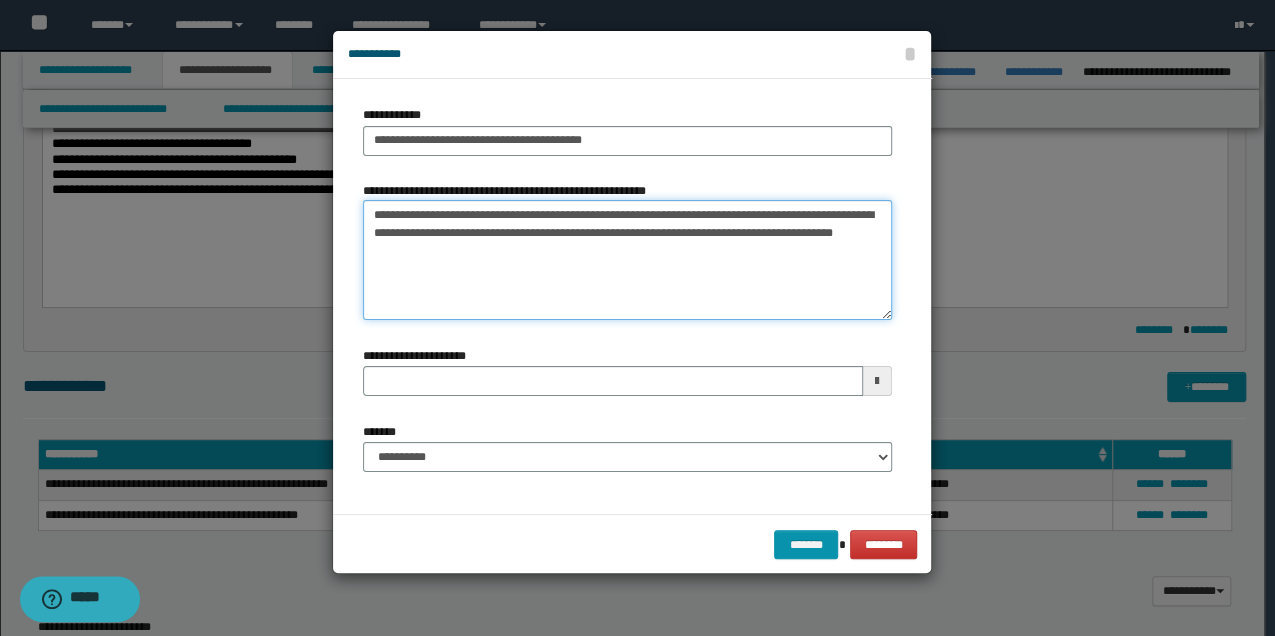 type 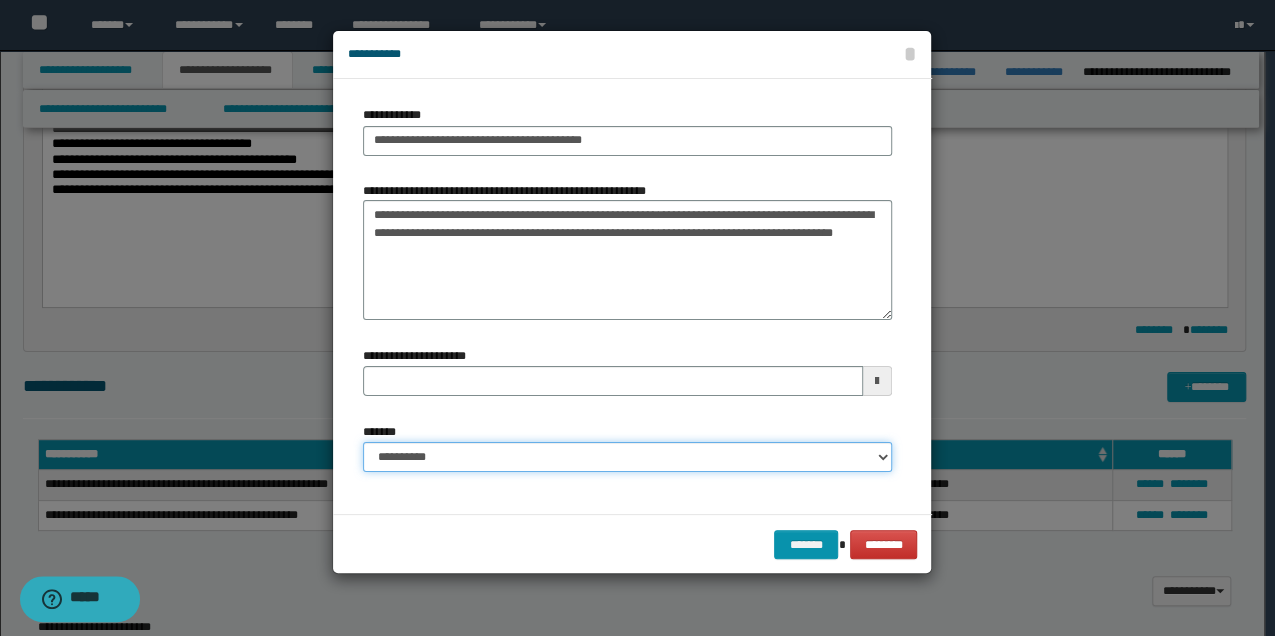 click on "**********" at bounding box center [627, 457] 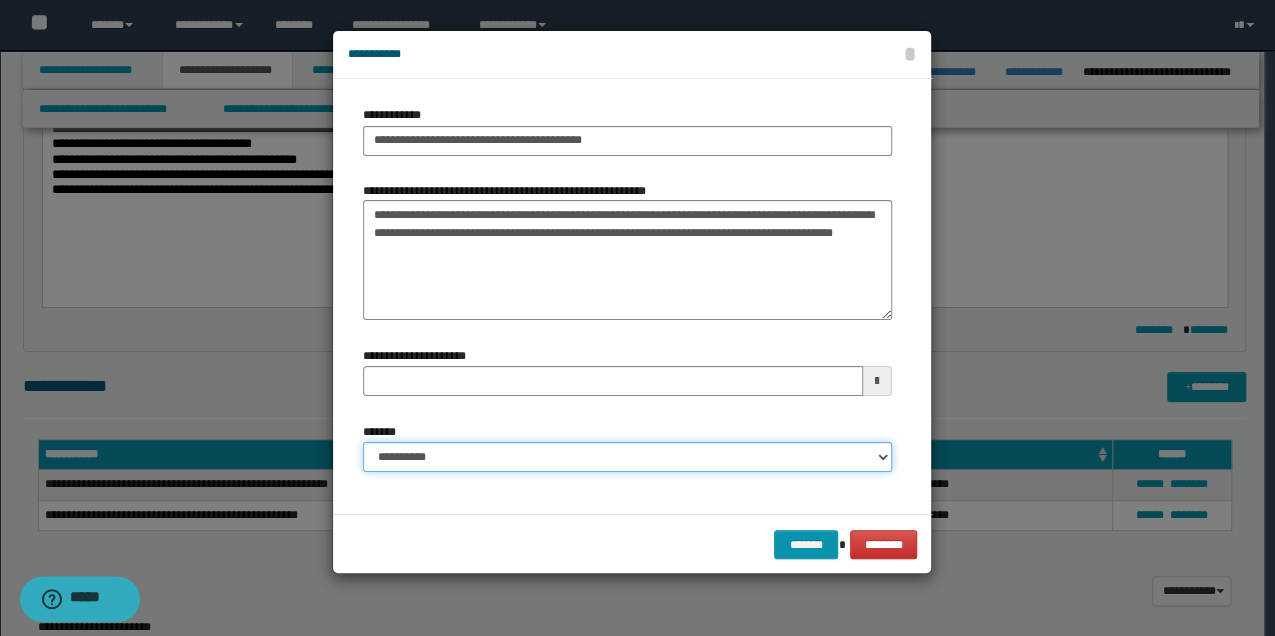 select on "*" 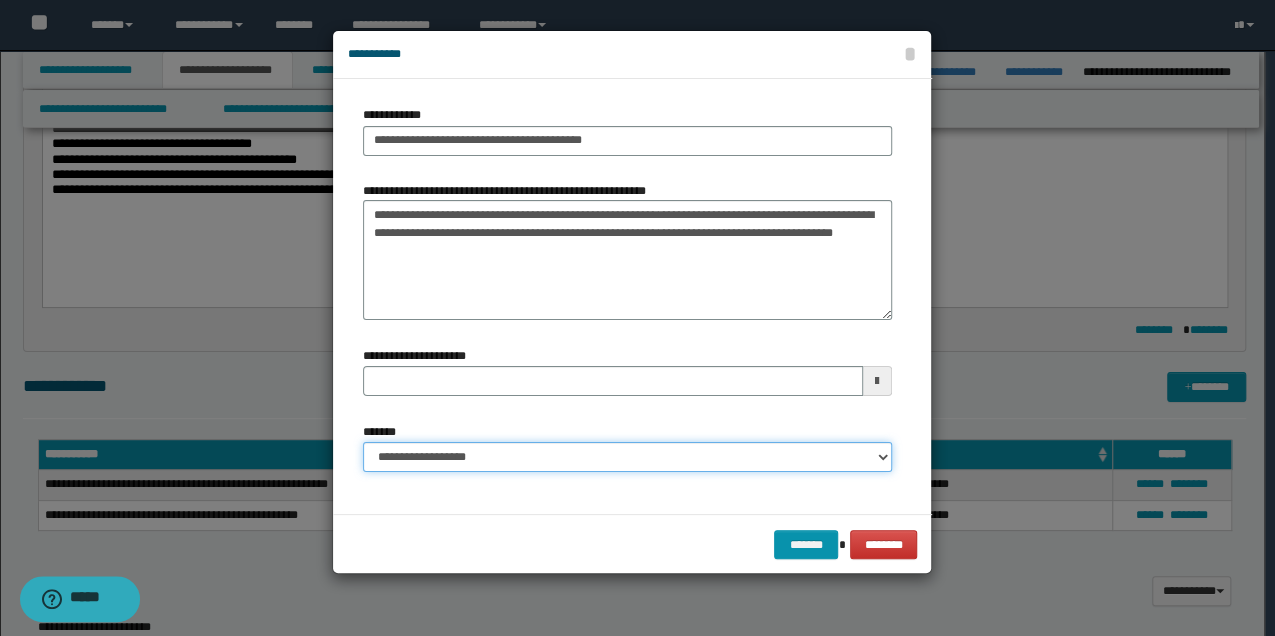 type 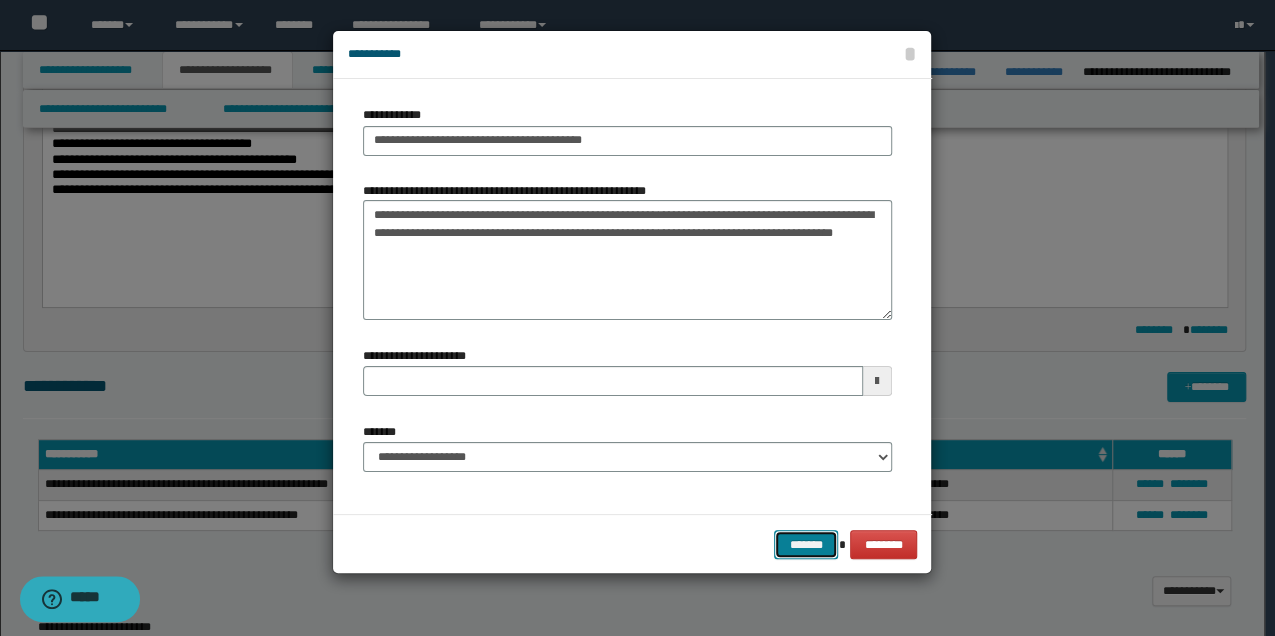 click on "*******" at bounding box center (806, 544) 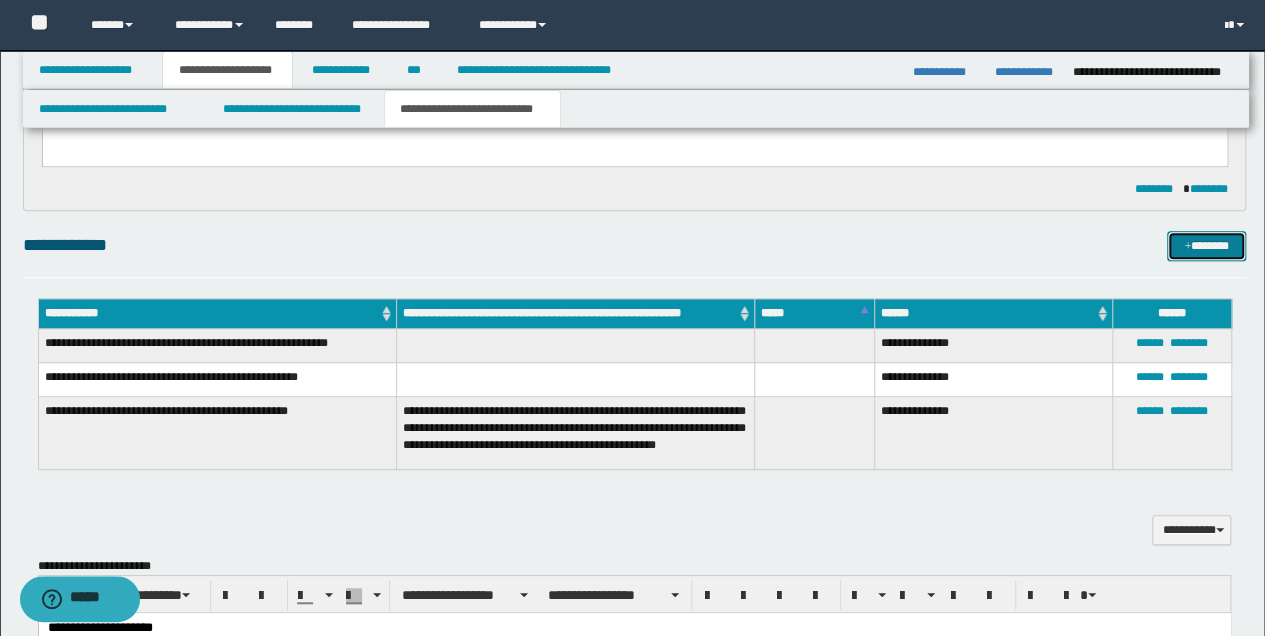 scroll, scrollTop: 533, scrollLeft: 0, axis: vertical 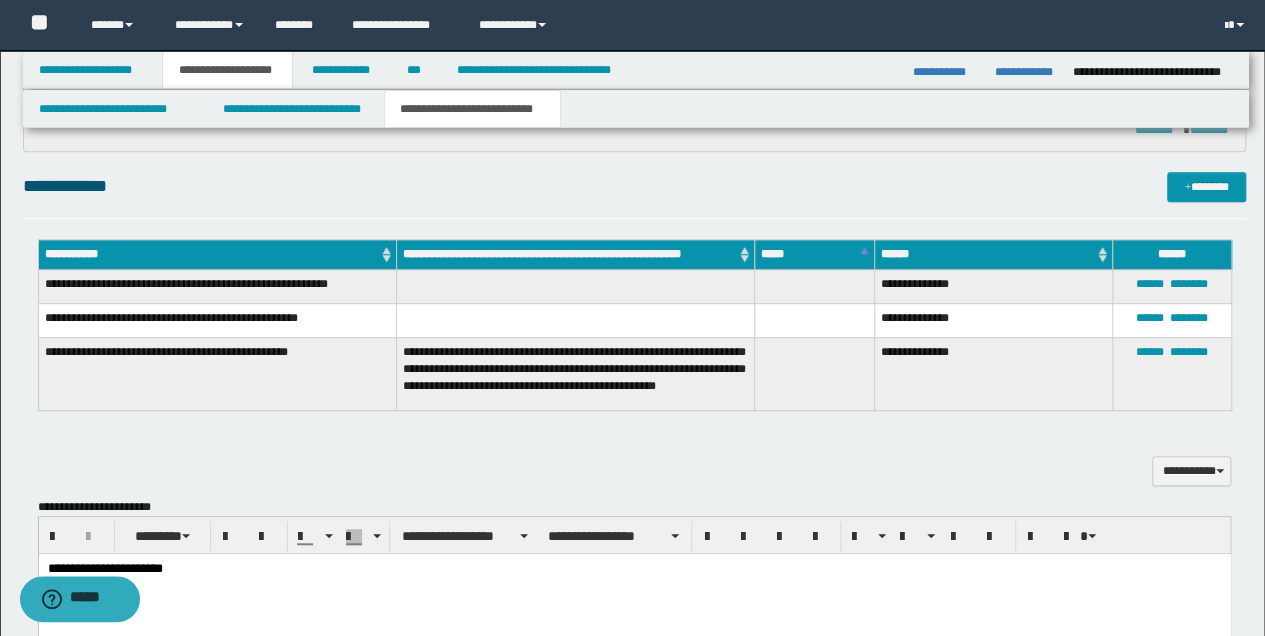 click on "**********" at bounding box center [634, 569] 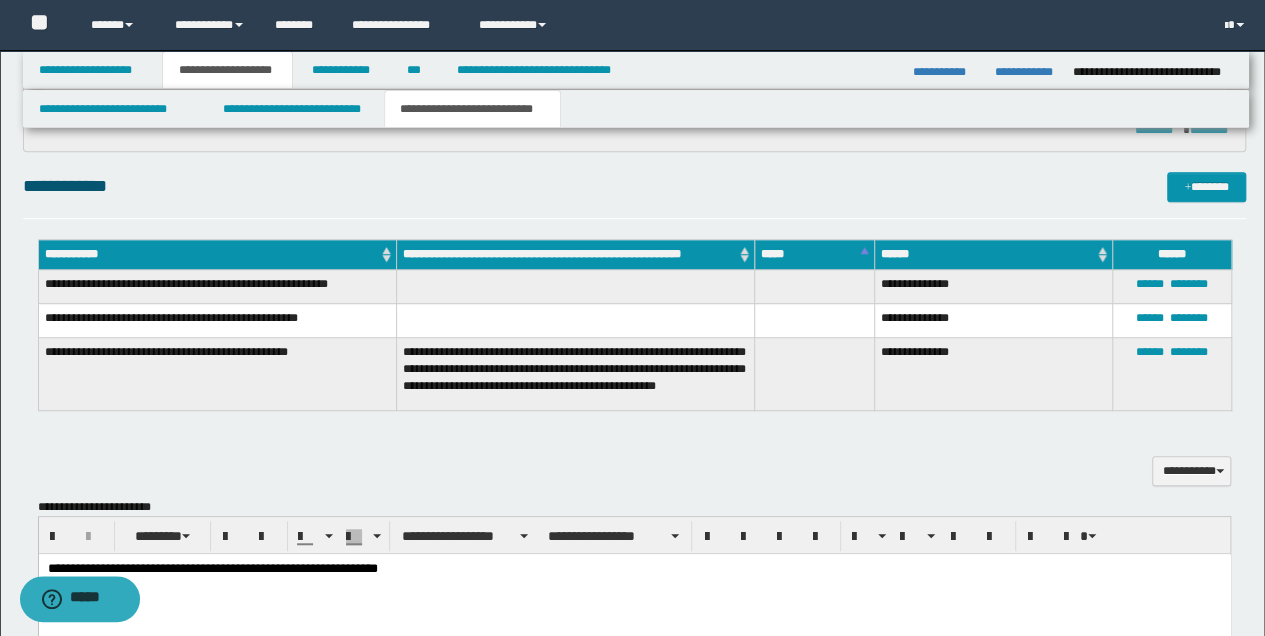 click on "**********" at bounding box center (634, 569) 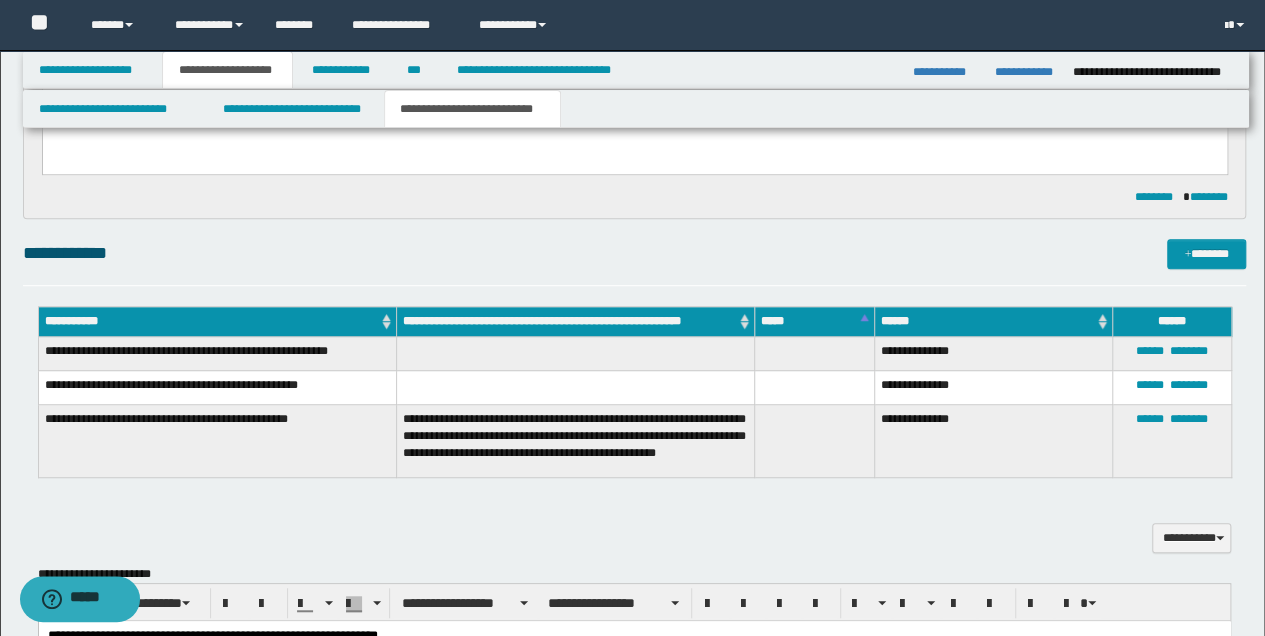 scroll, scrollTop: 600, scrollLeft: 0, axis: vertical 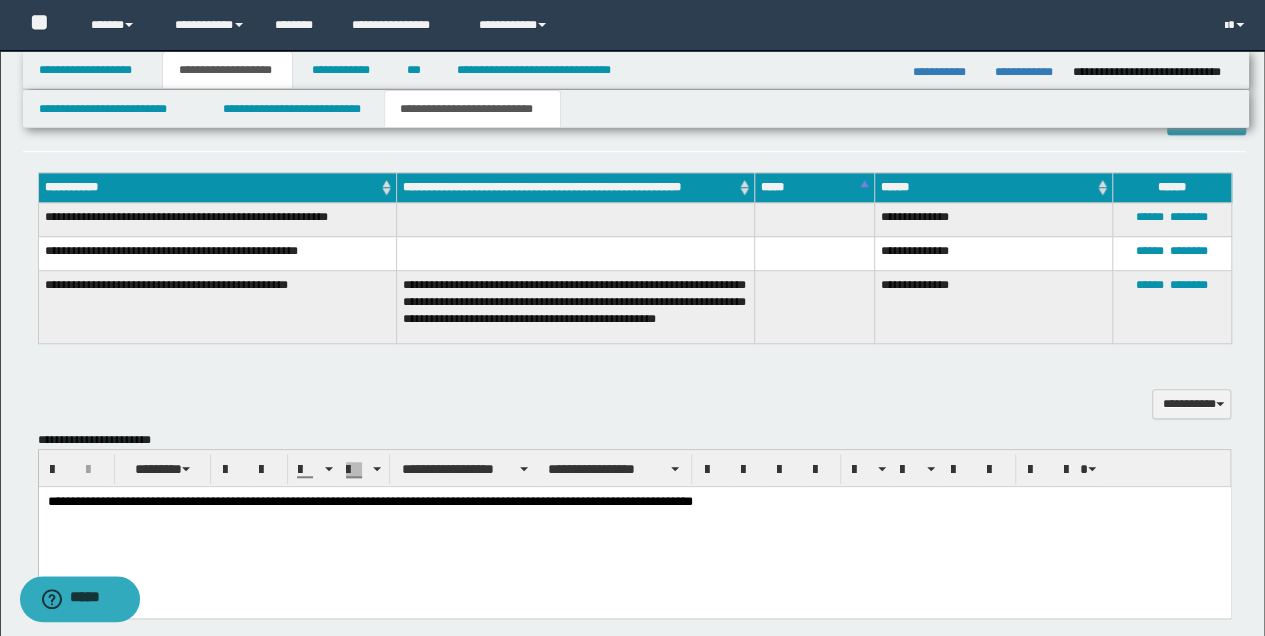 click on "**********" at bounding box center [634, 502] 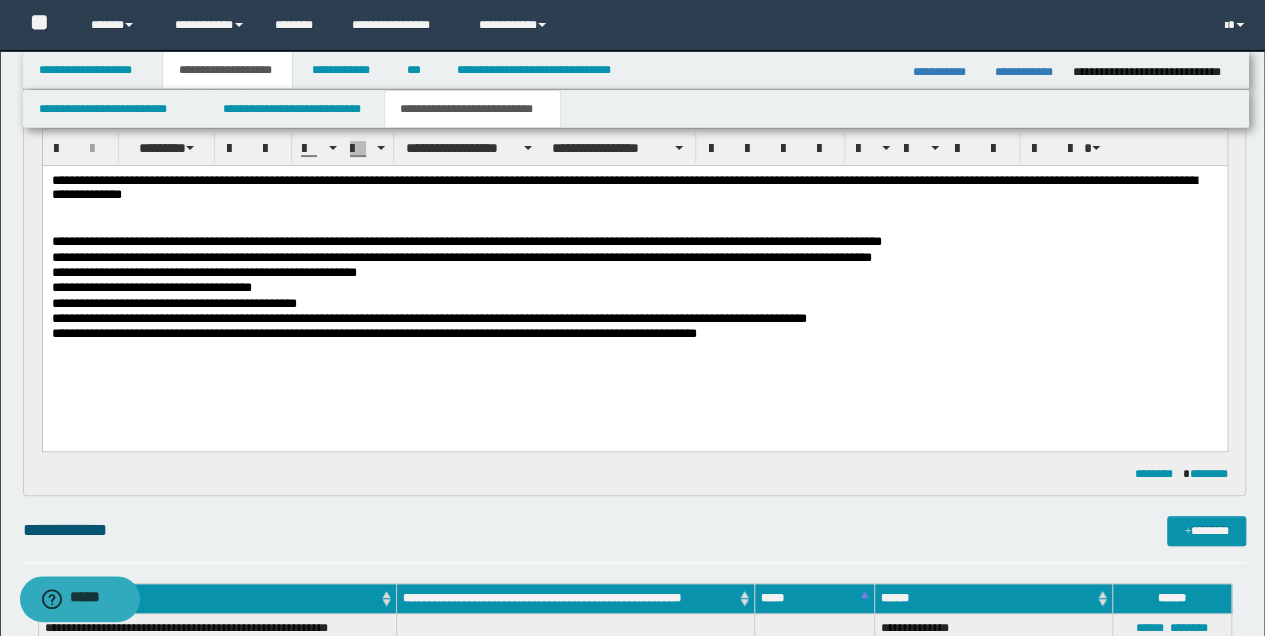 scroll, scrollTop: 133, scrollLeft: 0, axis: vertical 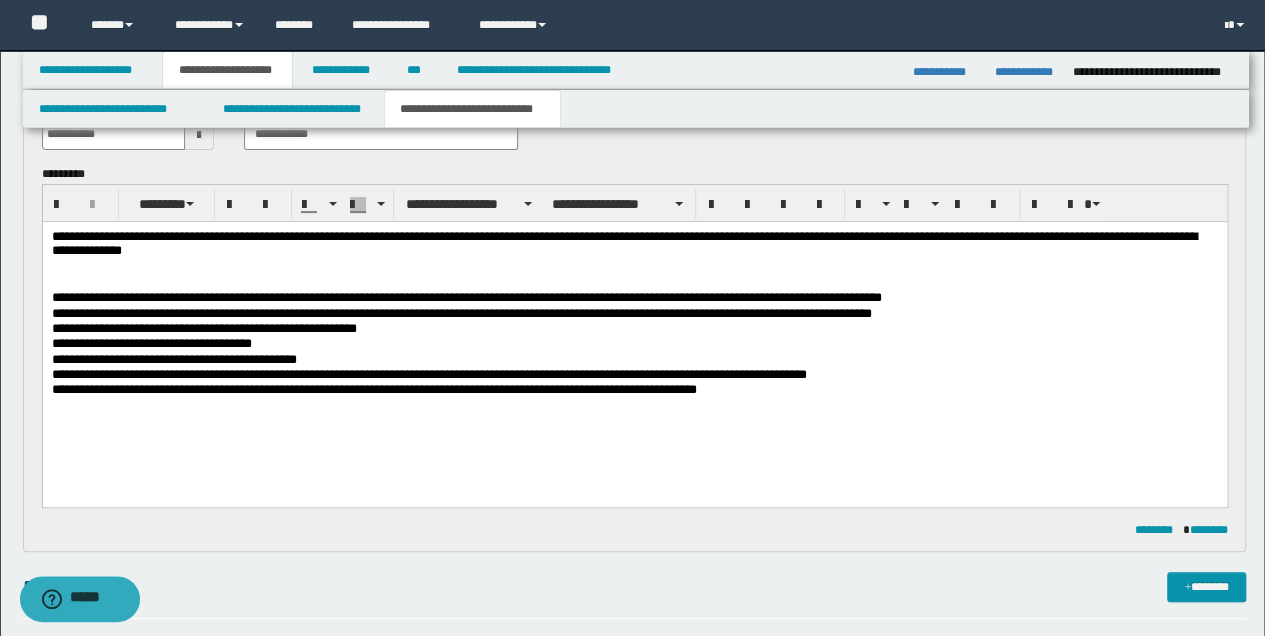 click on "**********" at bounding box center (634, 389) 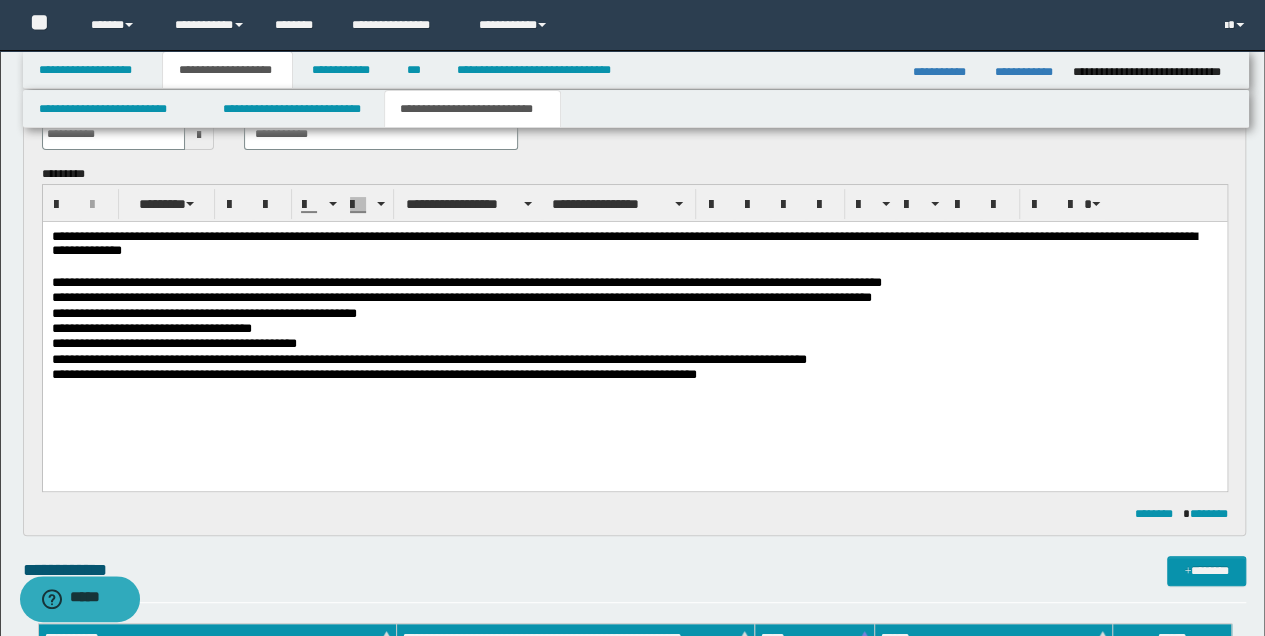 click on "**********" at bounding box center (634, 374) 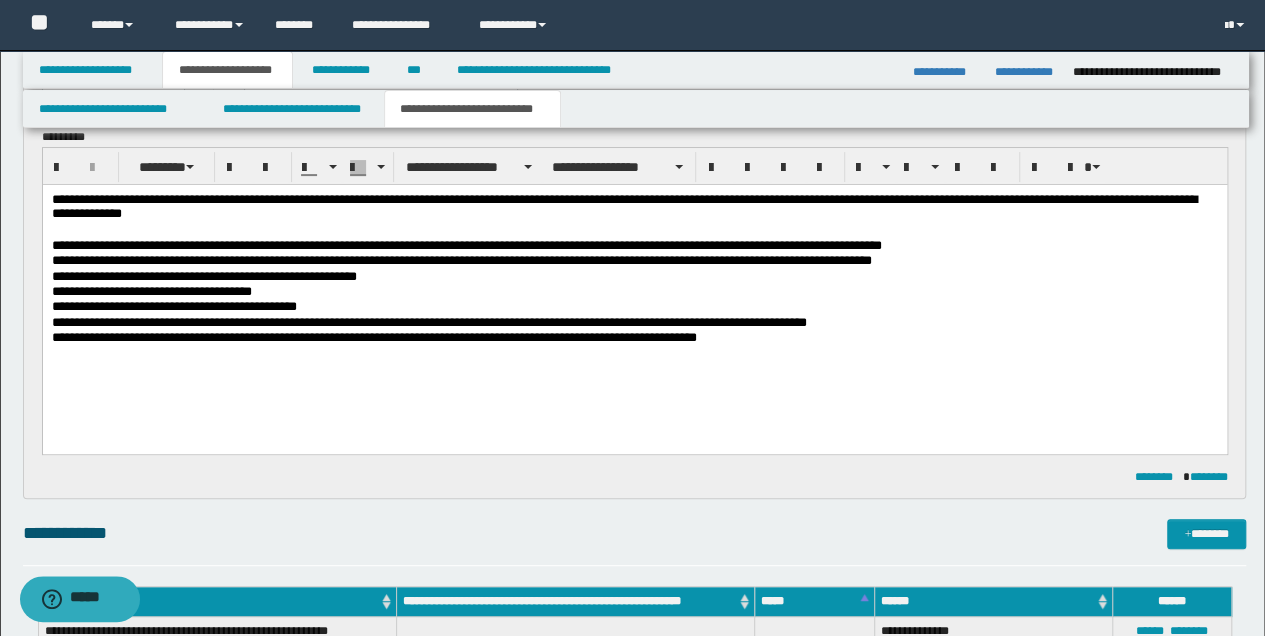 scroll, scrollTop: 0, scrollLeft: 0, axis: both 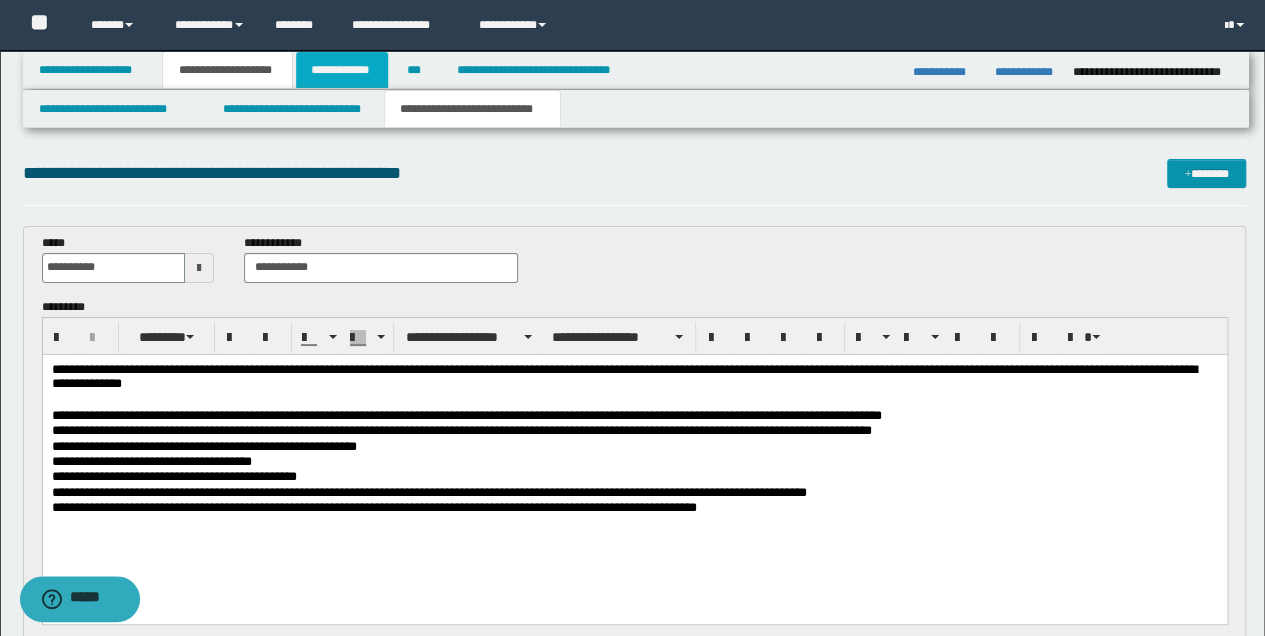 click on "**********" at bounding box center (342, 70) 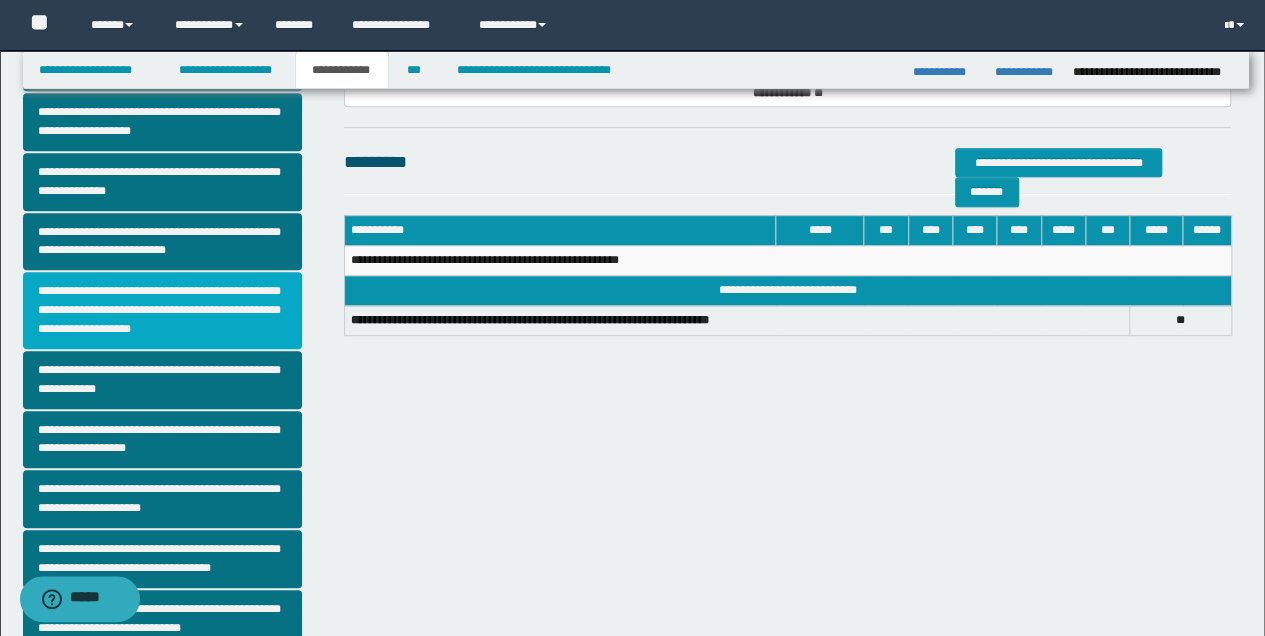 scroll, scrollTop: 400, scrollLeft: 0, axis: vertical 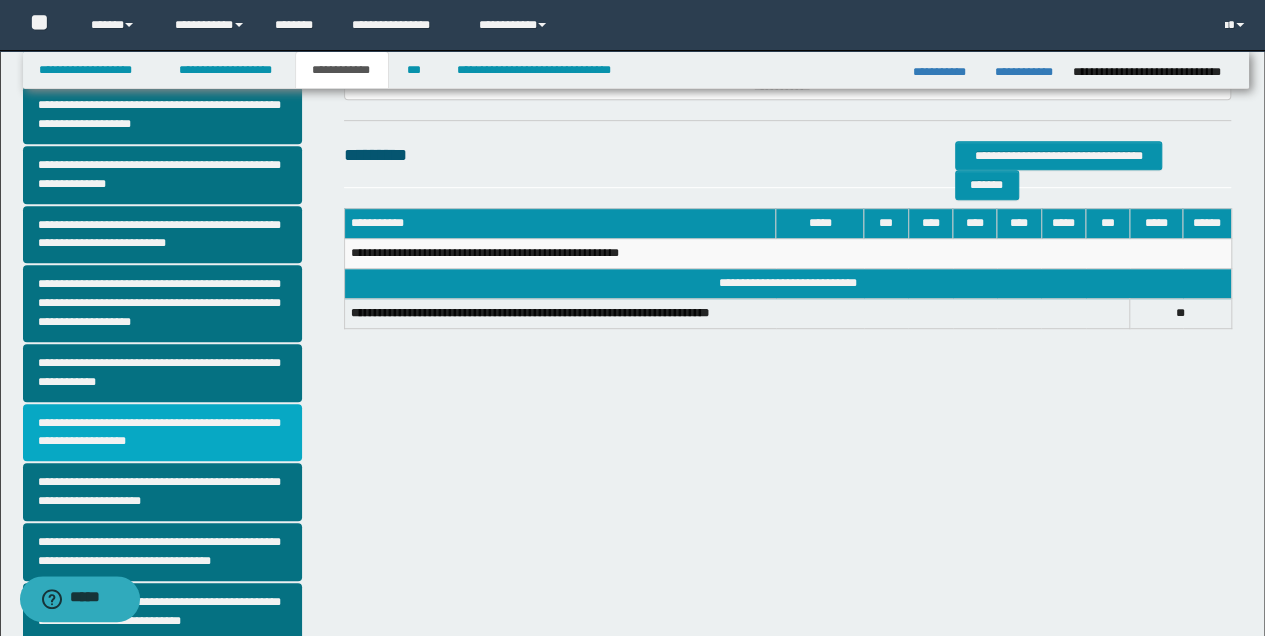 click on "**********" at bounding box center (162, 433) 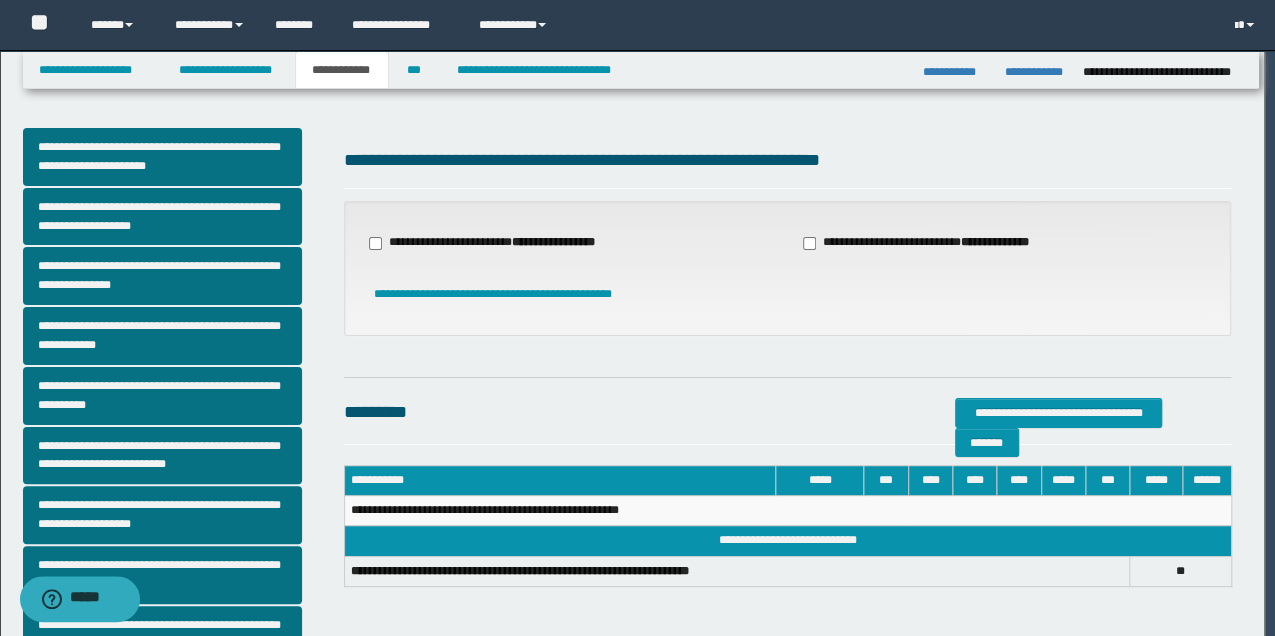 click on "**********" at bounding box center [494, 243] 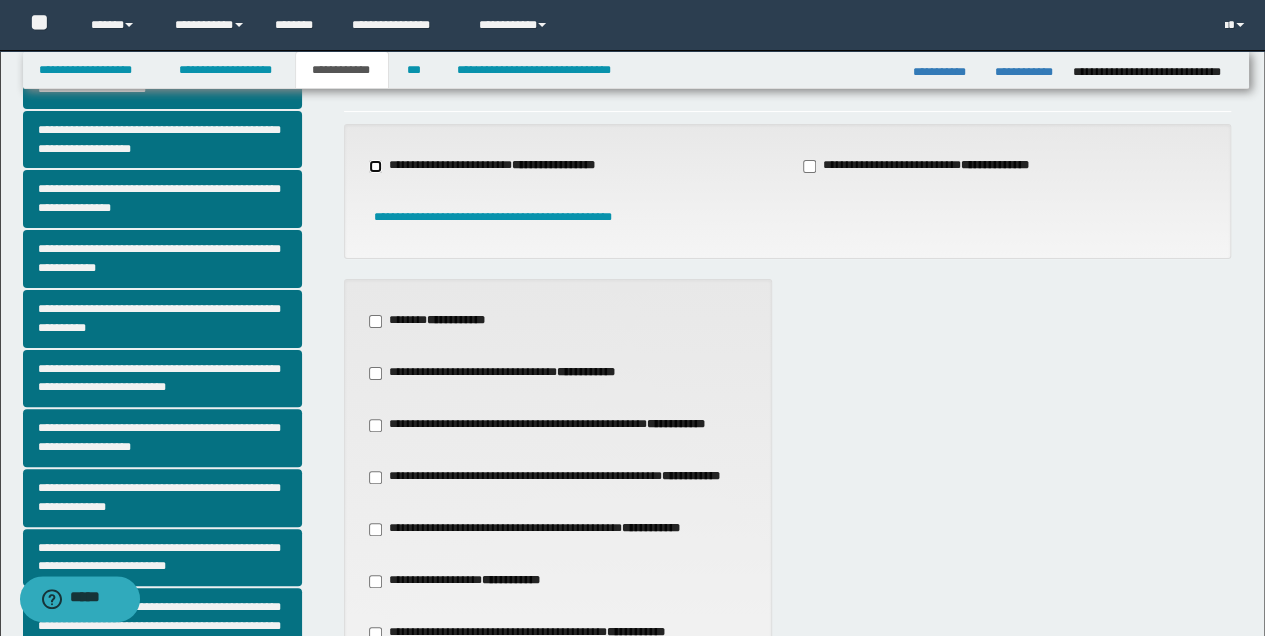 scroll, scrollTop: 200, scrollLeft: 0, axis: vertical 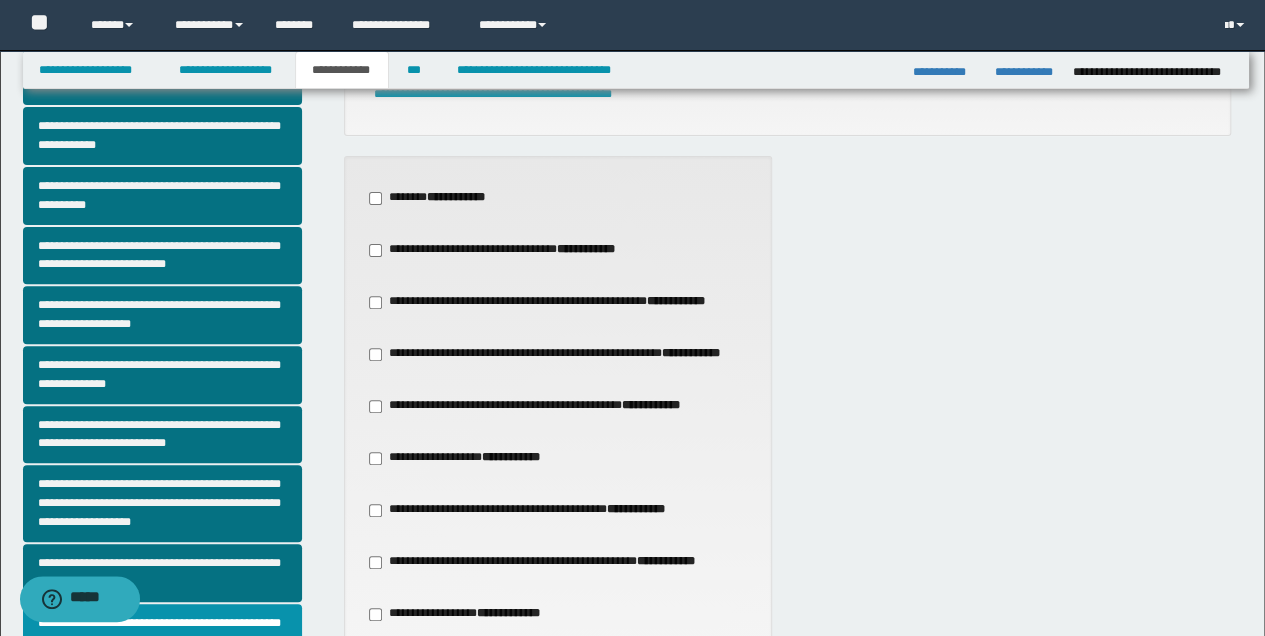 click on "**********" at bounding box center (651, 405) 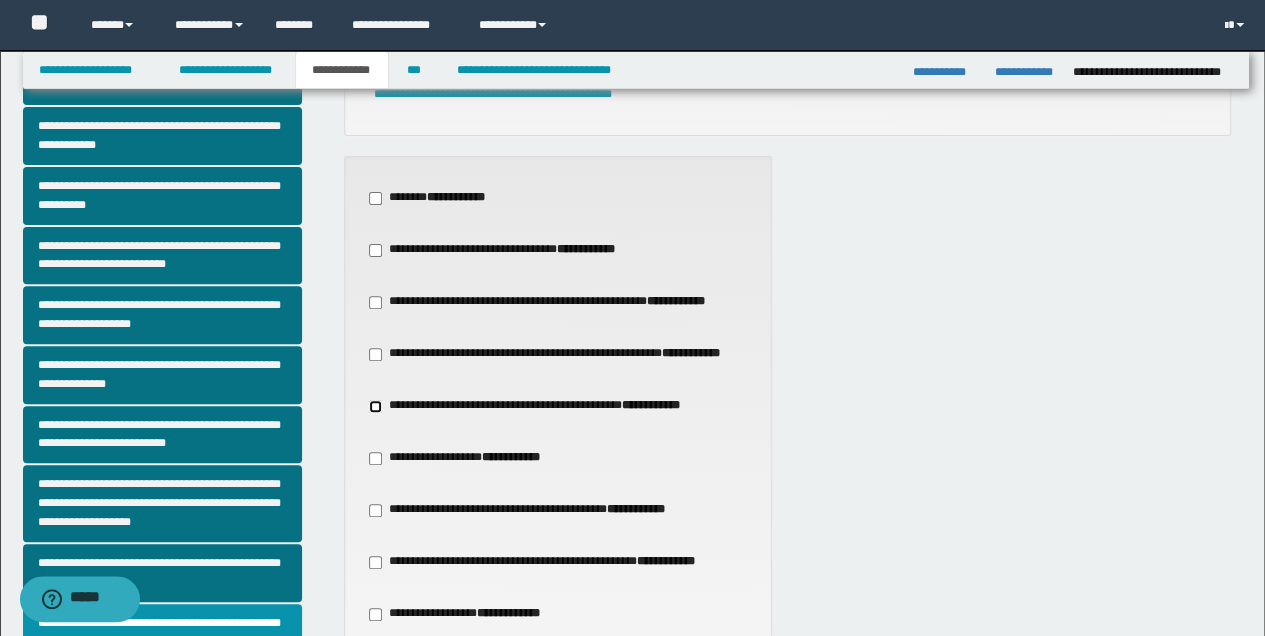 scroll, scrollTop: 466, scrollLeft: 0, axis: vertical 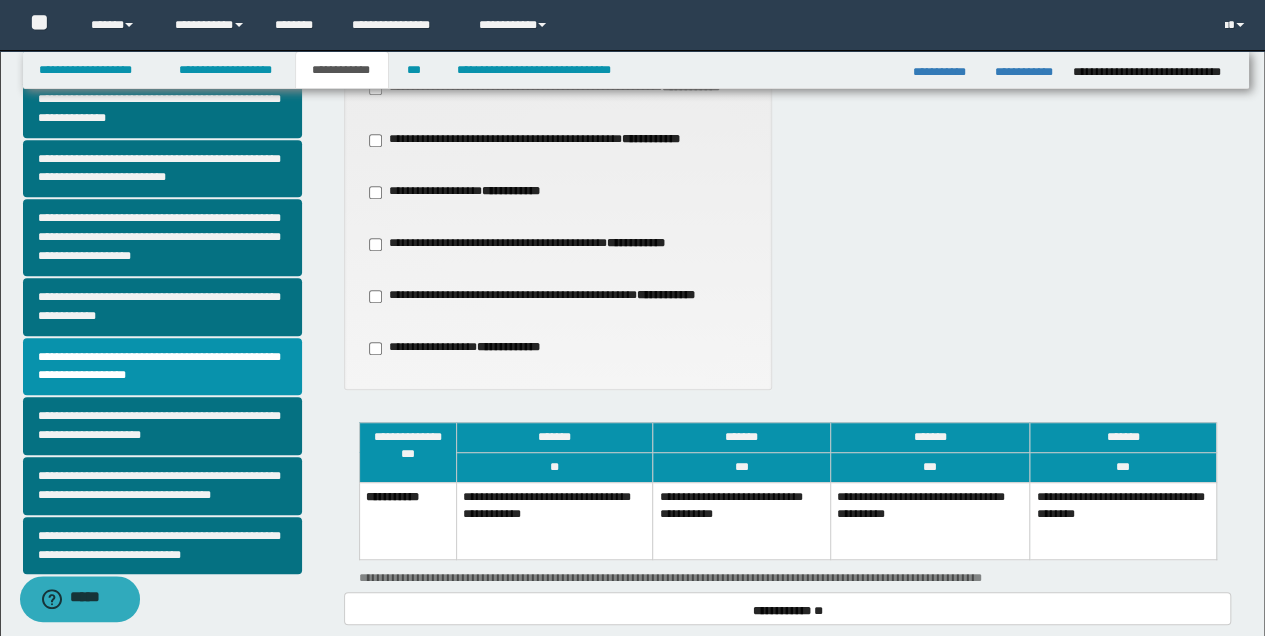 click on "**********" at bounding box center [1123, 520] 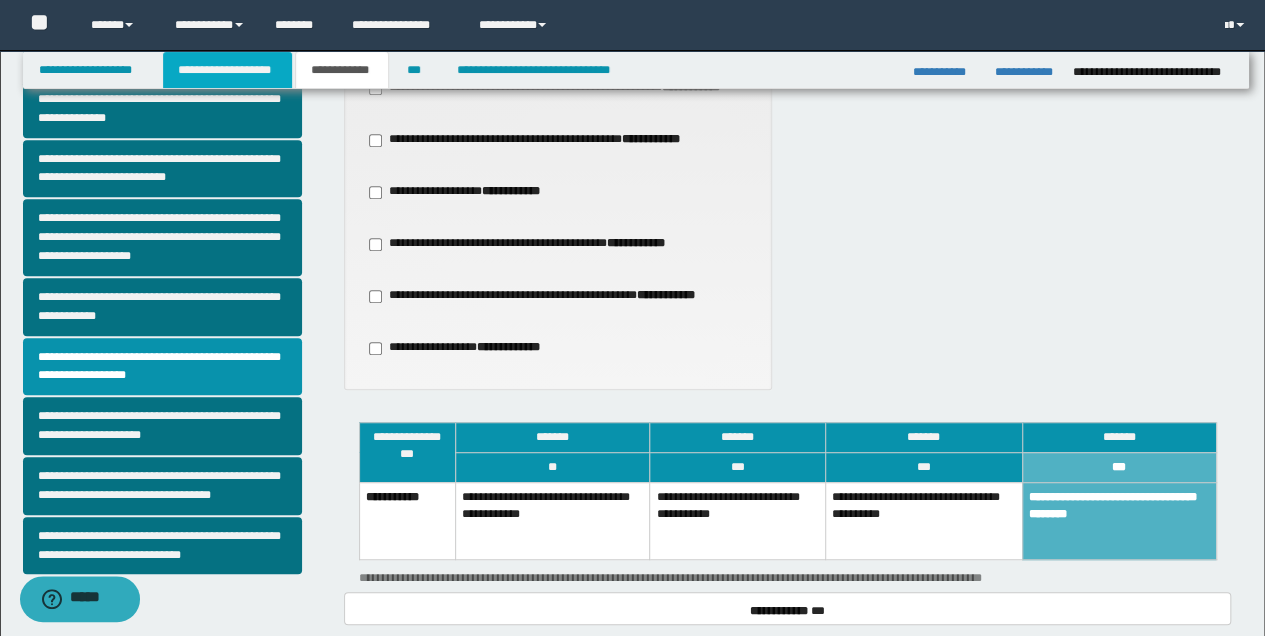 click on "**********" at bounding box center [227, 70] 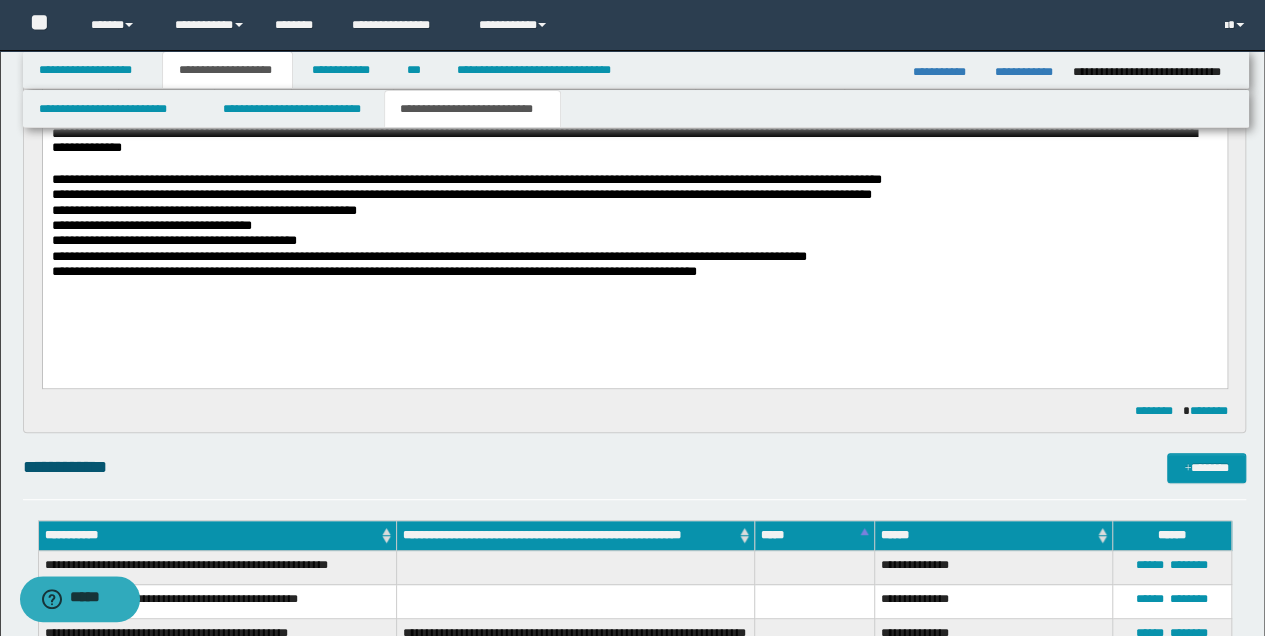 scroll, scrollTop: 230, scrollLeft: 0, axis: vertical 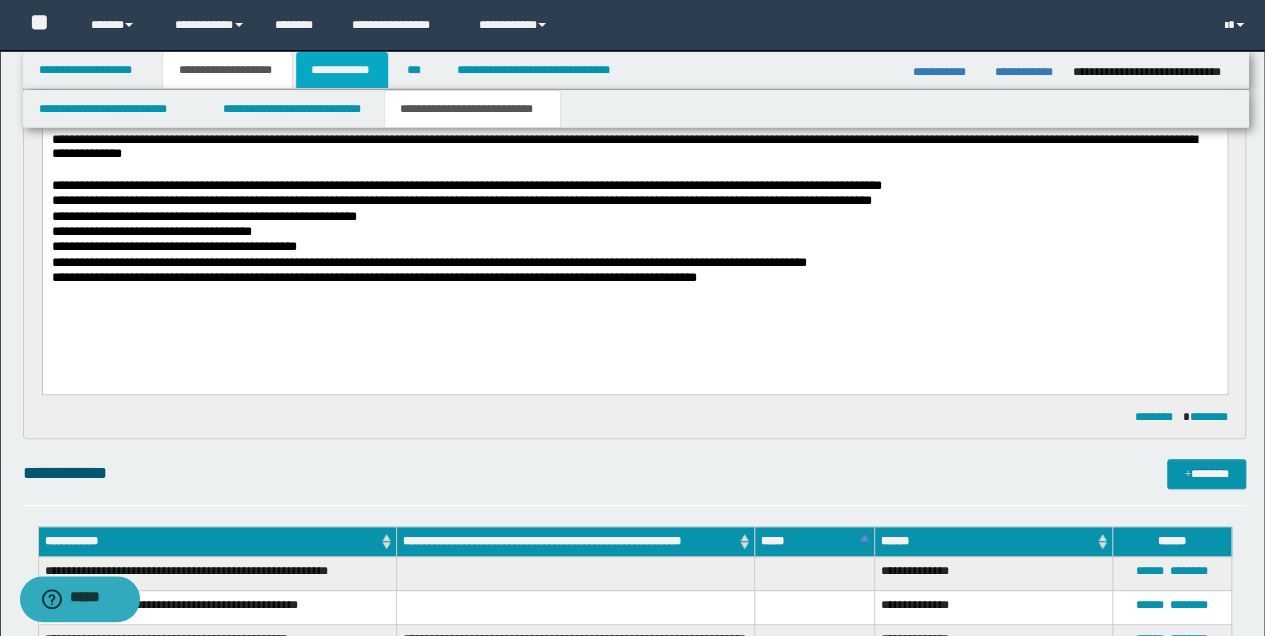 click on "**********" at bounding box center [342, 70] 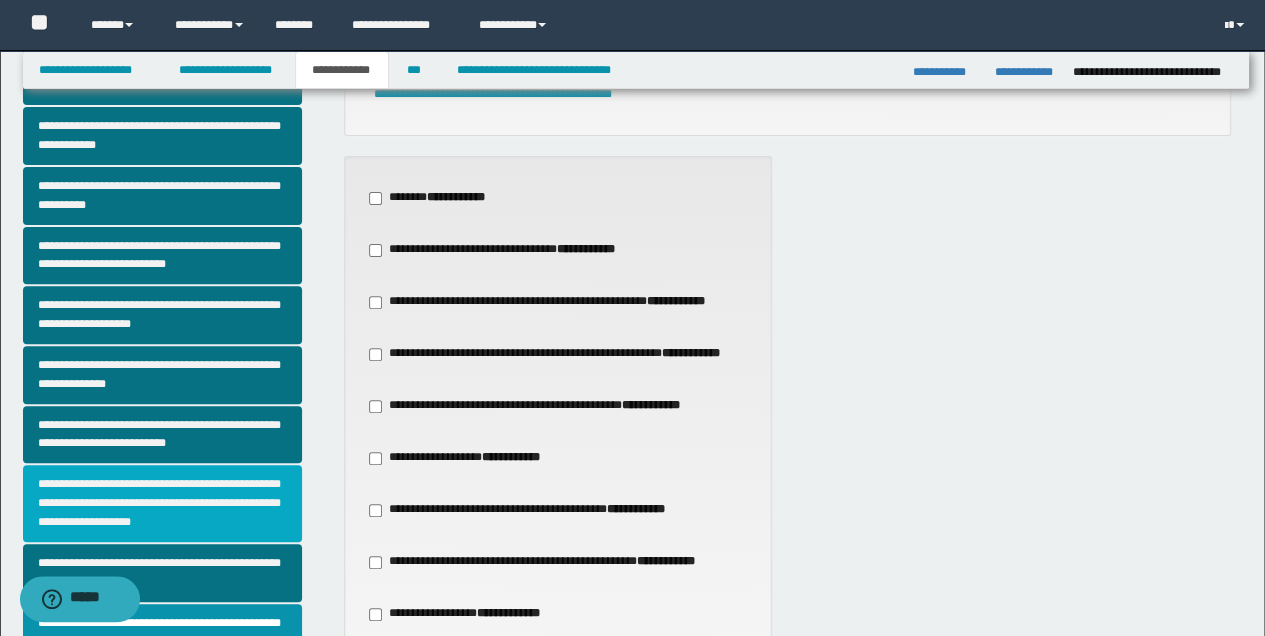 scroll, scrollTop: 400, scrollLeft: 0, axis: vertical 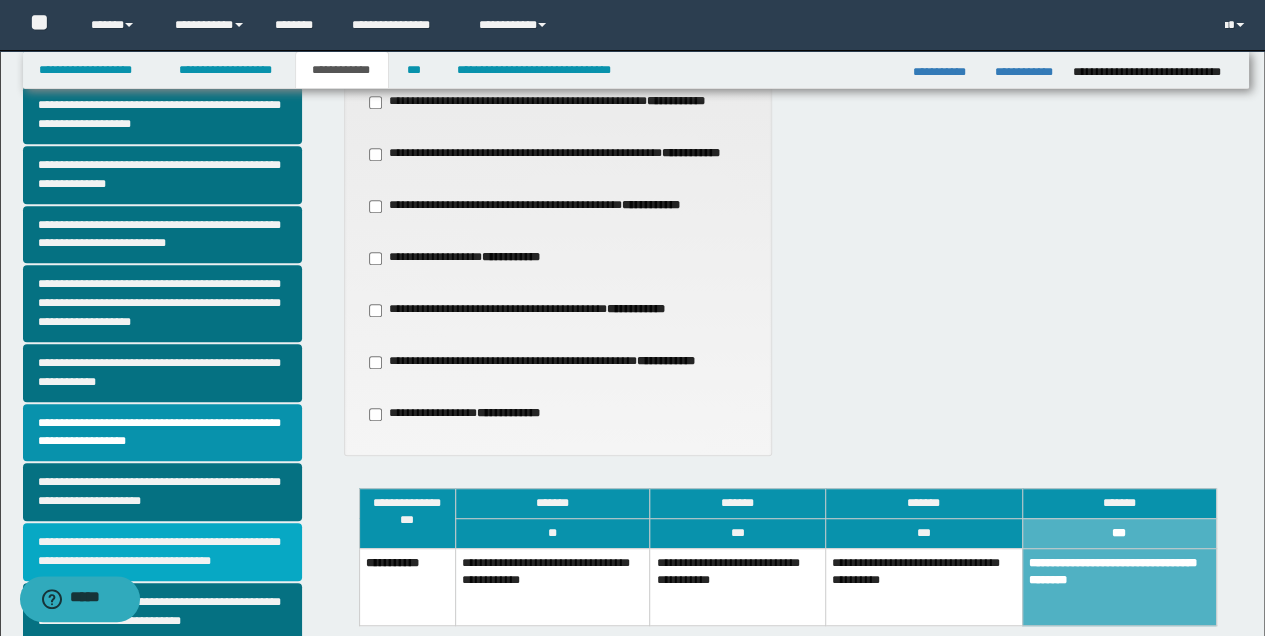 click on "**********" at bounding box center (162, 552) 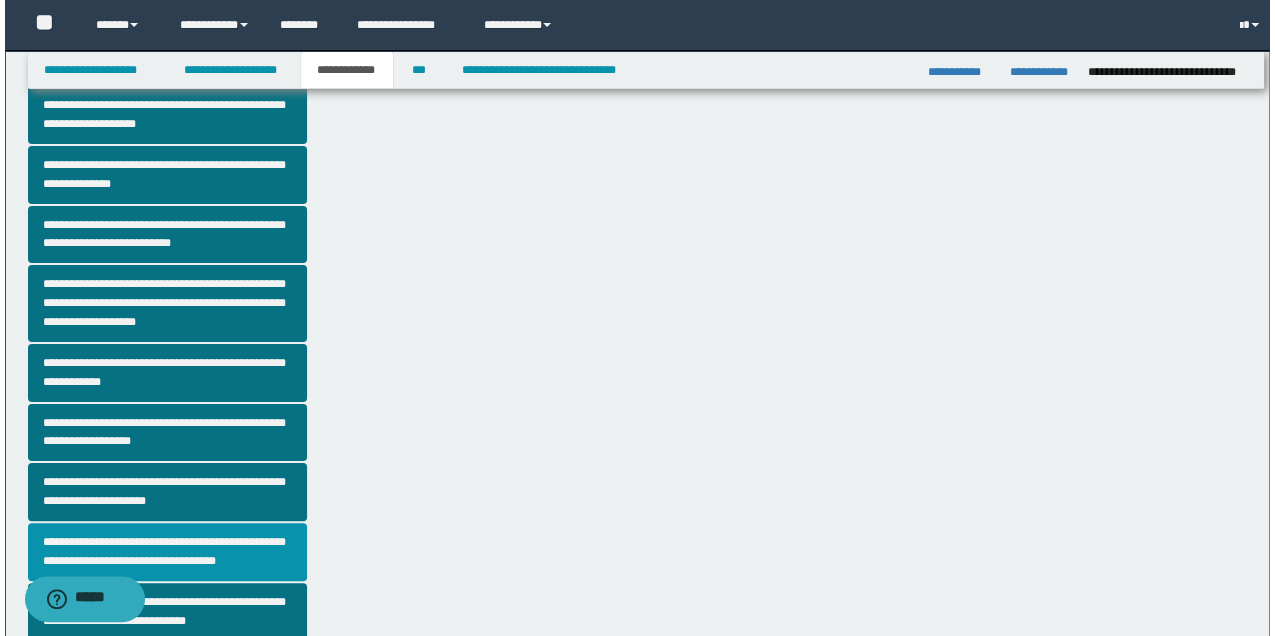 scroll, scrollTop: 0, scrollLeft: 0, axis: both 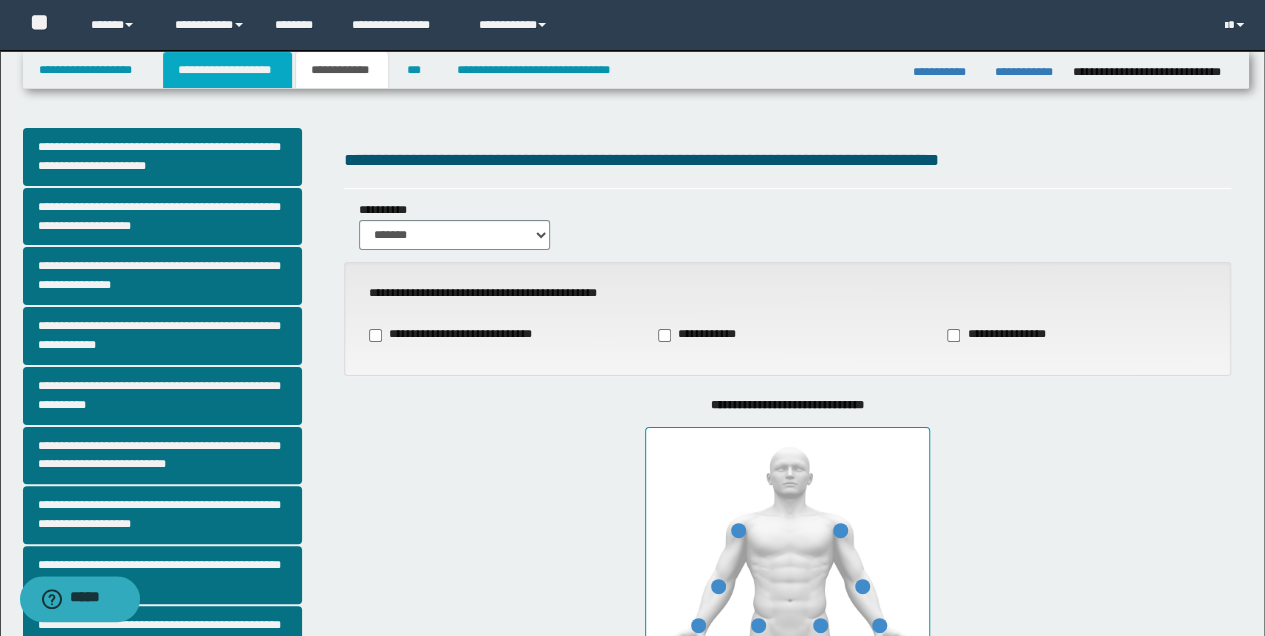 click on "**********" at bounding box center (227, 70) 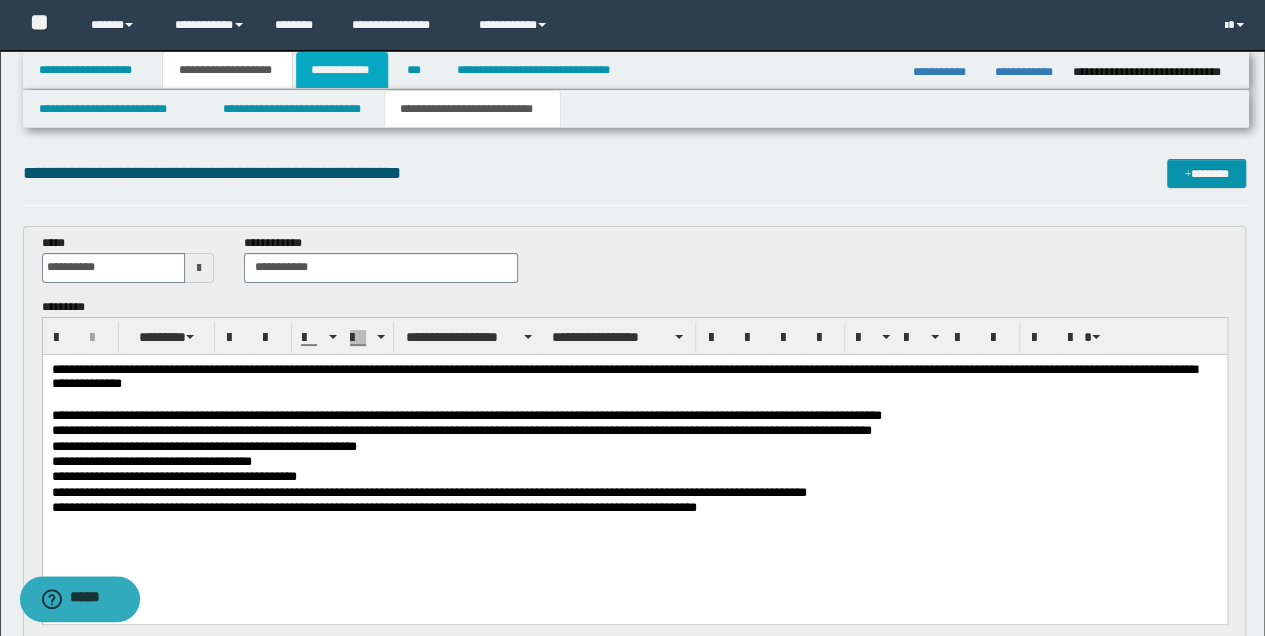click on "**********" at bounding box center (342, 70) 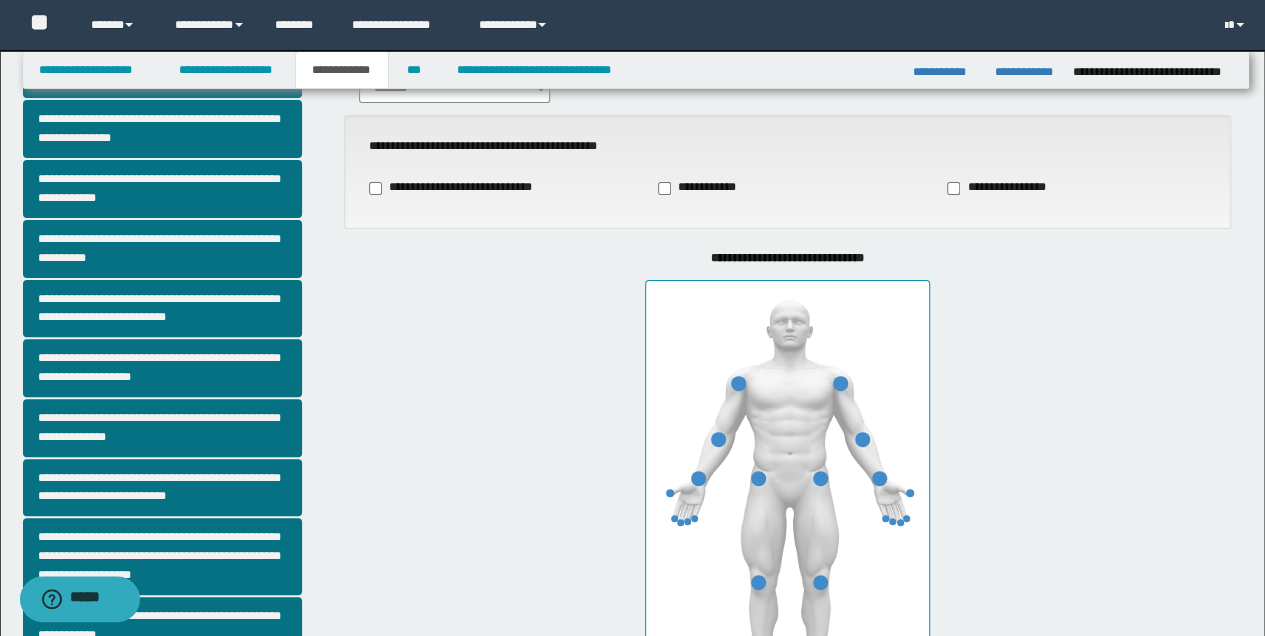 scroll, scrollTop: 266, scrollLeft: 0, axis: vertical 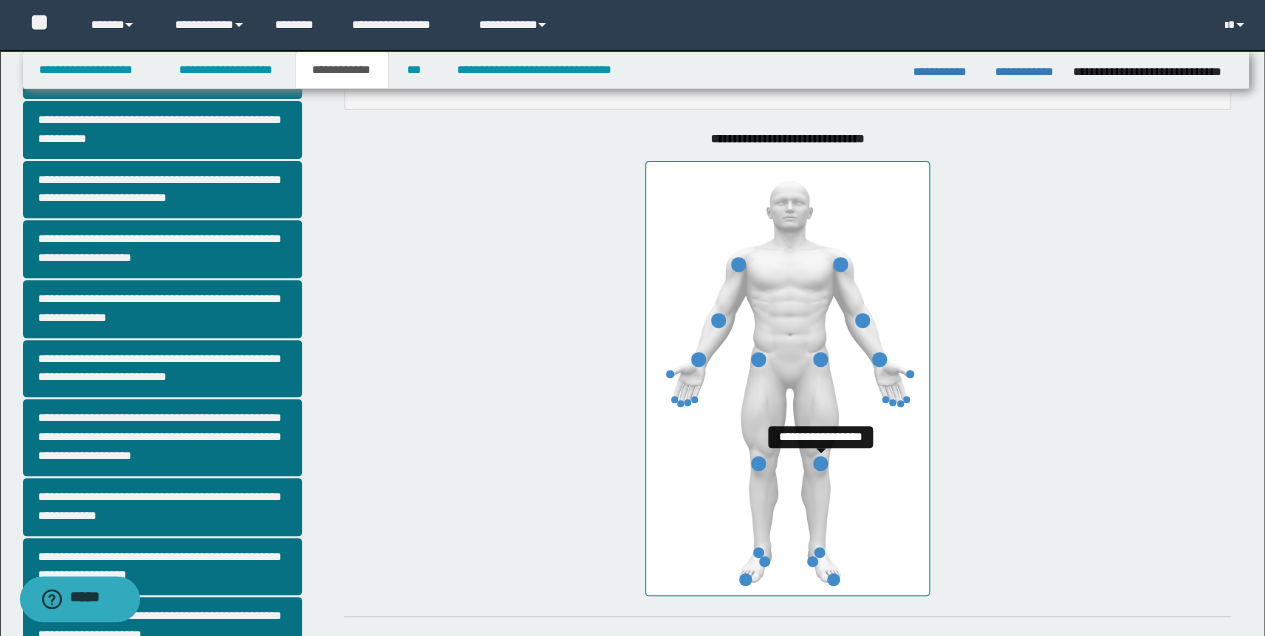 click at bounding box center (820, 463) 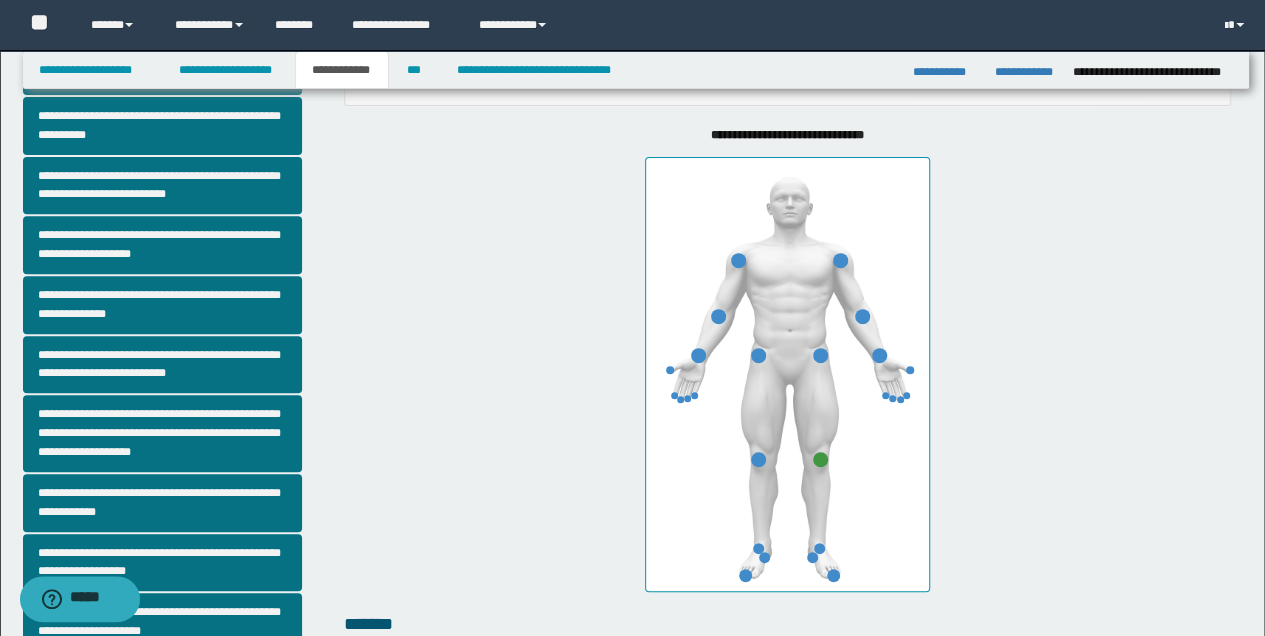 scroll, scrollTop: 533, scrollLeft: 0, axis: vertical 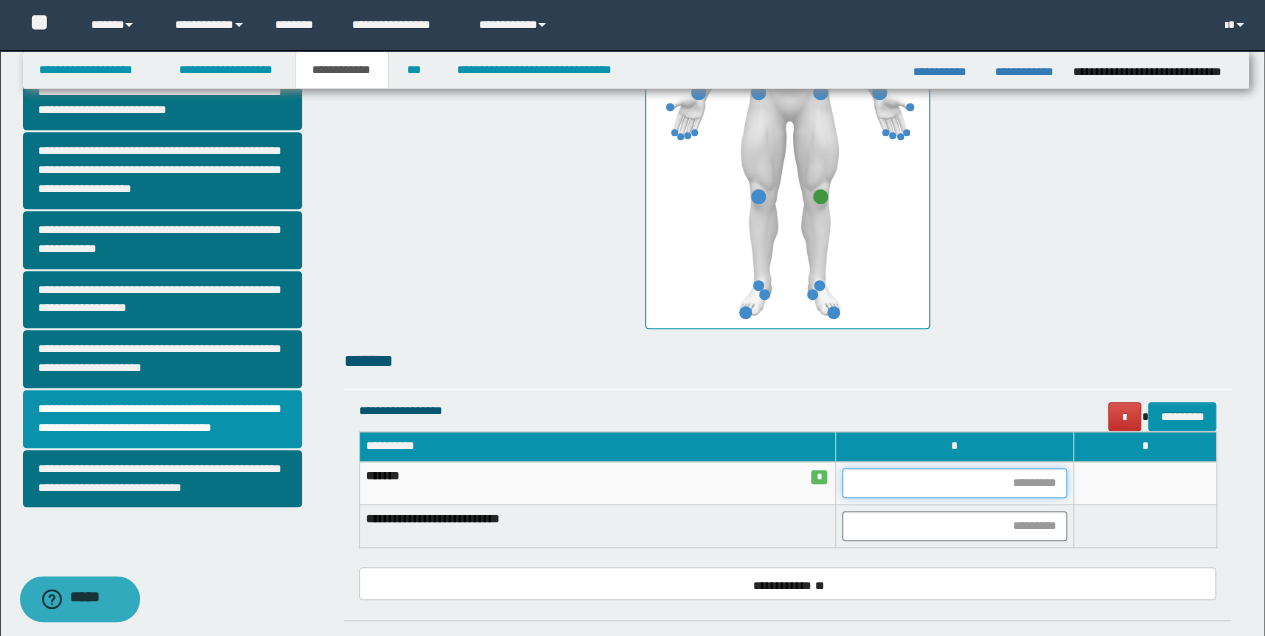 click at bounding box center (954, 483) 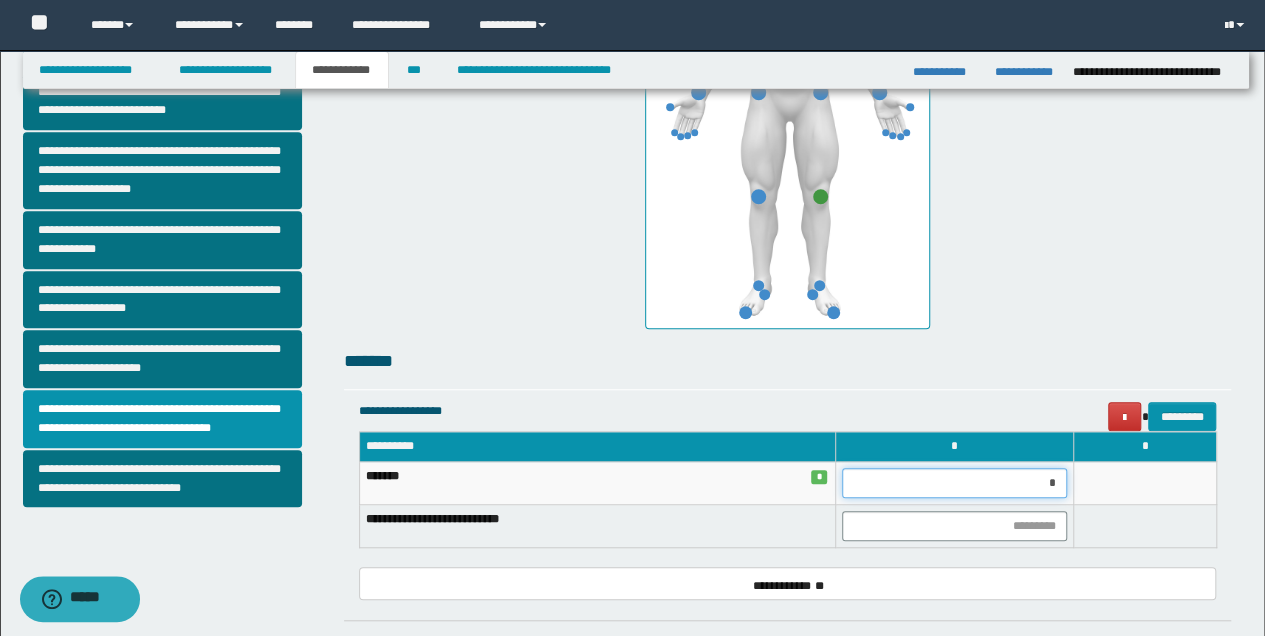 type on "**" 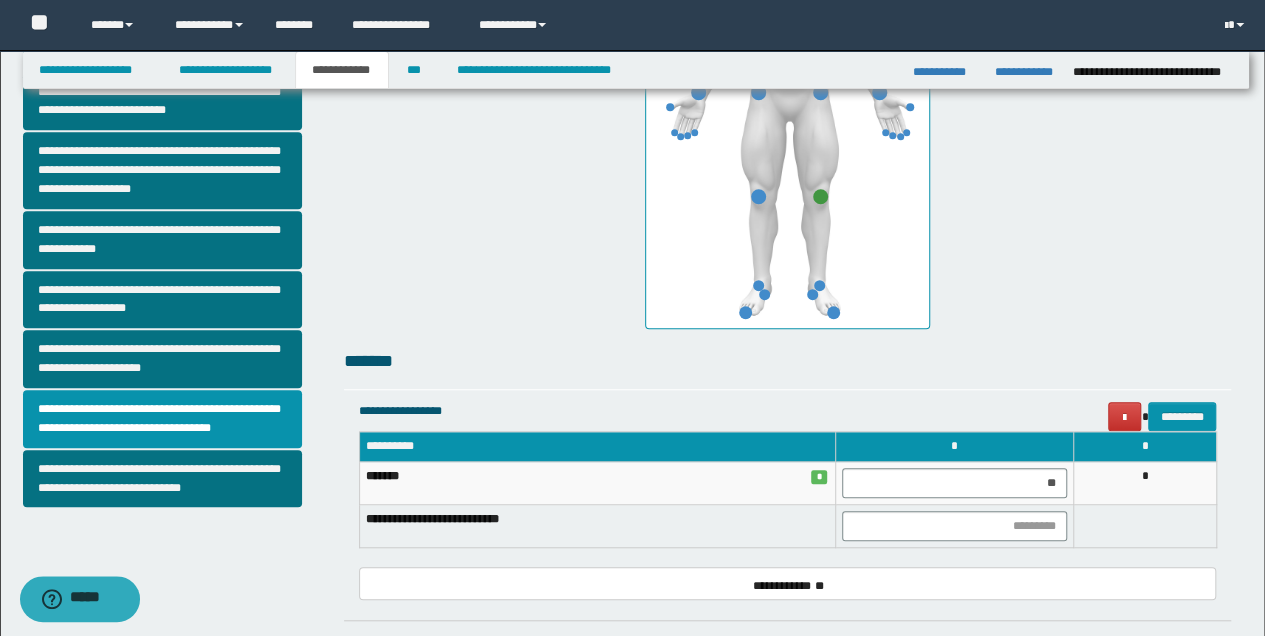 click at bounding box center [1144, 526] 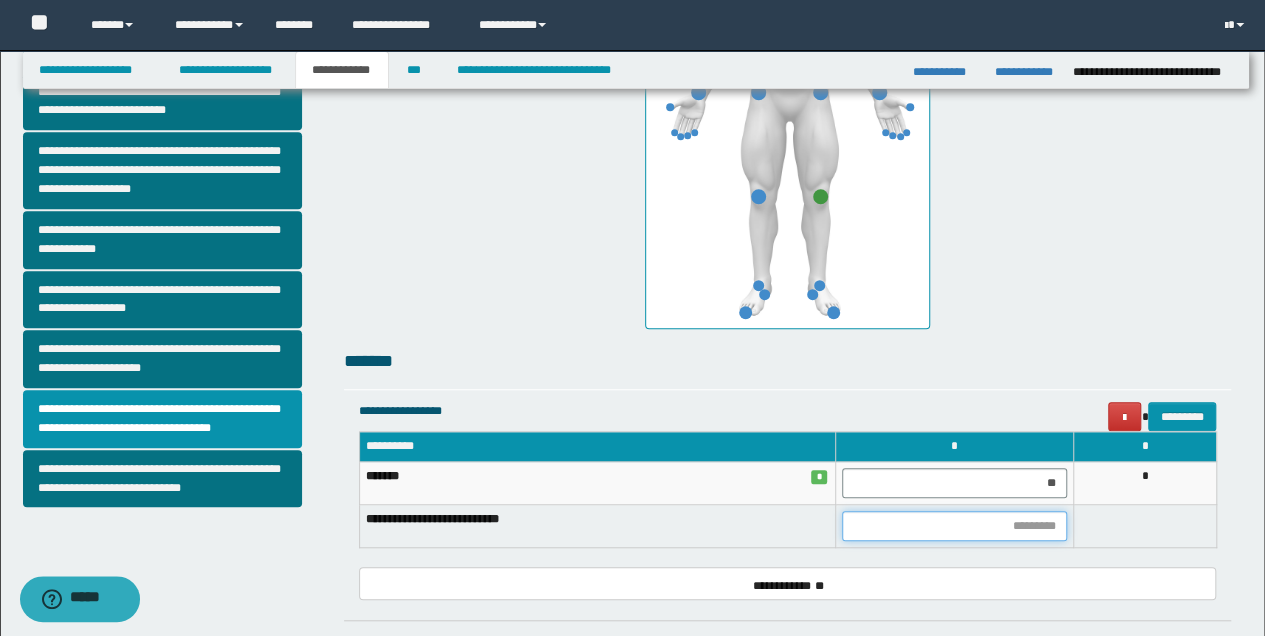 click at bounding box center [954, 526] 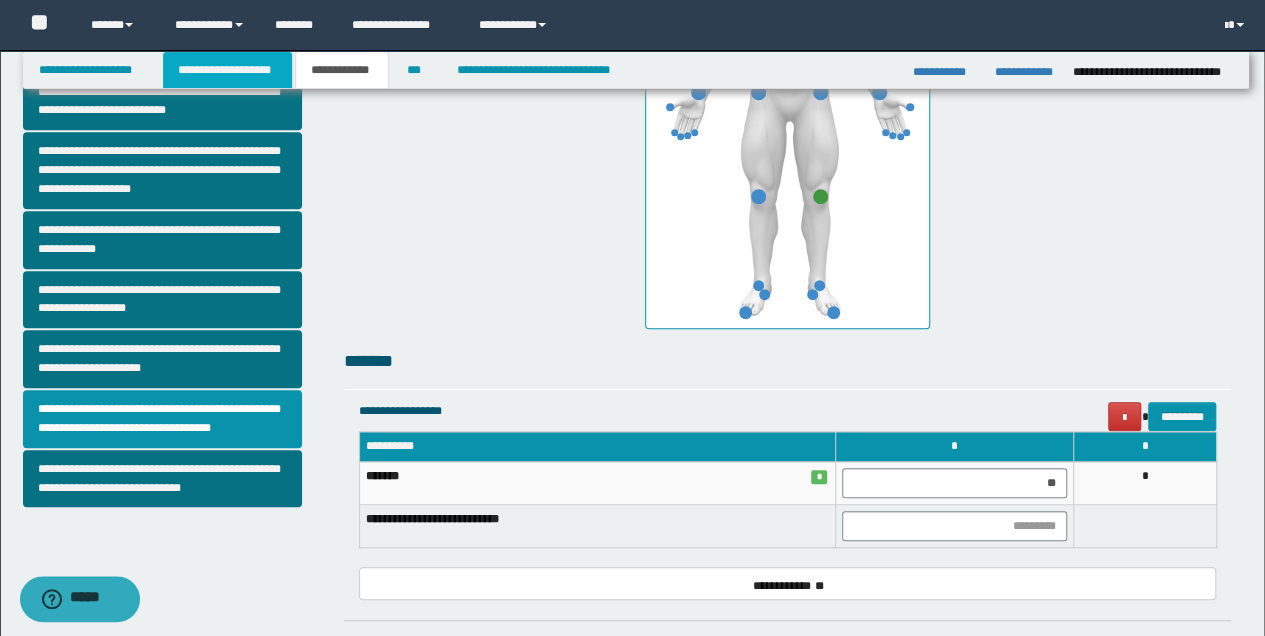 click on "**********" at bounding box center (227, 70) 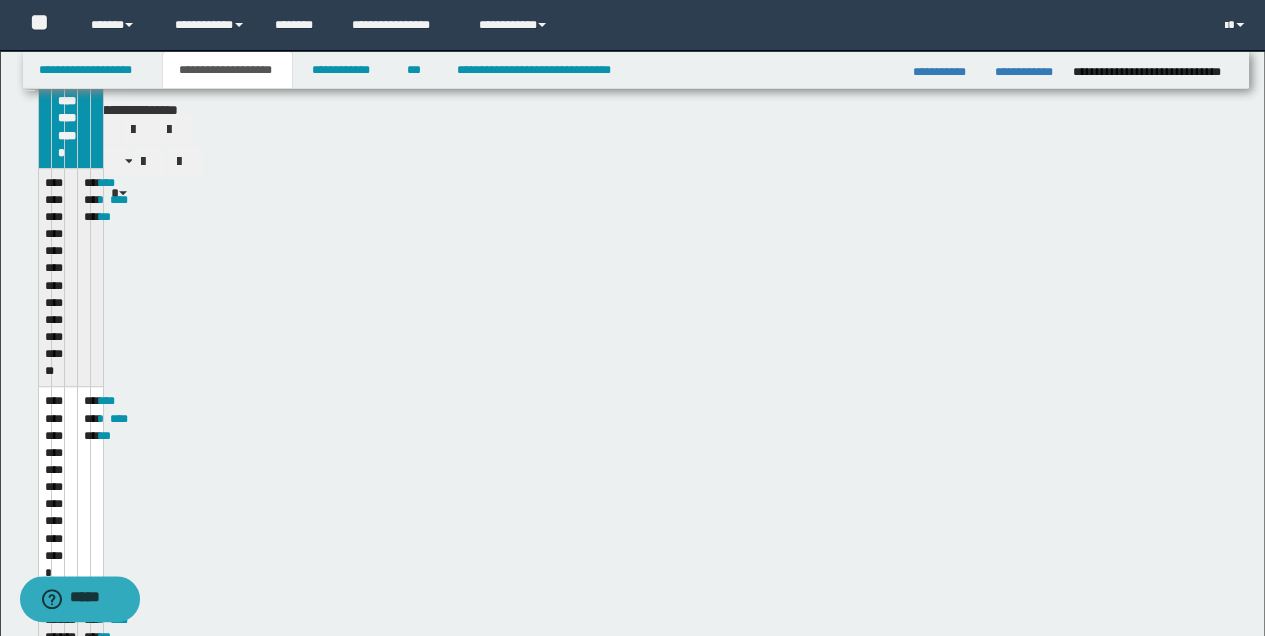 scroll, scrollTop: 564, scrollLeft: 0, axis: vertical 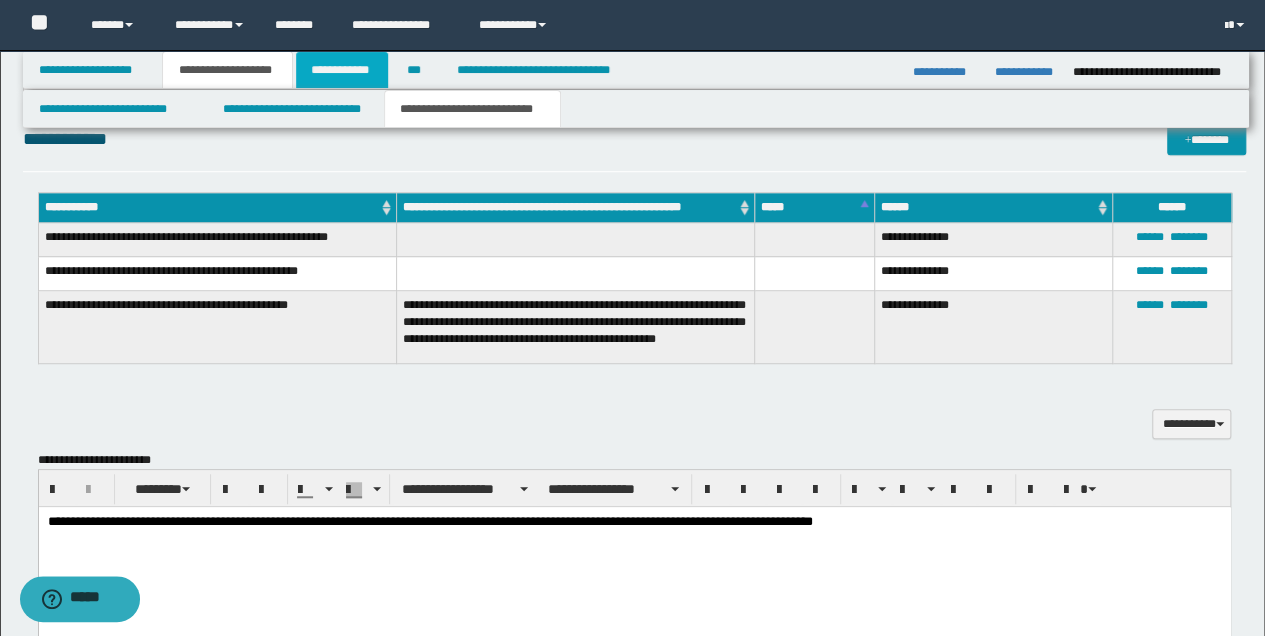 click on "**********" at bounding box center (342, 70) 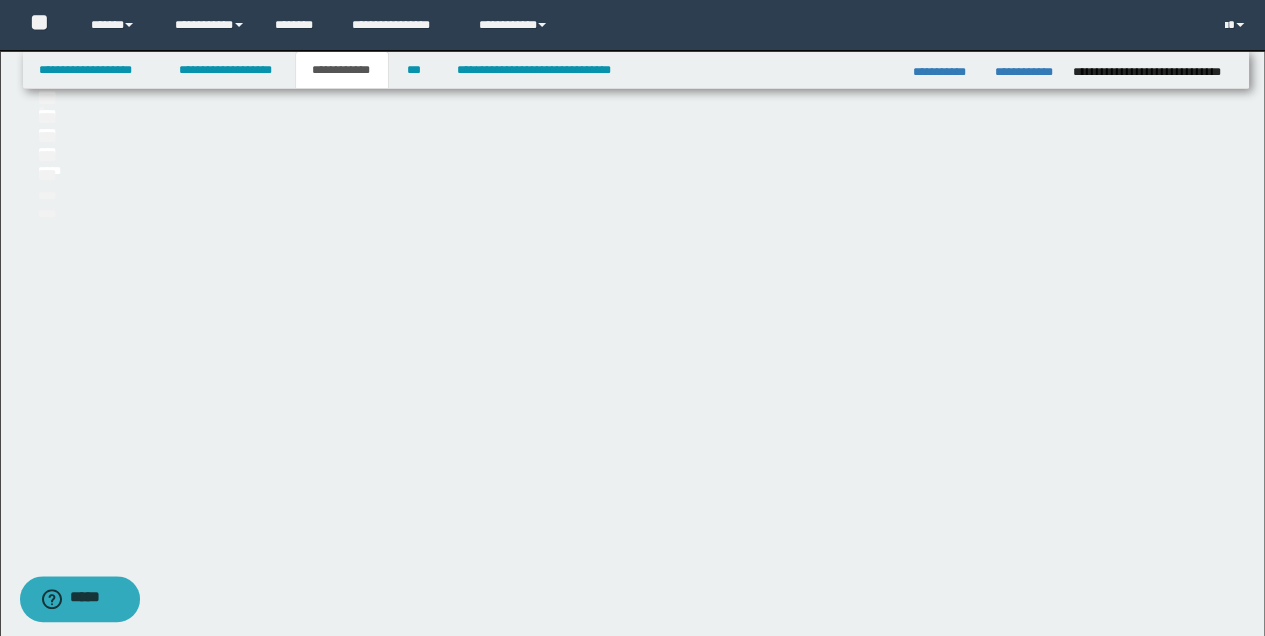 scroll, scrollTop: 533, scrollLeft: 0, axis: vertical 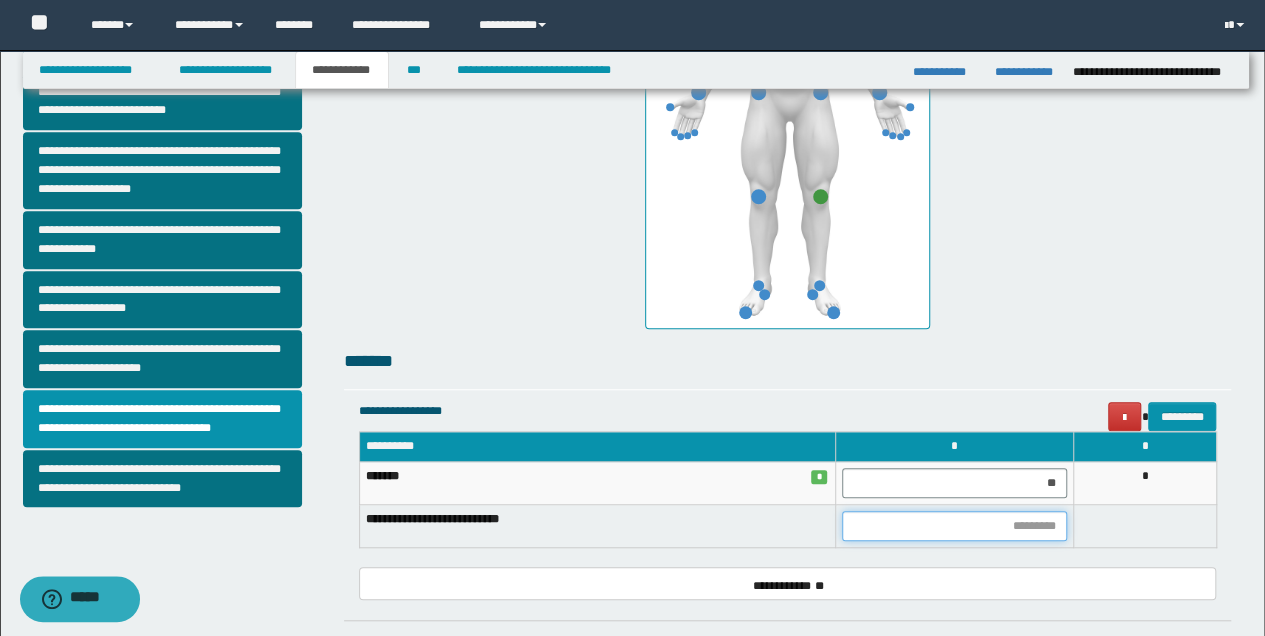 click at bounding box center [954, 526] 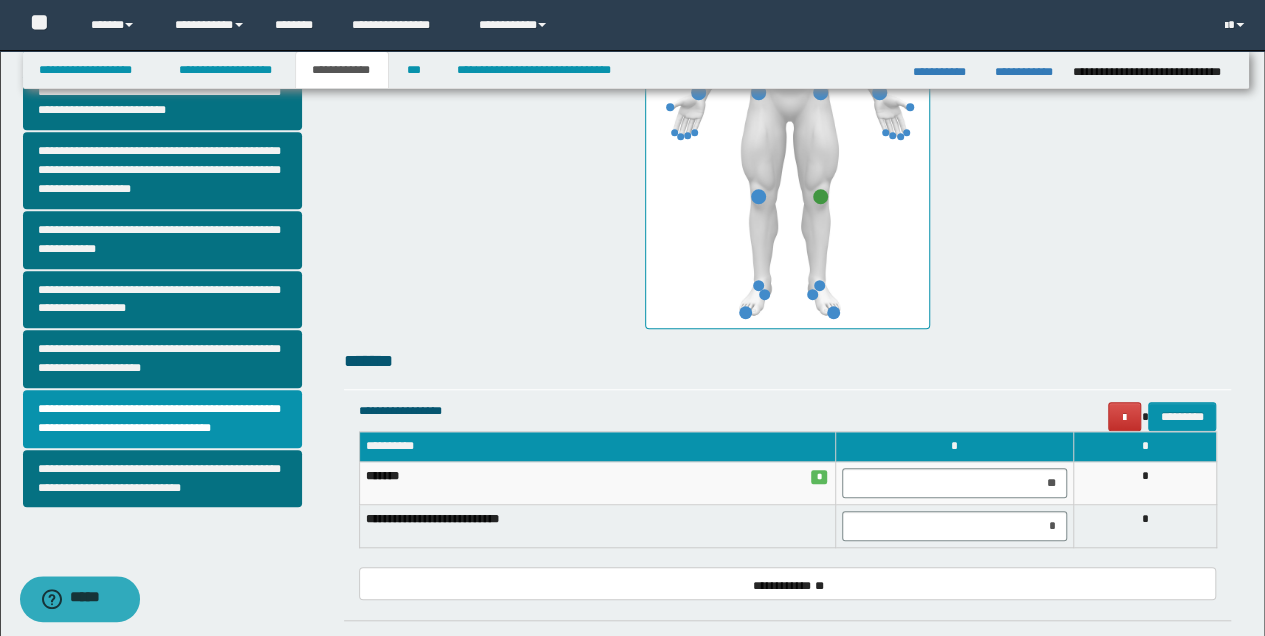 click on "**********" at bounding box center [788, 583] 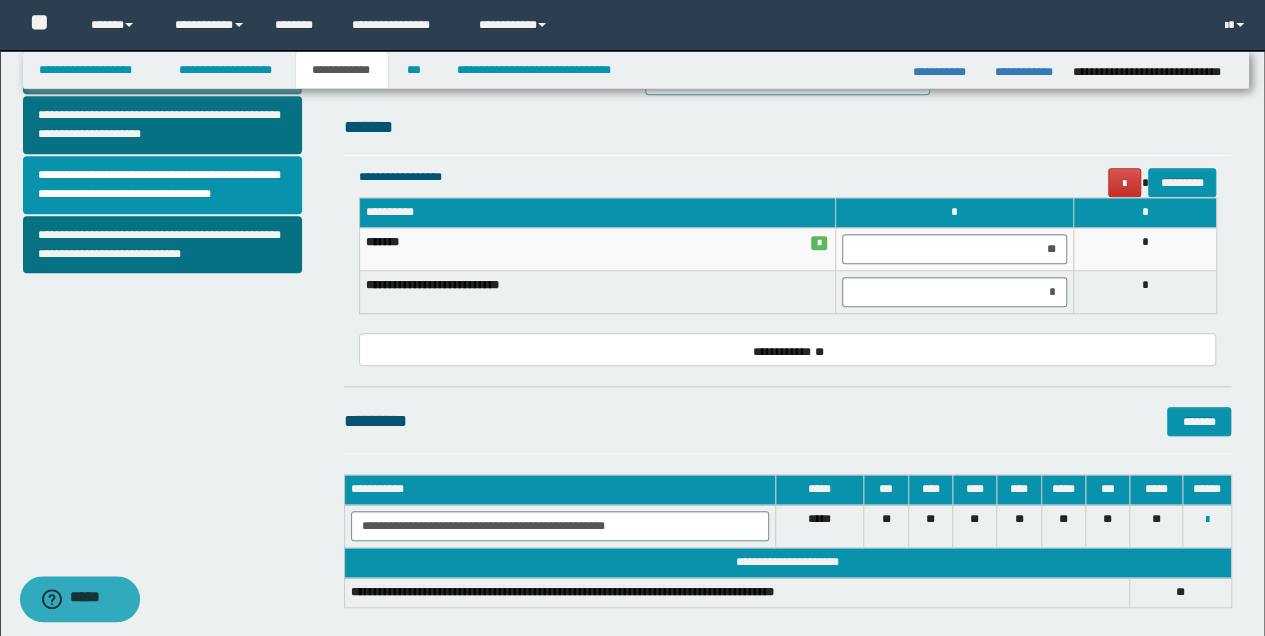 scroll, scrollTop: 598, scrollLeft: 0, axis: vertical 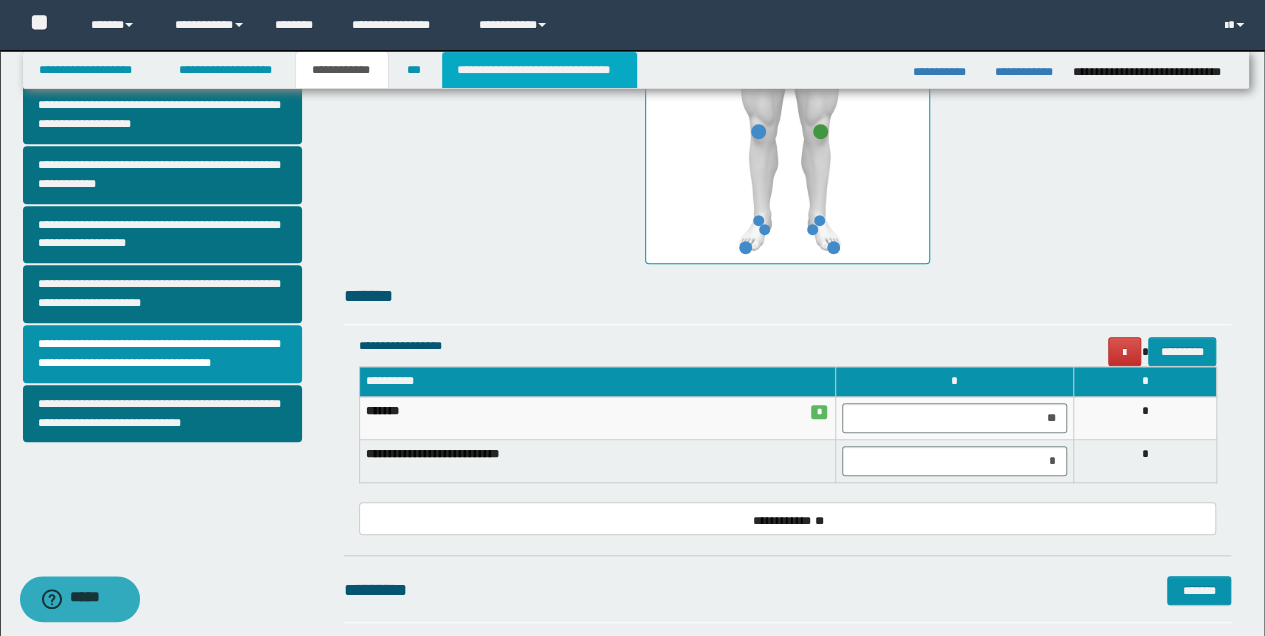 click on "**********" at bounding box center [539, 70] 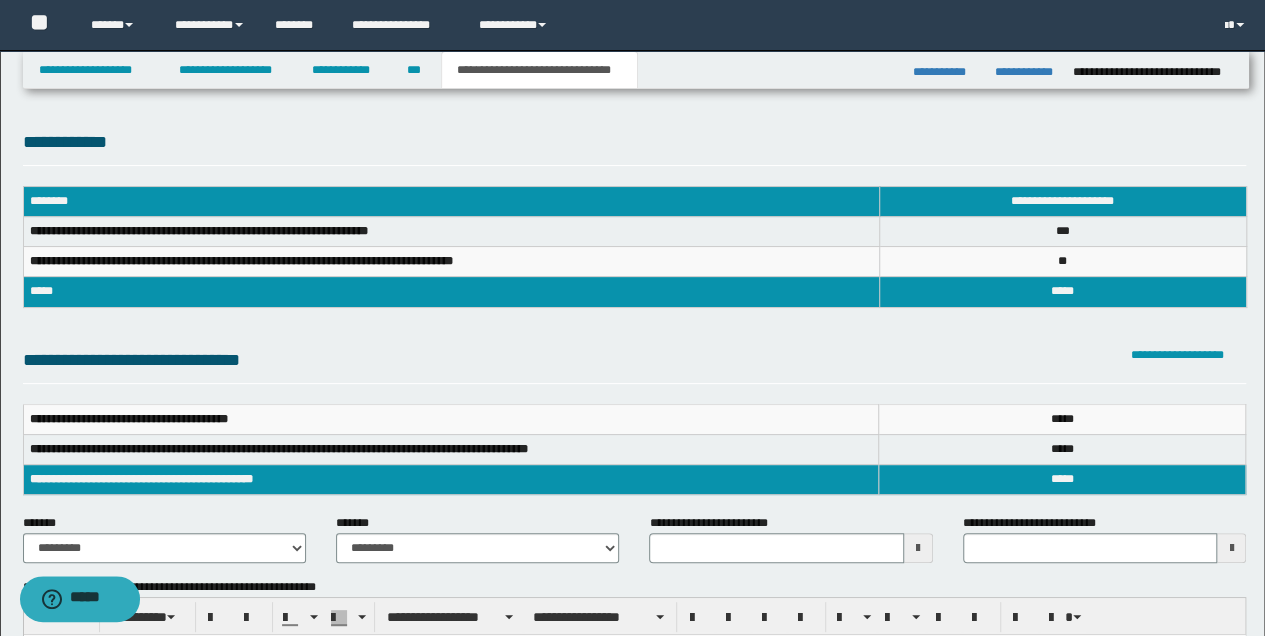 scroll, scrollTop: 0, scrollLeft: 0, axis: both 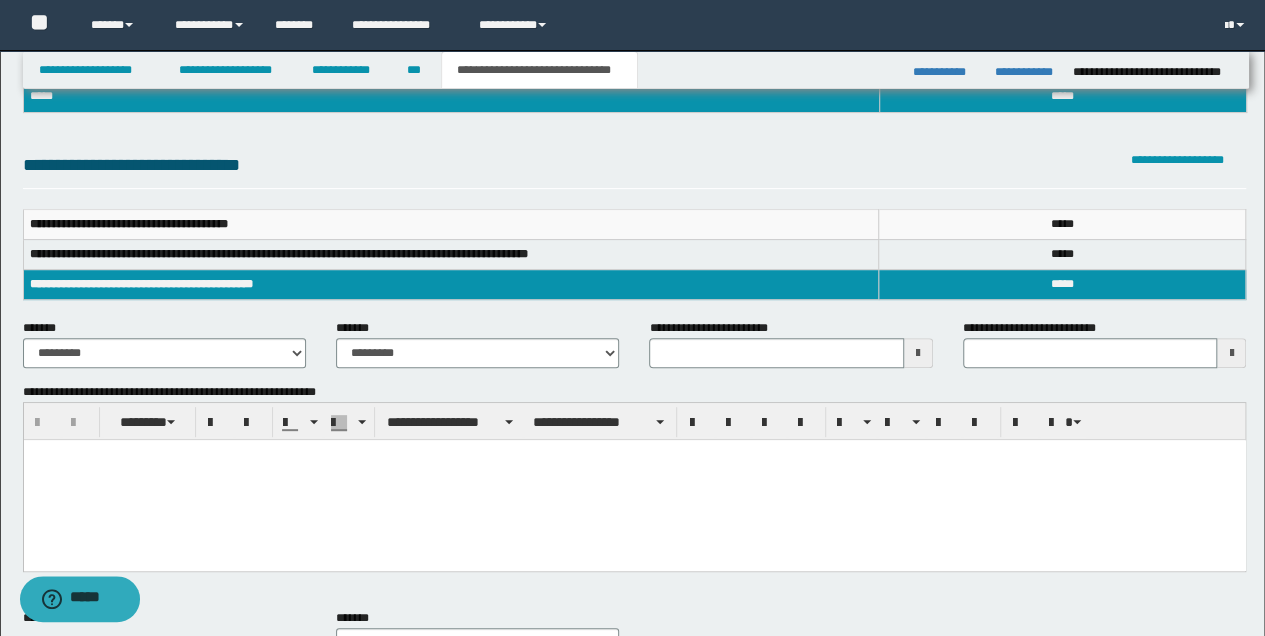 type 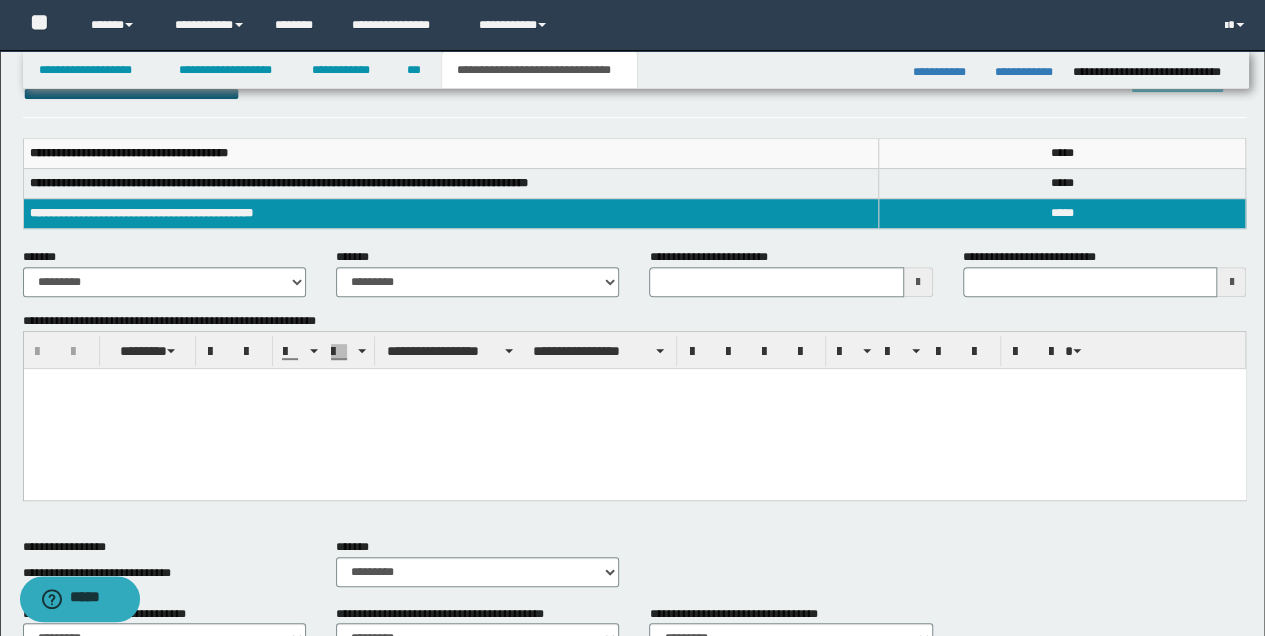 click on "**********" at bounding box center (164, 280) 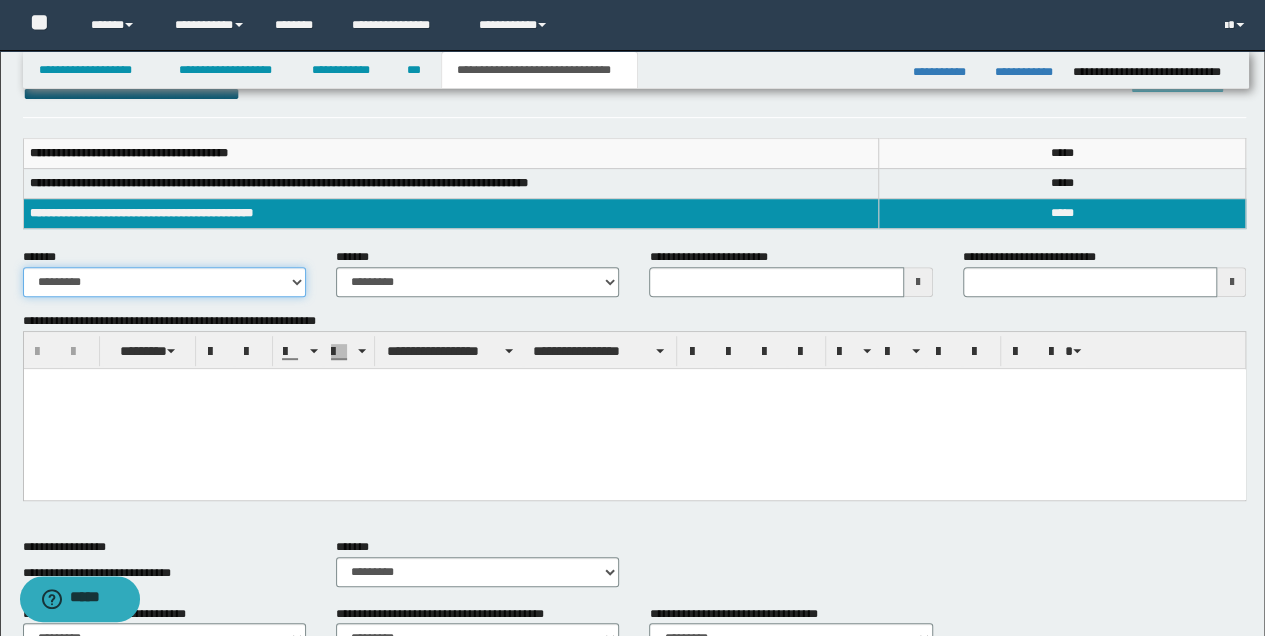click on "**********" at bounding box center (164, 282) 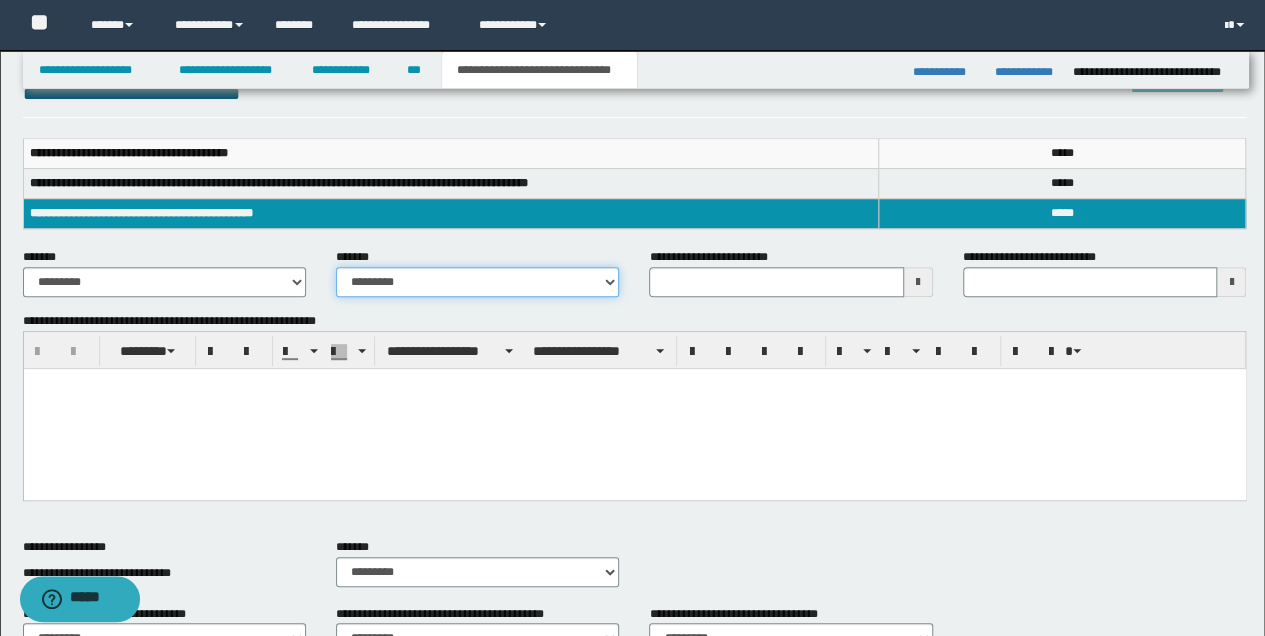click on "**********" at bounding box center [477, 282] 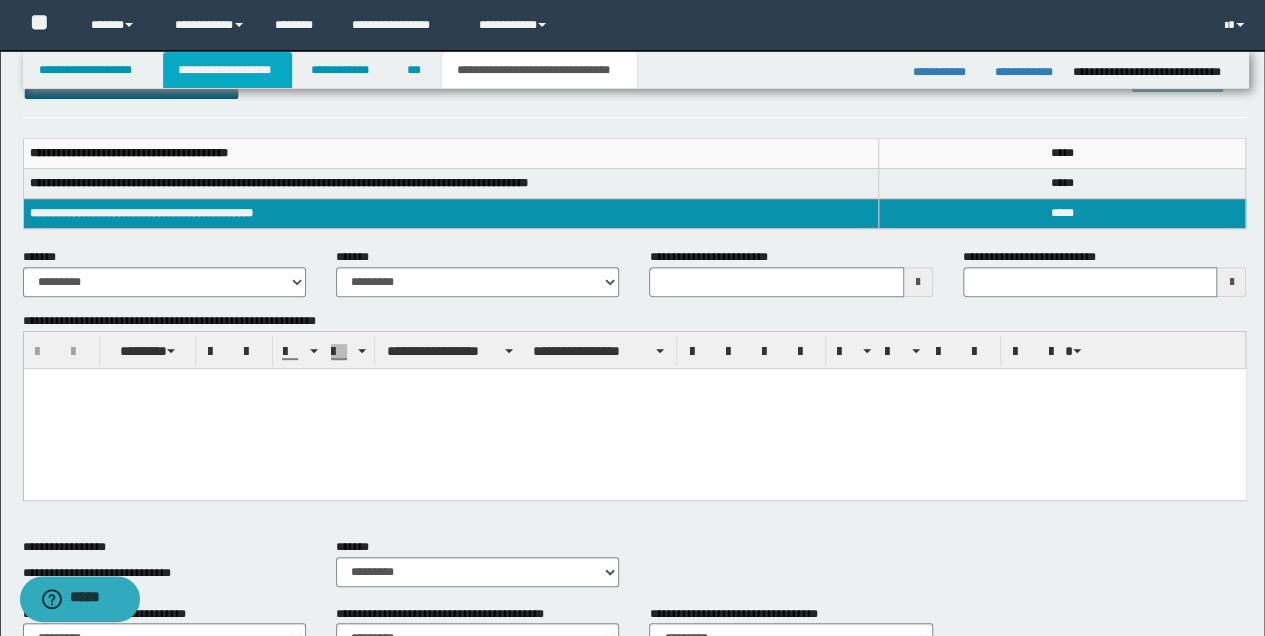 click on "**********" at bounding box center [227, 70] 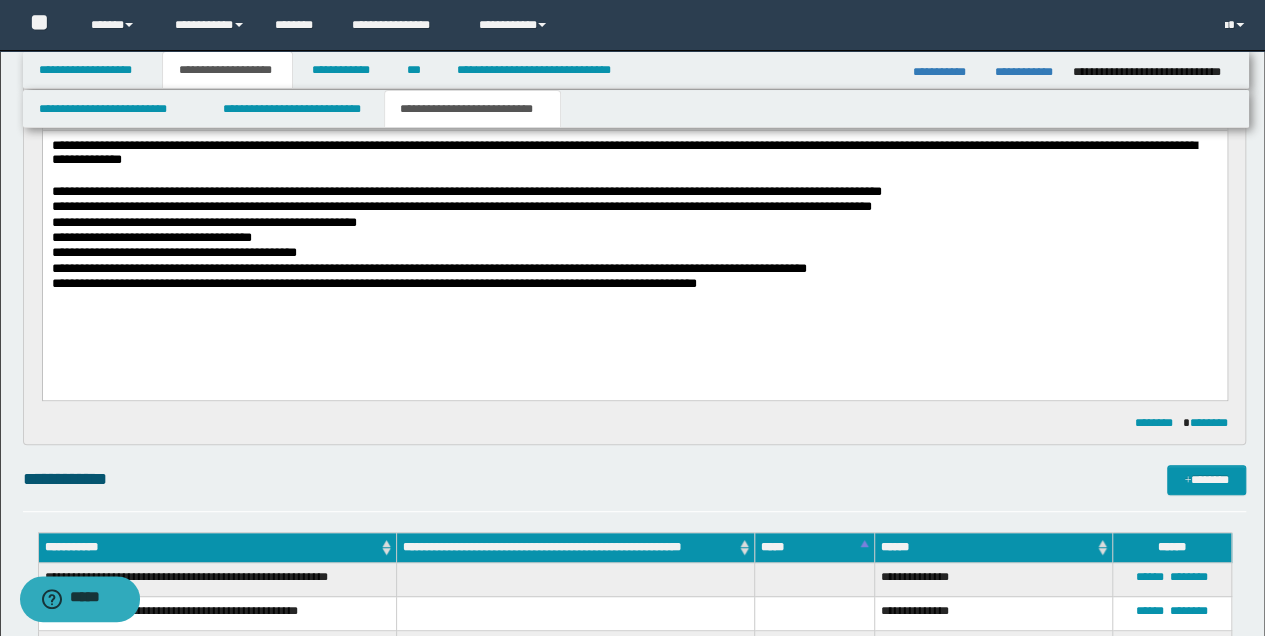 scroll, scrollTop: 30, scrollLeft: 0, axis: vertical 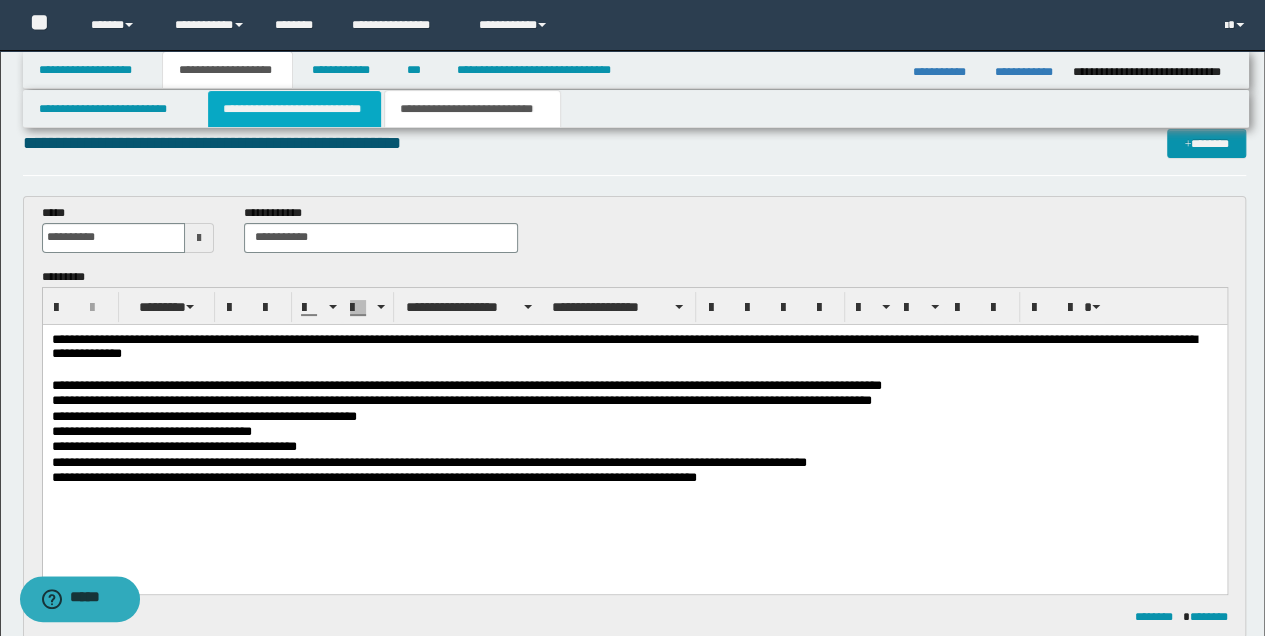 click on "**********" at bounding box center (294, 109) 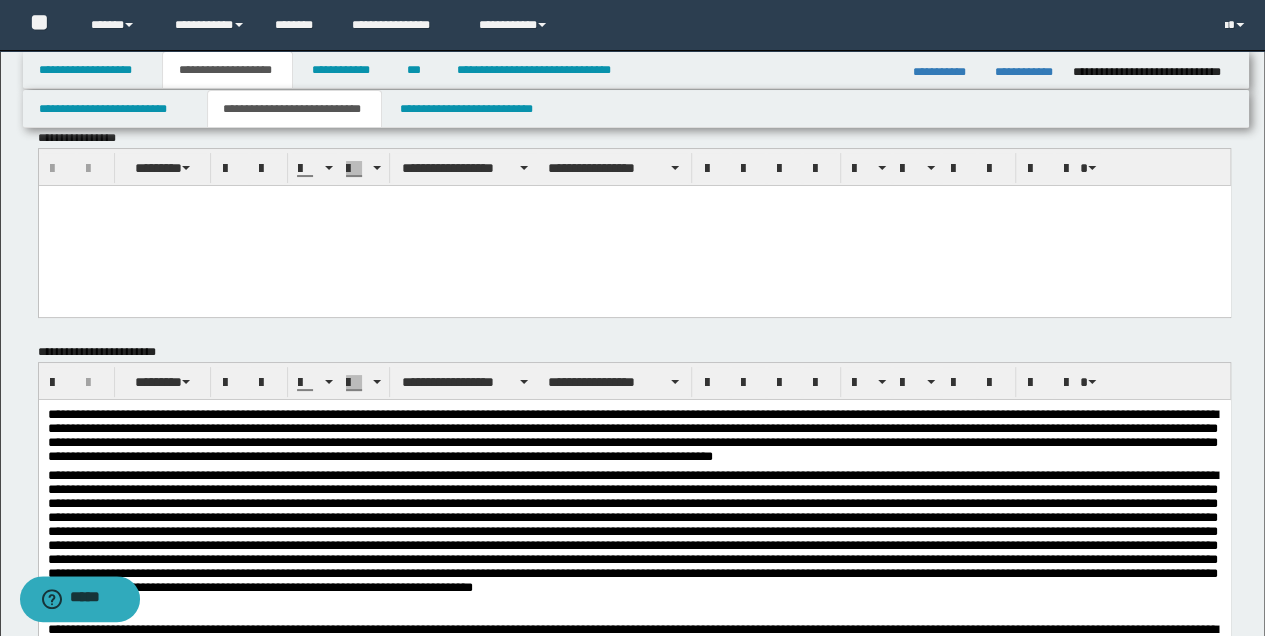 scroll, scrollTop: 297, scrollLeft: 0, axis: vertical 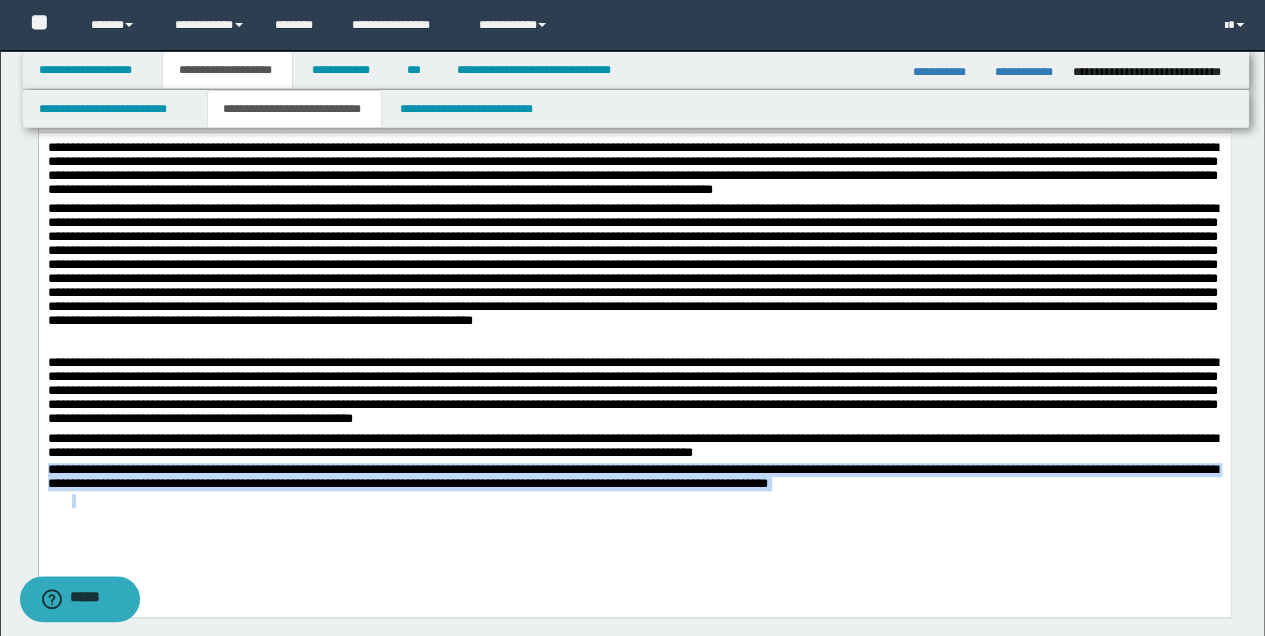 drag, startPoint x: 46, startPoint y: 473, endPoint x: 777, endPoint y: 509, distance: 731.8859 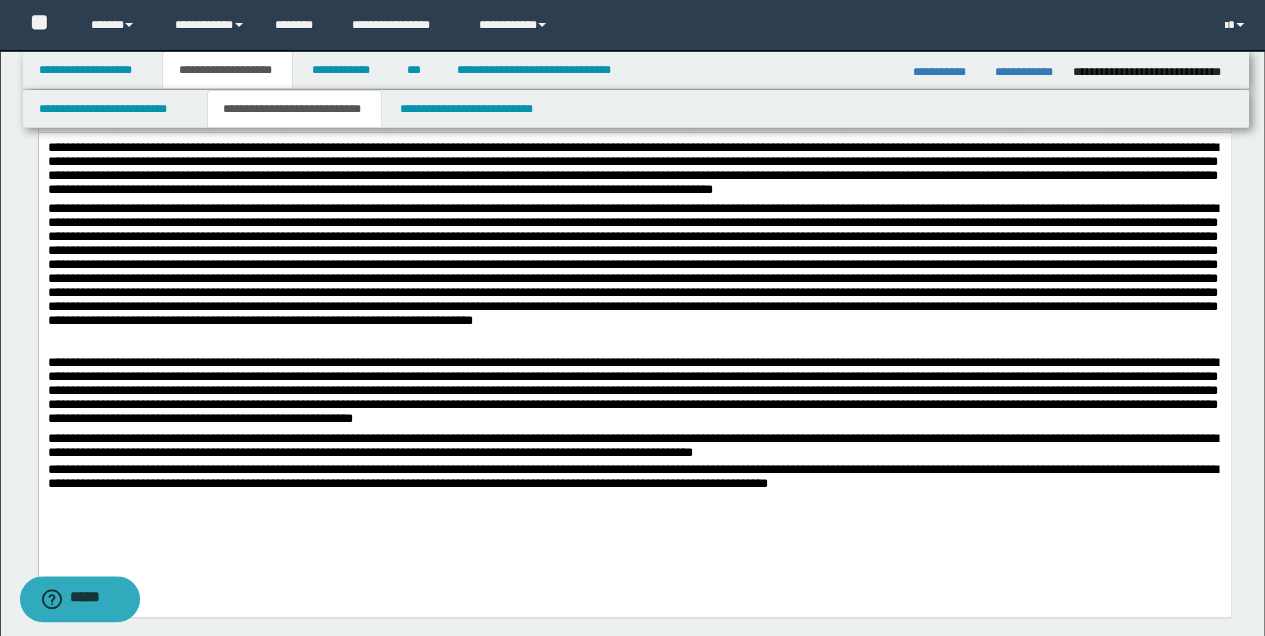 click at bounding box center [634, 278] 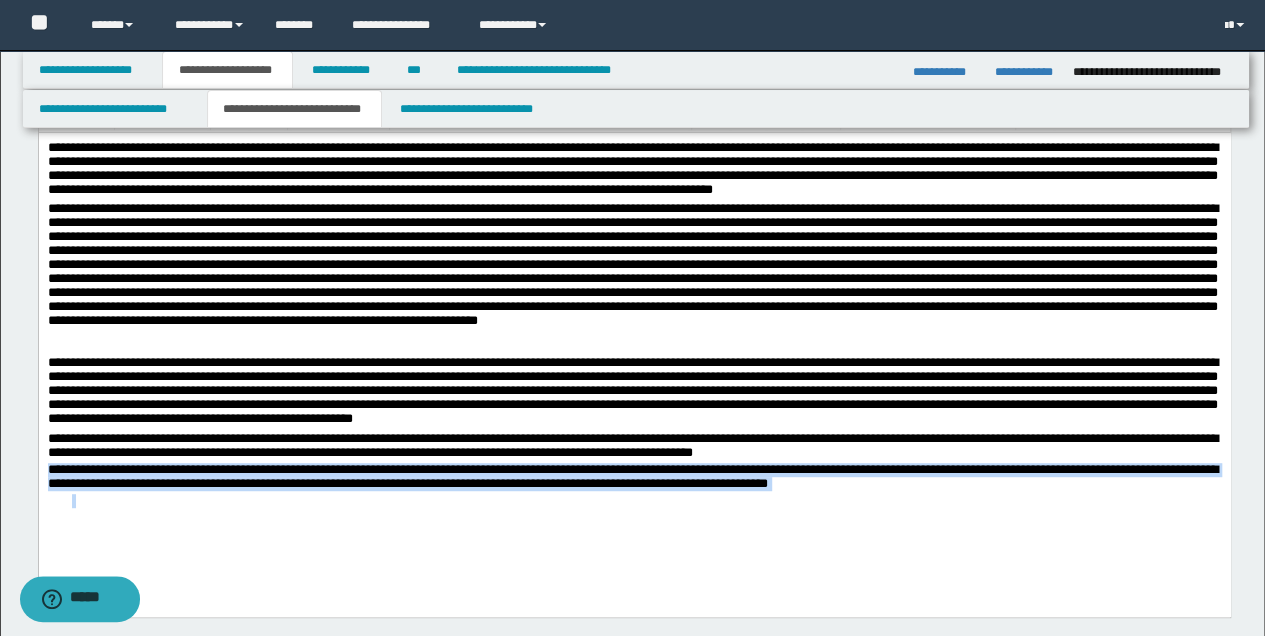 drag, startPoint x: 49, startPoint y: 473, endPoint x: 958, endPoint y: 498, distance: 909.3437 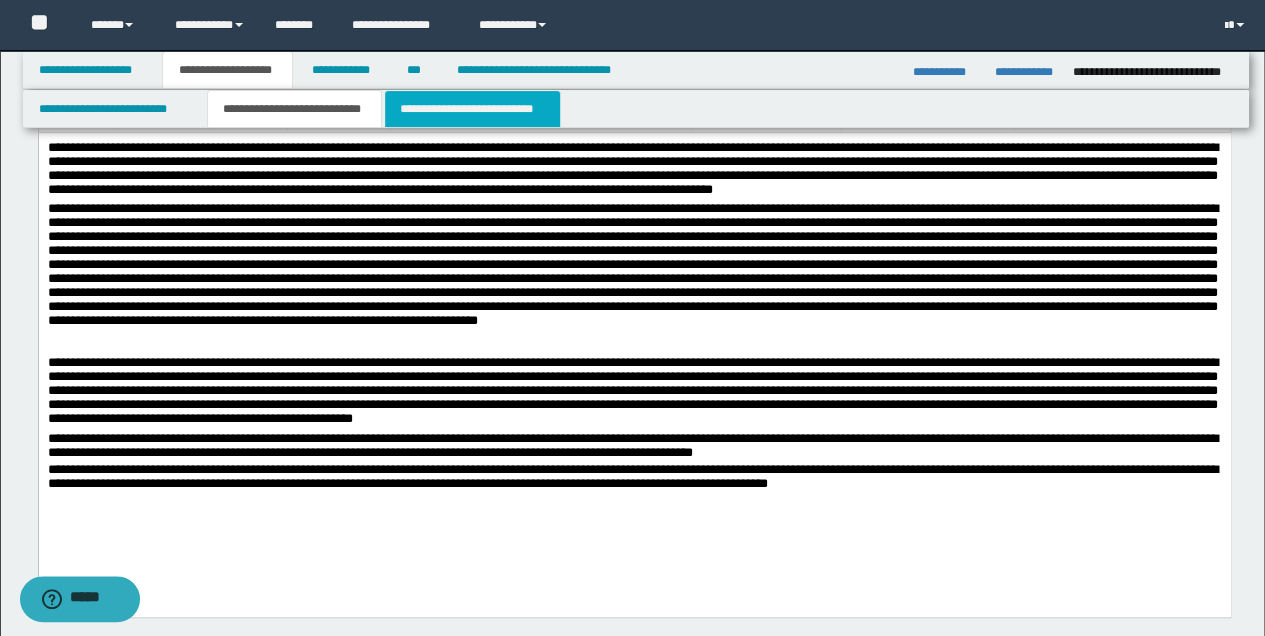 click on "**********" at bounding box center (472, 109) 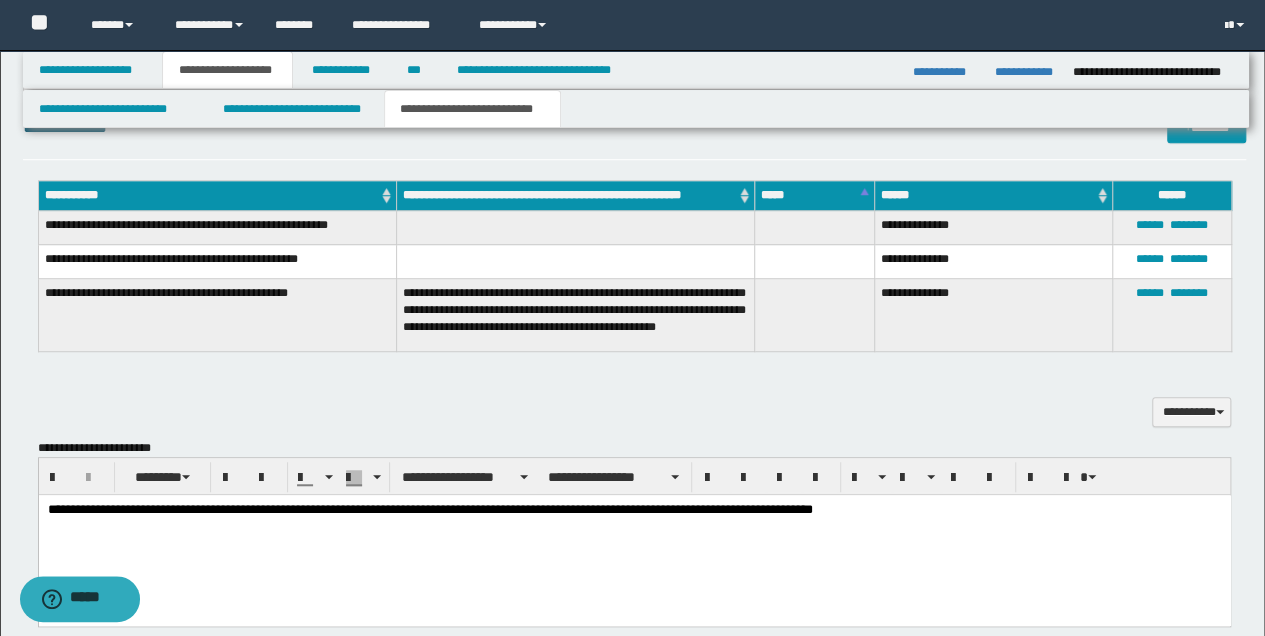 scroll, scrollTop: 697, scrollLeft: 0, axis: vertical 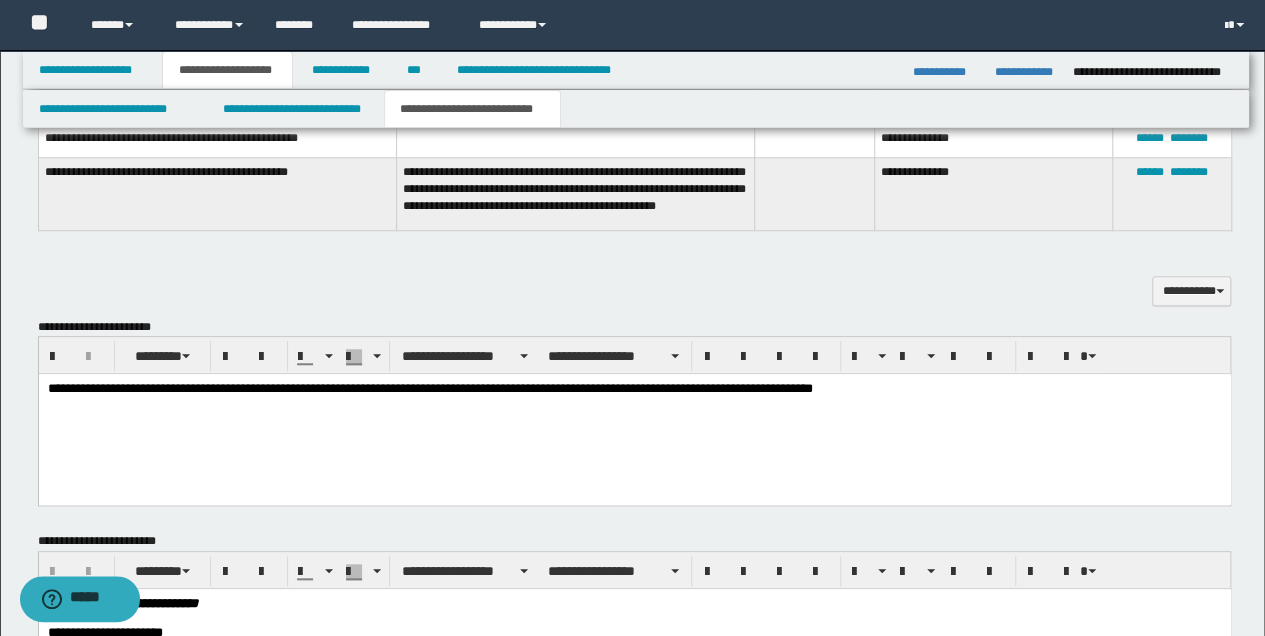 click on "**********" at bounding box center [634, 389] 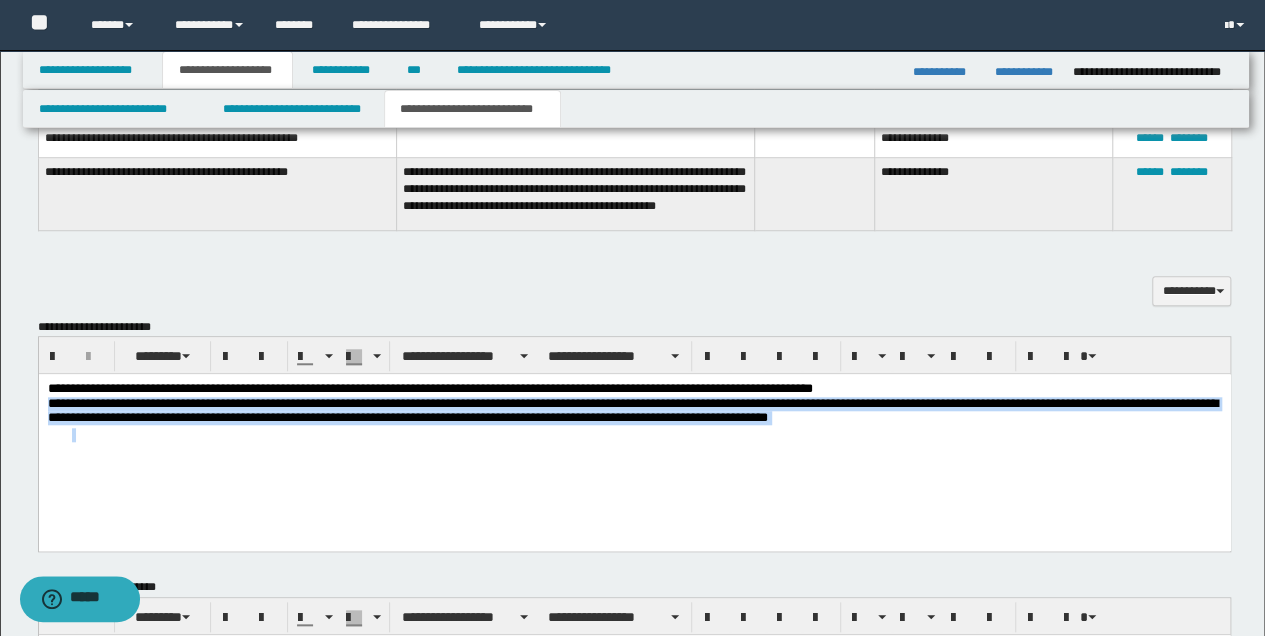 drag, startPoint x: 48, startPoint y: 406, endPoint x: 667, endPoint y: 456, distance: 621.0161 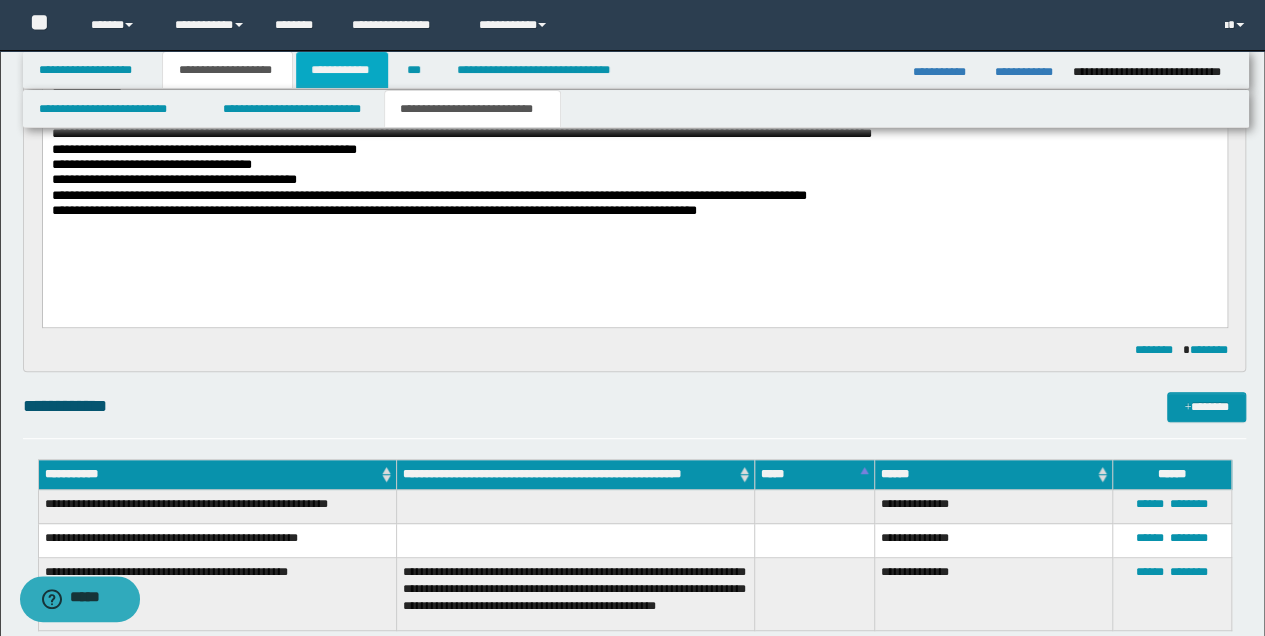 click on "**********" at bounding box center [342, 70] 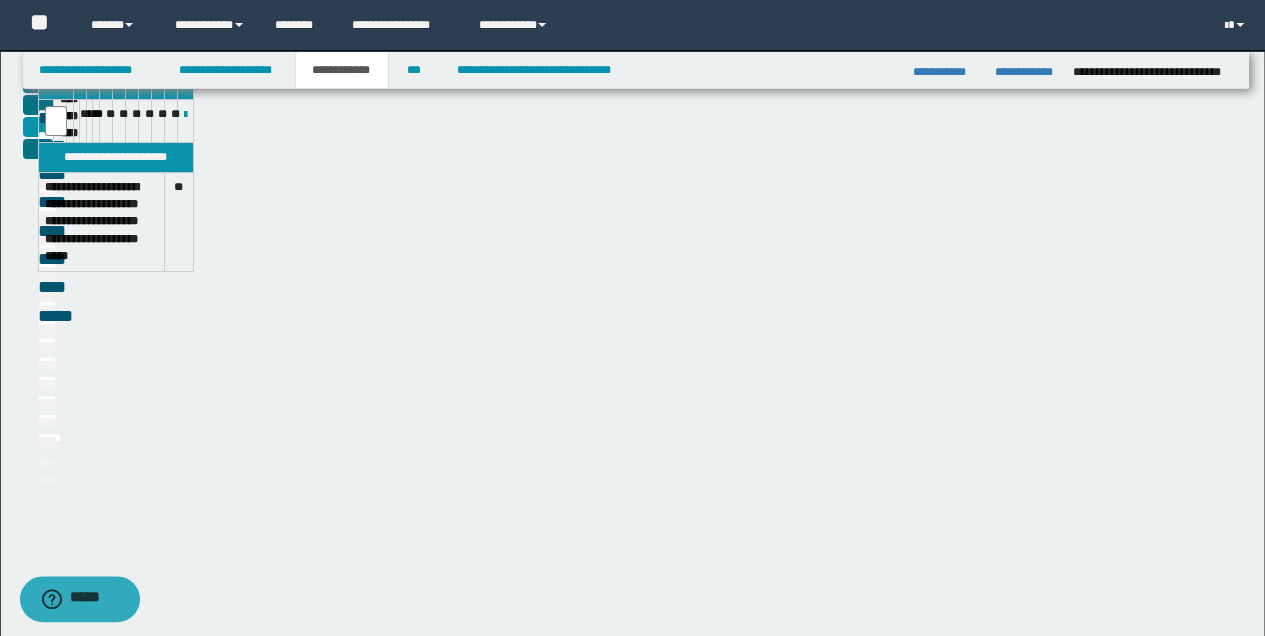 scroll, scrollTop: 266, scrollLeft: 0, axis: vertical 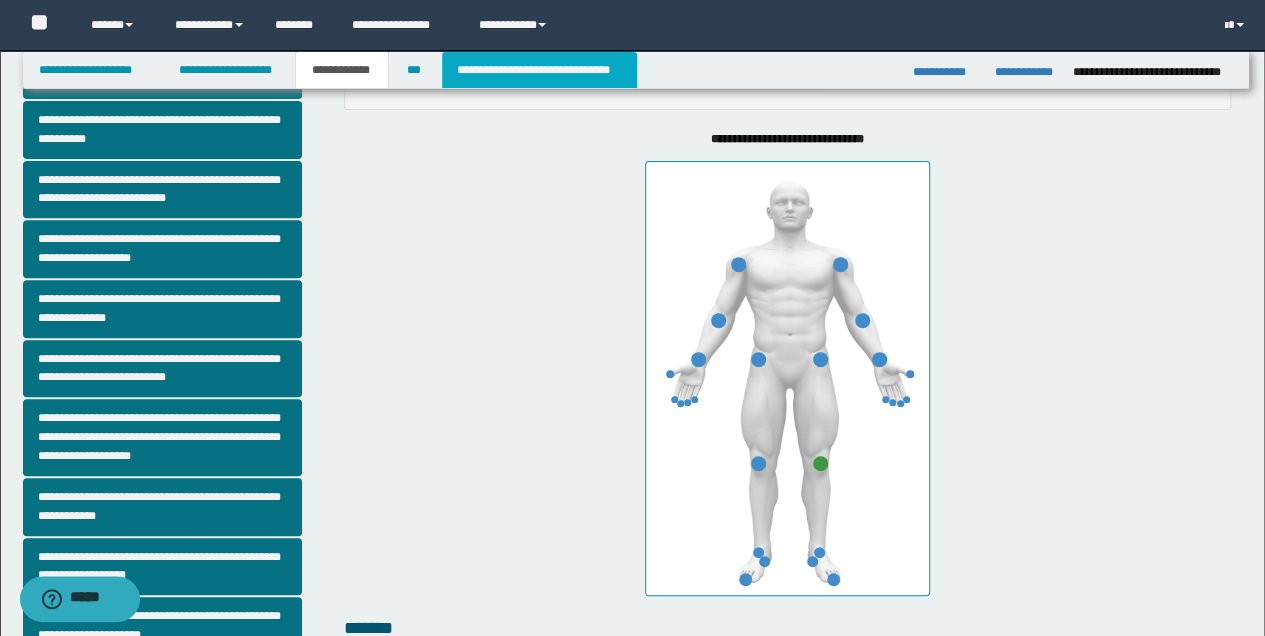 click on "**********" at bounding box center (539, 70) 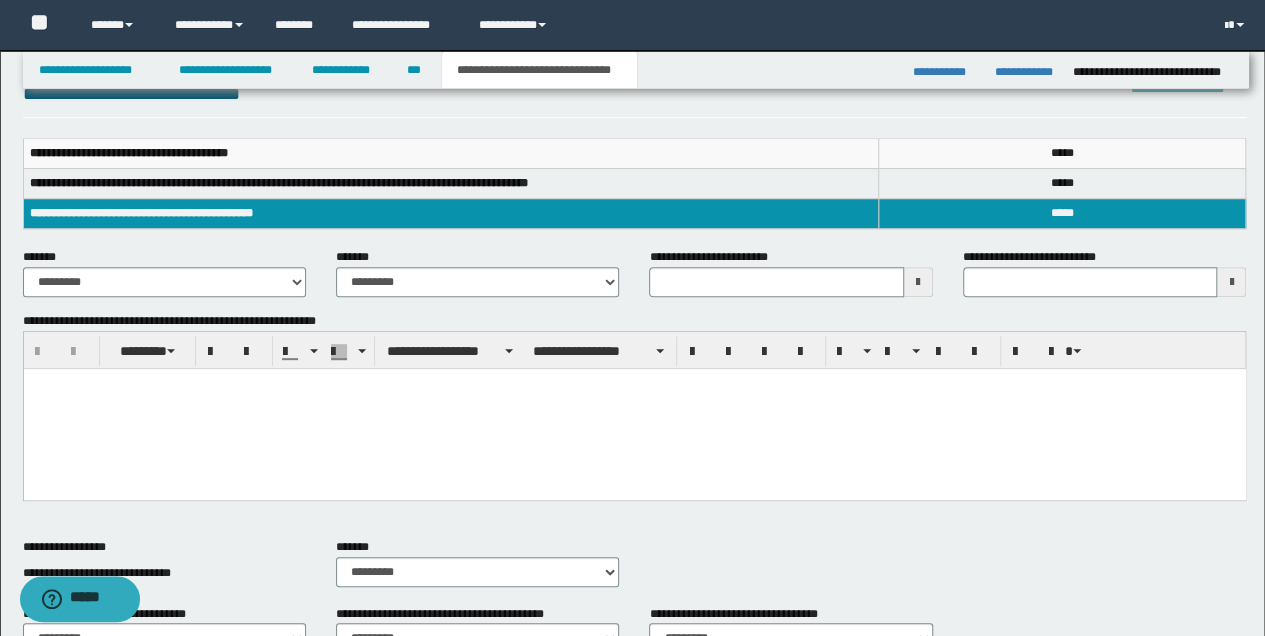 click at bounding box center [634, 383] 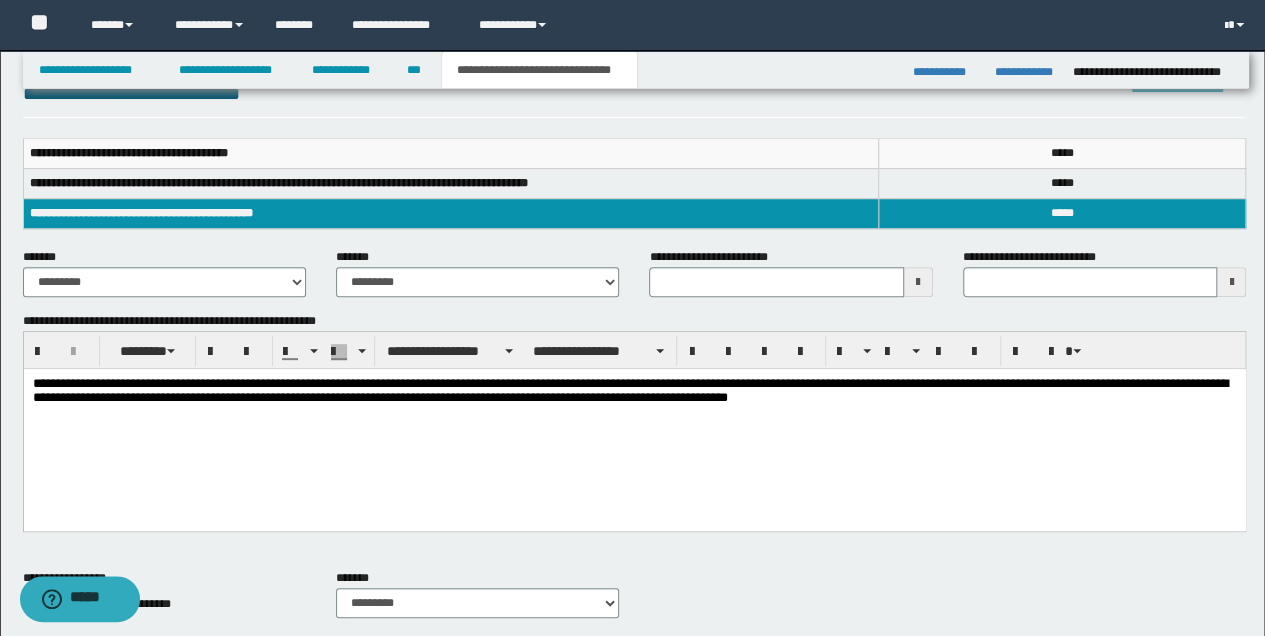 type 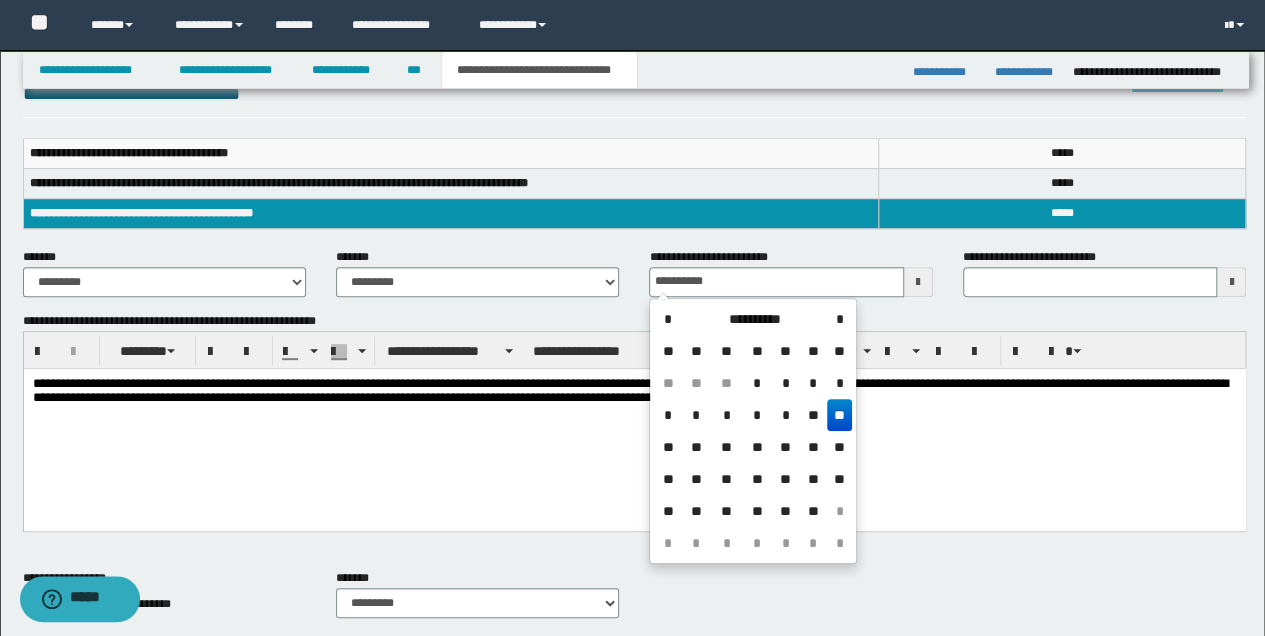 click on "**" at bounding box center [839, 415] 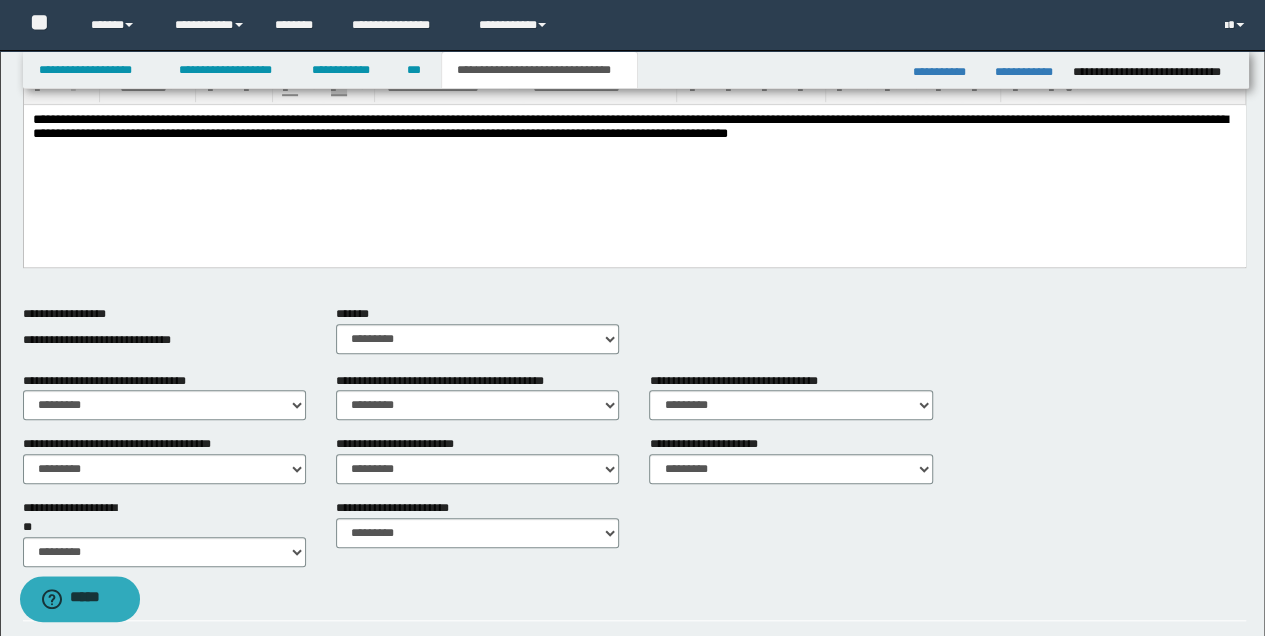 scroll, scrollTop: 533, scrollLeft: 0, axis: vertical 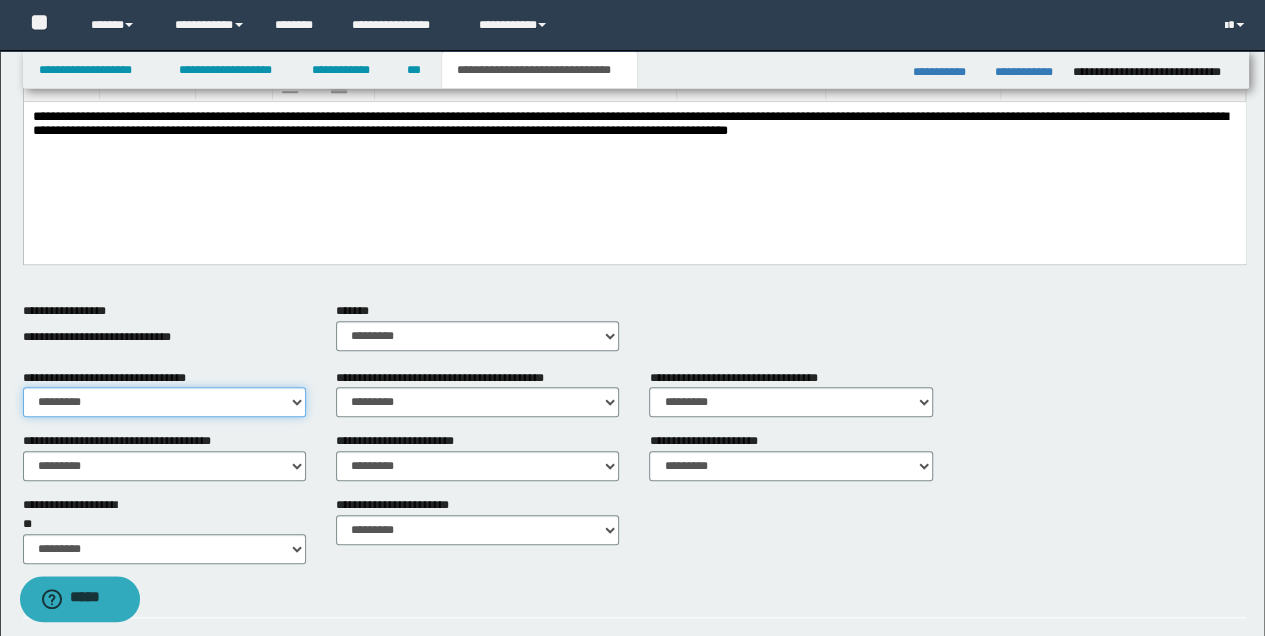 click on "*********
**
**" at bounding box center (164, 402) 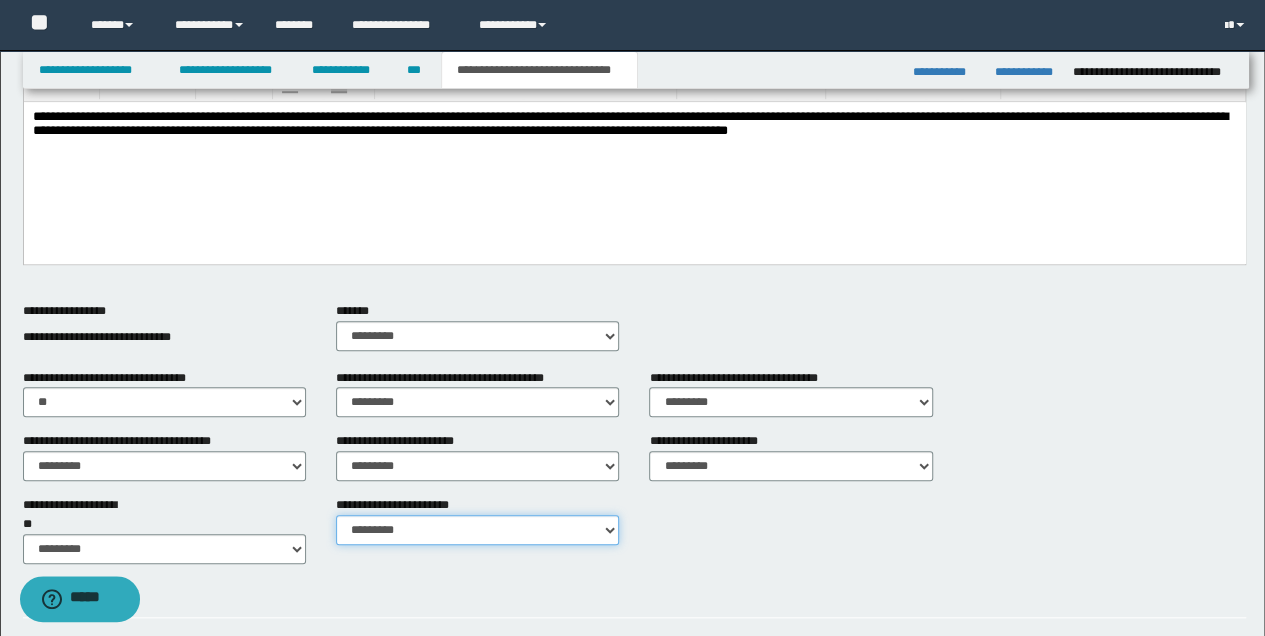 click on "*********
*********
*********" at bounding box center [477, 530] 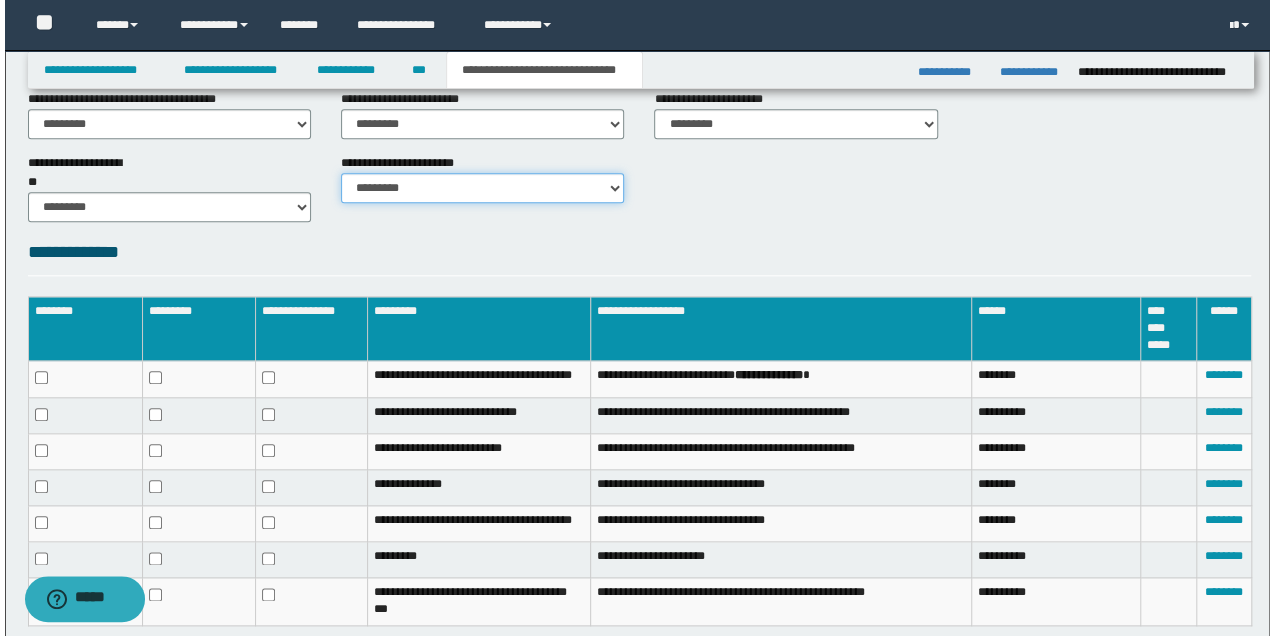 scroll, scrollTop: 1000, scrollLeft: 0, axis: vertical 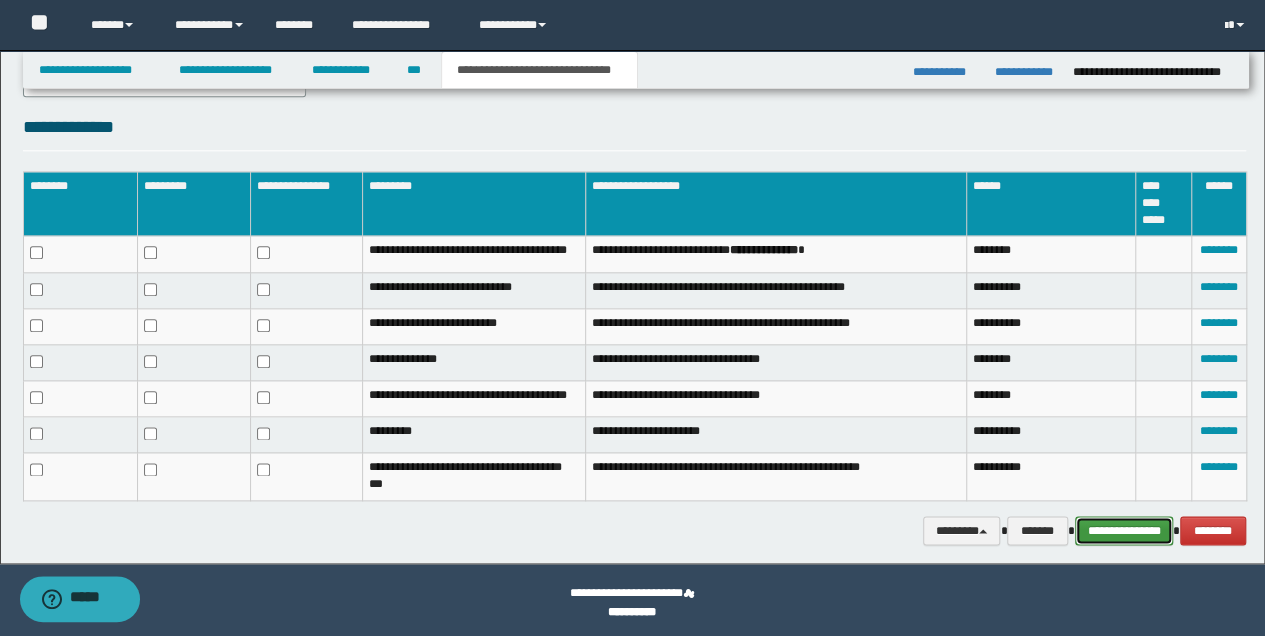 click on "**********" at bounding box center [1124, 530] 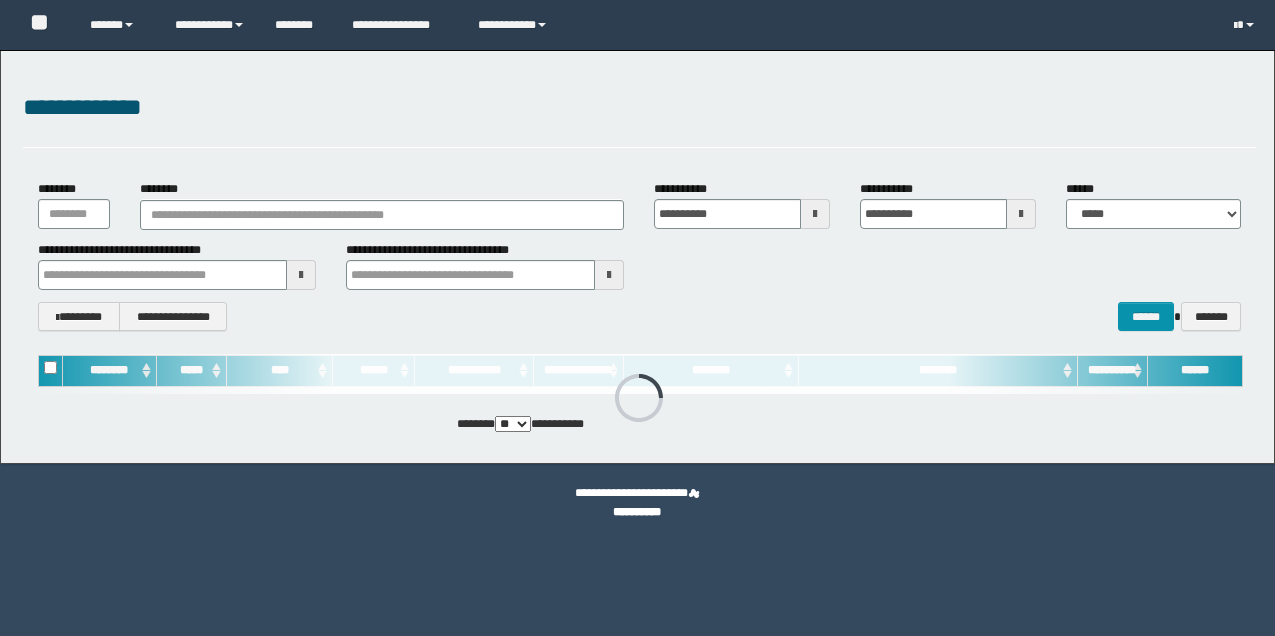 scroll, scrollTop: 0, scrollLeft: 0, axis: both 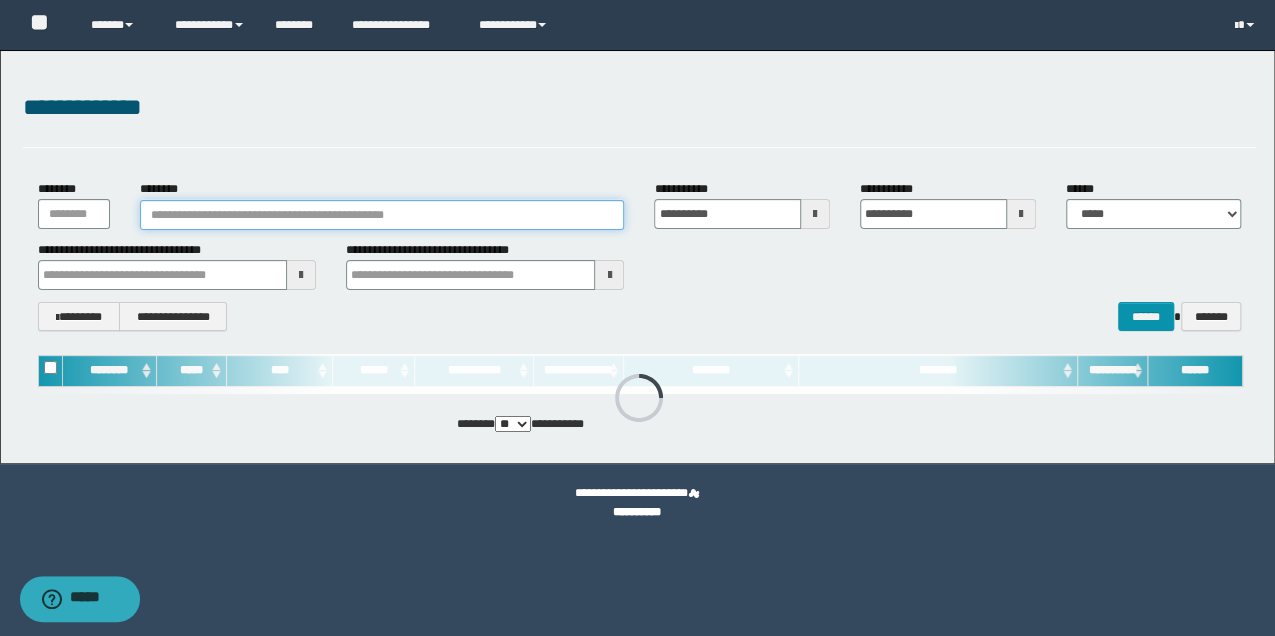 click on "********" at bounding box center (382, 215) 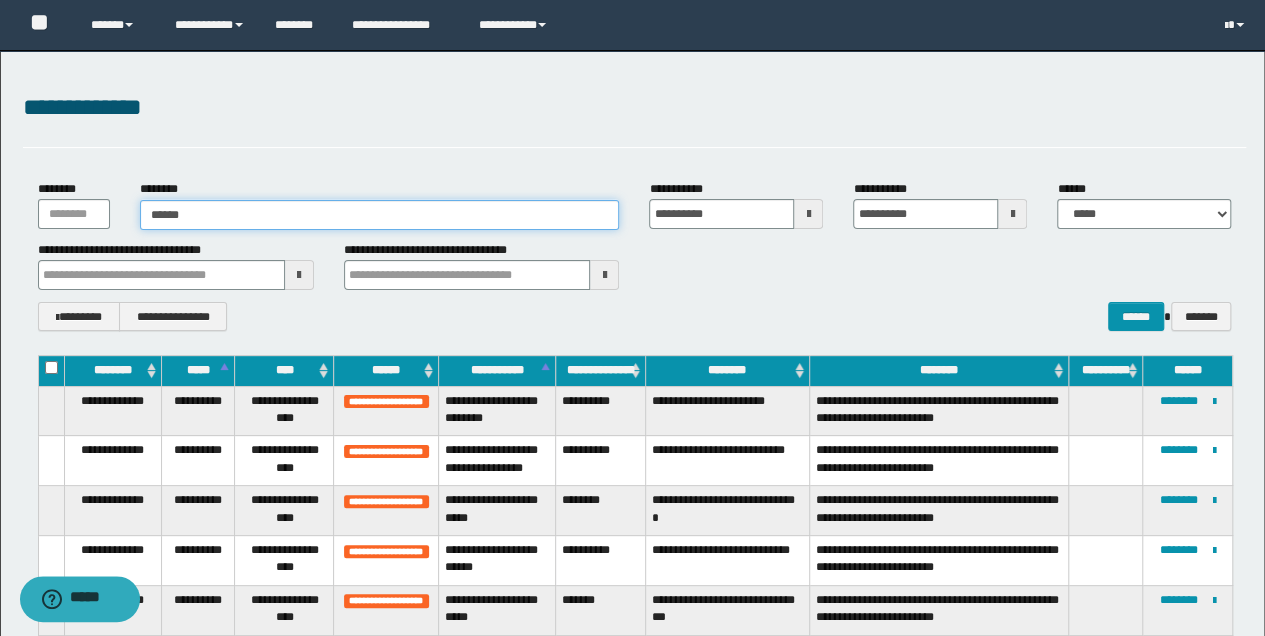 type on "*******" 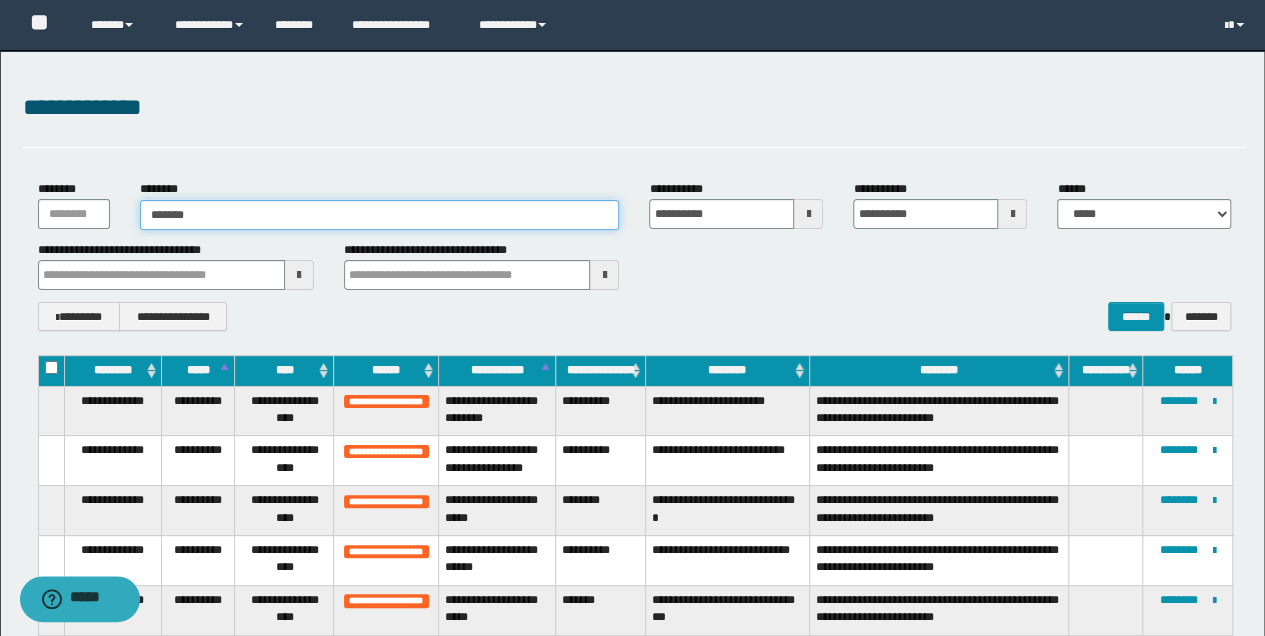 type on "*******" 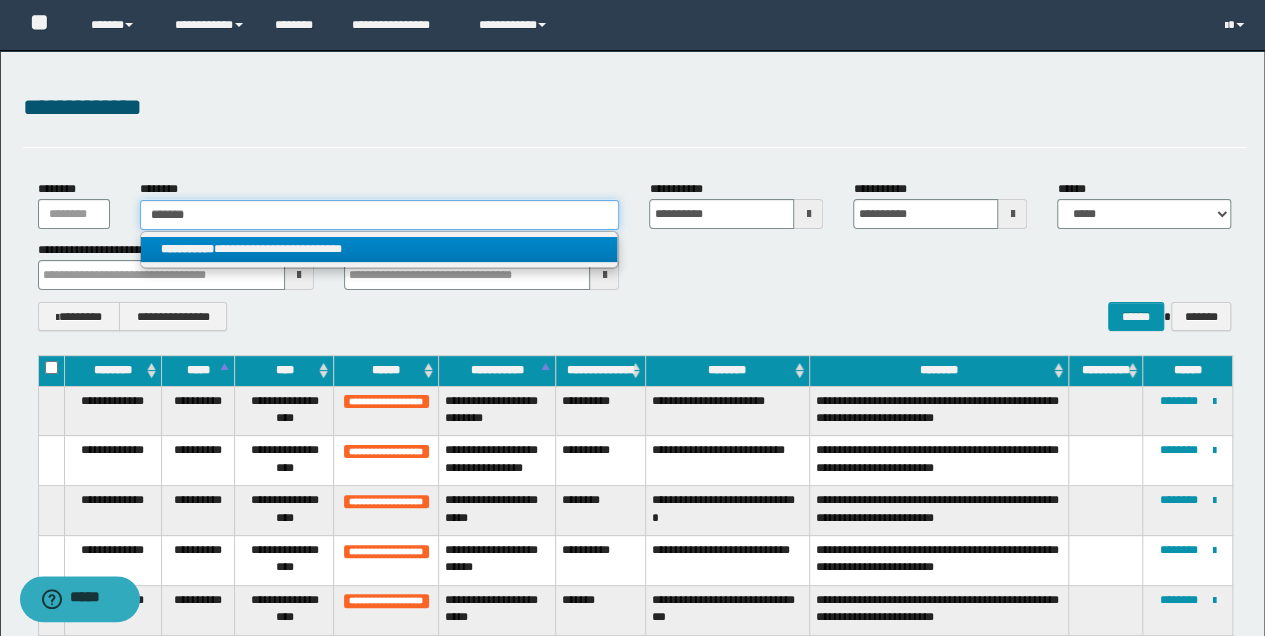 type on "*******" 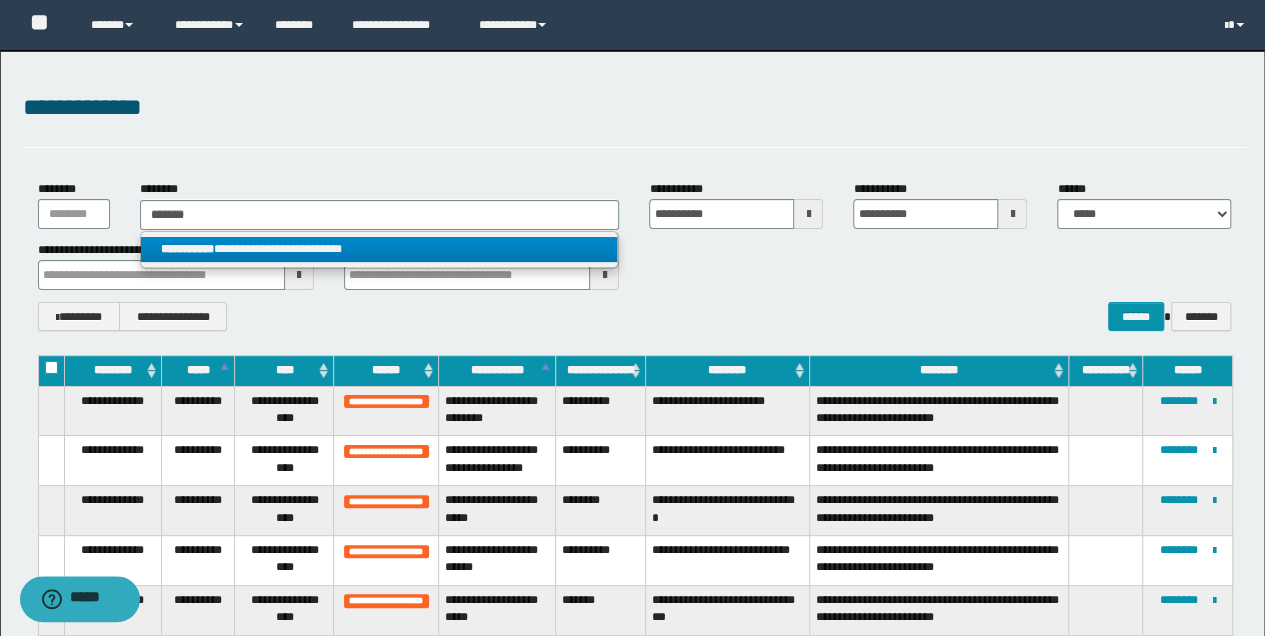 click on "**********" at bounding box center [379, 249] 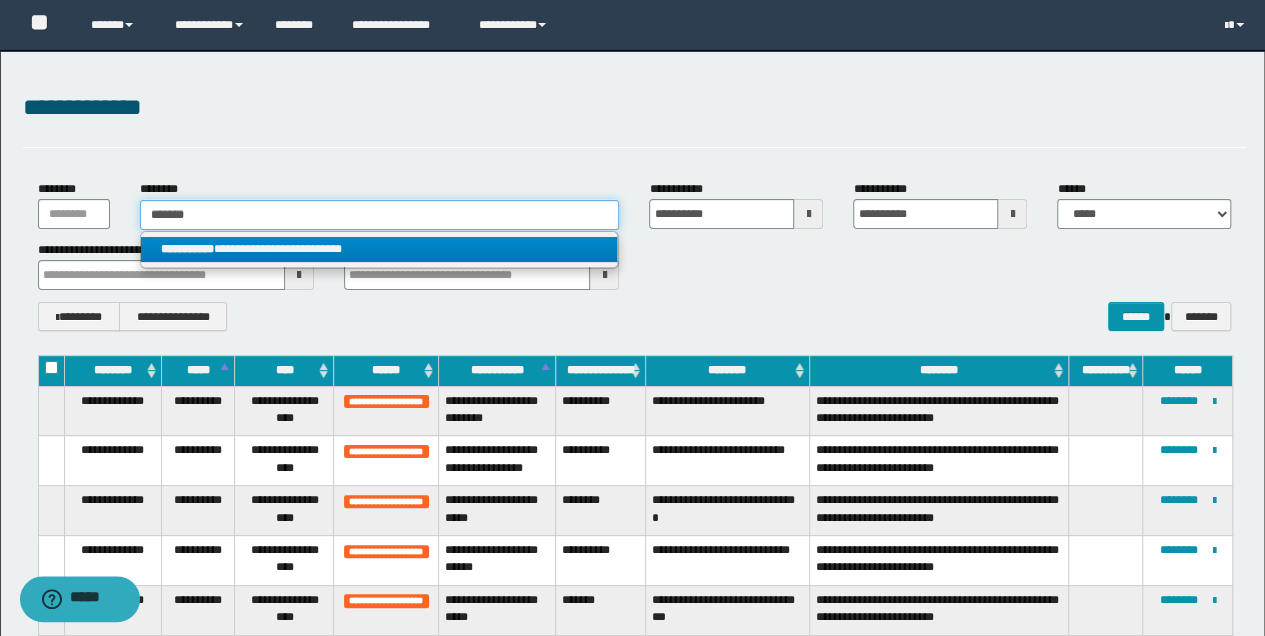 type 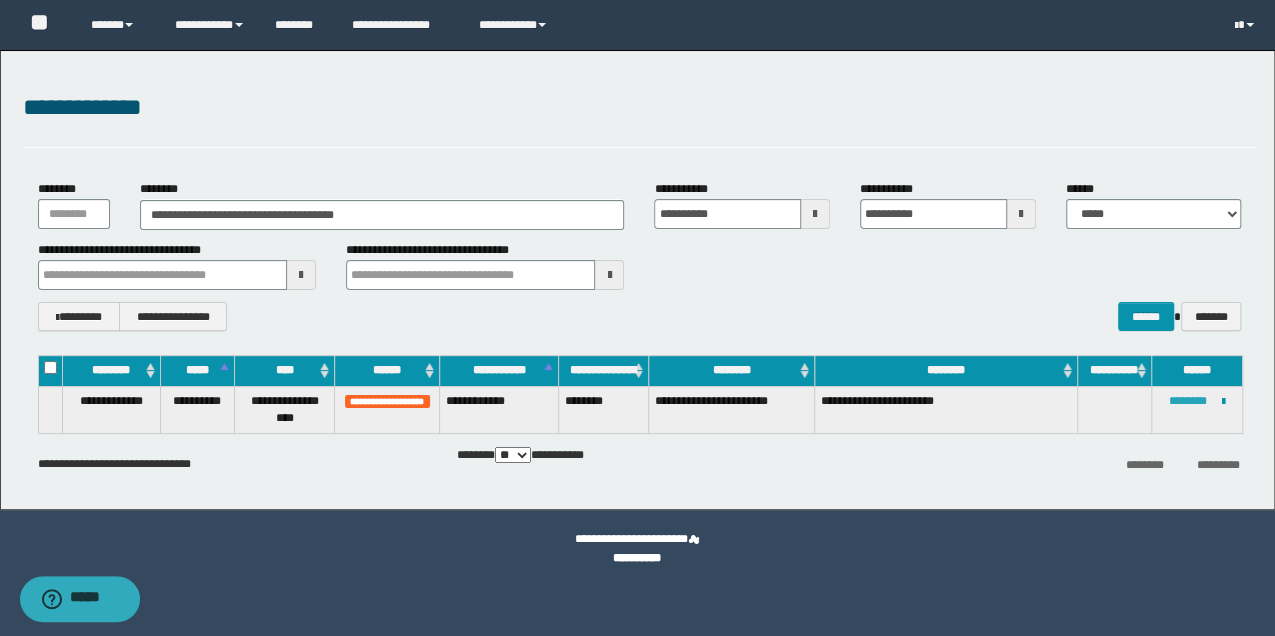 click on "********" at bounding box center [1188, 401] 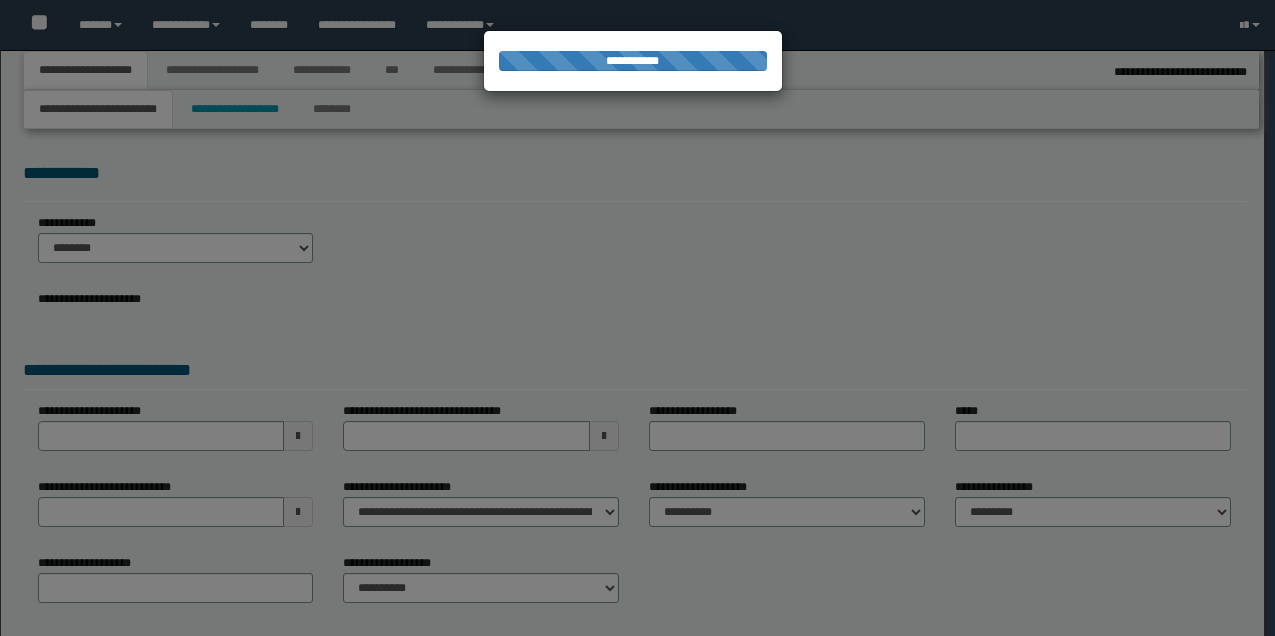 select on "*" 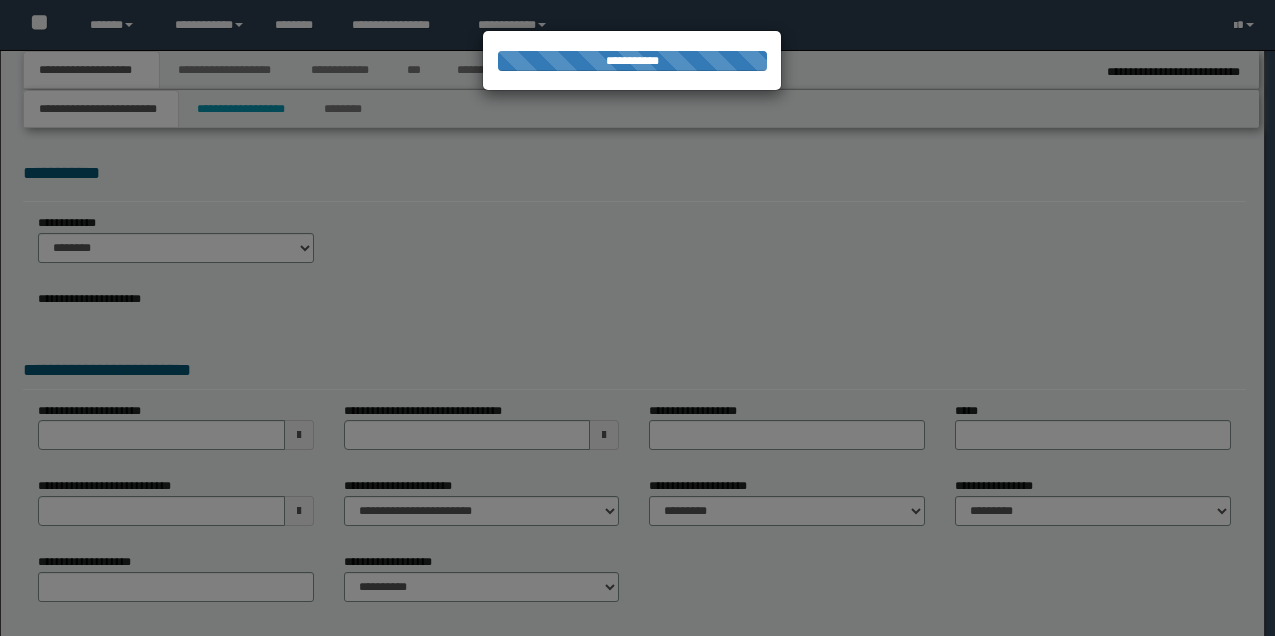 scroll, scrollTop: 0, scrollLeft: 0, axis: both 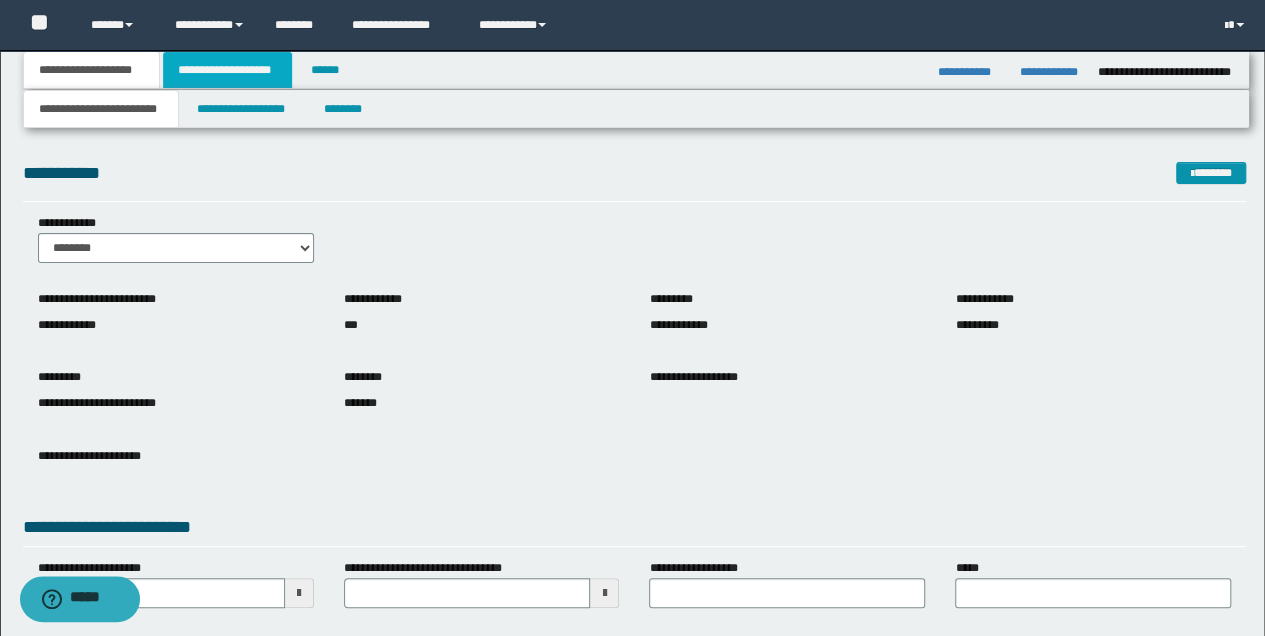 click on "**********" at bounding box center (227, 70) 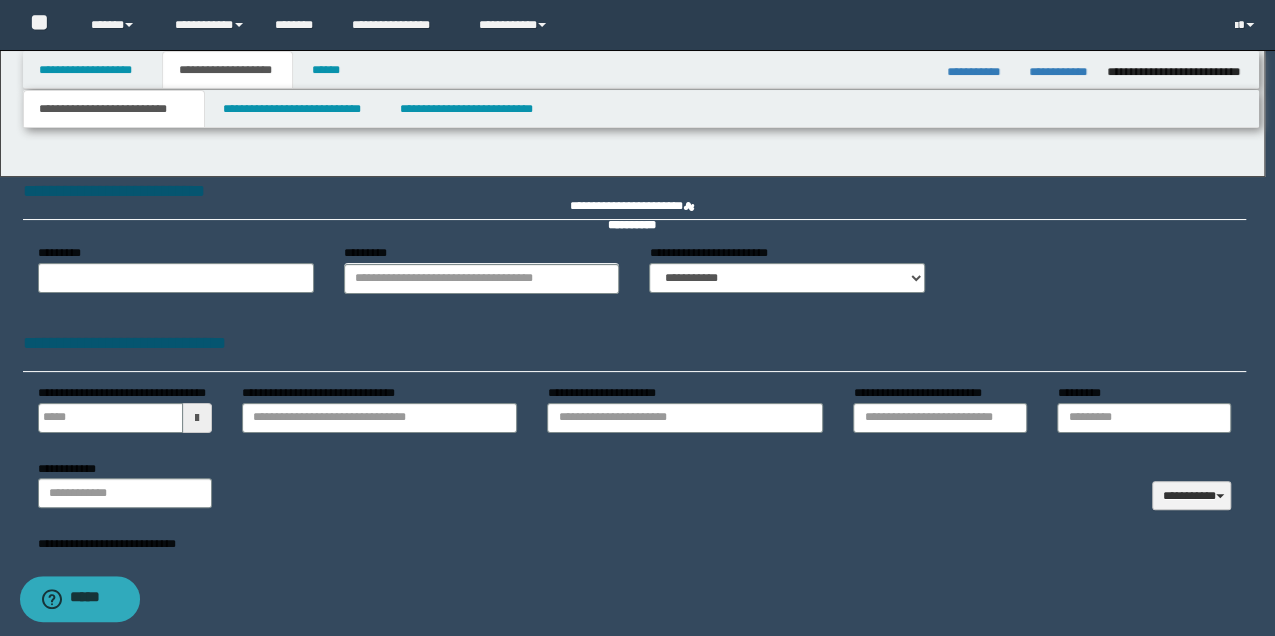 type 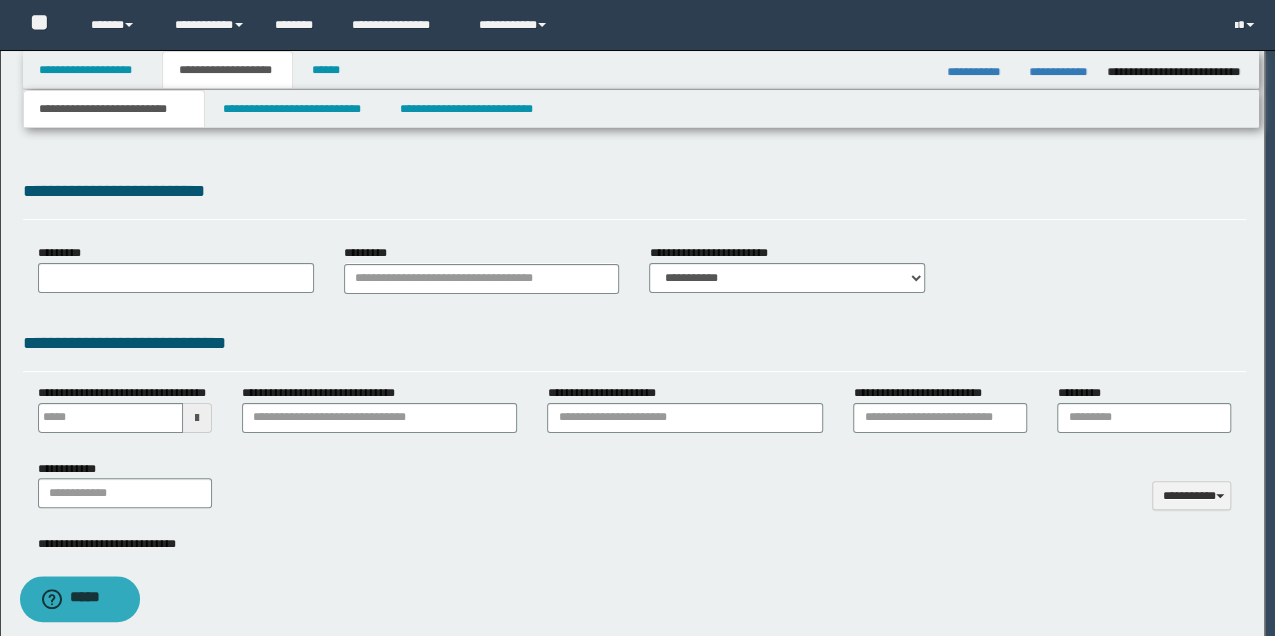 select on "*" 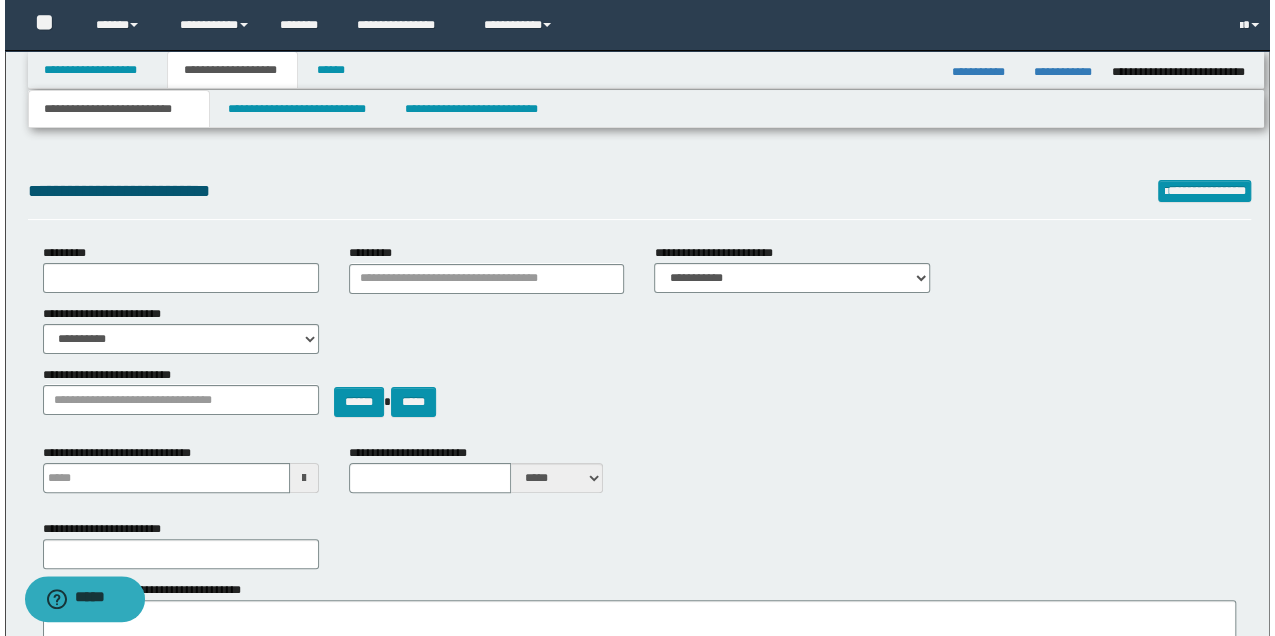 scroll, scrollTop: 0, scrollLeft: 0, axis: both 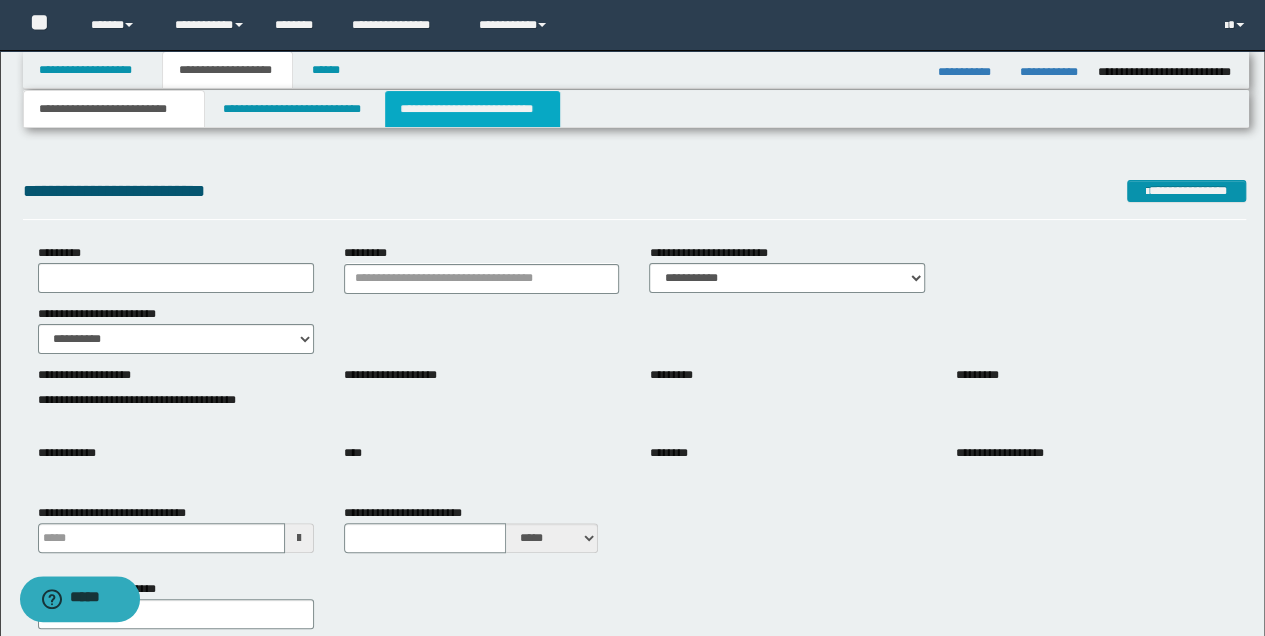 click on "**********" at bounding box center (472, 109) 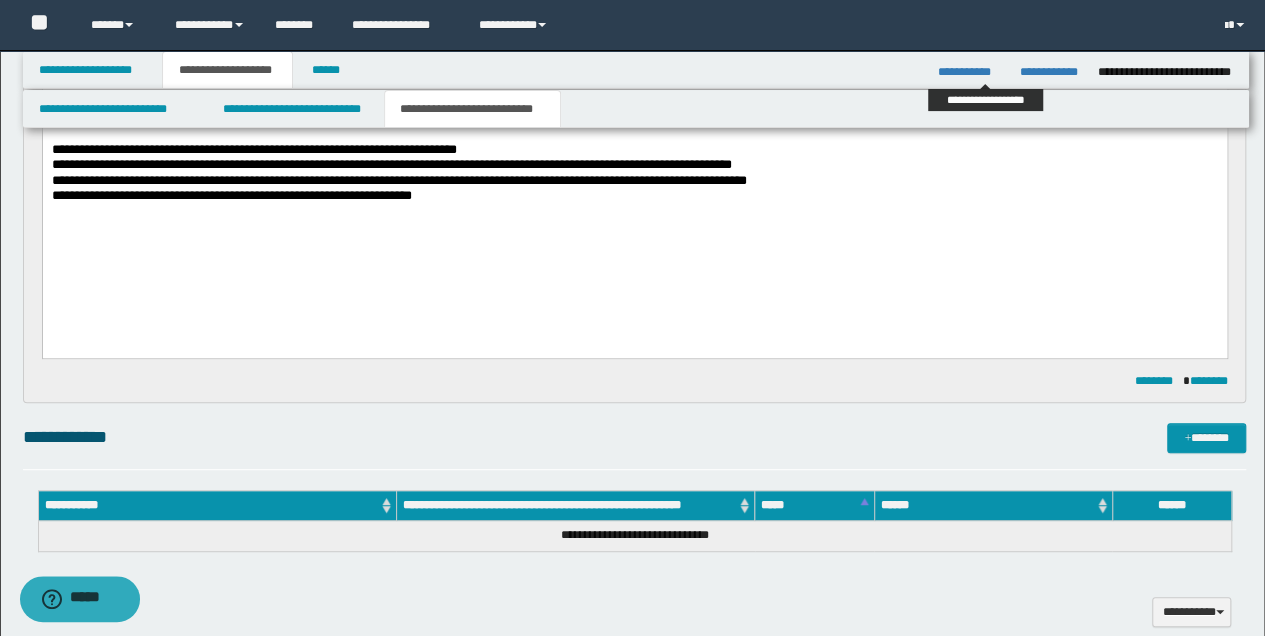 scroll, scrollTop: 0, scrollLeft: 0, axis: both 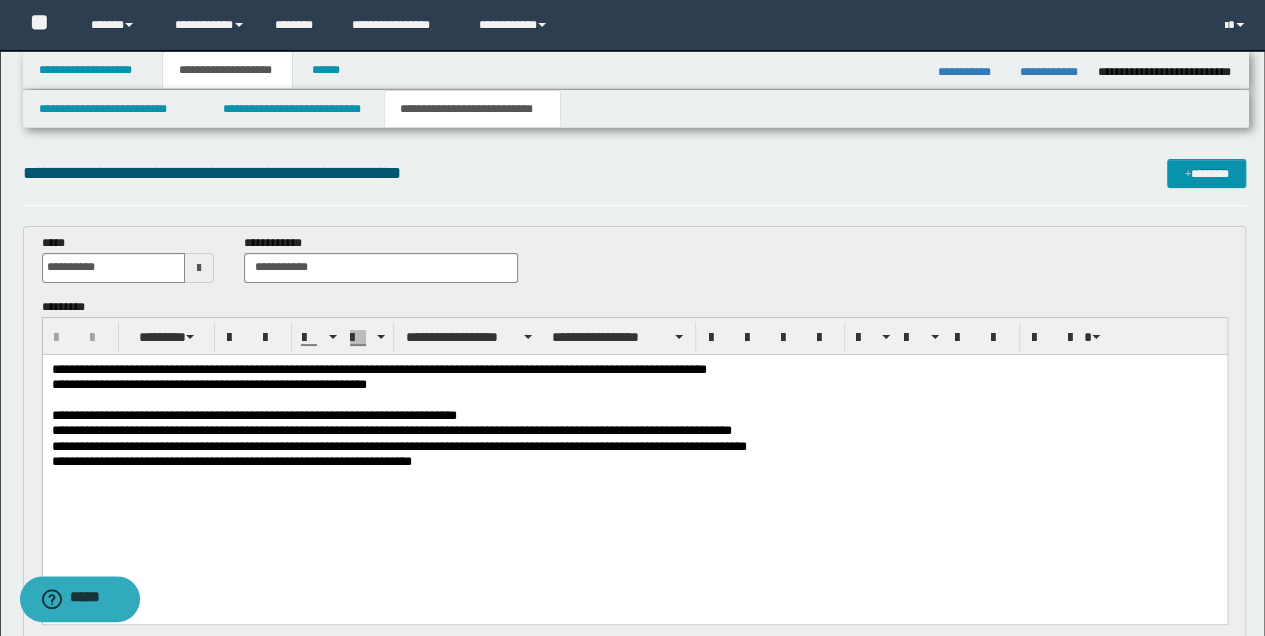 click on "**********" at bounding box center [634, 430] 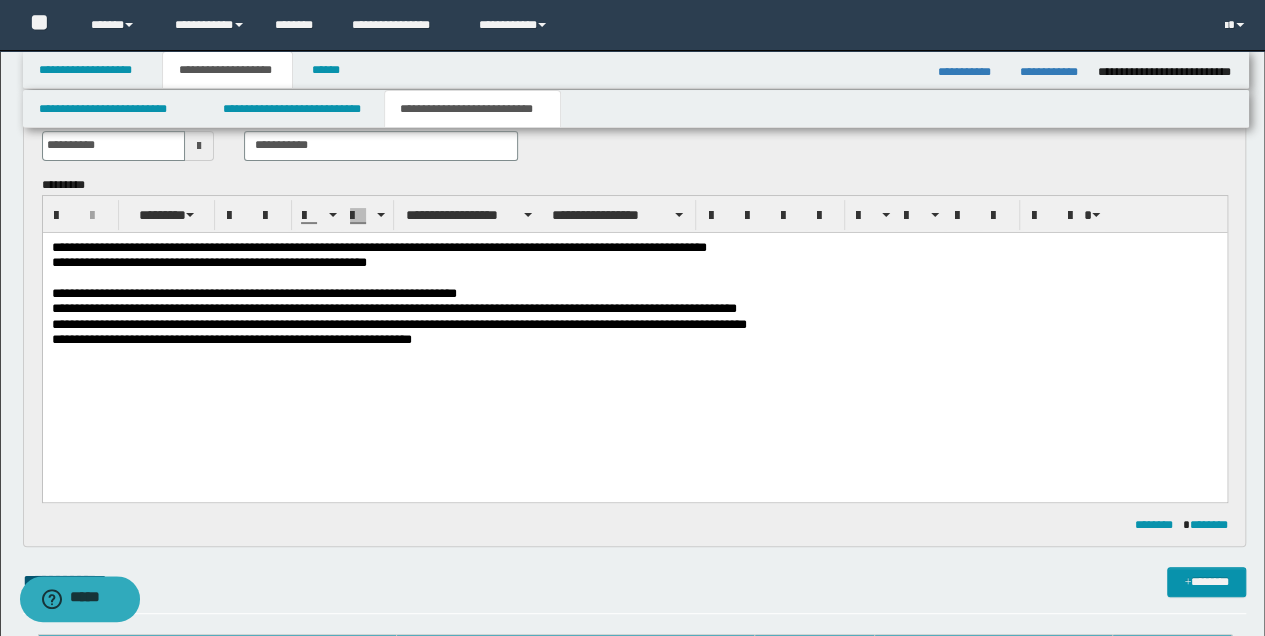 scroll, scrollTop: 200, scrollLeft: 0, axis: vertical 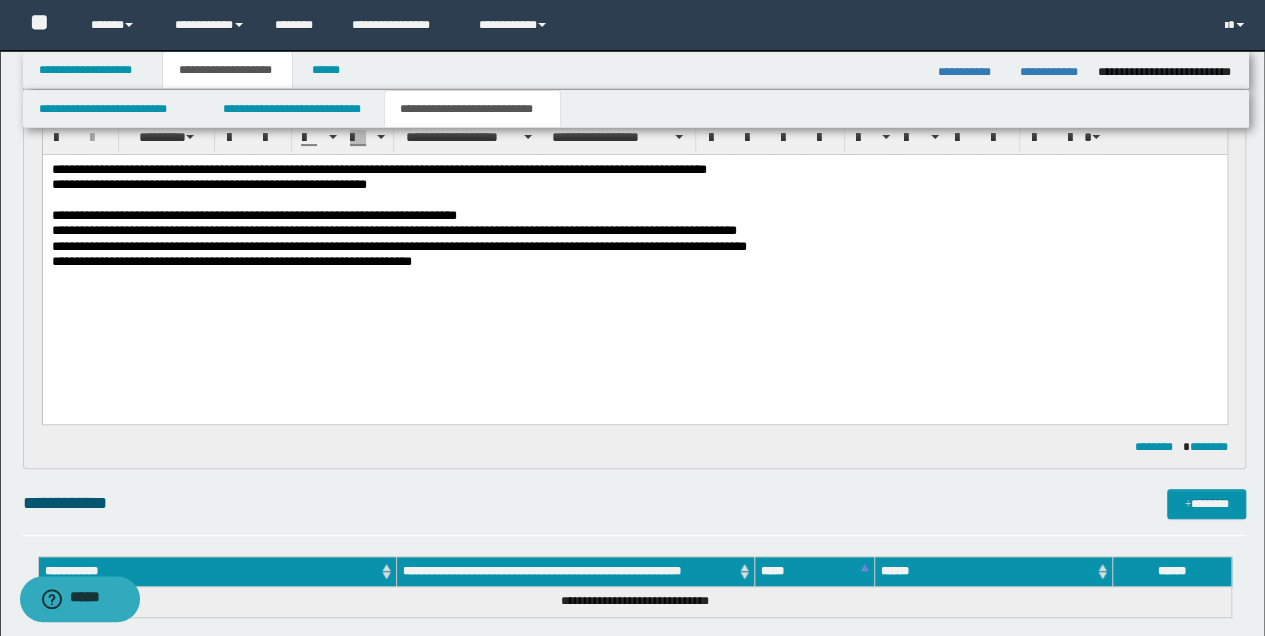 click on "**********" at bounding box center [634, 261] 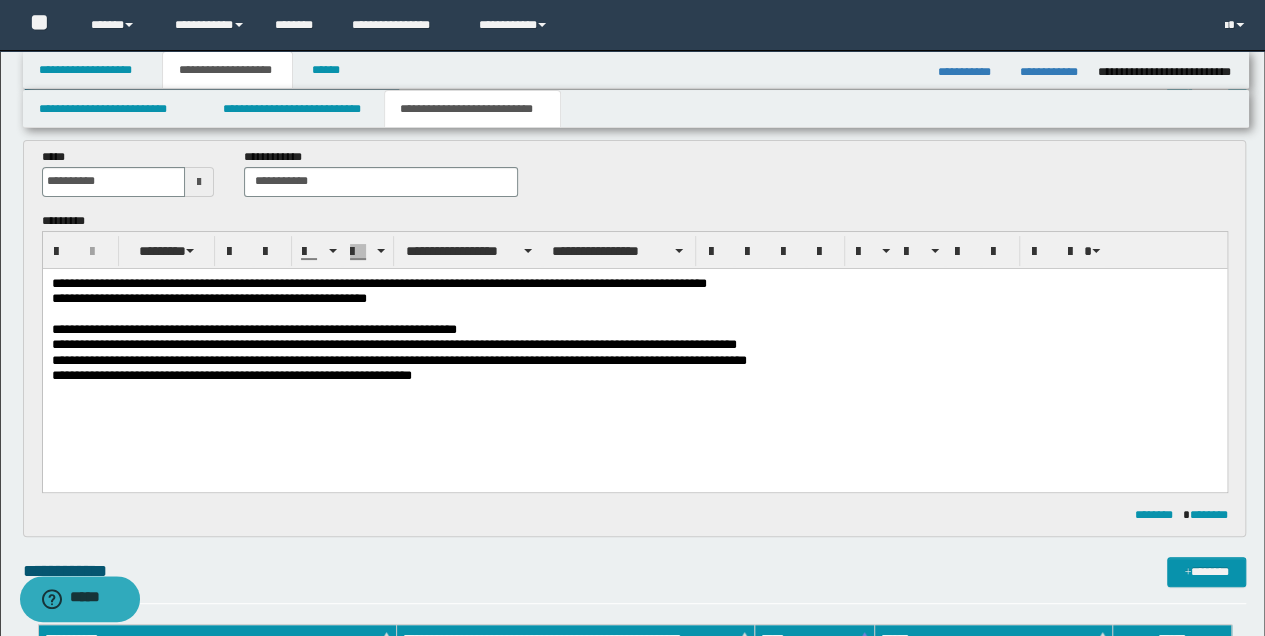 scroll, scrollTop: 266, scrollLeft: 0, axis: vertical 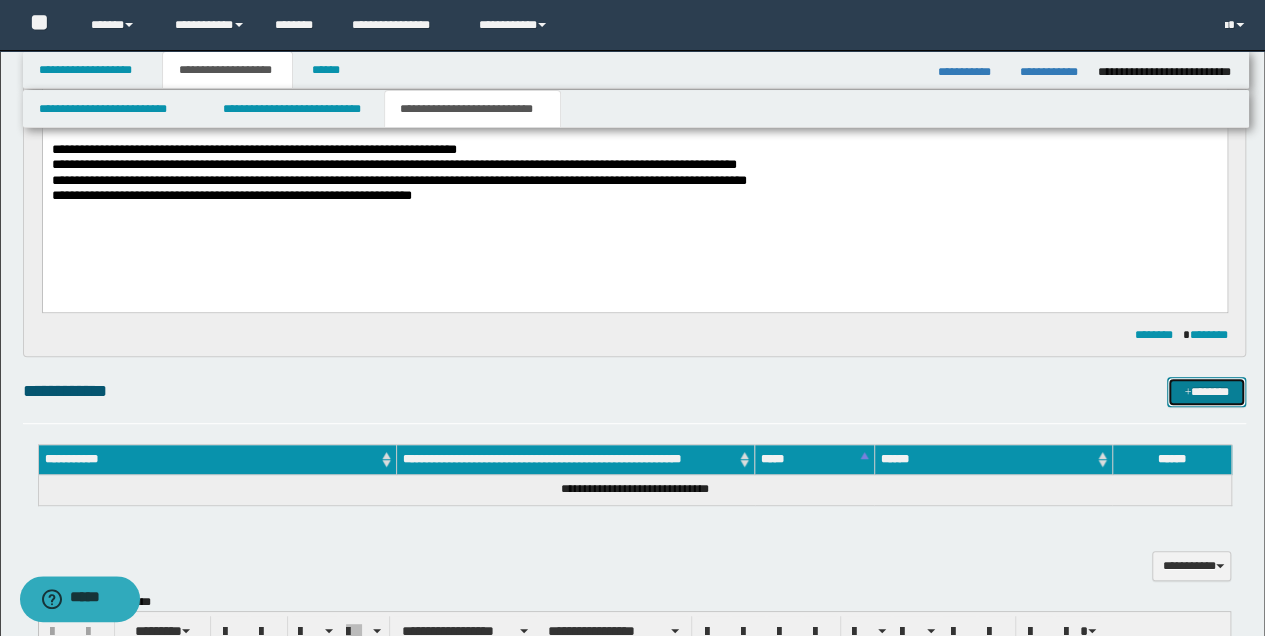 click on "*******" at bounding box center (1206, 391) 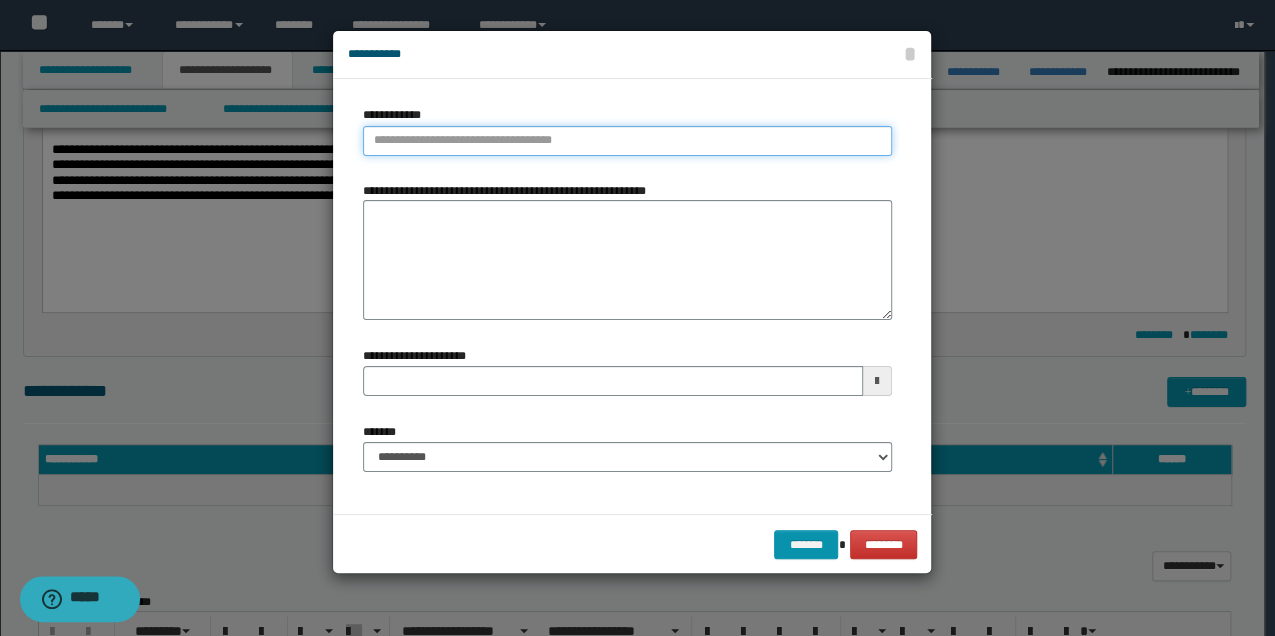 click on "**********" at bounding box center [627, 141] 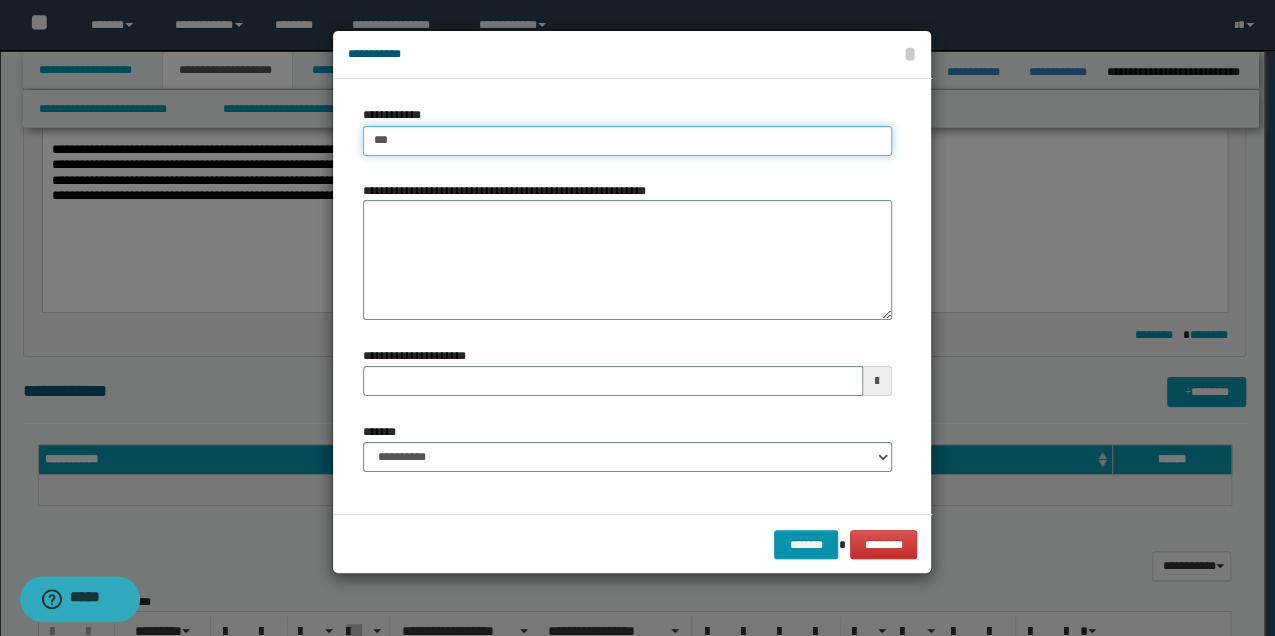 type on "****" 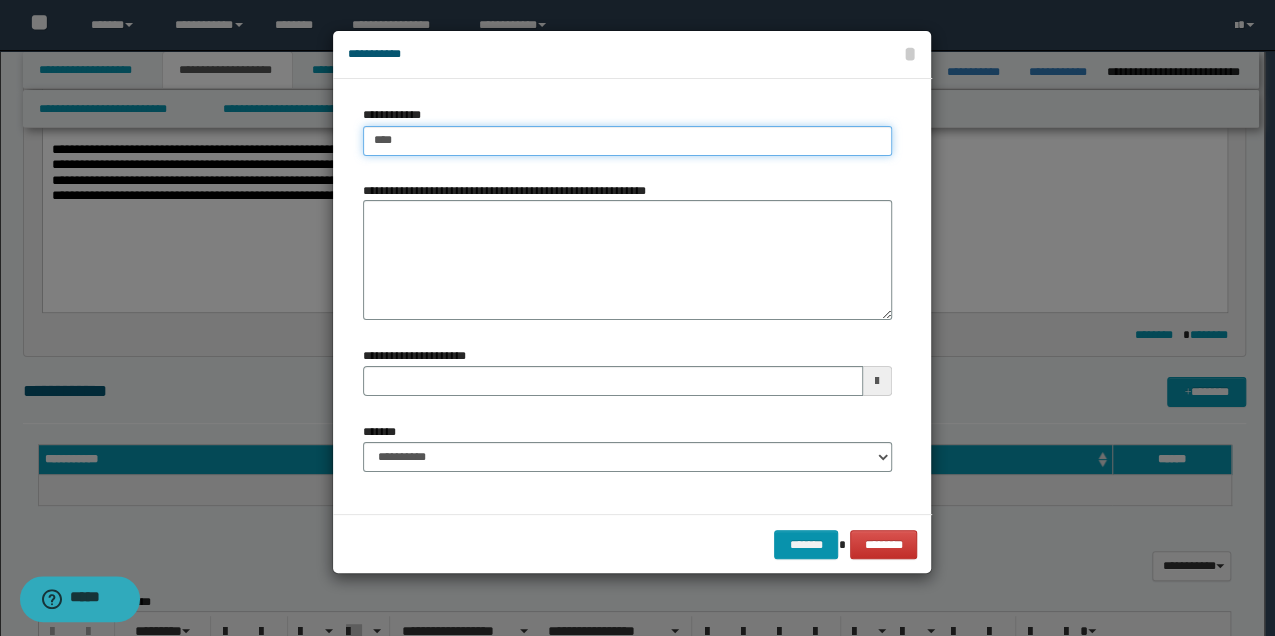 type on "****" 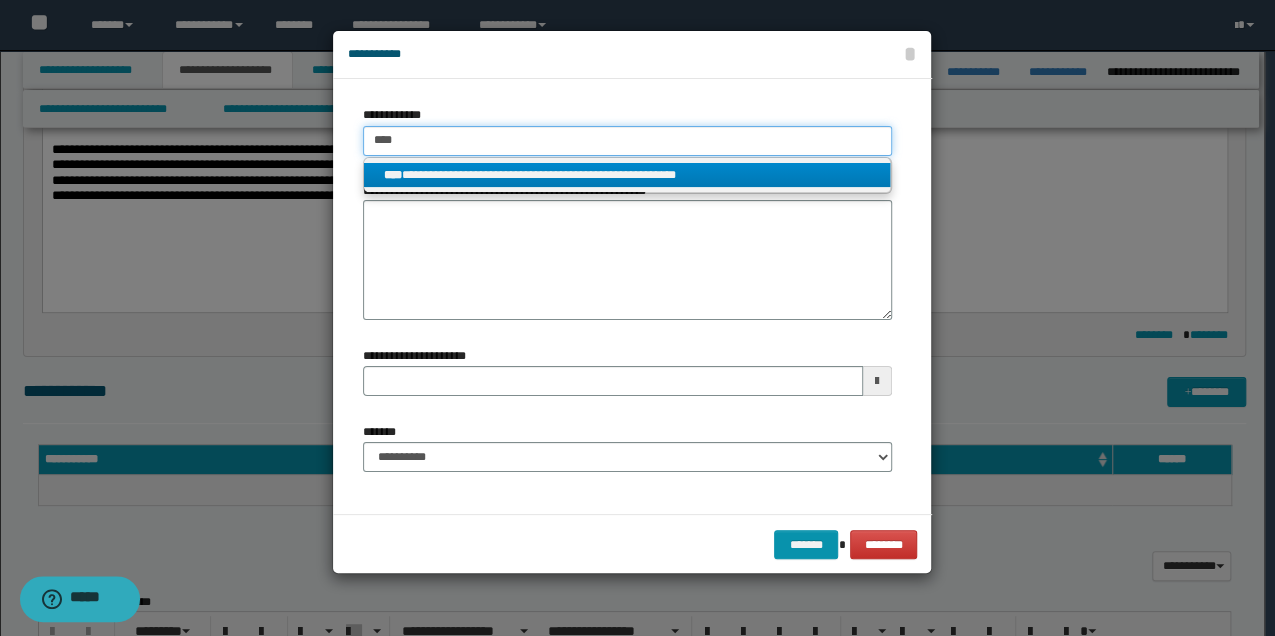 type on "****" 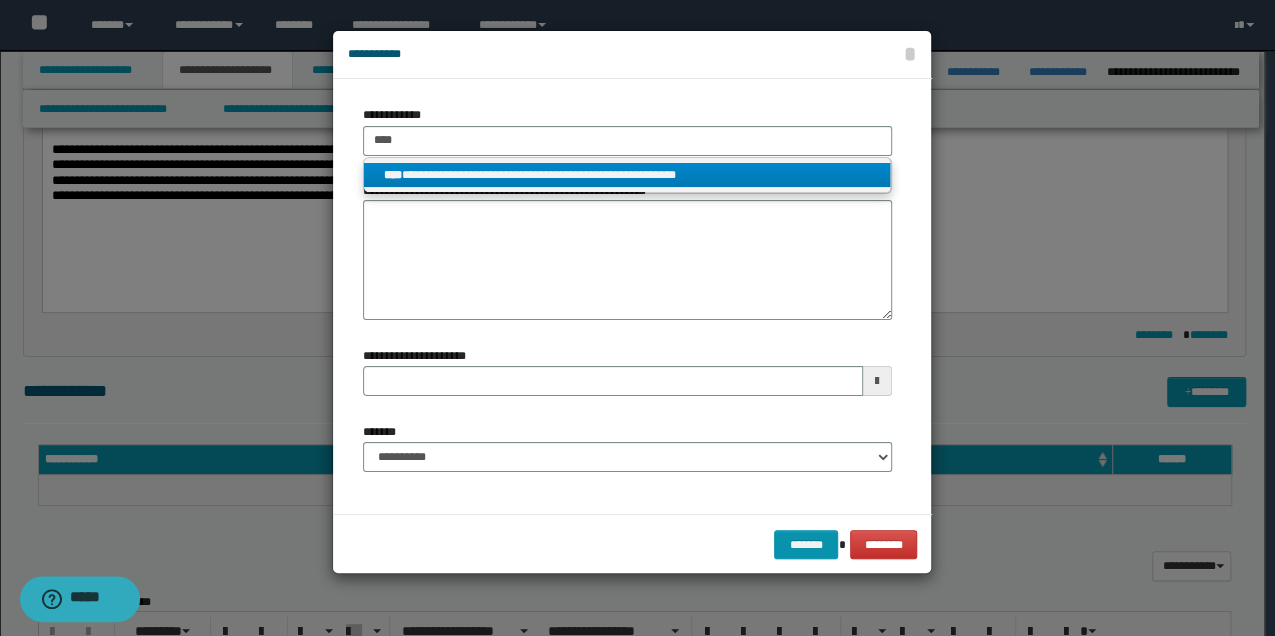 click on "**********" at bounding box center [627, 175] 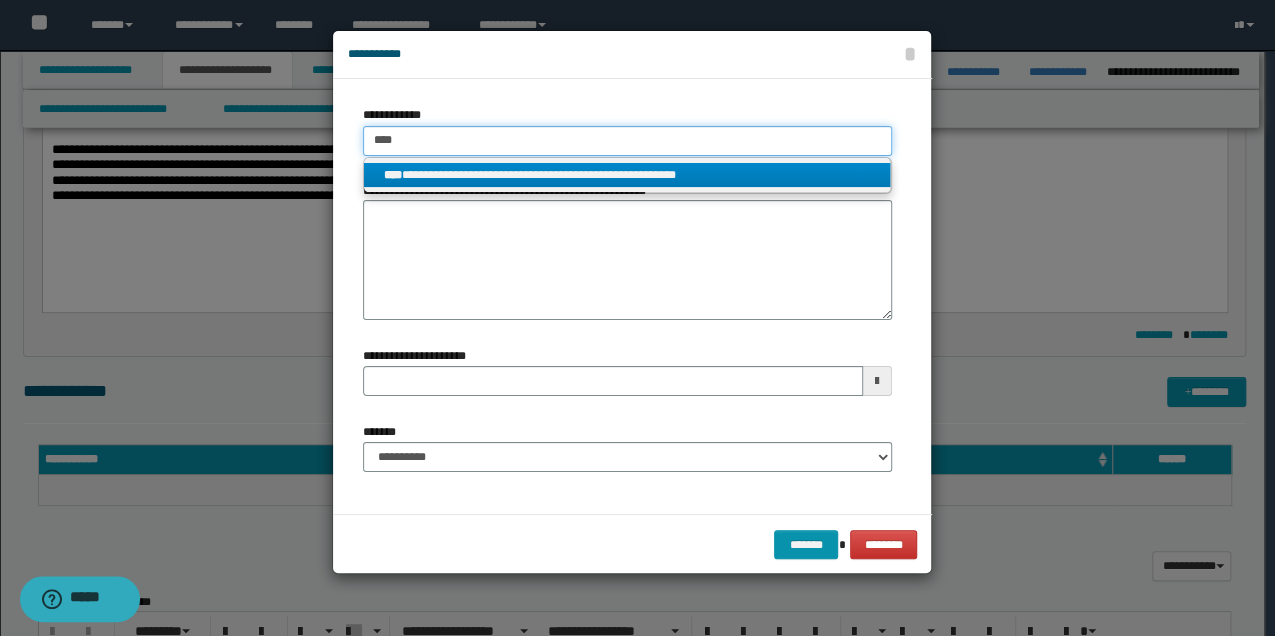 type 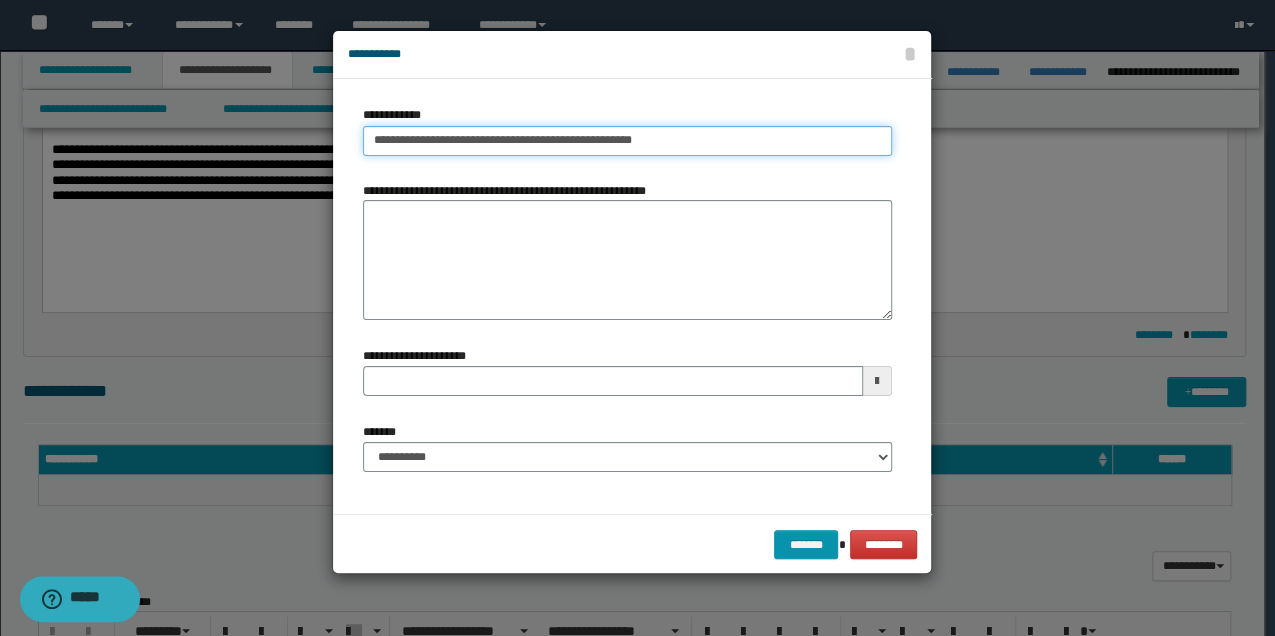 type 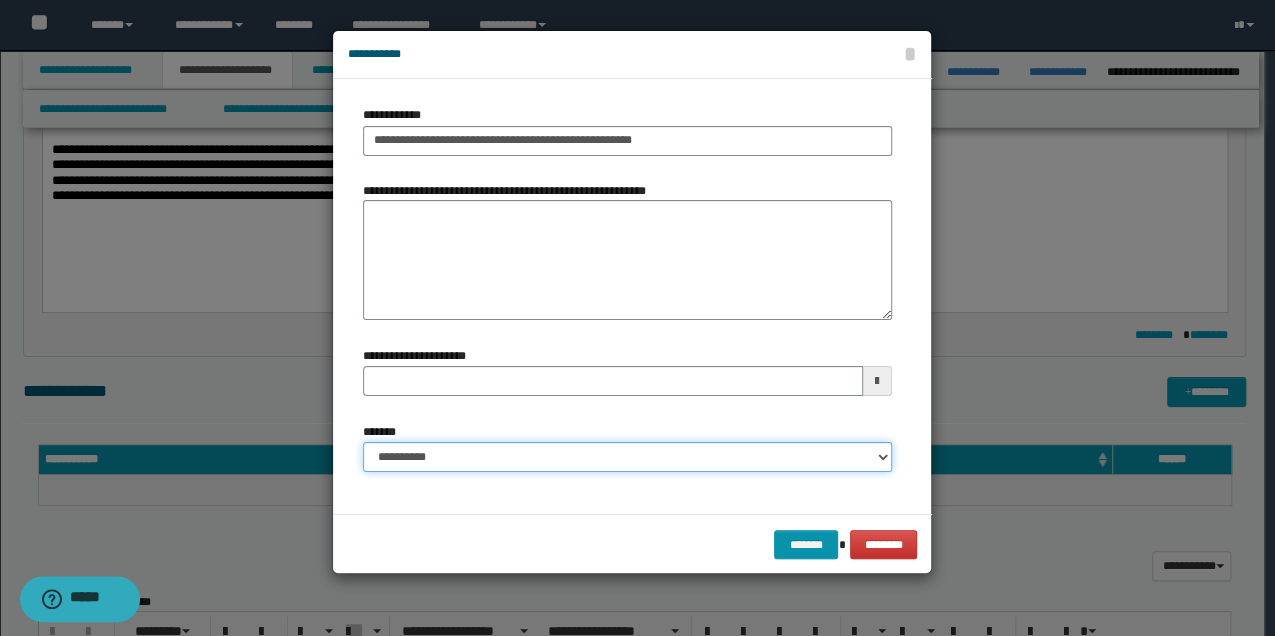 click on "**********" at bounding box center [627, 457] 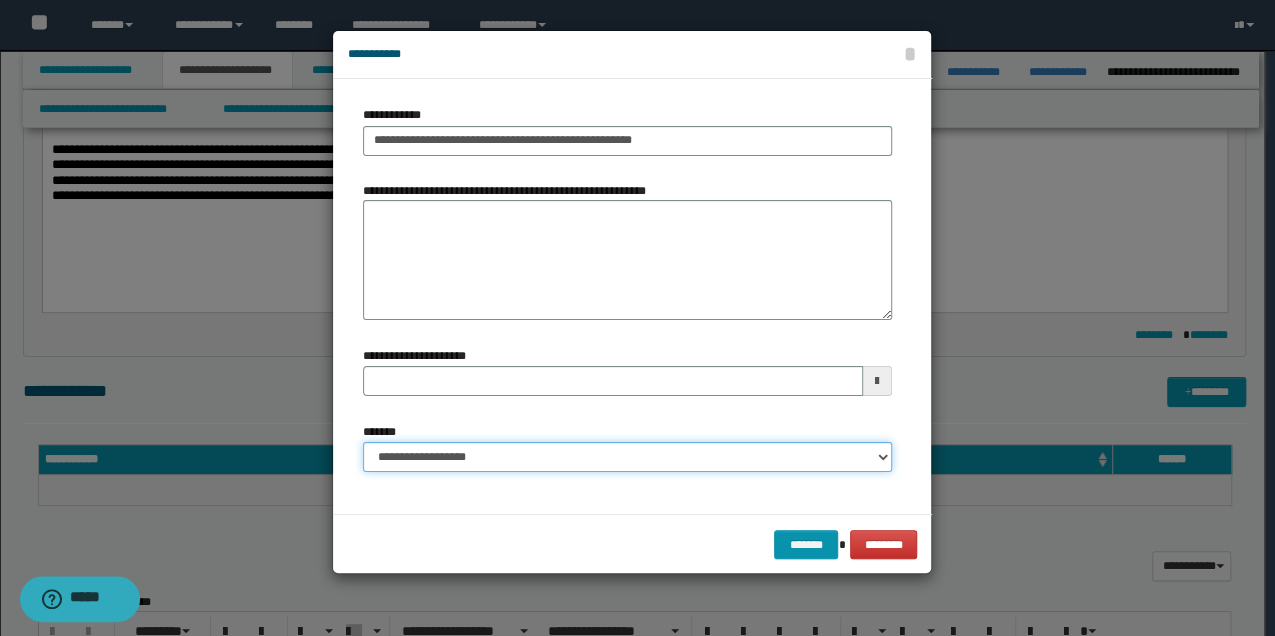 type 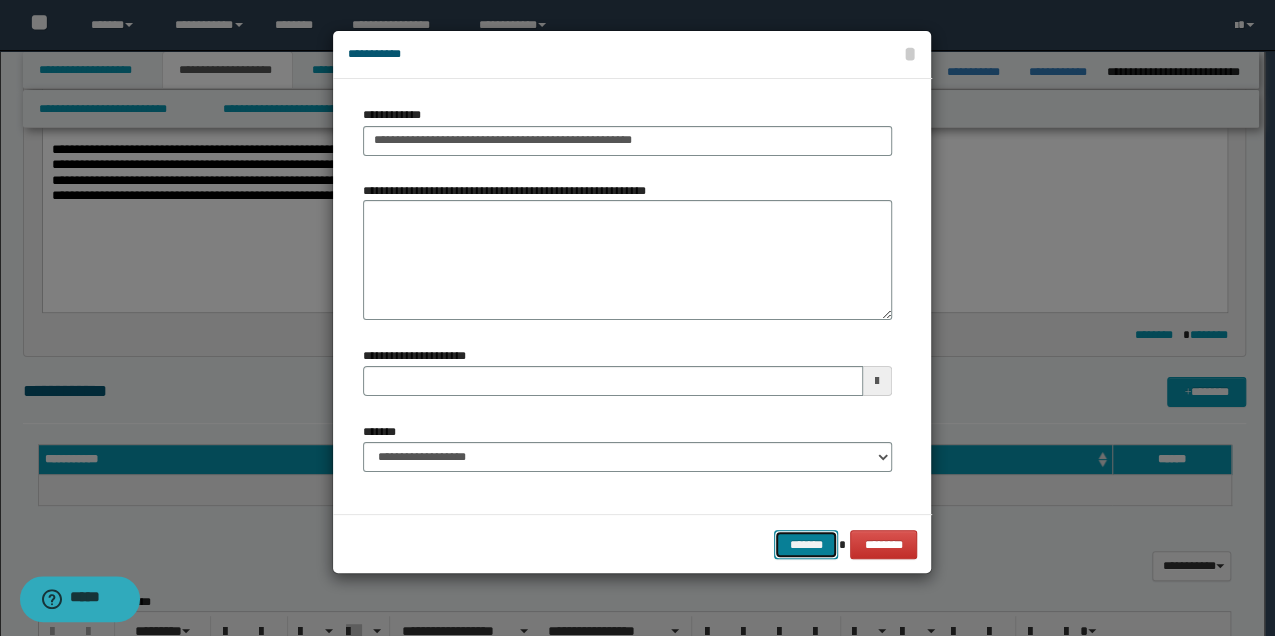 click on "*******" at bounding box center (806, 544) 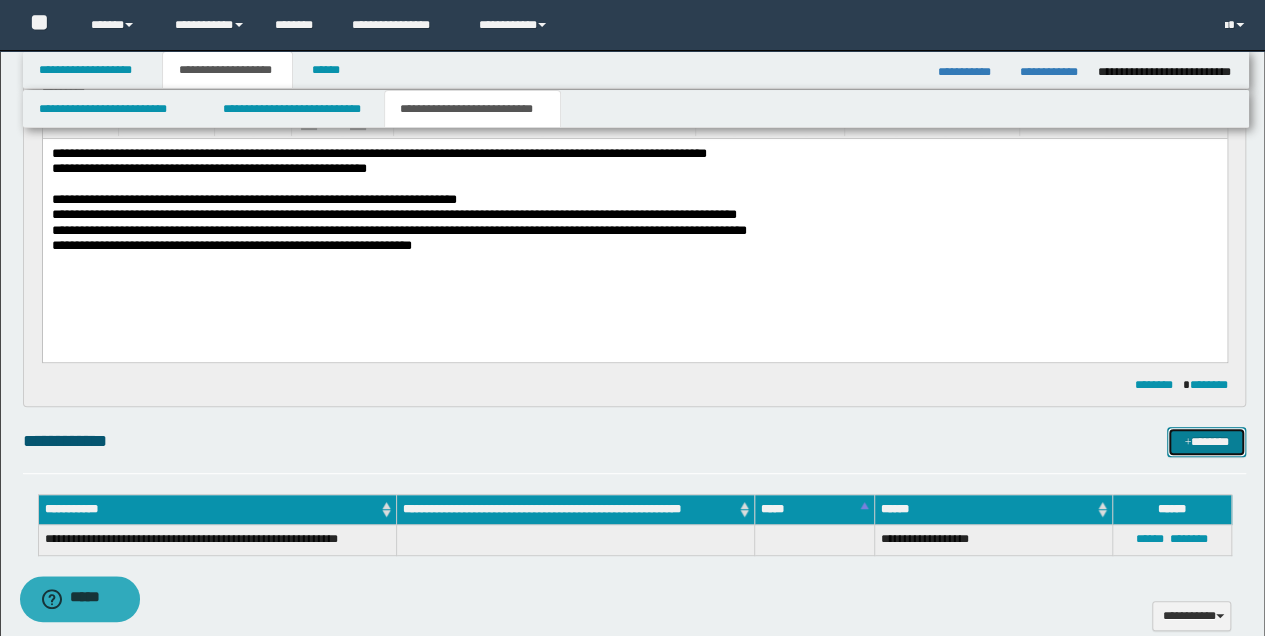 scroll, scrollTop: 200, scrollLeft: 0, axis: vertical 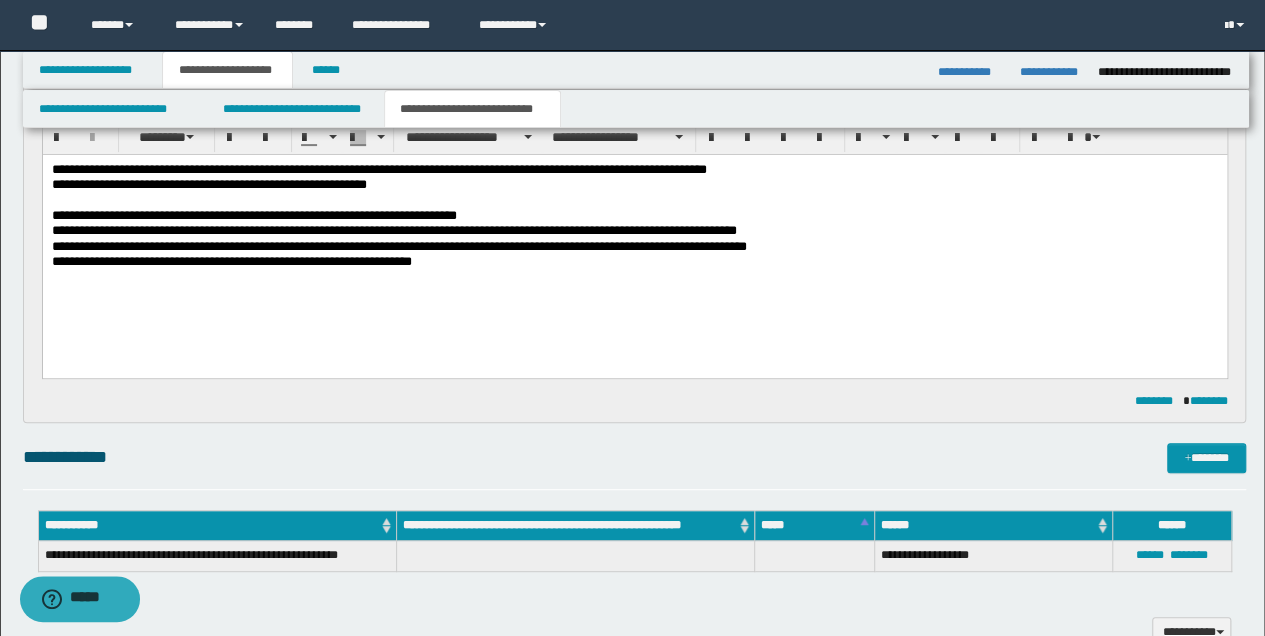 click on "**********" at bounding box center (634, 261) 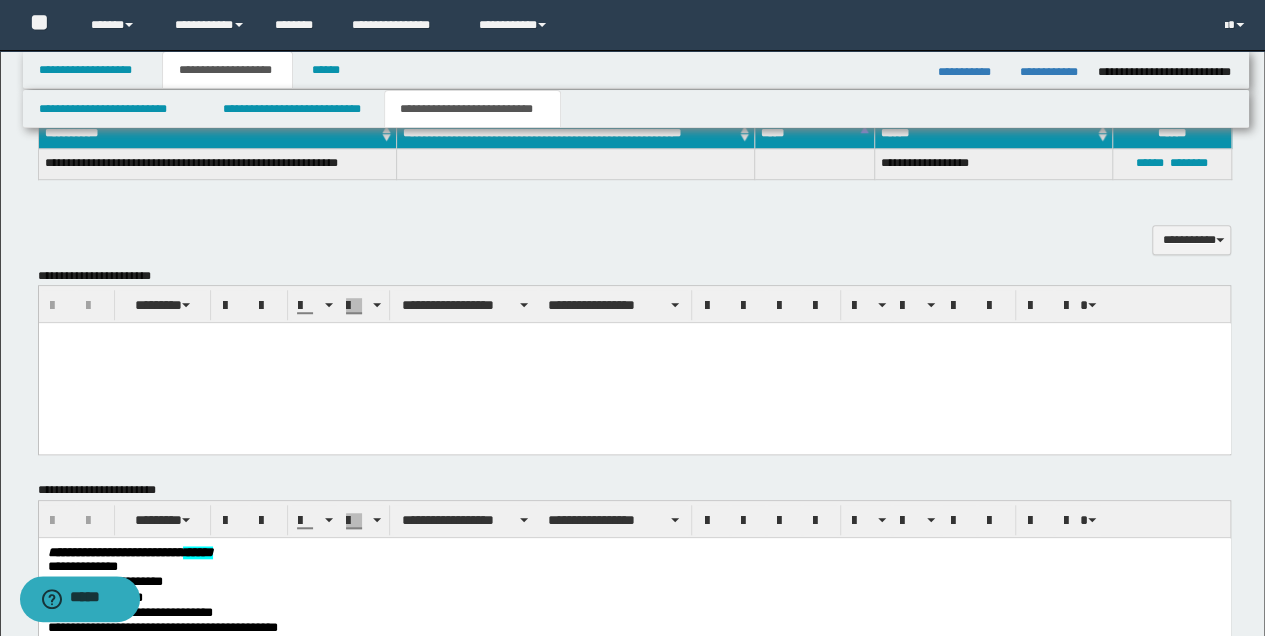 scroll, scrollTop: 600, scrollLeft: 0, axis: vertical 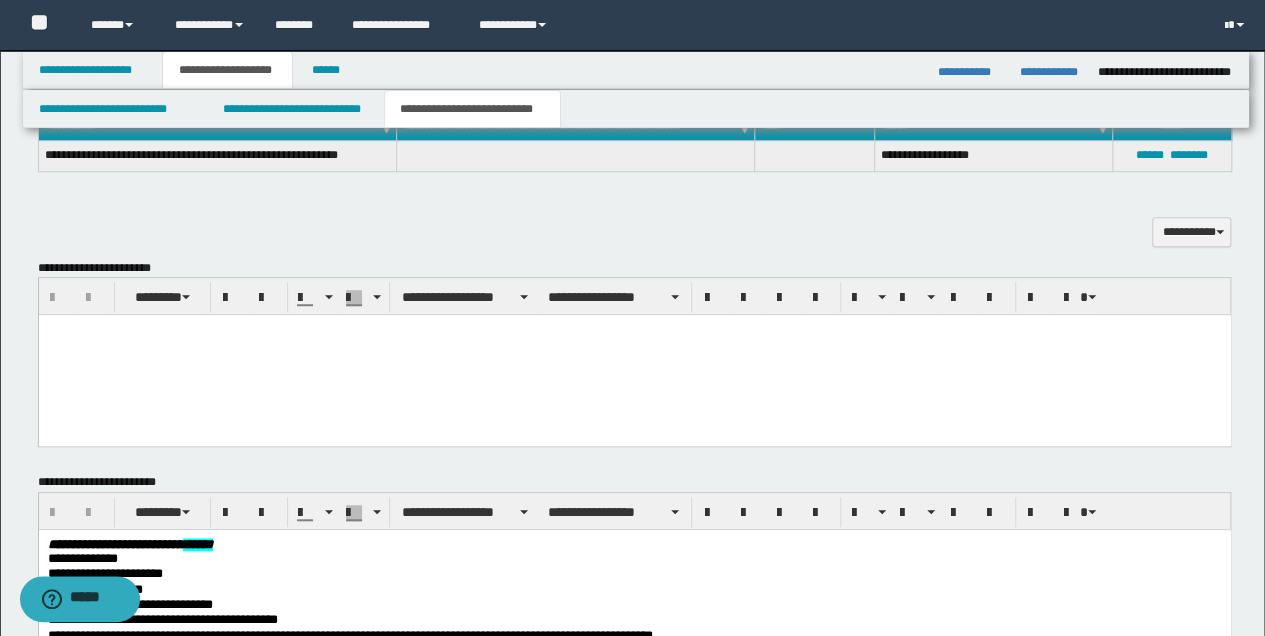 click at bounding box center (634, 355) 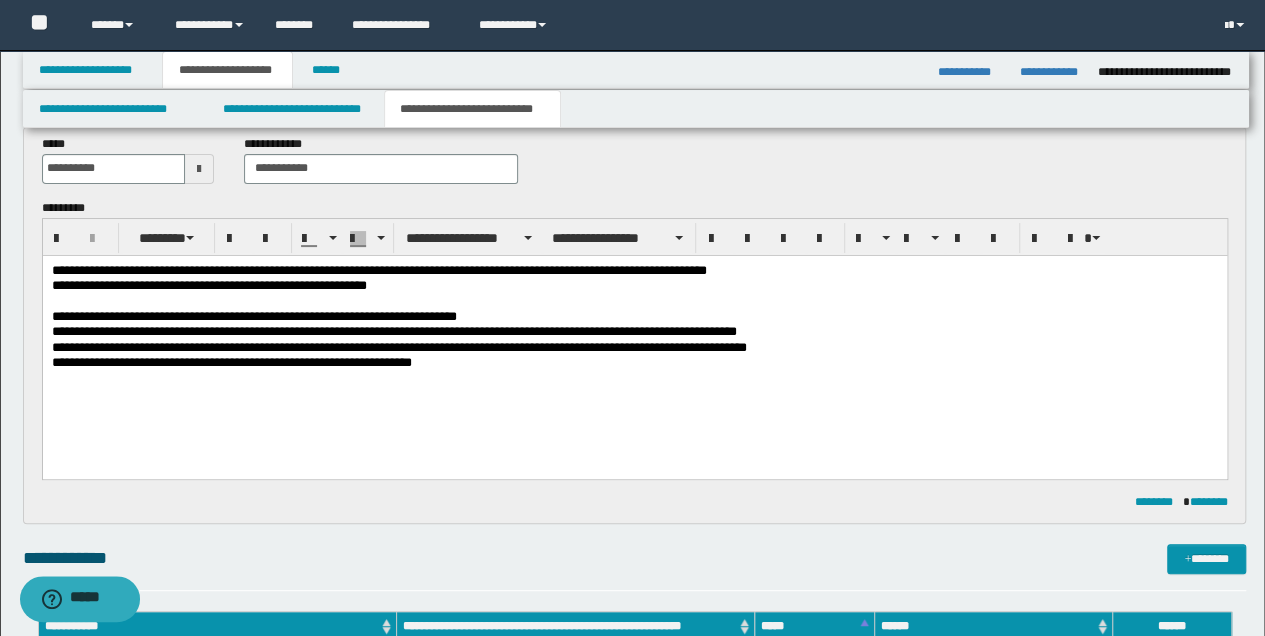 scroll, scrollTop: 66, scrollLeft: 0, axis: vertical 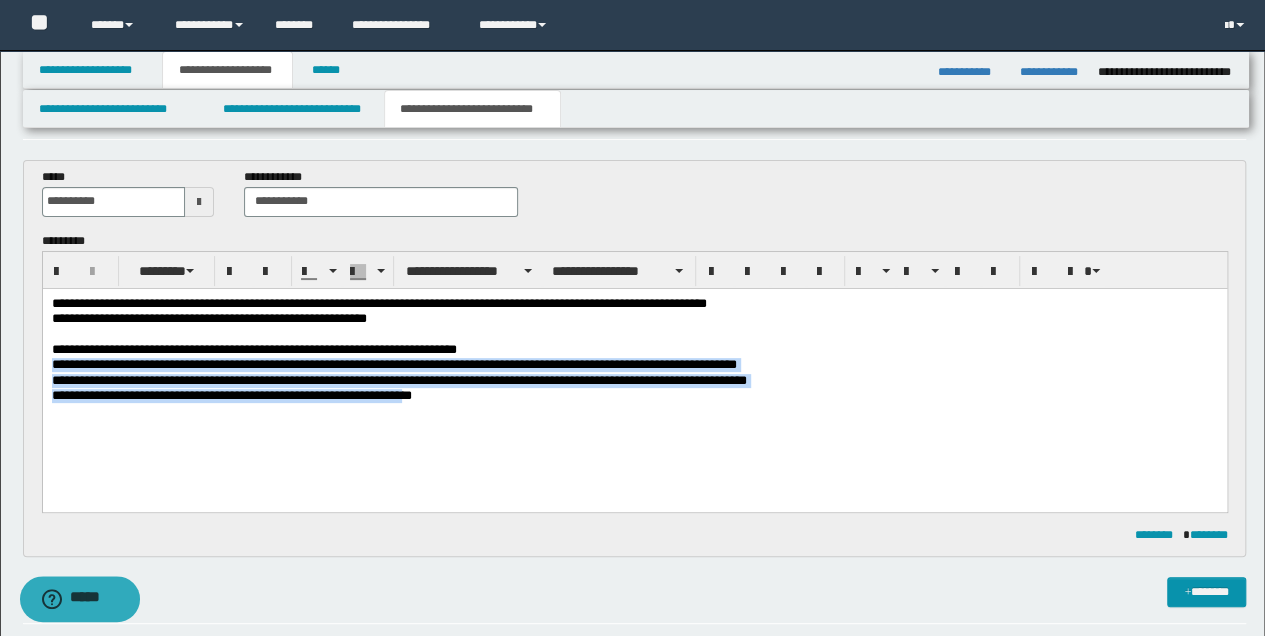 drag, startPoint x: 53, startPoint y: 366, endPoint x: 442, endPoint y: 401, distance: 390.57138 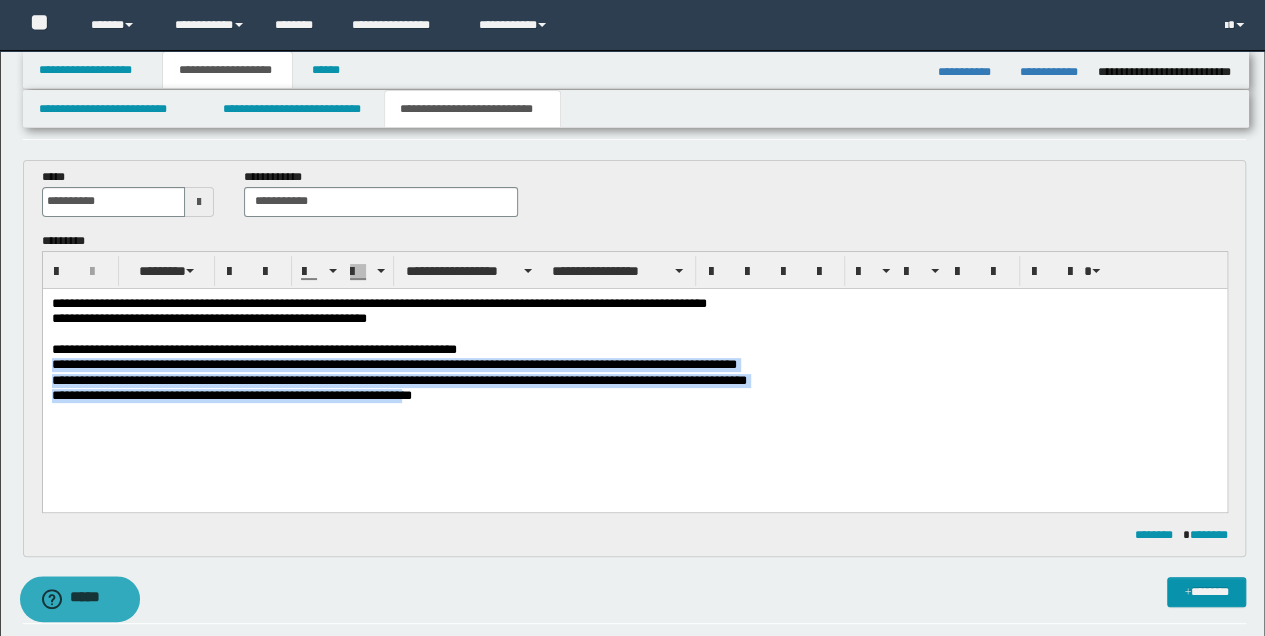 click on "**********" at bounding box center [634, 374] 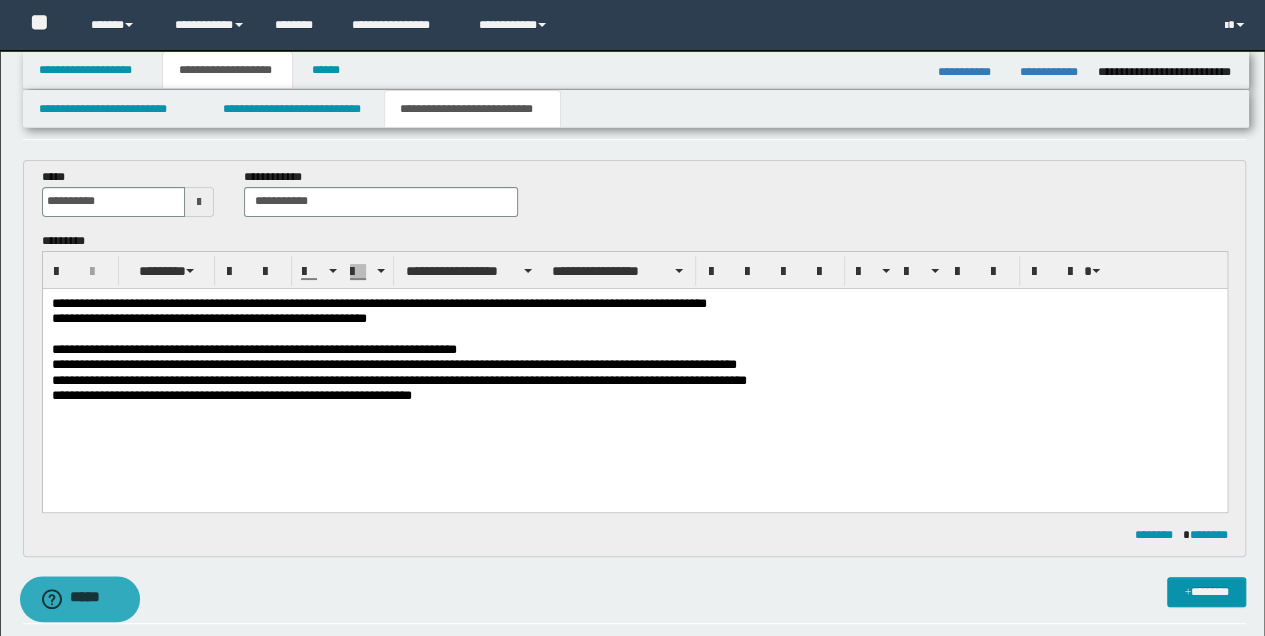click on "**********" at bounding box center [634, 374] 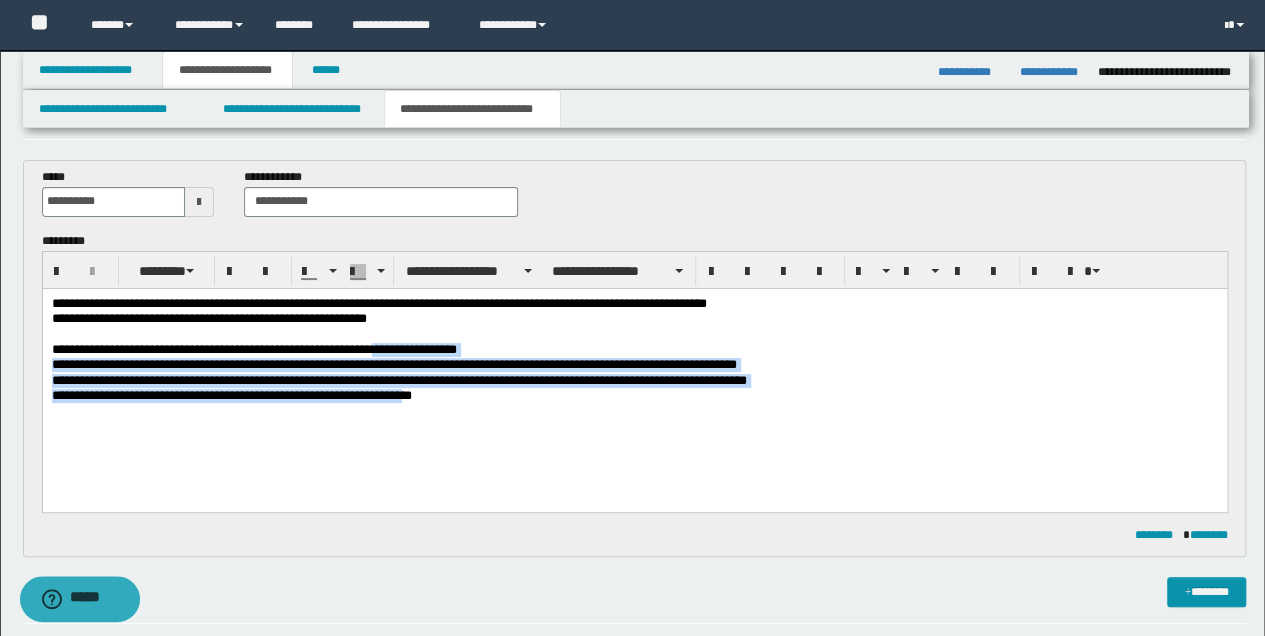 drag, startPoint x: 393, startPoint y: 348, endPoint x: 443, endPoint y: 401, distance: 72.862885 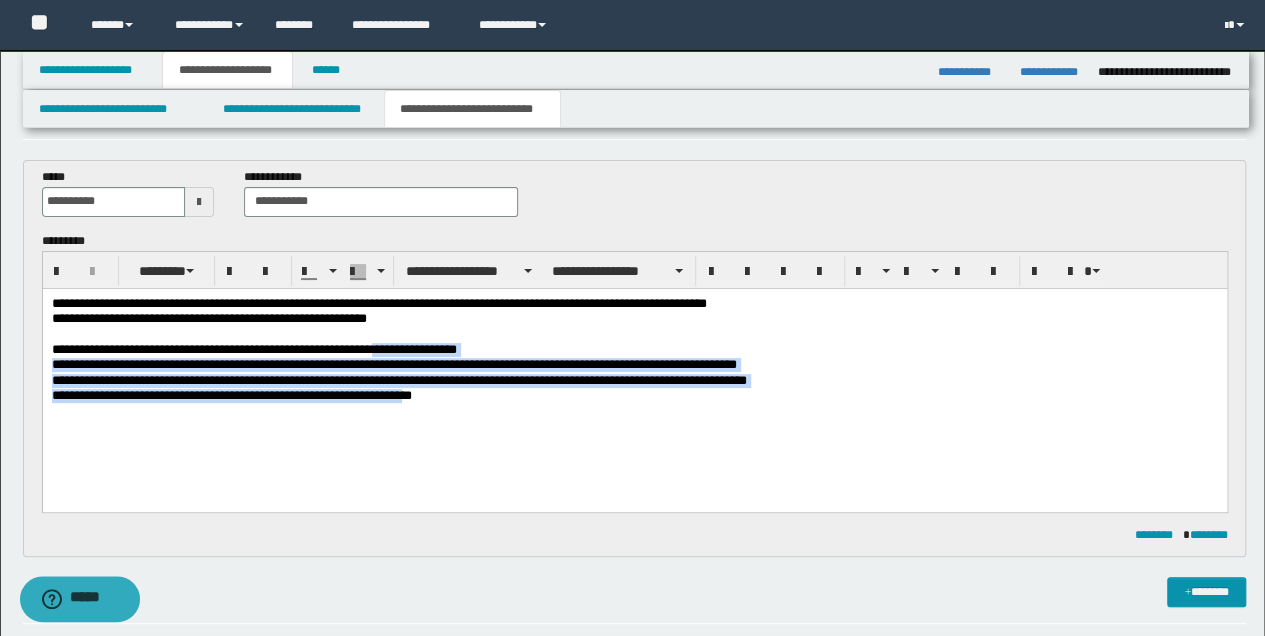 click on "**********" at bounding box center (634, 374) 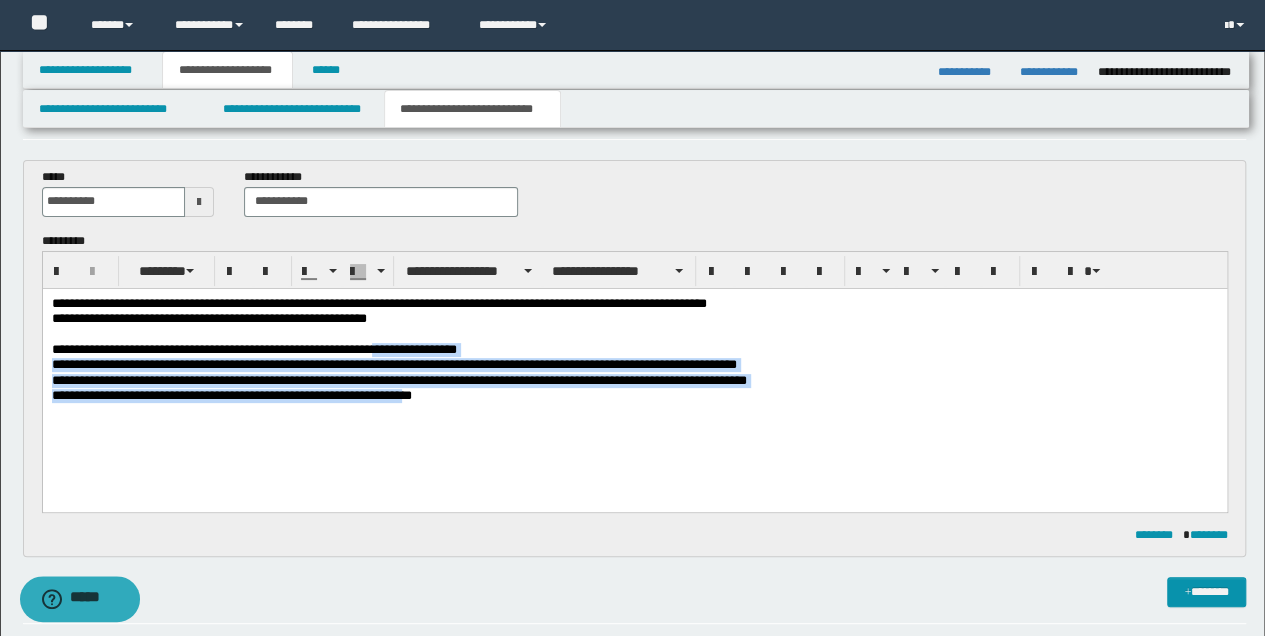 copy on "**********" 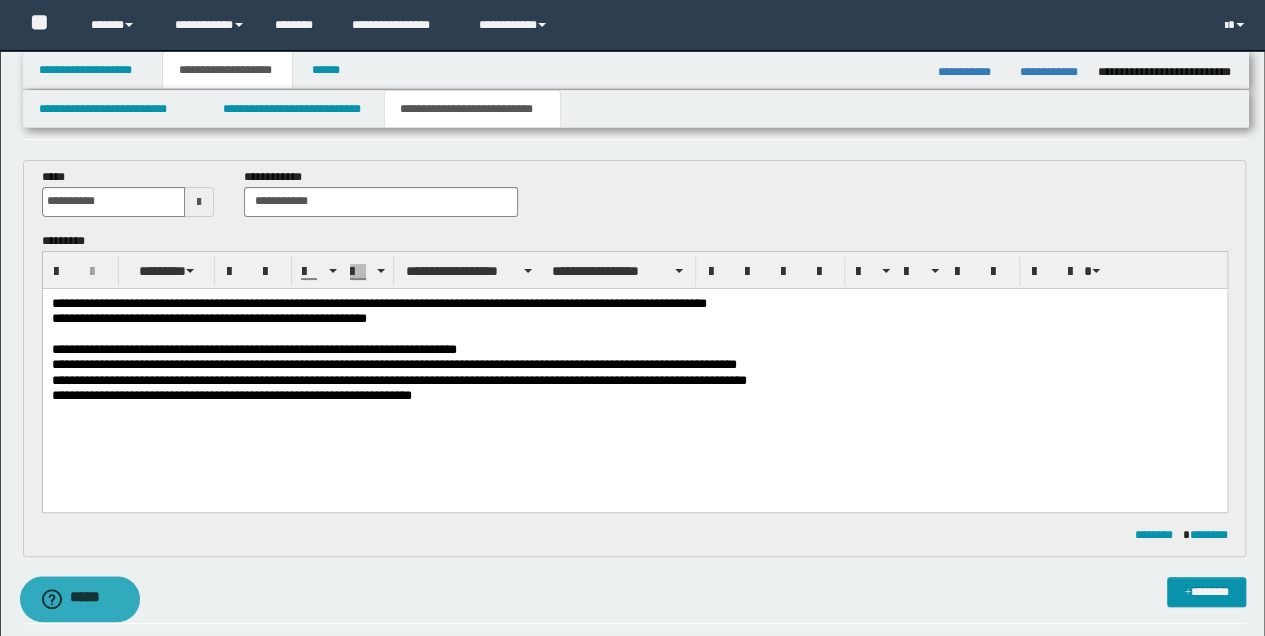 click on "**********" at bounding box center (634, 374) 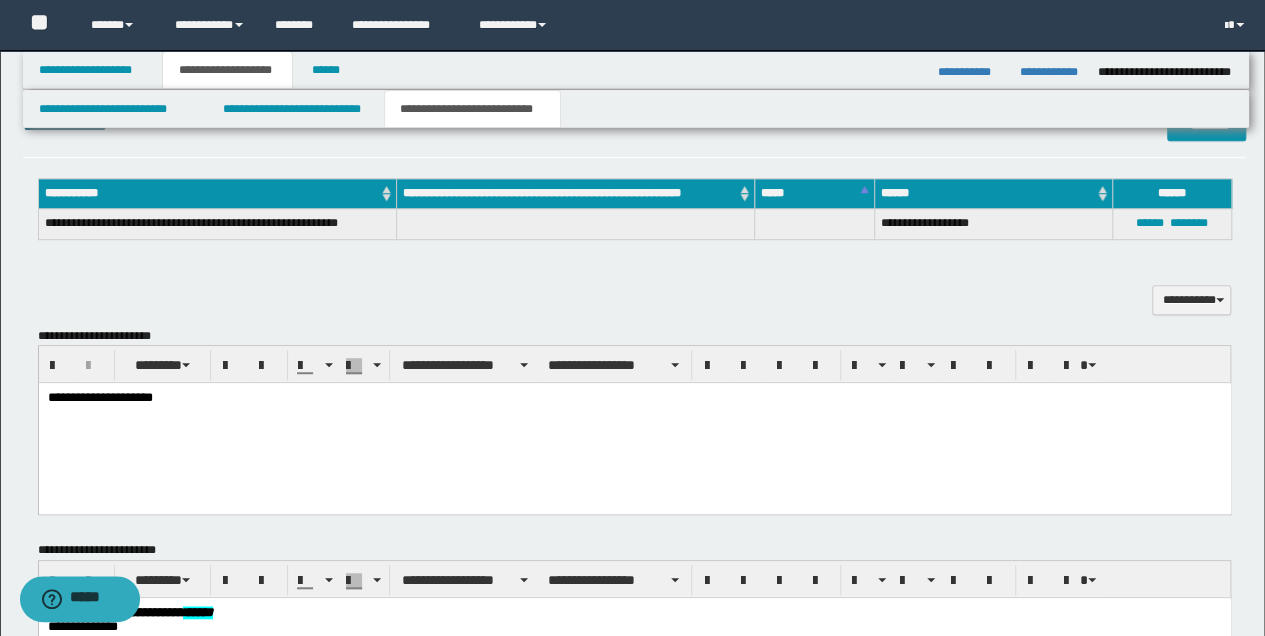scroll, scrollTop: 533, scrollLeft: 0, axis: vertical 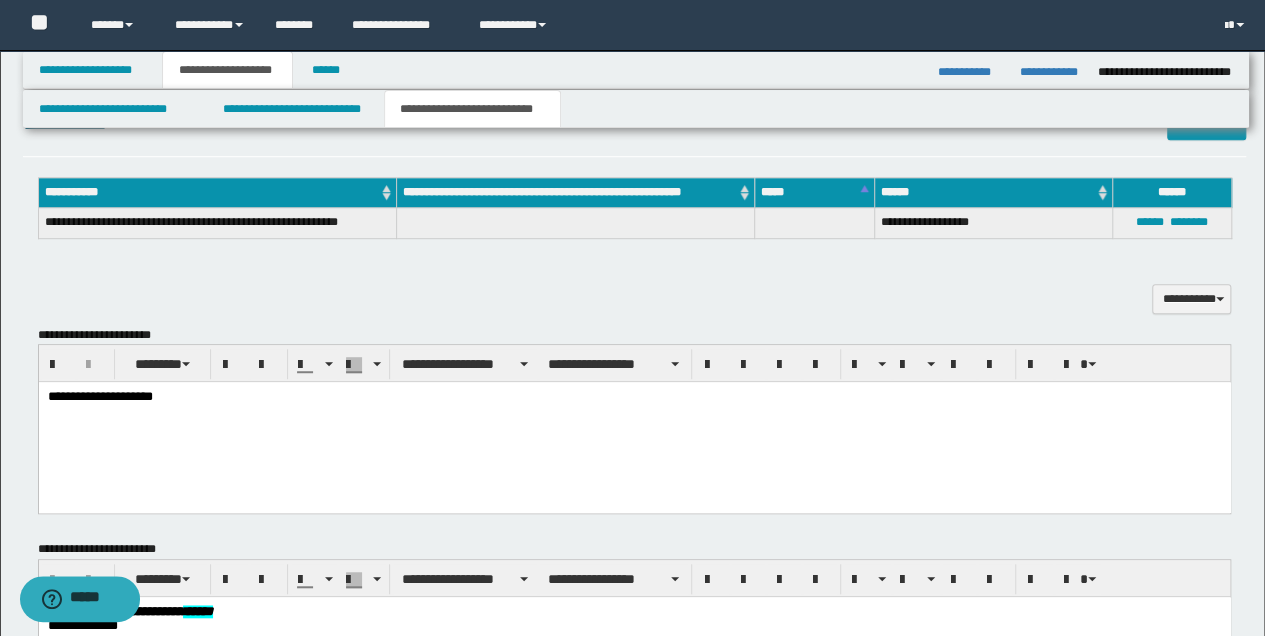 click on "**********" at bounding box center [634, 397] 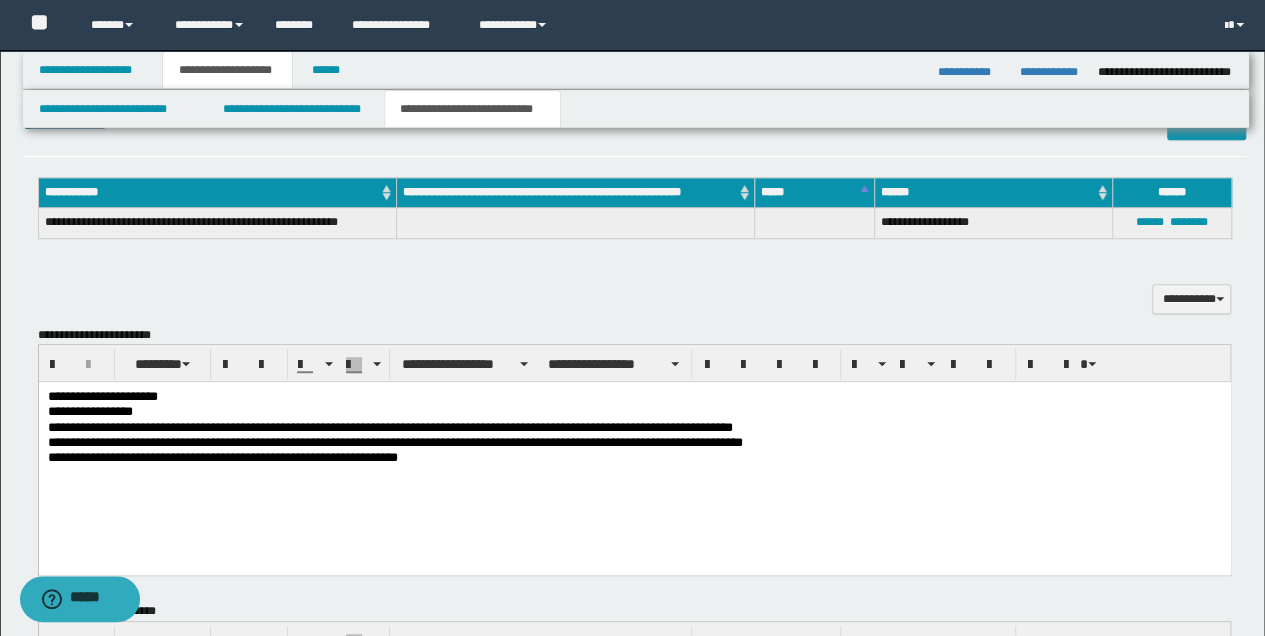click on "**********" at bounding box center [634, 397] 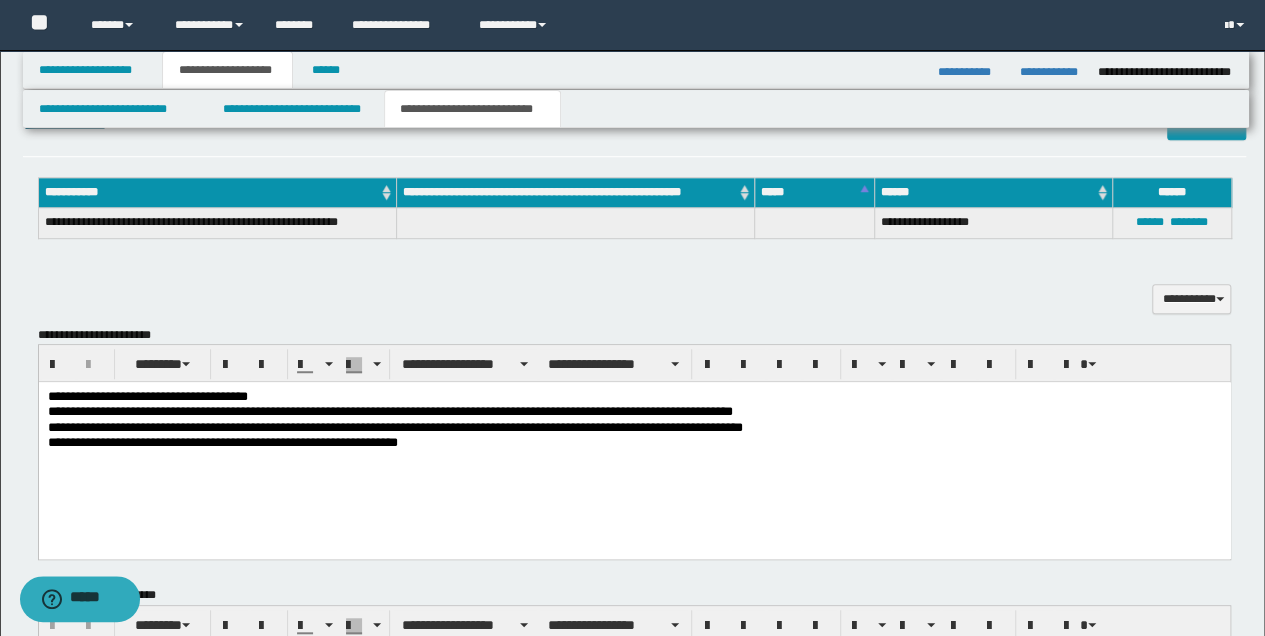 click on "**********" at bounding box center (634, 443) 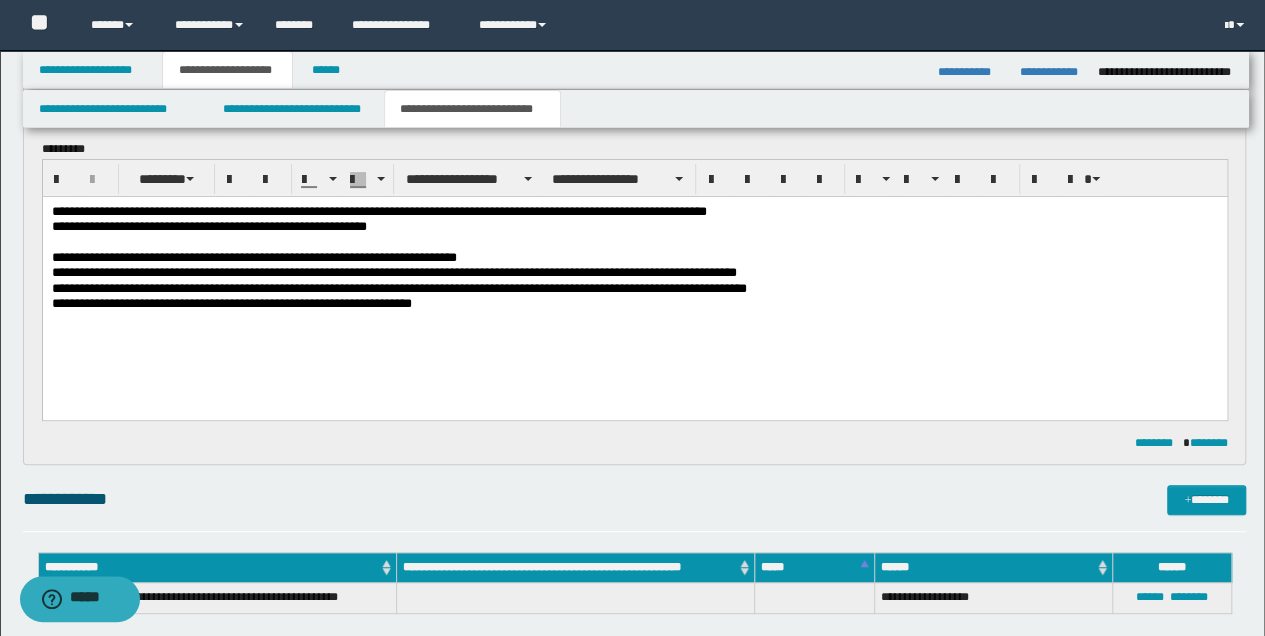 scroll, scrollTop: 133, scrollLeft: 0, axis: vertical 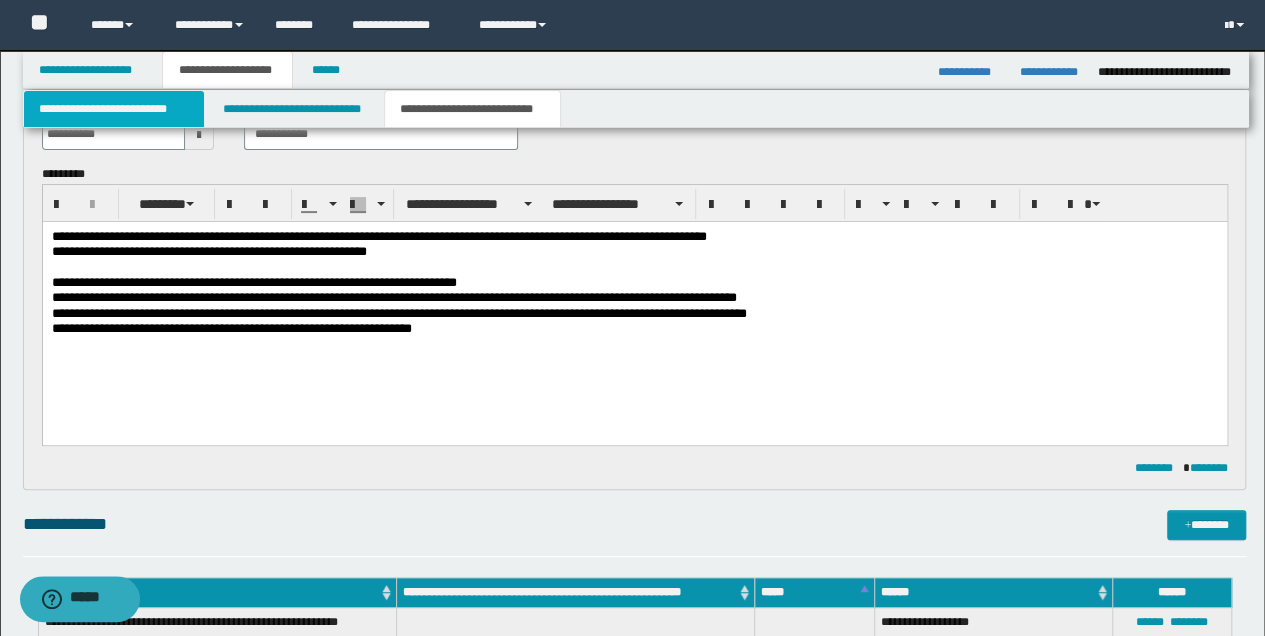 click on "**********" at bounding box center (114, 109) 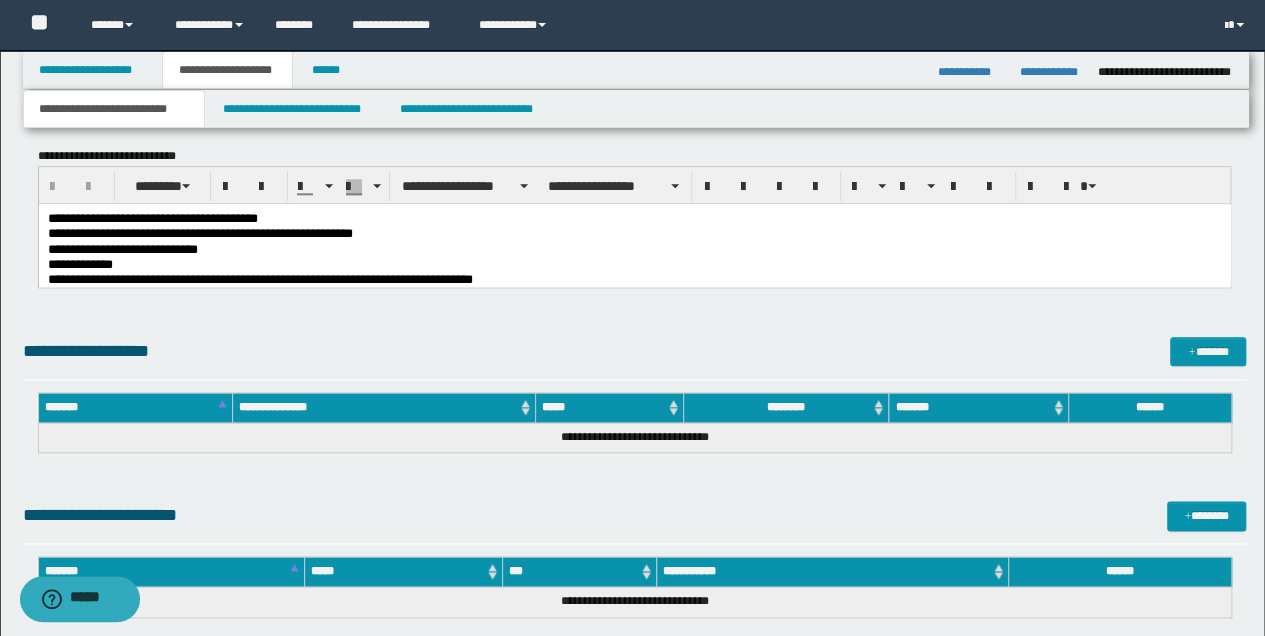 scroll, scrollTop: 1000, scrollLeft: 0, axis: vertical 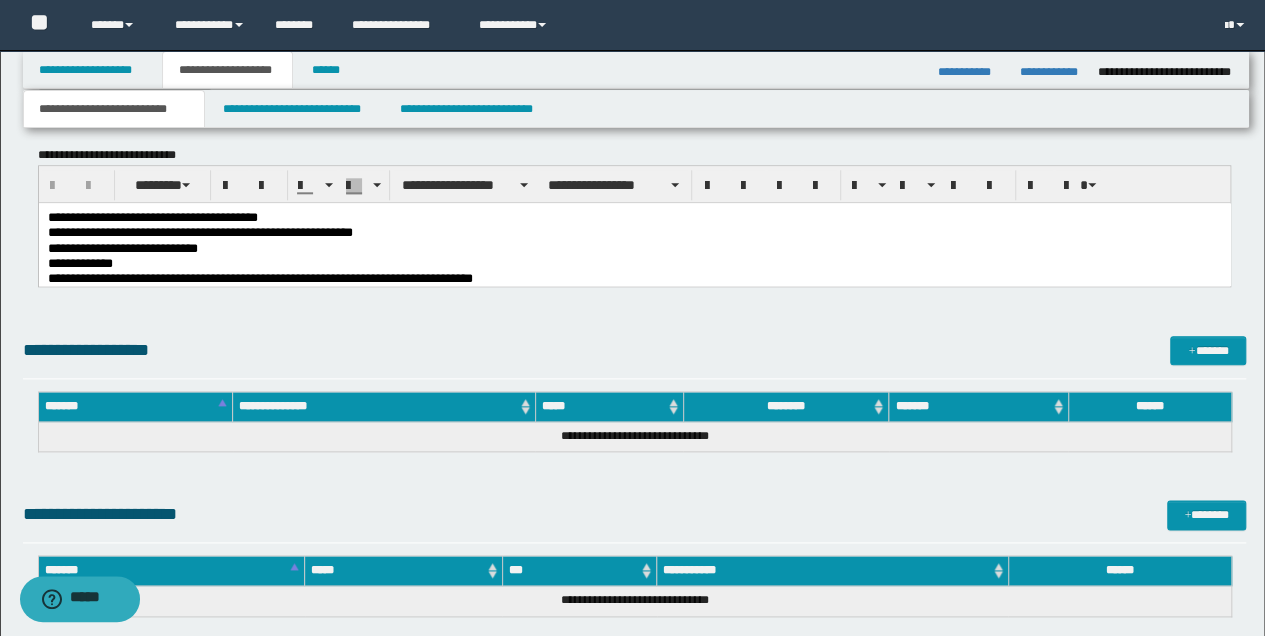 click on "**********" at bounding box center [634, 263] 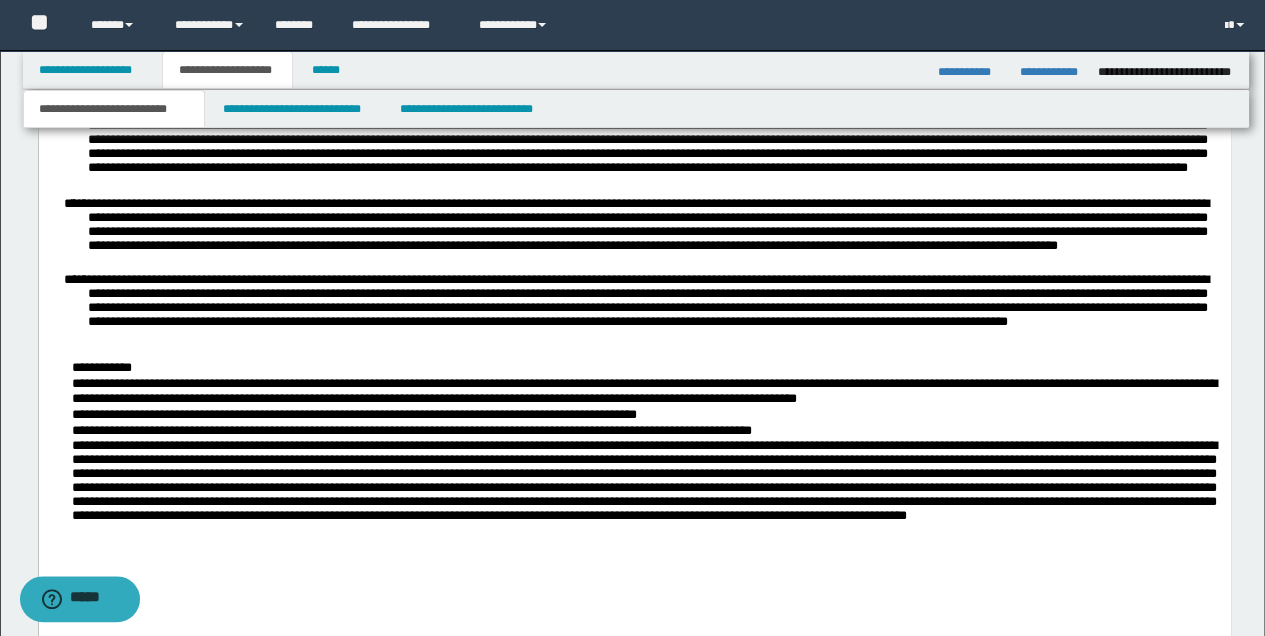 scroll, scrollTop: 1533, scrollLeft: 0, axis: vertical 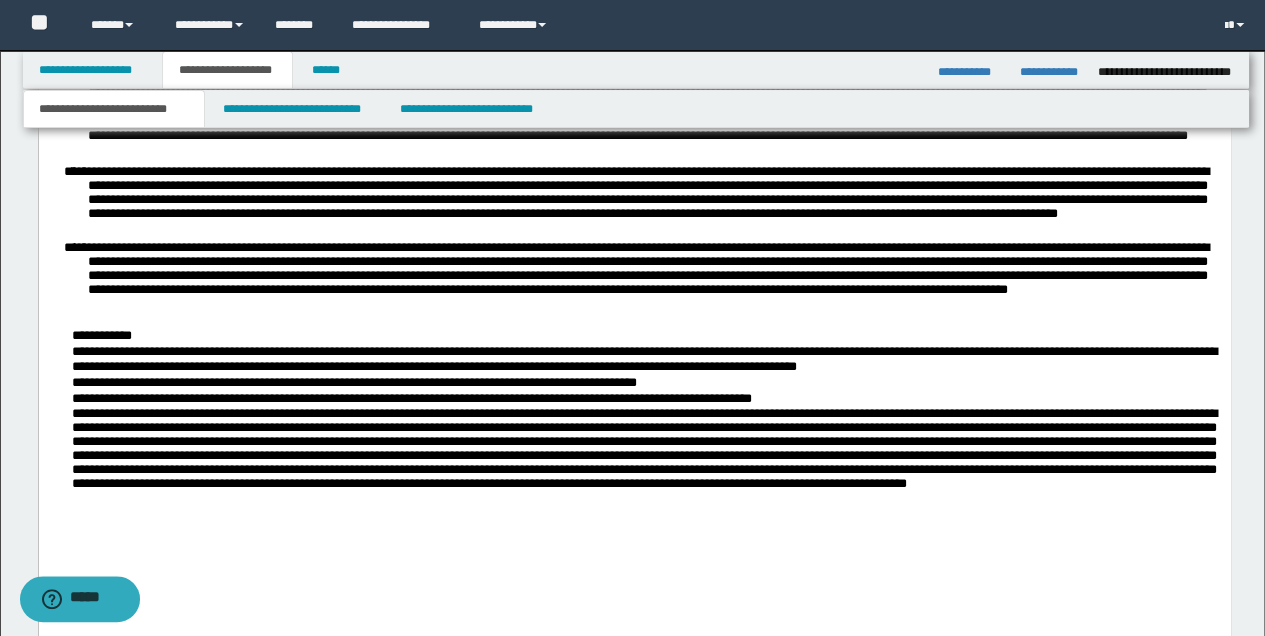 click on "**********" at bounding box center [646, 360] 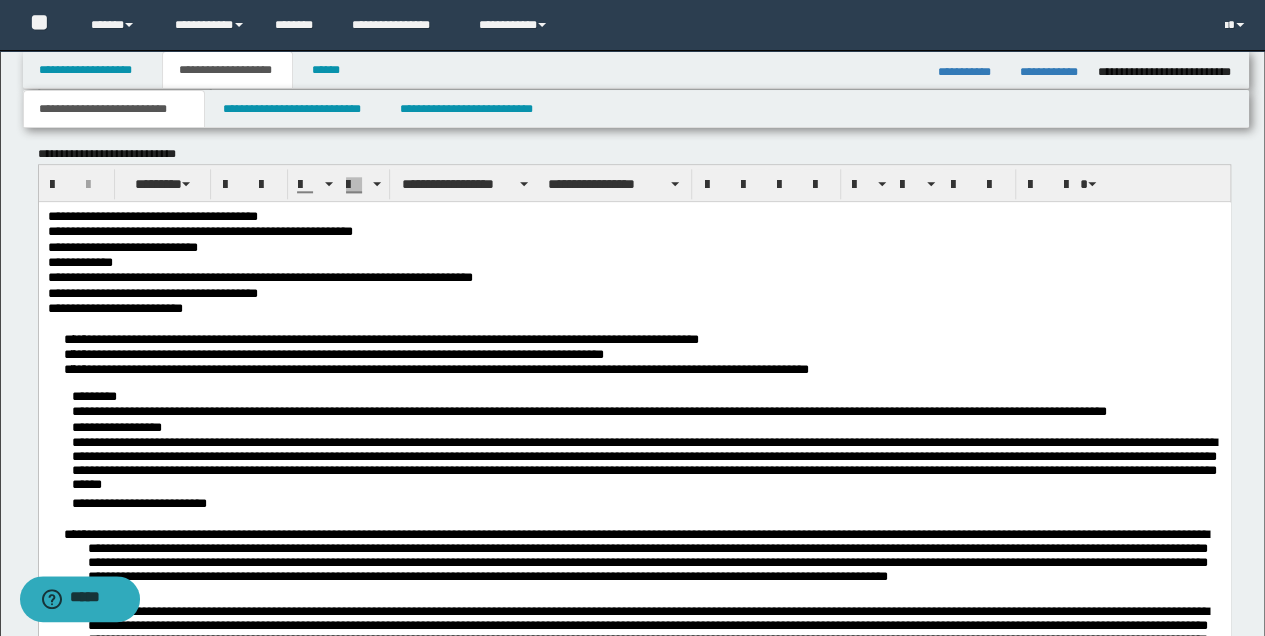 scroll, scrollTop: 1000, scrollLeft: 0, axis: vertical 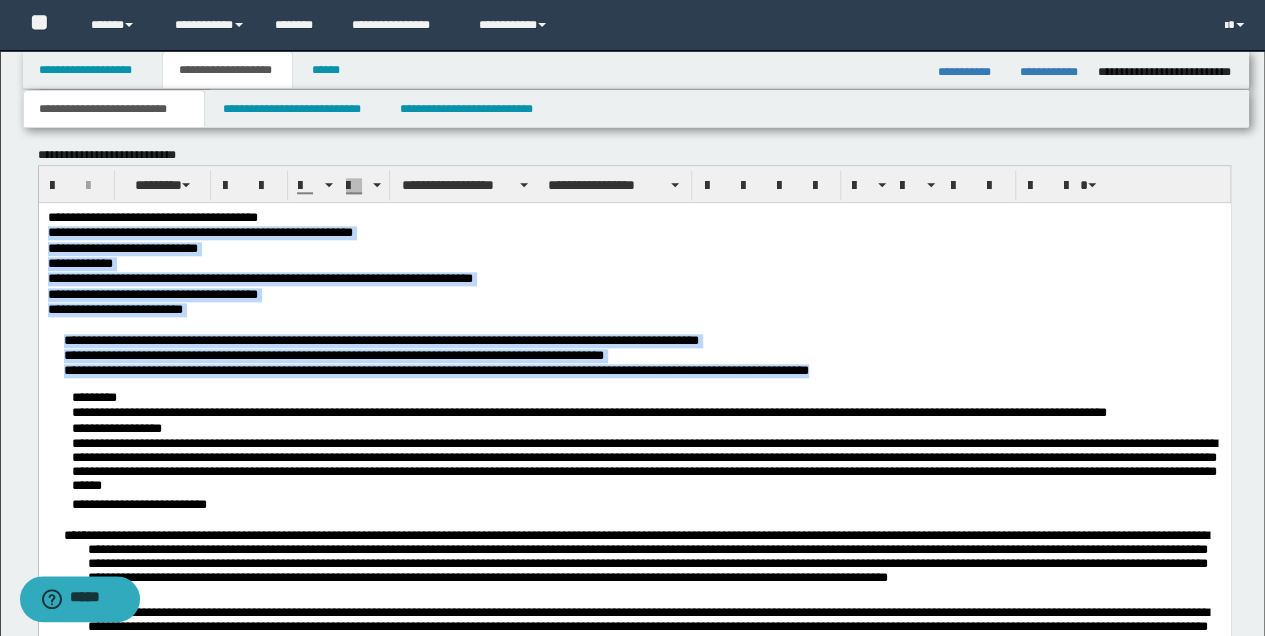 drag, startPoint x: 46, startPoint y: 234, endPoint x: 1106, endPoint y: 372, distance: 1068.9453 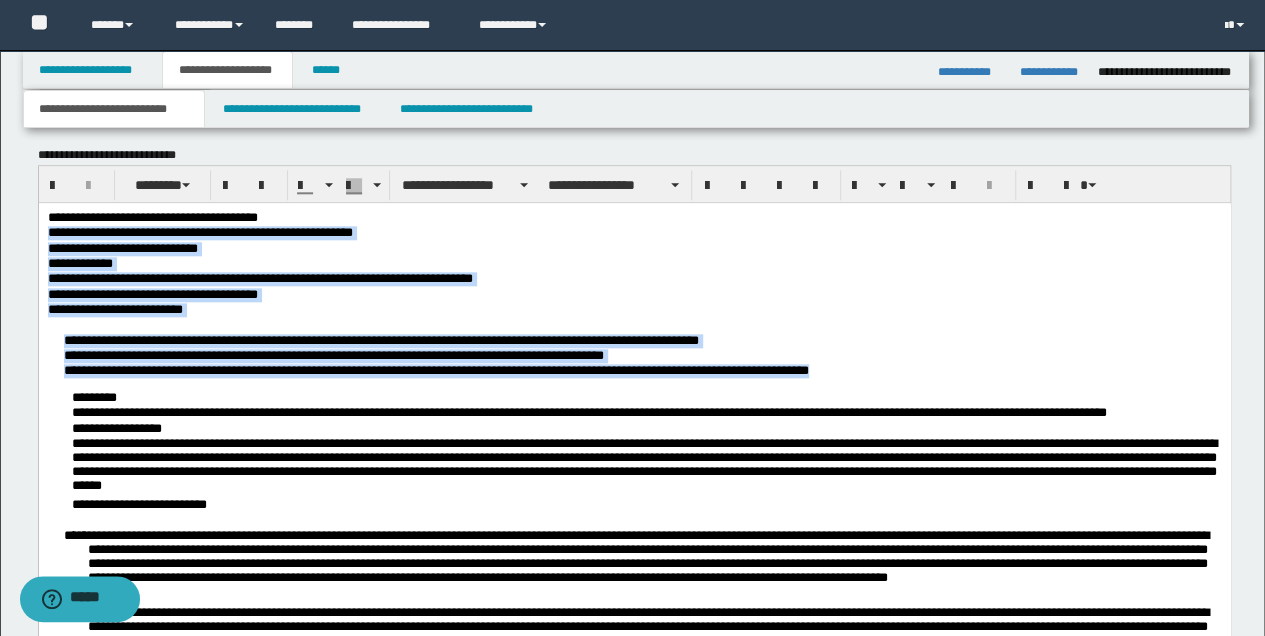 copy on "**********" 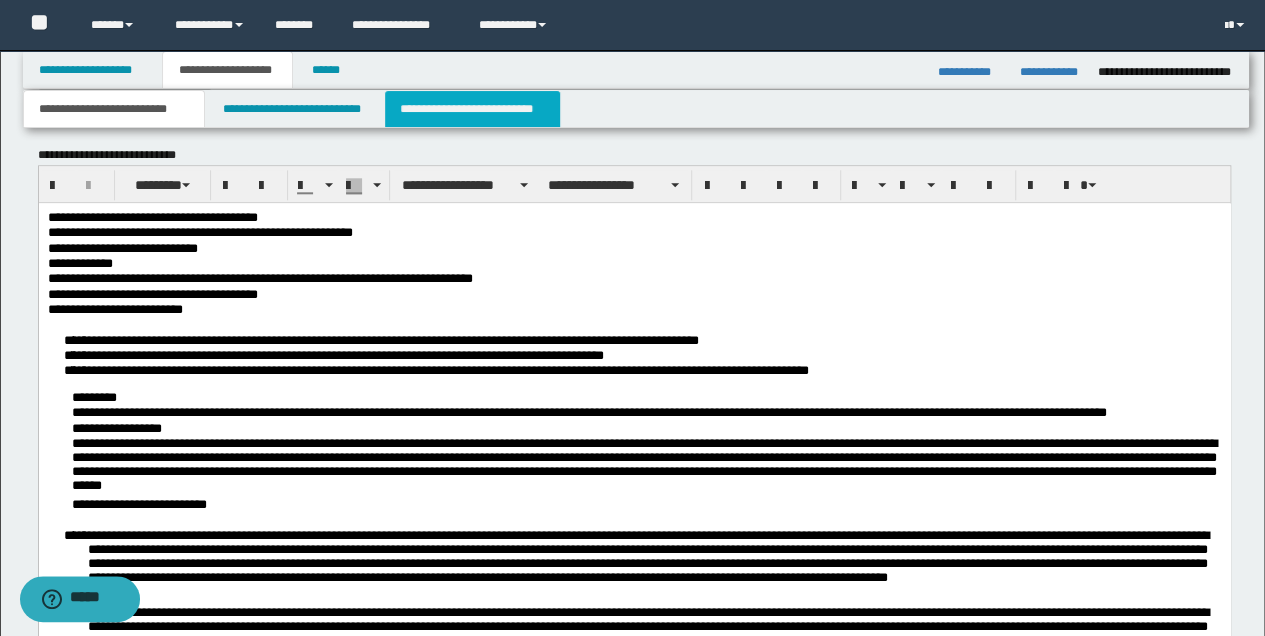 click on "**********" at bounding box center [472, 109] 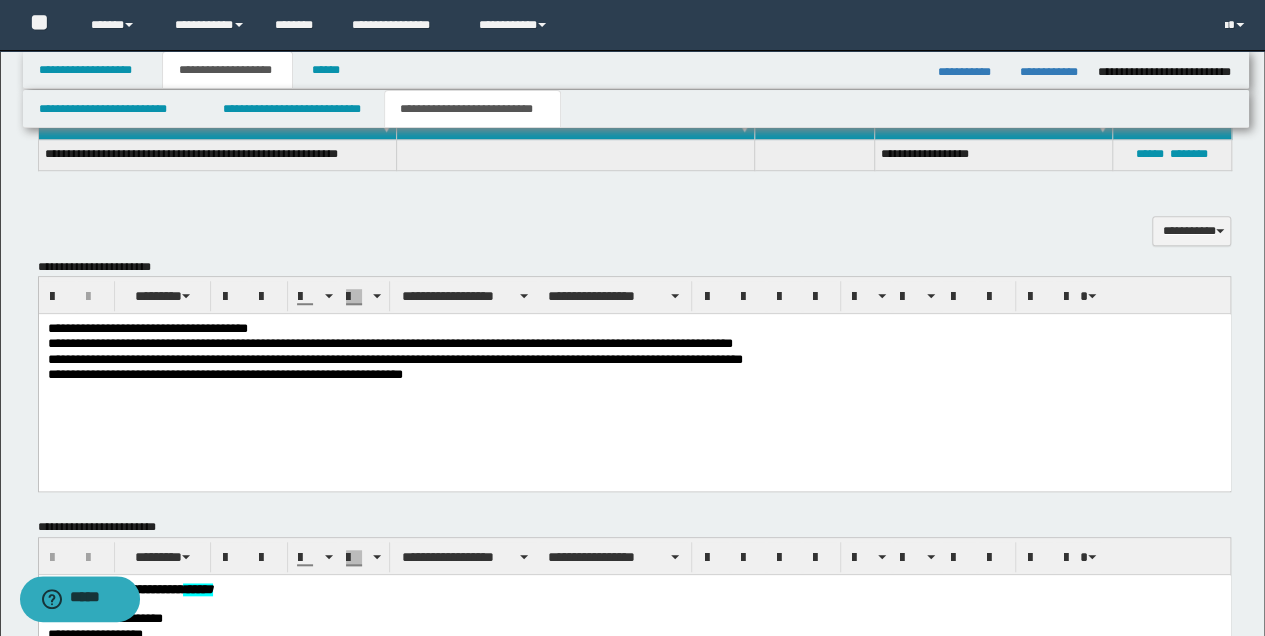 scroll, scrollTop: 466, scrollLeft: 0, axis: vertical 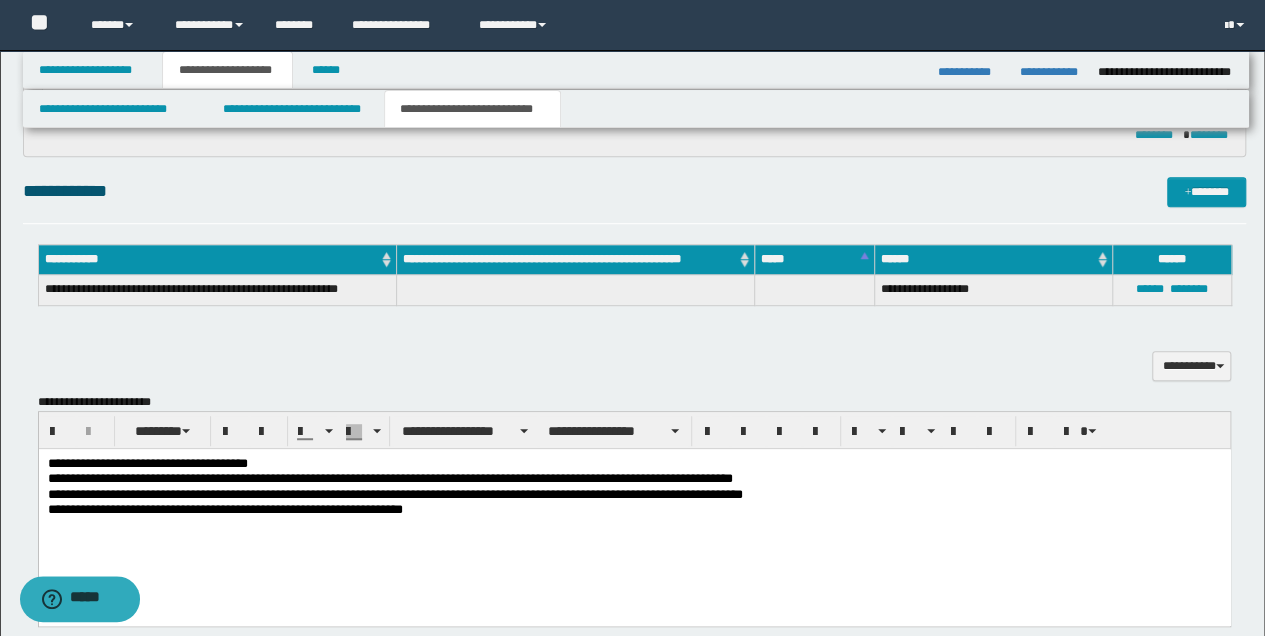 click on "**********" at bounding box center (634, 512) 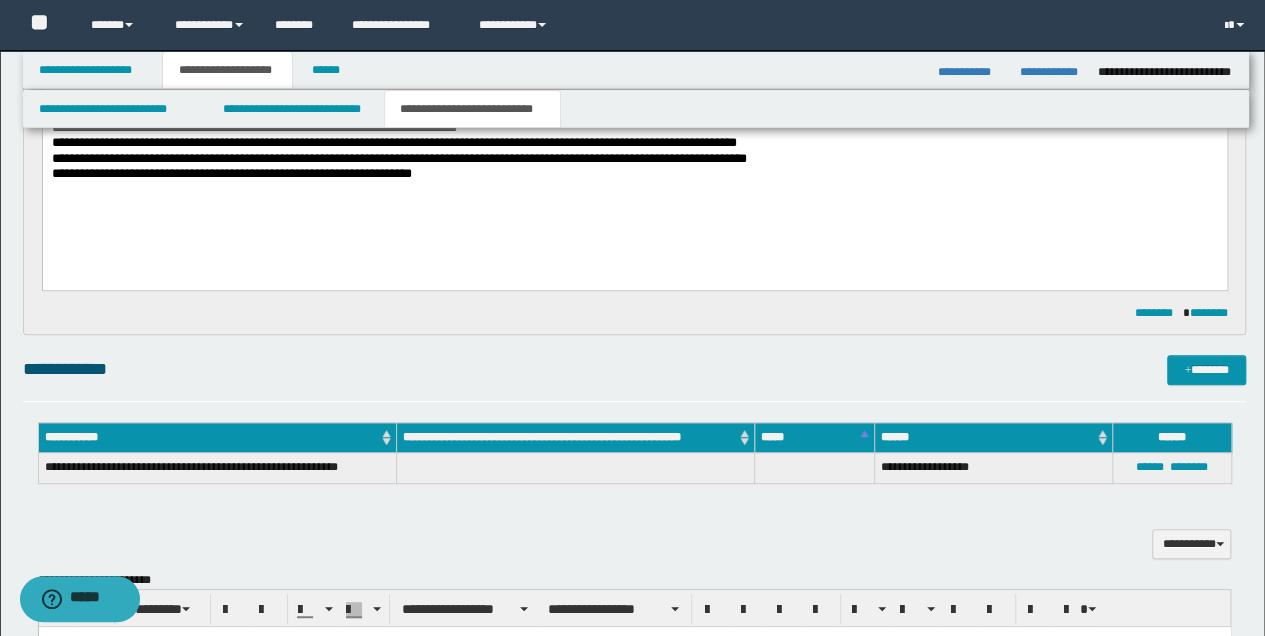 scroll, scrollTop: 466, scrollLeft: 0, axis: vertical 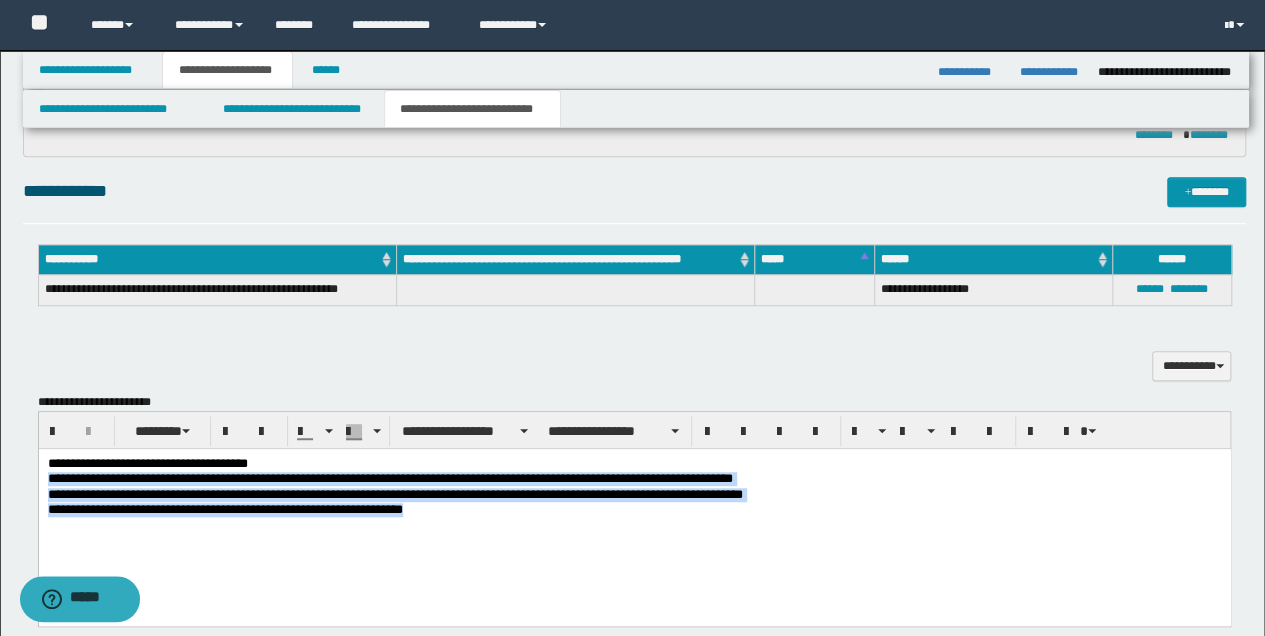 drag, startPoint x: 46, startPoint y: 480, endPoint x: 440, endPoint y: 514, distance: 395.4643 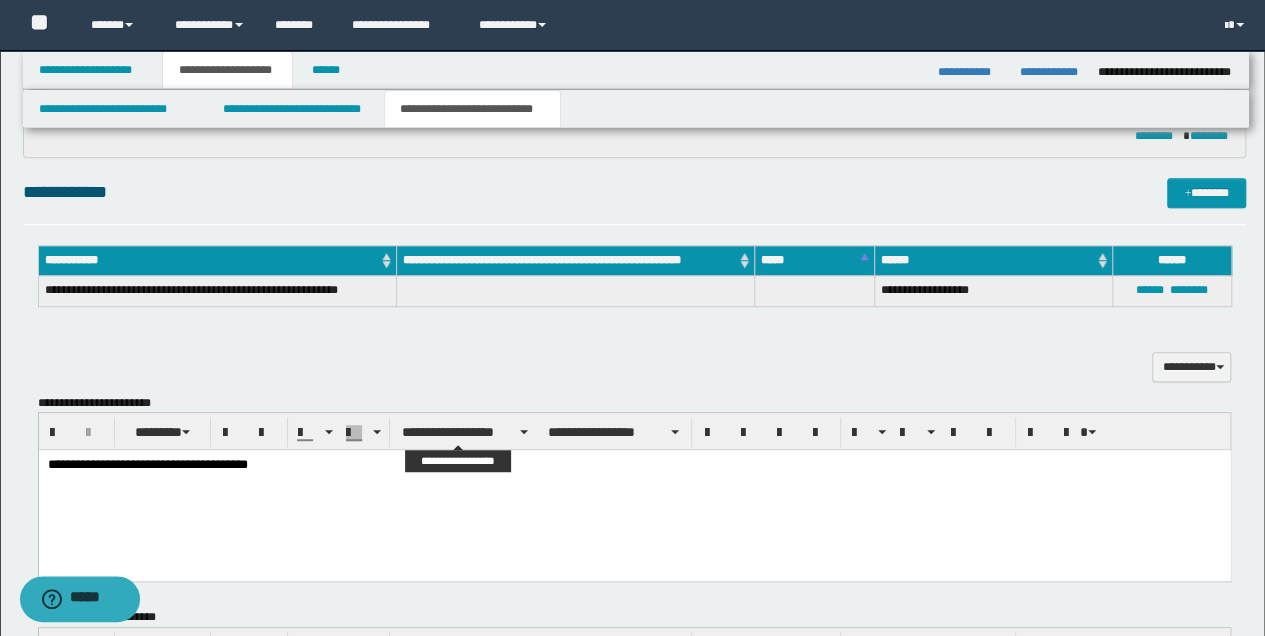 scroll, scrollTop: 466, scrollLeft: 0, axis: vertical 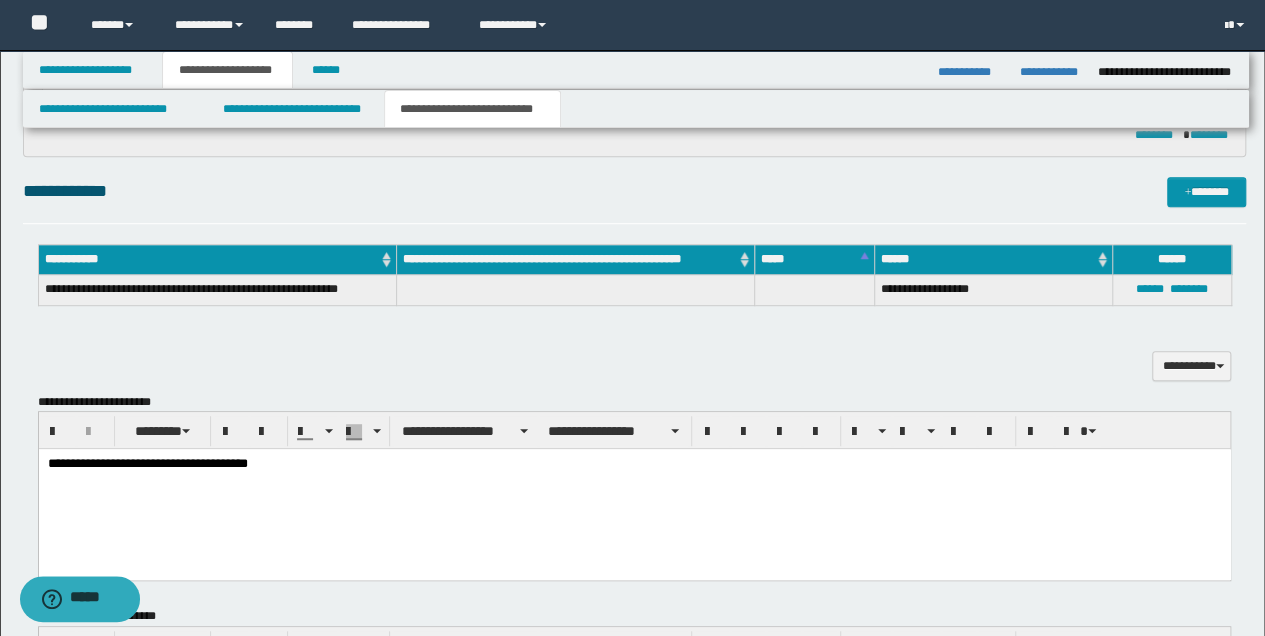 click on "**********" at bounding box center [634, 464] 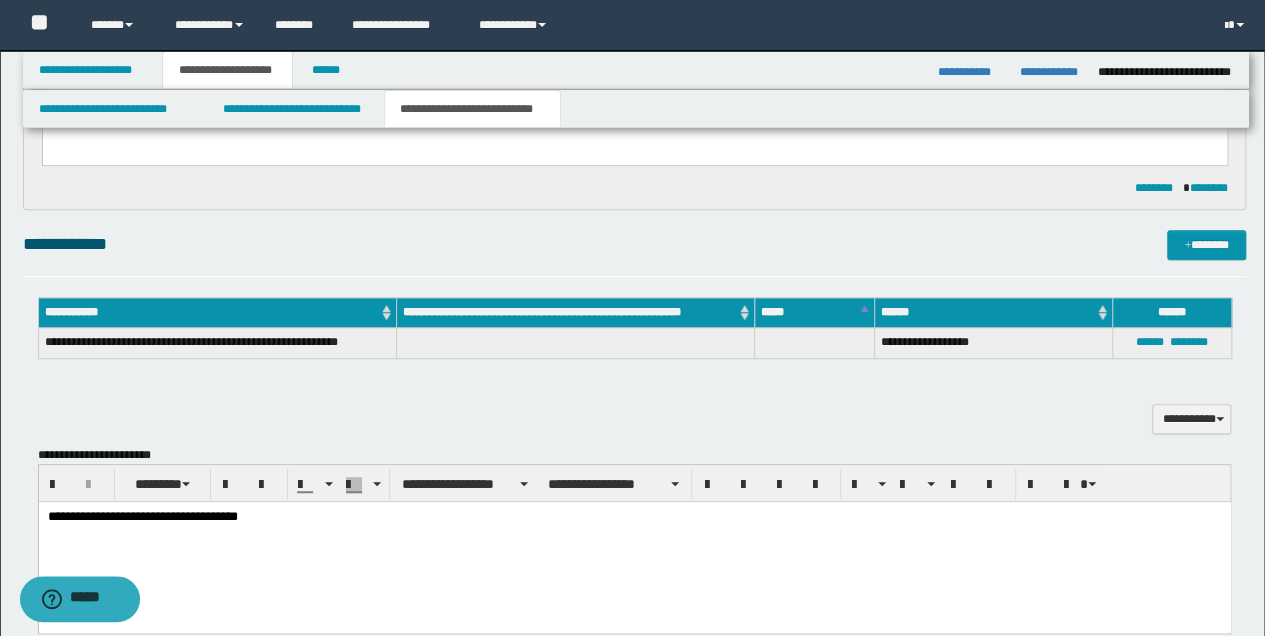 scroll, scrollTop: 533, scrollLeft: 0, axis: vertical 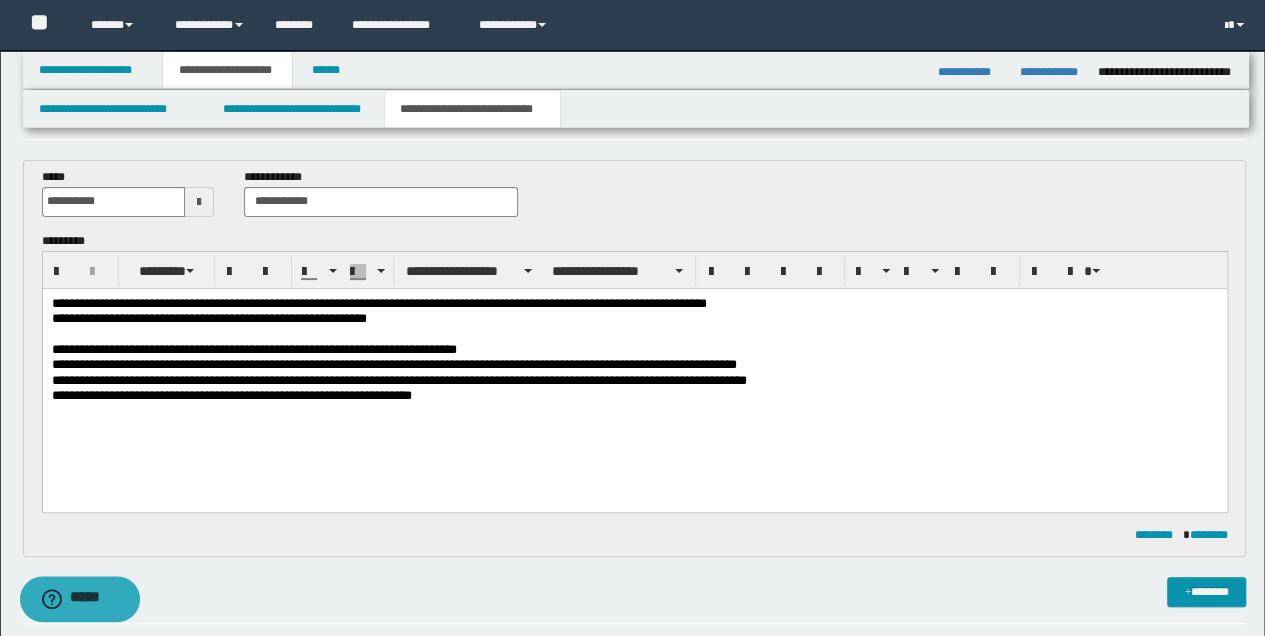 click on "**********" at bounding box center (634, 395) 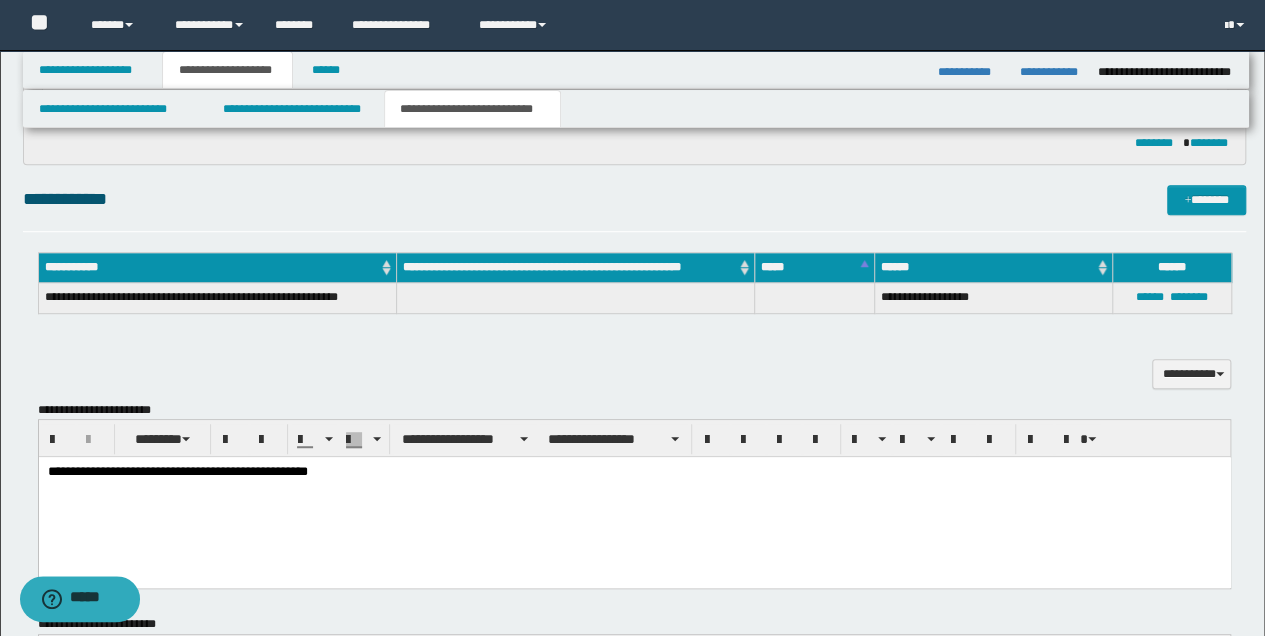 scroll, scrollTop: 466, scrollLeft: 0, axis: vertical 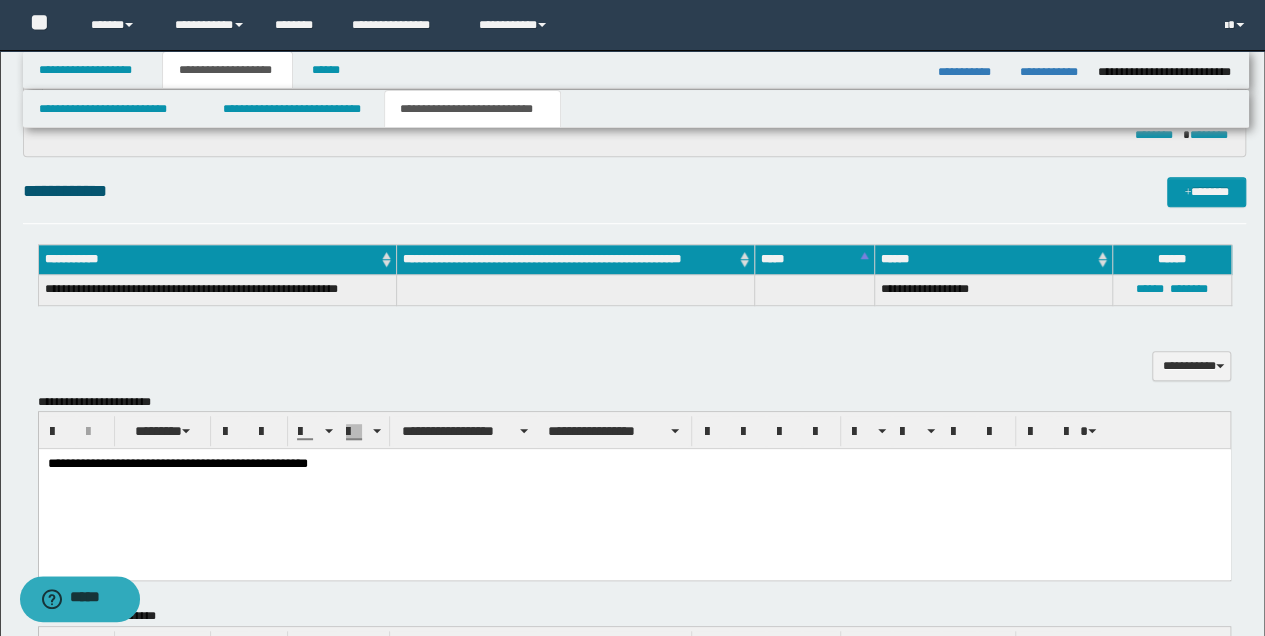 click on "**********" at bounding box center [634, 489] 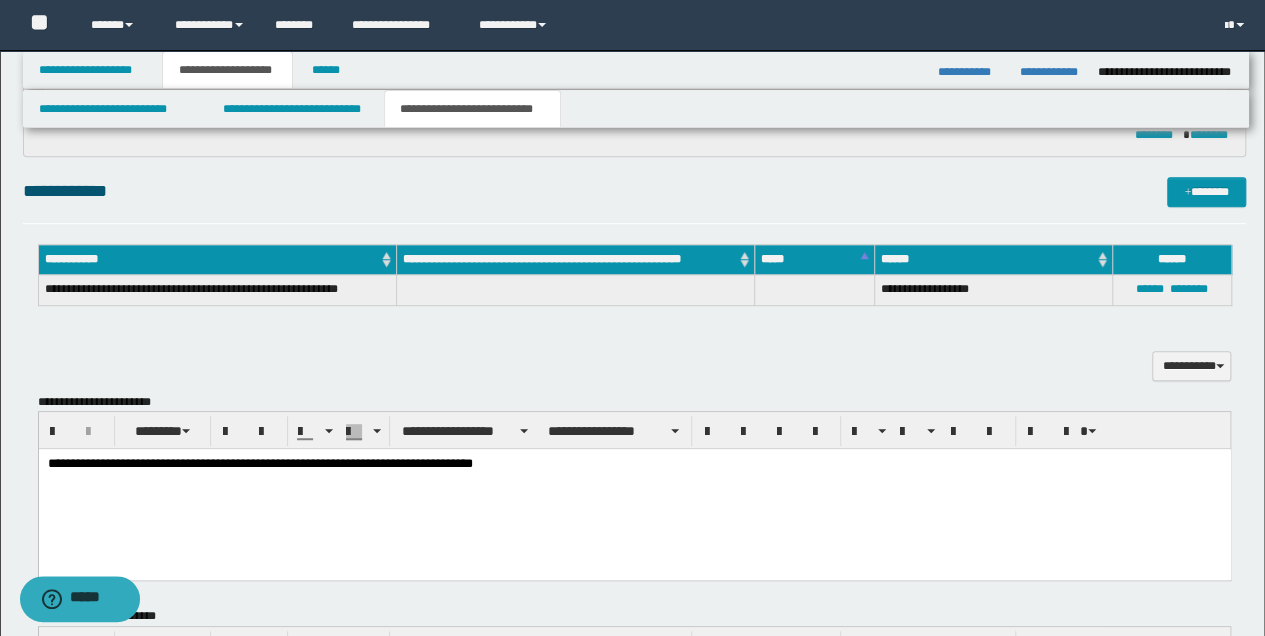 click on "**********" at bounding box center (634, 464) 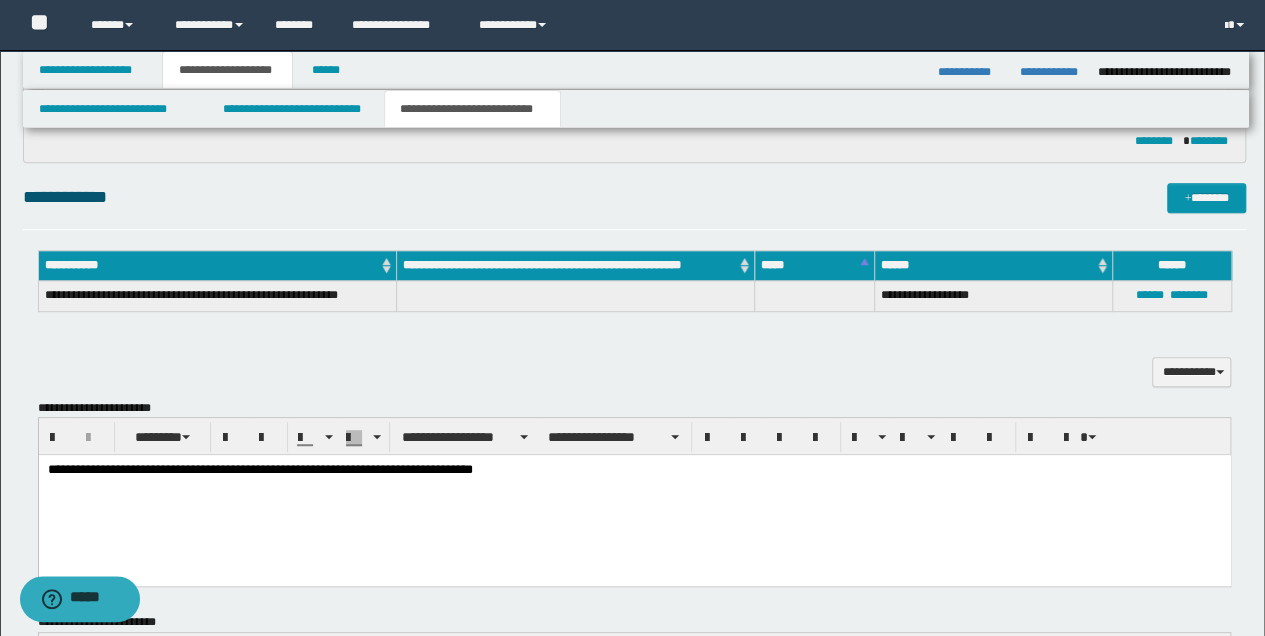 scroll, scrollTop: 466, scrollLeft: 0, axis: vertical 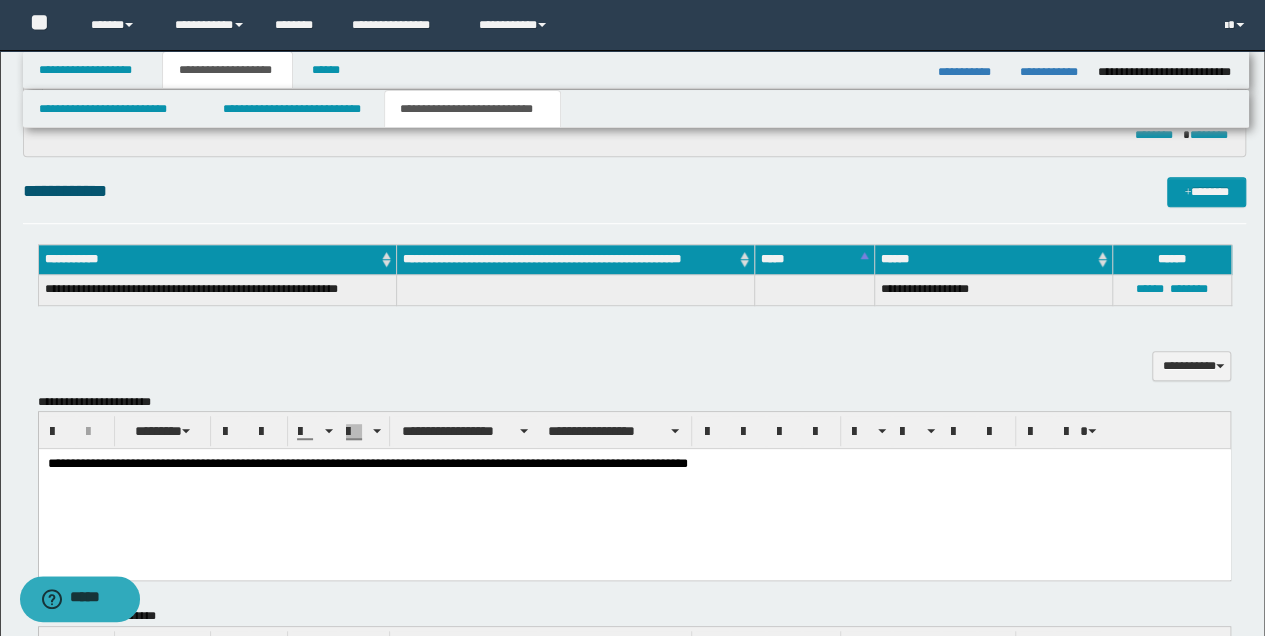 click on "**********" at bounding box center [634, 489] 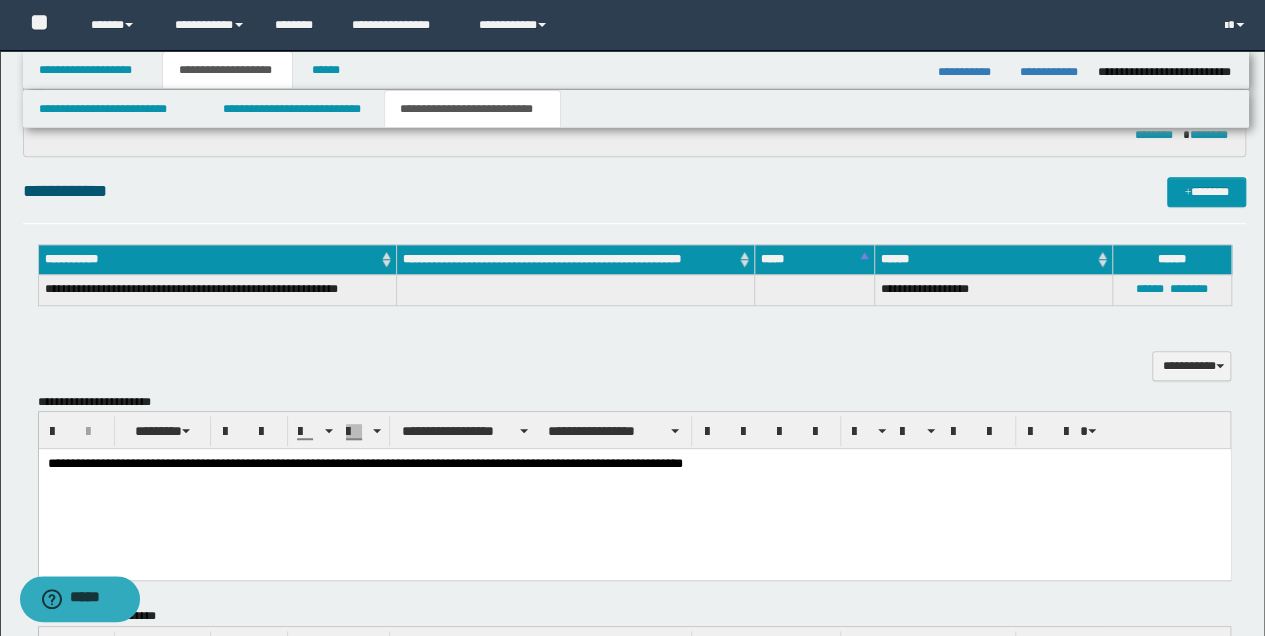 click on "**********" at bounding box center [634, 464] 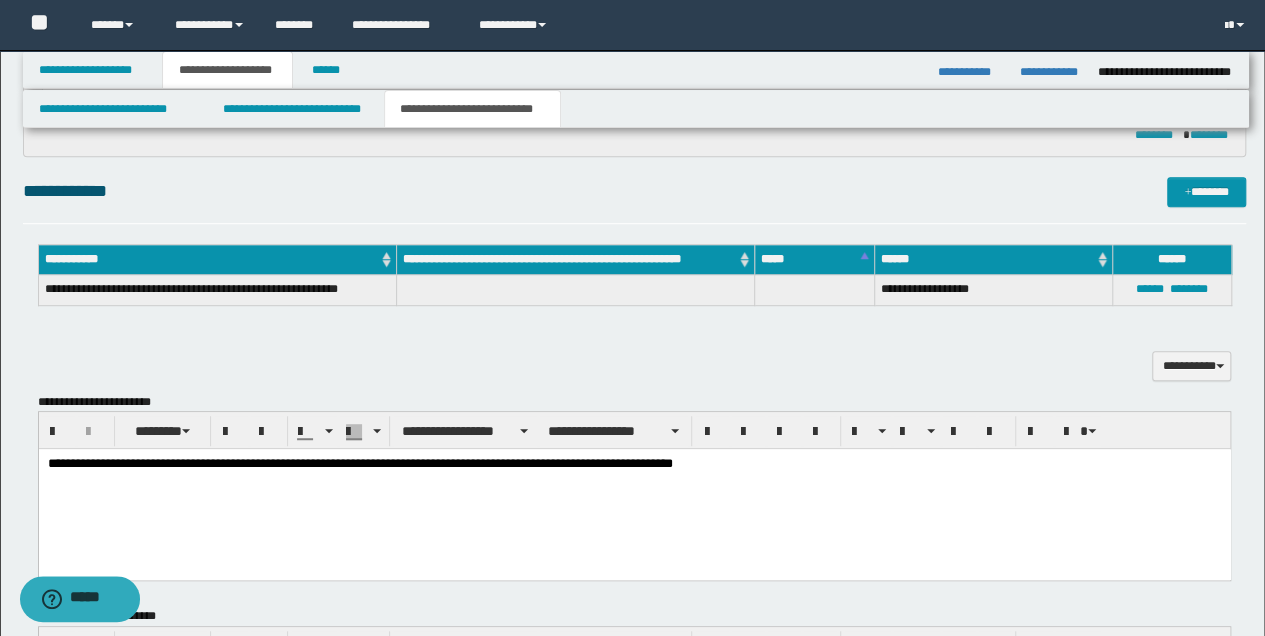 scroll, scrollTop: 600, scrollLeft: 0, axis: vertical 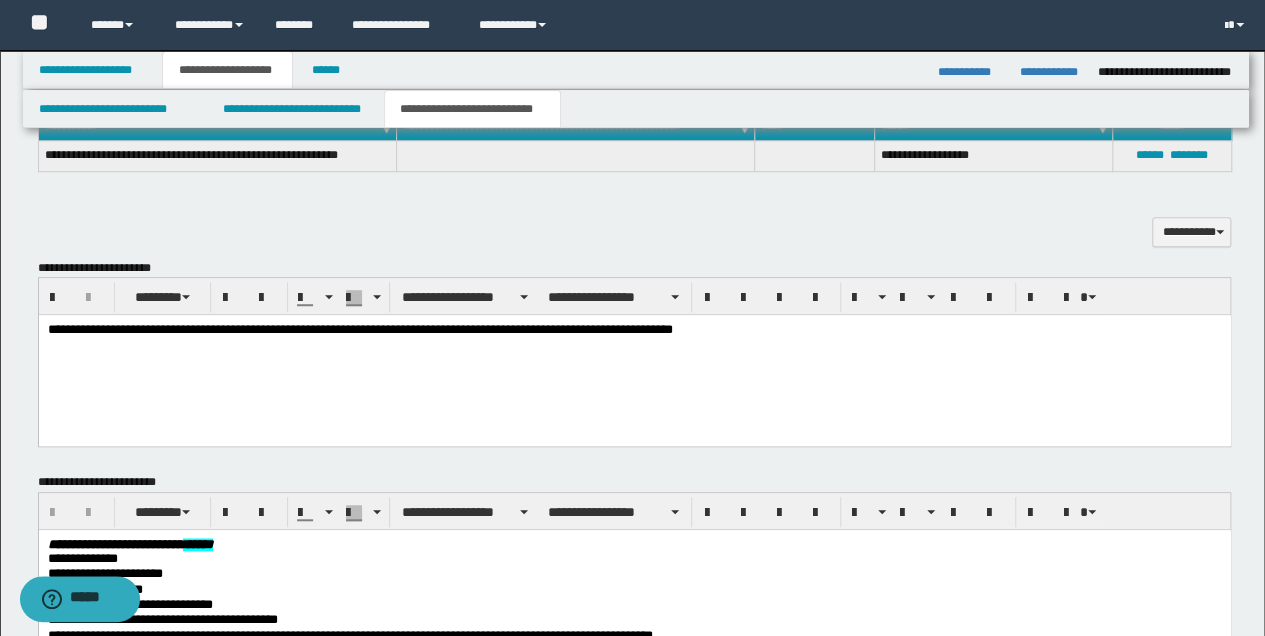 click on "**********" at bounding box center (634, 330) 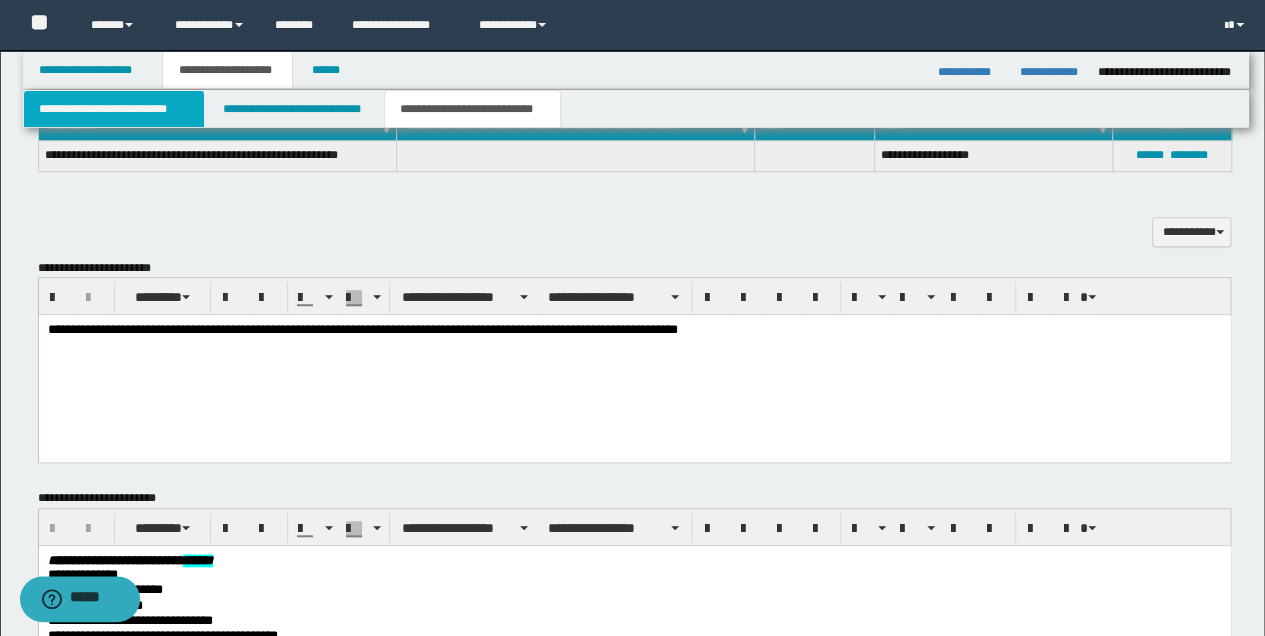 click on "**********" at bounding box center (114, 109) 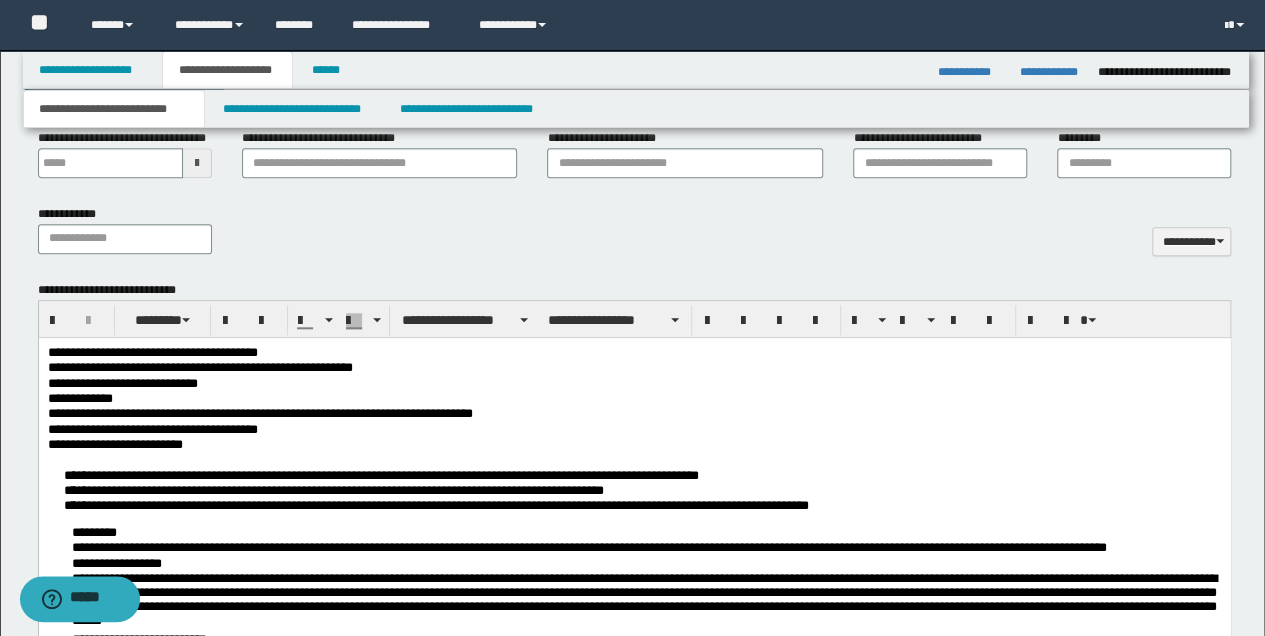 scroll, scrollTop: 1000, scrollLeft: 0, axis: vertical 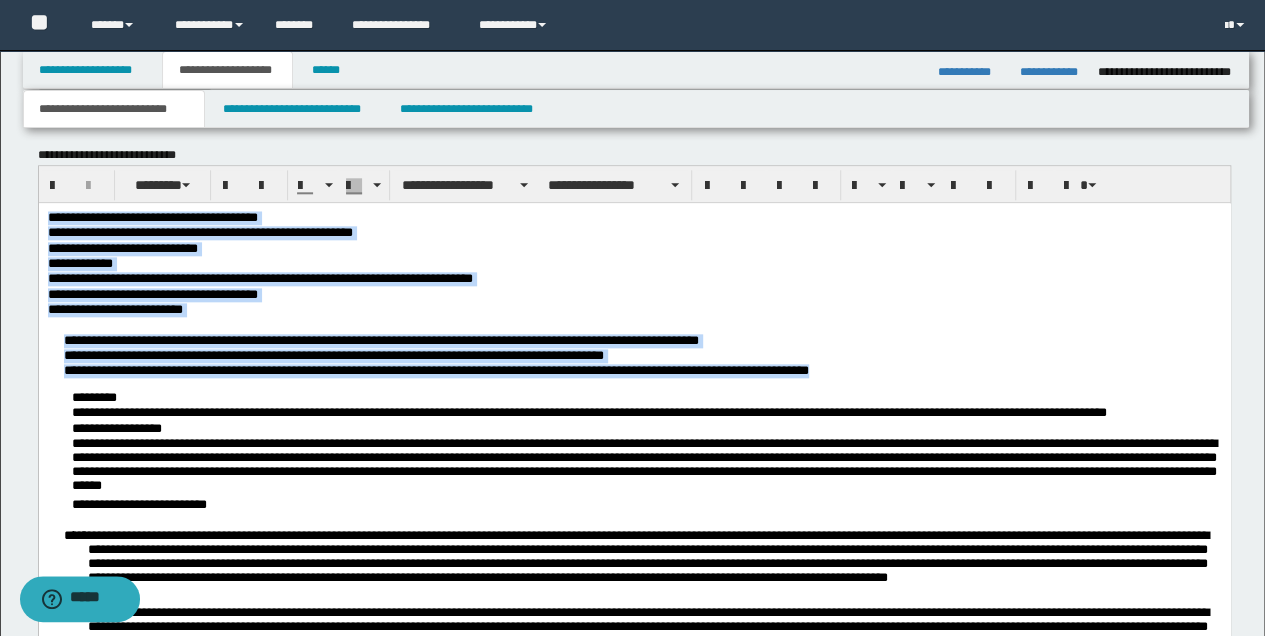 drag, startPoint x: 48, startPoint y: 220, endPoint x: 1118, endPoint y: 372, distance: 1080.7423 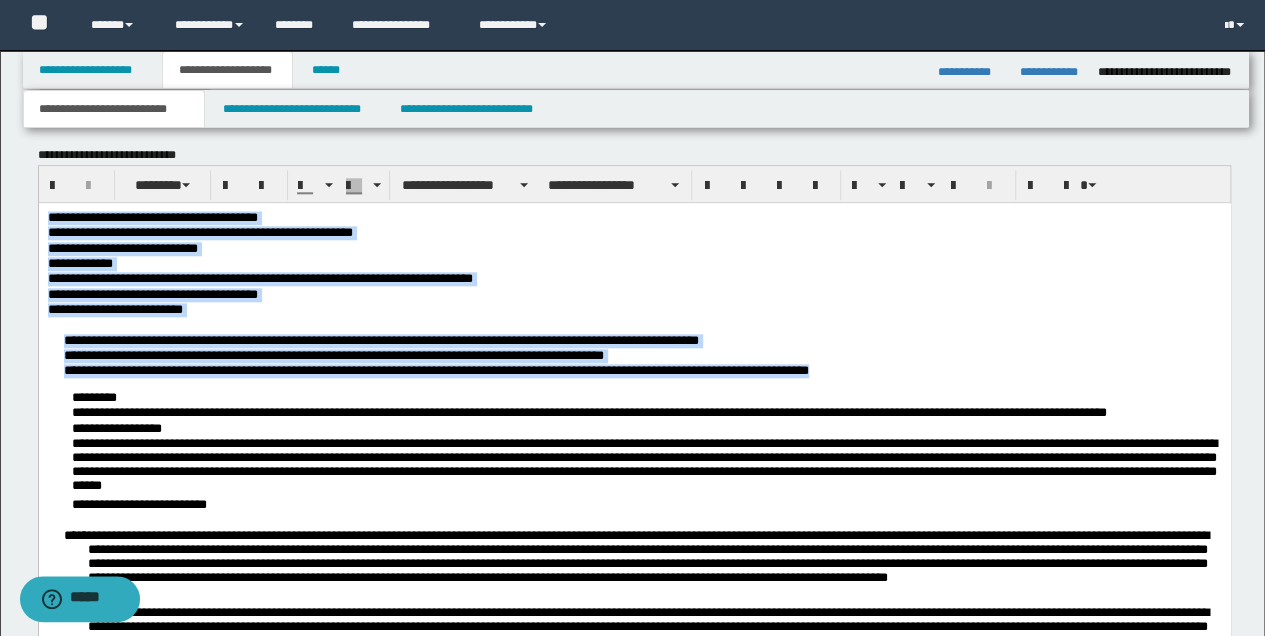 copy on "**********" 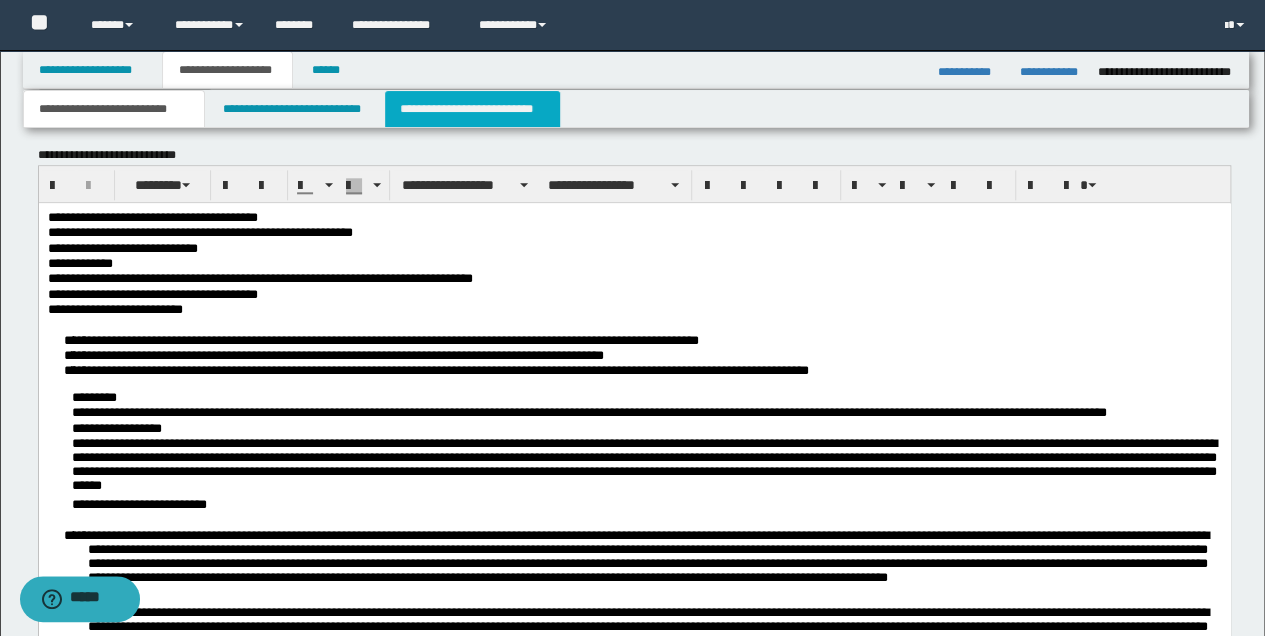 click on "**********" at bounding box center (472, 109) 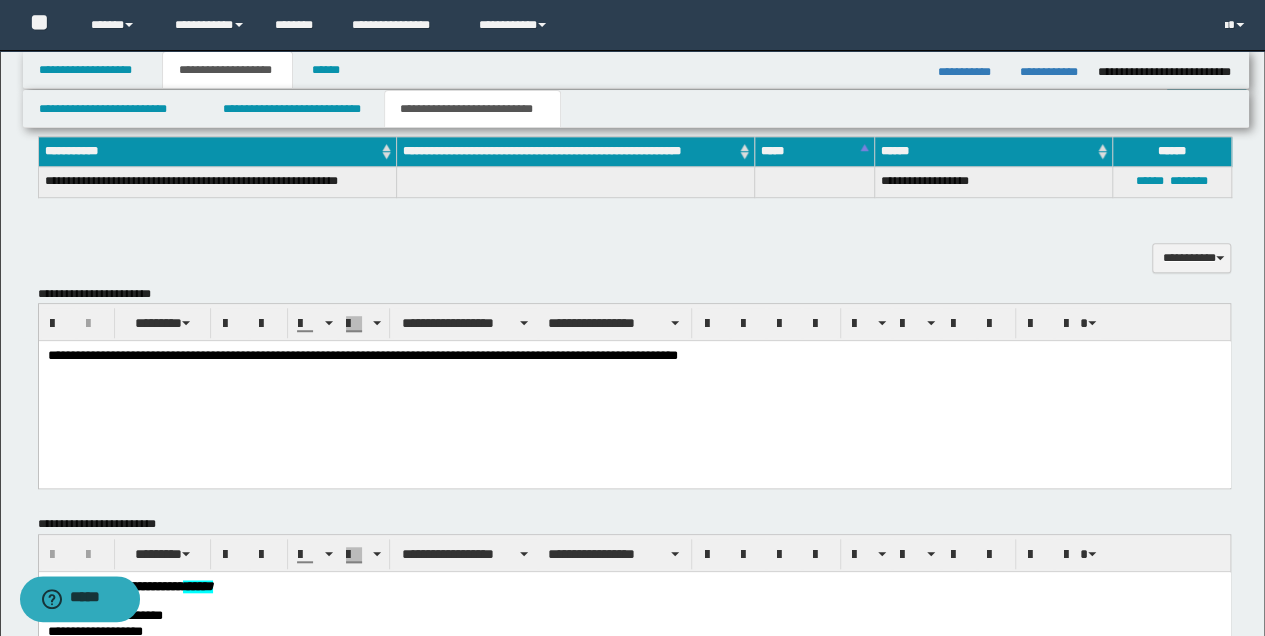 scroll, scrollTop: 466, scrollLeft: 0, axis: vertical 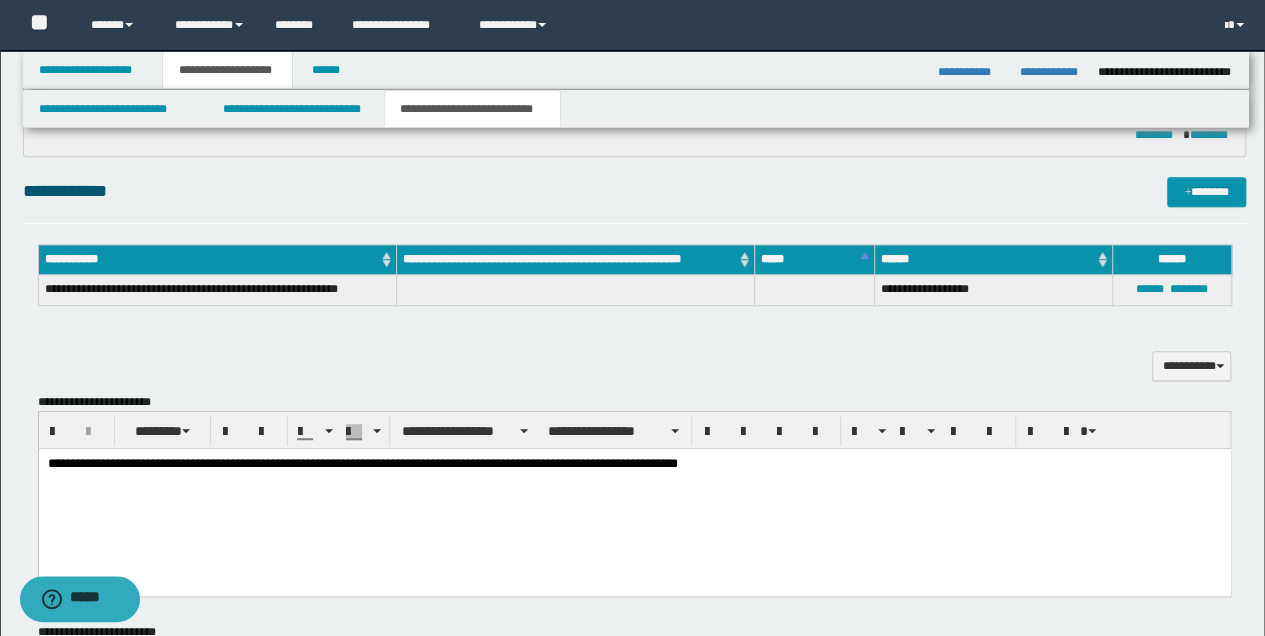 click on "**********" at bounding box center [634, 464] 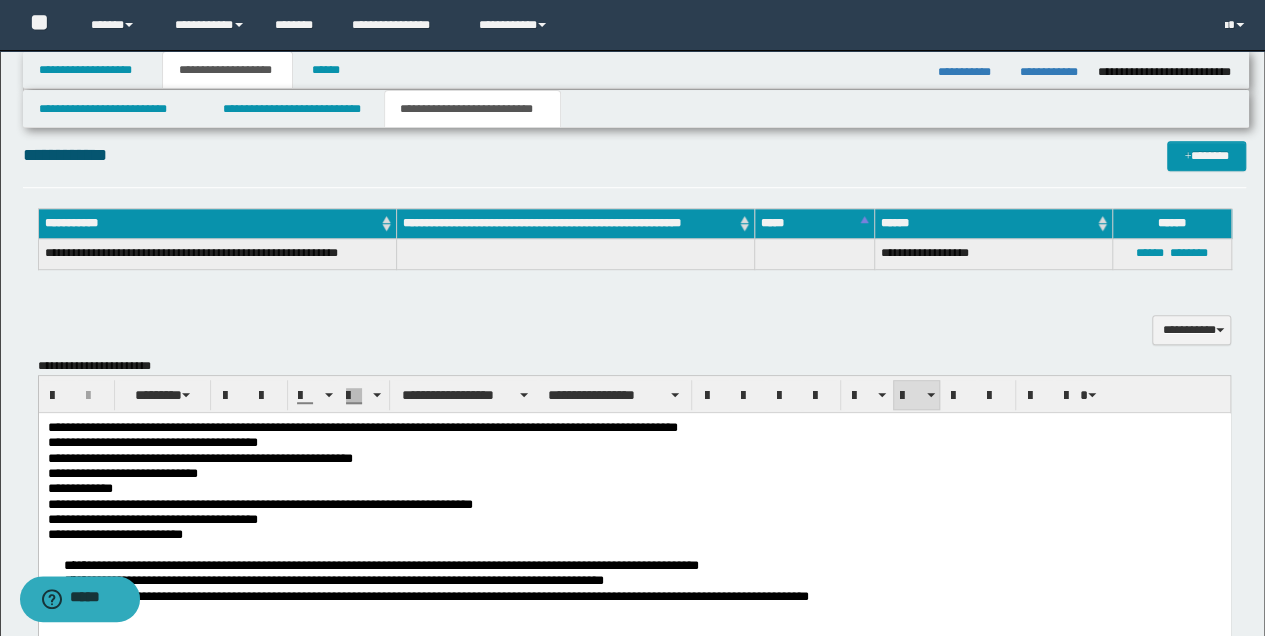 scroll, scrollTop: 533, scrollLeft: 0, axis: vertical 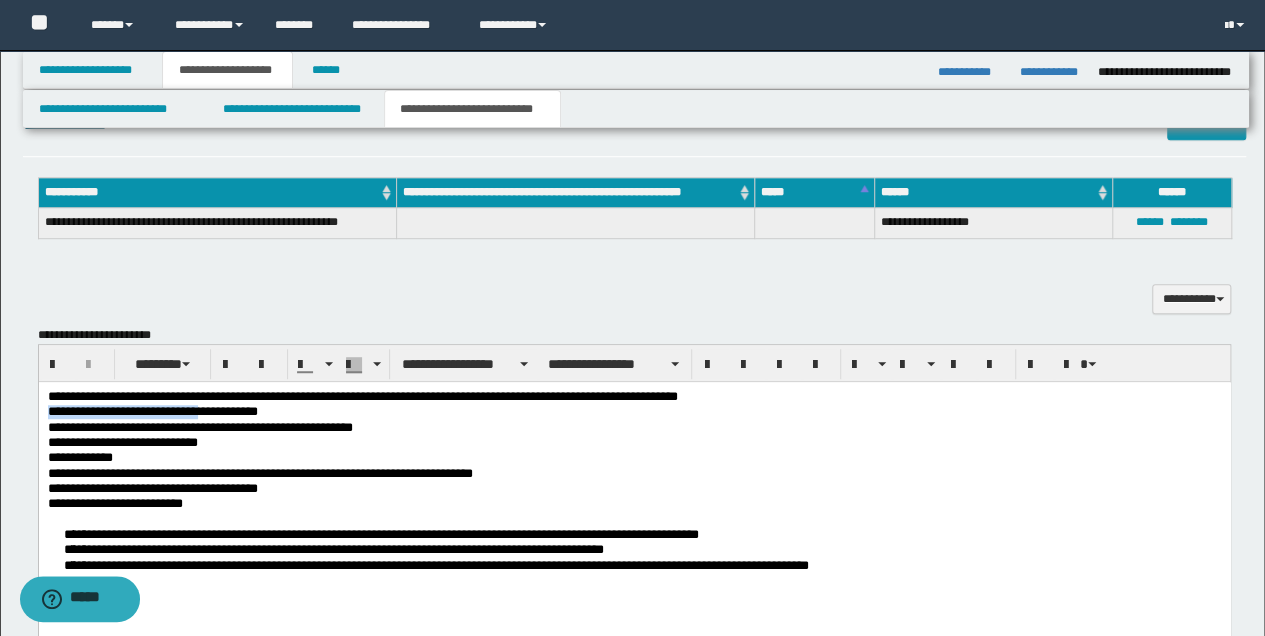 drag, startPoint x: 269, startPoint y: 413, endPoint x: 38, endPoint y: 798, distance: 448.9833 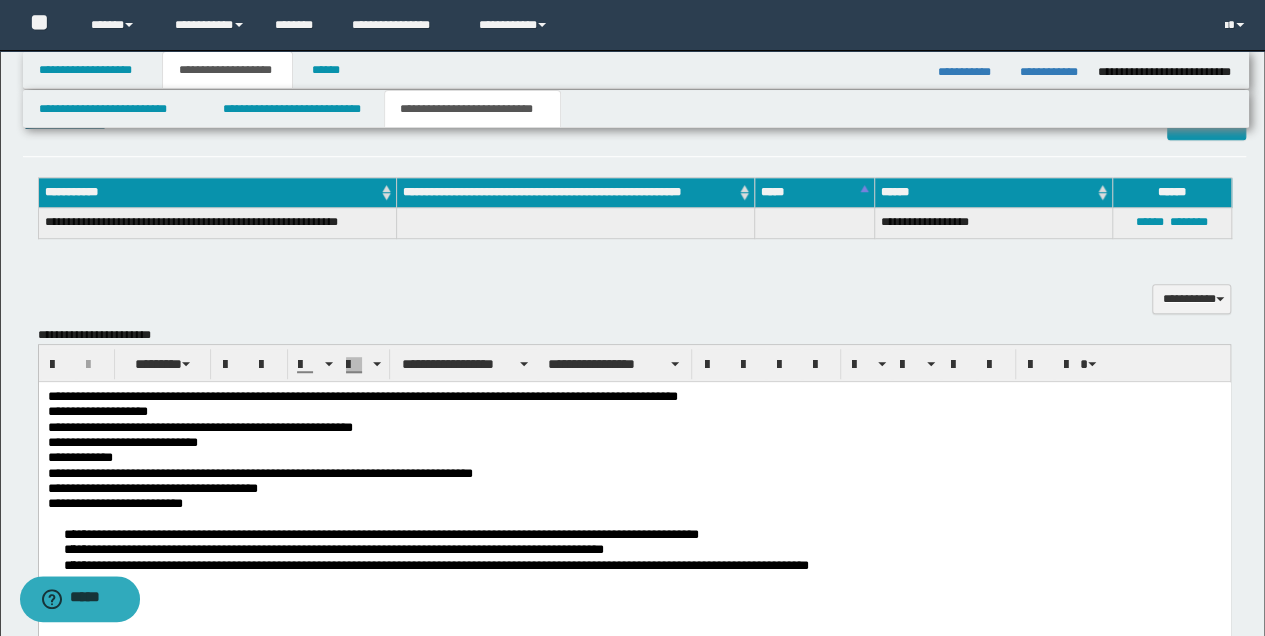 click on "**********" at bounding box center [634, 412] 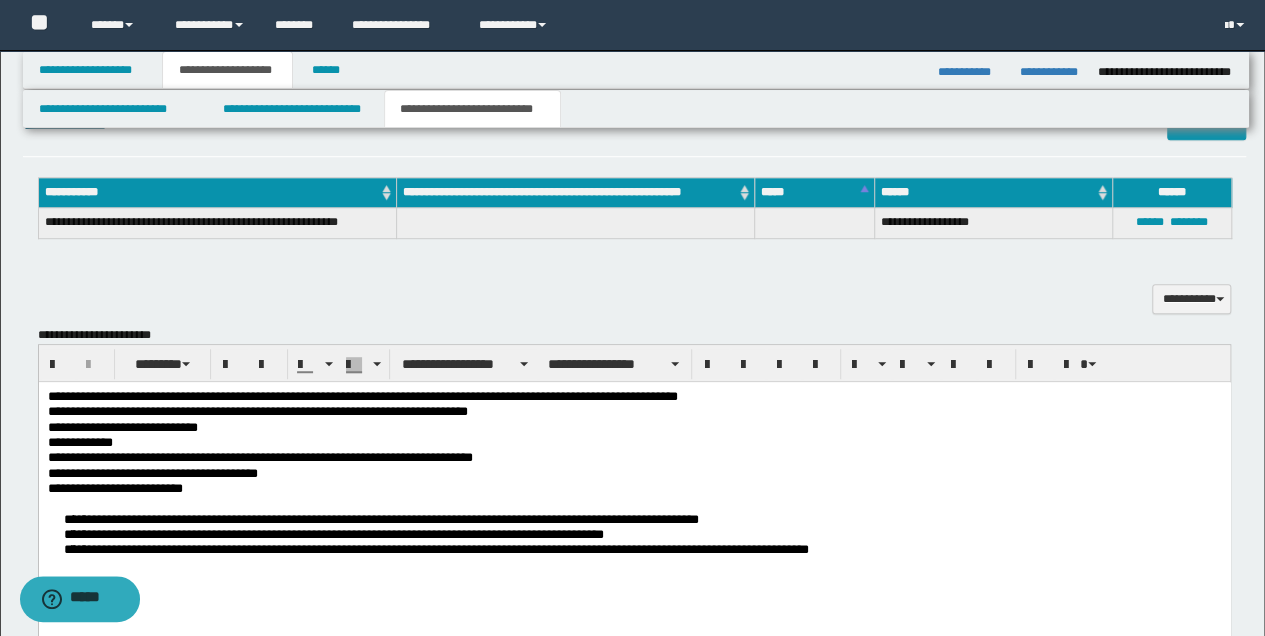 click on "**********" at bounding box center (634, 412) 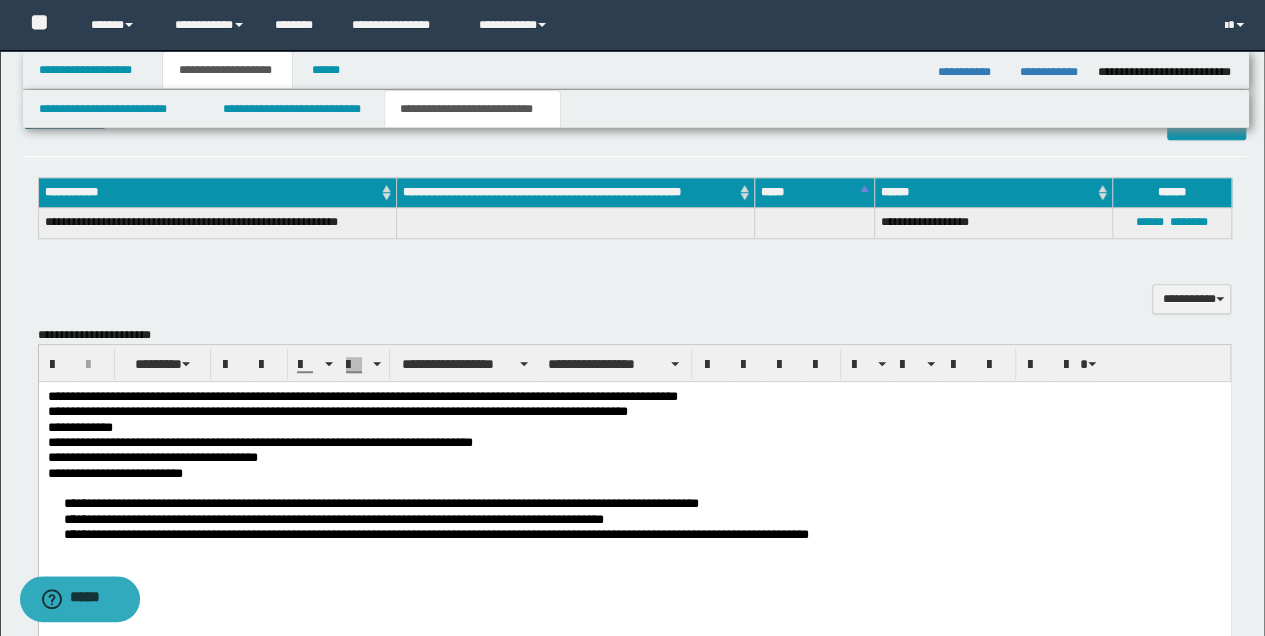 click on "**********" at bounding box center (634, 412) 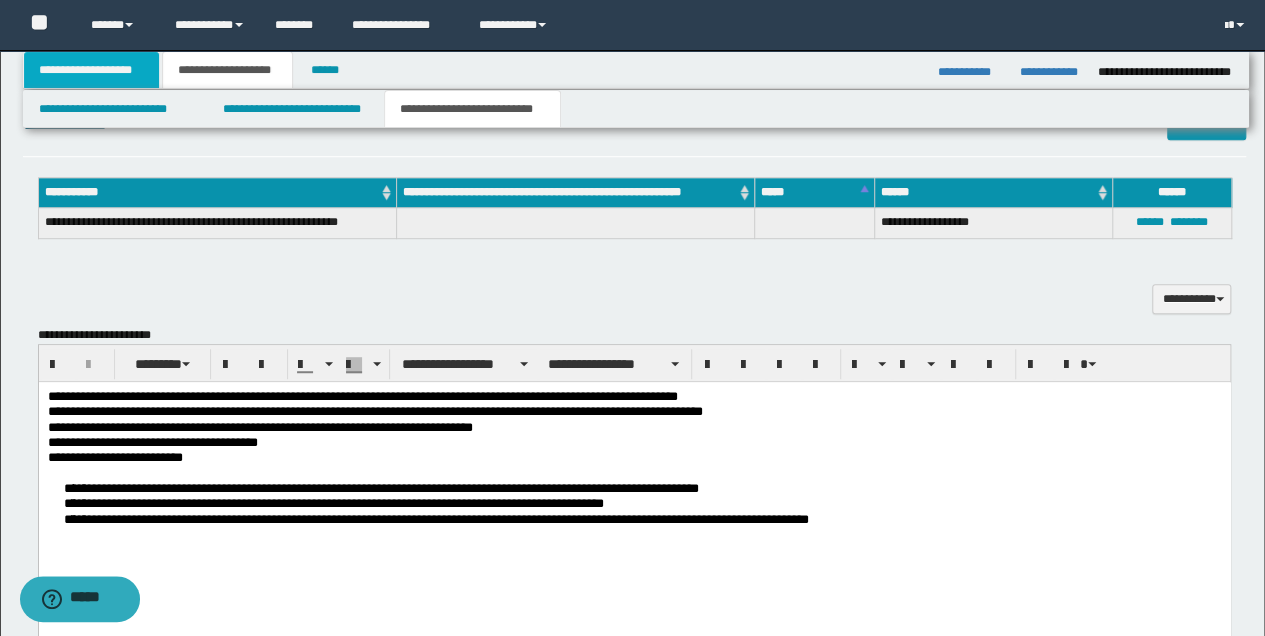 click on "**********" at bounding box center [92, 70] 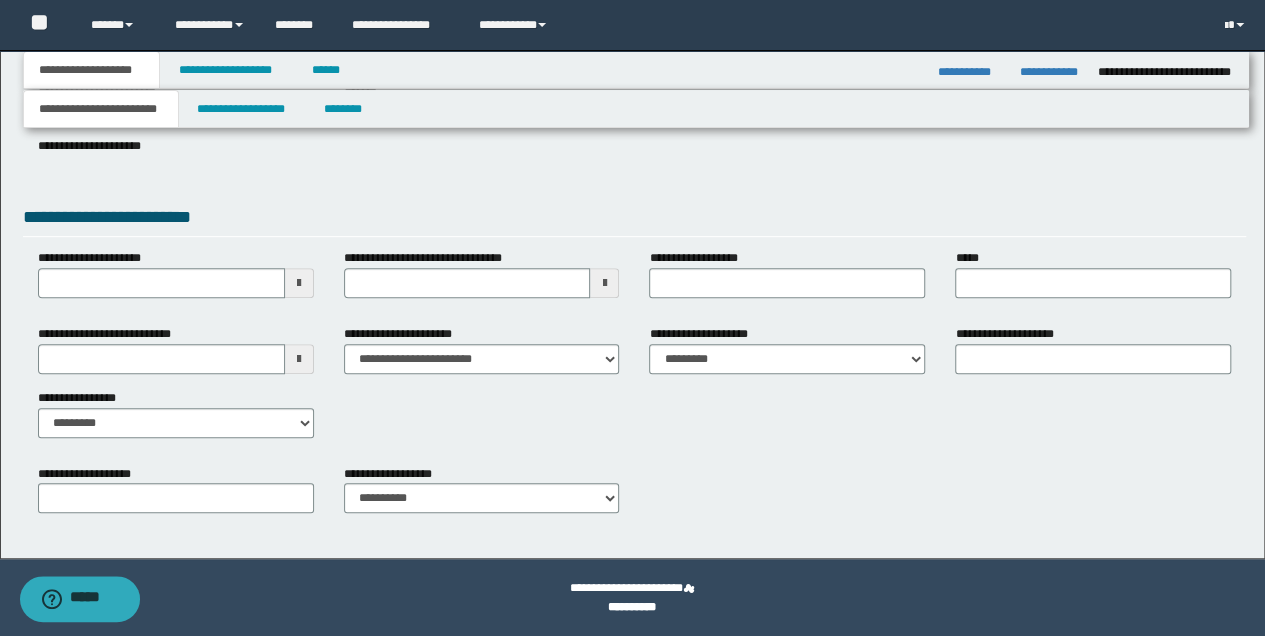 scroll, scrollTop: 310, scrollLeft: 0, axis: vertical 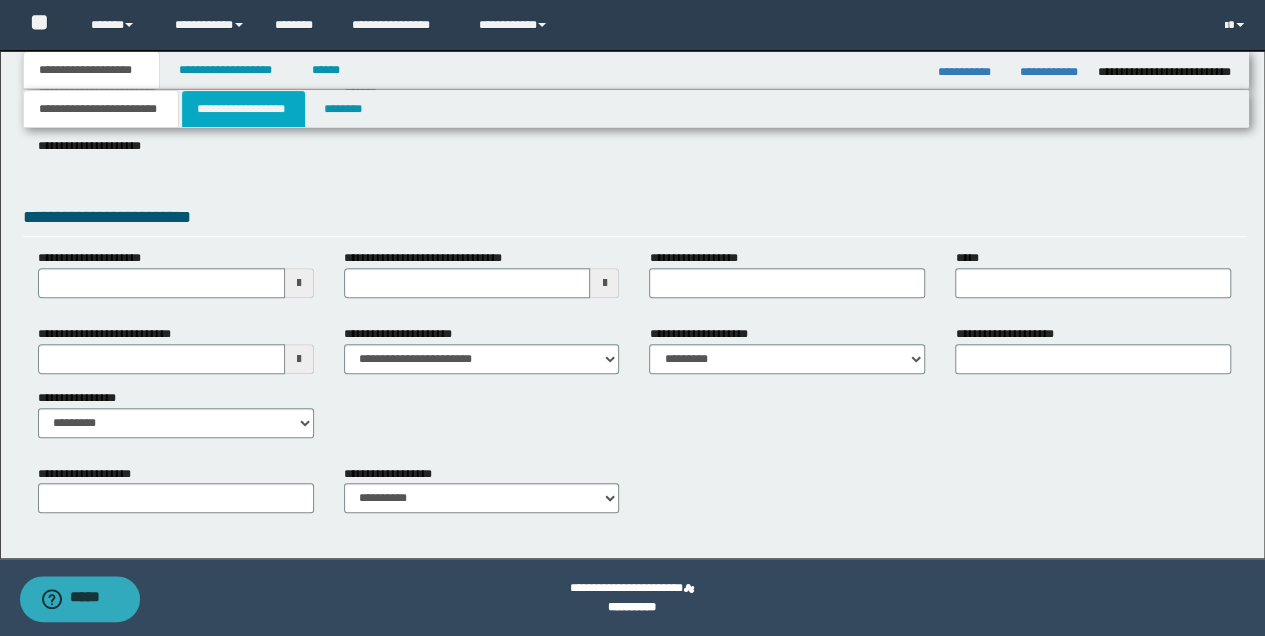 click on "**********" at bounding box center (243, 109) 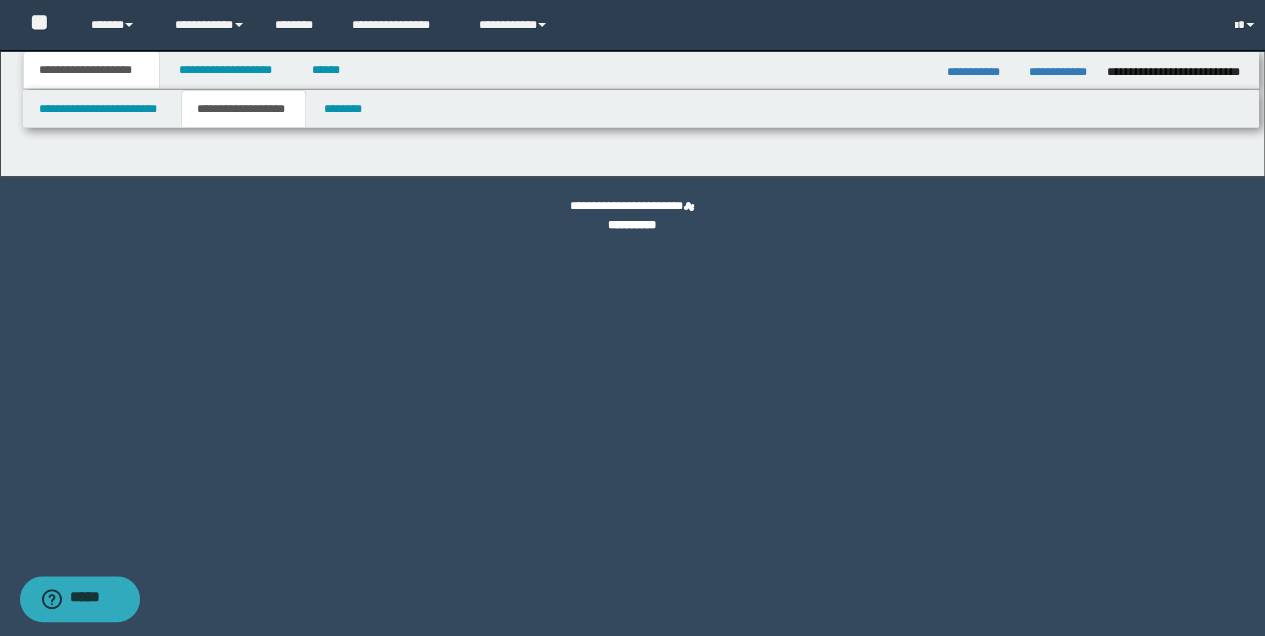 scroll, scrollTop: 0, scrollLeft: 0, axis: both 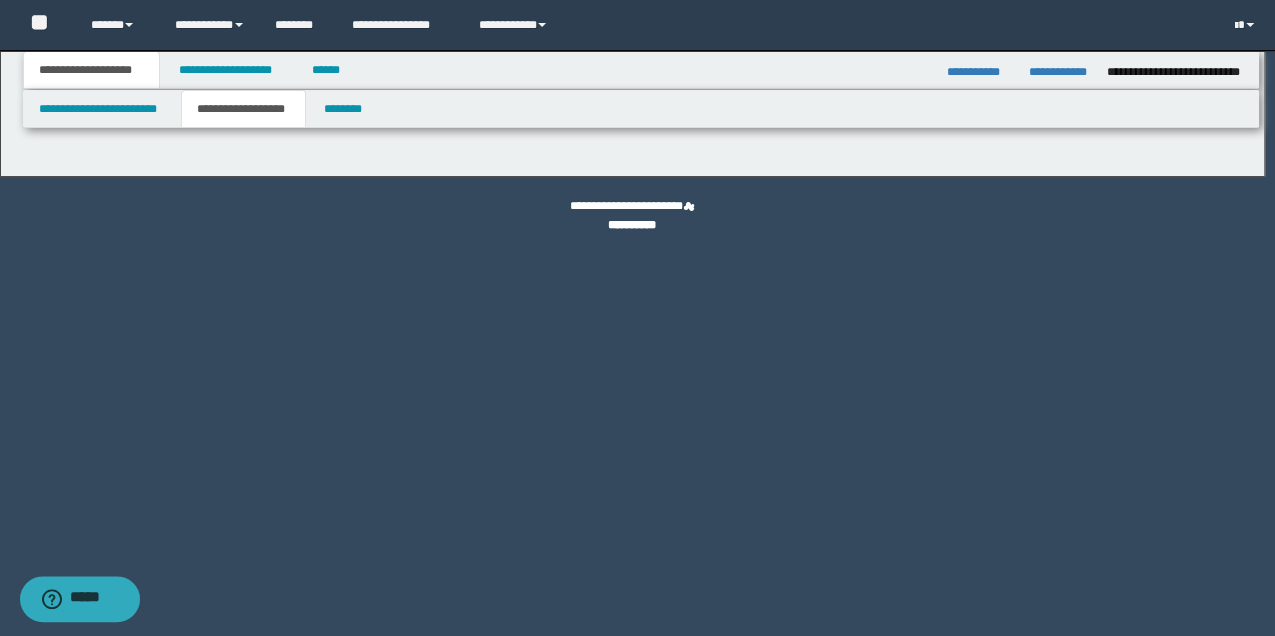 type on "********" 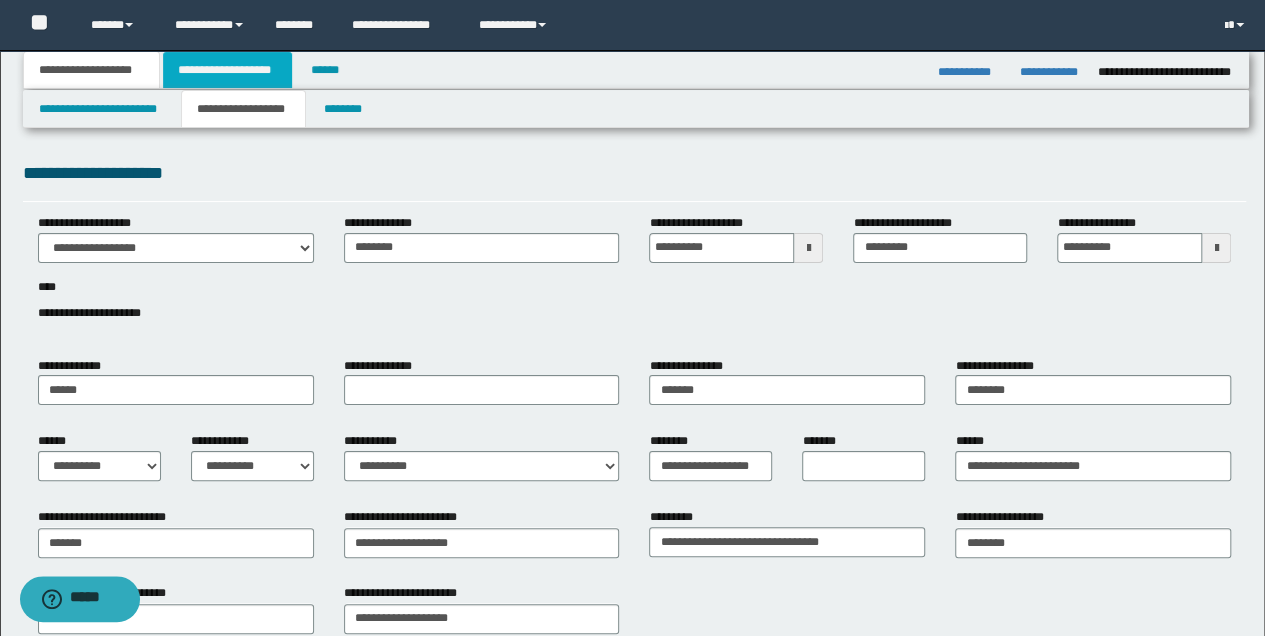 click on "**********" at bounding box center (227, 70) 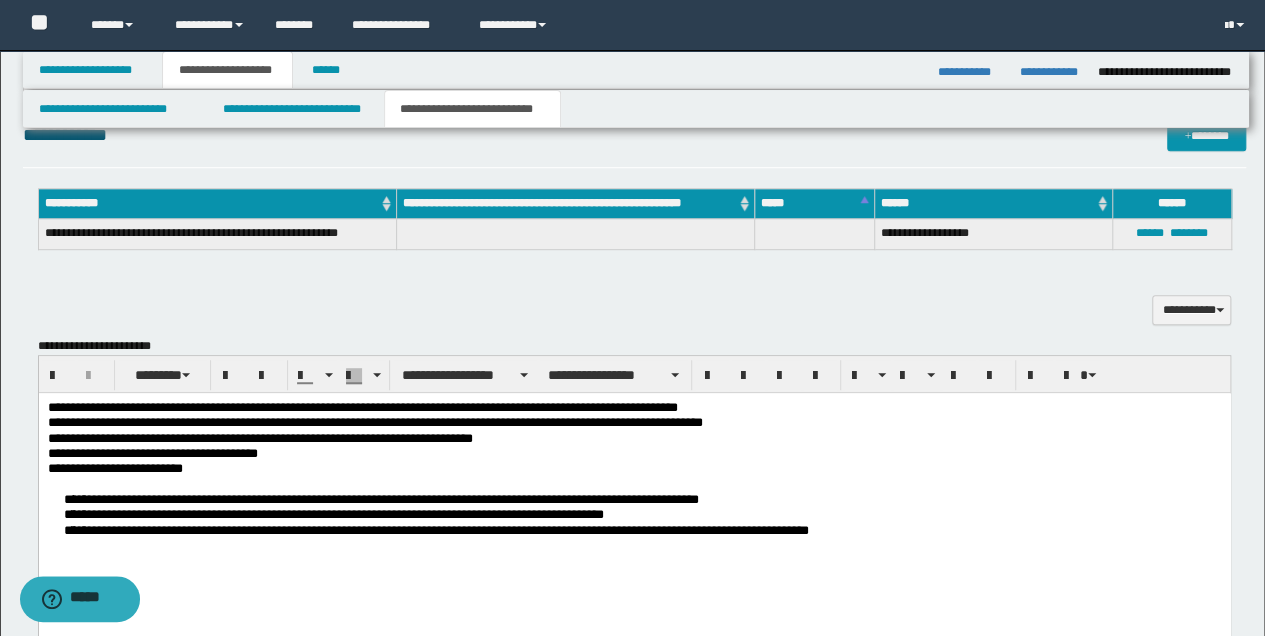 scroll, scrollTop: 533, scrollLeft: 0, axis: vertical 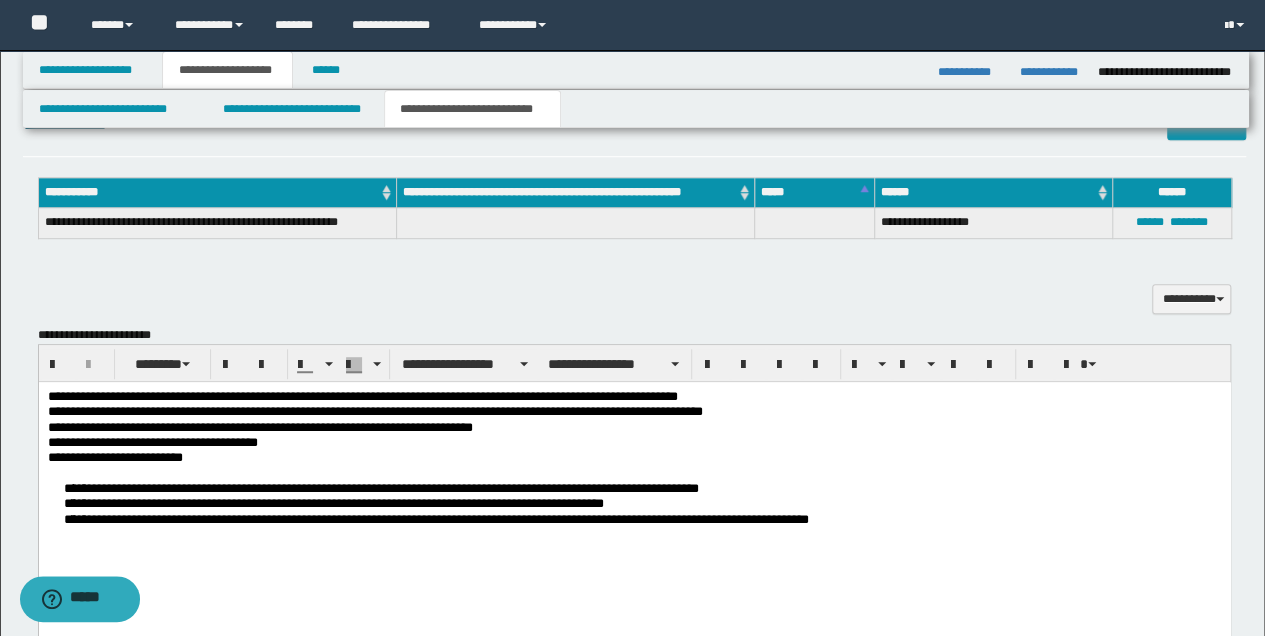 click on "**********" at bounding box center (634, 458) 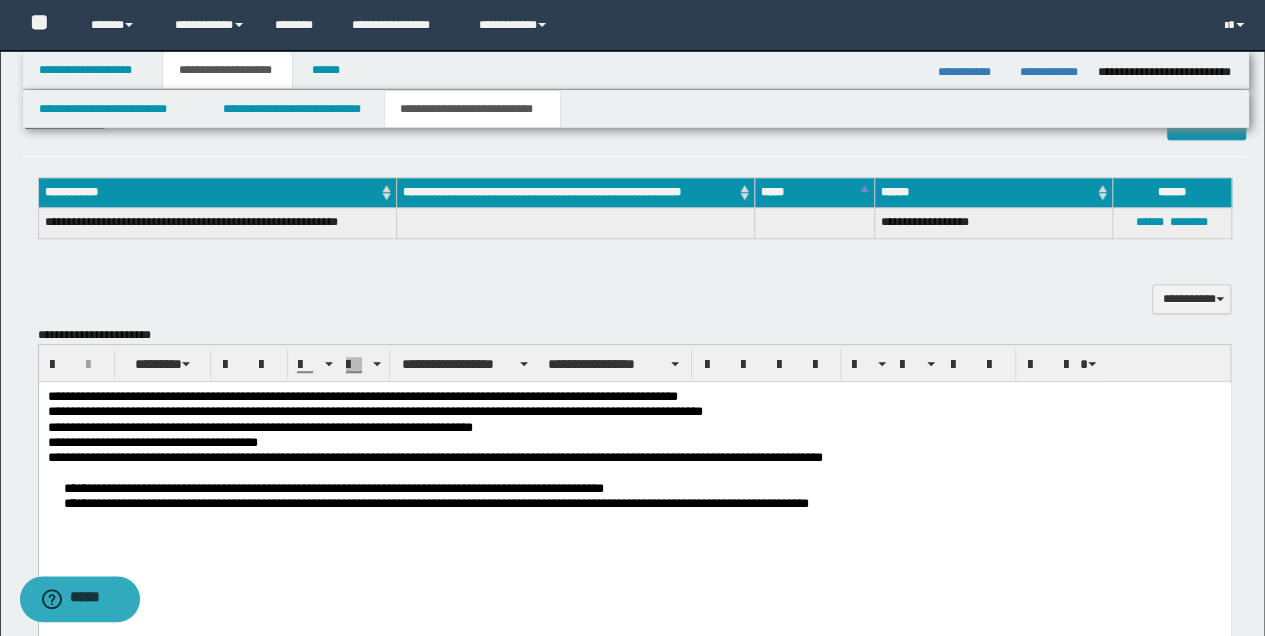 click on "**********" at bounding box center (634, 458) 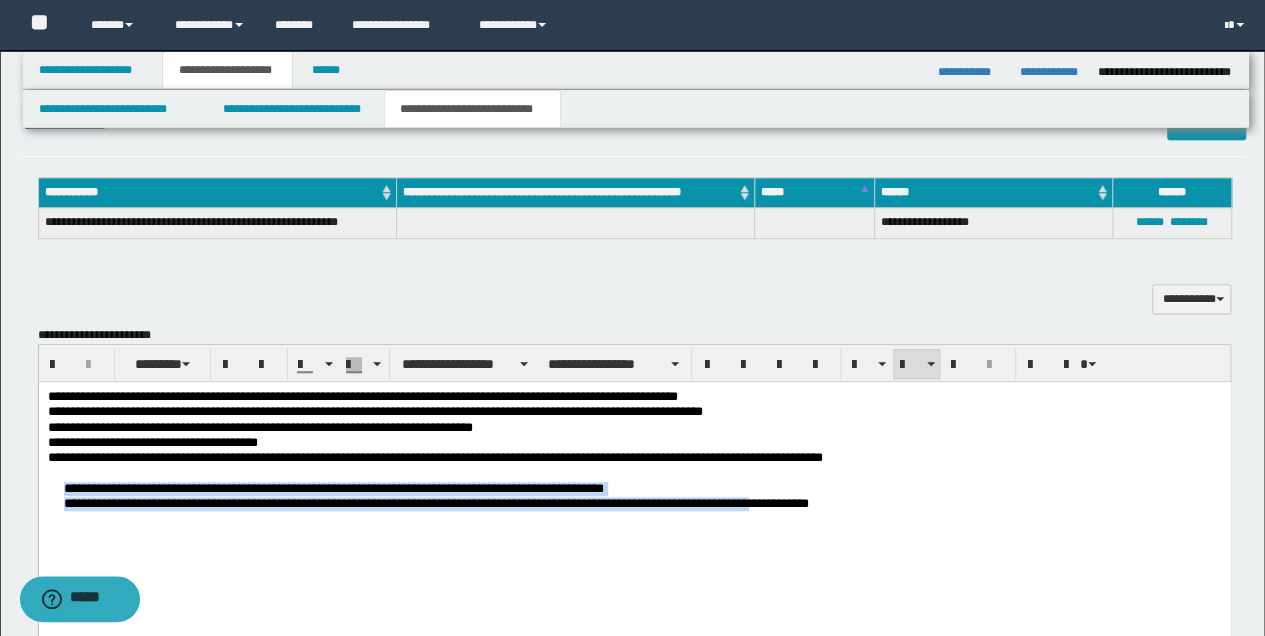 drag, startPoint x: 60, startPoint y: 486, endPoint x: 1020, endPoint y: 495, distance: 960.0422 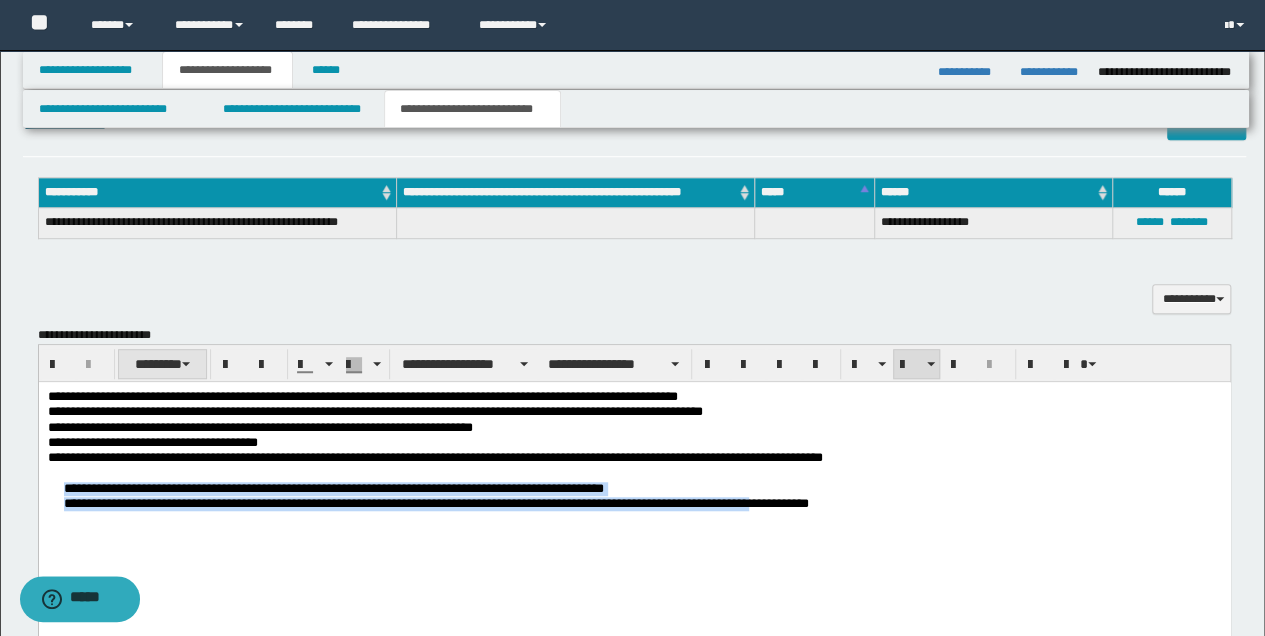 click on "********" at bounding box center [162, 364] 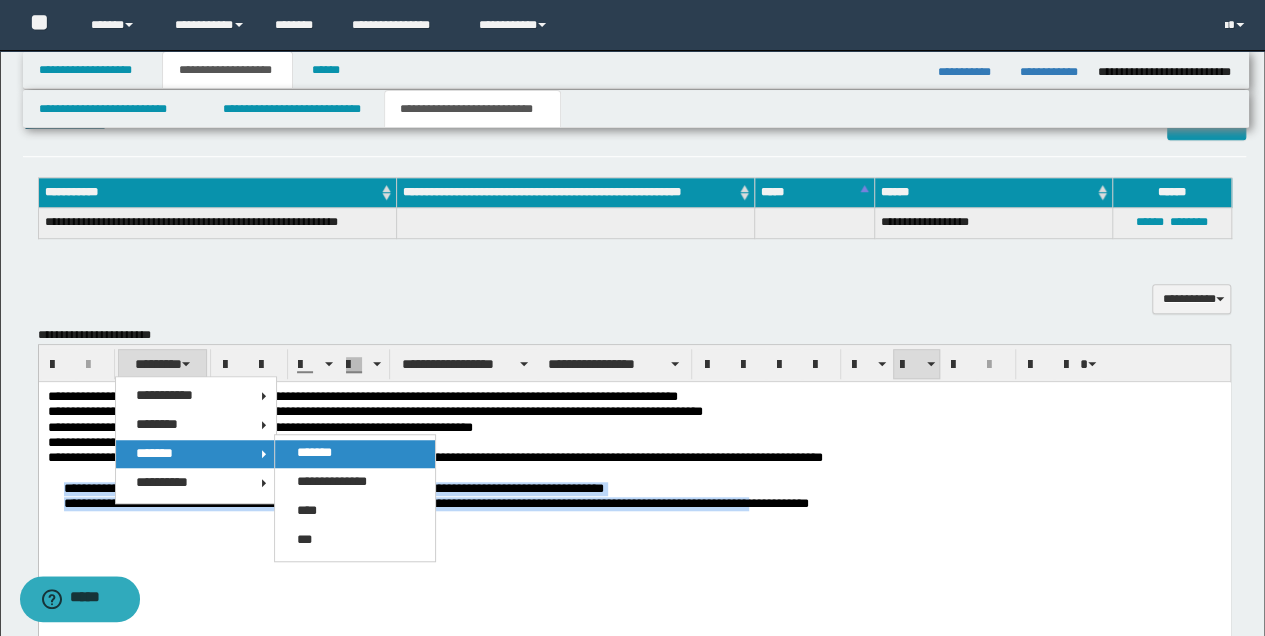 click on "*******" at bounding box center (314, 452) 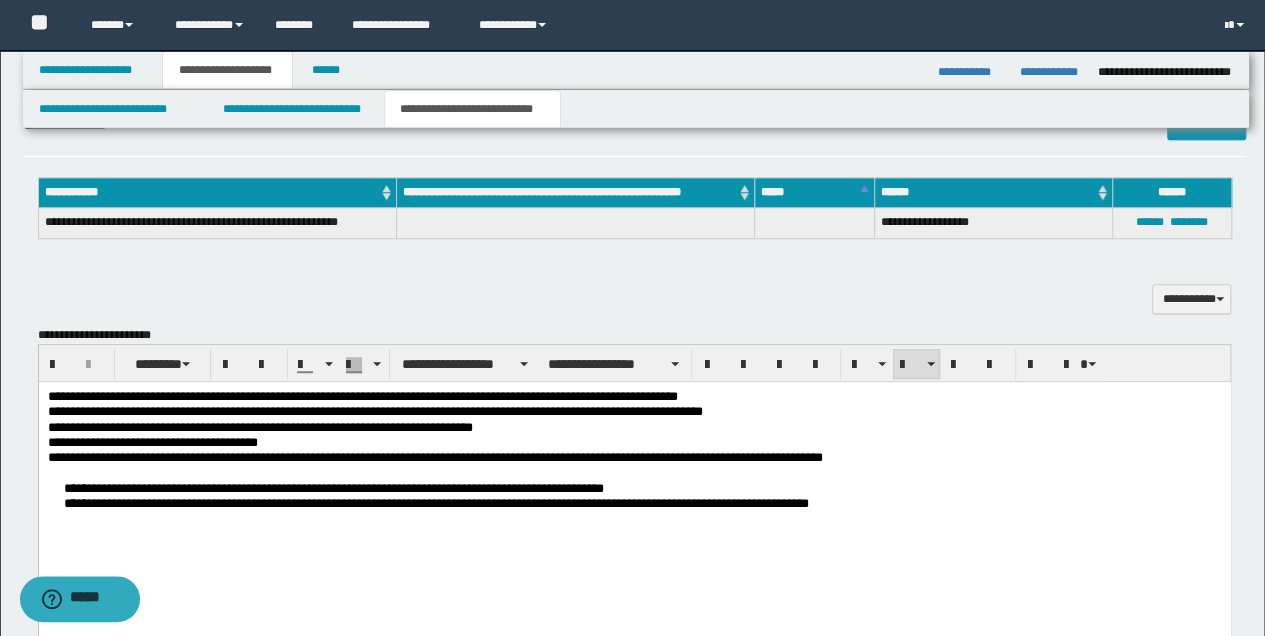 click on "**********" at bounding box center (634, 489) 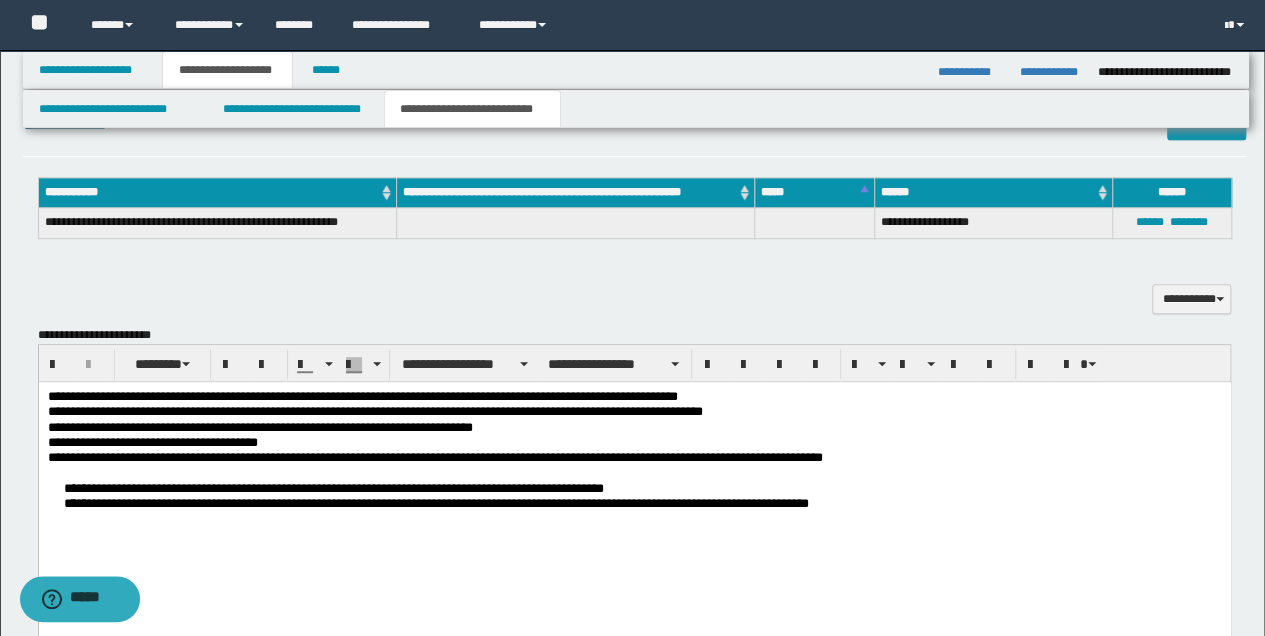 click on "**********" at bounding box center (634, 495) 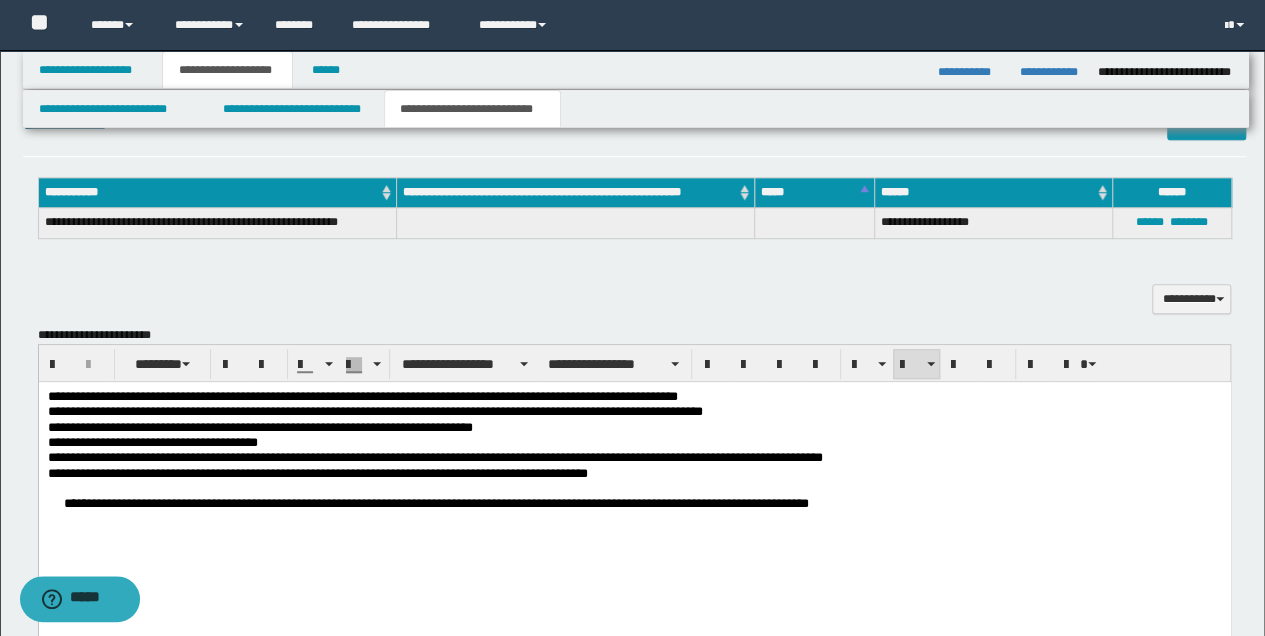 click on "**********" at bounding box center (634, 489) 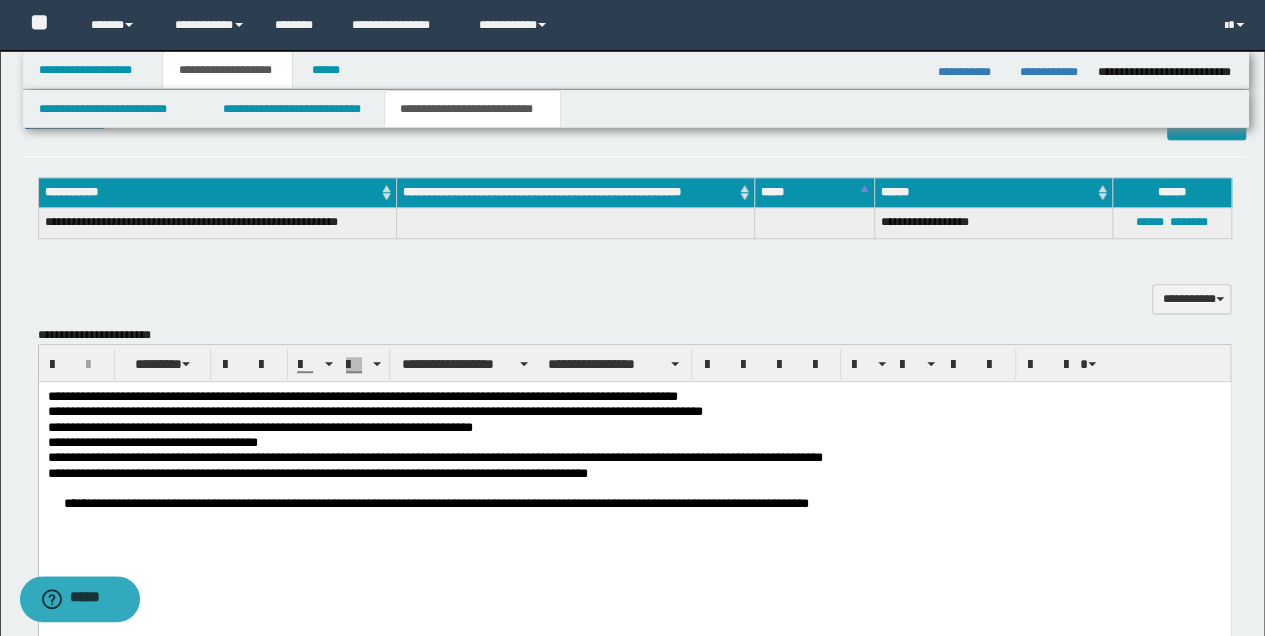 click on "**********" at bounding box center (634, 474) 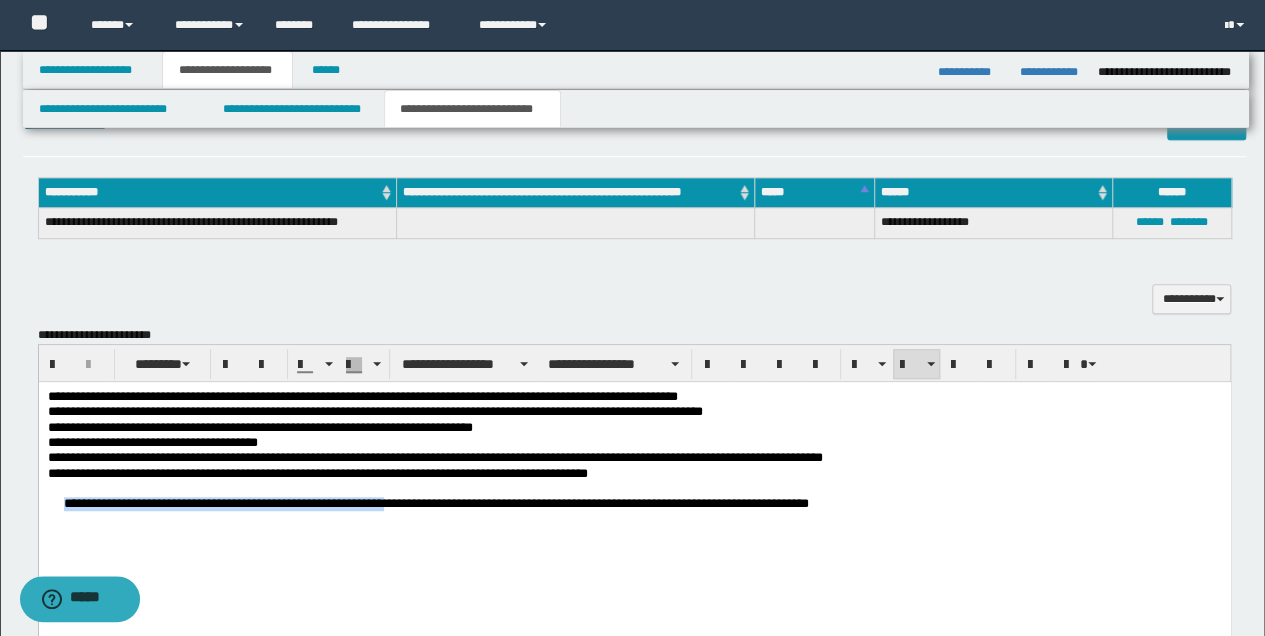 drag, startPoint x: 64, startPoint y: 497, endPoint x: 535, endPoint y: 500, distance: 471.00955 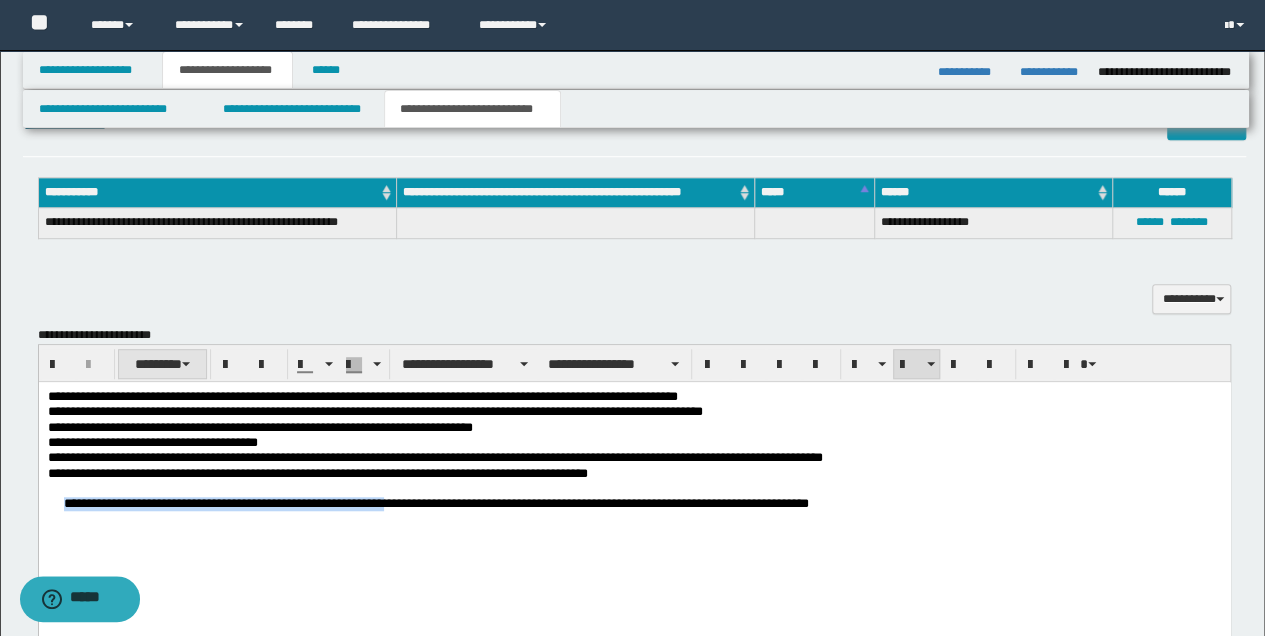 click on "********" at bounding box center (162, 364) 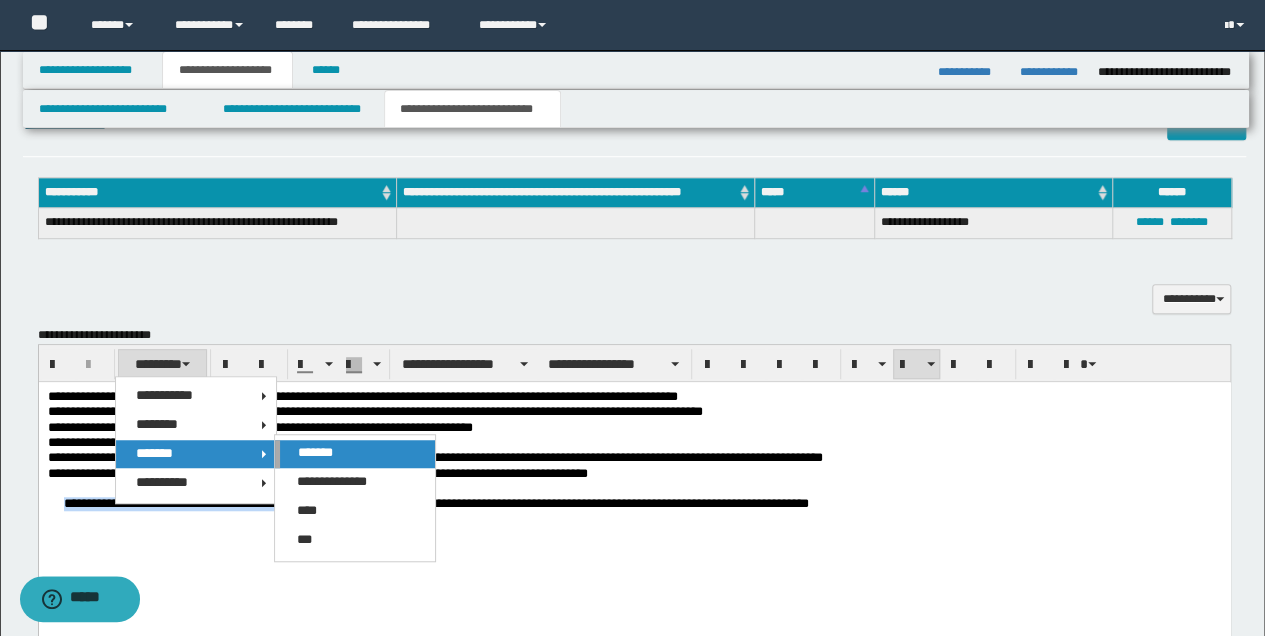 click on "*******" at bounding box center (354, 454) 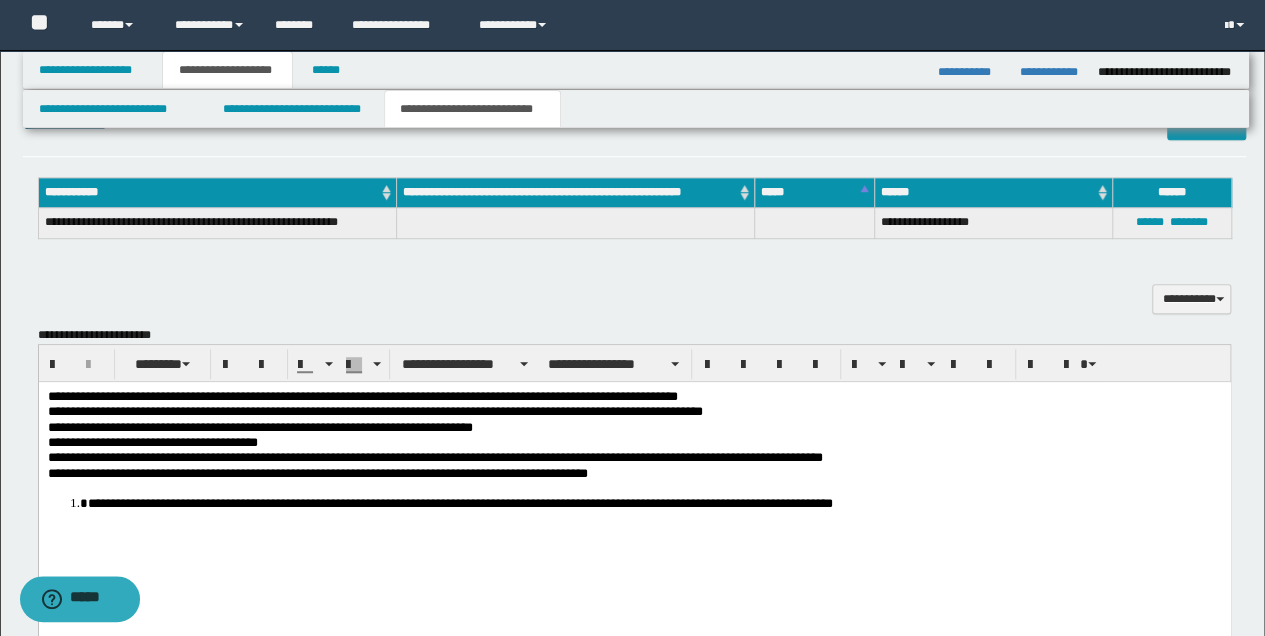 click on "**********" at bounding box center [634, 489] 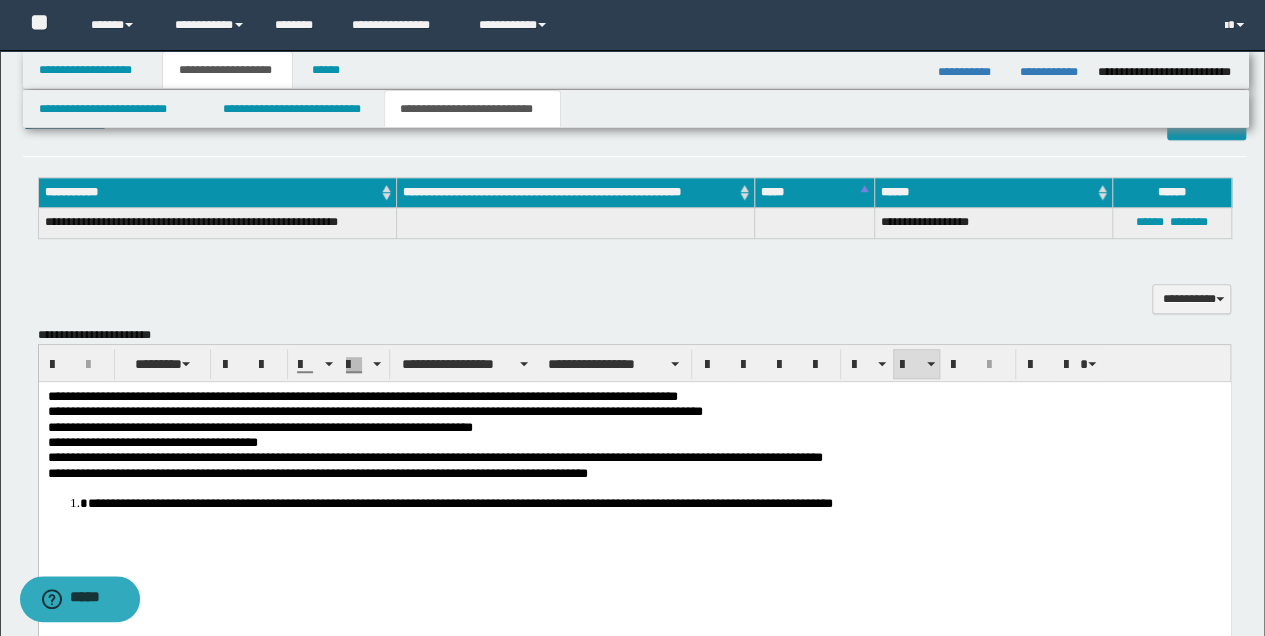 click on "**********" at bounding box center [654, 502] 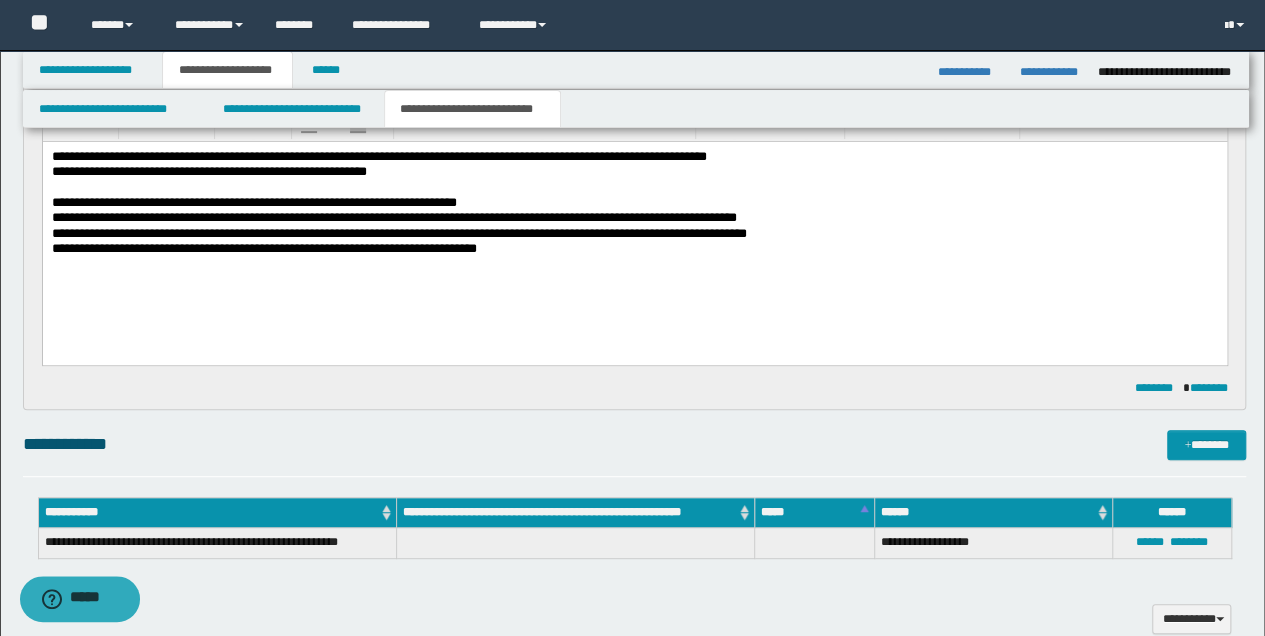 scroll, scrollTop: 133, scrollLeft: 0, axis: vertical 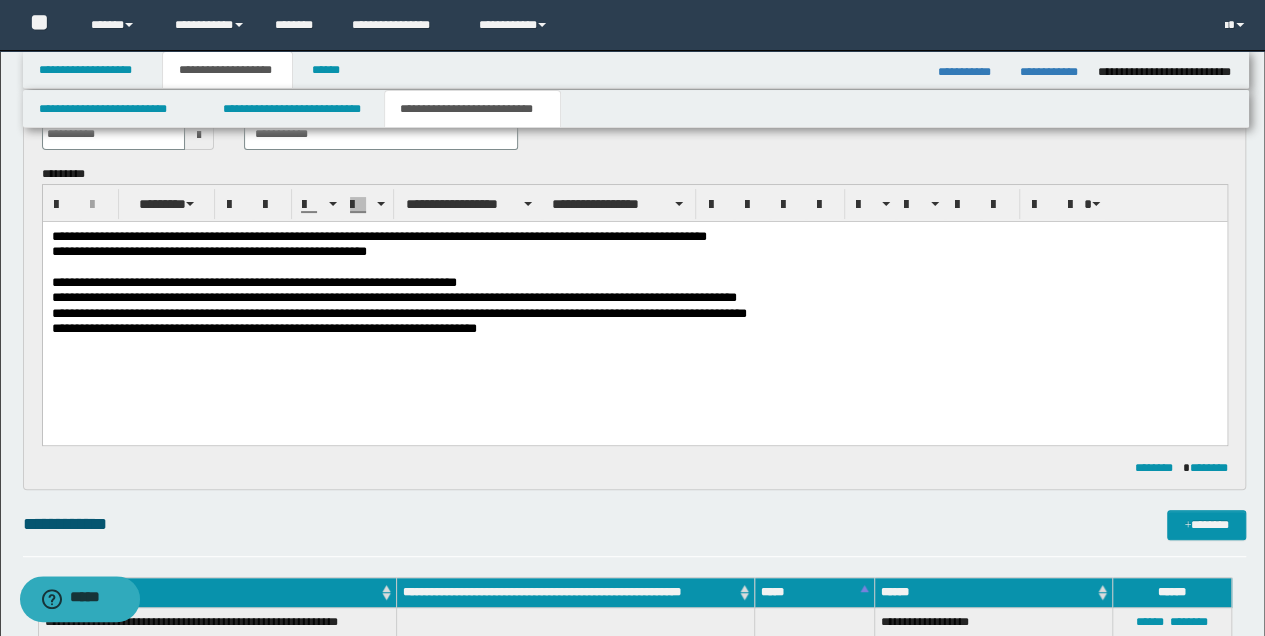 click on "**********" at bounding box center (634, 297) 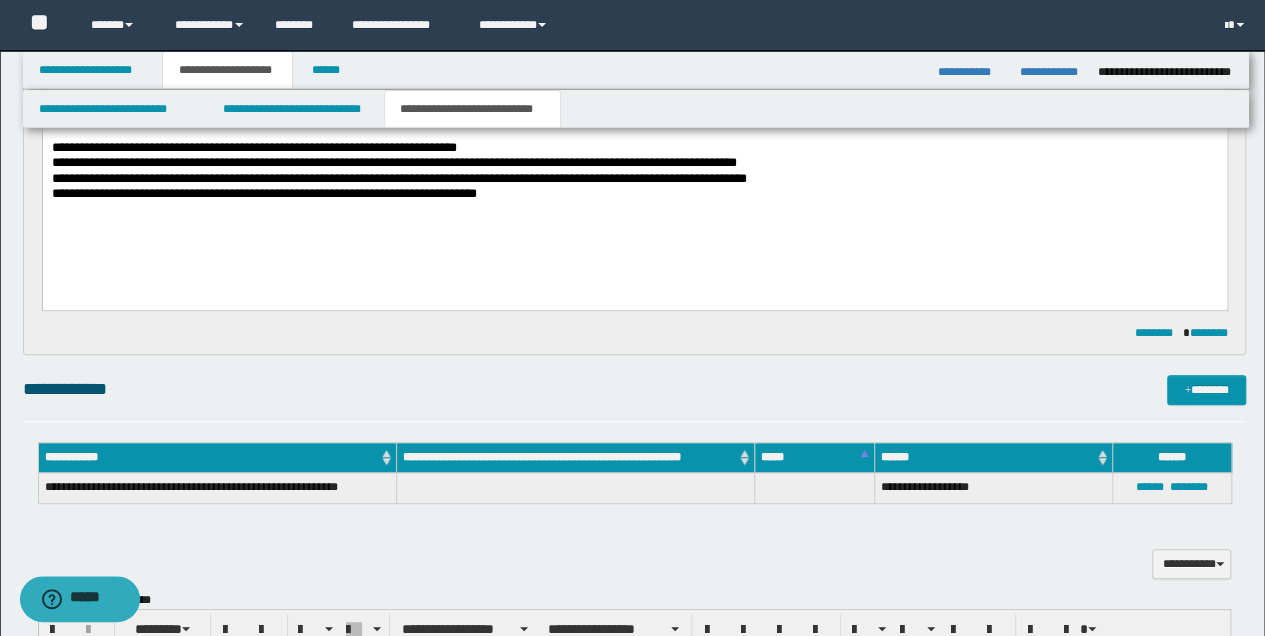 scroll, scrollTop: 466, scrollLeft: 0, axis: vertical 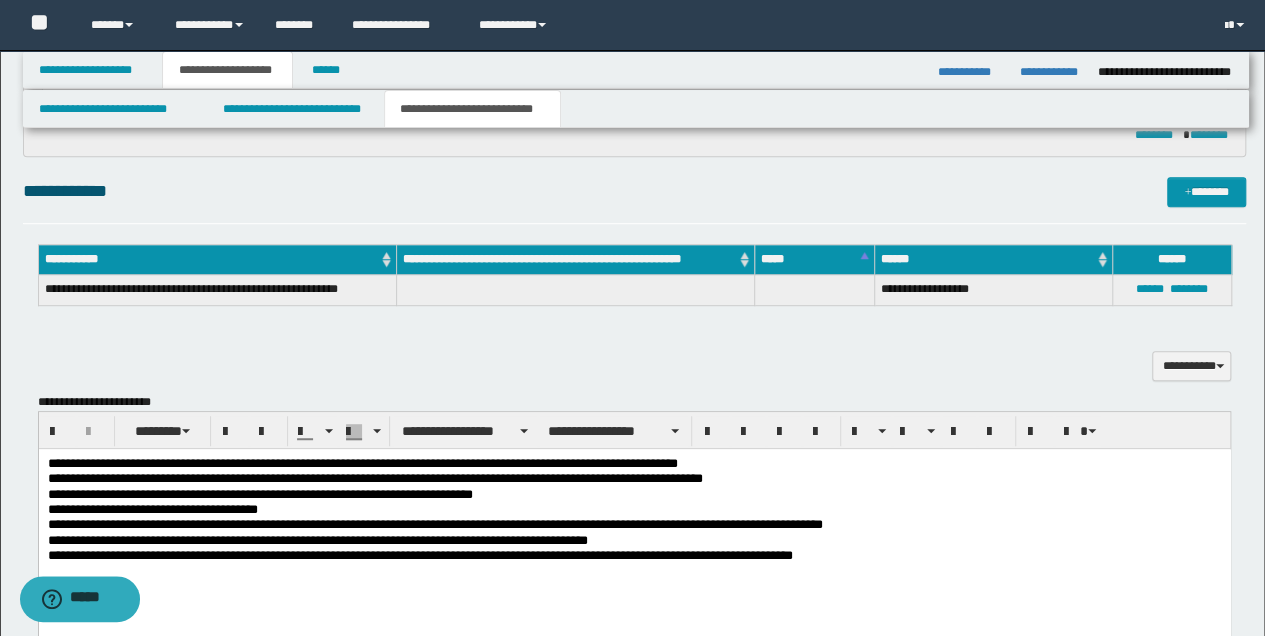 click on "**********" at bounding box center [634, 541] 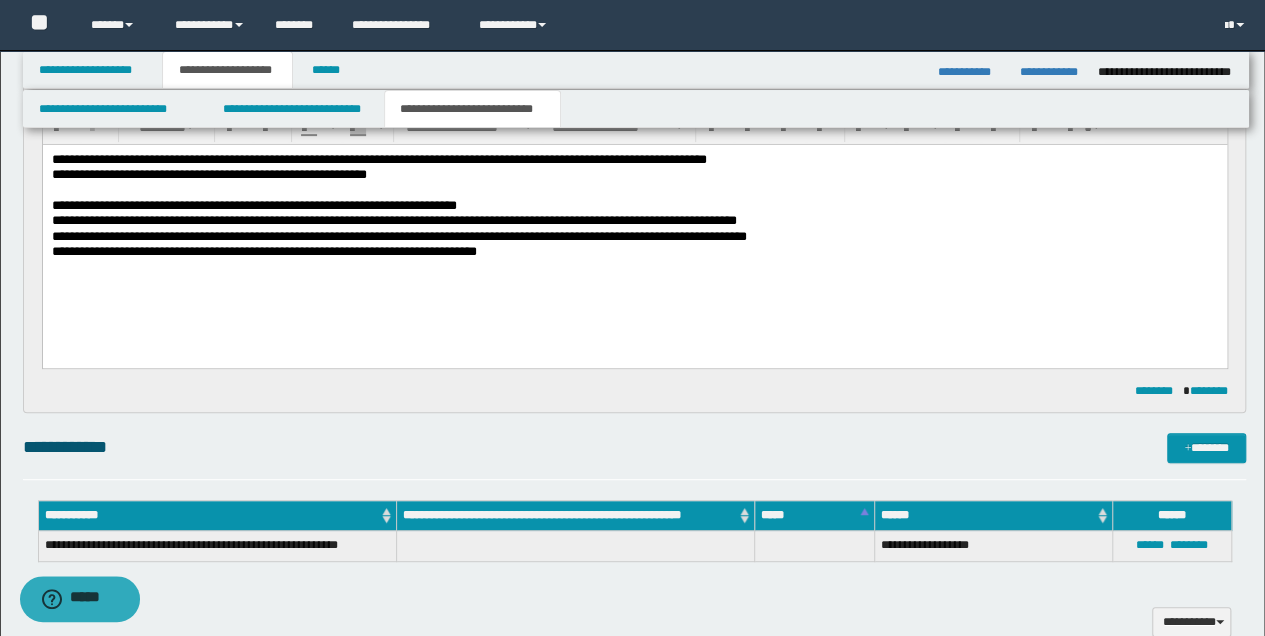 scroll, scrollTop: 200, scrollLeft: 0, axis: vertical 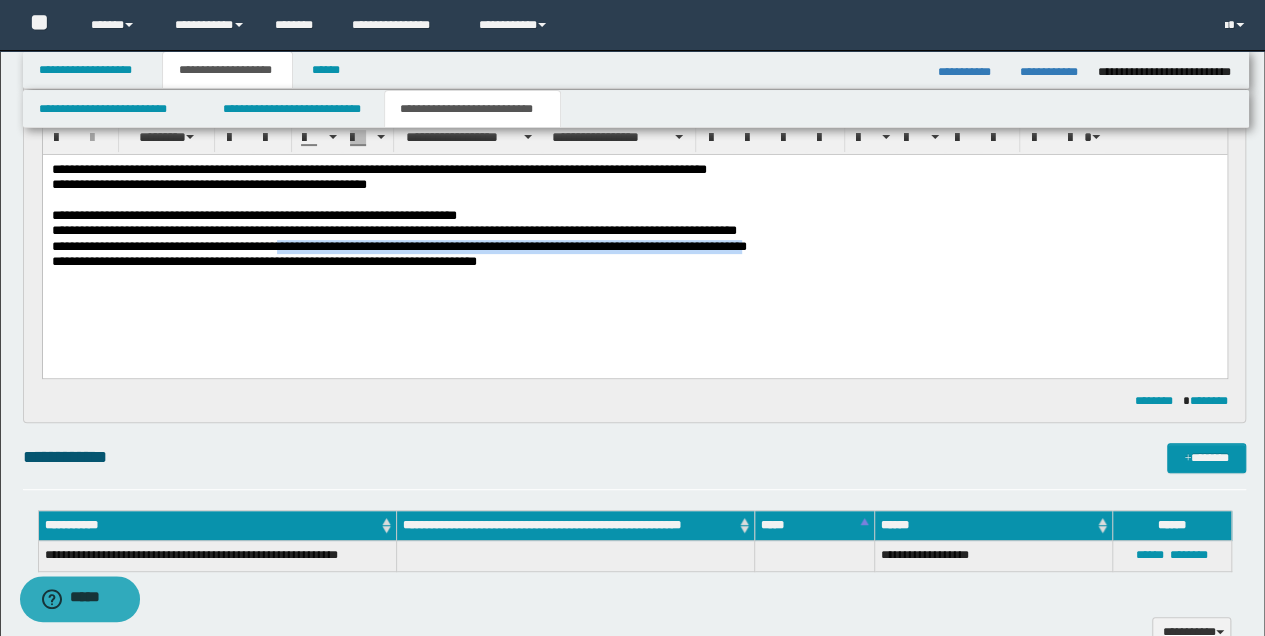 drag, startPoint x: 285, startPoint y: 245, endPoint x: 747, endPoint y: 245, distance: 462 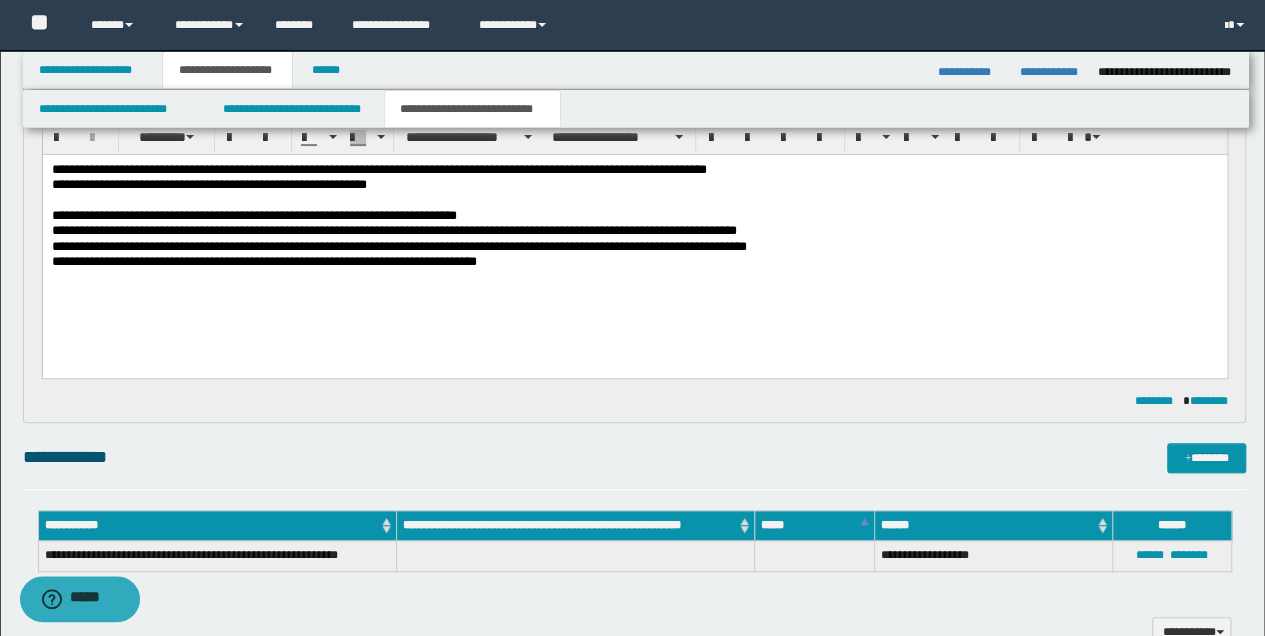 click on "**********" at bounding box center (634, 240) 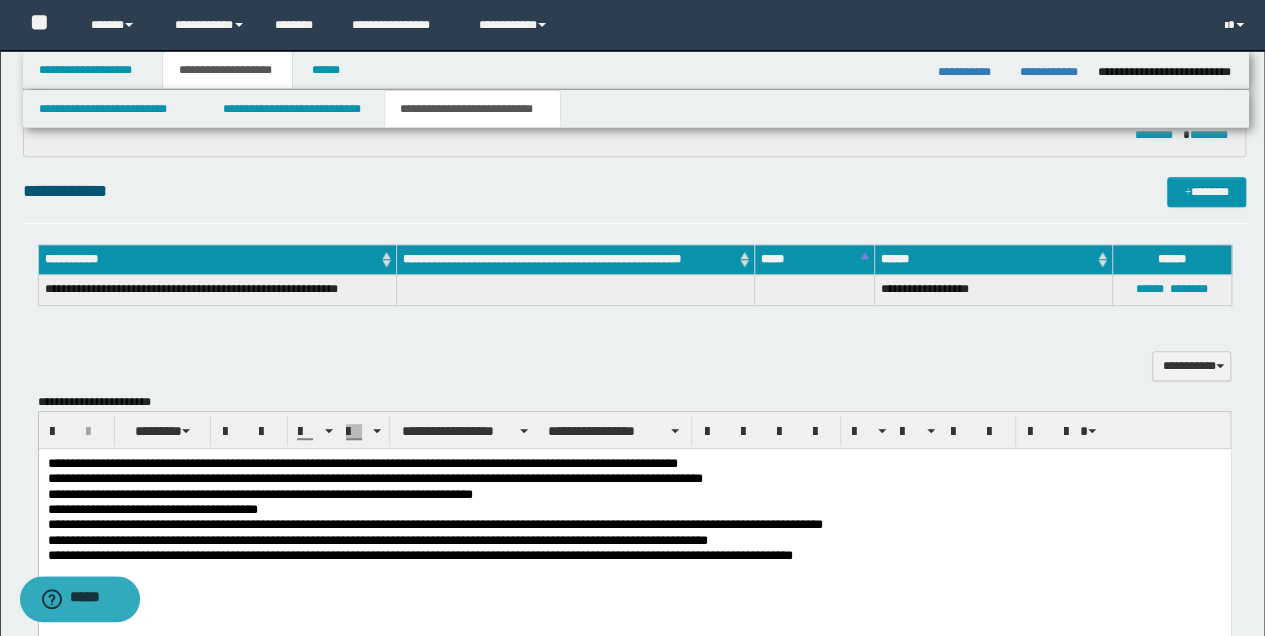 click on "**********" at bounding box center [634, 541] 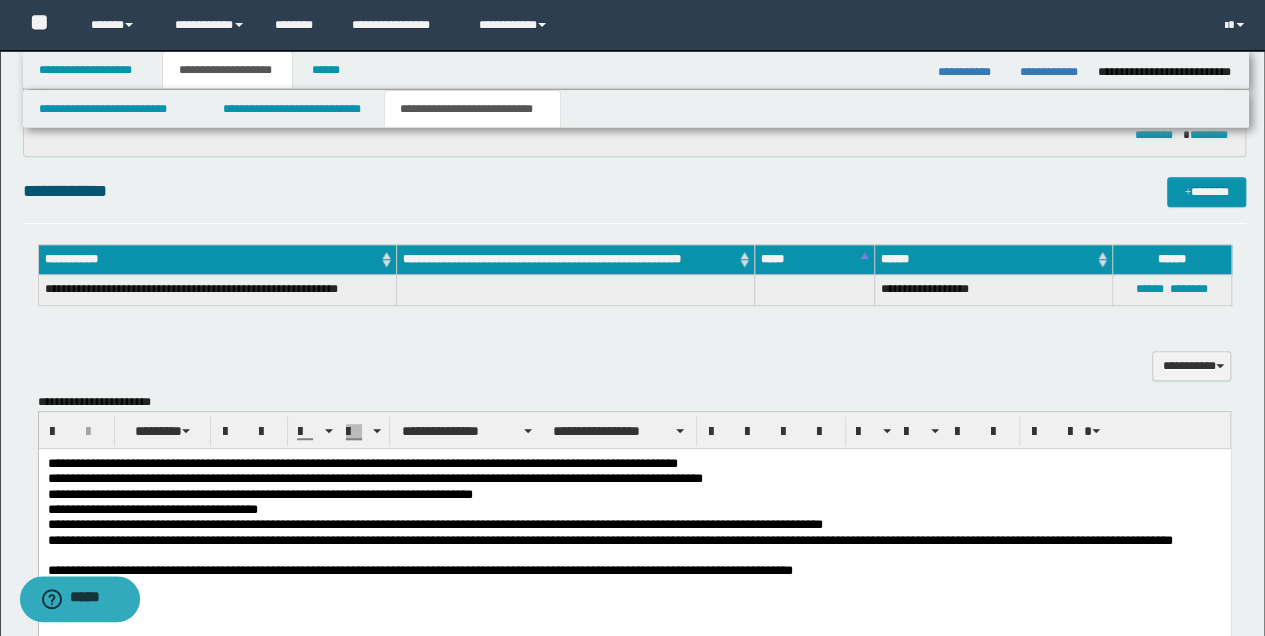 click on "**********" at bounding box center (942, 540) 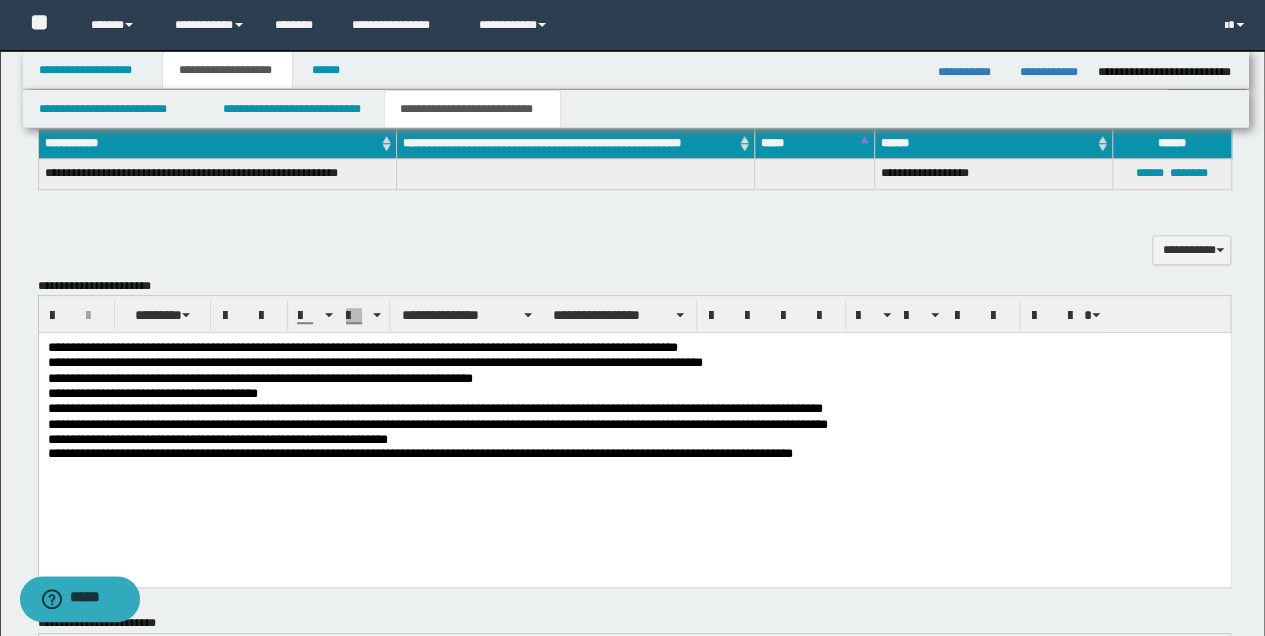 scroll, scrollTop: 600, scrollLeft: 0, axis: vertical 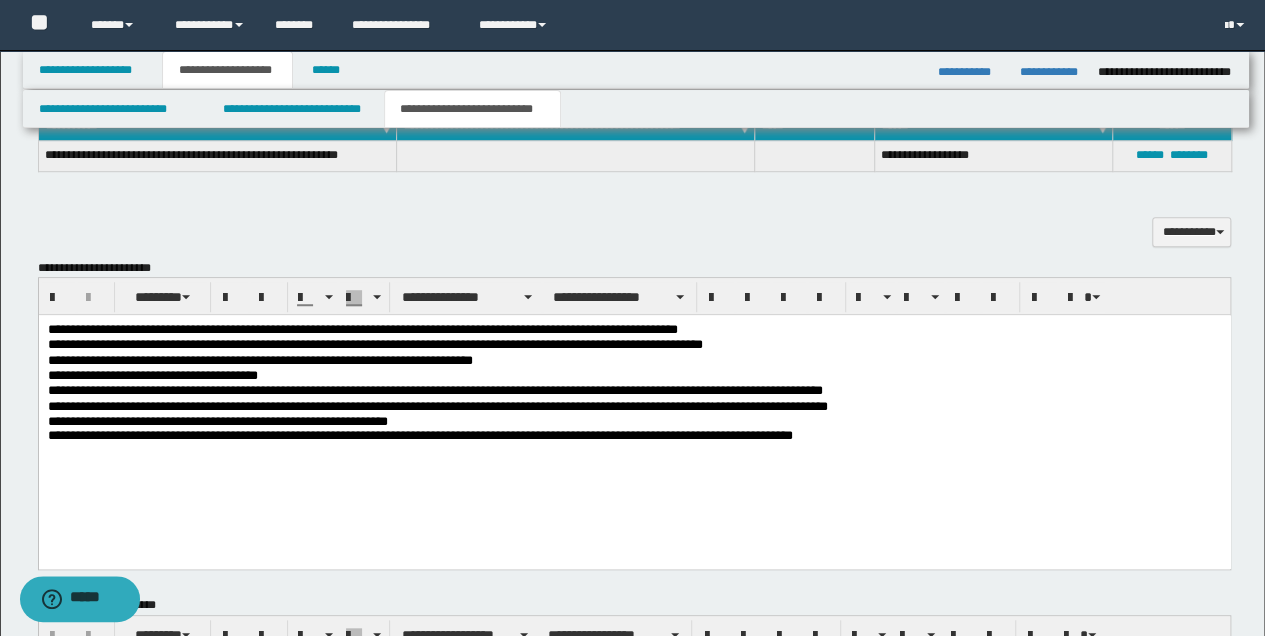 click on "**********" at bounding box center [634, 436] 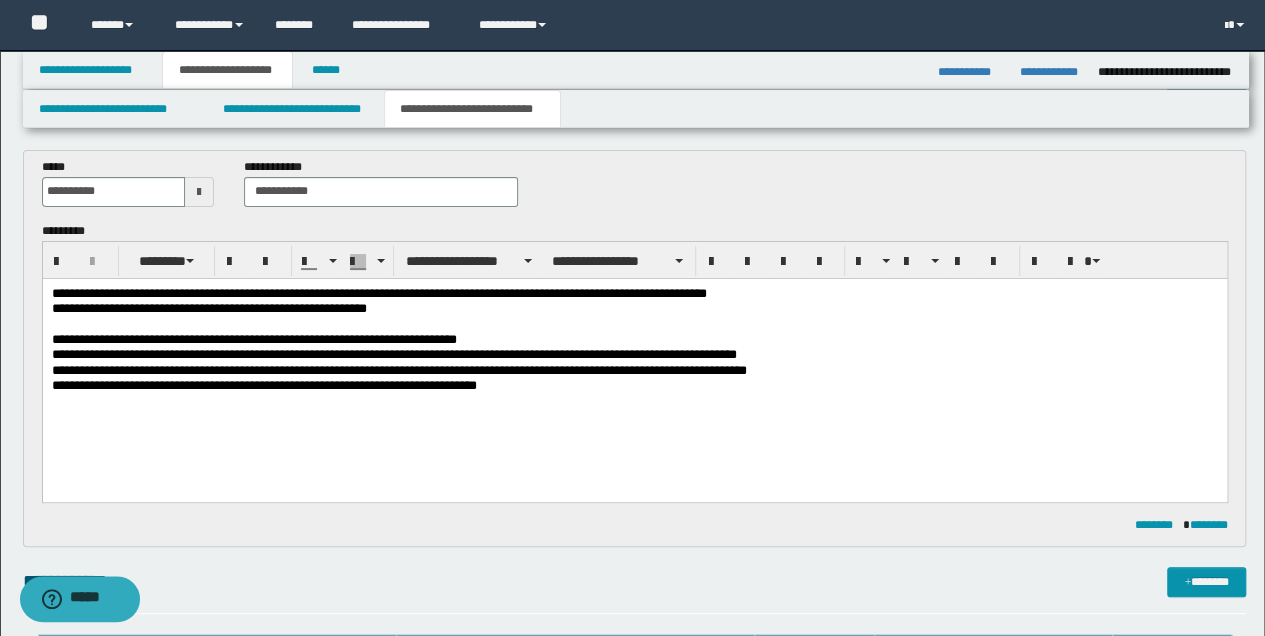 scroll, scrollTop: 66, scrollLeft: 0, axis: vertical 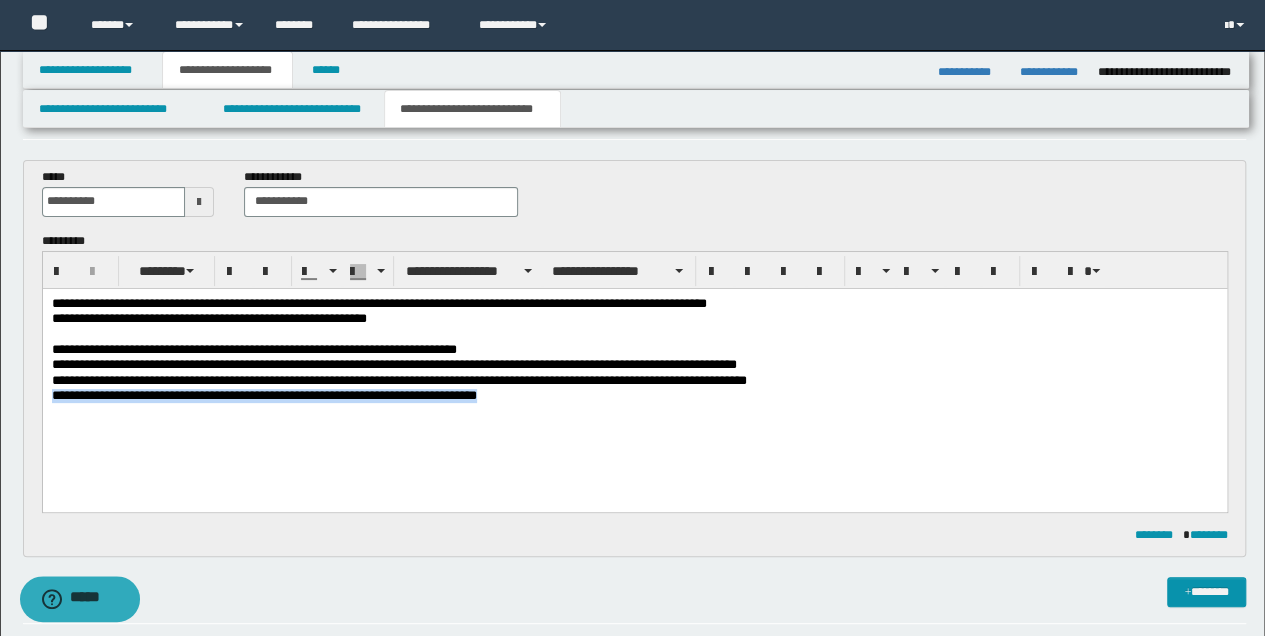 drag, startPoint x: 53, startPoint y: 397, endPoint x: 544, endPoint y: 395, distance: 491.00406 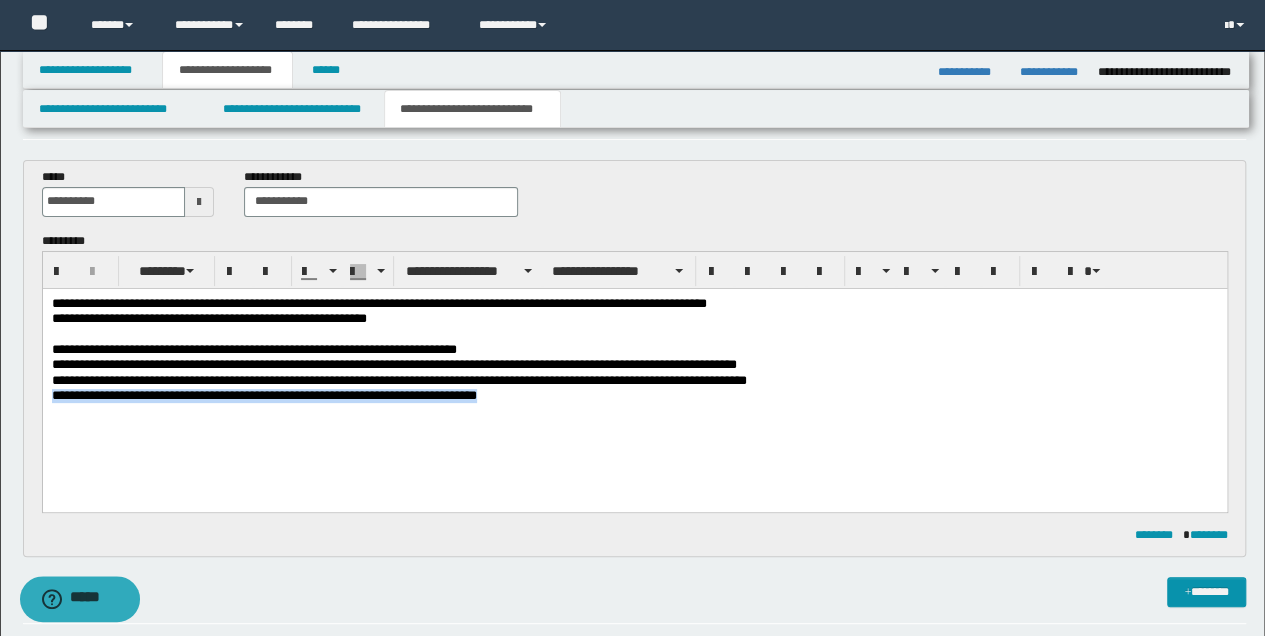 click on "**********" at bounding box center [634, 395] 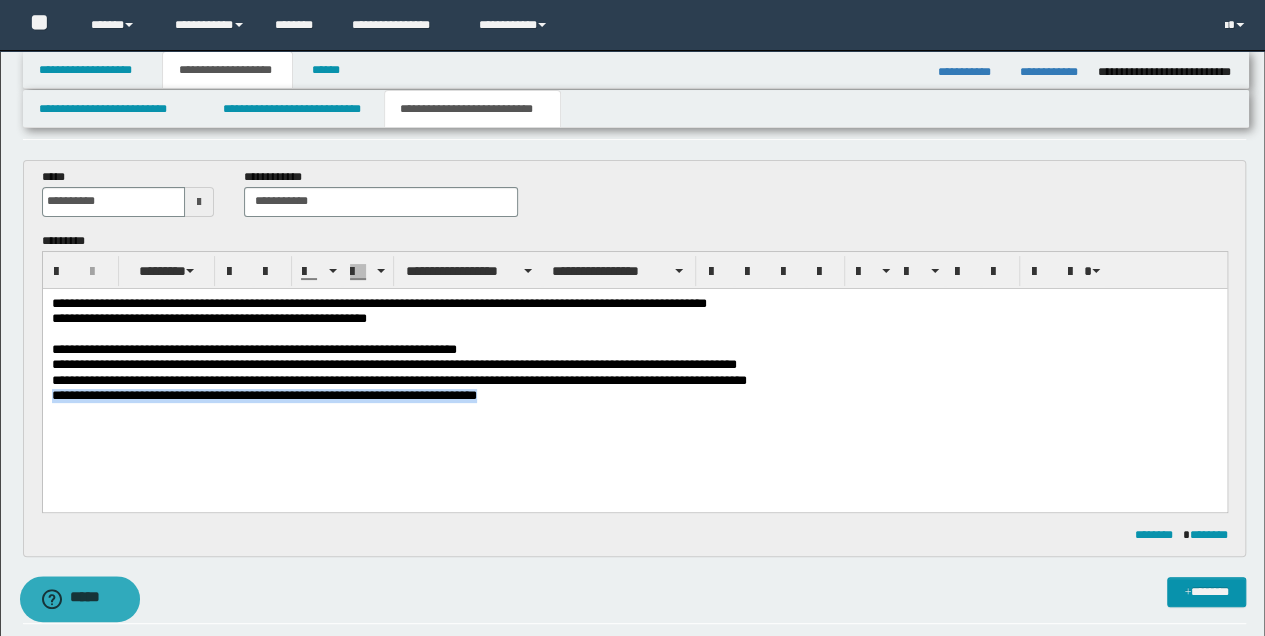 copy on "**********" 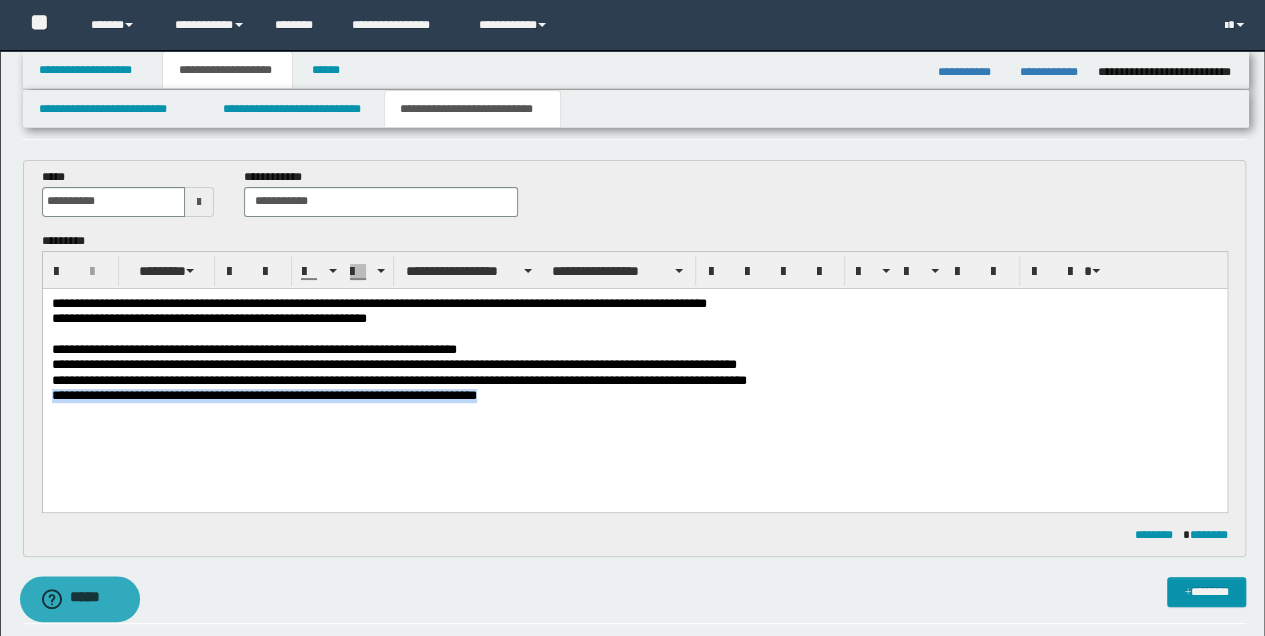 click on "**********" at bounding box center [634, 374] 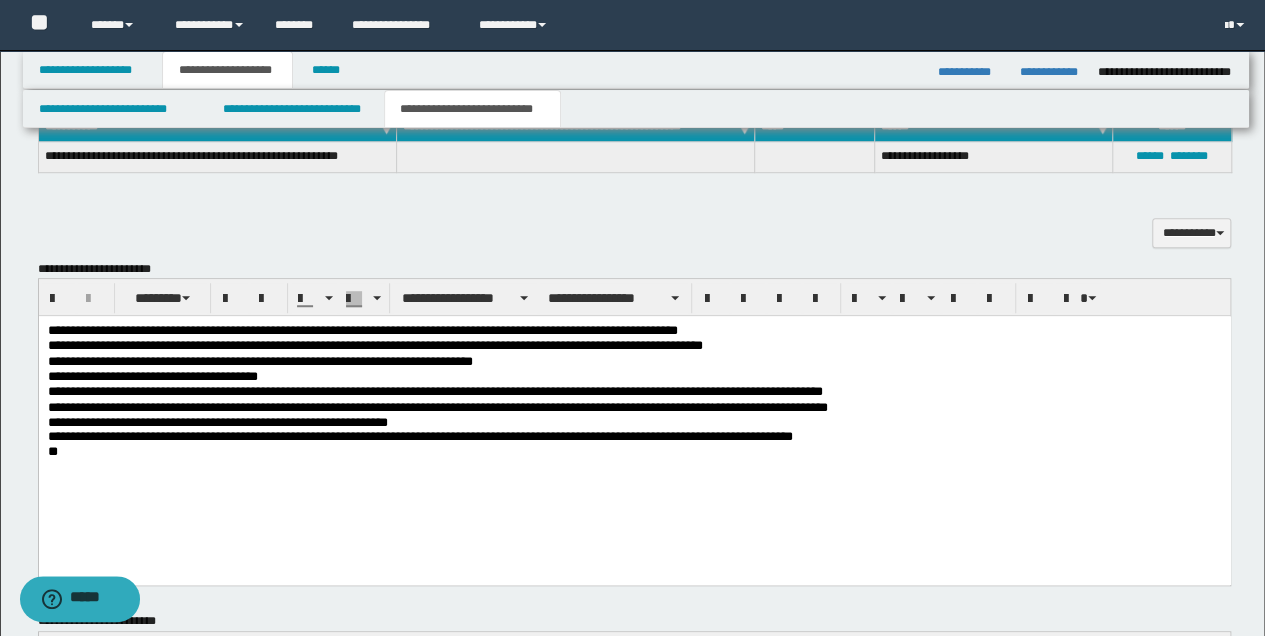 scroll, scrollTop: 600, scrollLeft: 0, axis: vertical 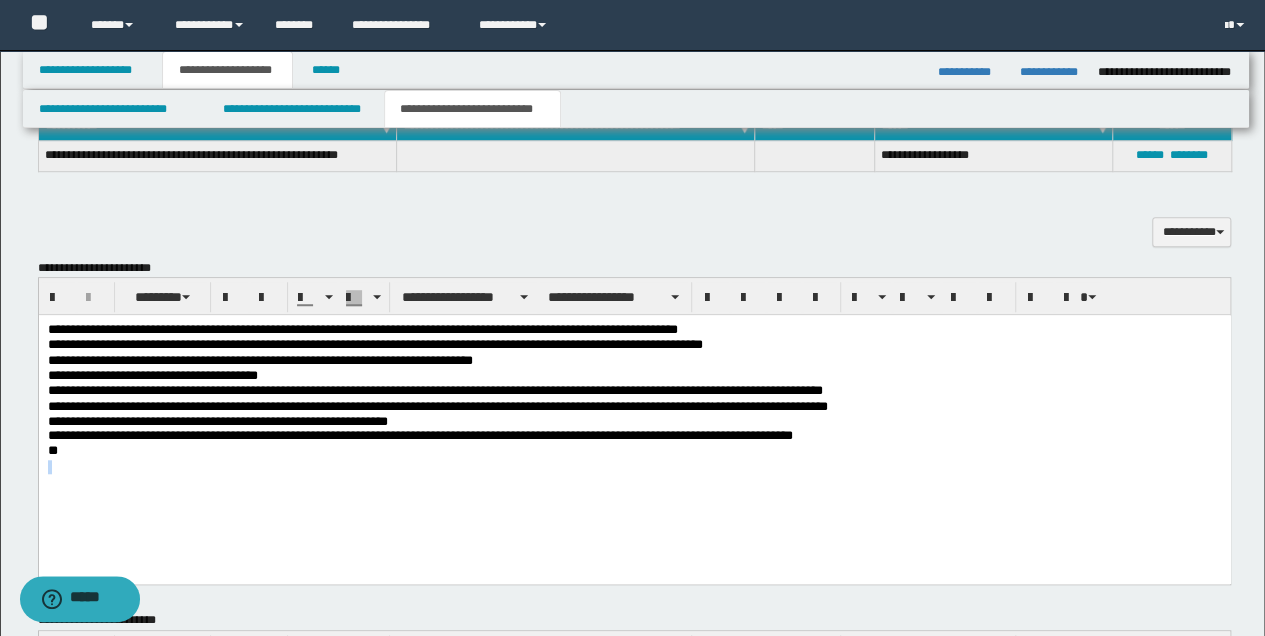 drag, startPoint x: 72, startPoint y: 459, endPoint x: 38, endPoint y: 781, distance: 323.79007 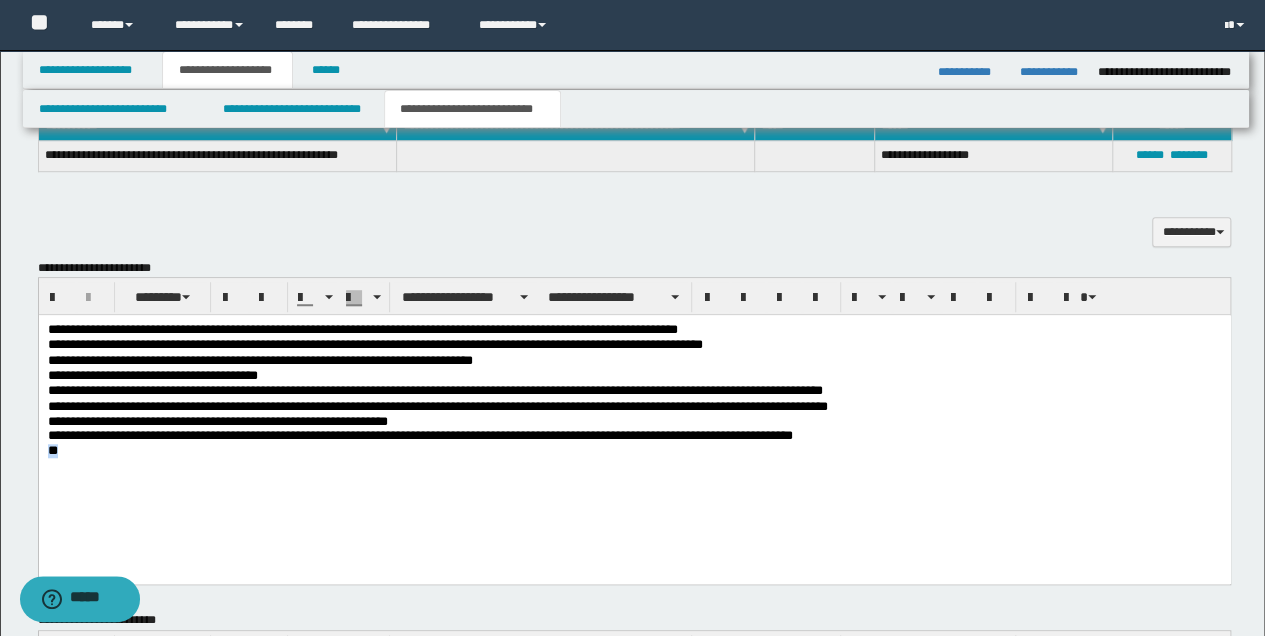 drag, startPoint x: 48, startPoint y: 454, endPoint x: 137, endPoint y: 454, distance: 89 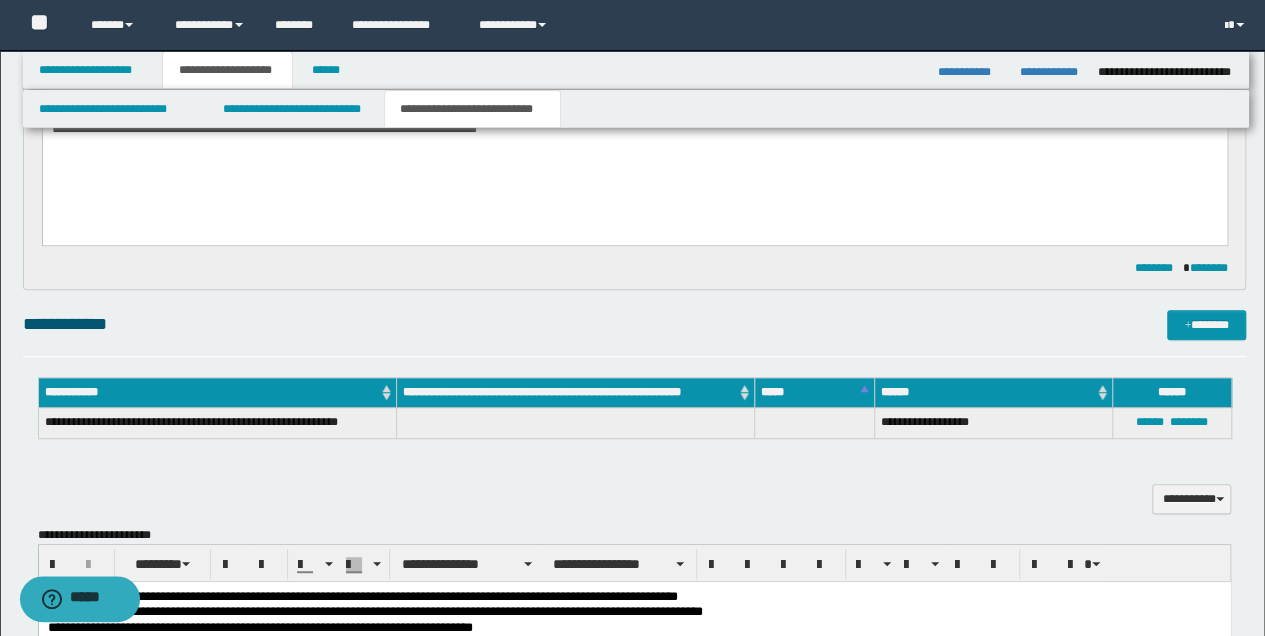 scroll, scrollTop: 66, scrollLeft: 0, axis: vertical 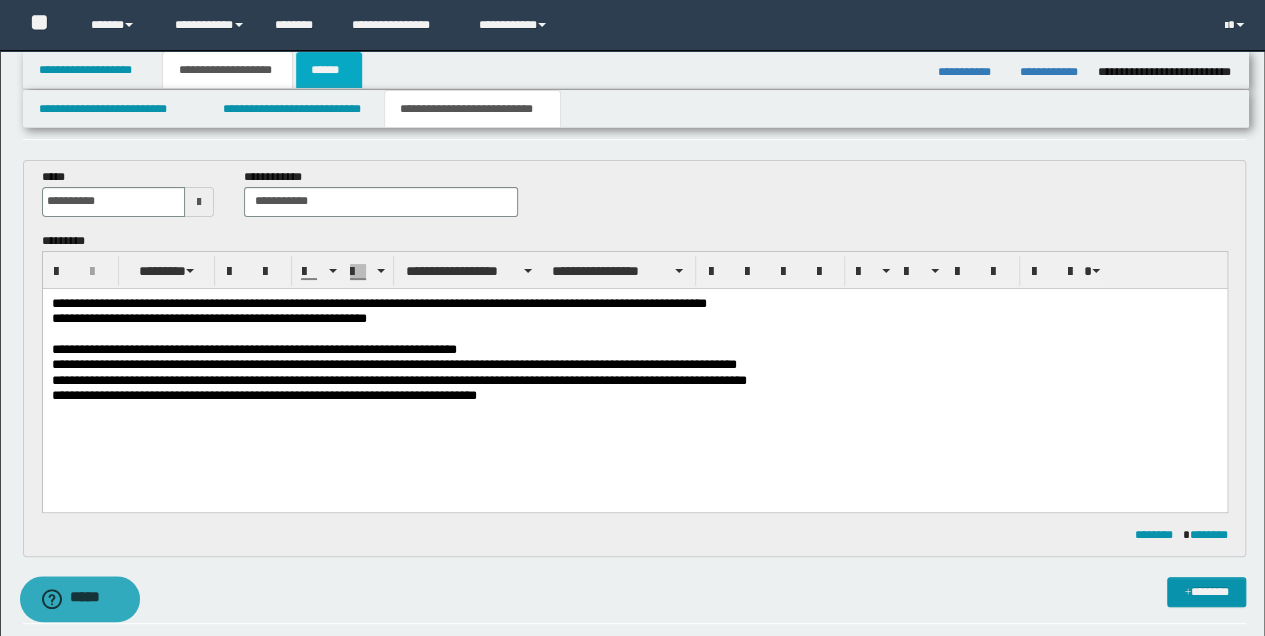 click on "******" at bounding box center [329, 70] 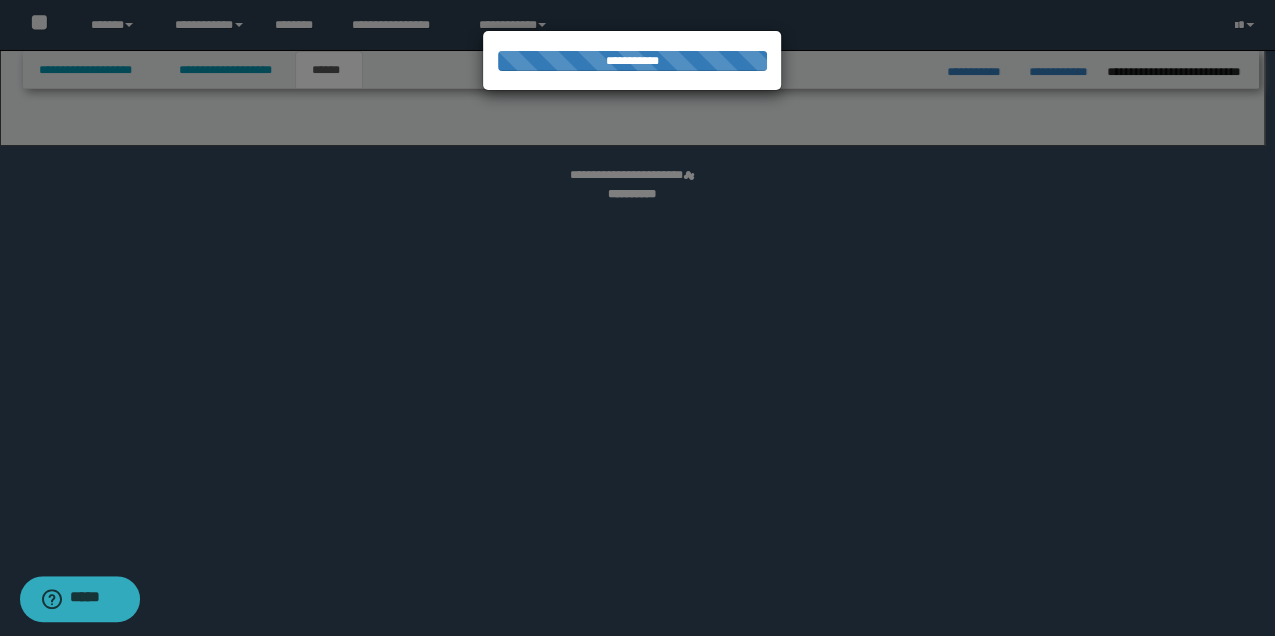 select on "*" 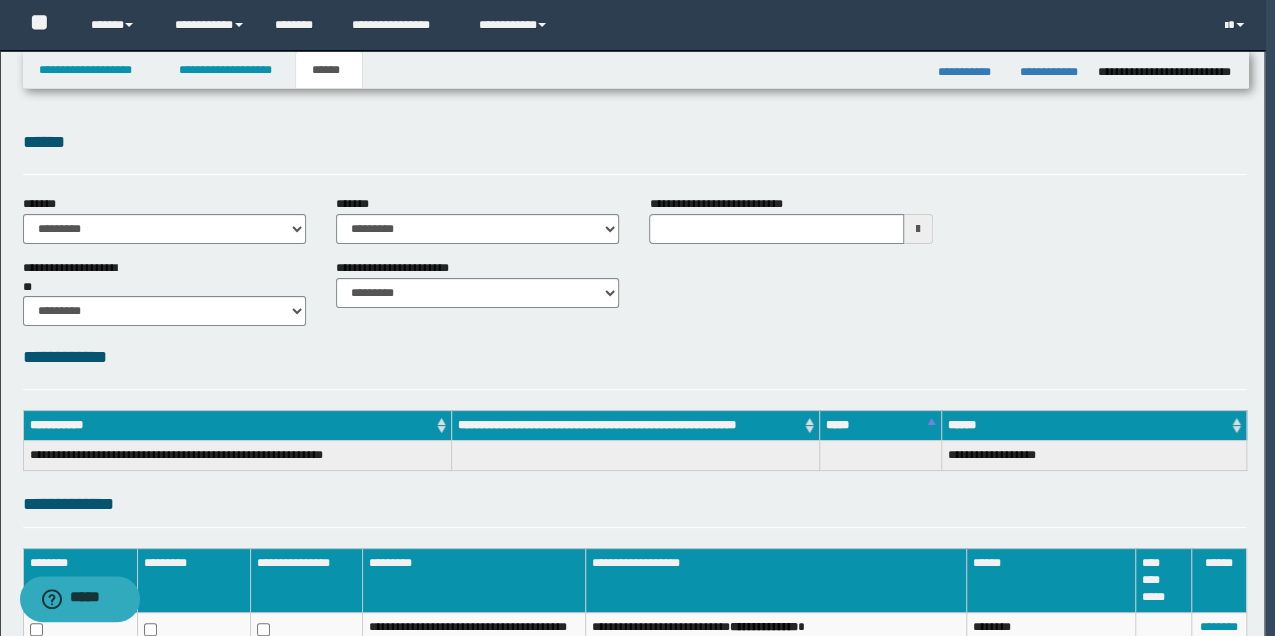 type 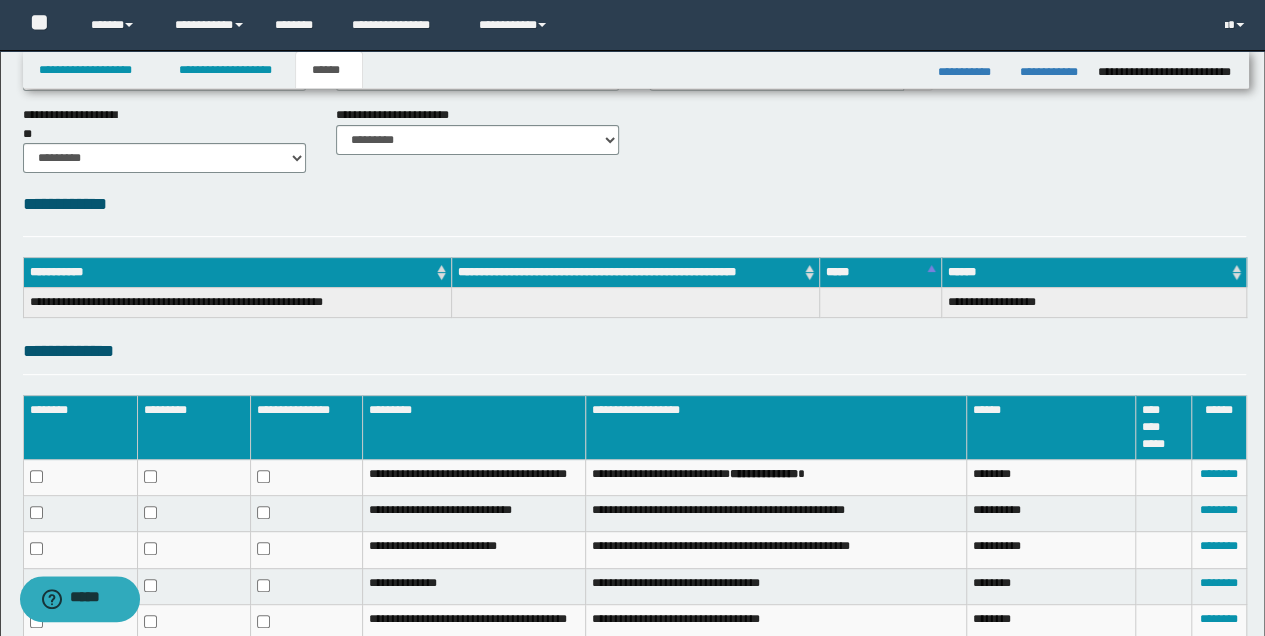 scroll, scrollTop: 333, scrollLeft: 0, axis: vertical 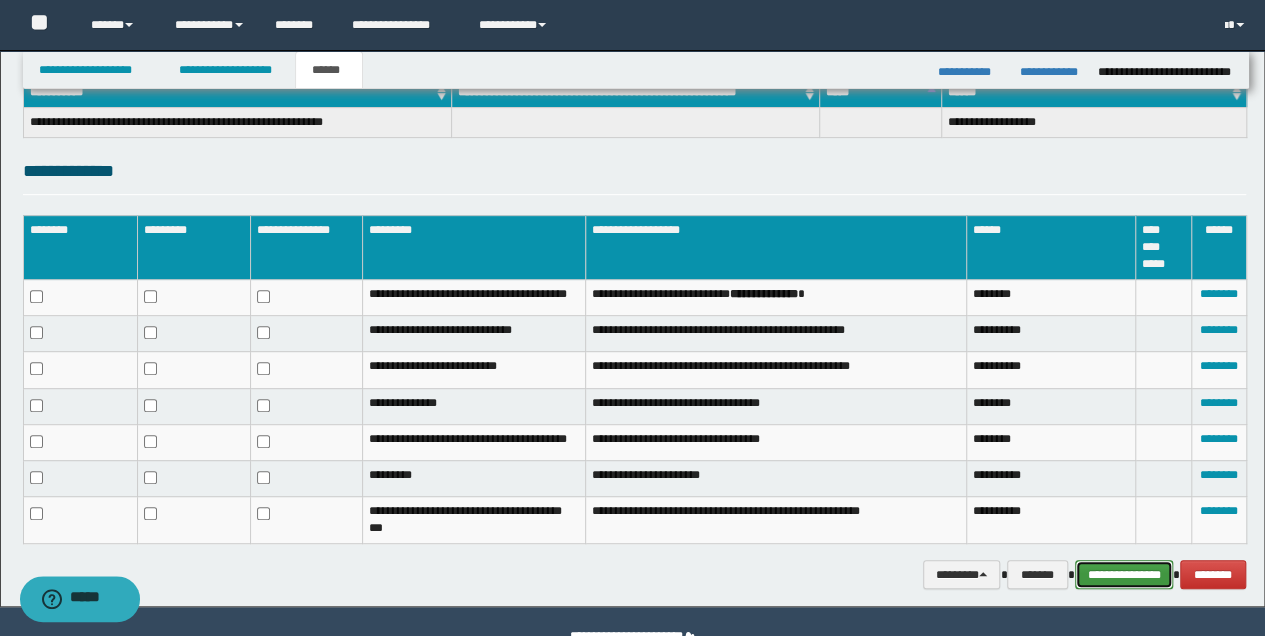 click on "**********" at bounding box center (1124, 574) 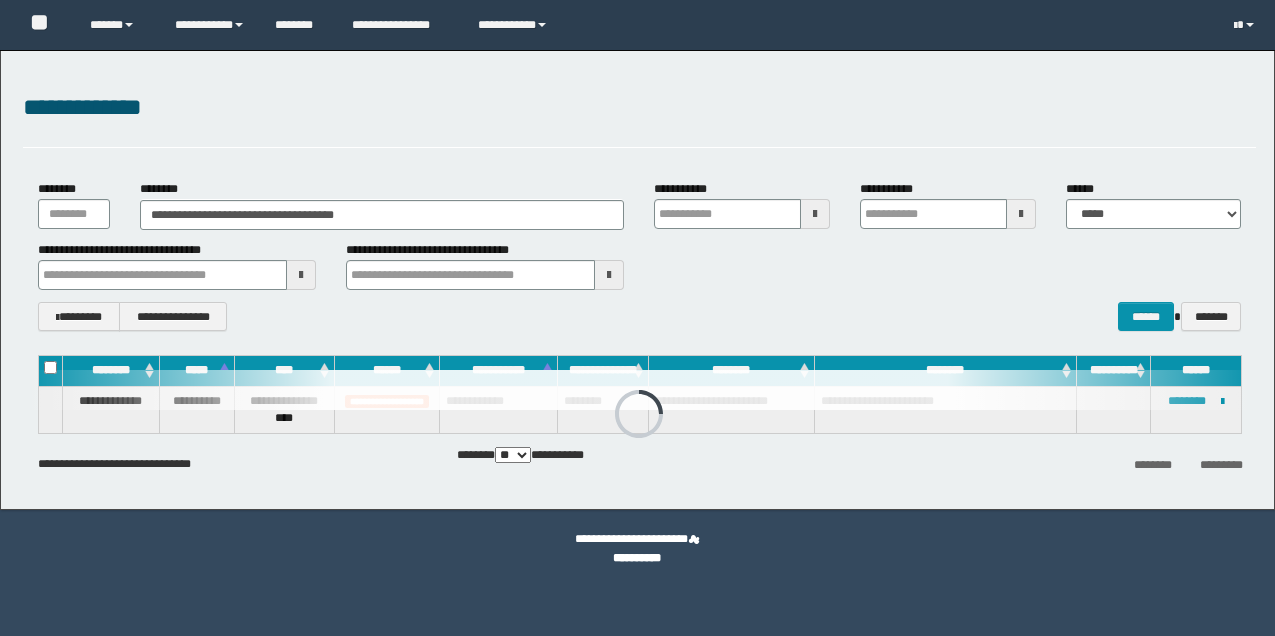 scroll, scrollTop: 0, scrollLeft: 0, axis: both 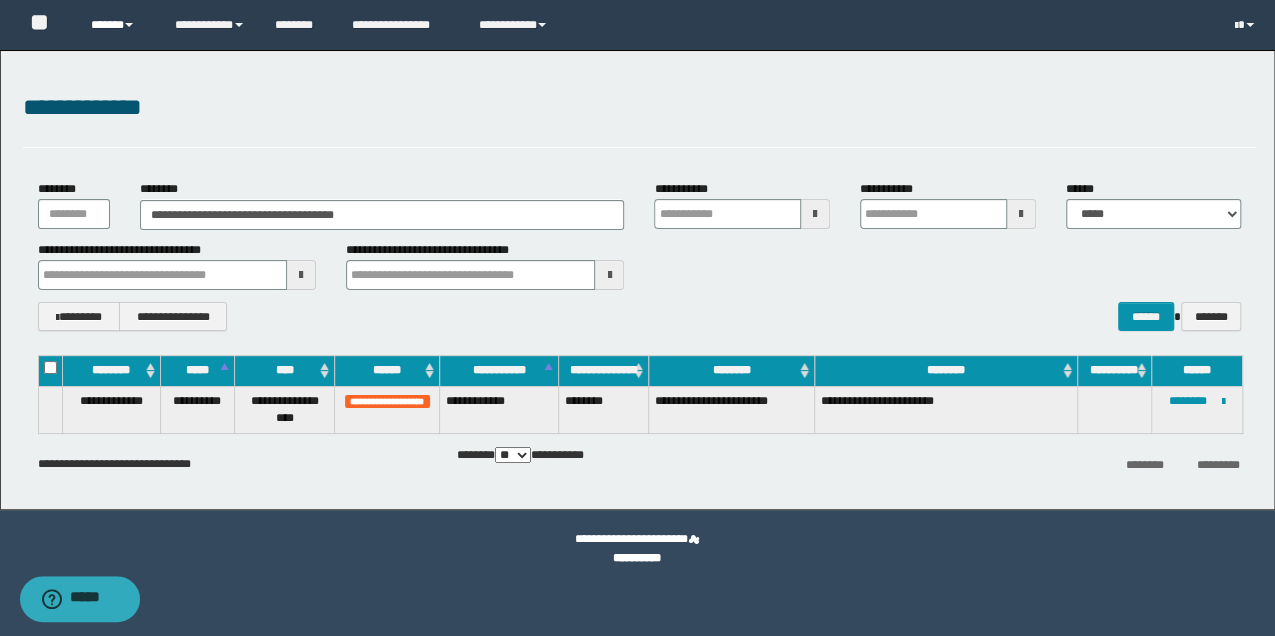 click on "******" at bounding box center (117, 25) 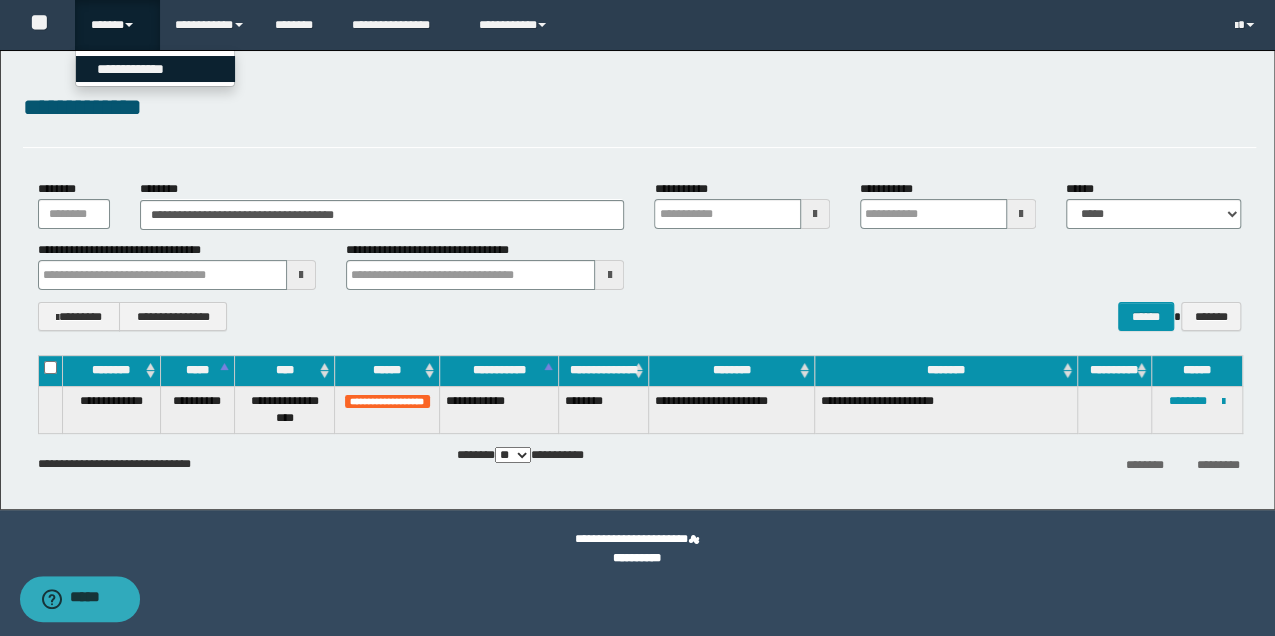 click on "**********" at bounding box center [155, 69] 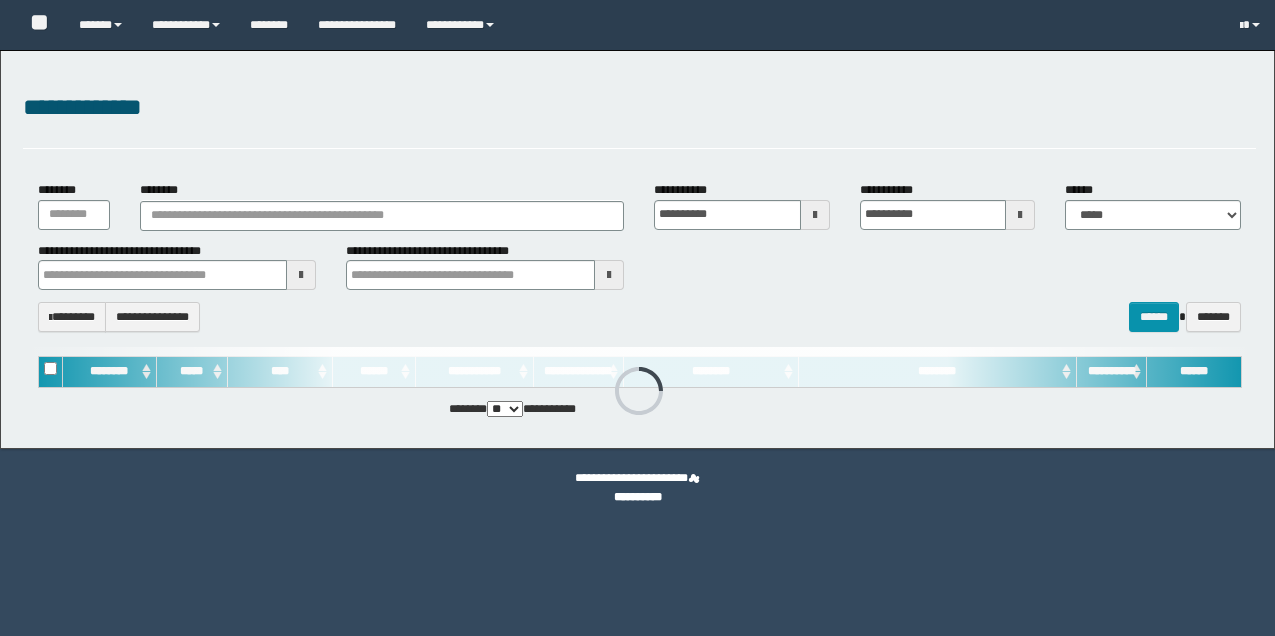 click on "********" at bounding box center [382, 216] 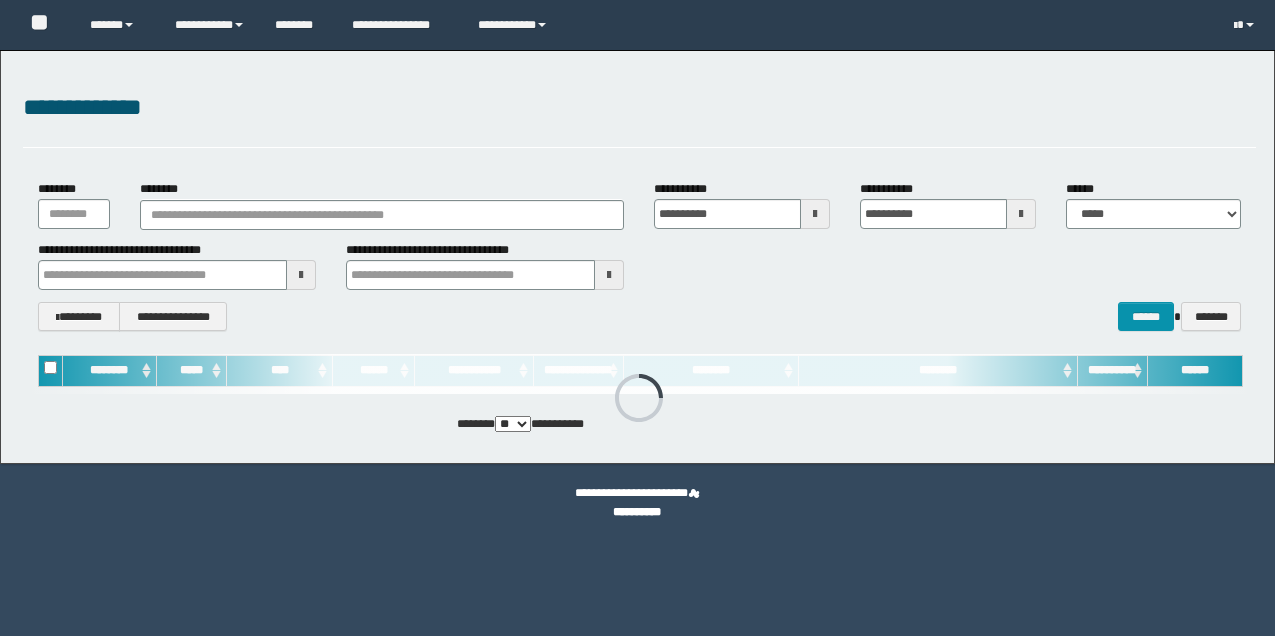 scroll, scrollTop: 0, scrollLeft: 0, axis: both 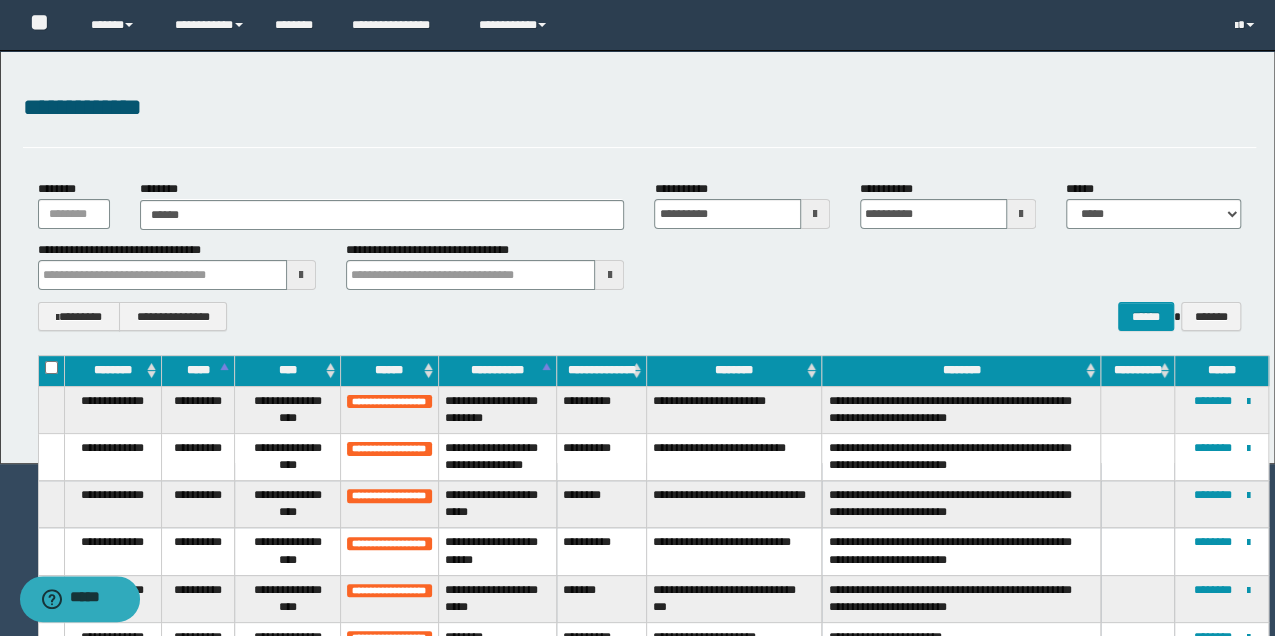 type on "*******" 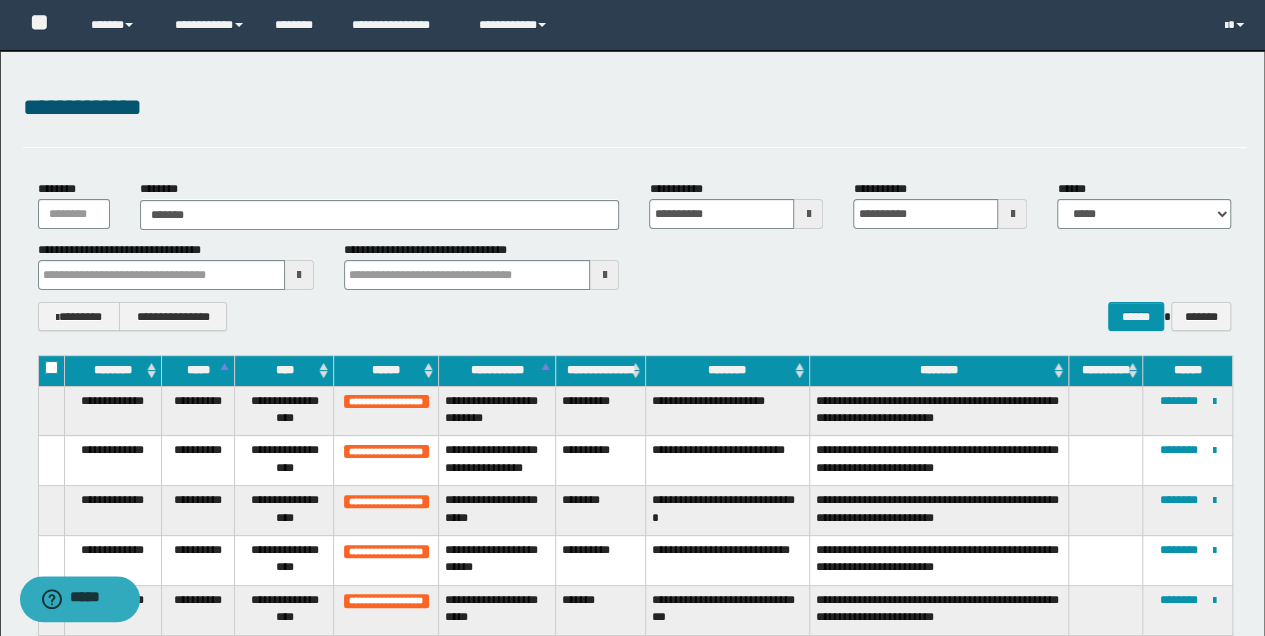 type on "*******" 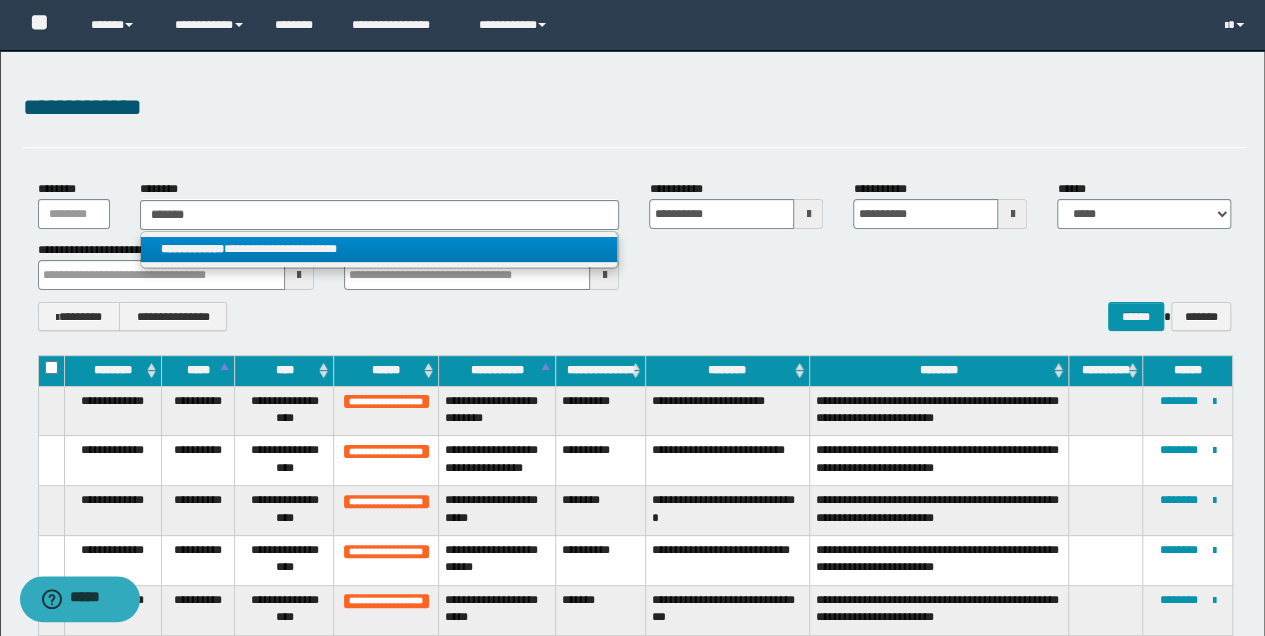 type on "*******" 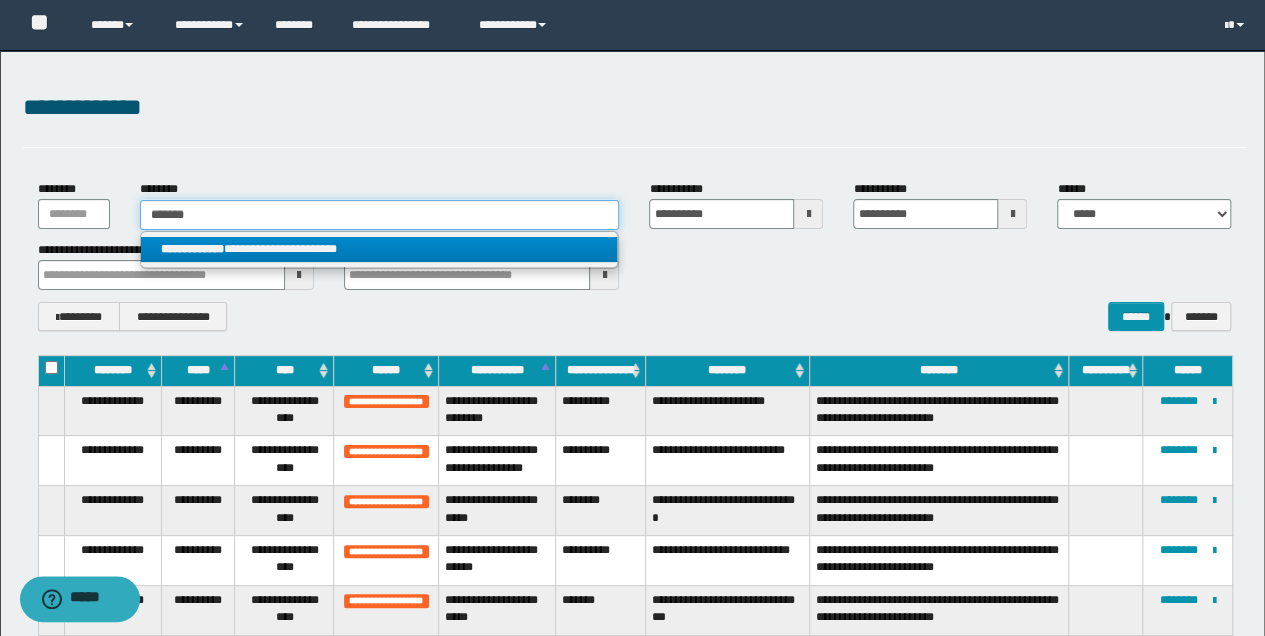 type 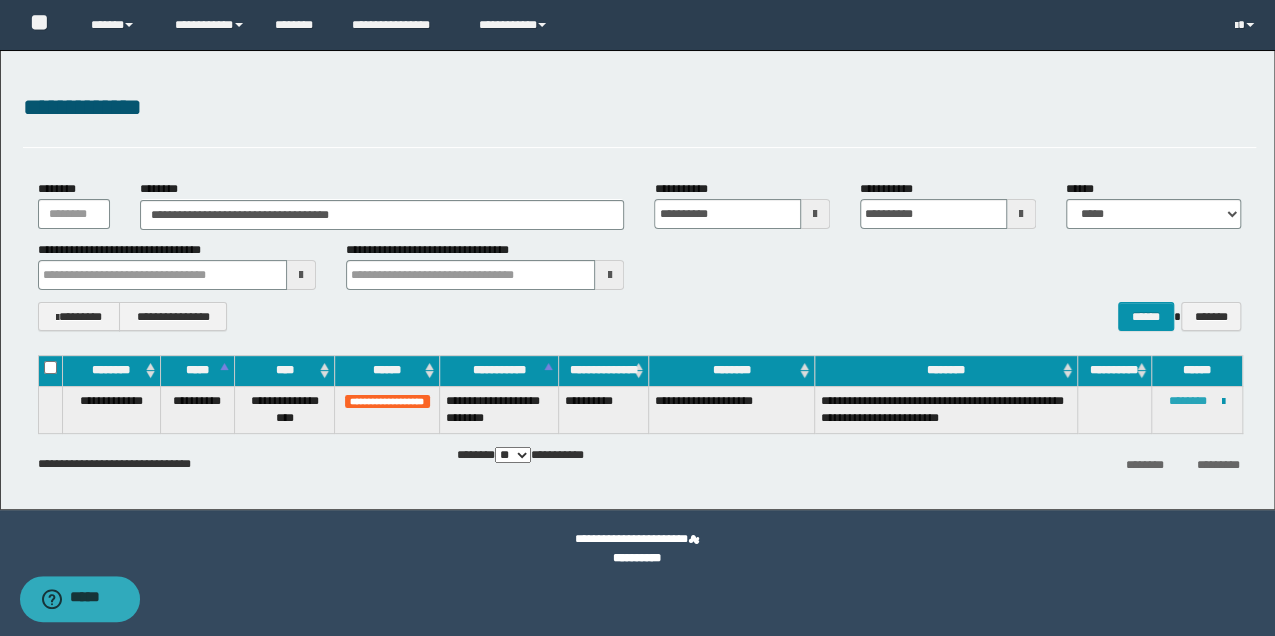 click on "********" at bounding box center (1188, 401) 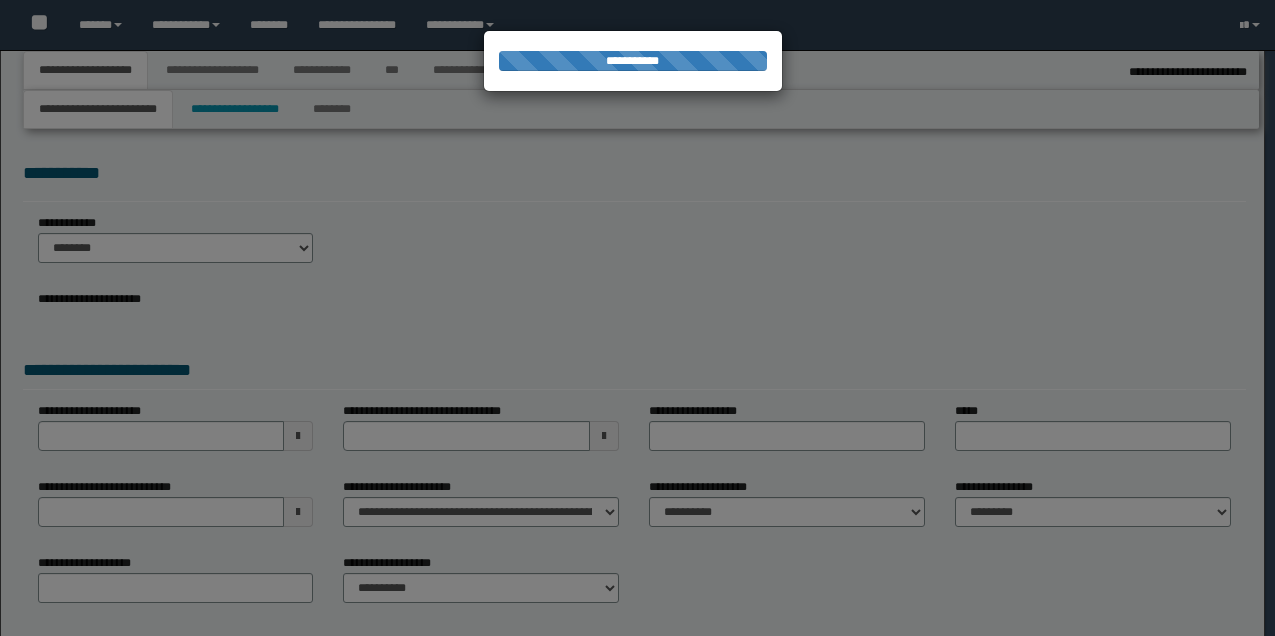 select on "**" 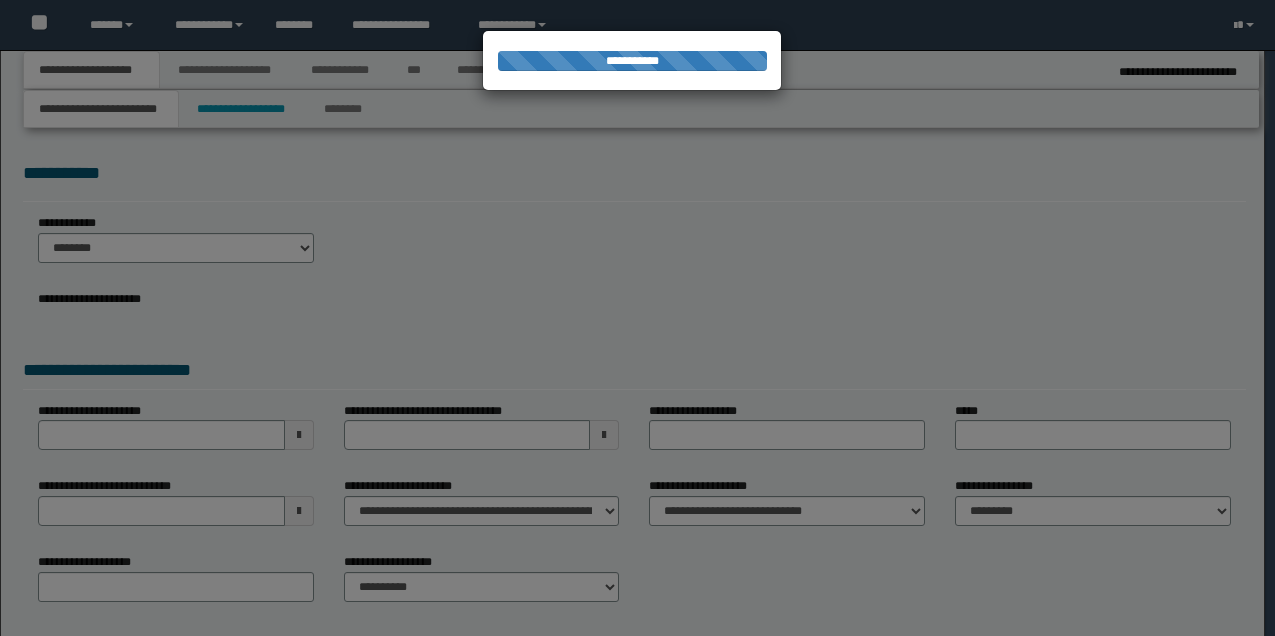 scroll, scrollTop: 0, scrollLeft: 0, axis: both 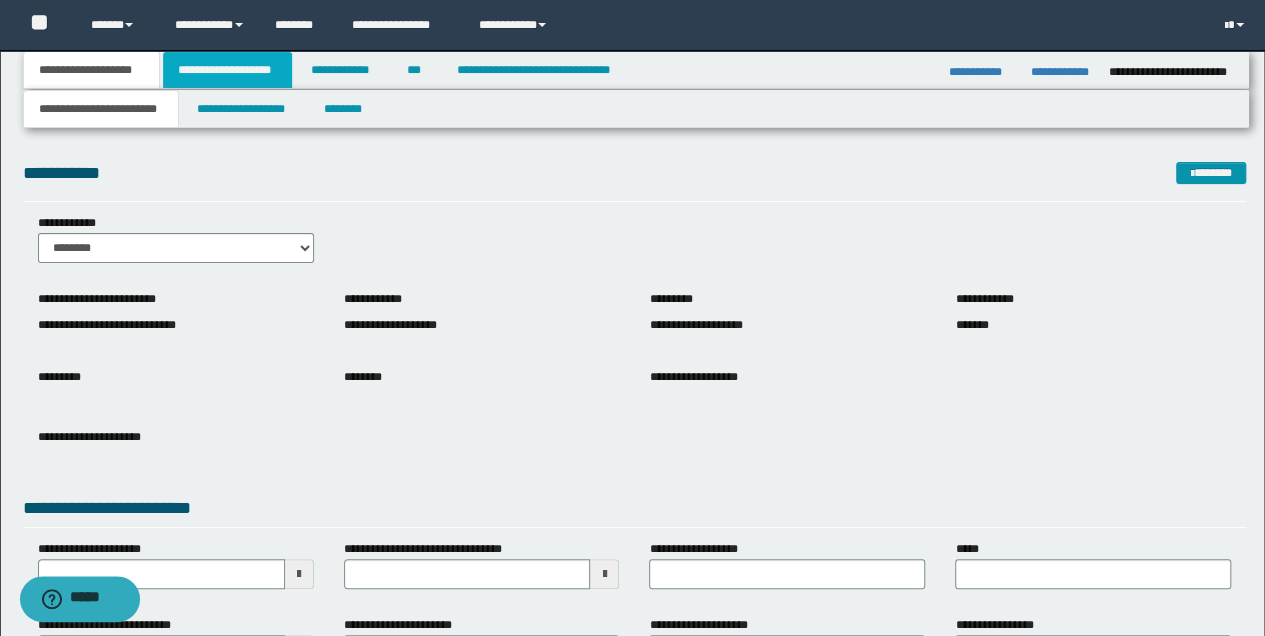 click on "**********" at bounding box center [227, 70] 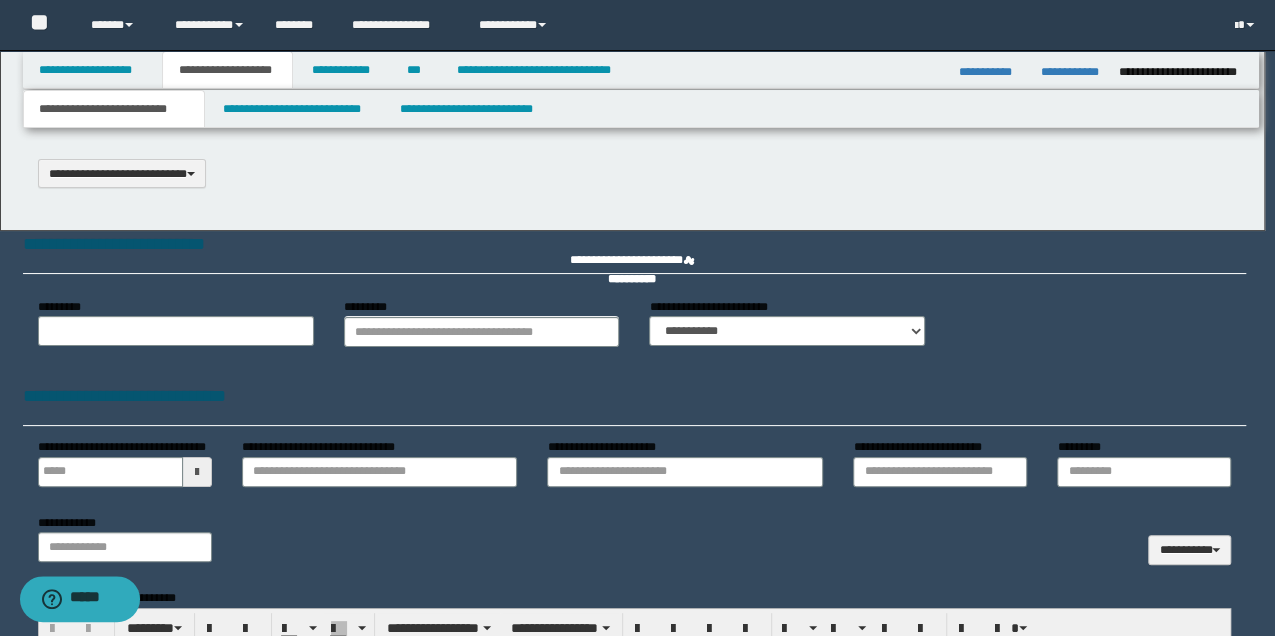 type 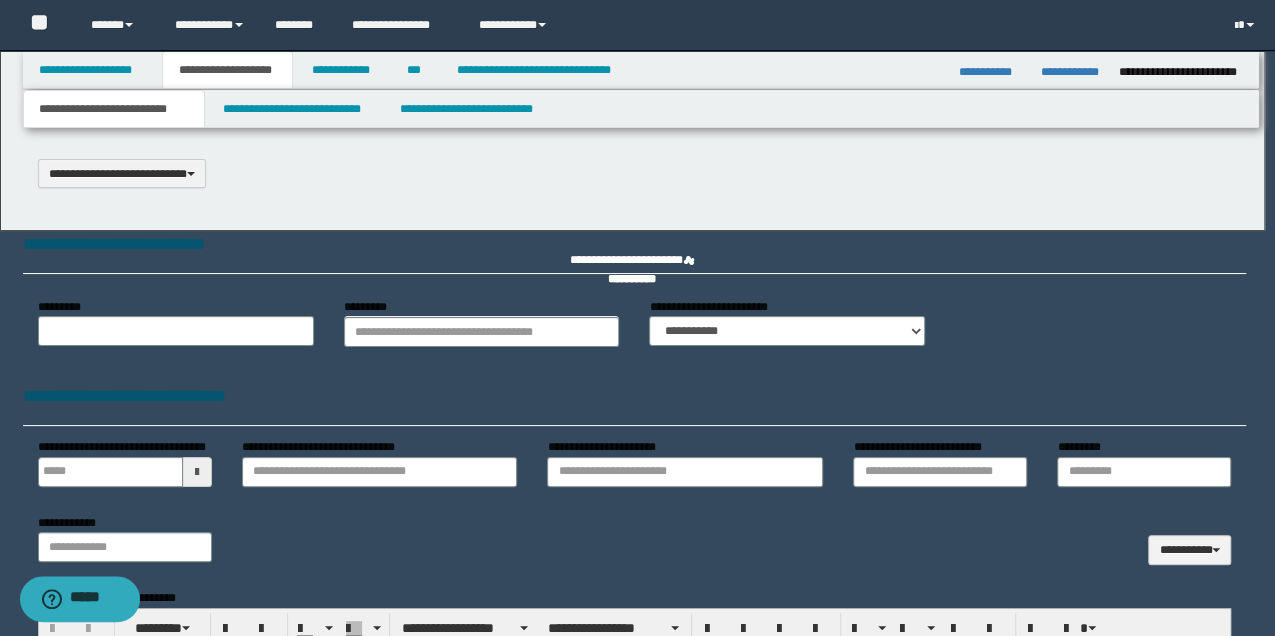 select on "*" 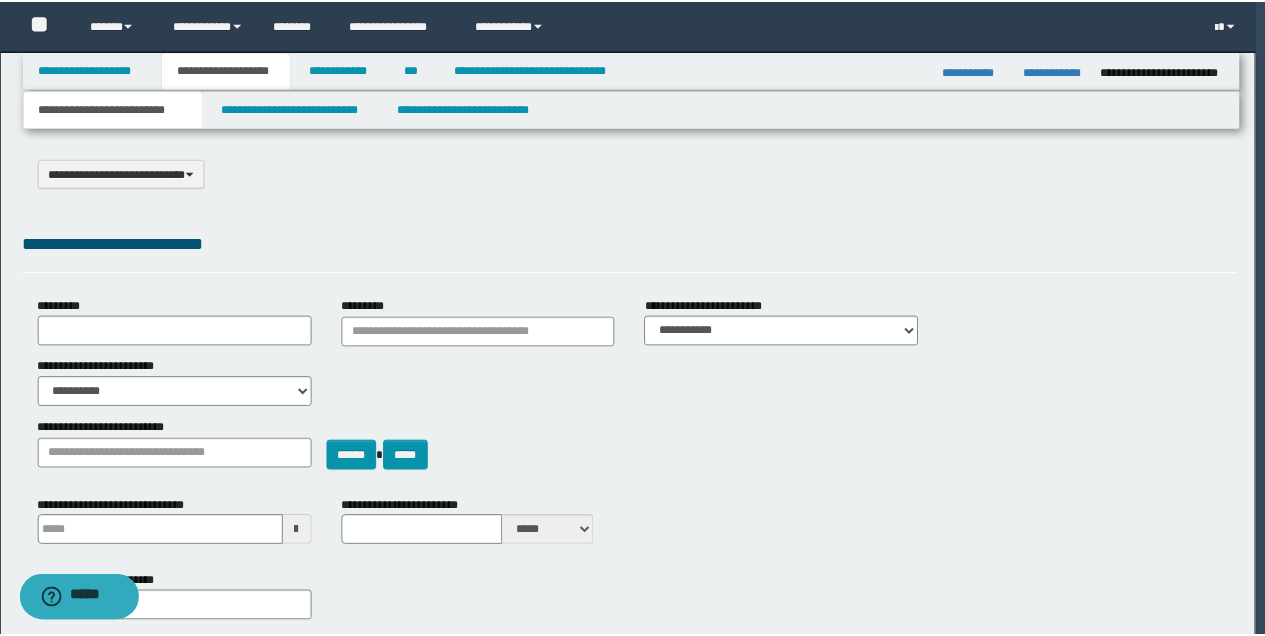 scroll, scrollTop: 0, scrollLeft: 0, axis: both 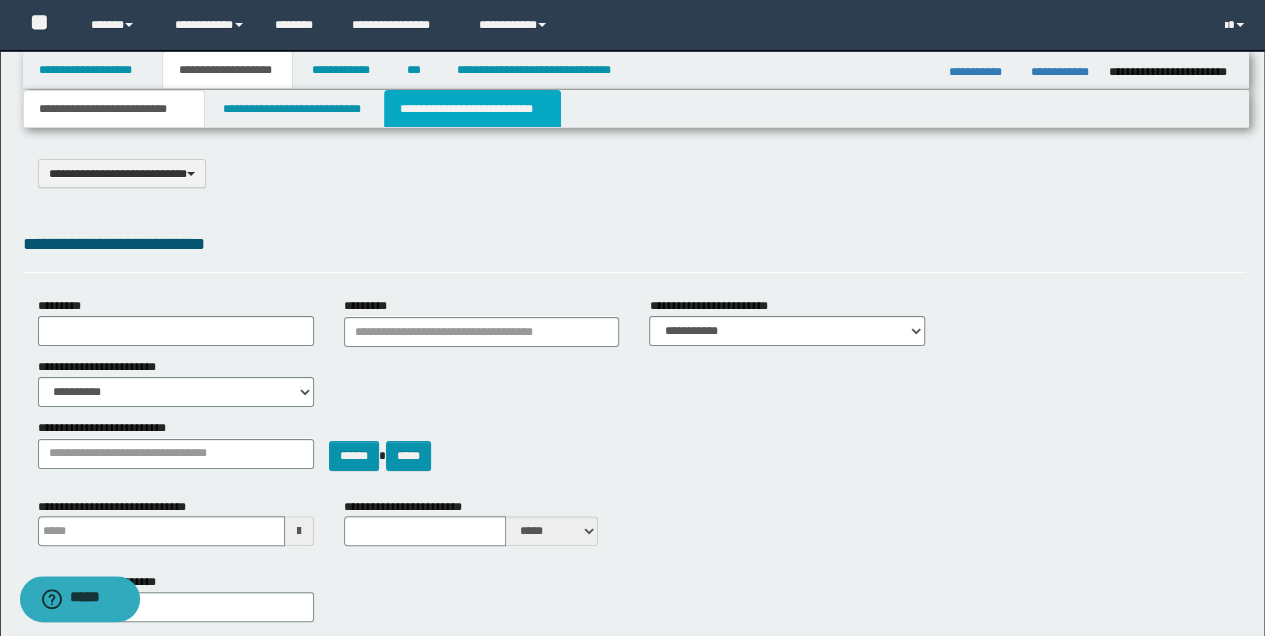click on "**********" at bounding box center (472, 109) 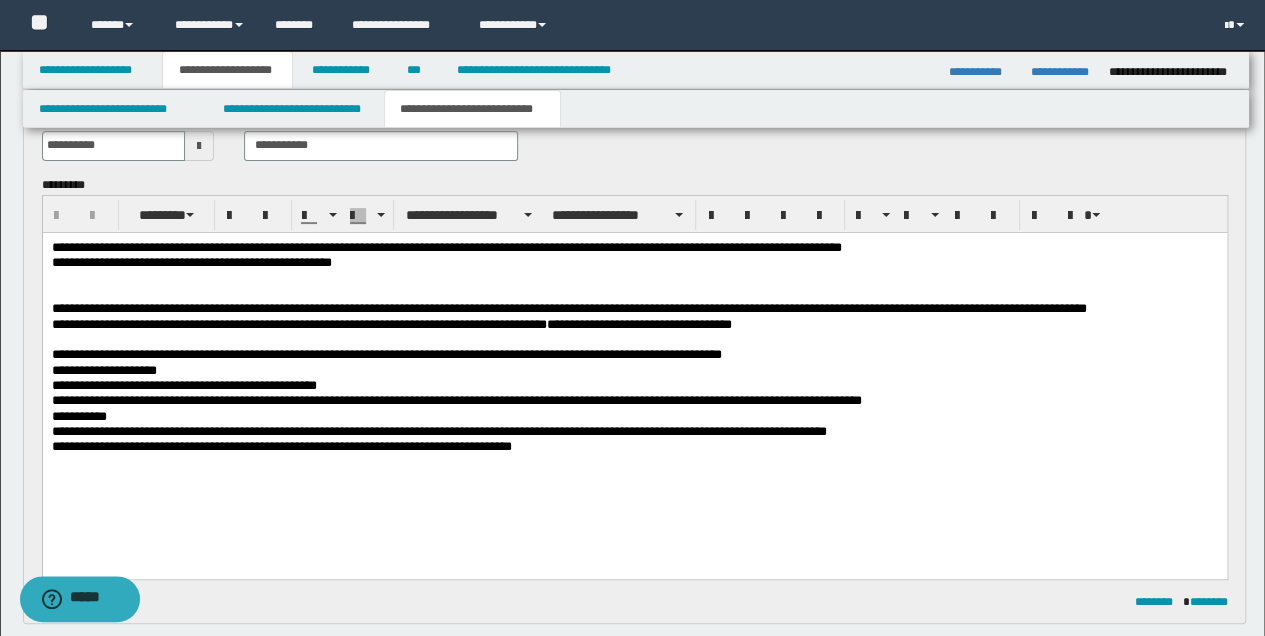 scroll, scrollTop: 266, scrollLeft: 0, axis: vertical 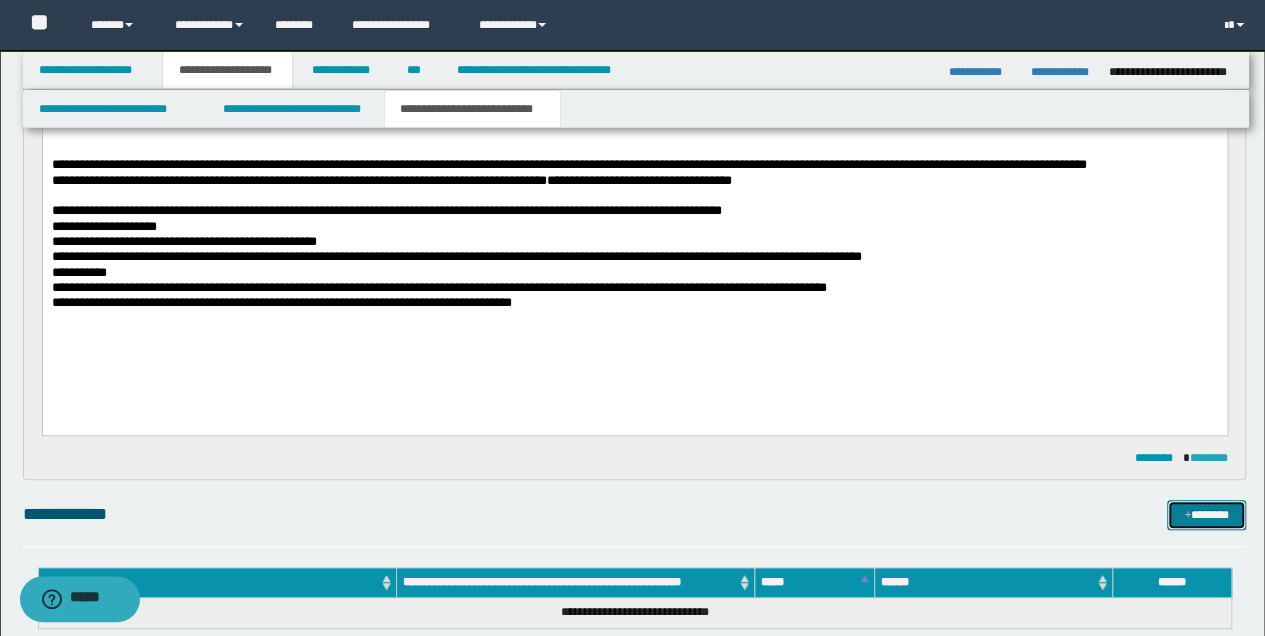 drag, startPoint x: 1224, startPoint y: 520, endPoint x: 1188, endPoint y: 456, distance: 73.43024 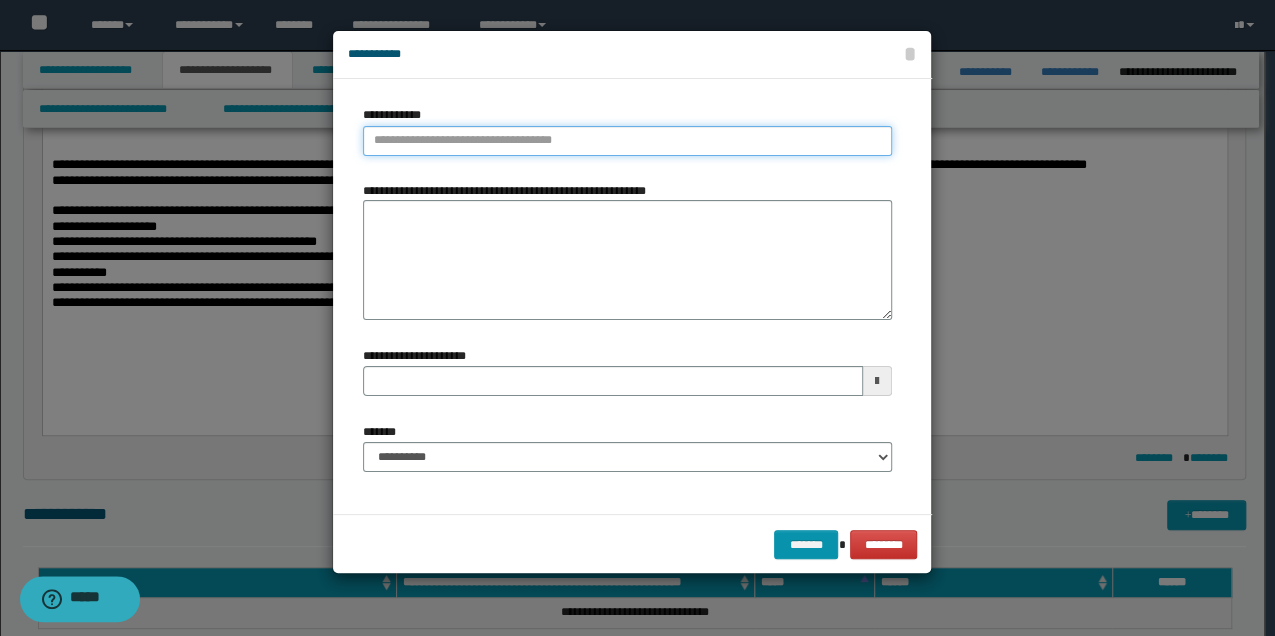 click on "**********" at bounding box center (627, 141) 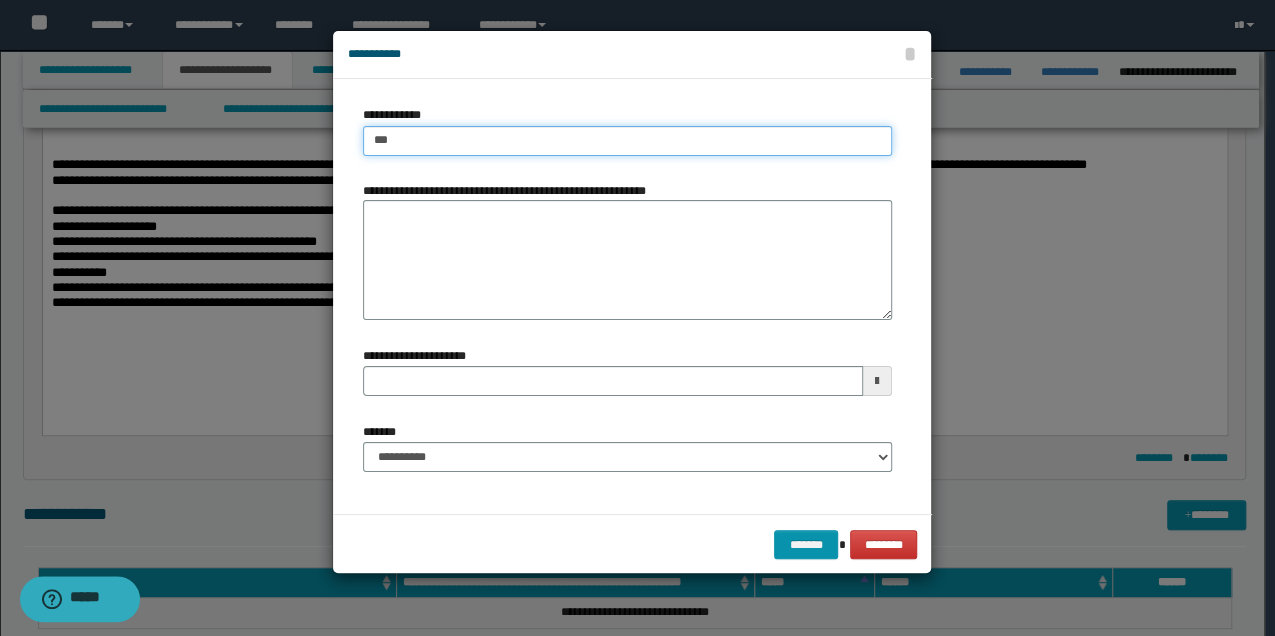 type on "****" 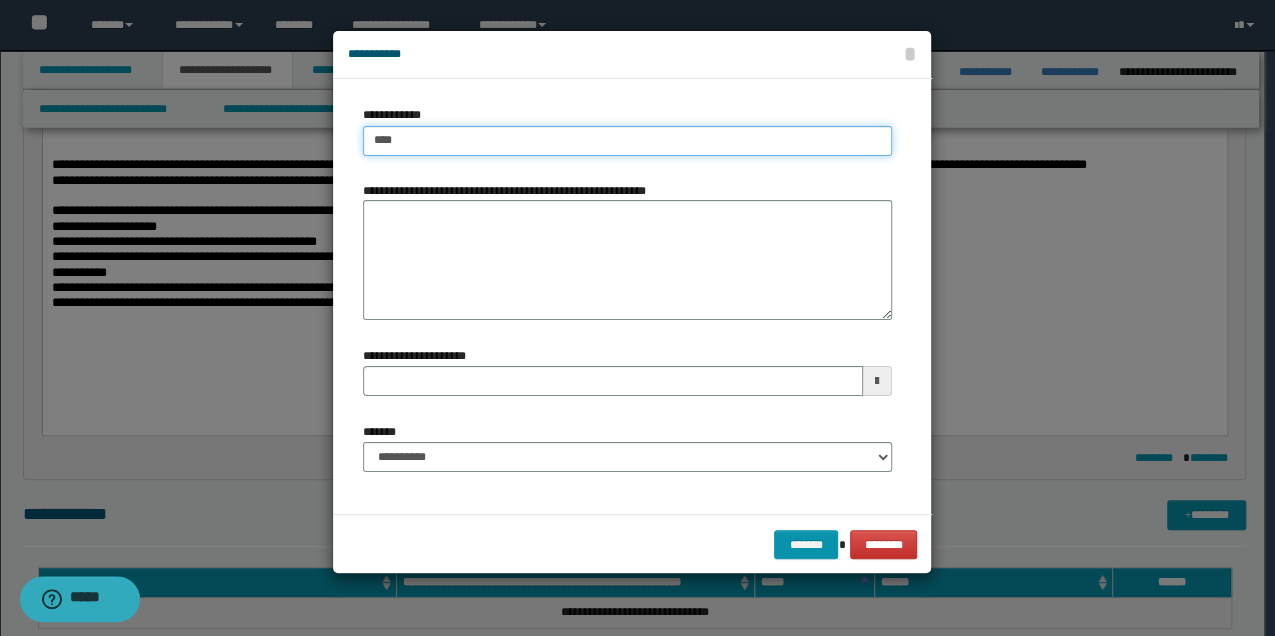 type on "****" 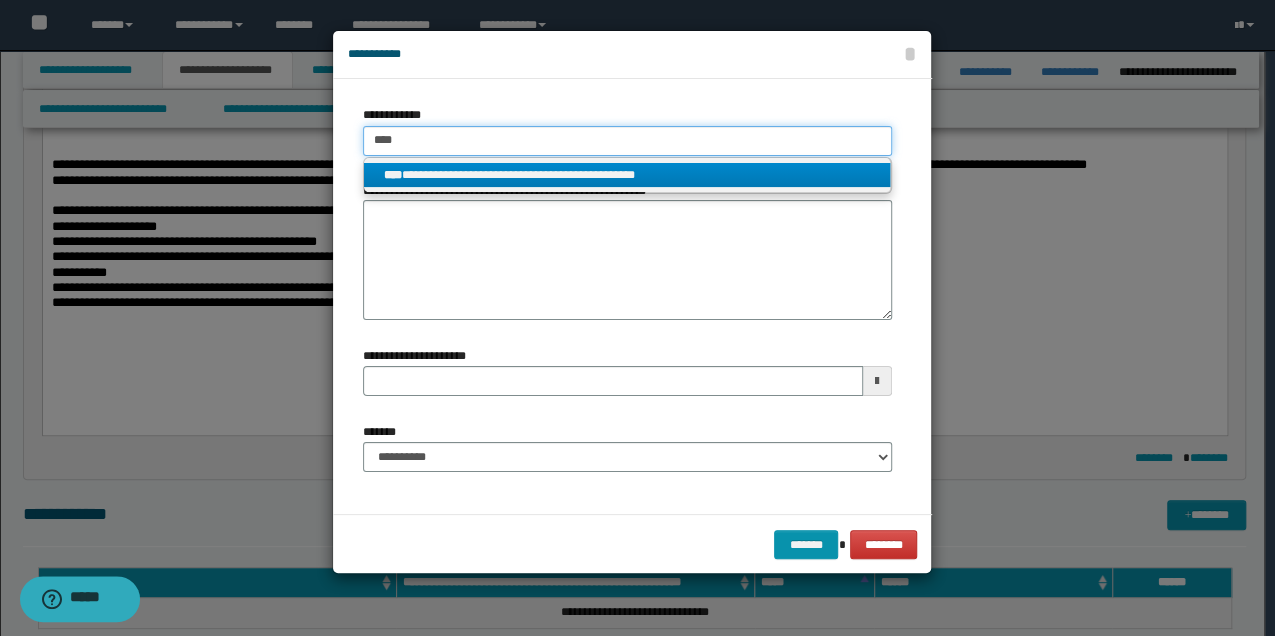 type on "****" 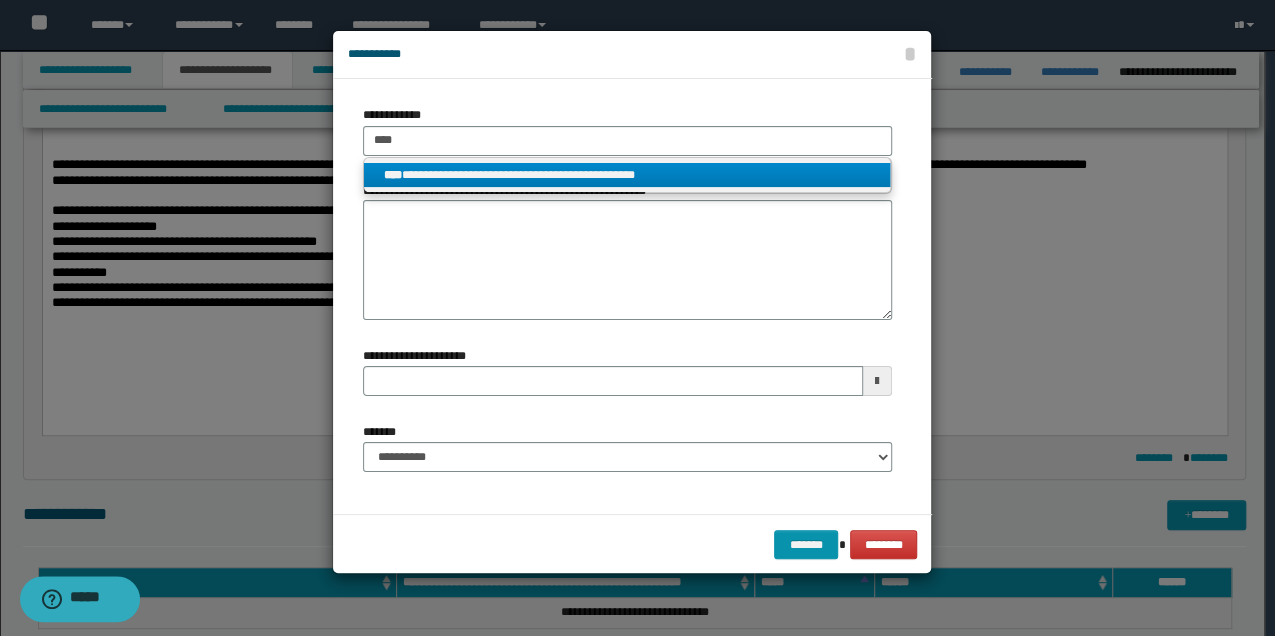 click on "**********" at bounding box center [627, 176] 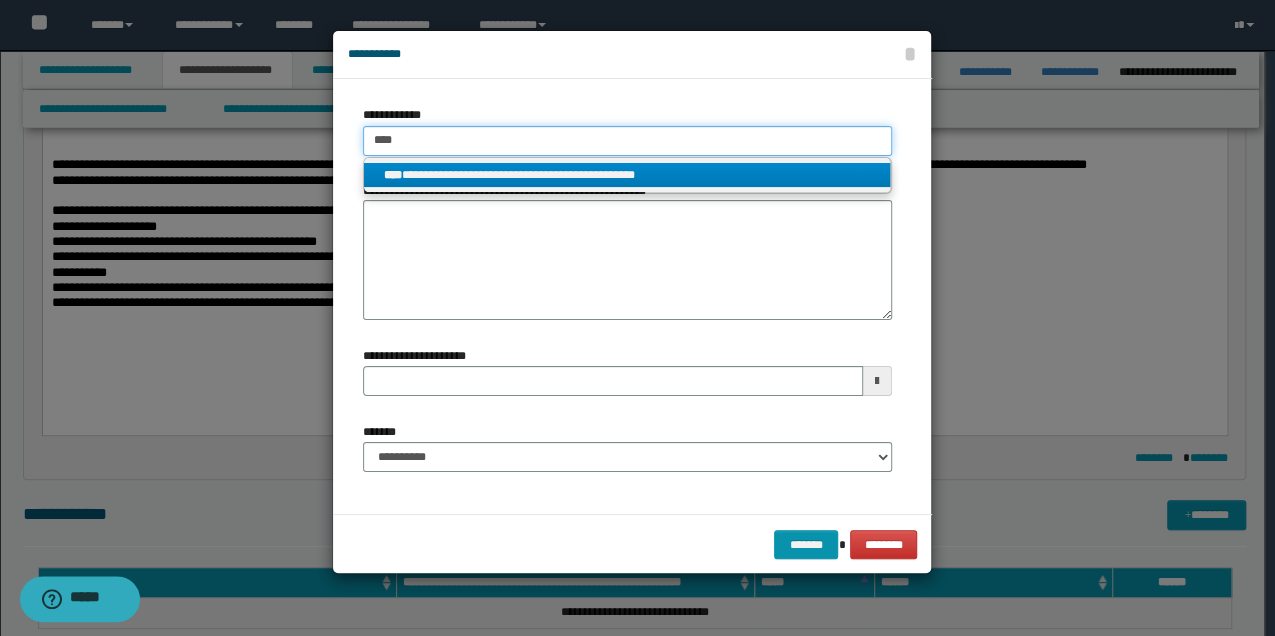 type 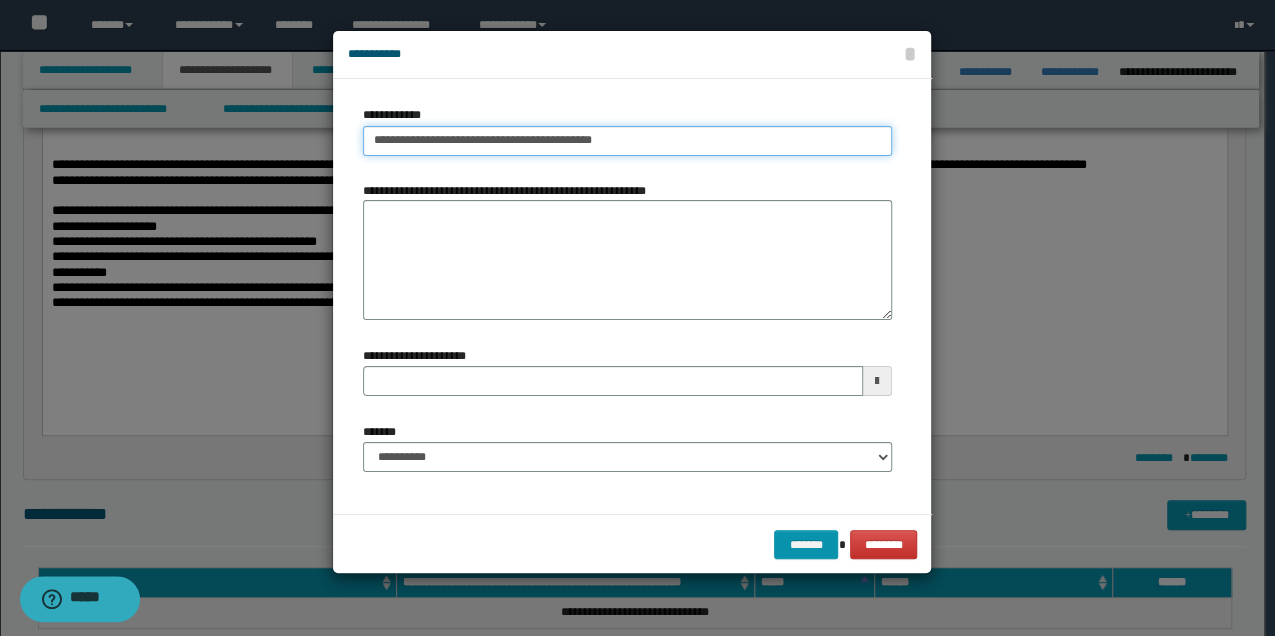 type 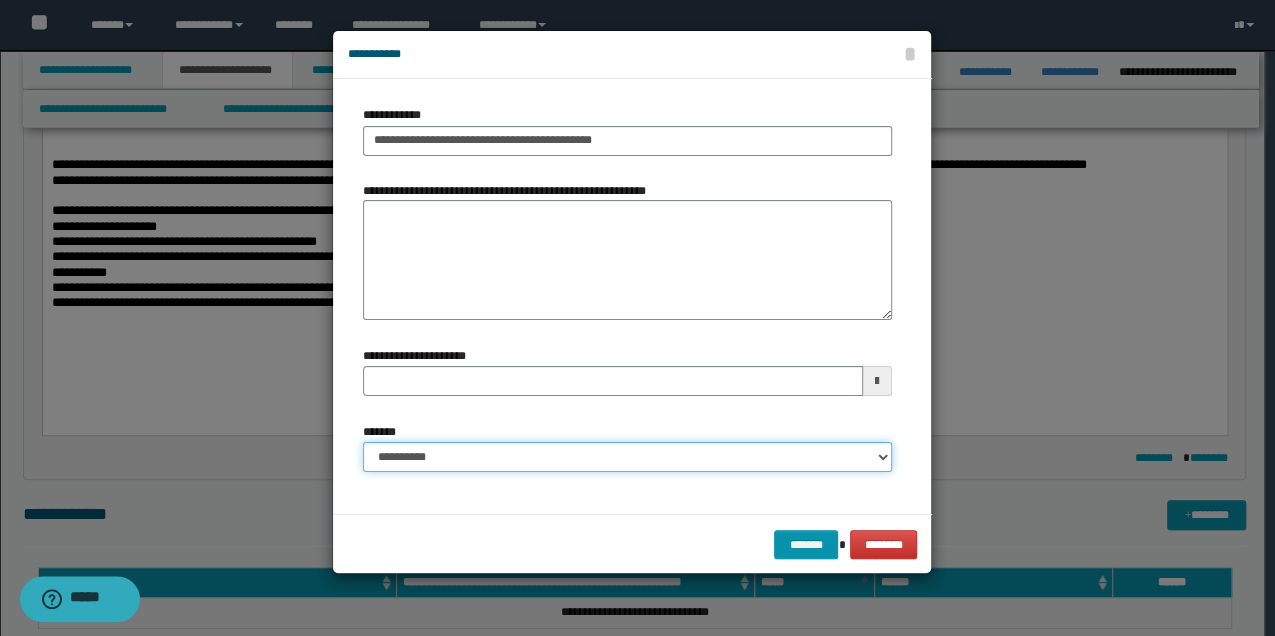 click on "**********" at bounding box center (627, 457) 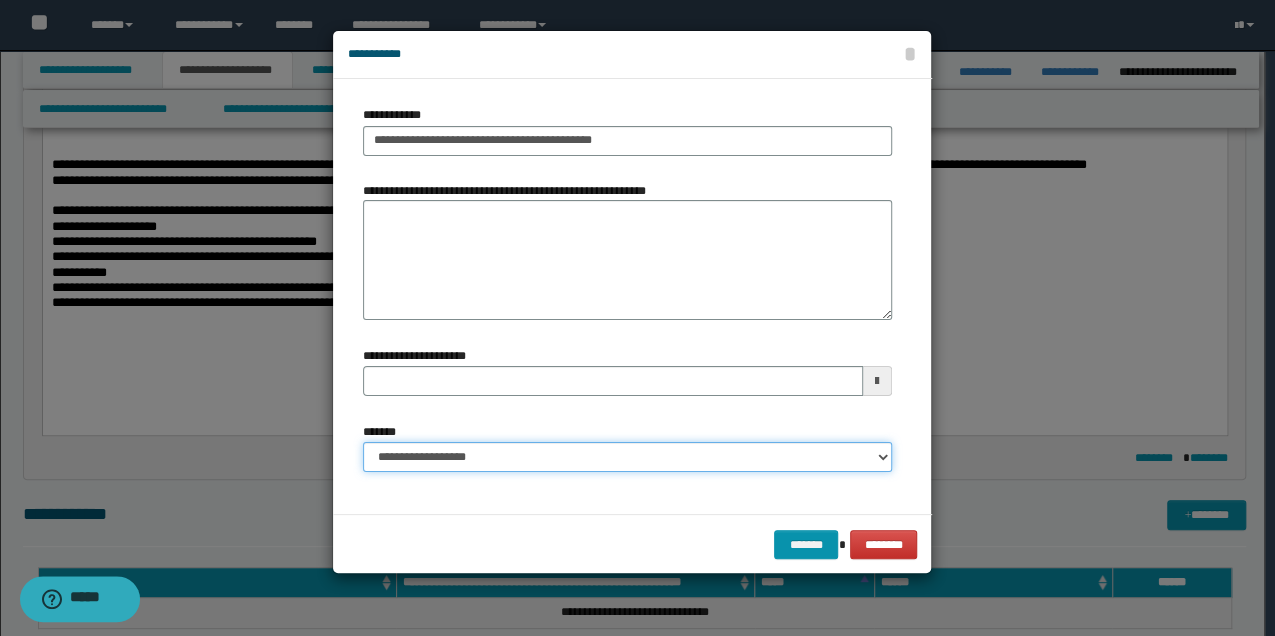 click on "**********" at bounding box center [627, 457] 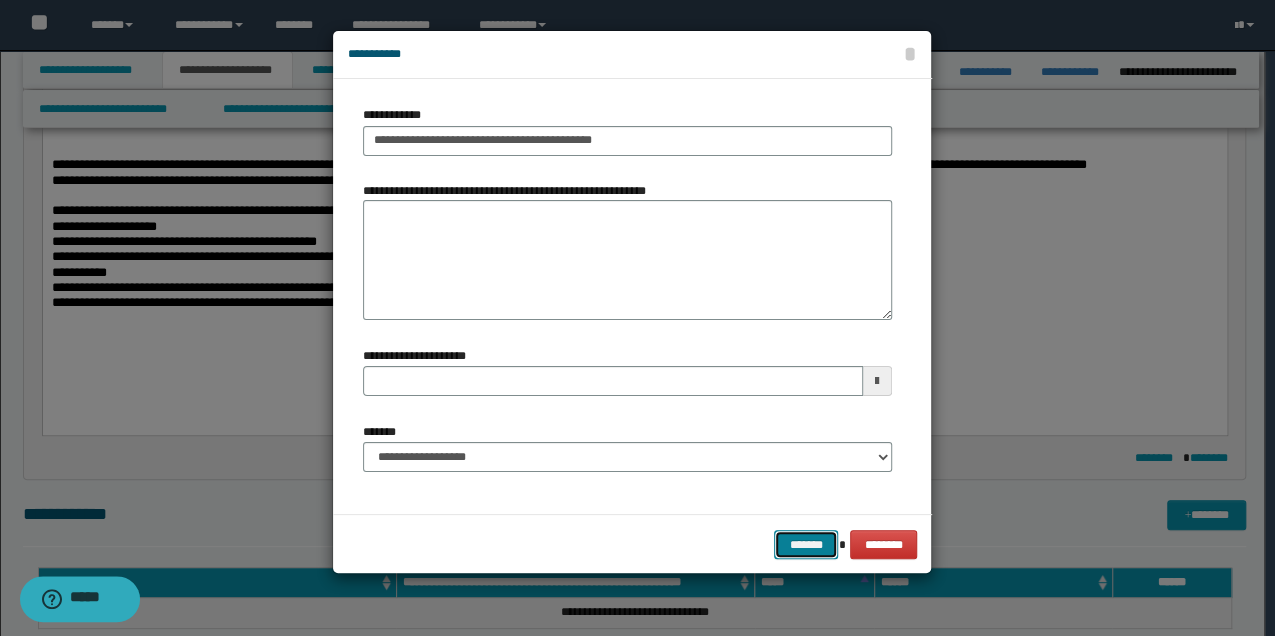 click on "*******" at bounding box center [806, 544] 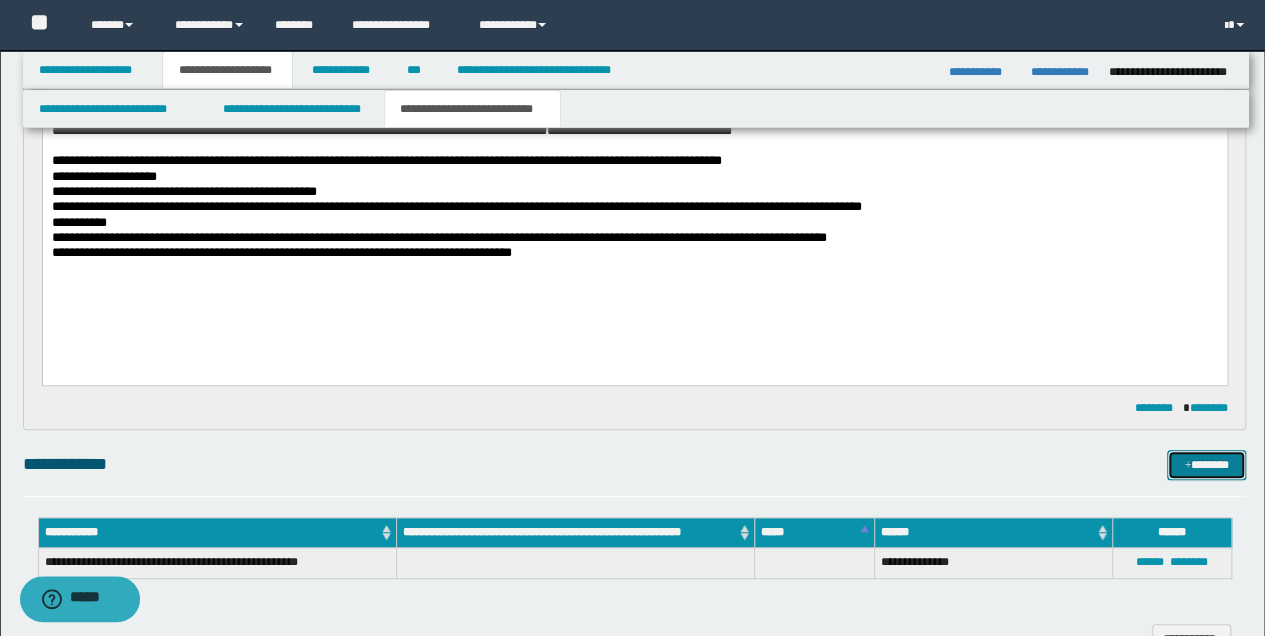 scroll, scrollTop: 200, scrollLeft: 0, axis: vertical 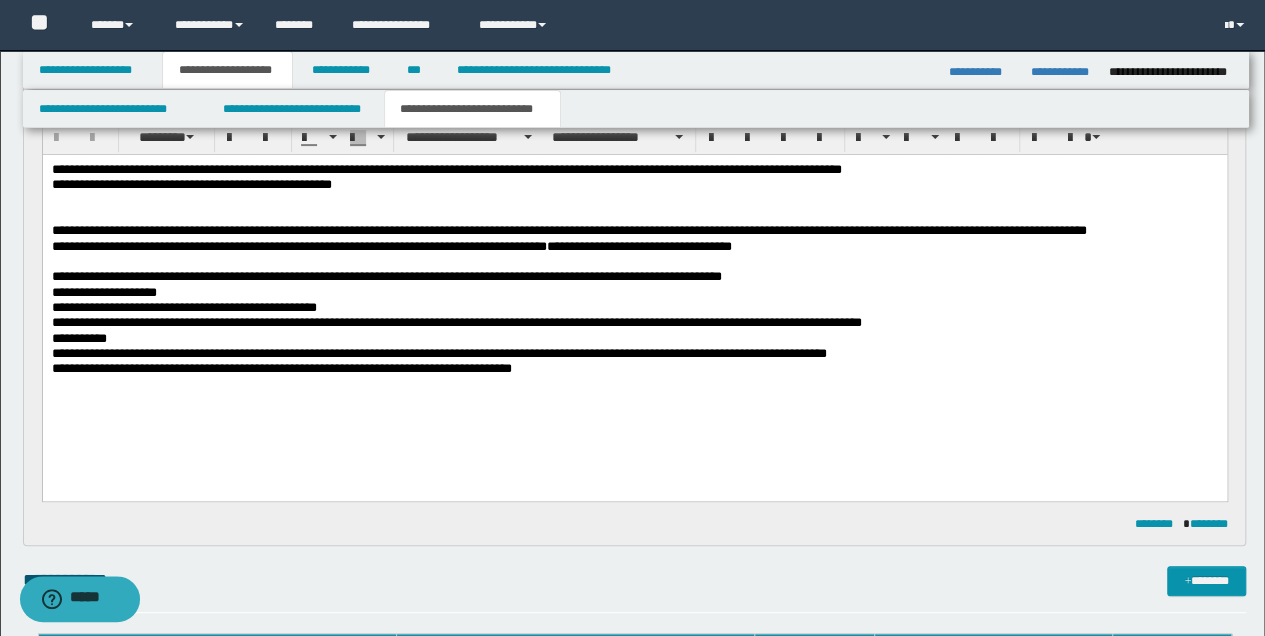click on "**********" at bounding box center (634, 246) 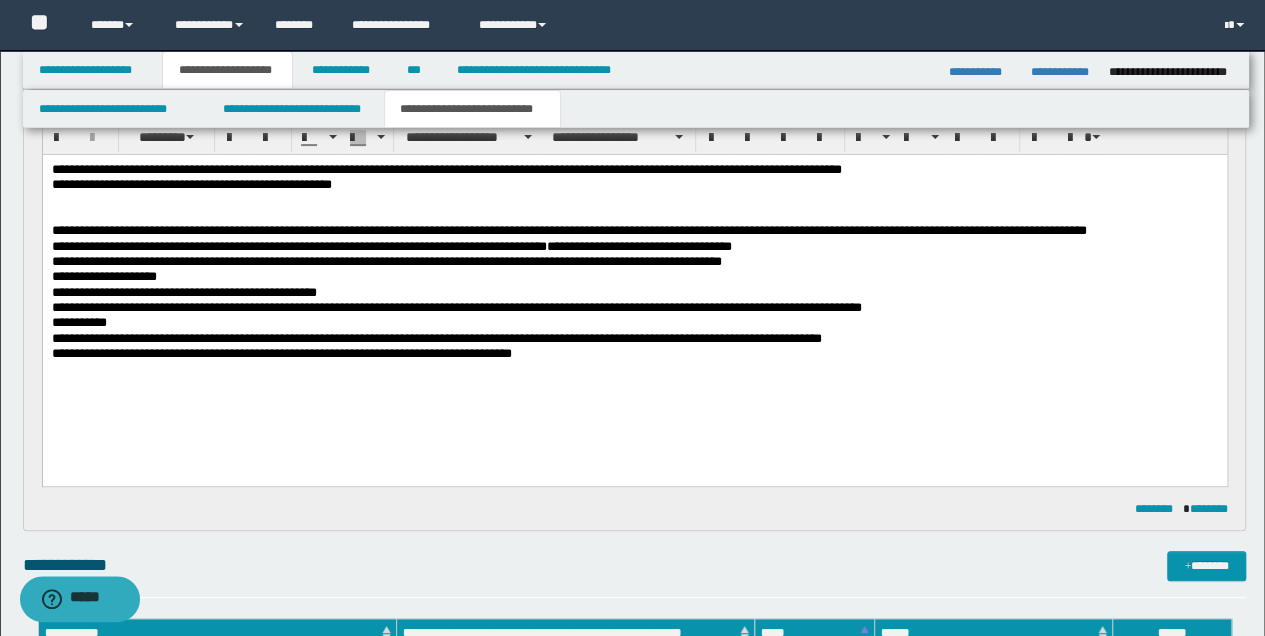 scroll, scrollTop: 66, scrollLeft: 0, axis: vertical 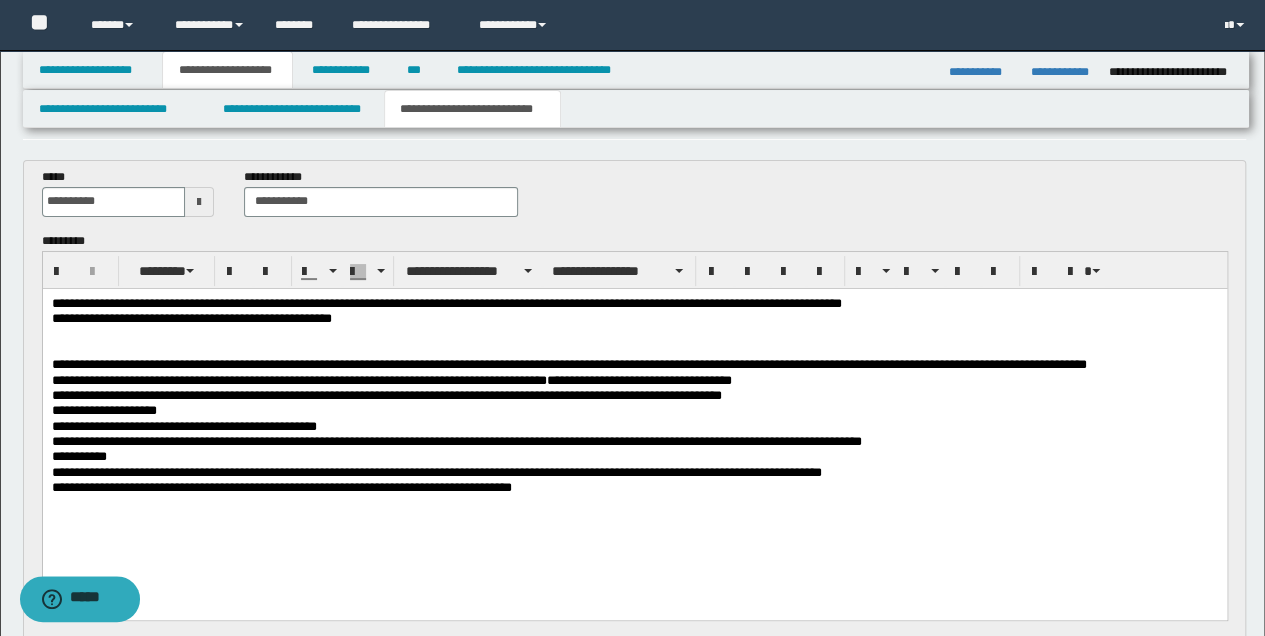 click at bounding box center (634, 502) 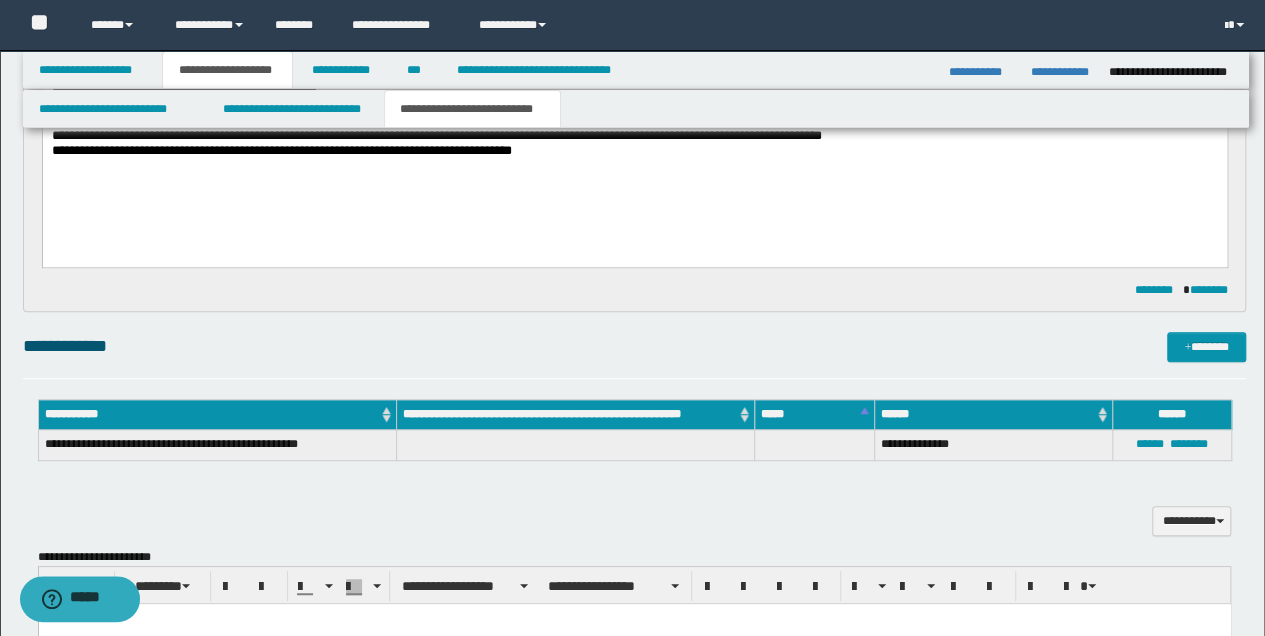 scroll, scrollTop: 333, scrollLeft: 0, axis: vertical 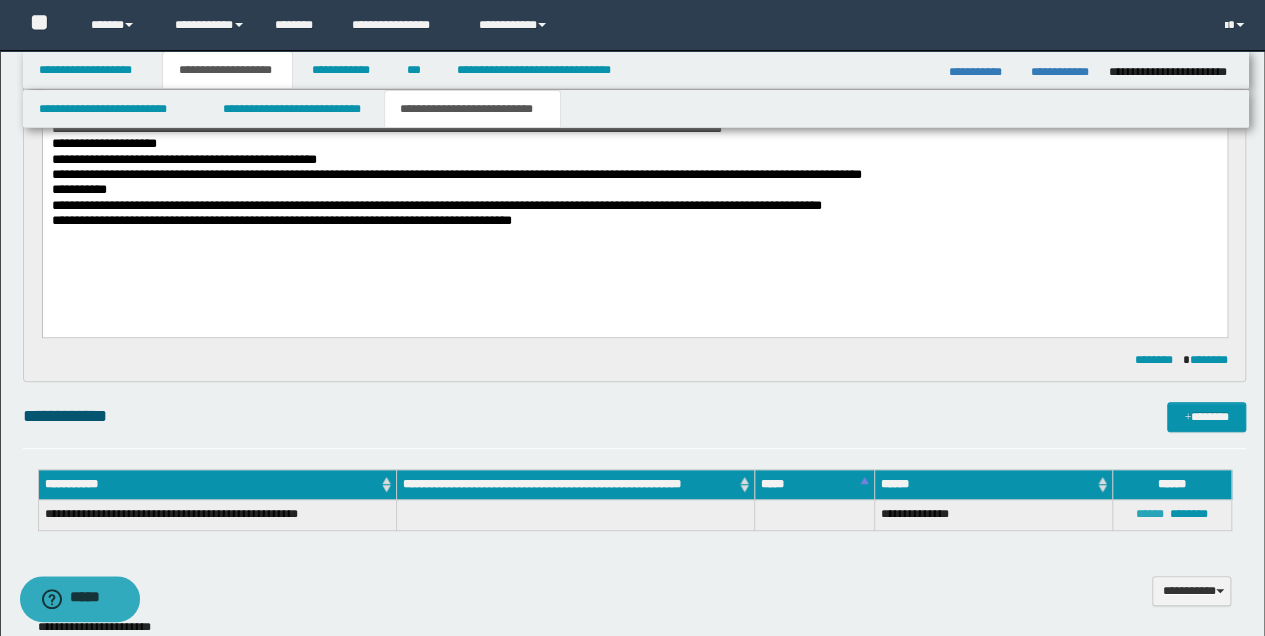 click on "******" at bounding box center (1150, 514) 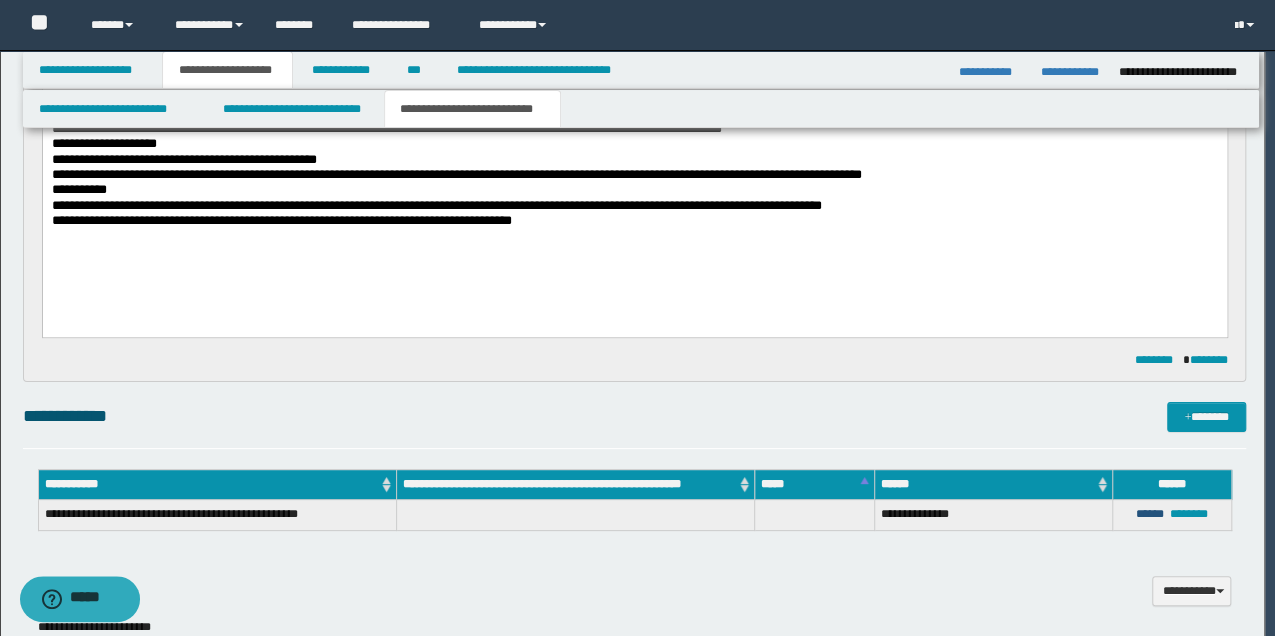 type 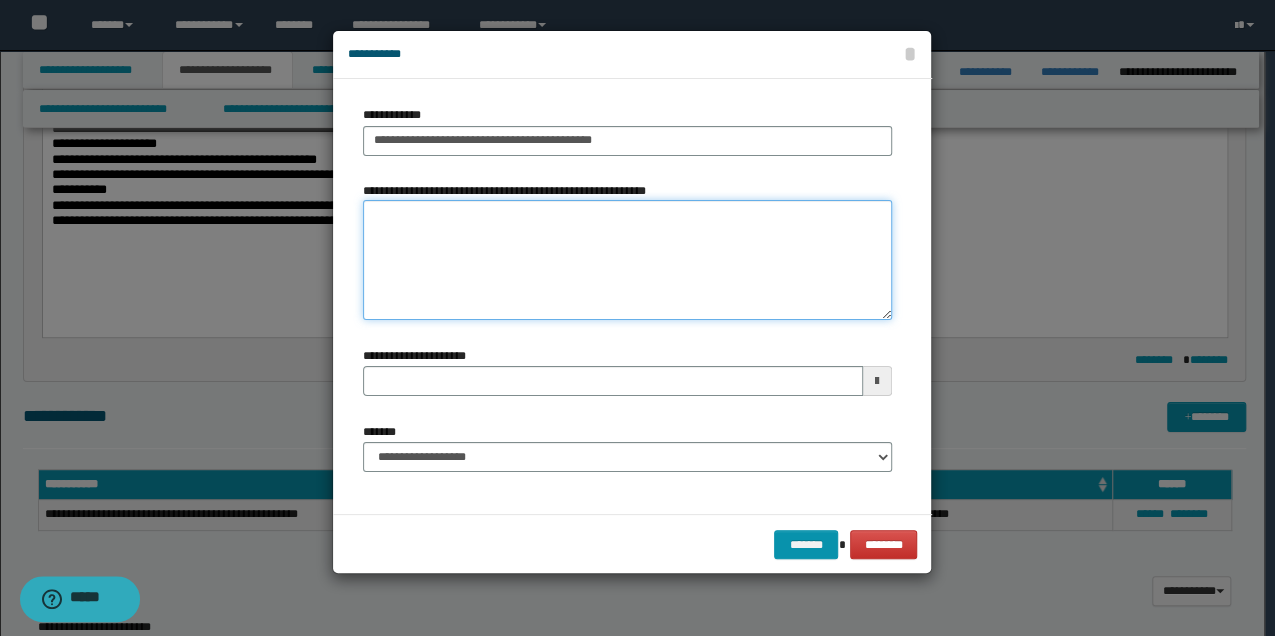click on "**********" at bounding box center (627, 260) 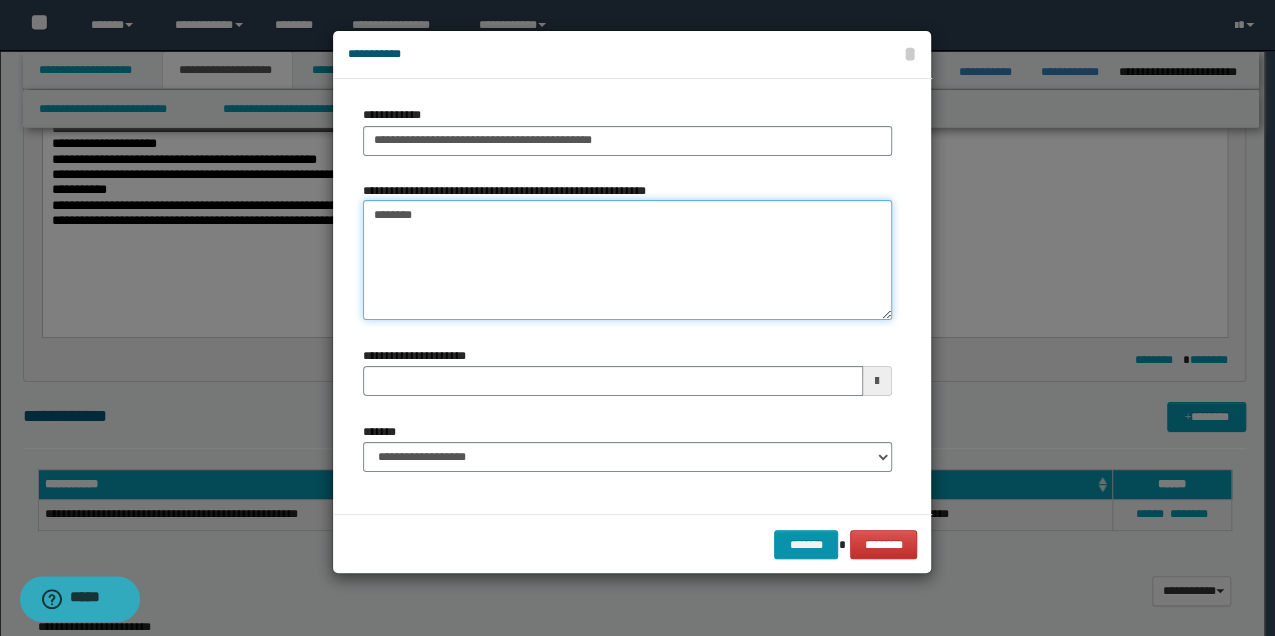 type on "*********" 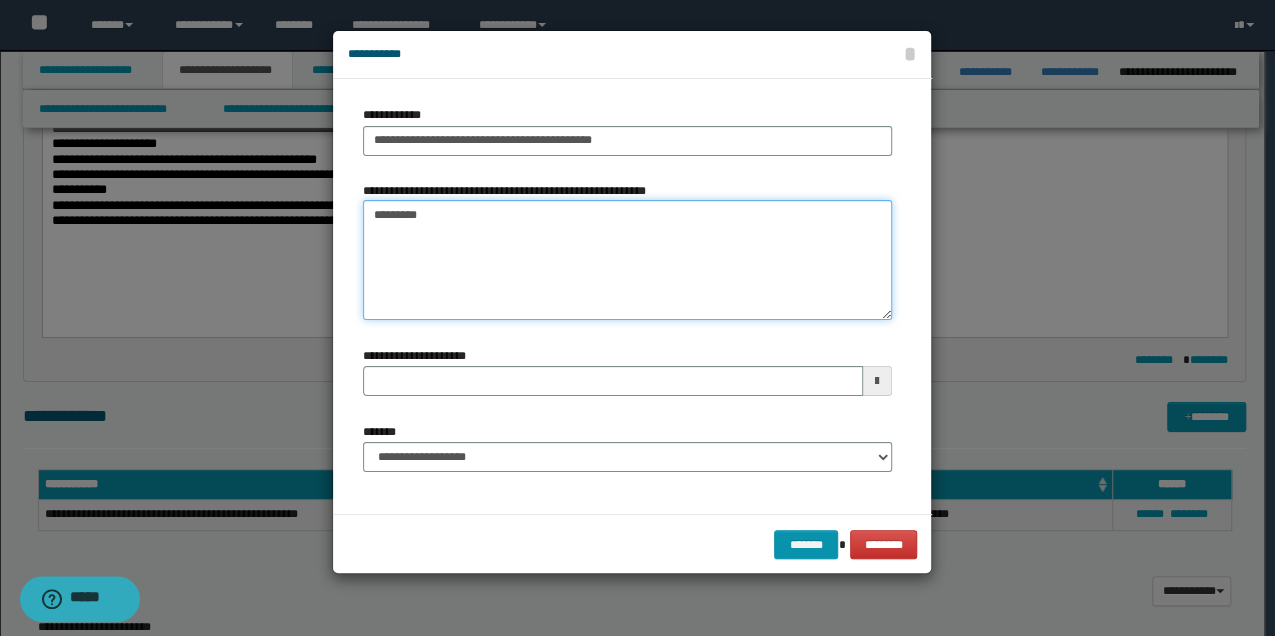 type 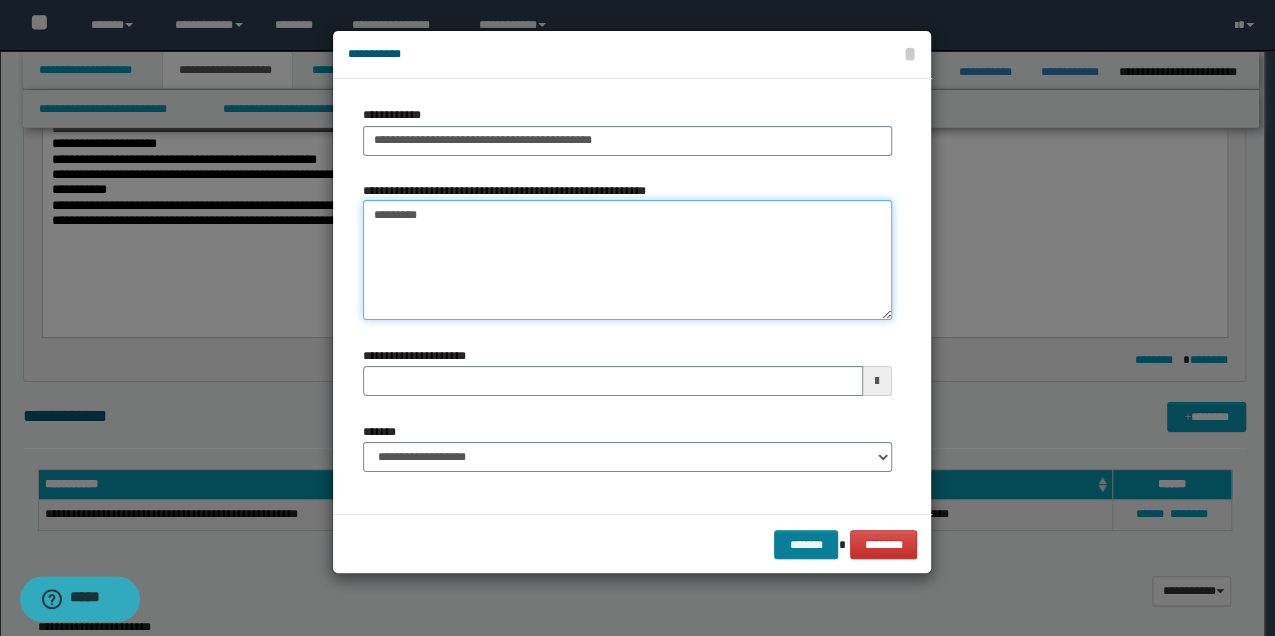 type on "*********" 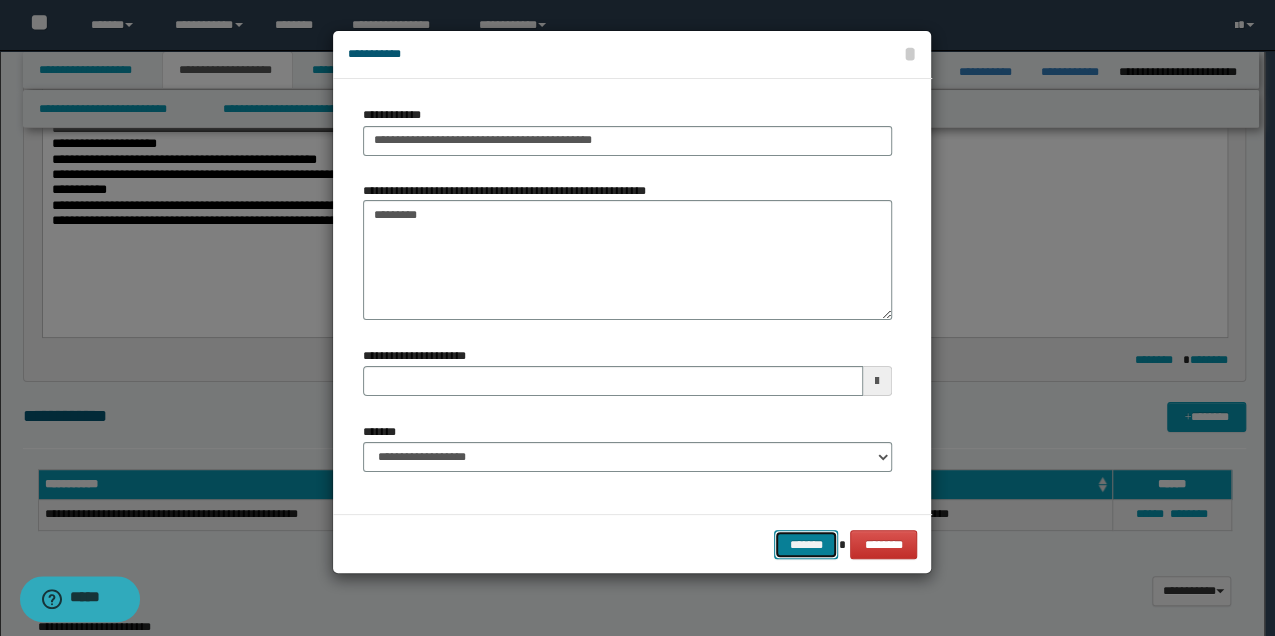 click on "*******" at bounding box center [806, 544] 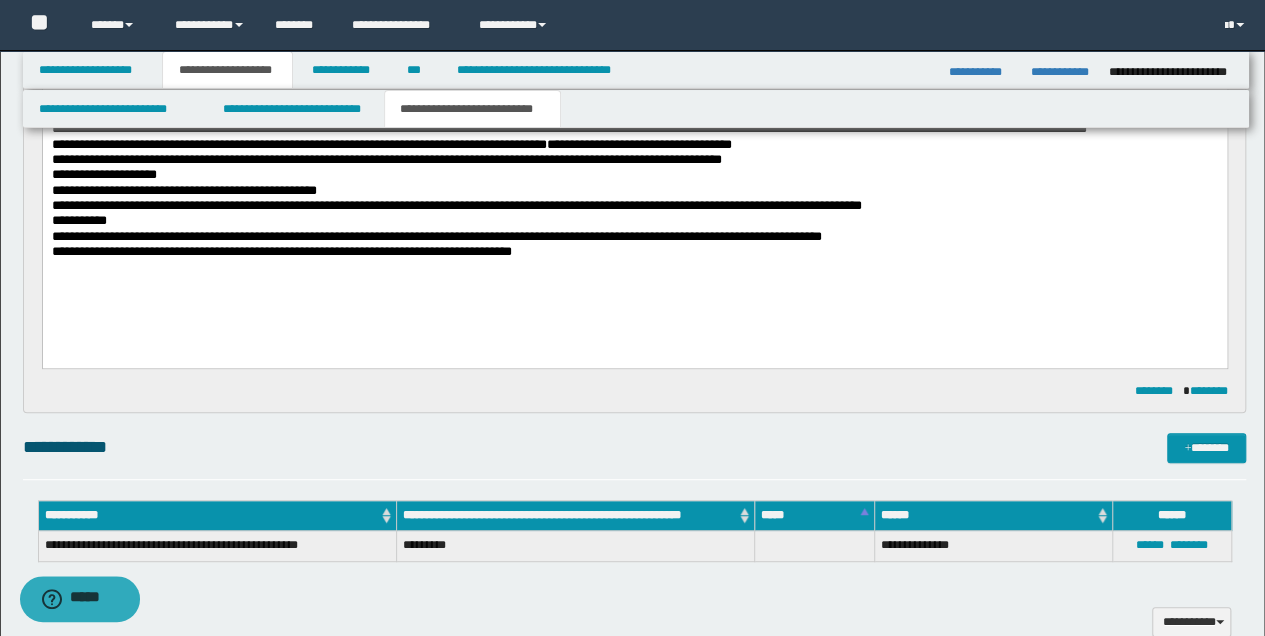 scroll, scrollTop: 333, scrollLeft: 0, axis: vertical 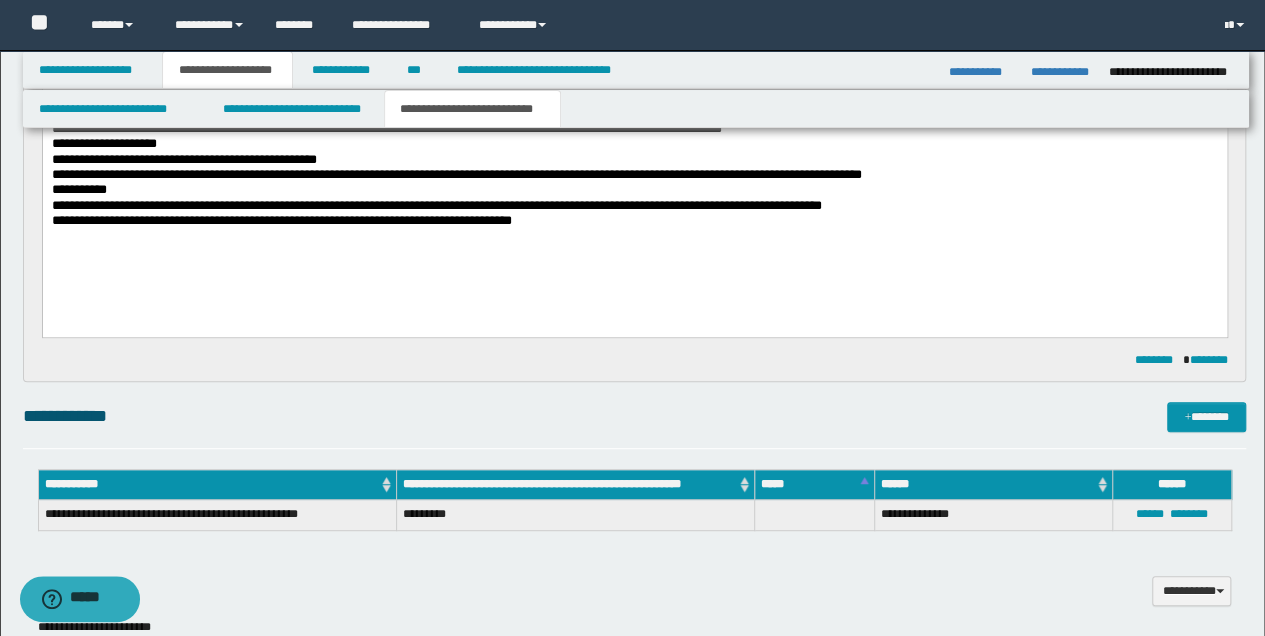 click on "**********" at bounding box center [634, 153] 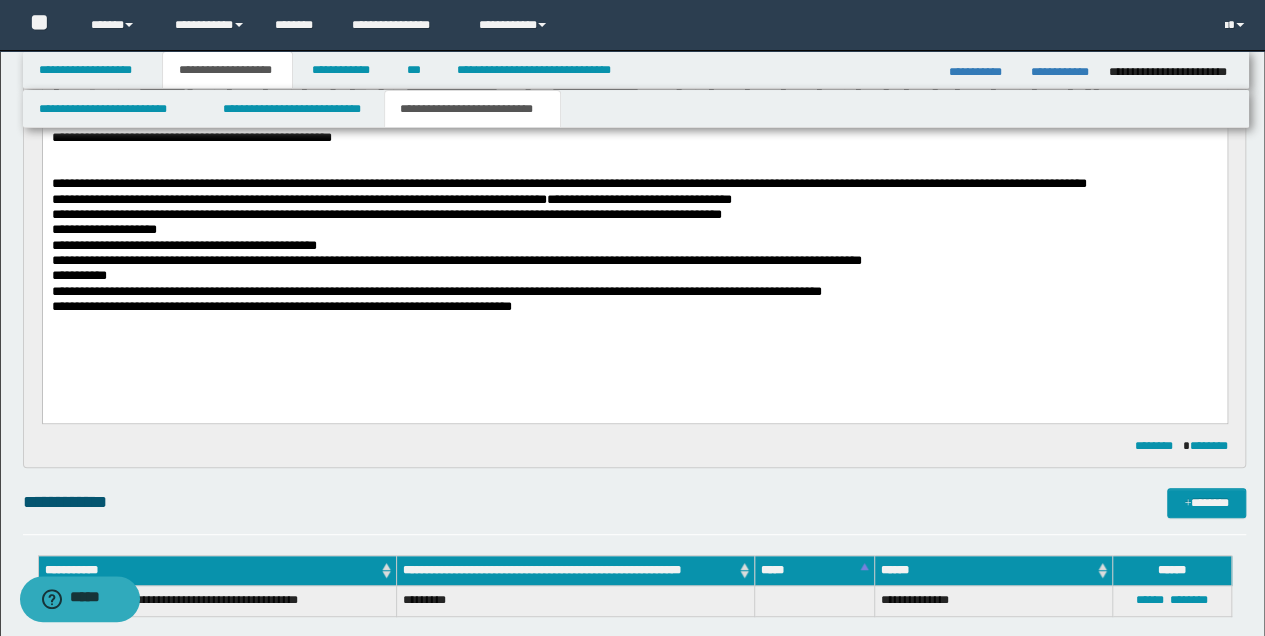scroll, scrollTop: 400, scrollLeft: 0, axis: vertical 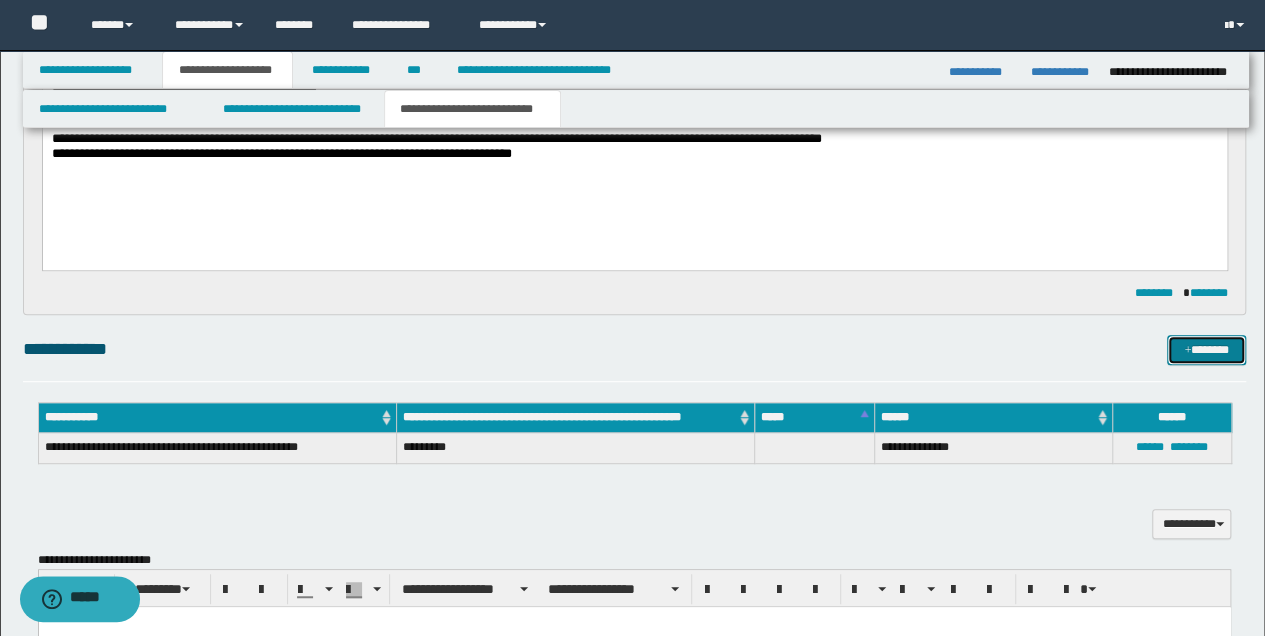 click on "*******" at bounding box center [1206, 349] 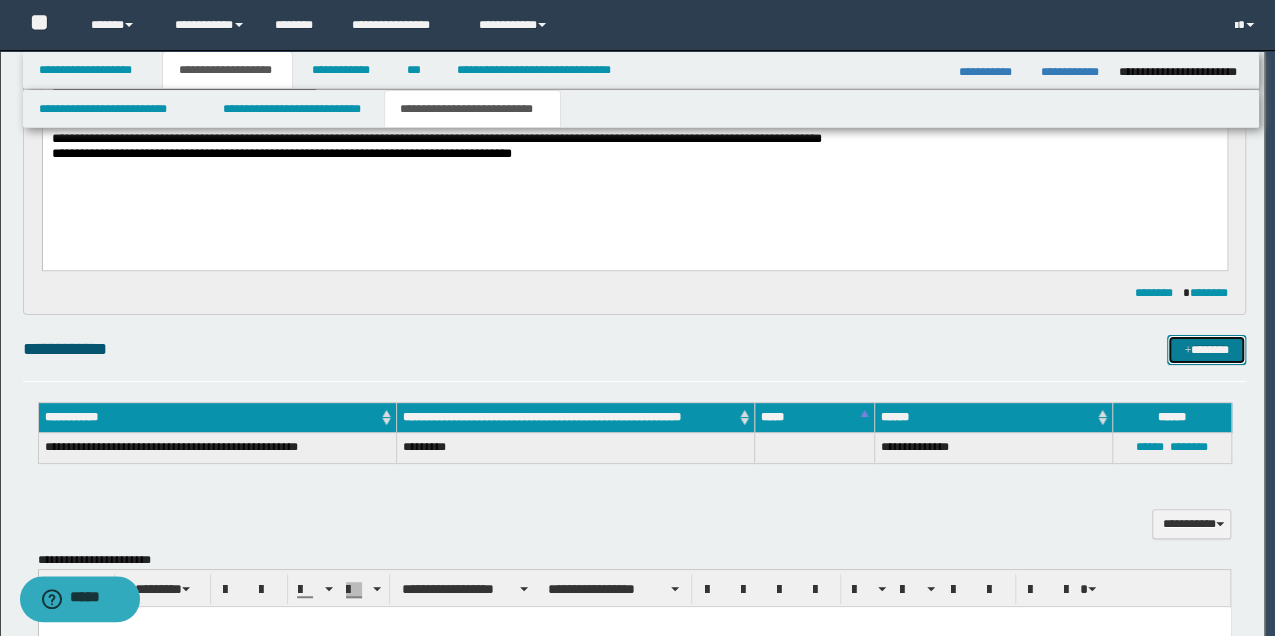 type 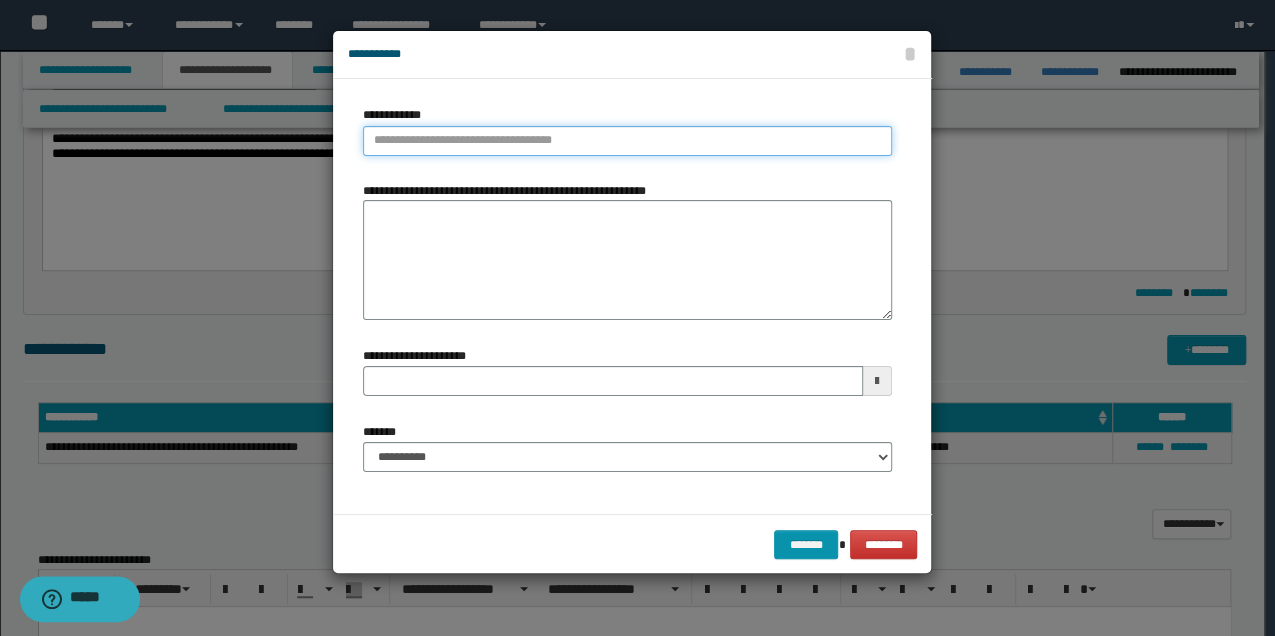 type on "**********" 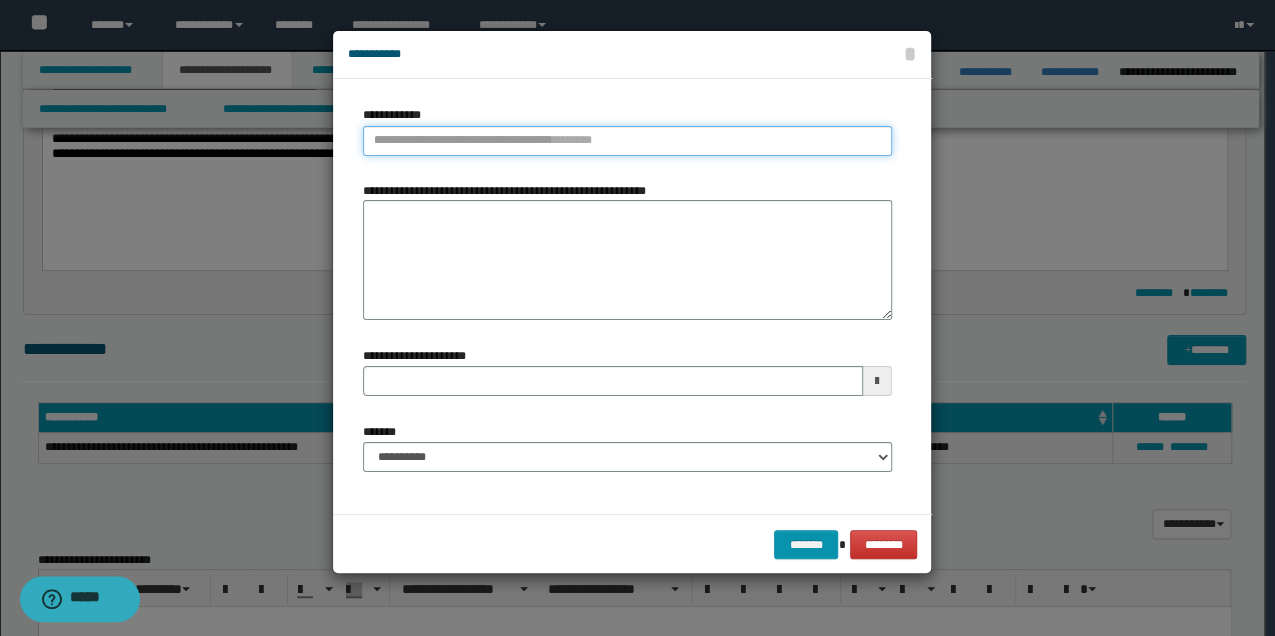 click on "**********" at bounding box center [627, 141] 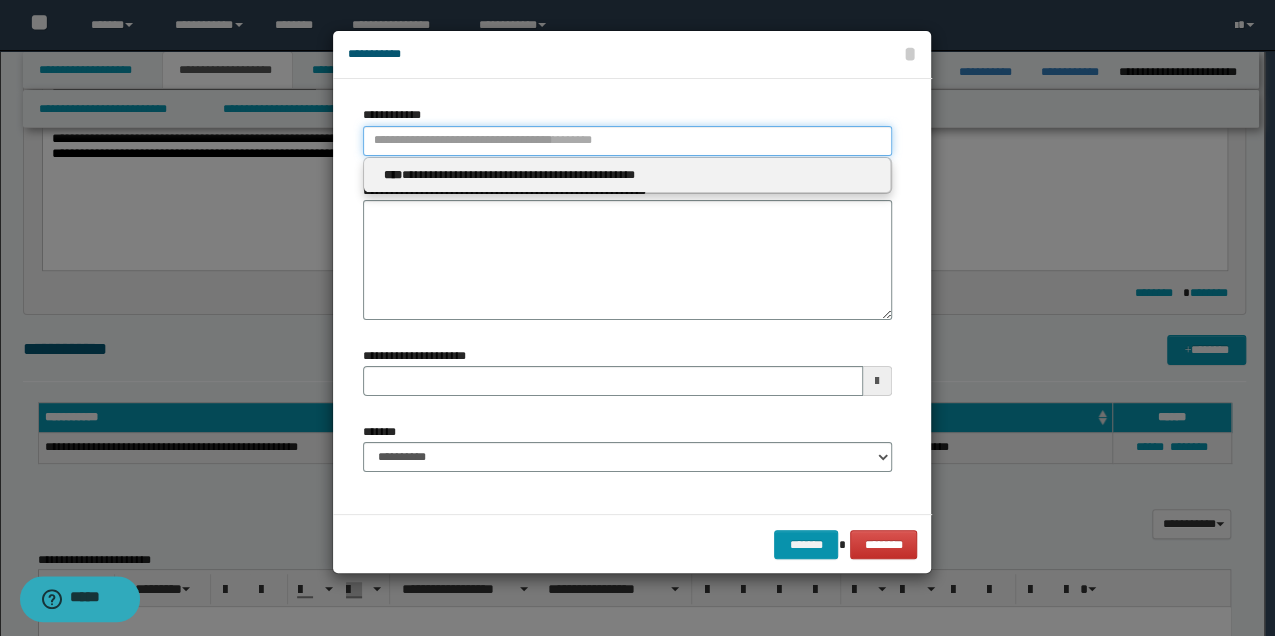 type 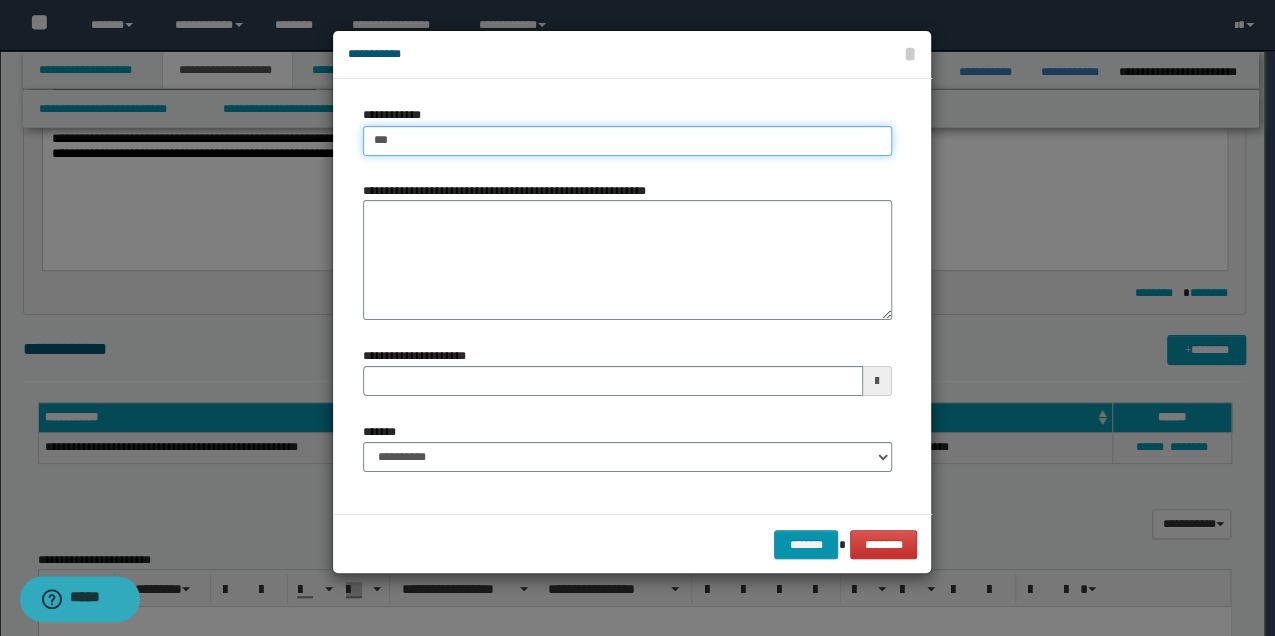 type on "****" 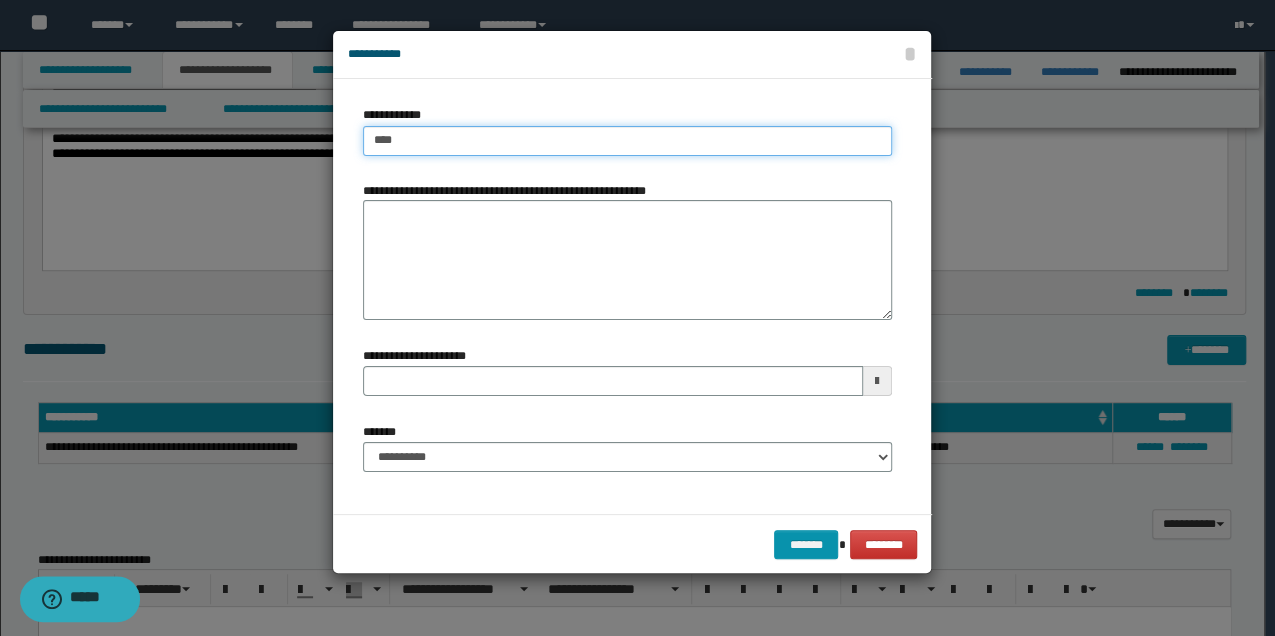 type on "****" 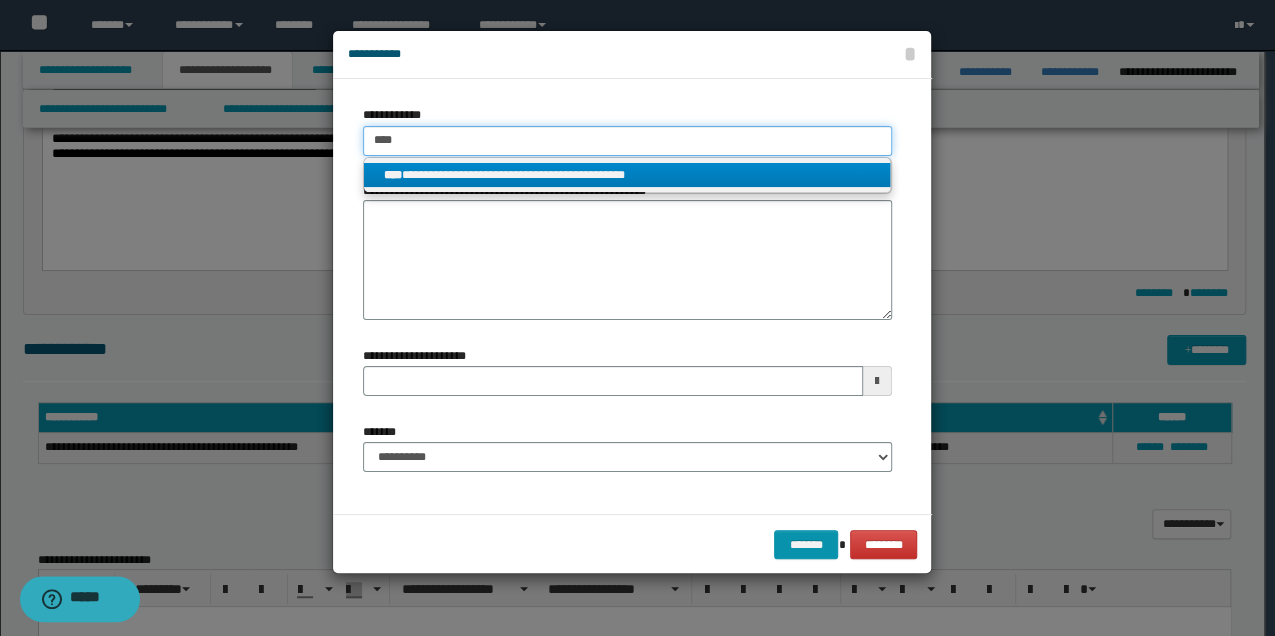 type on "****" 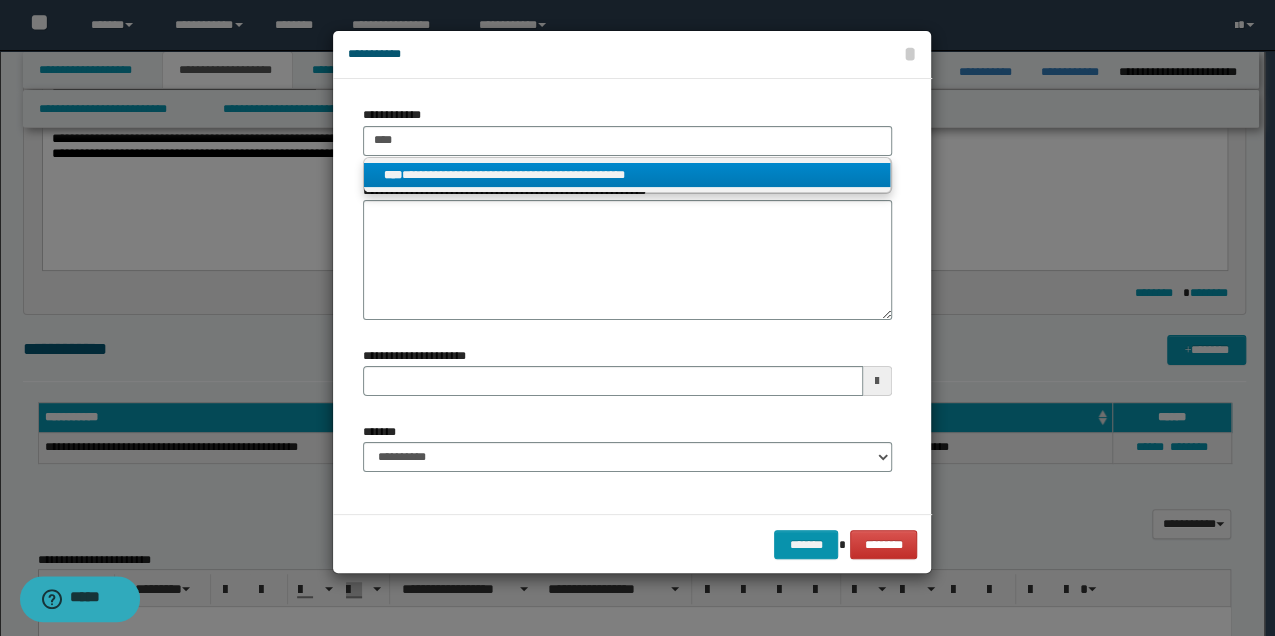 click on "**********" at bounding box center (627, 175) 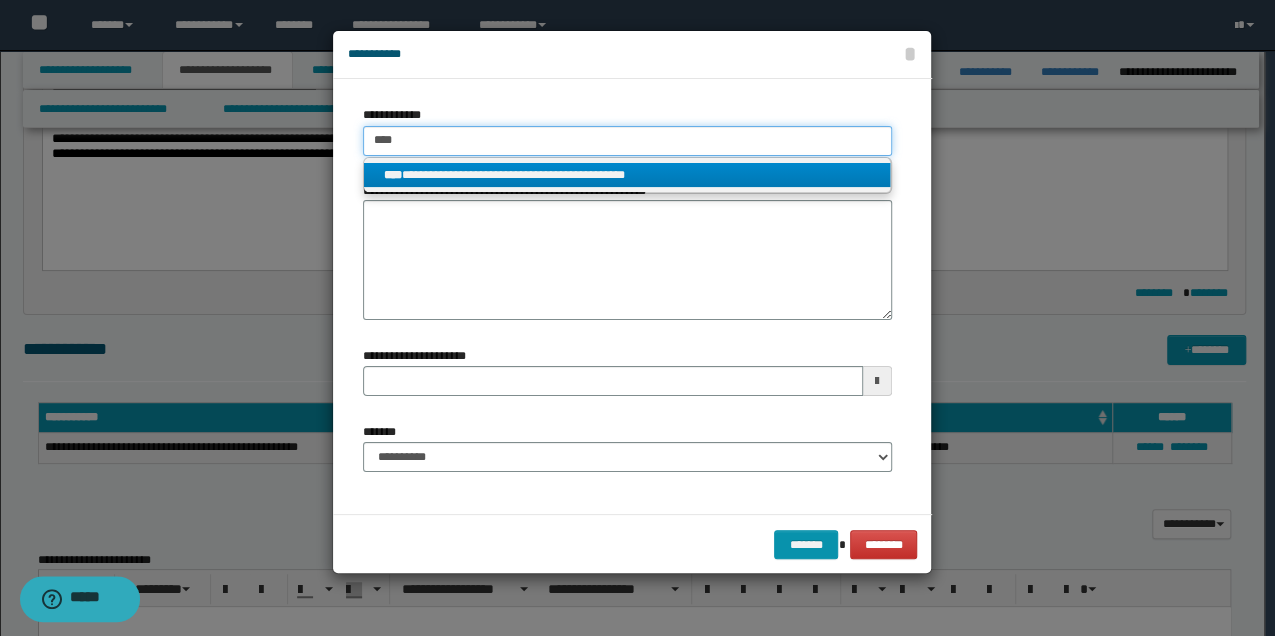 type 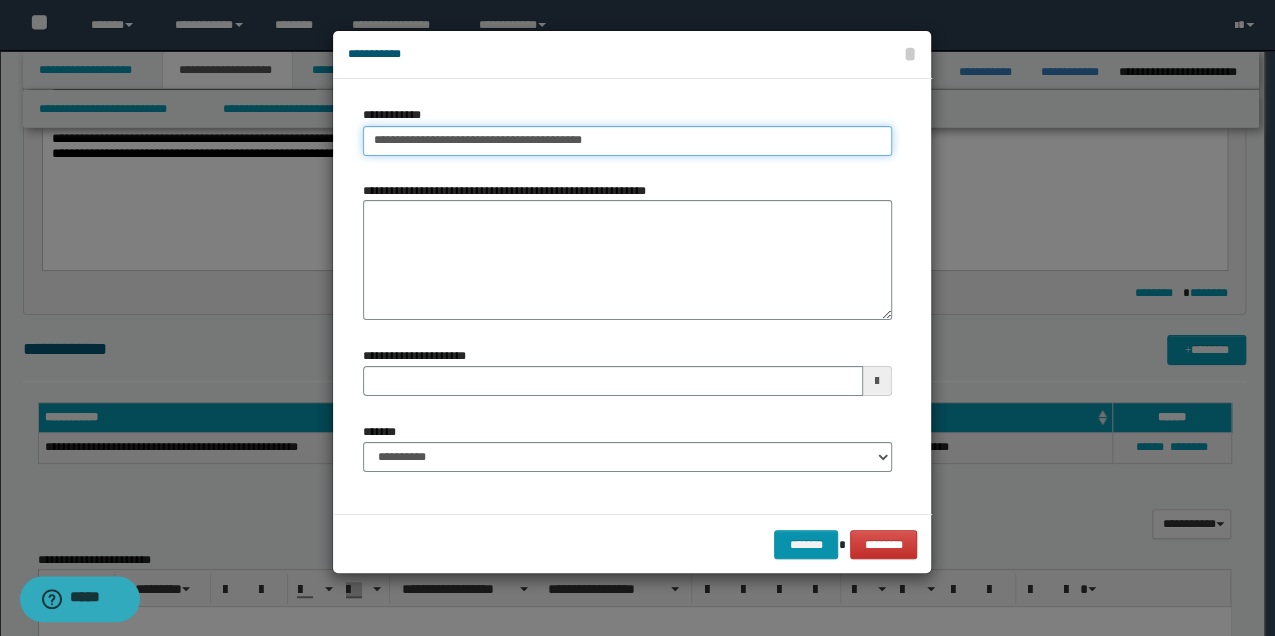 type 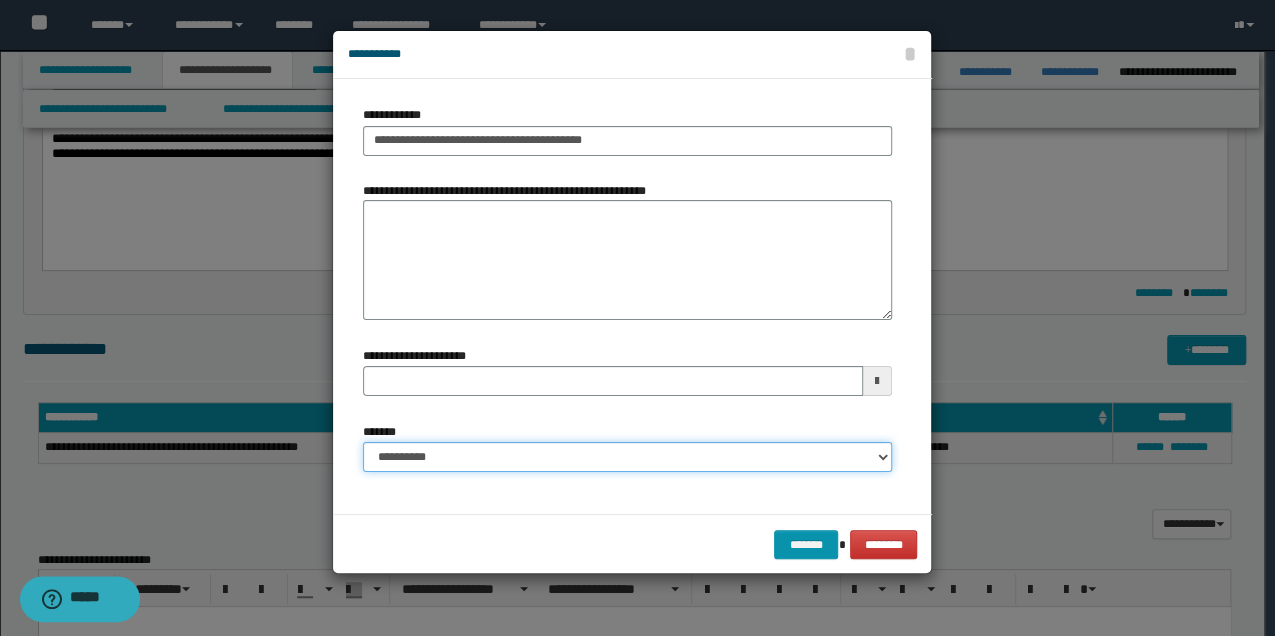 click on "**********" at bounding box center (627, 457) 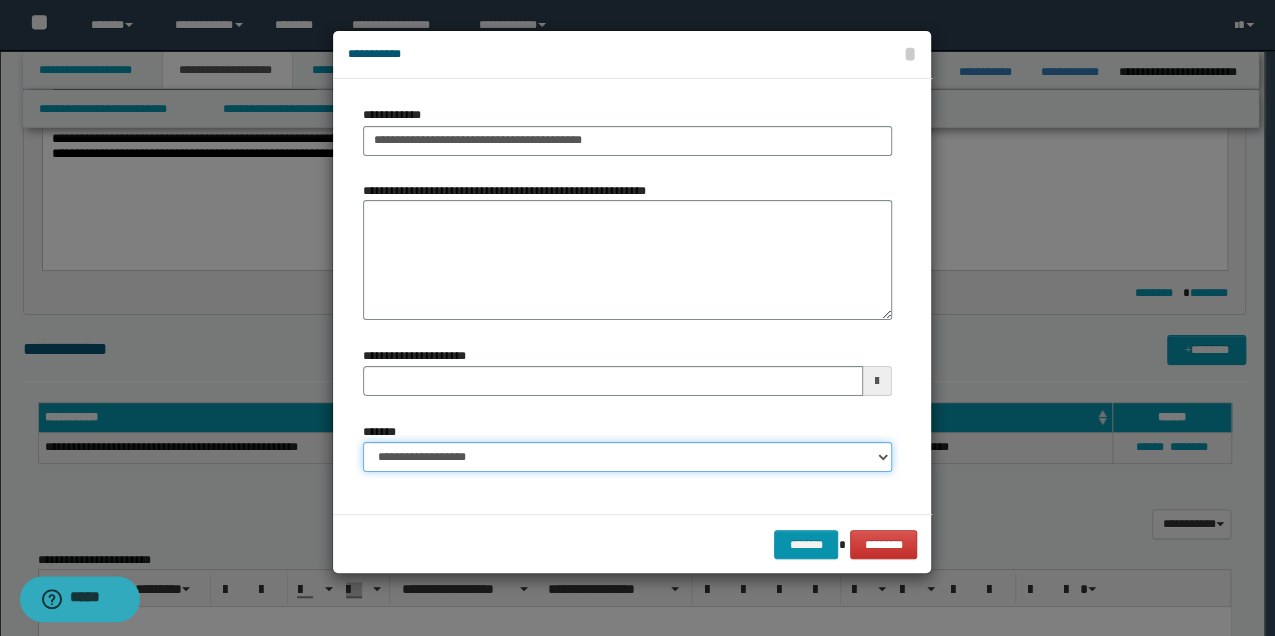 type 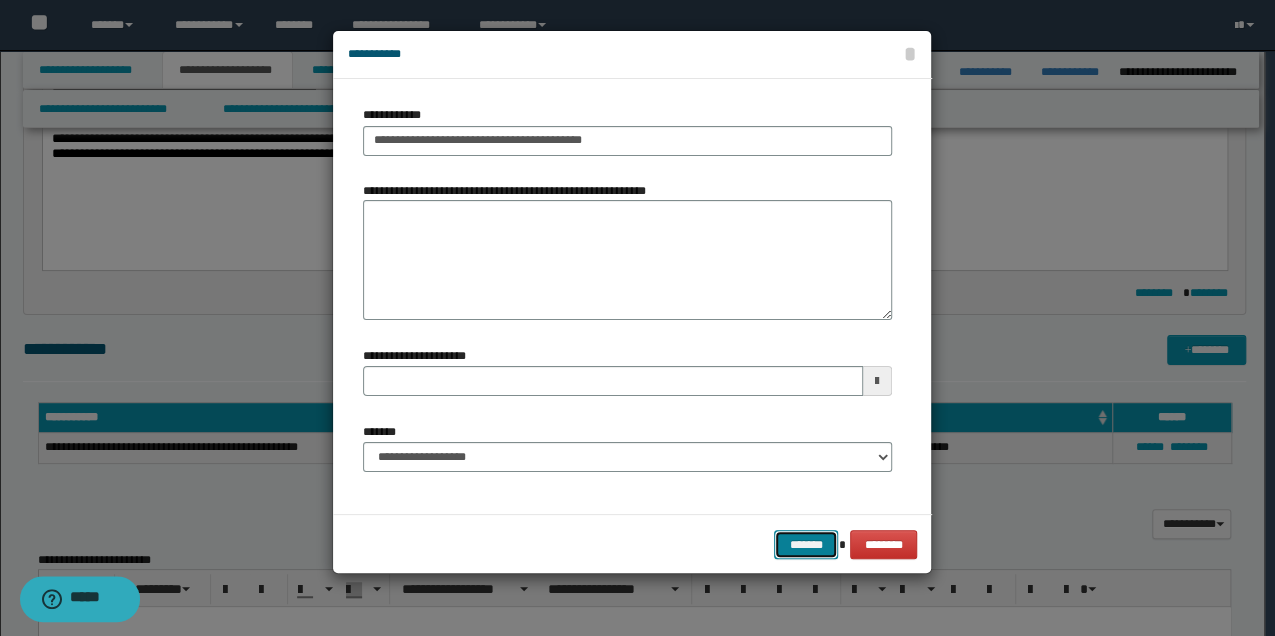 click on "*******" at bounding box center (806, 544) 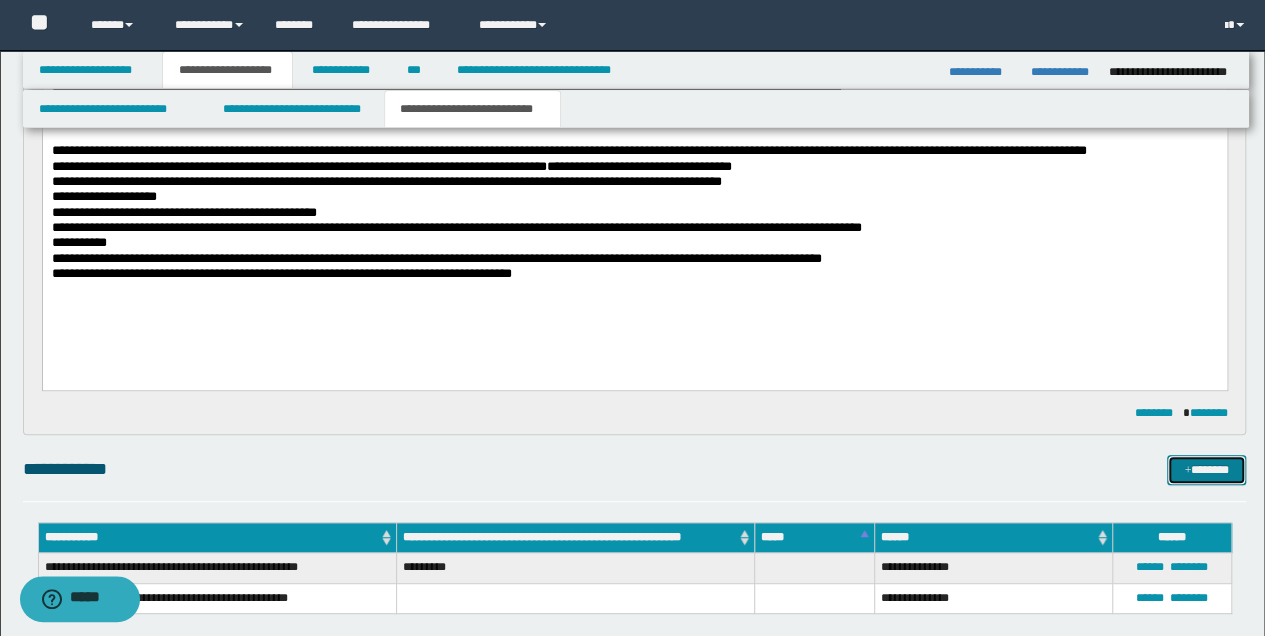 scroll, scrollTop: 266, scrollLeft: 0, axis: vertical 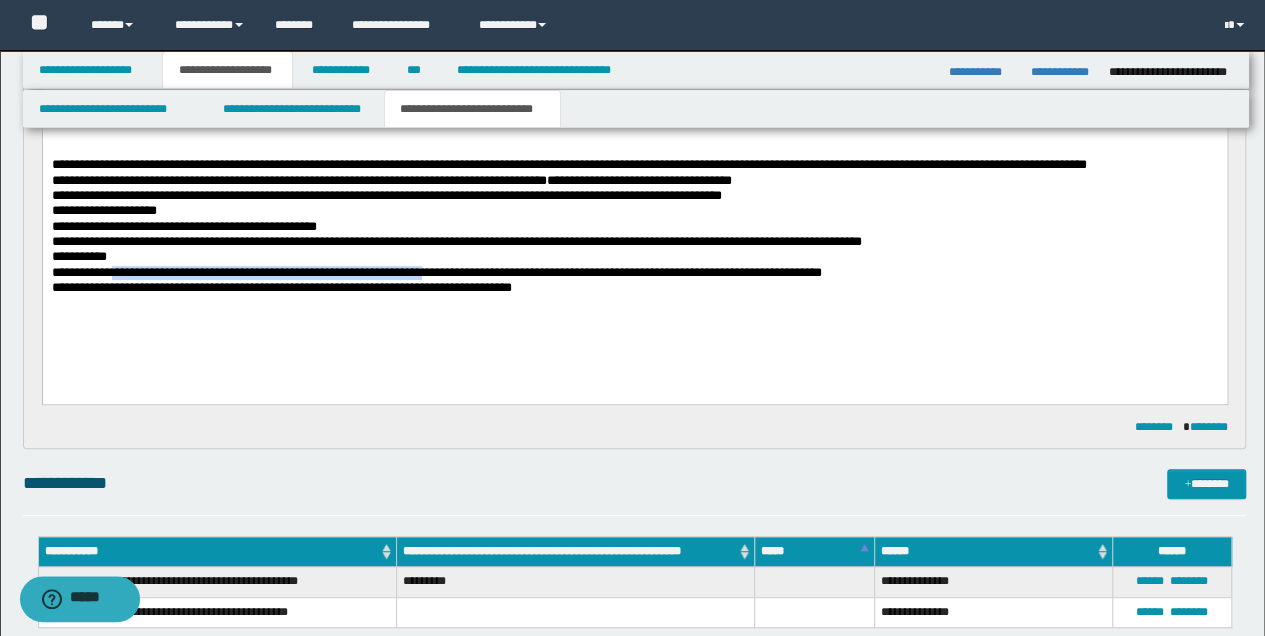 drag, startPoint x: 125, startPoint y: 269, endPoint x: 449, endPoint y: 273, distance: 324.0247 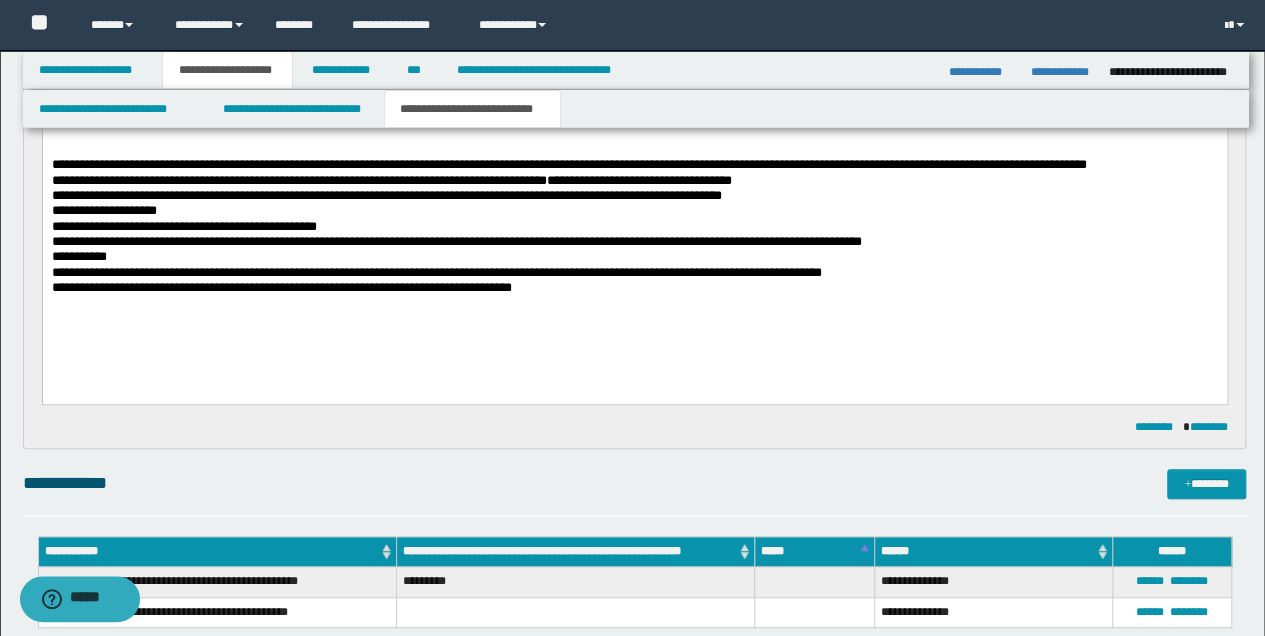 click on "**********" at bounding box center [634, 220] 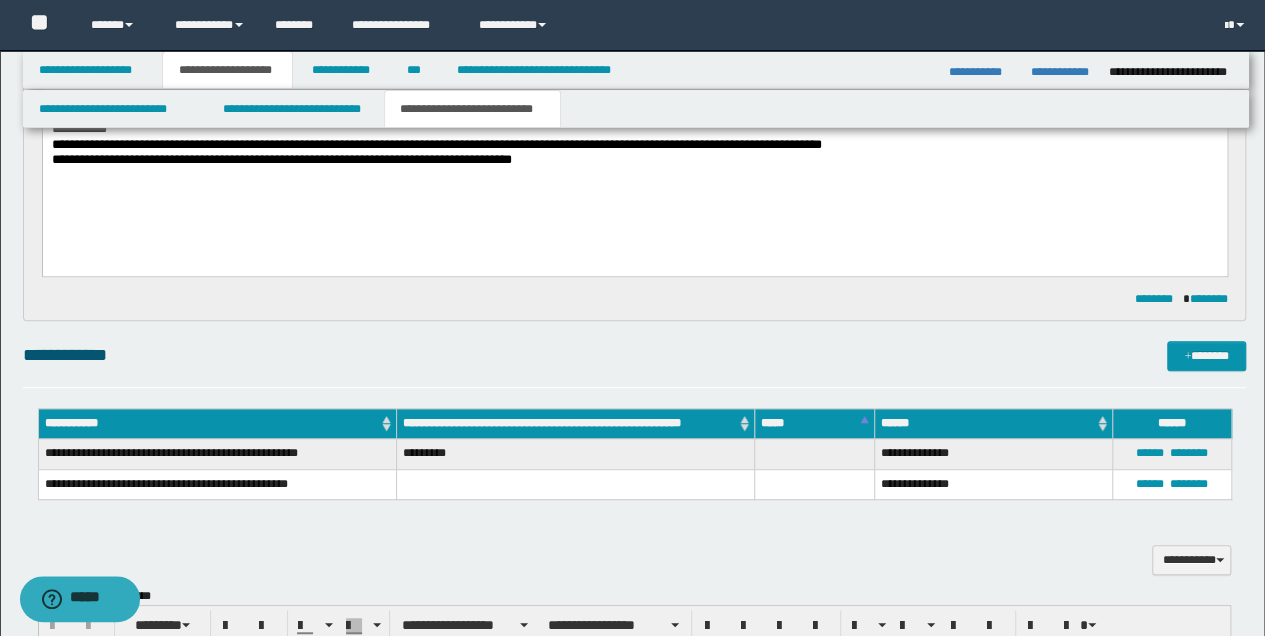 scroll, scrollTop: 400, scrollLeft: 0, axis: vertical 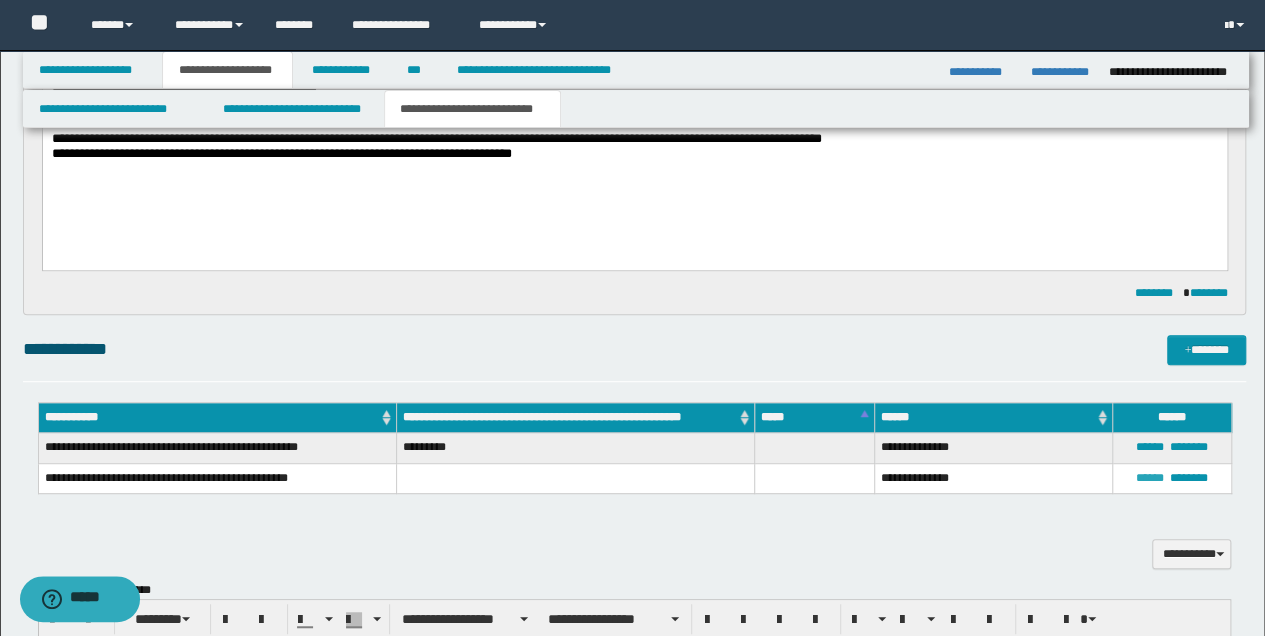 click on "******" at bounding box center (1150, 478) 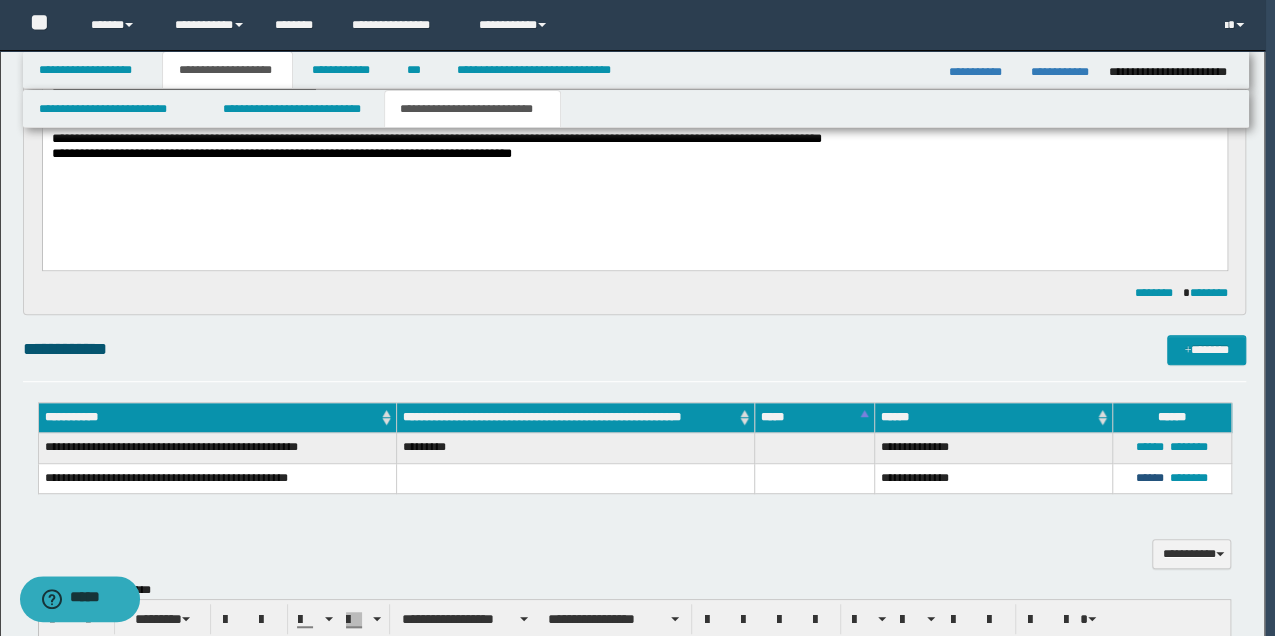 type 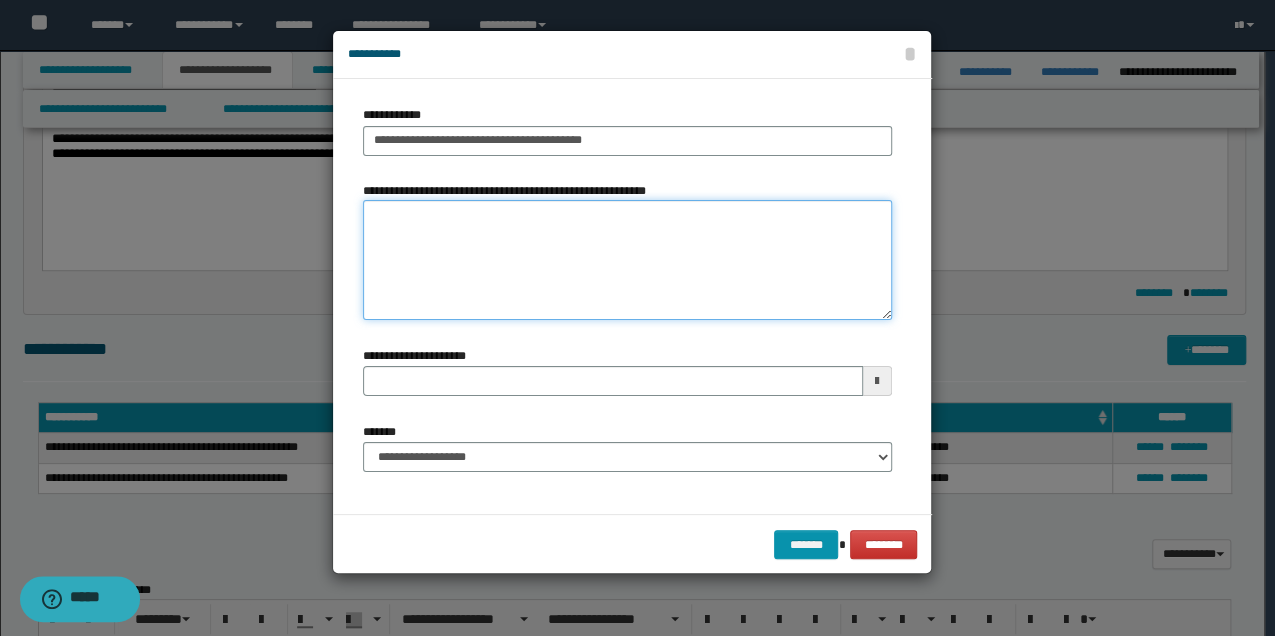 click on "**********" at bounding box center [627, 260] 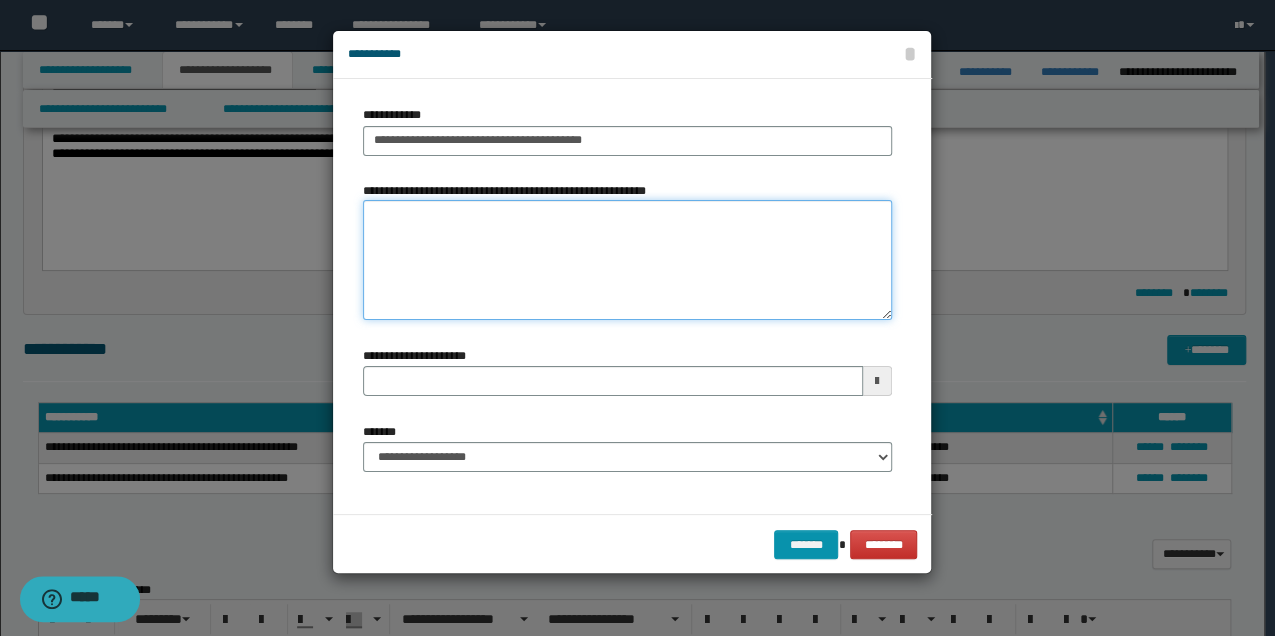 paste on "**********" 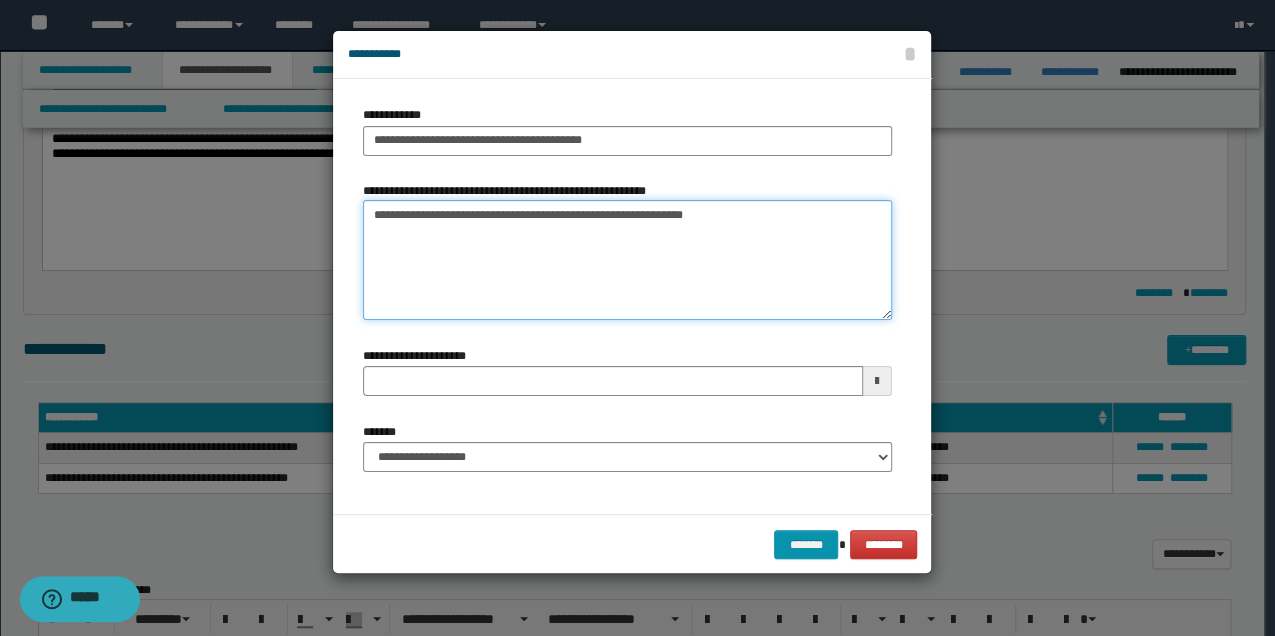 type 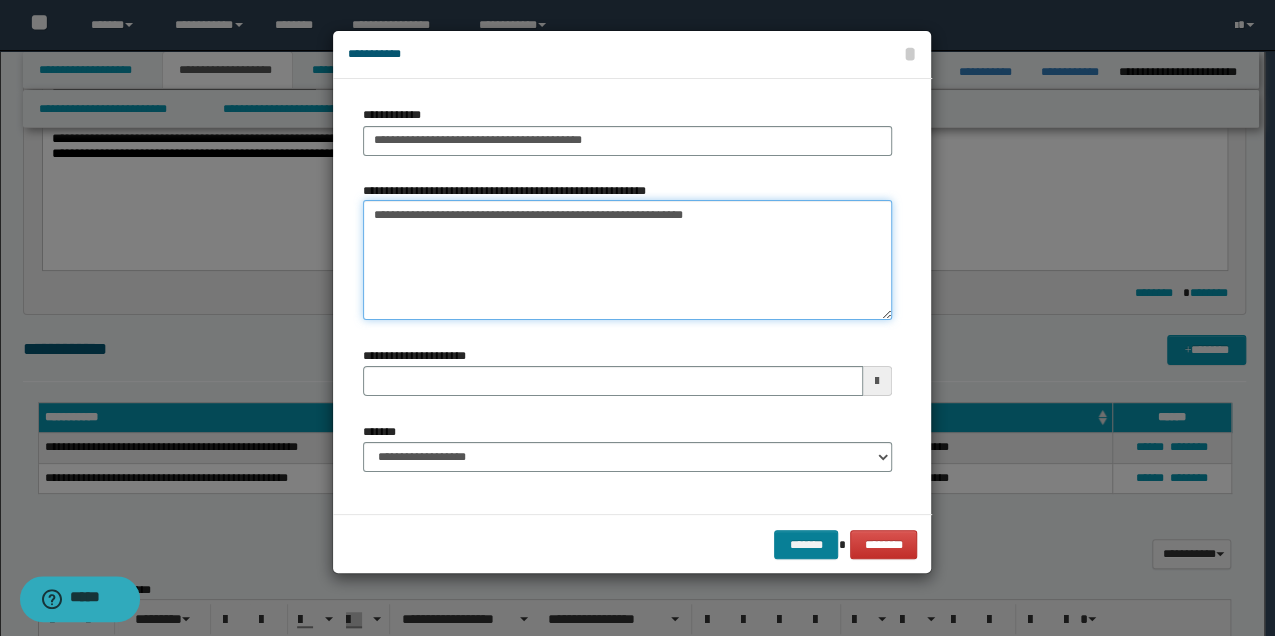 type on "**********" 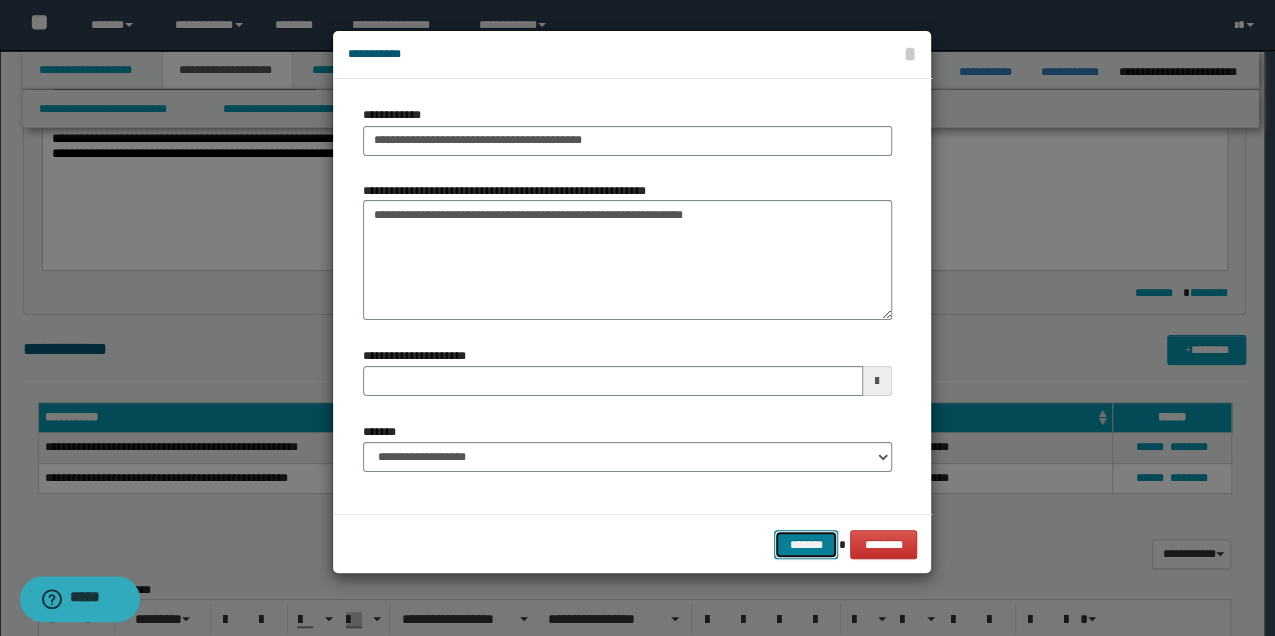 click on "*******" at bounding box center [806, 544] 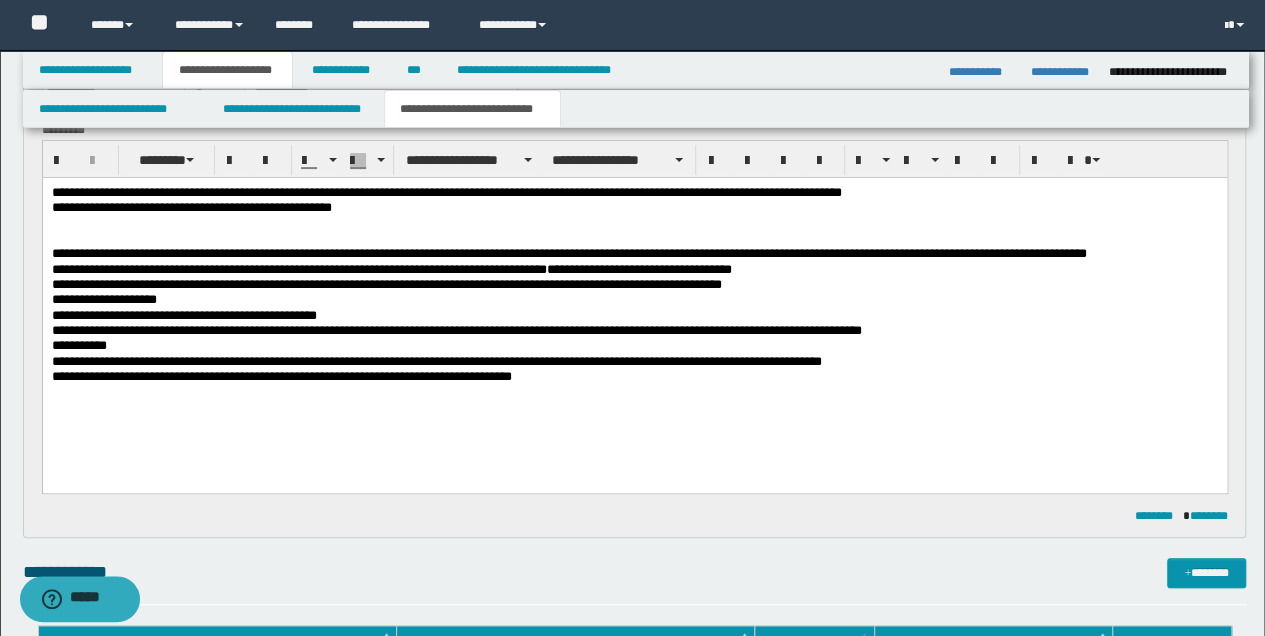 scroll, scrollTop: 200, scrollLeft: 0, axis: vertical 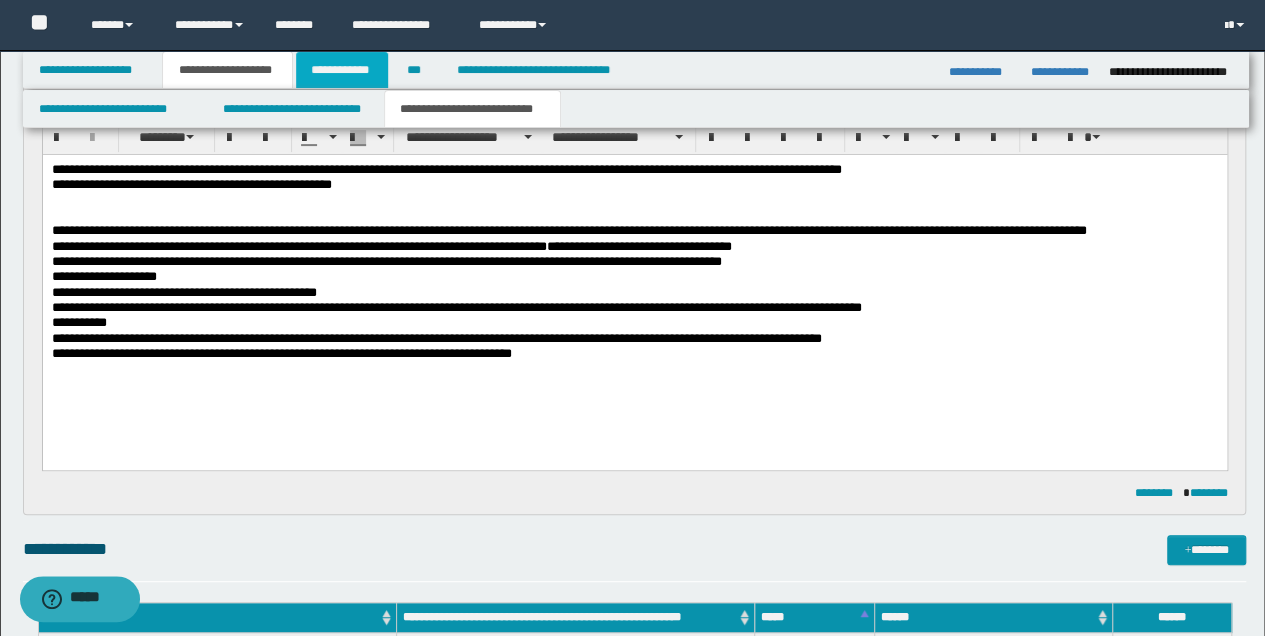 click on "**********" at bounding box center (342, 70) 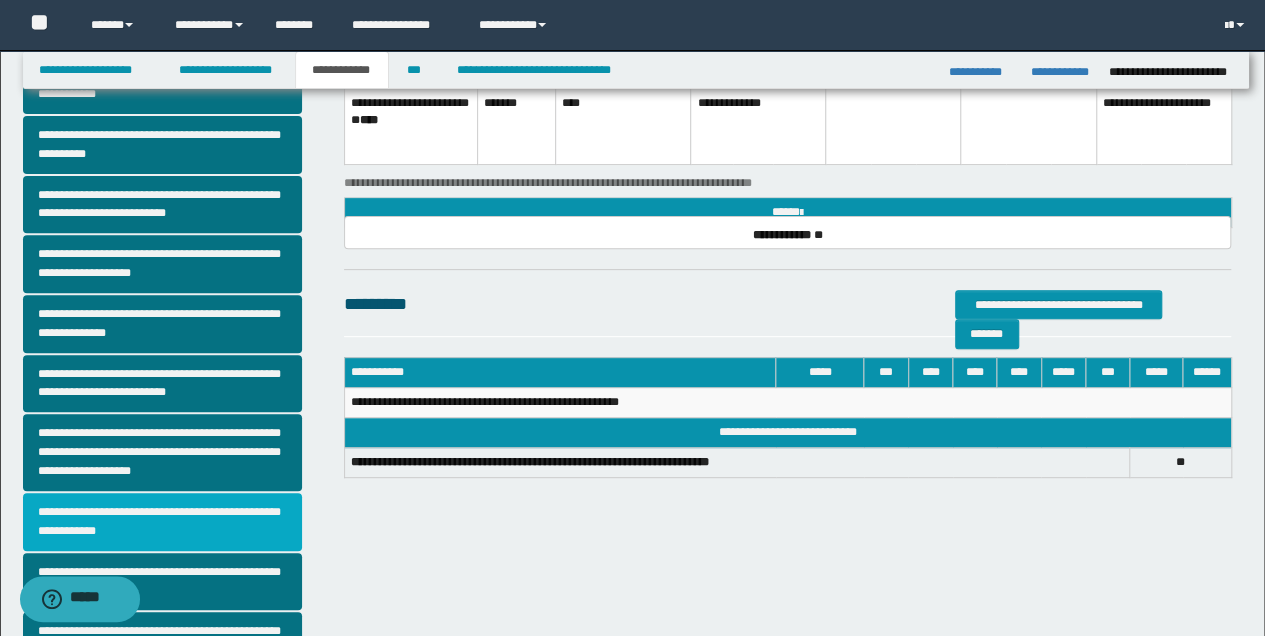 scroll, scrollTop: 102, scrollLeft: 0, axis: vertical 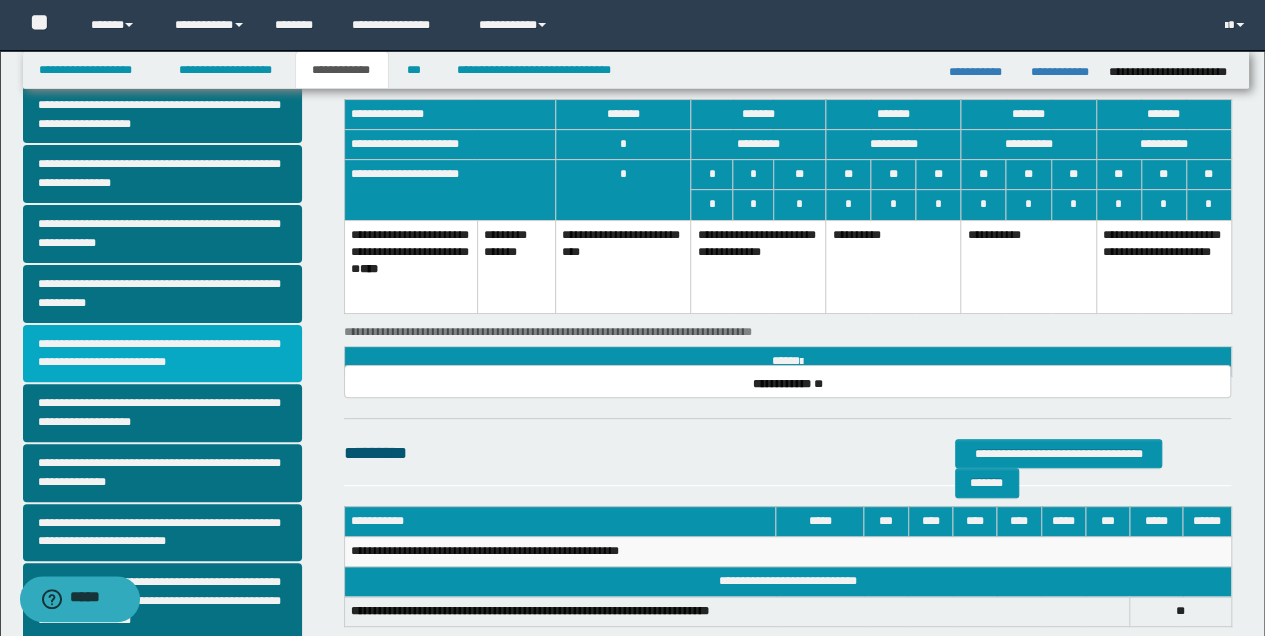 click on "**********" at bounding box center (162, 354) 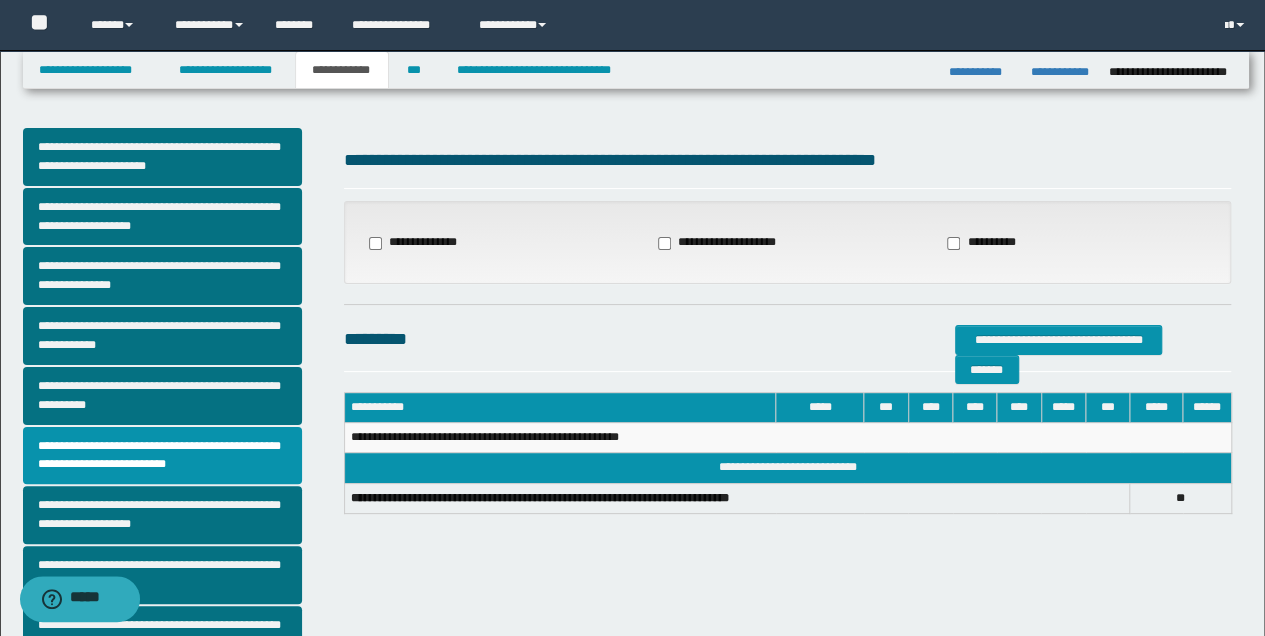 click on "**********" at bounding box center (498, 243) 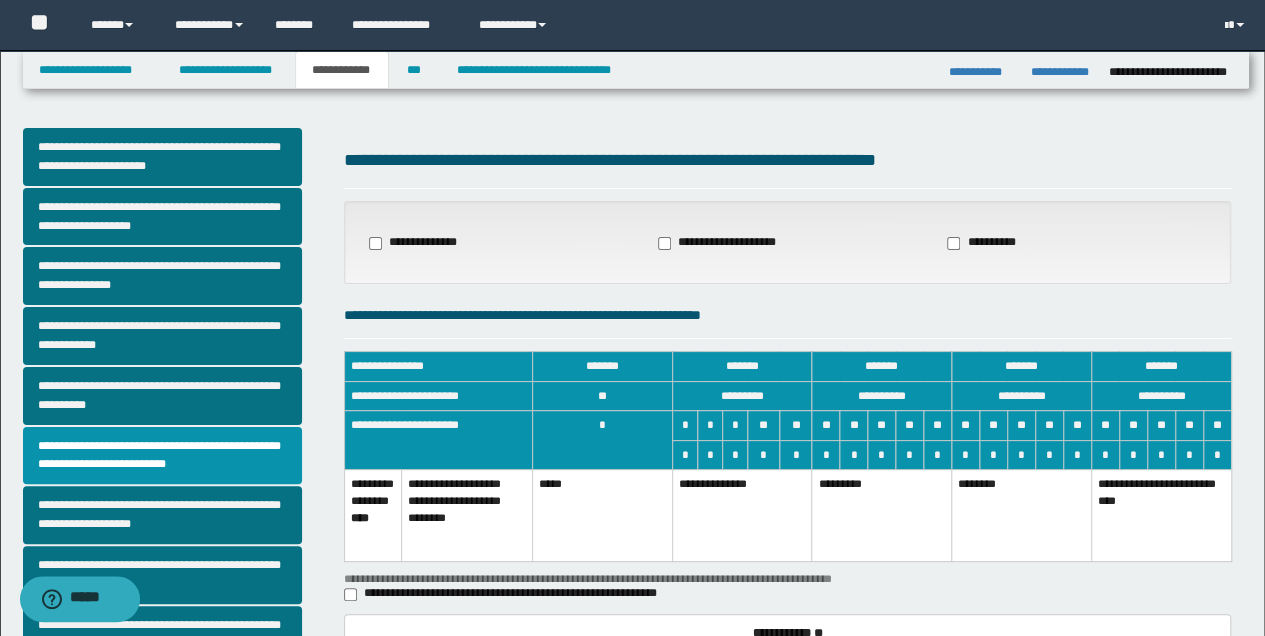 click on "**********" at bounding box center (513, 594) 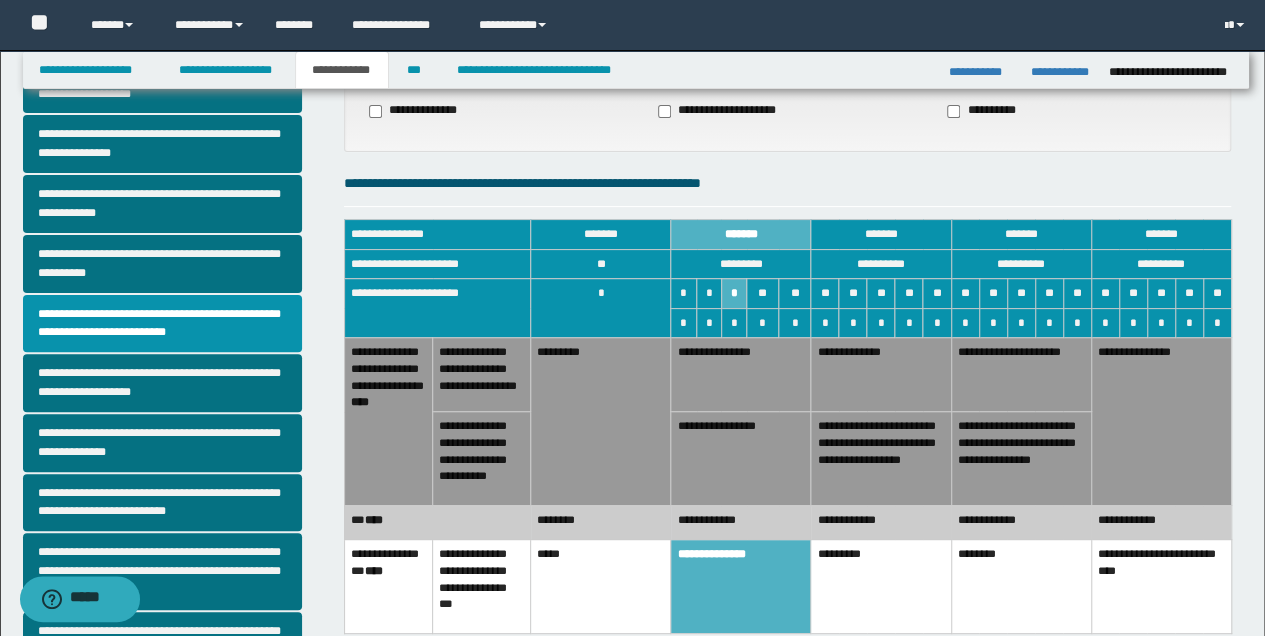 scroll, scrollTop: 133, scrollLeft: 0, axis: vertical 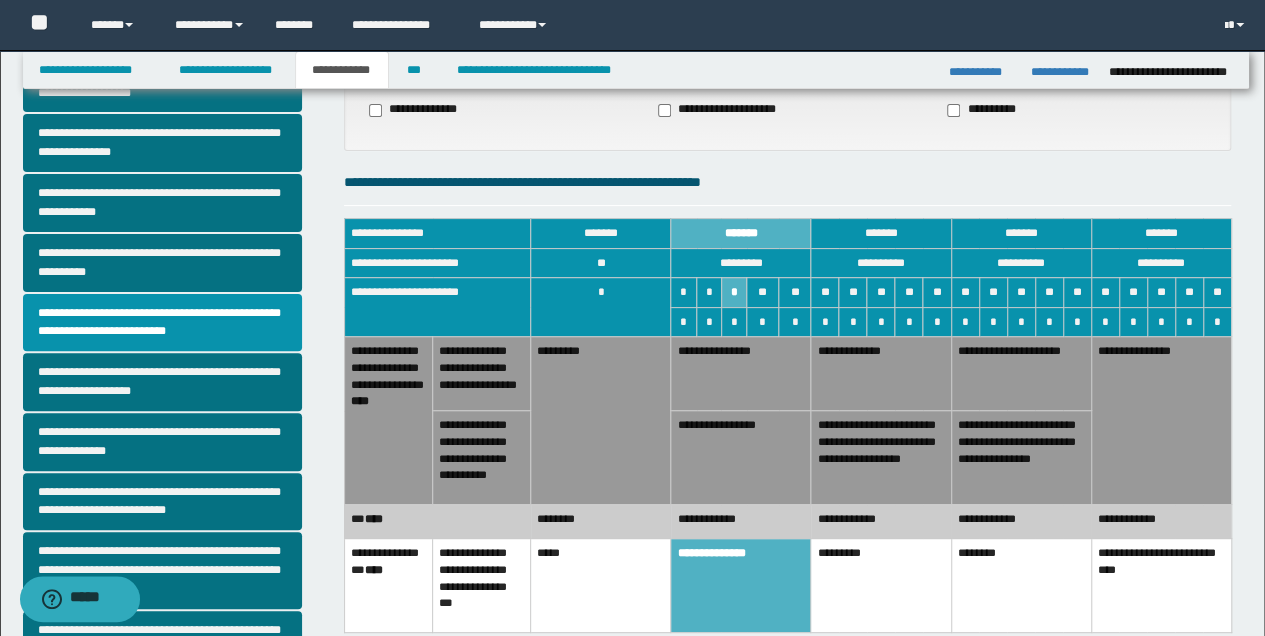 click on "**********" at bounding box center [741, 374] 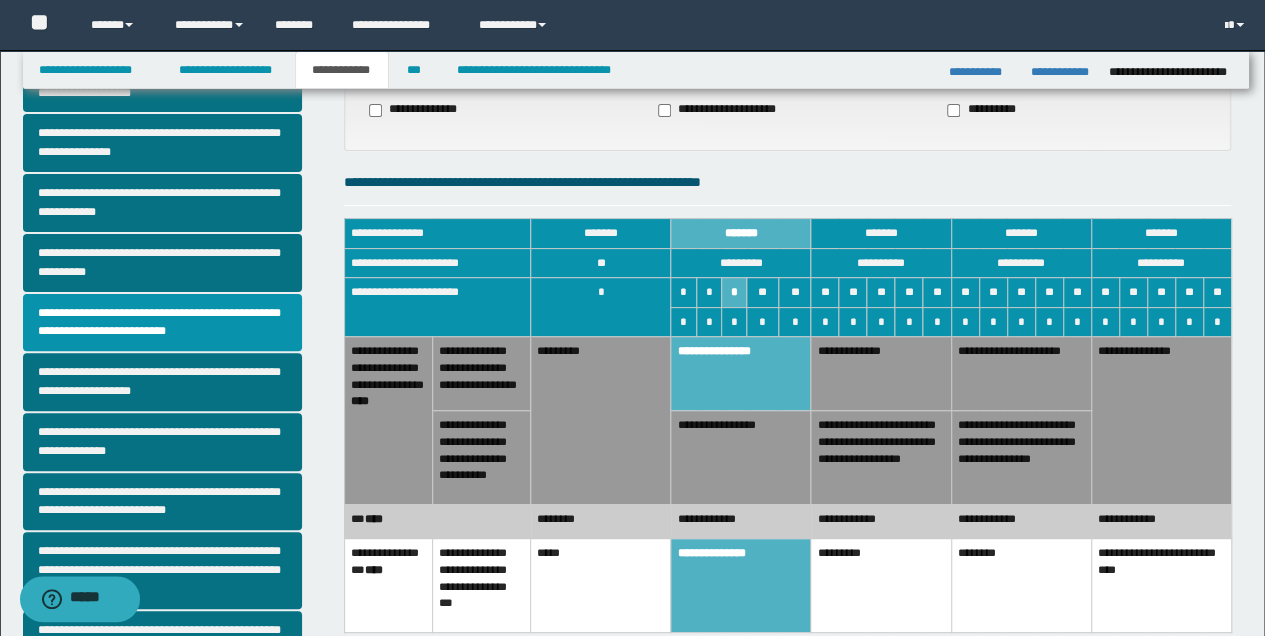 click on "**********" at bounding box center [741, 521] 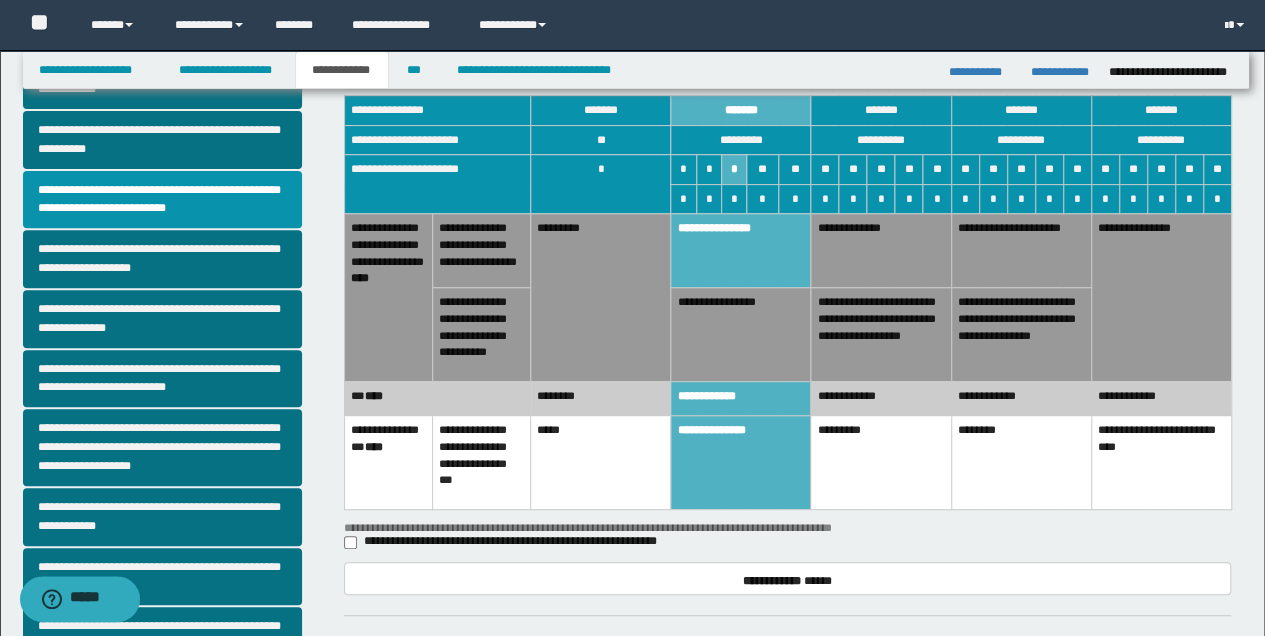 scroll, scrollTop: 400, scrollLeft: 0, axis: vertical 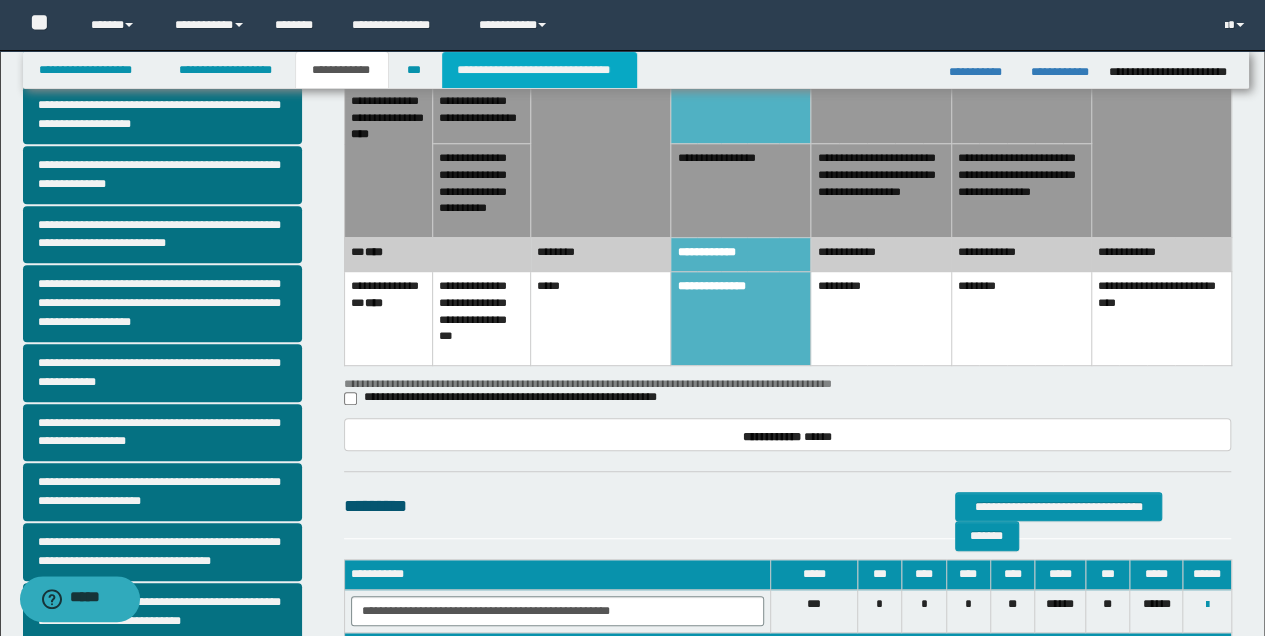 click on "**********" at bounding box center [539, 70] 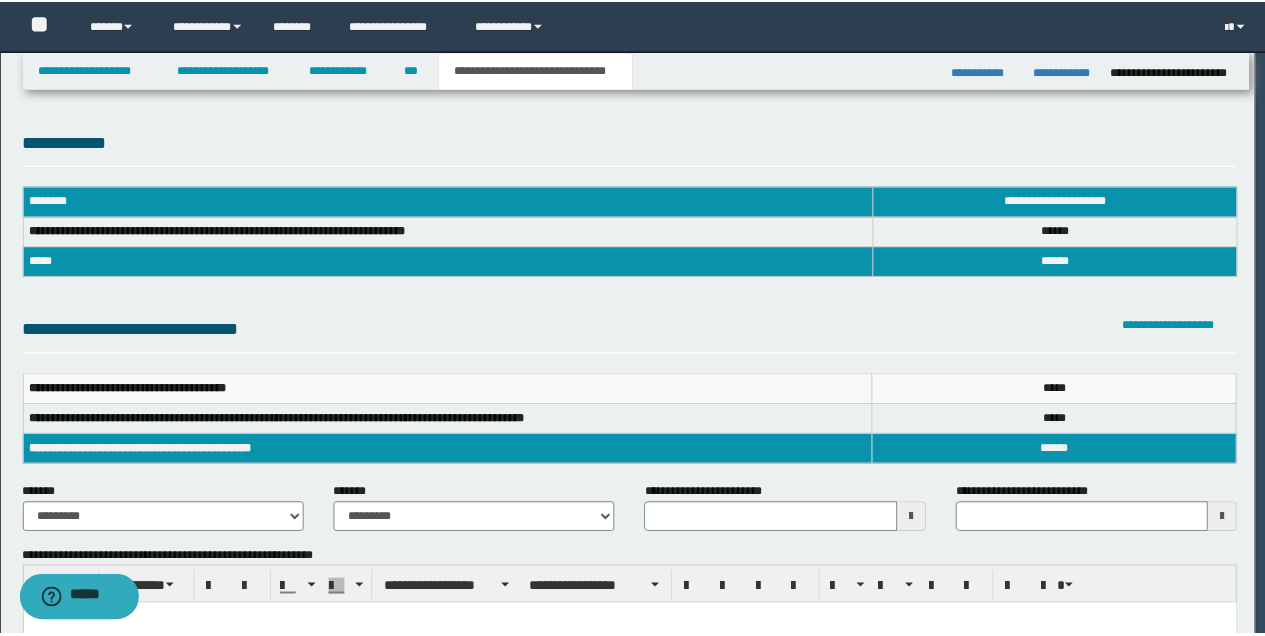 scroll, scrollTop: 0, scrollLeft: 0, axis: both 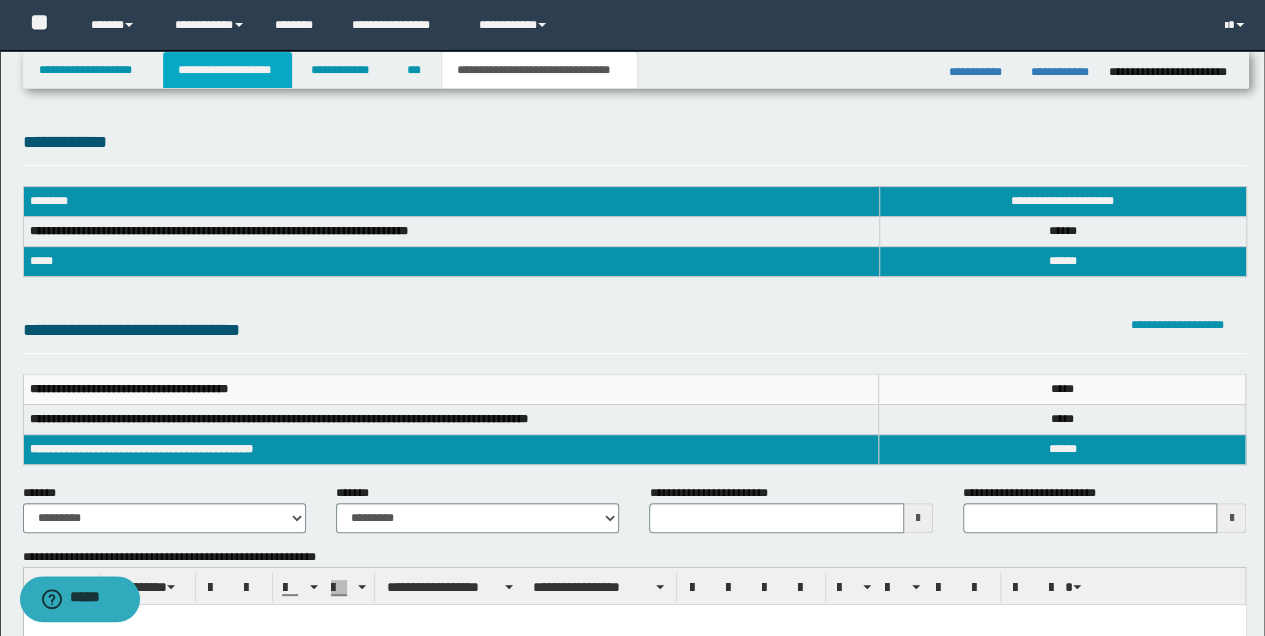 click on "**********" at bounding box center (227, 70) 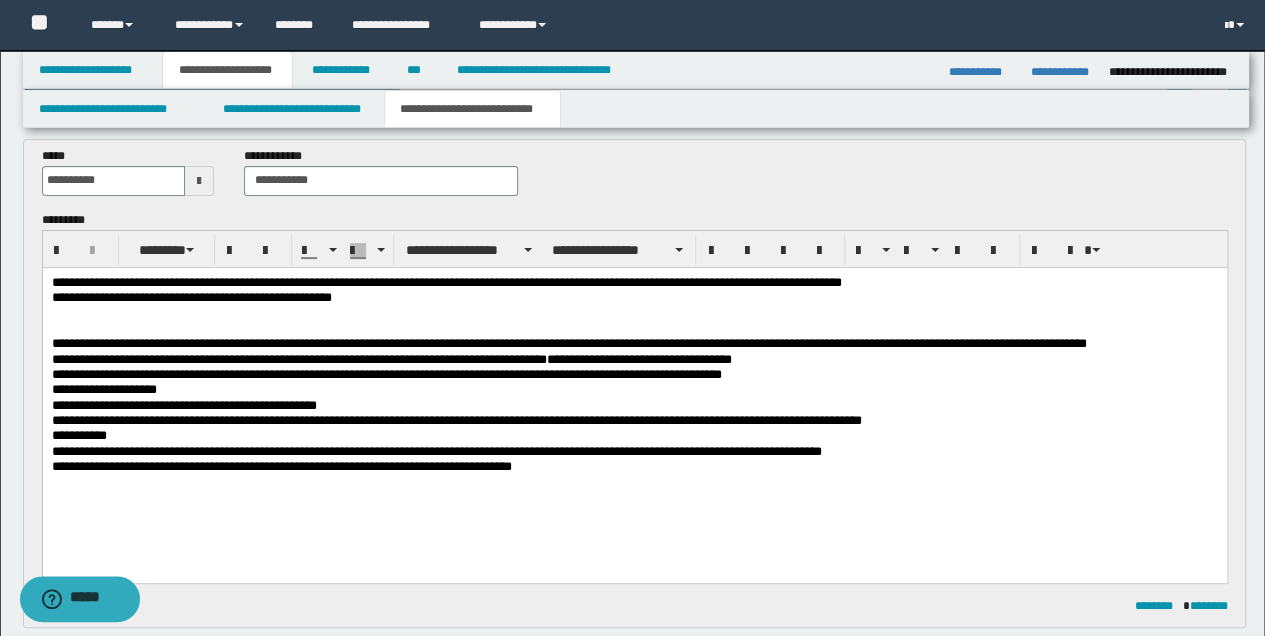 scroll, scrollTop: 0, scrollLeft: 0, axis: both 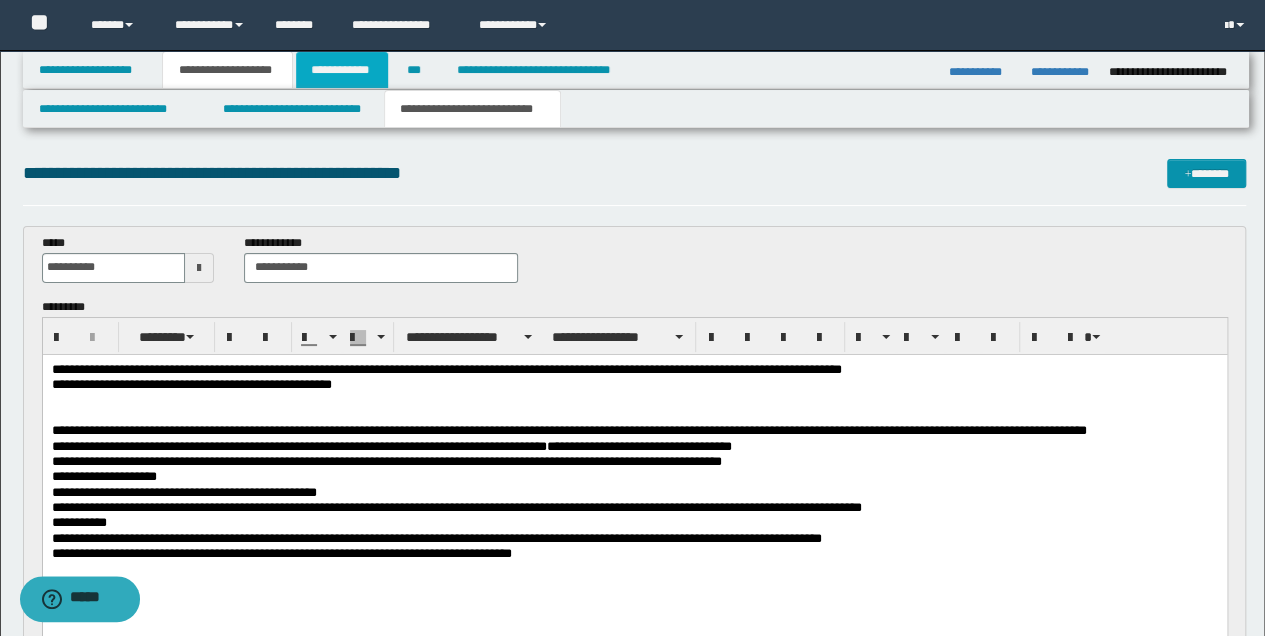 click on "**********" at bounding box center (342, 70) 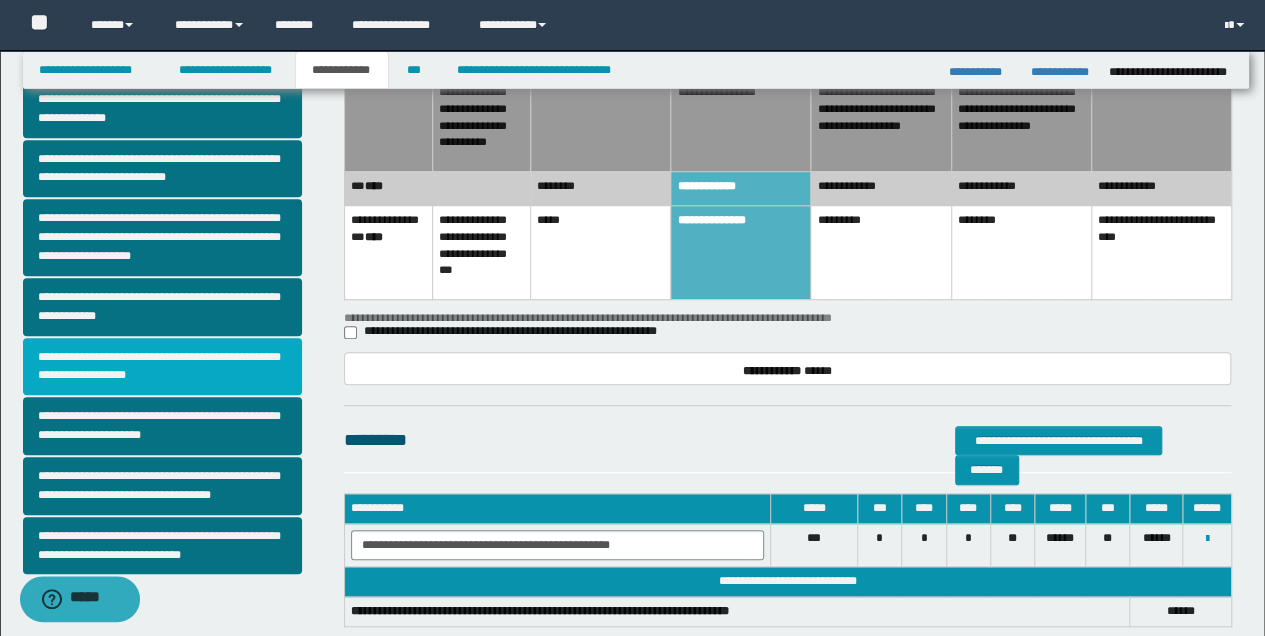 scroll, scrollTop: 466, scrollLeft: 0, axis: vertical 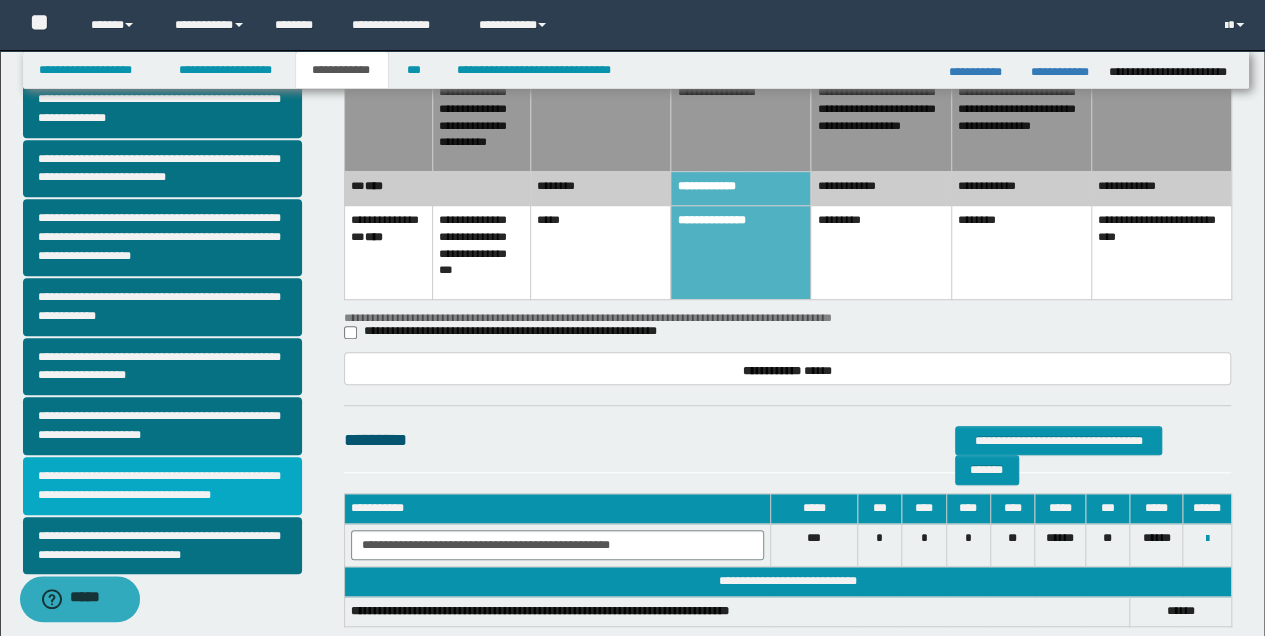 click on "**********" at bounding box center [162, 486] 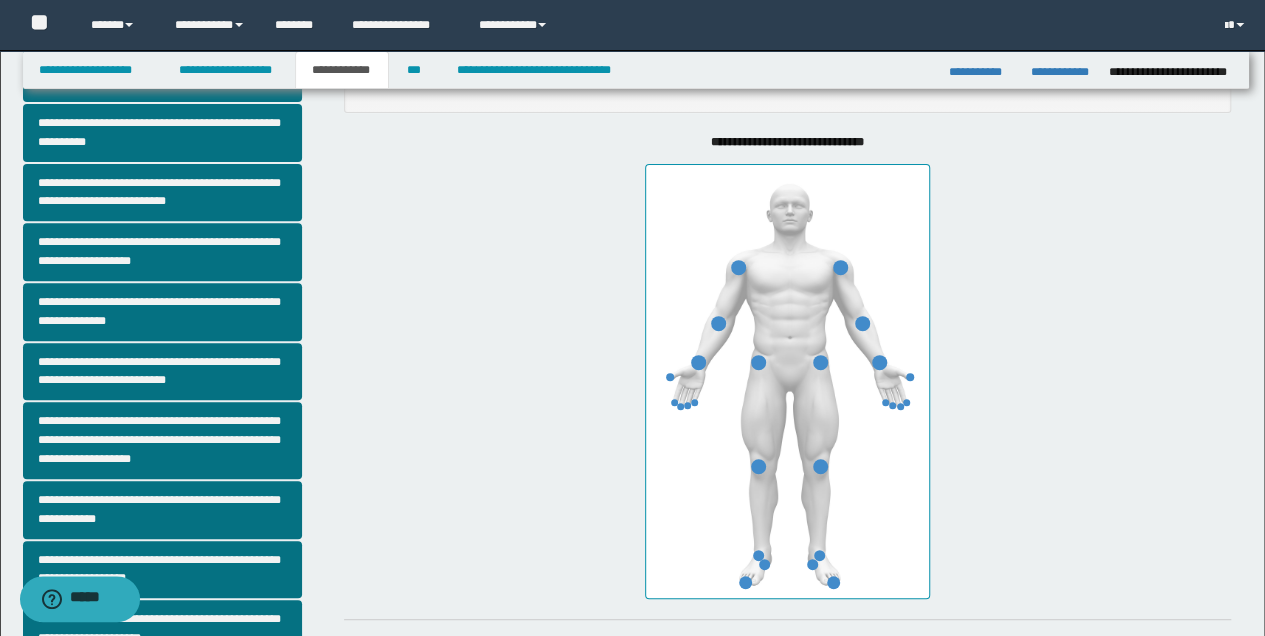 scroll, scrollTop: 248, scrollLeft: 0, axis: vertical 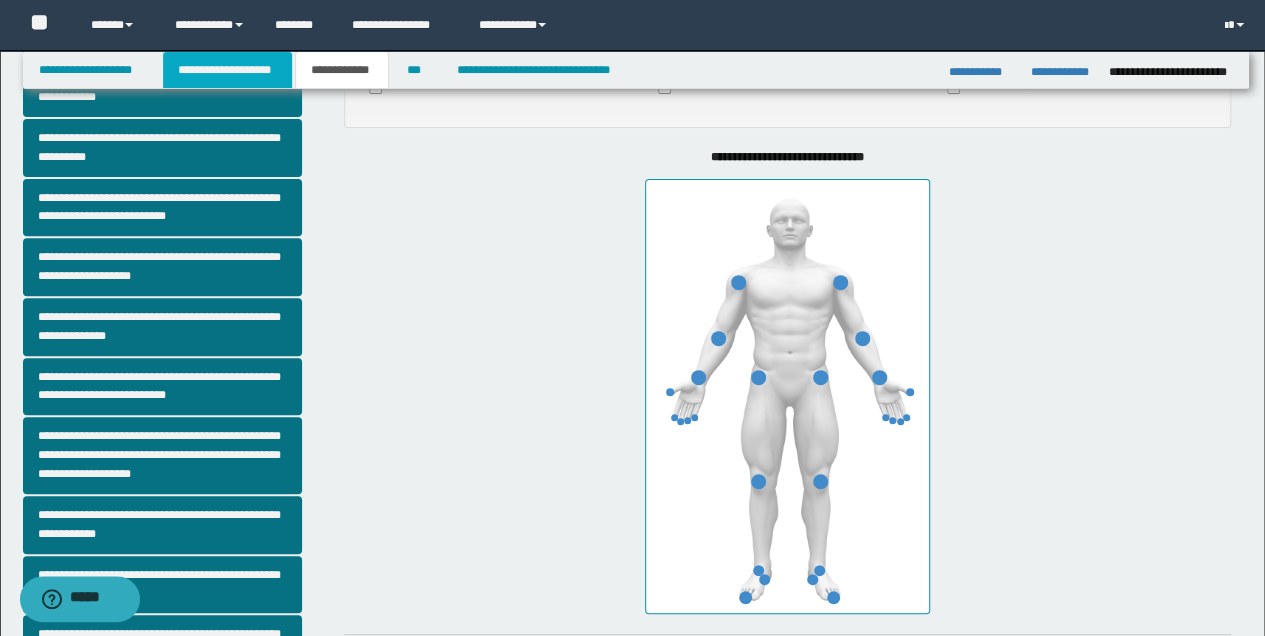 click on "**********" at bounding box center [227, 70] 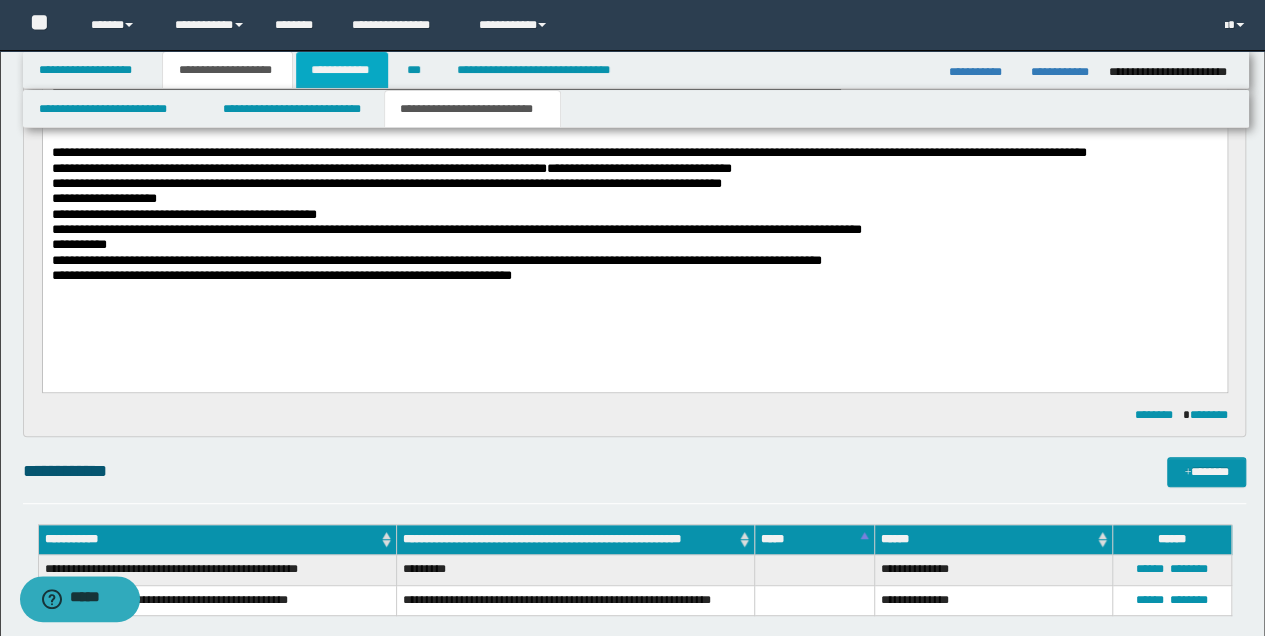 click on "**********" at bounding box center [342, 70] 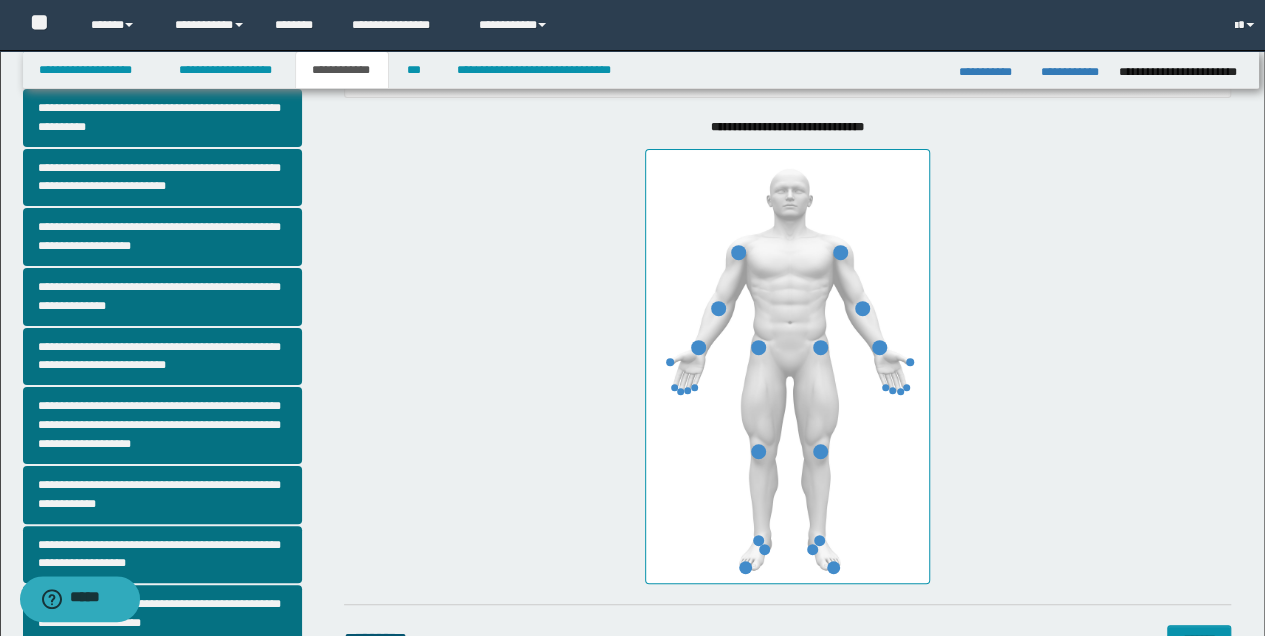 scroll, scrollTop: 248, scrollLeft: 0, axis: vertical 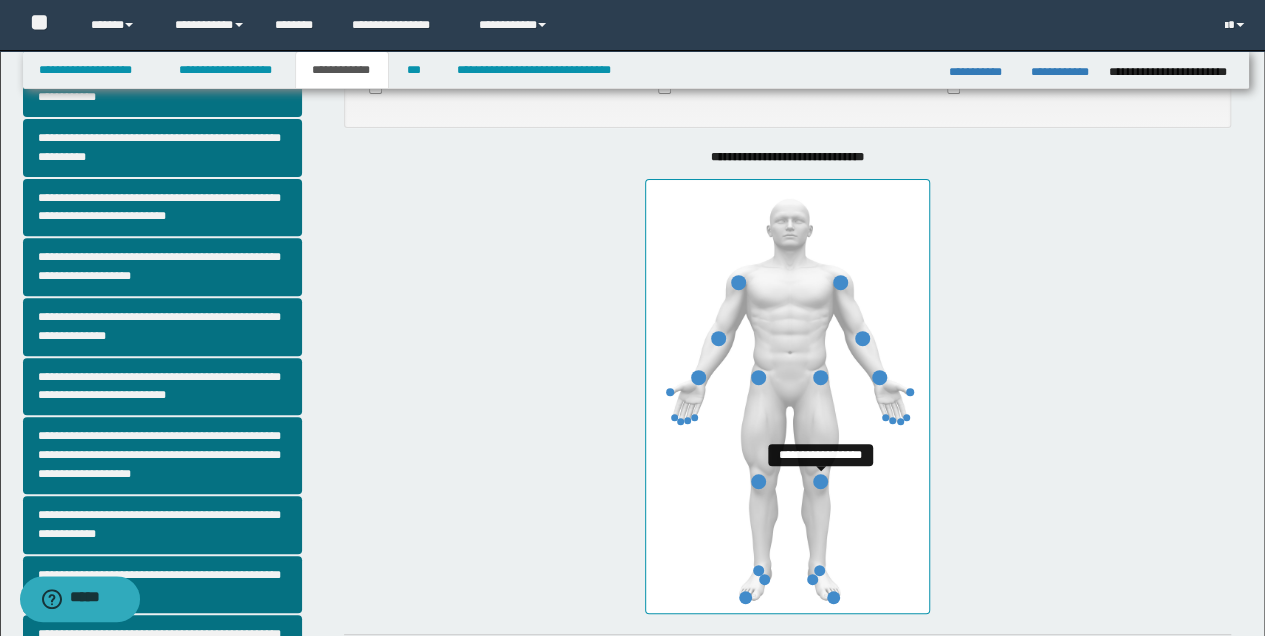 click at bounding box center (820, 481) 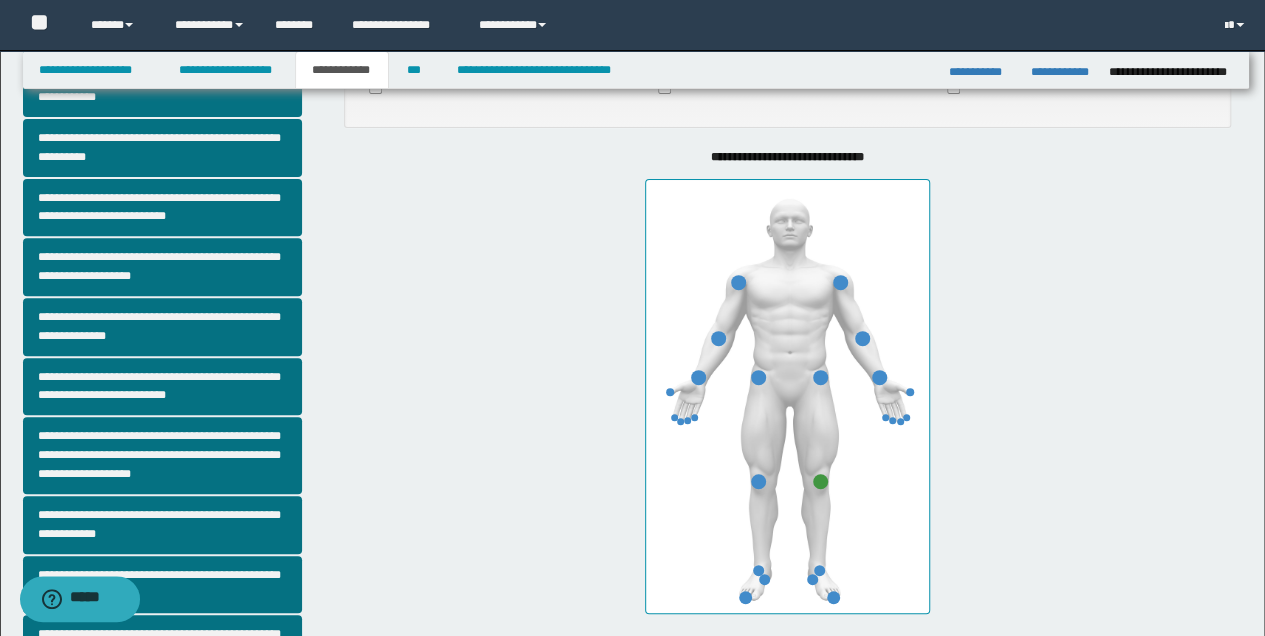 scroll, scrollTop: 581, scrollLeft: 0, axis: vertical 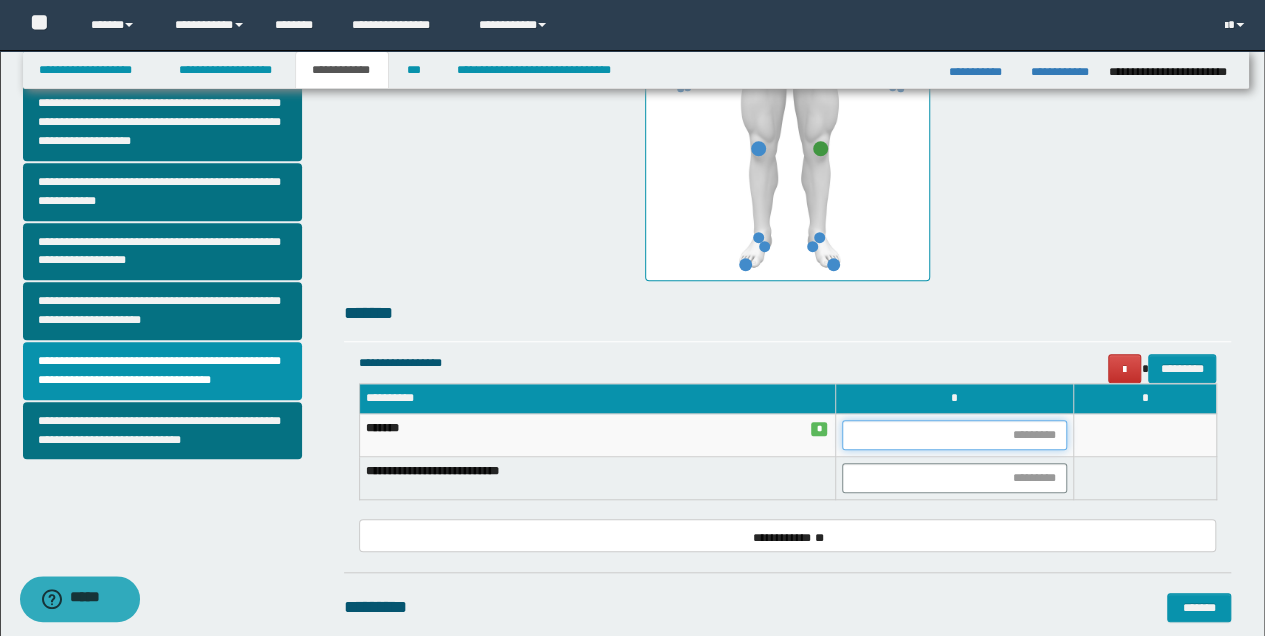 click at bounding box center (954, 435) 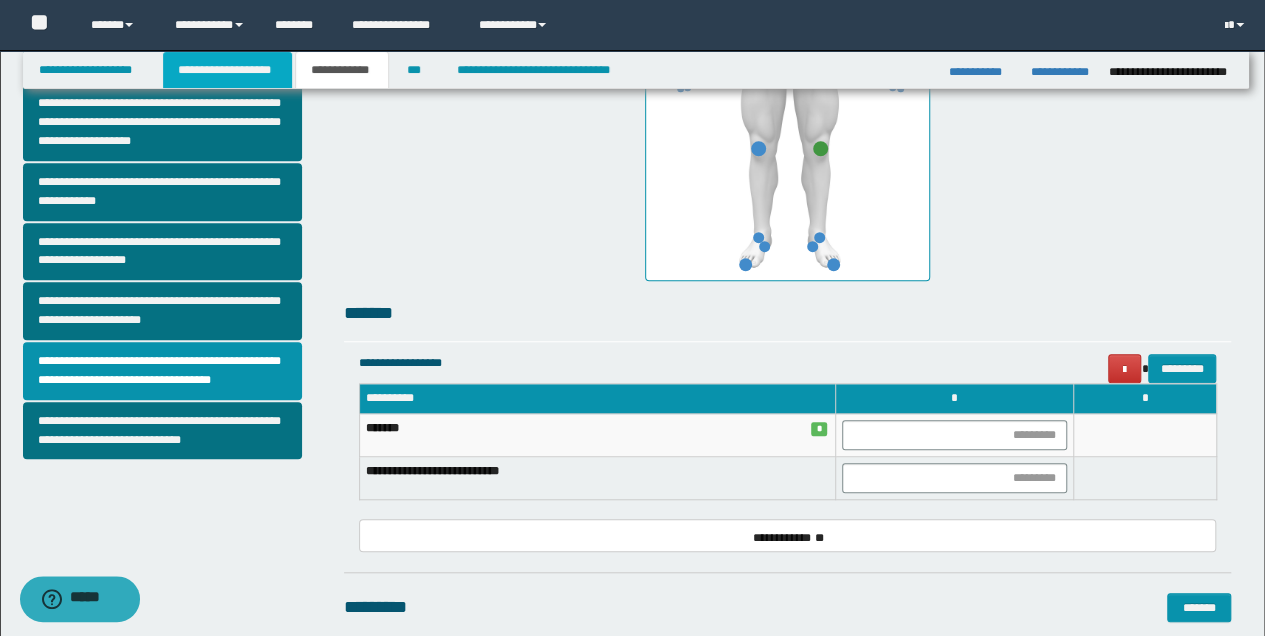 click on "**********" at bounding box center (227, 70) 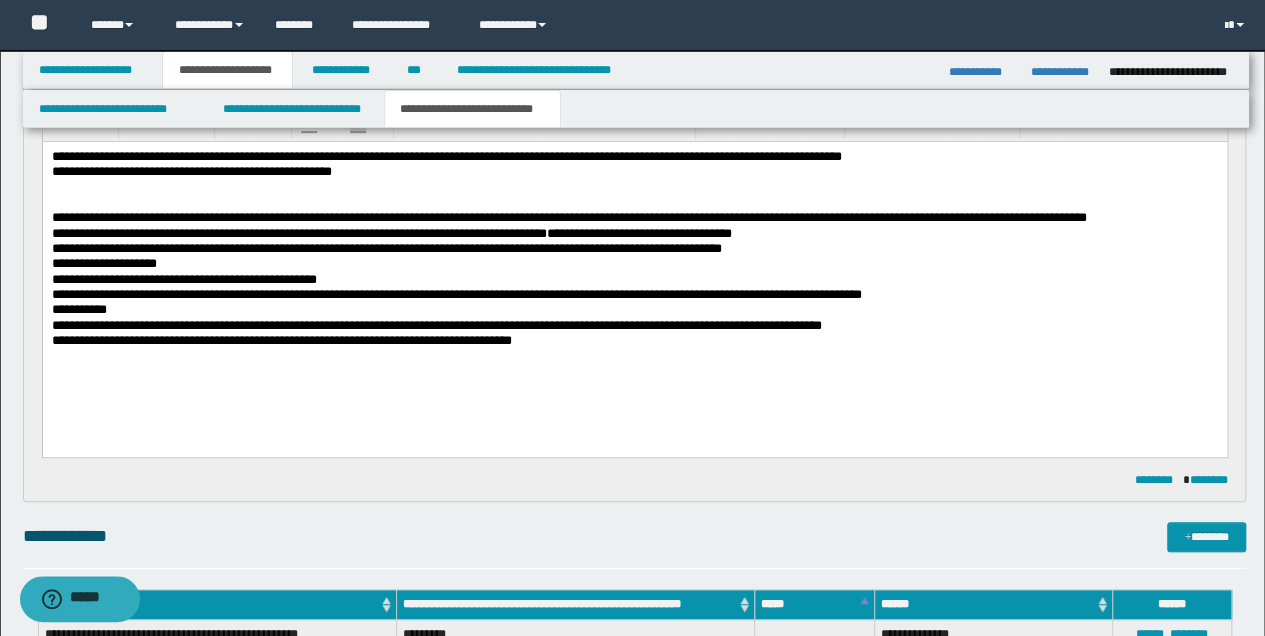 scroll, scrollTop: 212, scrollLeft: 0, axis: vertical 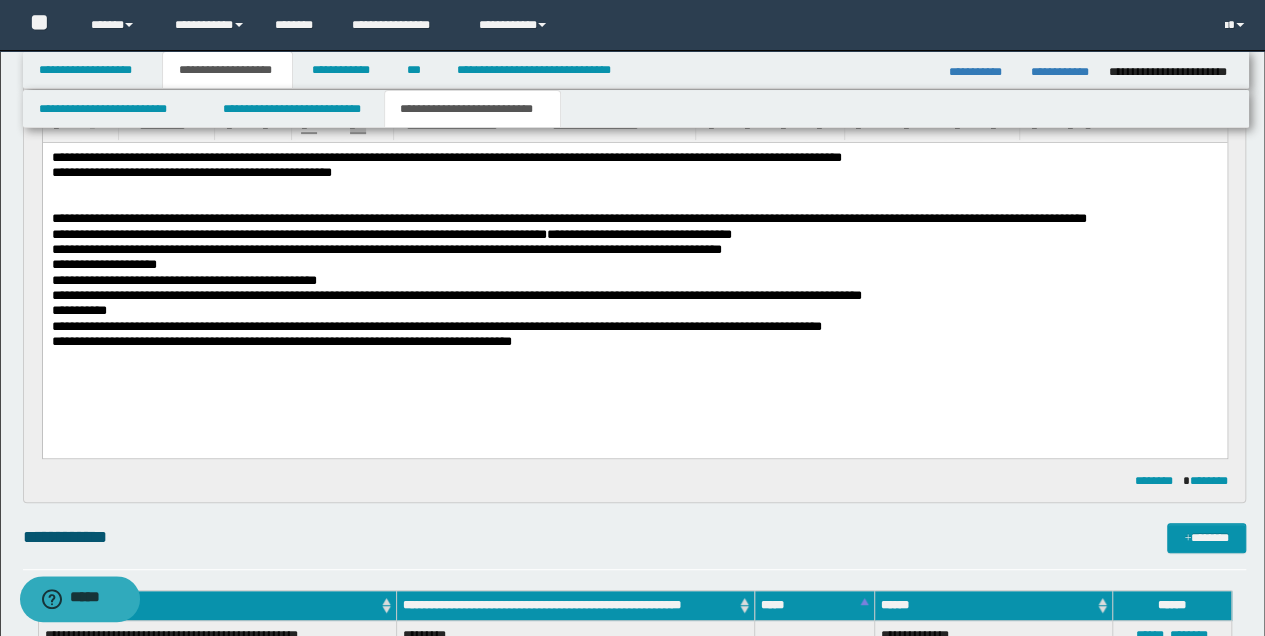 click on "**********" at bounding box center [634, 341] 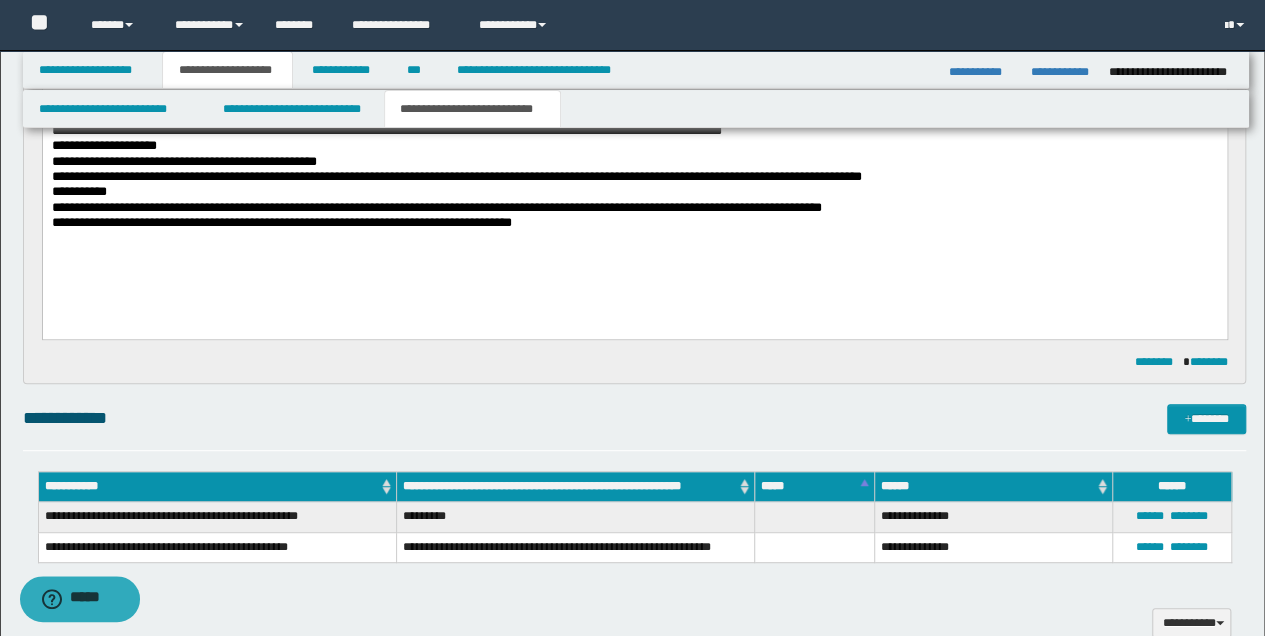 scroll, scrollTop: 412, scrollLeft: 0, axis: vertical 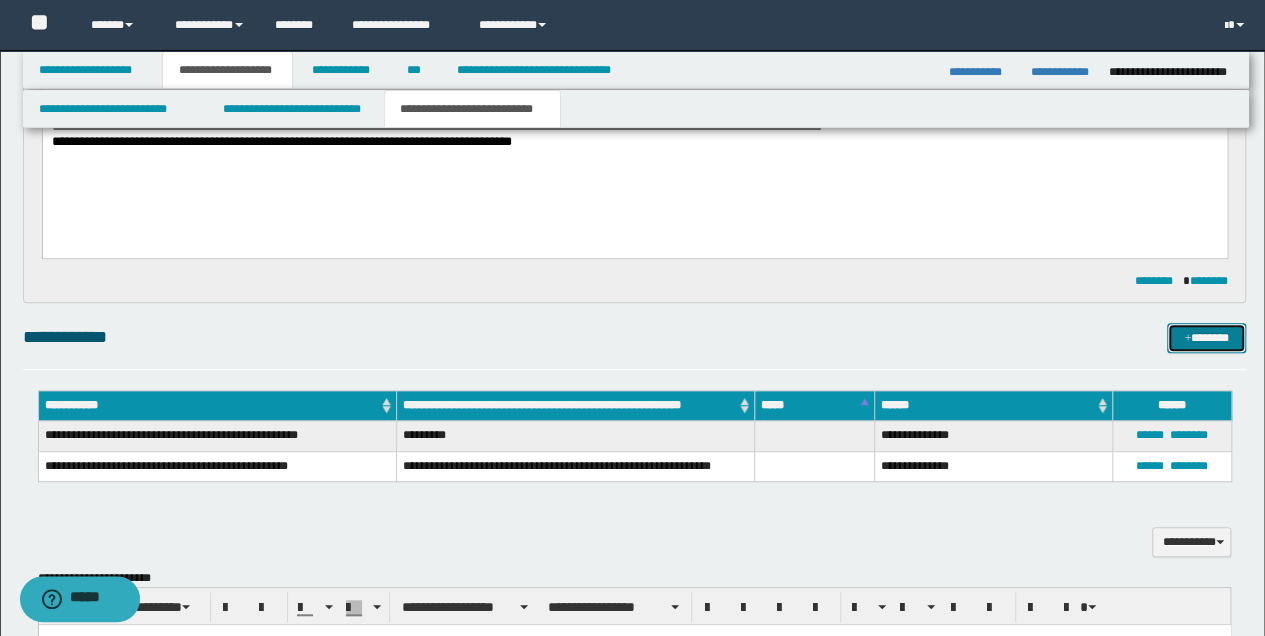 click on "*******" at bounding box center [1206, 337] 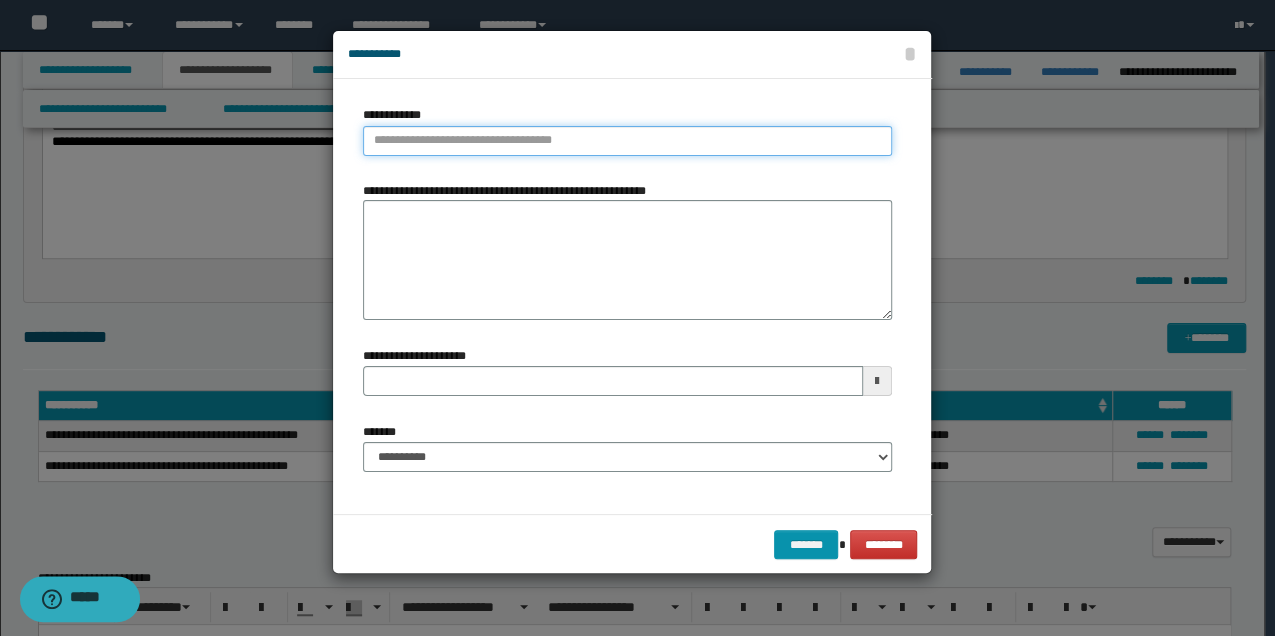 type on "**********" 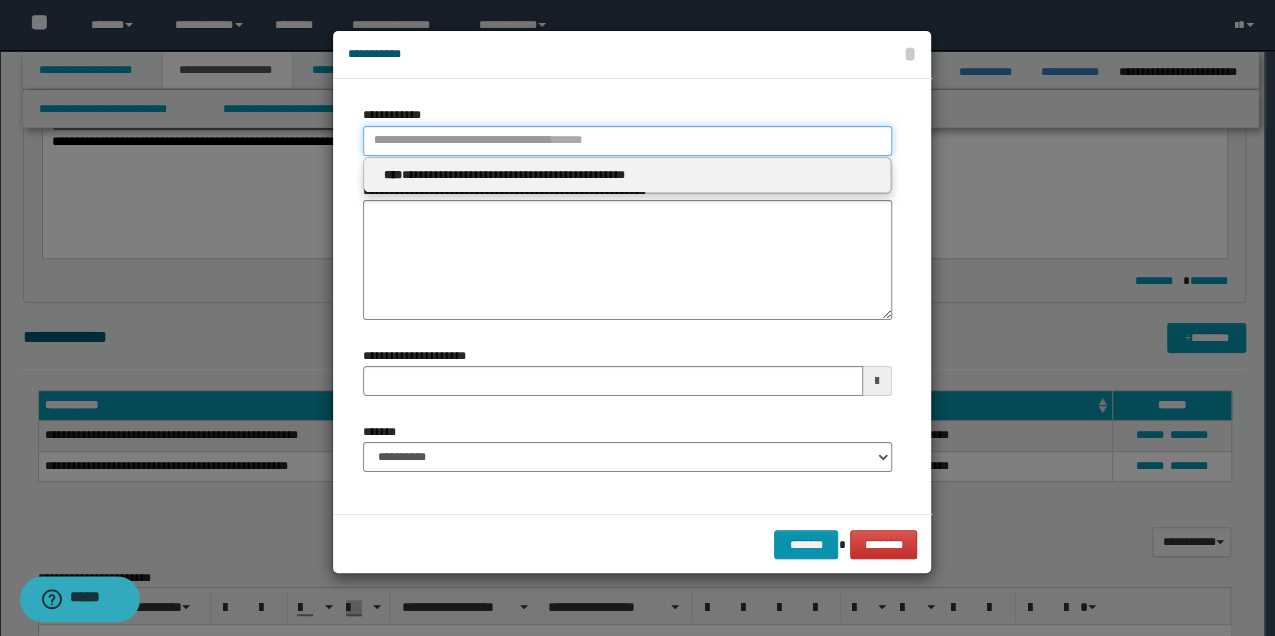 click on "**********" at bounding box center [627, 141] 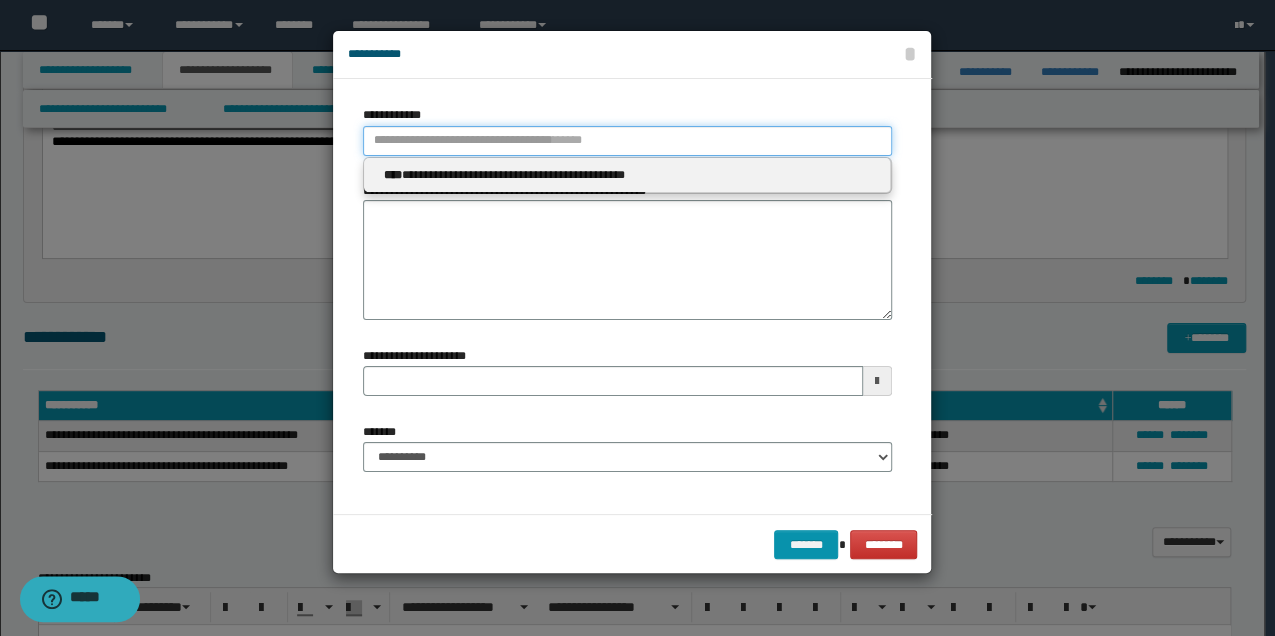 type 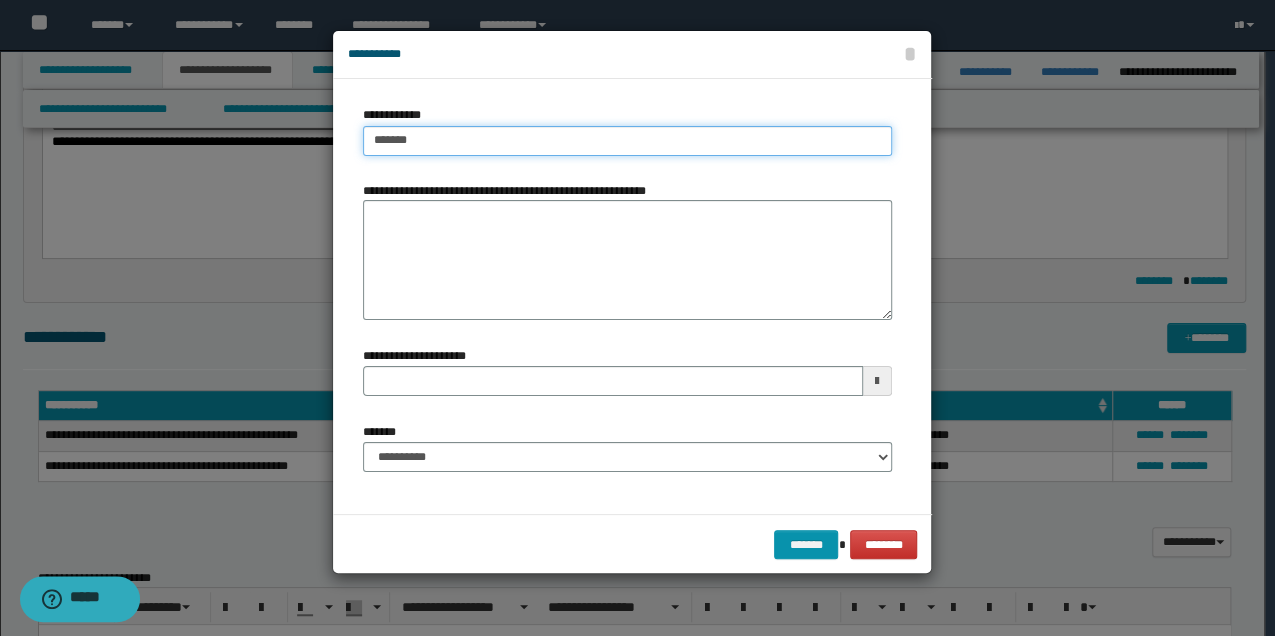type on "********" 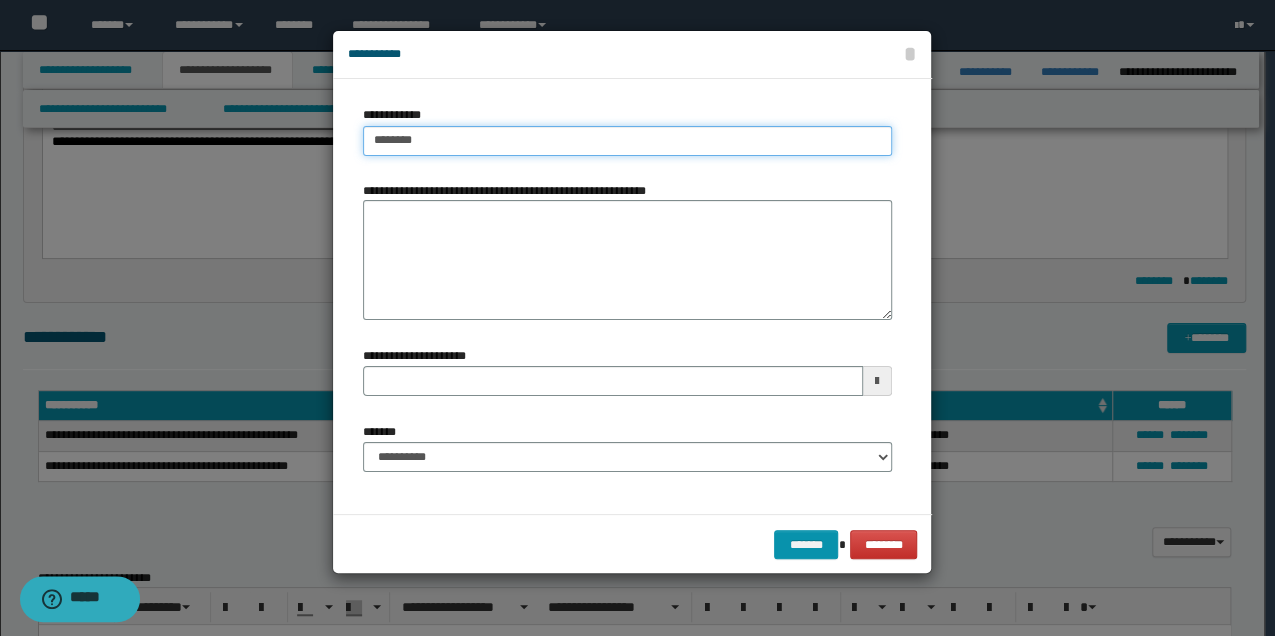 type on "**********" 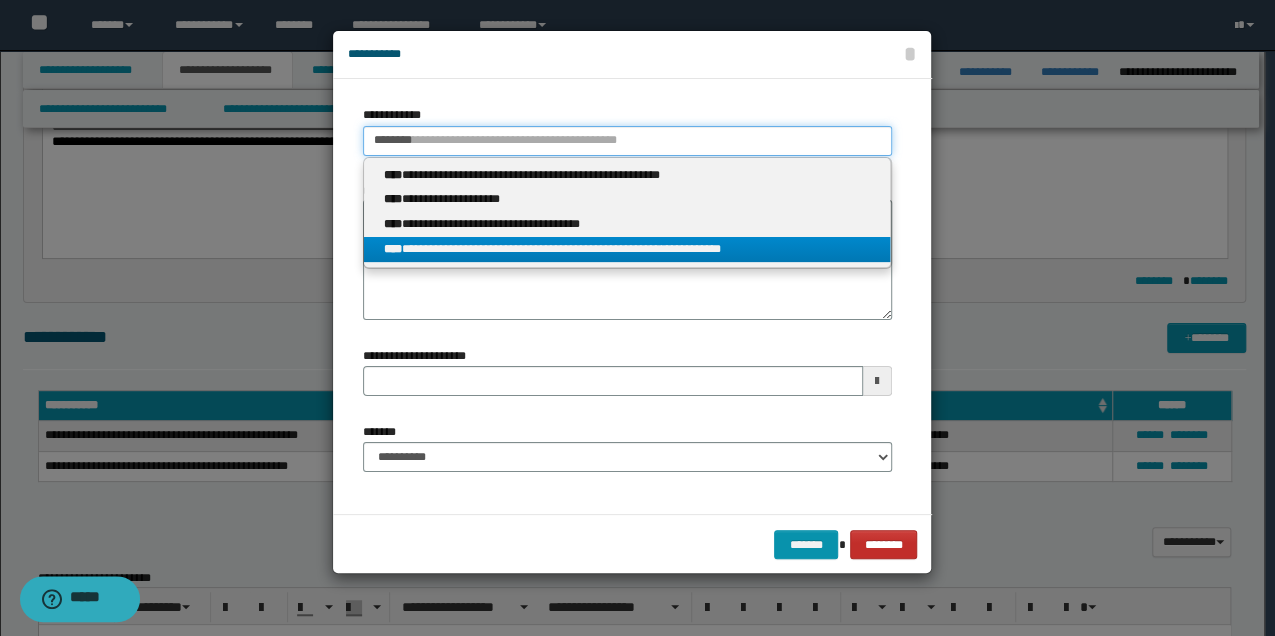 type on "********" 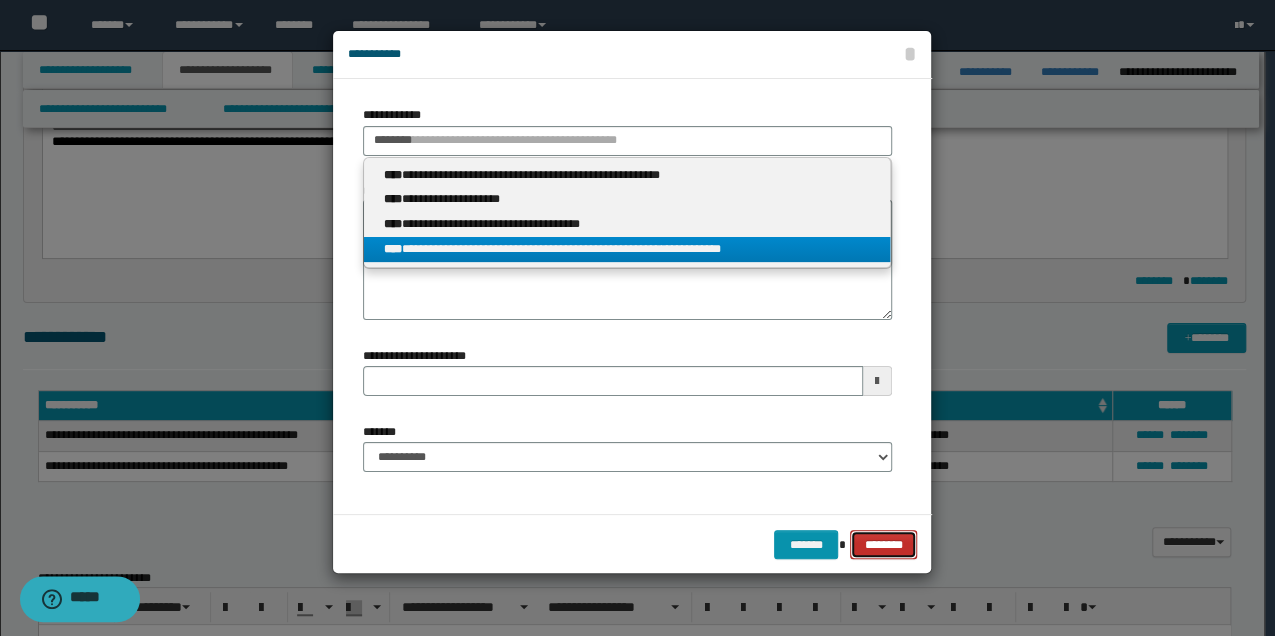 type 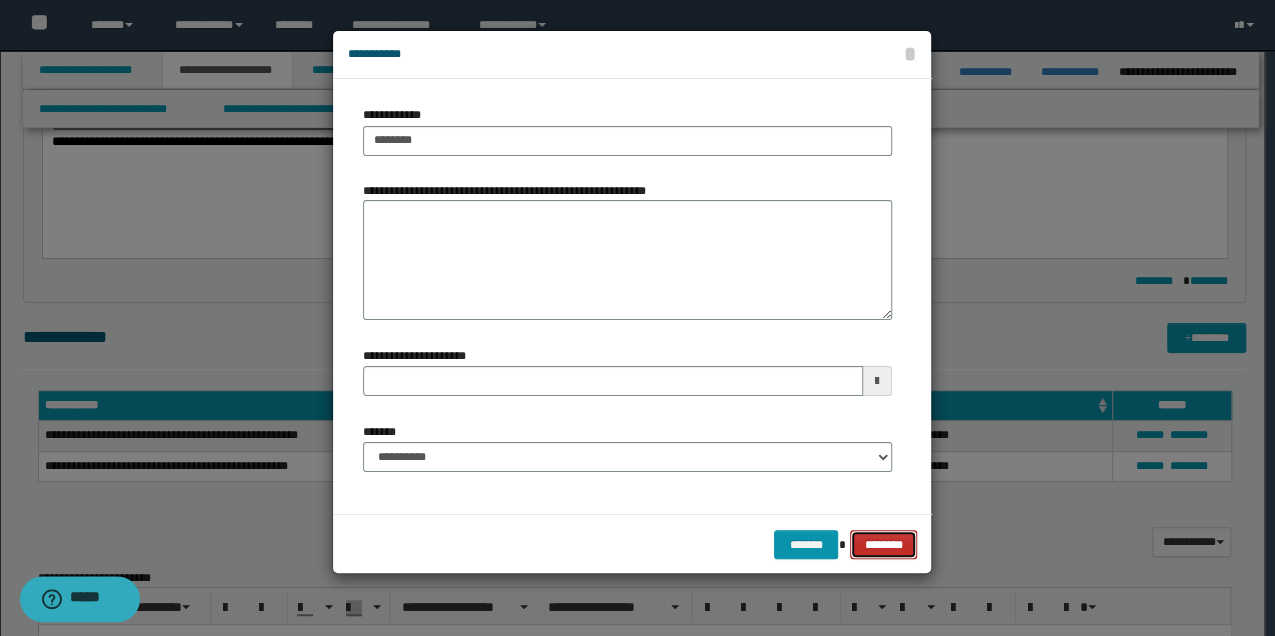click on "********" at bounding box center (883, 544) 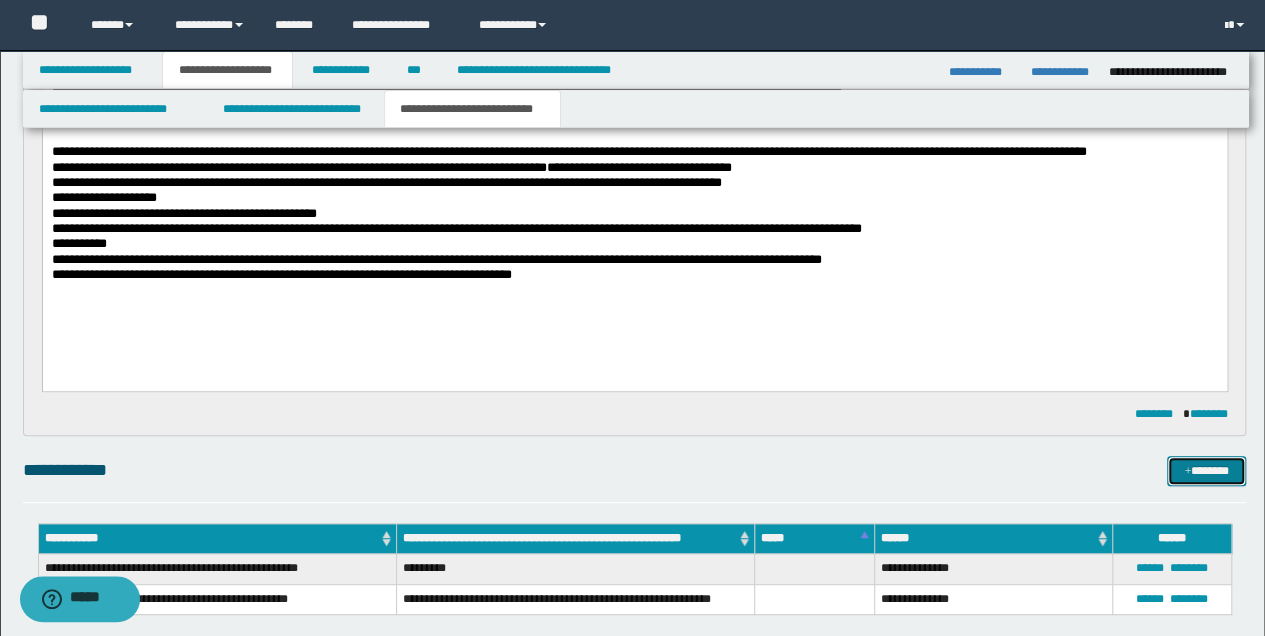 scroll, scrollTop: 278, scrollLeft: 0, axis: vertical 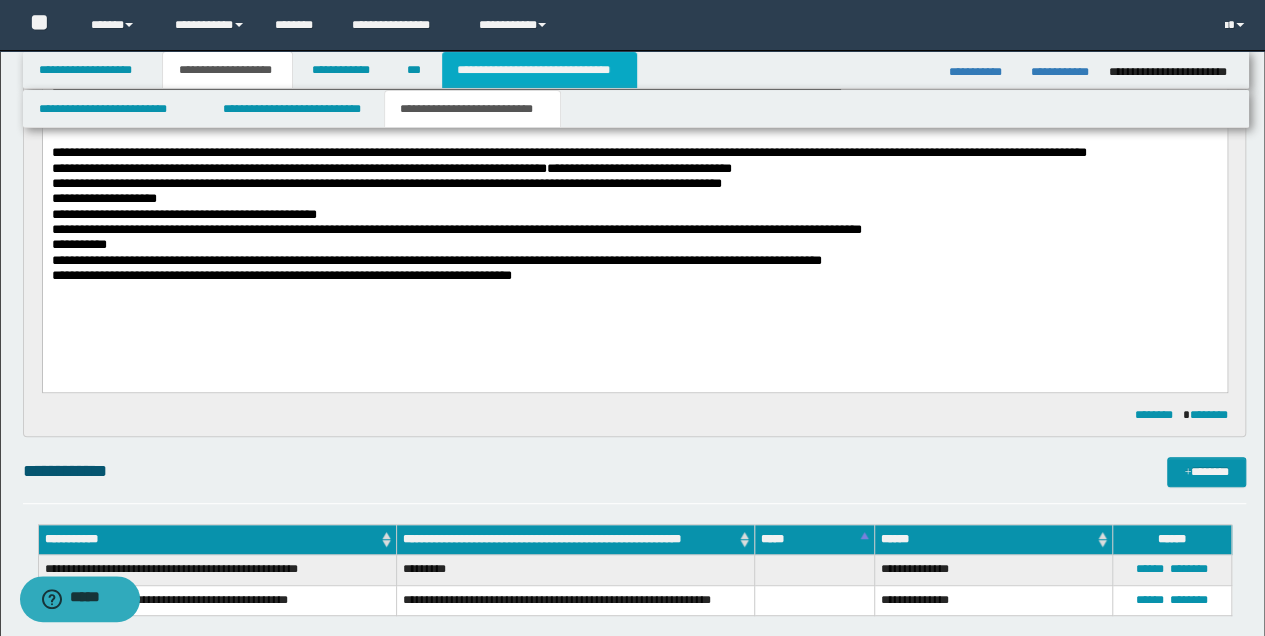 click on "**********" at bounding box center [539, 70] 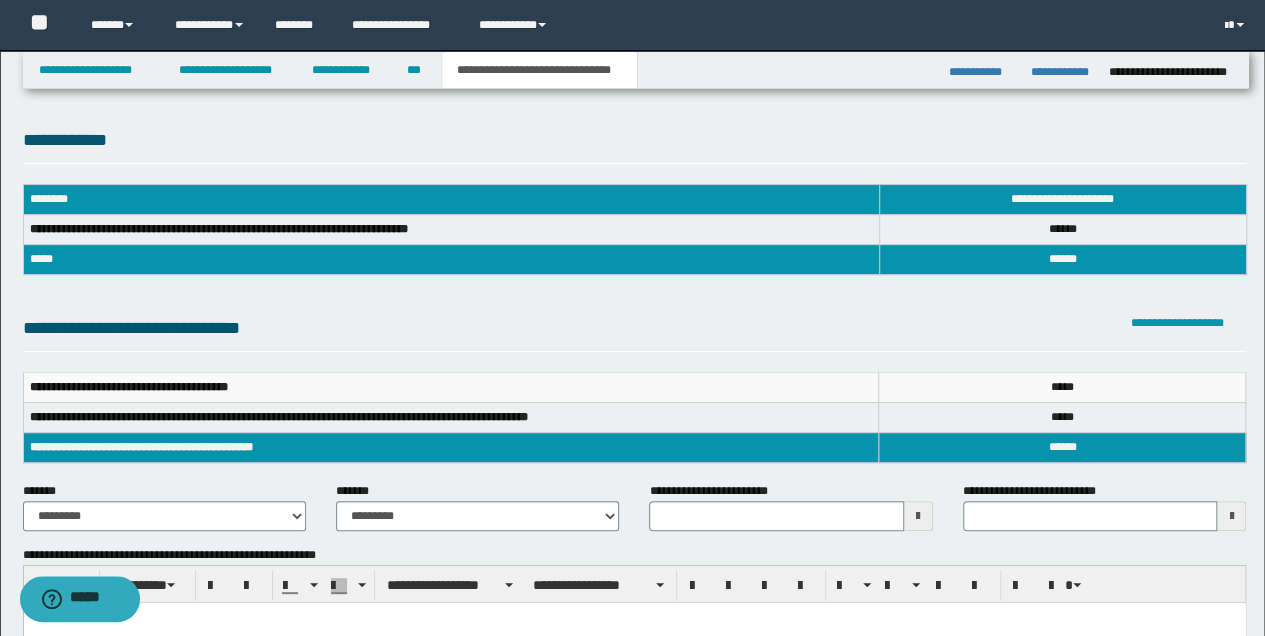 scroll, scrollTop: 0, scrollLeft: 0, axis: both 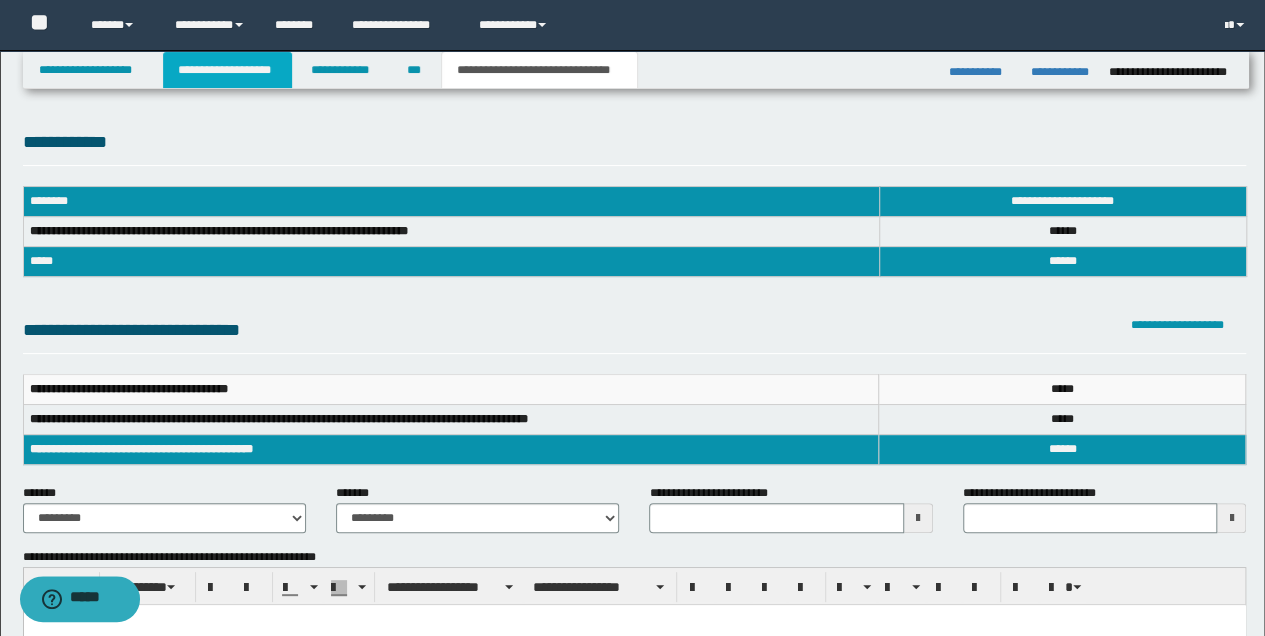 click on "**********" at bounding box center [227, 70] 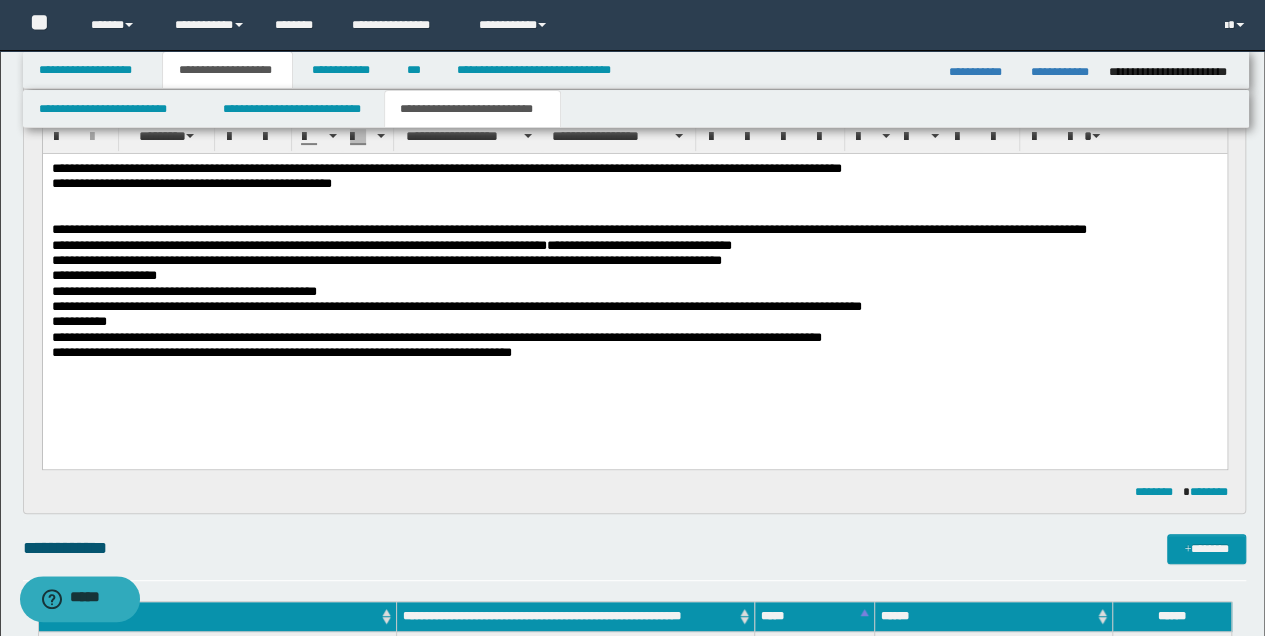 scroll, scrollTop: 200, scrollLeft: 0, axis: vertical 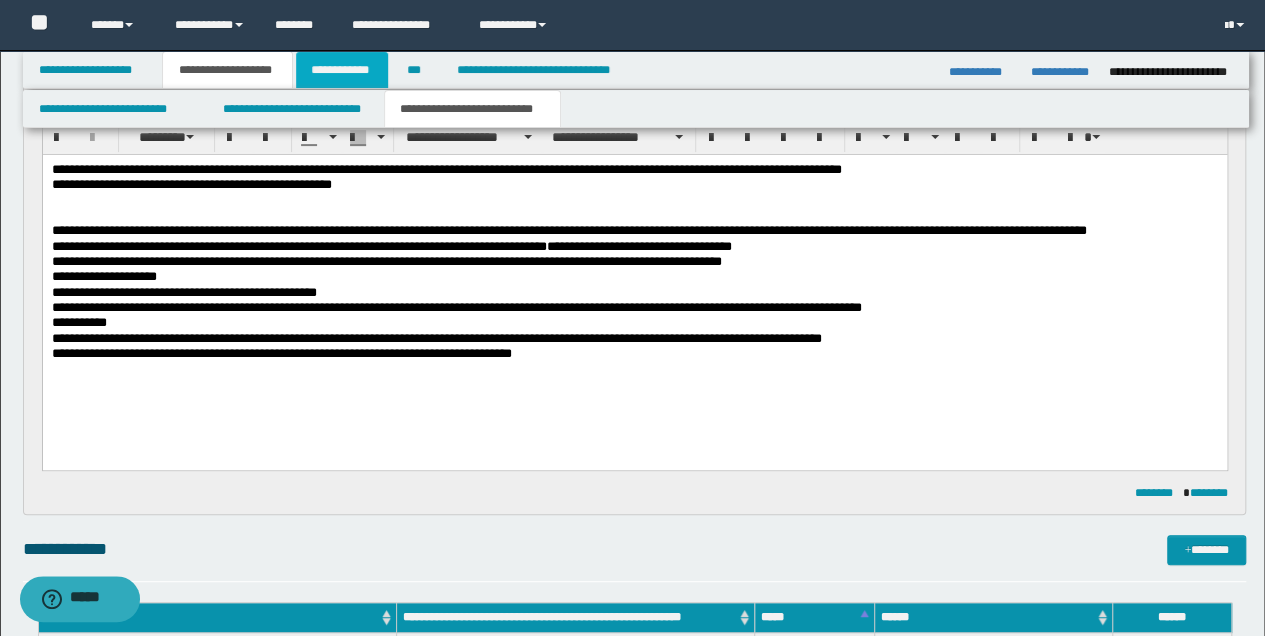 click on "**********" at bounding box center [342, 70] 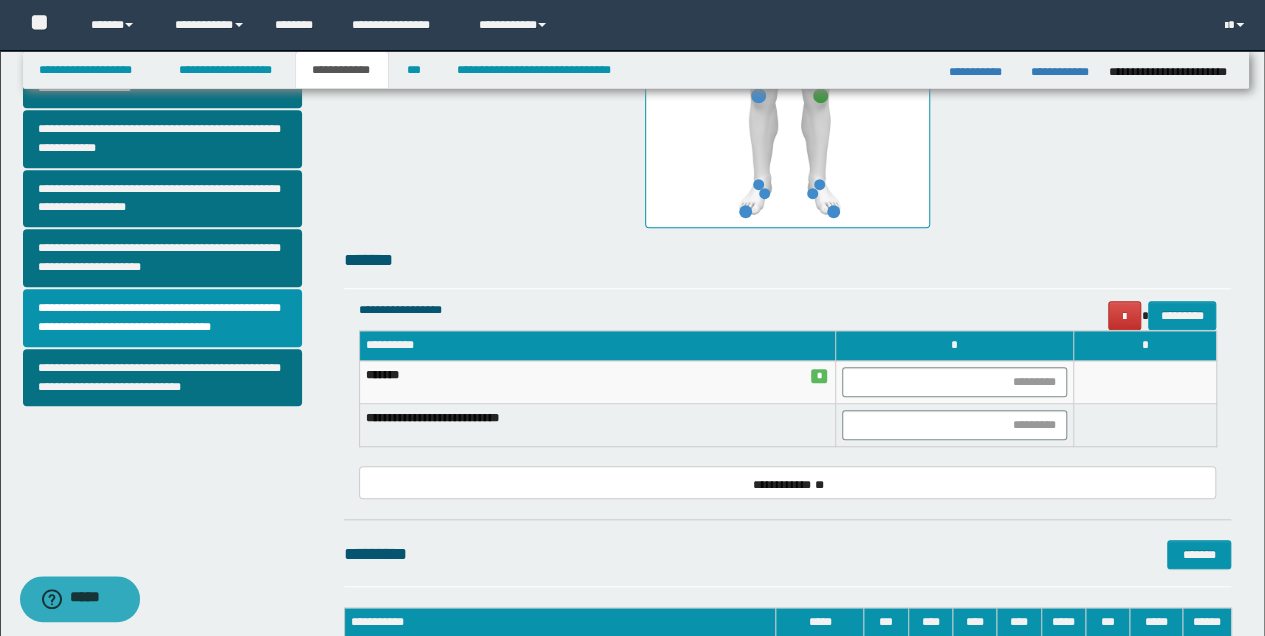 scroll, scrollTop: 636, scrollLeft: 0, axis: vertical 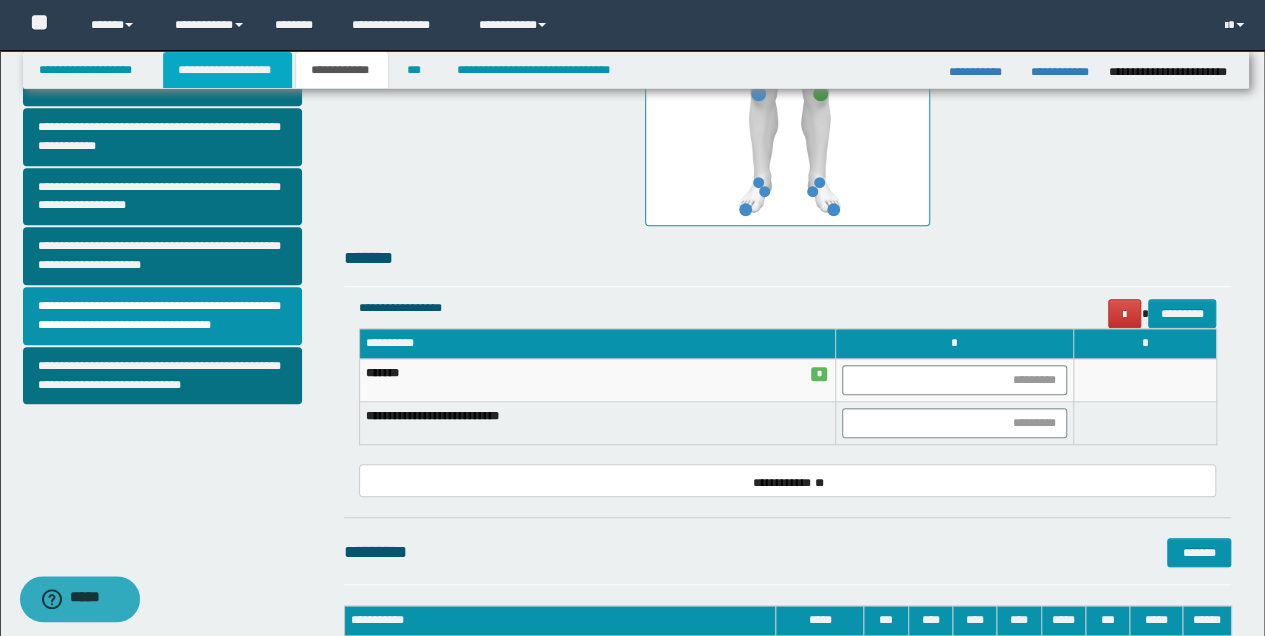 click on "**********" at bounding box center [227, 70] 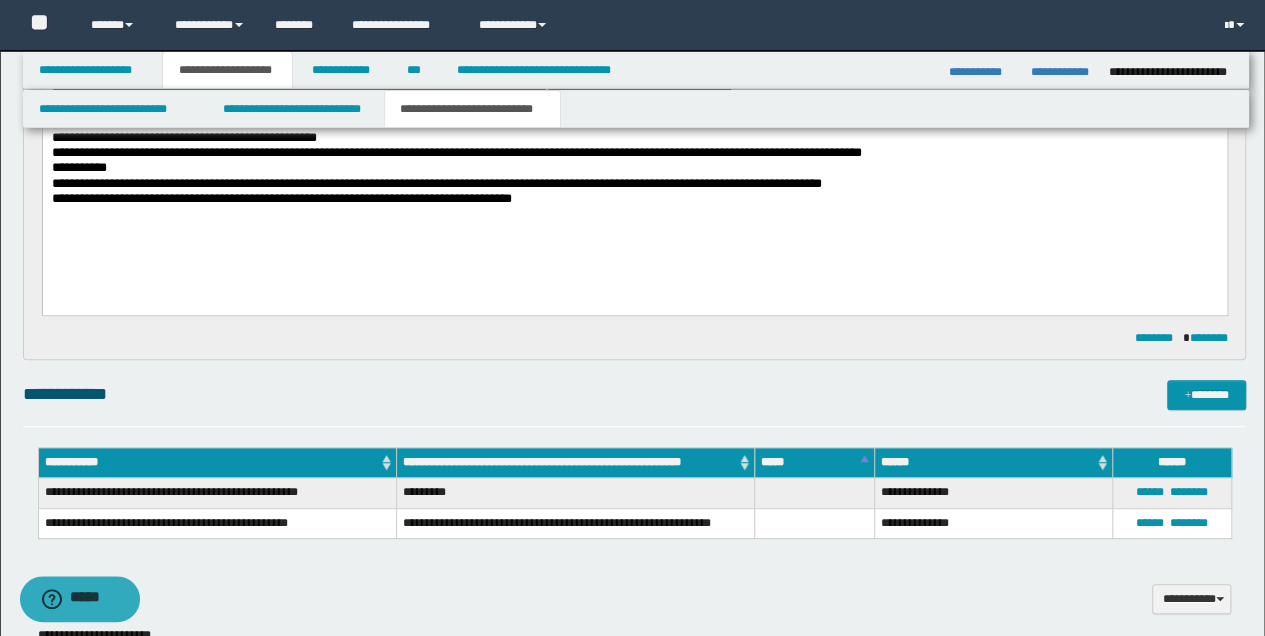 scroll, scrollTop: 200, scrollLeft: 0, axis: vertical 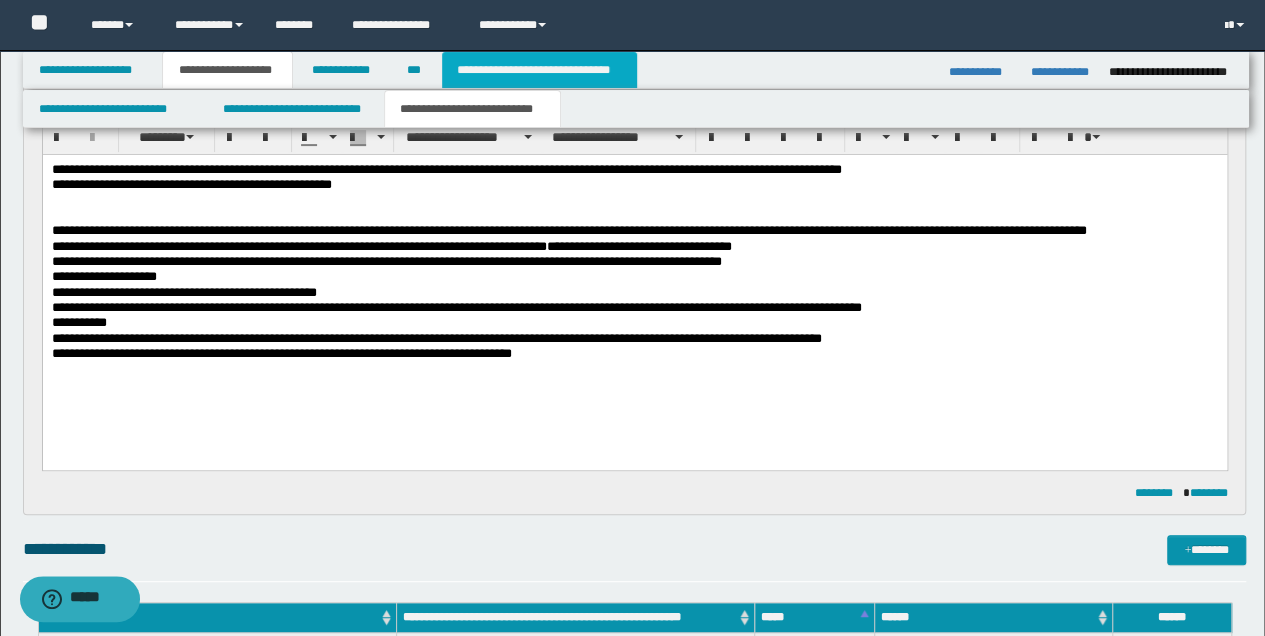click on "**********" at bounding box center (539, 70) 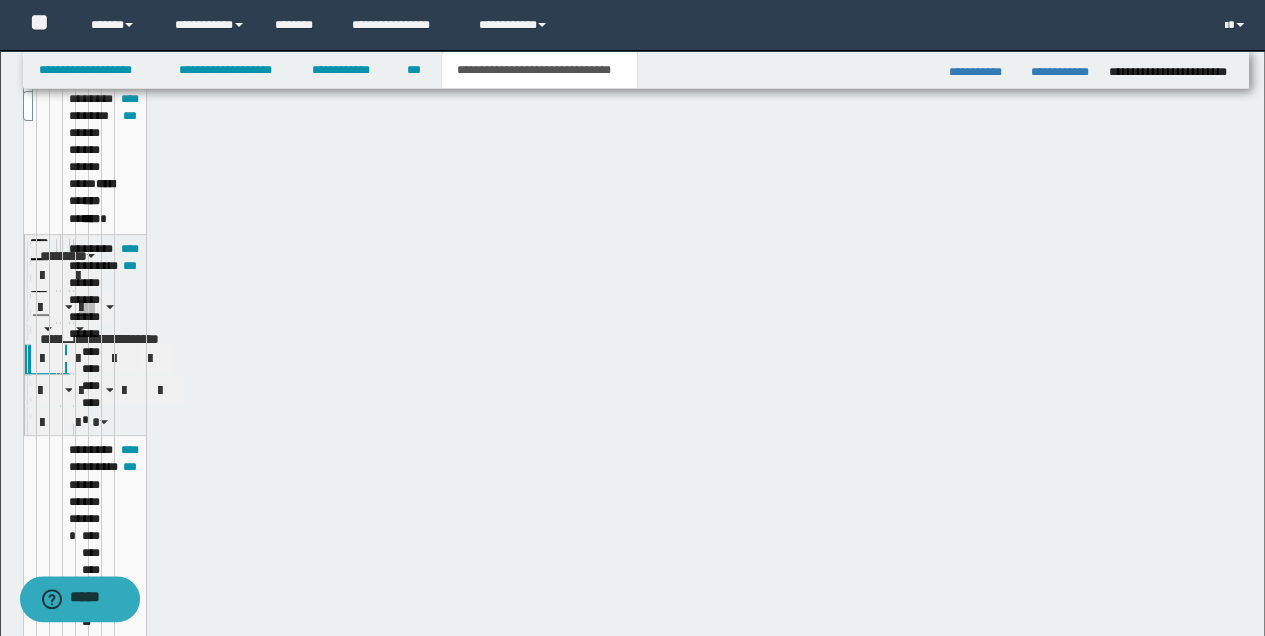 scroll, scrollTop: 169, scrollLeft: 0, axis: vertical 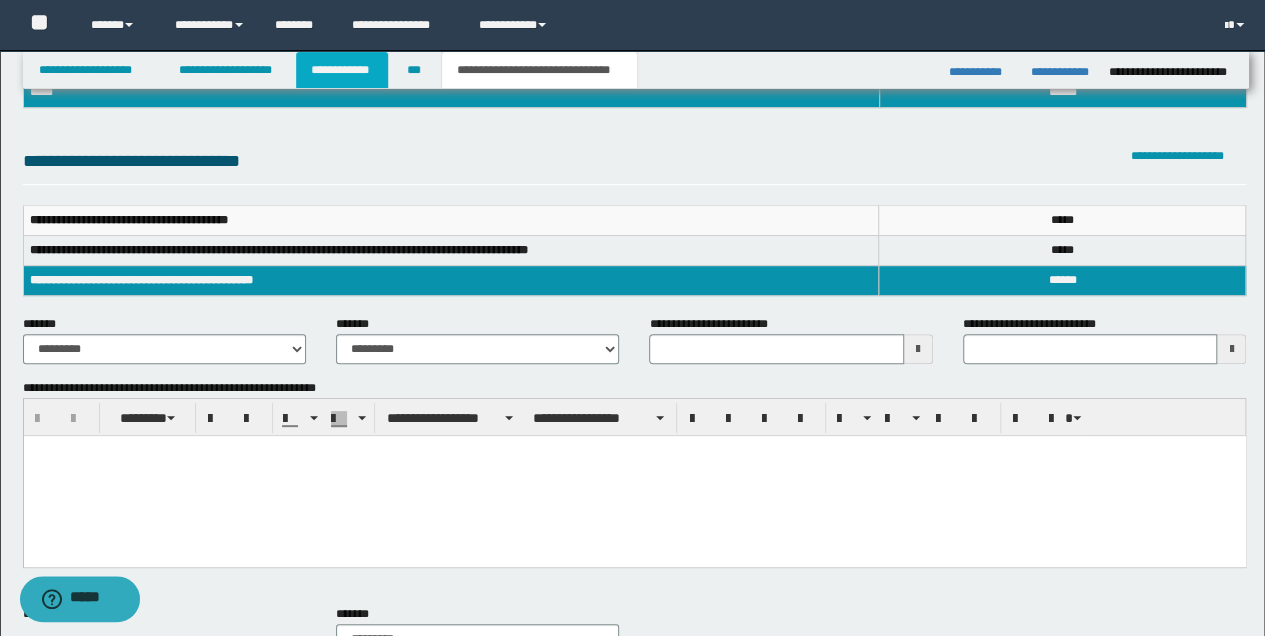 click on "**********" at bounding box center [342, 70] 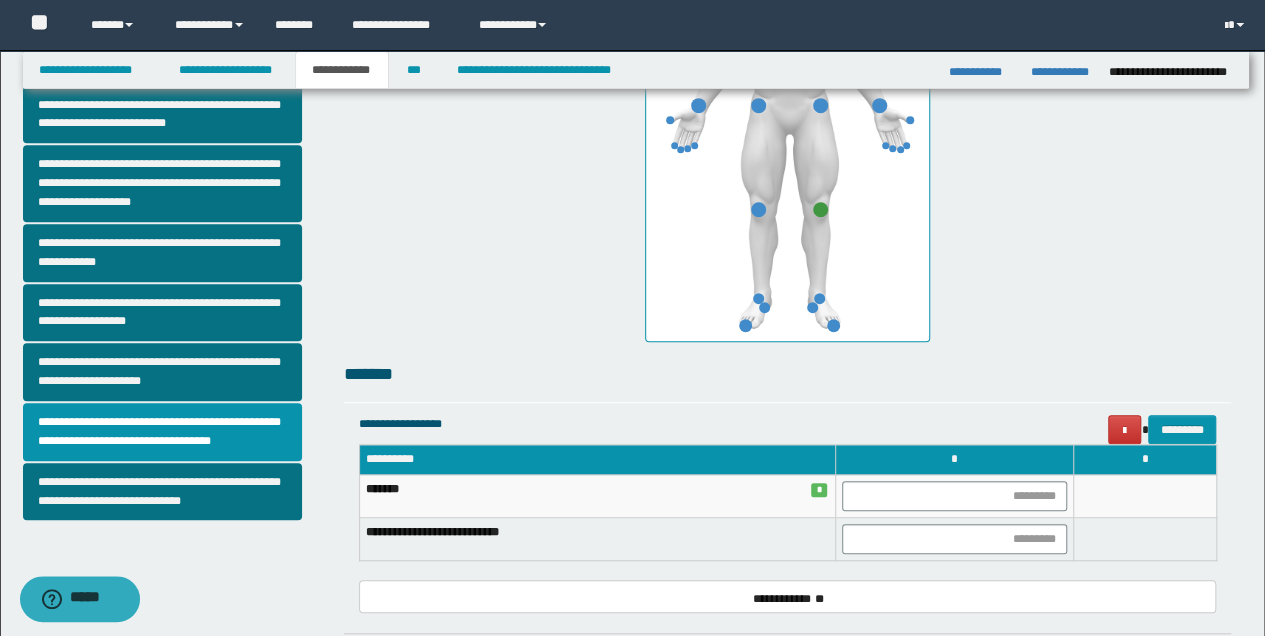 scroll, scrollTop: 636, scrollLeft: 0, axis: vertical 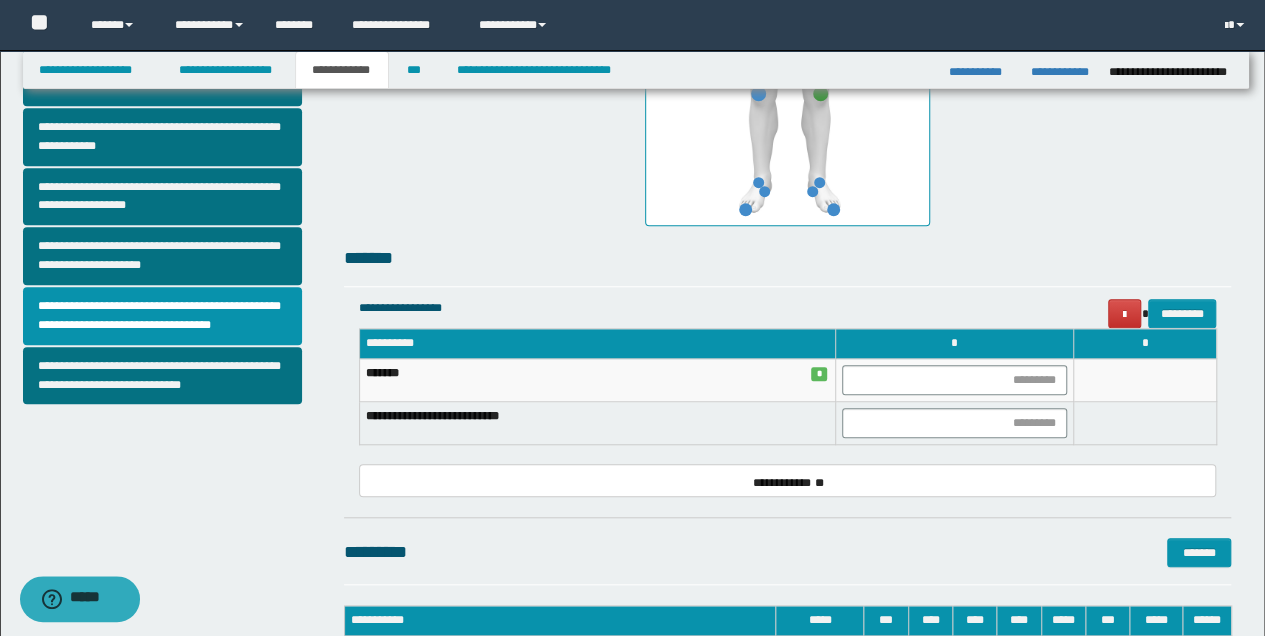 click at bounding box center (954, 380) 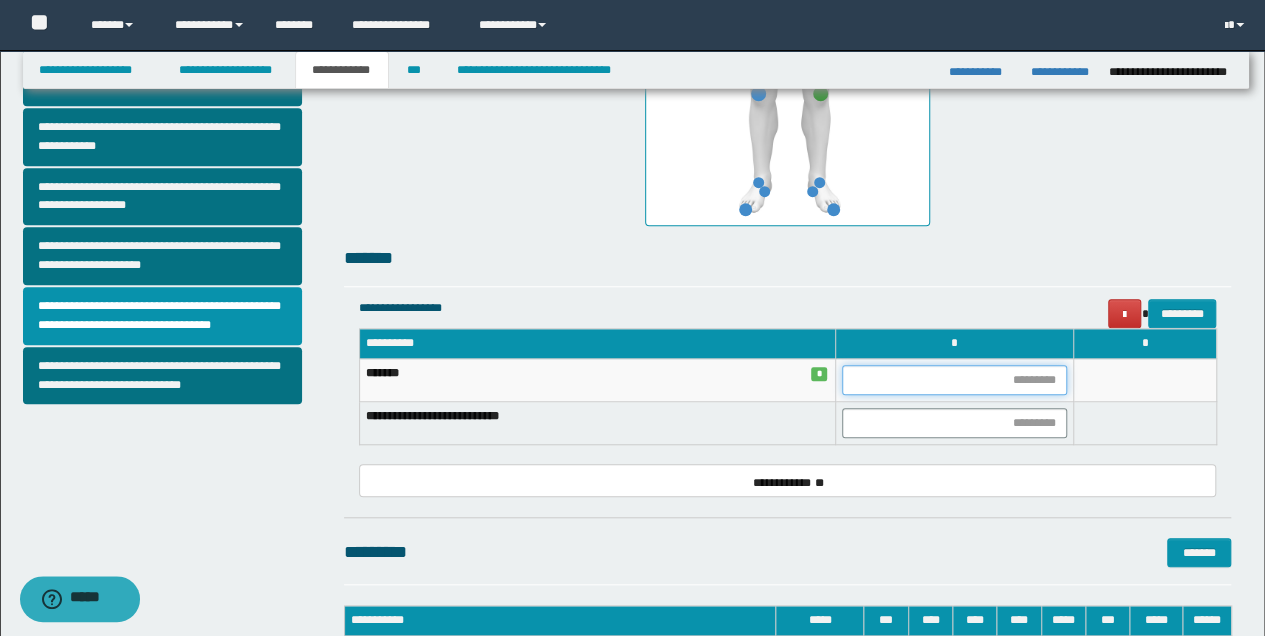 click at bounding box center [954, 380] 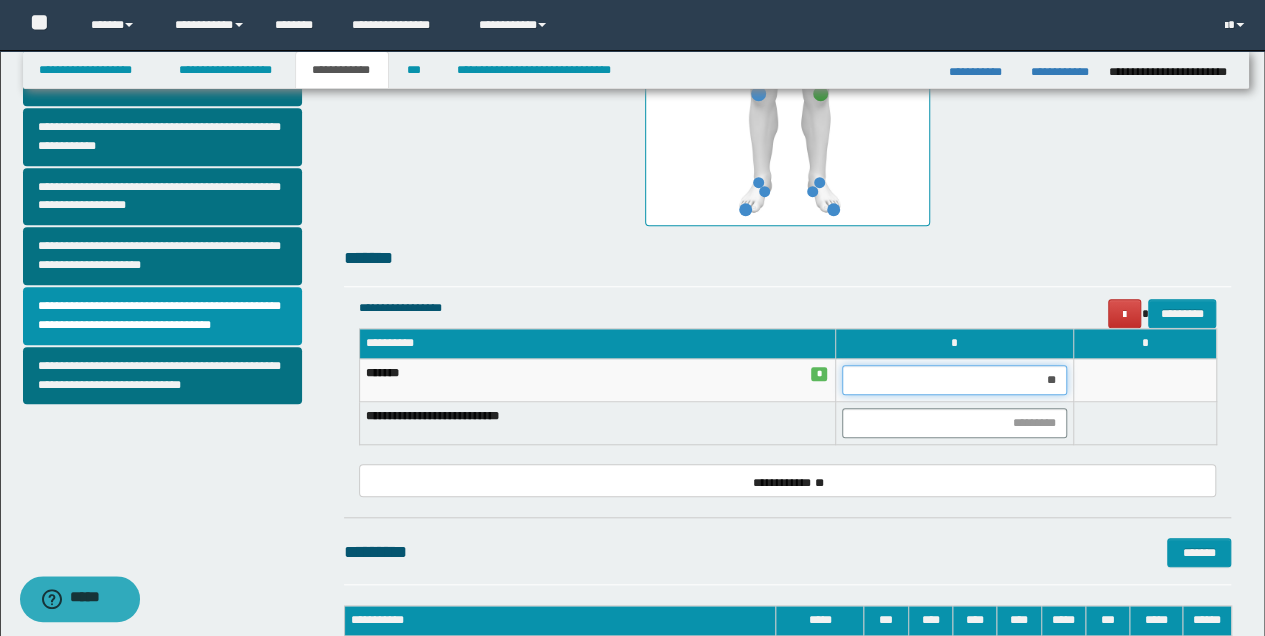 type on "***" 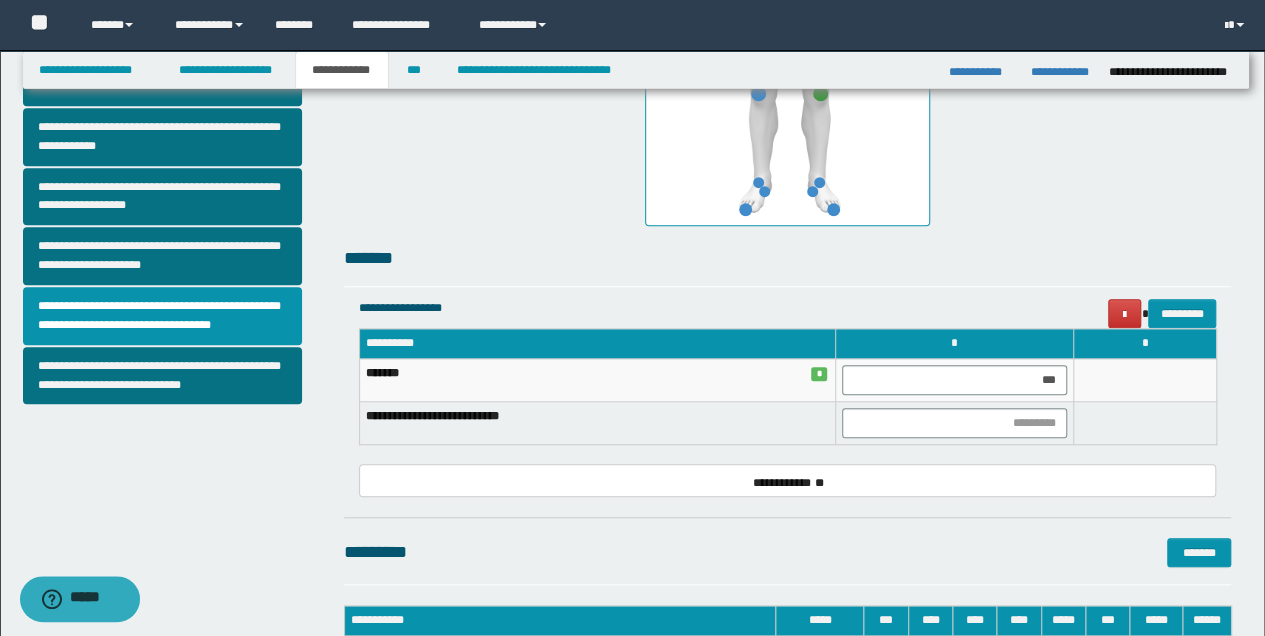 click on "**********" at bounding box center [788, 127] 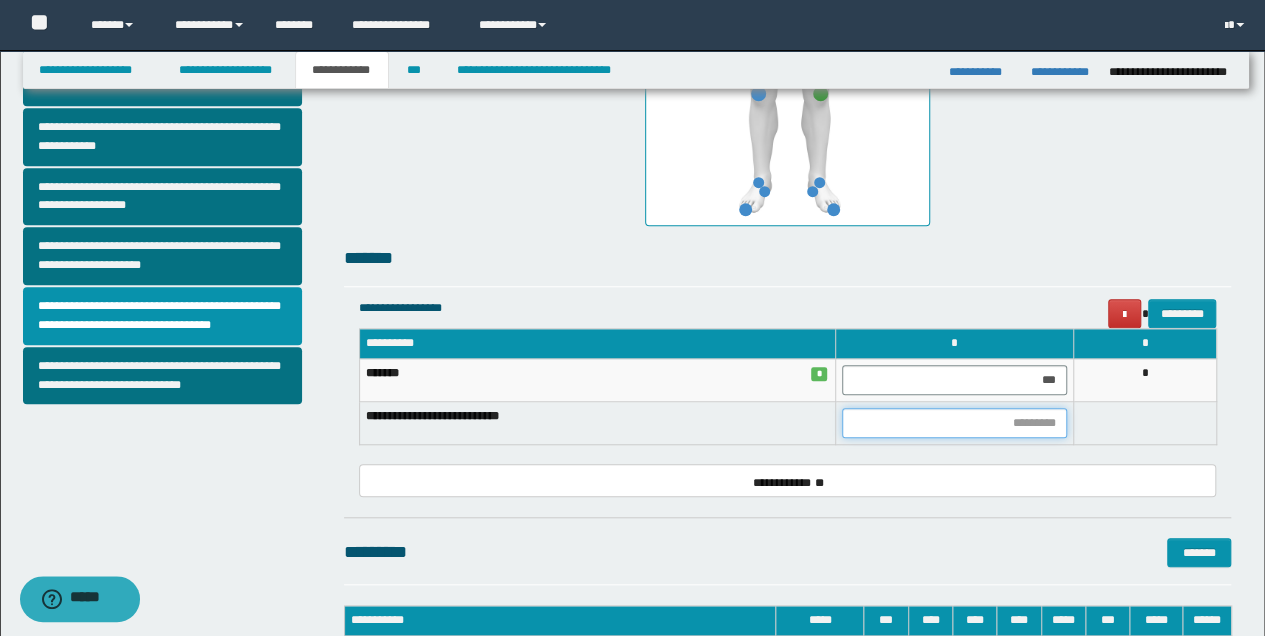 click at bounding box center (954, 423) 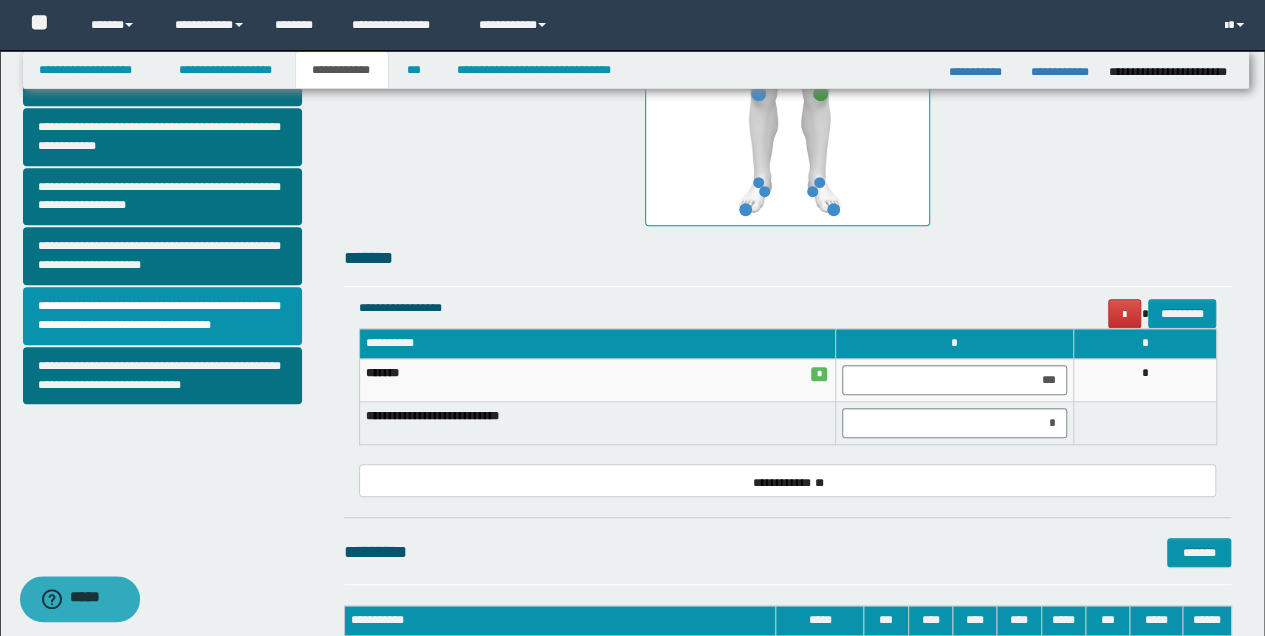 click on "**********" at bounding box center (788, 480) 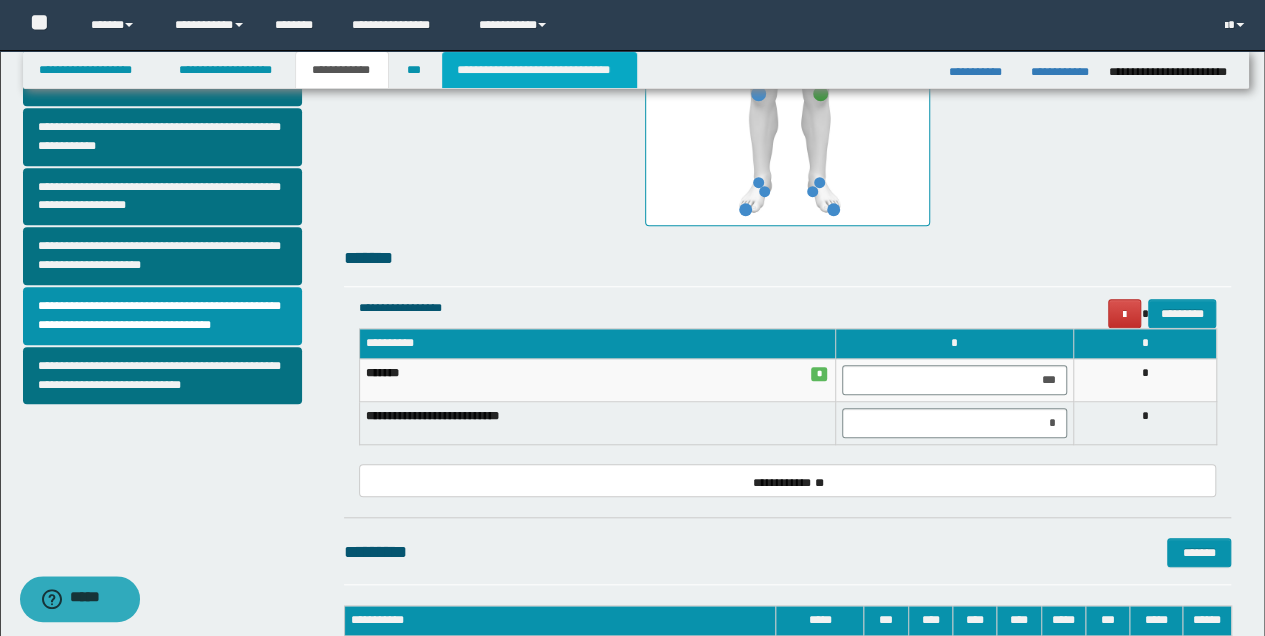 click on "**********" at bounding box center (539, 70) 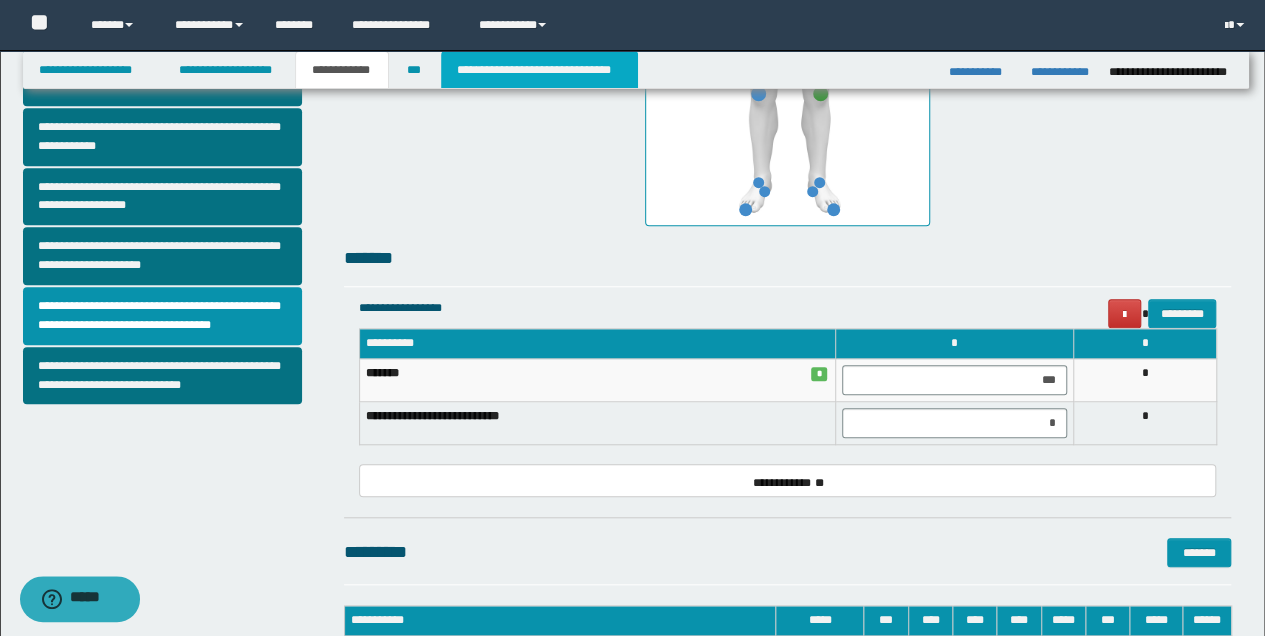 type 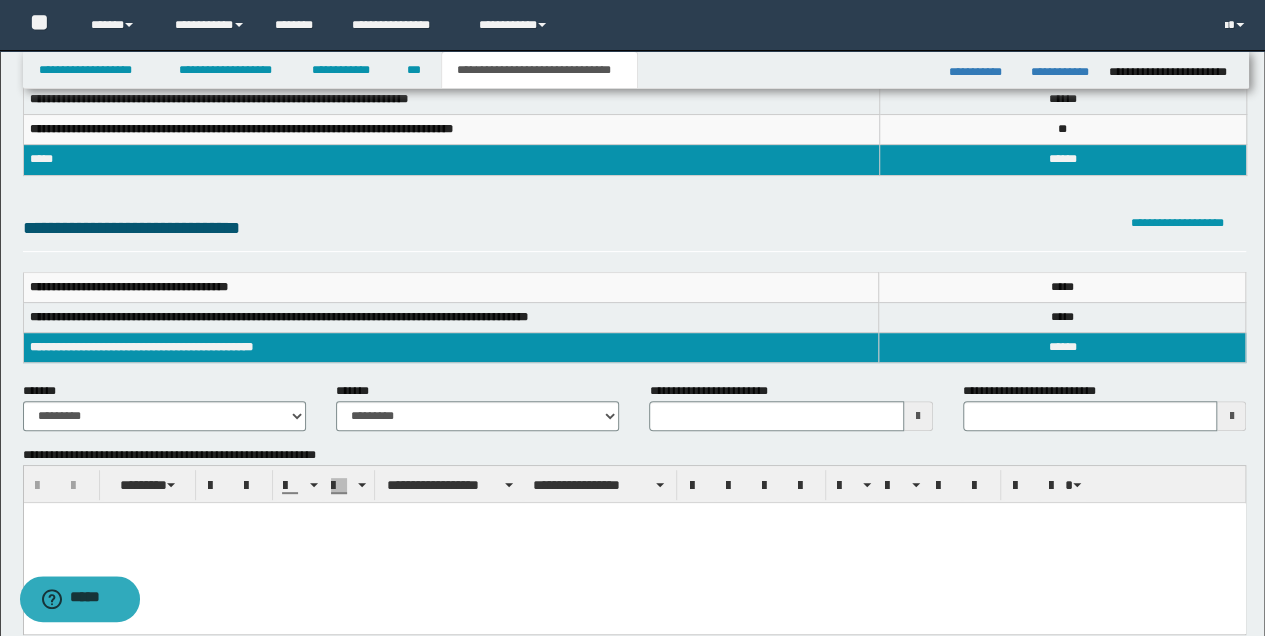 scroll, scrollTop: 0, scrollLeft: 0, axis: both 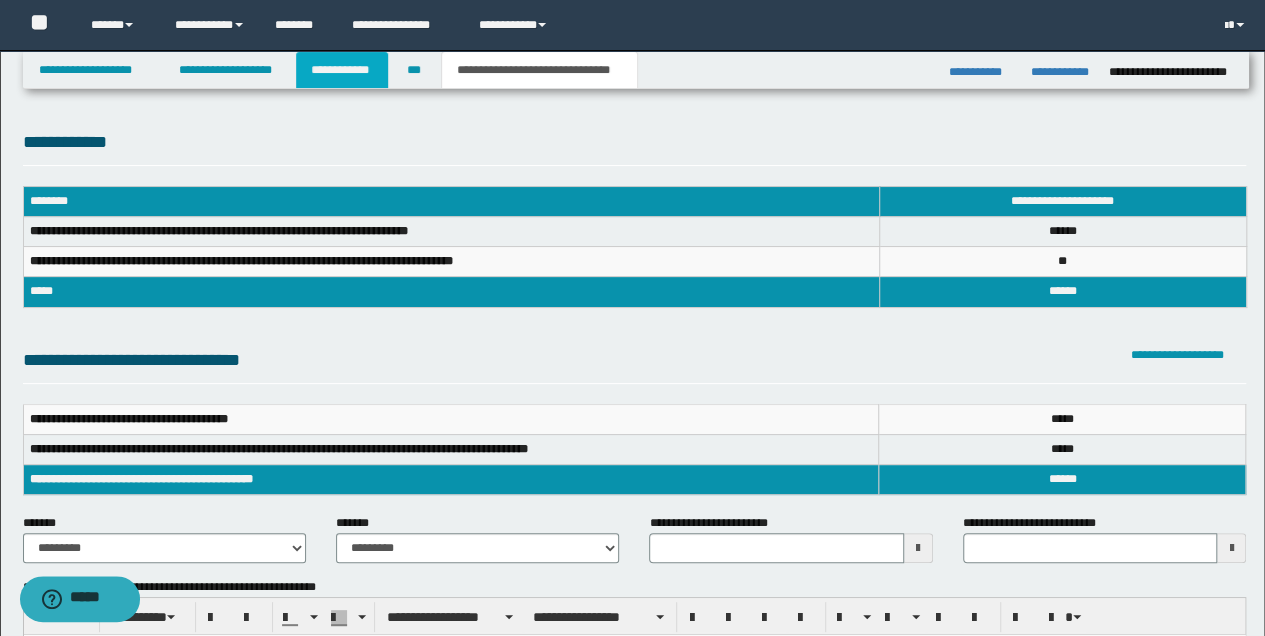 click on "**********" at bounding box center [342, 70] 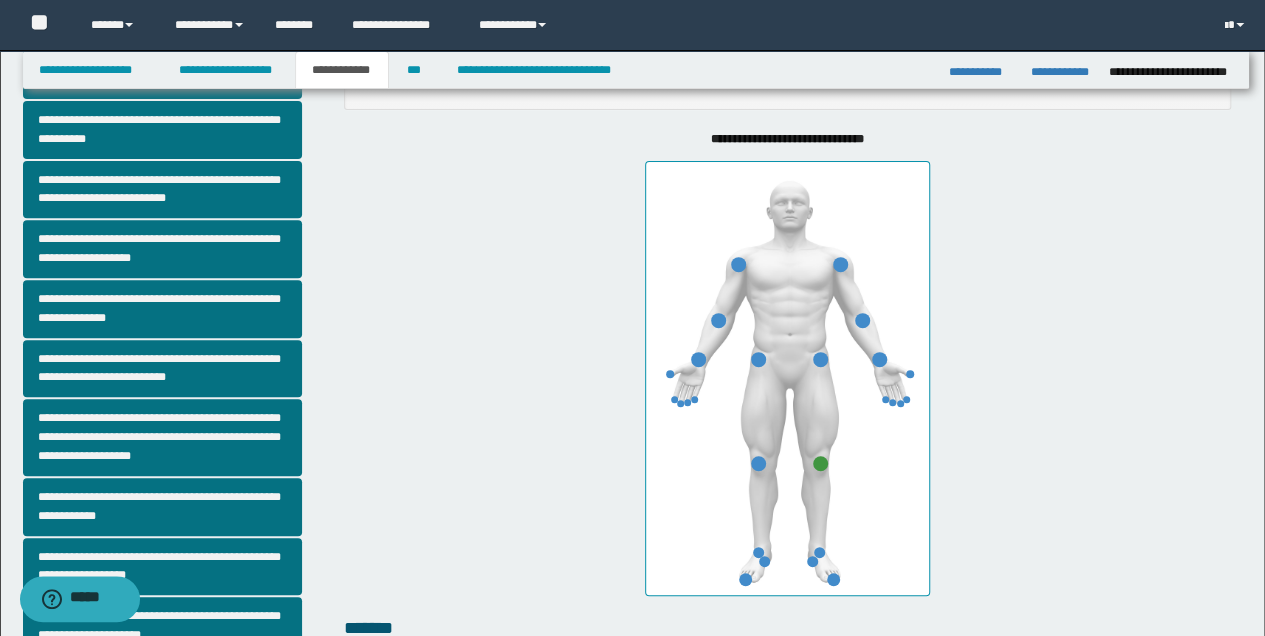 scroll, scrollTop: 533, scrollLeft: 0, axis: vertical 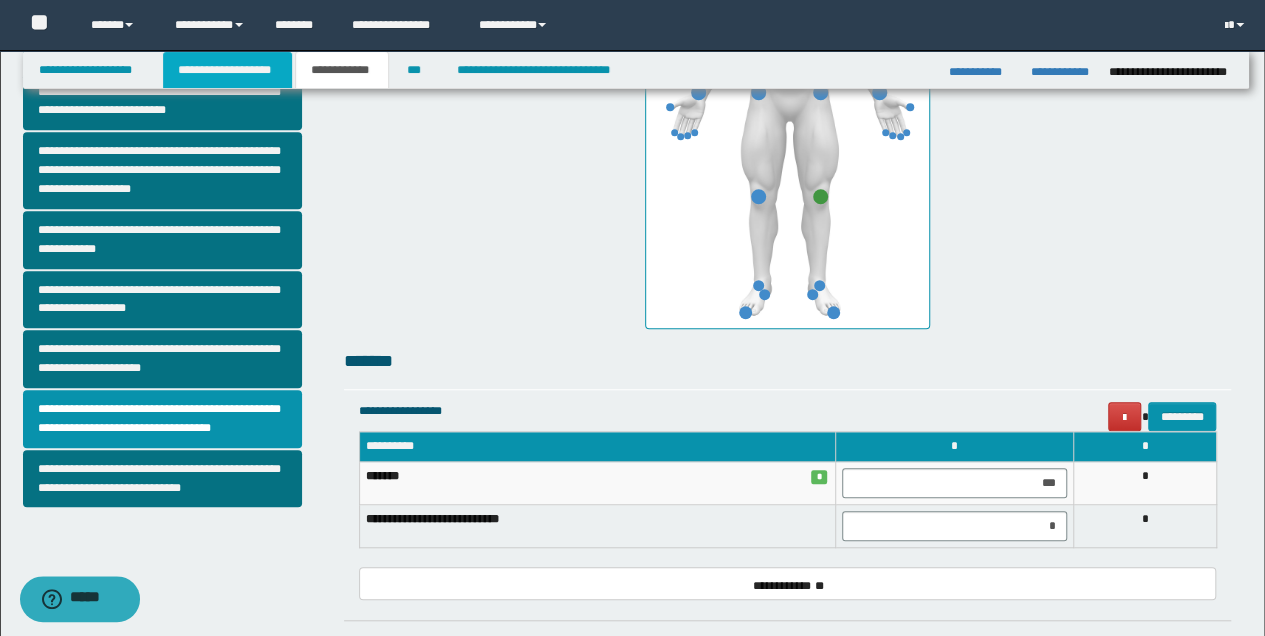click on "**********" at bounding box center [227, 70] 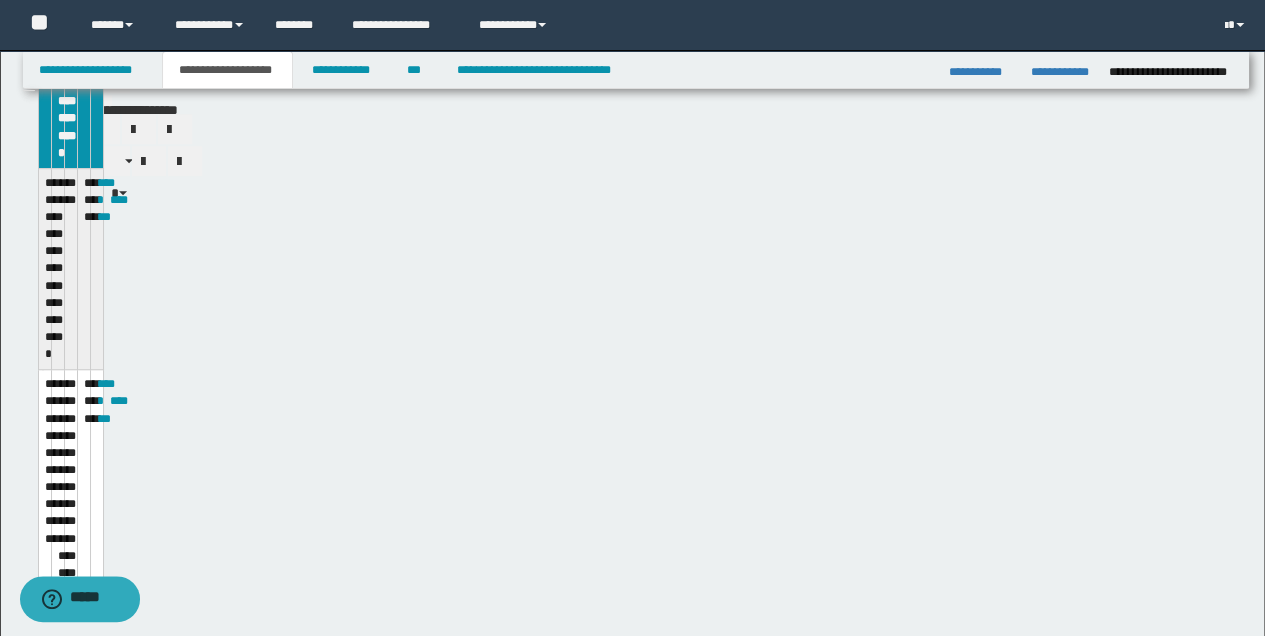scroll, scrollTop: 564, scrollLeft: 0, axis: vertical 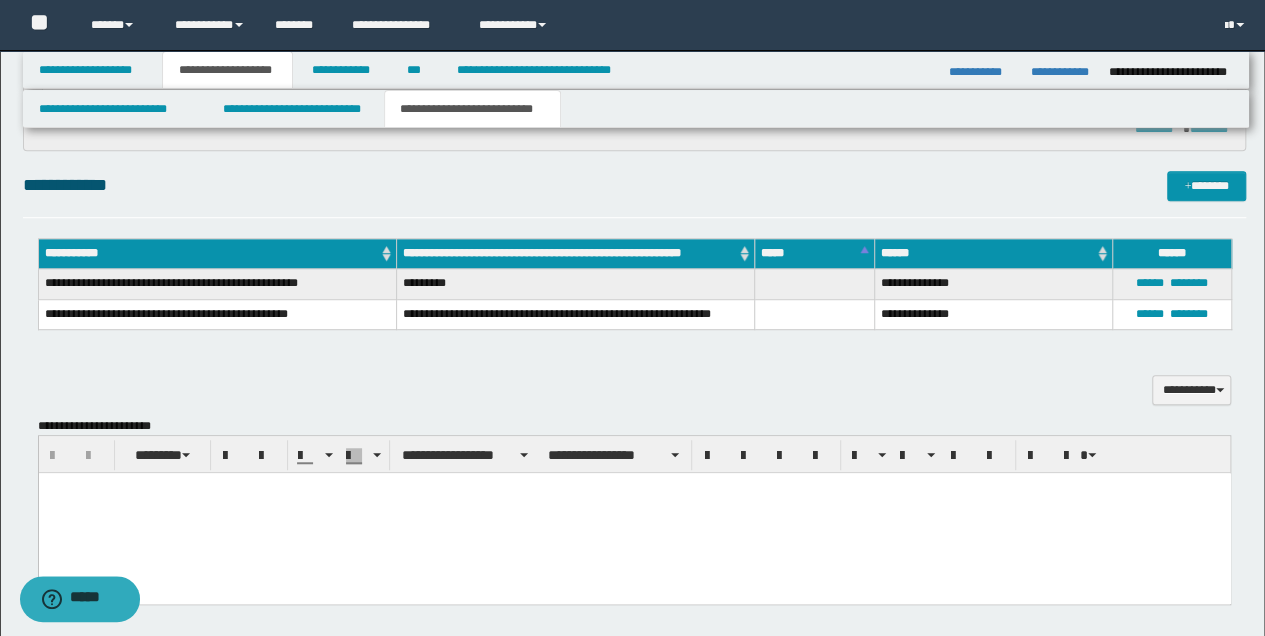 click at bounding box center (634, 513) 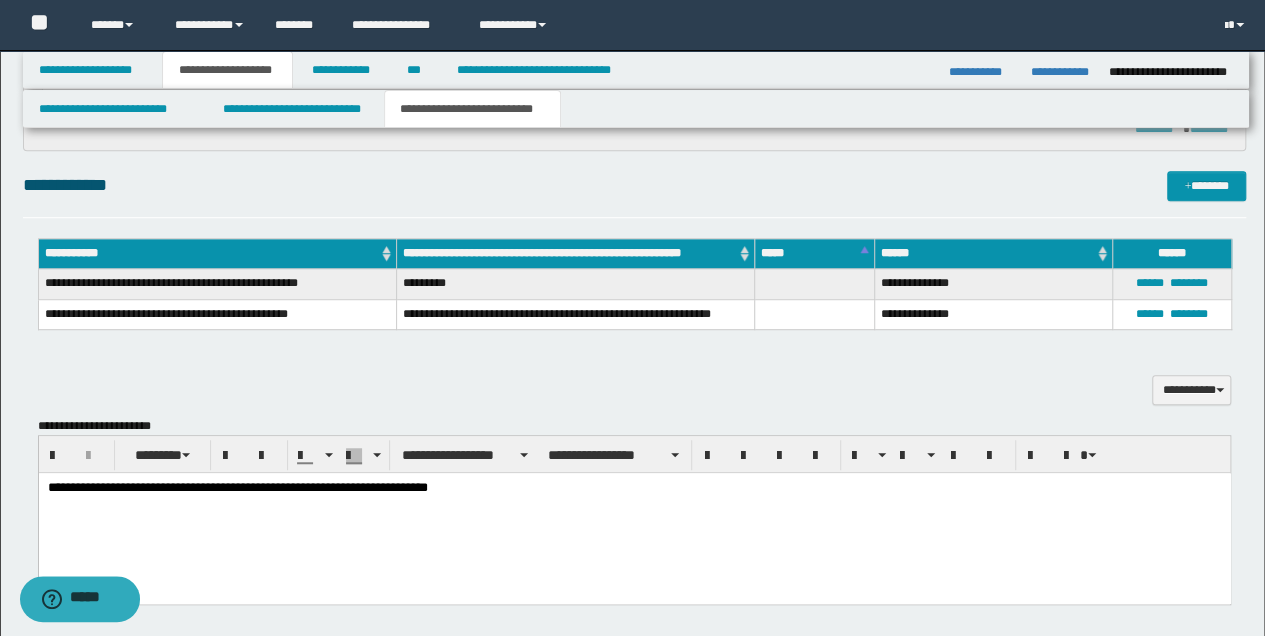 click on "**********" at bounding box center [635, 454] 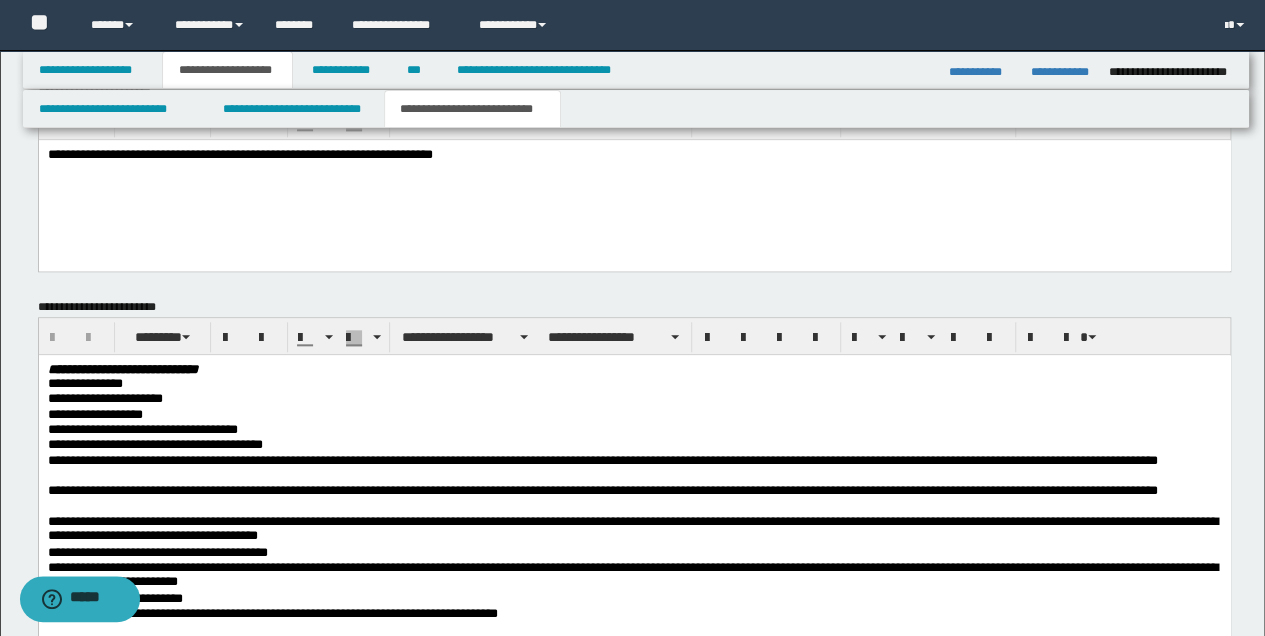 scroll, scrollTop: 630, scrollLeft: 0, axis: vertical 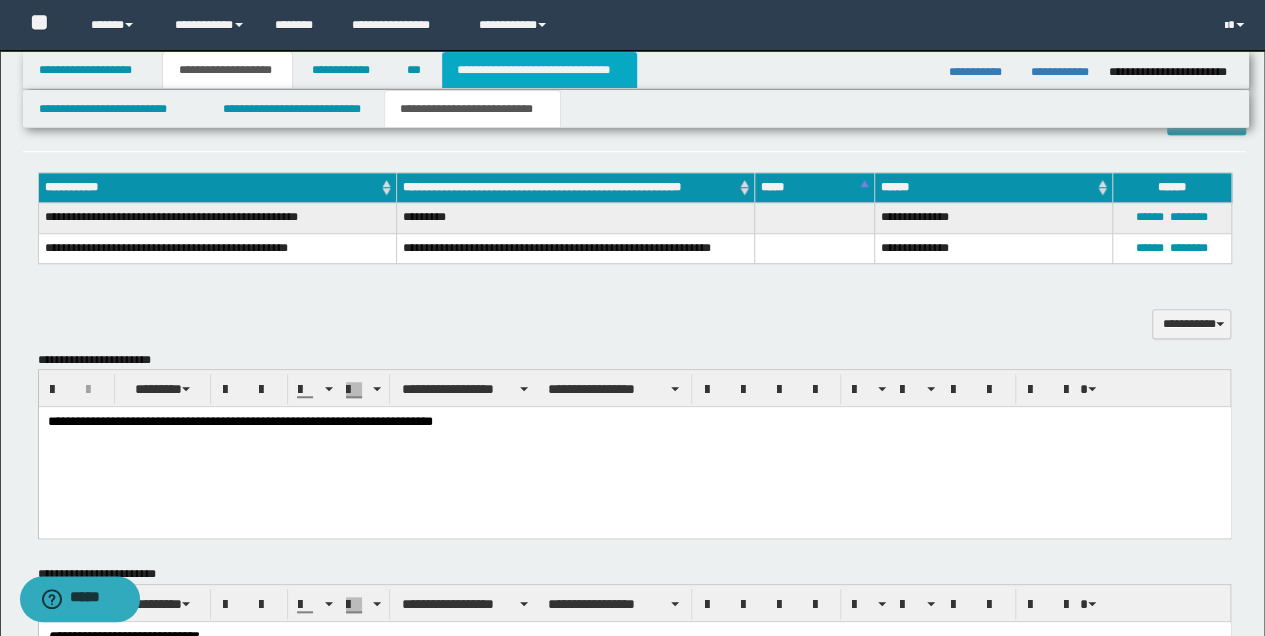 click on "**********" at bounding box center (539, 70) 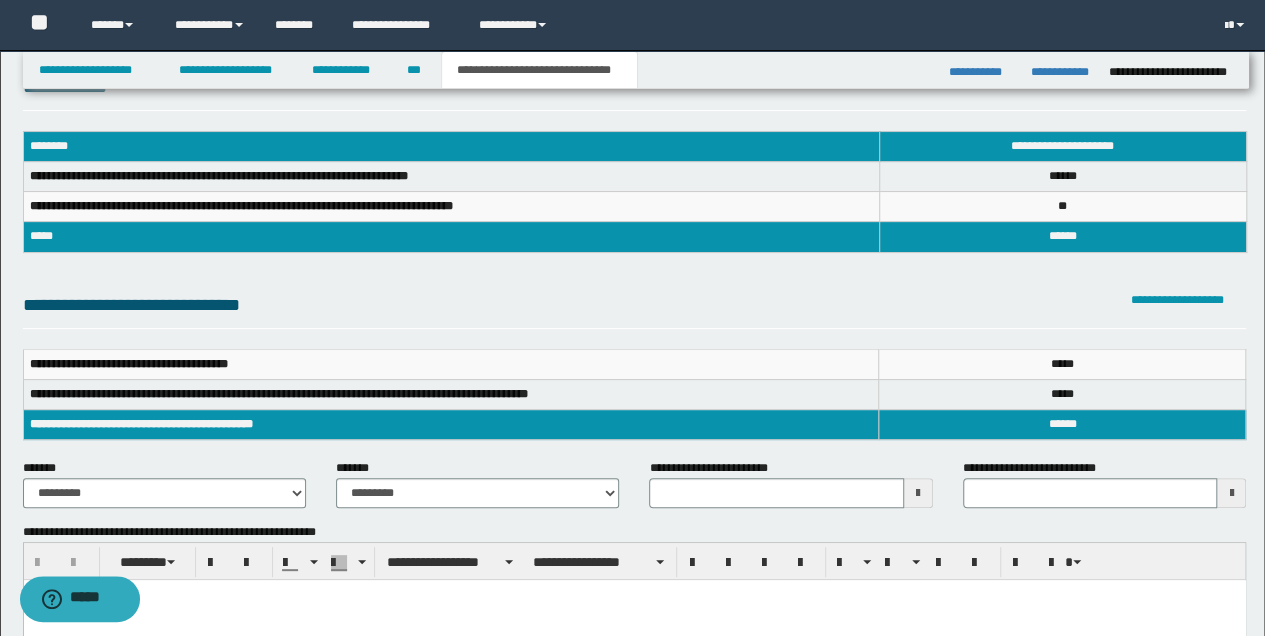 scroll, scrollTop: 0, scrollLeft: 0, axis: both 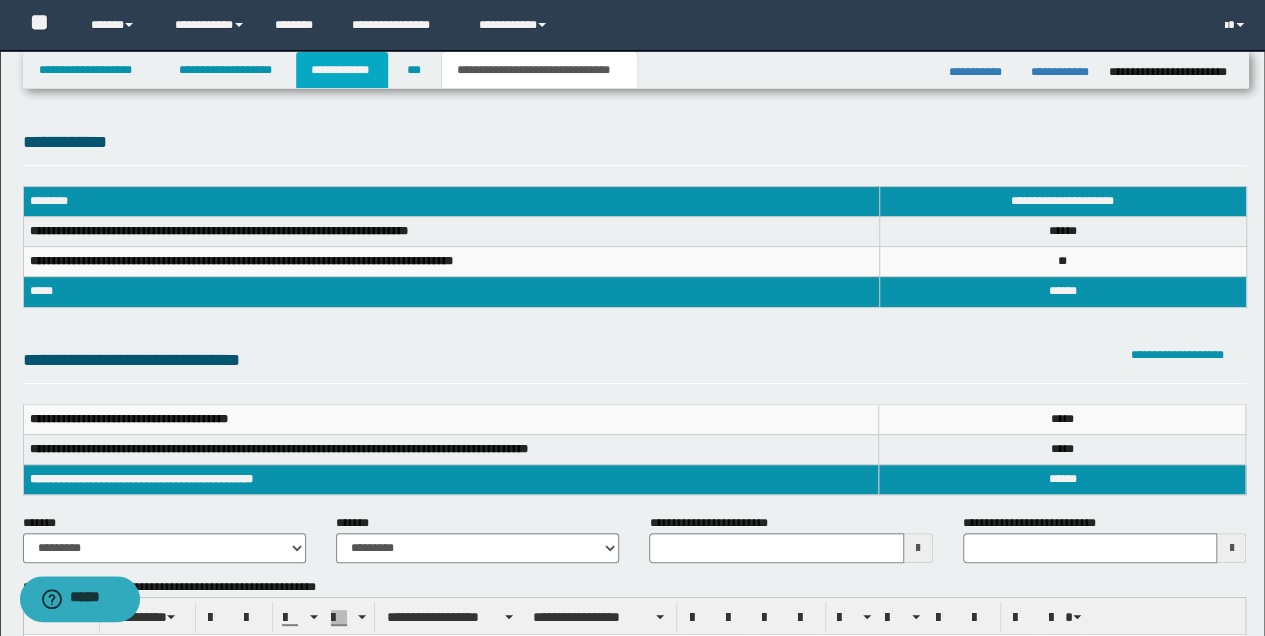 click on "**********" at bounding box center [342, 70] 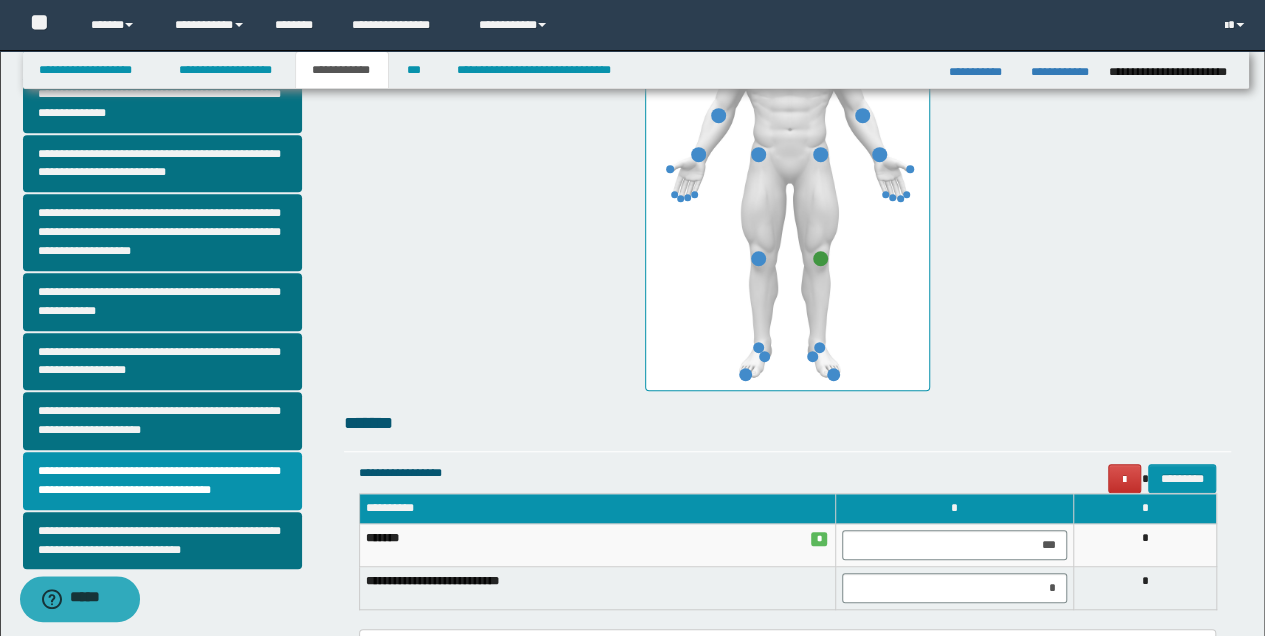 scroll, scrollTop: 666, scrollLeft: 0, axis: vertical 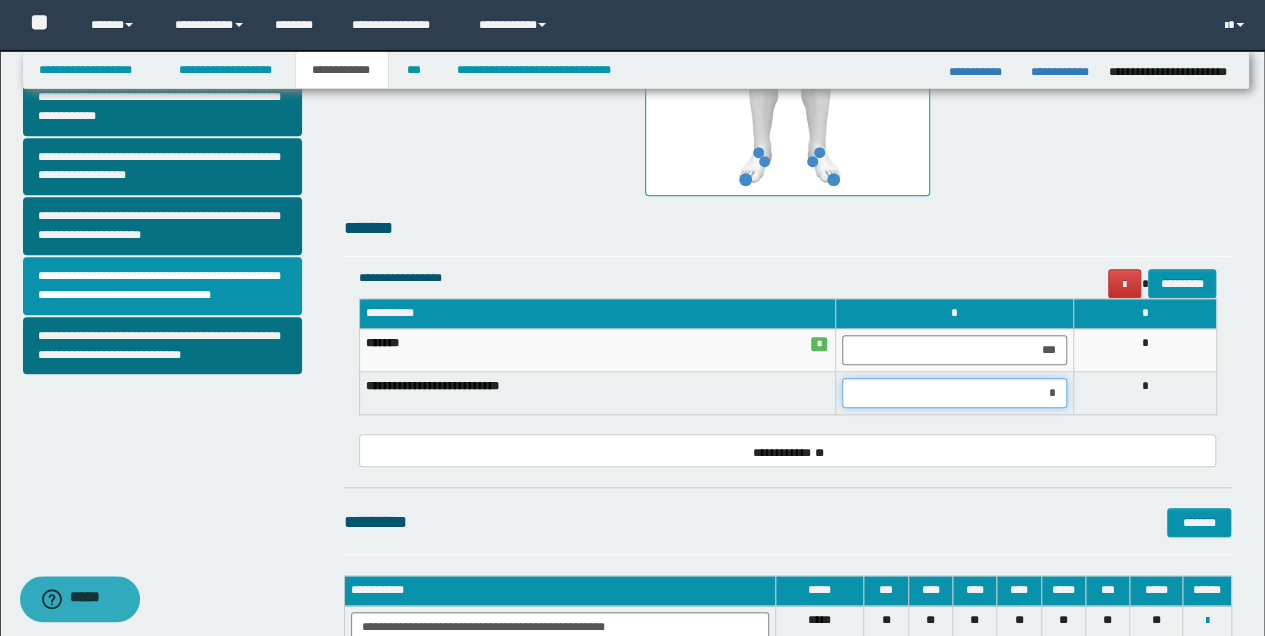 click on "*" at bounding box center (954, 393) 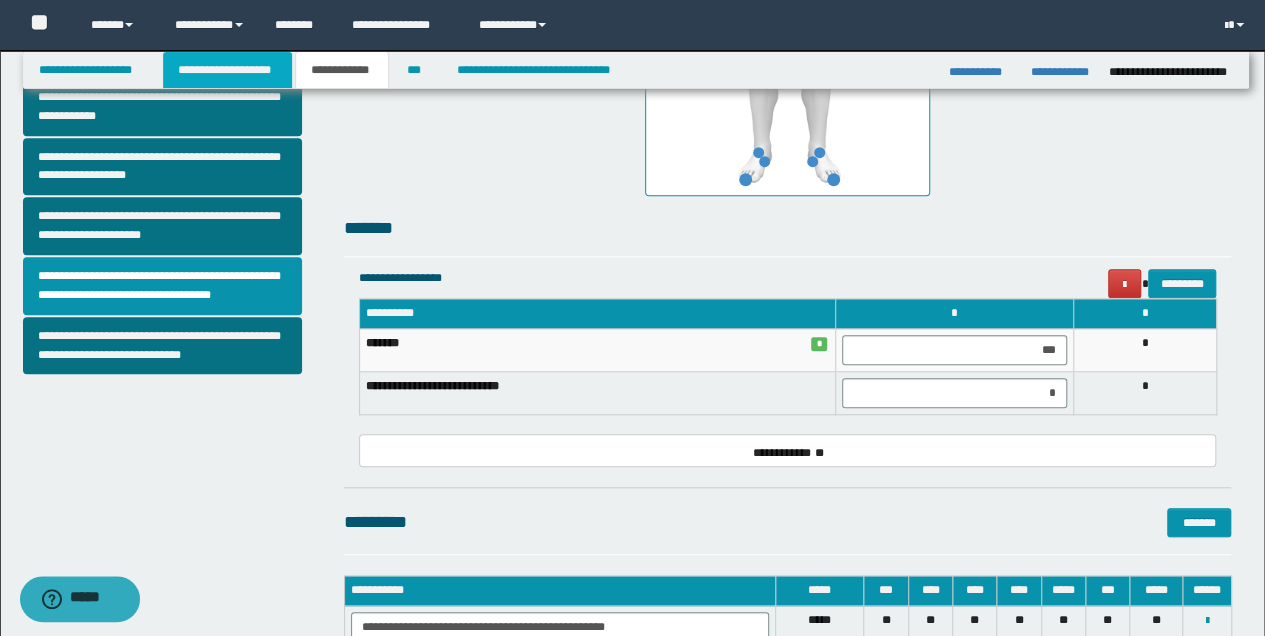click on "**********" at bounding box center [227, 70] 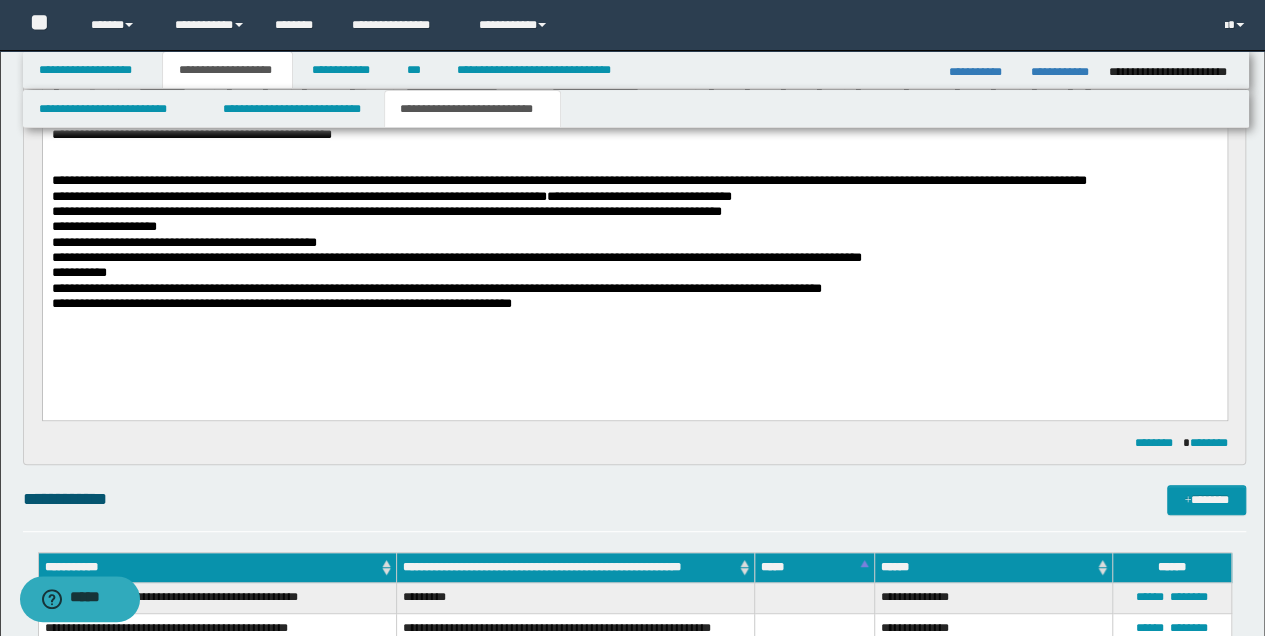 scroll, scrollTop: 230, scrollLeft: 0, axis: vertical 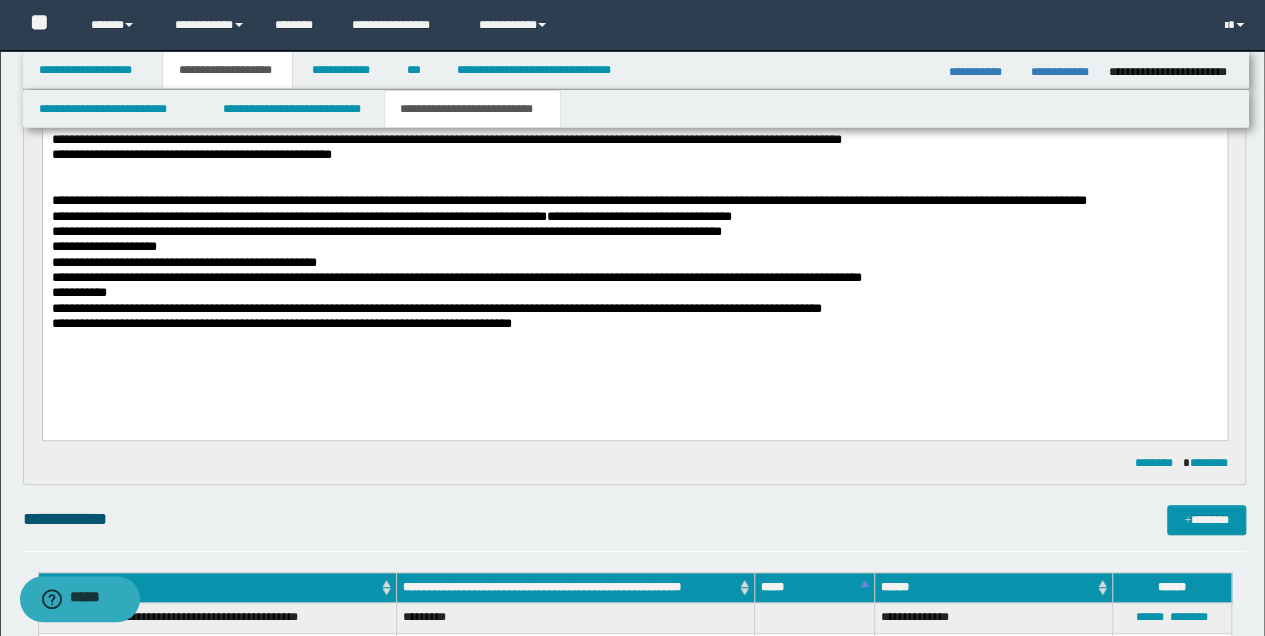 click on "**********" at bounding box center [634, 323] 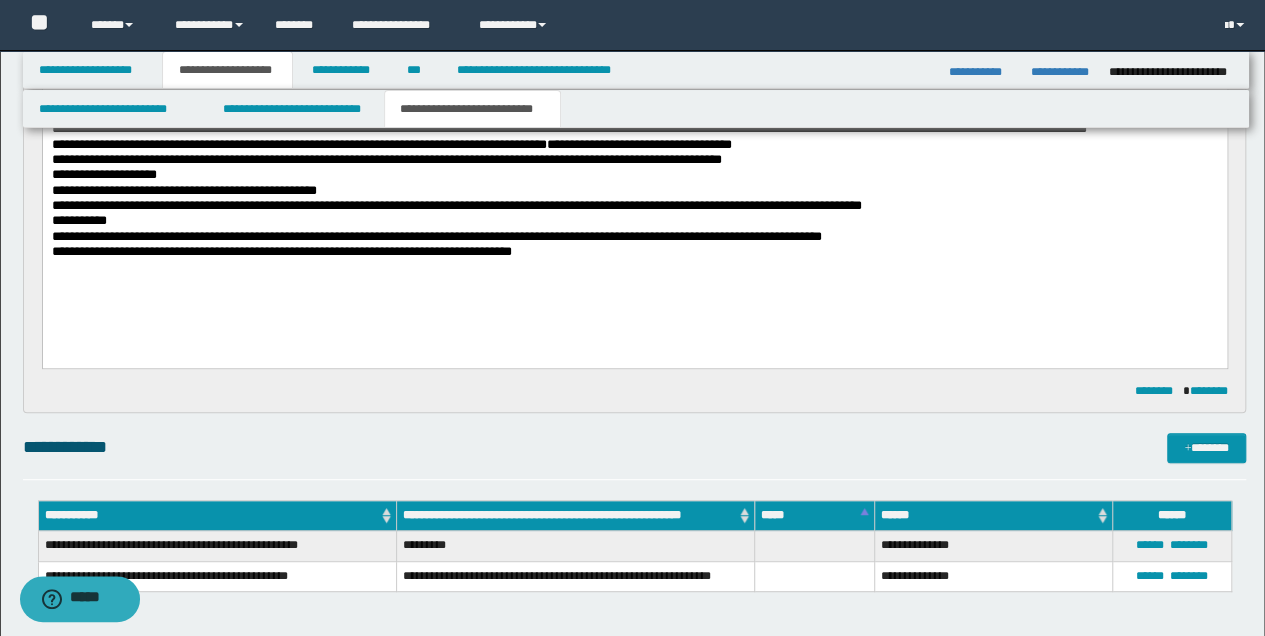 scroll, scrollTop: 297, scrollLeft: 0, axis: vertical 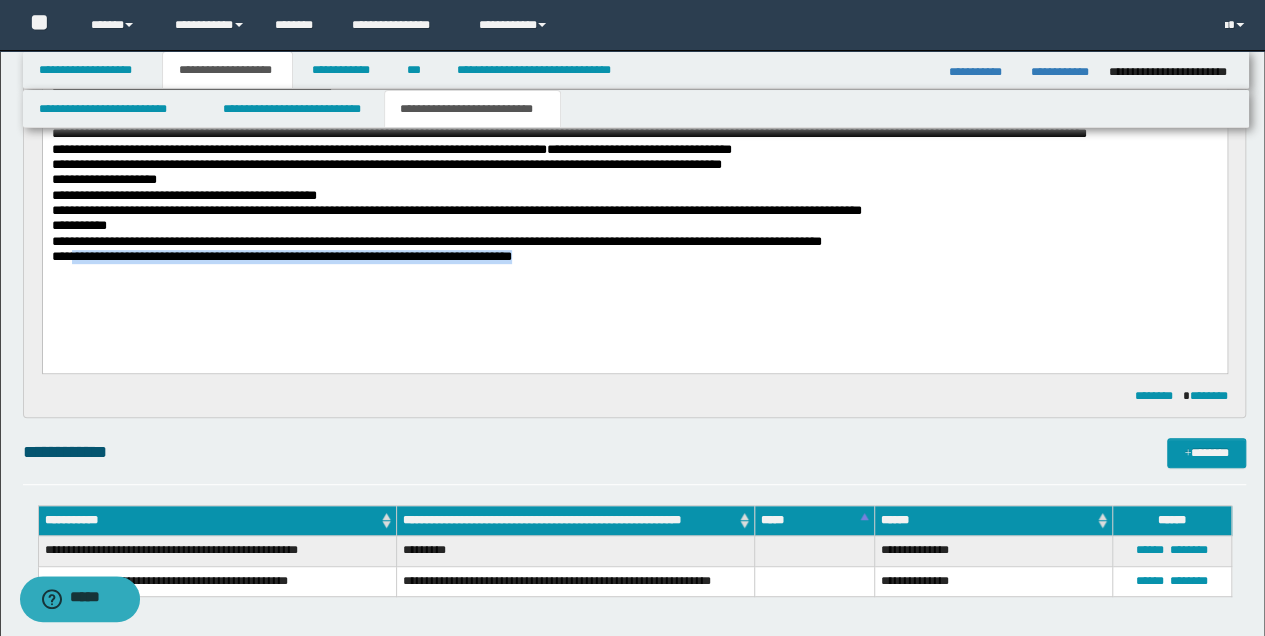 drag, startPoint x: 75, startPoint y: 258, endPoint x: 600, endPoint y: 260, distance: 525.0038 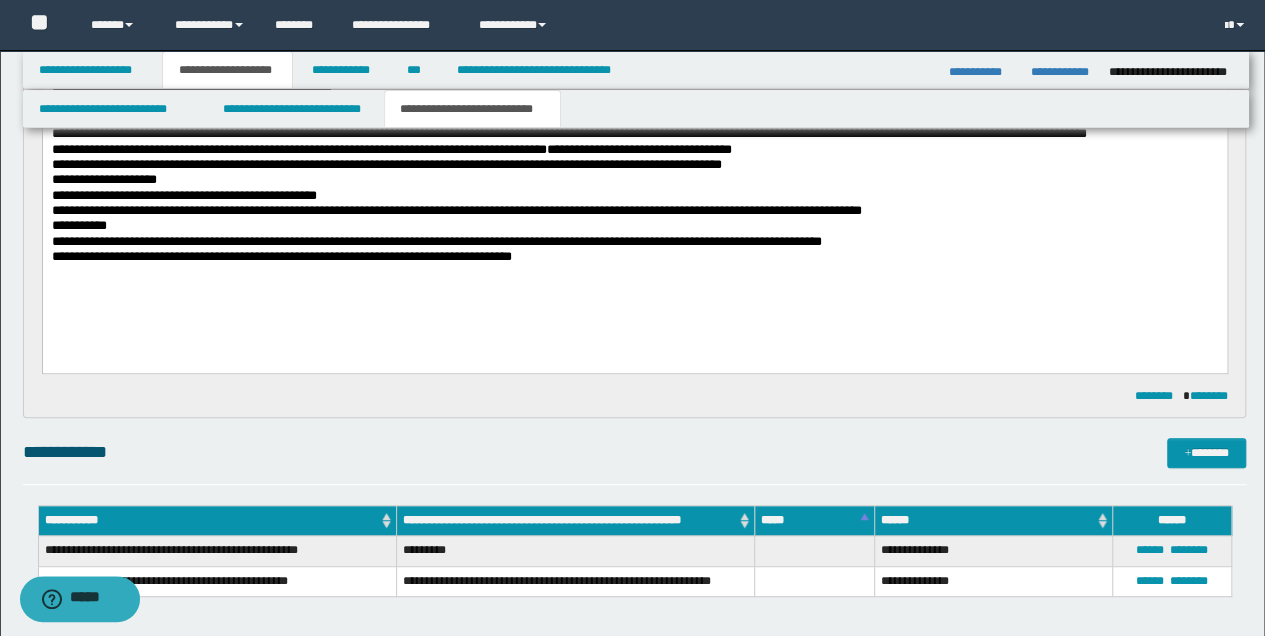 click on "**********" at bounding box center (634, 189) 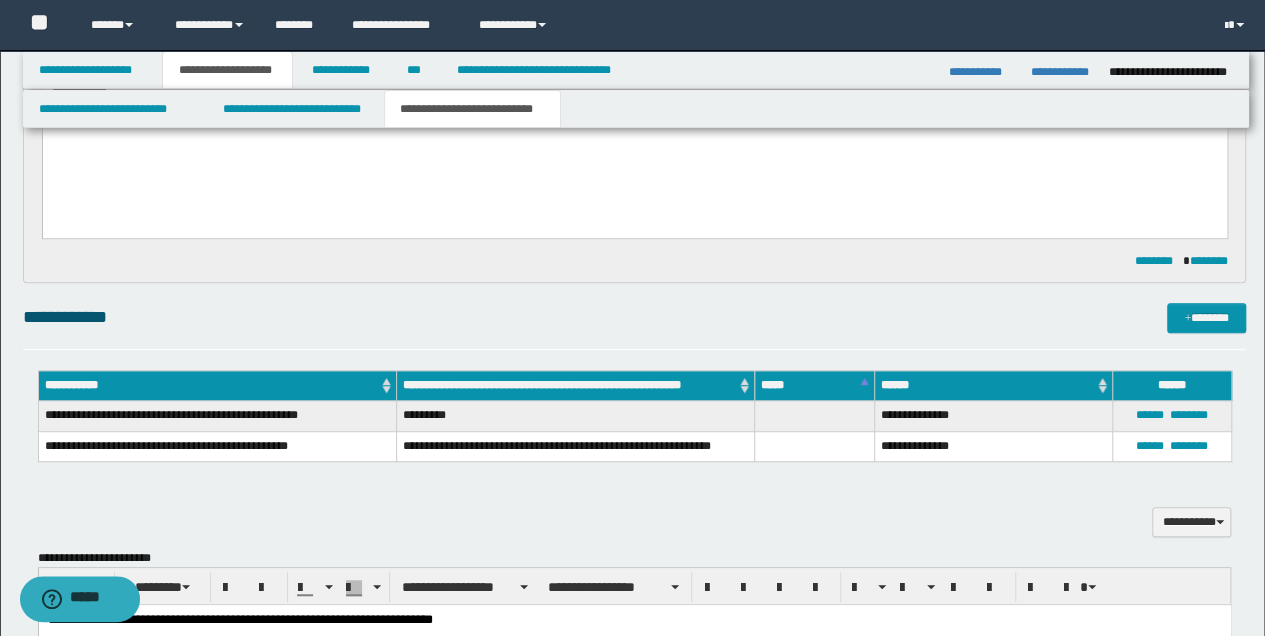 scroll, scrollTop: 564, scrollLeft: 0, axis: vertical 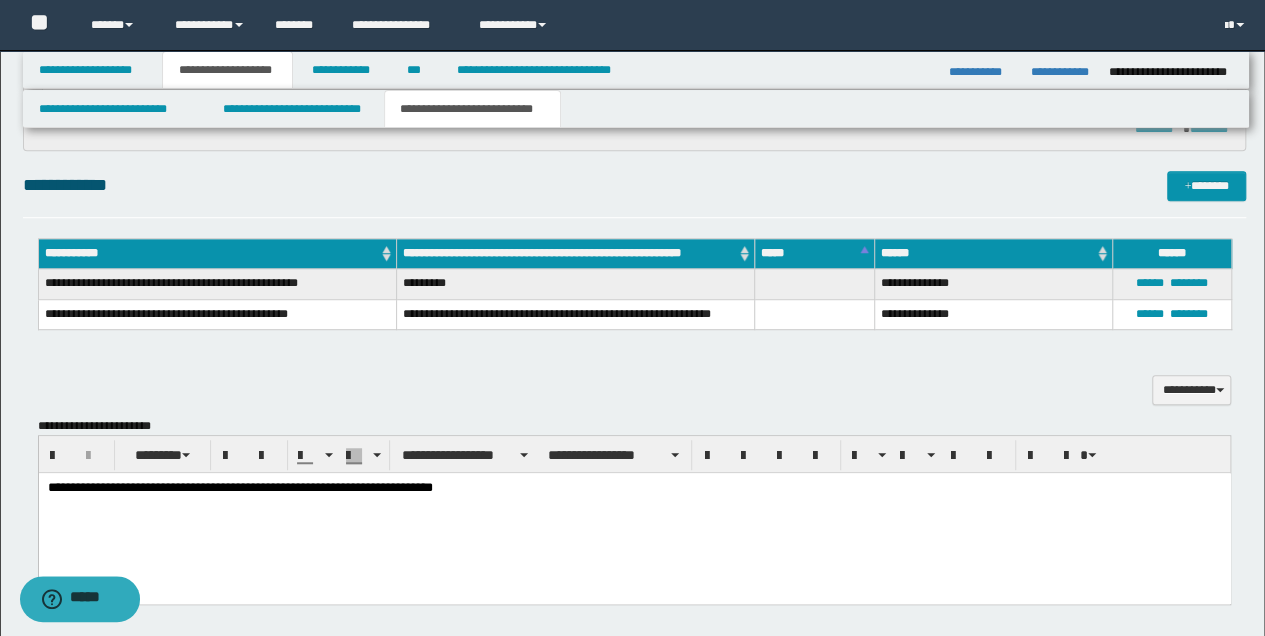 click on "**********" at bounding box center (634, 513) 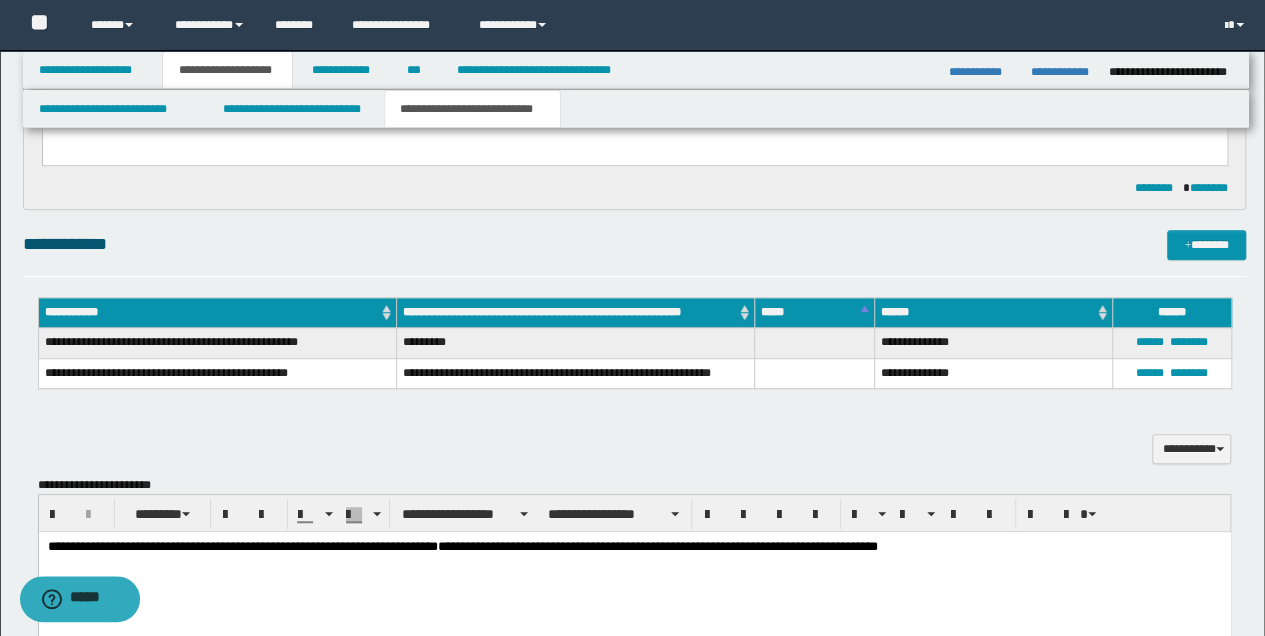 scroll, scrollTop: 497, scrollLeft: 0, axis: vertical 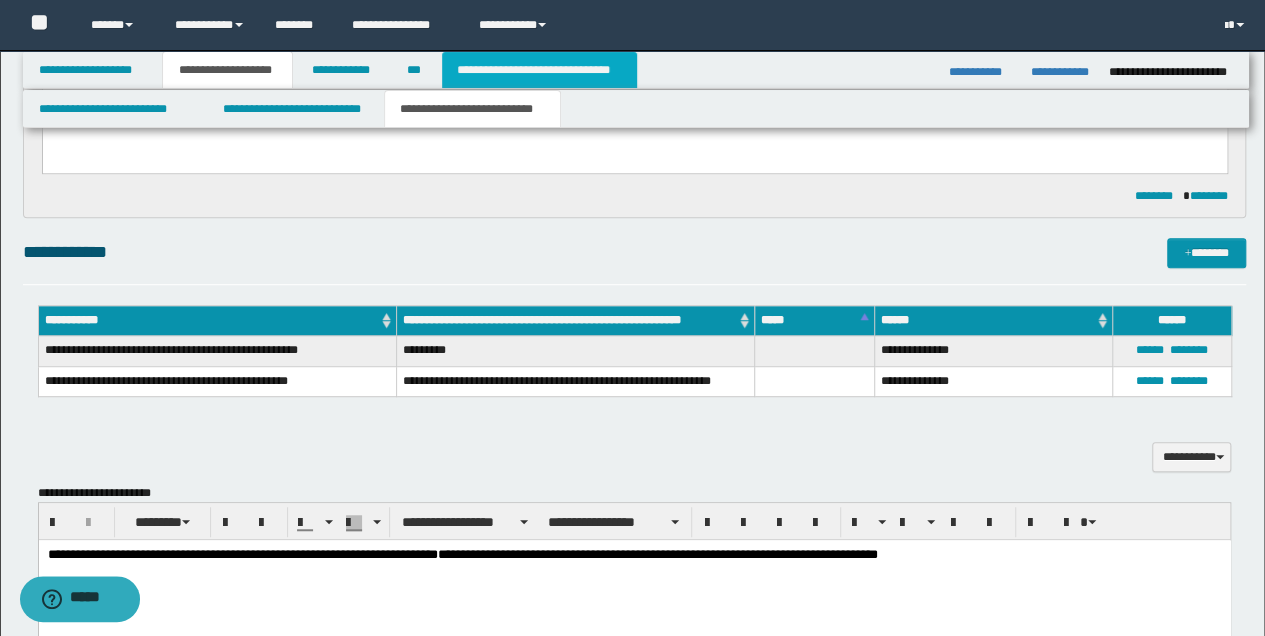 click on "**********" at bounding box center (539, 70) 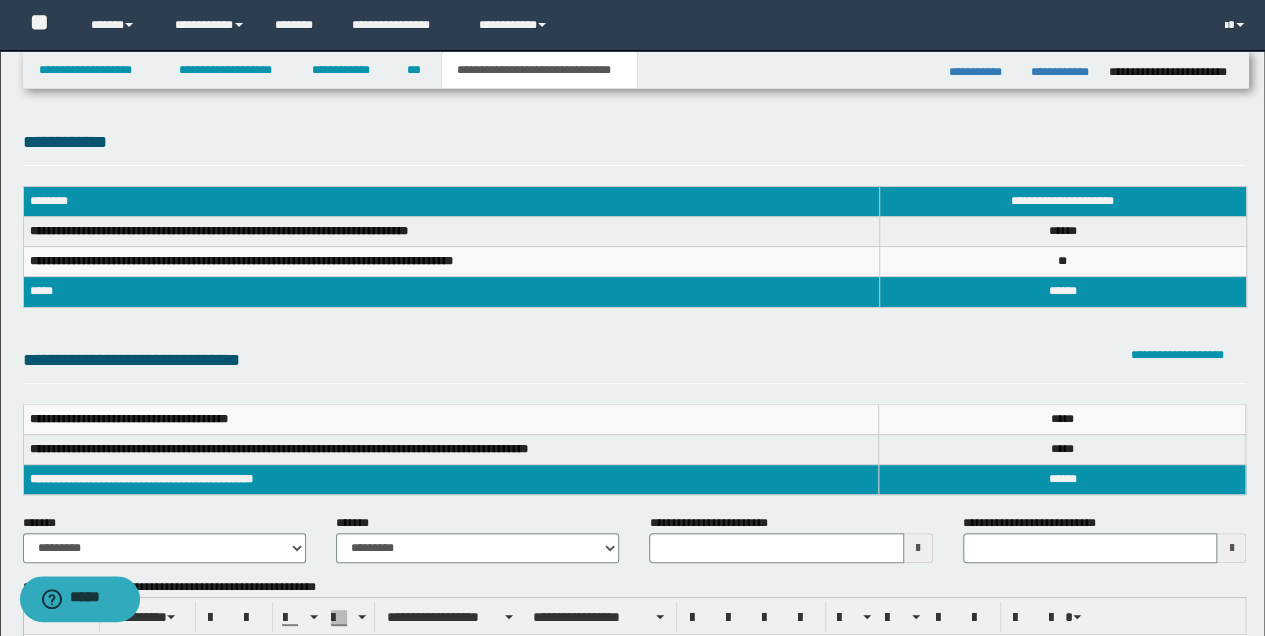 scroll, scrollTop: 0, scrollLeft: 0, axis: both 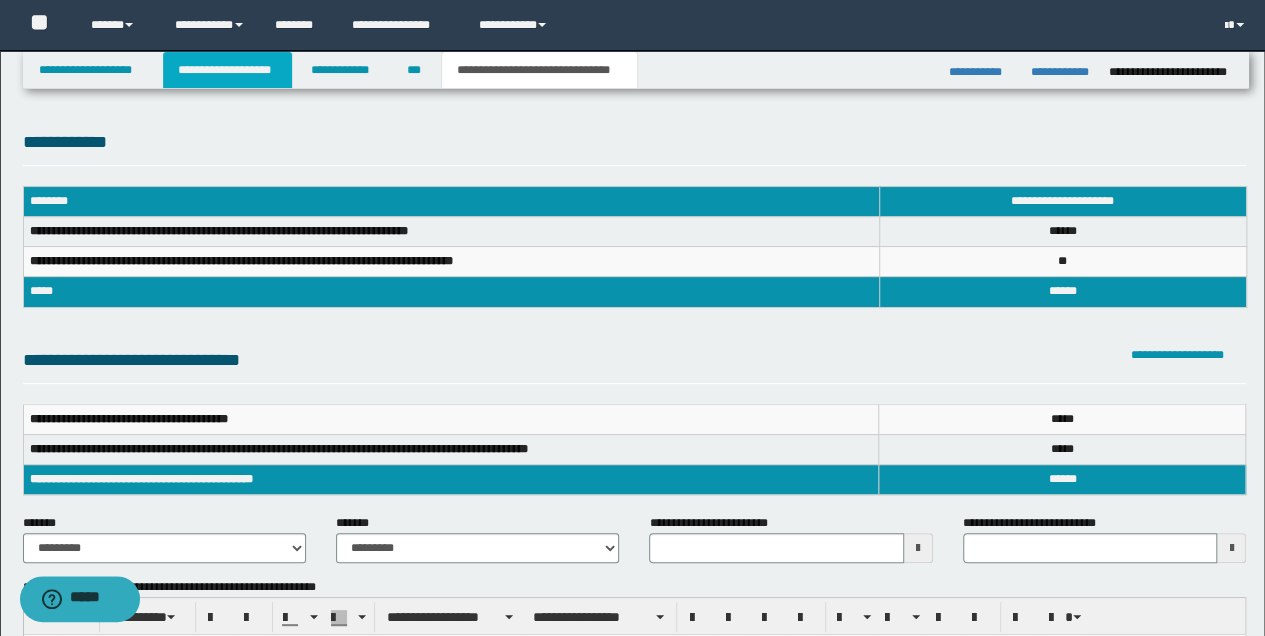 click on "**********" at bounding box center [227, 70] 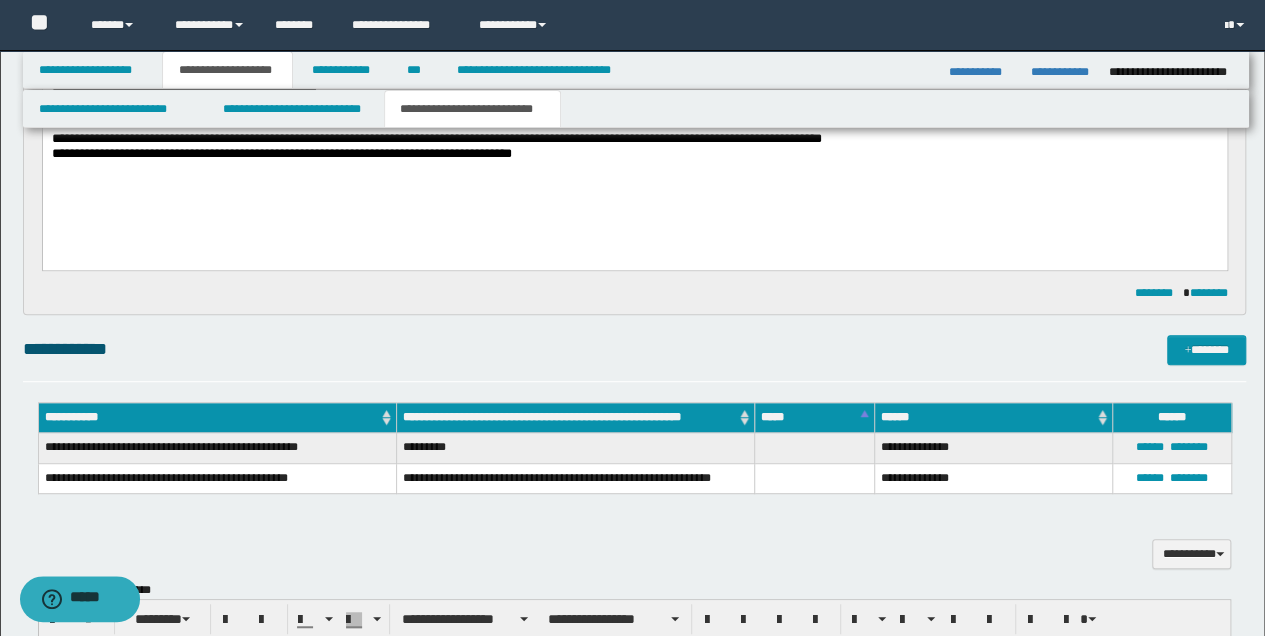 scroll, scrollTop: 133, scrollLeft: 0, axis: vertical 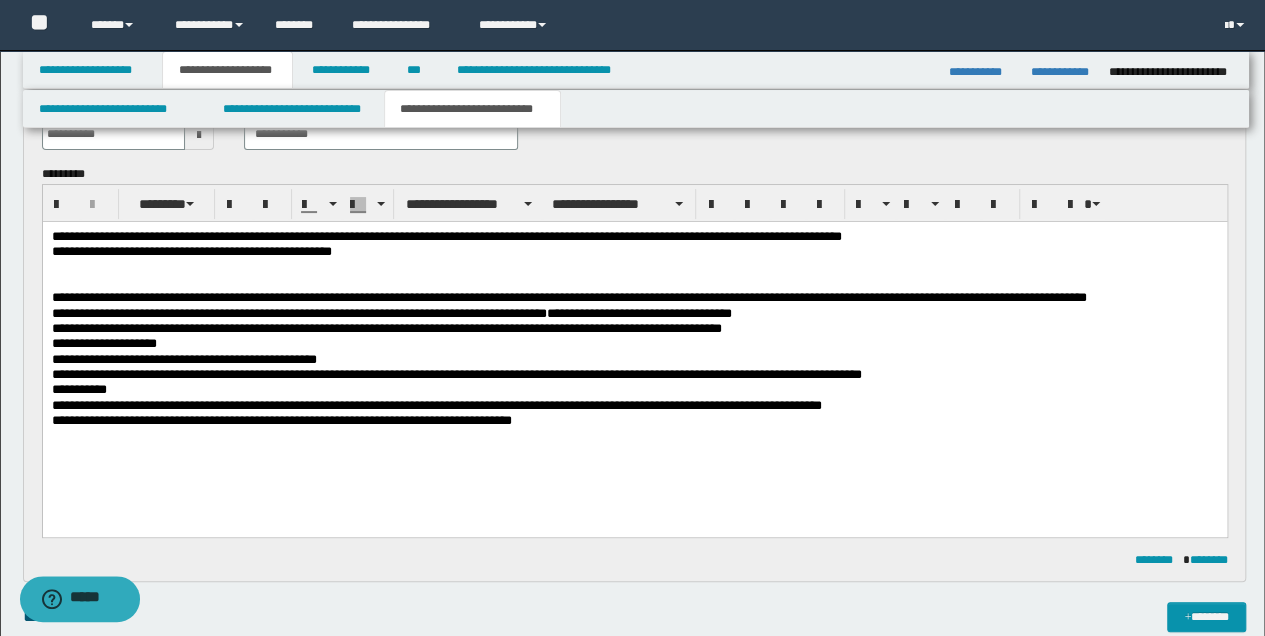click on "**********" at bounding box center [634, 405] 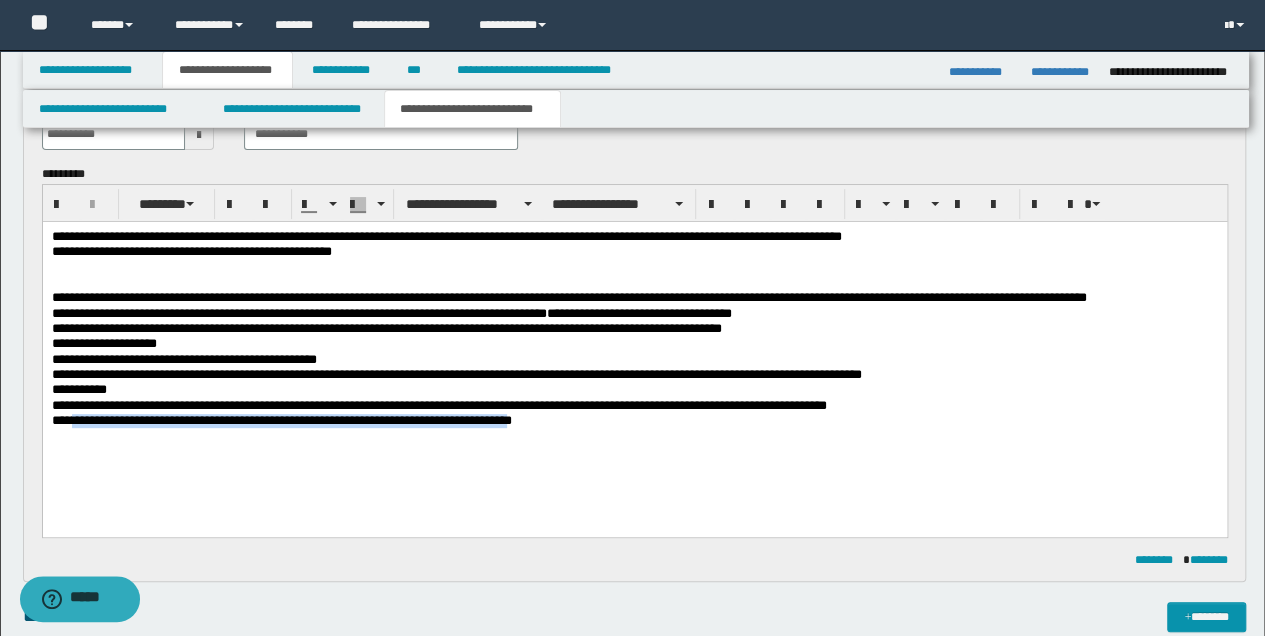 drag, startPoint x: 80, startPoint y: 416, endPoint x: 521, endPoint y: 424, distance: 441.07257 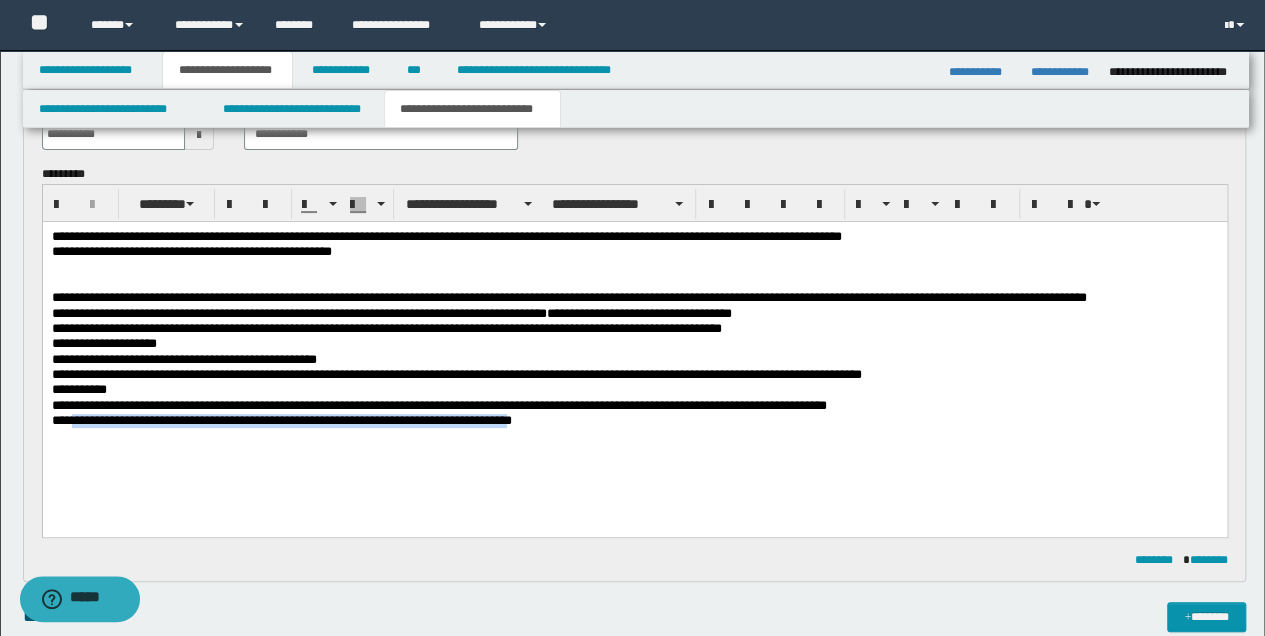click on "**********" at bounding box center [634, 420] 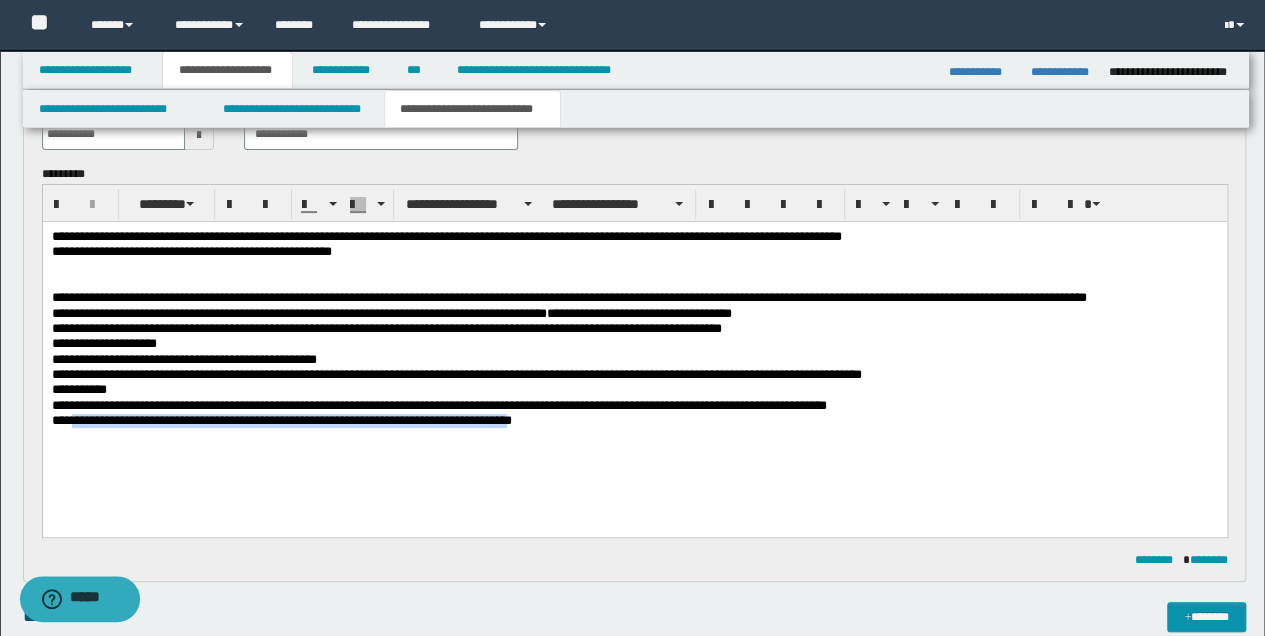 copy on "**********" 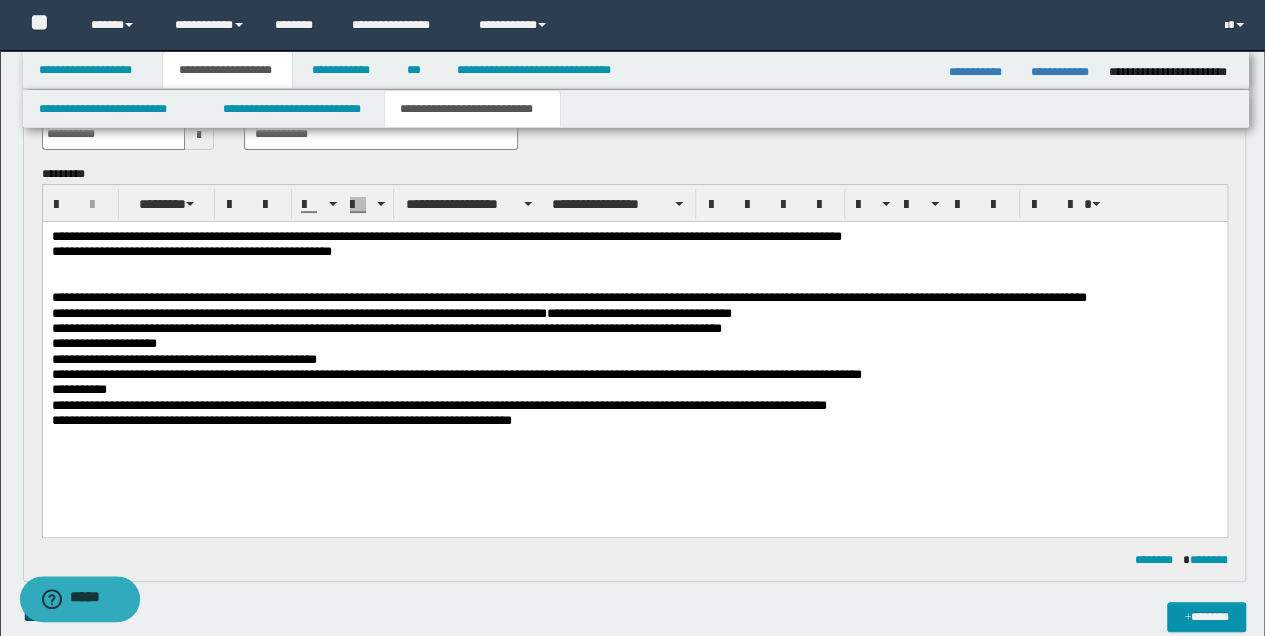click on "**********" at bounding box center [634, 353] 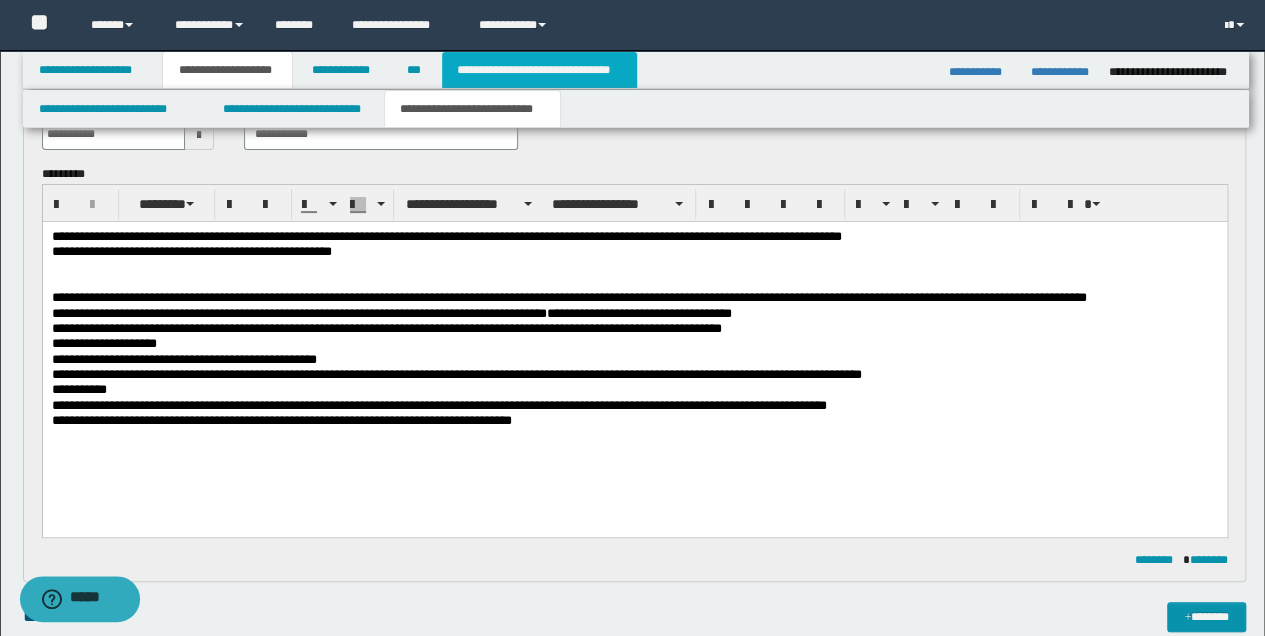 click on "**********" at bounding box center [539, 70] 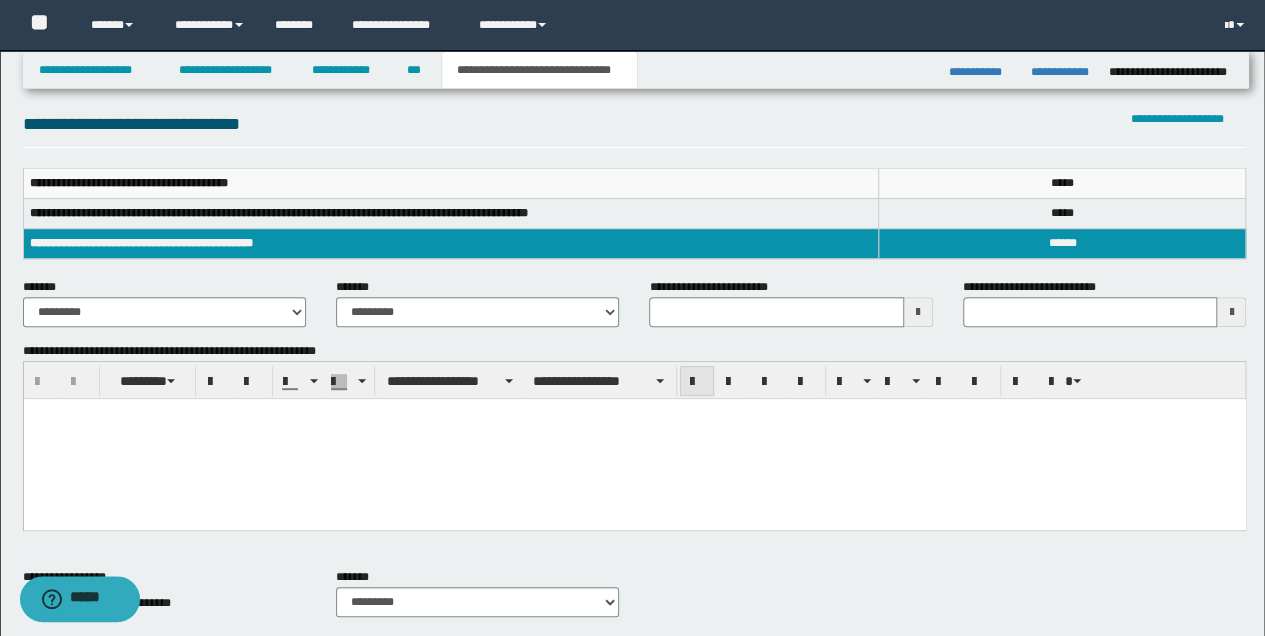 type 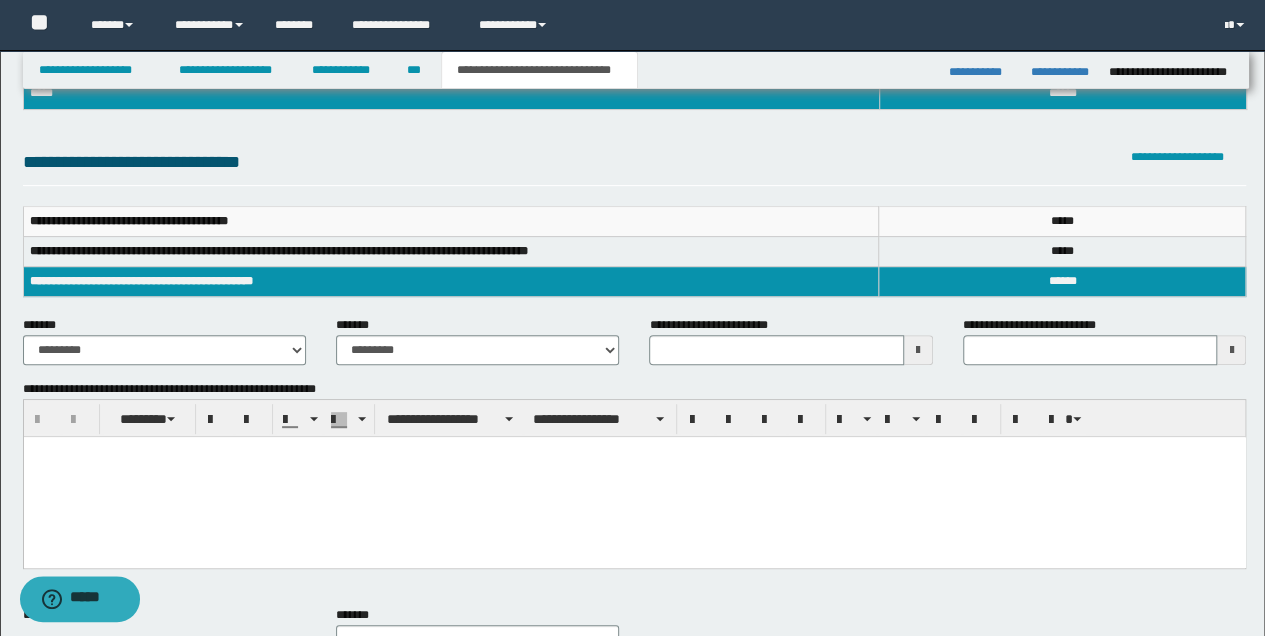 scroll, scrollTop: 200, scrollLeft: 0, axis: vertical 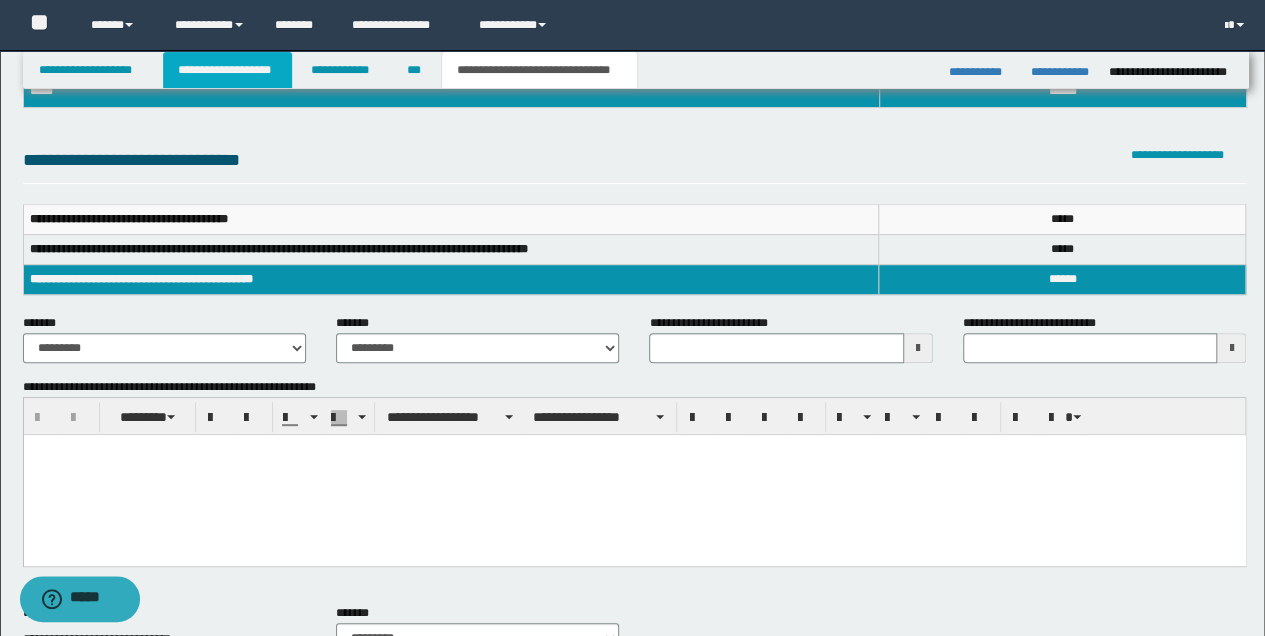 click on "**********" at bounding box center [227, 70] 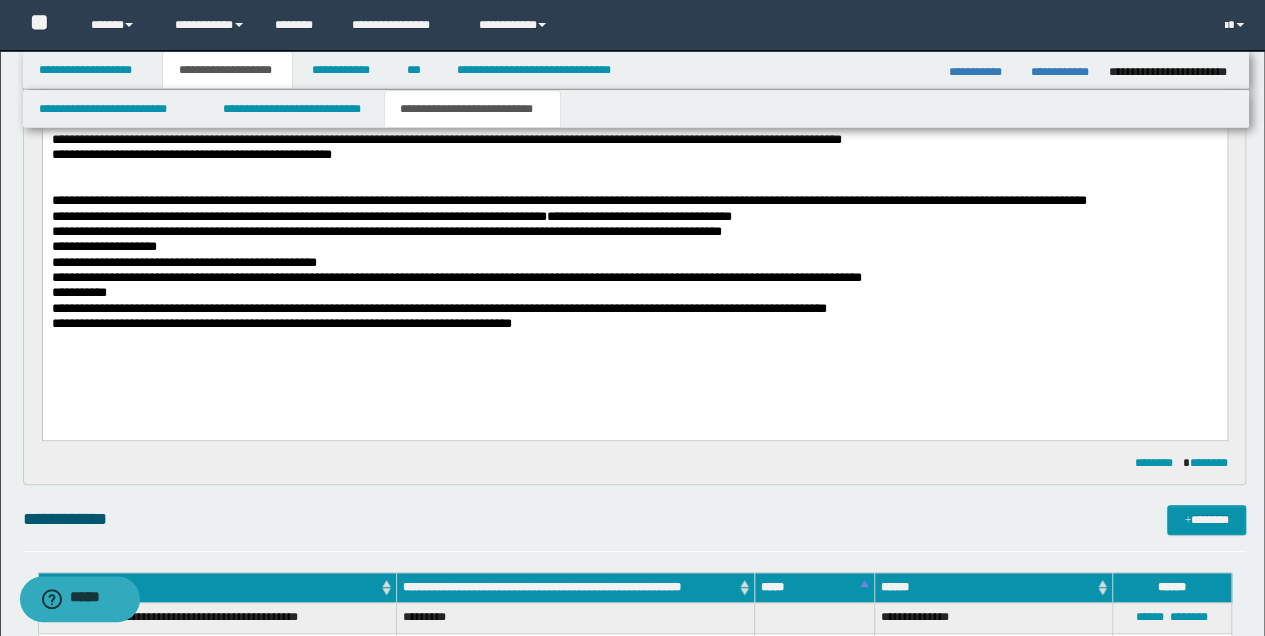 scroll, scrollTop: 564, scrollLeft: 0, axis: vertical 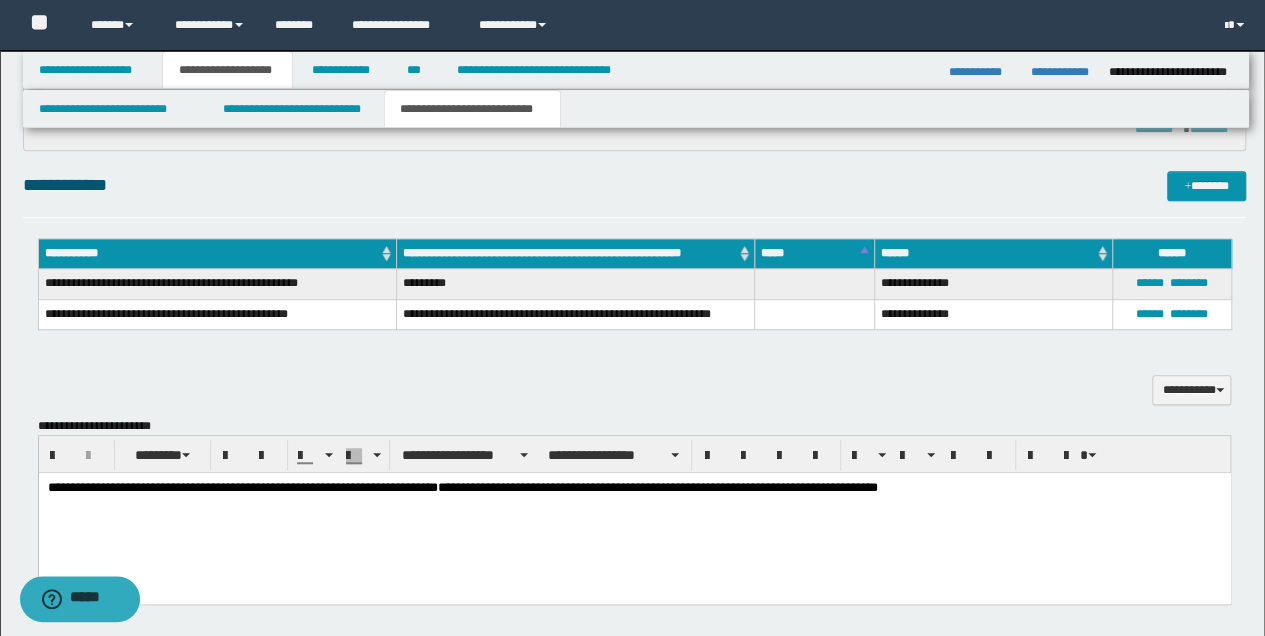 click on "**********" at bounding box center [634, 488] 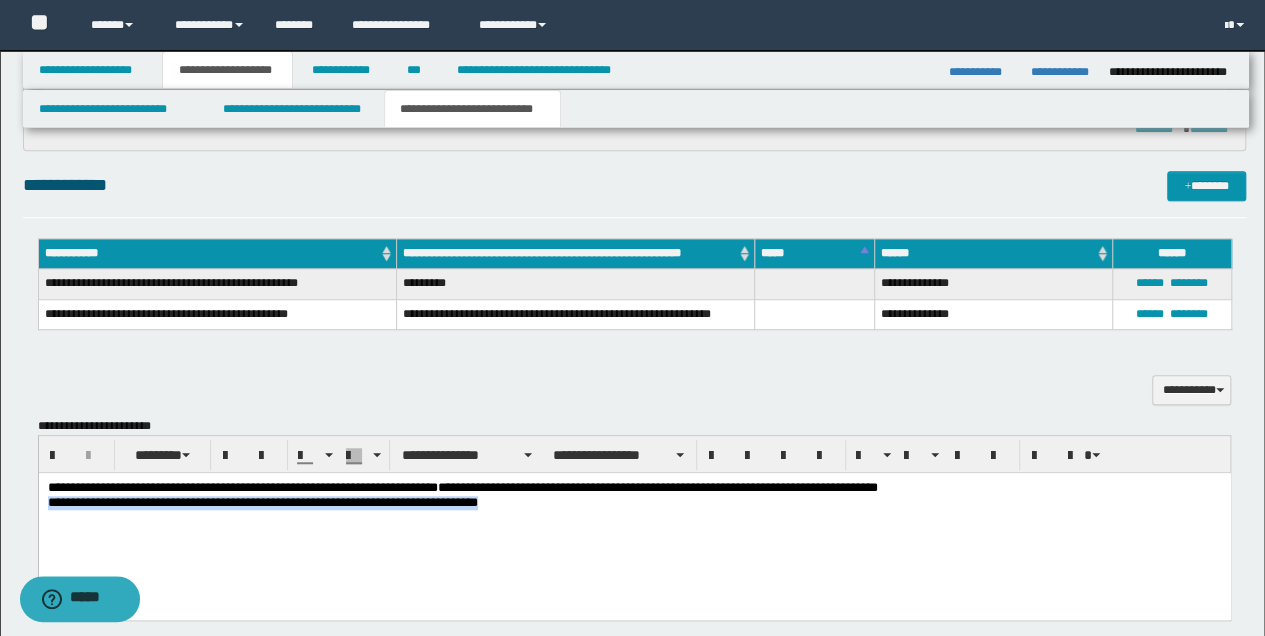 drag, startPoint x: 297, startPoint y: 528, endPoint x: 35, endPoint y: 542, distance: 262.37378 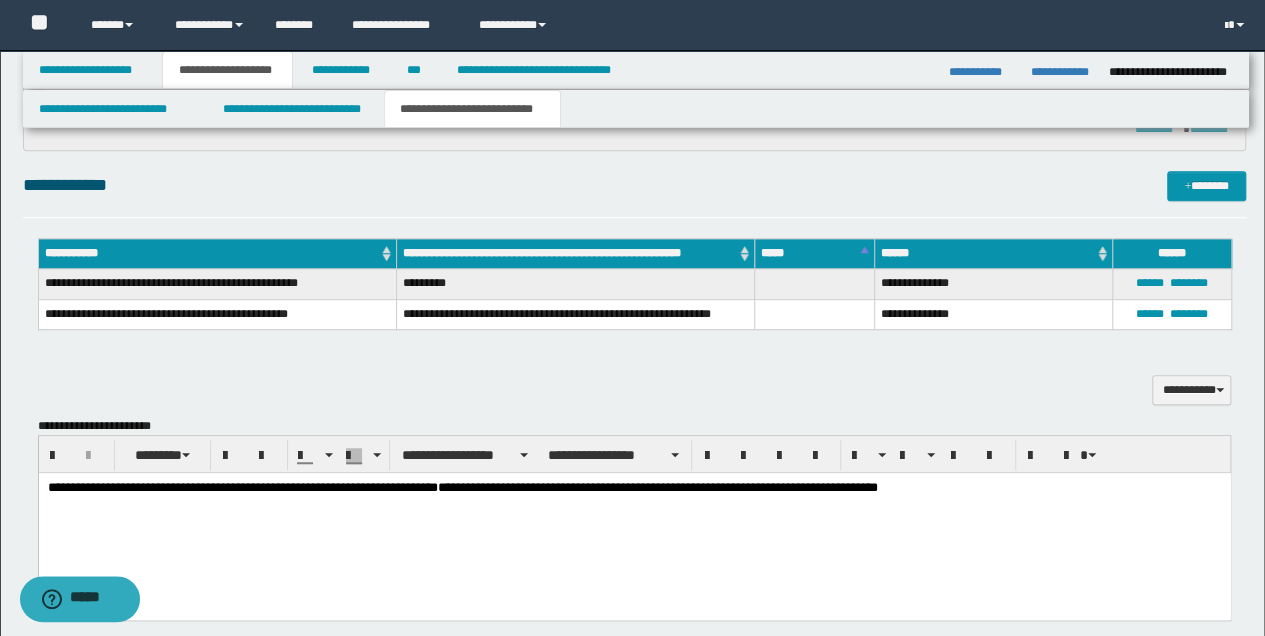 click on "**********" at bounding box center [634, 520] 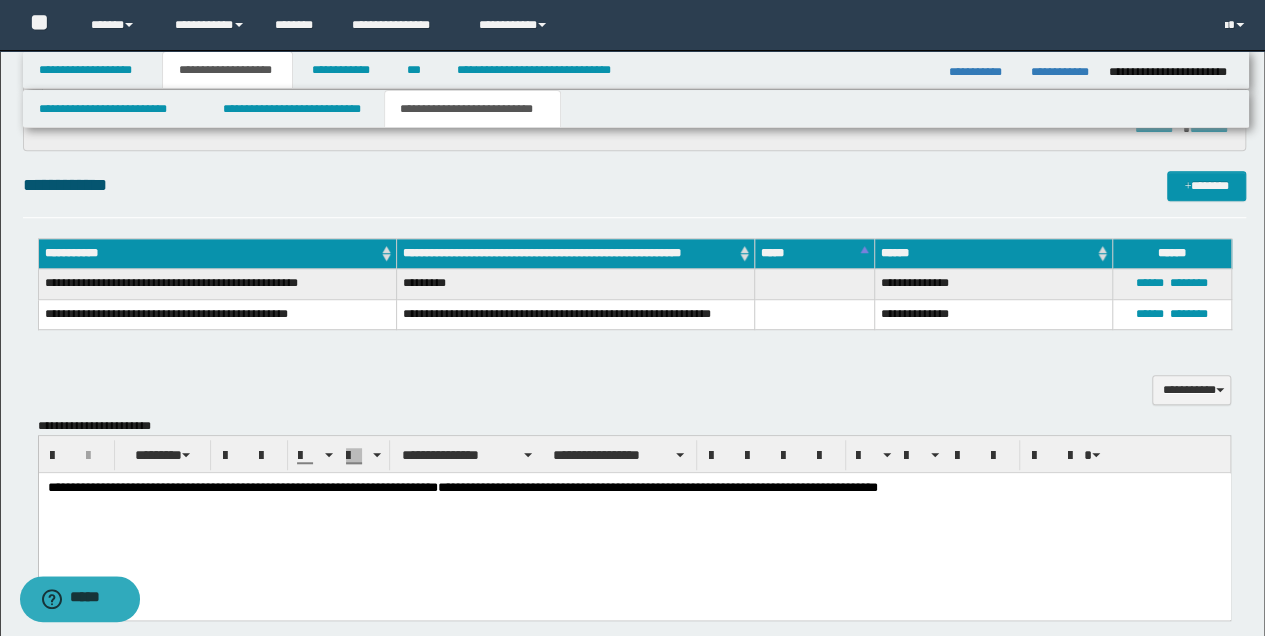 click on "**********" at bounding box center (634, 488) 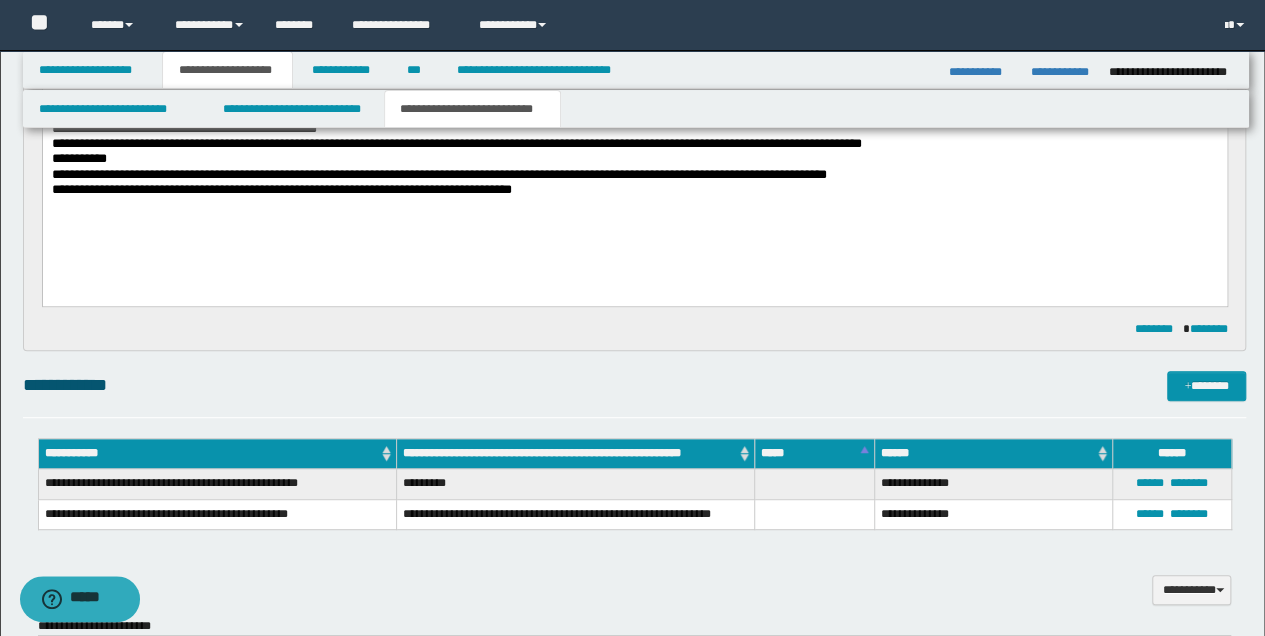 scroll, scrollTop: 164, scrollLeft: 0, axis: vertical 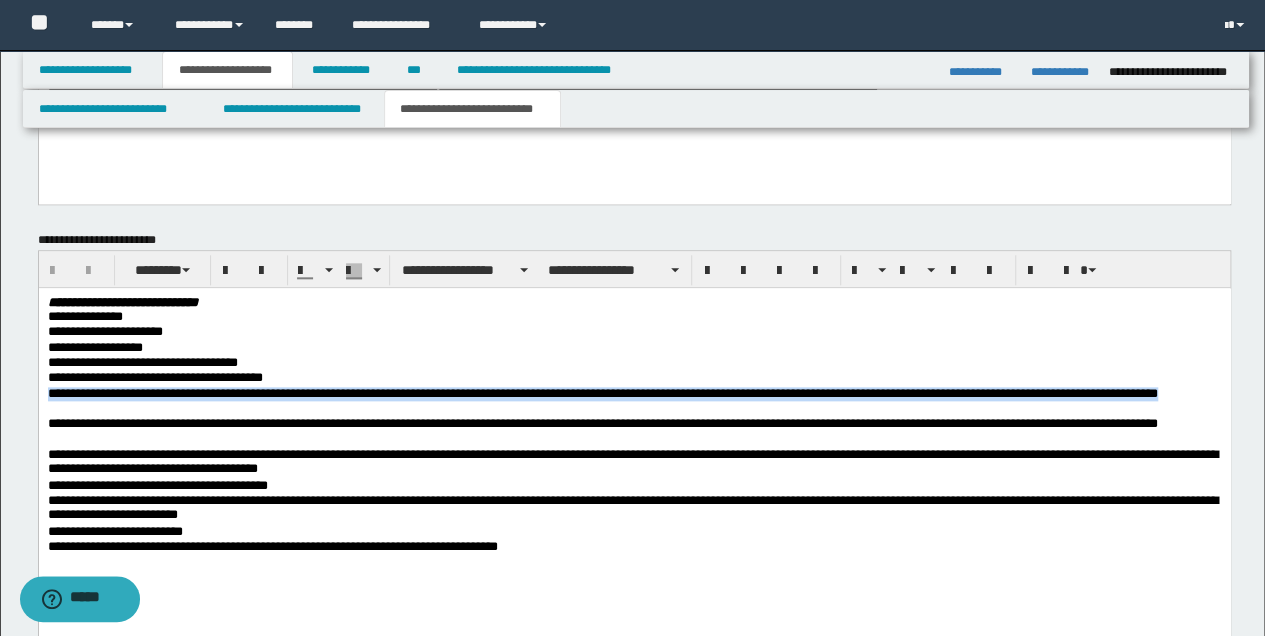 drag, startPoint x: 49, startPoint y: 392, endPoint x: 84, endPoint y: 406, distance: 37.696156 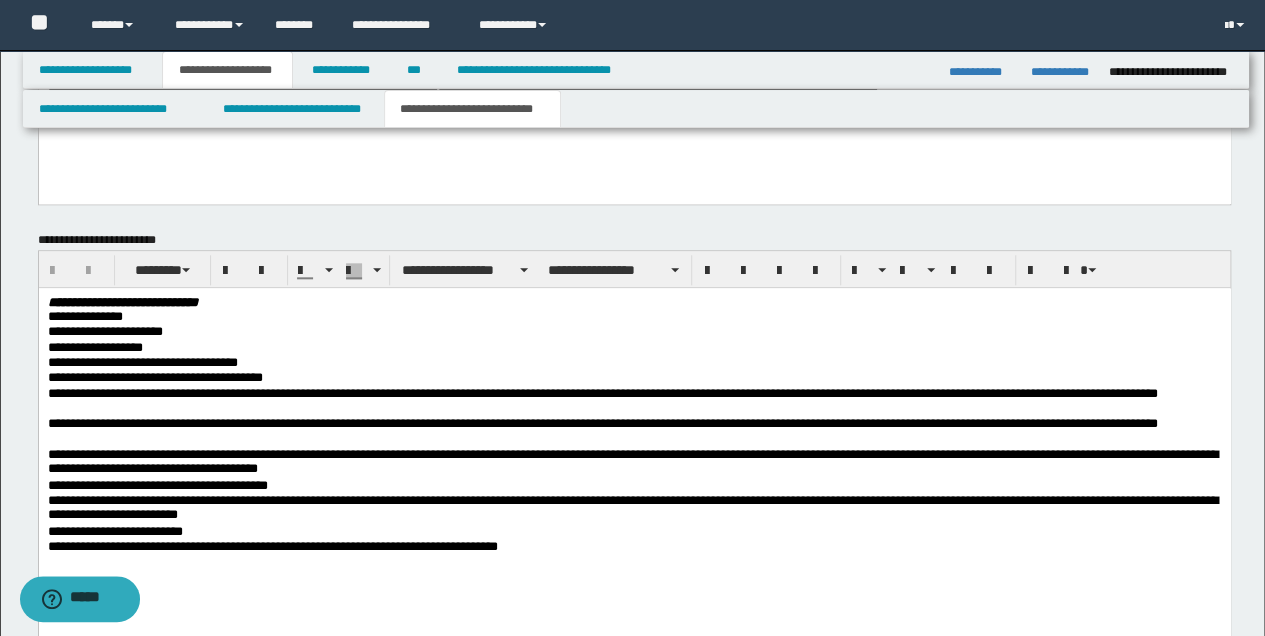 click on "**********" at bounding box center [634, 462] 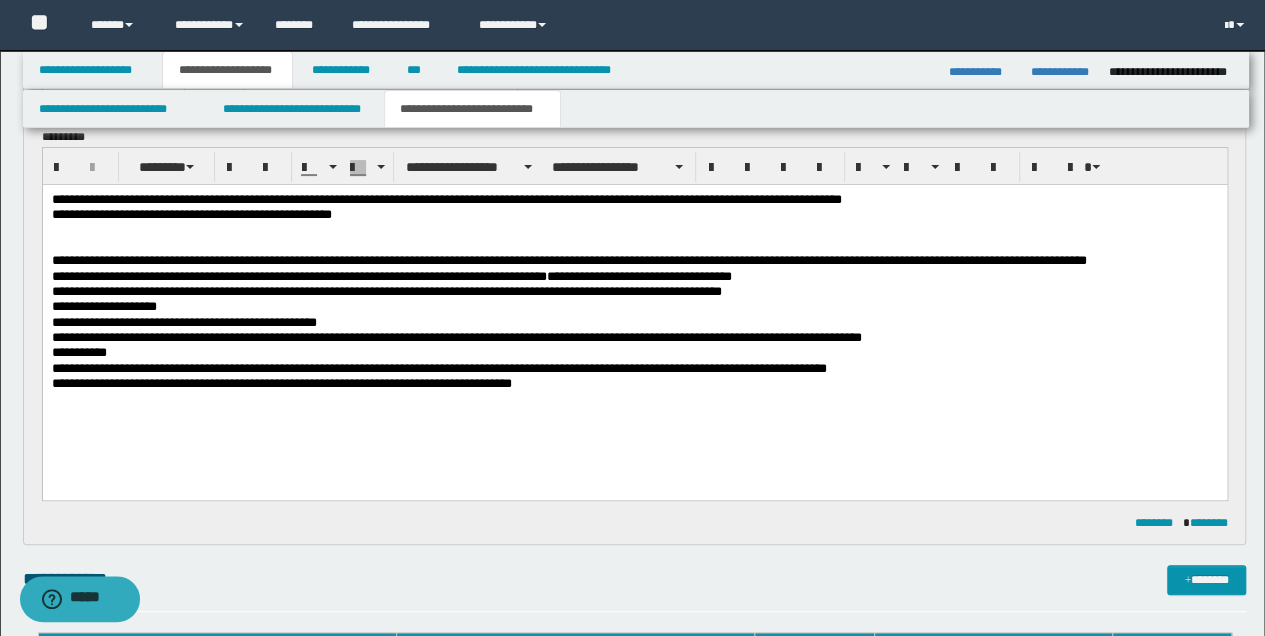 scroll, scrollTop: 164, scrollLeft: 0, axis: vertical 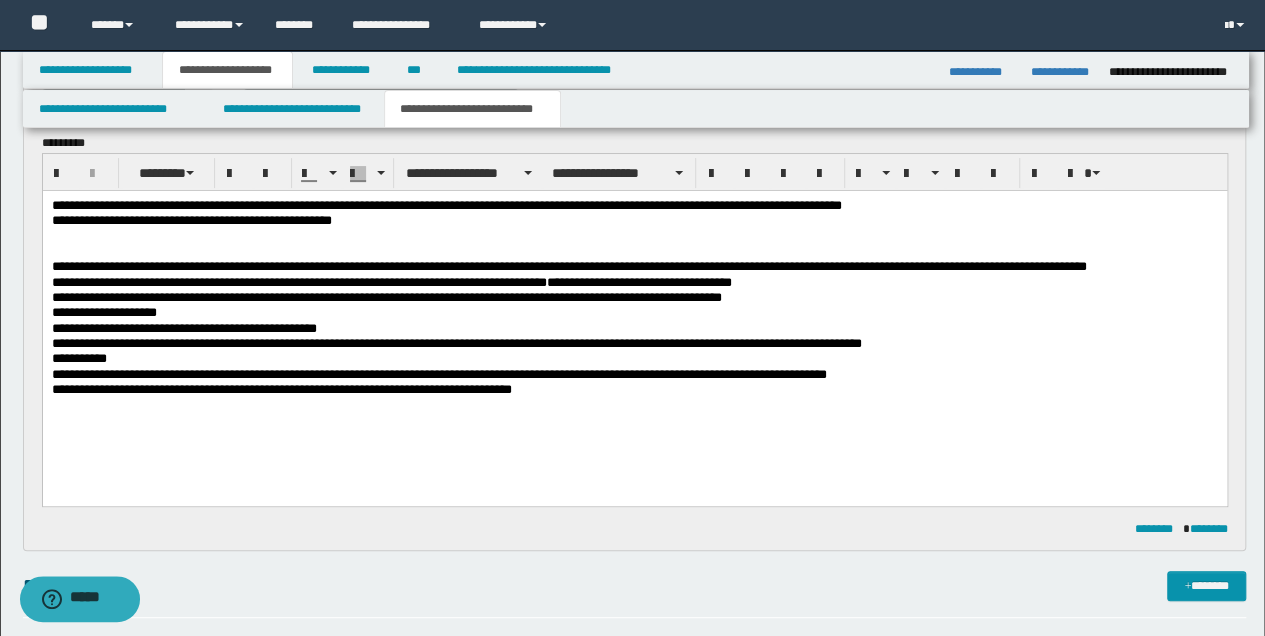click on "**********" at bounding box center [634, 343] 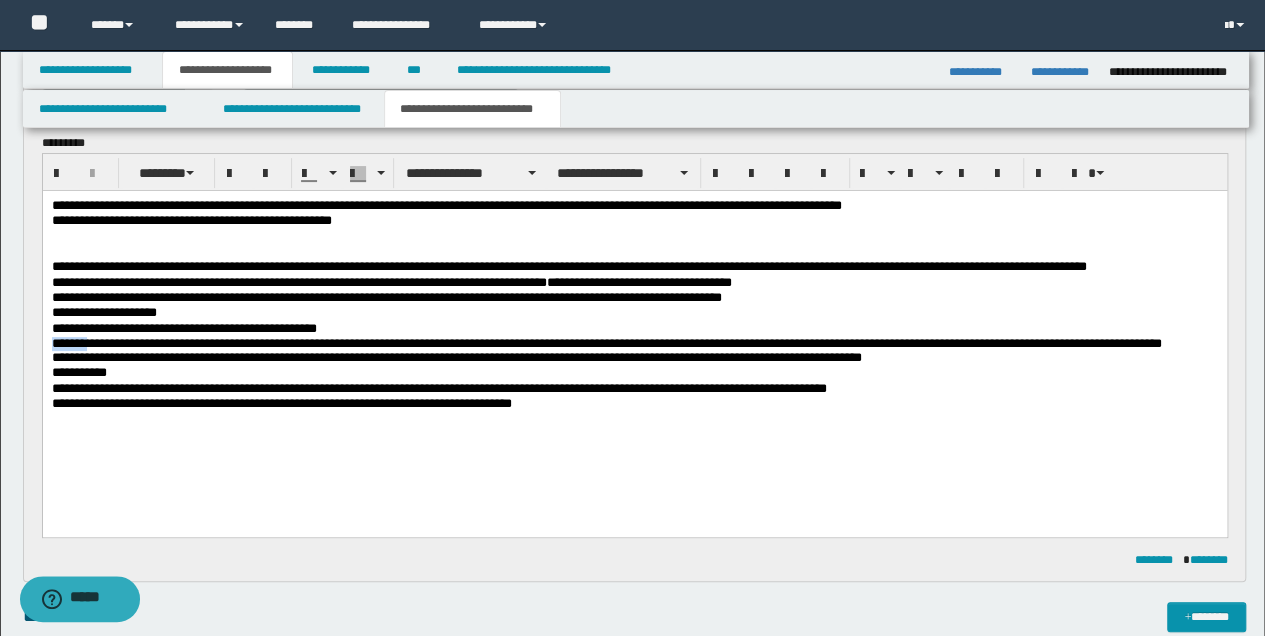 drag, startPoint x: 87, startPoint y: 346, endPoint x: 44, endPoint y: 339, distance: 43.56604 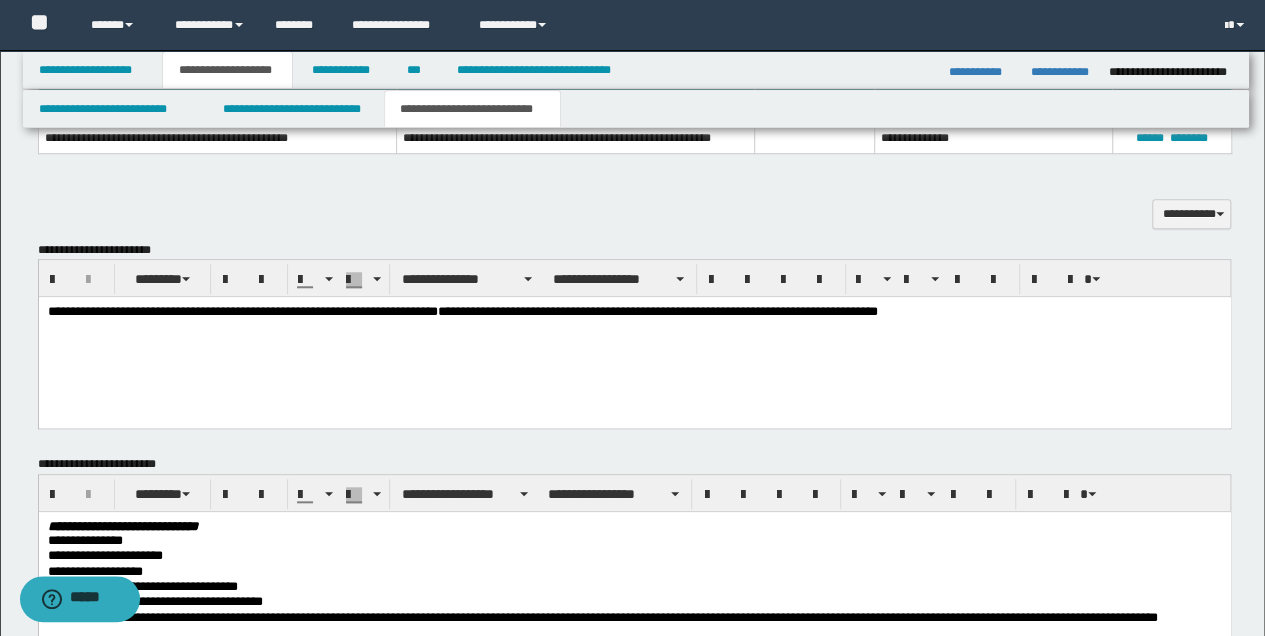scroll, scrollTop: 630, scrollLeft: 0, axis: vertical 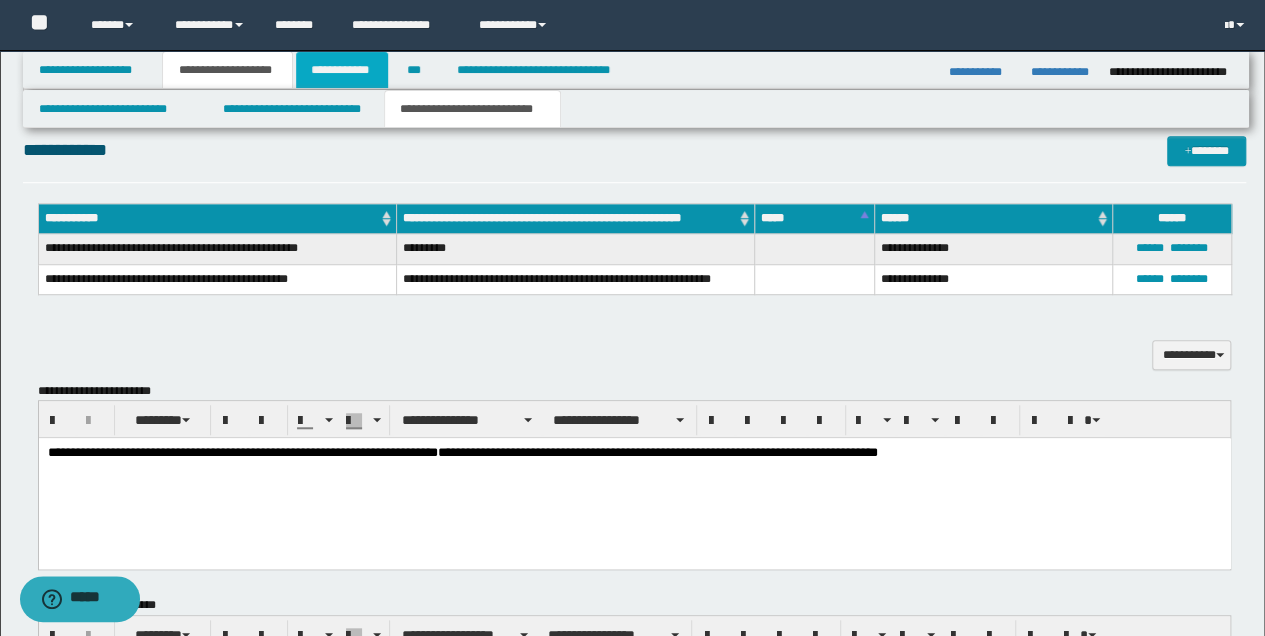 click on "**********" at bounding box center (342, 70) 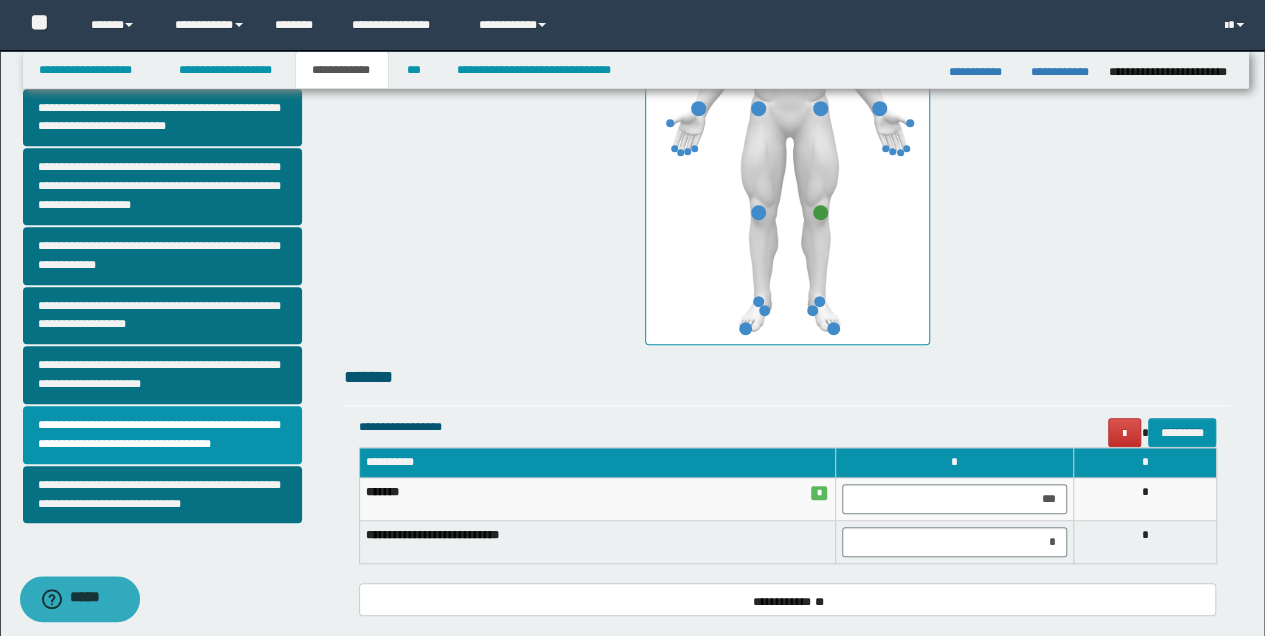 scroll, scrollTop: 600, scrollLeft: 0, axis: vertical 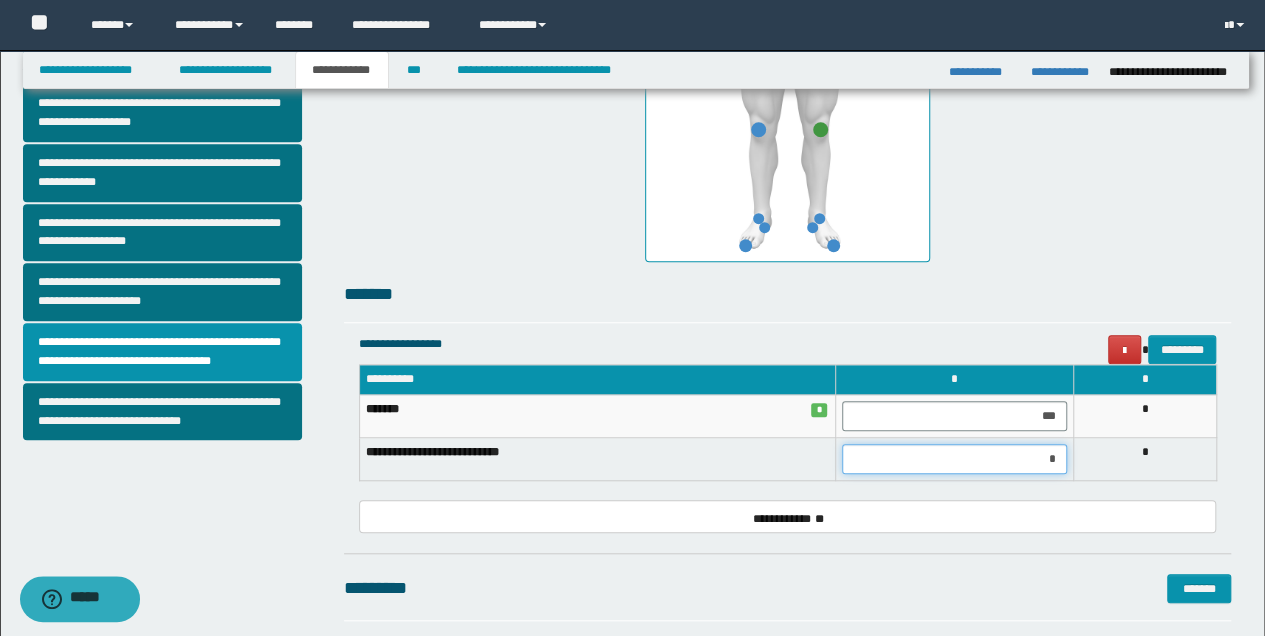 drag, startPoint x: 1044, startPoint y: 465, endPoint x: 1059, endPoint y: 460, distance: 15.811388 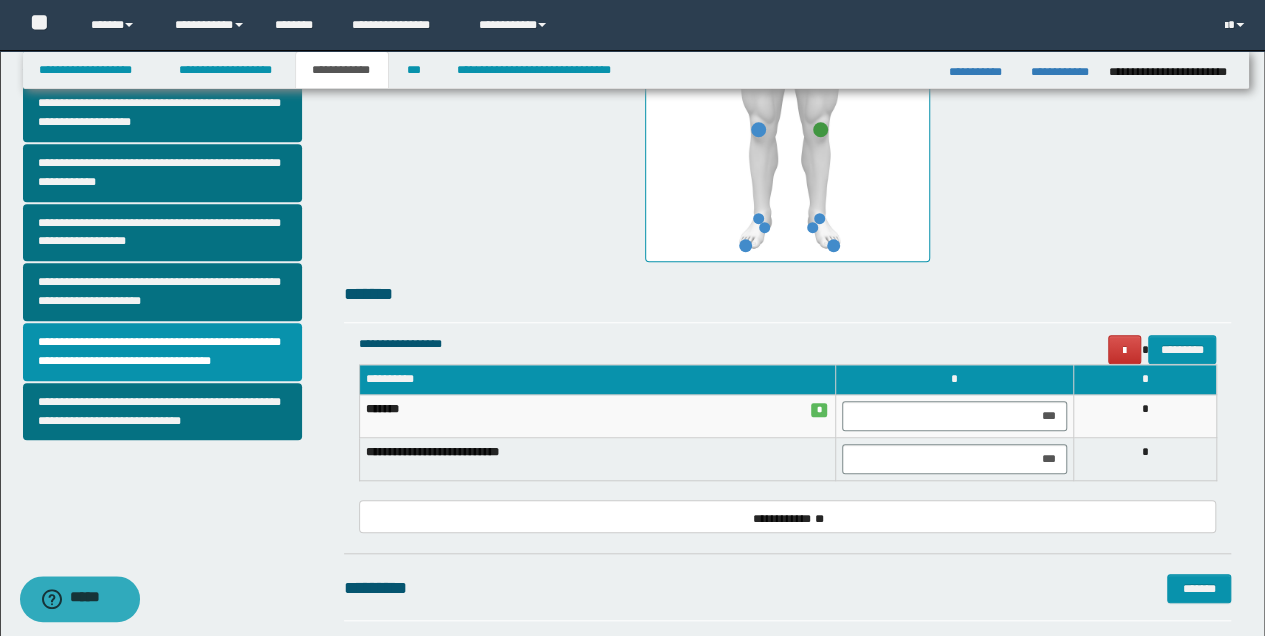 click on "**********" at bounding box center [788, 169] 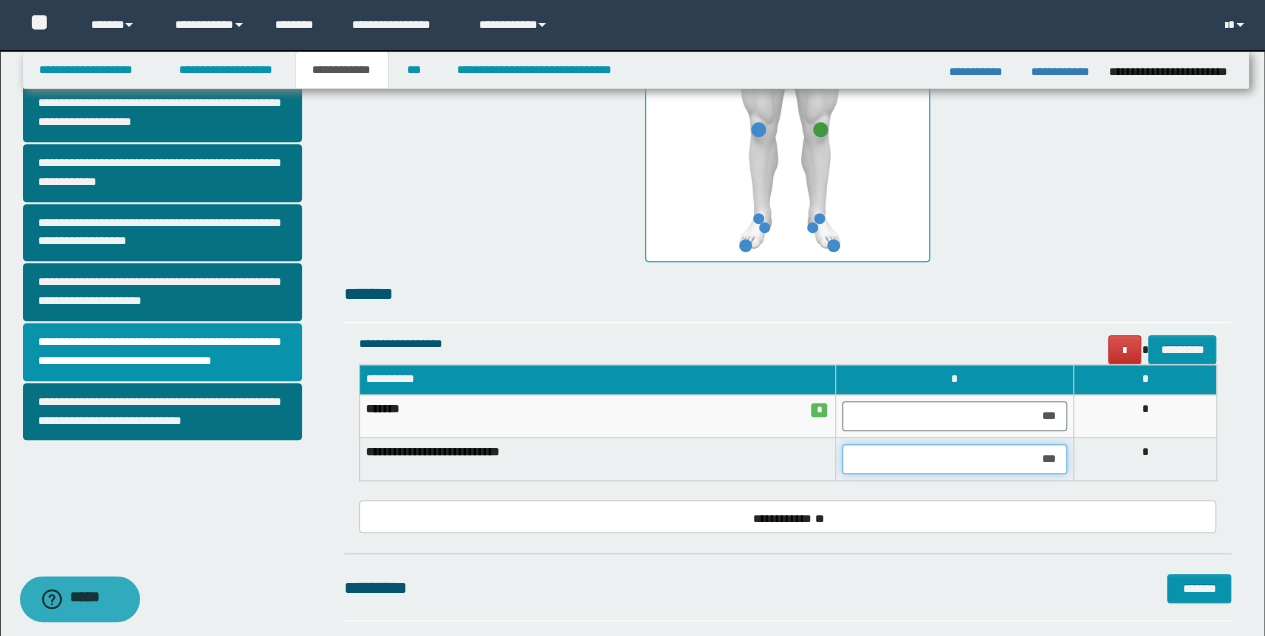 drag, startPoint x: 1034, startPoint y: 462, endPoint x: 1065, endPoint y: 459, distance: 31.144823 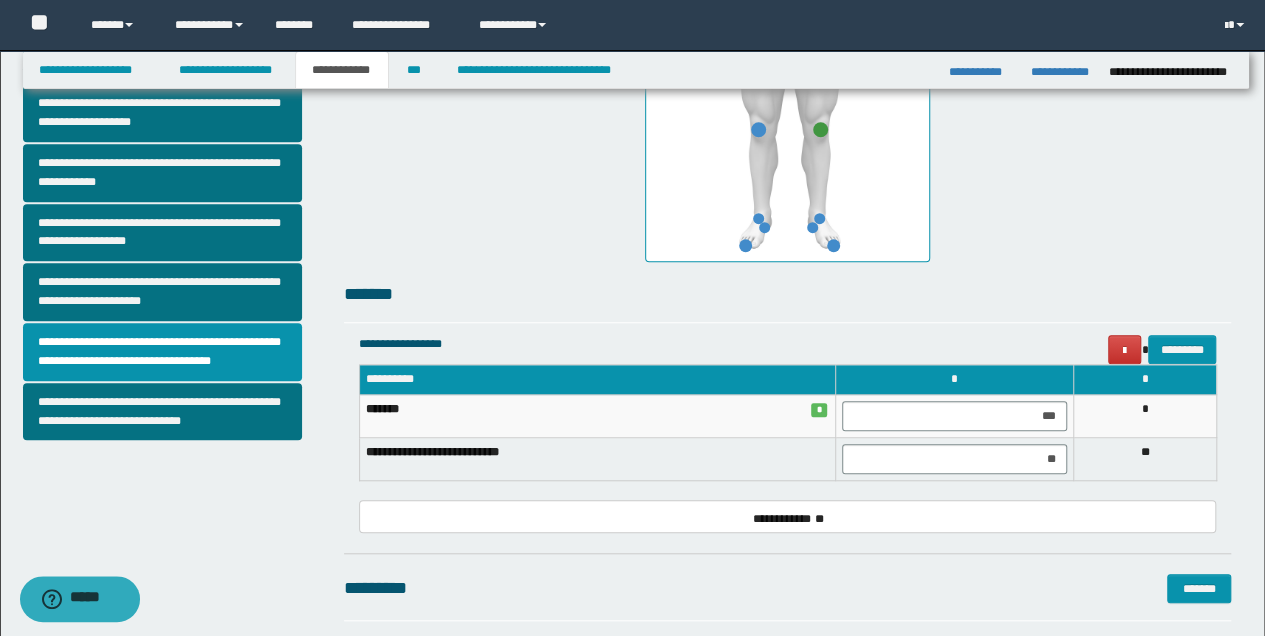 click on "**********" at bounding box center (788, 432) 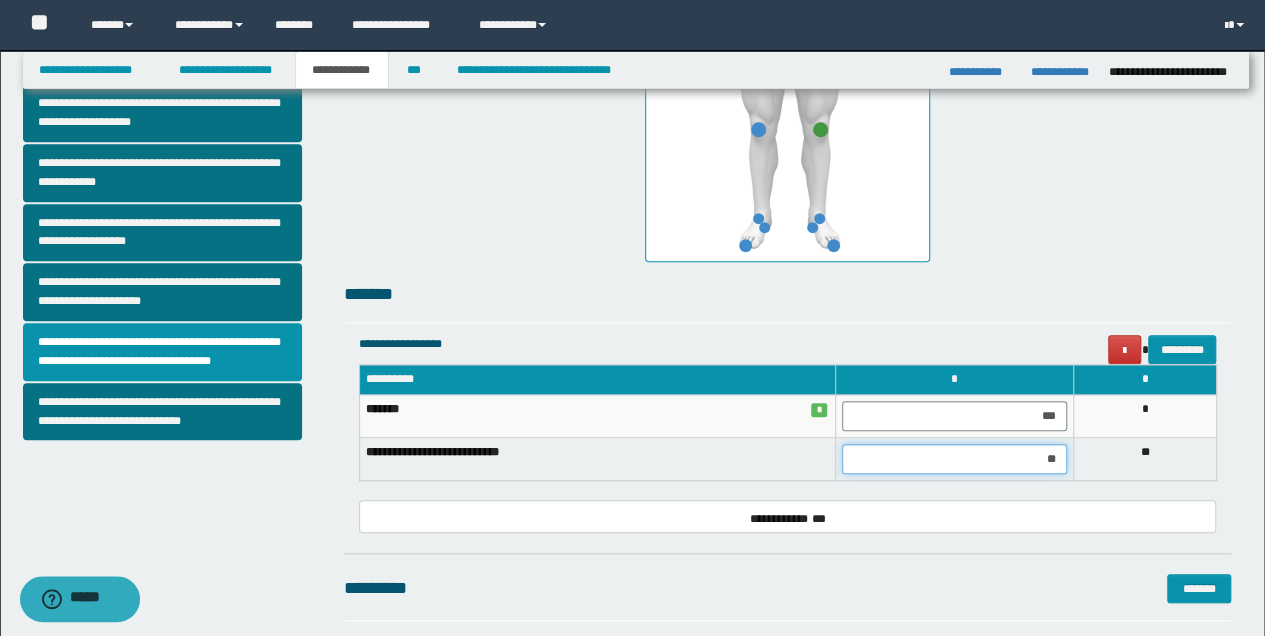 drag, startPoint x: 1032, startPoint y: 454, endPoint x: 1068, endPoint y: 454, distance: 36 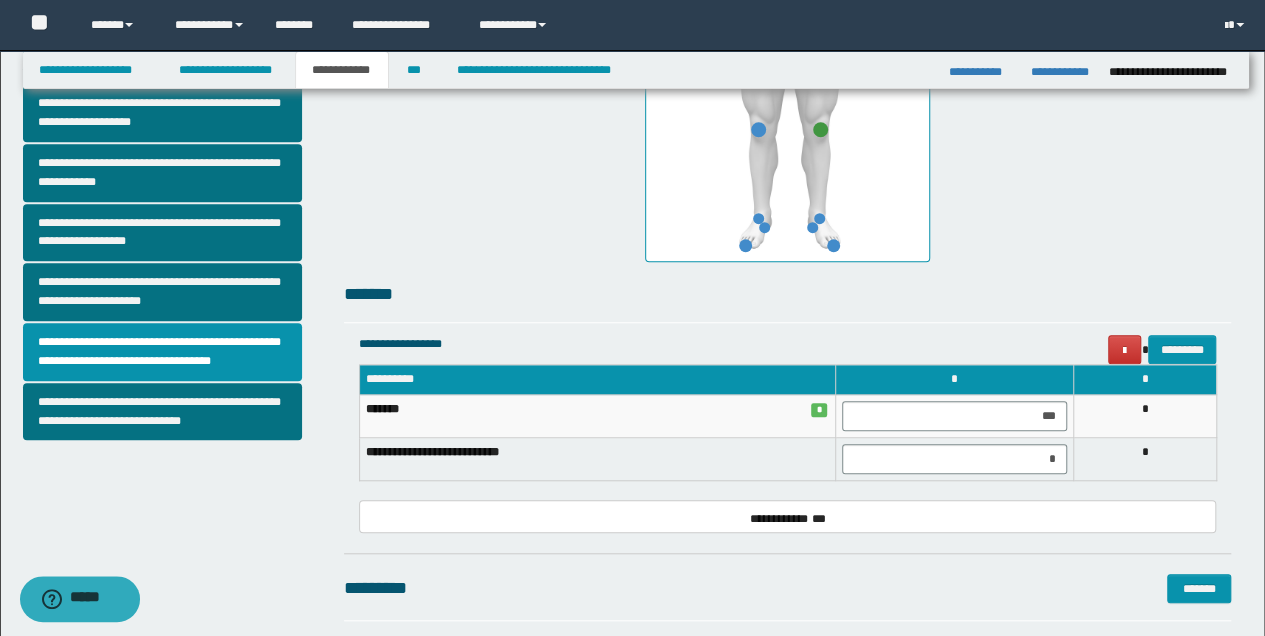 click on "**********" at bounding box center (788, 516) 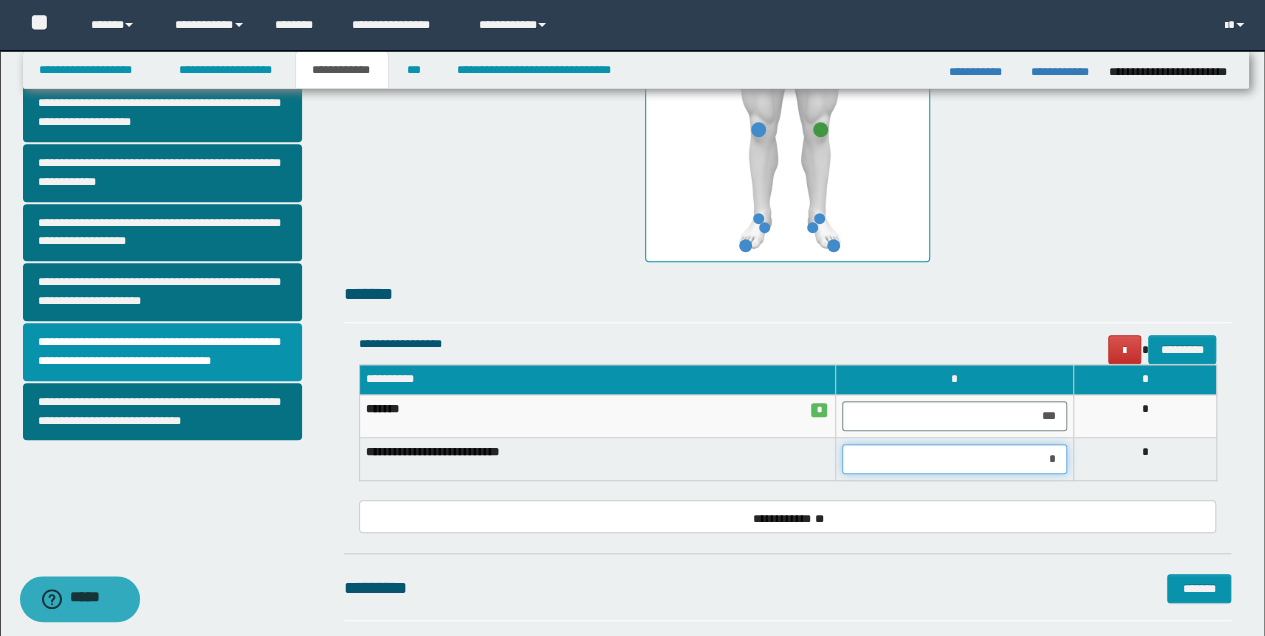 drag, startPoint x: 1044, startPoint y: 468, endPoint x: 1072, endPoint y: 462, distance: 28.635643 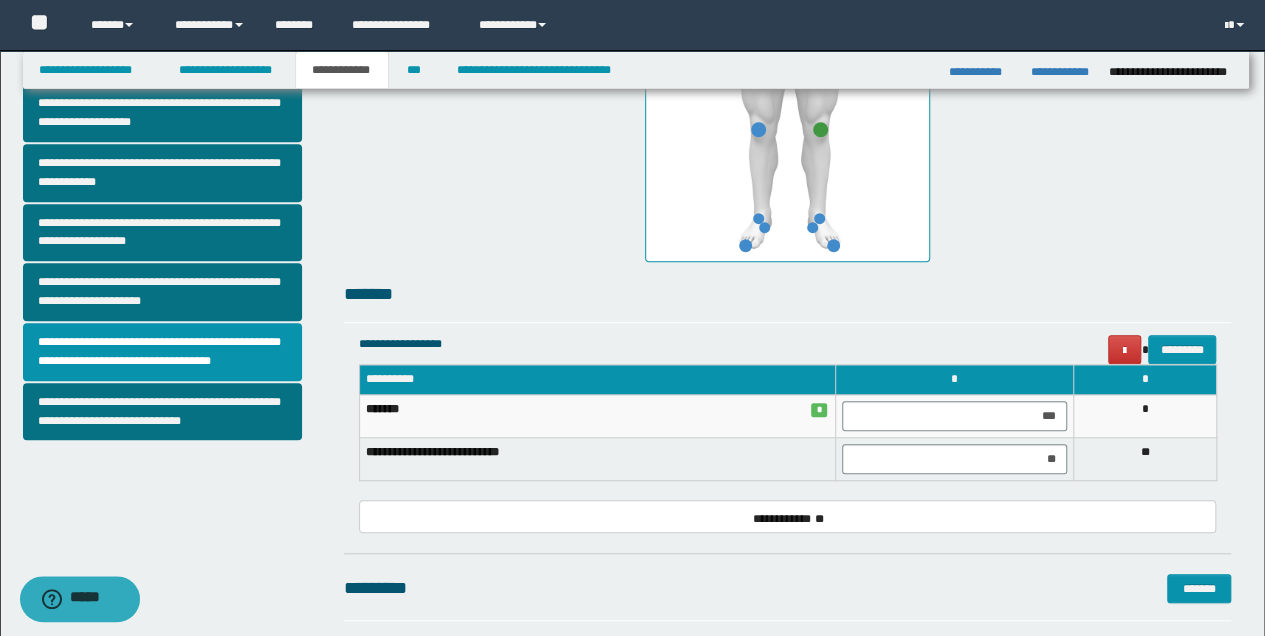 click on "**" at bounding box center [954, 459] 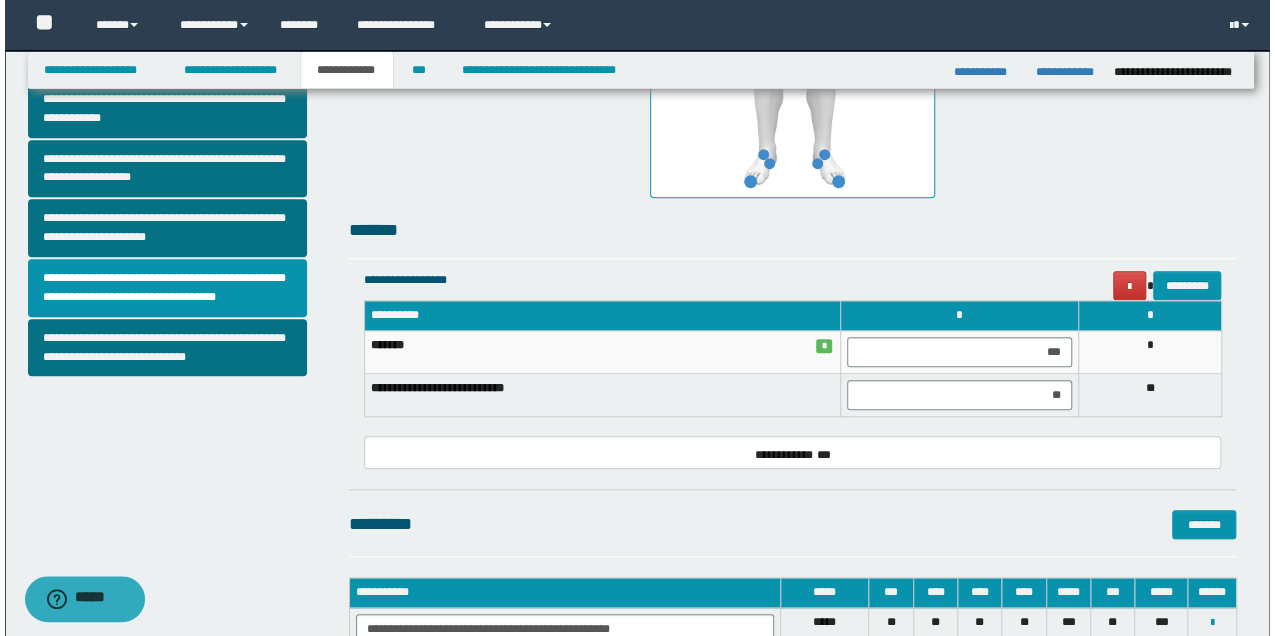 scroll, scrollTop: 666, scrollLeft: 0, axis: vertical 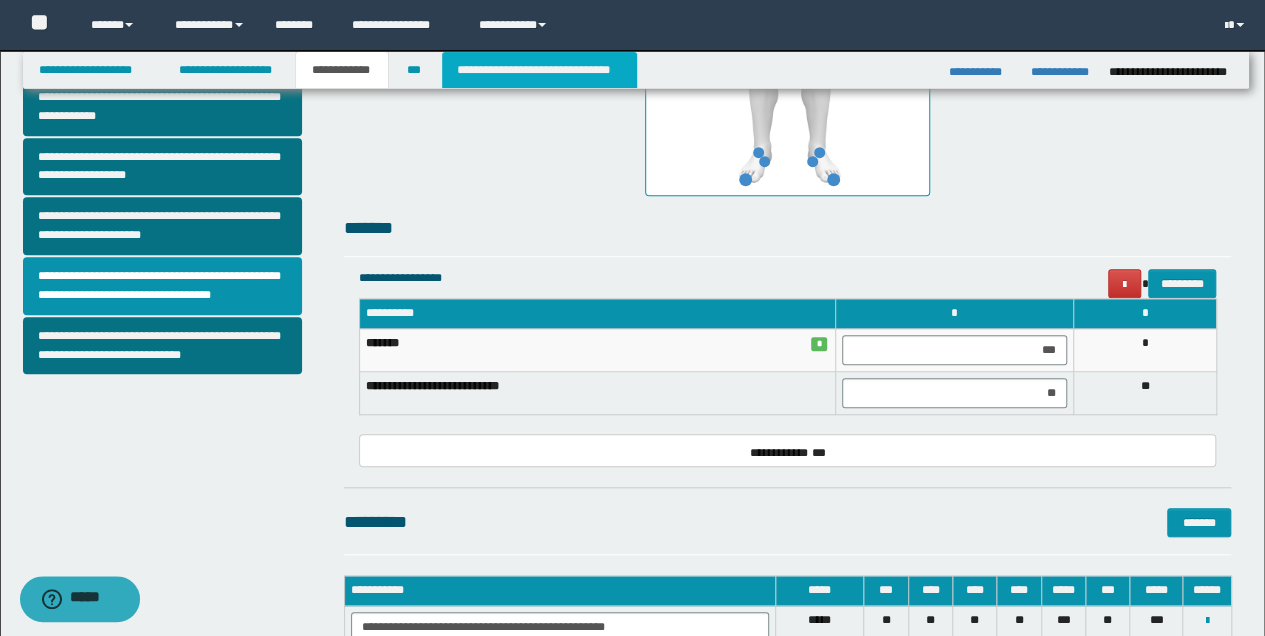 click on "**********" at bounding box center (539, 70) 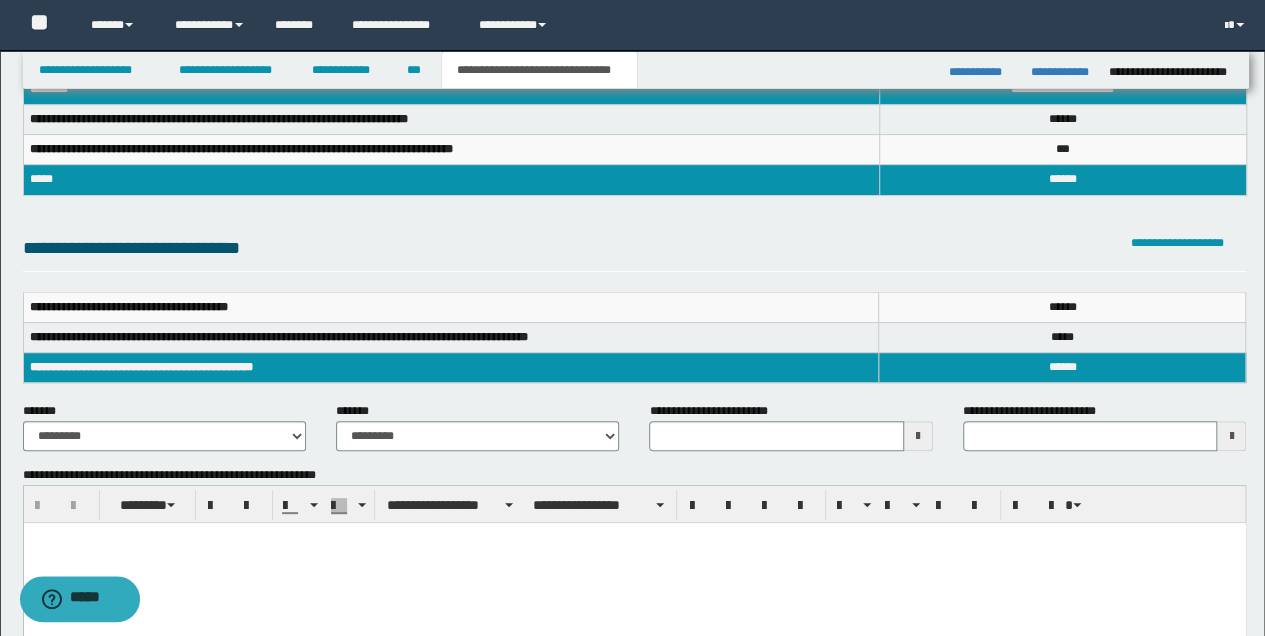 scroll, scrollTop: 200, scrollLeft: 0, axis: vertical 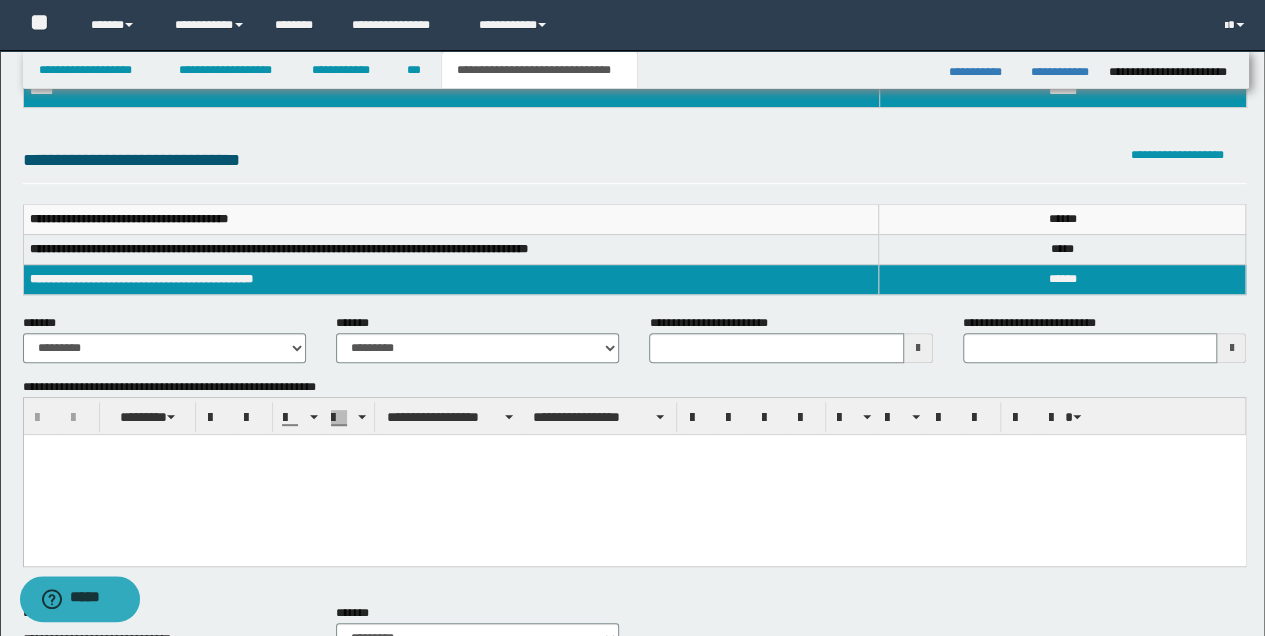 type 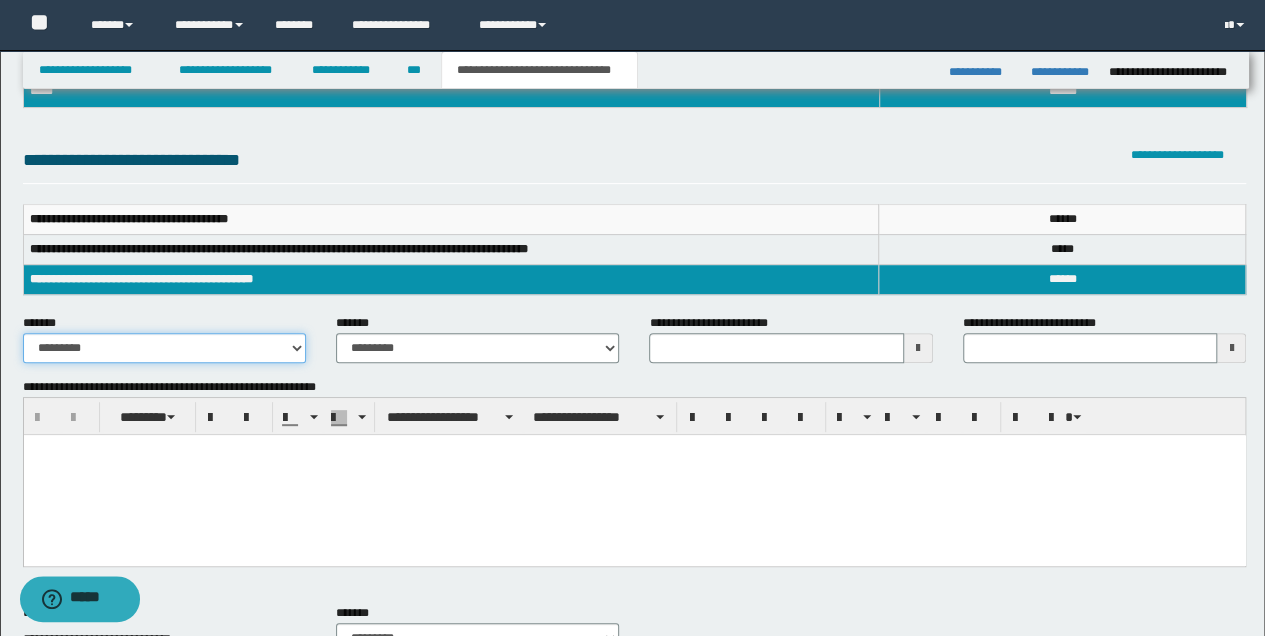click on "**********" at bounding box center [164, 348] 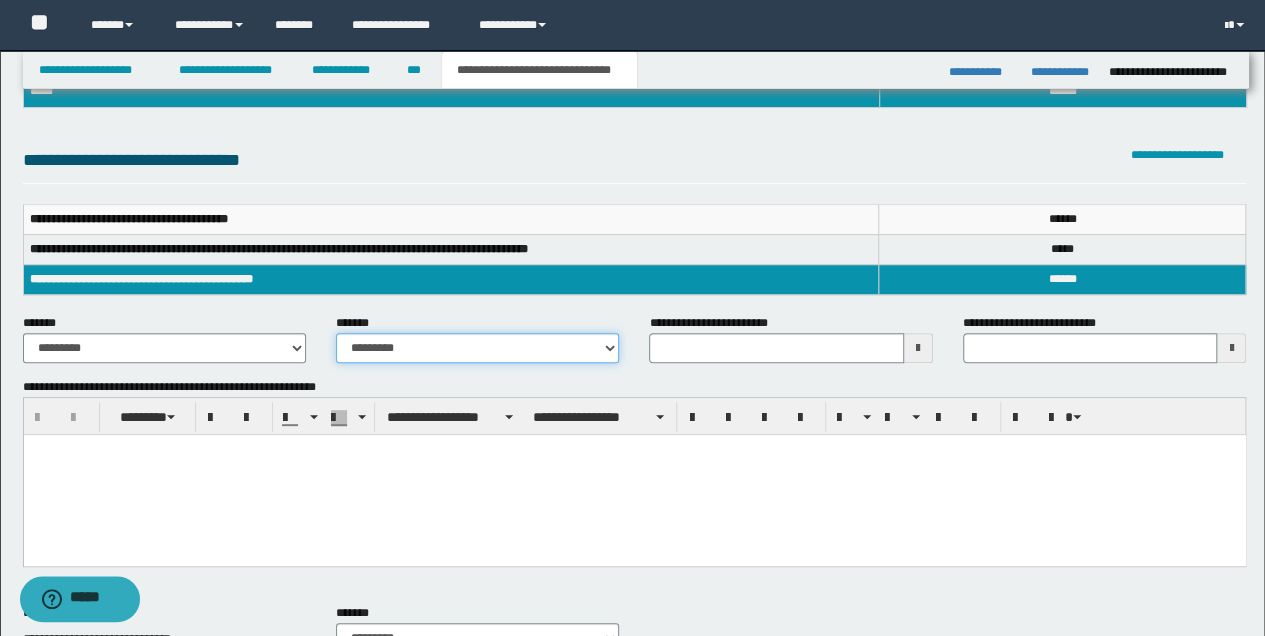 click on "**********" at bounding box center [477, 348] 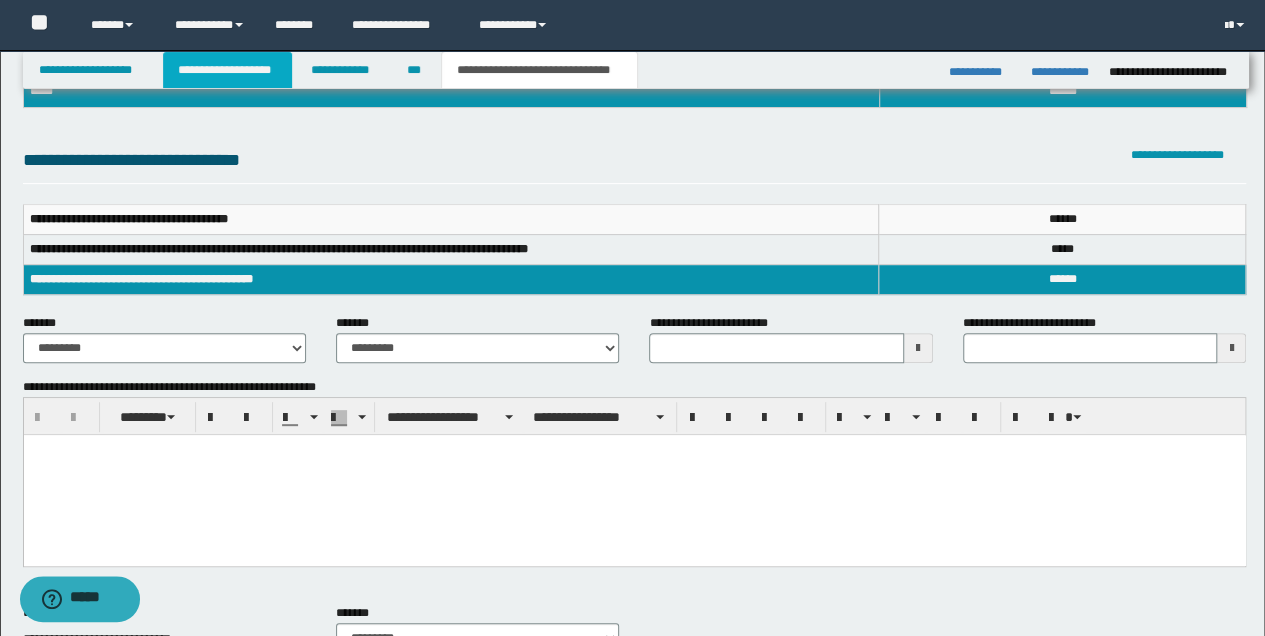 click on "**********" at bounding box center (227, 70) 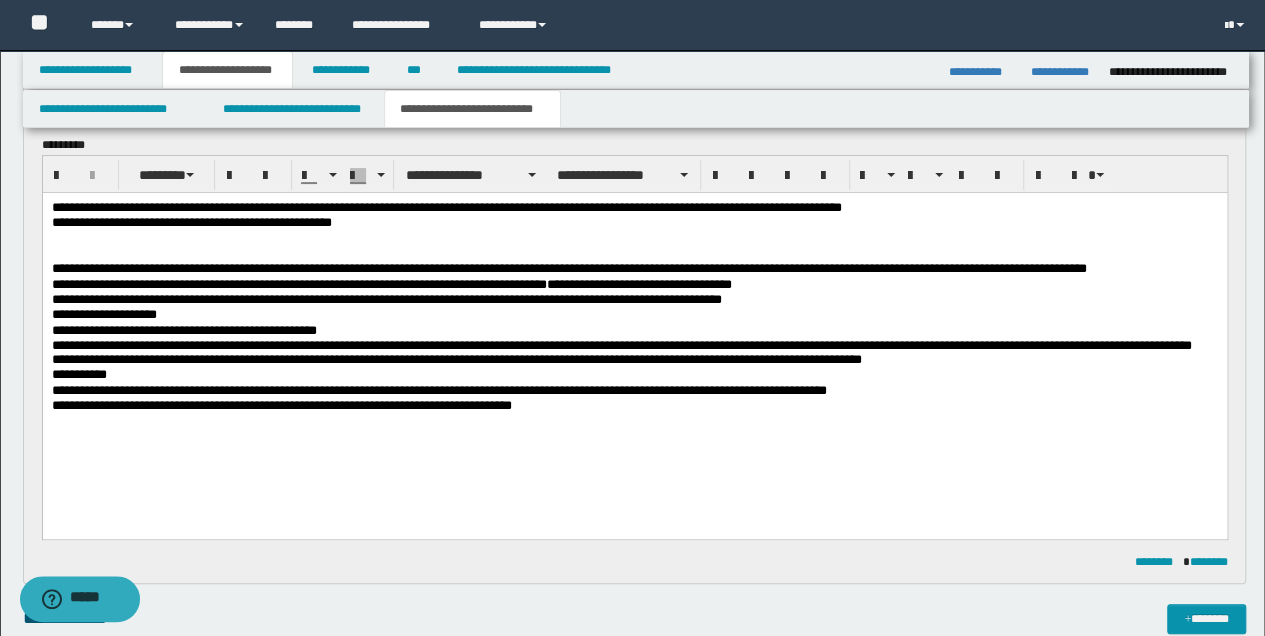 scroll, scrollTop: 97, scrollLeft: 0, axis: vertical 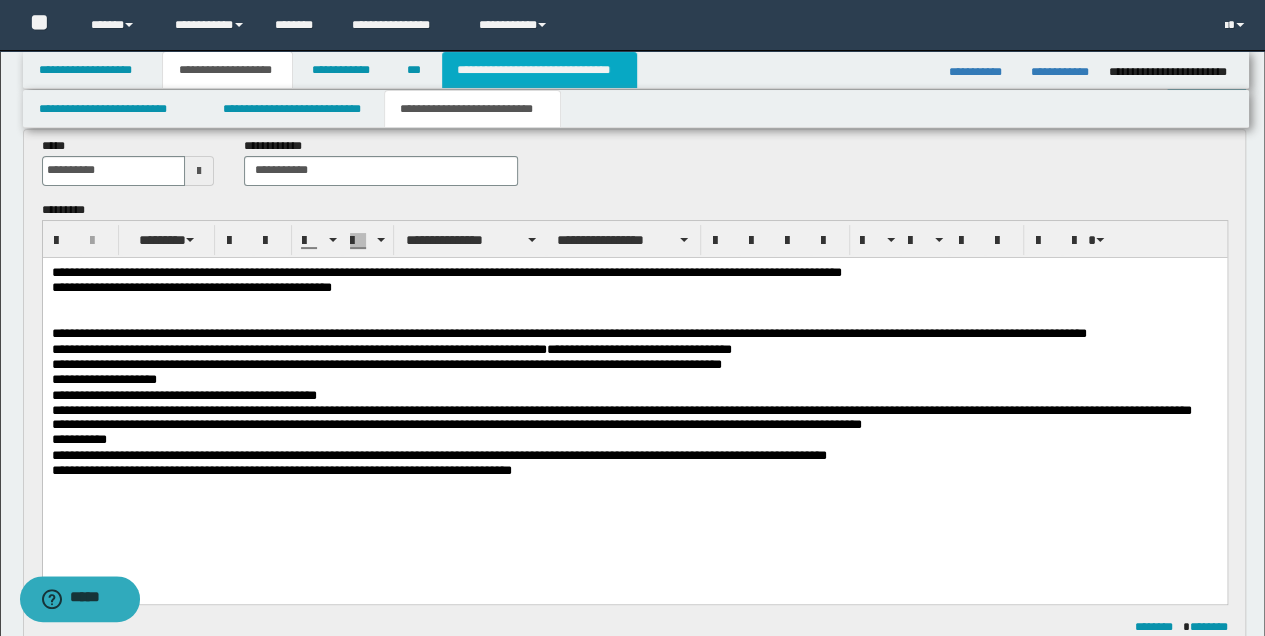 click on "**********" at bounding box center [539, 70] 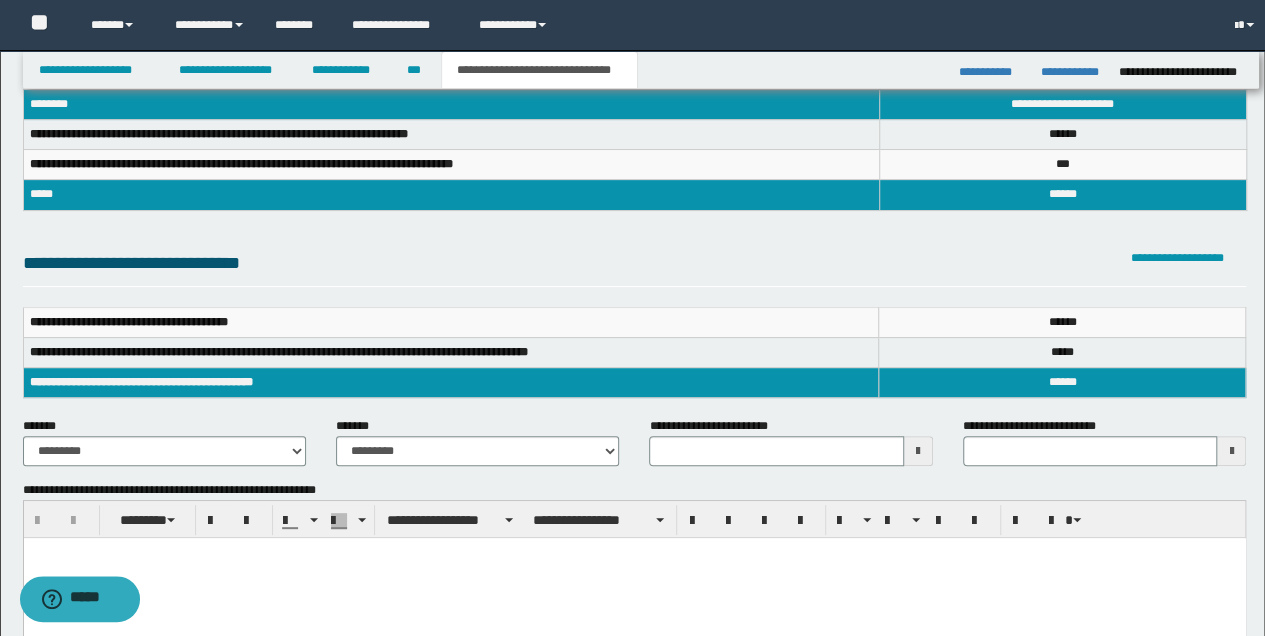 scroll, scrollTop: 66, scrollLeft: 0, axis: vertical 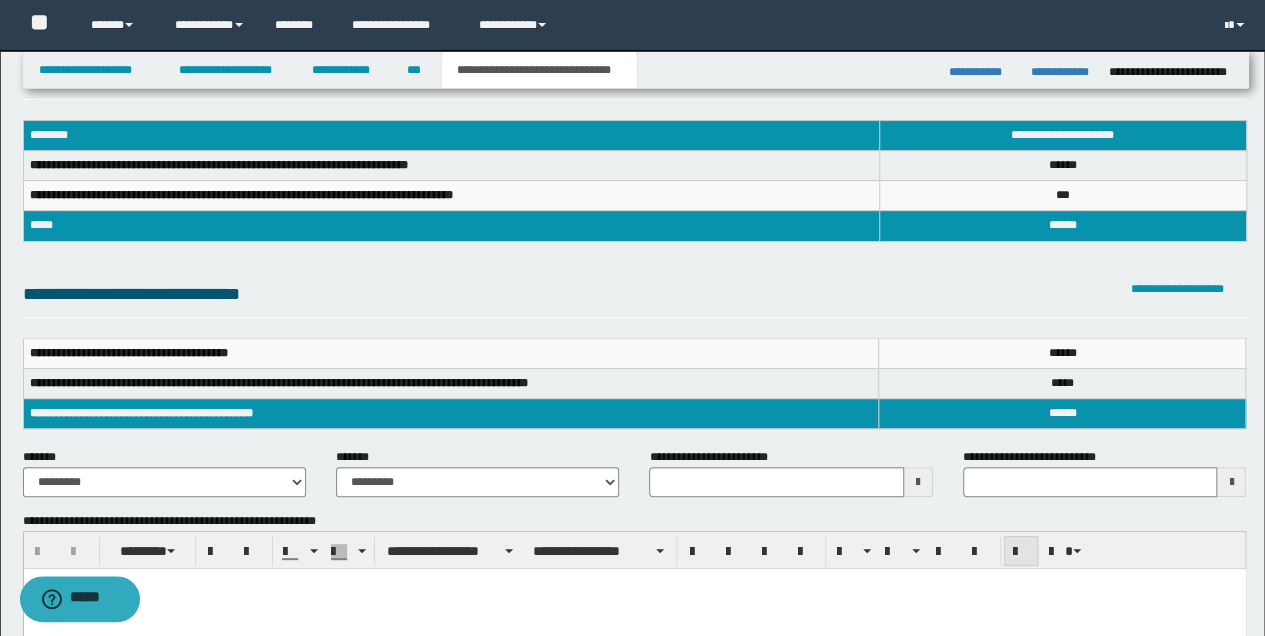 type 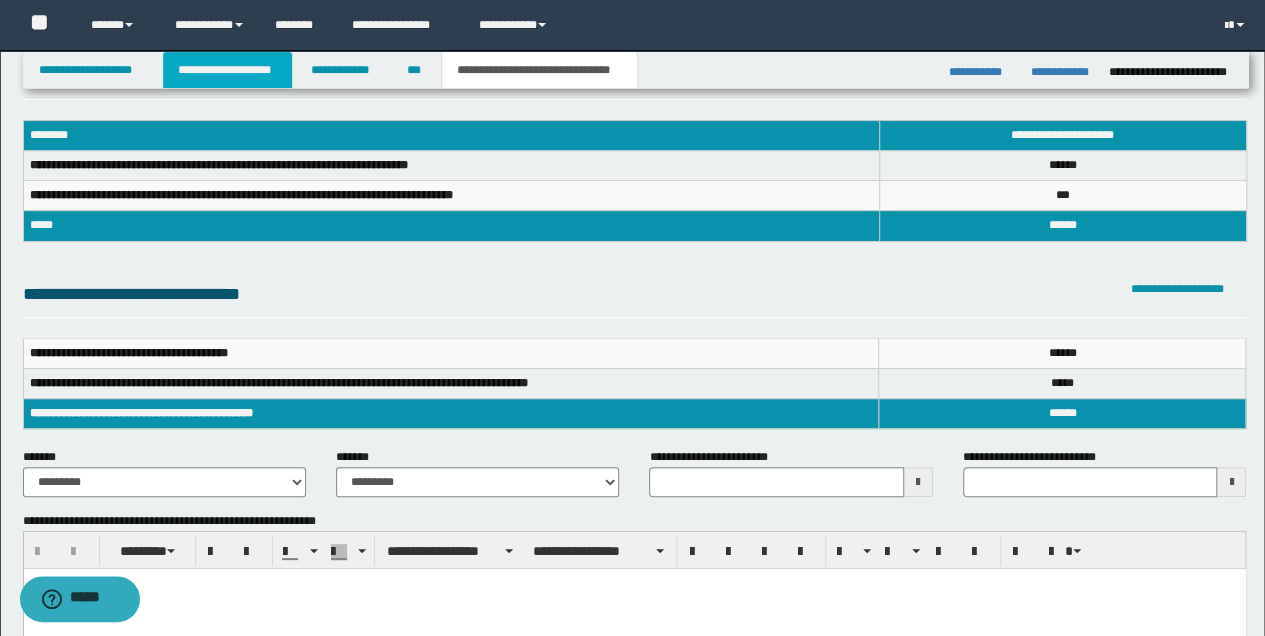 click on "**********" at bounding box center (227, 70) 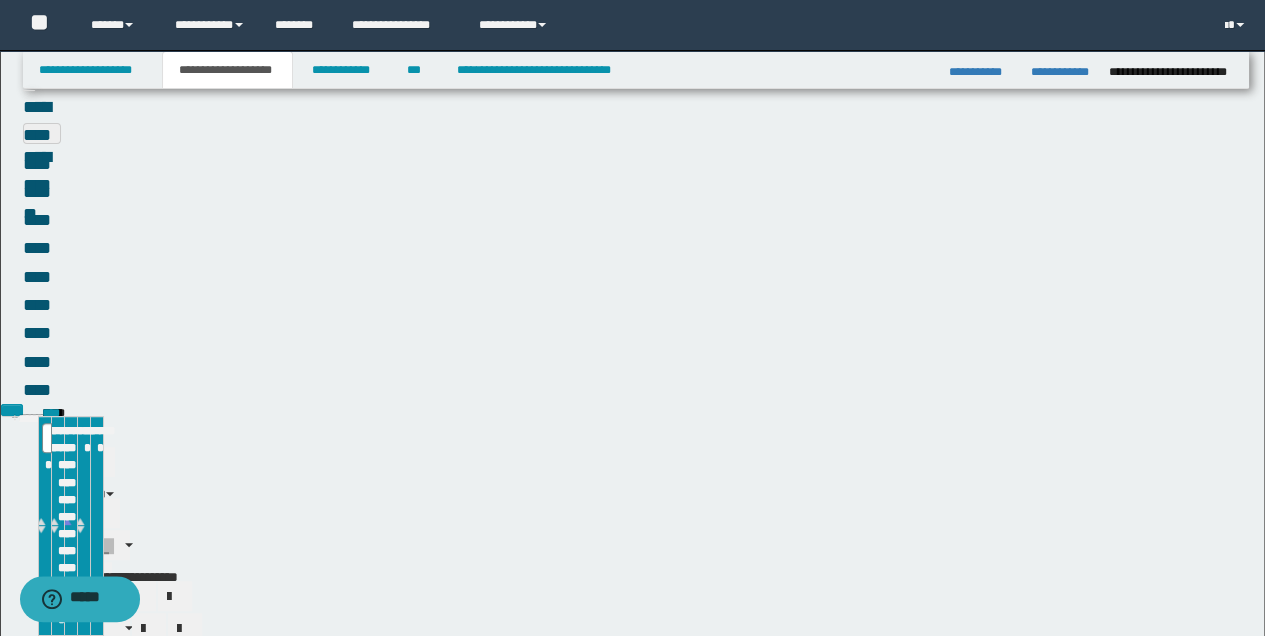 scroll, scrollTop: 97, scrollLeft: 0, axis: vertical 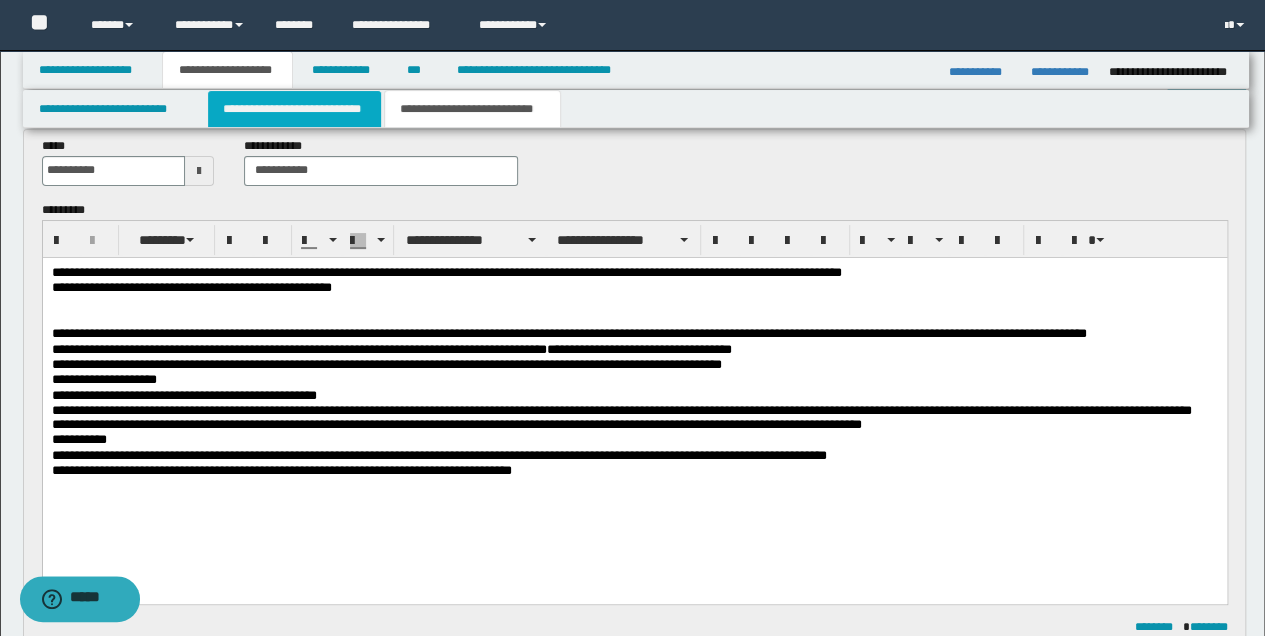 click on "**********" at bounding box center (294, 109) 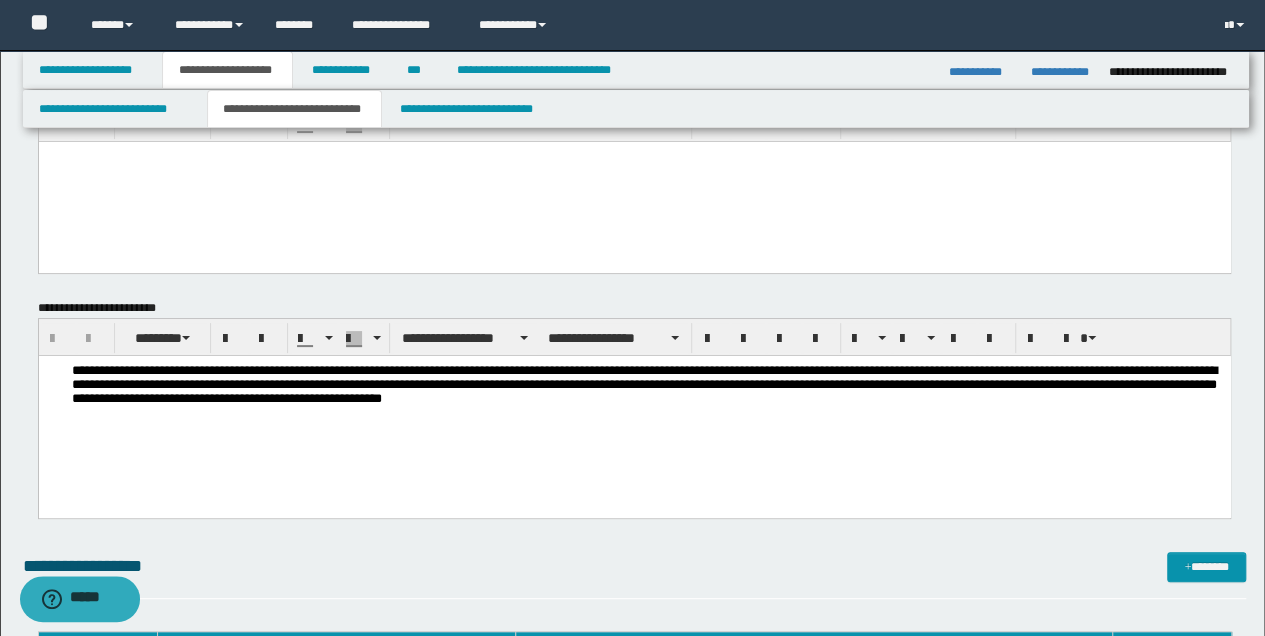 scroll, scrollTop: 133, scrollLeft: 0, axis: vertical 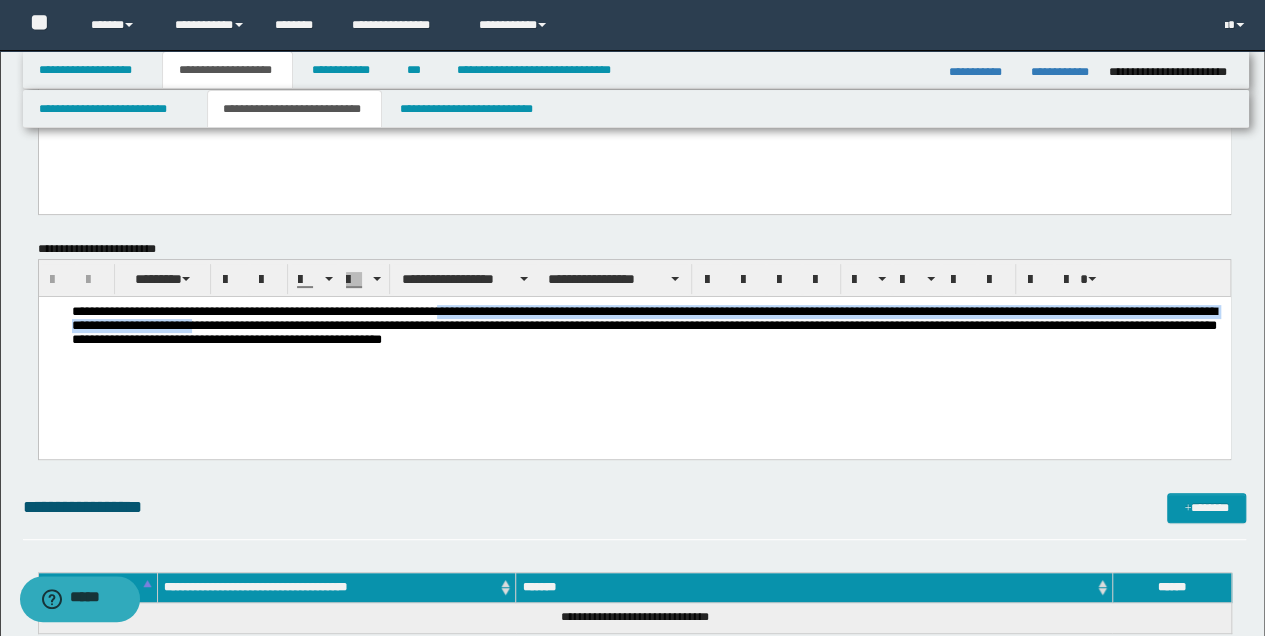 drag, startPoint x: 472, startPoint y: 314, endPoint x: 286, endPoint y: 321, distance: 186.13167 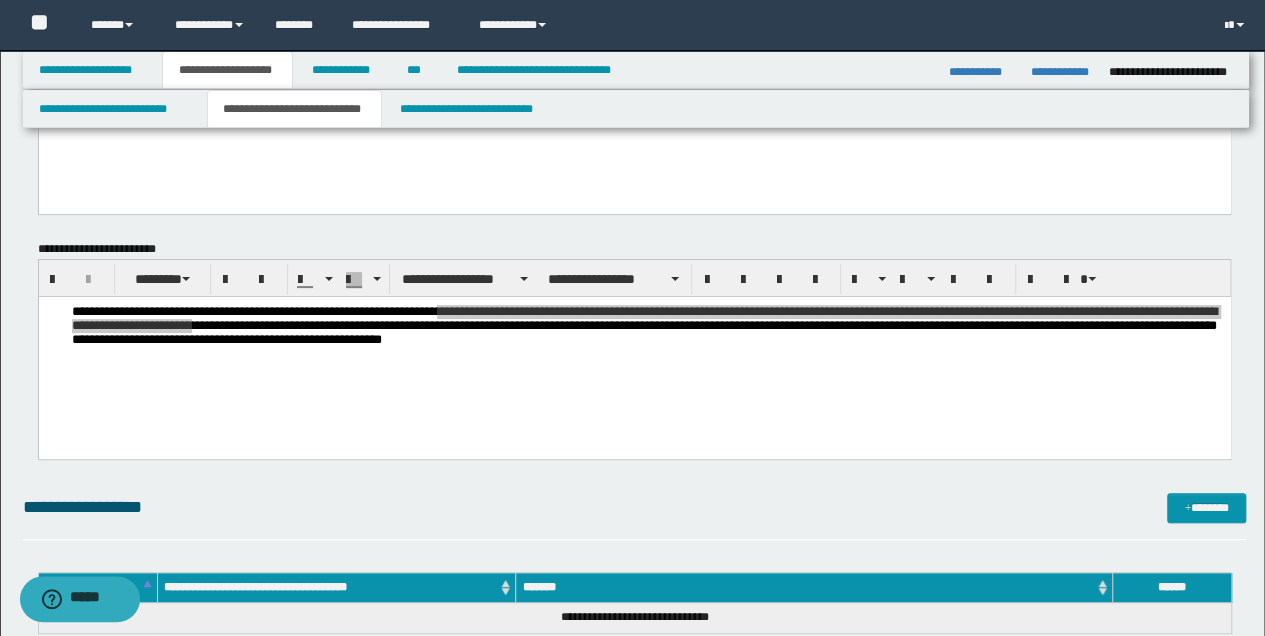 click on "**********" at bounding box center [635, 741] 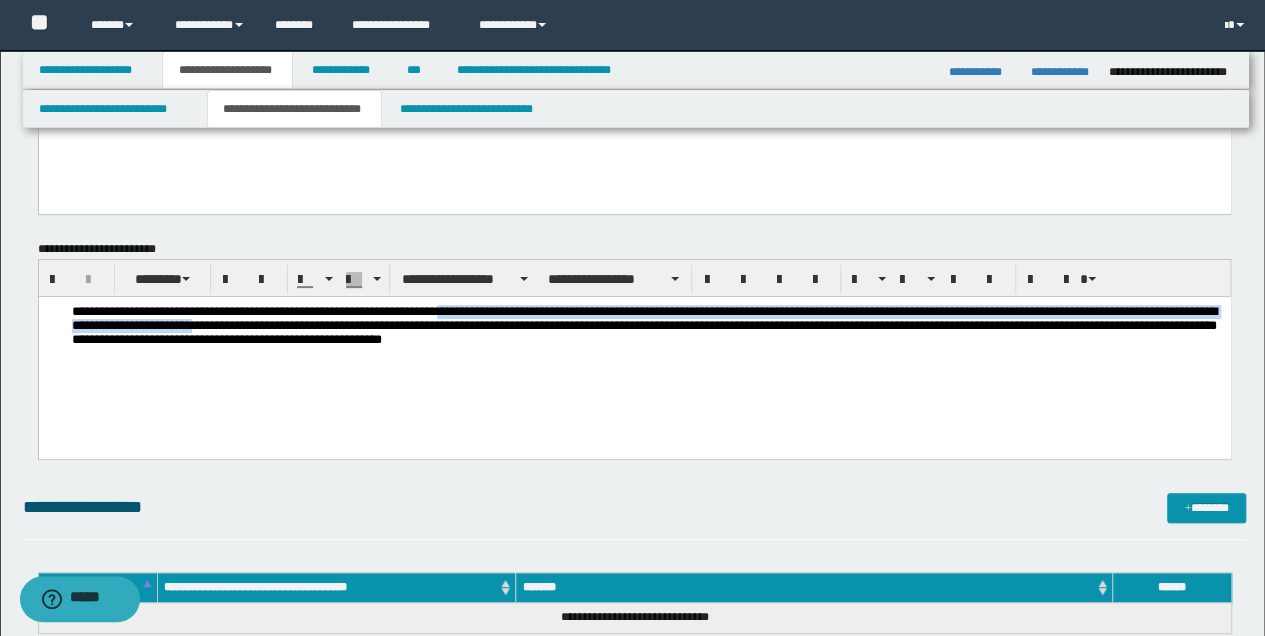 click on "**********" at bounding box center [634, 353] 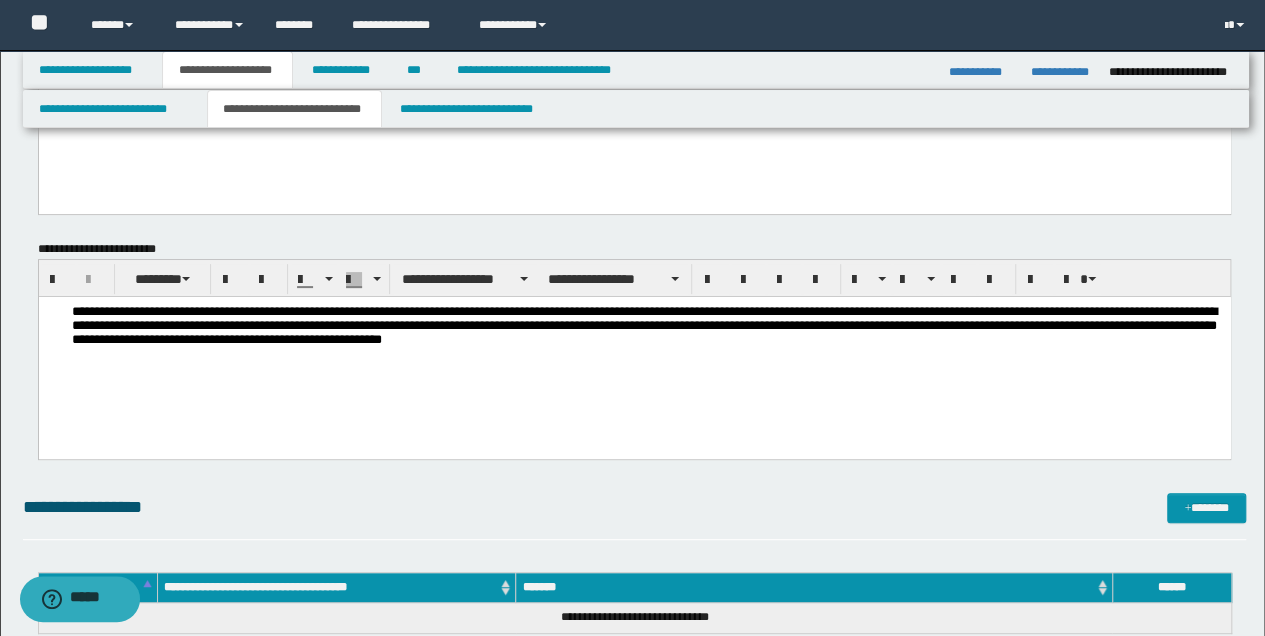 click on "**********" at bounding box center (634, 353) 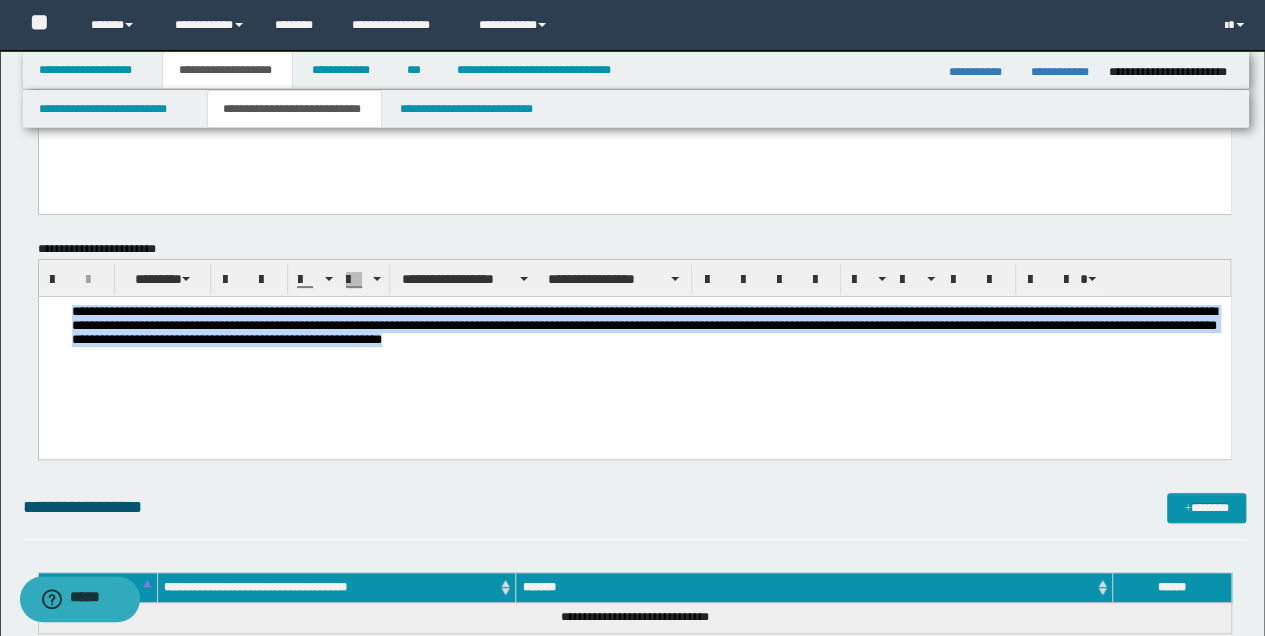 drag, startPoint x: 65, startPoint y: 315, endPoint x: 632, endPoint y: 359, distance: 568.70465 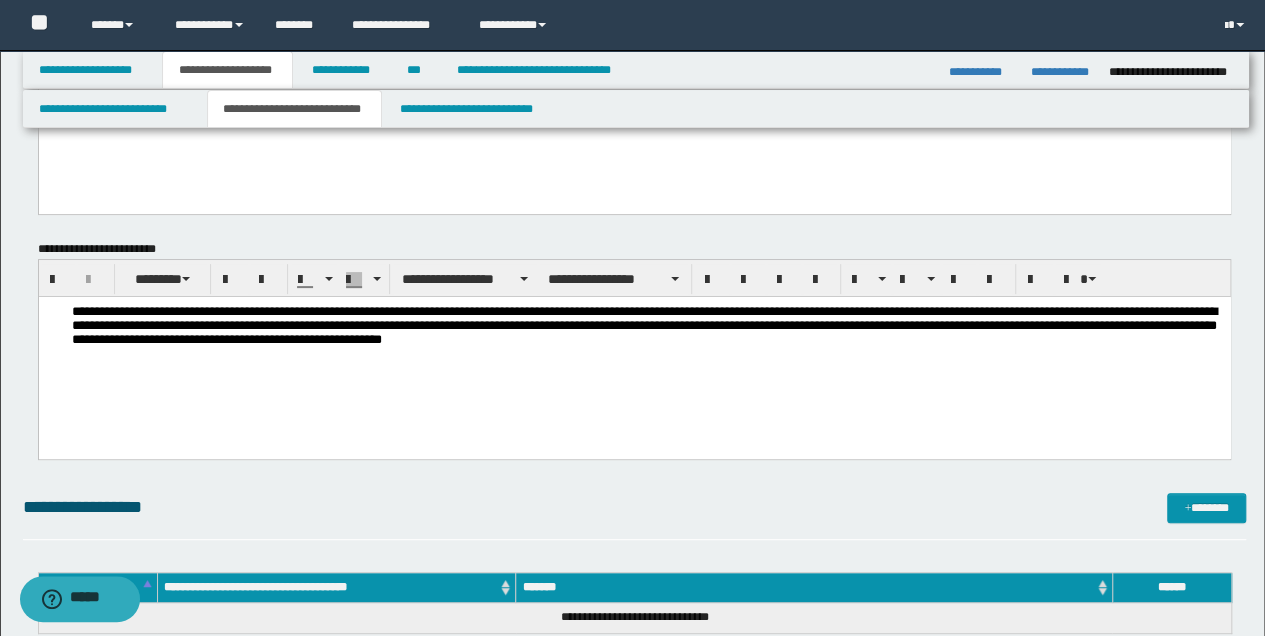 click on "**********" at bounding box center [634, 353] 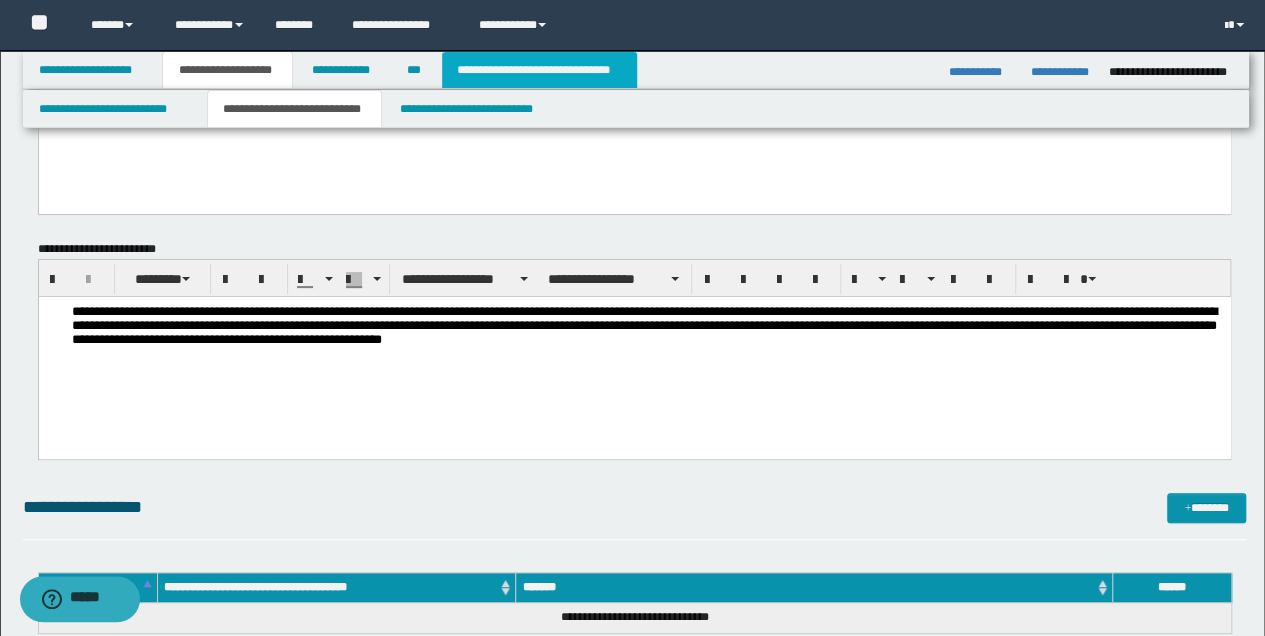 click on "**********" at bounding box center [539, 70] 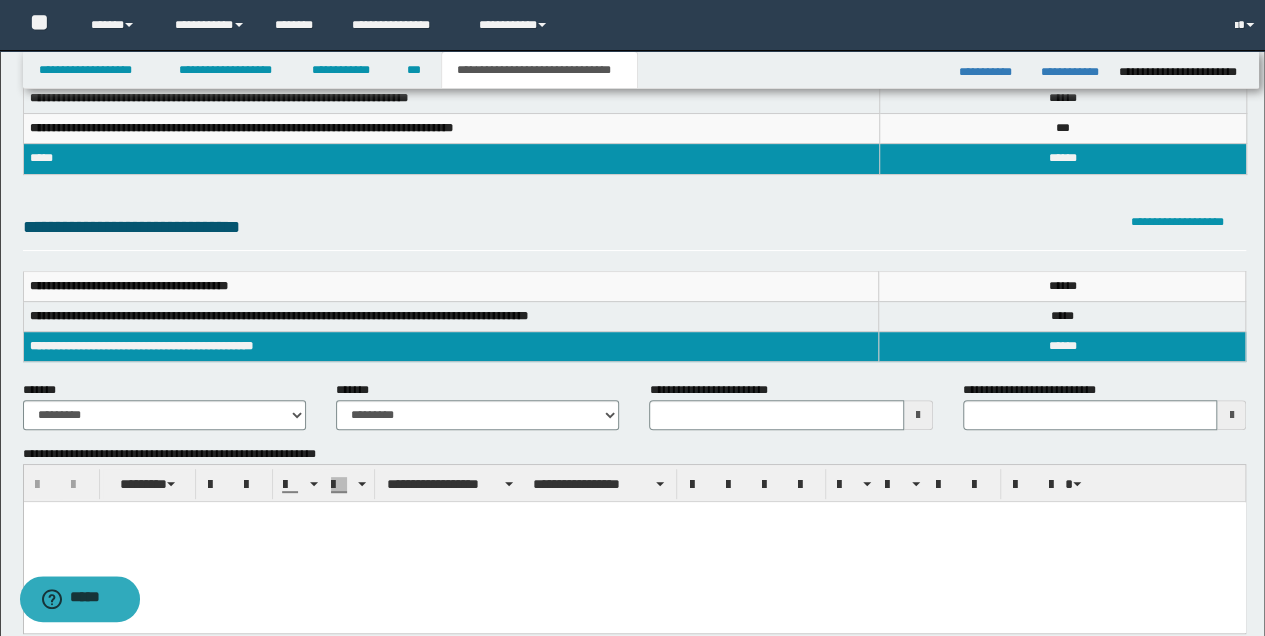 scroll, scrollTop: 102, scrollLeft: 0, axis: vertical 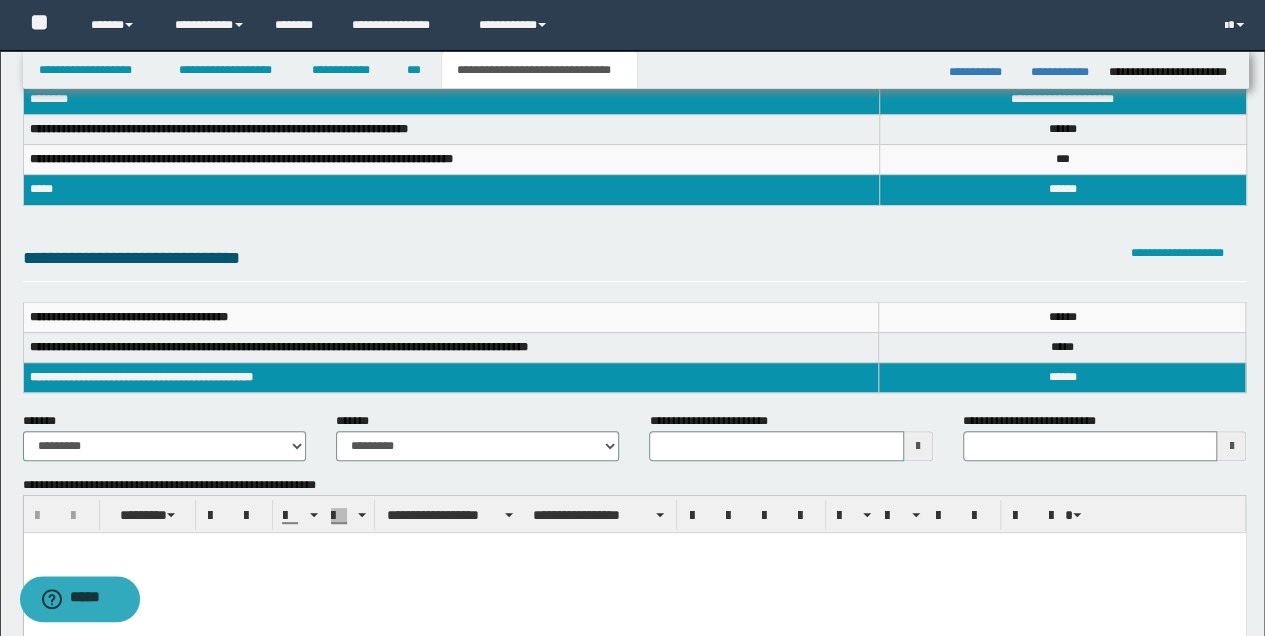 click at bounding box center [634, 572] 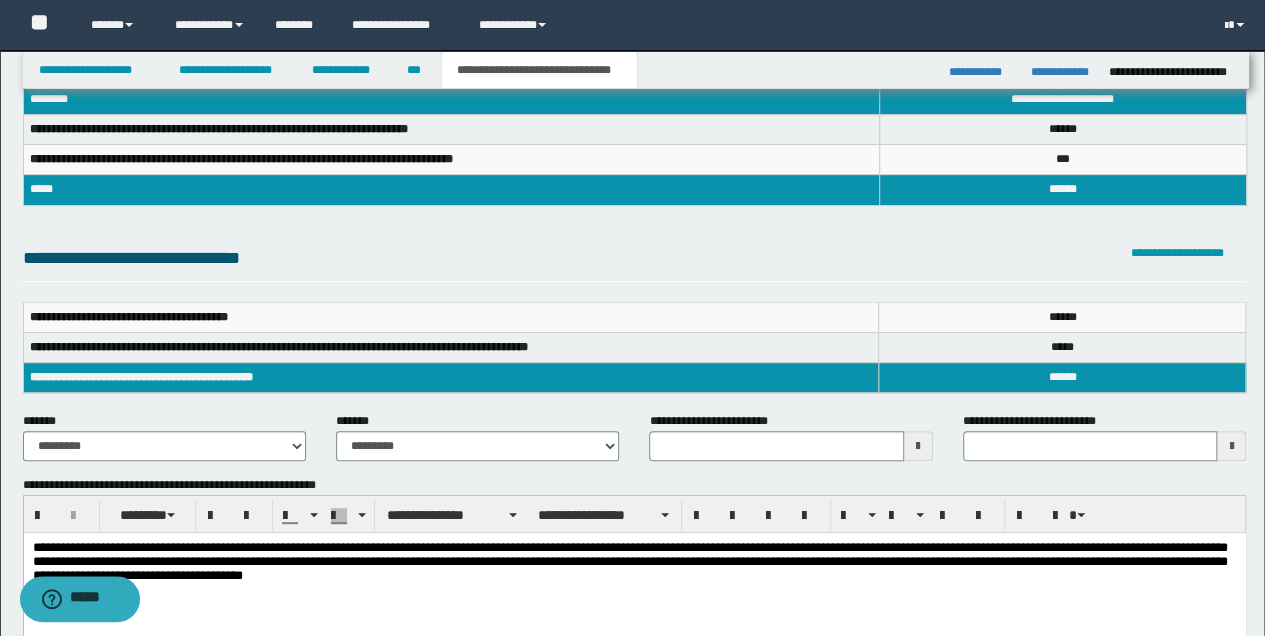 click at bounding box center (918, 446) 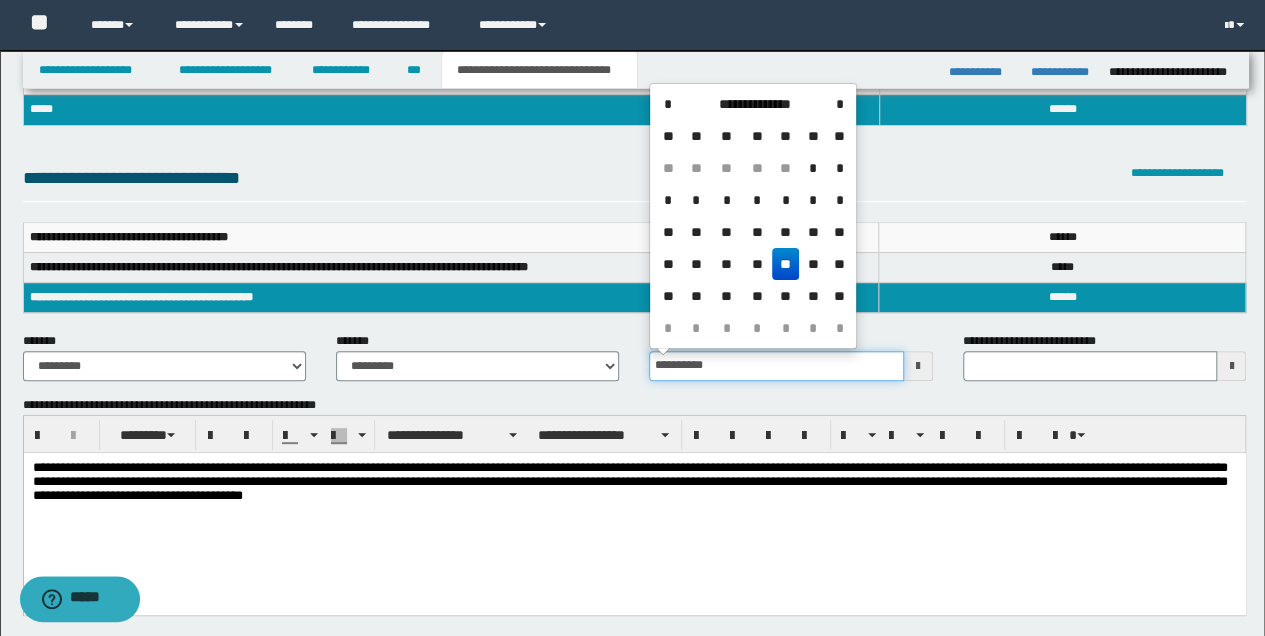 scroll, scrollTop: 302, scrollLeft: 0, axis: vertical 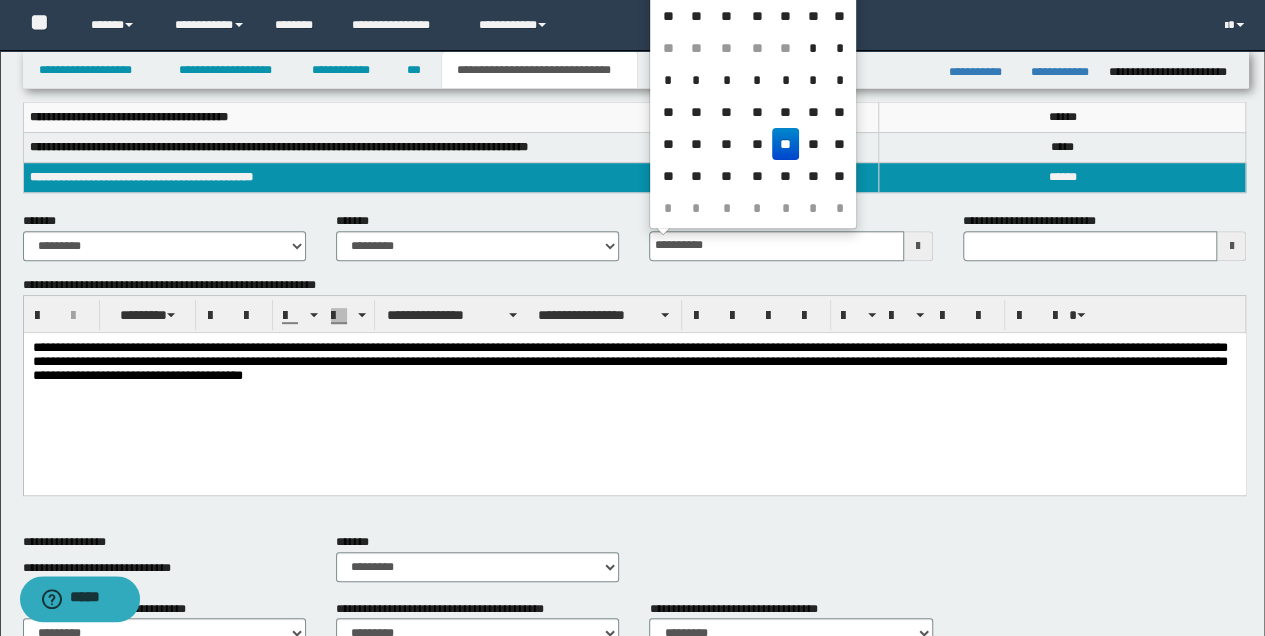 click on "**********" at bounding box center [634, 361] 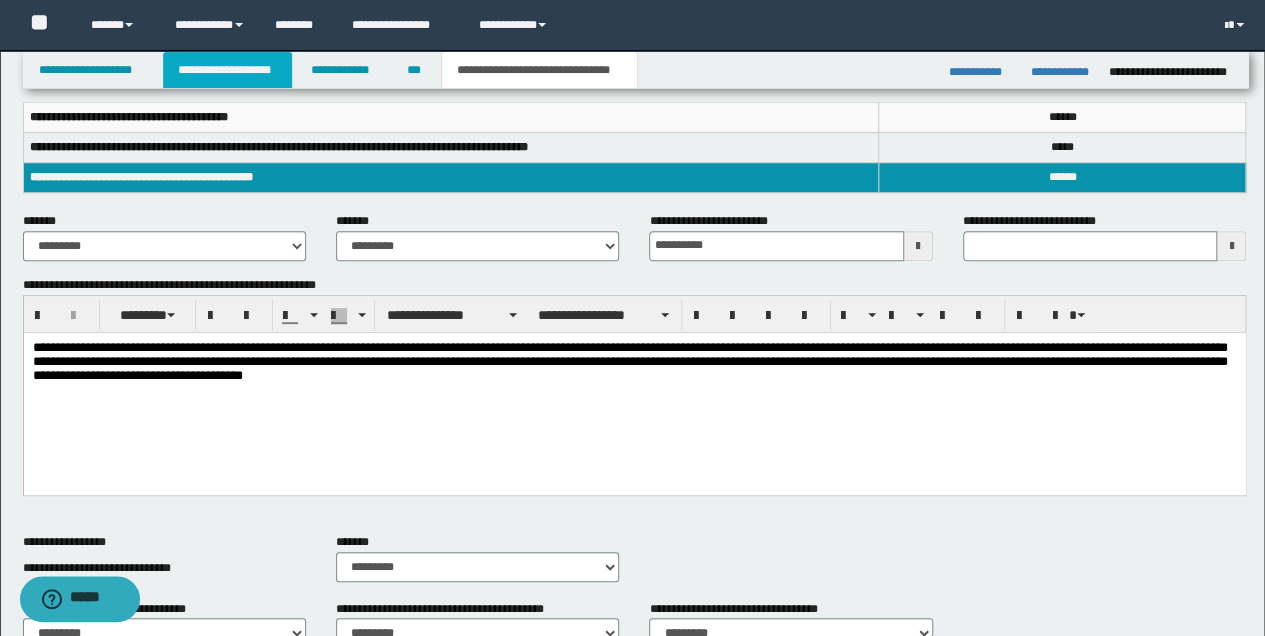 click on "**********" at bounding box center (227, 70) 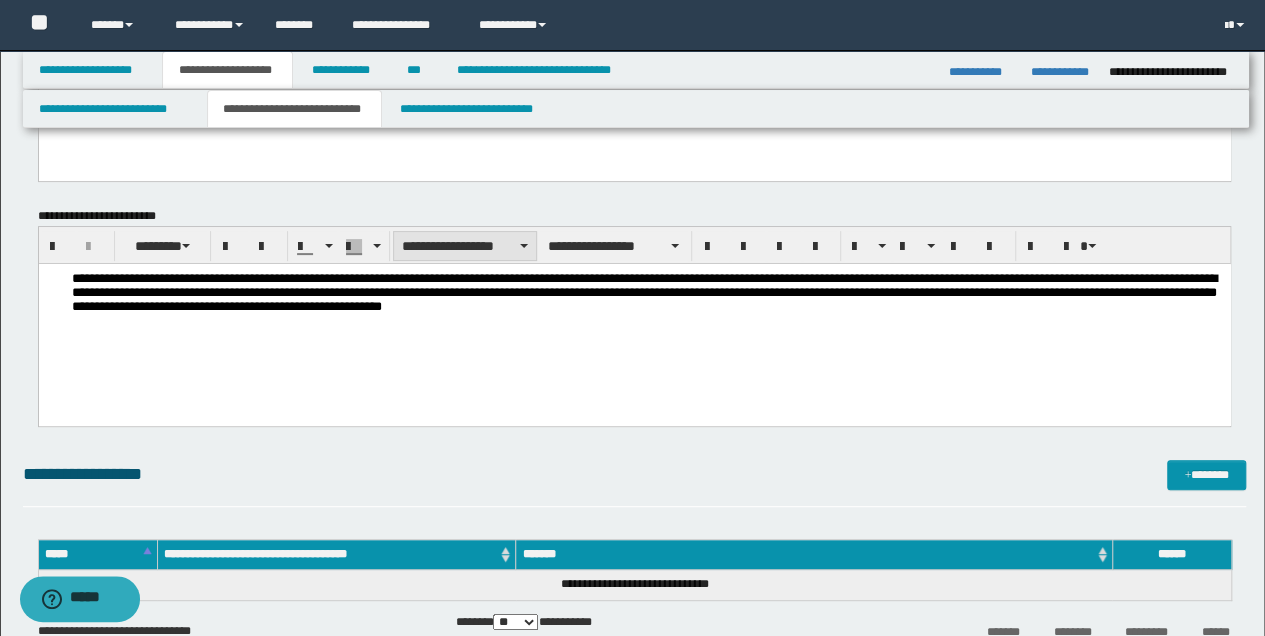 scroll, scrollTop: 133, scrollLeft: 0, axis: vertical 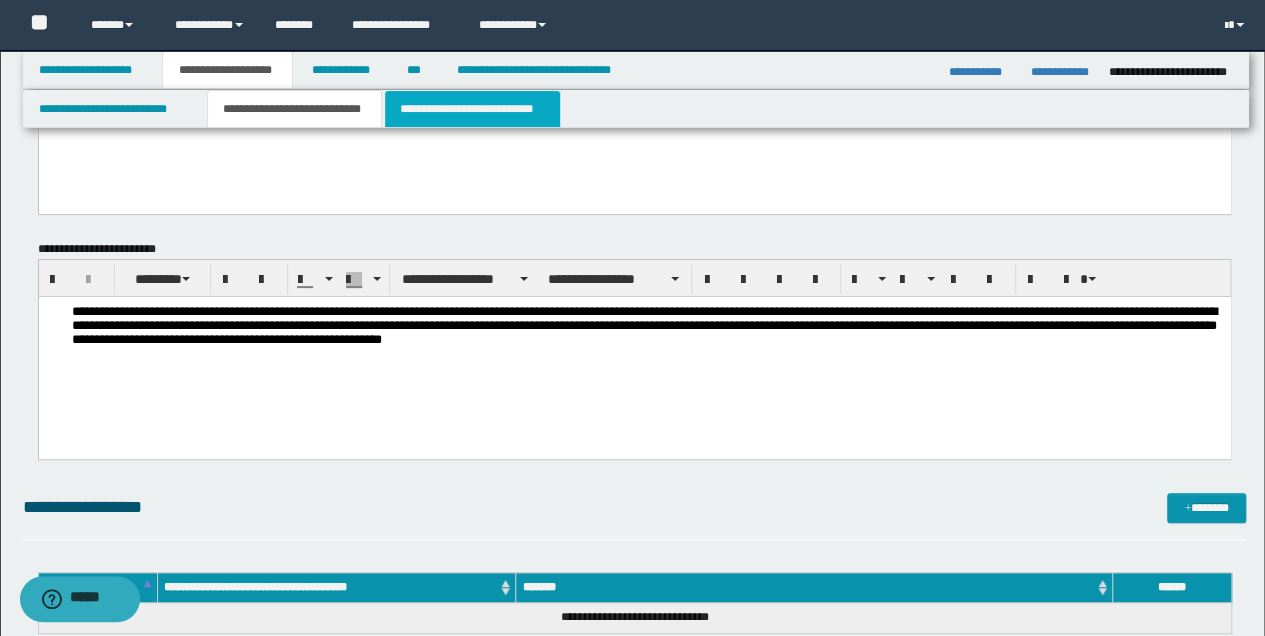 click on "**********" at bounding box center [472, 109] 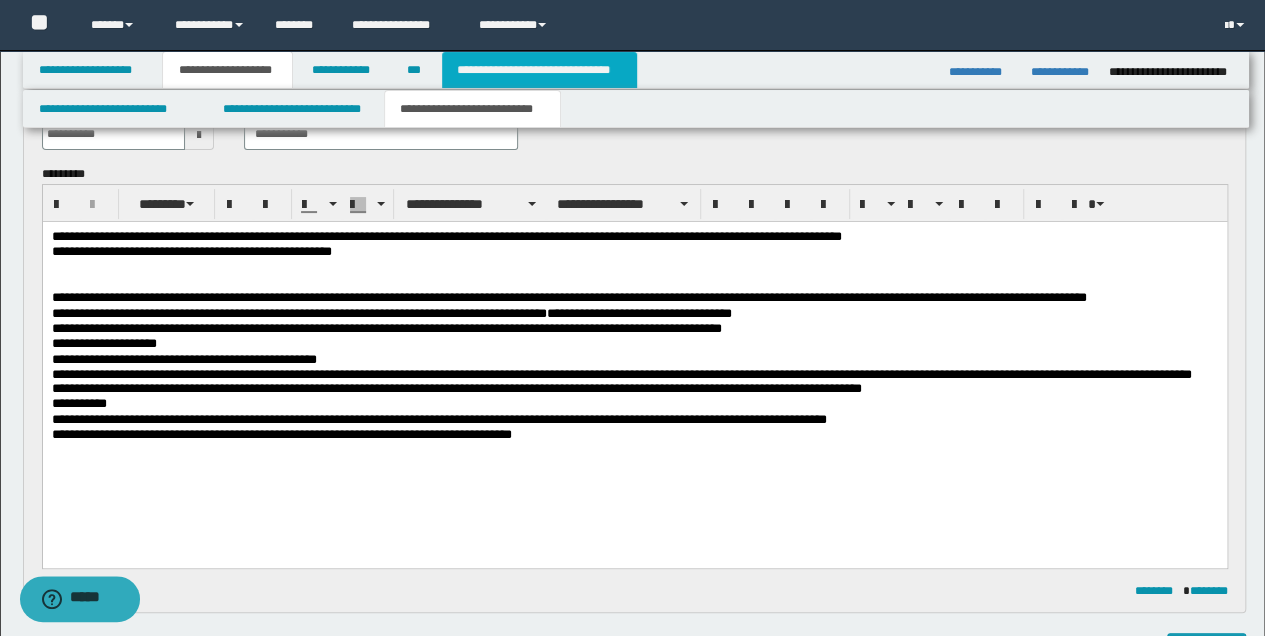 click on "**********" at bounding box center (539, 70) 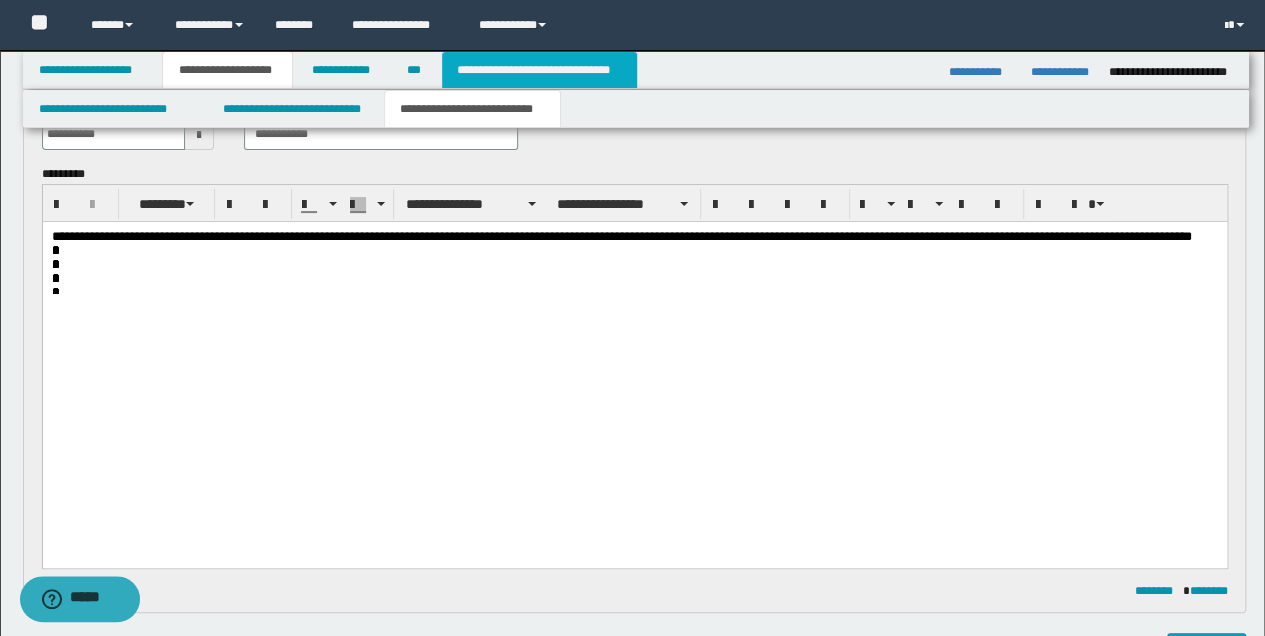 scroll, scrollTop: 102, scrollLeft: 0, axis: vertical 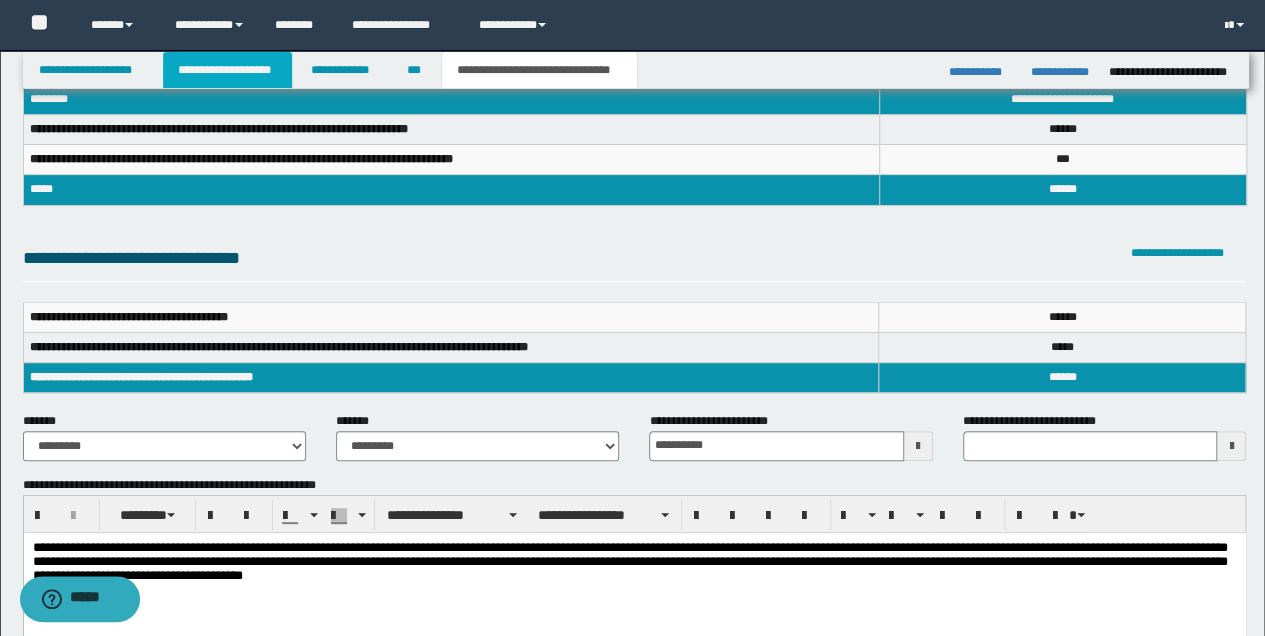 click on "**********" at bounding box center [227, 70] 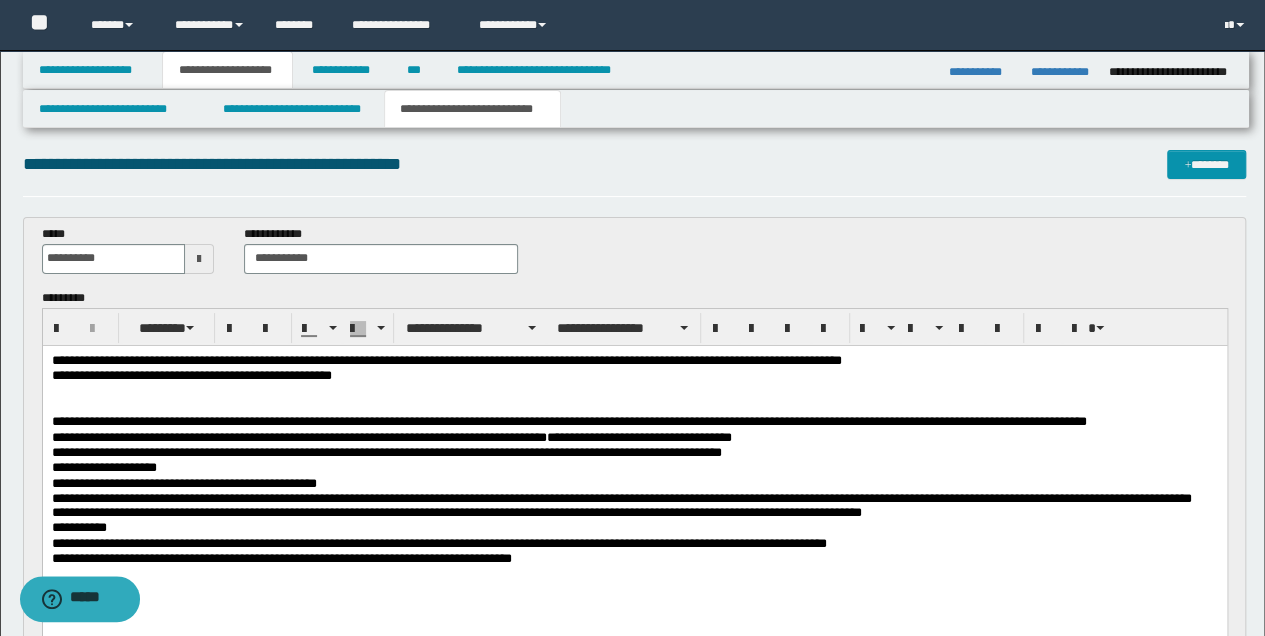 scroll, scrollTop: 0, scrollLeft: 0, axis: both 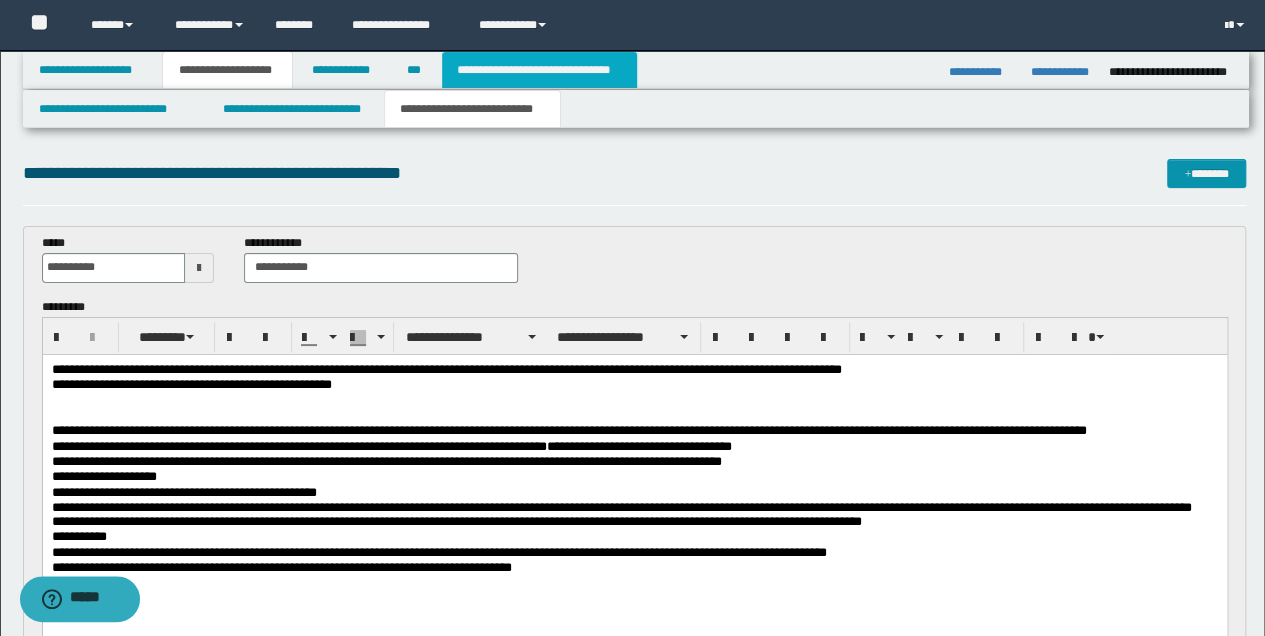 click on "**********" at bounding box center [539, 70] 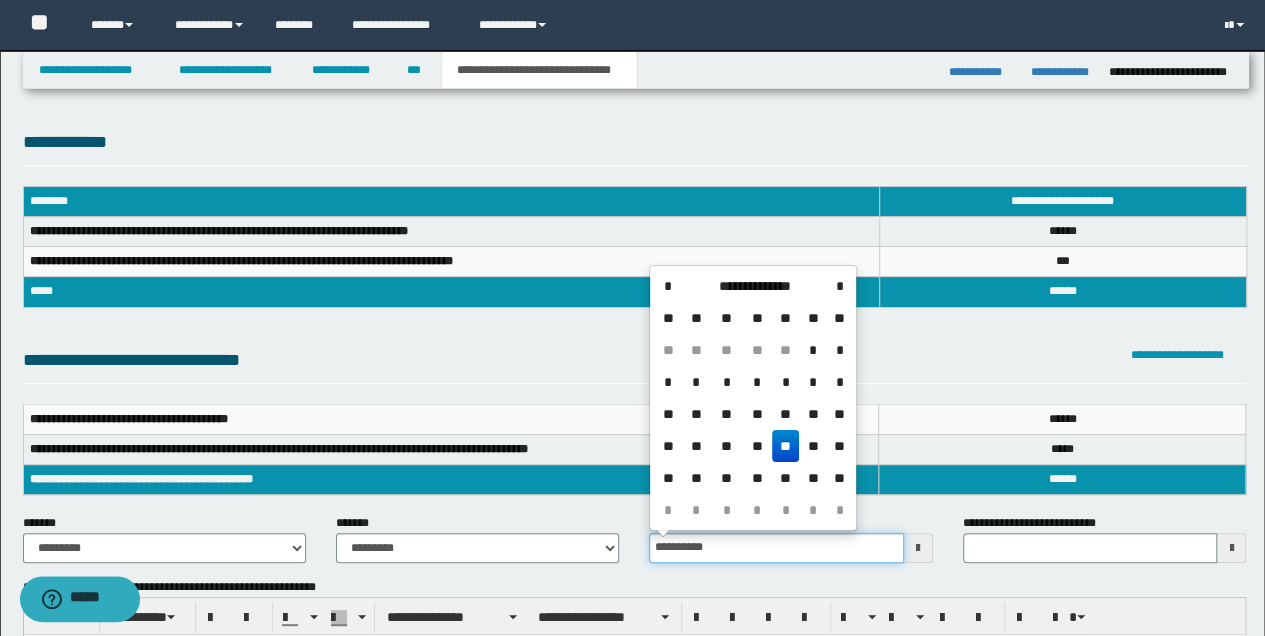 drag, startPoint x: 740, startPoint y: 552, endPoint x: 646, endPoint y: 552, distance: 94 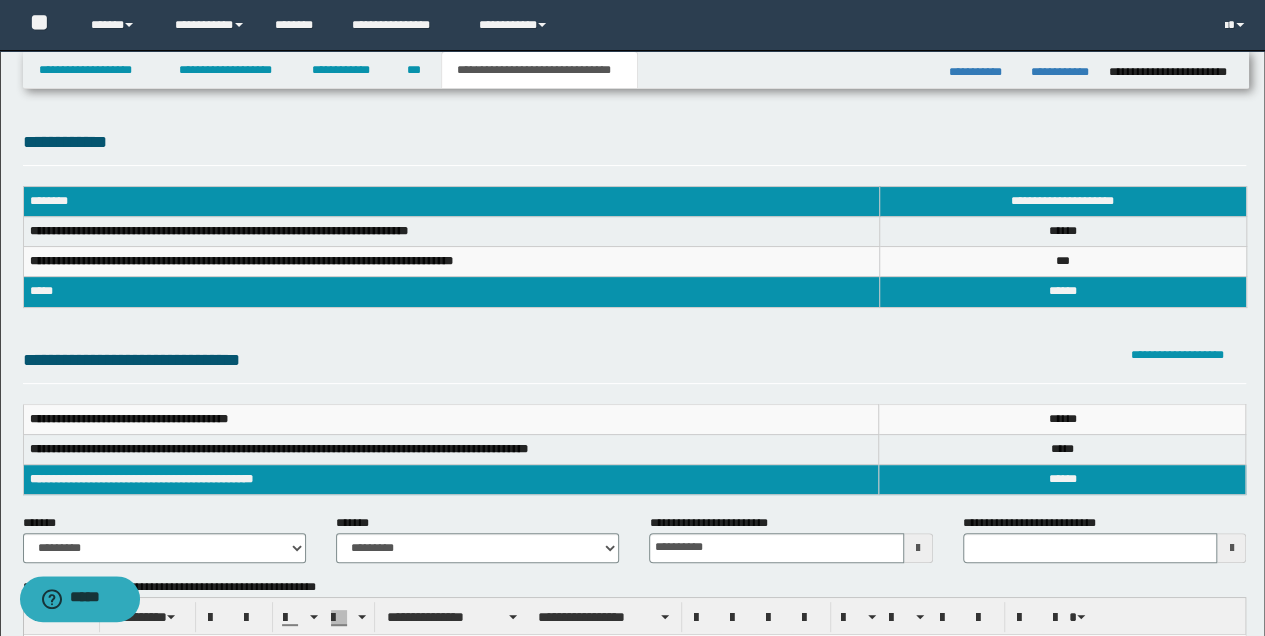 click on "**********" at bounding box center (790, 546) 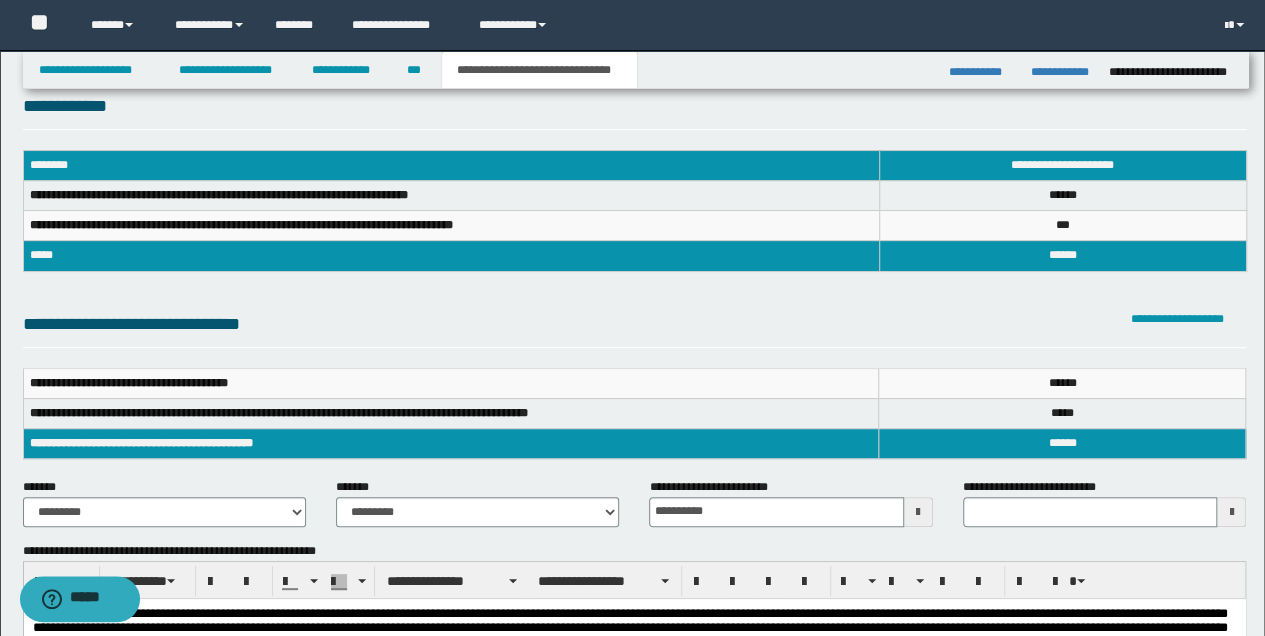 scroll, scrollTop: 66, scrollLeft: 0, axis: vertical 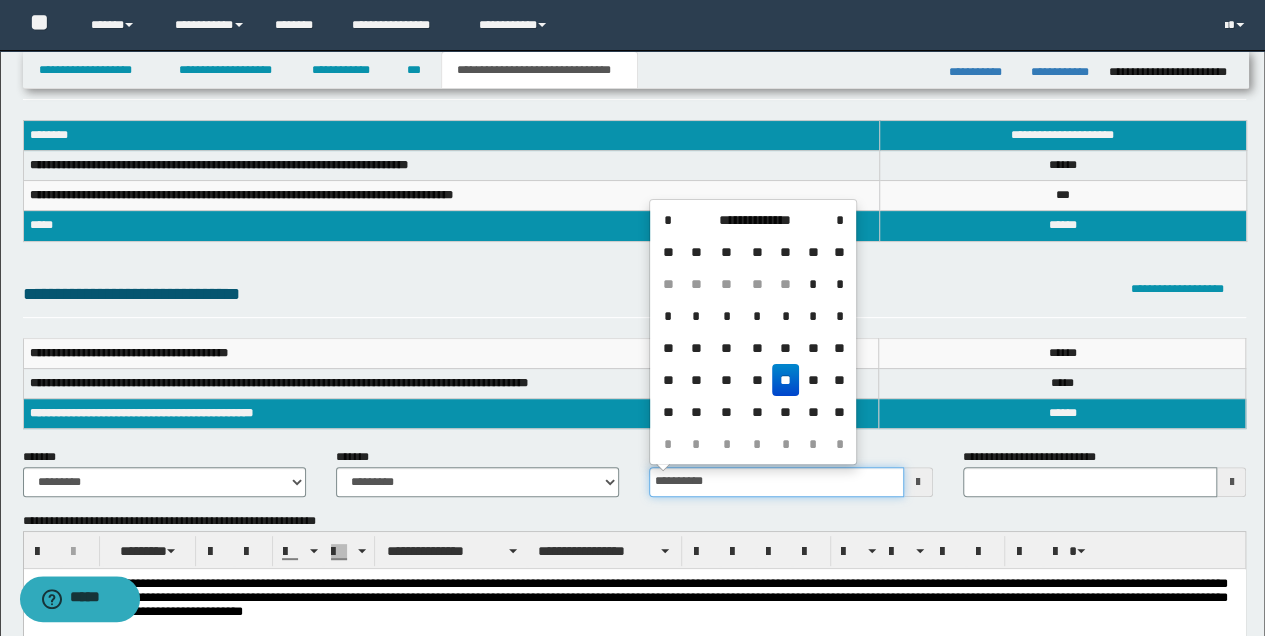 drag, startPoint x: 725, startPoint y: 483, endPoint x: 648, endPoint y: 481, distance: 77.02597 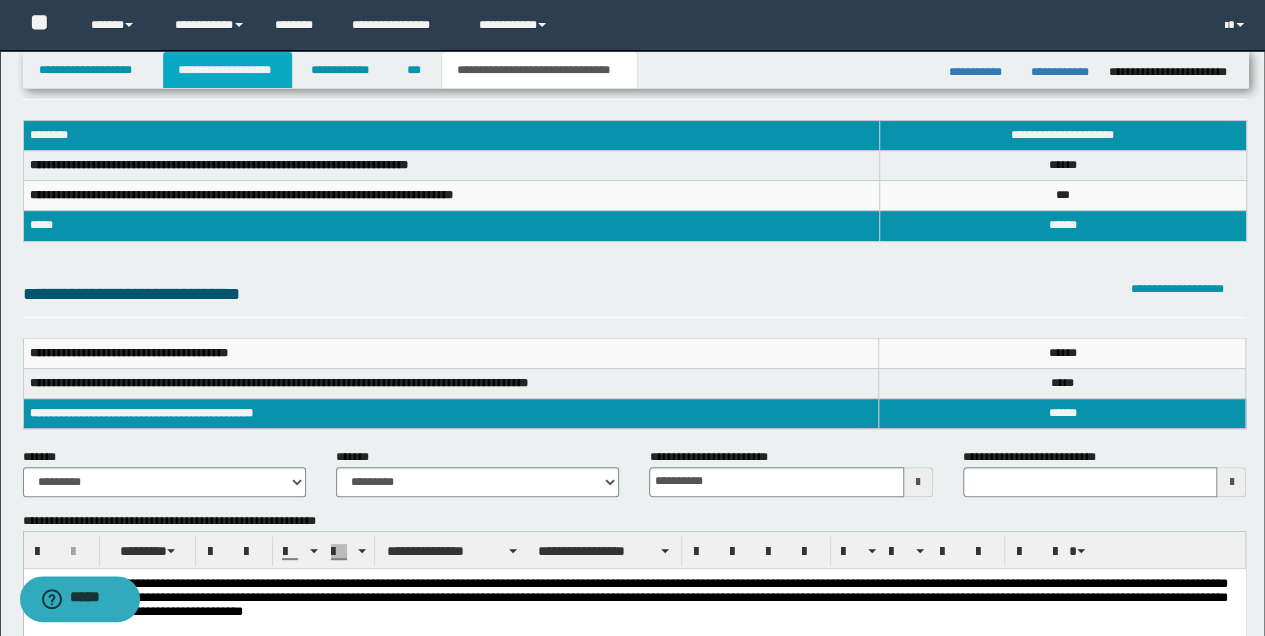 click on "**********" at bounding box center [227, 70] 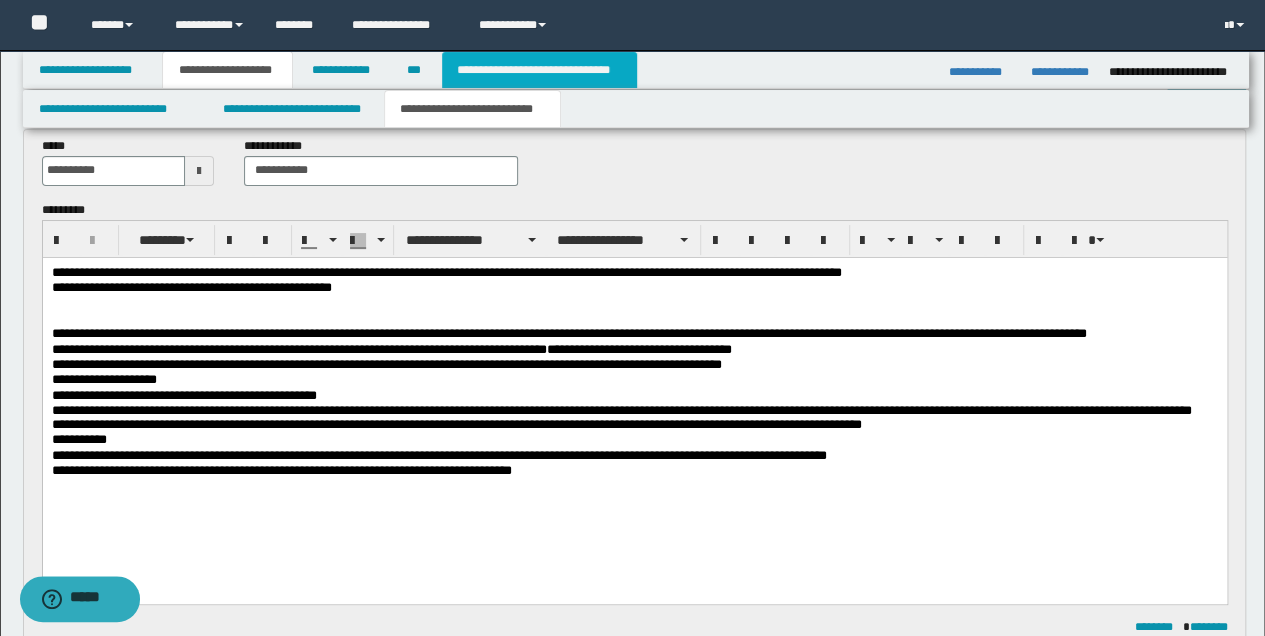 click on "**********" at bounding box center [539, 70] 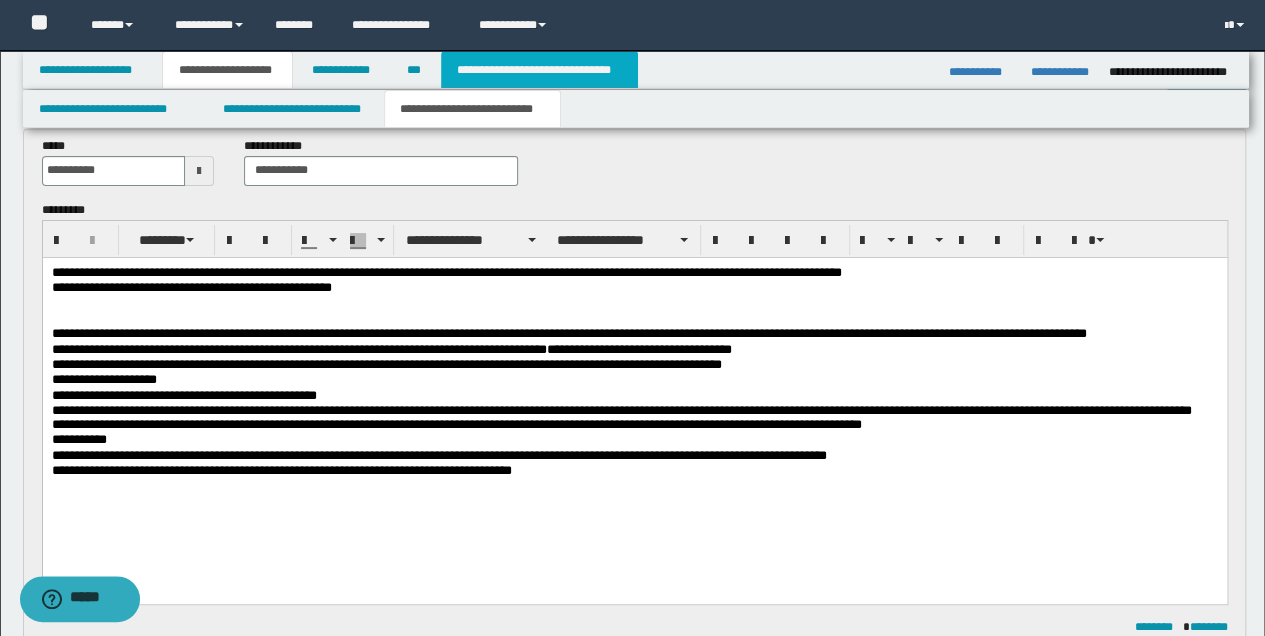 type on "**********" 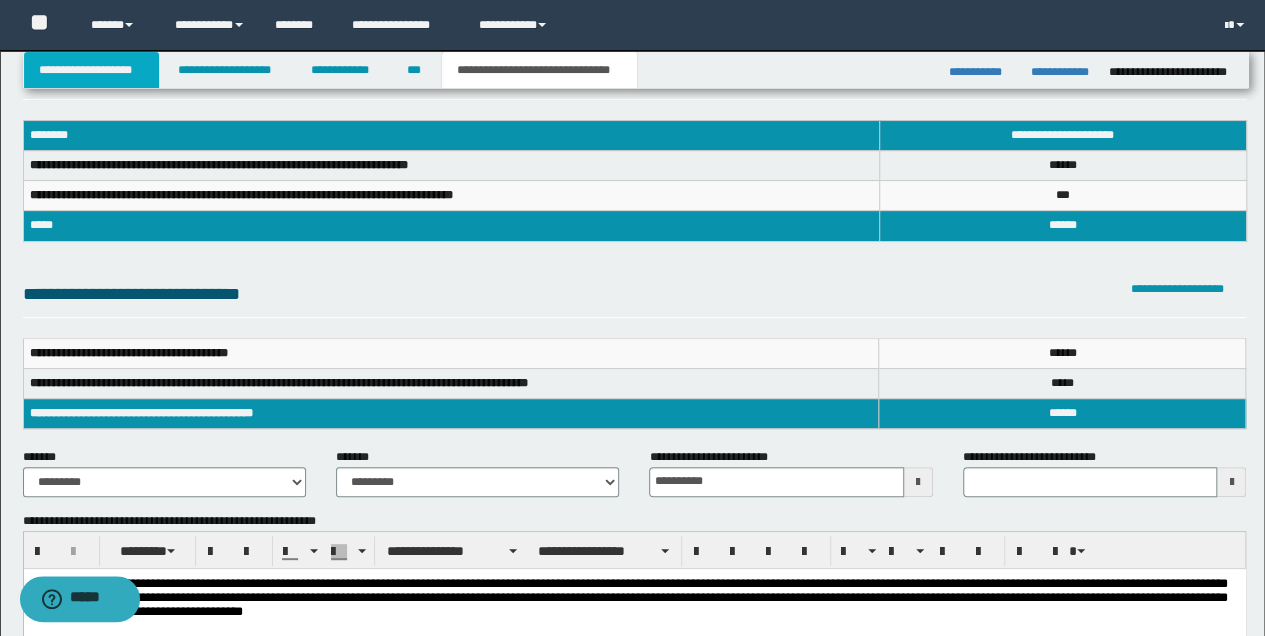 click on "**********" at bounding box center [92, 70] 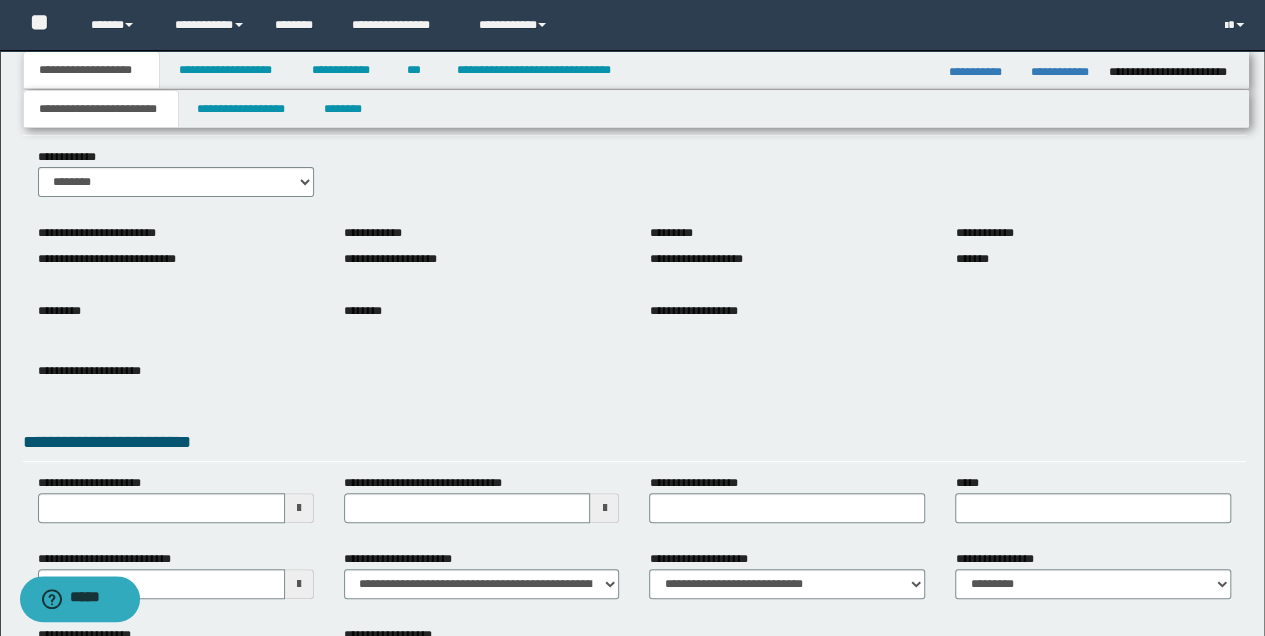 scroll, scrollTop: 97, scrollLeft: 0, axis: vertical 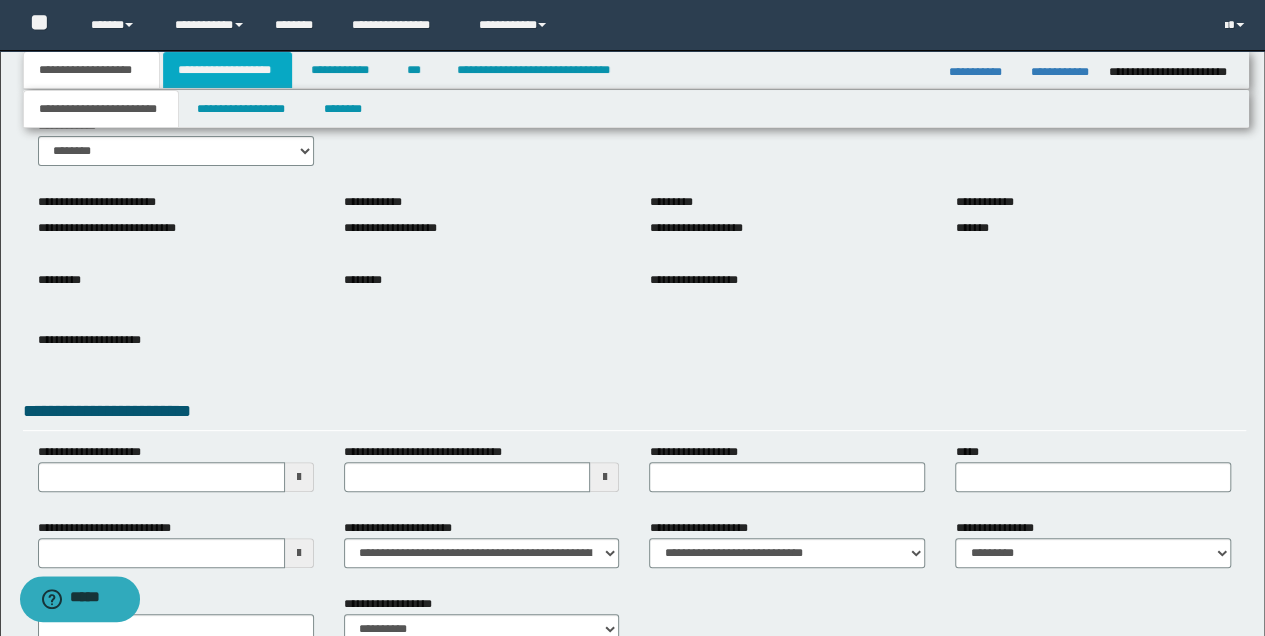 click on "**********" at bounding box center (227, 70) 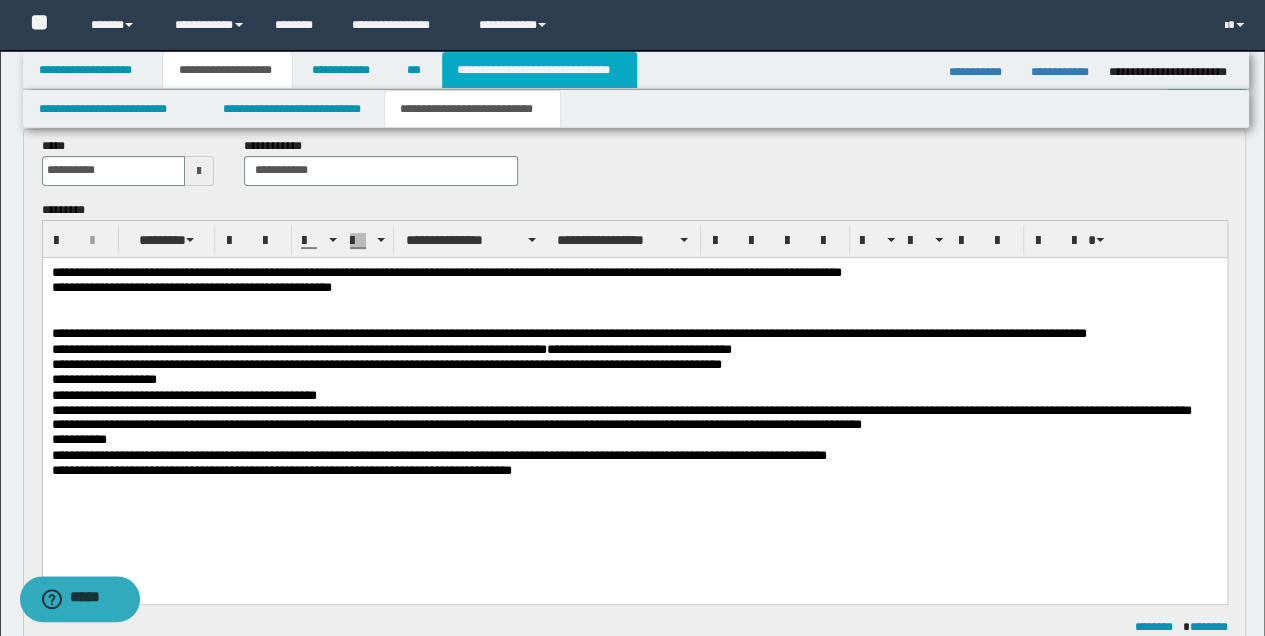 click on "**********" at bounding box center [539, 70] 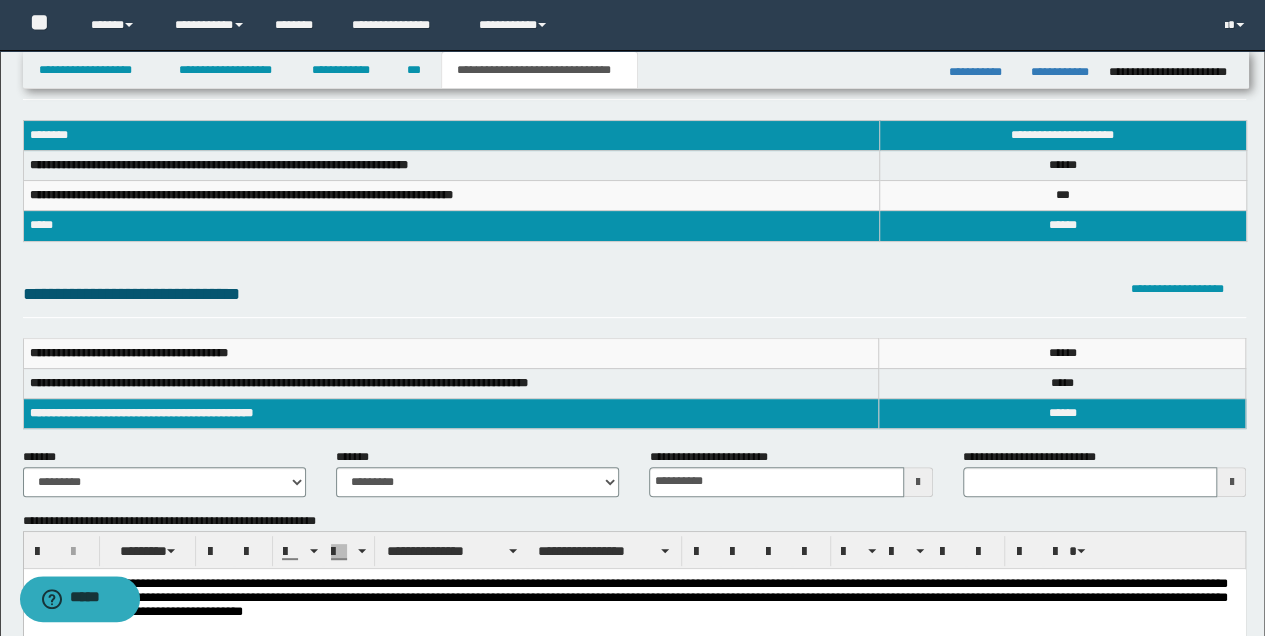 scroll, scrollTop: 333, scrollLeft: 0, axis: vertical 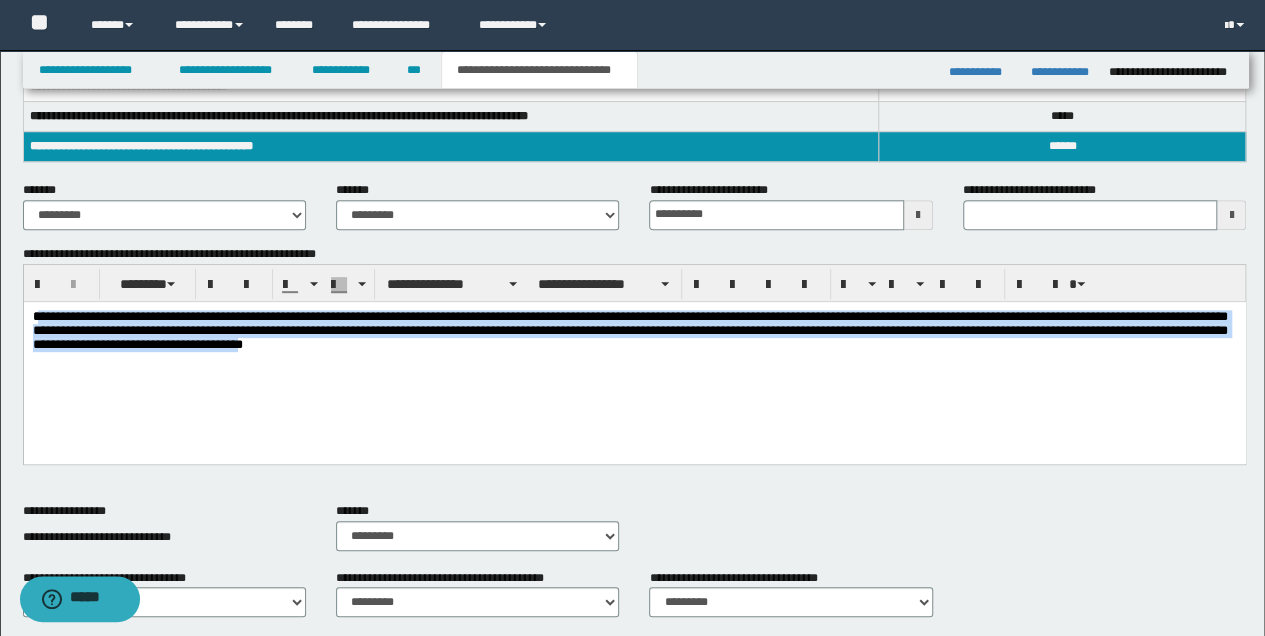 drag, startPoint x: 36, startPoint y: 316, endPoint x: 431, endPoint y: 370, distance: 398.67404 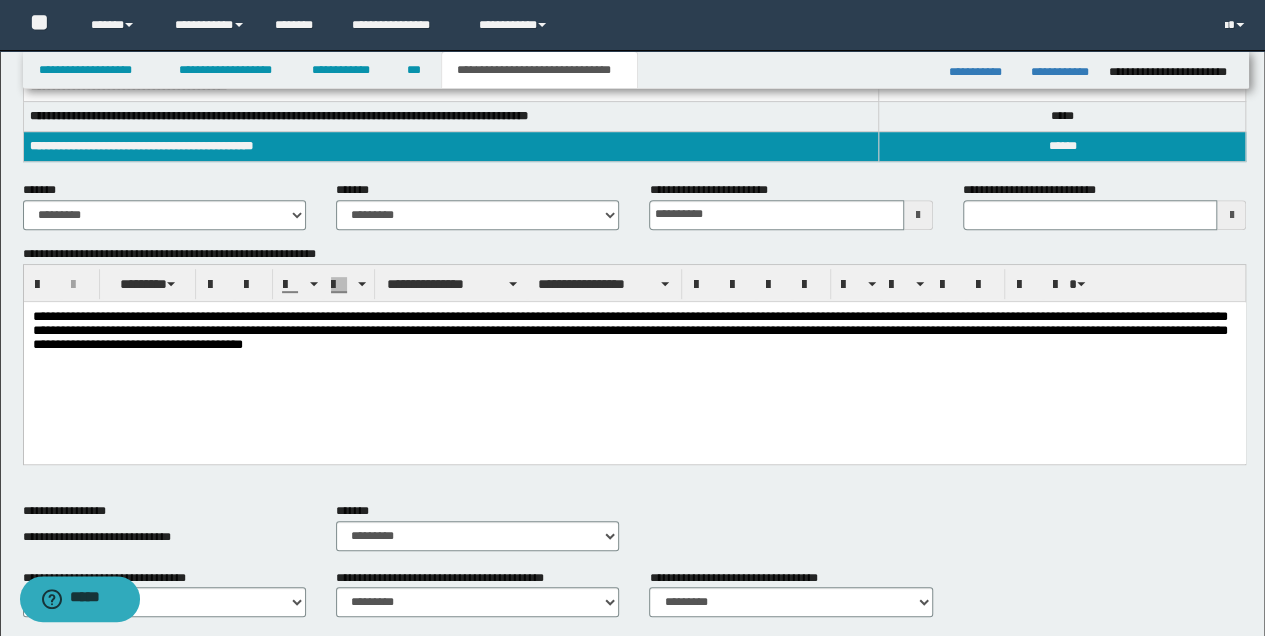 click on "**********" at bounding box center (634, 355) 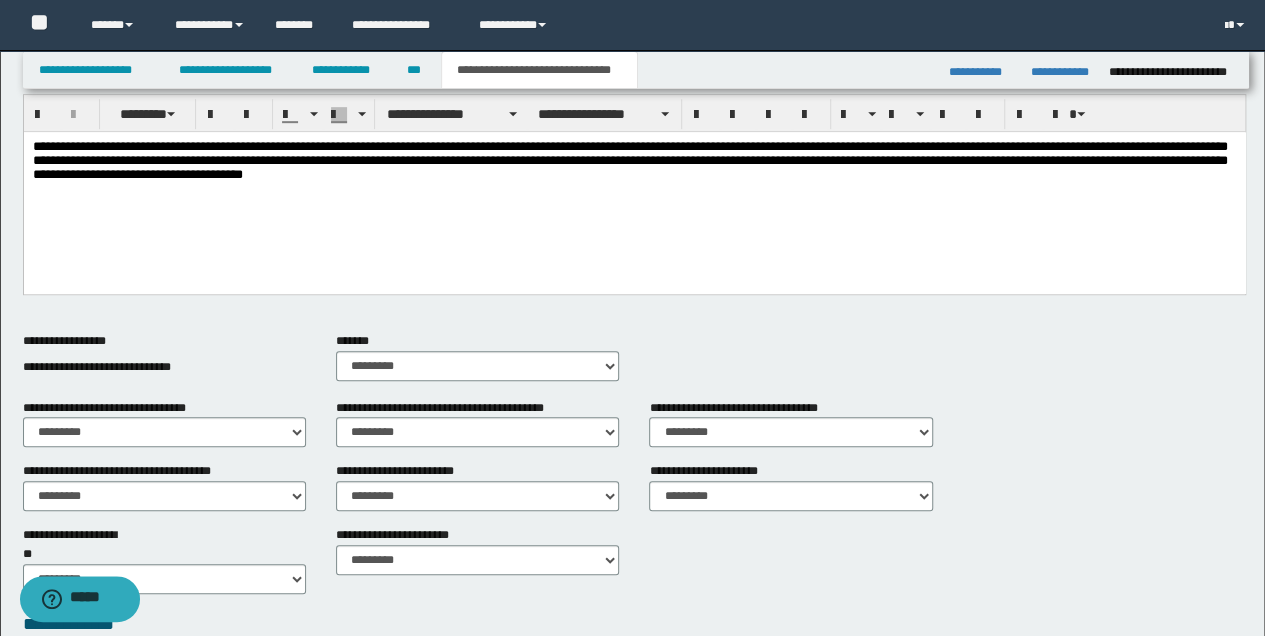 scroll, scrollTop: 533, scrollLeft: 0, axis: vertical 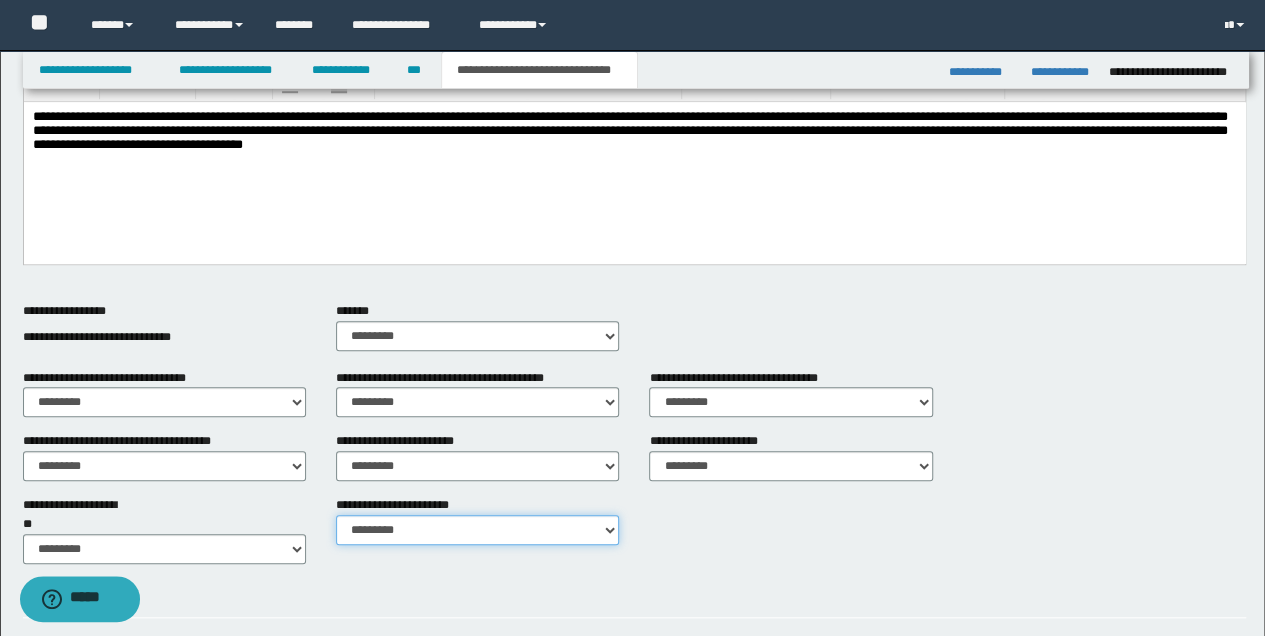 click on "*********
*********
*********" at bounding box center (477, 530) 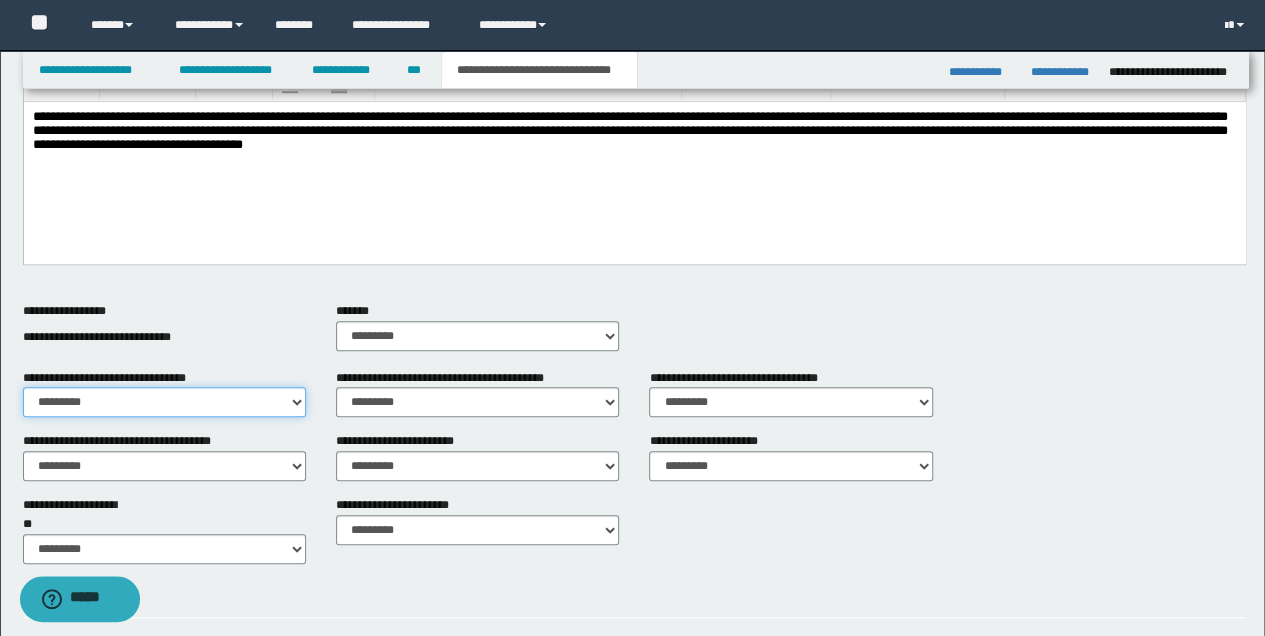 click on "*********
**
**" at bounding box center [164, 402] 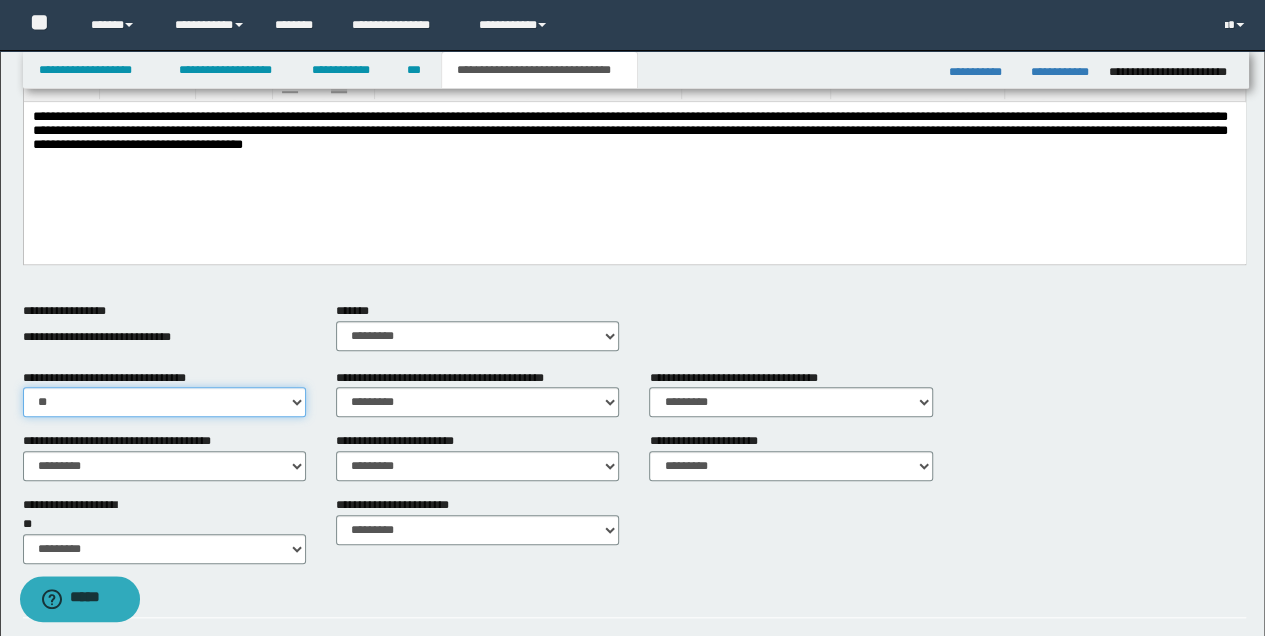 click on "*********
**
**" at bounding box center [164, 402] 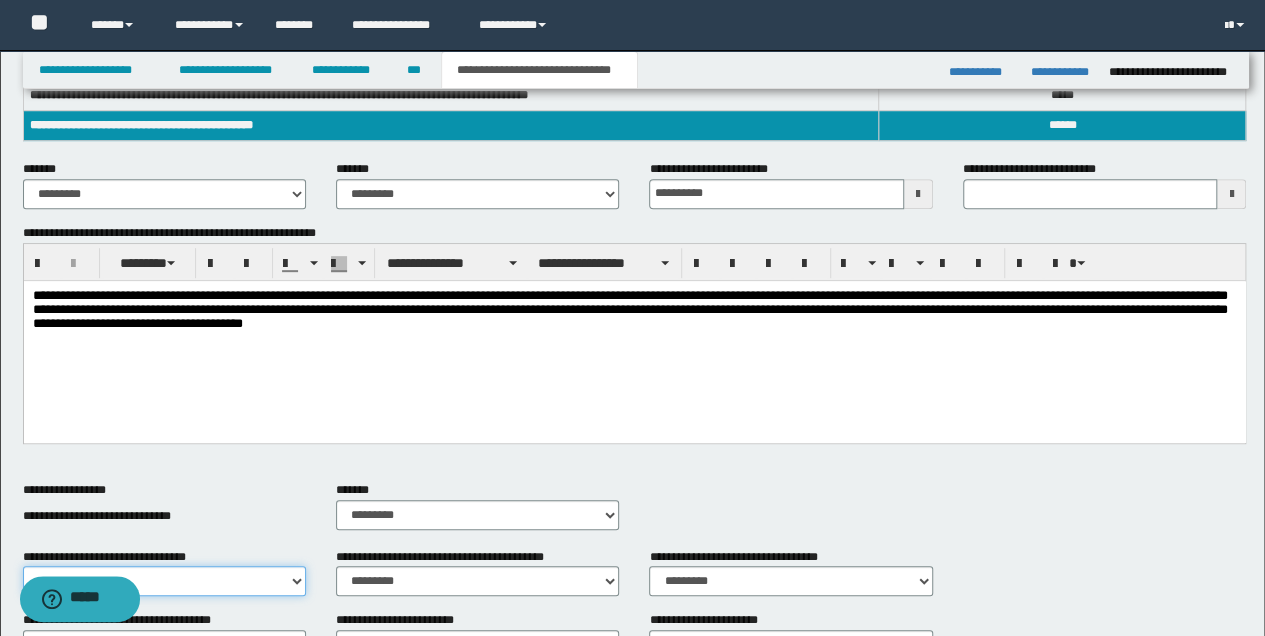 scroll, scrollTop: 333, scrollLeft: 0, axis: vertical 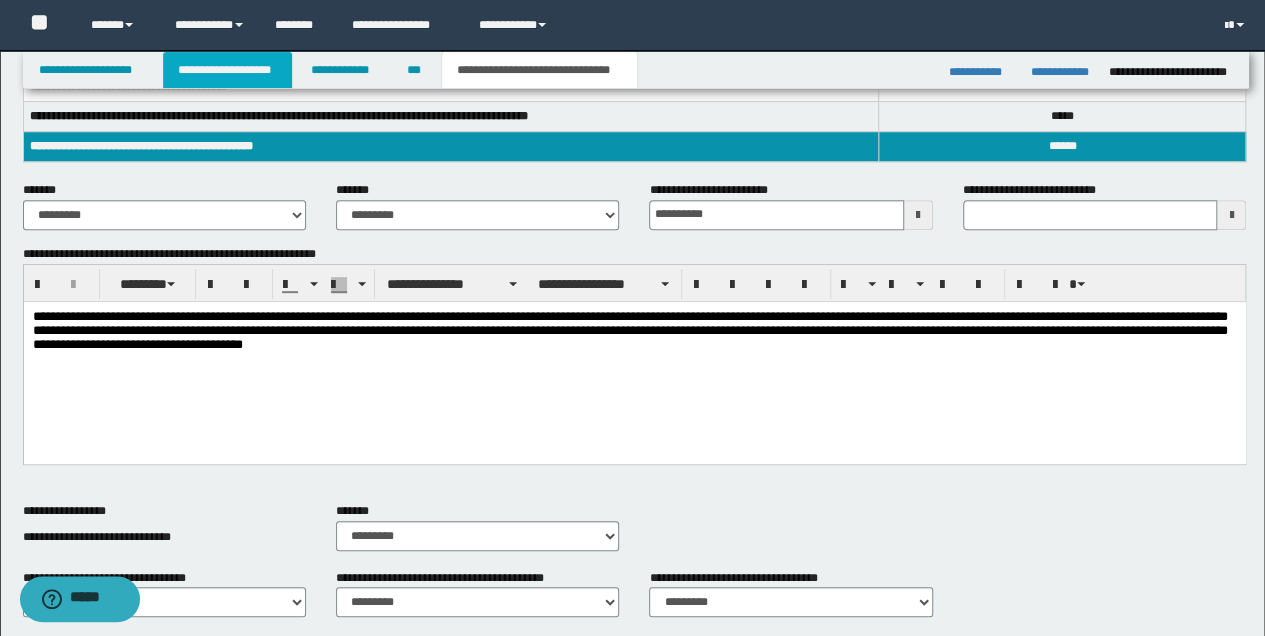 click on "**********" at bounding box center (227, 70) 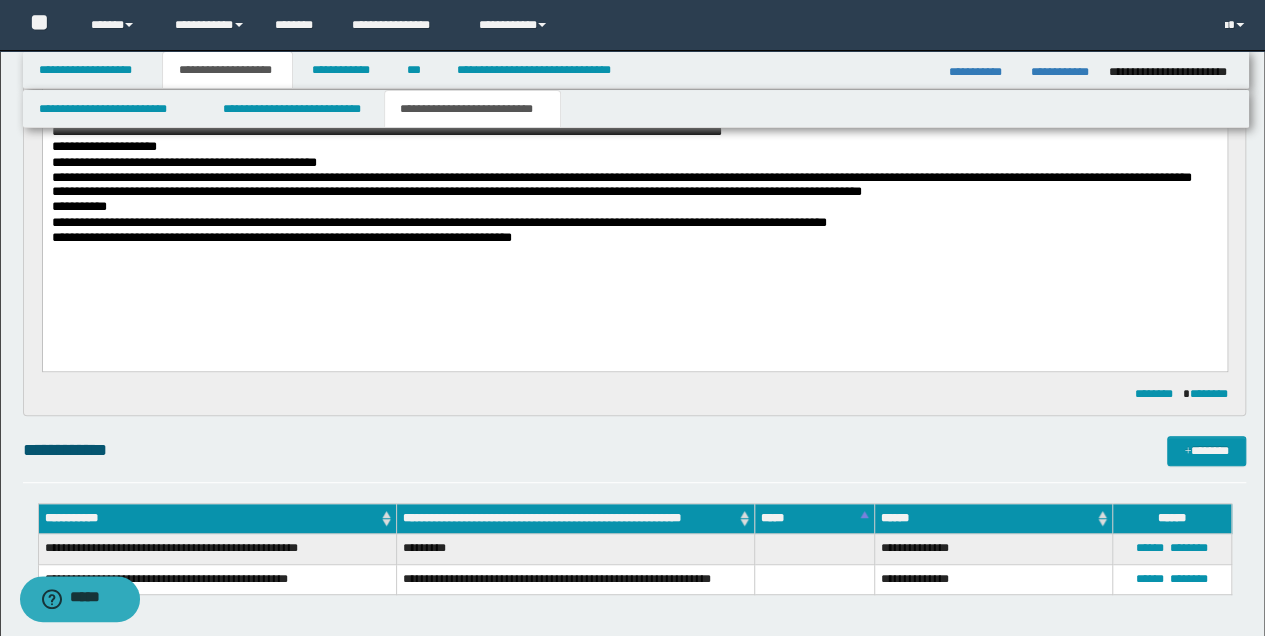 scroll, scrollTop: 297, scrollLeft: 0, axis: vertical 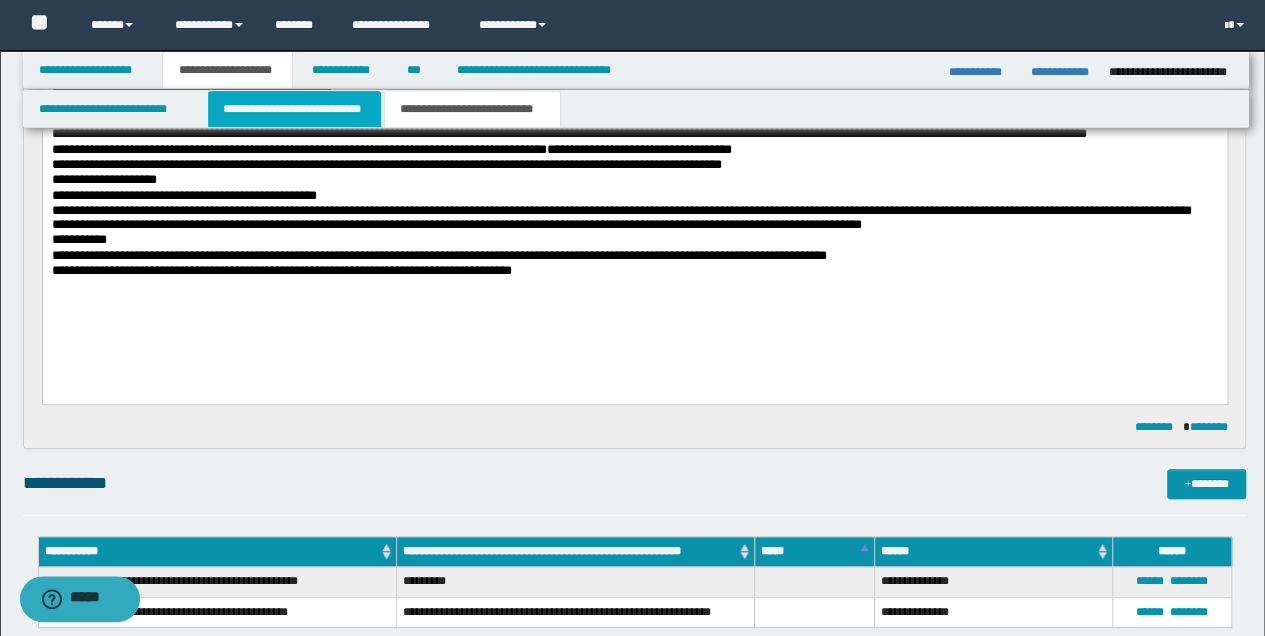 click on "**********" at bounding box center [294, 109] 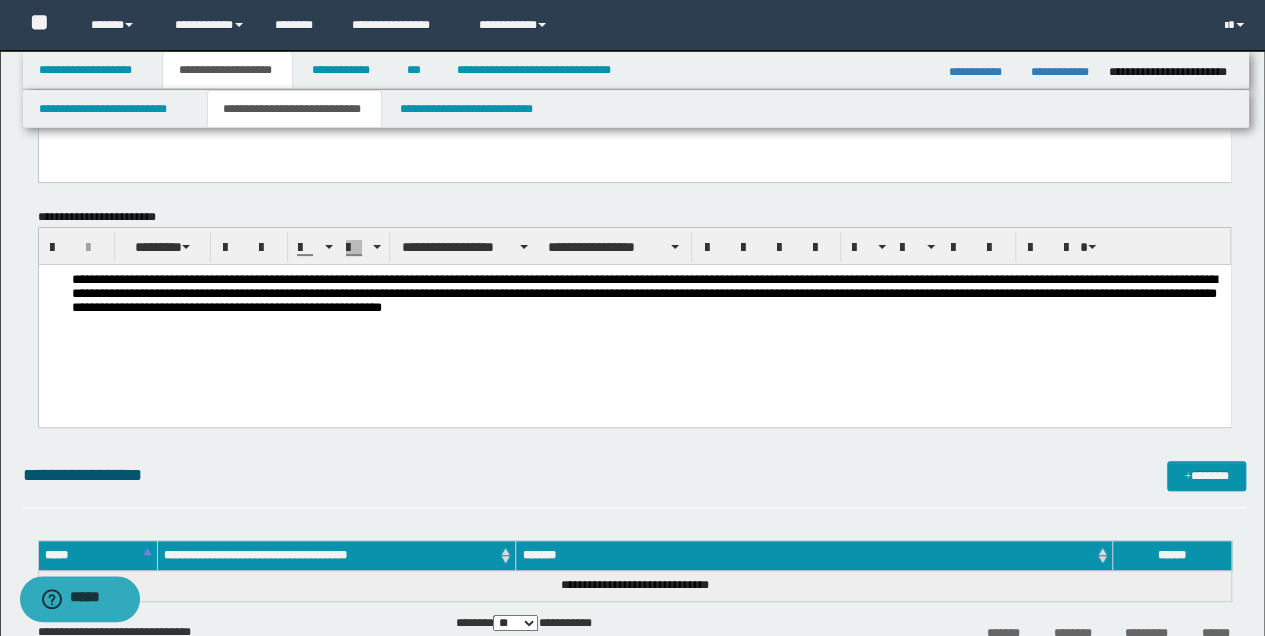 scroll, scrollTop: 164, scrollLeft: 0, axis: vertical 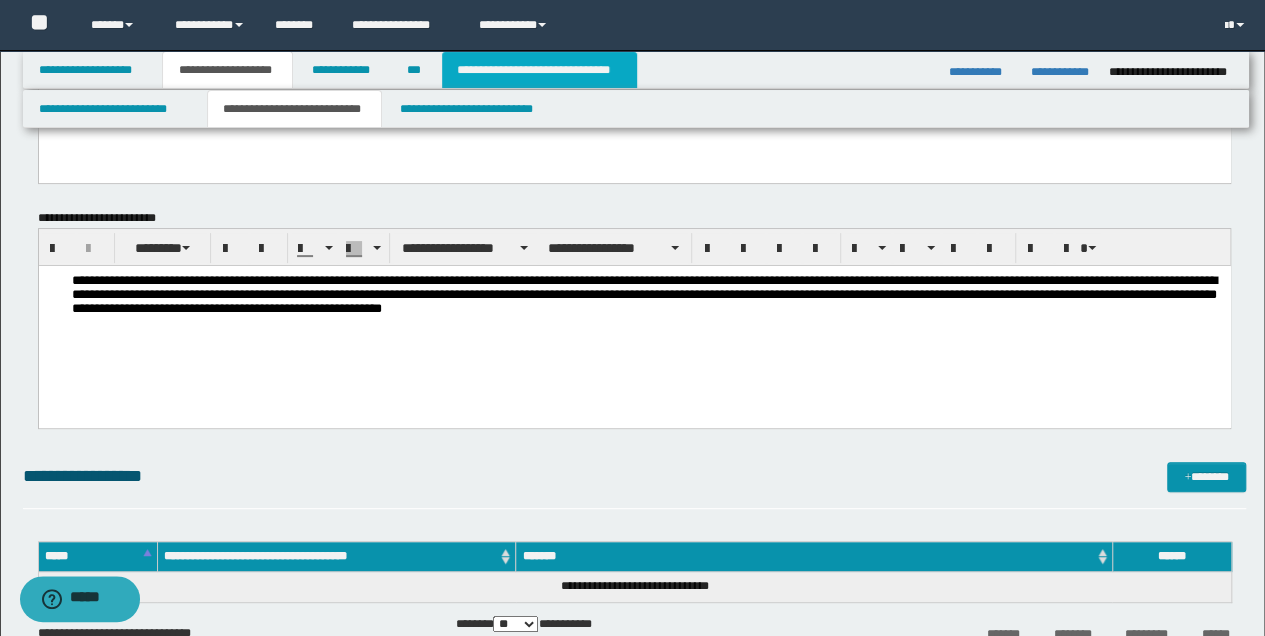 click on "**********" at bounding box center (539, 70) 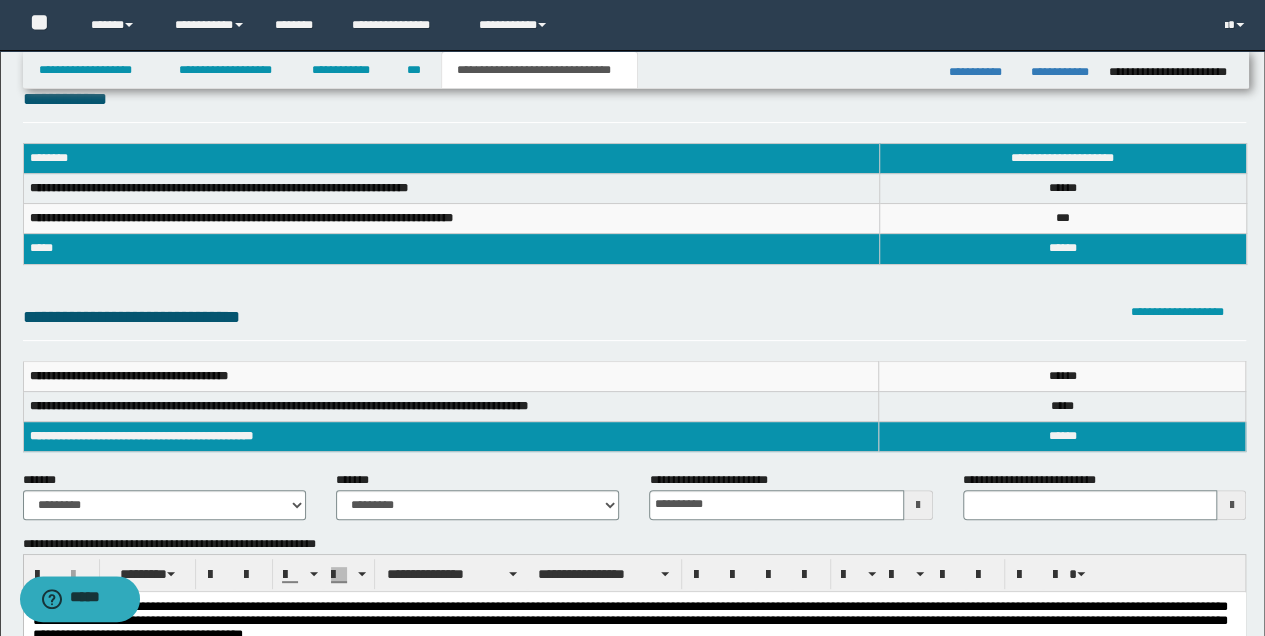 scroll, scrollTop: 66, scrollLeft: 0, axis: vertical 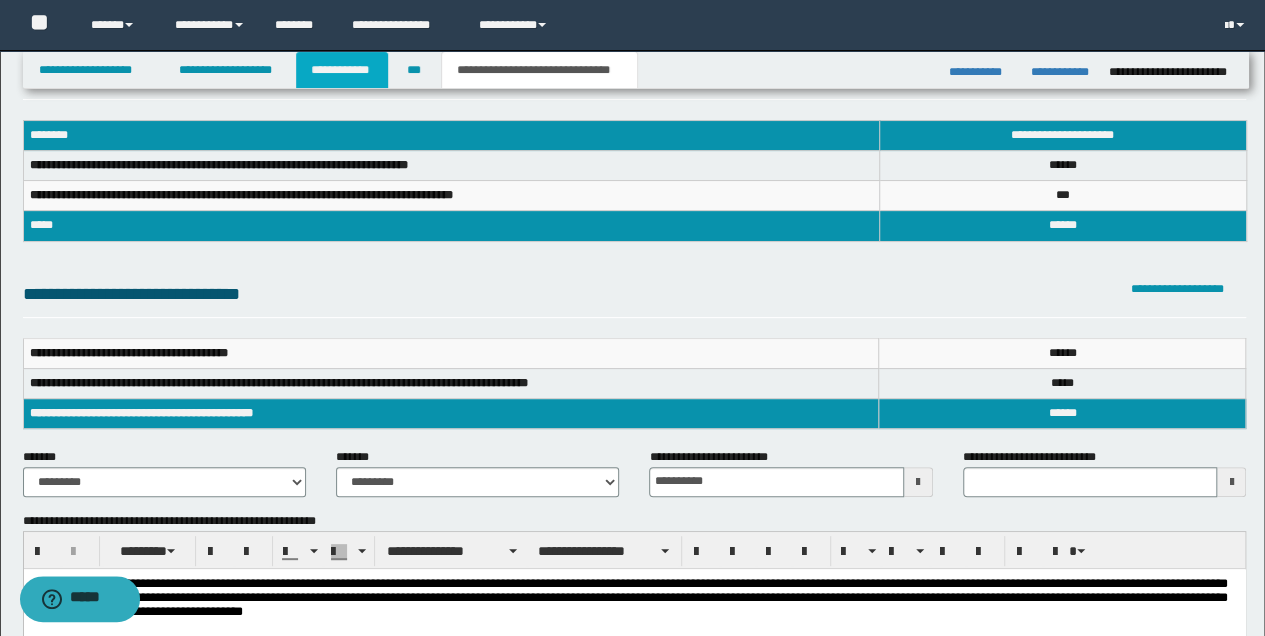 click on "**********" at bounding box center [342, 70] 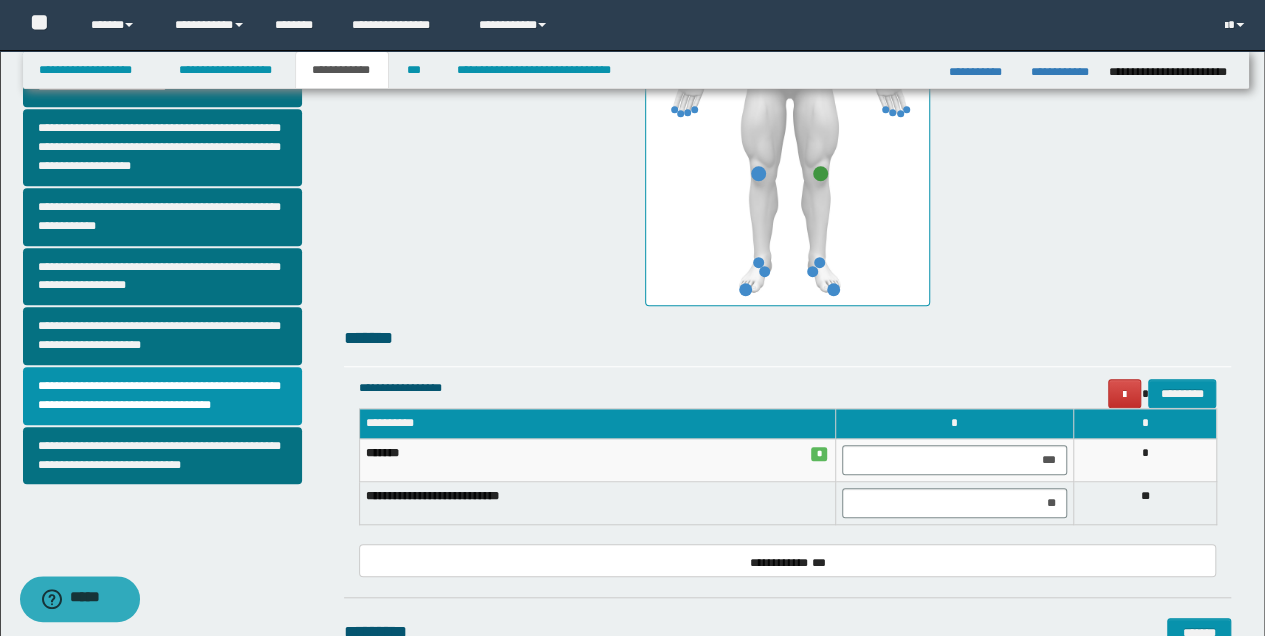 scroll, scrollTop: 666, scrollLeft: 0, axis: vertical 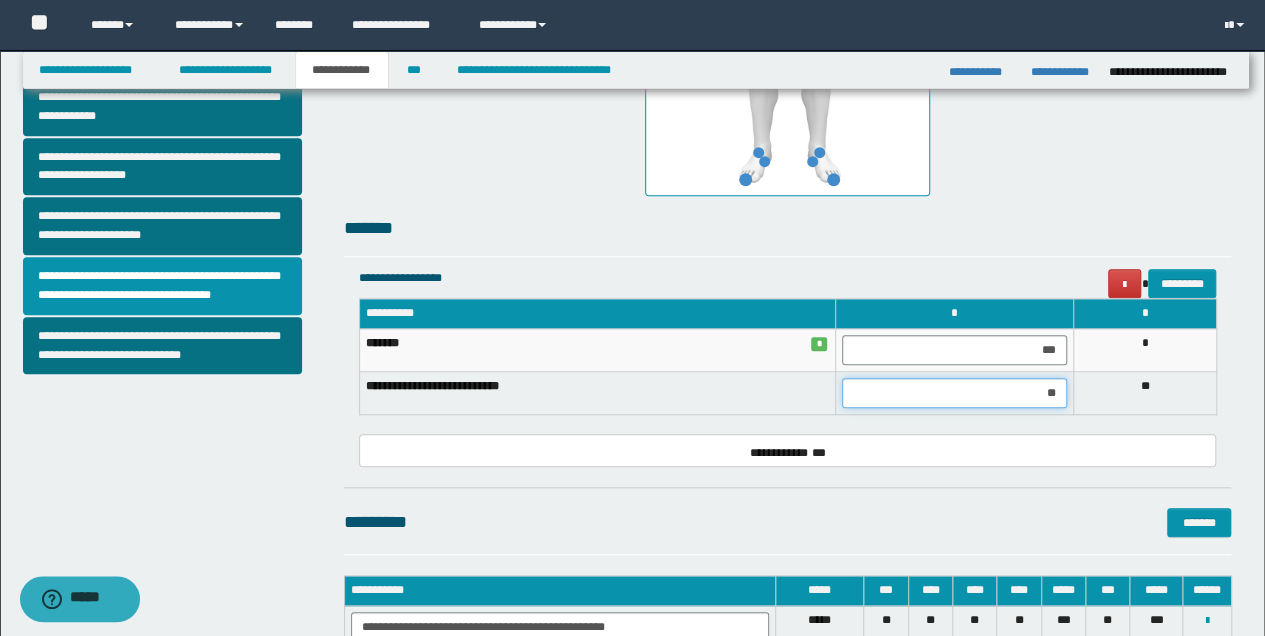 drag, startPoint x: 1043, startPoint y: 391, endPoint x: 1060, endPoint y: 393, distance: 17.117243 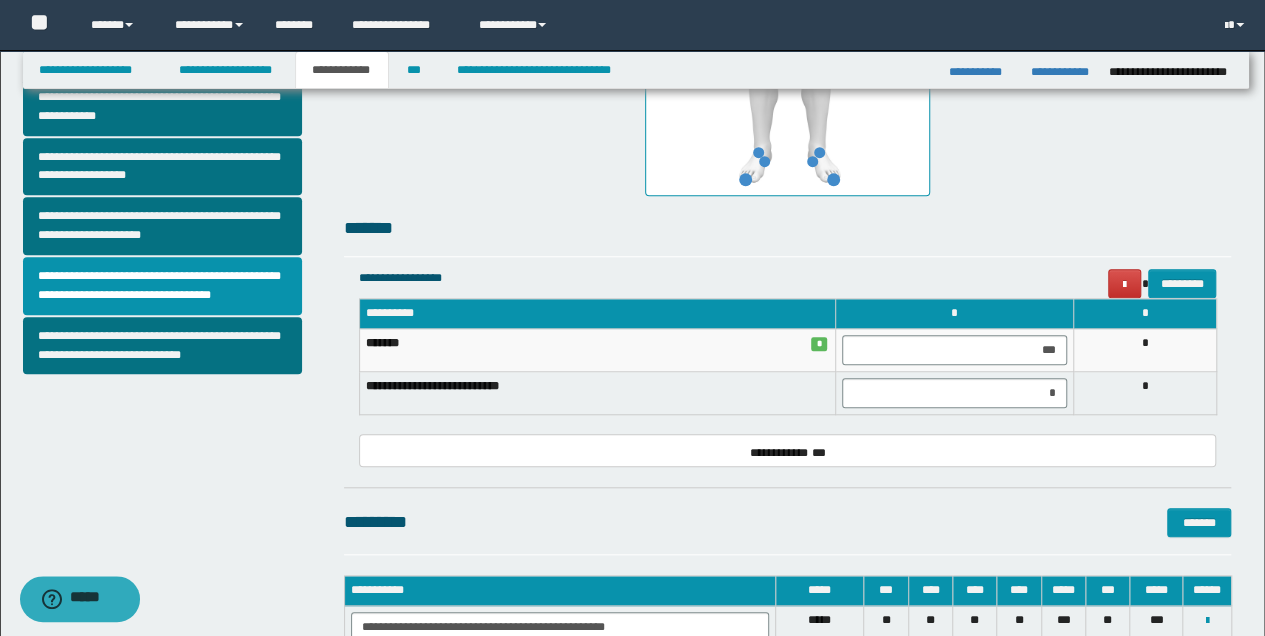 click on "**********" at bounding box center (788, 450) 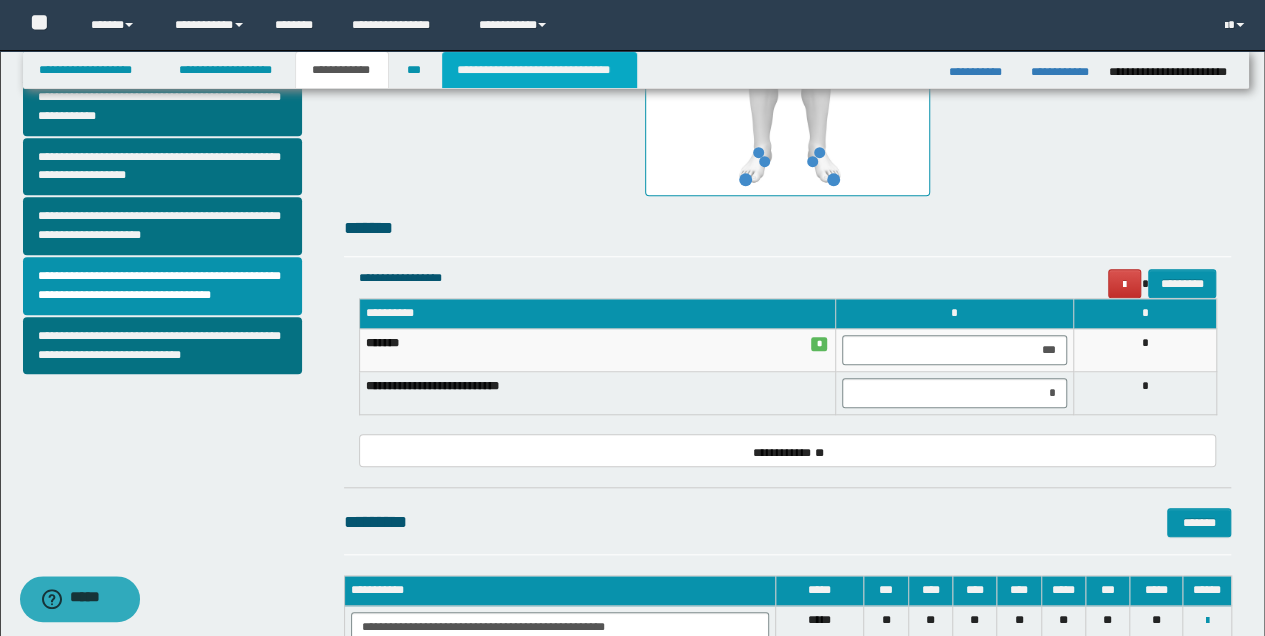 click on "**********" at bounding box center [539, 70] 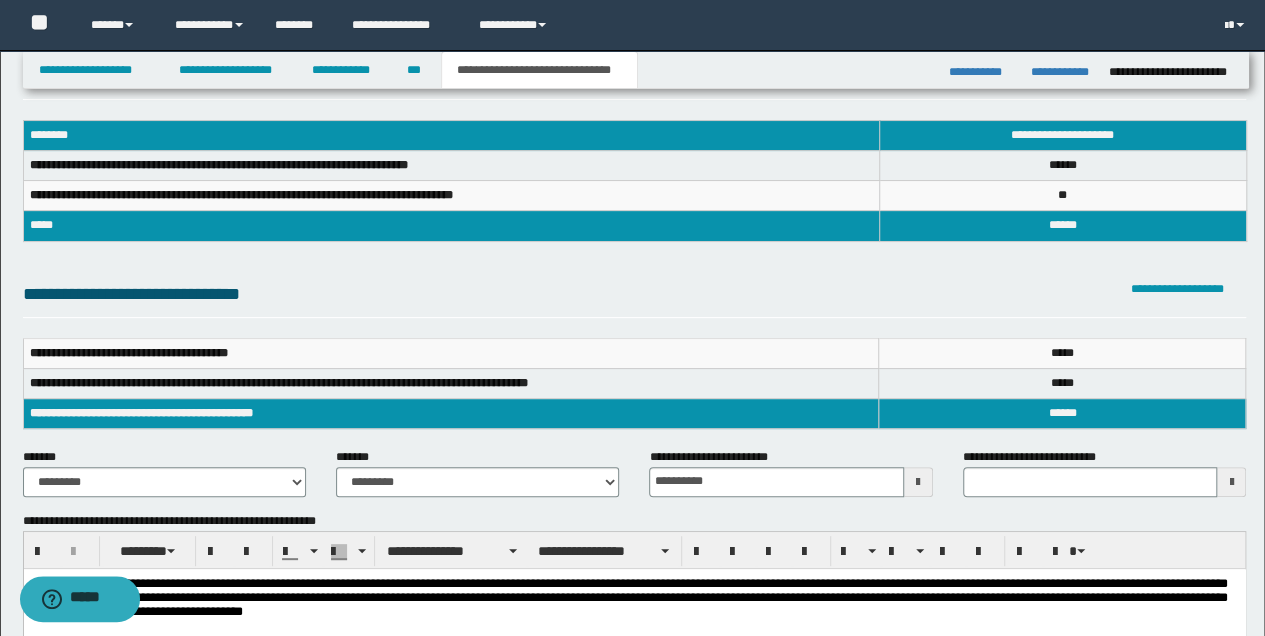 scroll, scrollTop: 133, scrollLeft: 0, axis: vertical 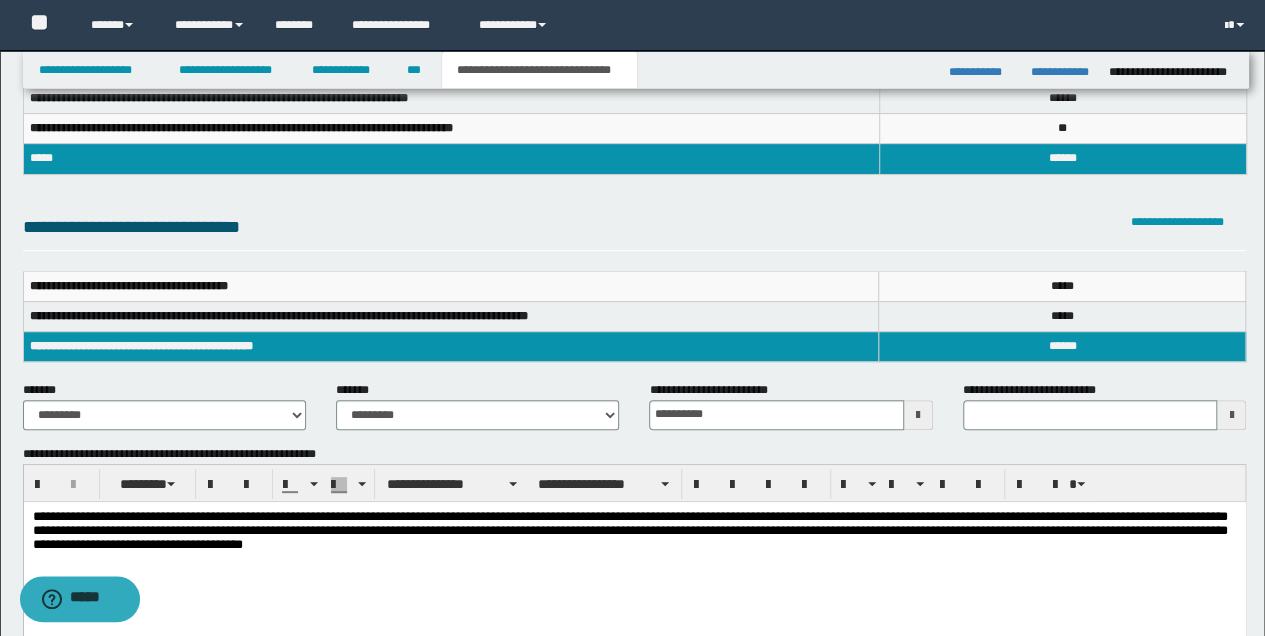 type 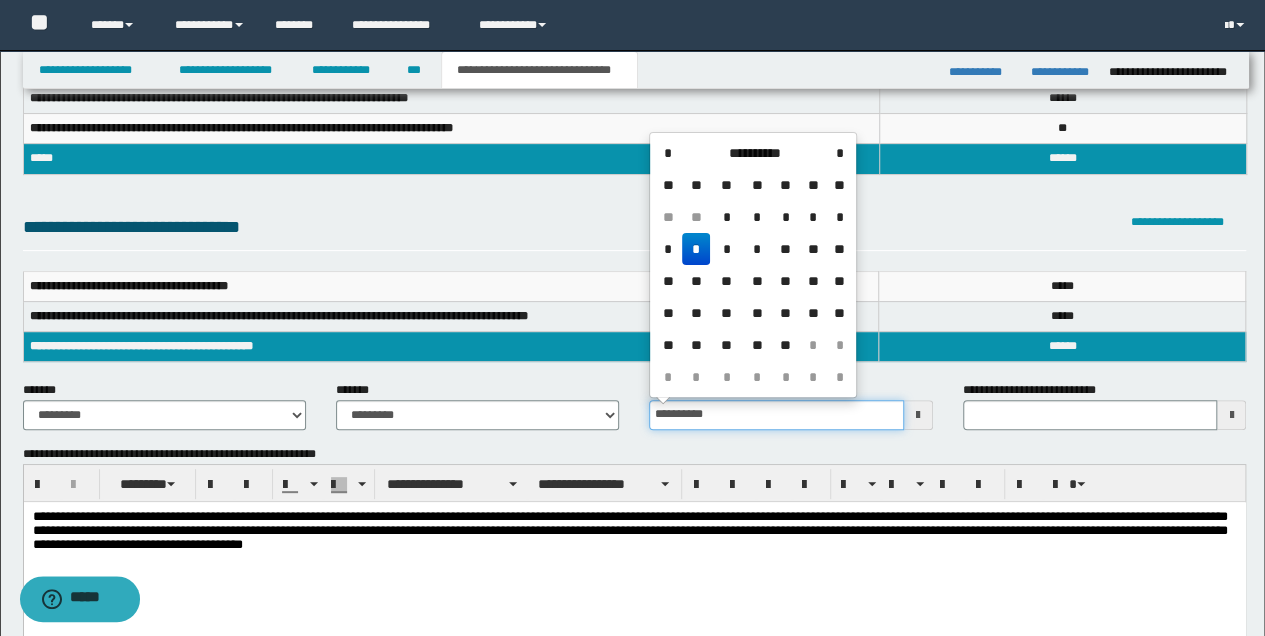 drag, startPoint x: 737, startPoint y: 418, endPoint x: 634, endPoint y: 418, distance: 103 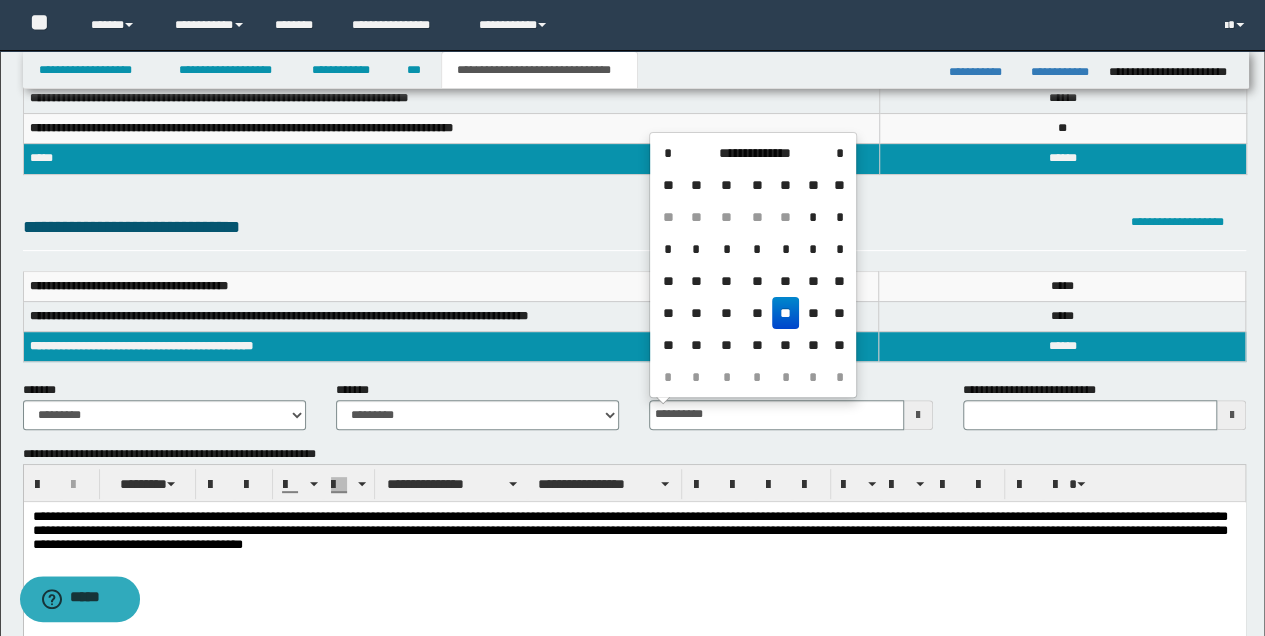 click on "**" at bounding box center [786, 313] 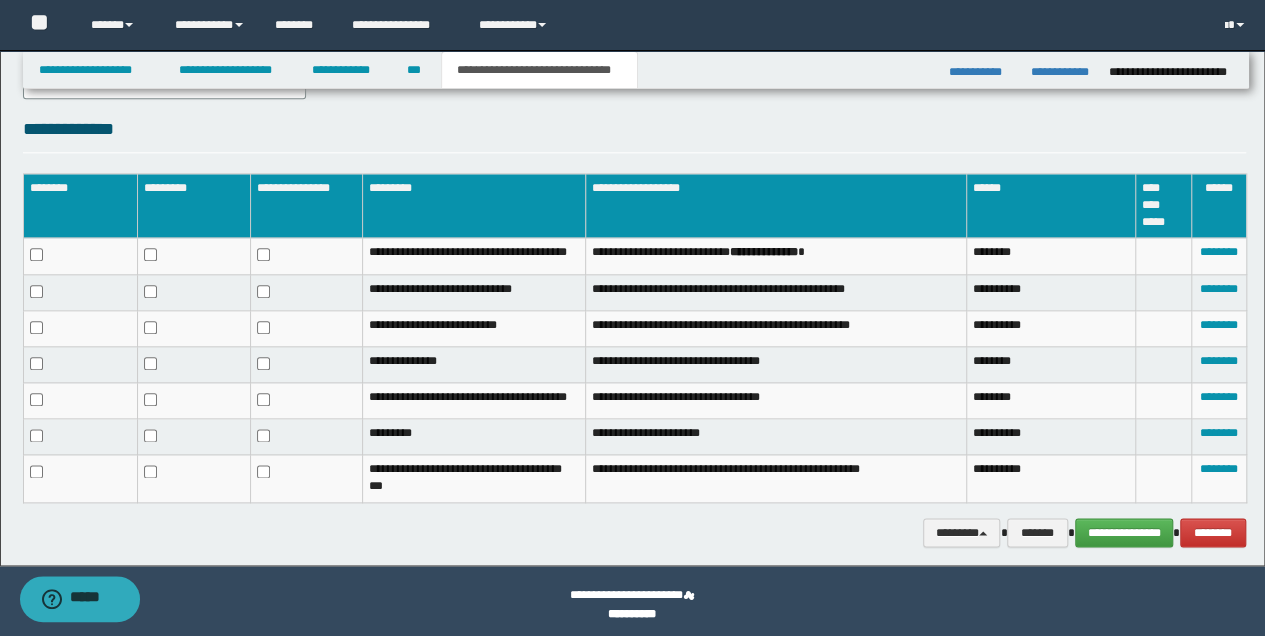 scroll, scrollTop: 1000, scrollLeft: 0, axis: vertical 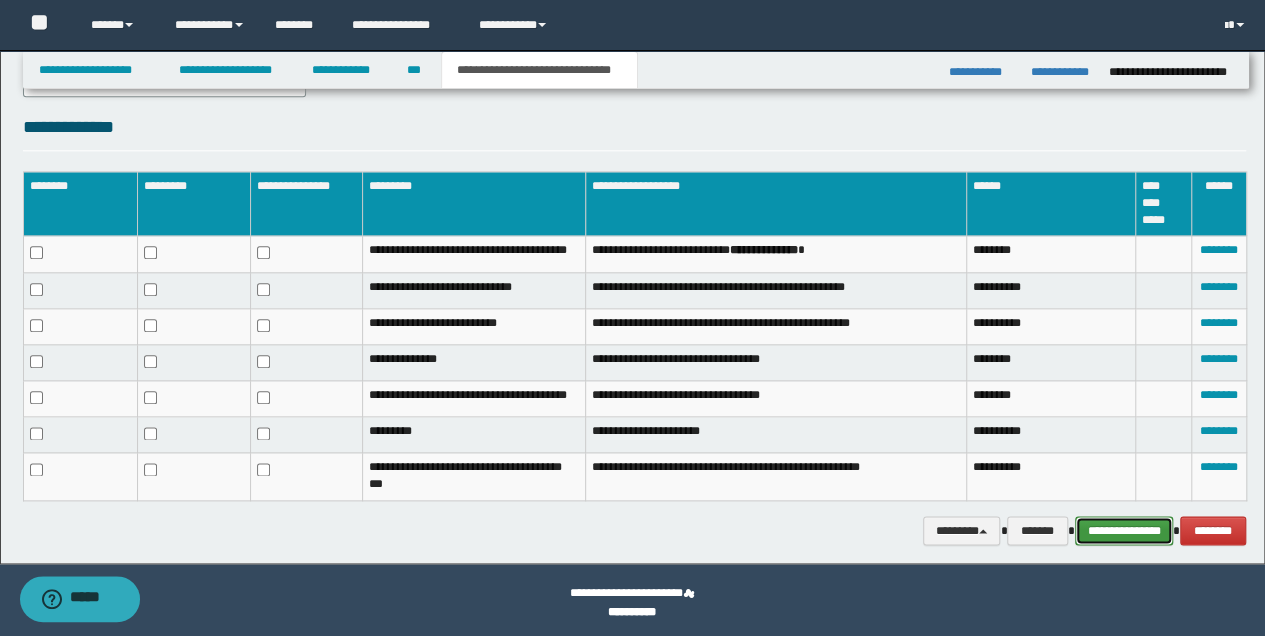 click on "**********" at bounding box center [1124, 530] 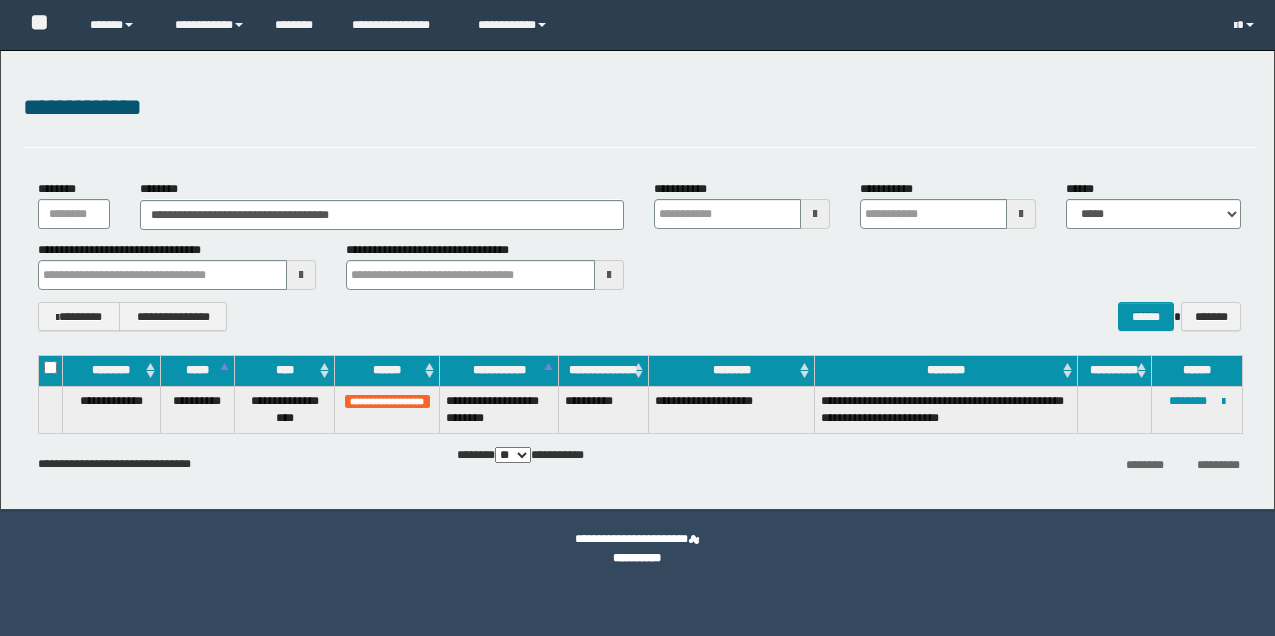 scroll, scrollTop: 0, scrollLeft: 0, axis: both 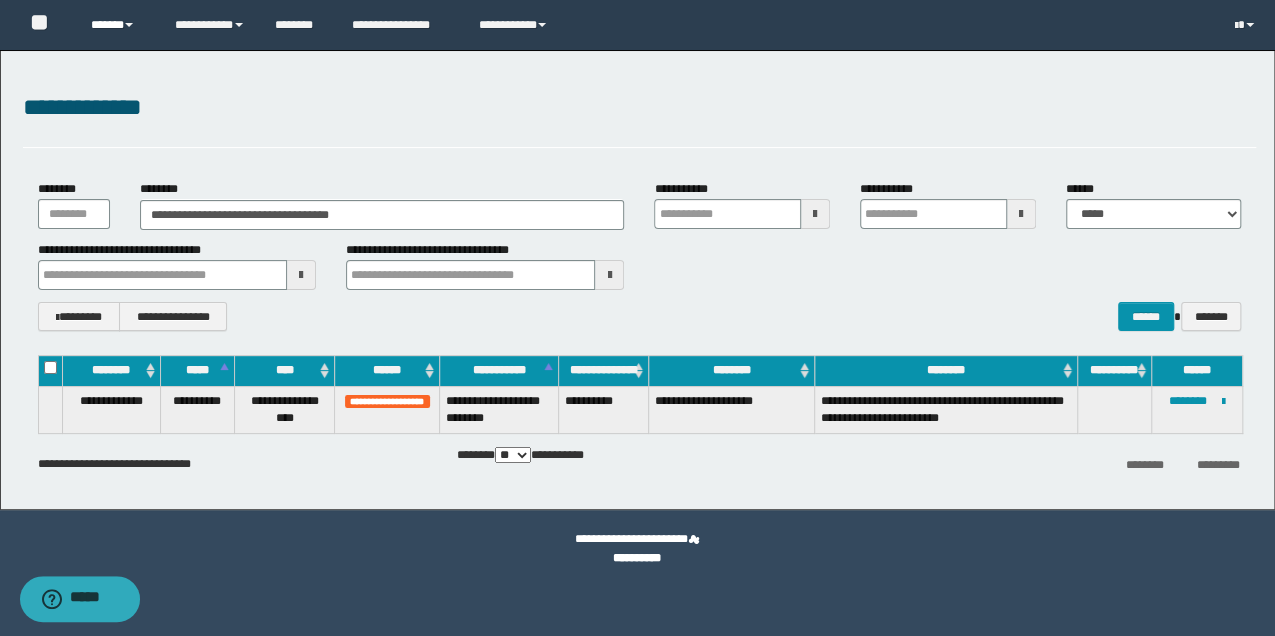 click at bounding box center [129, 25] 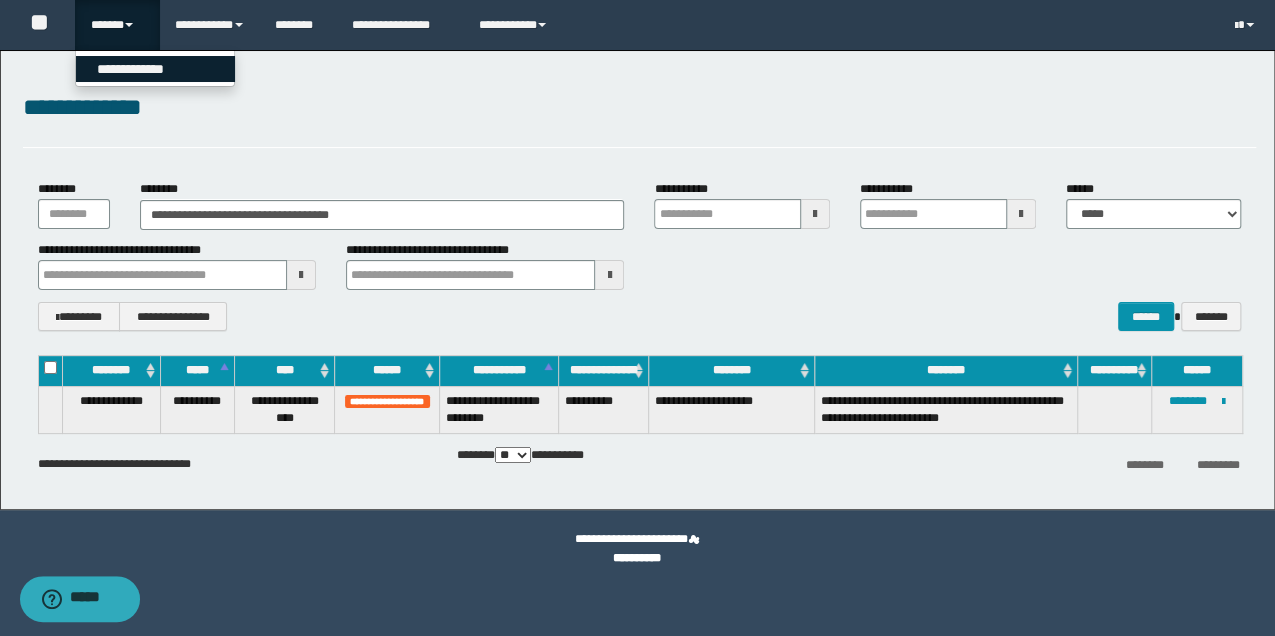 click on "**********" at bounding box center [155, 69] 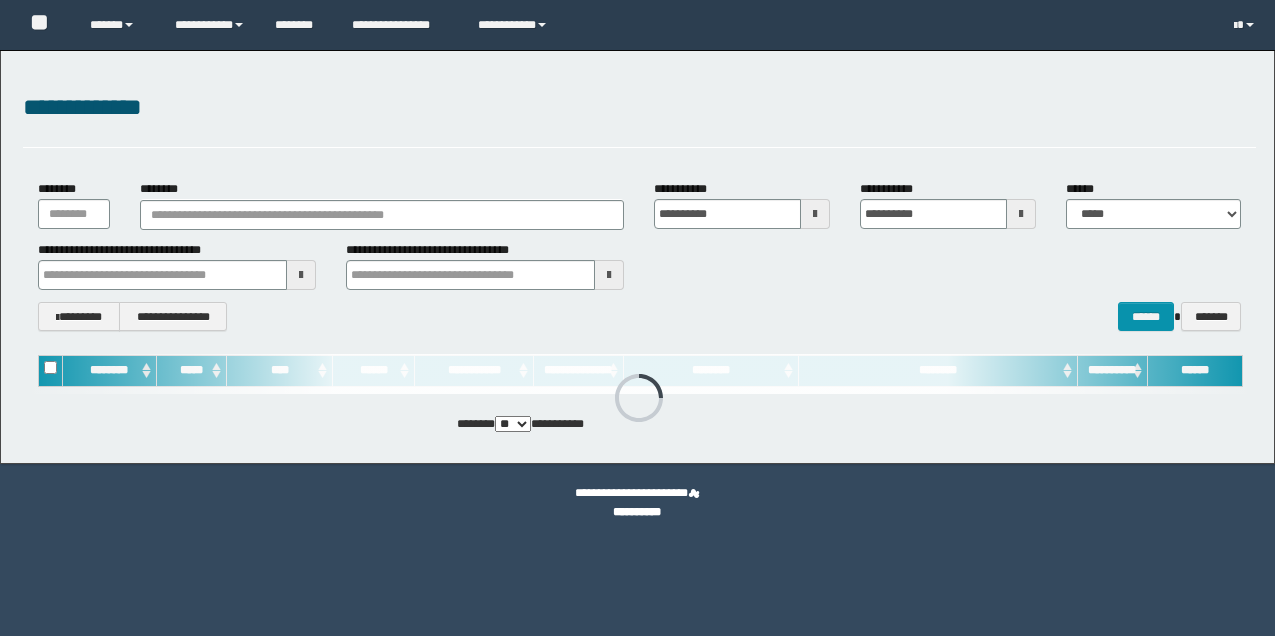 scroll, scrollTop: 0, scrollLeft: 0, axis: both 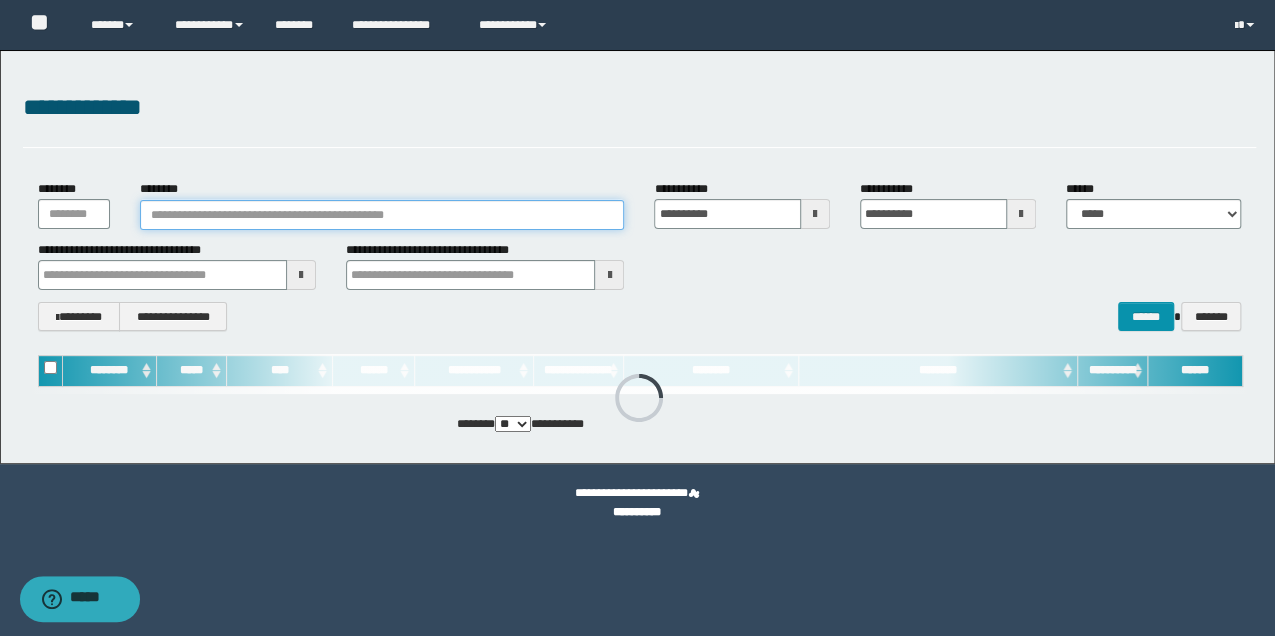 click on "********" at bounding box center [382, 215] 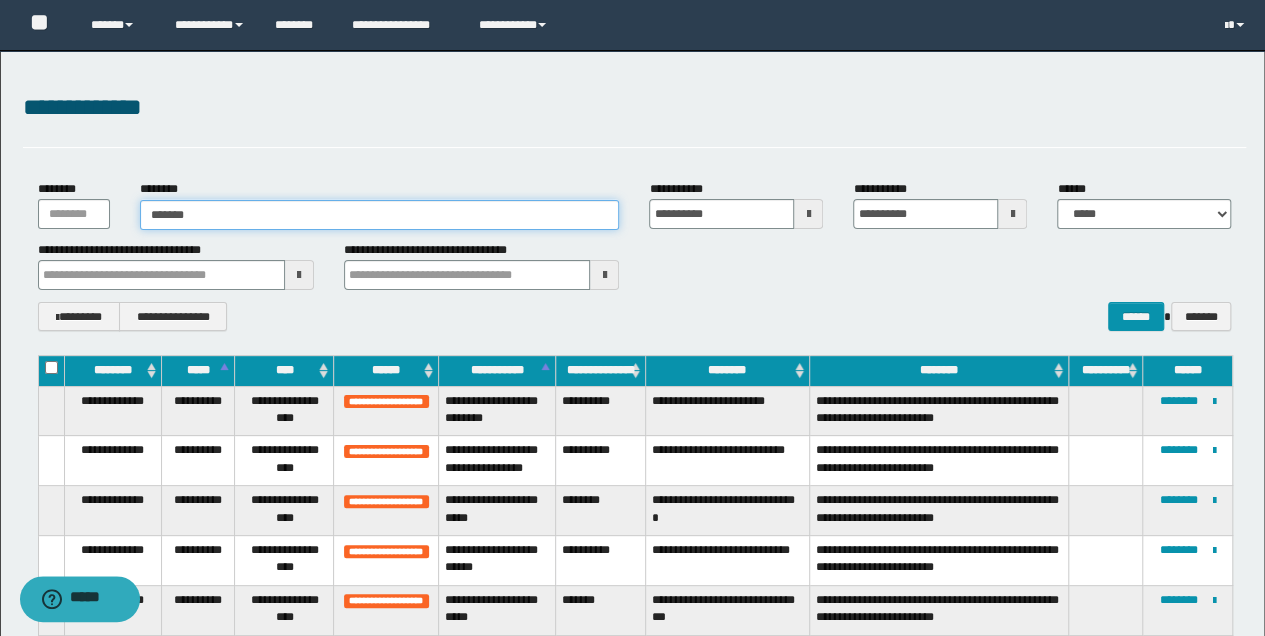 type on "********" 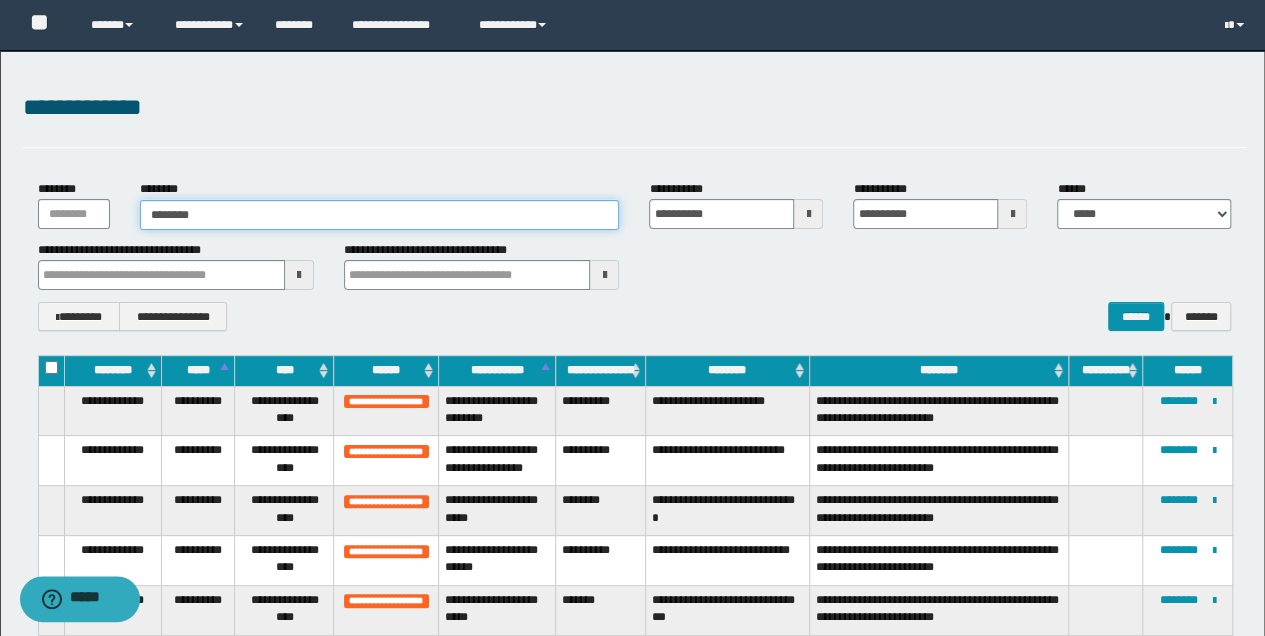 type on "********" 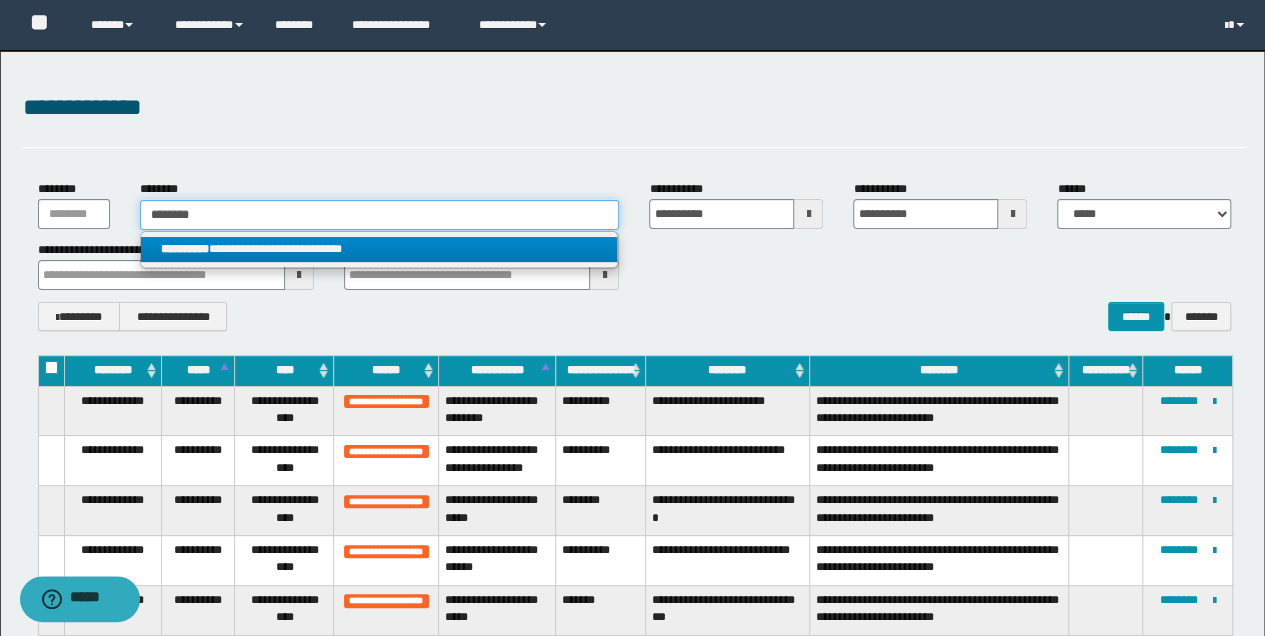 type on "********" 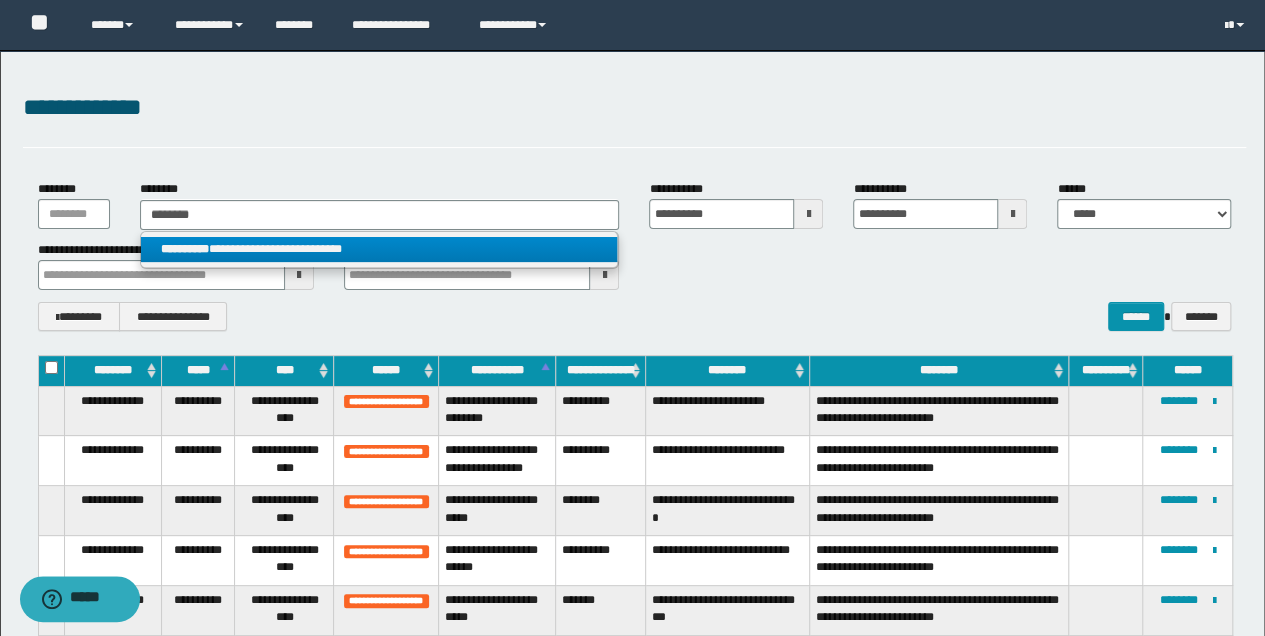 click on "**********" at bounding box center [379, 249] 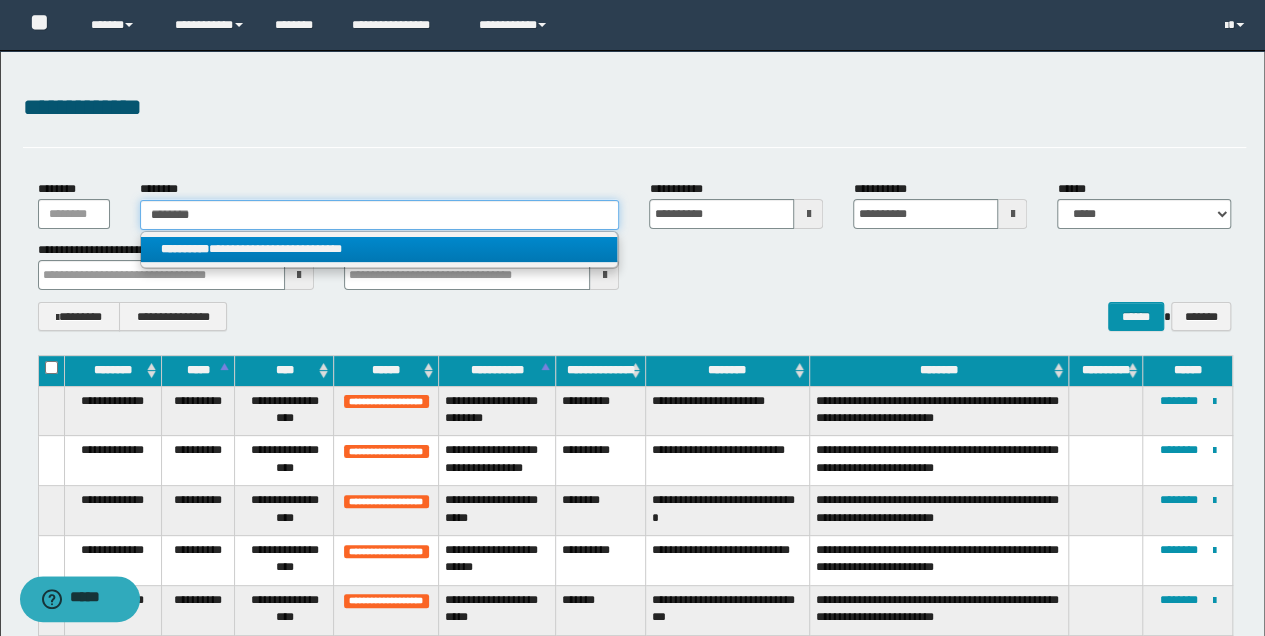 type 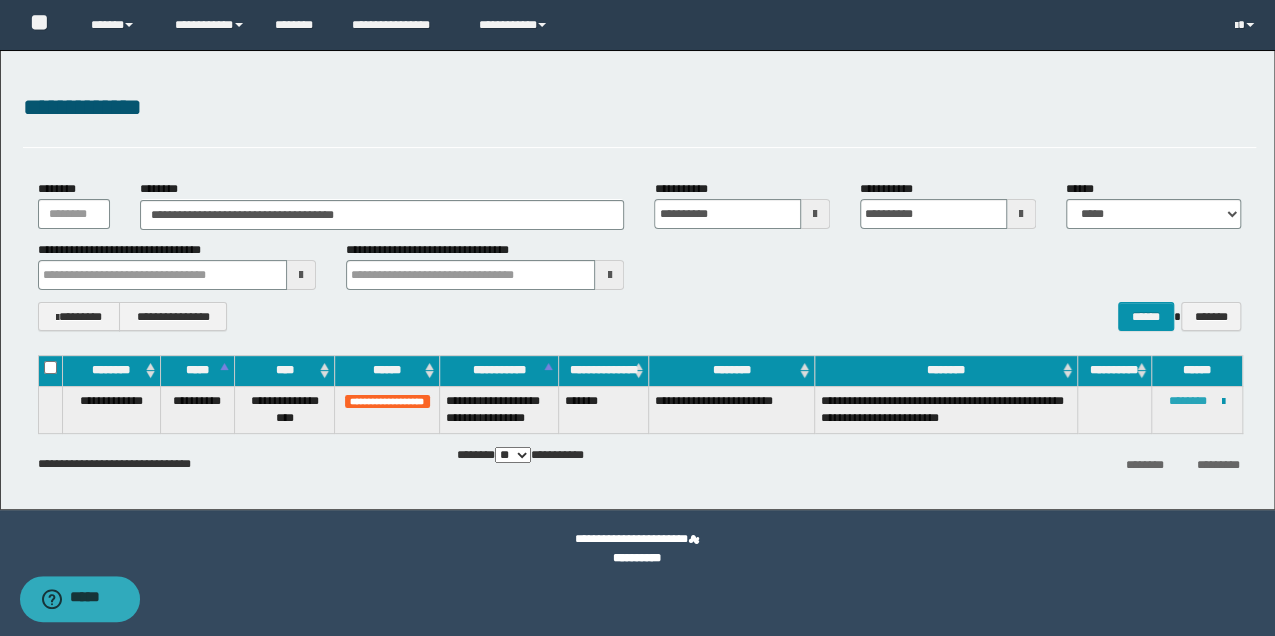 click on "********" at bounding box center [1188, 401] 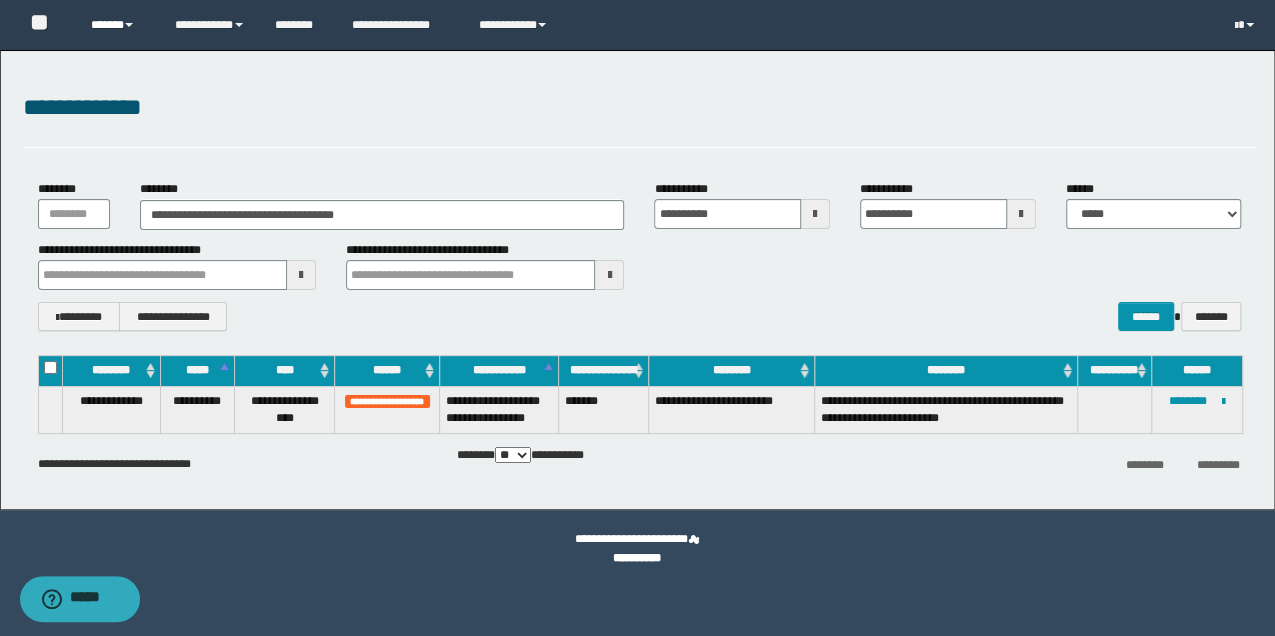 click at bounding box center [129, 25] 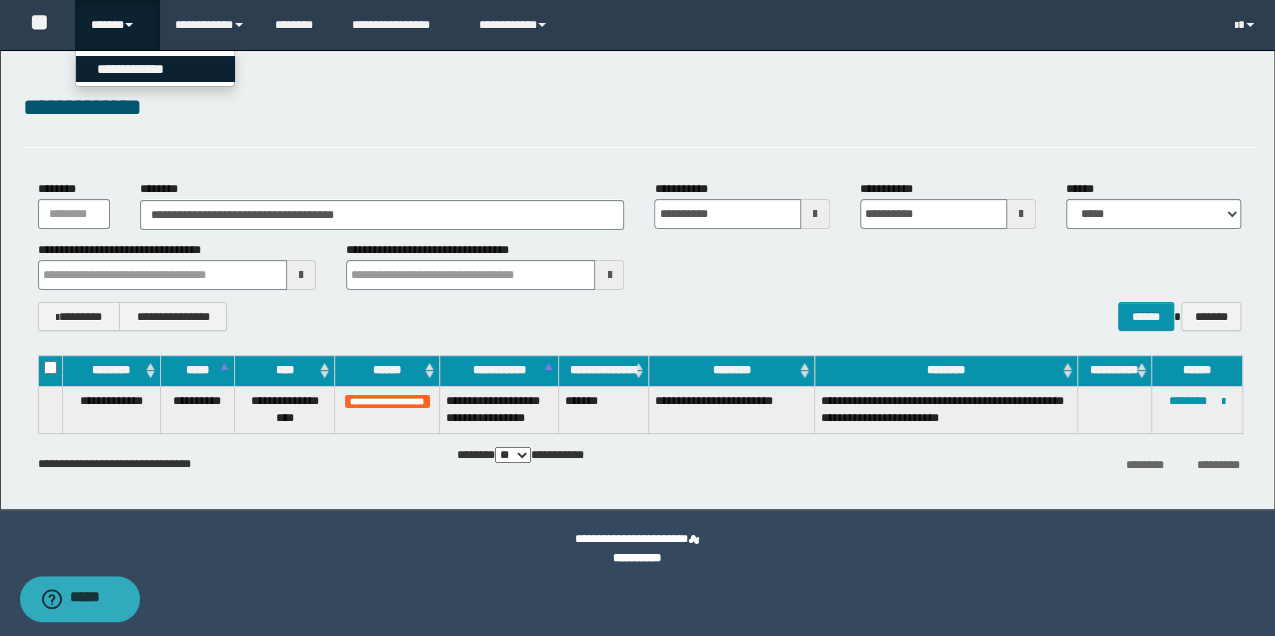 click on "**********" at bounding box center [155, 69] 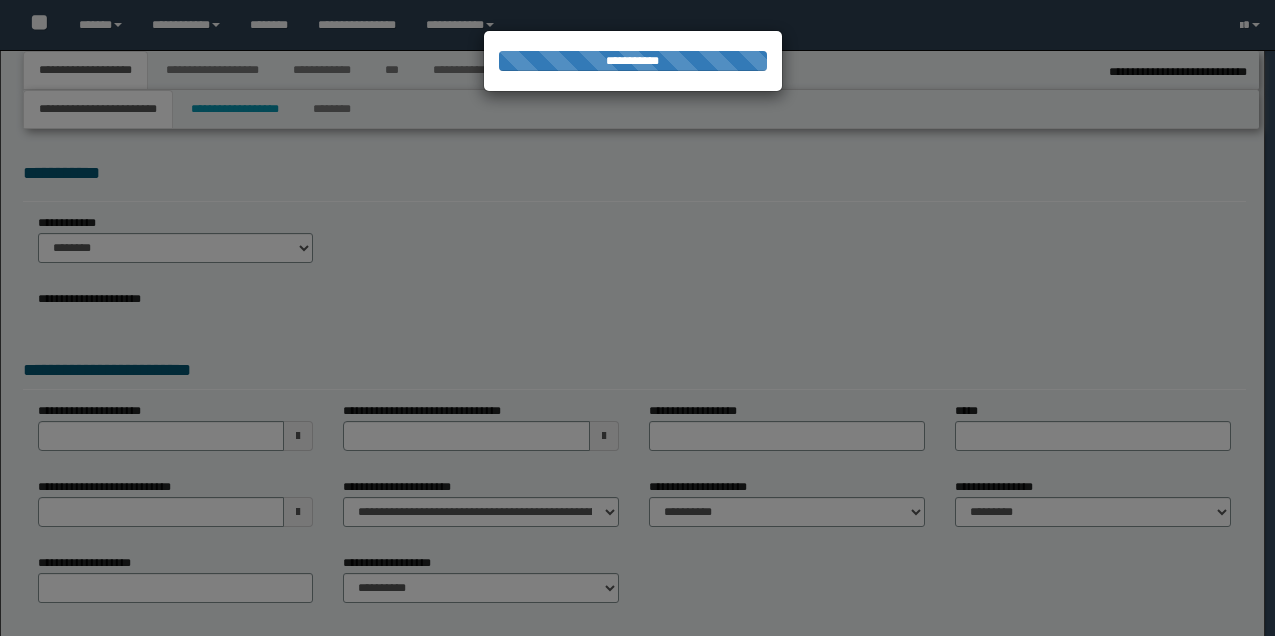 select on "**" 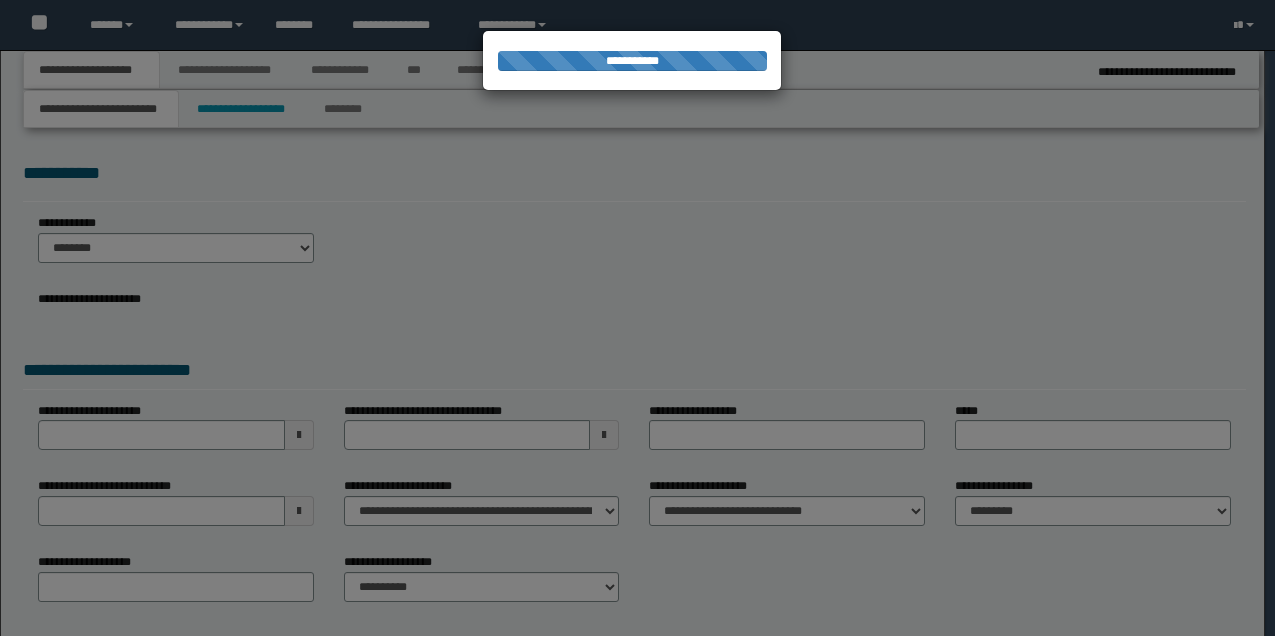scroll, scrollTop: 0, scrollLeft: 0, axis: both 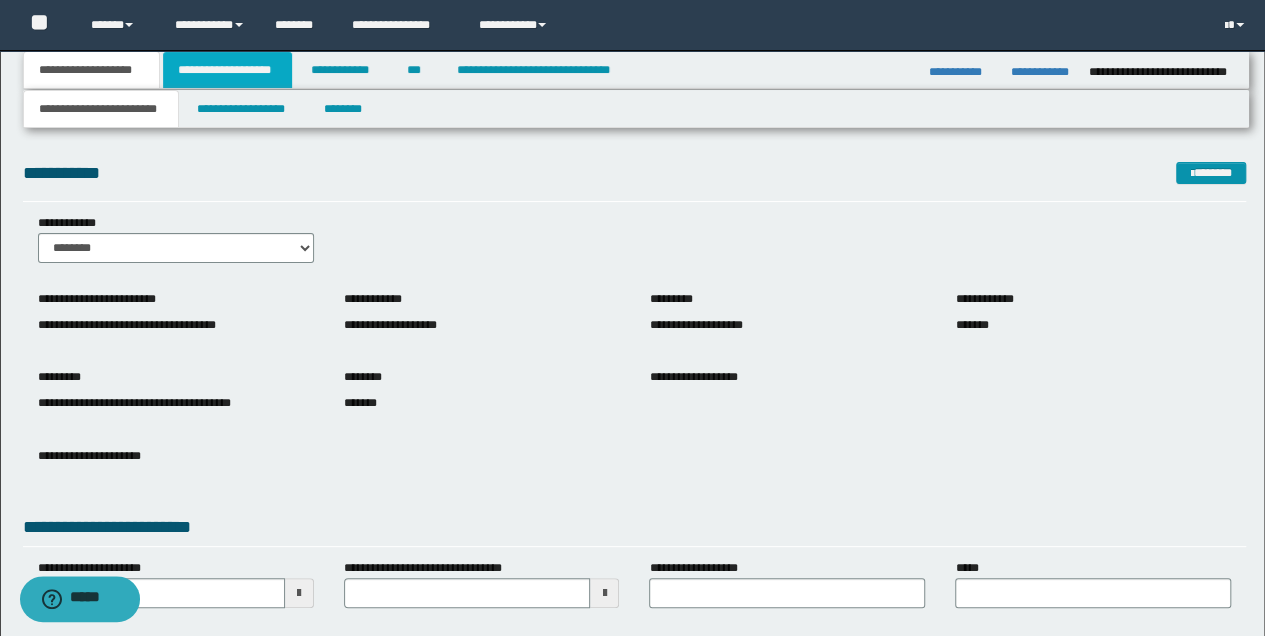 click on "**********" at bounding box center [227, 70] 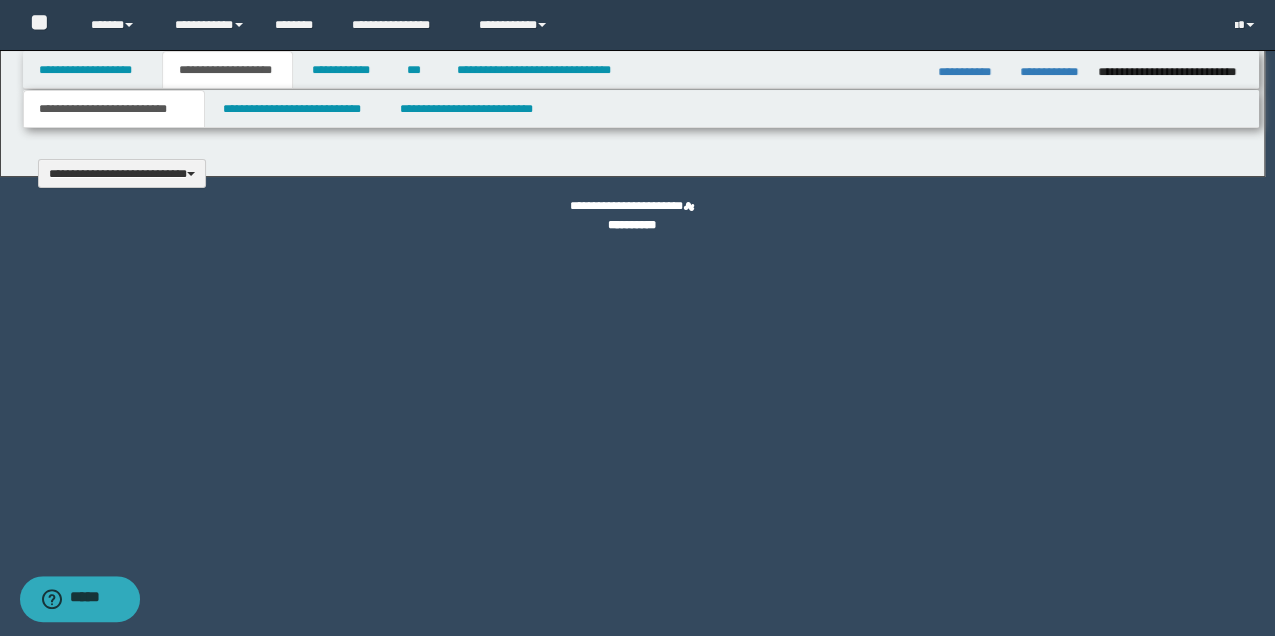 type 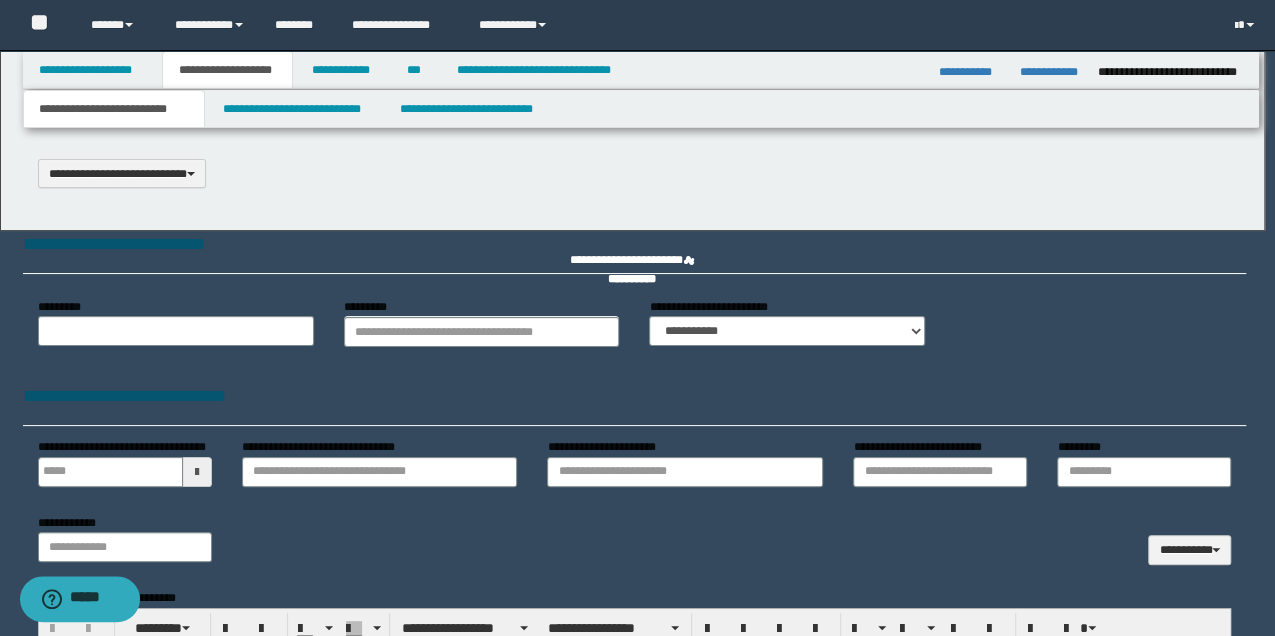 select on "*" 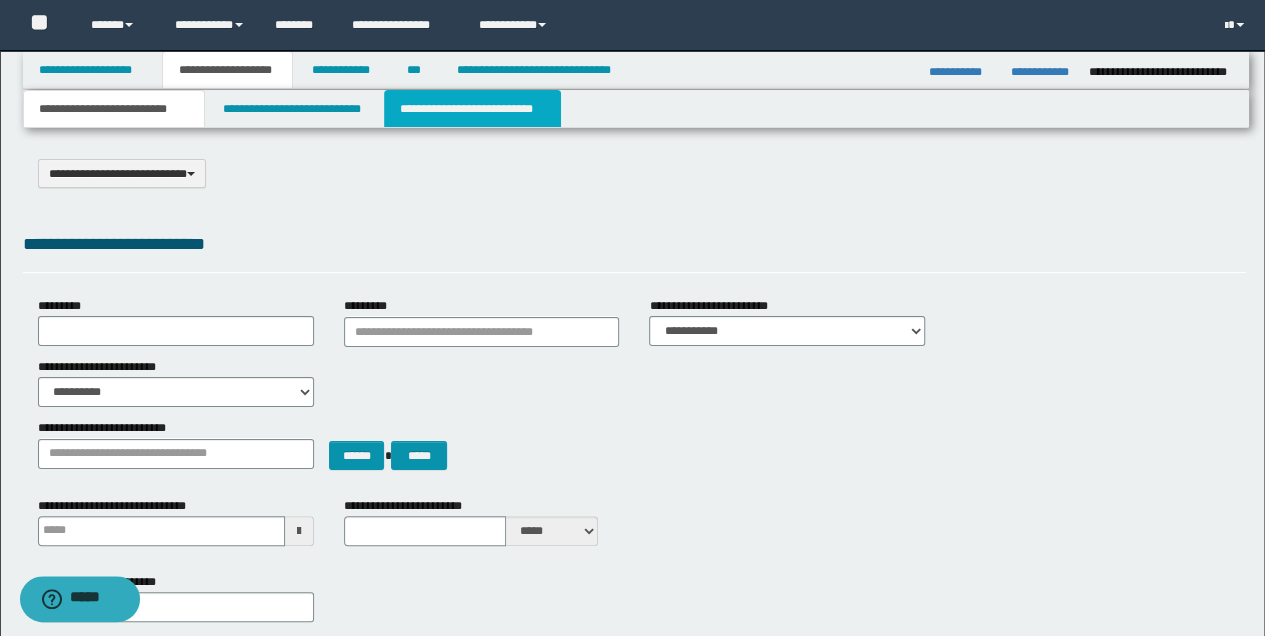 click on "**********" at bounding box center (472, 109) 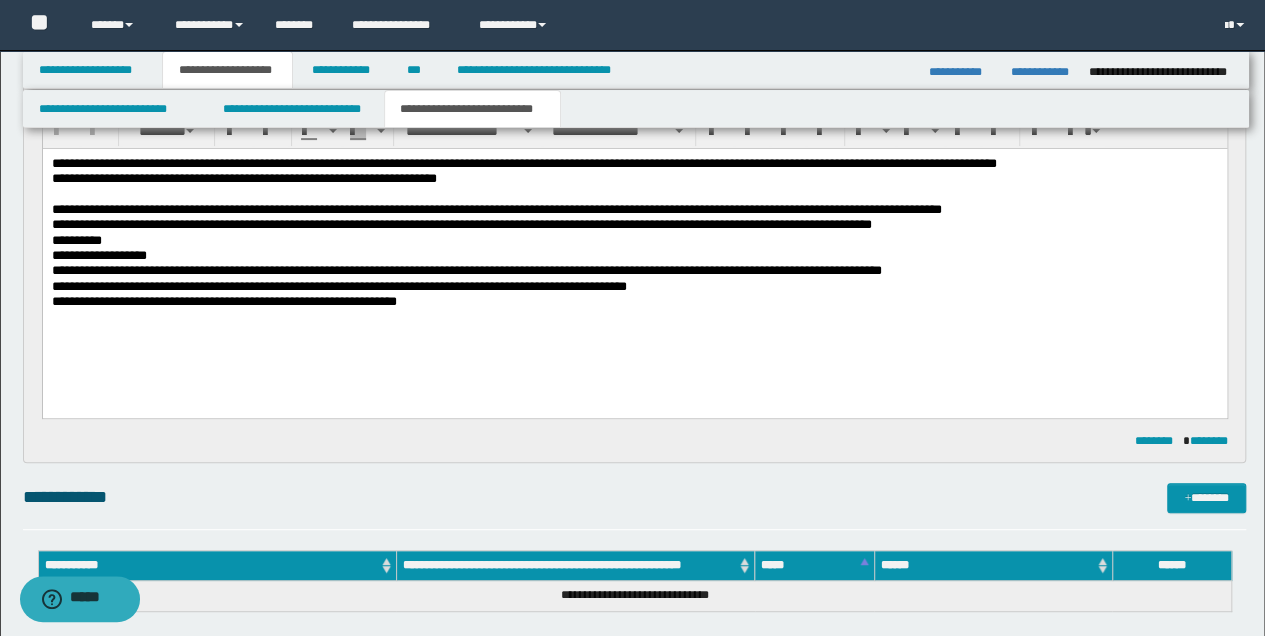 scroll, scrollTop: 333, scrollLeft: 0, axis: vertical 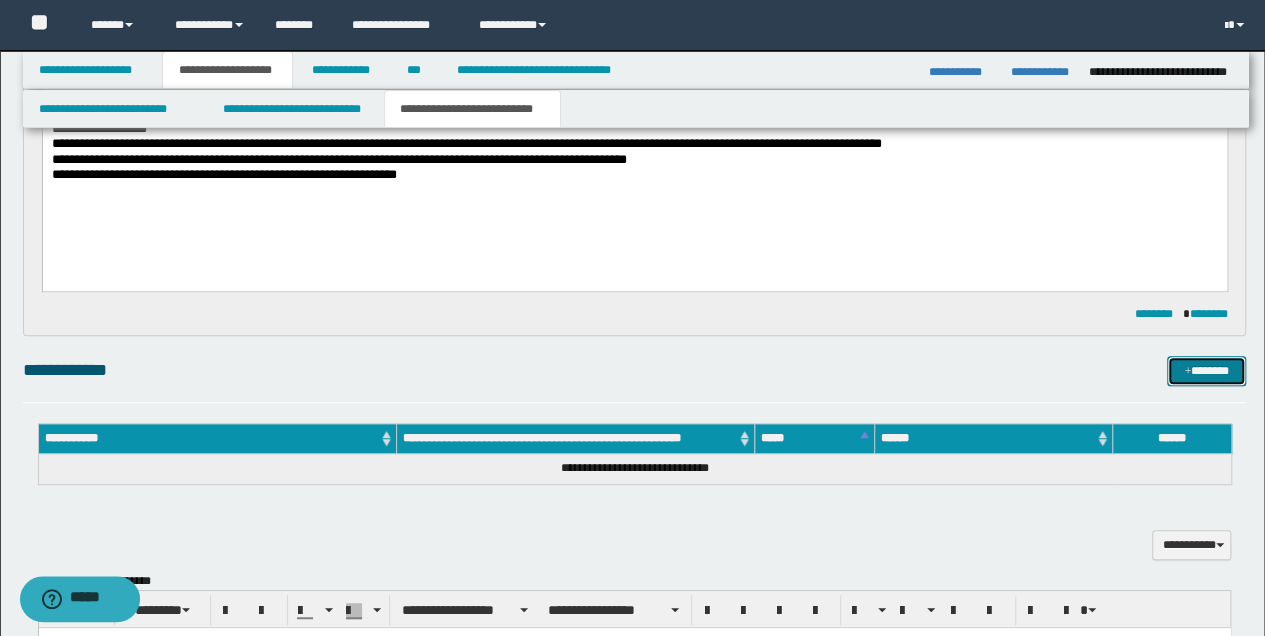 click on "*******" at bounding box center (1206, 370) 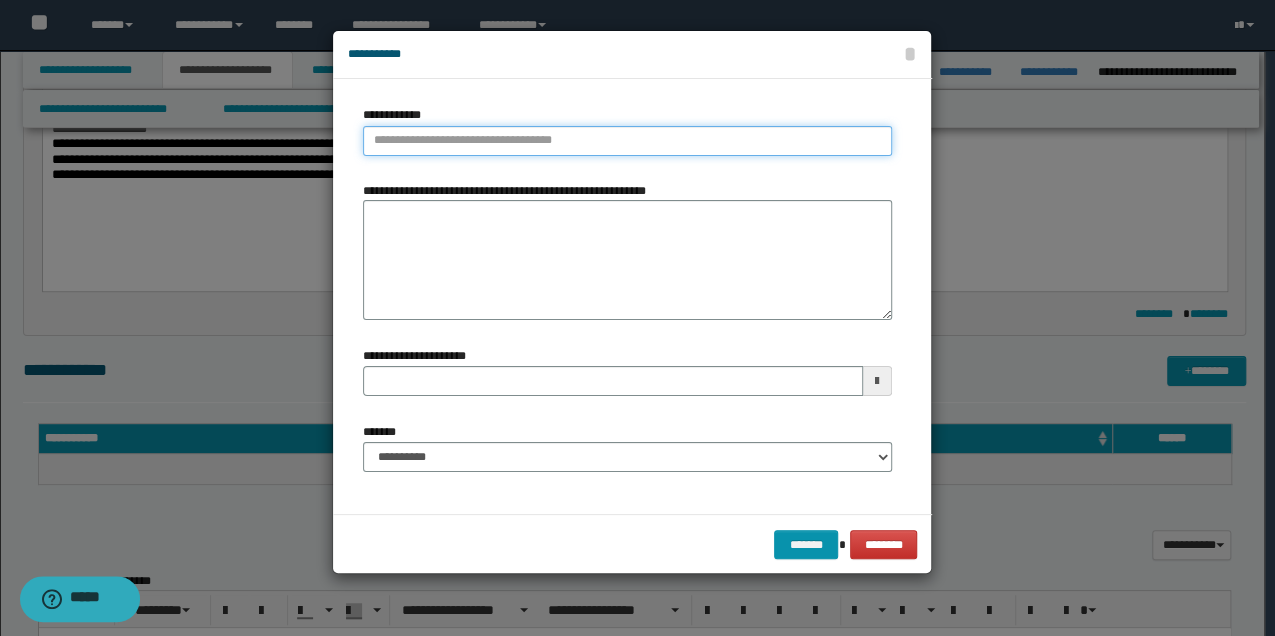 click on "**********" at bounding box center (627, 141) 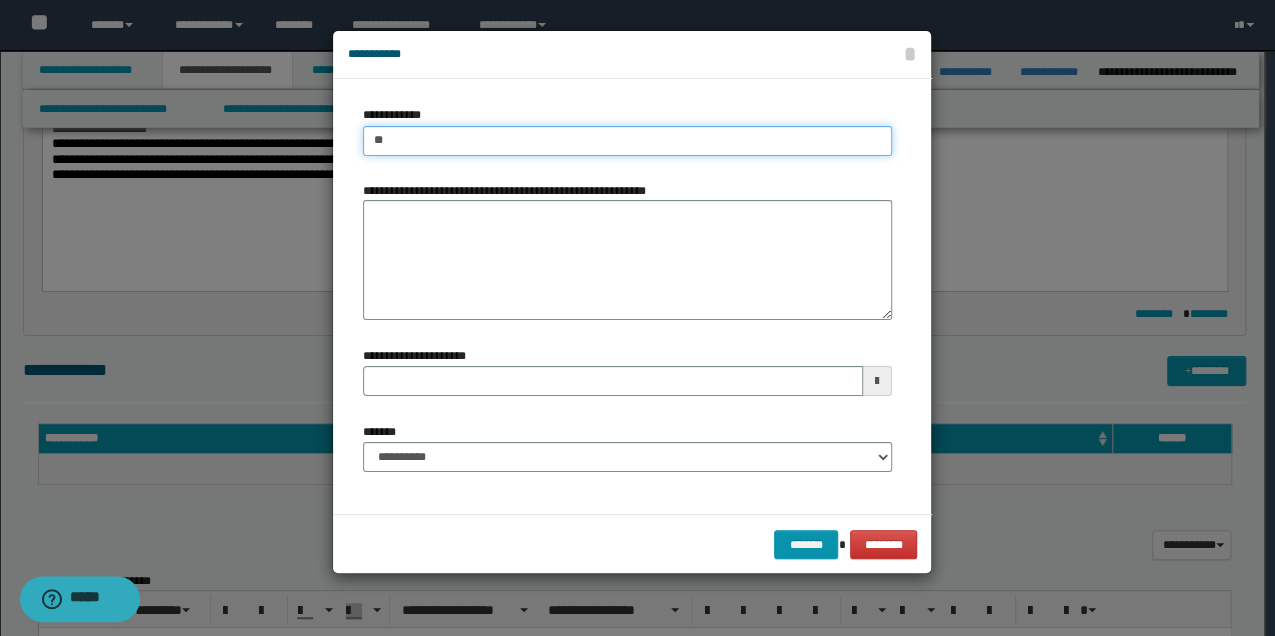 type on "***" 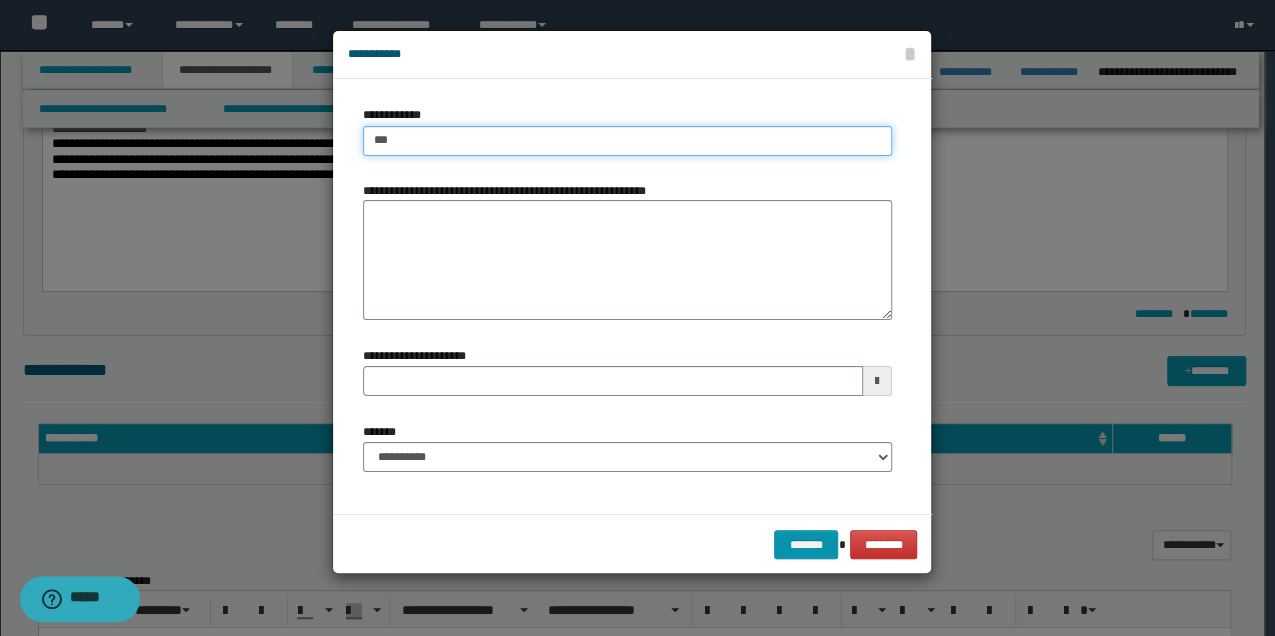 type on "***" 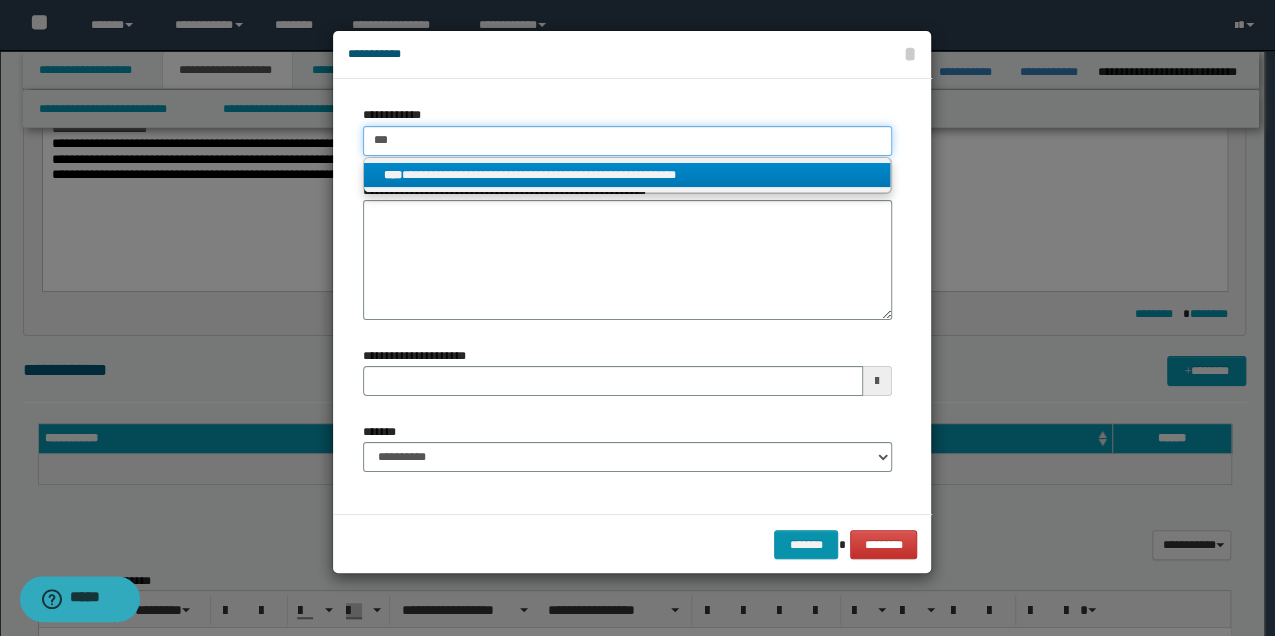 type on "***" 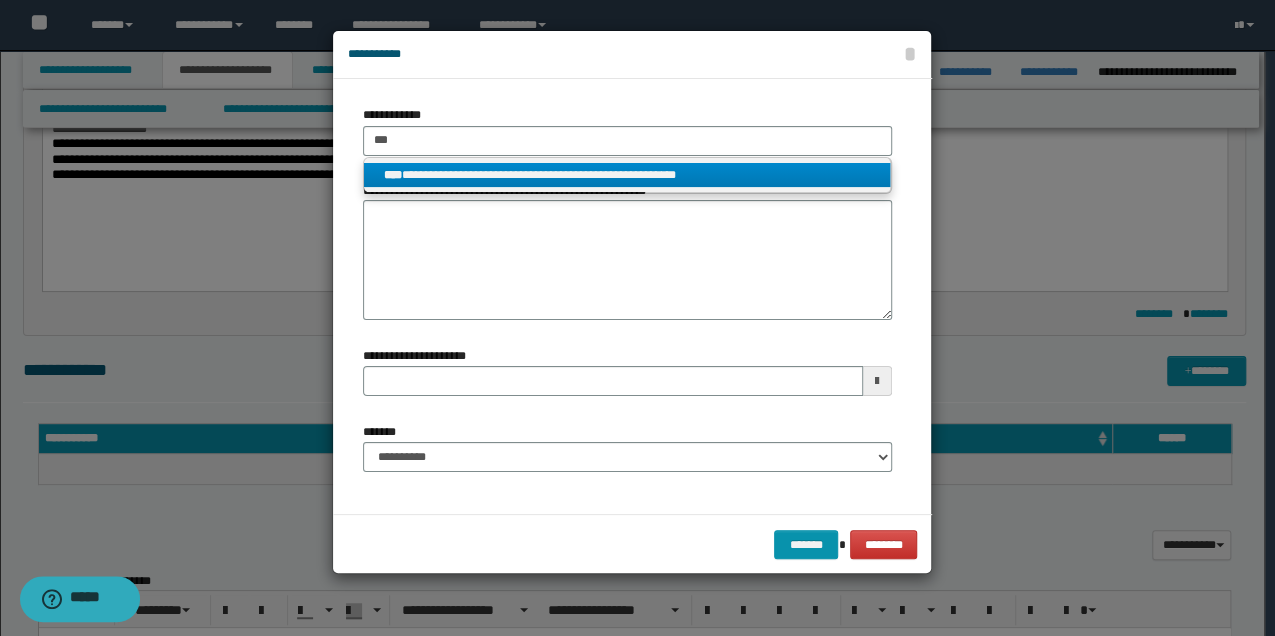 click on "**********" at bounding box center [627, 175] 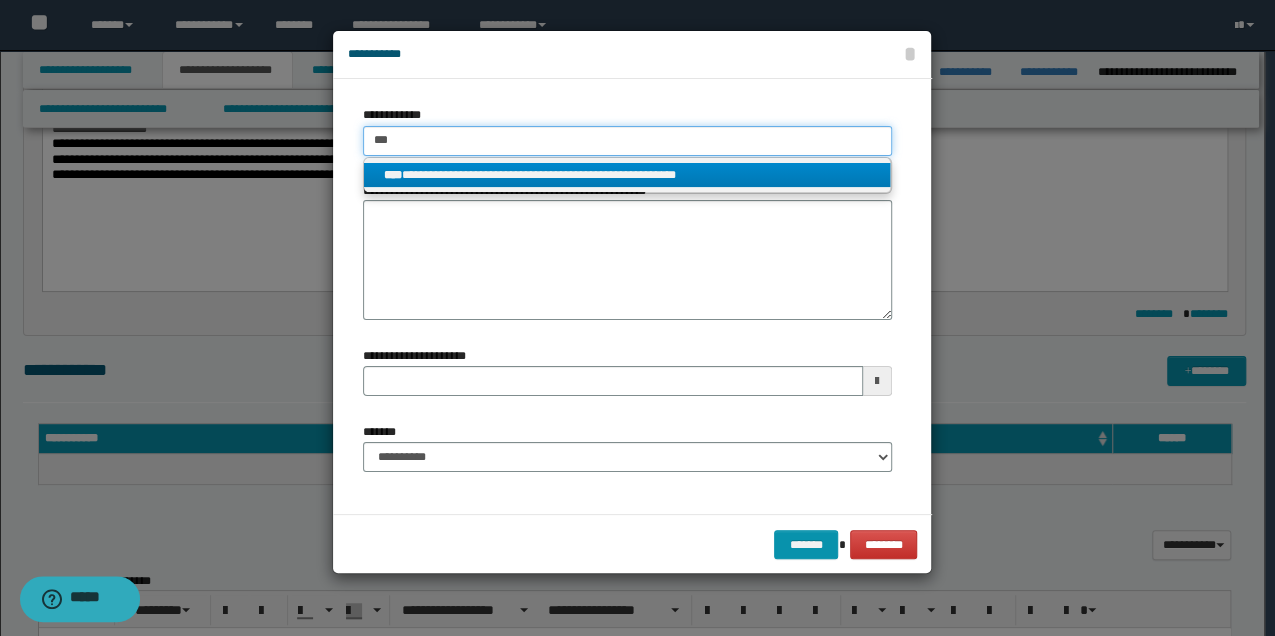 type 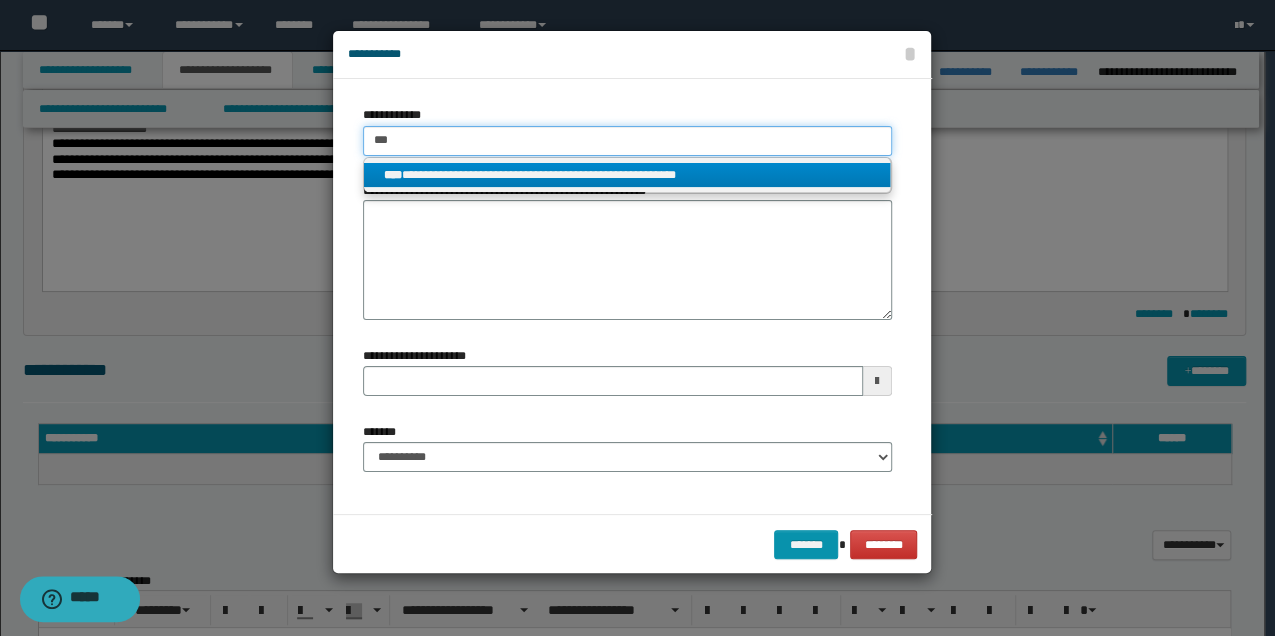 type on "**********" 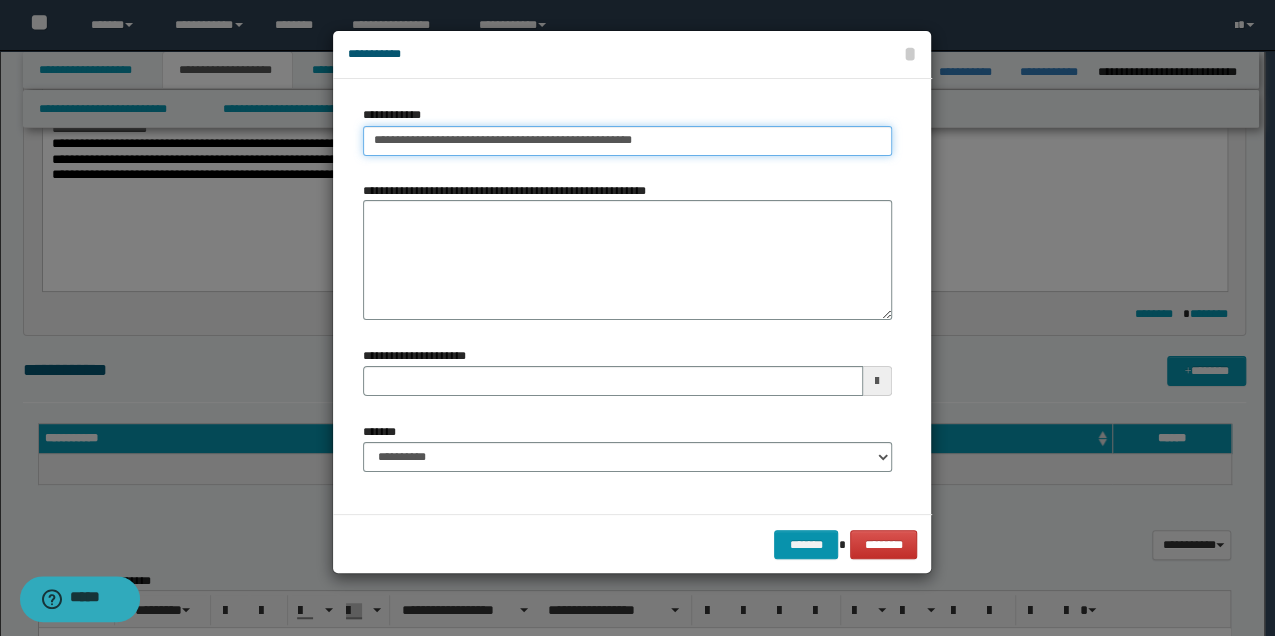 type 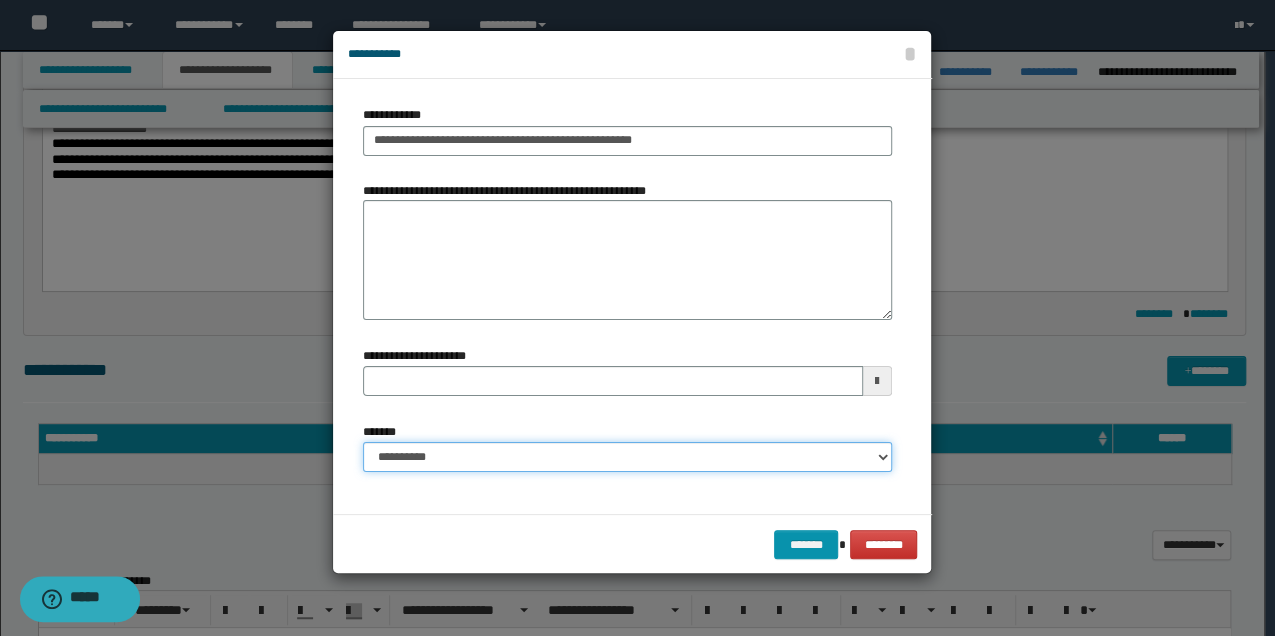 click on "**********" at bounding box center (627, 457) 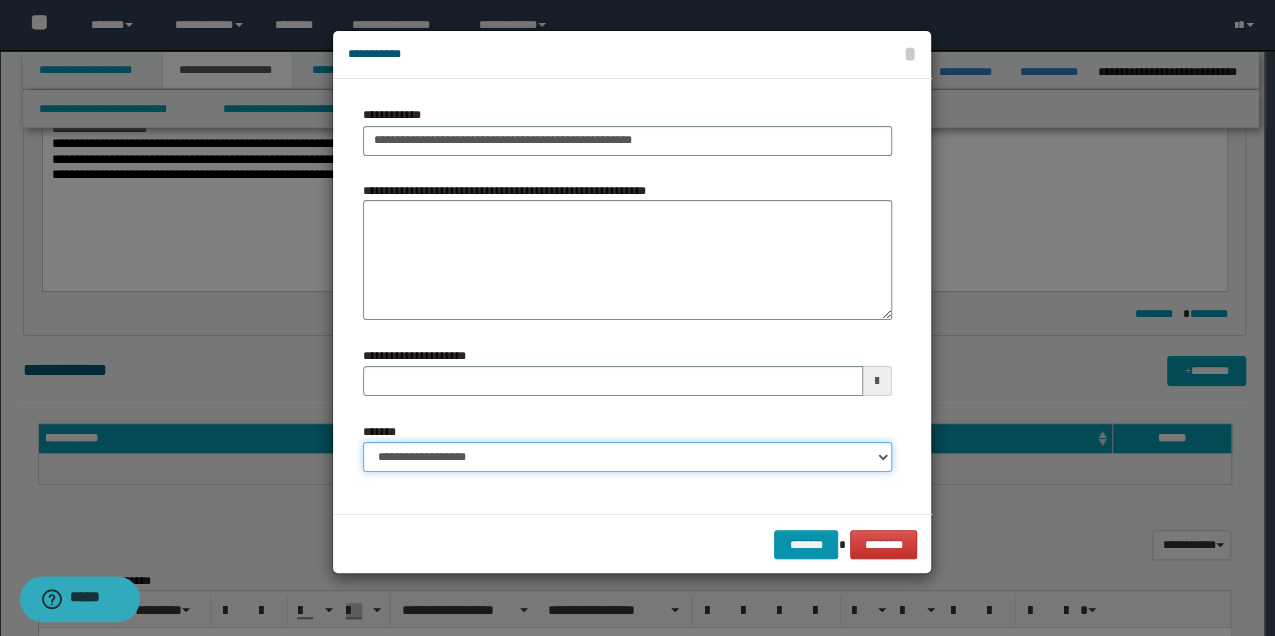 click on "**********" at bounding box center (627, 457) 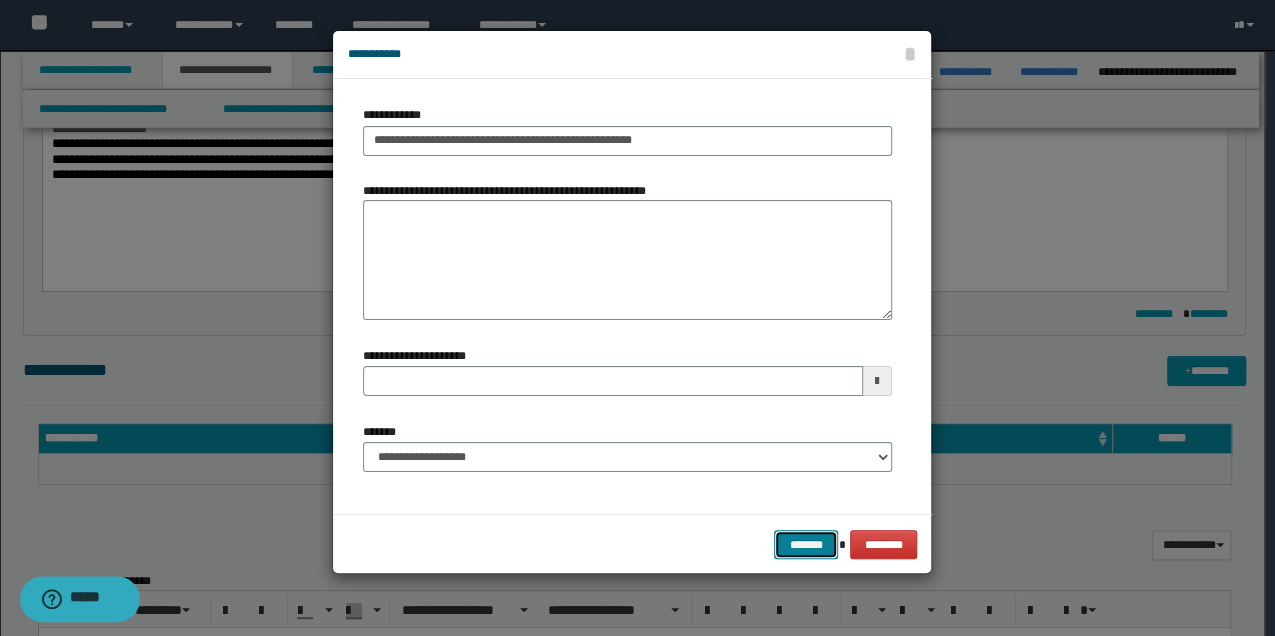 click on "*******" at bounding box center (806, 544) 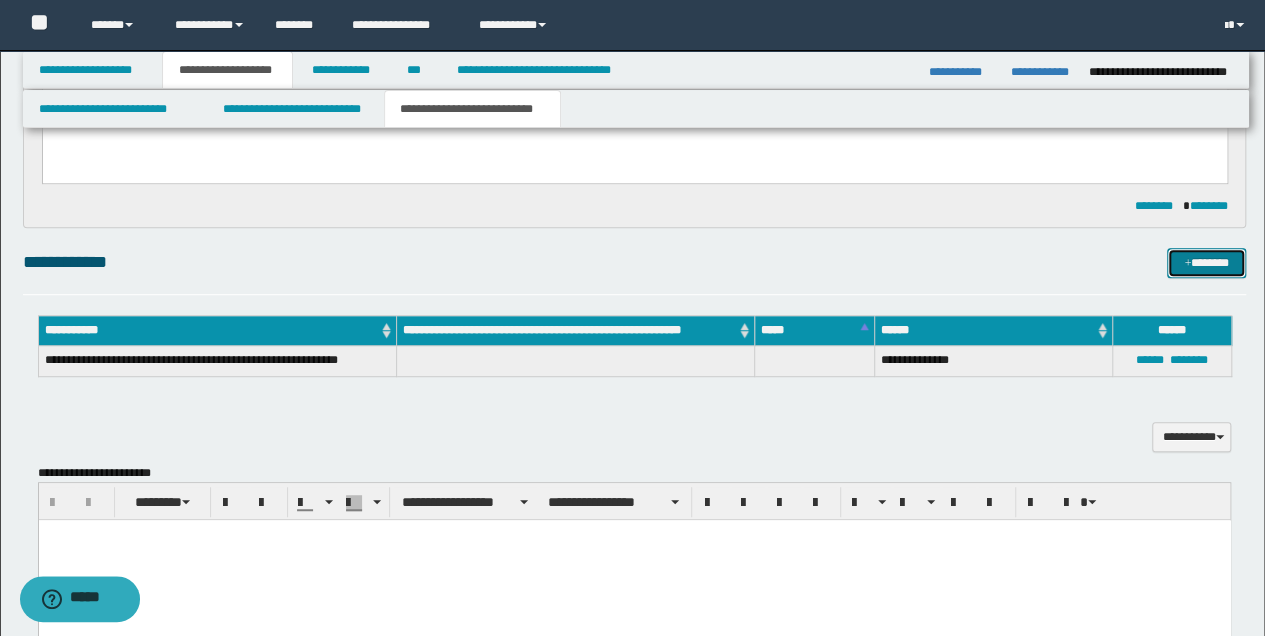 scroll, scrollTop: 466, scrollLeft: 0, axis: vertical 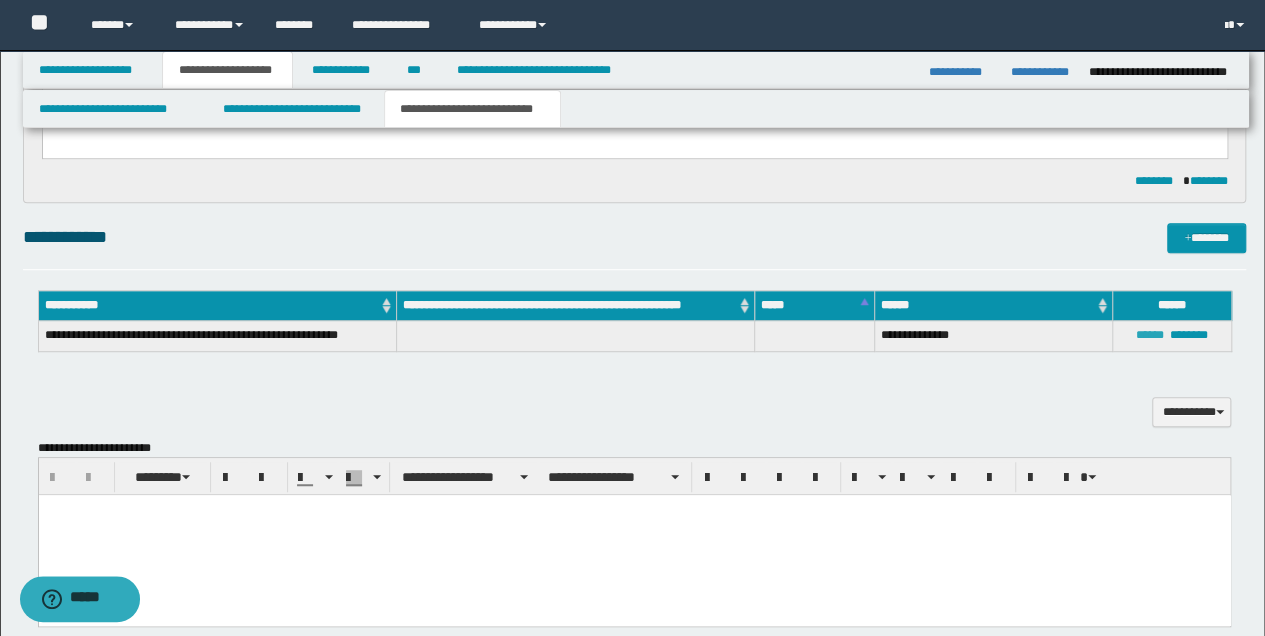 click on "******" at bounding box center [1150, 335] 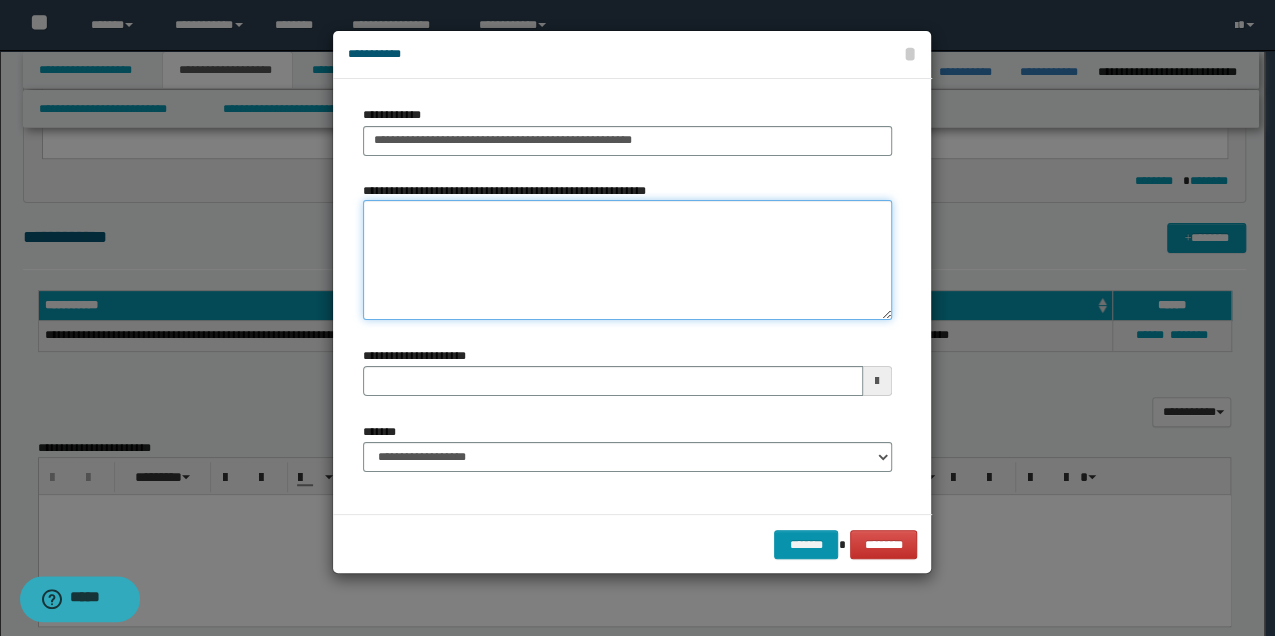 click on "**********" at bounding box center [627, 260] 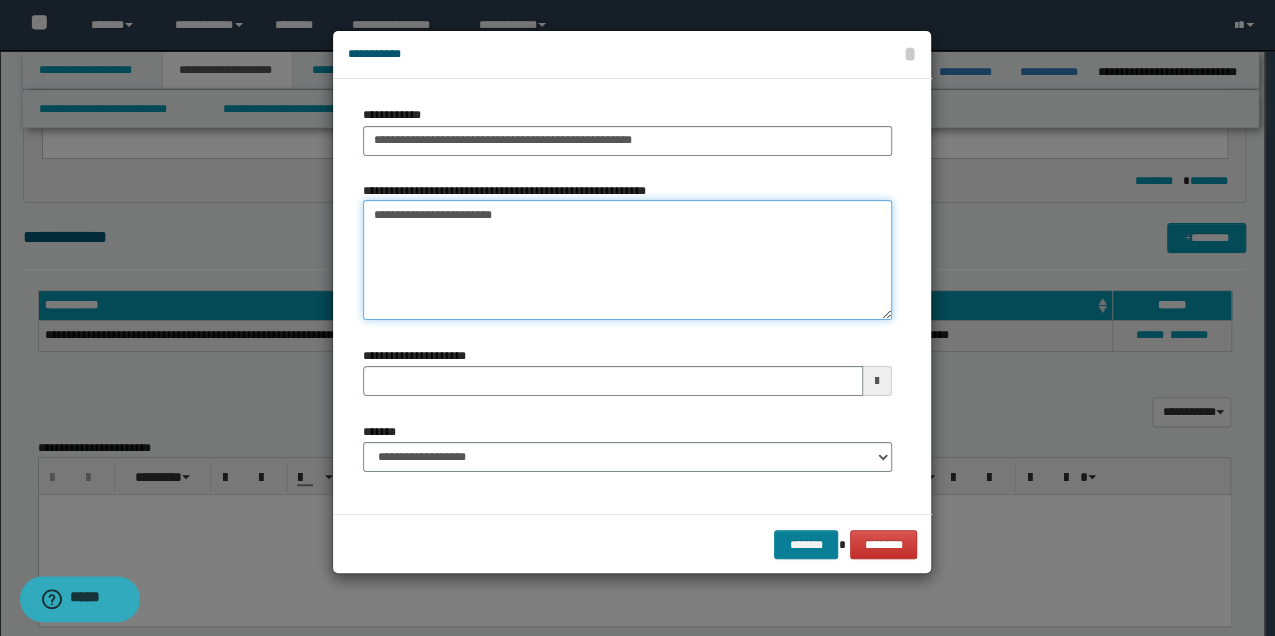 type on "**********" 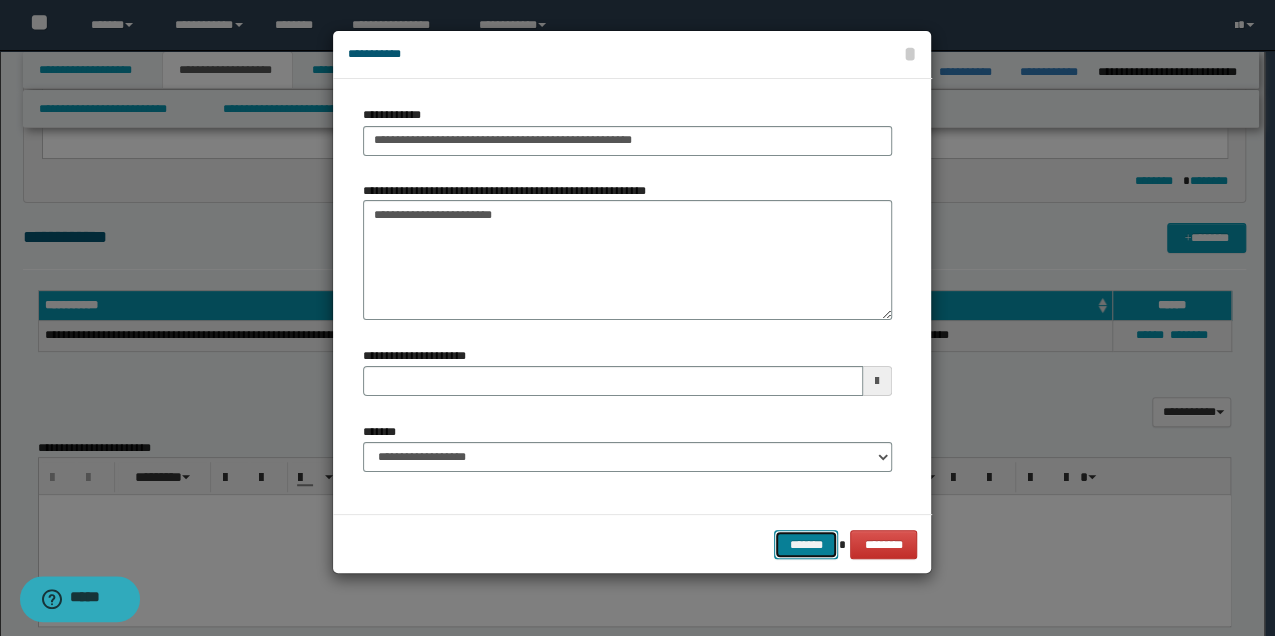 click on "*******" at bounding box center (806, 544) 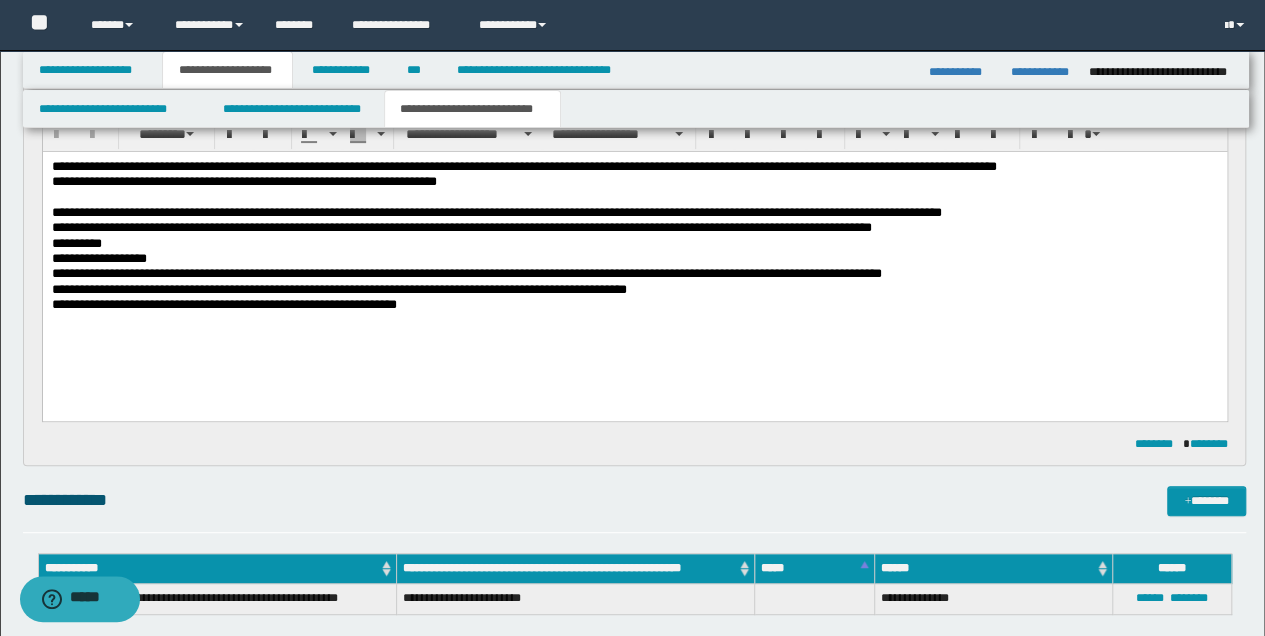scroll, scrollTop: 200, scrollLeft: 0, axis: vertical 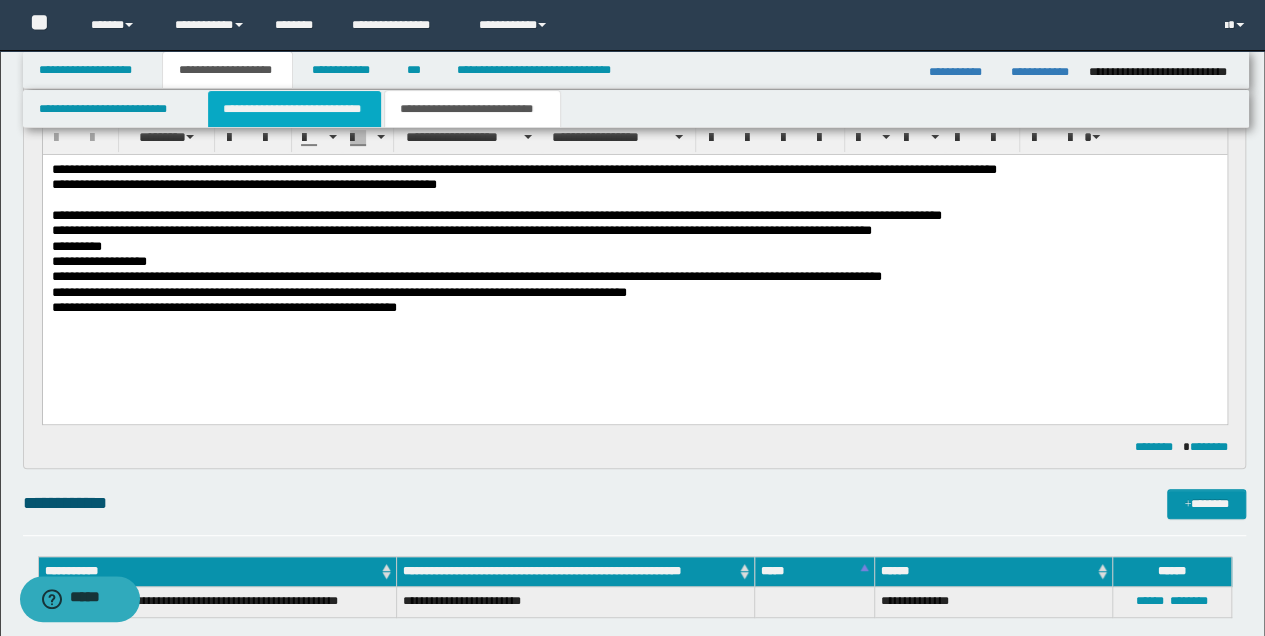 click on "**********" at bounding box center (294, 109) 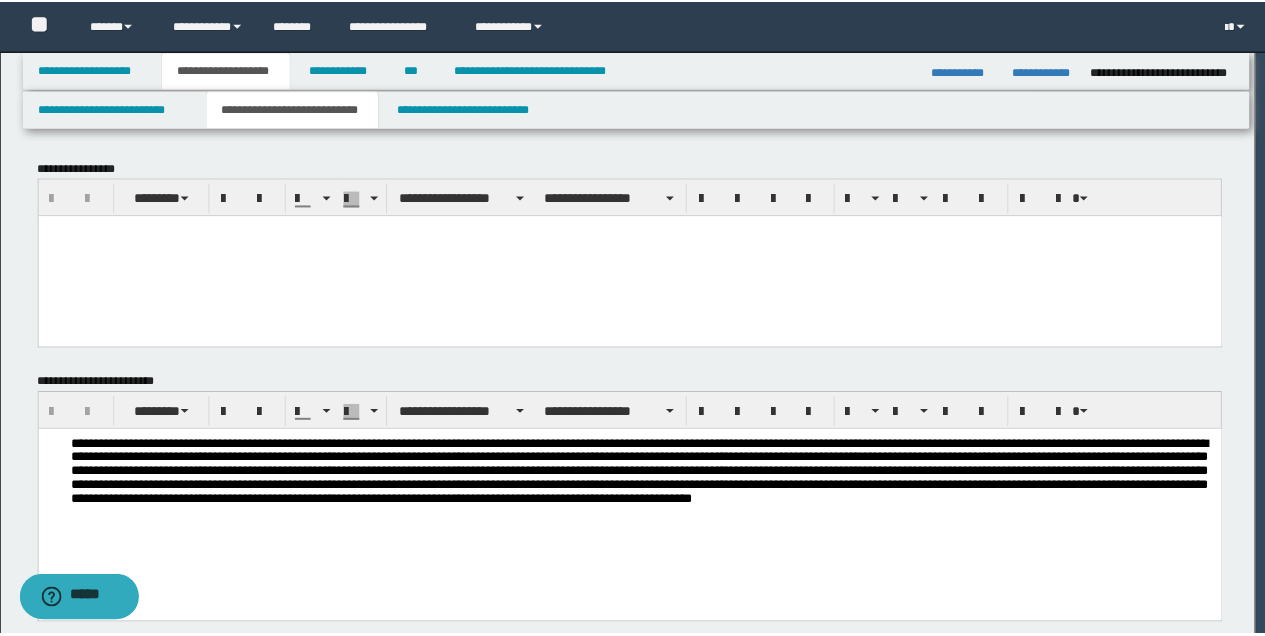 scroll, scrollTop: 0, scrollLeft: 0, axis: both 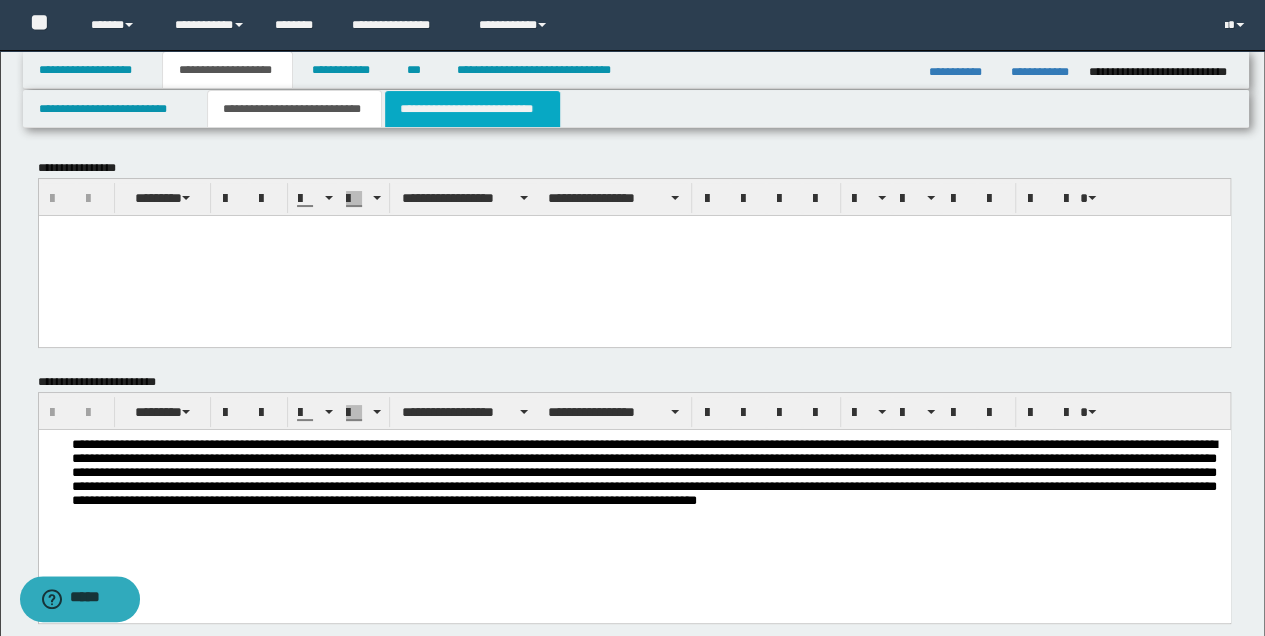 click on "**********" at bounding box center (472, 109) 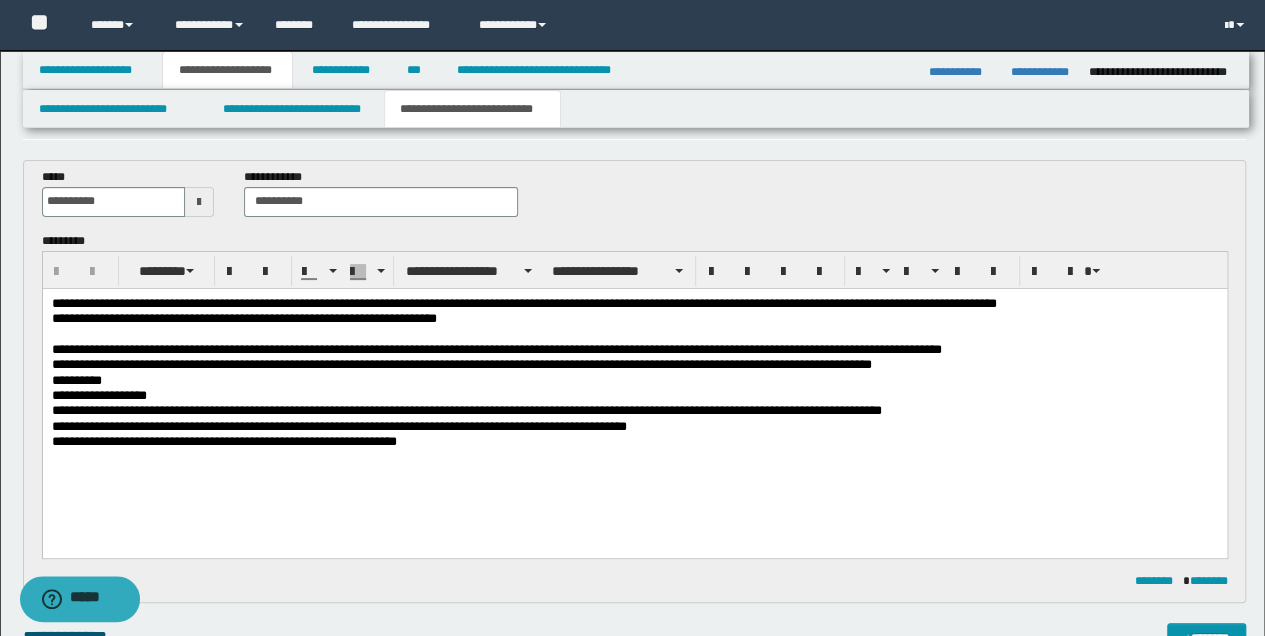 scroll, scrollTop: 66, scrollLeft: 0, axis: vertical 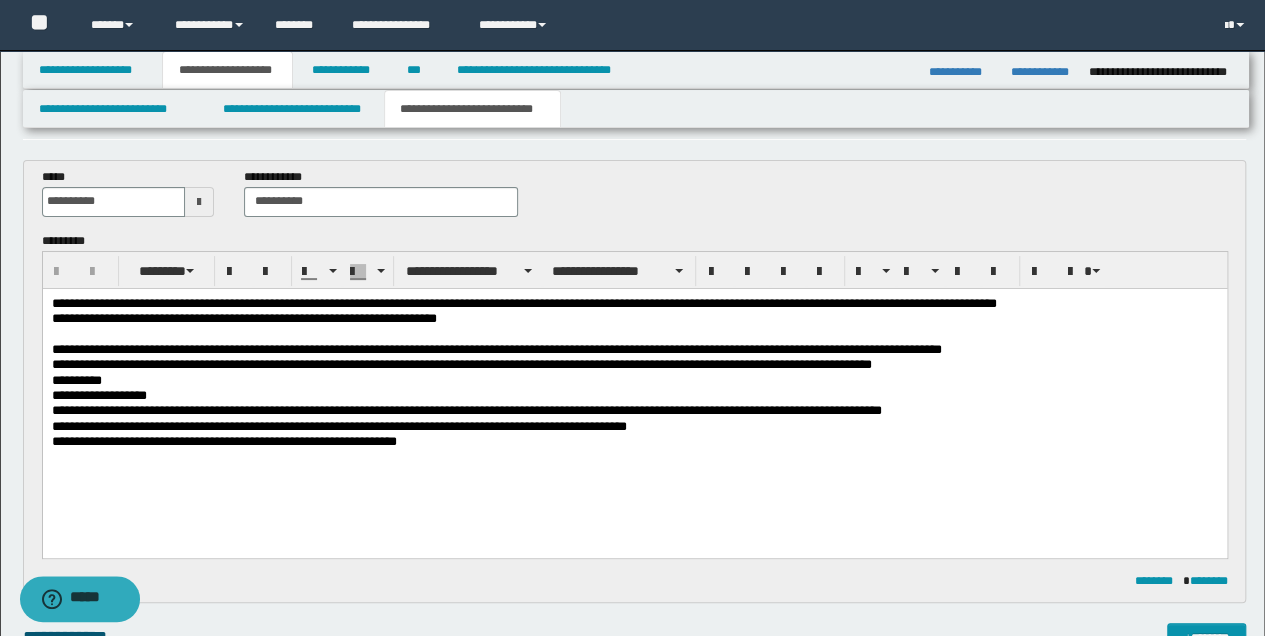 click on "**********" at bounding box center [634, 410] 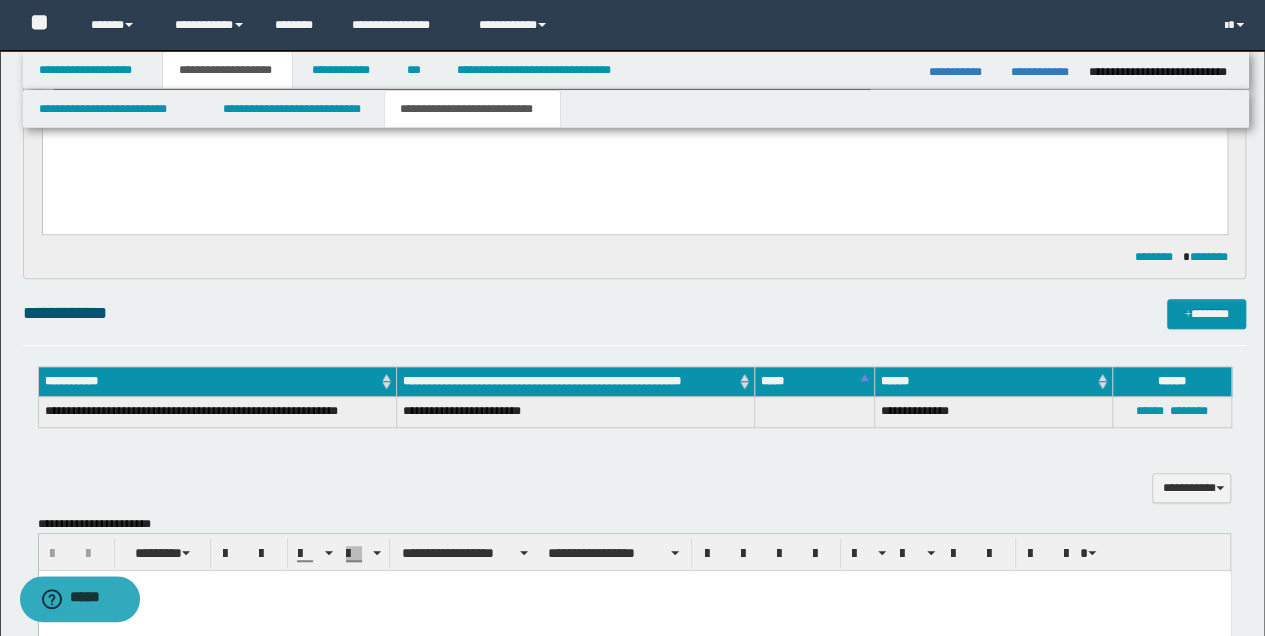 scroll, scrollTop: 466, scrollLeft: 0, axis: vertical 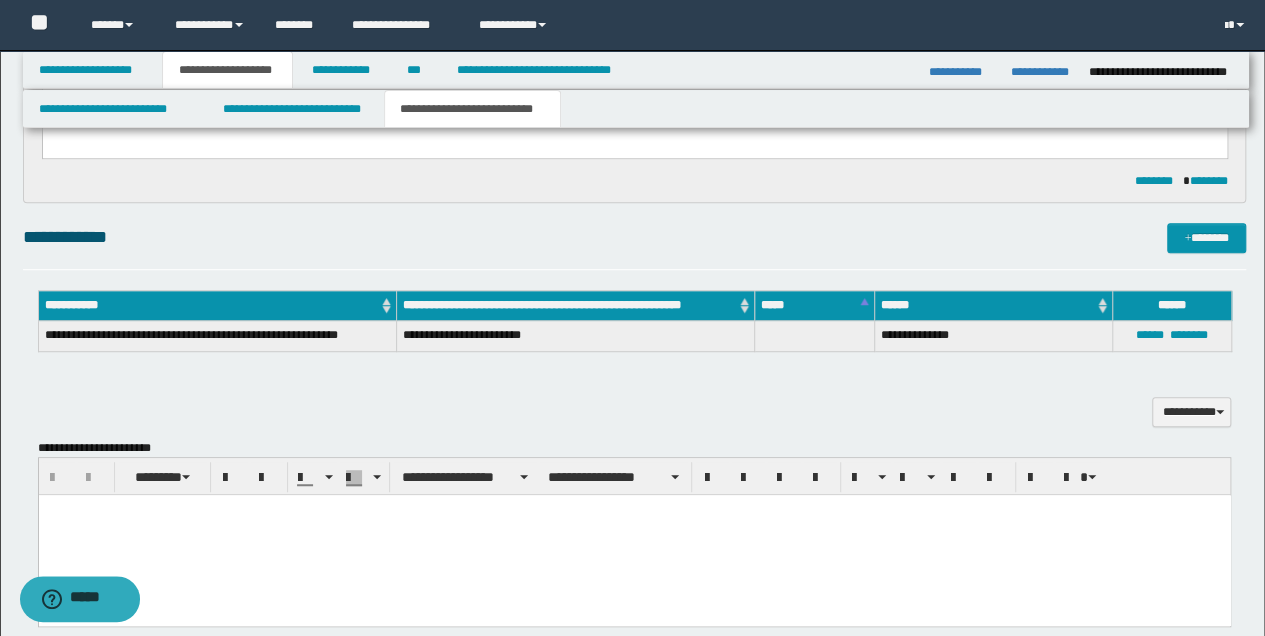 click at bounding box center (634, 510) 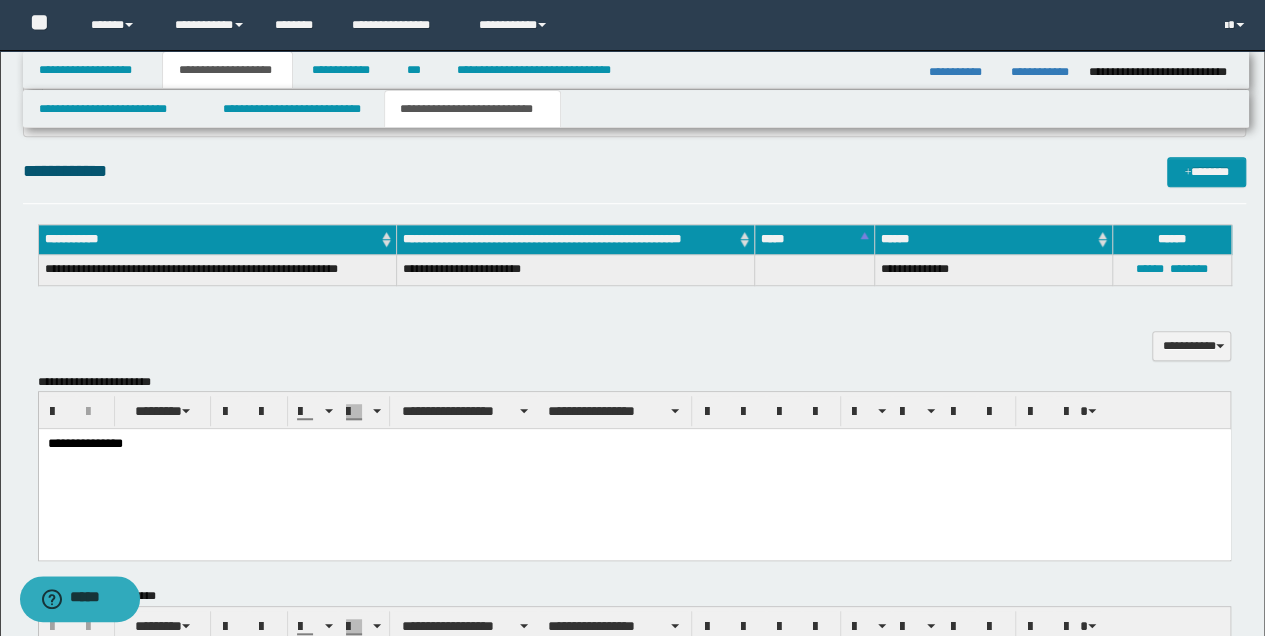 scroll, scrollTop: 533, scrollLeft: 0, axis: vertical 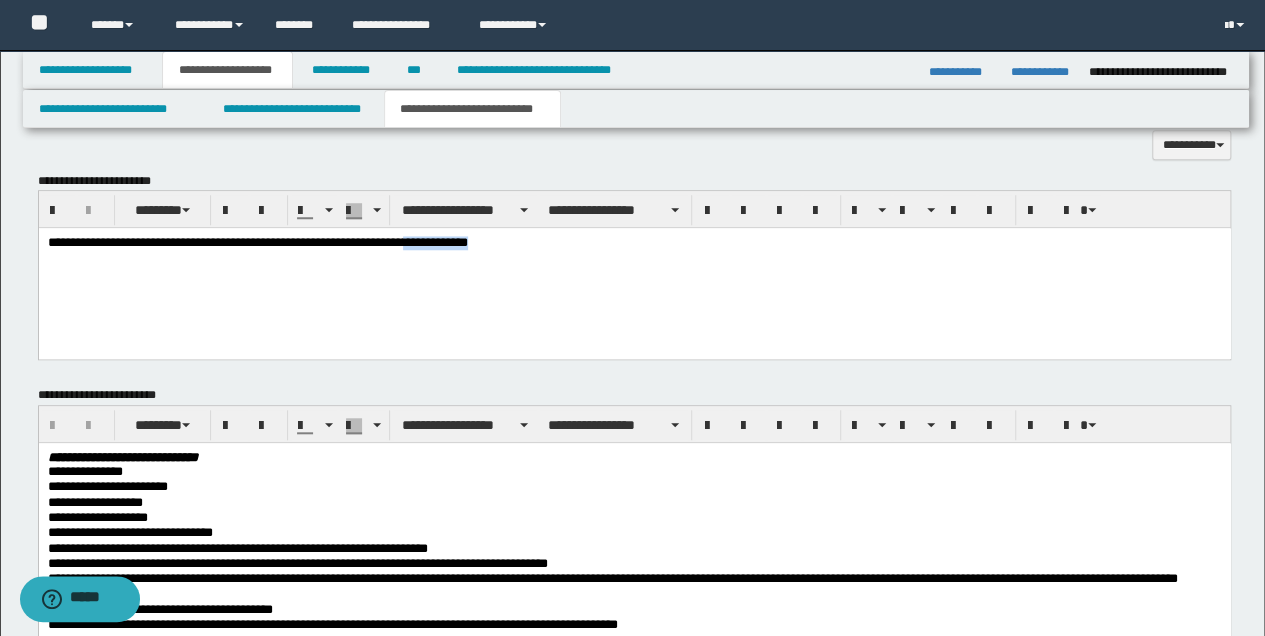 drag, startPoint x: 428, startPoint y: 247, endPoint x: 539, endPoint y: 247, distance: 111 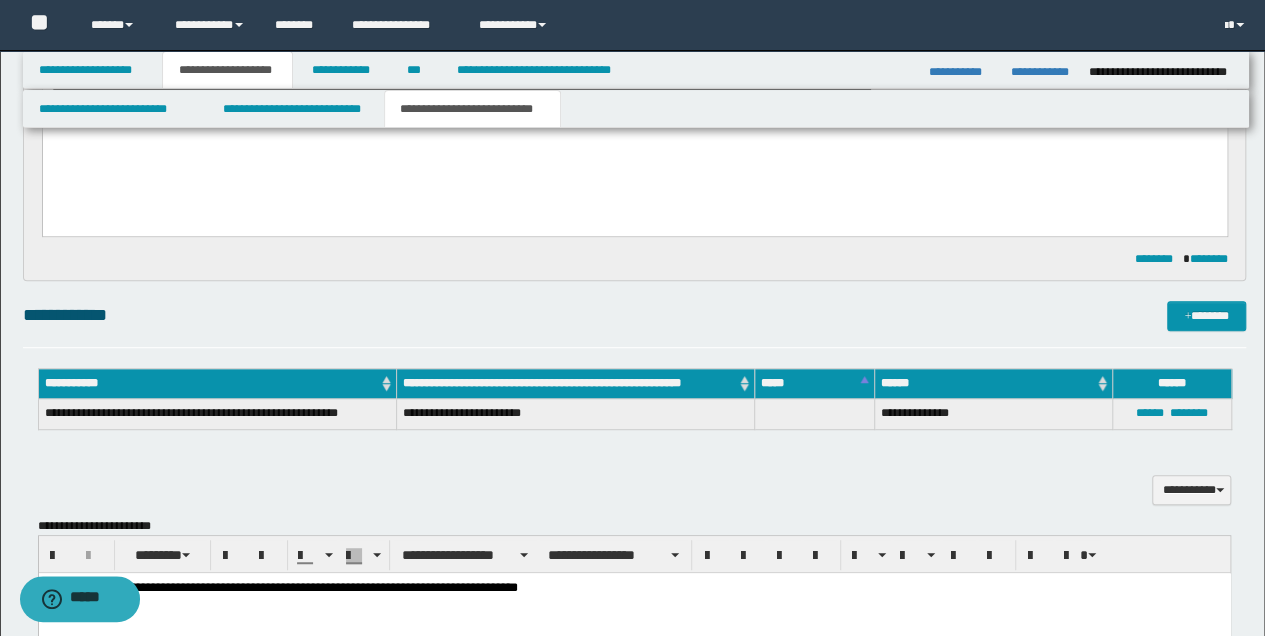 scroll, scrollTop: 266, scrollLeft: 0, axis: vertical 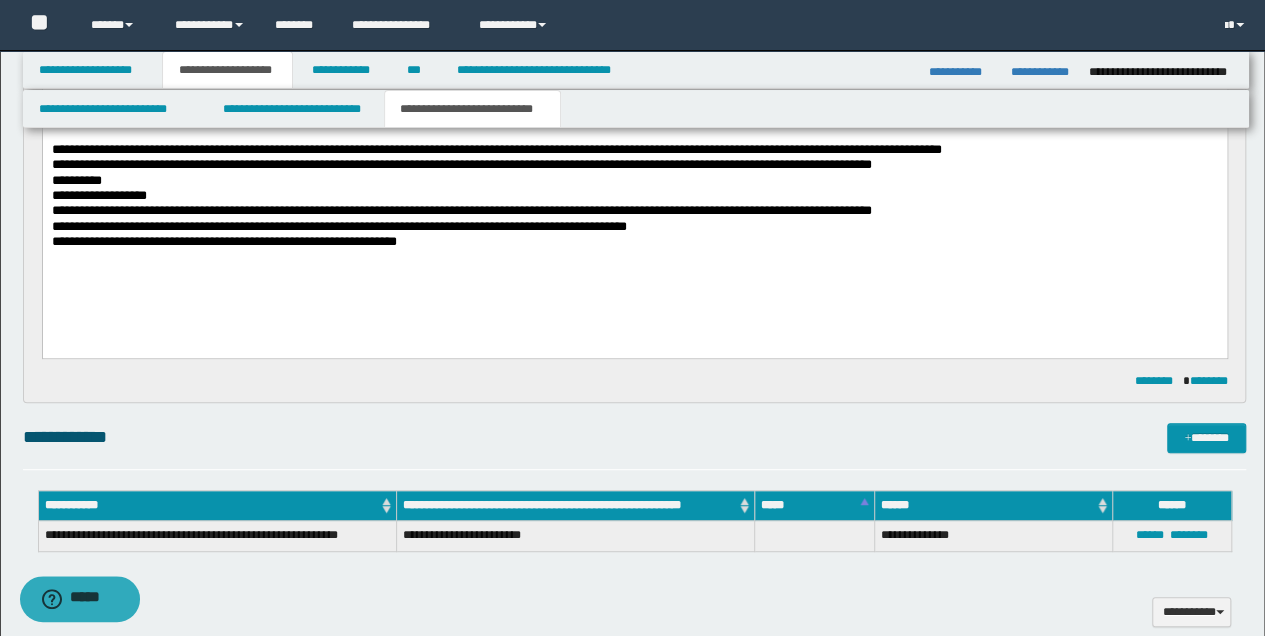 click on "**********" at bounding box center [634, 241] 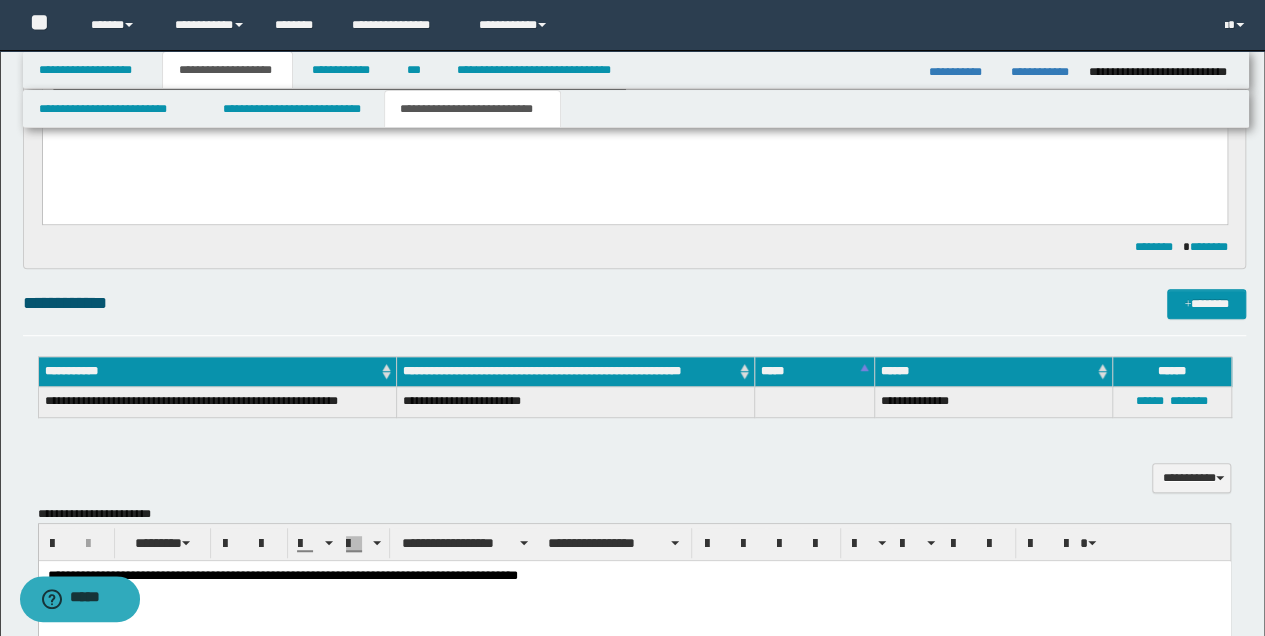 scroll, scrollTop: 266, scrollLeft: 0, axis: vertical 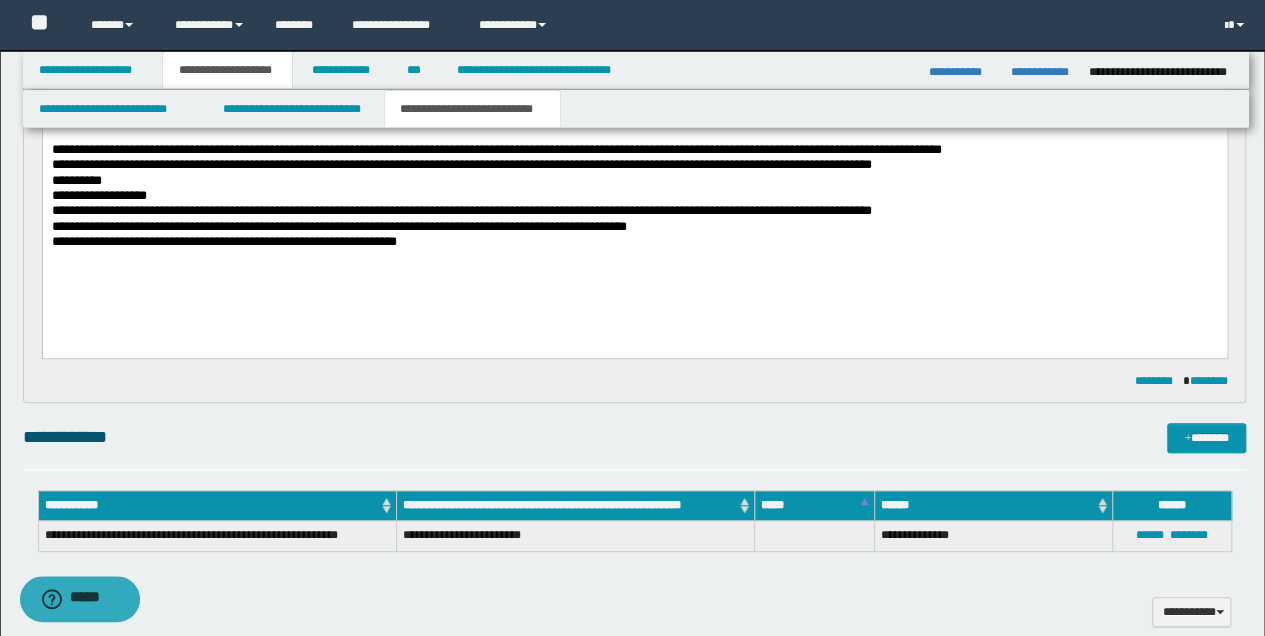 click on "**********" at bounding box center [634, 197] 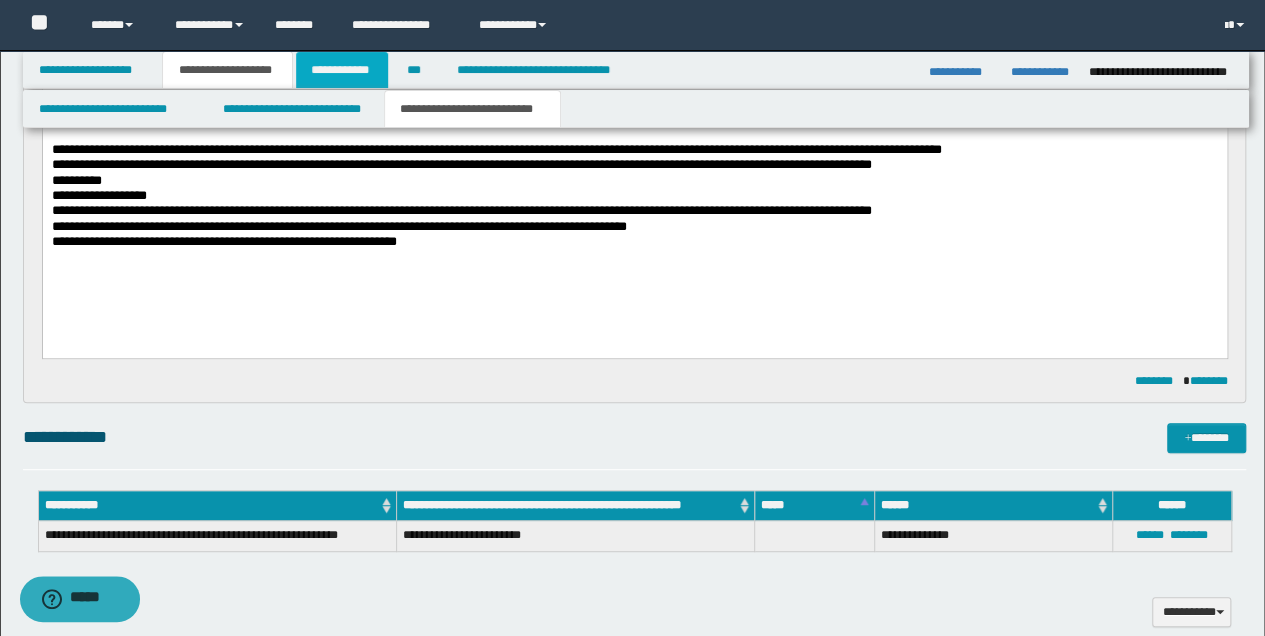 click on "**********" at bounding box center (342, 70) 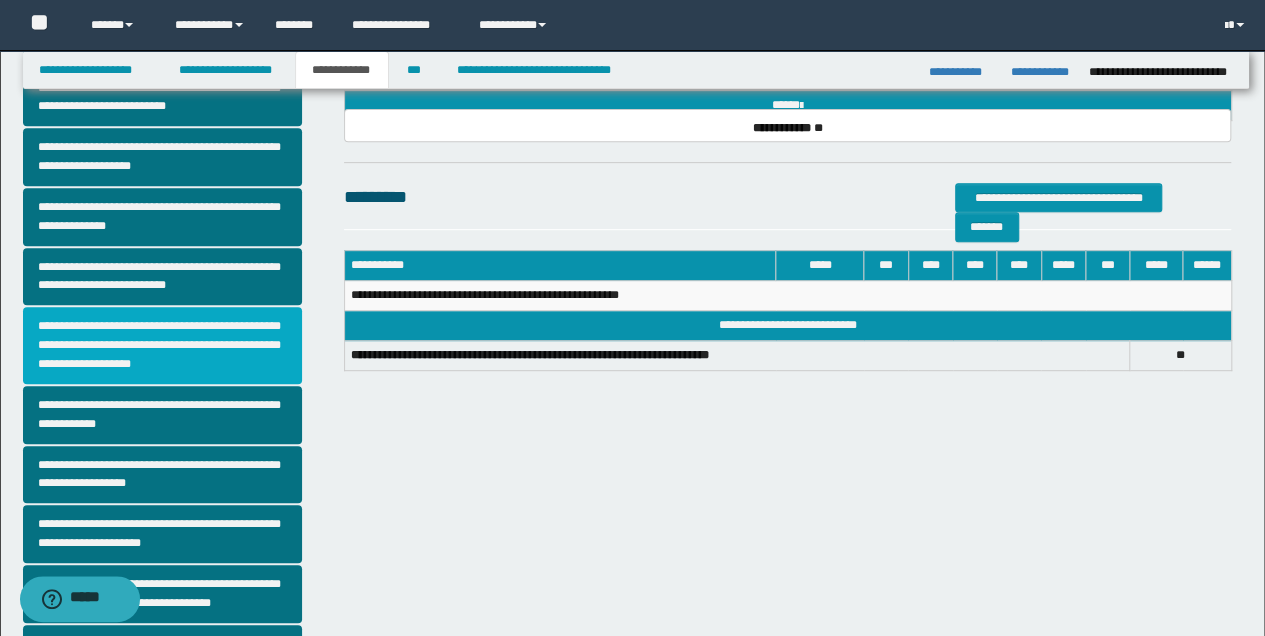 scroll, scrollTop: 369, scrollLeft: 0, axis: vertical 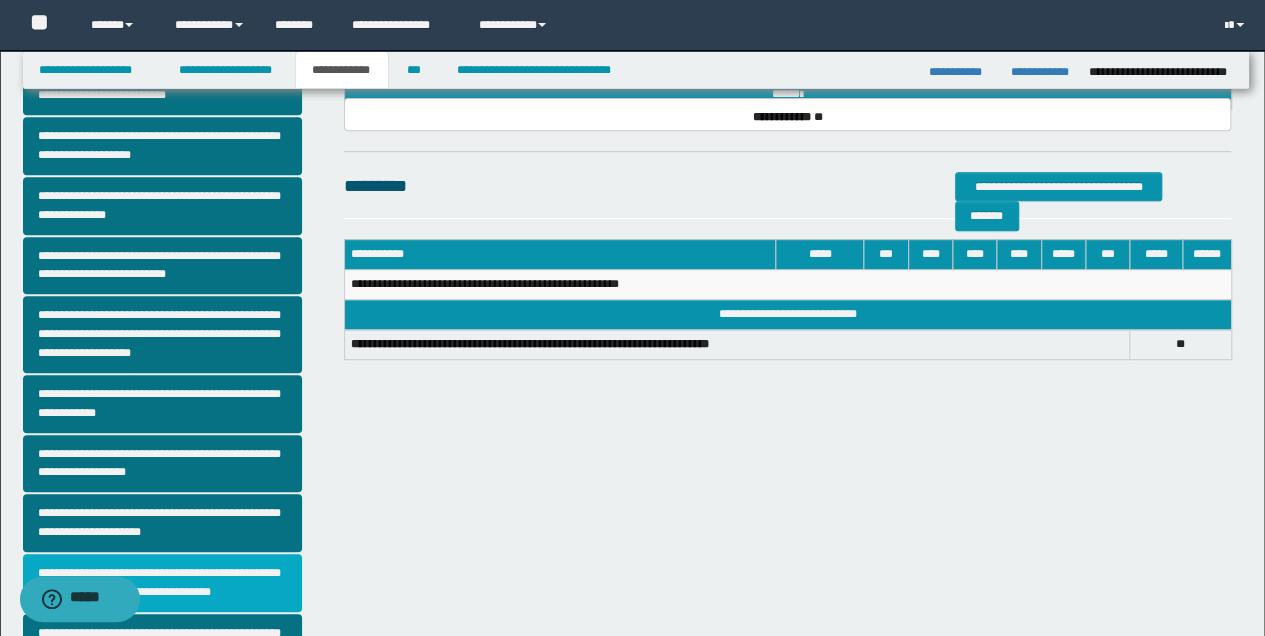 click on "**********" at bounding box center (162, 583) 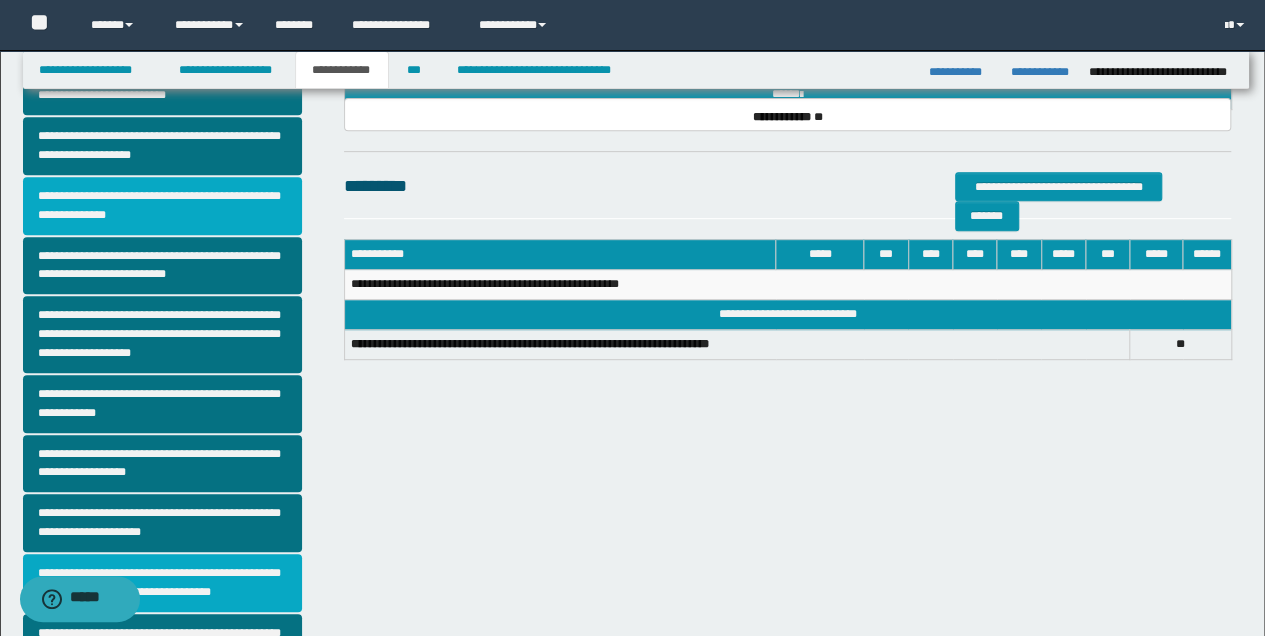 scroll, scrollTop: 0, scrollLeft: 0, axis: both 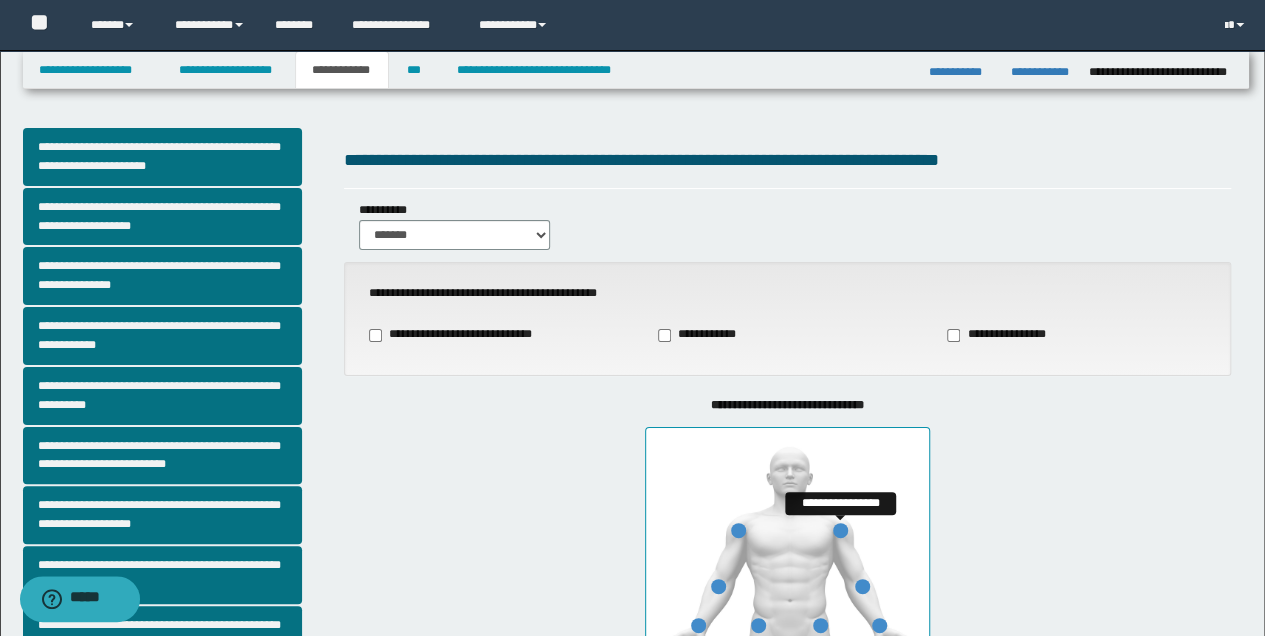 click at bounding box center [840, 530] 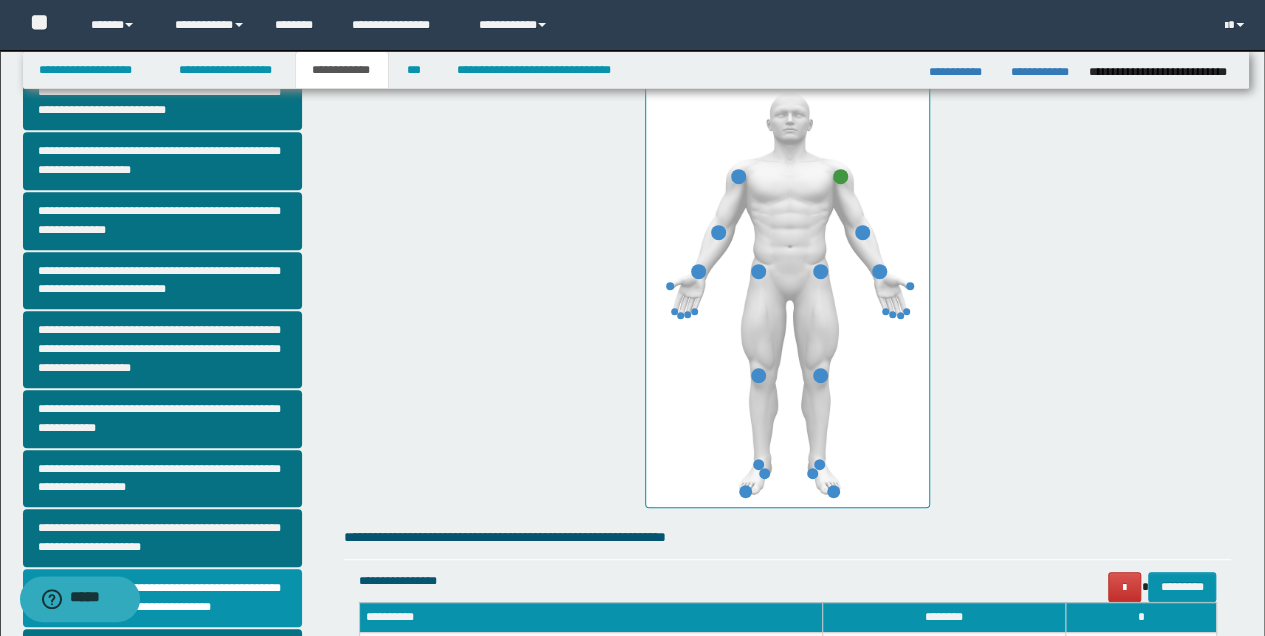 scroll, scrollTop: 533, scrollLeft: 0, axis: vertical 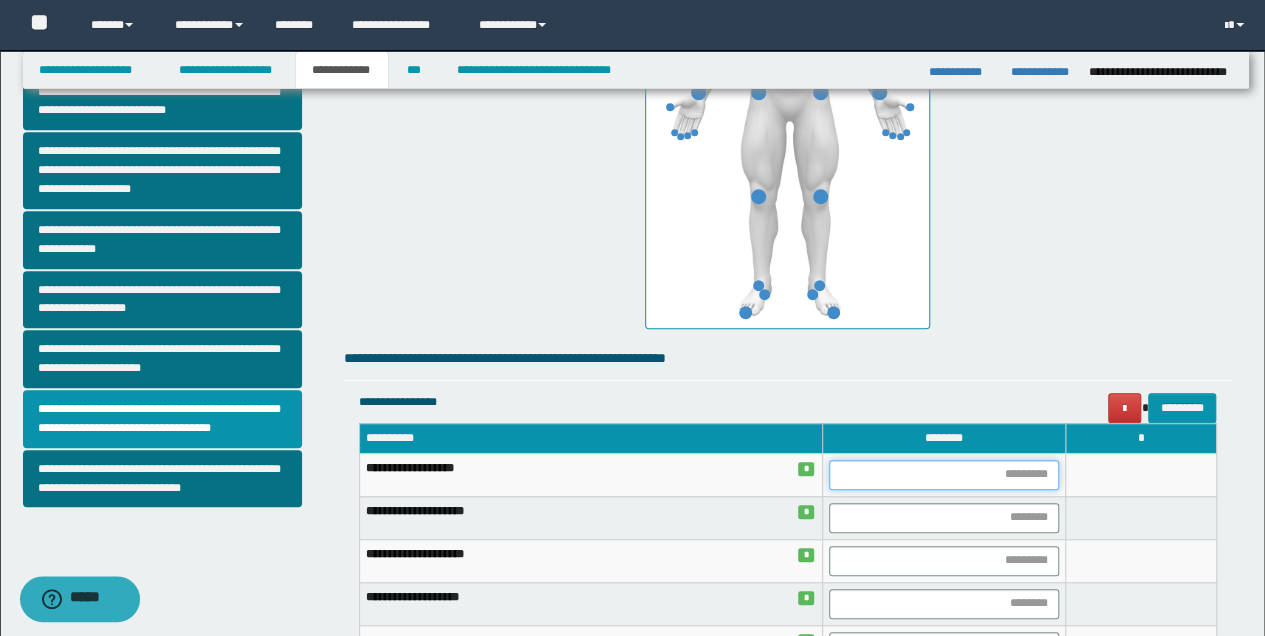 click at bounding box center [944, 475] 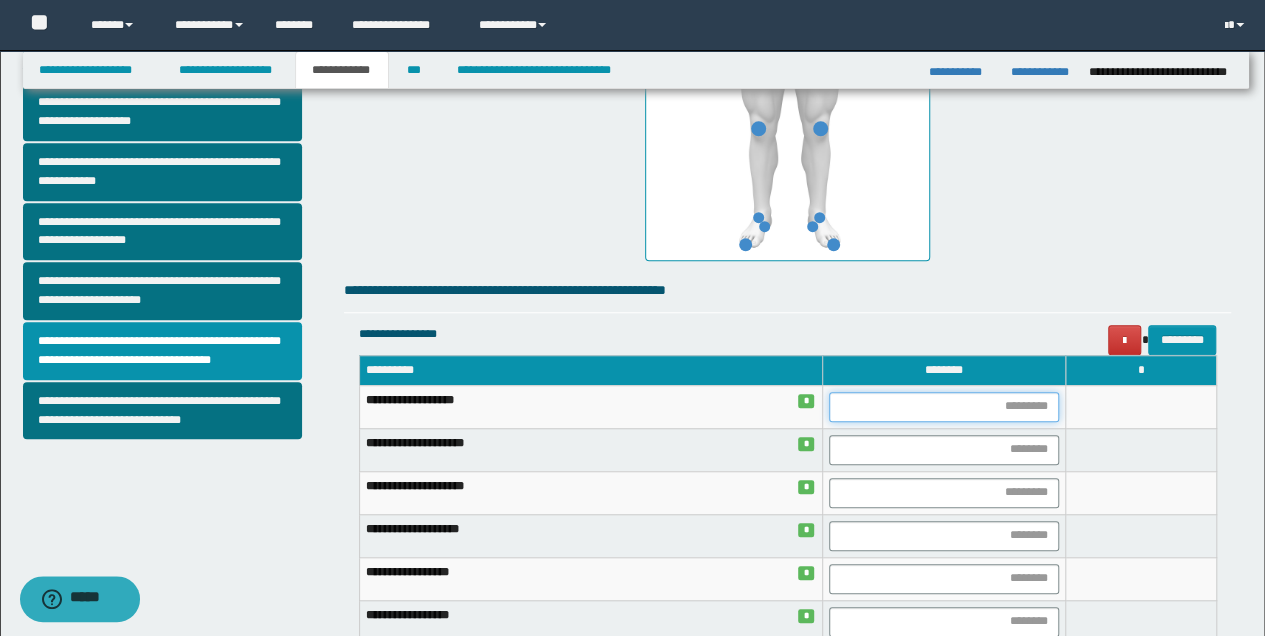 scroll, scrollTop: 600, scrollLeft: 0, axis: vertical 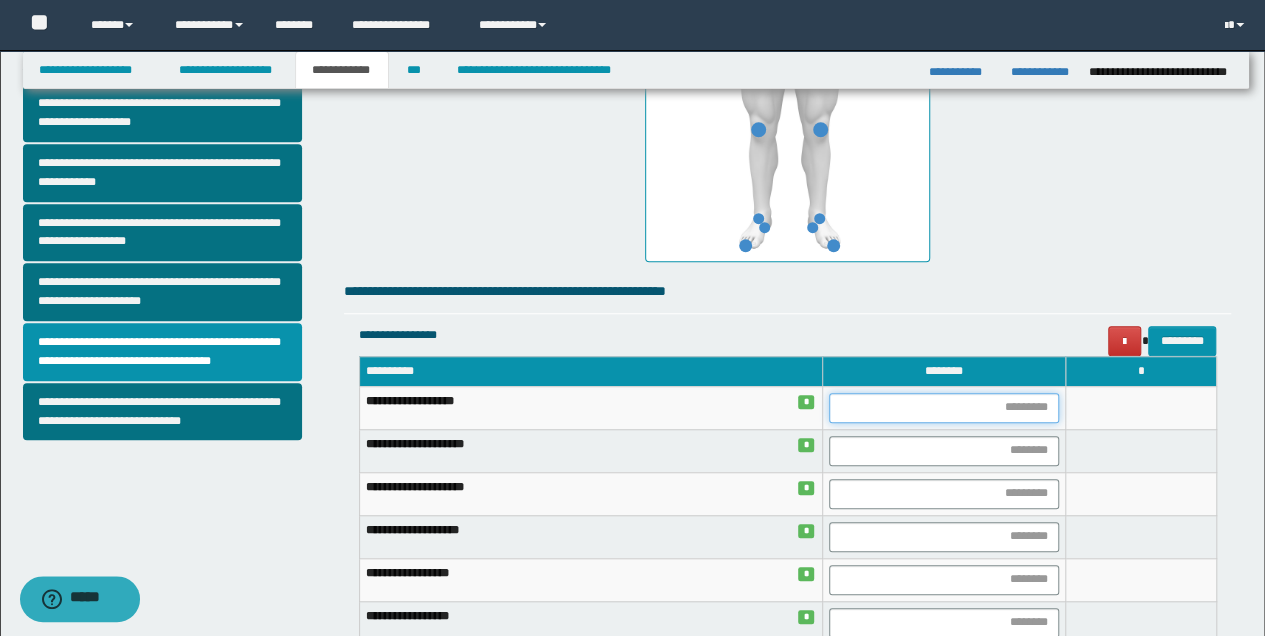 click at bounding box center (944, 408) 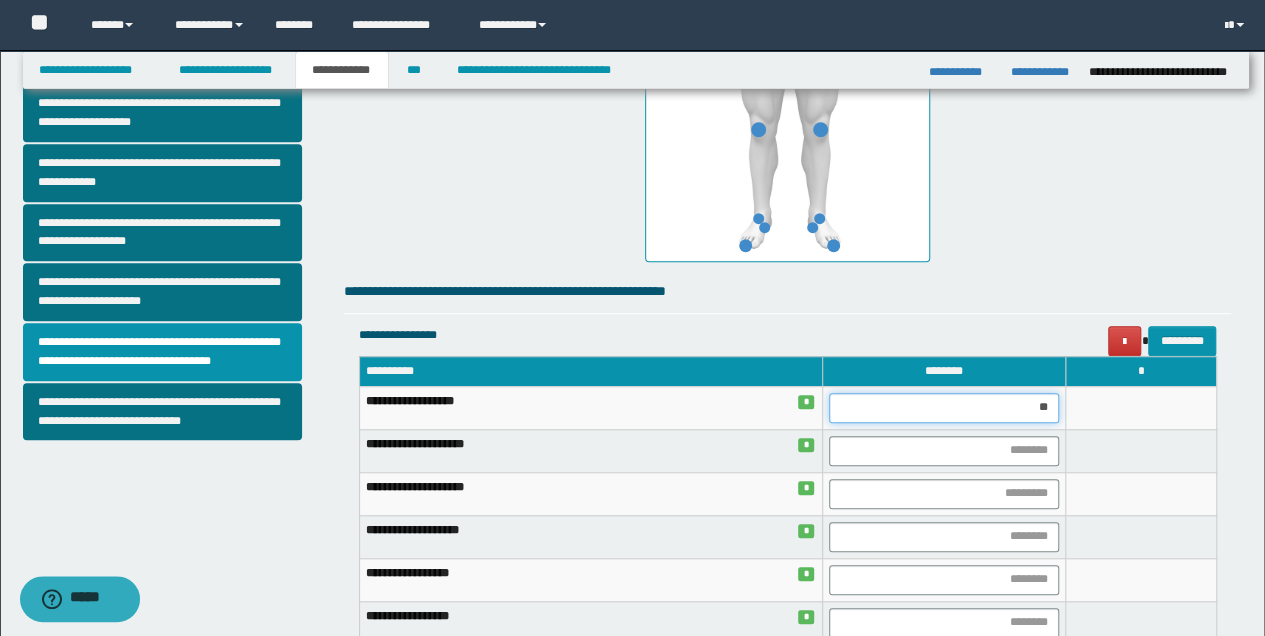 type on "***" 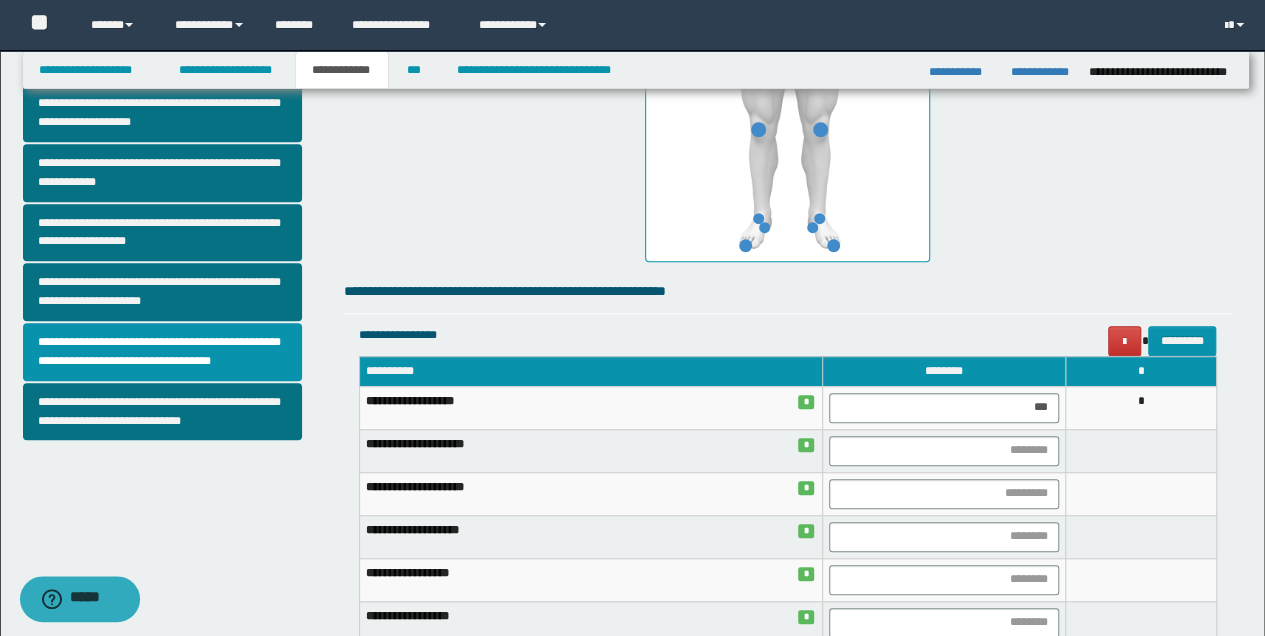 drag, startPoint x: 1062, startPoint y: 488, endPoint x: 1081, endPoint y: 490, distance: 19.104973 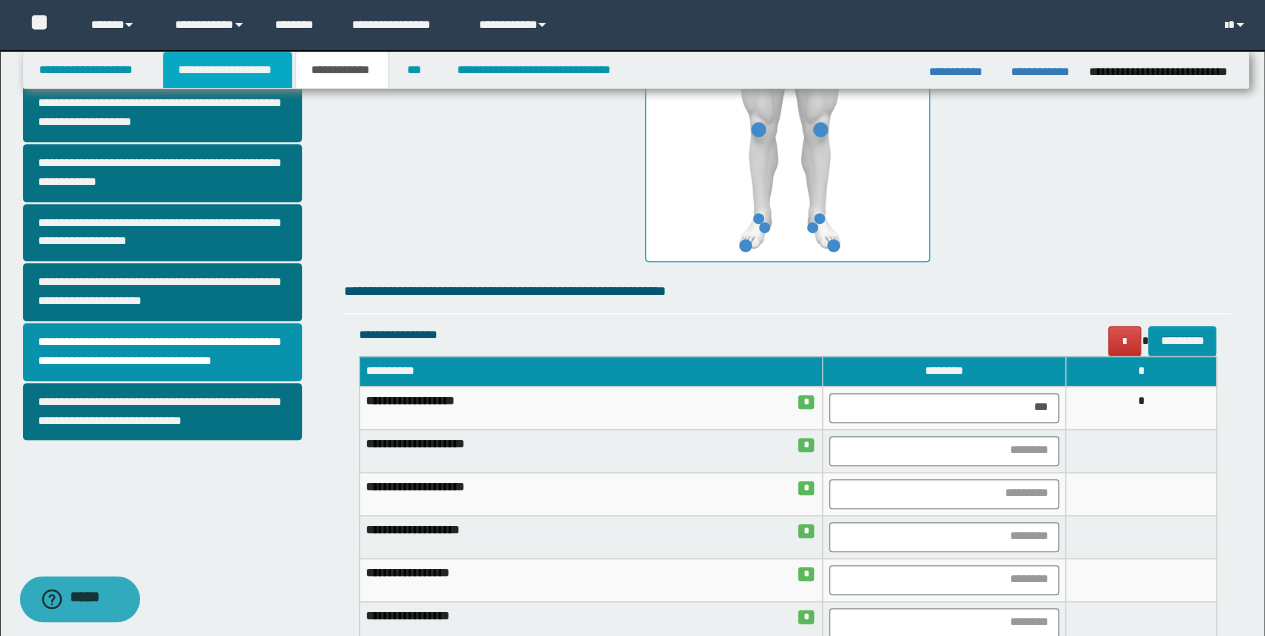 click on "**********" at bounding box center (227, 70) 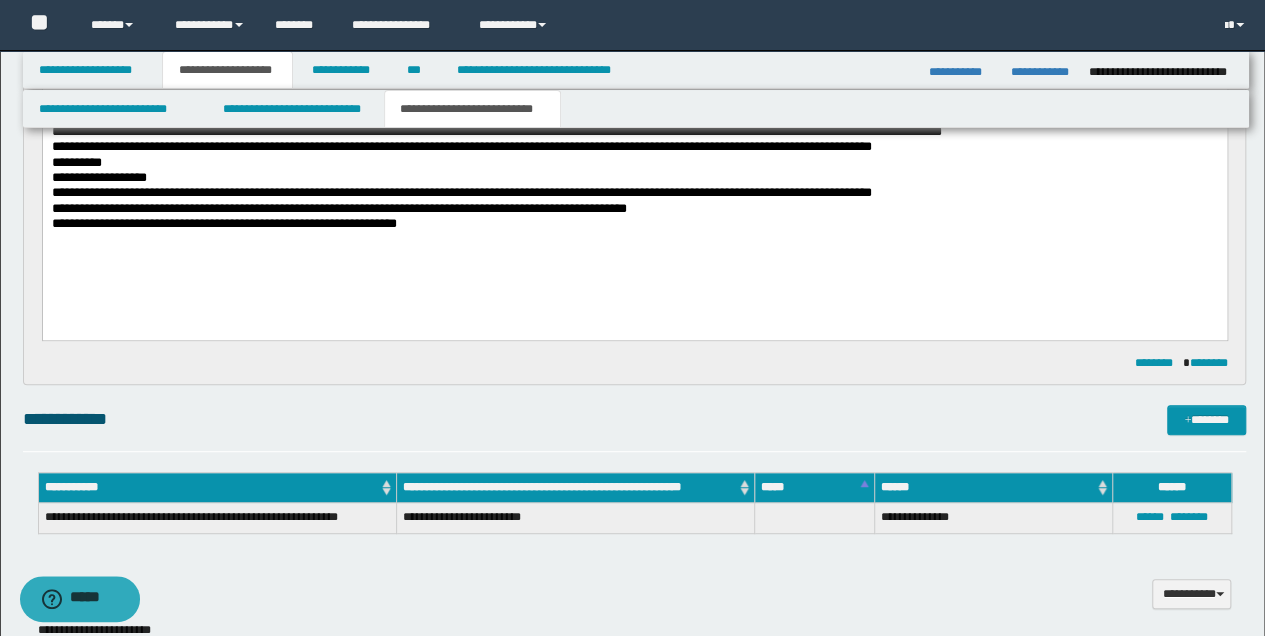 scroll, scrollTop: 164, scrollLeft: 0, axis: vertical 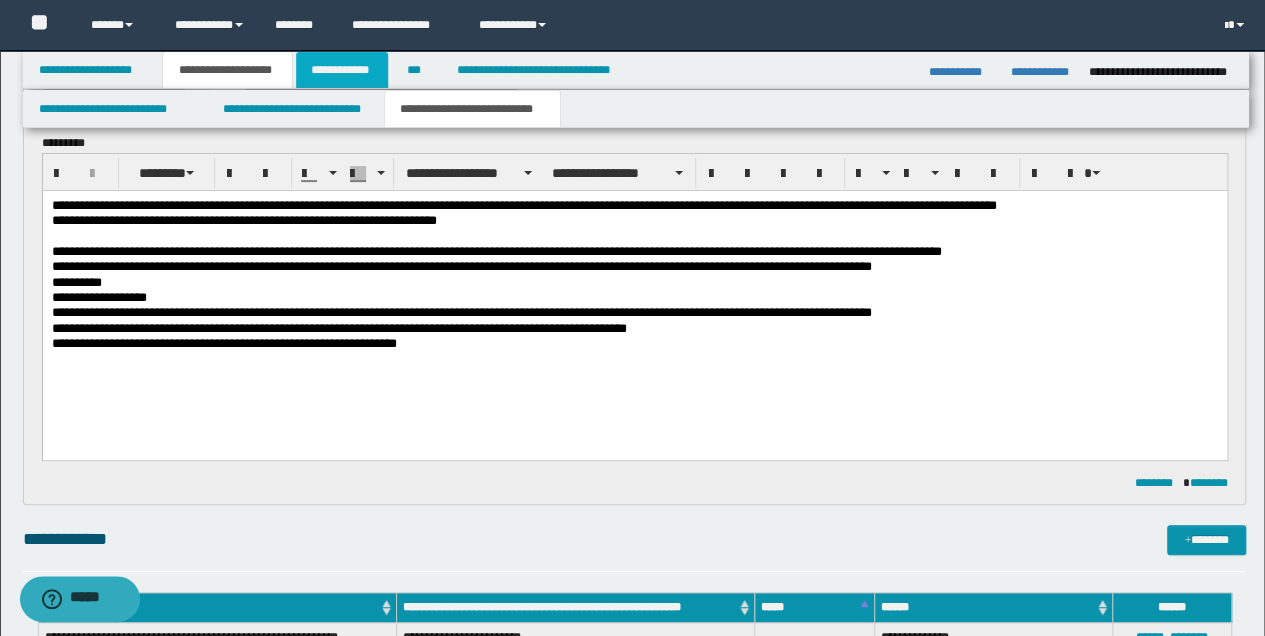 click on "**********" at bounding box center [342, 70] 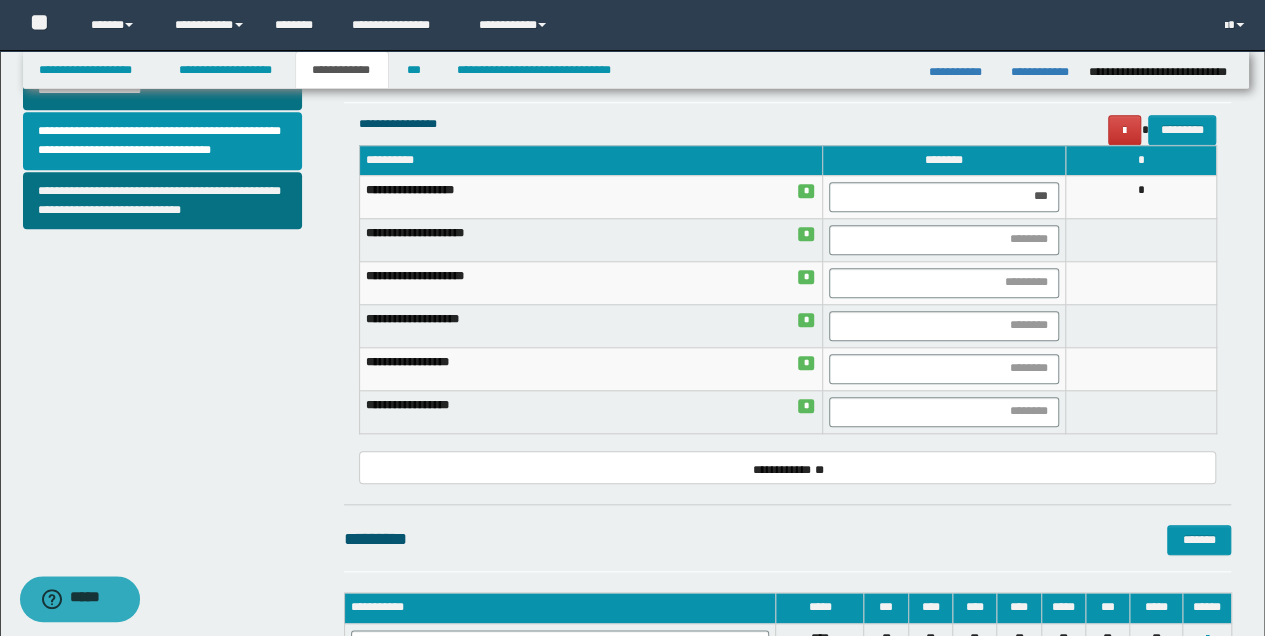 scroll, scrollTop: 733, scrollLeft: 0, axis: vertical 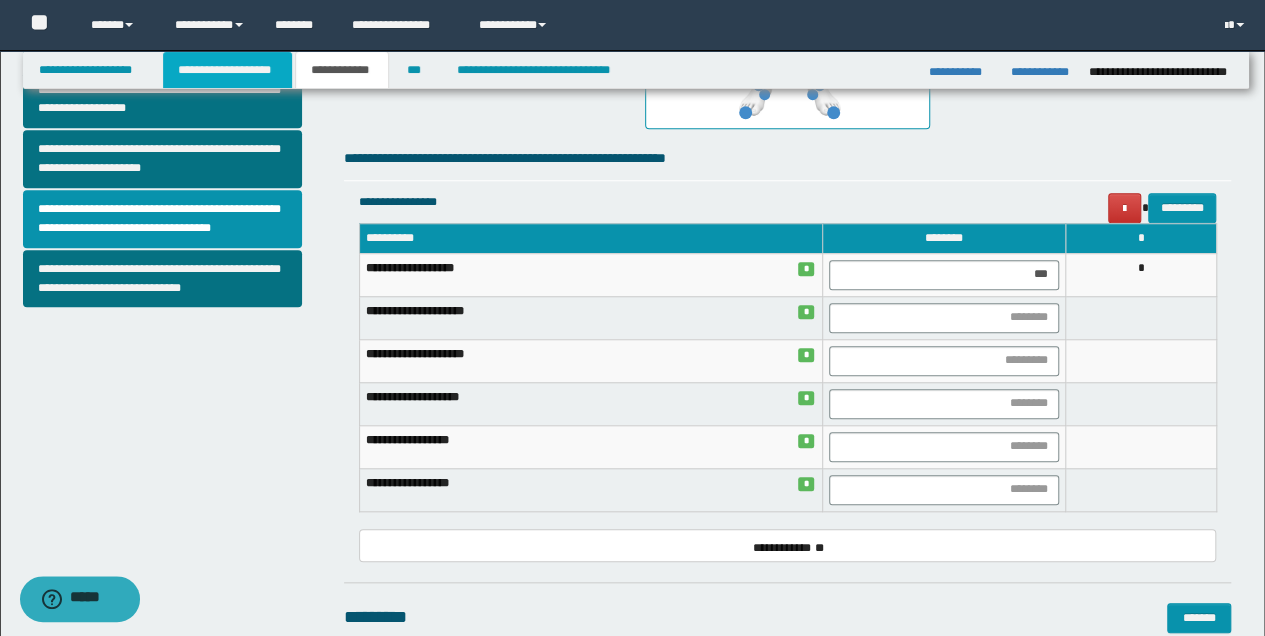 click on "**********" at bounding box center (227, 70) 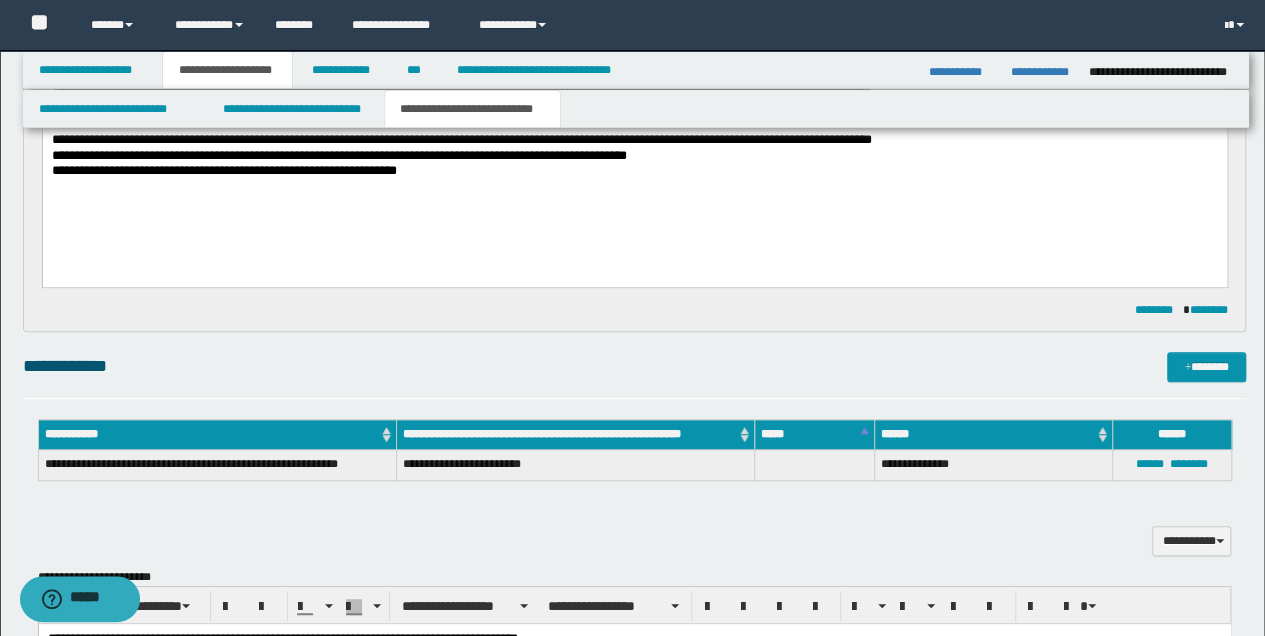 scroll, scrollTop: 297, scrollLeft: 0, axis: vertical 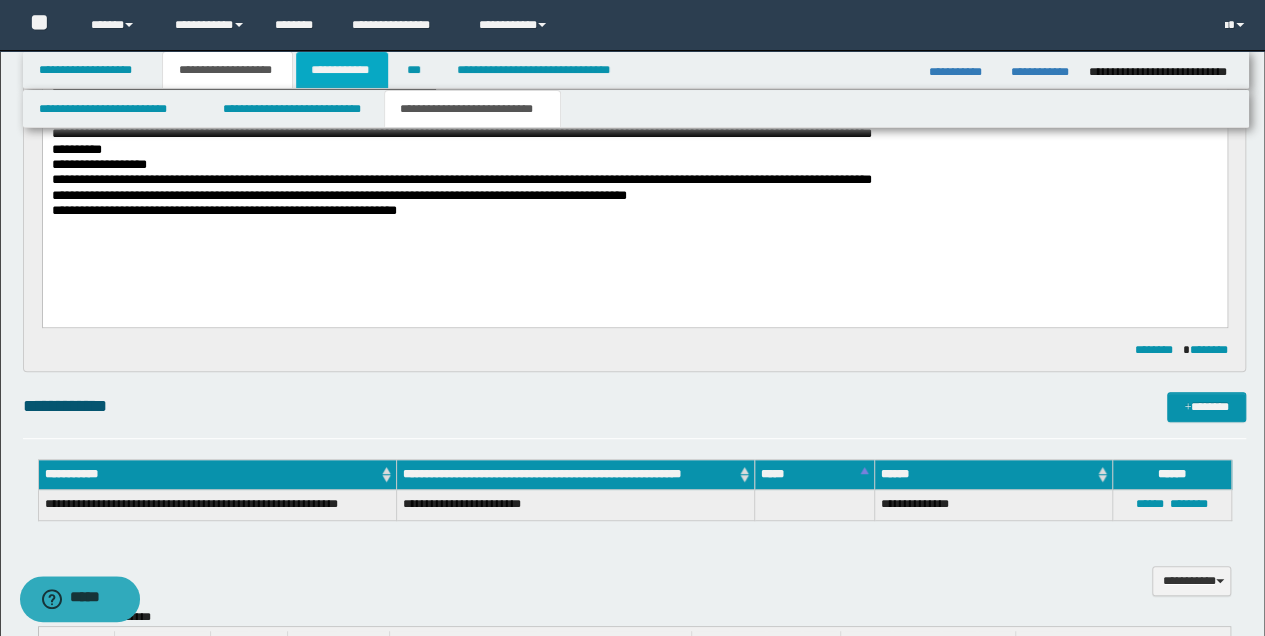click on "**********" at bounding box center (342, 70) 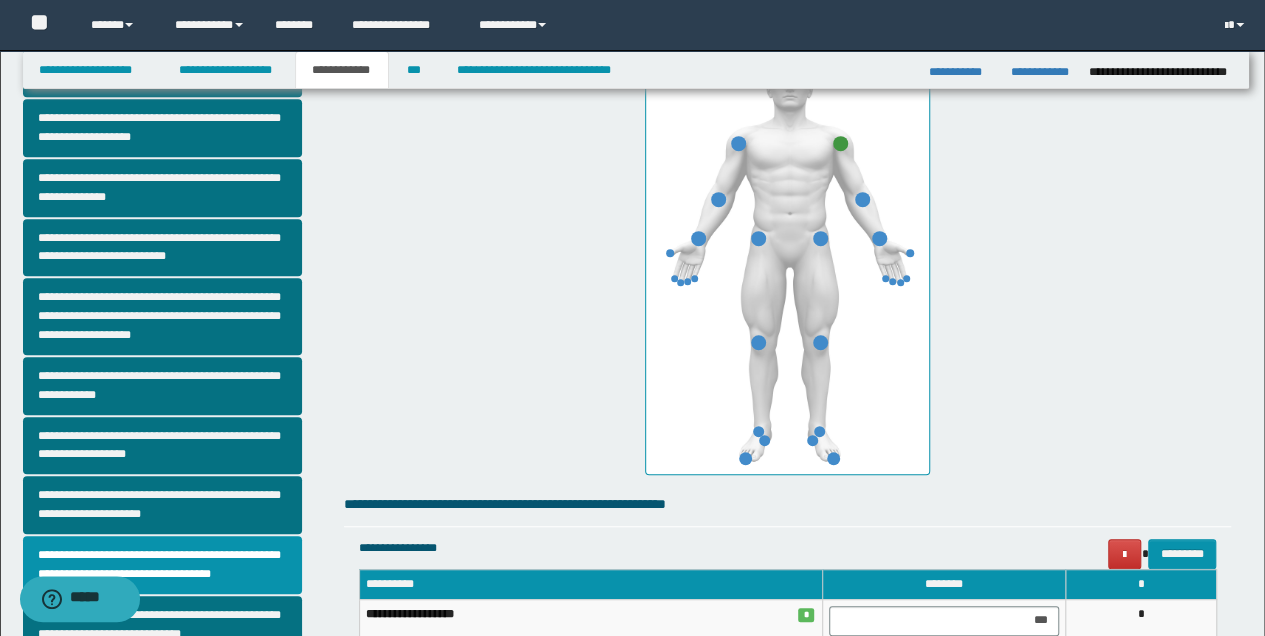 scroll, scrollTop: 533, scrollLeft: 0, axis: vertical 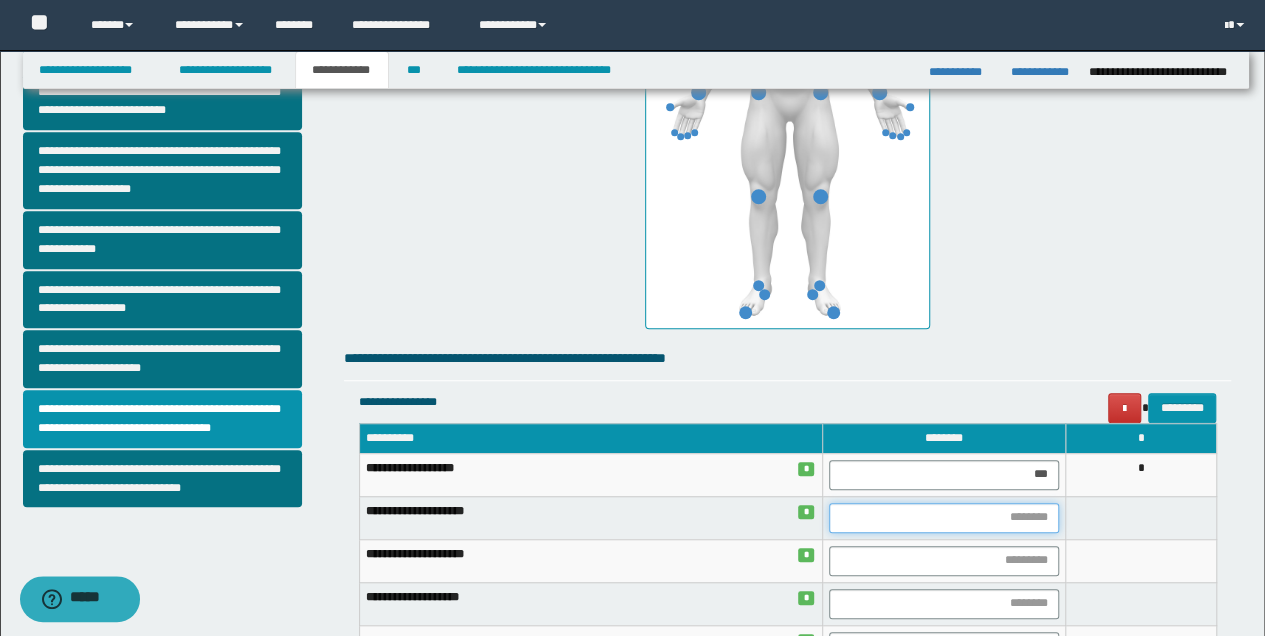 click at bounding box center (944, 518) 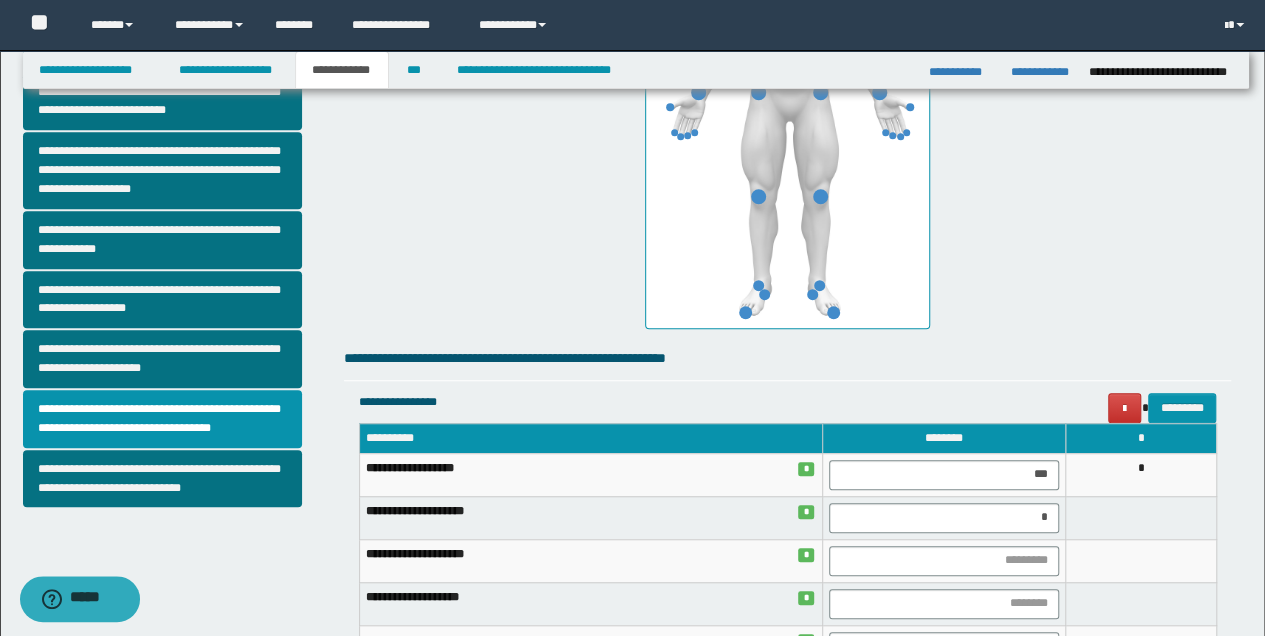 click at bounding box center [1141, 560] 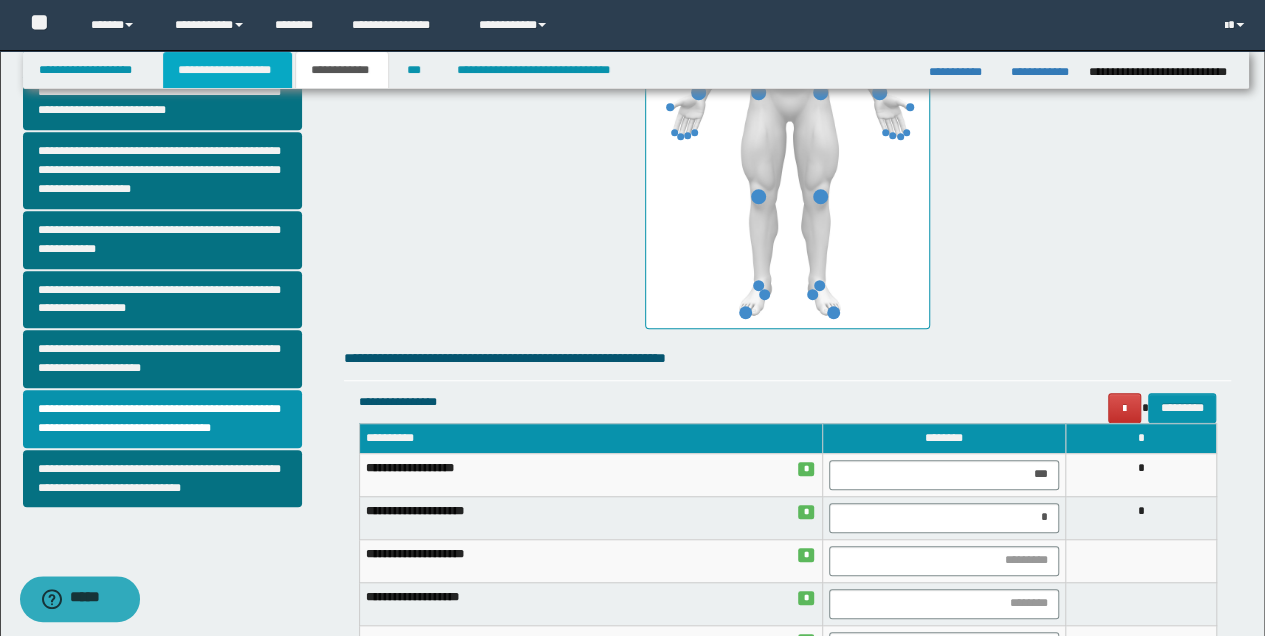 click on "**********" at bounding box center [227, 70] 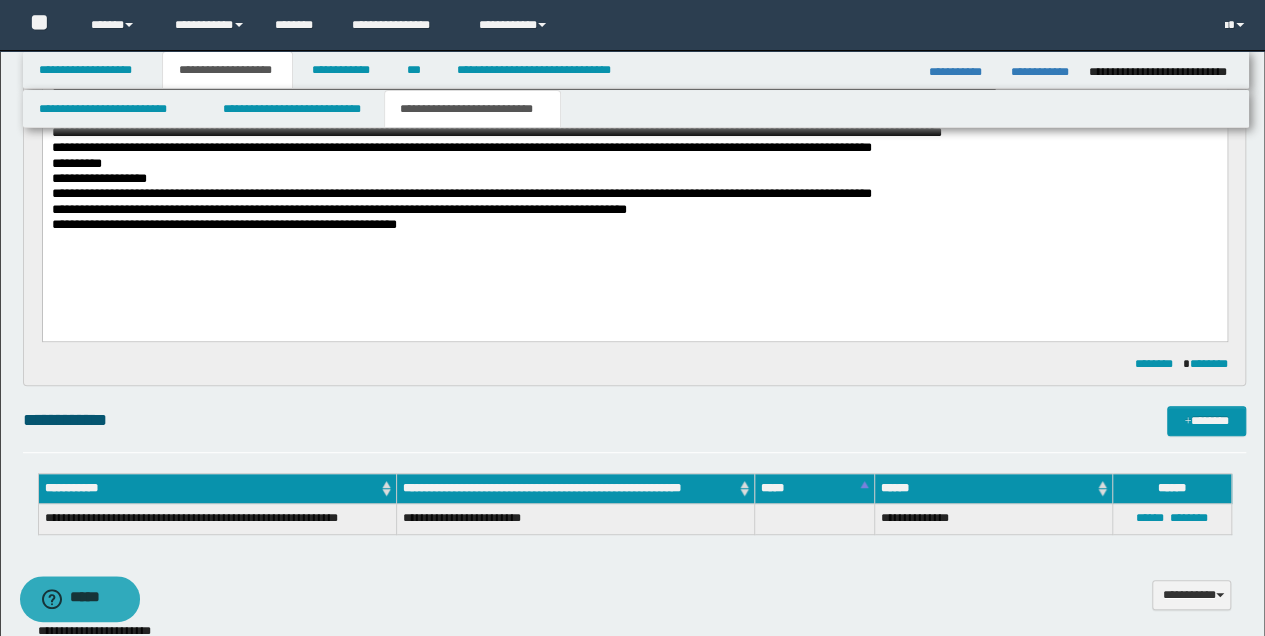 scroll, scrollTop: 230, scrollLeft: 0, axis: vertical 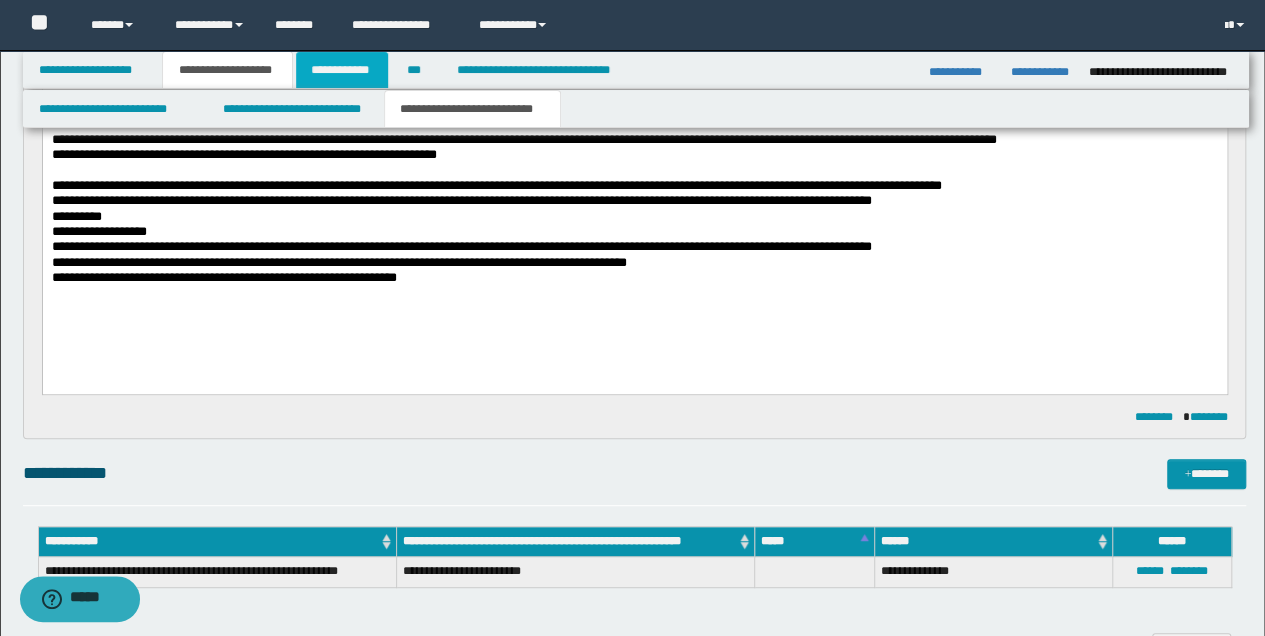 click on "**********" at bounding box center [342, 70] 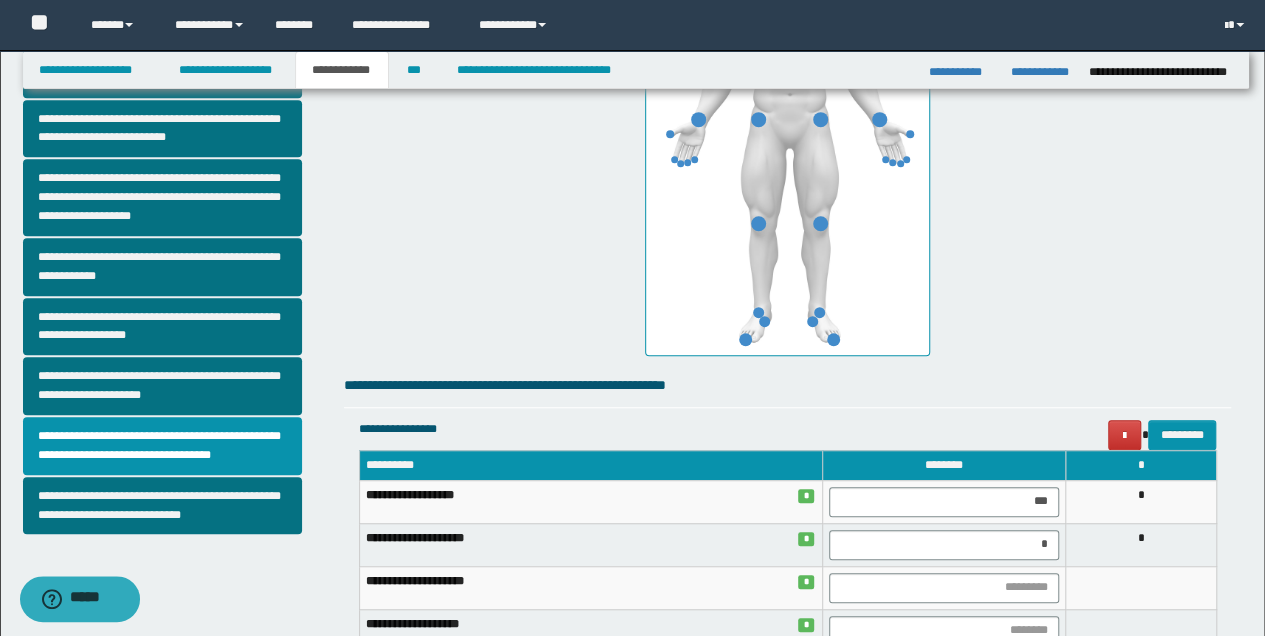 scroll, scrollTop: 666, scrollLeft: 0, axis: vertical 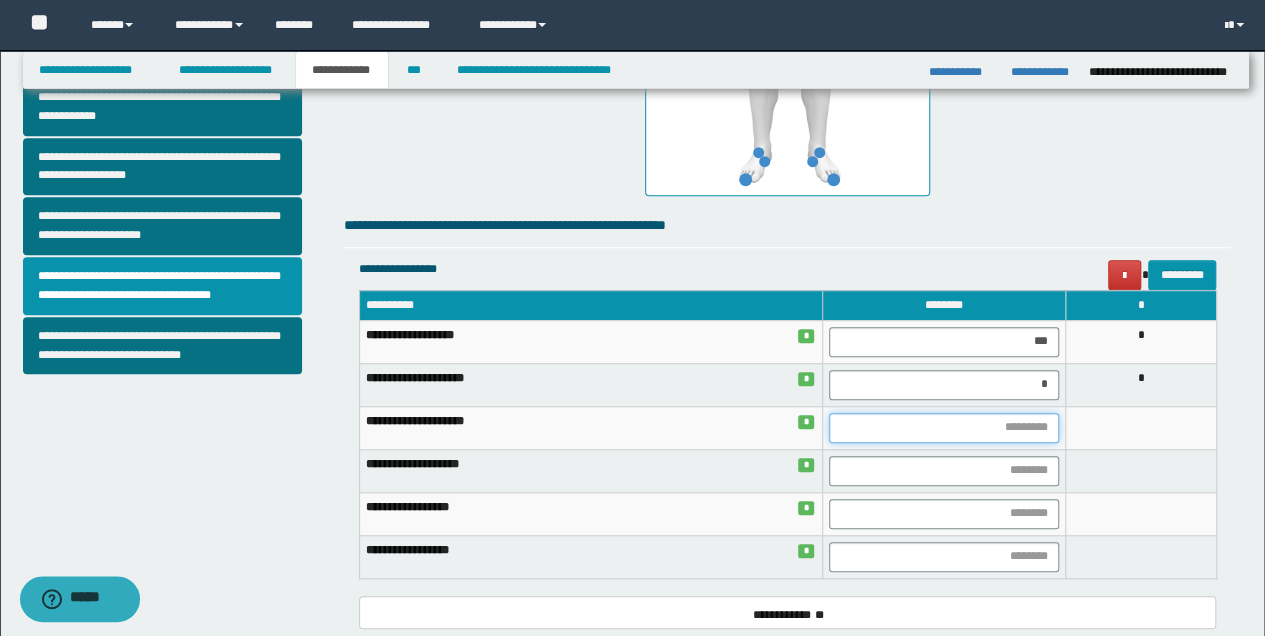 click at bounding box center (944, 428) 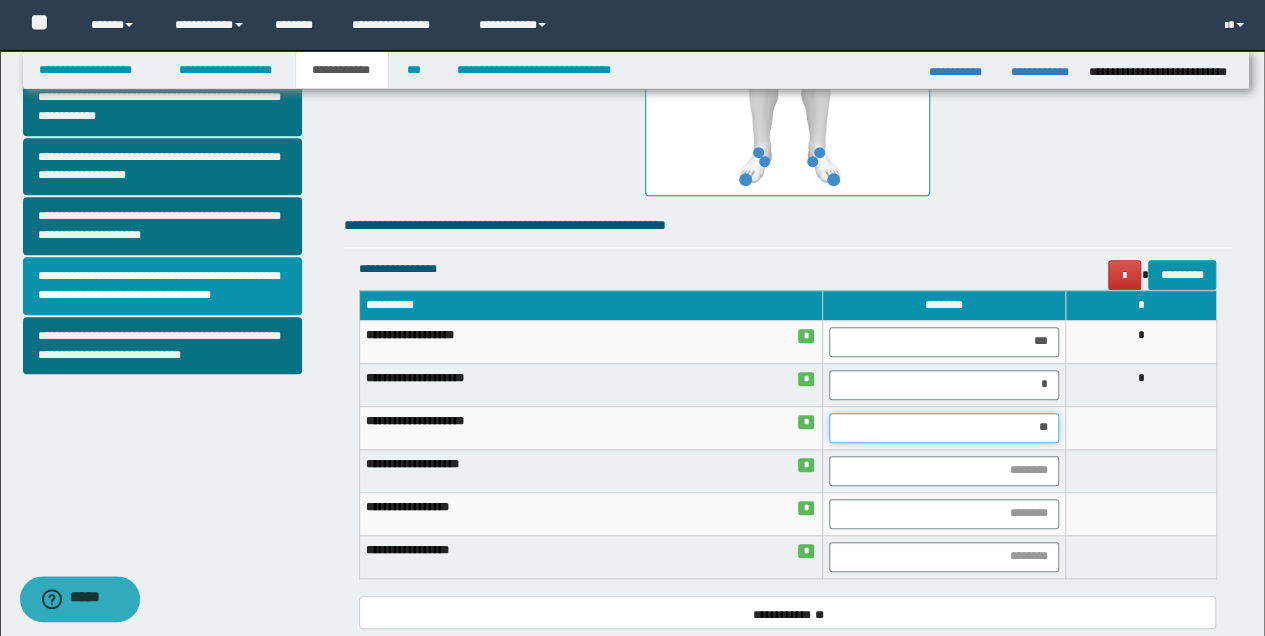 type on "***" 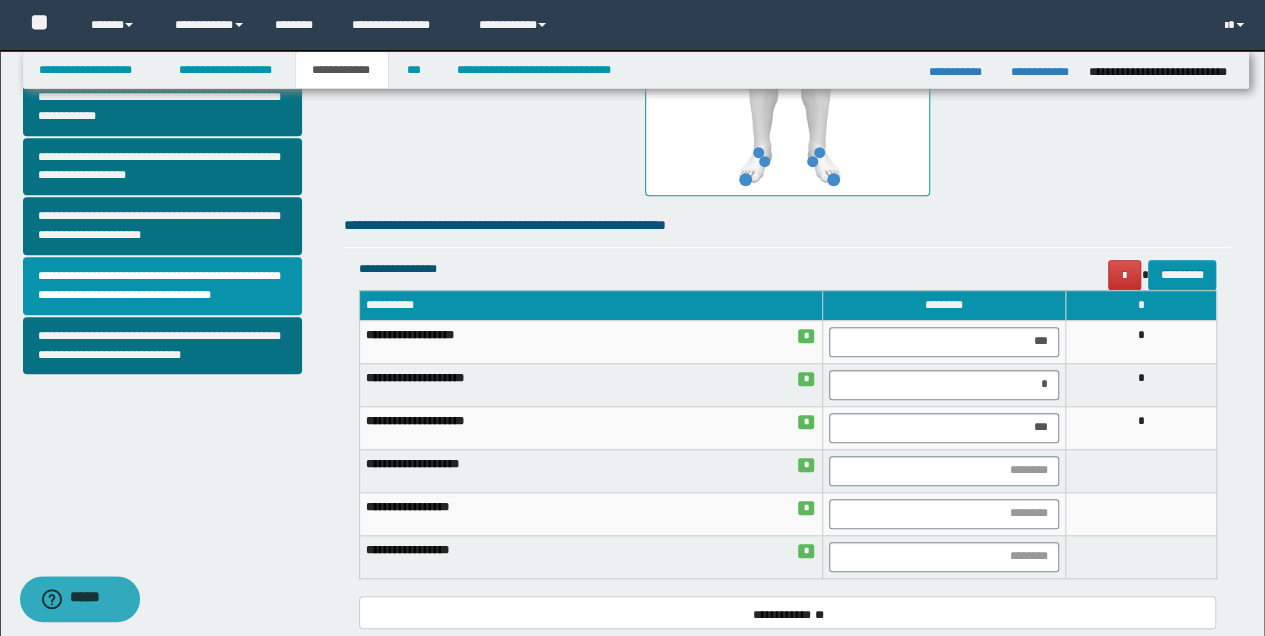 click on "**********" at bounding box center (788, 443) 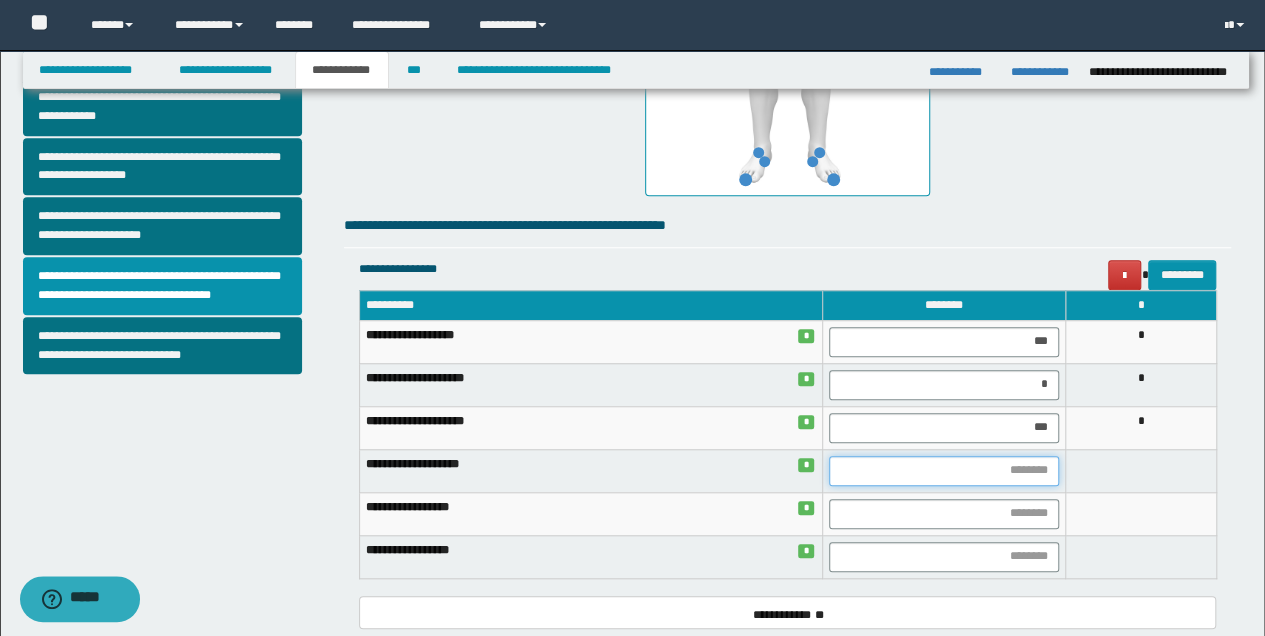 click at bounding box center (944, 471) 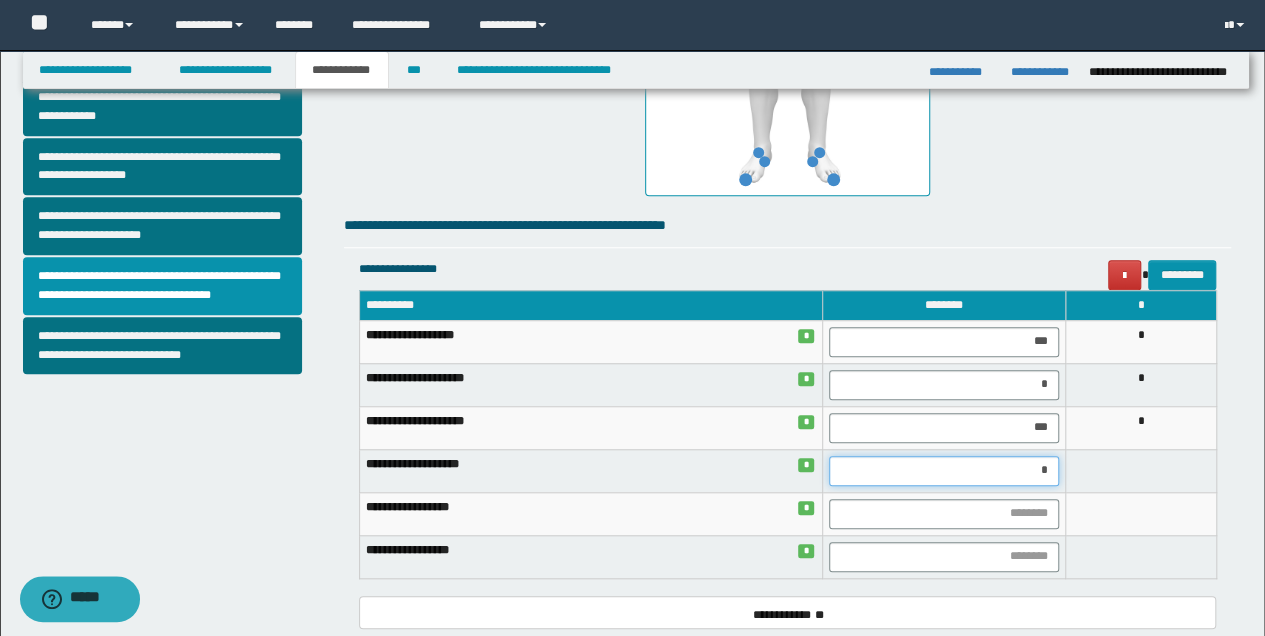 type on "**" 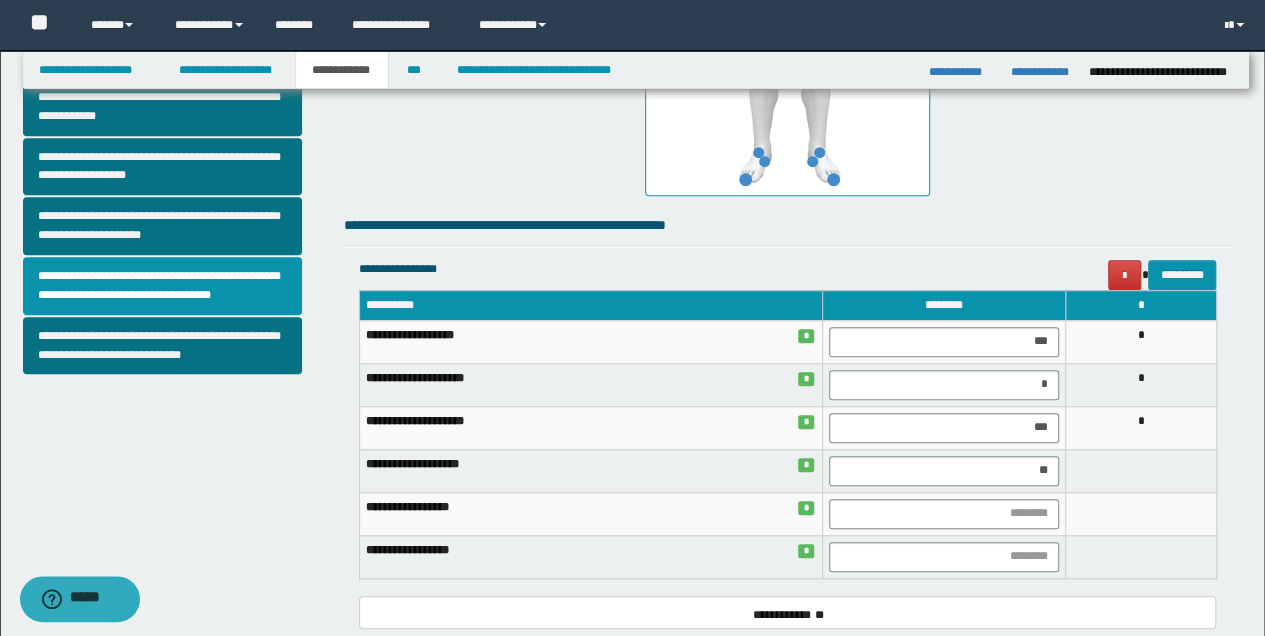 click at bounding box center [1141, 513] 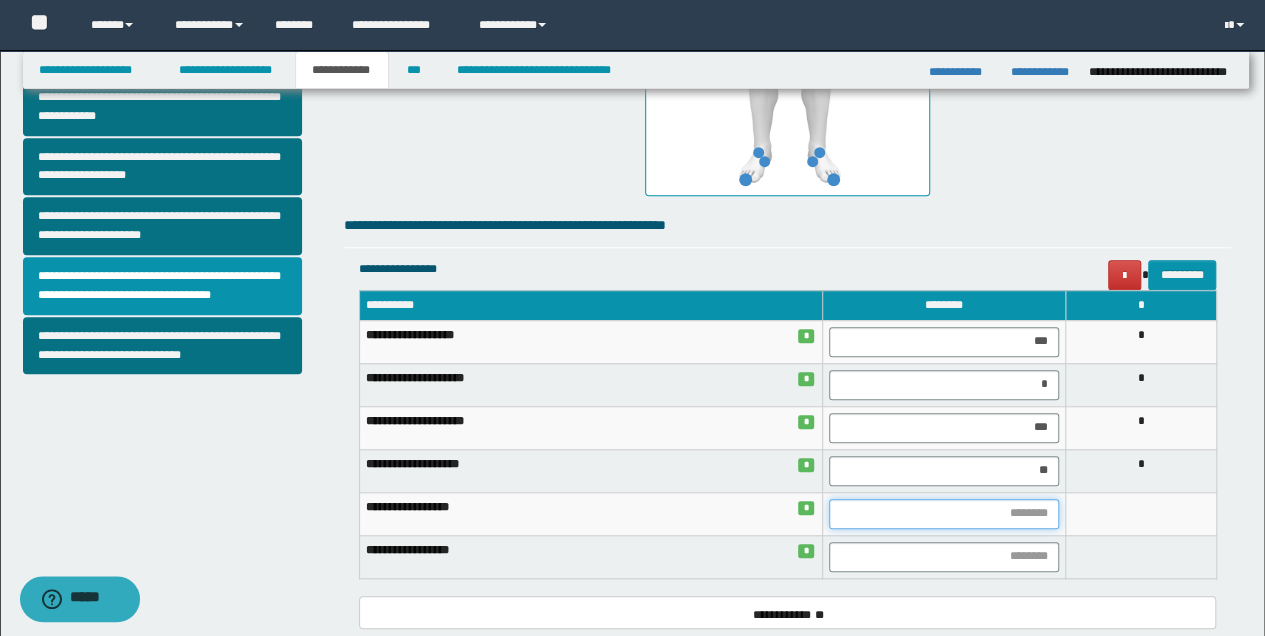 click at bounding box center [944, 514] 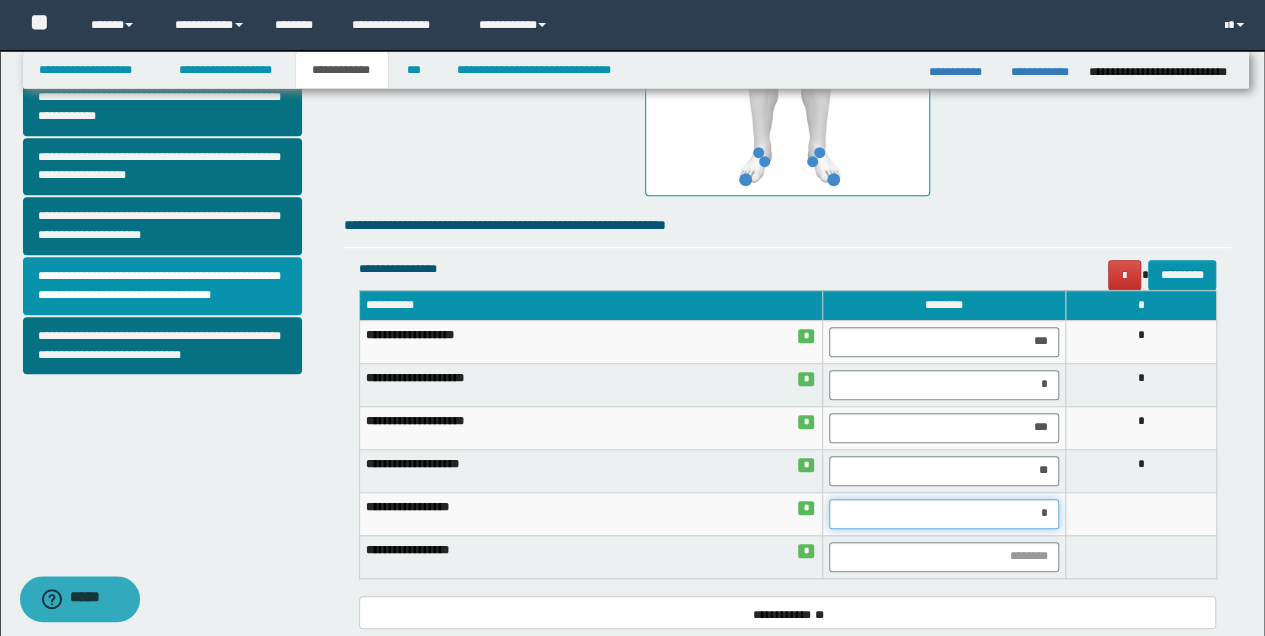 type on "**" 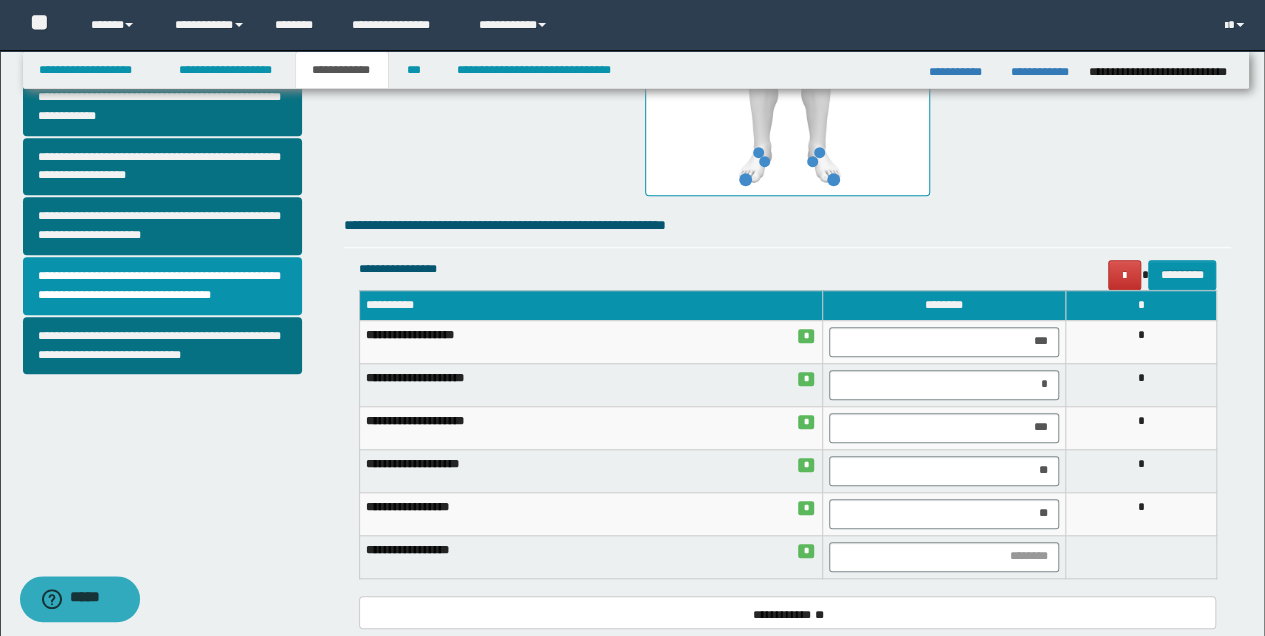 click at bounding box center [943, 556] 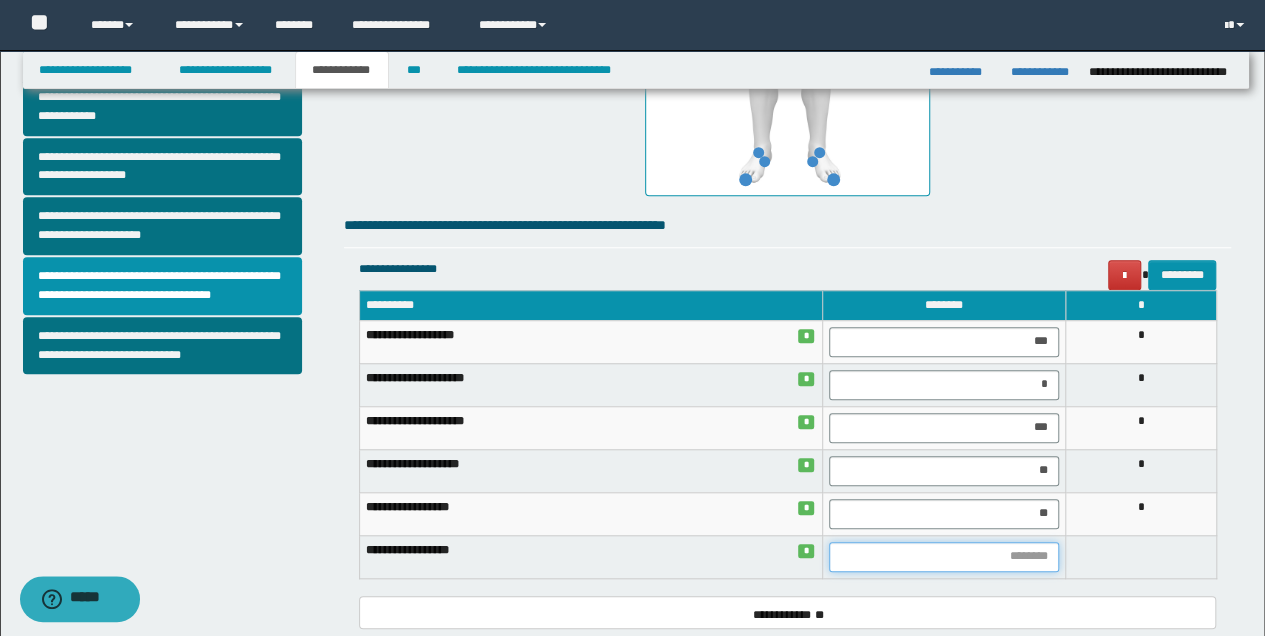 click at bounding box center [944, 557] 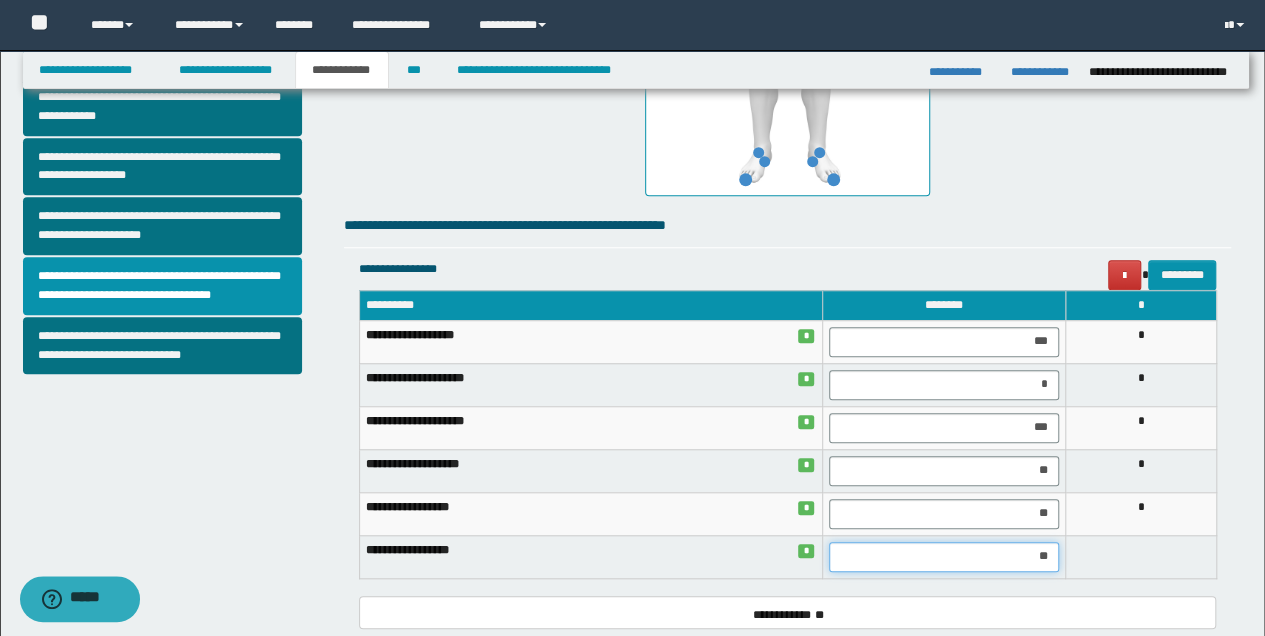 drag, startPoint x: 1025, startPoint y: 562, endPoint x: 1058, endPoint y: 558, distance: 33.24154 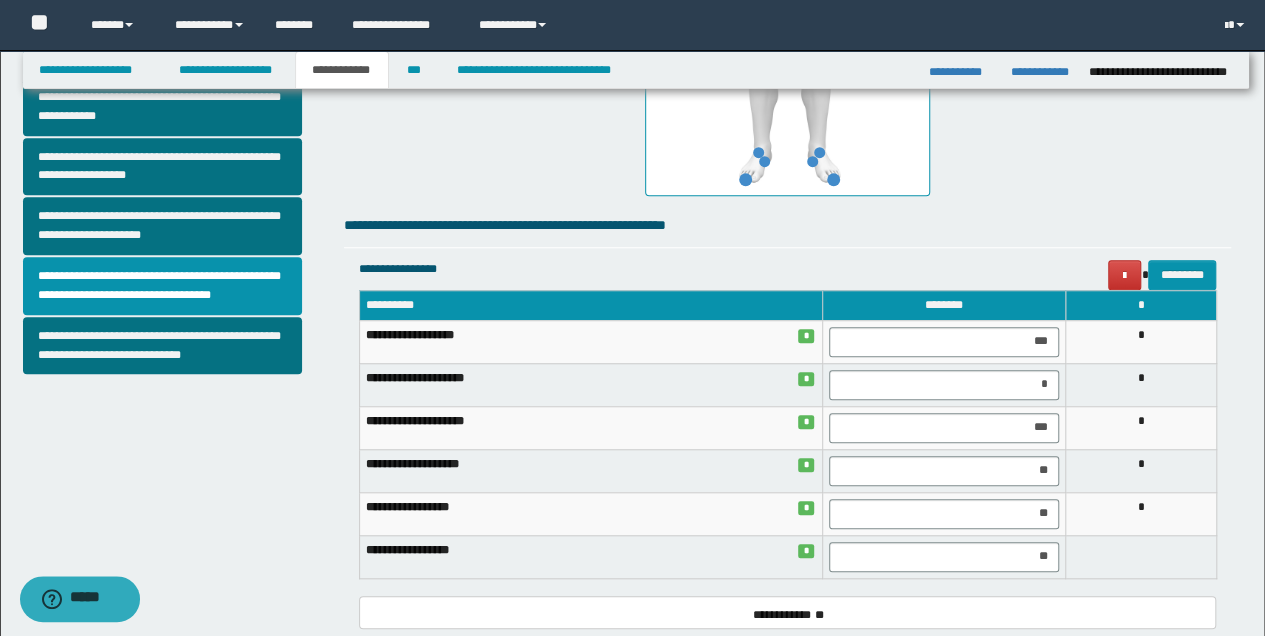 click on "**********" at bounding box center [788, 443] 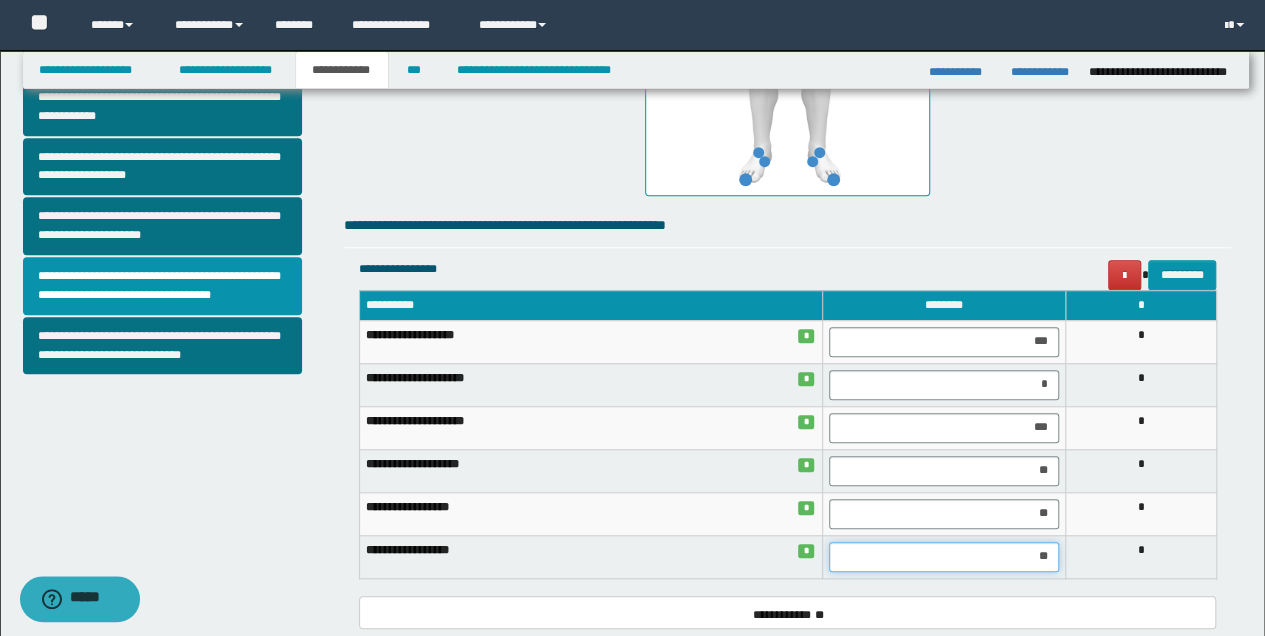 drag, startPoint x: 1040, startPoint y: 554, endPoint x: 1059, endPoint y: 556, distance: 19.104973 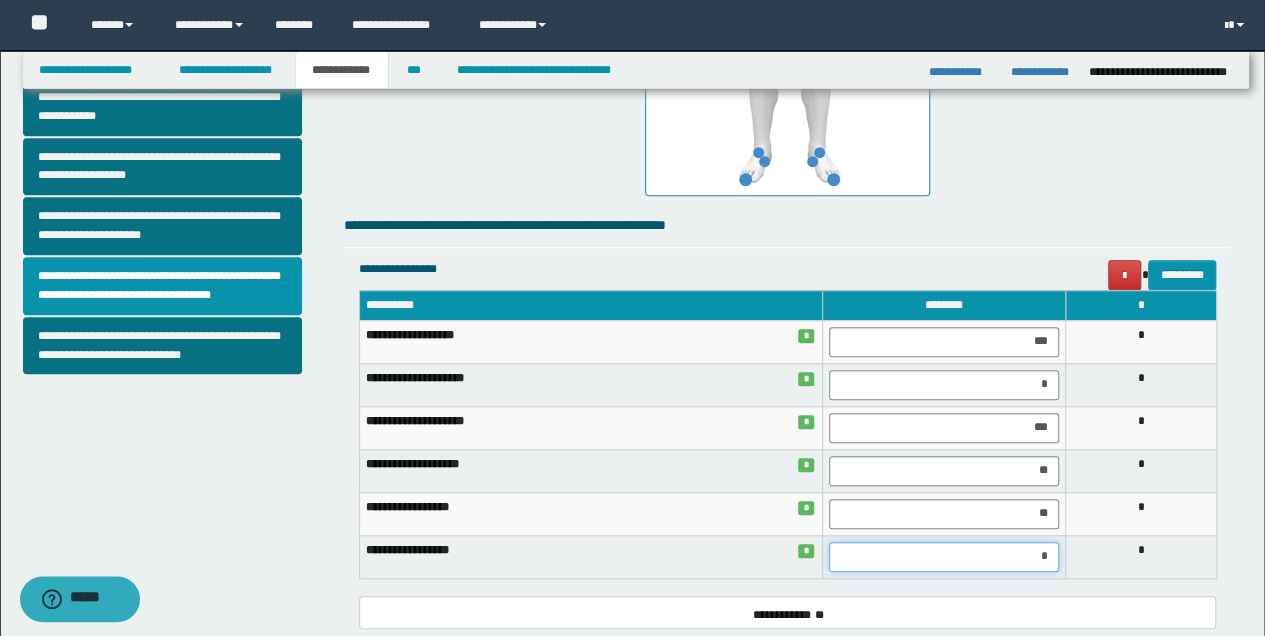 type on "**" 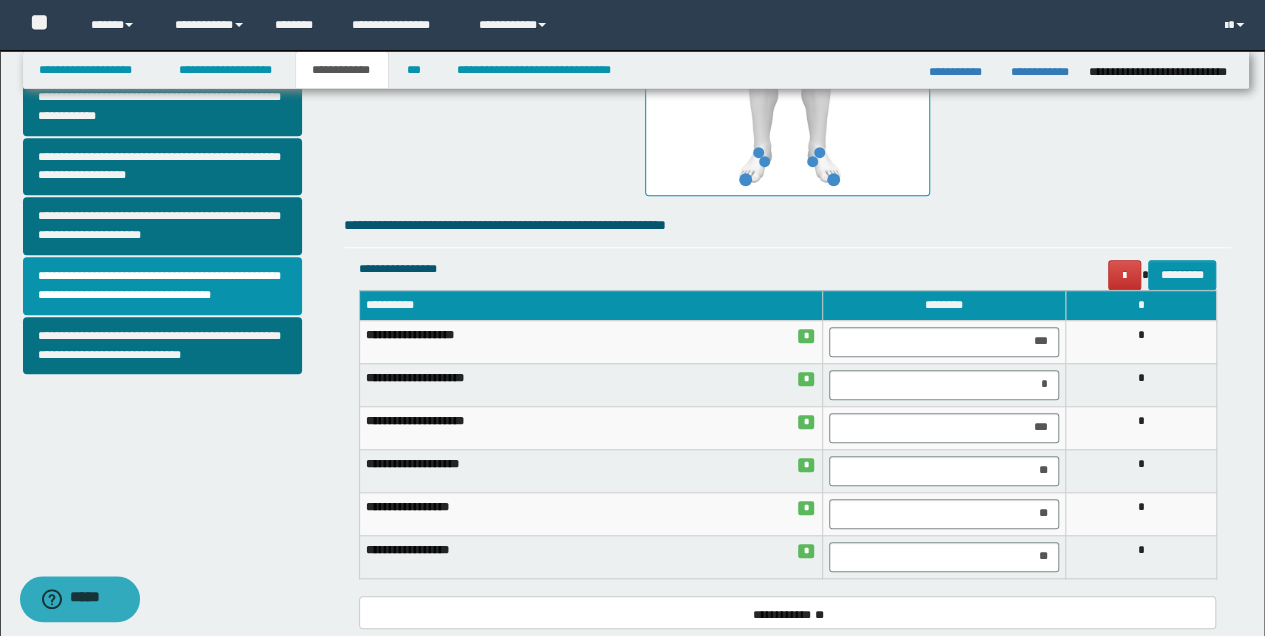 click on "**********" at bounding box center (788, 443) 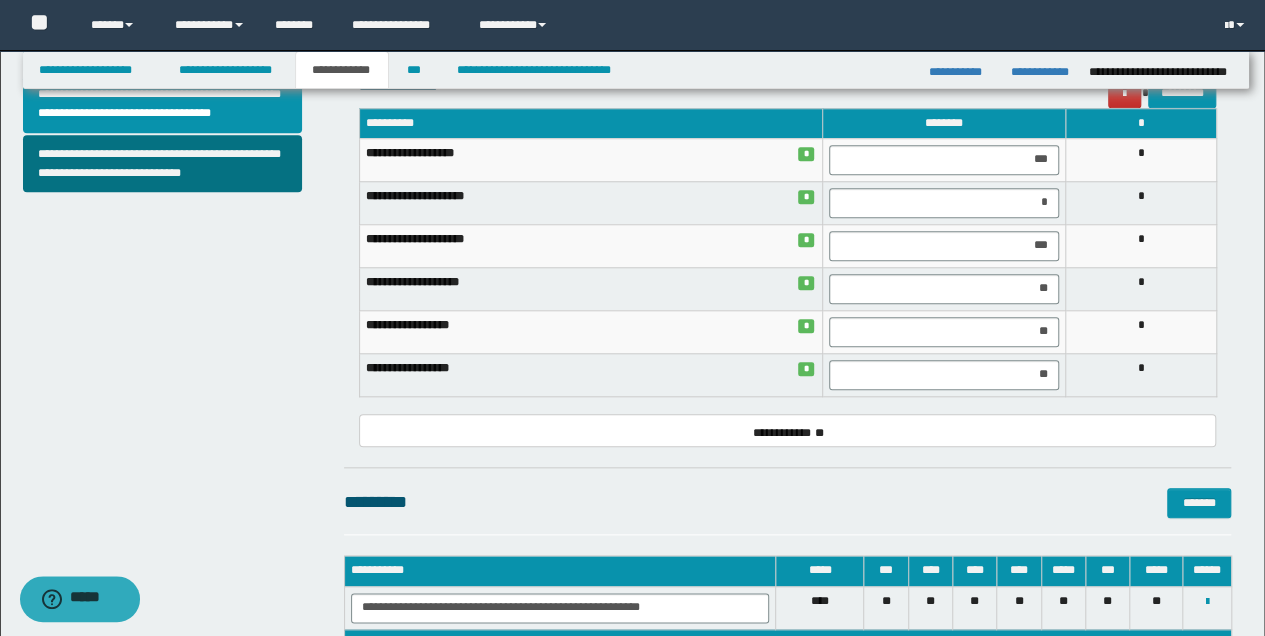 scroll, scrollTop: 866, scrollLeft: 0, axis: vertical 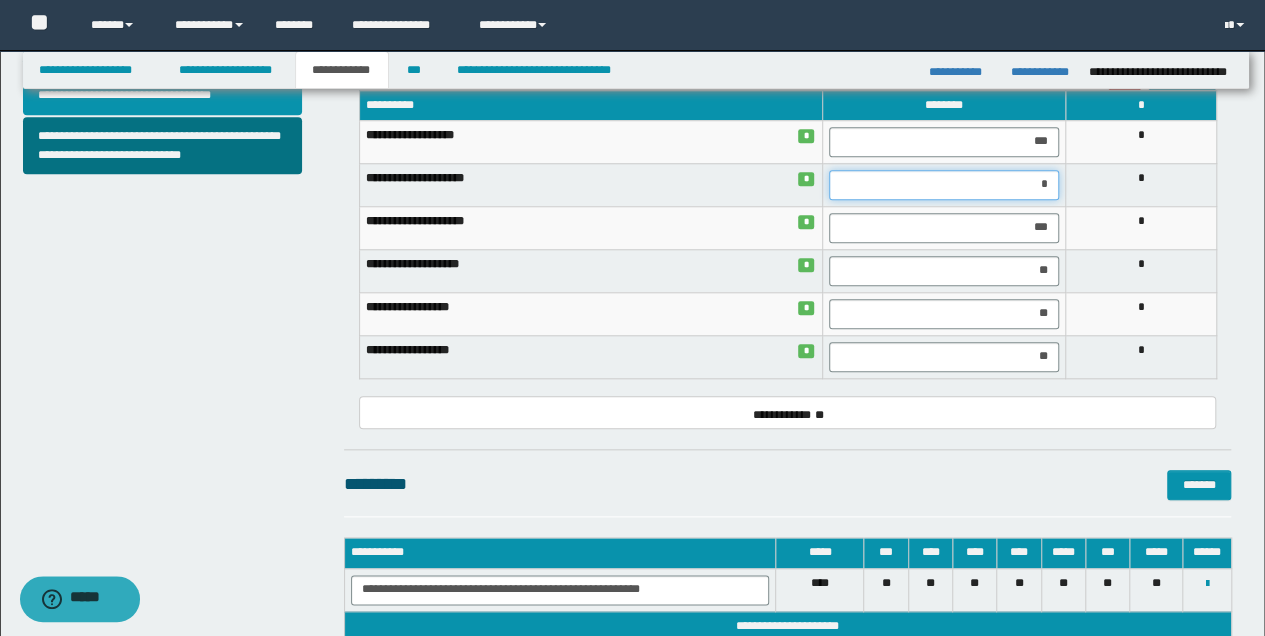 drag, startPoint x: 1016, startPoint y: 182, endPoint x: 1070, endPoint y: 182, distance: 54 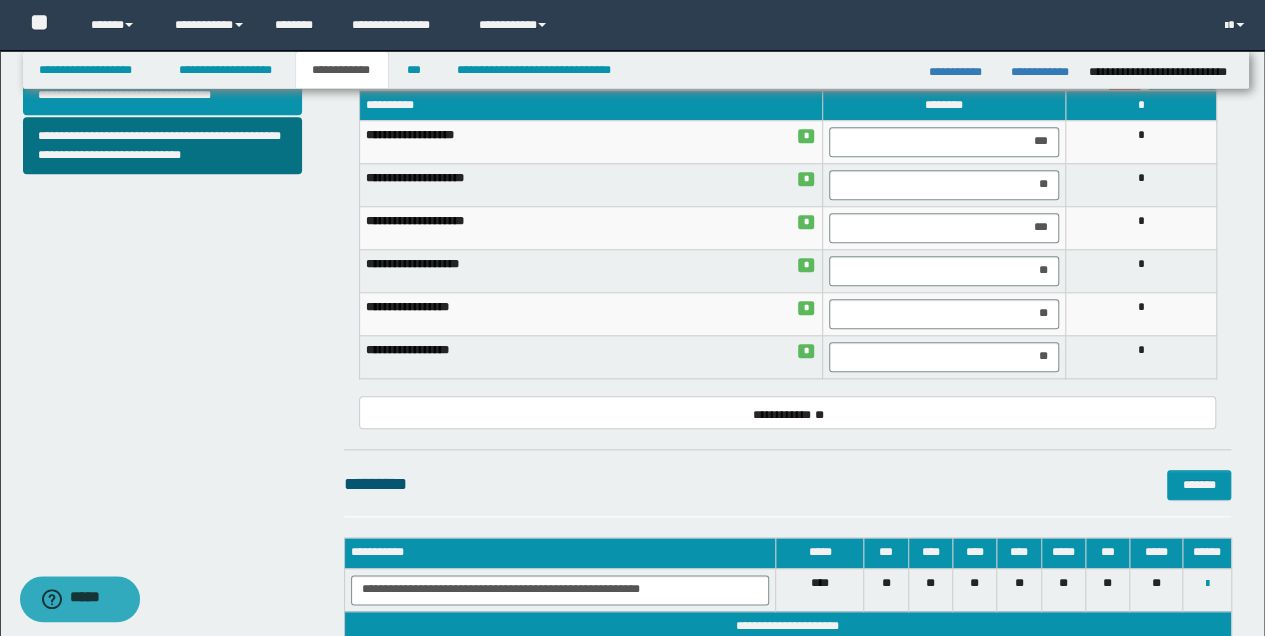click on "*" at bounding box center [1141, 184] 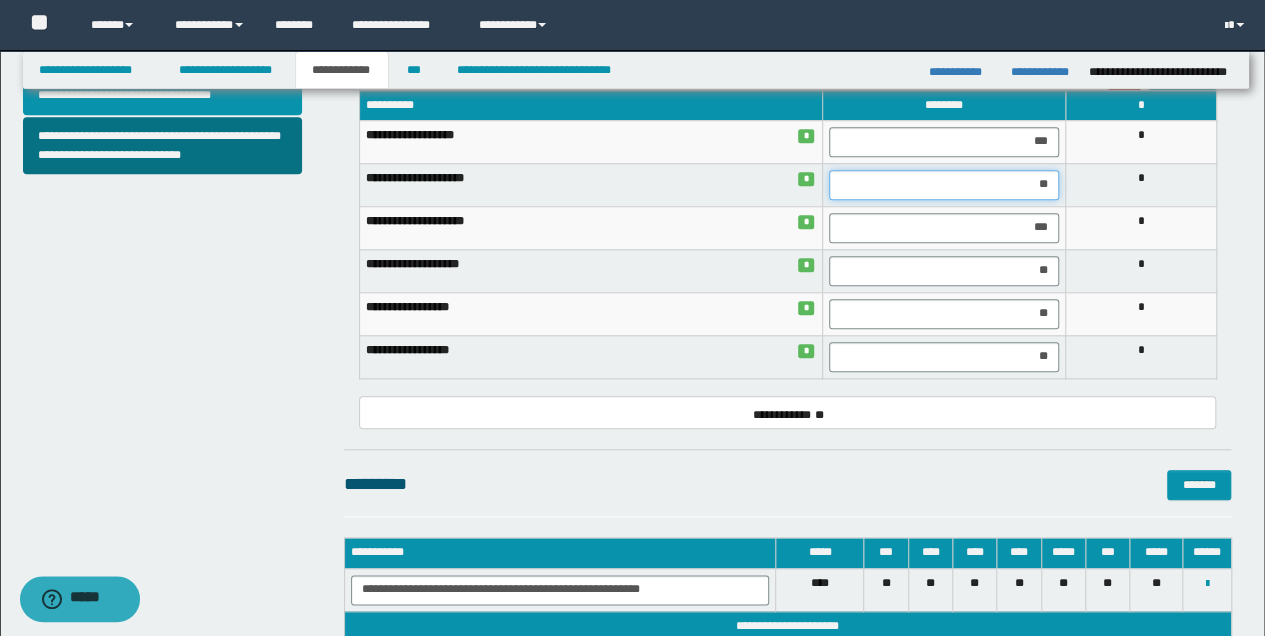 drag, startPoint x: 995, startPoint y: 193, endPoint x: 1085, endPoint y: 185, distance: 90.35486 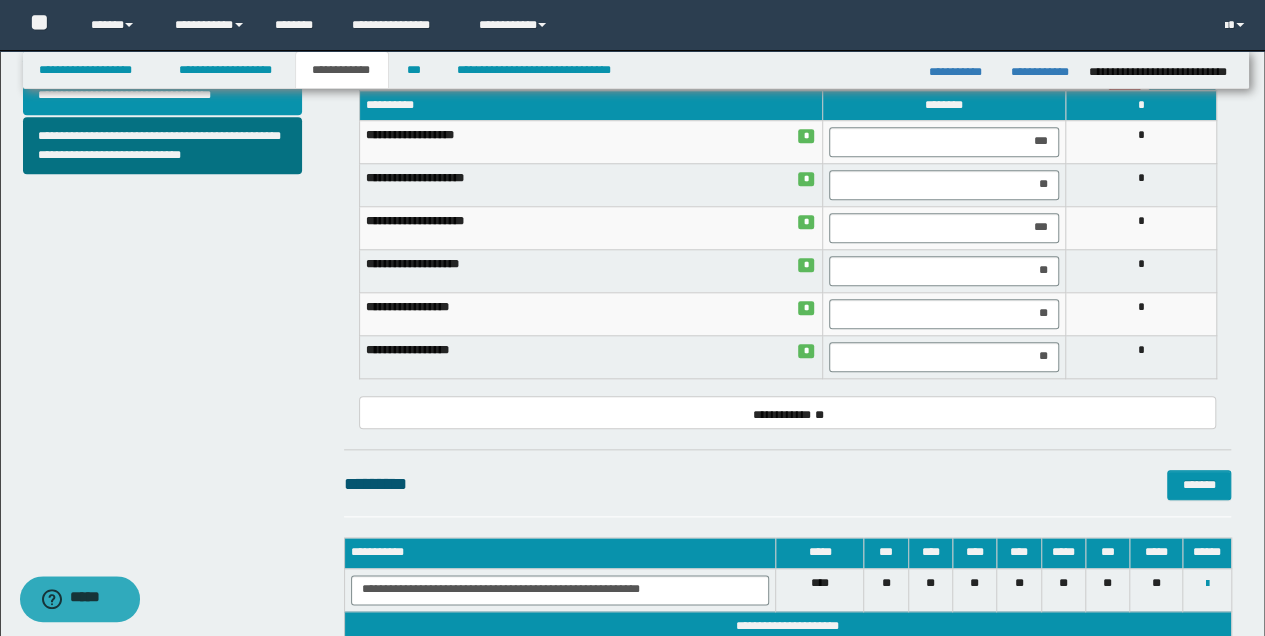 click on "*" at bounding box center (1141, 227) 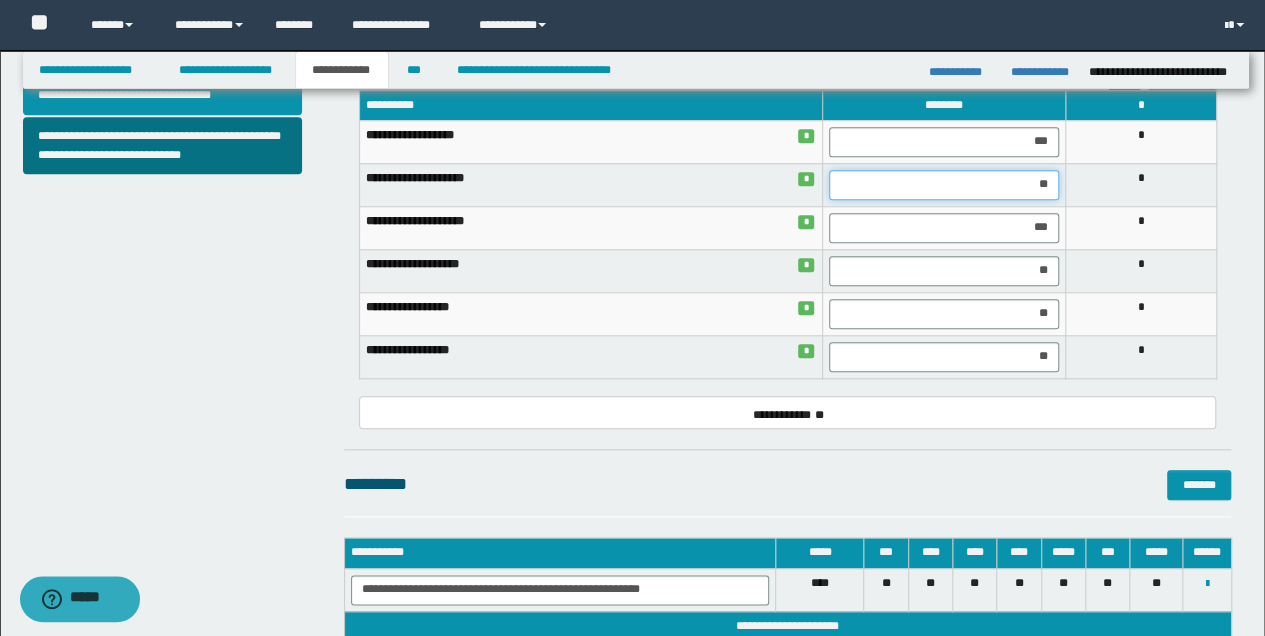 drag, startPoint x: 1021, startPoint y: 188, endPoint x: 1086, endPoint y: 188, distance: 65 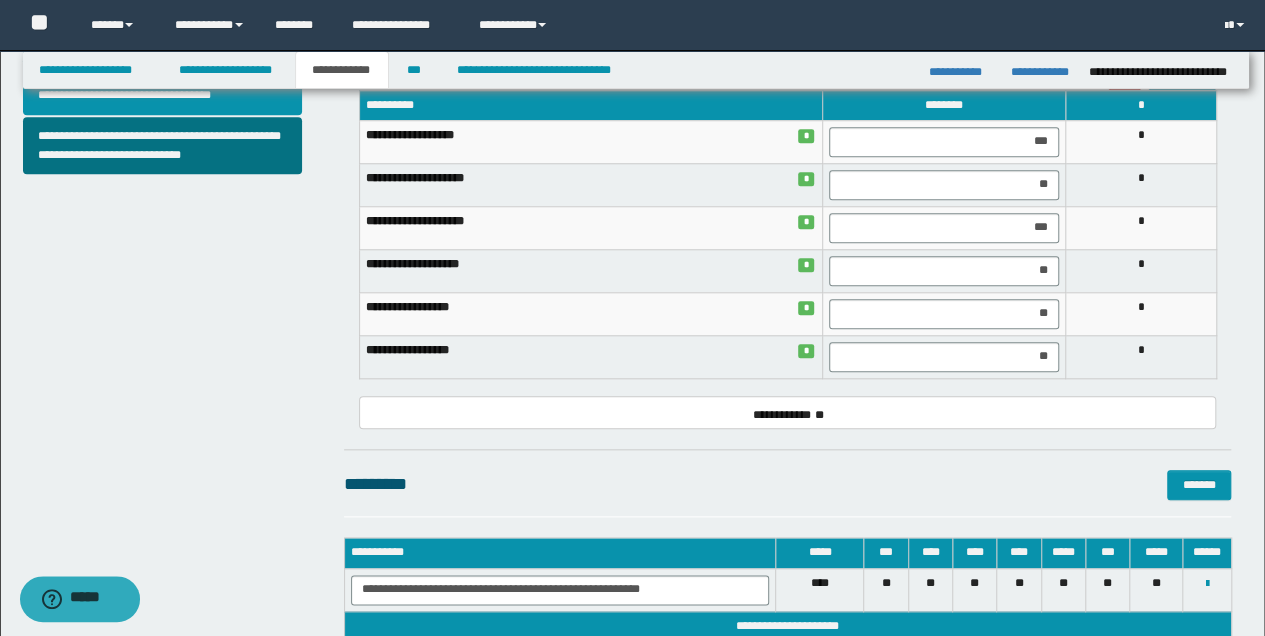 click on "*" at bounding box center (1141, 184) 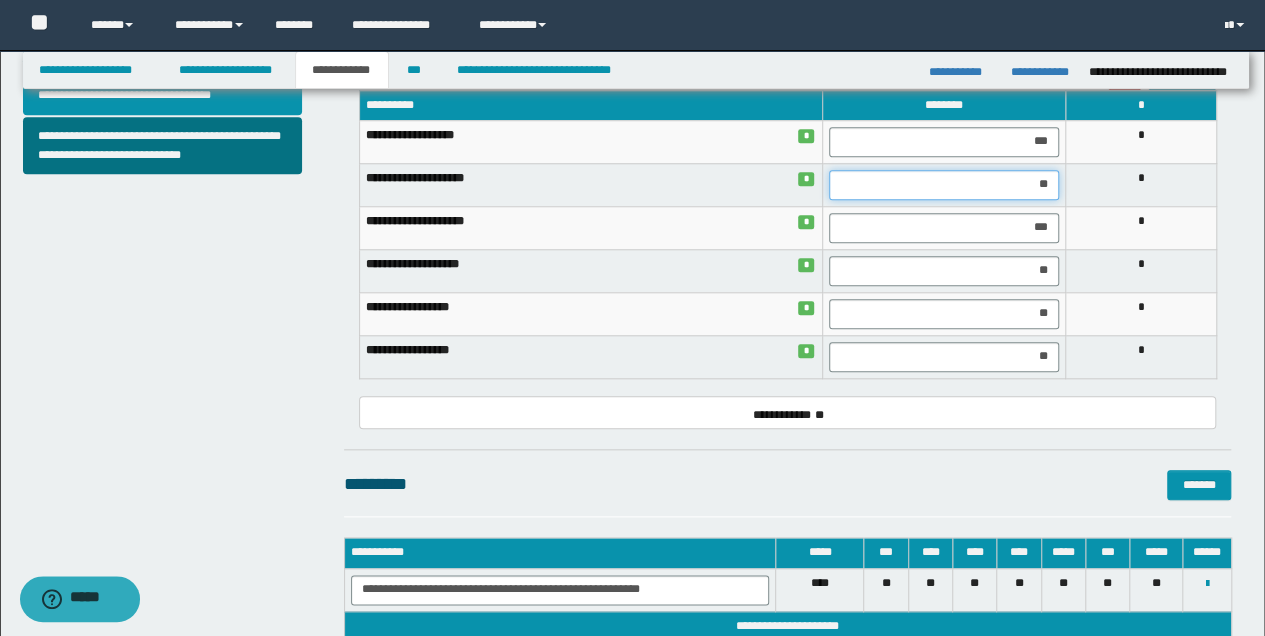 drag, startPoint x: 1014, startPoint y: 171, endPoint x: 1164, endPoint y: 196, distance: 152.06906 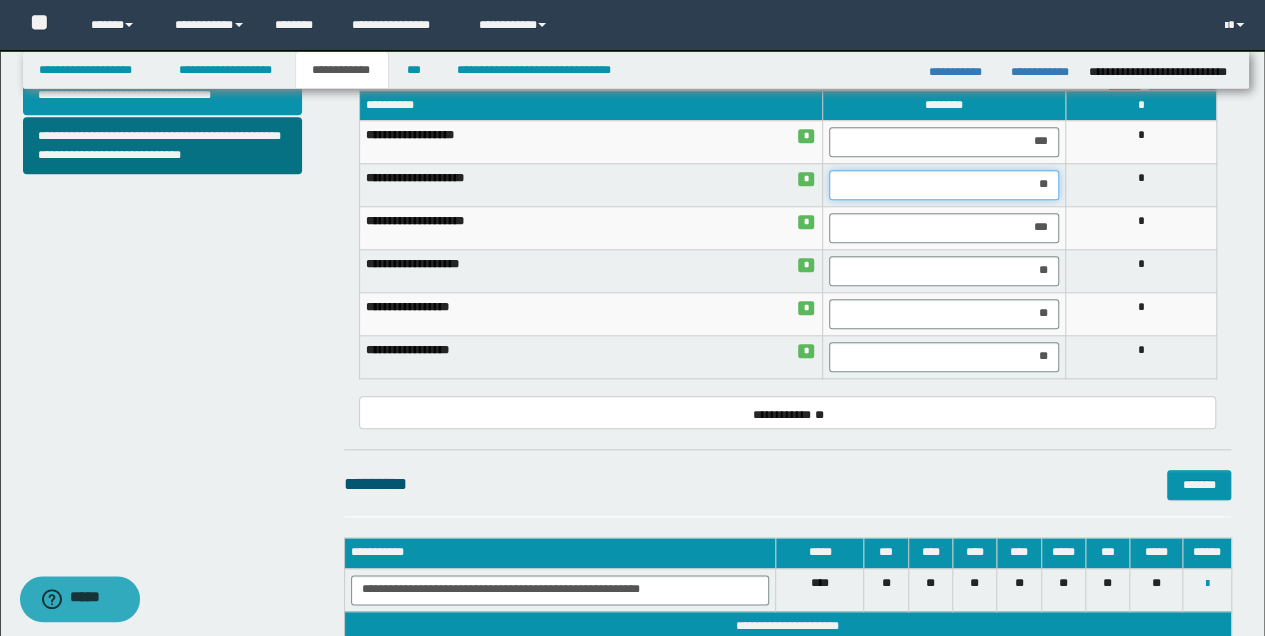 type on "***" 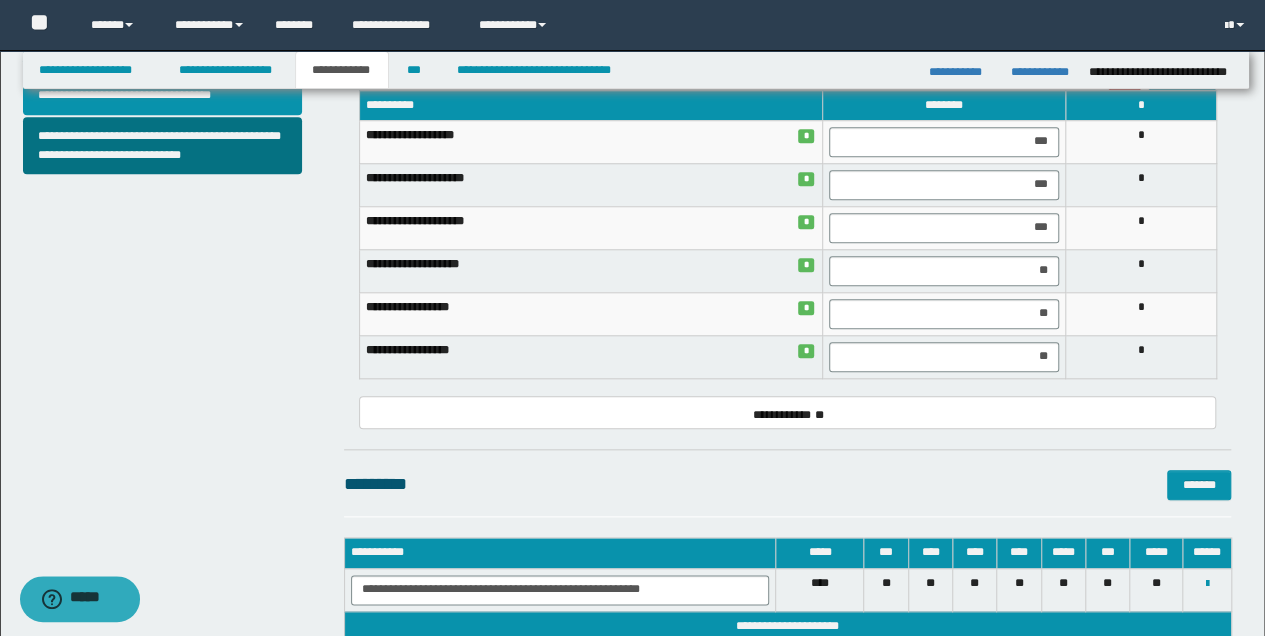 click on "*" at bounding box center (1141, 227) 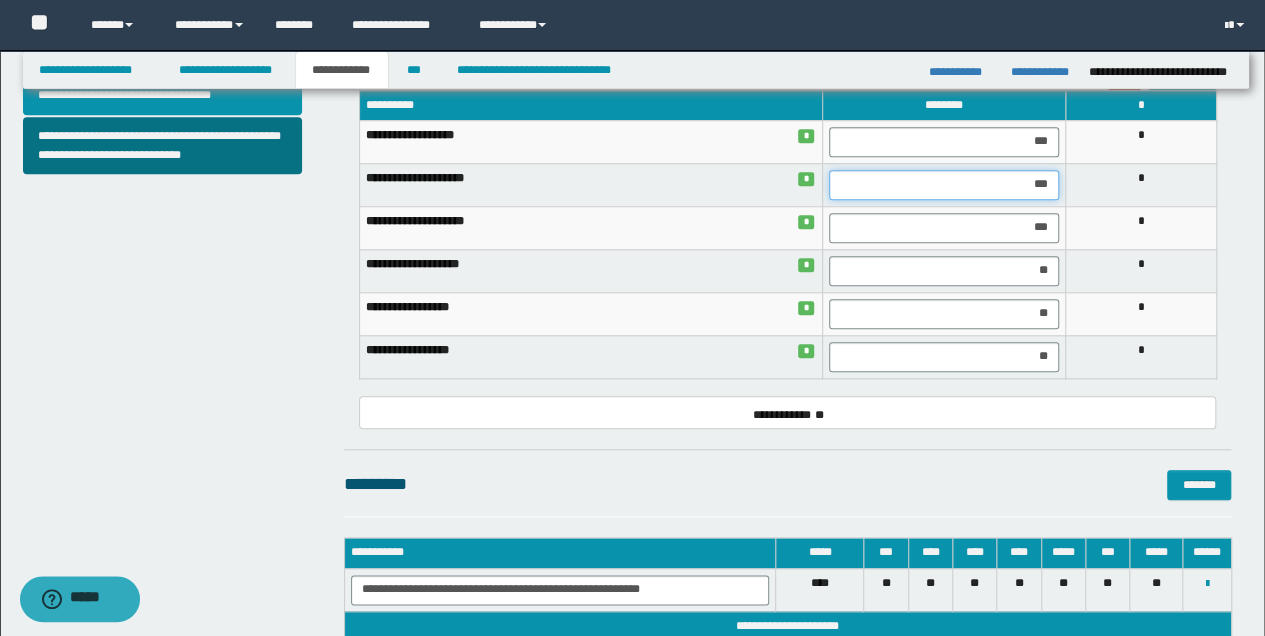 drag, startPoint x: 990, startPoint y: 179, endPoint x: 1074, endPoint y: 188, distance: 84.48077 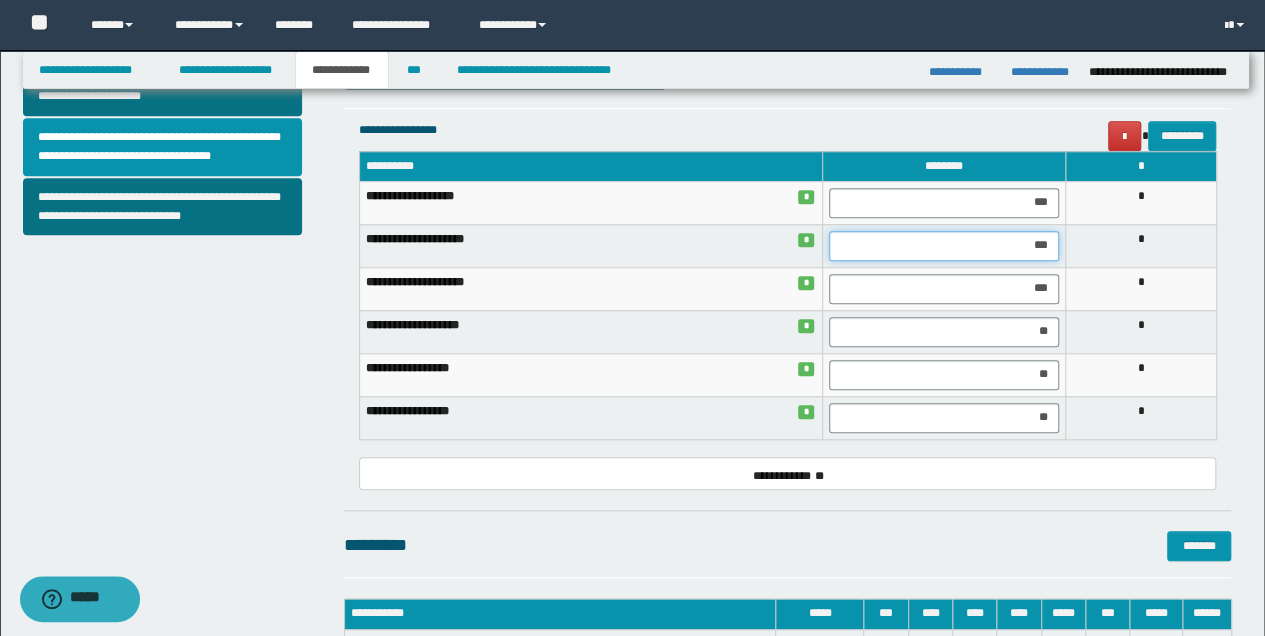 scroll, scrollTop: 733, scrollLeft: 0, axis: vertical 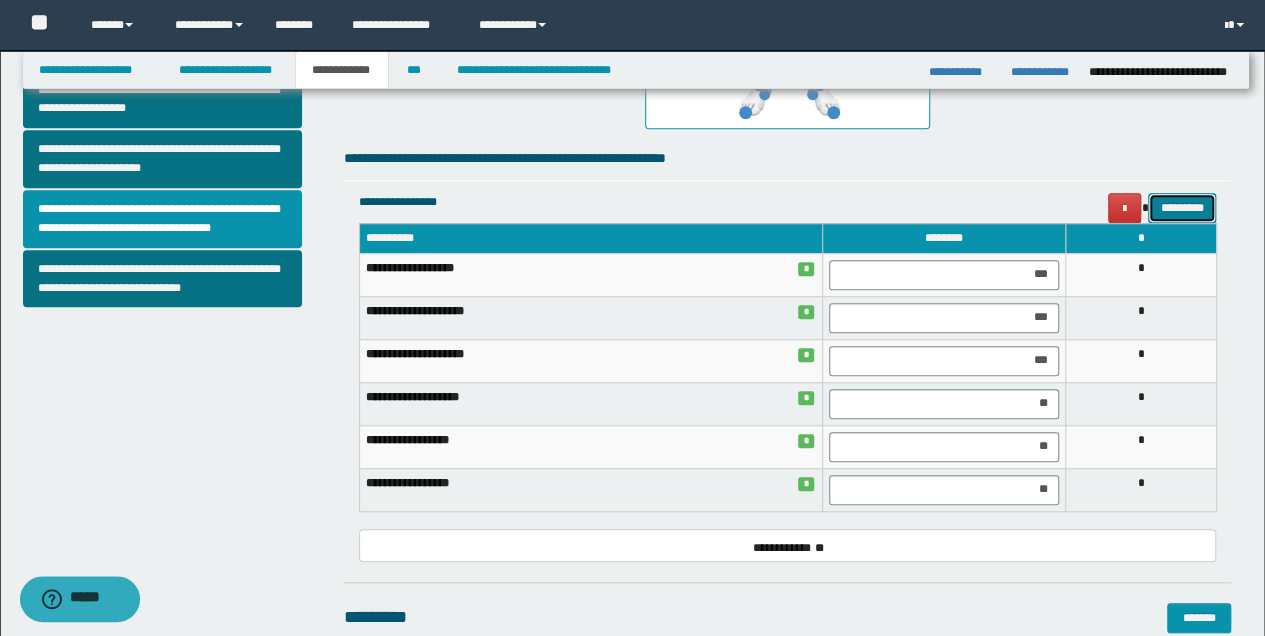 click on "*********" at bounding box center (1182, 207) 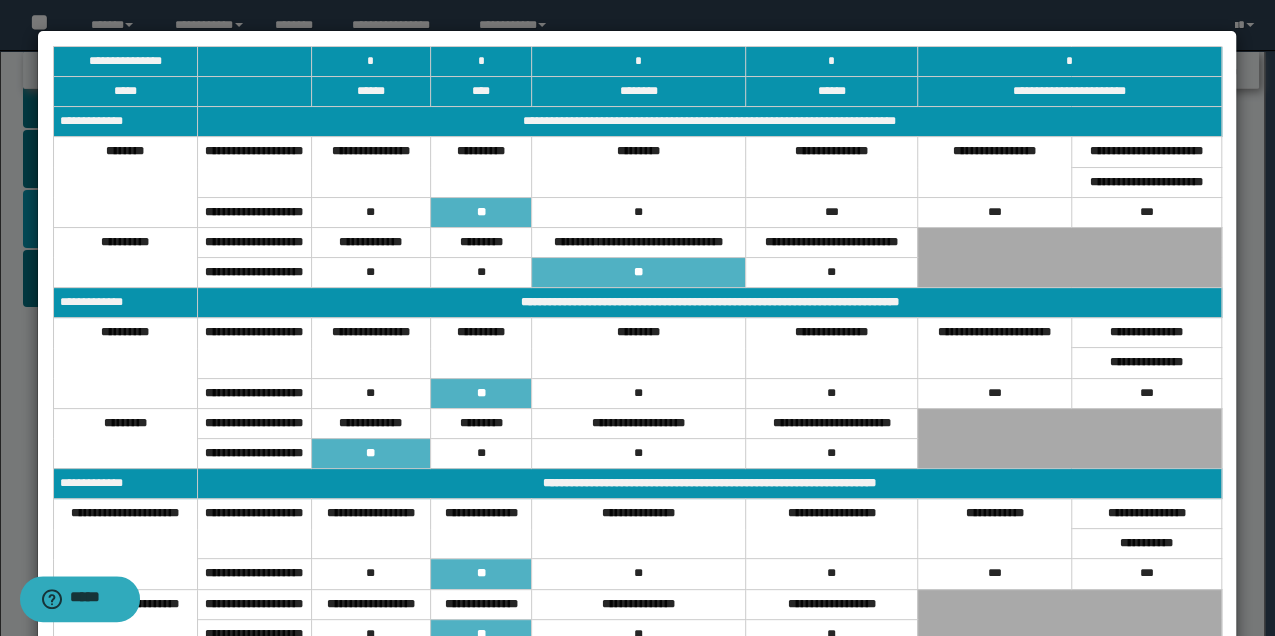 click at bounding box center [637, 384] 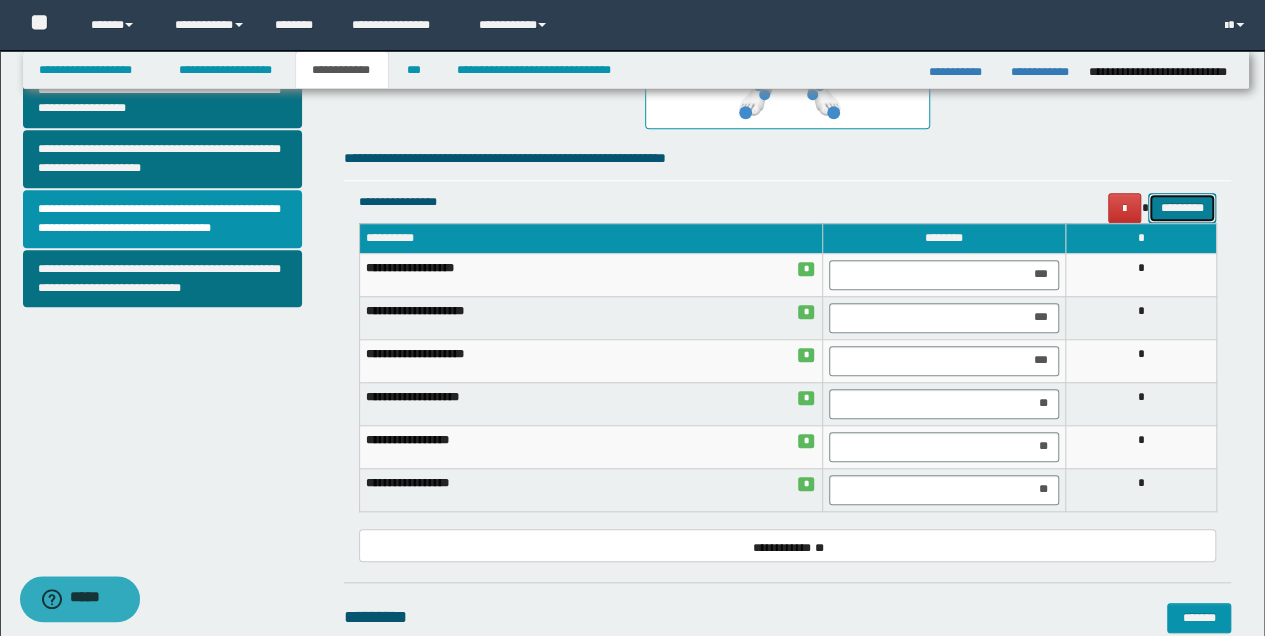 click on "*********" at bounding box center [1182, 207] 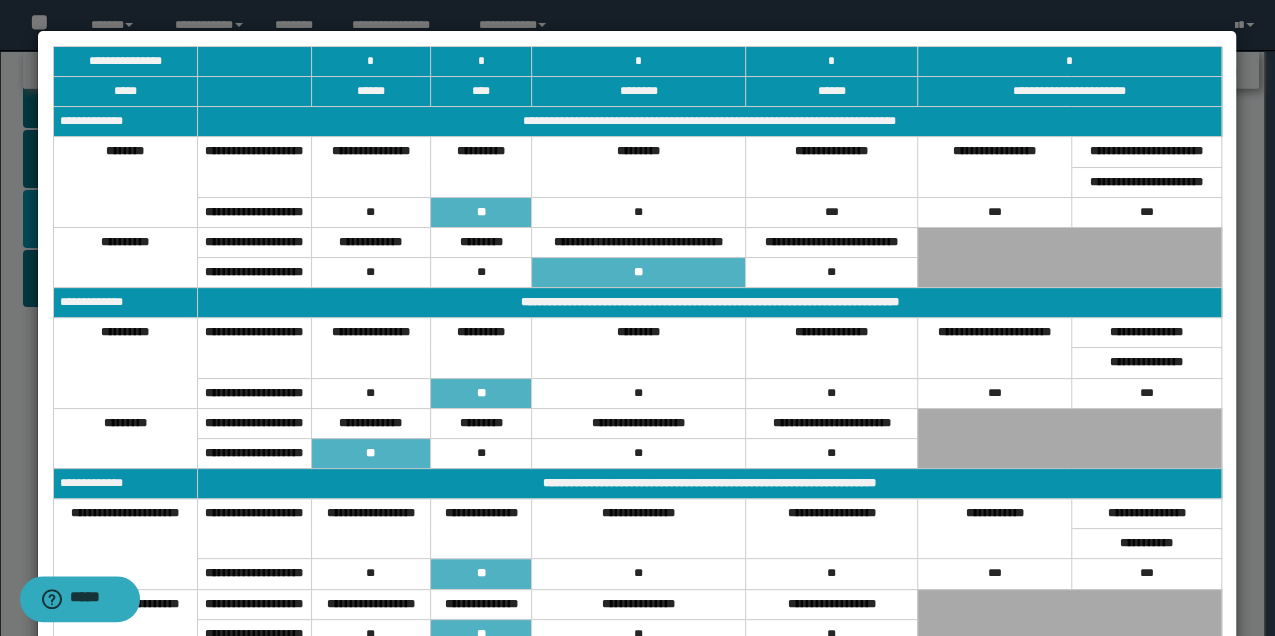 click on "**" at bounding box center (638, 212) 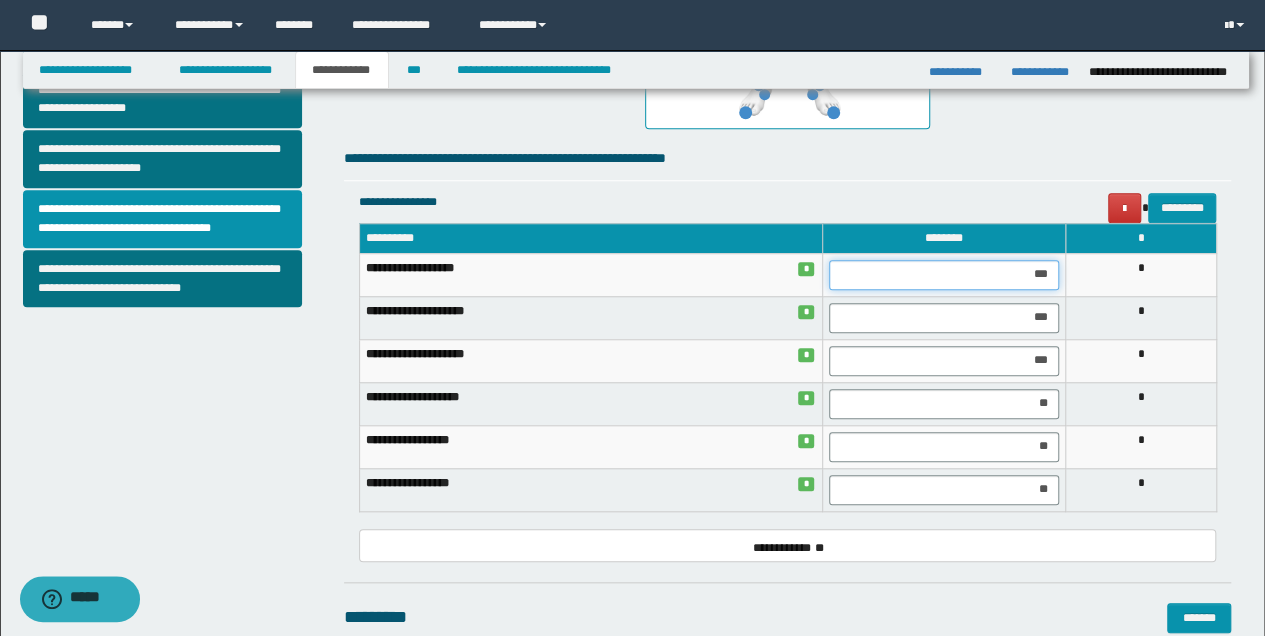 drag, startPoint x: 1020, startPoint y: 275, endPoint x: 1055, endPoint y: 278, distance: 35.128338 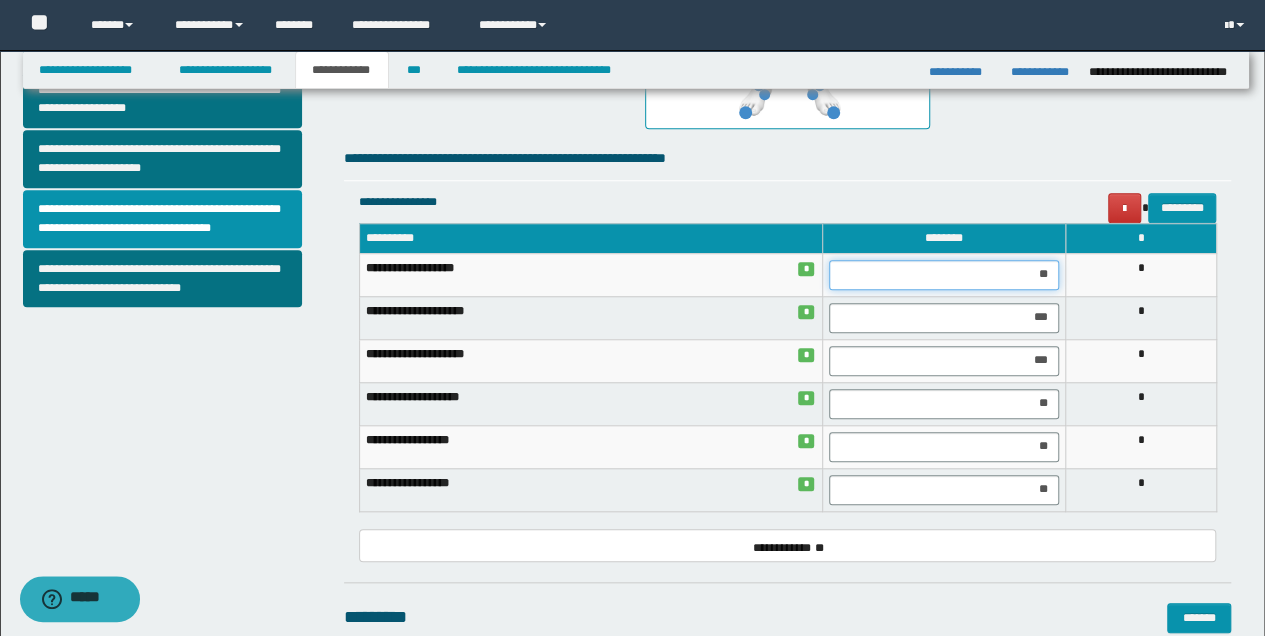 click on "**" at bounding box center [944, 275] 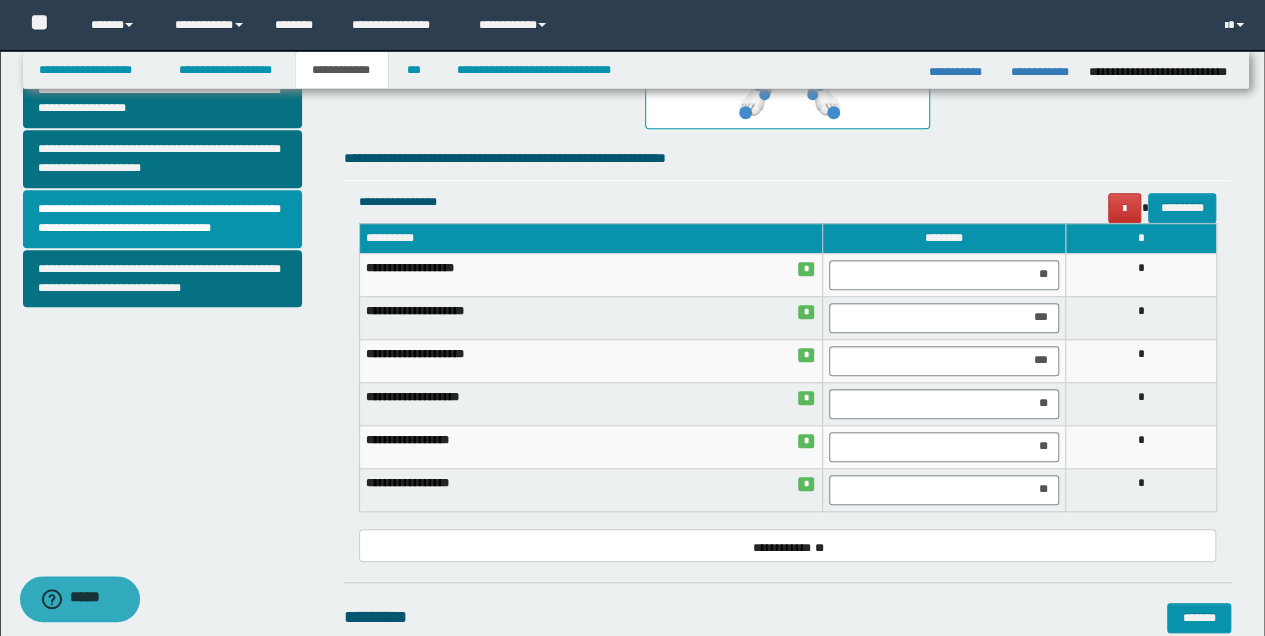 click on "*" at bounding box center [1141, 317] 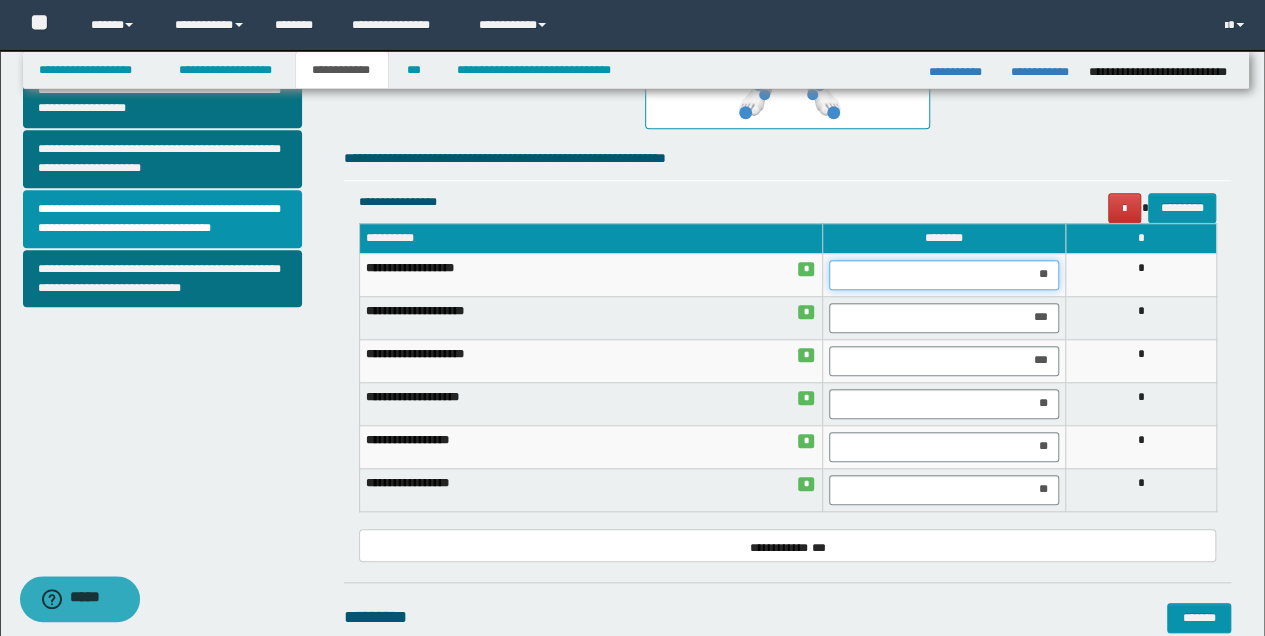 drag, startPoint x: 1032, startPoint y: 271, endPoint x: 1059, endPoint y: 278, distance: 27.89265 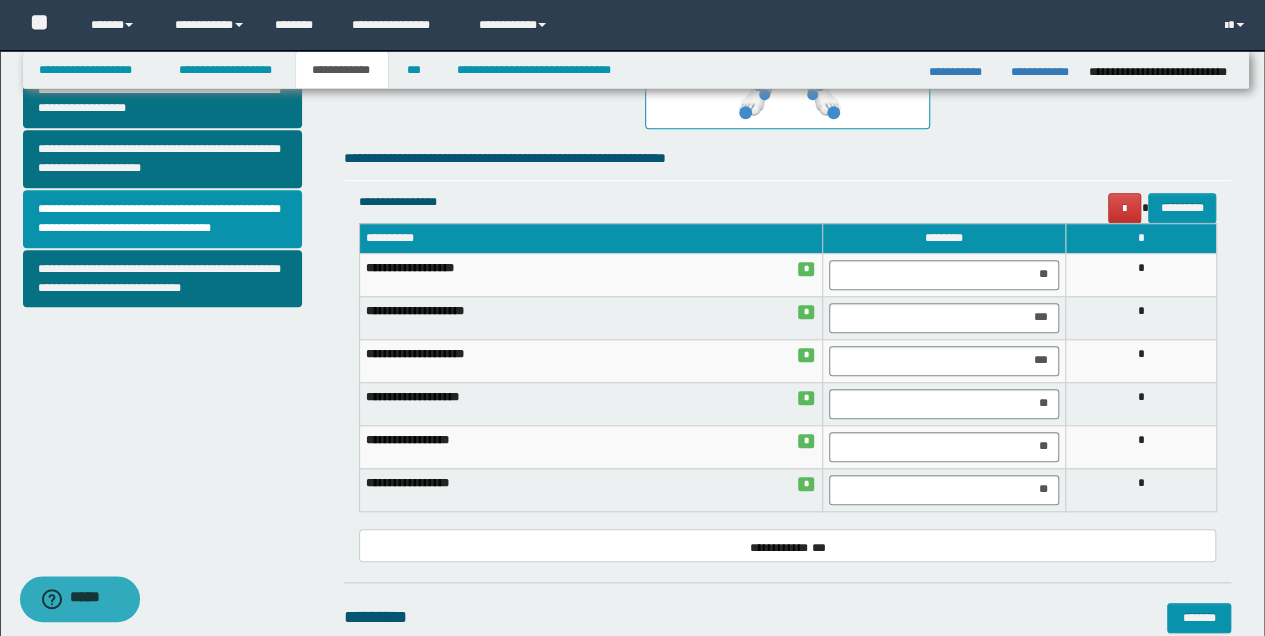 click on "**" at bounding box center (943, 274) 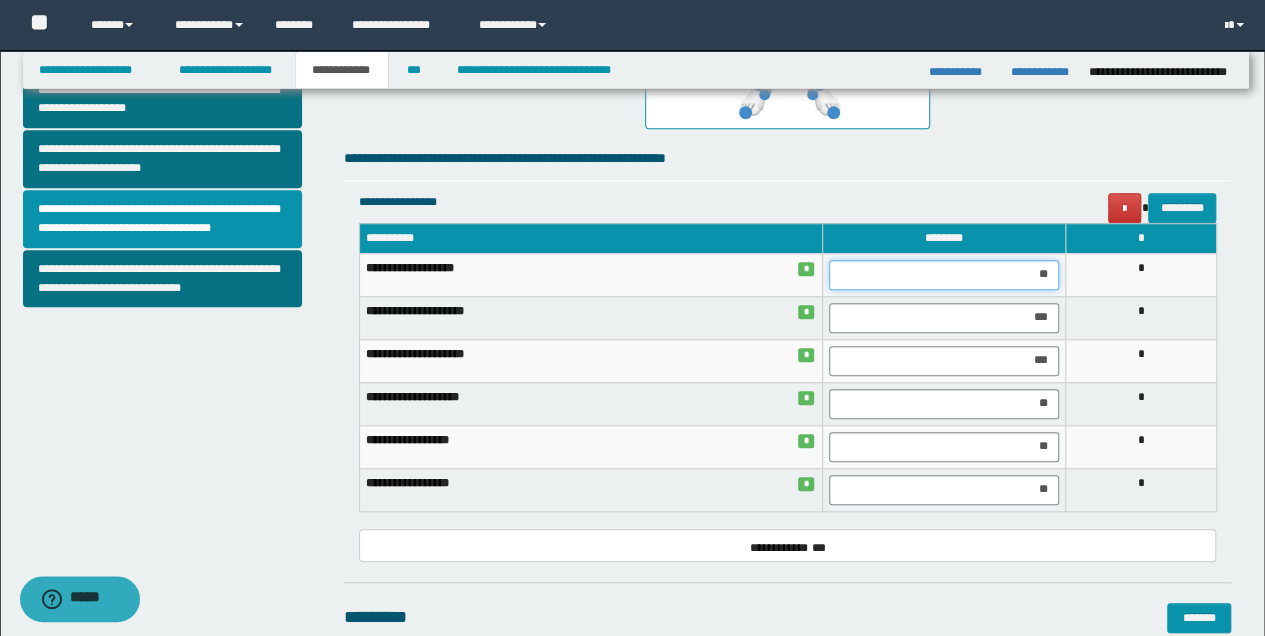 drag, startPoint x: 1026, startPoint y: 267, endPoint x: 1056, endPoint y: 272, distance: 30.413813 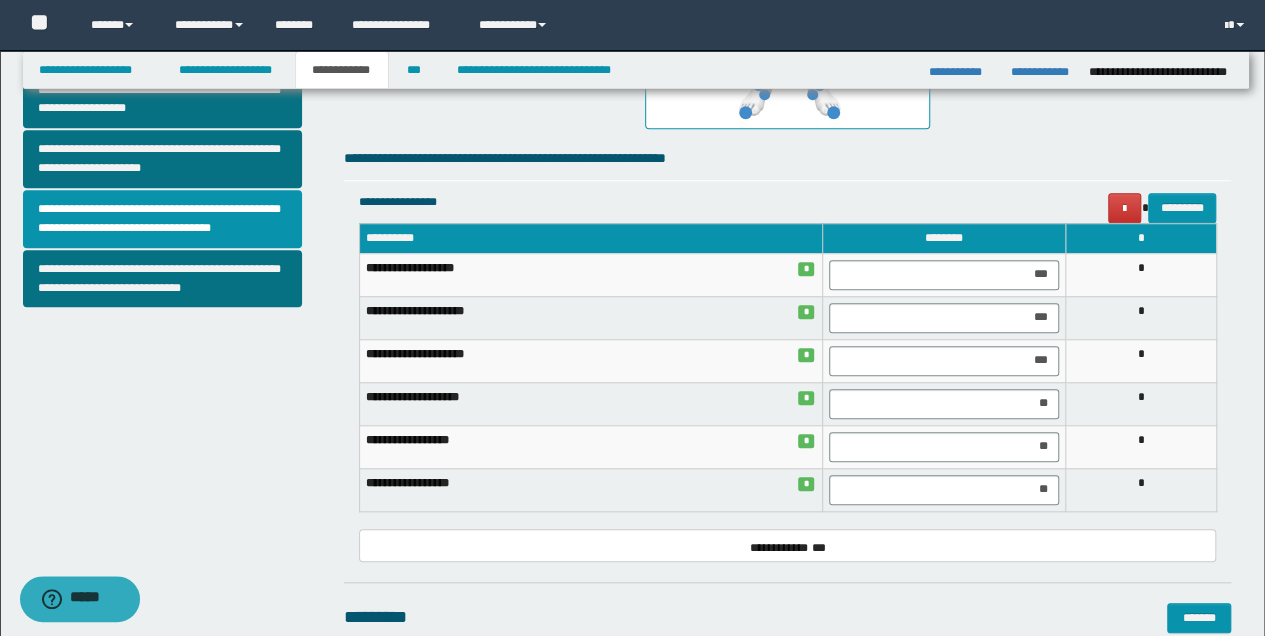 click on "*" at bounding box center [1141, 317] 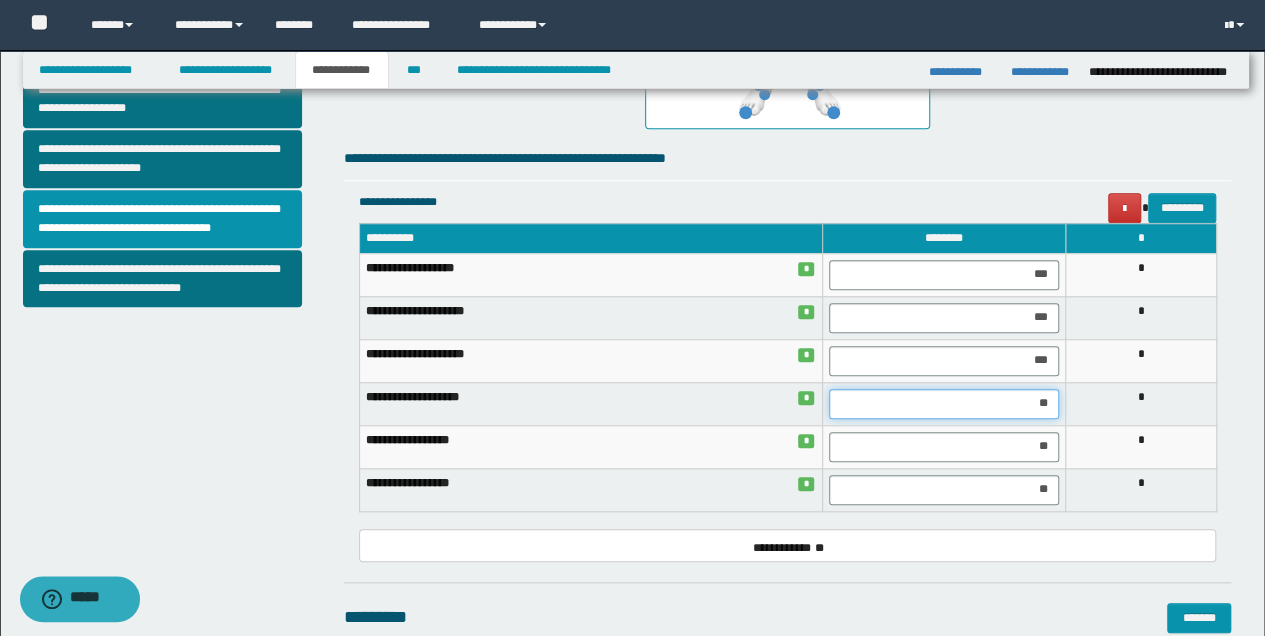 drag, startPoint x: 1023, startPoint y: 402, endPoint x: 1056, endPoint y: 404, distance: 33.06055 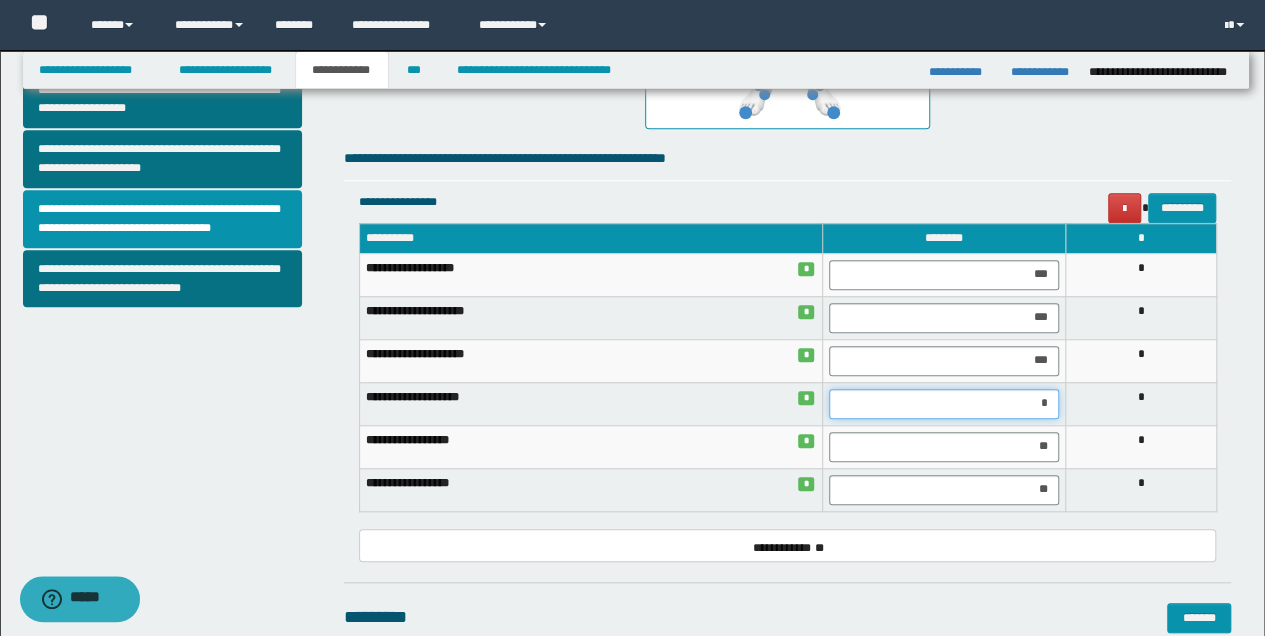 type on "**" 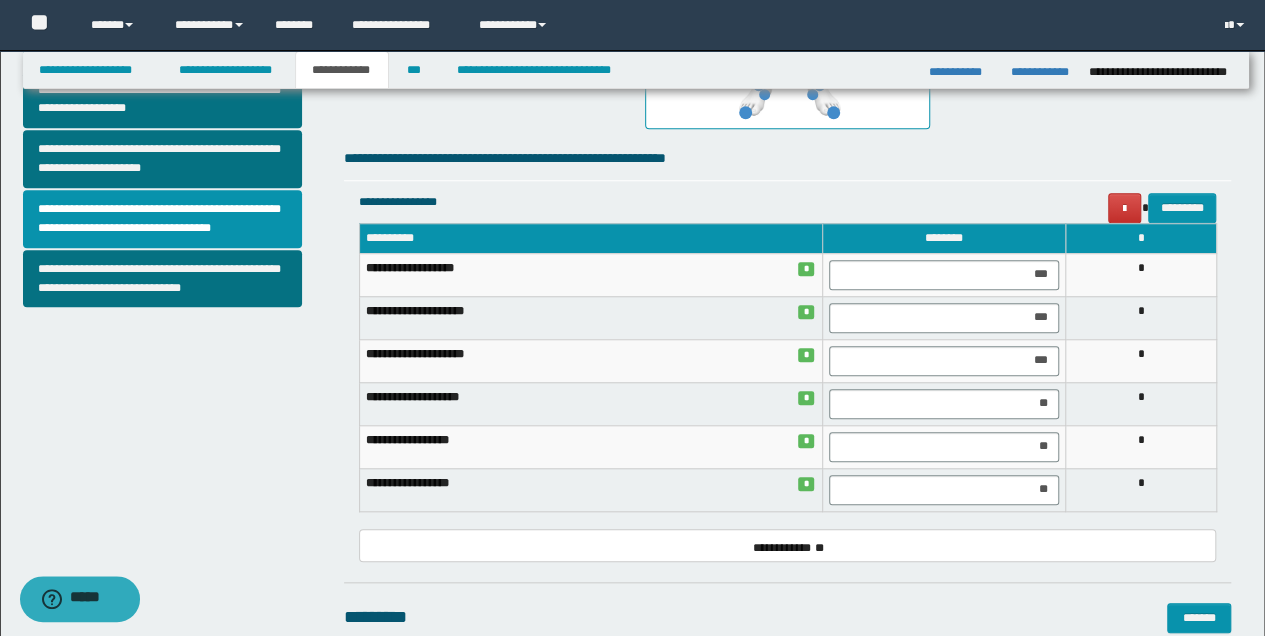 click on "*" at bounding box center [1141, 446] 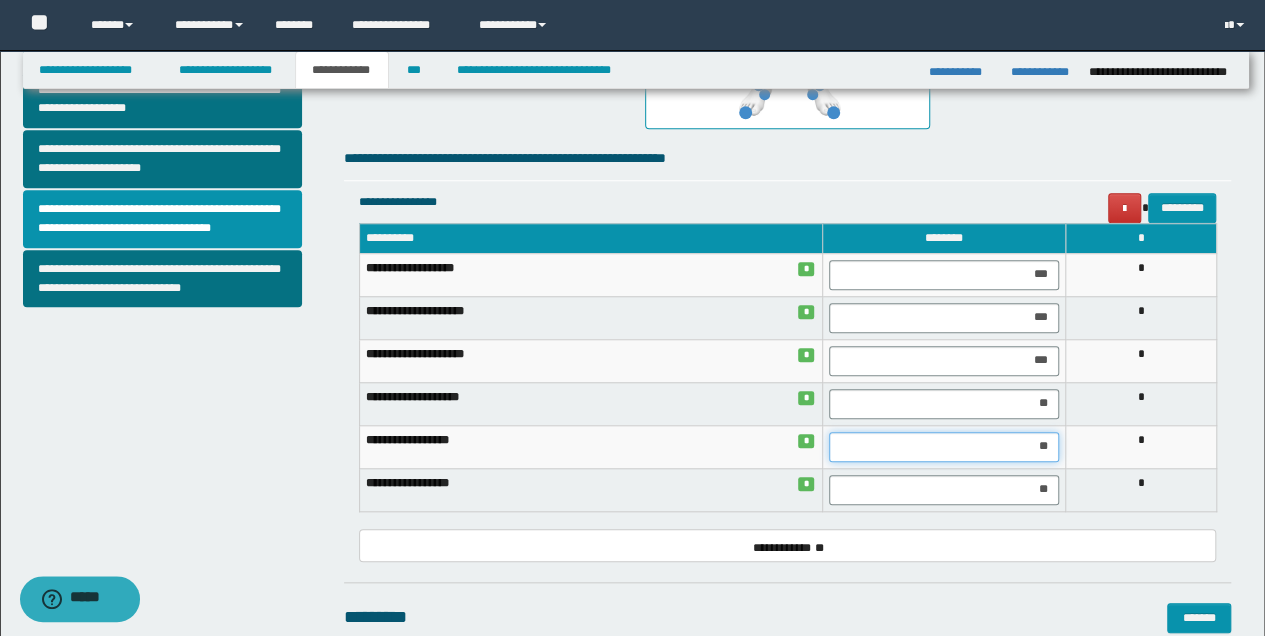 drag, startPoint x: 1030, startPoint y: 444, endPoint x: 1054, endPoint y: 452, distance: 25.298222 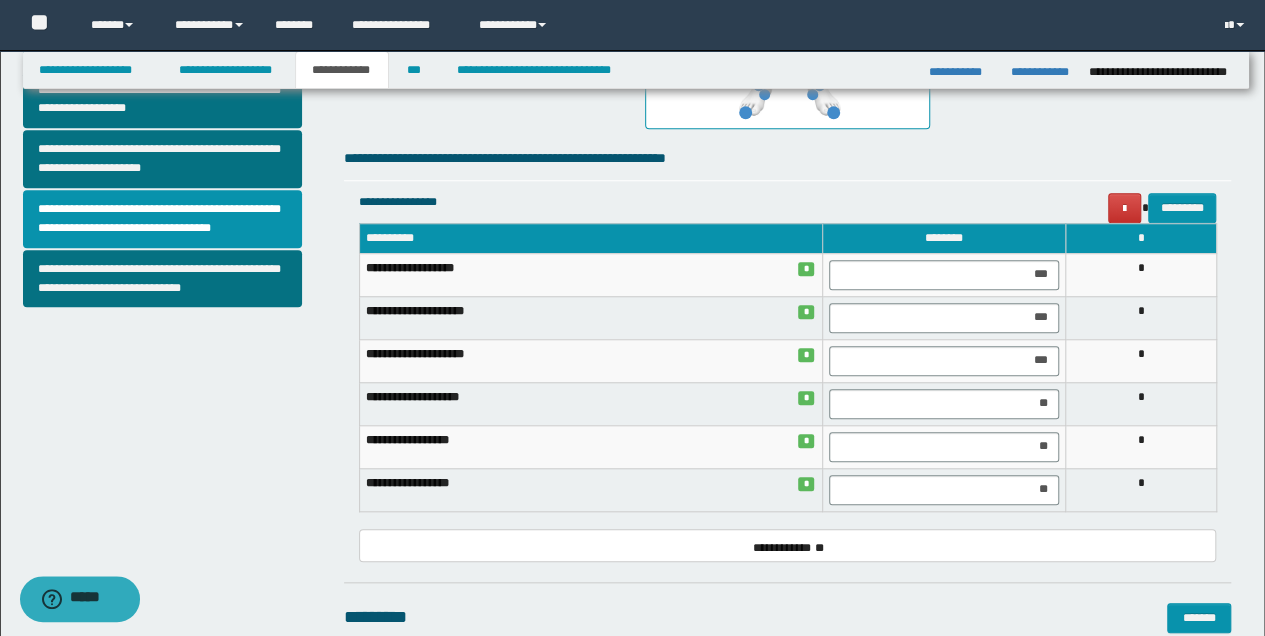 click on "*" at bounding box center (1141, 489) 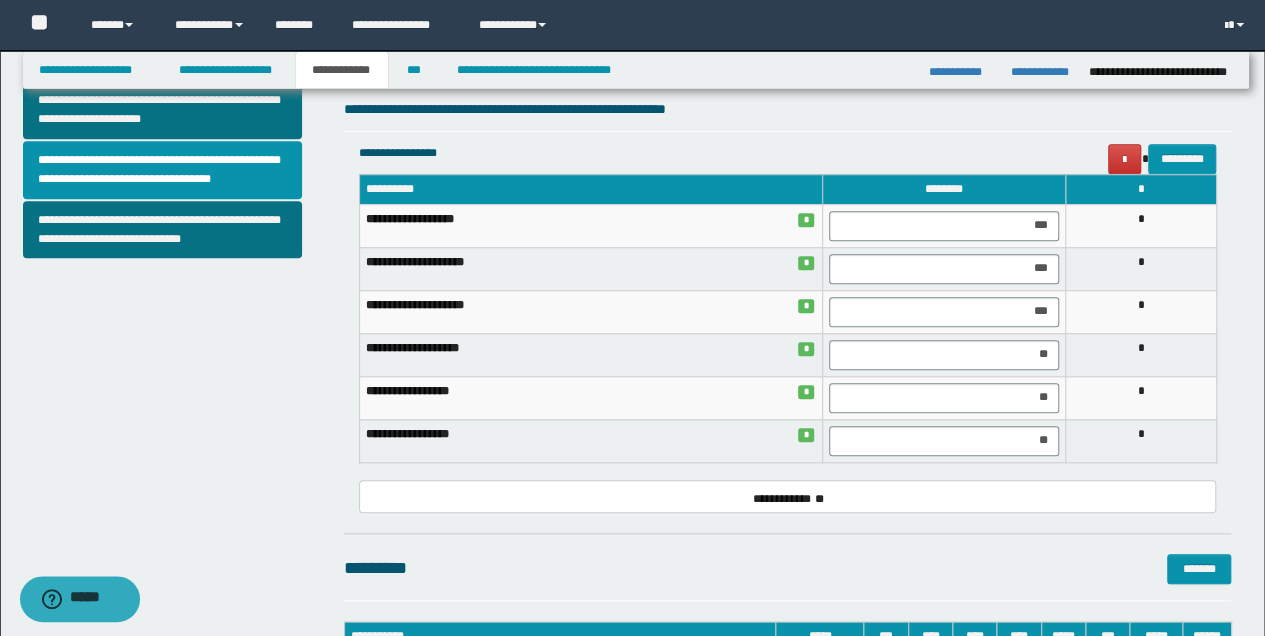 scroll, scrollTop: 600, scrollLeft: 0, axis: vertical 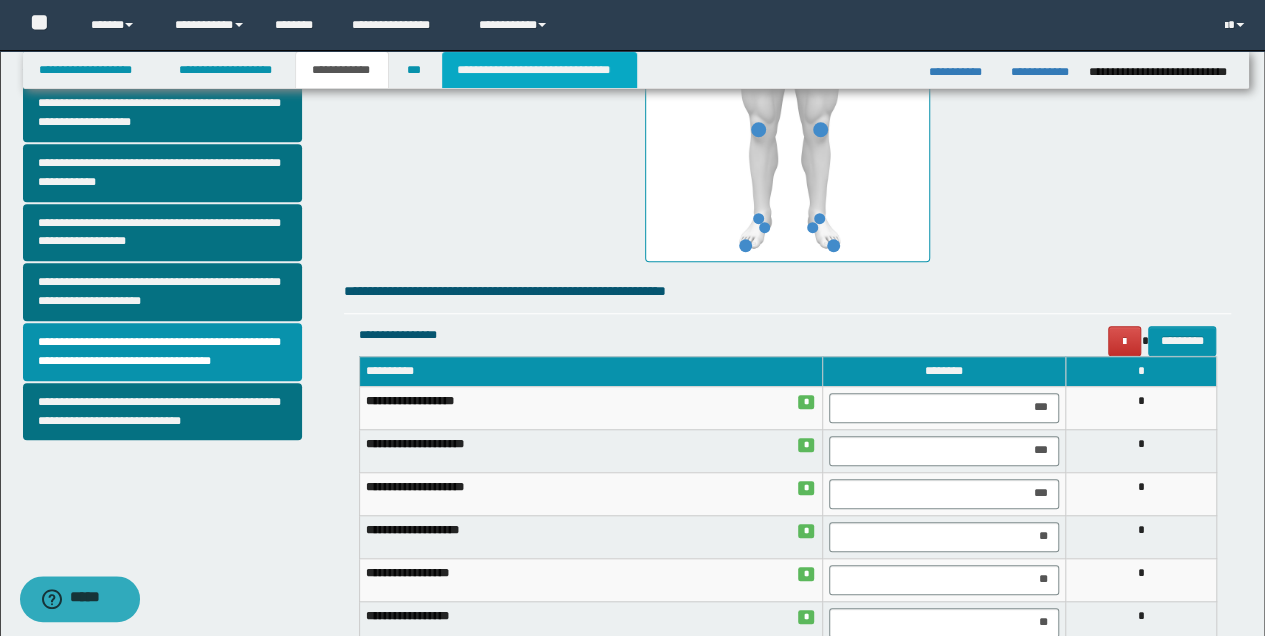 click on "**********" at bounding box center [539, 70] 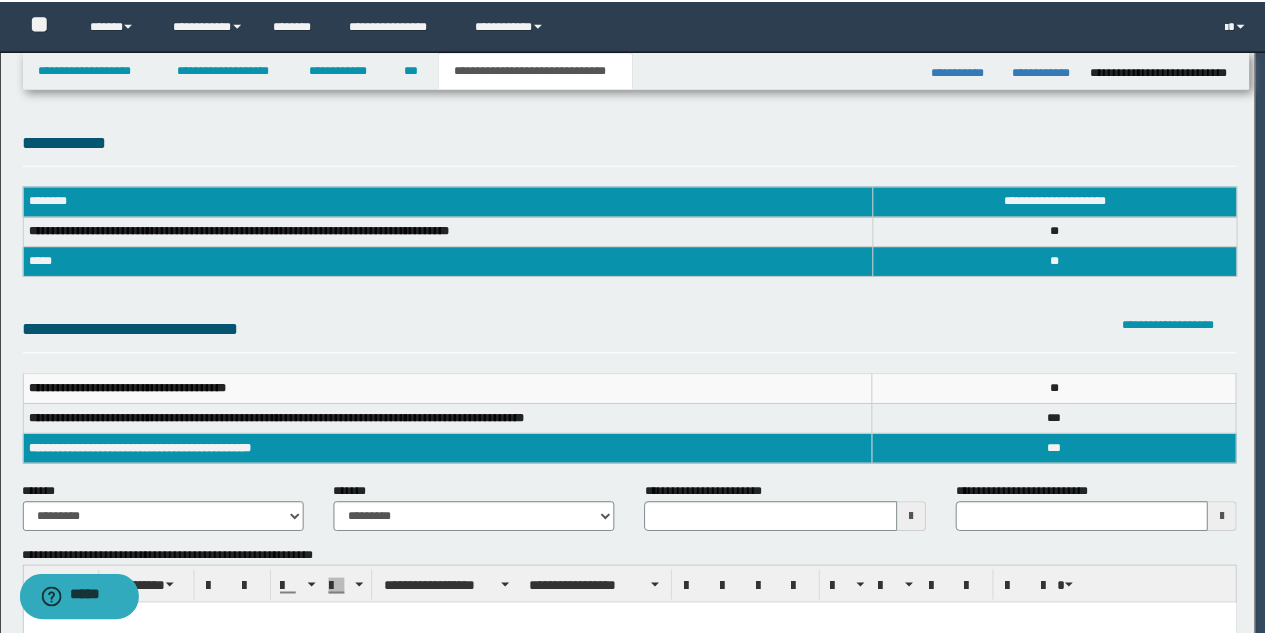 scroll, scrollTop: 0, scrollLeft: 0, axis: both 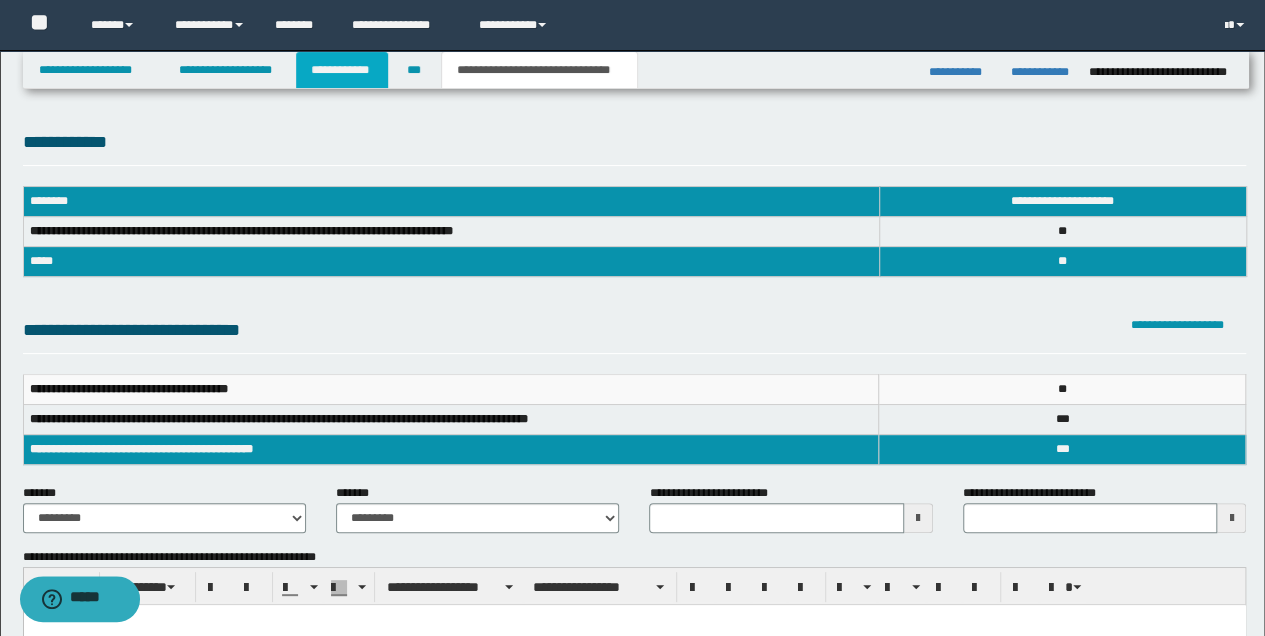 click on "**********" at bounding box center [342, 70] 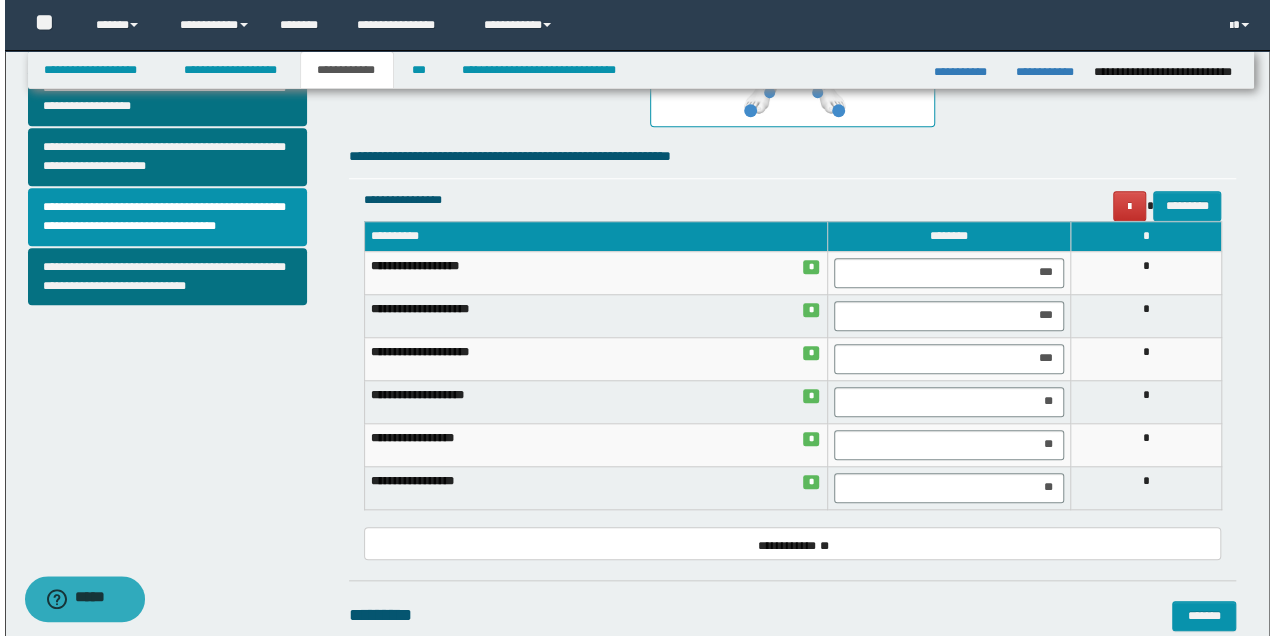 scroll, scrollTop: 733, scrollLeft: 0, axis: vertical 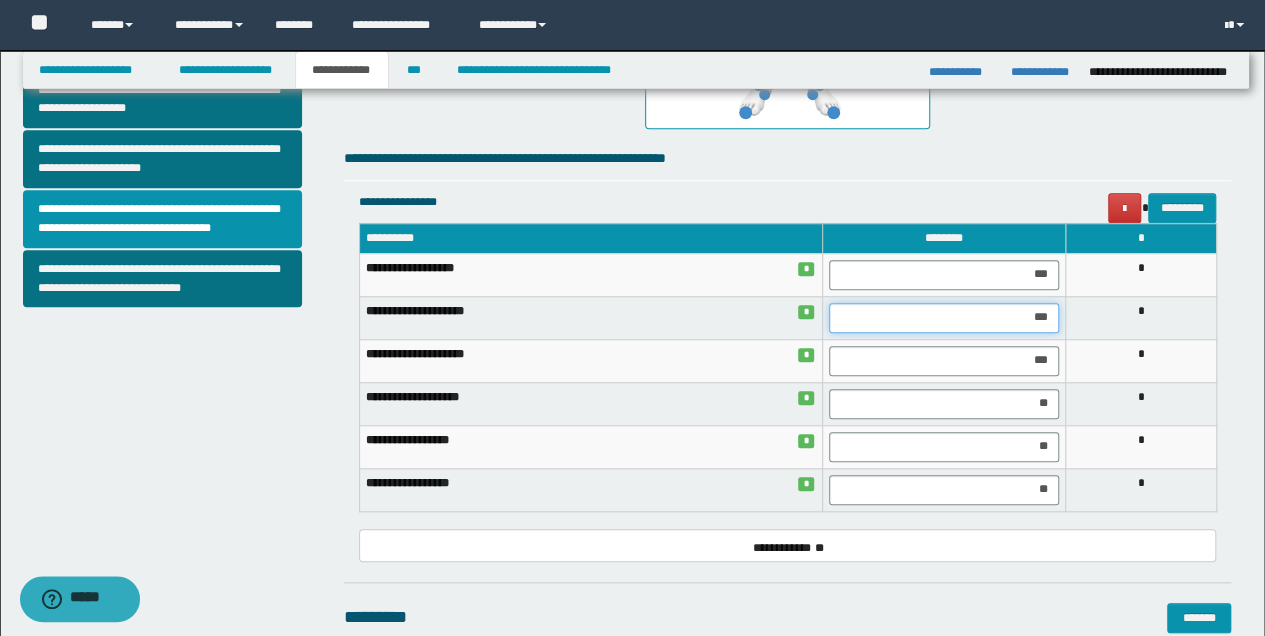 drag, startPoint x: 1019, startPoint y: 318, endPoint x: 1053, endPoint y: 322, distance: 34.234486 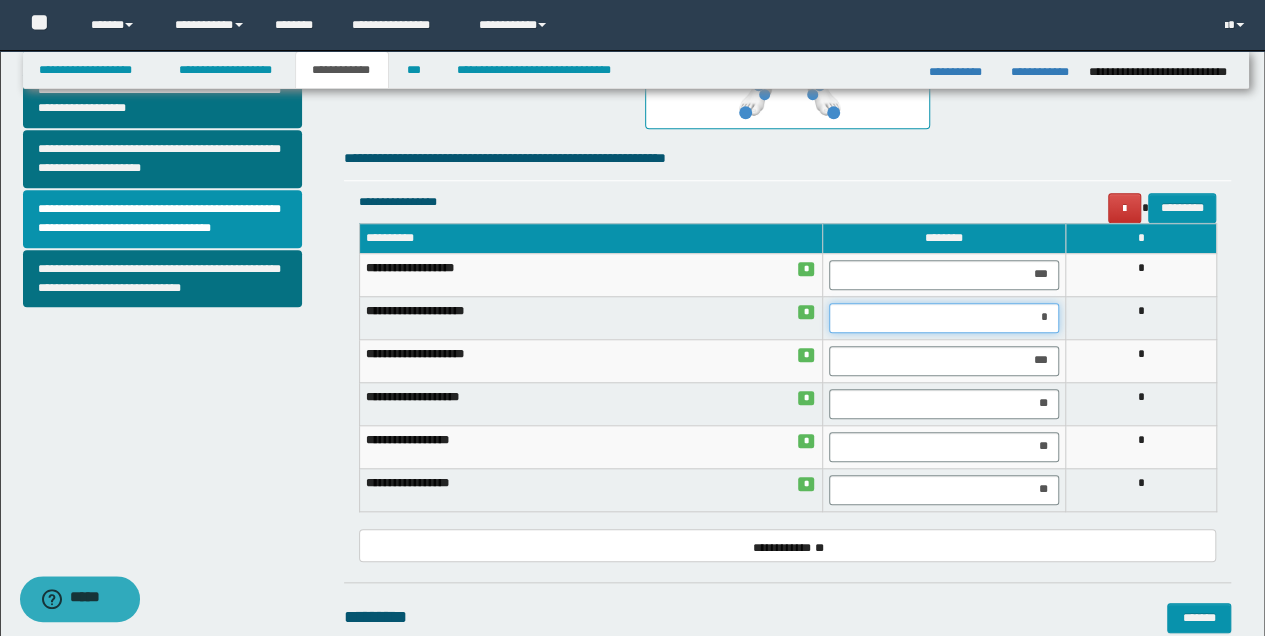 type on "**" 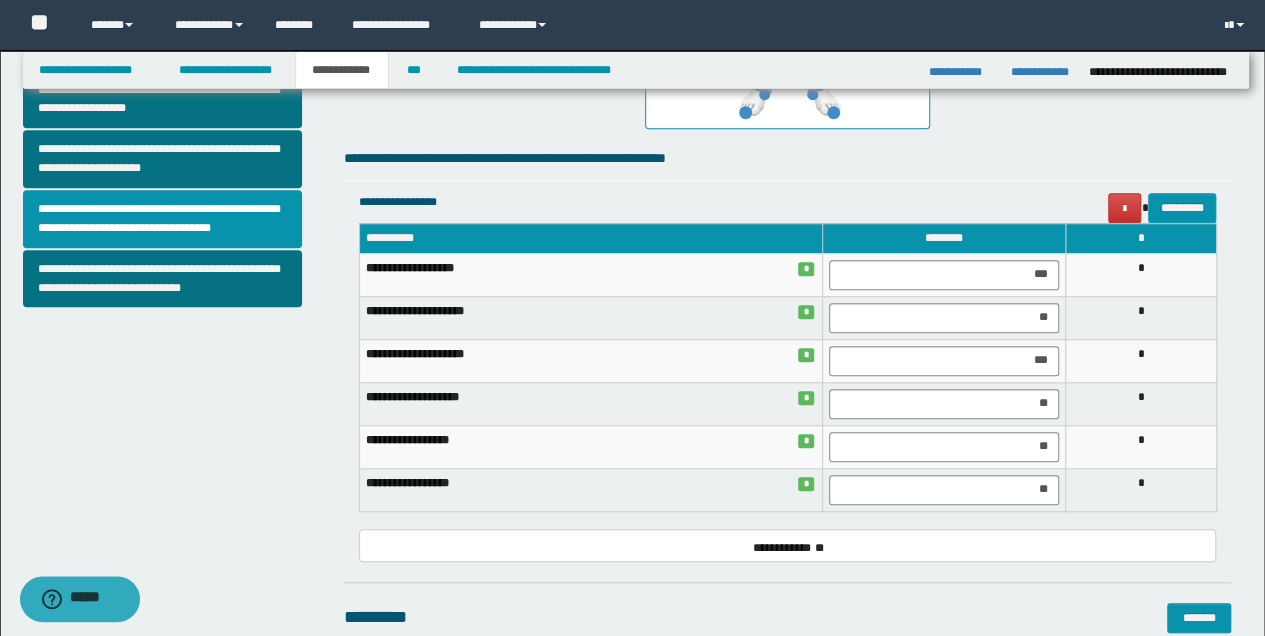 click on "*" at bounding box center (1141, 403) 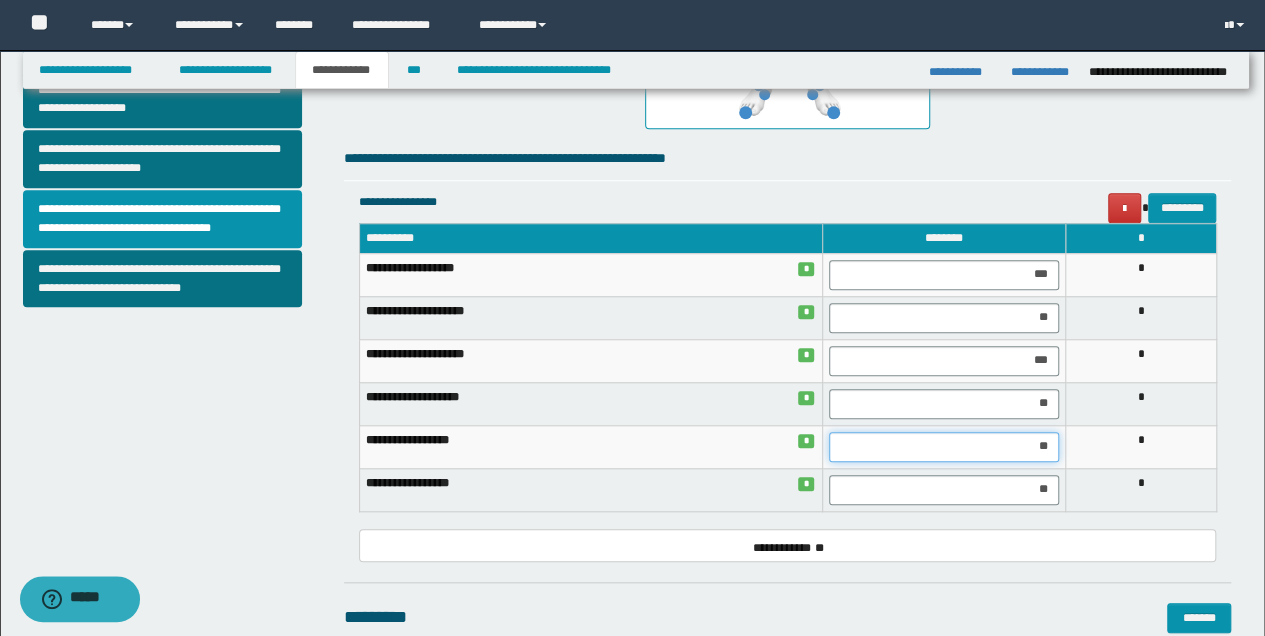 drag, startPoint x: 1033, startPoint y: 446, endPoint x: 1052, endPoint y: 449, distance: 19.235384 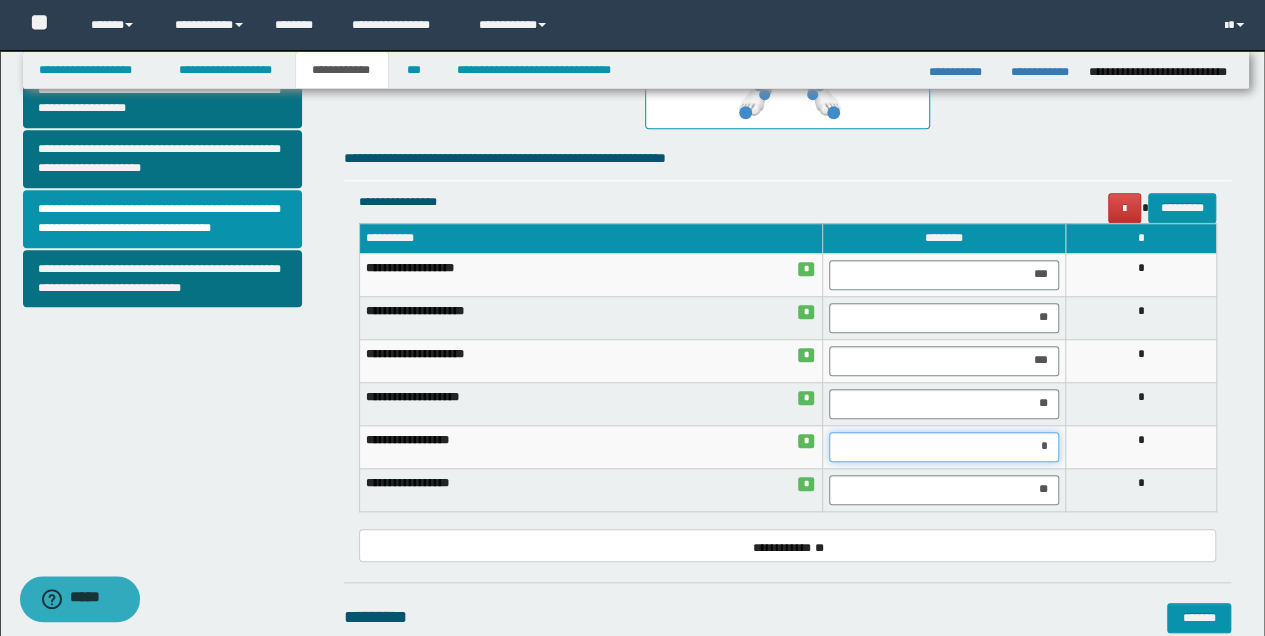type on "**" 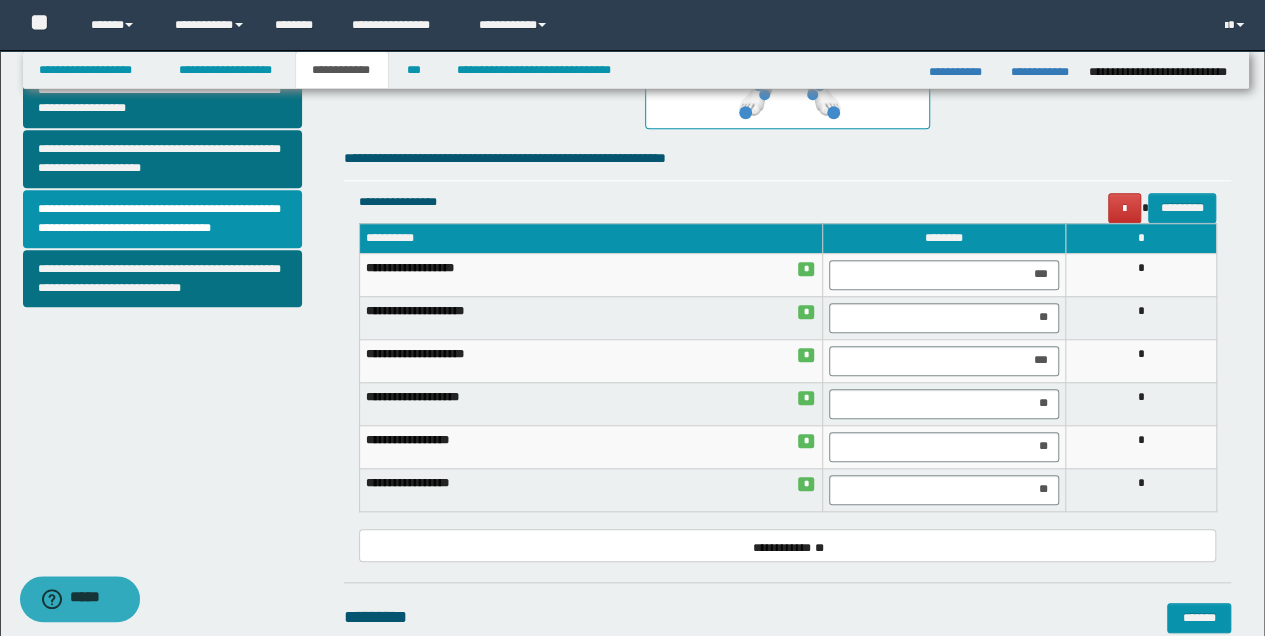 click on "*" at bounding box center (1141, 446) 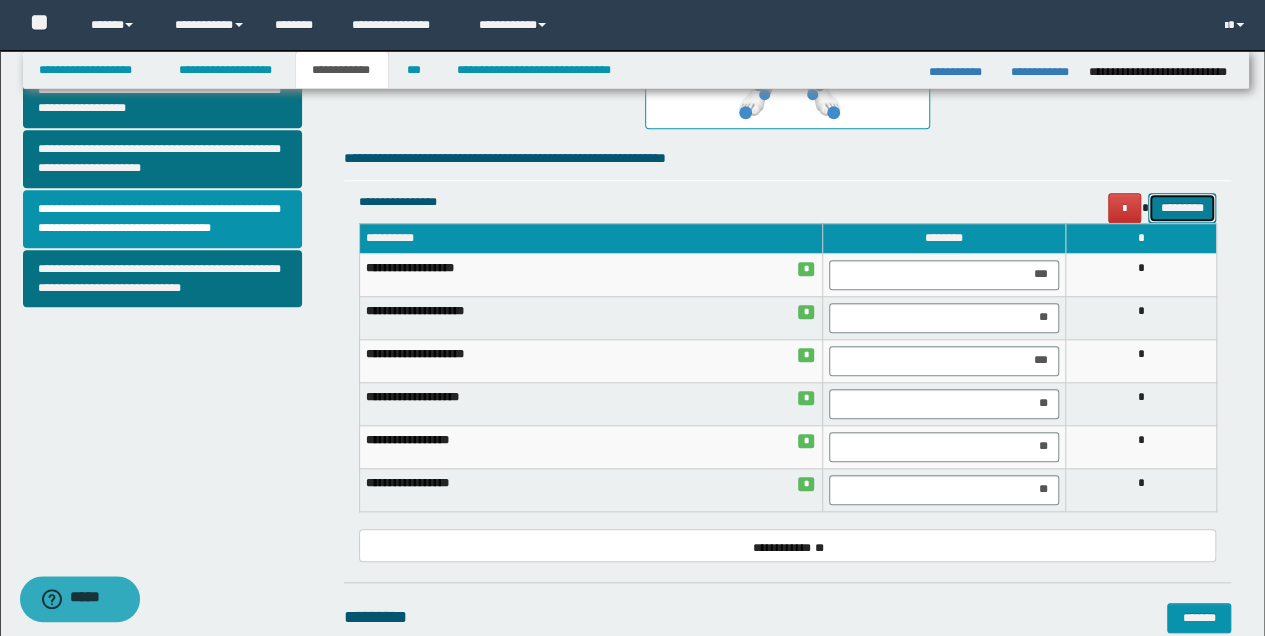 click on "*********" at bounding box center (1182, 207) 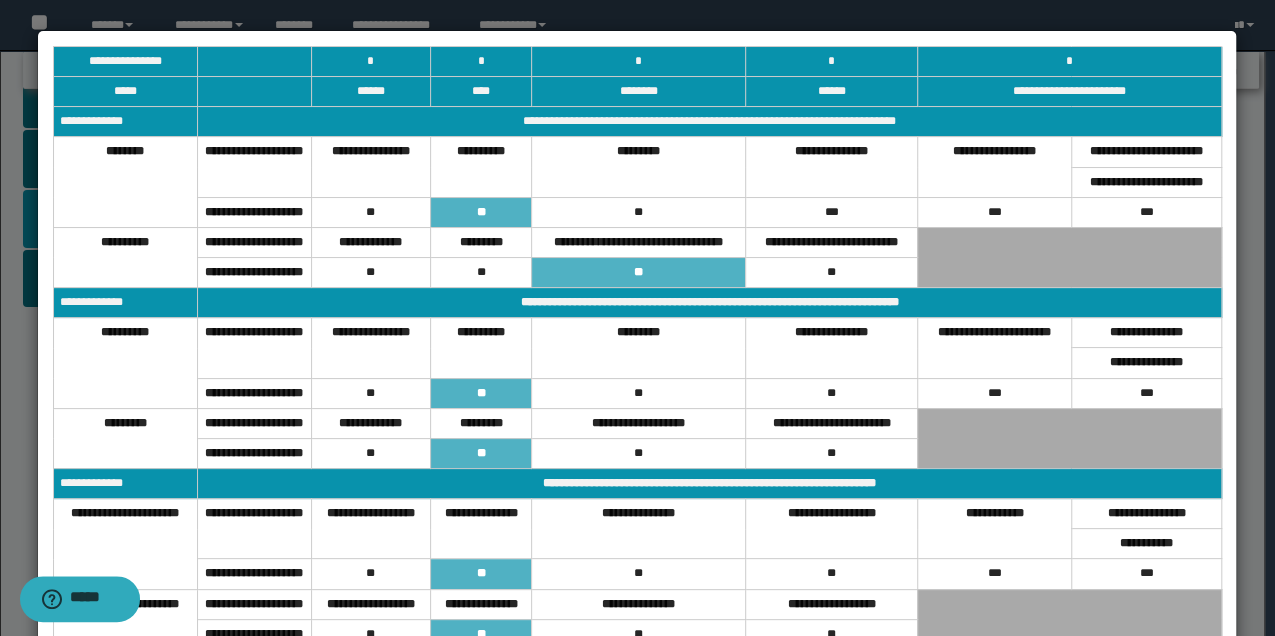 click at bounding box center (637, 384) 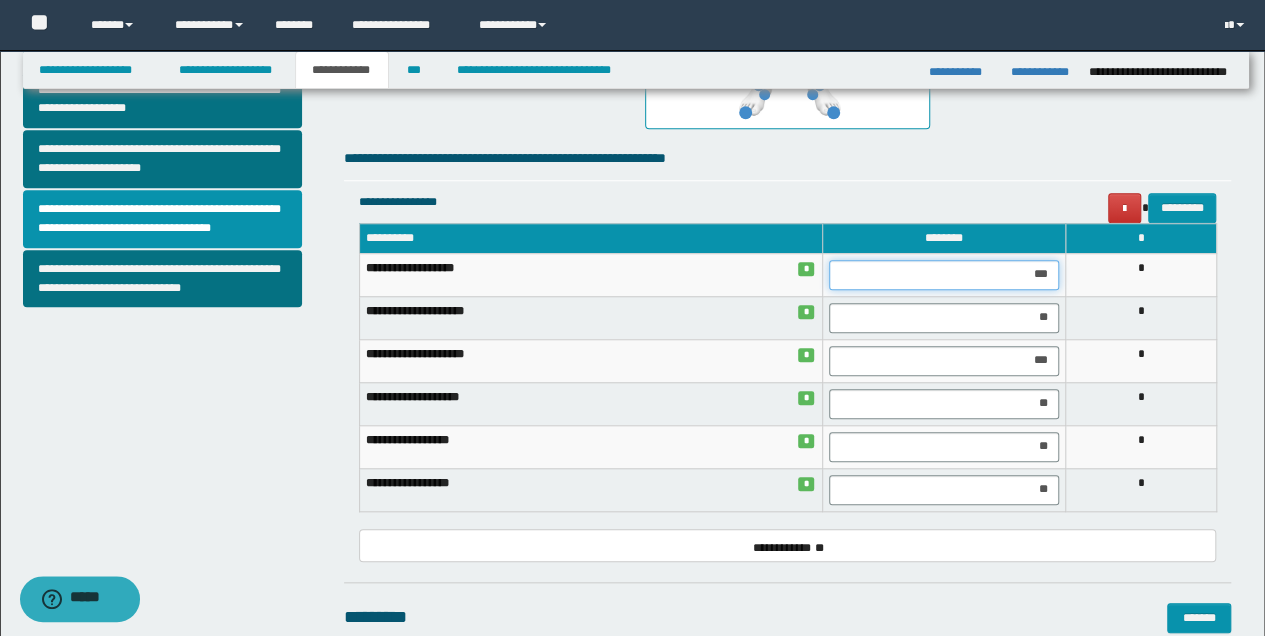 drag, startPoint x: 1009, startPoint y: 278, endPoint x: 1084, endPoint y: 278, distance: 75 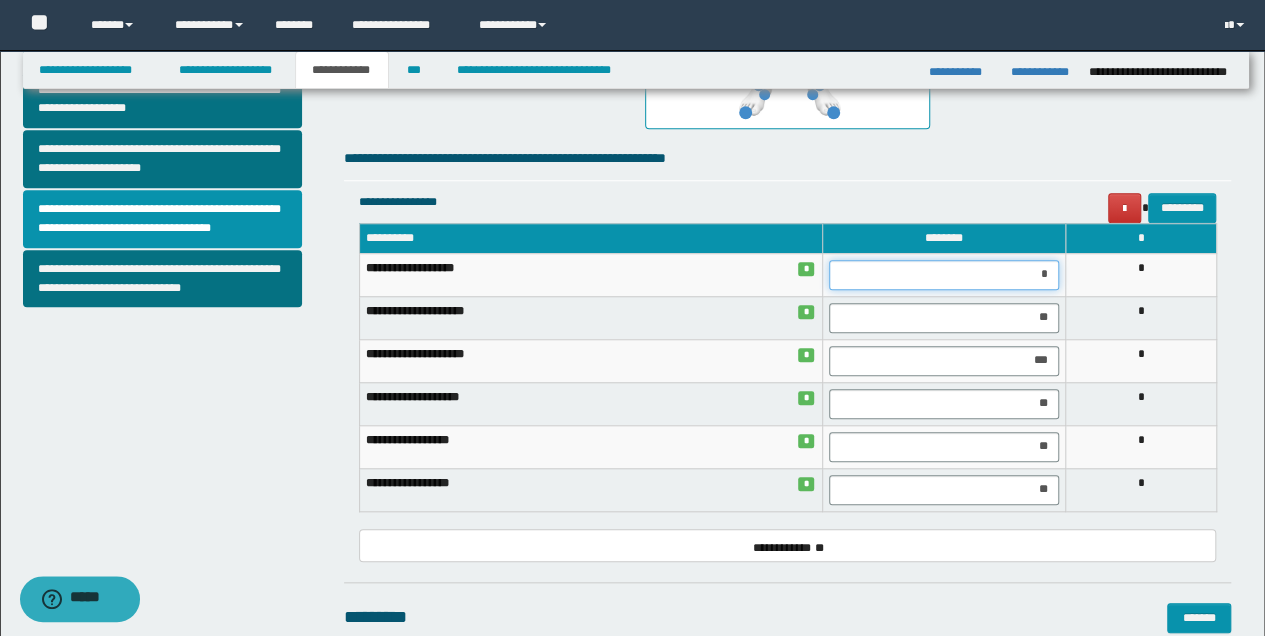 type on "**" 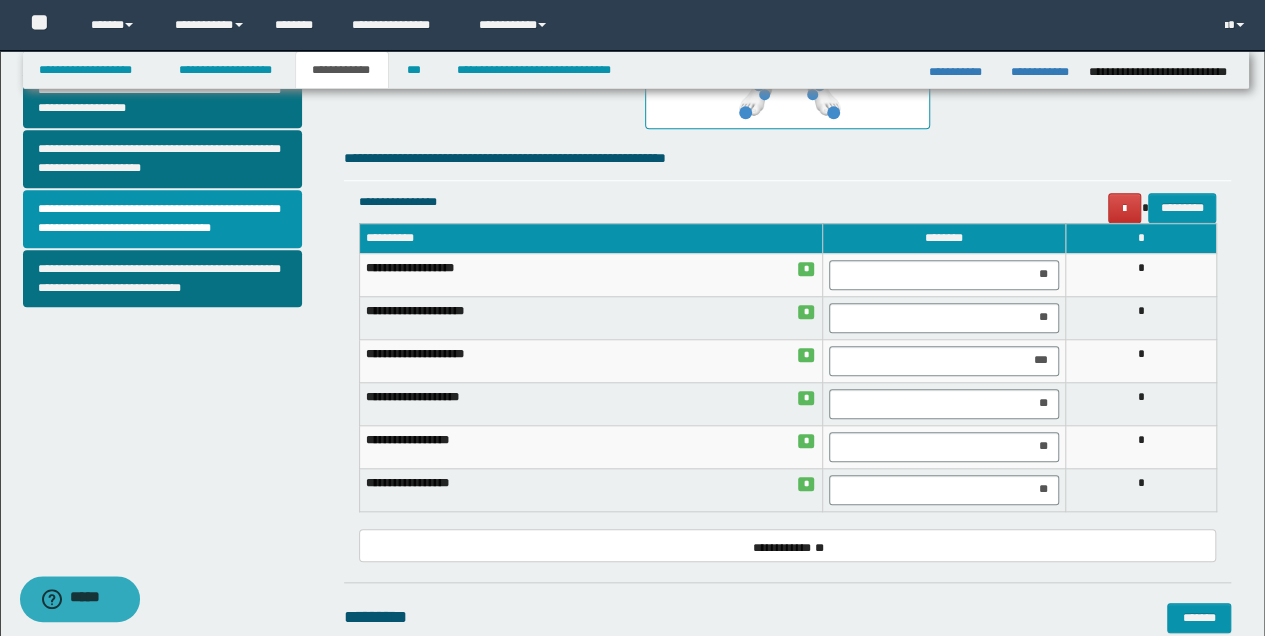 click on "*" at bounding box center [1141, 274] 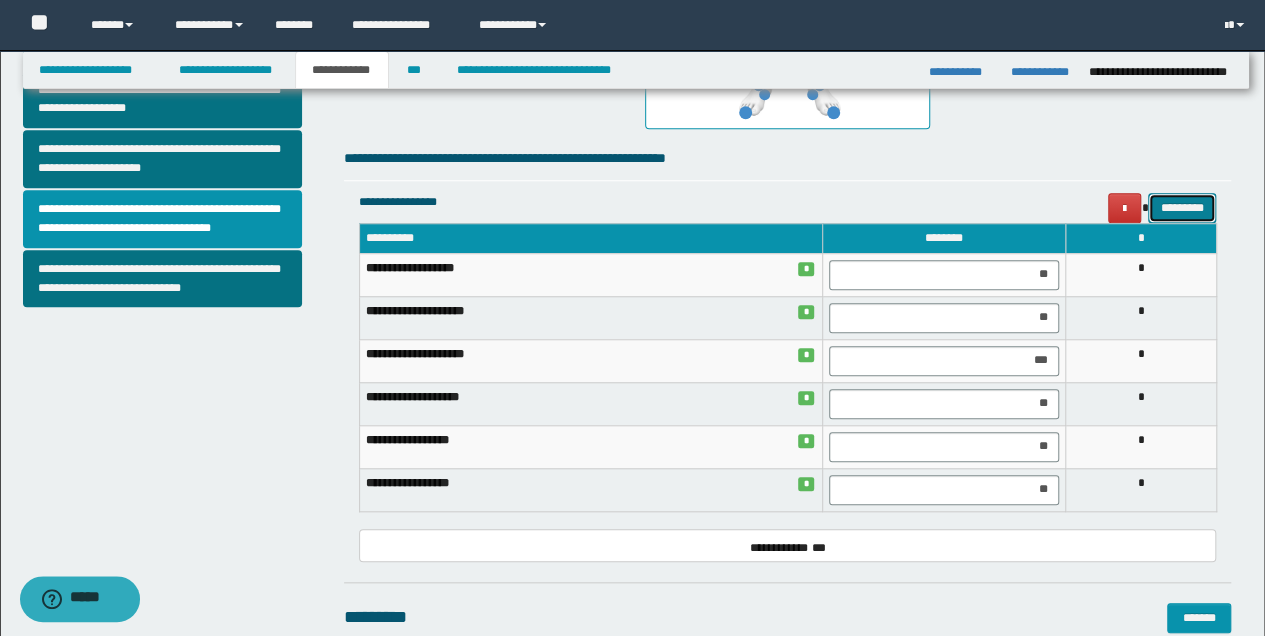 click on "*********" at bounding box center (1182, 207) 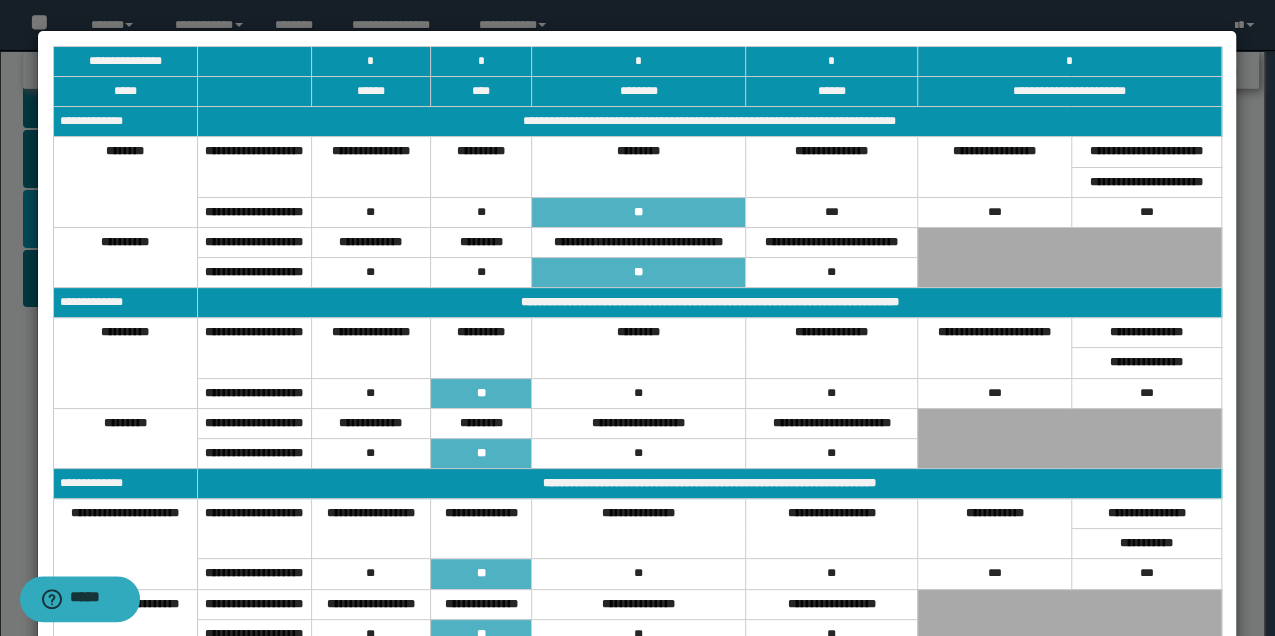 click at bounding box center [637, 384] 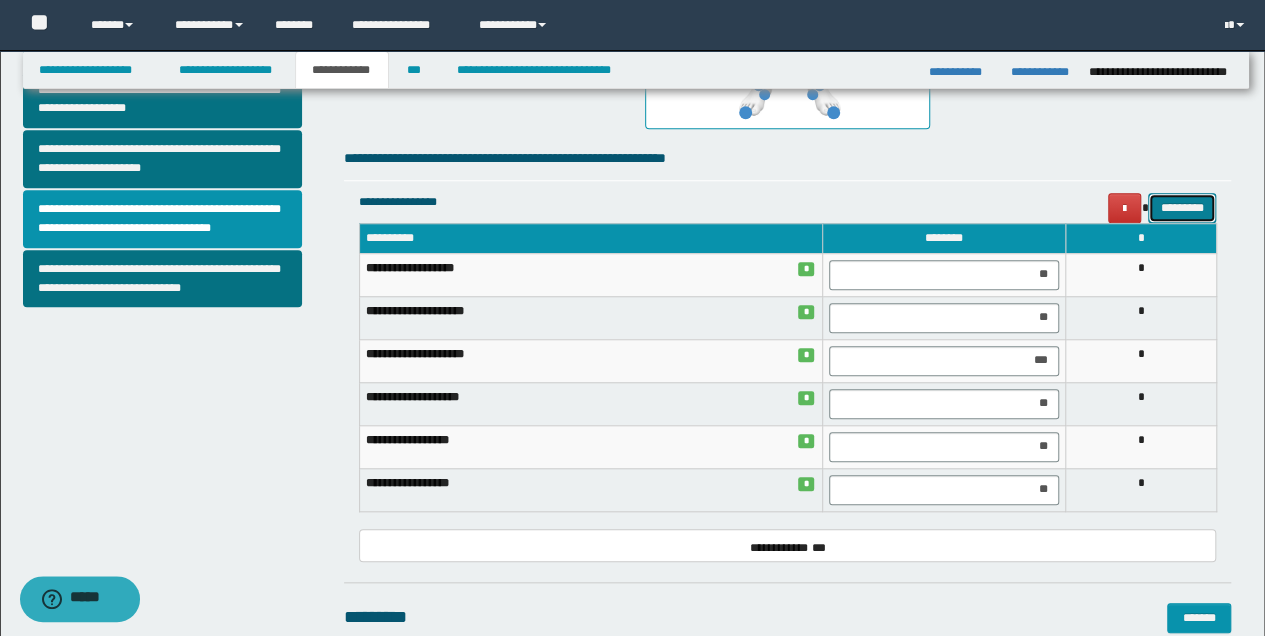 click on "*********" at bounding box center (1182, 207) 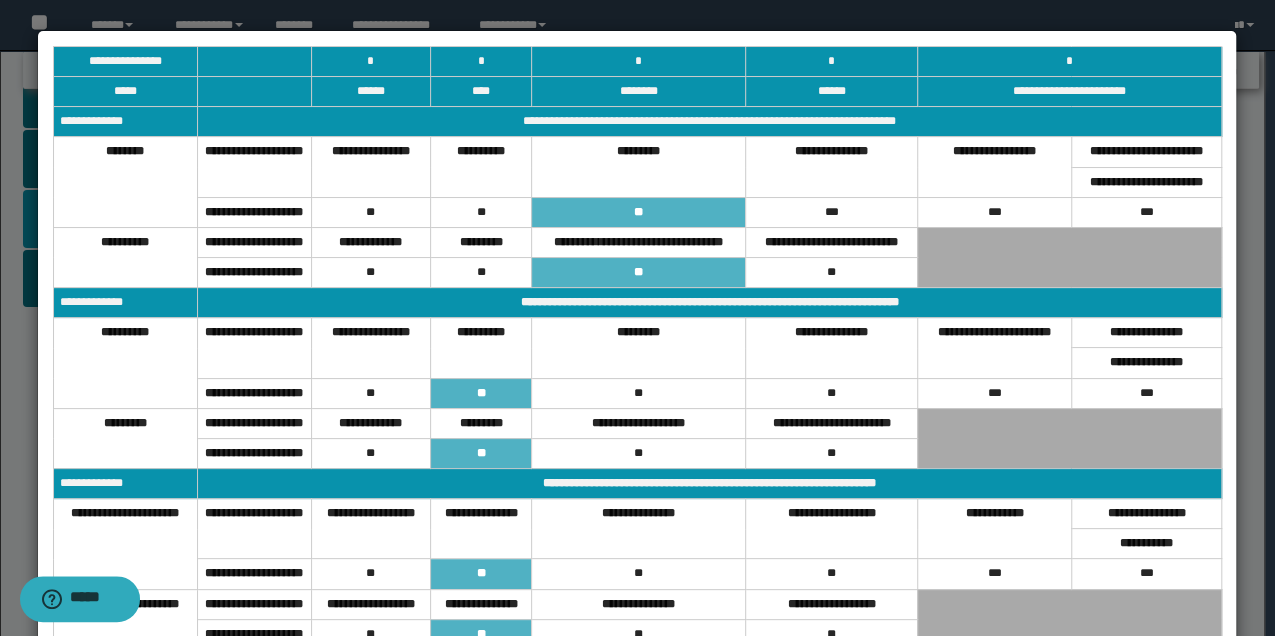 click at bounding box center [637, 384] 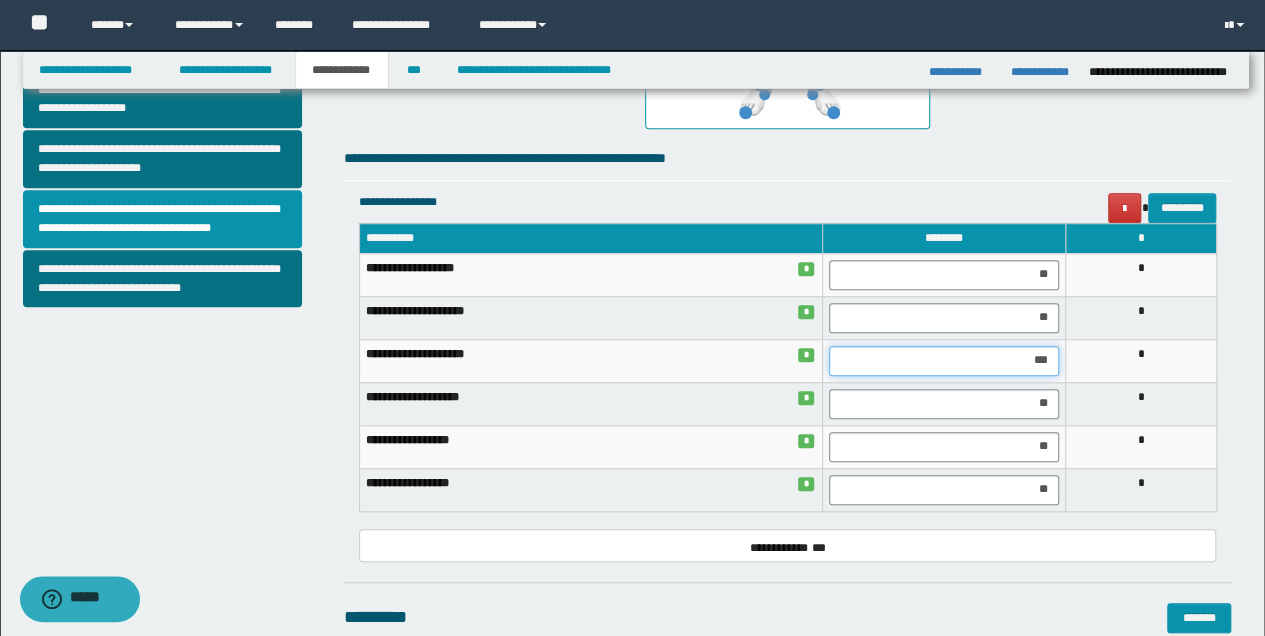 drag, startPoint x: 1016, startPoint y: 362, endPoint x: 1054, endPoint y: 364, distance: 38.052597 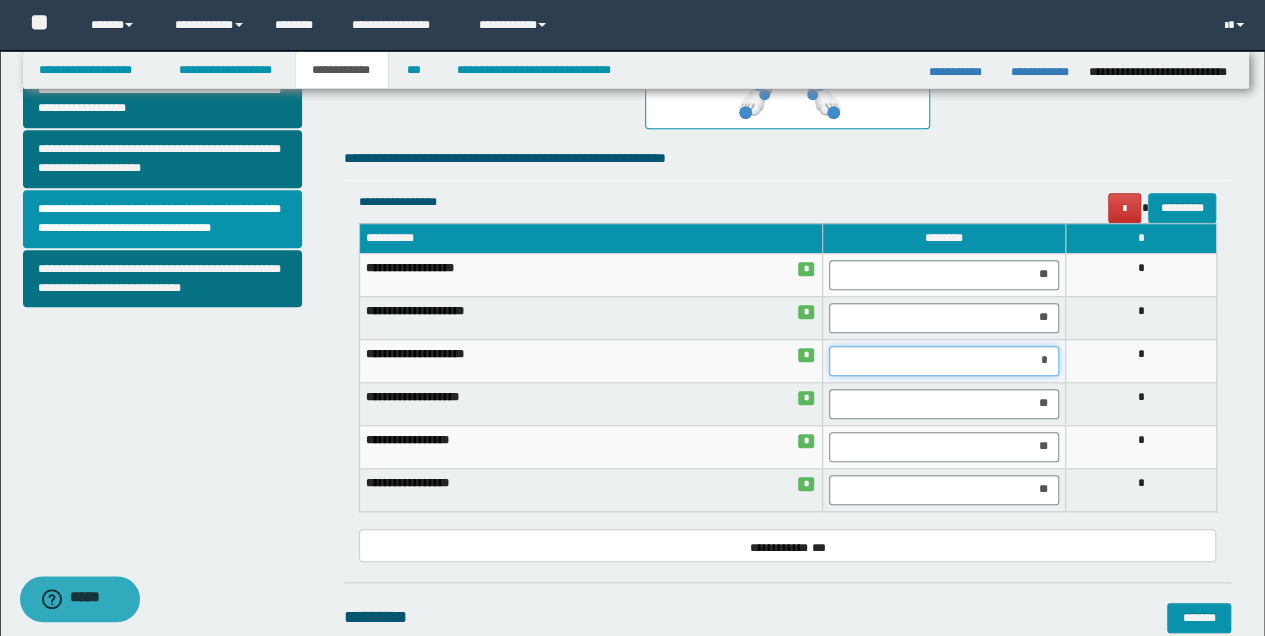 type on "**" 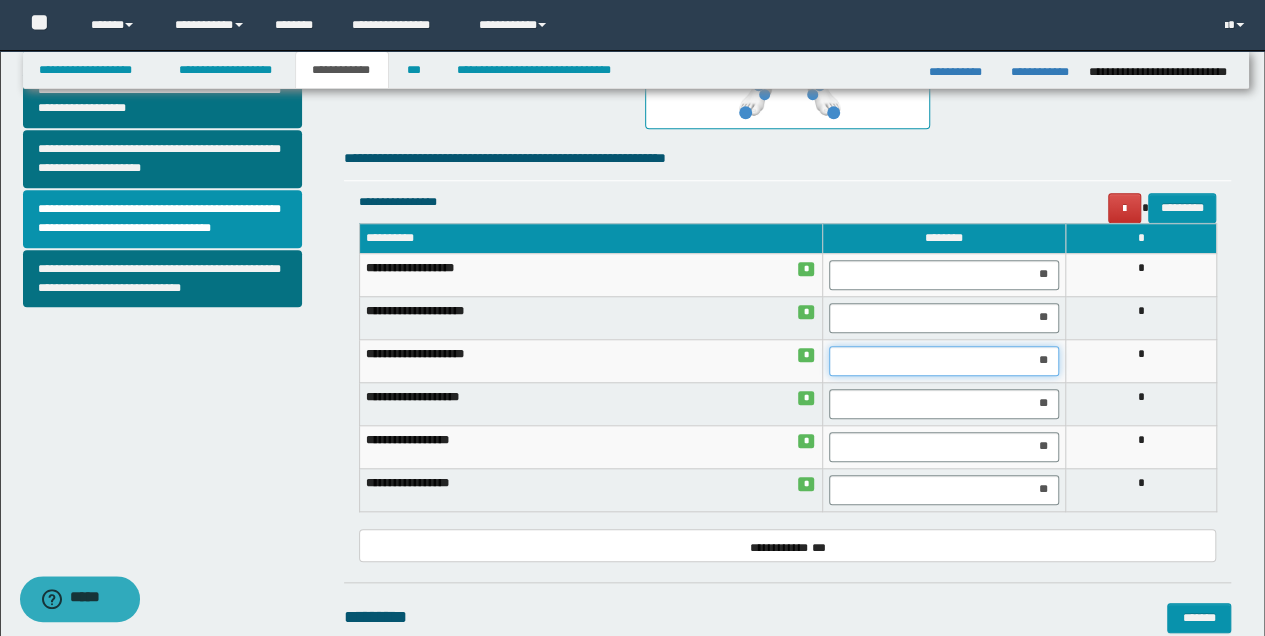 click on "**" at bounding box center (944, 361) 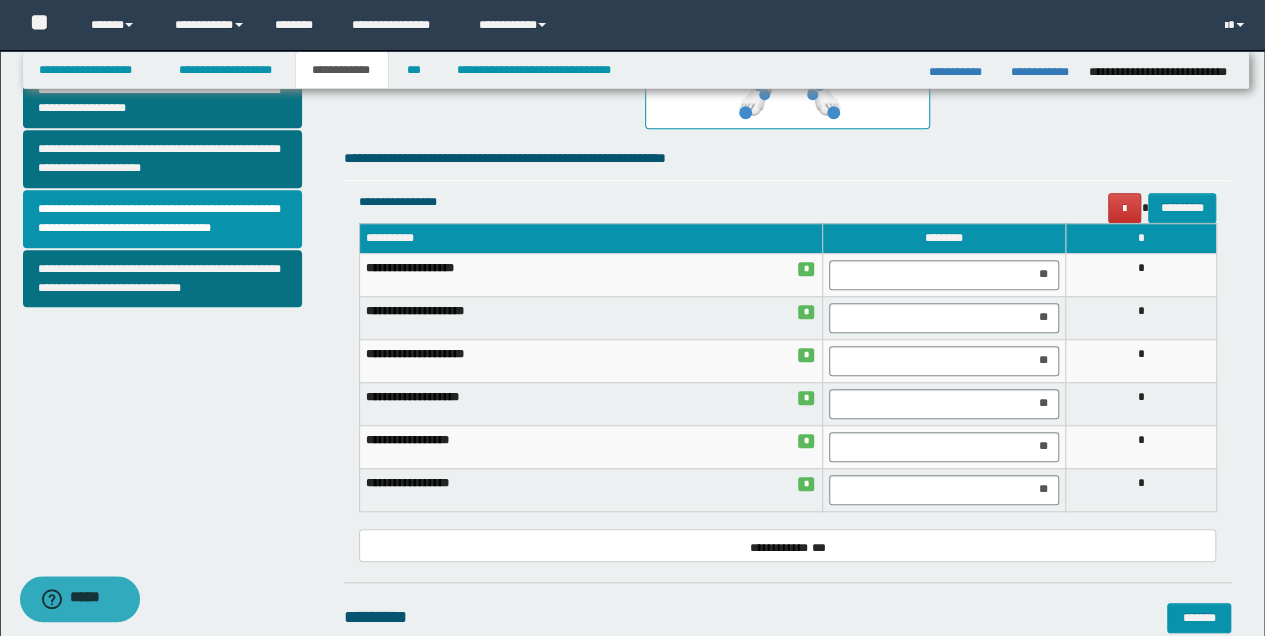 click on "*" at bounding box center (1141, 403) 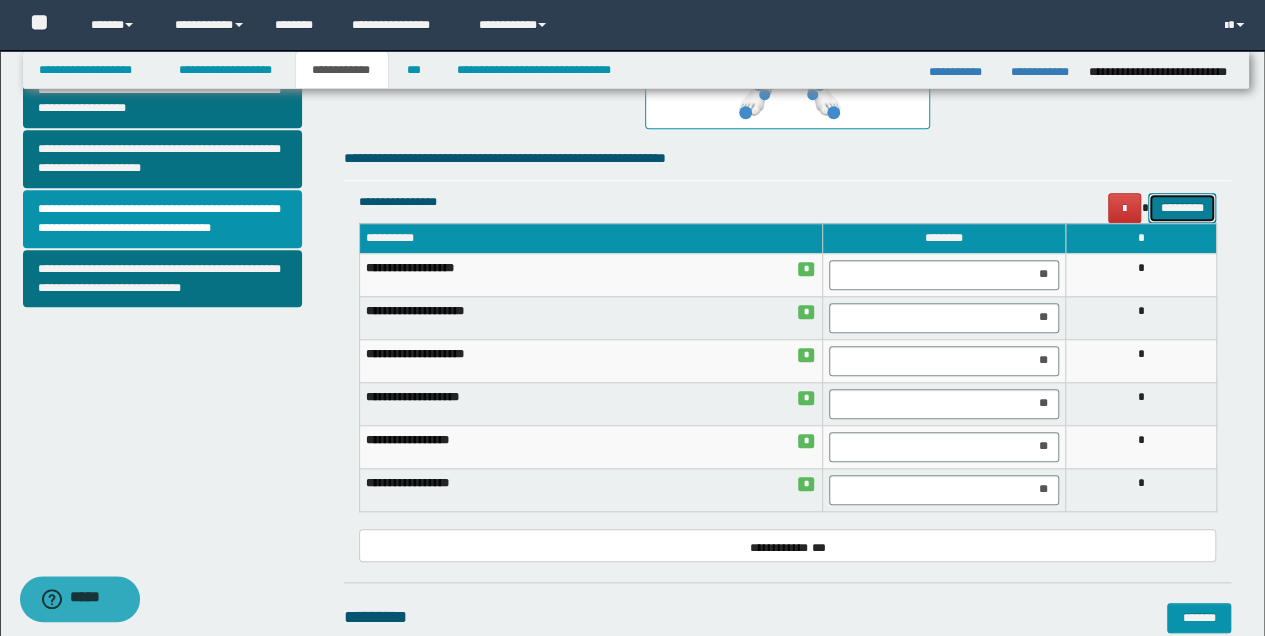 click on "*********" at bounding box center [1182, 207] 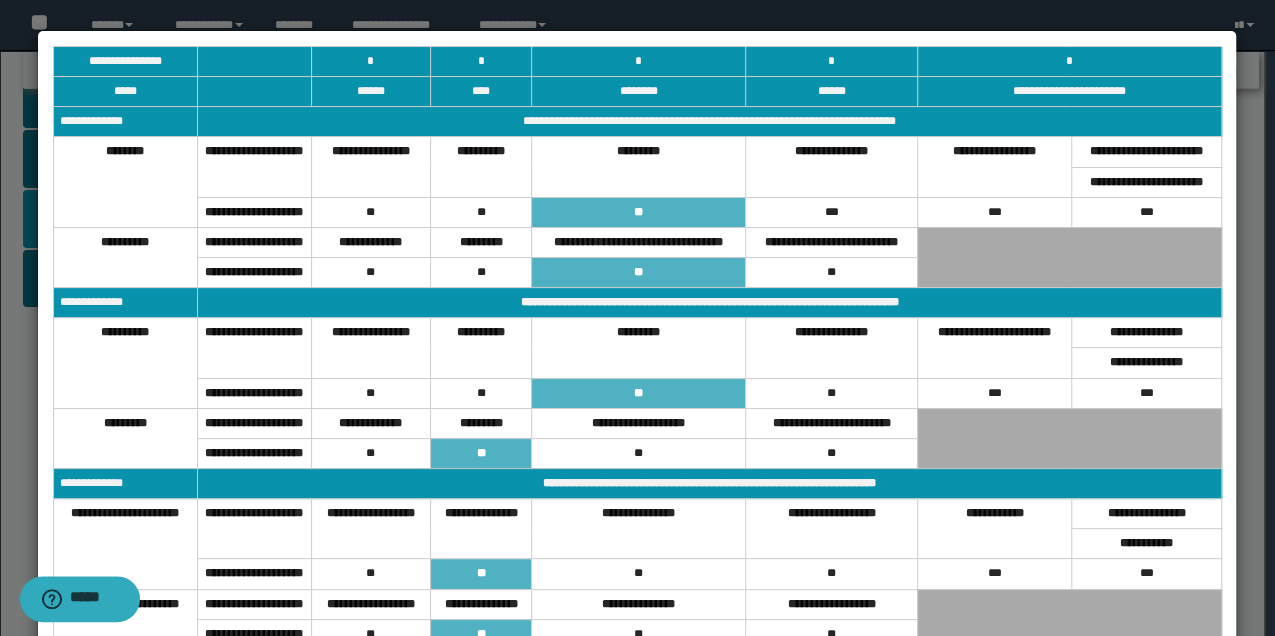 click at bounding box center [637, 384] 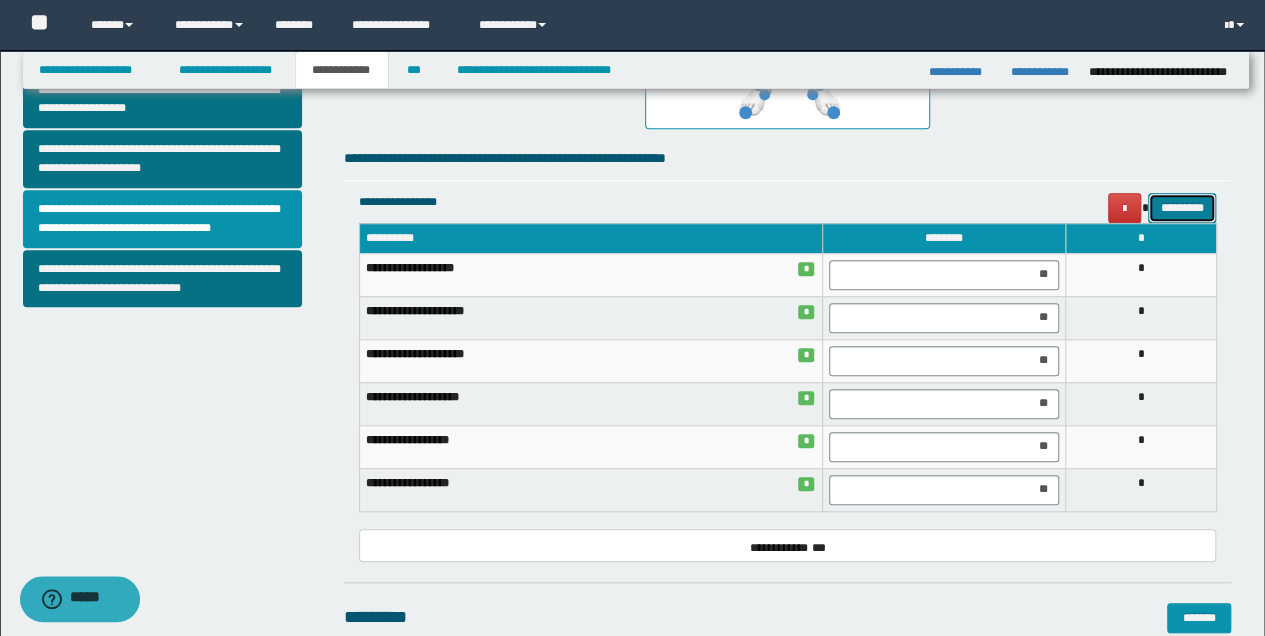 click on "*********" at bounding box center [1182, 207] 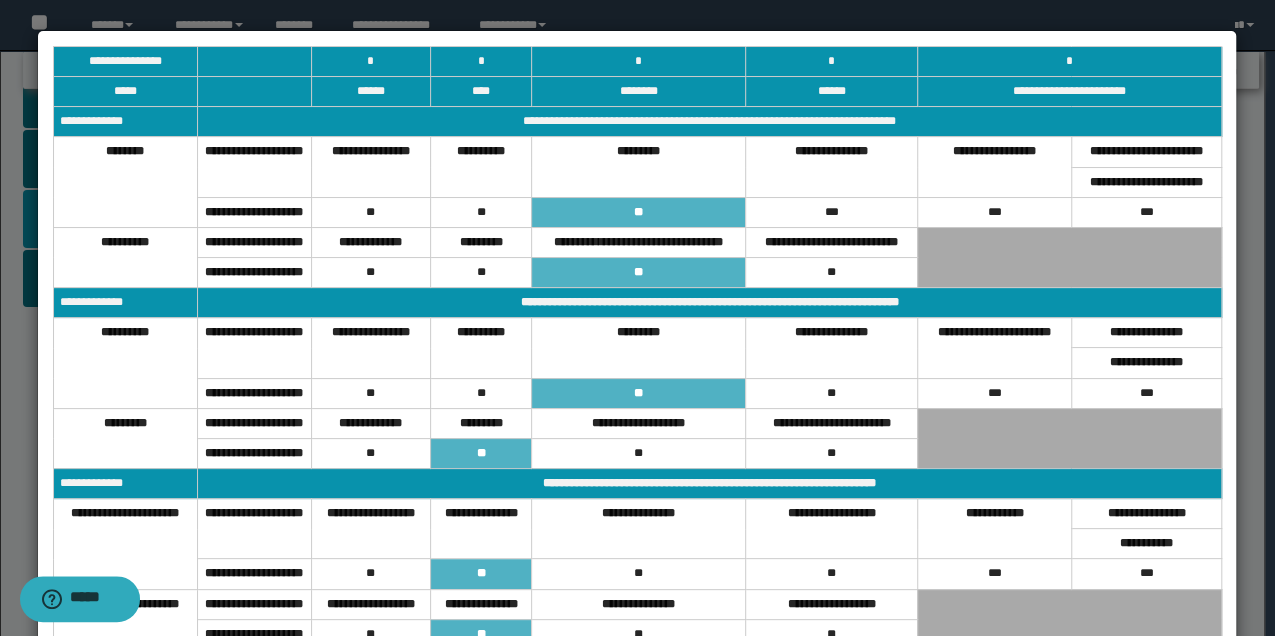 click at bounding box center [637, 384] 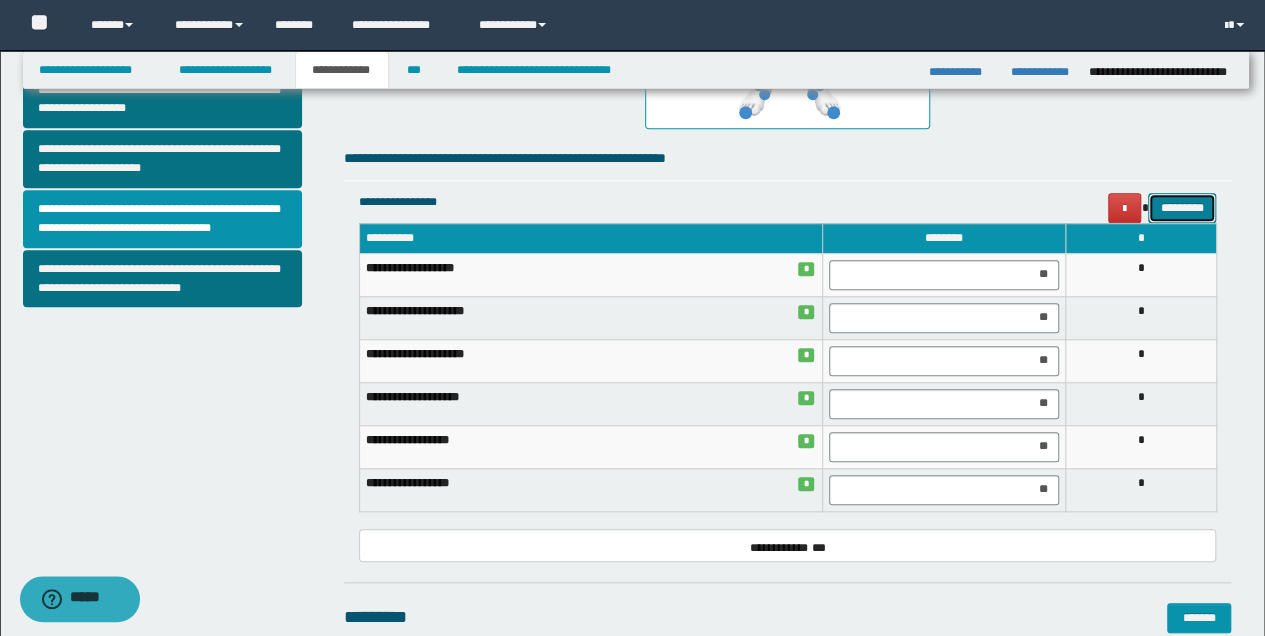 click on "*********" at bounding box center [1182, 207] 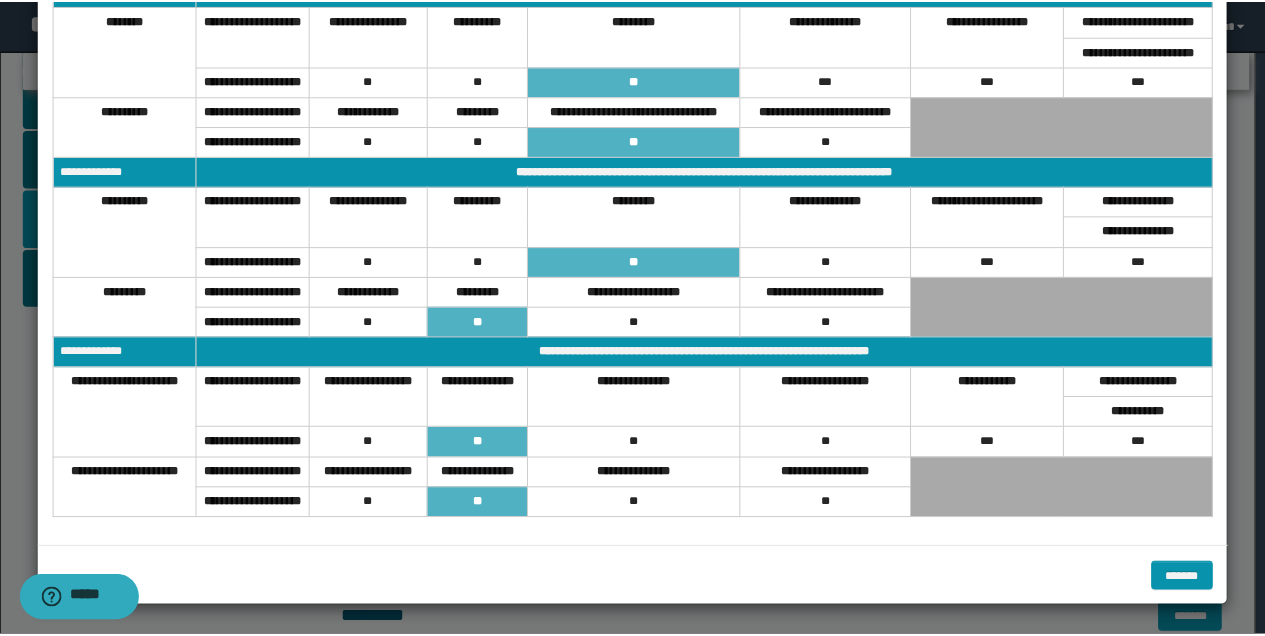 scroll, scrollTop: 132, scrollLeft: 0, axis: vertical 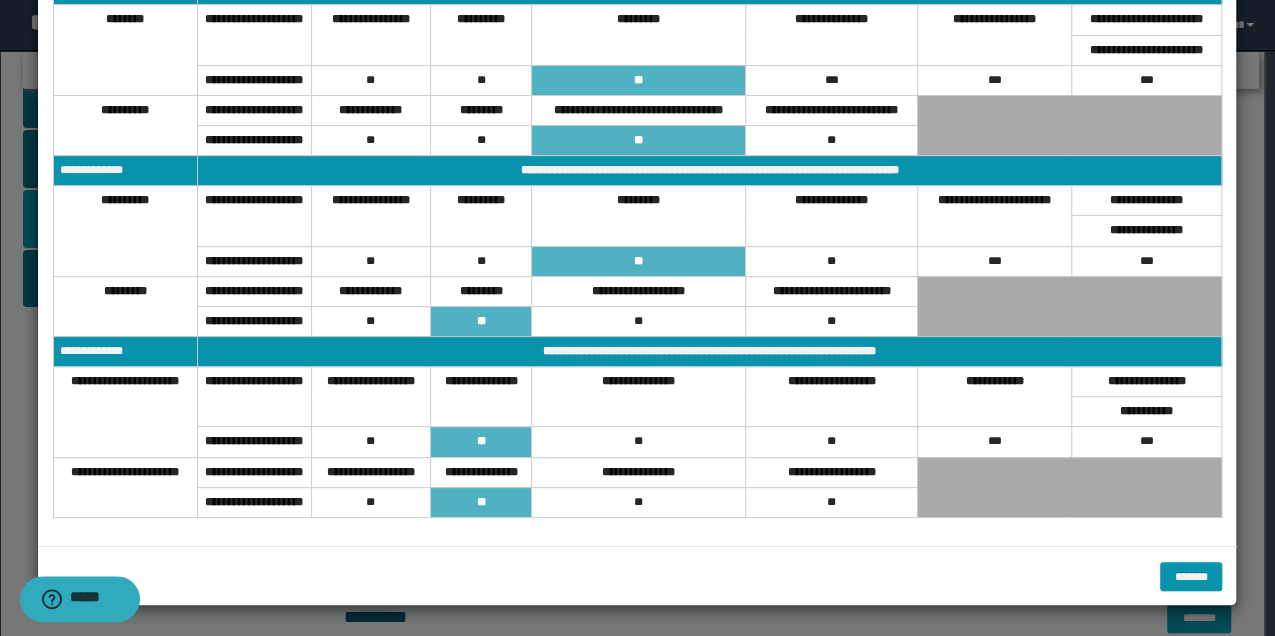 click at bounding box center [637, 252] 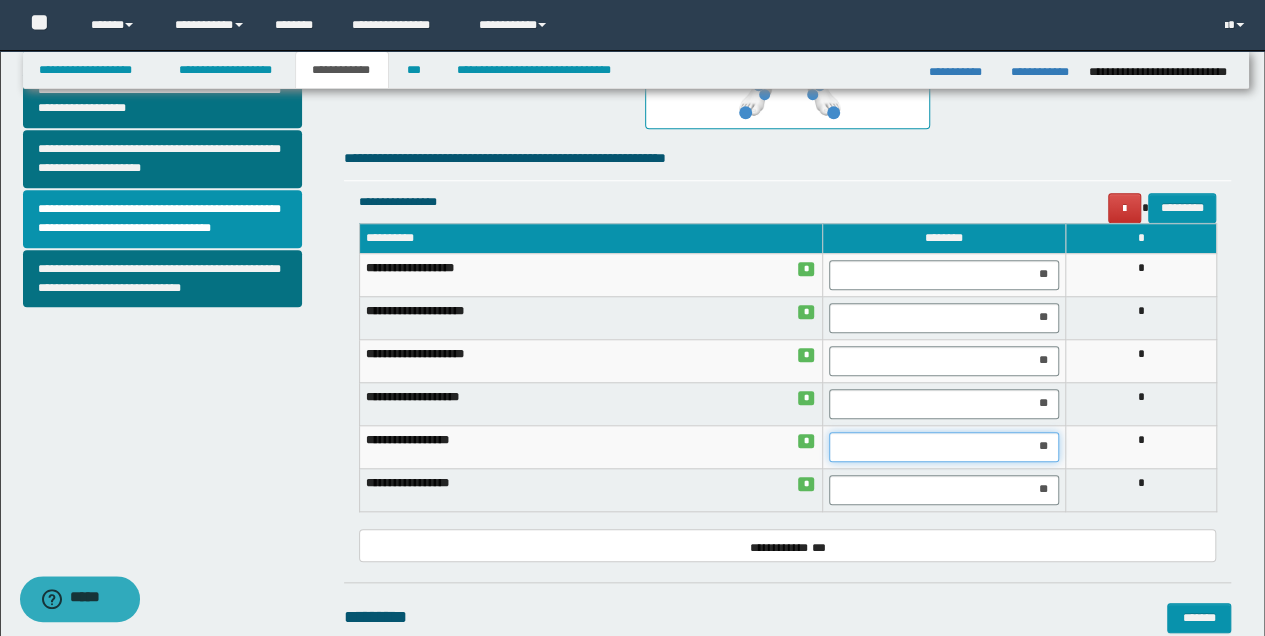 drag, startPoint x: 1030, startPoint y: 447, endPoint x: 1056, endPoint y: 448, distance: 26.019224 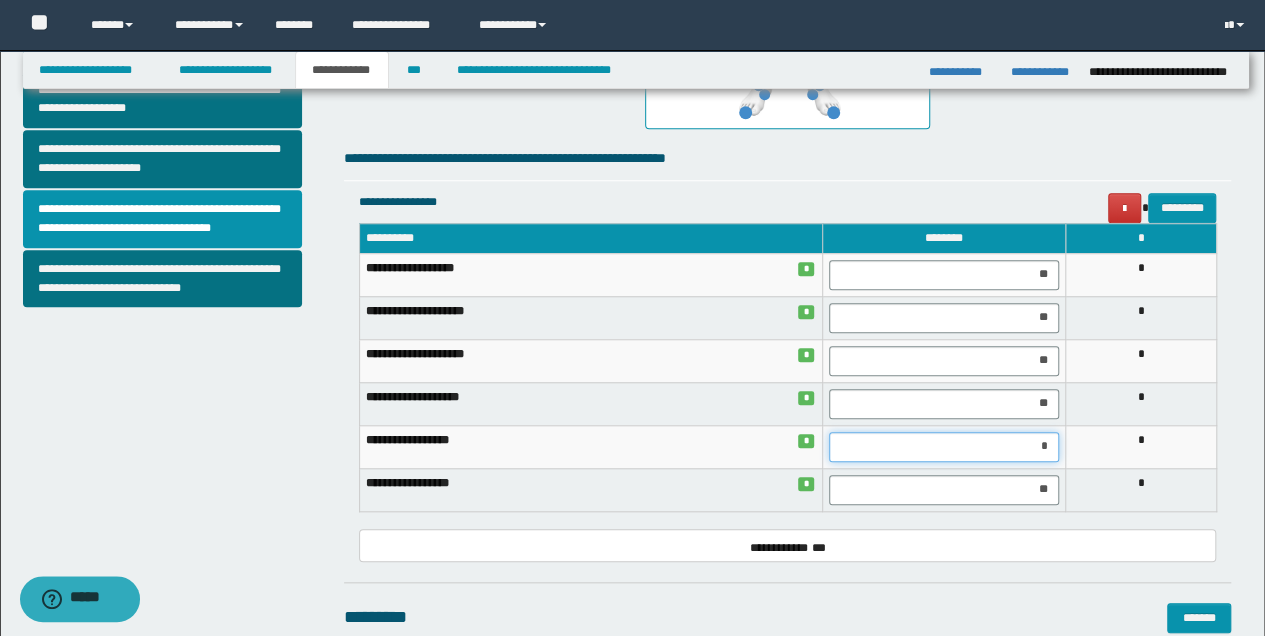 type on "**" 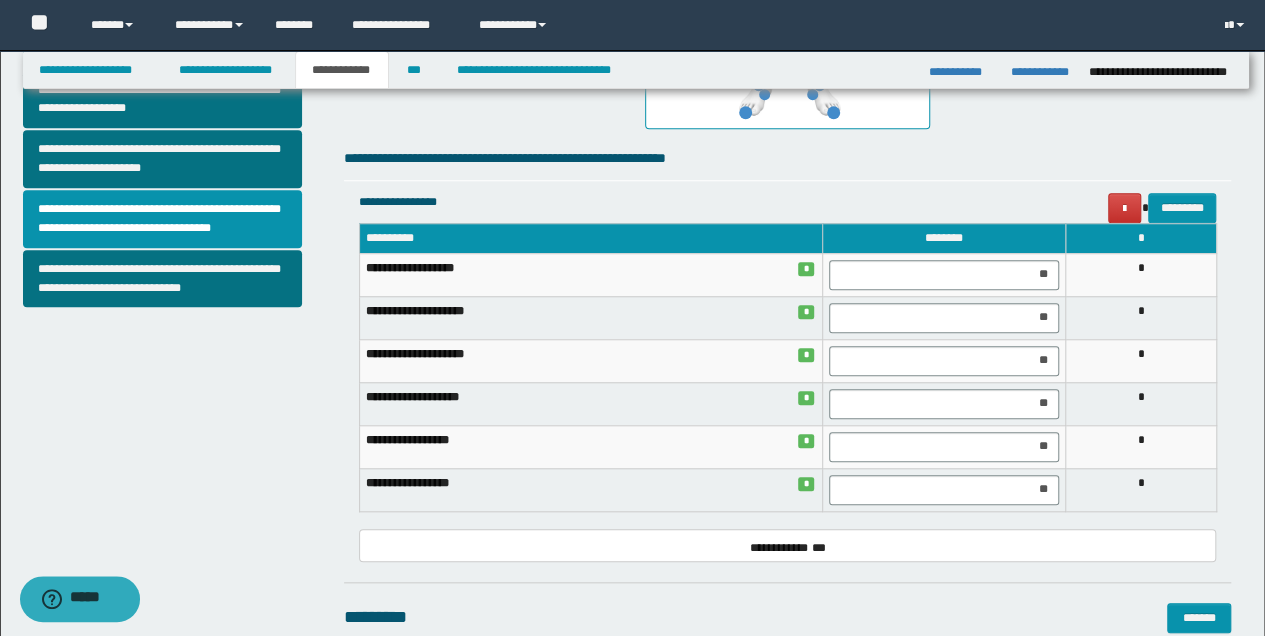 click on "**********" at bounding box center [788, 545] 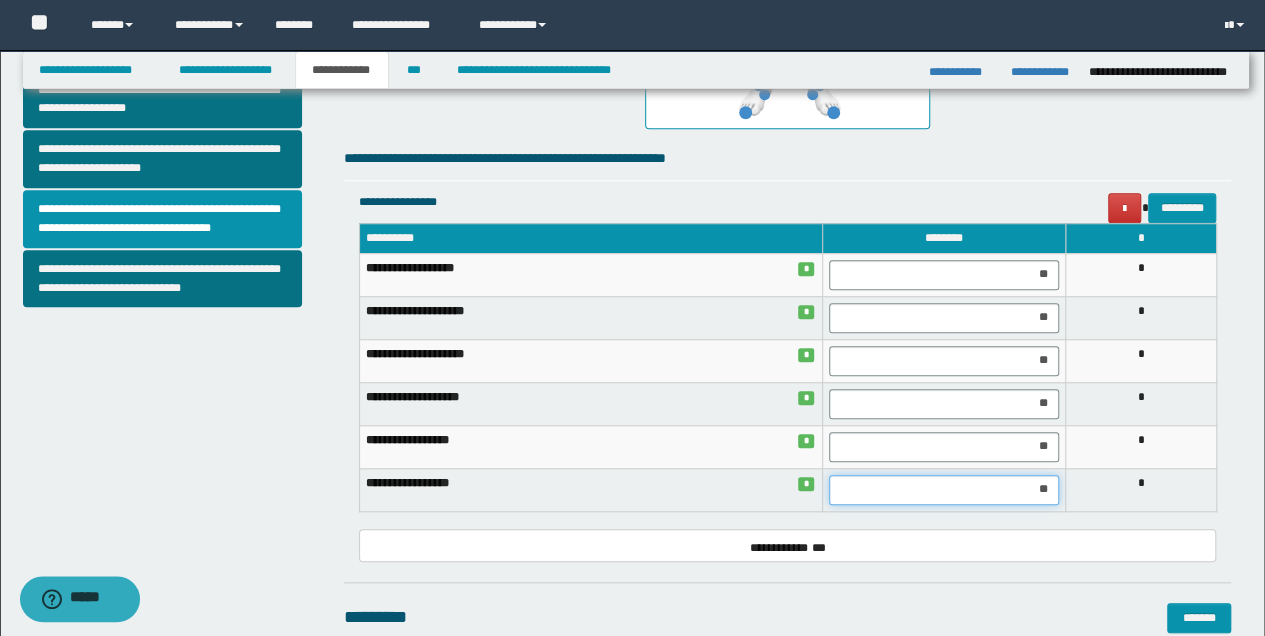 drag, startPoint x: 1018, startPoint y: 493, endPoint x: 1051, endPoint y: 493, distance: 33 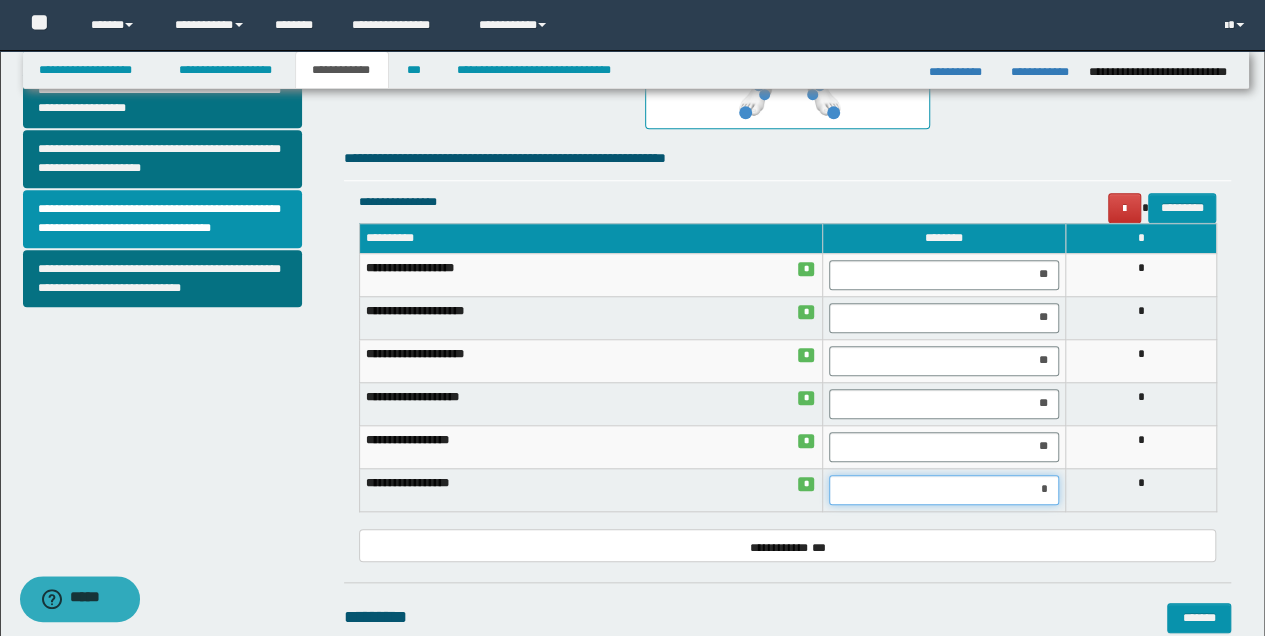 type on "**" 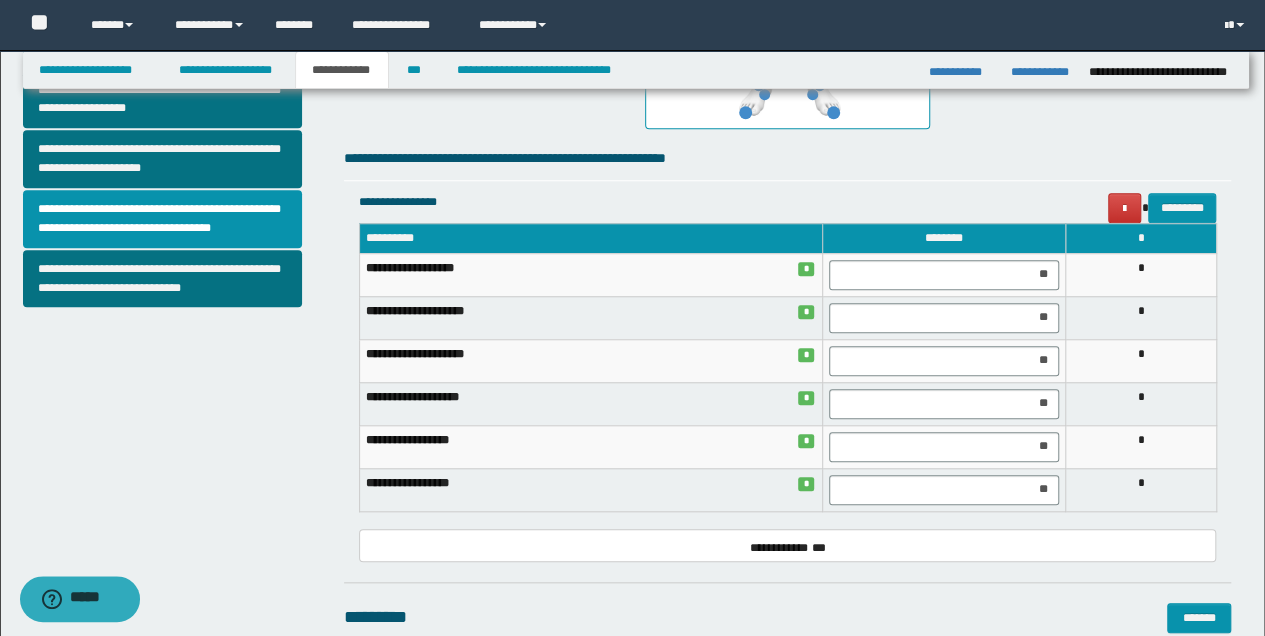 click on "**********" at bounding box center (788, 376) 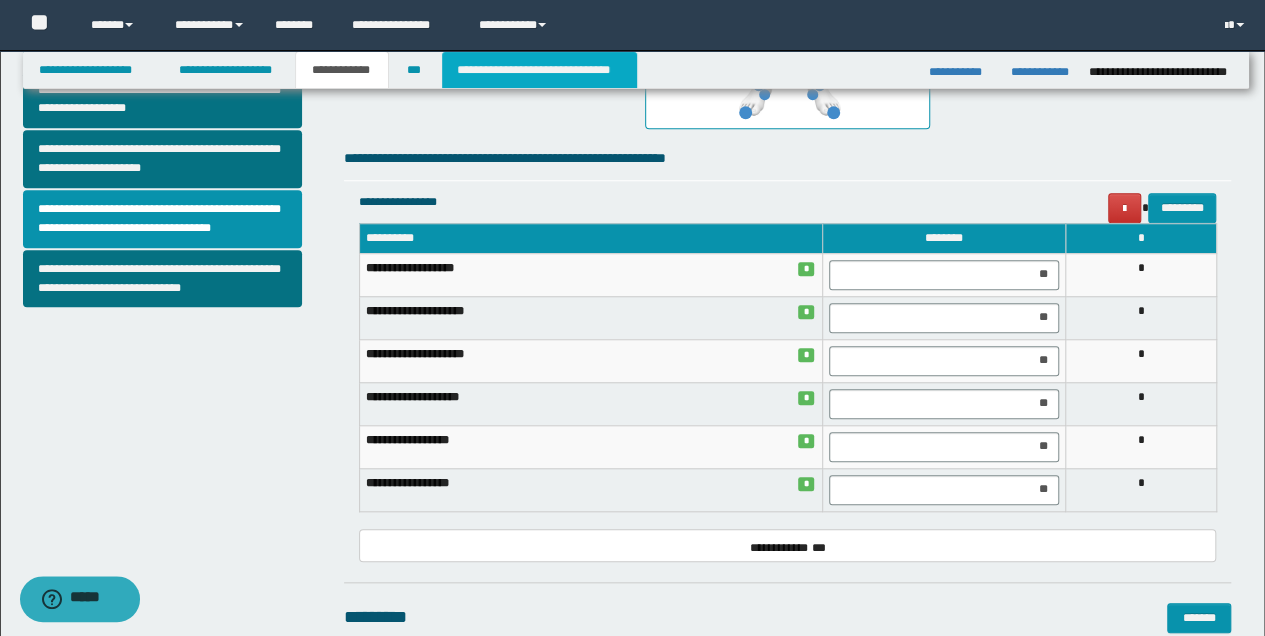 click on "**********" at bounding box center [539, 70] 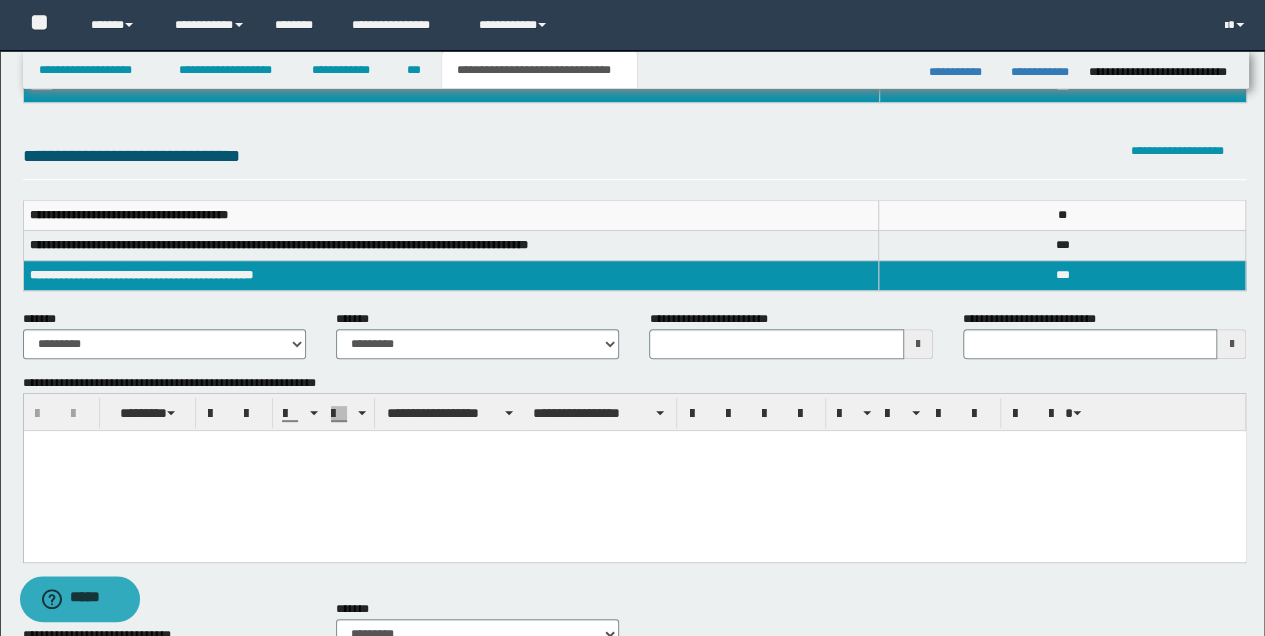 scroll, scrollTop: 133, scrollLeft: 0, axis: vertical 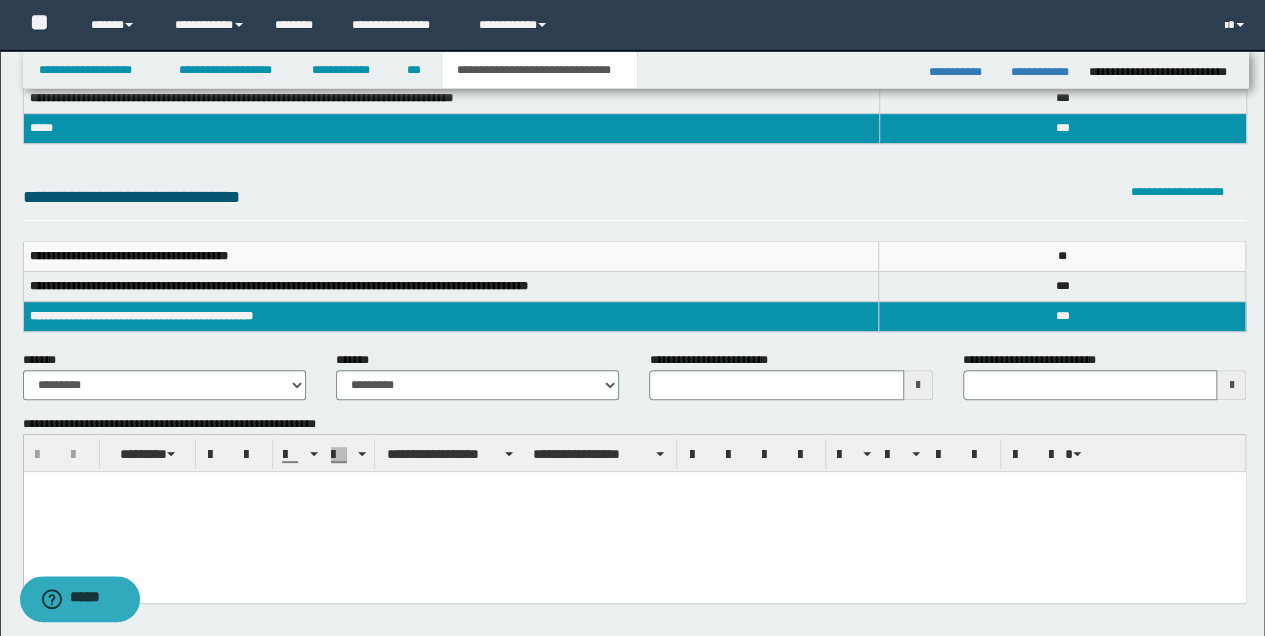 type 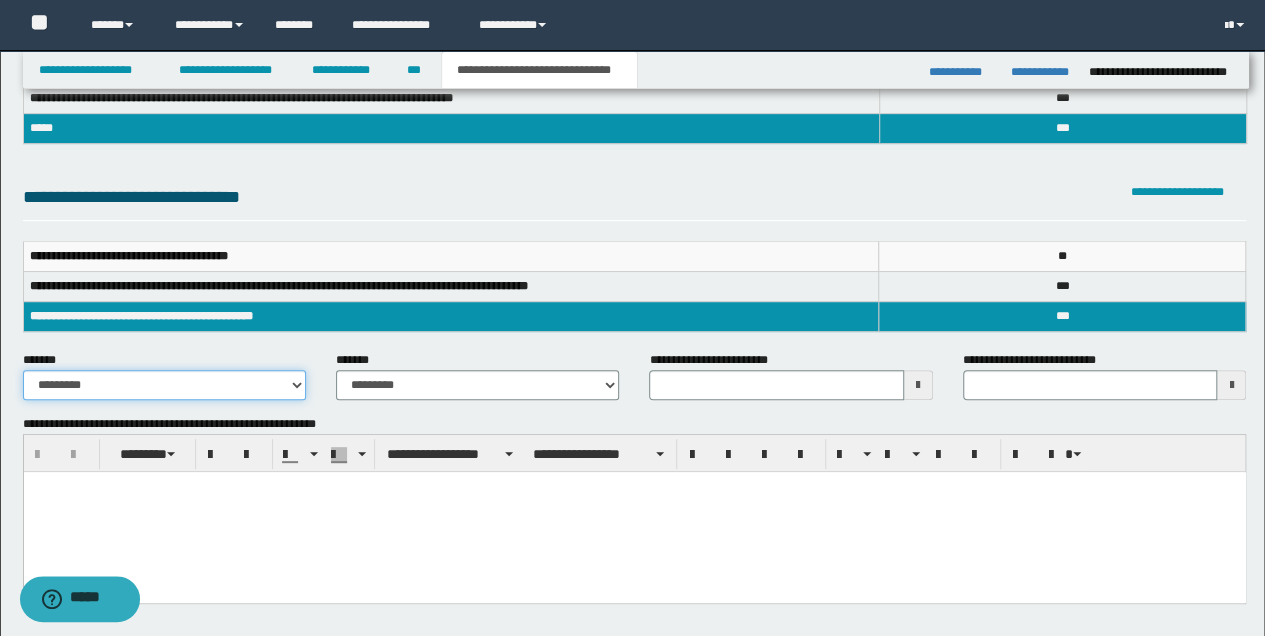 click on "**********" at bounding box center (164, 385) 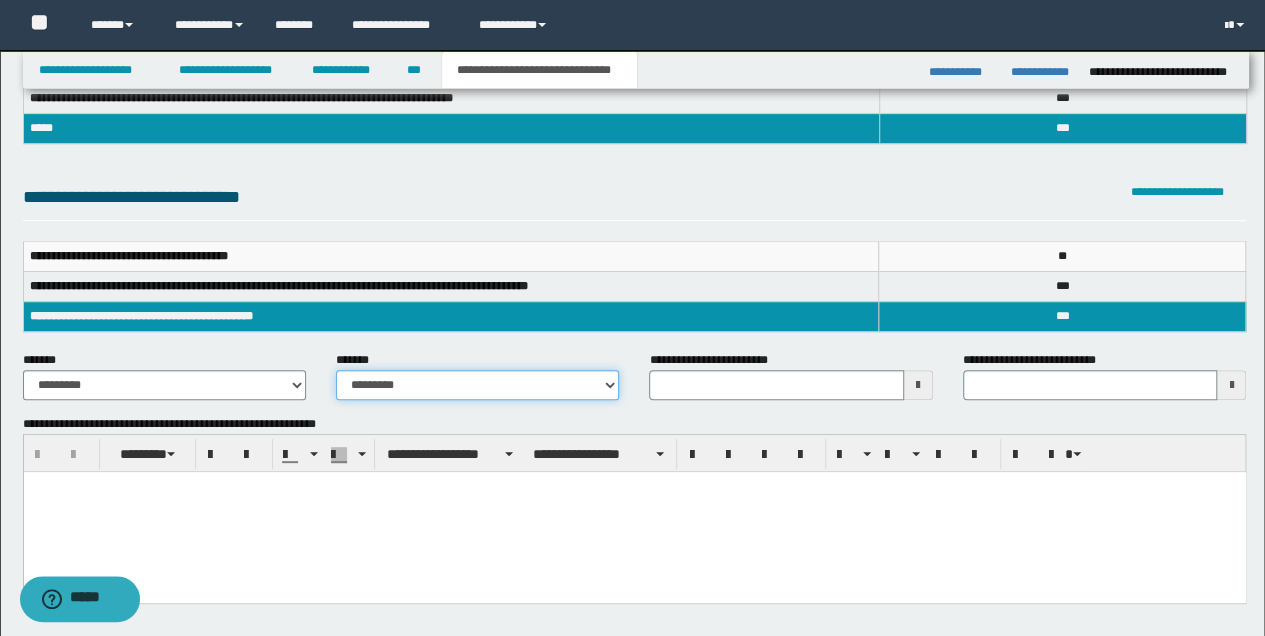 click on "**********" at bounding box center (477, 385) 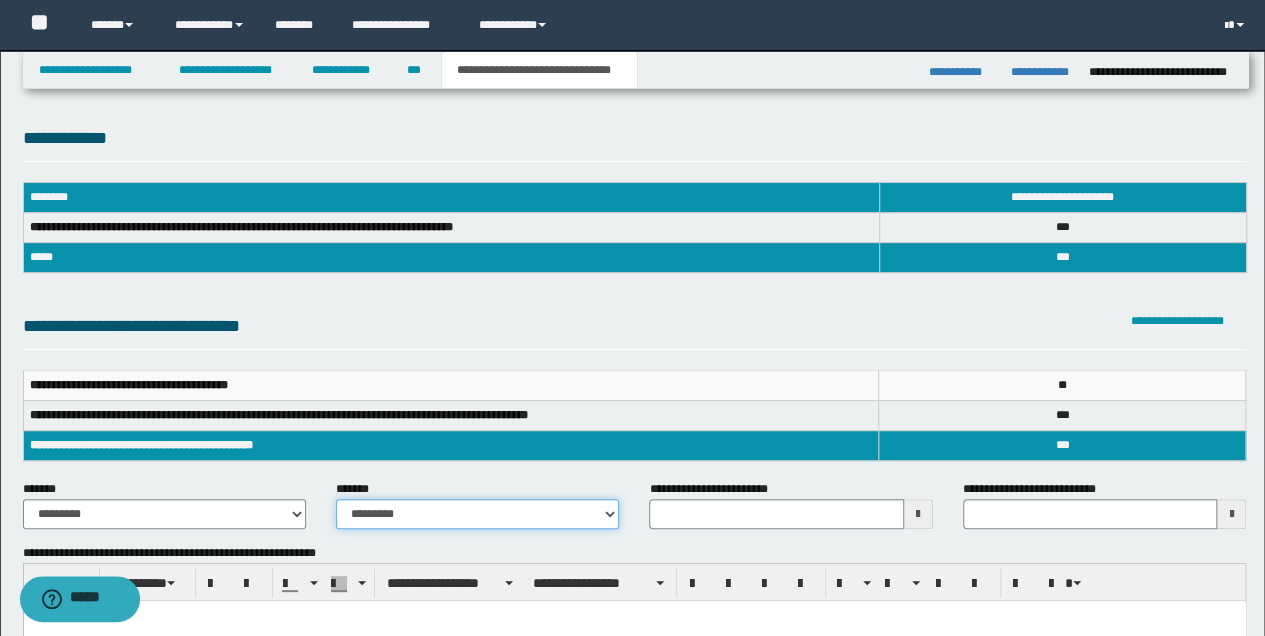 scroll, scrollTop: 0, scrollLeft: 0, axis: both 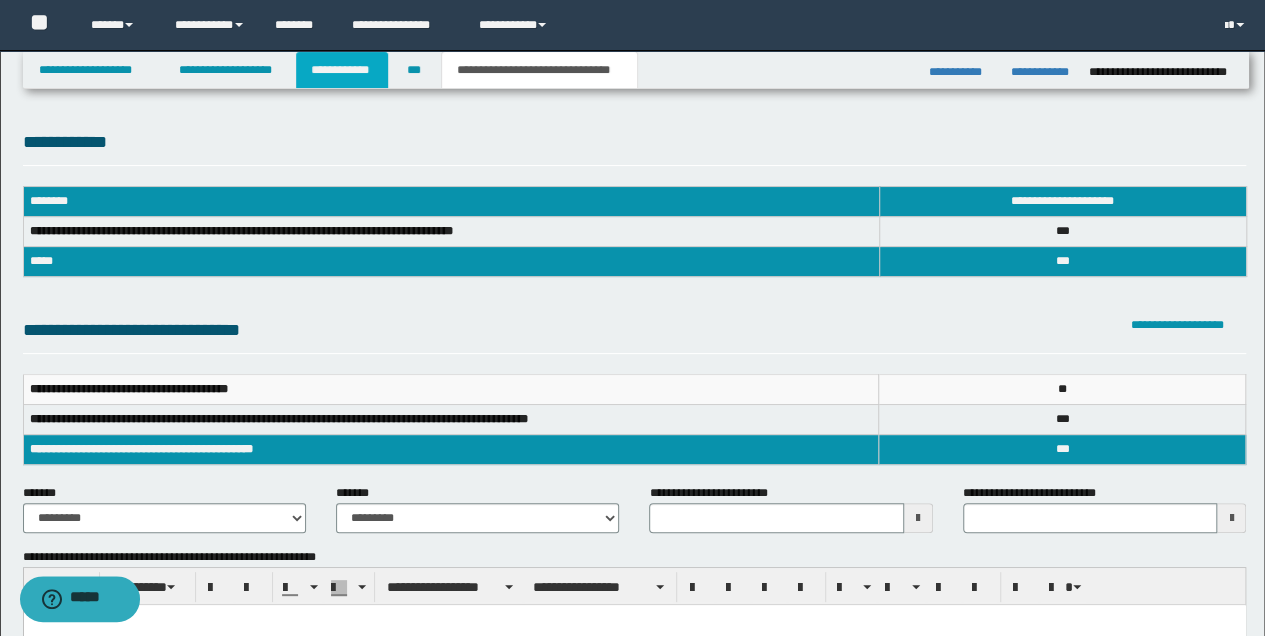 click on "**********" at bounding box center (342, 70) 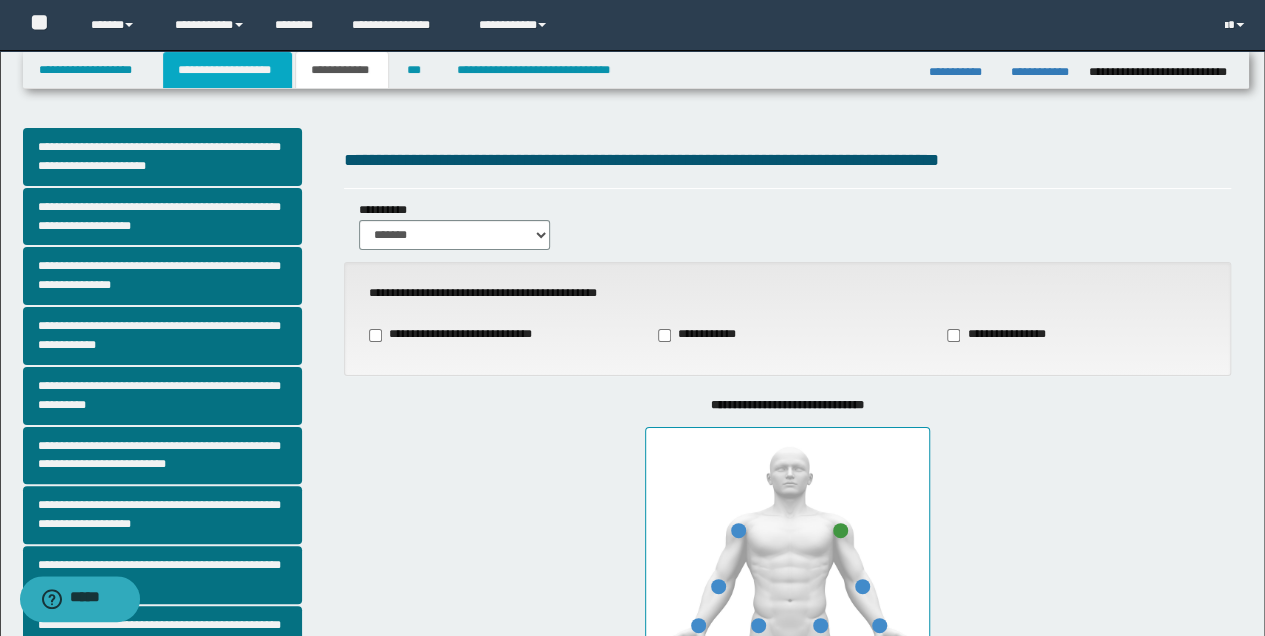 click on "**********" at bounding box center (227, 70) 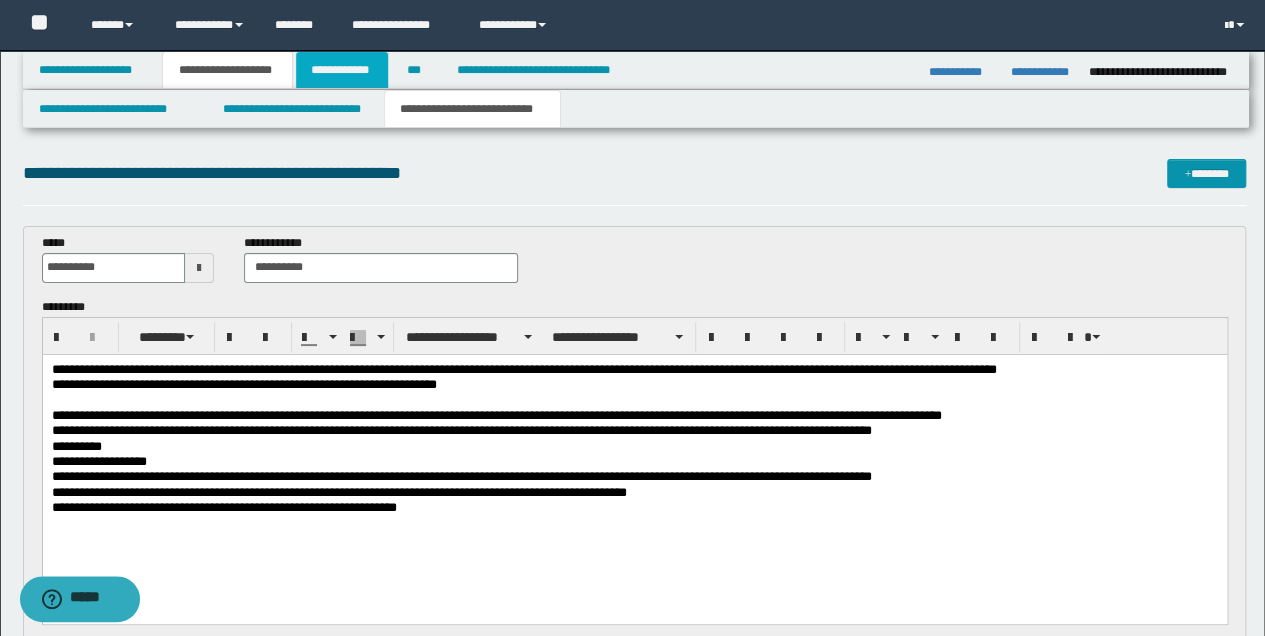 click on "**********" at bounding box center [342, 70] 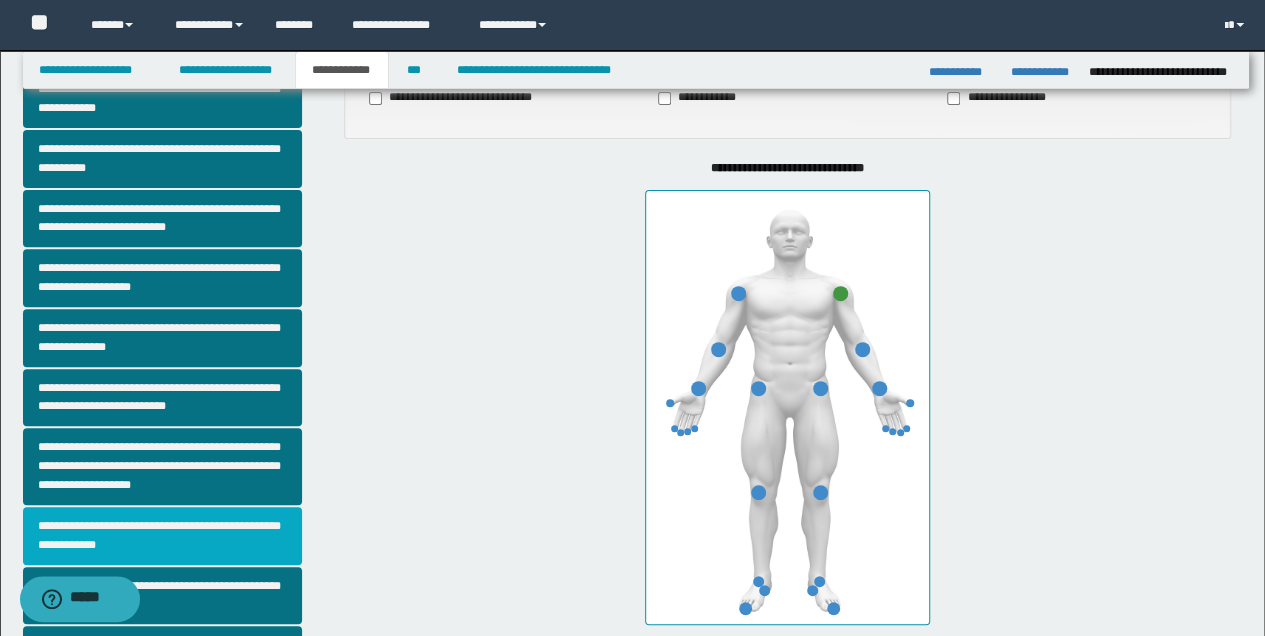 scroll, scrollTop: 266, scrollLeft: 0, axis: vertical 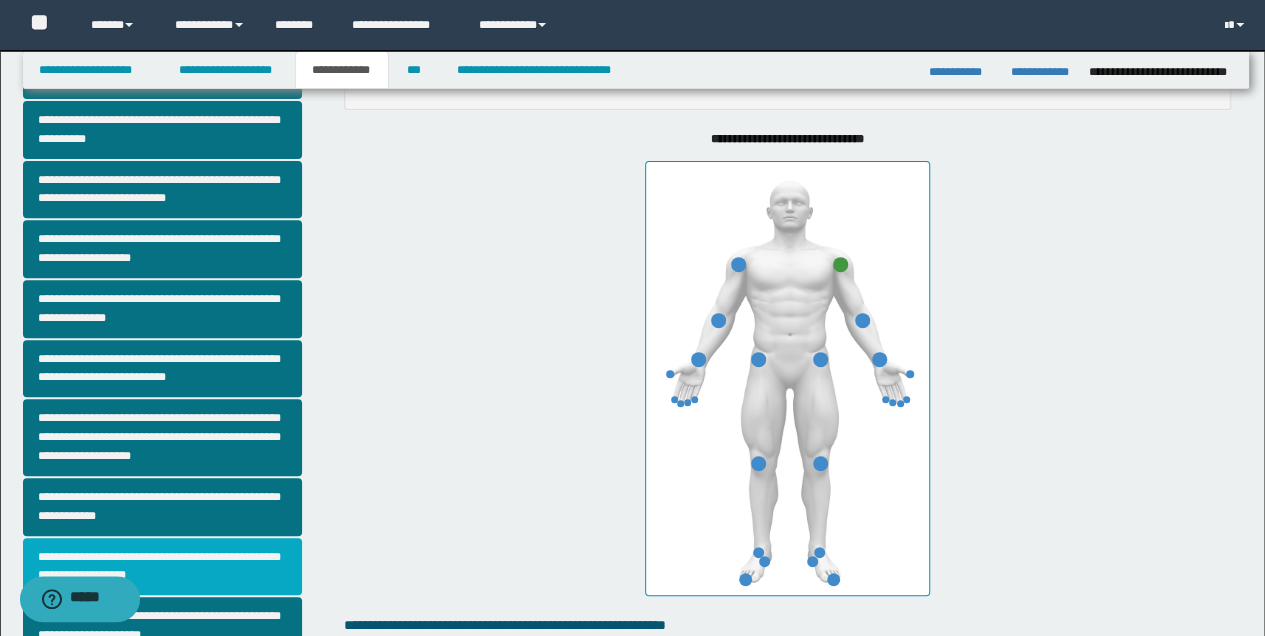 click on "**********" at bounding box center (162, 567) 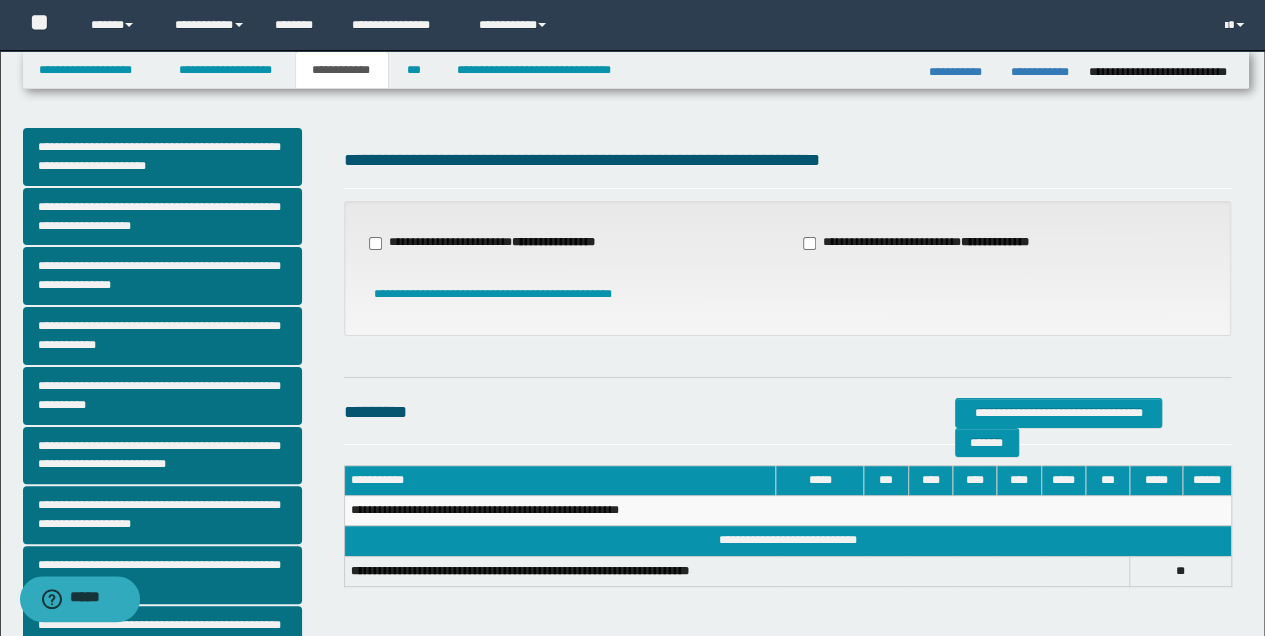 click on "**********" at bounding box center [494, 243] 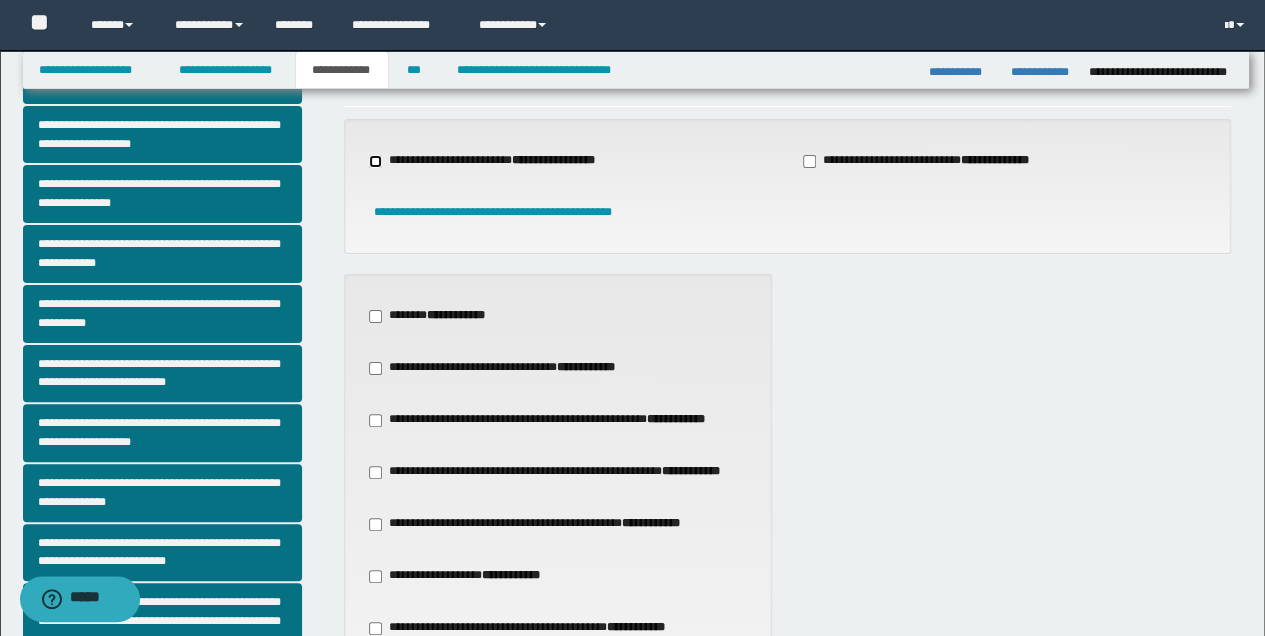 scroll, scrollTop: 200, scrollLeft: 0, axis: vertical 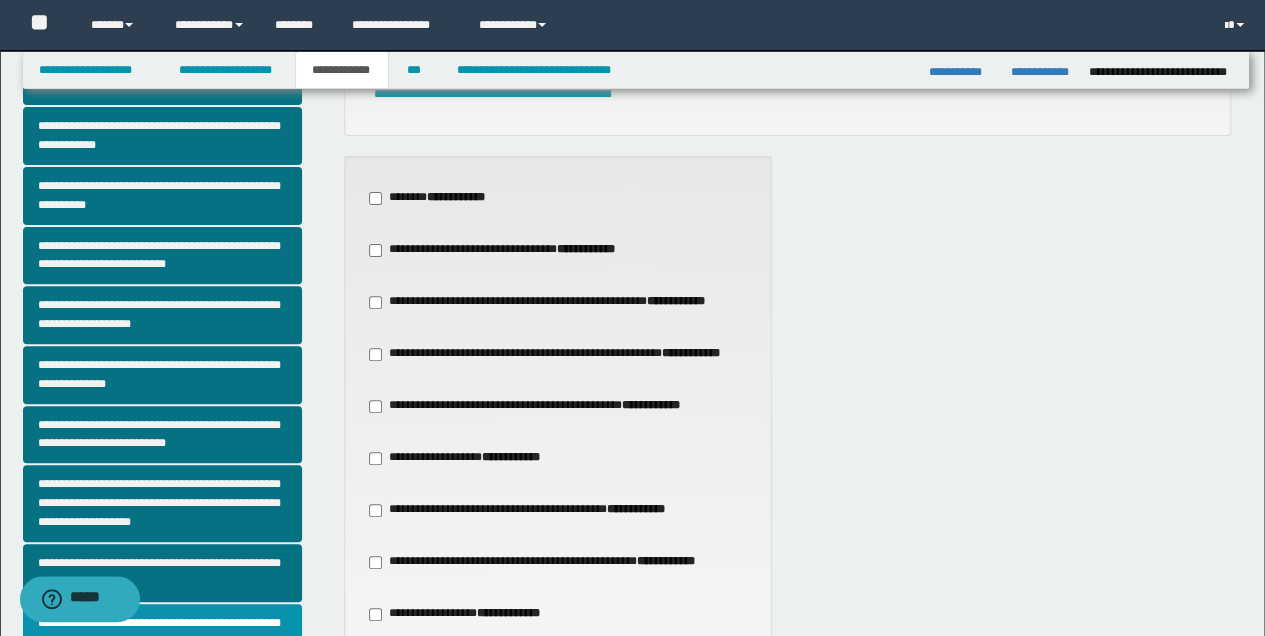 click on "**********" at bounding box center [537, 406] 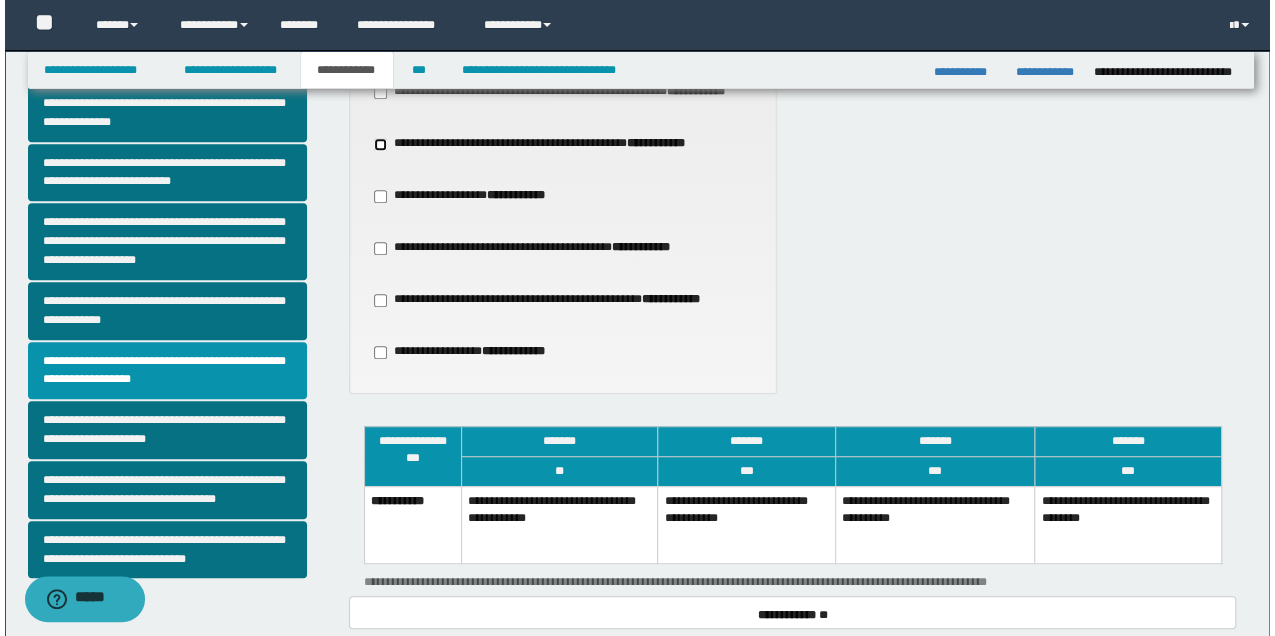 scroll, scrollTop: 466, scrollLeft: 0, axis: vertical 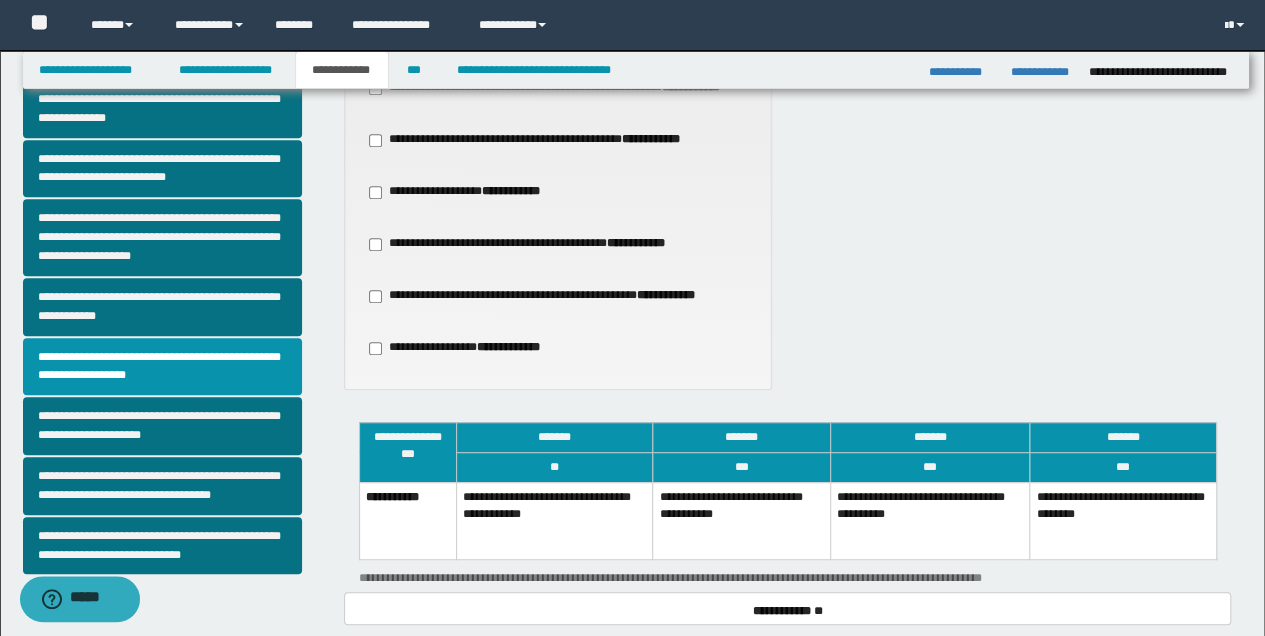 click on "**********" at bounding box center (1123, 520) 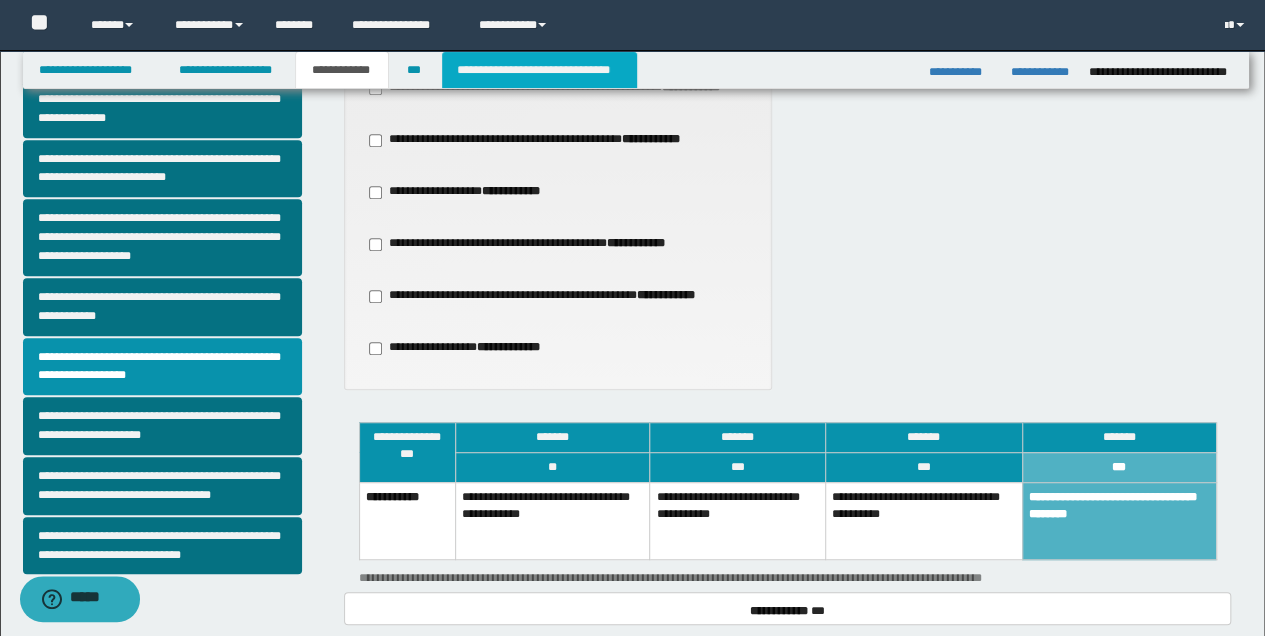 click on "**********" at bounding box center (539, 70) 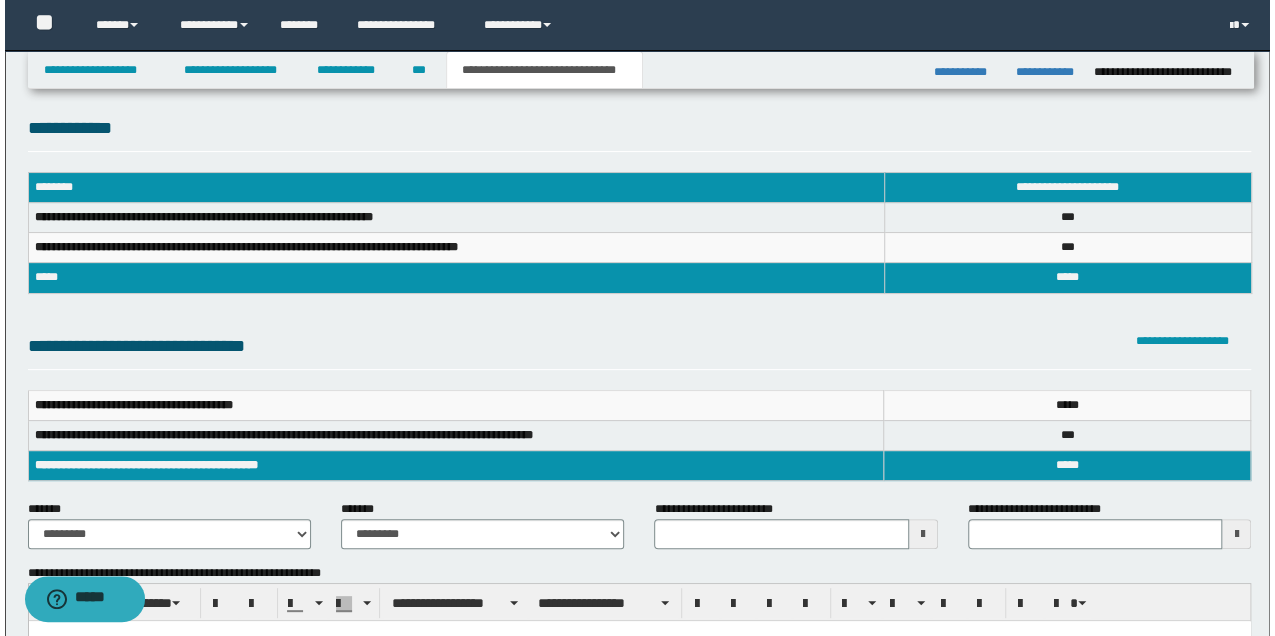 scroll, scrollTop: 0, scrollLeft: 0, axis: both 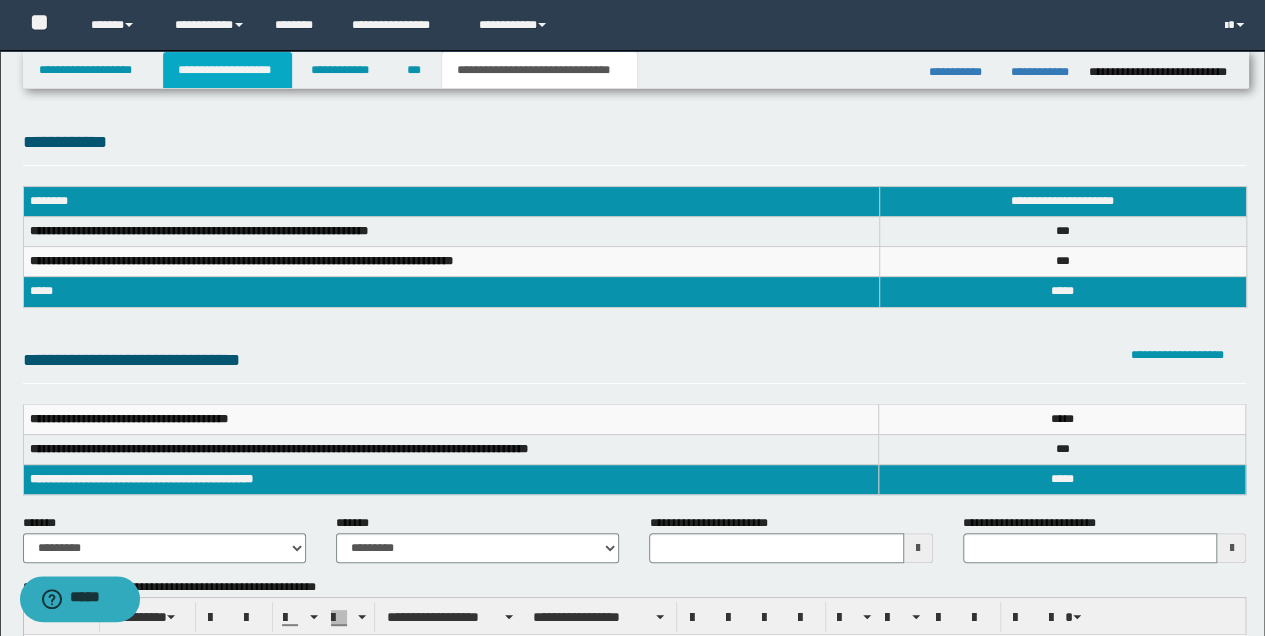 click on "**********" at bounding box center (227, 70) 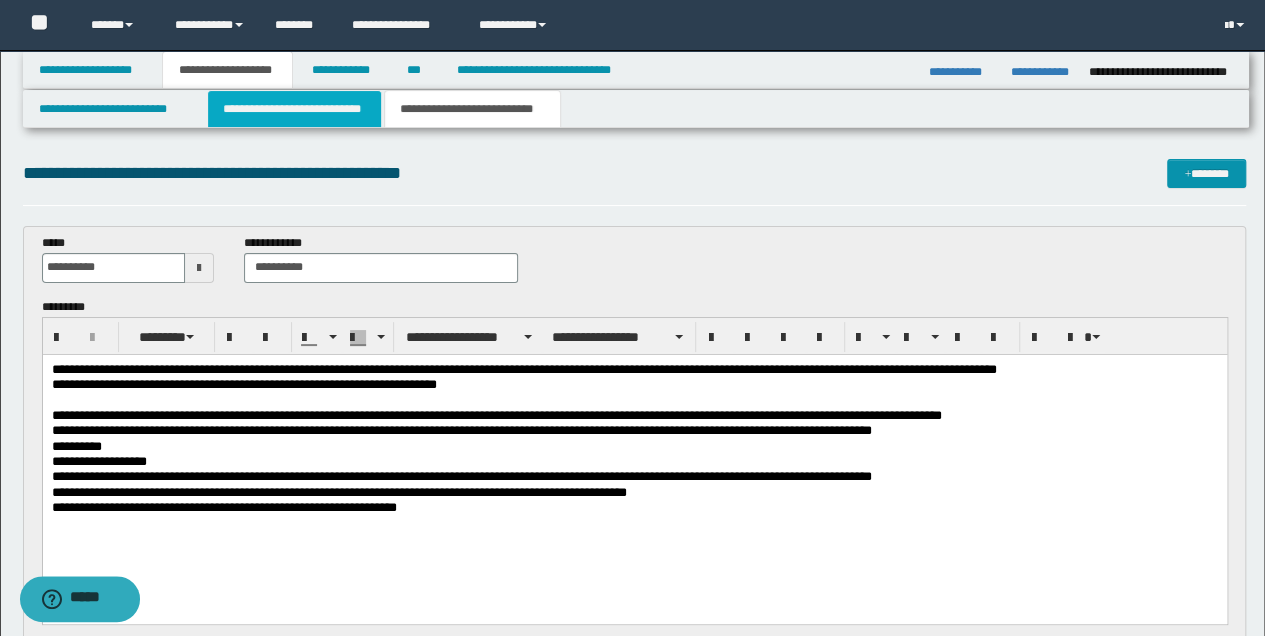 click on "**********" at bounding box center (294, 109) 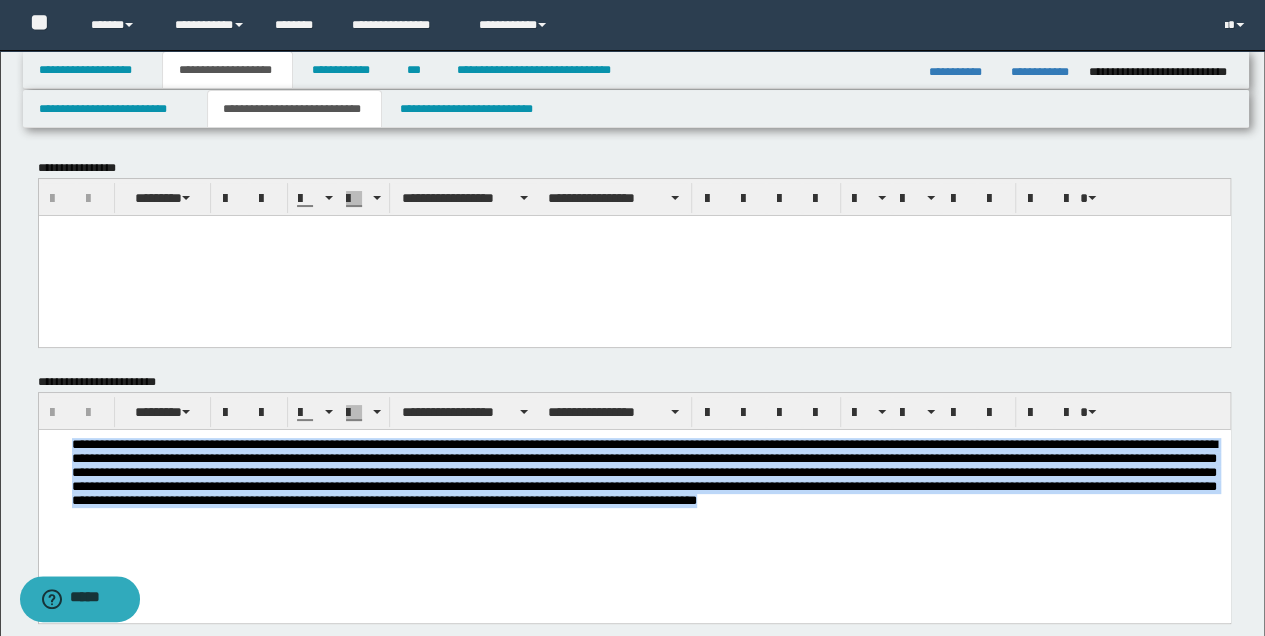 drag, startPoint x: 74, startPoint y: 442, endPoint x: 1177, endPoint y: 527, distance: 1106.2703 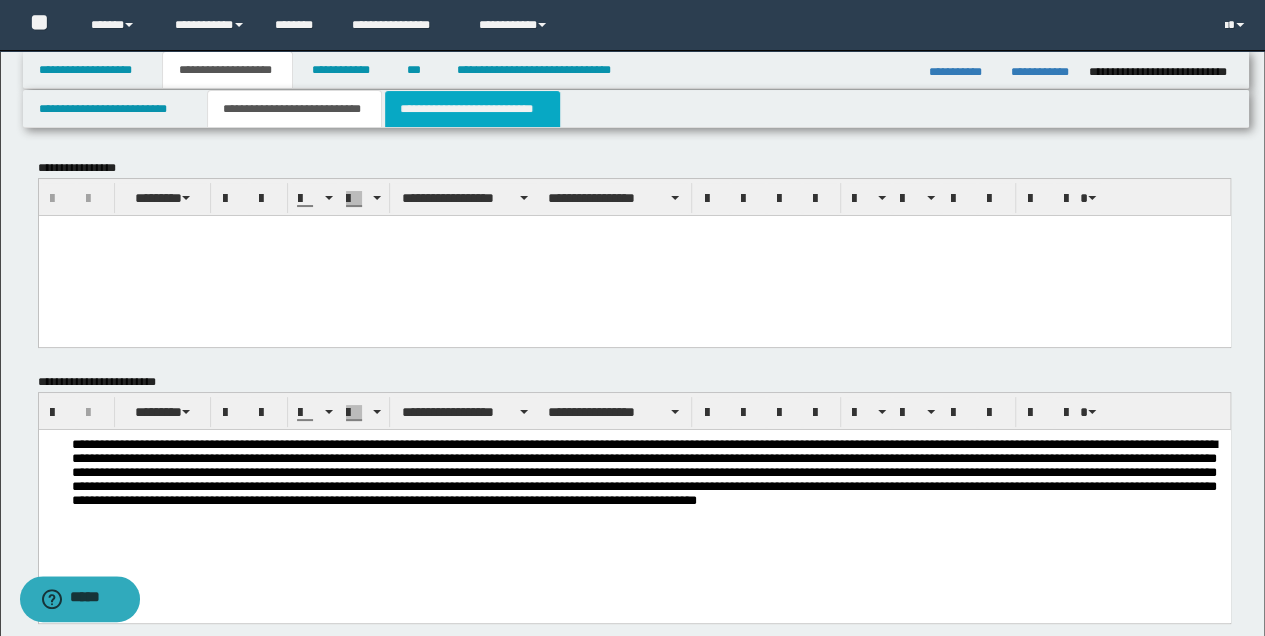 click on "**********" at bounding box center (472, 109) 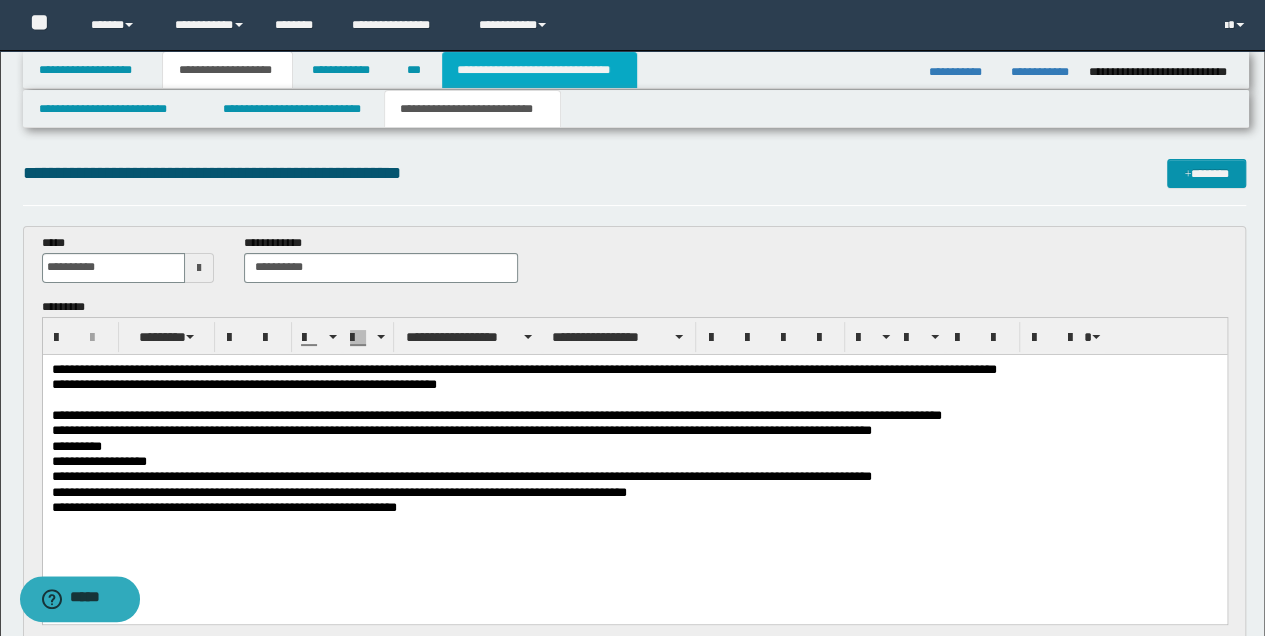 click on "**********" at bounding box center (539, 70) 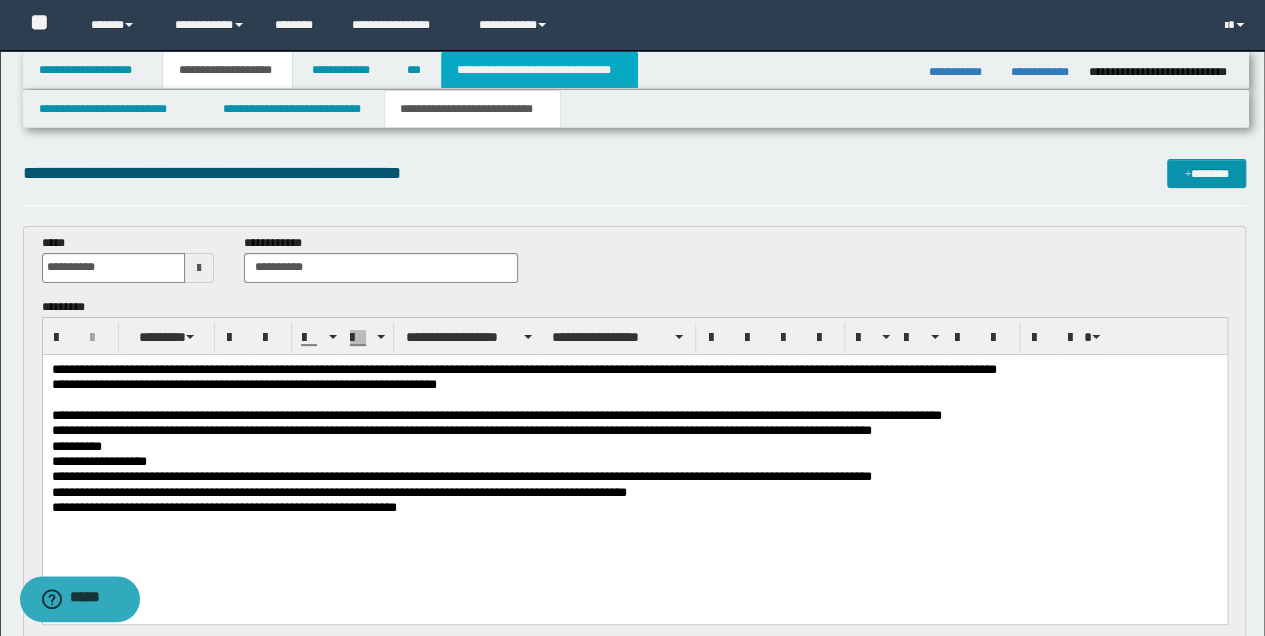 type 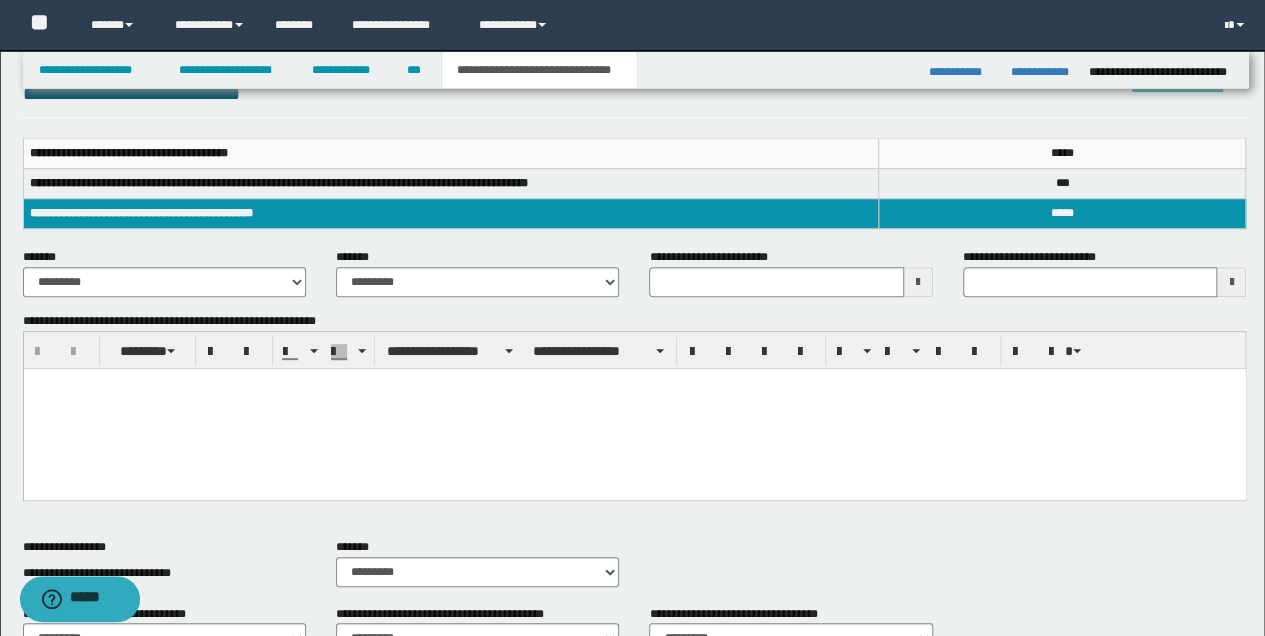 type 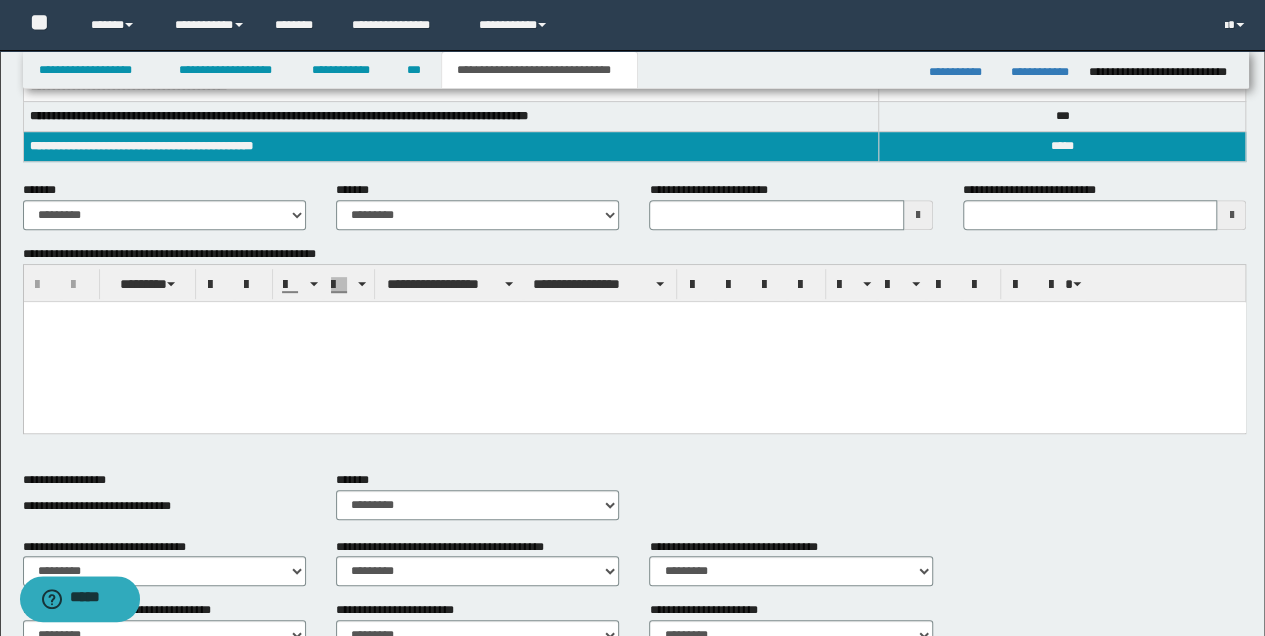 click at bounding box center (634, 341) 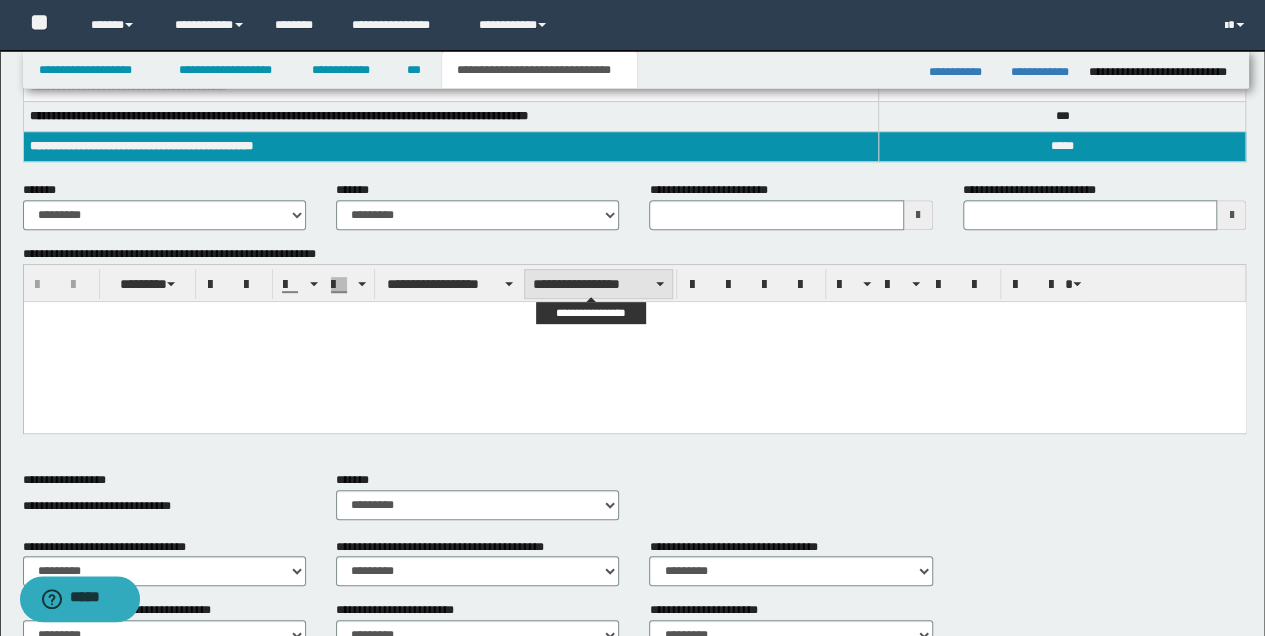 paste 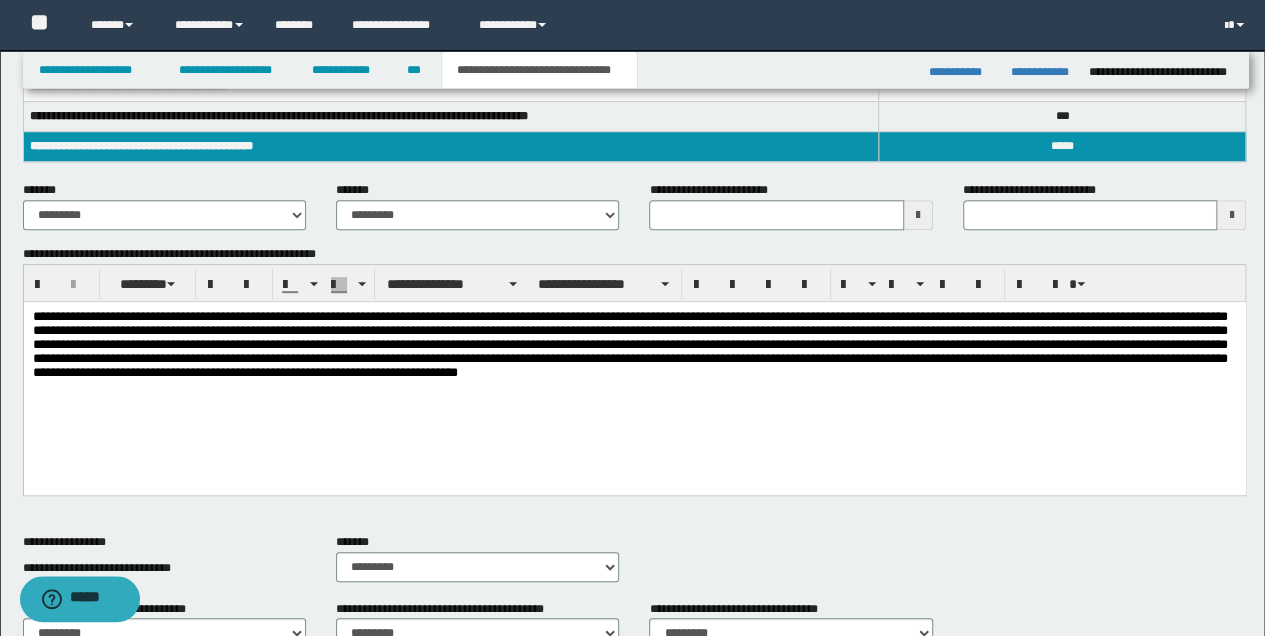 click at bounding box center (918, 215) 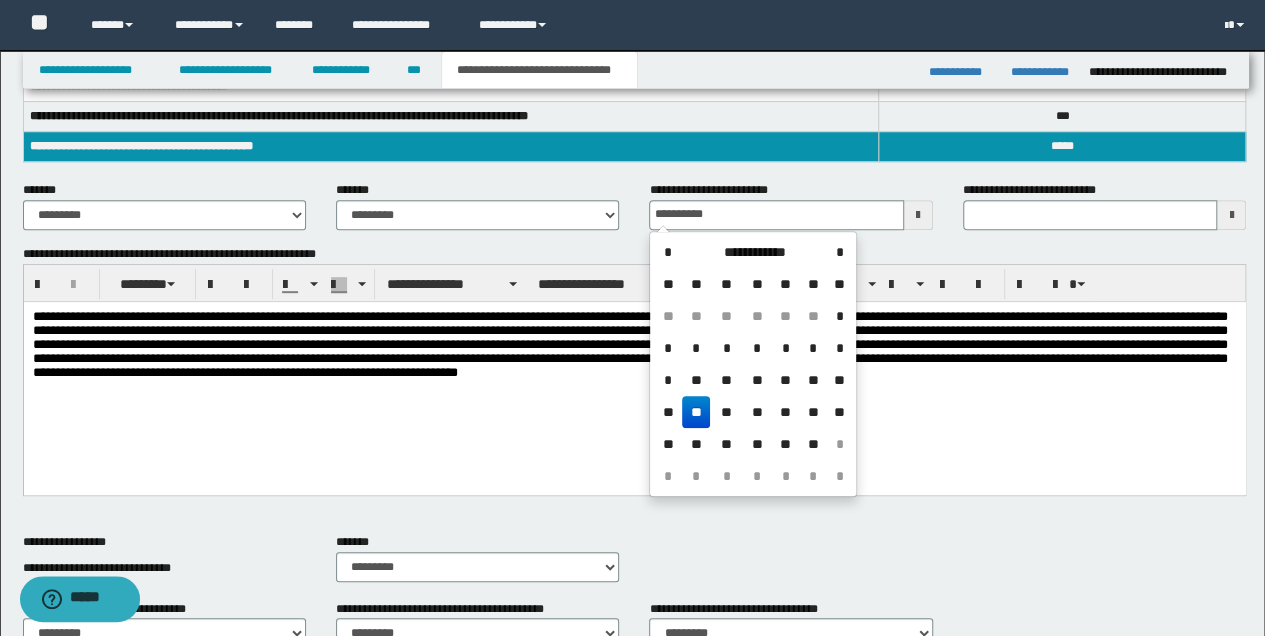 drag, startPoint x: 704, startPoint y: 417, endPoint x: 725, endPoint y: 129, distance: 288.76462 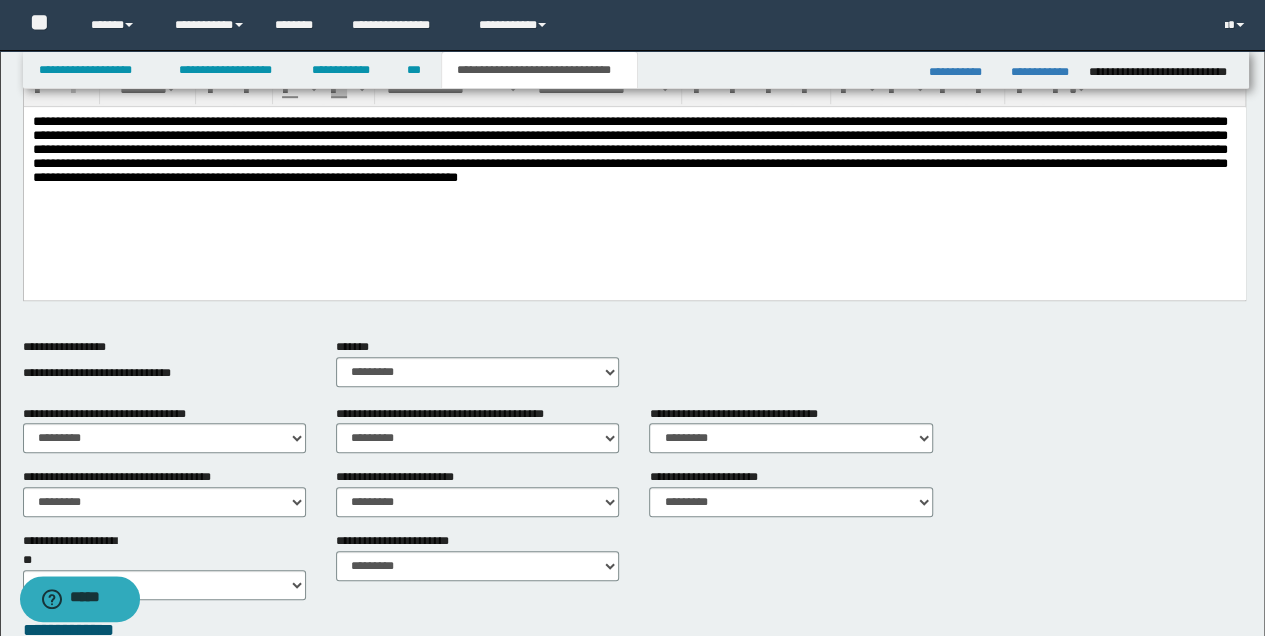 scroll, scrollTop: 533, scrollLeft: 0, axis: vertical 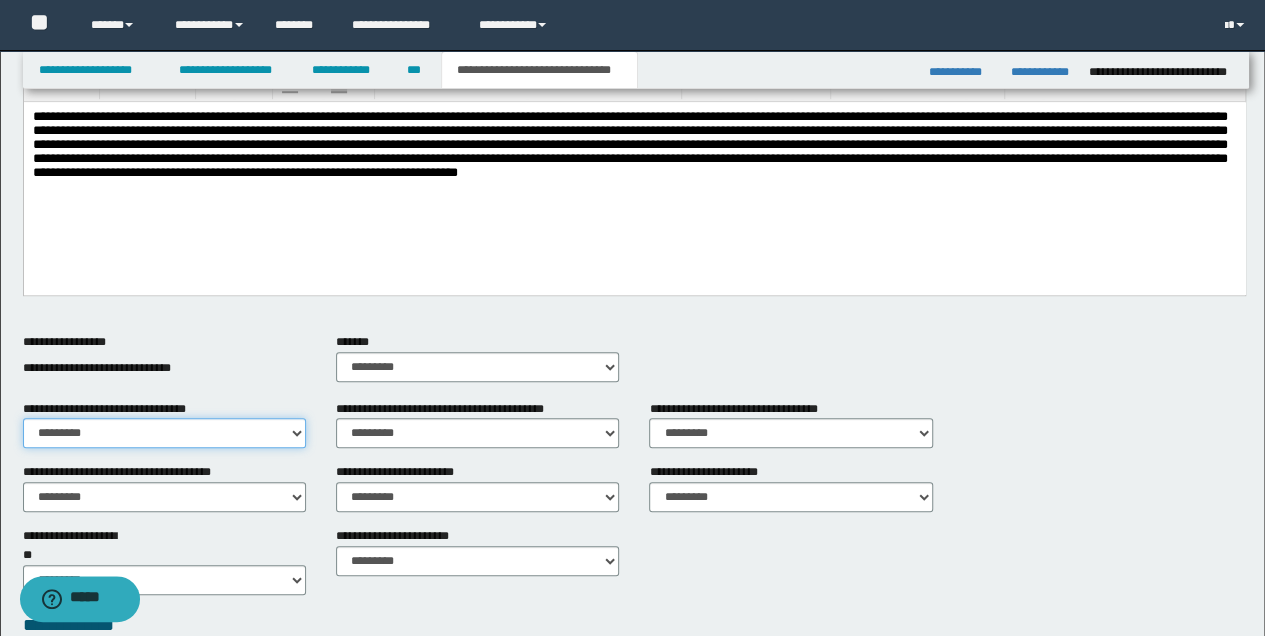 click on "*********
**
**" at bounding box center (164, 433) 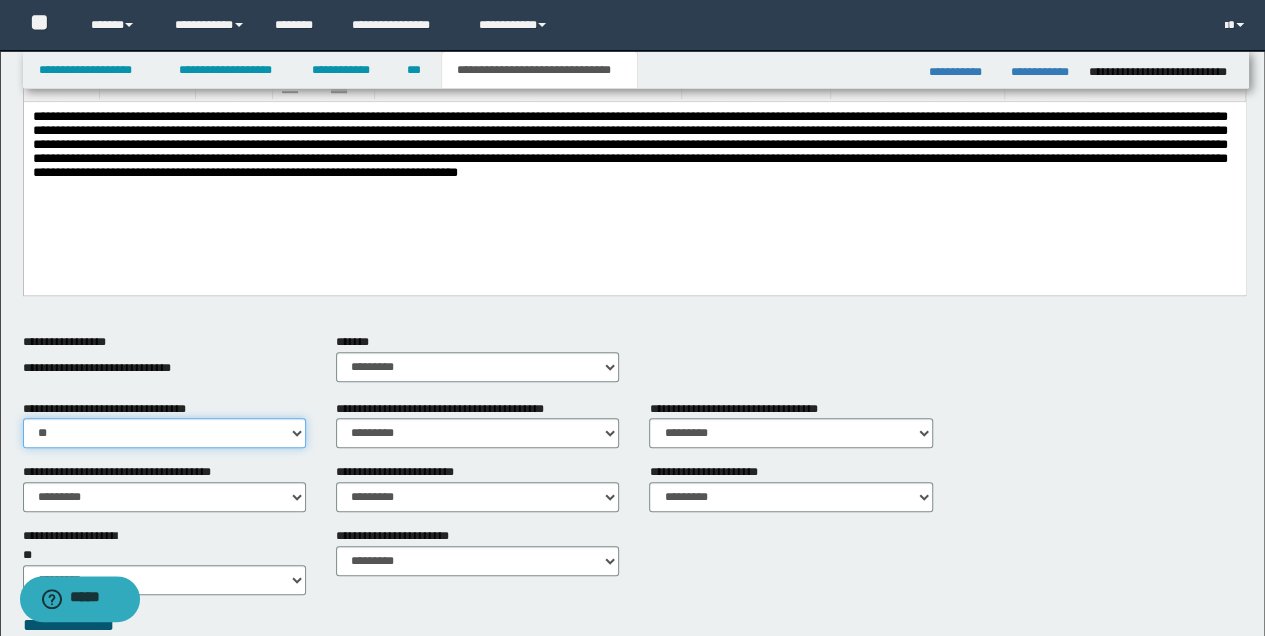 click on "*********
**
**" at bounding box center [164, 433] 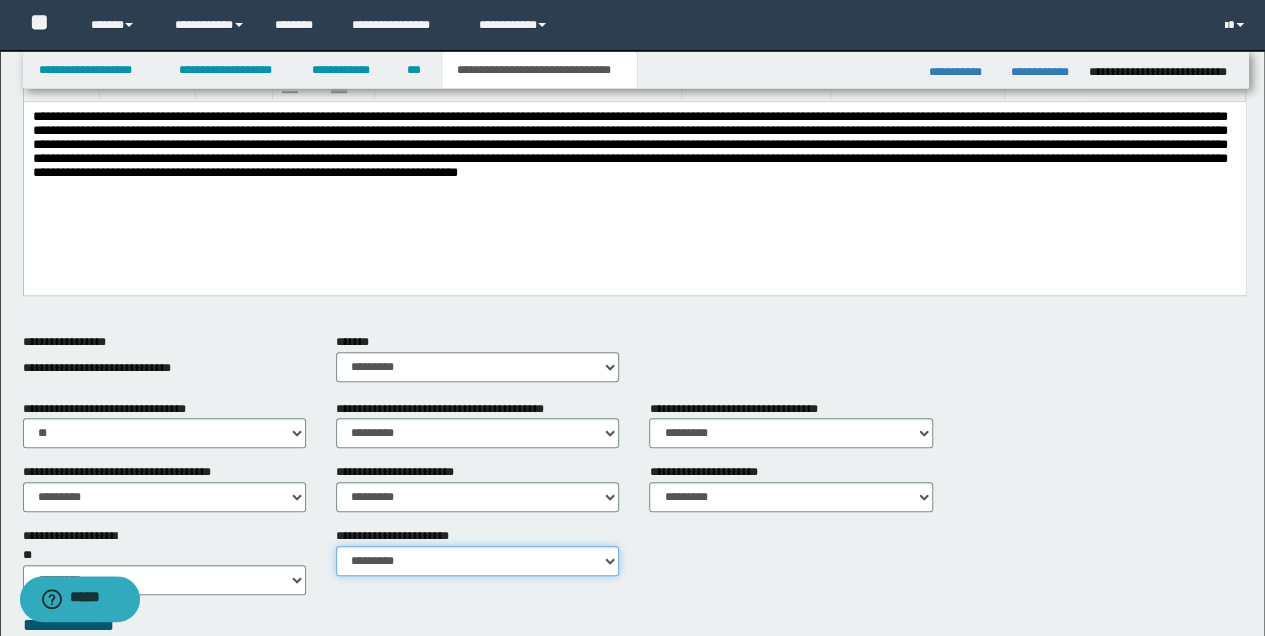 click on "*********
*********
*********" at bounding box center [477, 561] 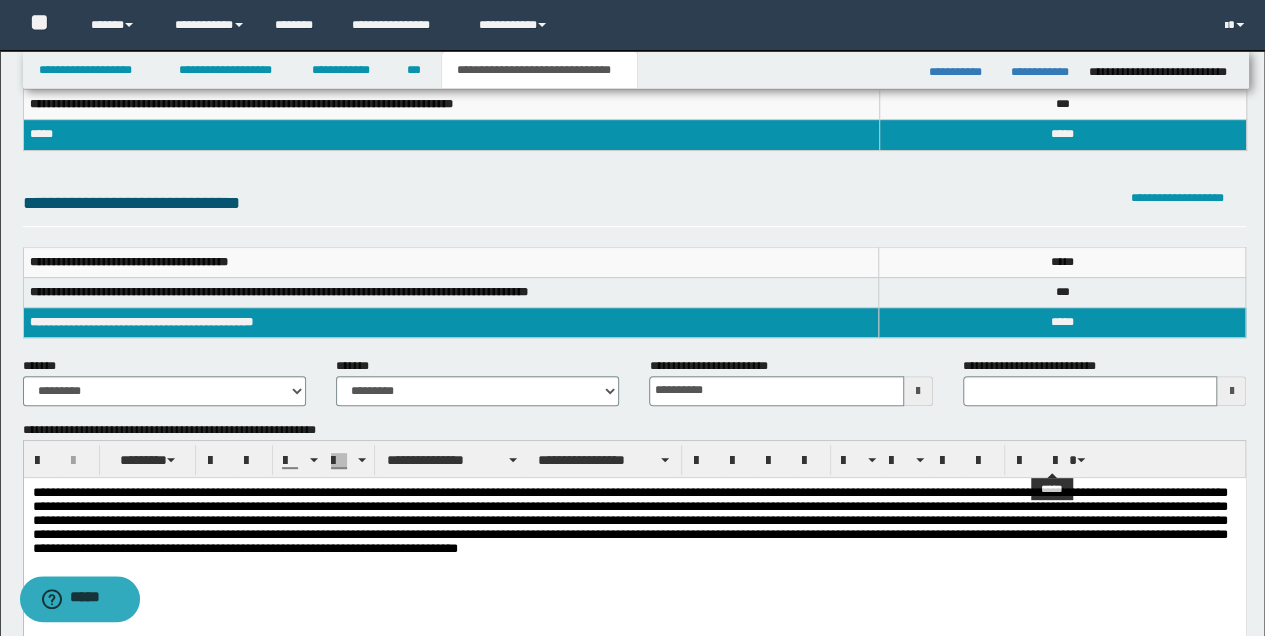 scroll, scrollTop: 133, scrollLeft: 0, axis: vertical 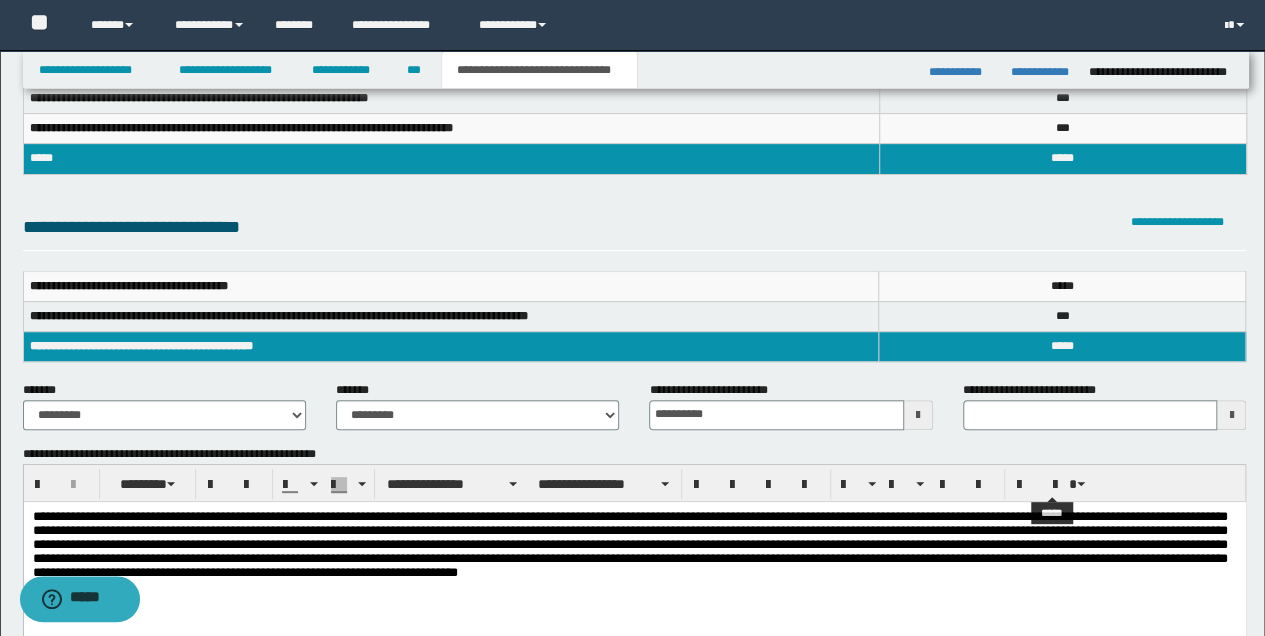type 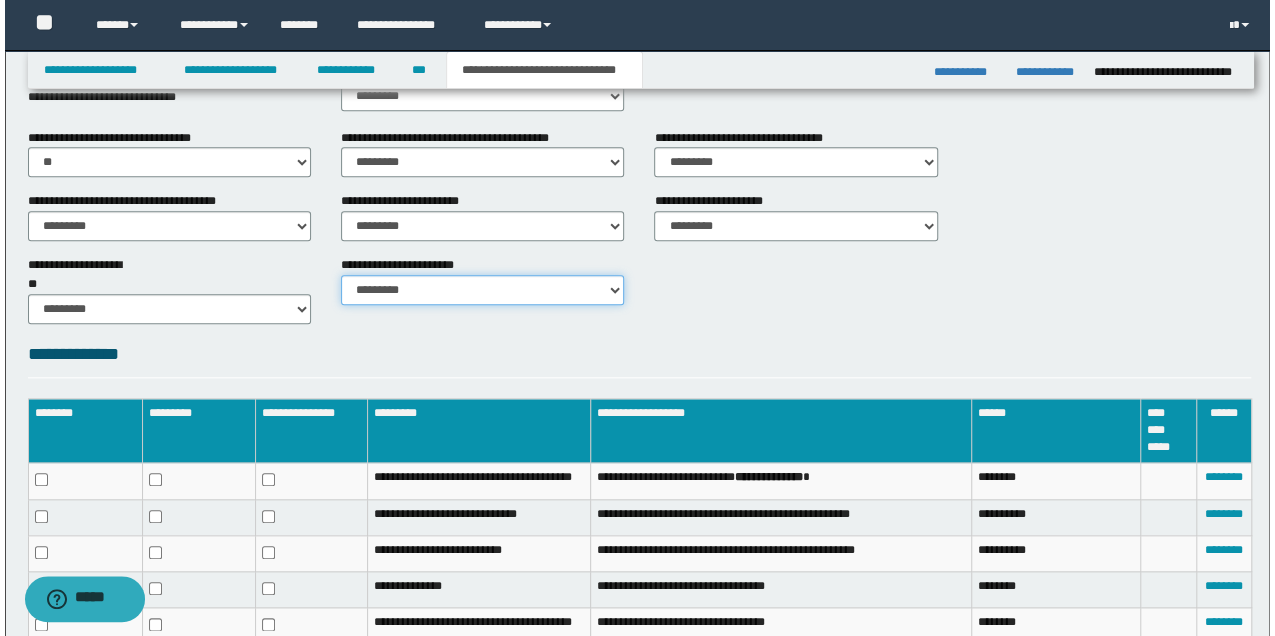 scroll, scrollTop: 1000, scrollLeft: 0, axis: vertical 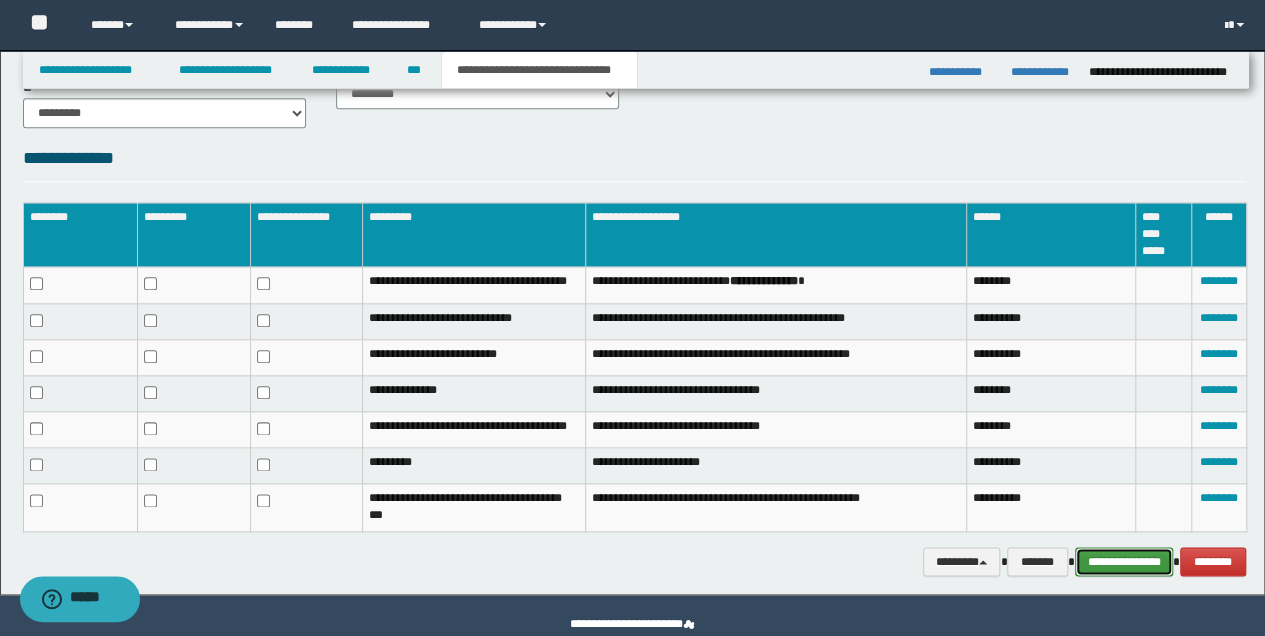 click on "**********" at bounding box center [1124, 561] 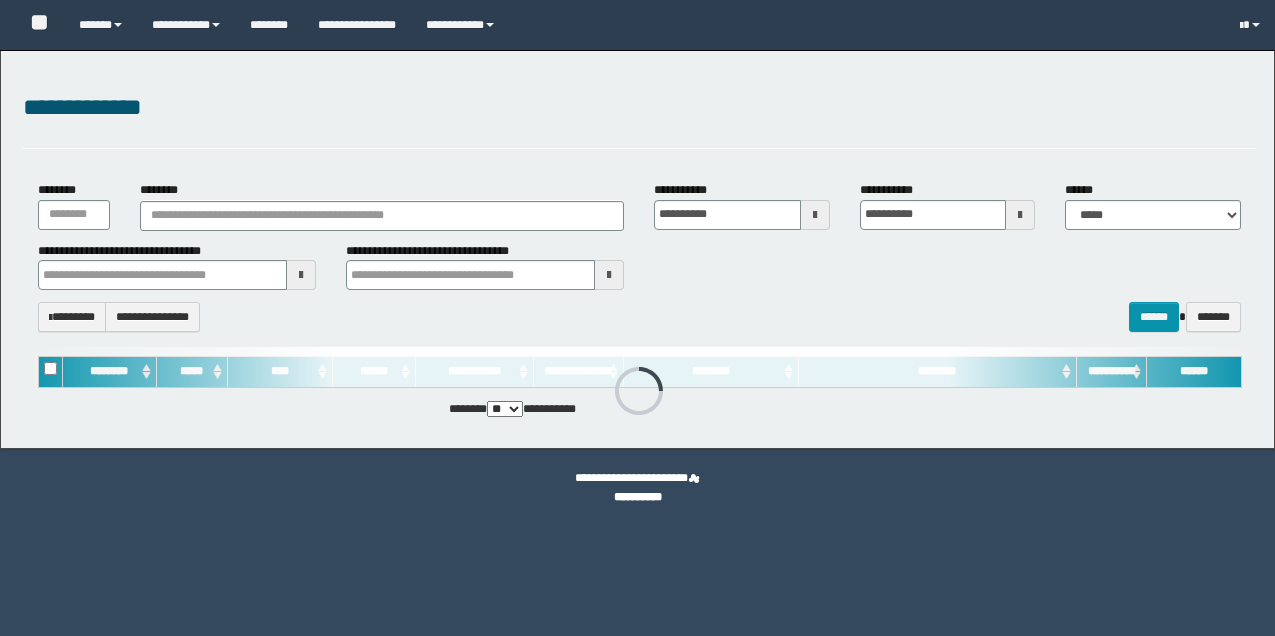 click on "********" at bounding box center [382, 216] 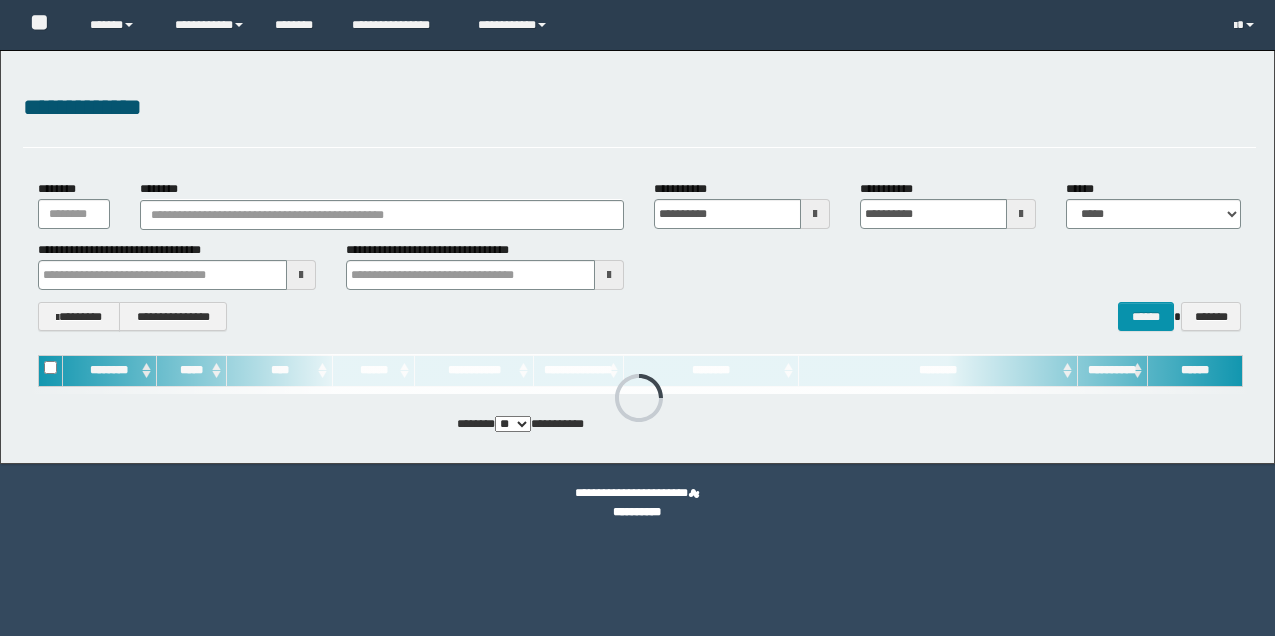 scroll, scrollTop: 0, scrollLeft: 0, axis: both 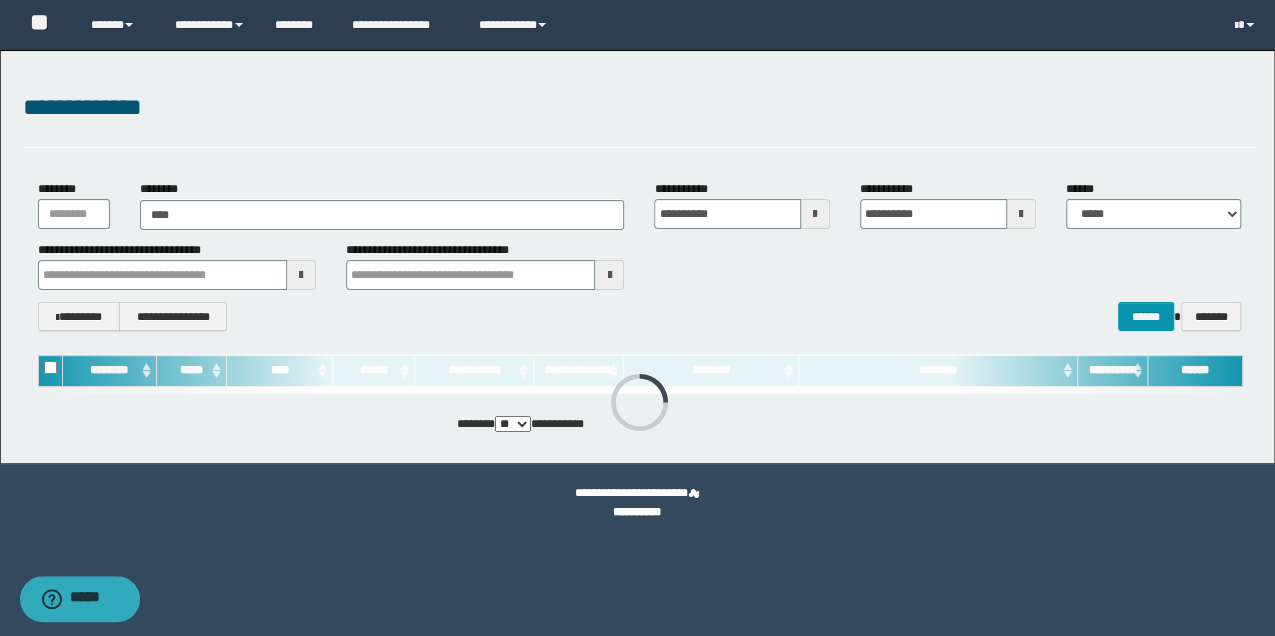 type on "*****" 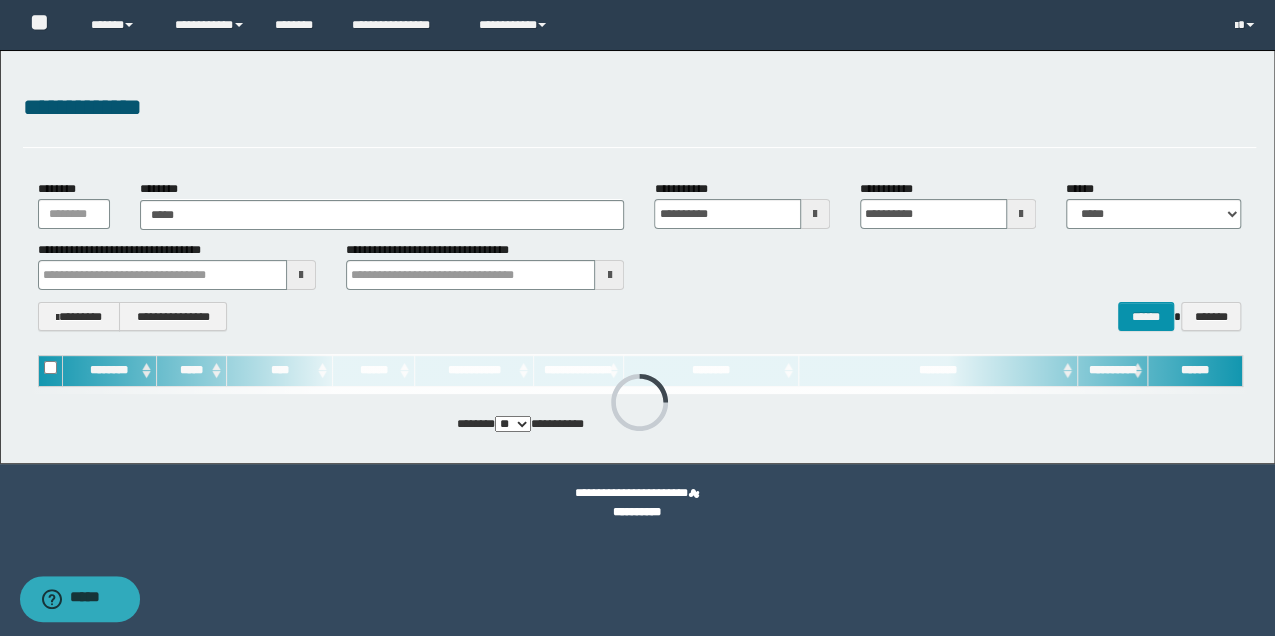 type on "*****" 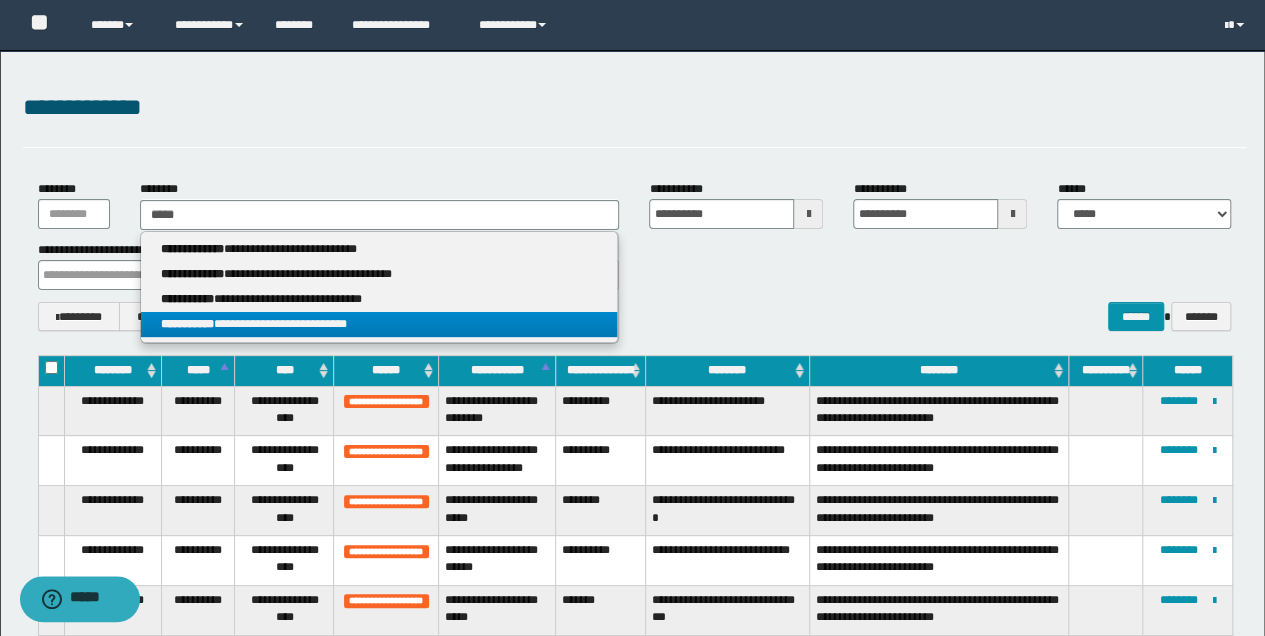 type on "*****" 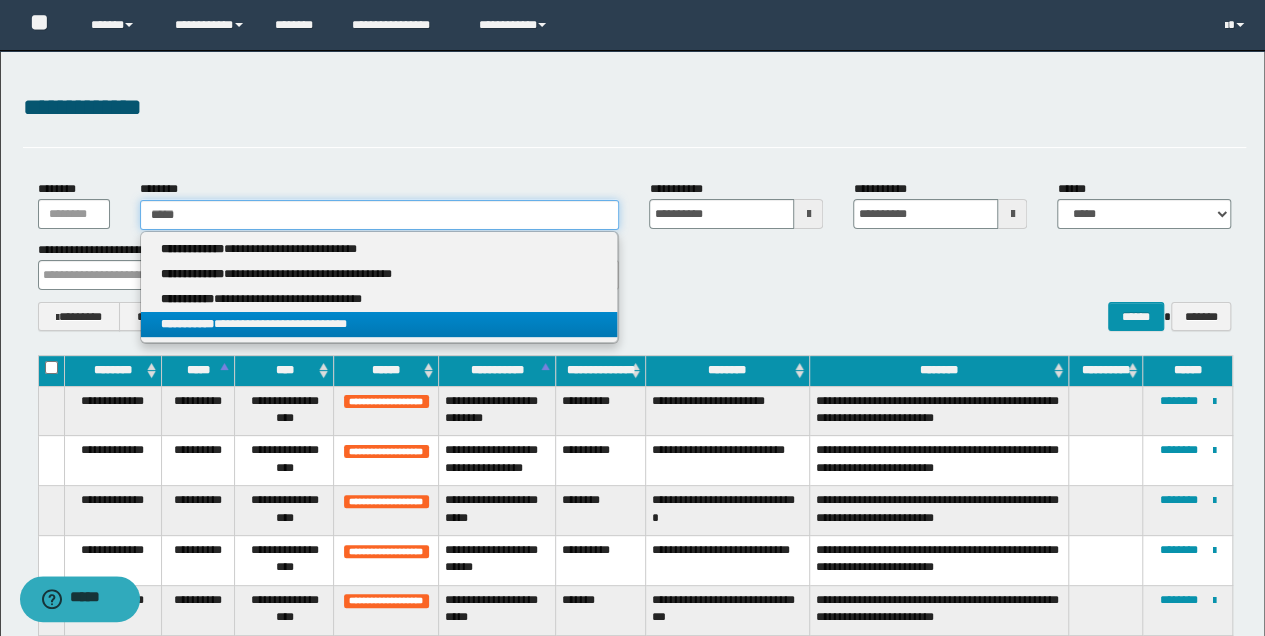 type 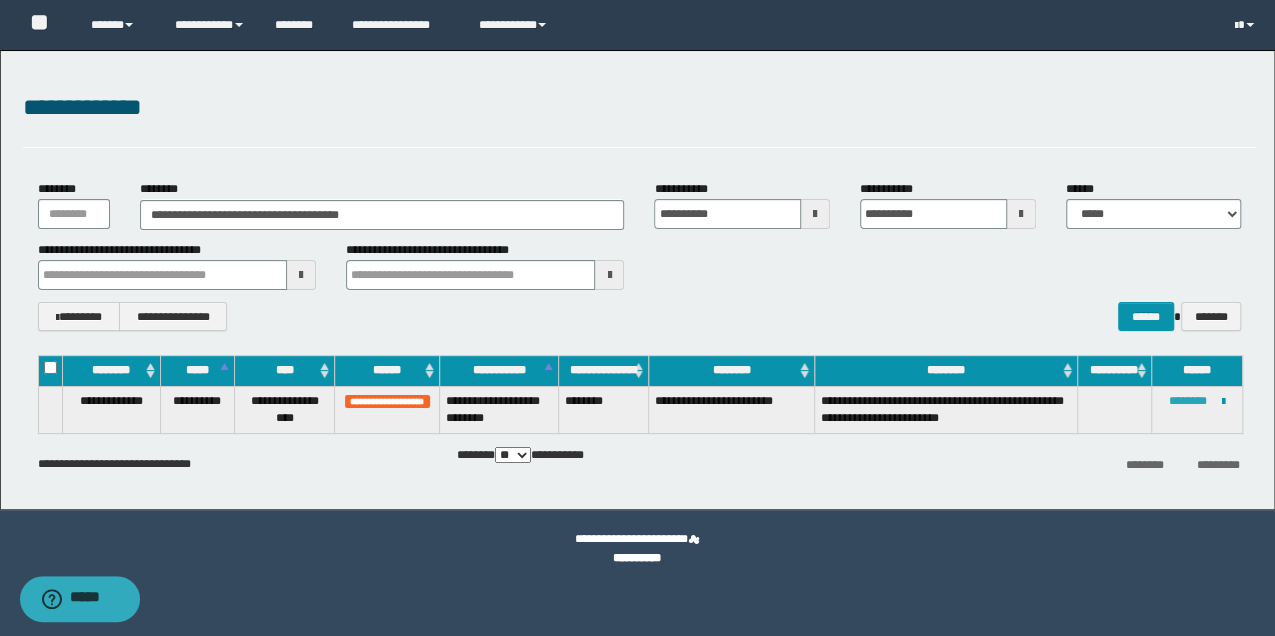 click on "********" at bounding box center [1188, 401] 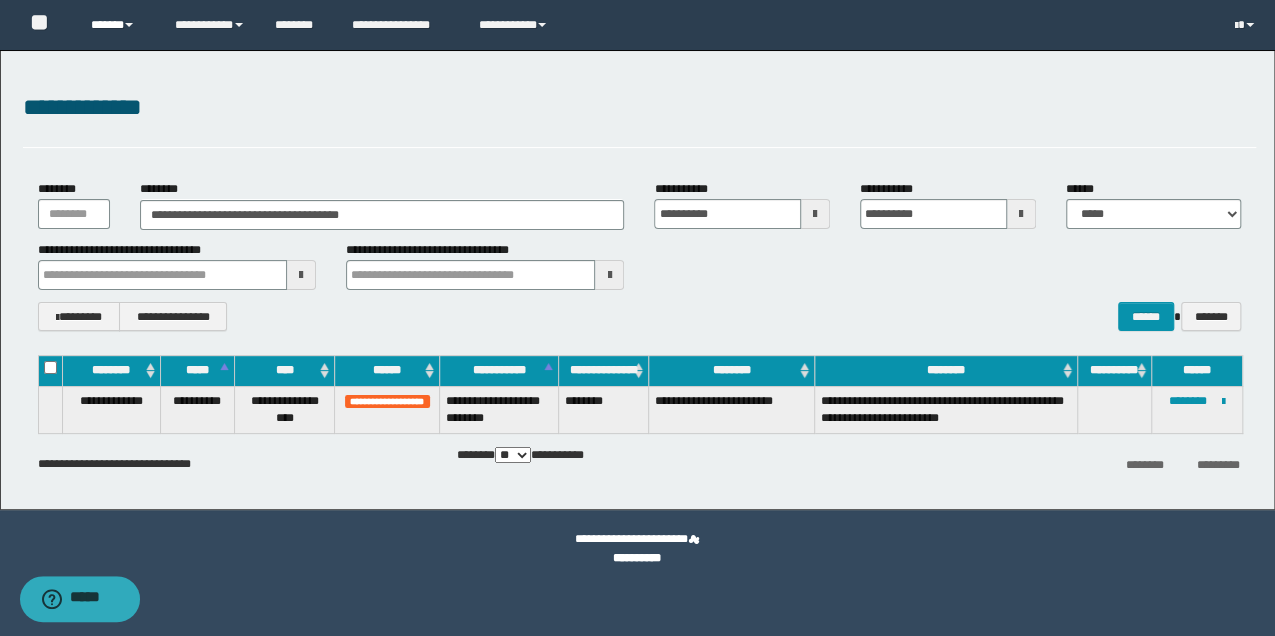 click on "******" at bounding box center (117, 25) 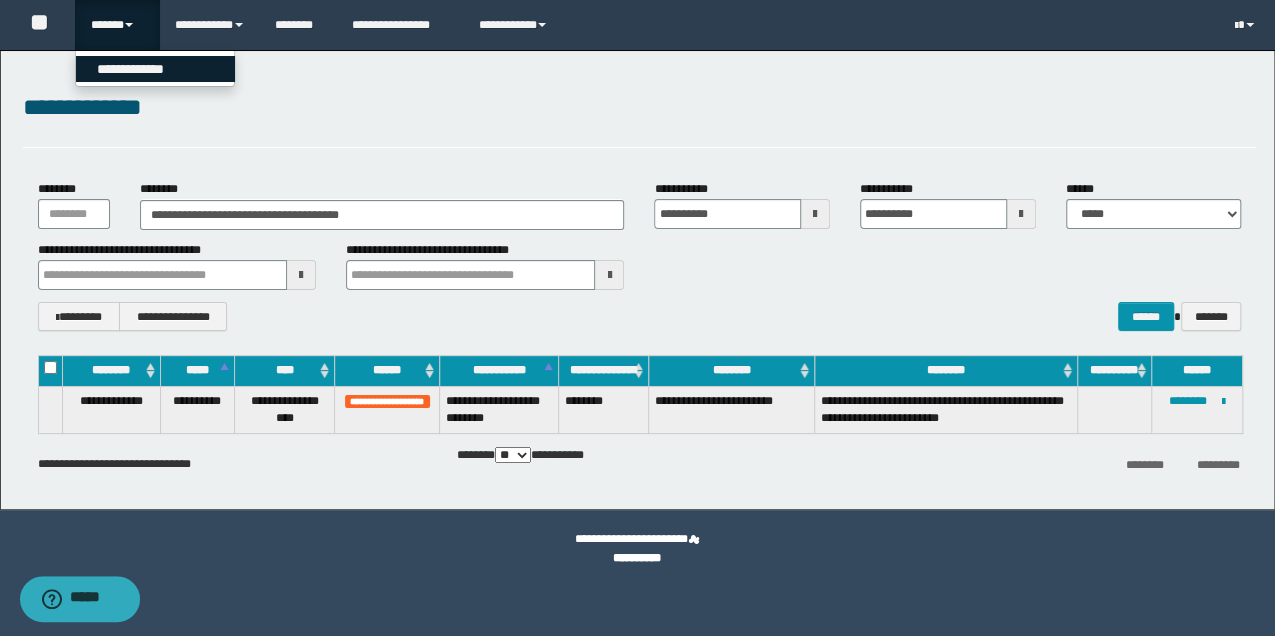 click on "**********" at bounding box center (155, 69) 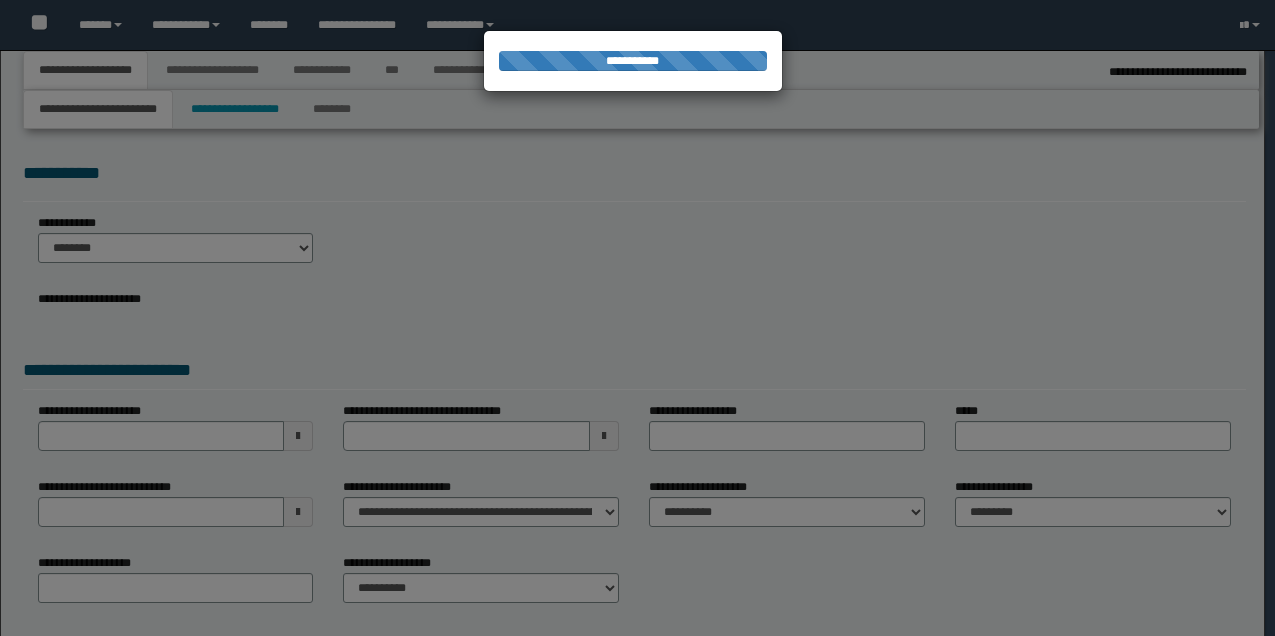 select on "**" 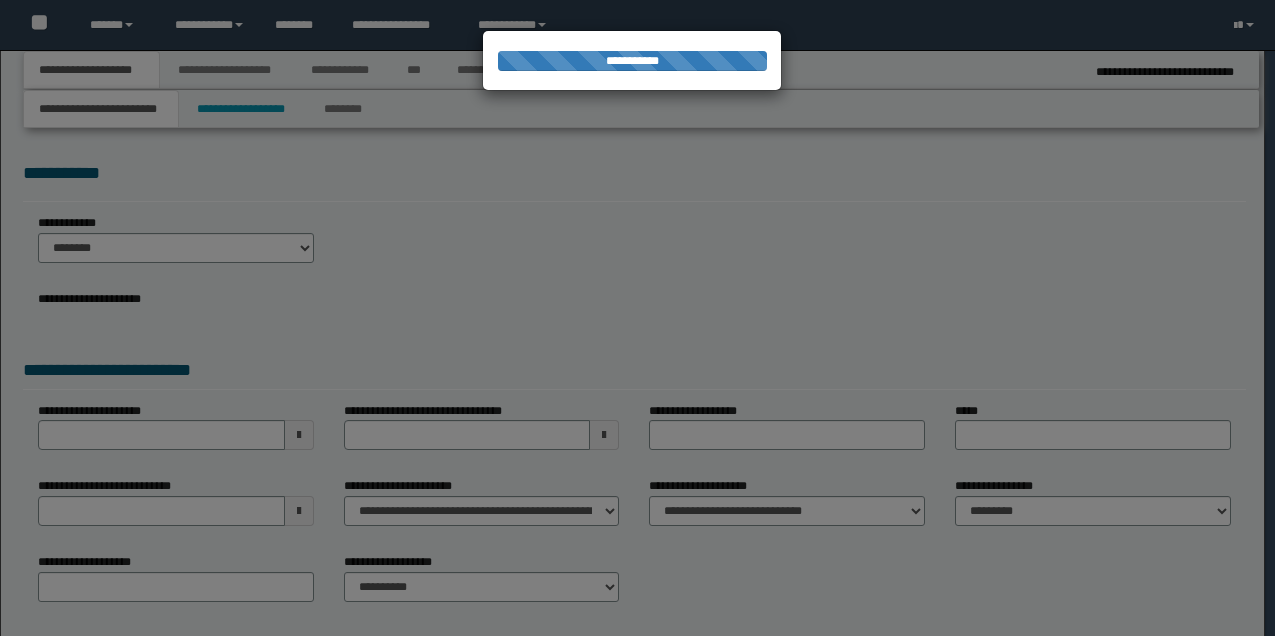 scroll, scrollTop: 0, scrollLeft: 0, axis: both 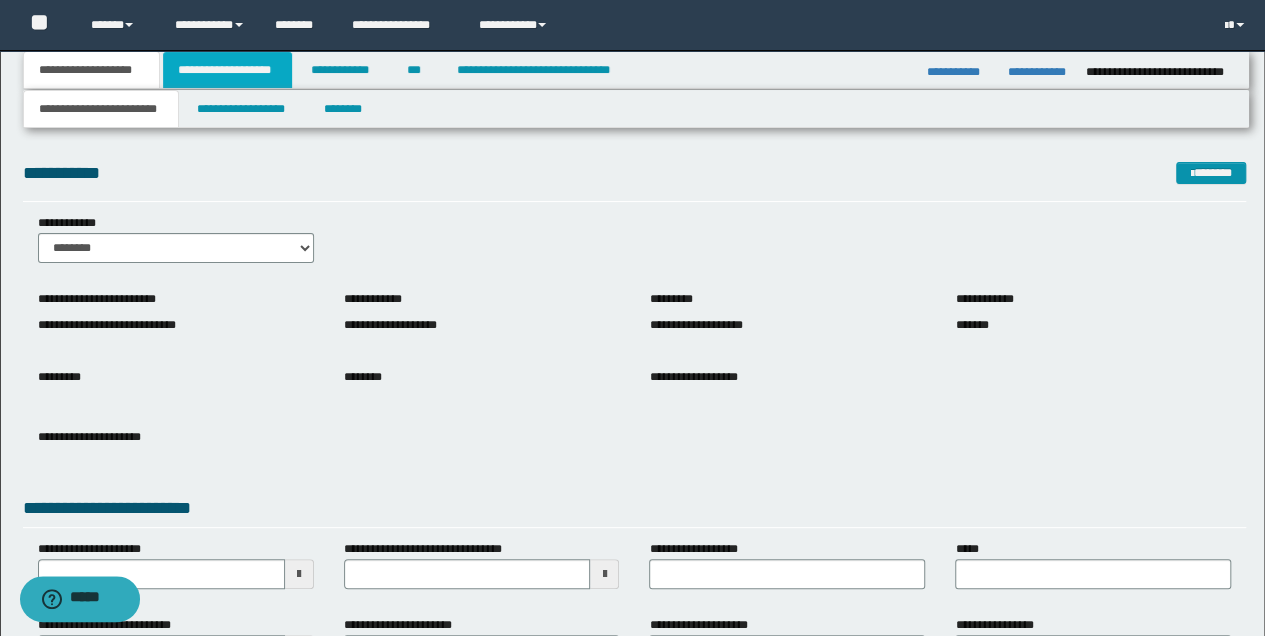 click on "**********" at bounding box center (227, 70) 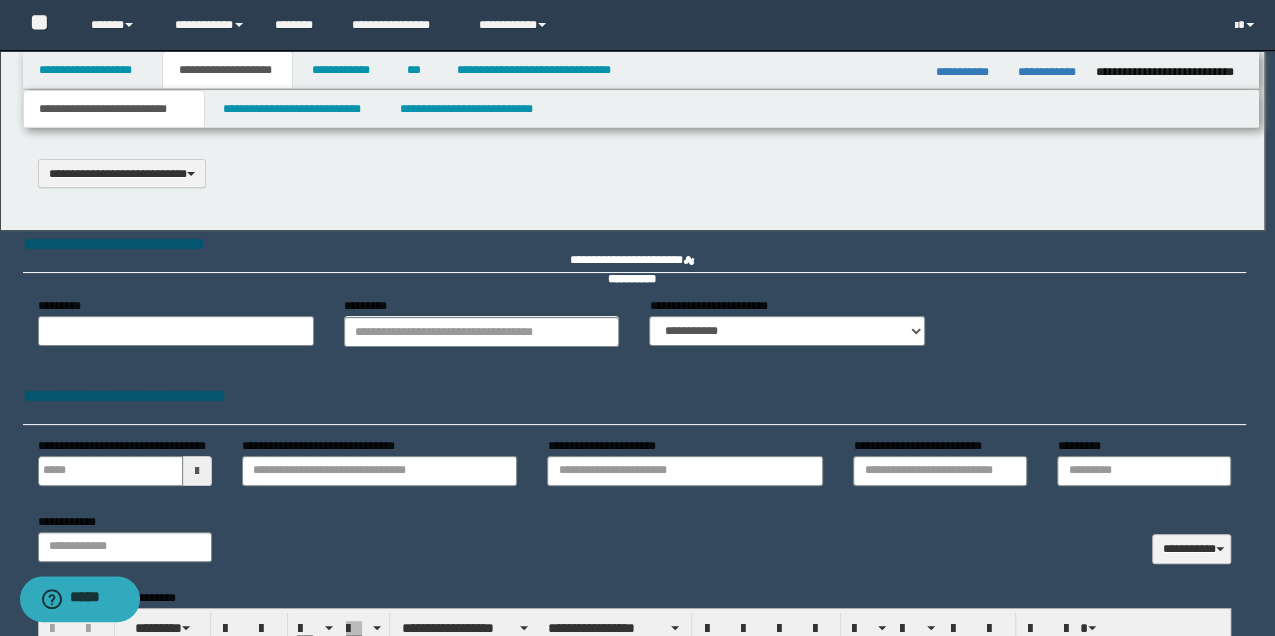 select on "*" 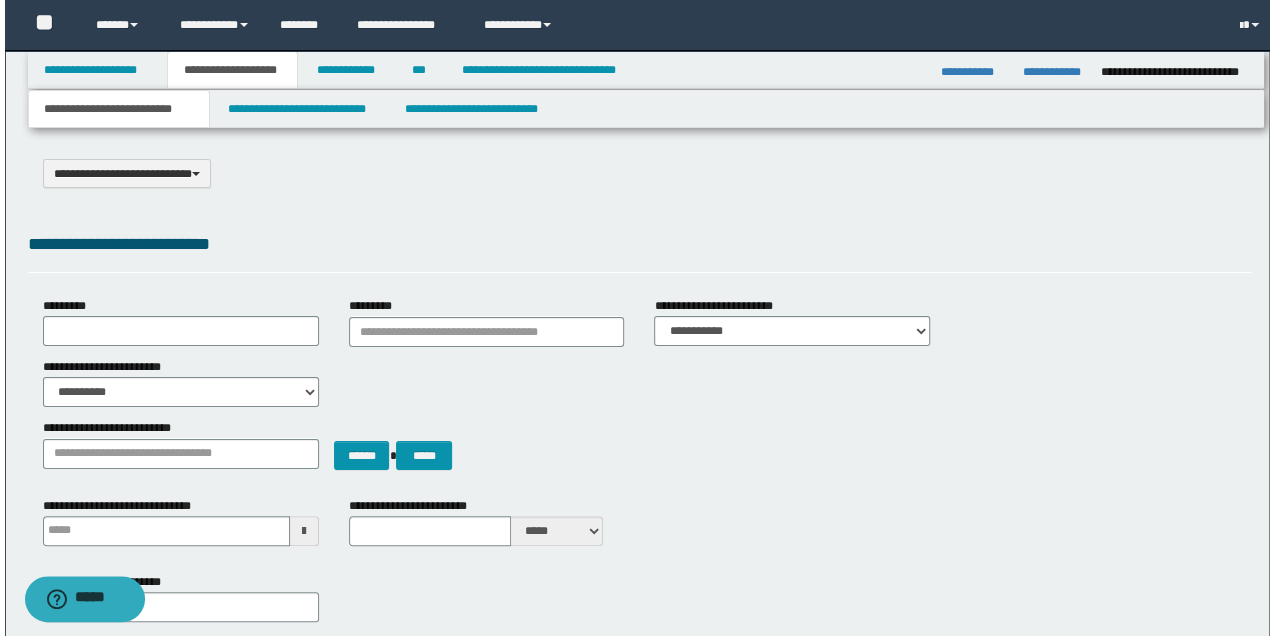 scroll, scrollTop: 0, scrollLeft: 0, axis: both 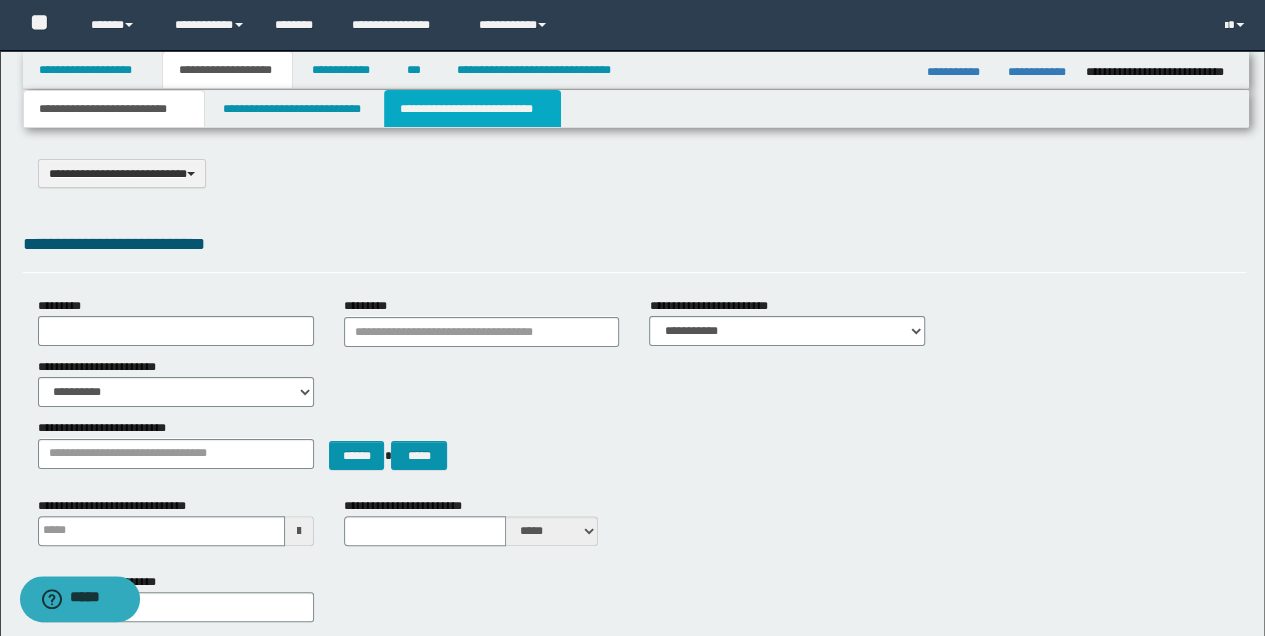 click on "**********" at bounding box center [472, 109] 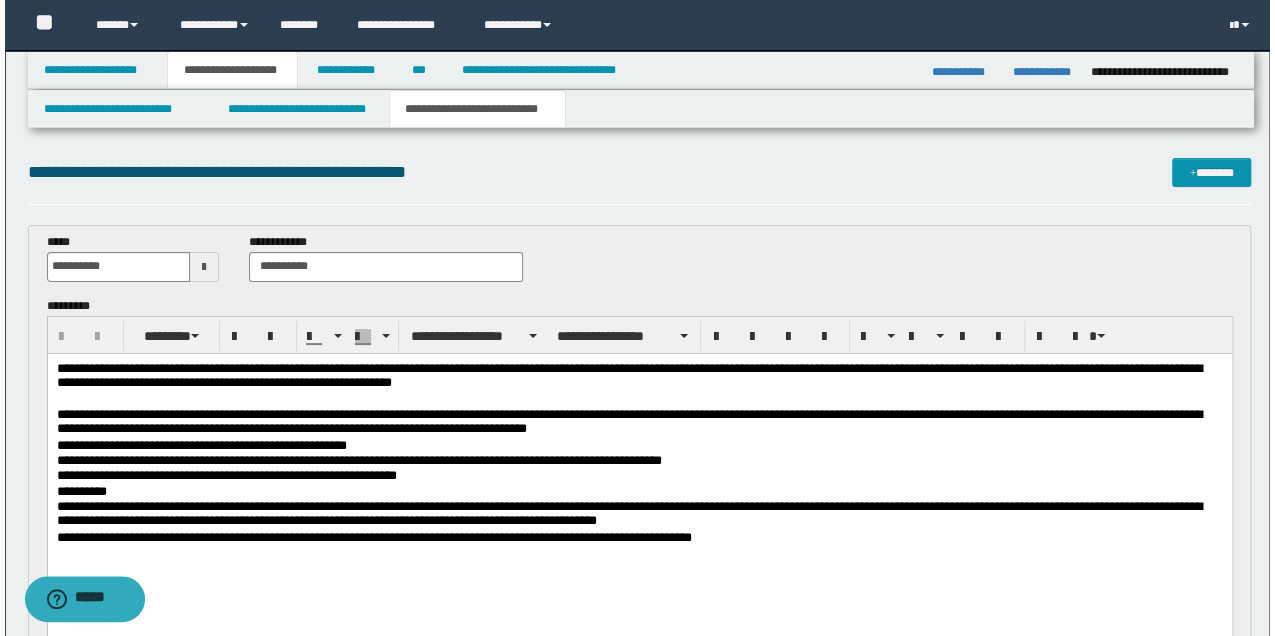 scroll, scrollTop: 0, scrollLeft: 0, axis: both 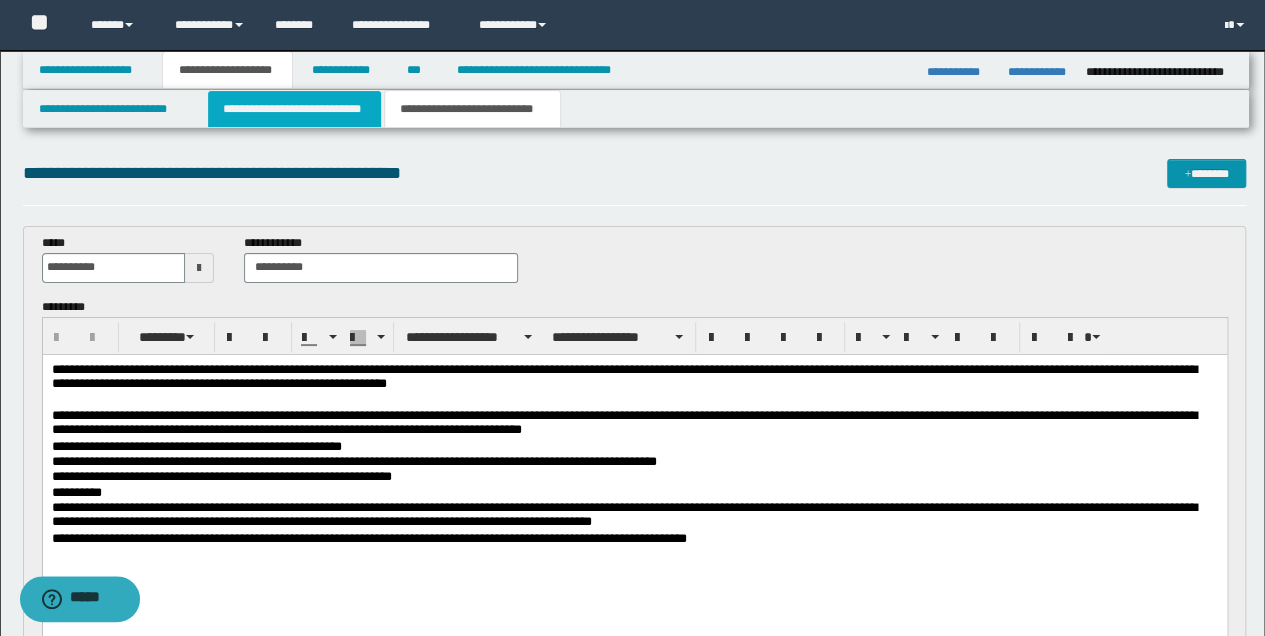 click on "**********" at bounding box center [294, 109] 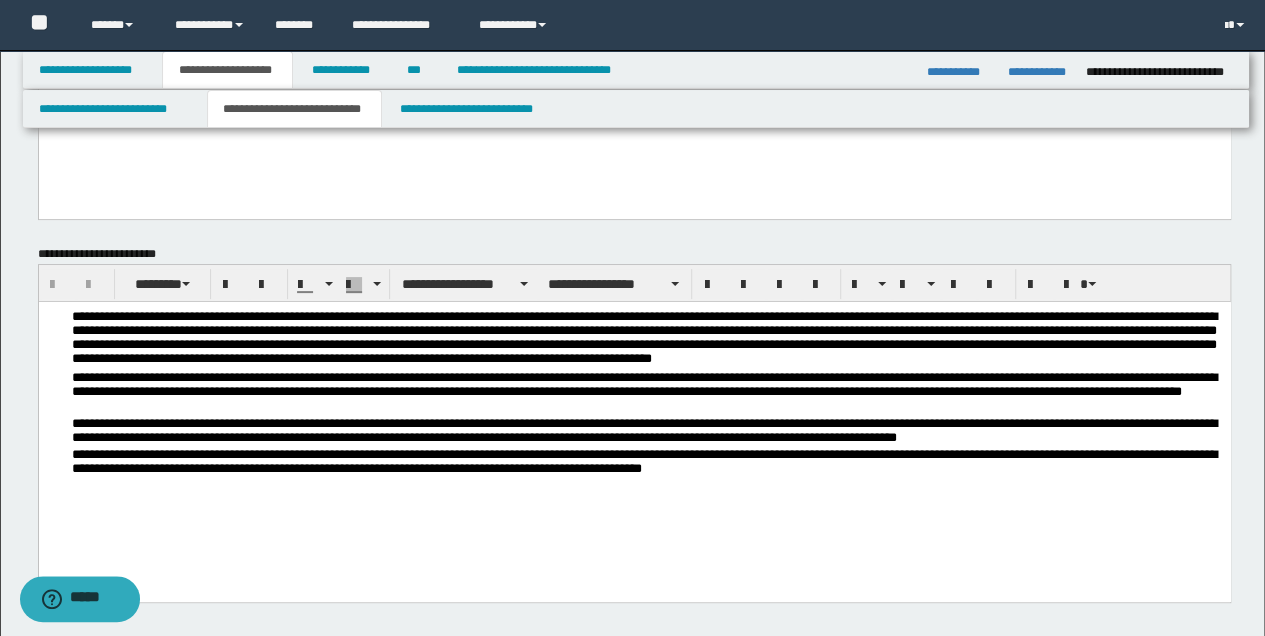 scroll, scrollTop: 133, scrollLeft: 0, axis: vertical 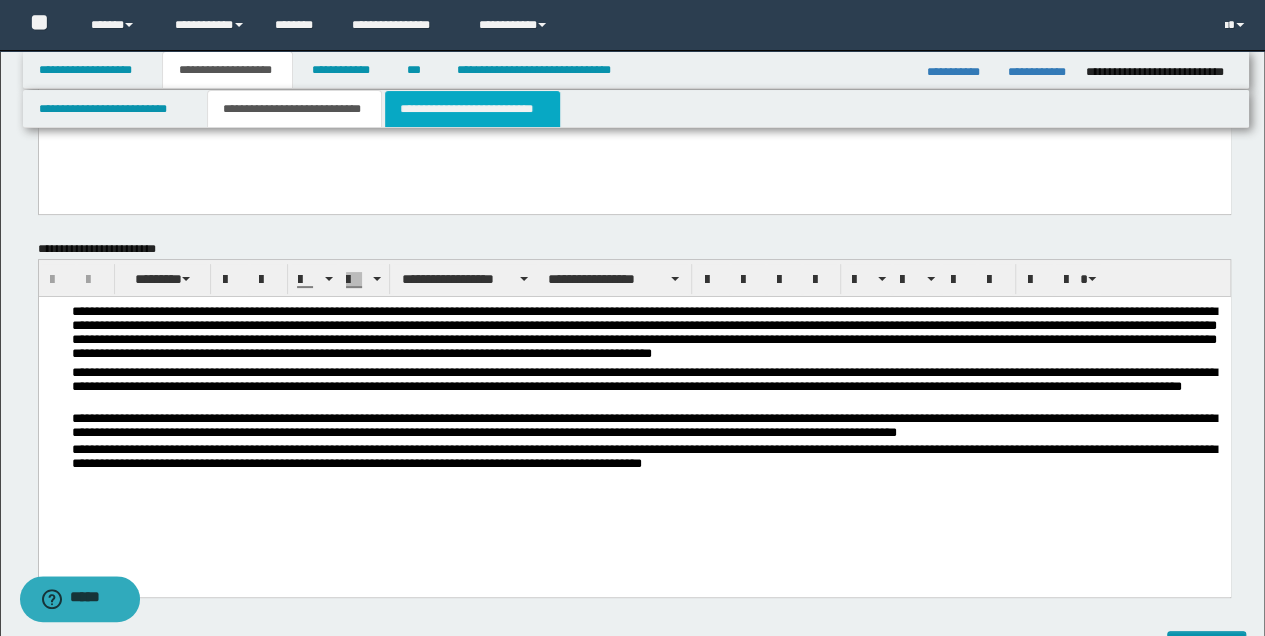 click on "**********" at bounding box center [472, 109] 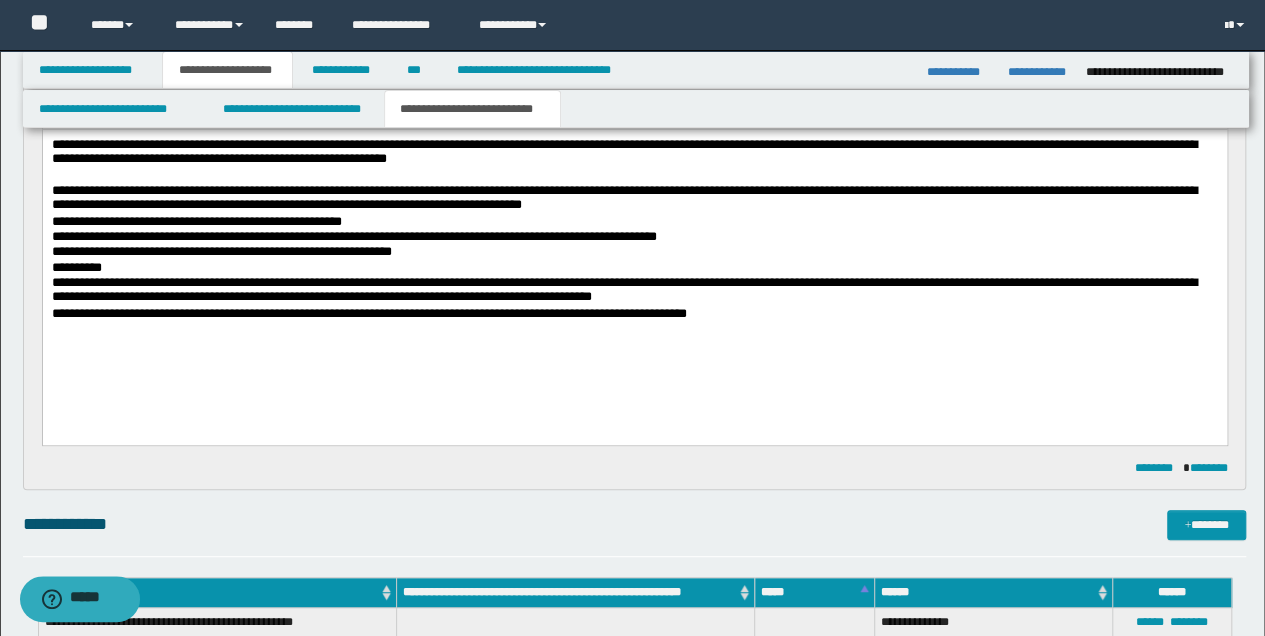 scroll, scrollTop: 333, scrollLeft: 0, axis: vertical 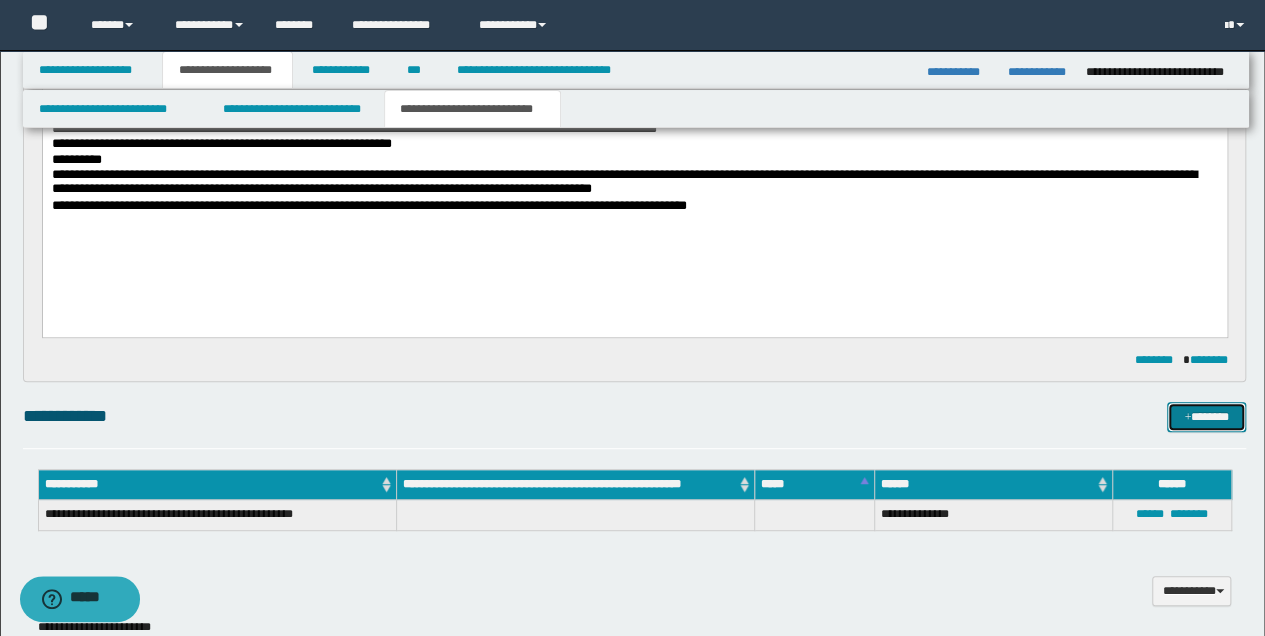click on "*******" at bounding box center (1206, 416) 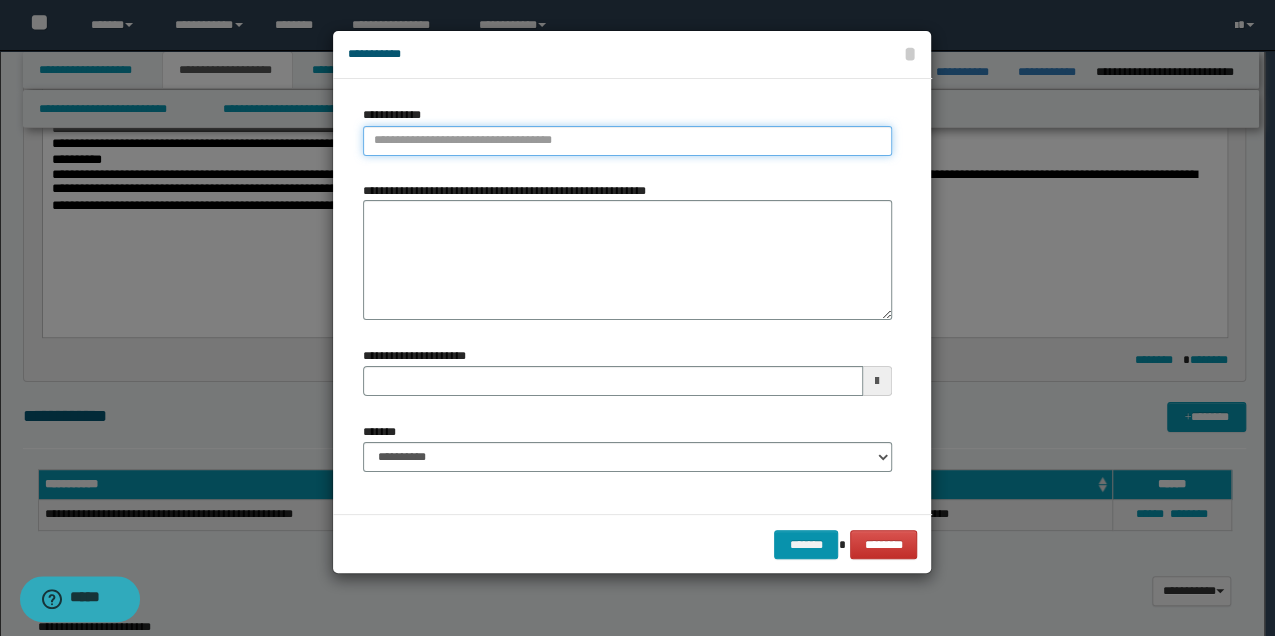 click on "**********" at bounding box center (627, 141) 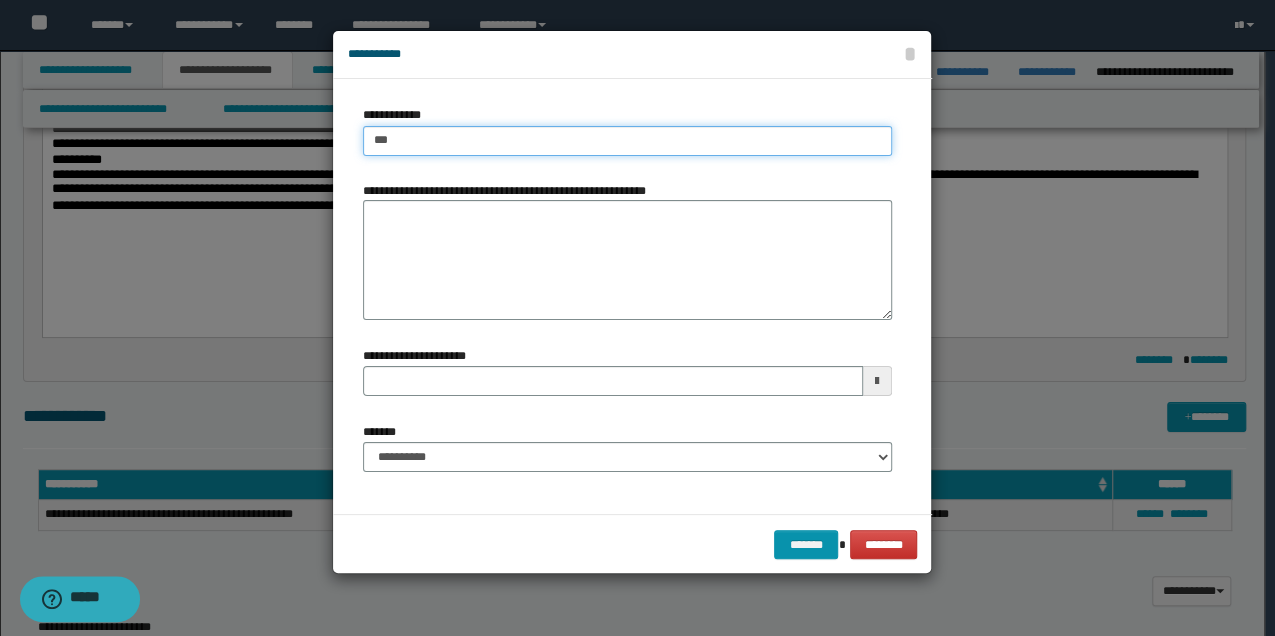 type on "****" 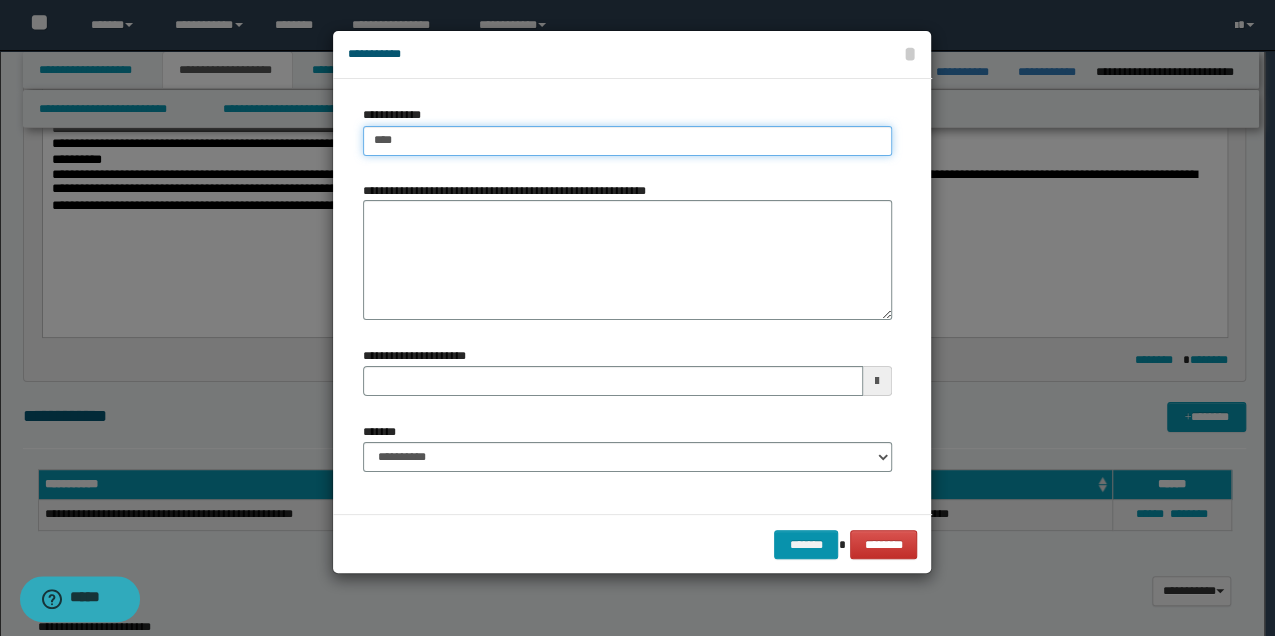 type on "****" 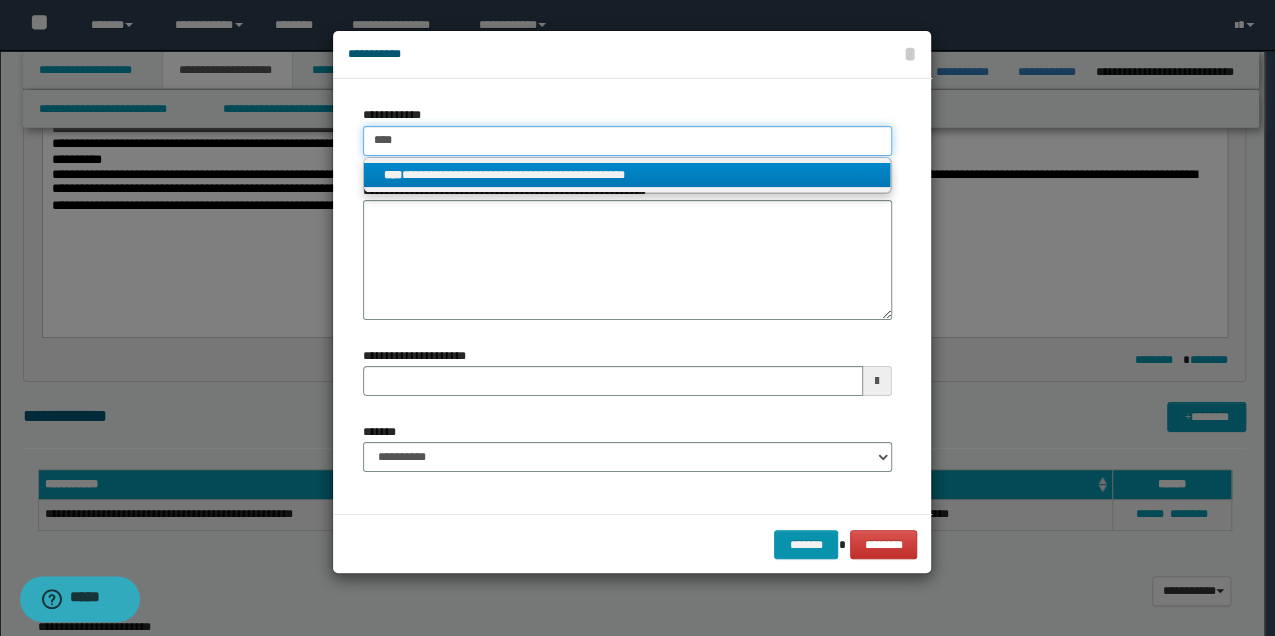 type on "****" 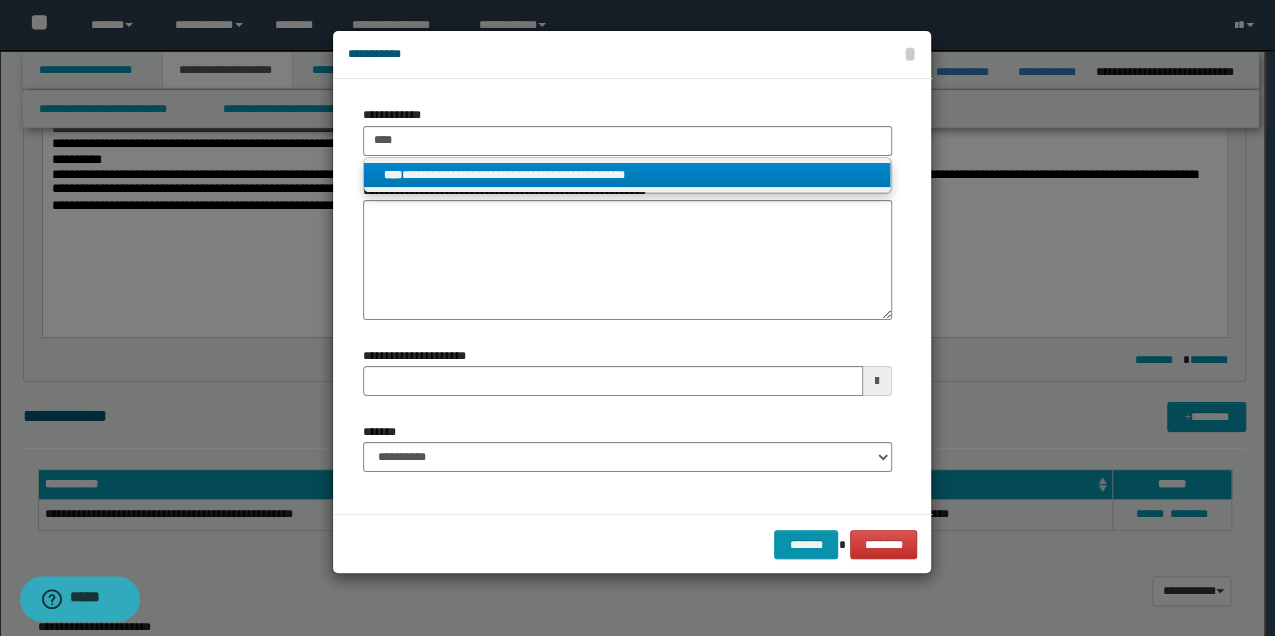 click on "**********" at bounding box center (627, 175) 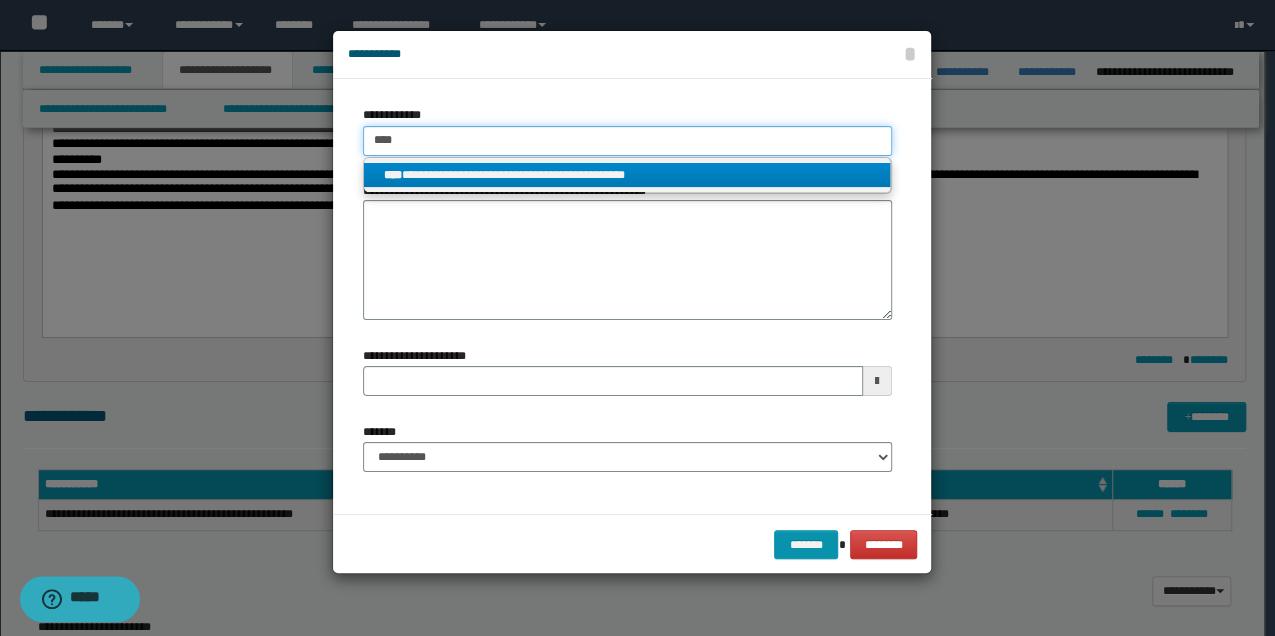type 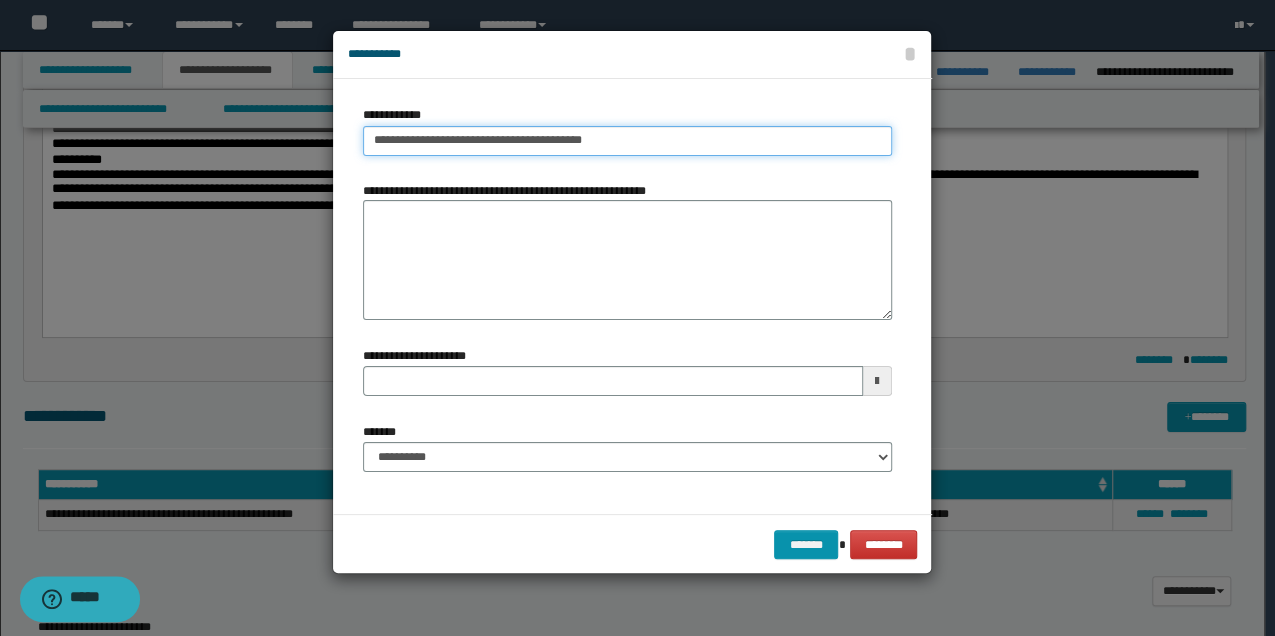type 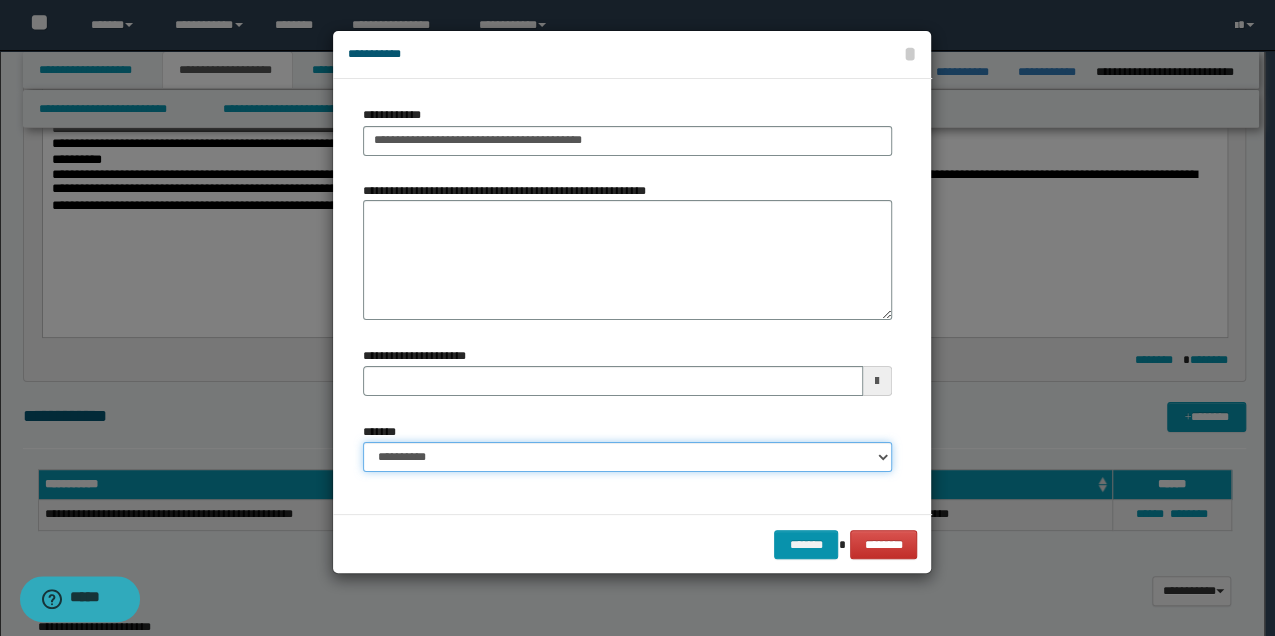 click on "**********" at bounding box center (627, 457) 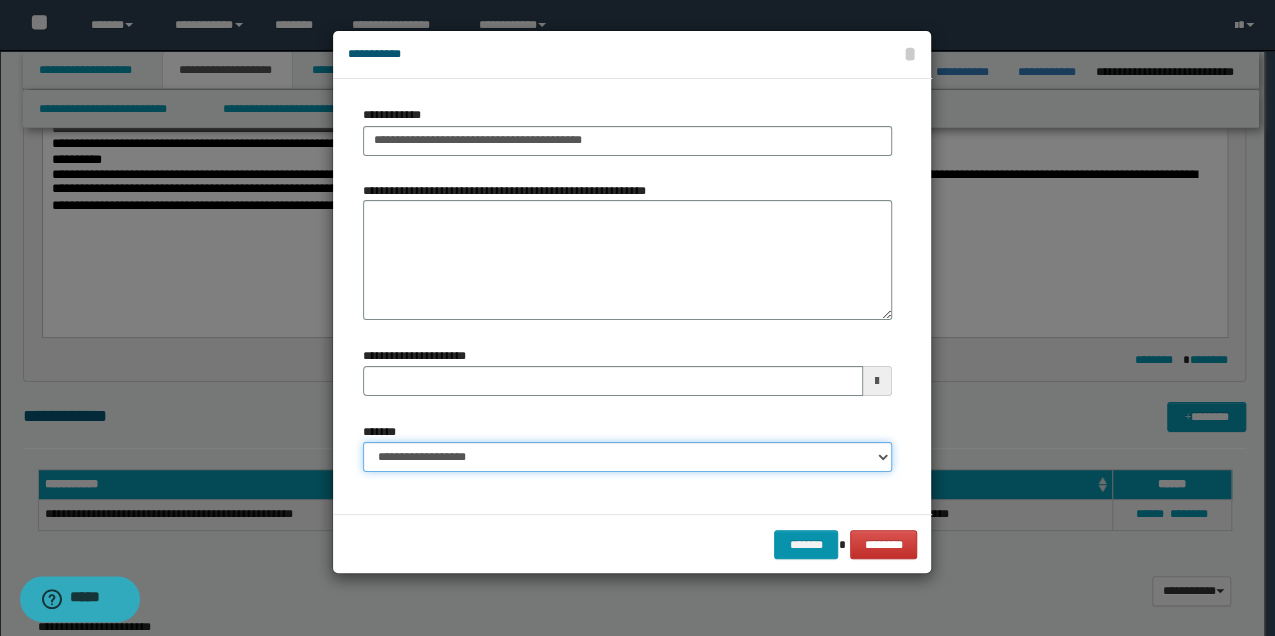 click on "**********" at bounding box center [627, 457] 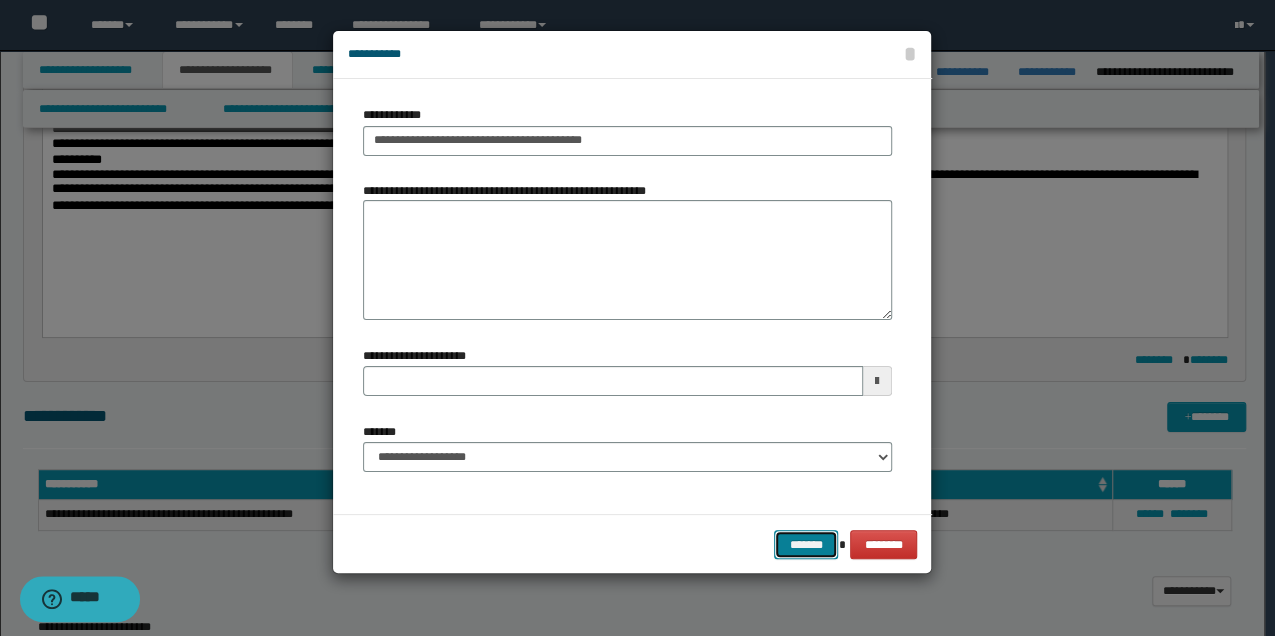 click on "*******" at bounding box center (806, 544) 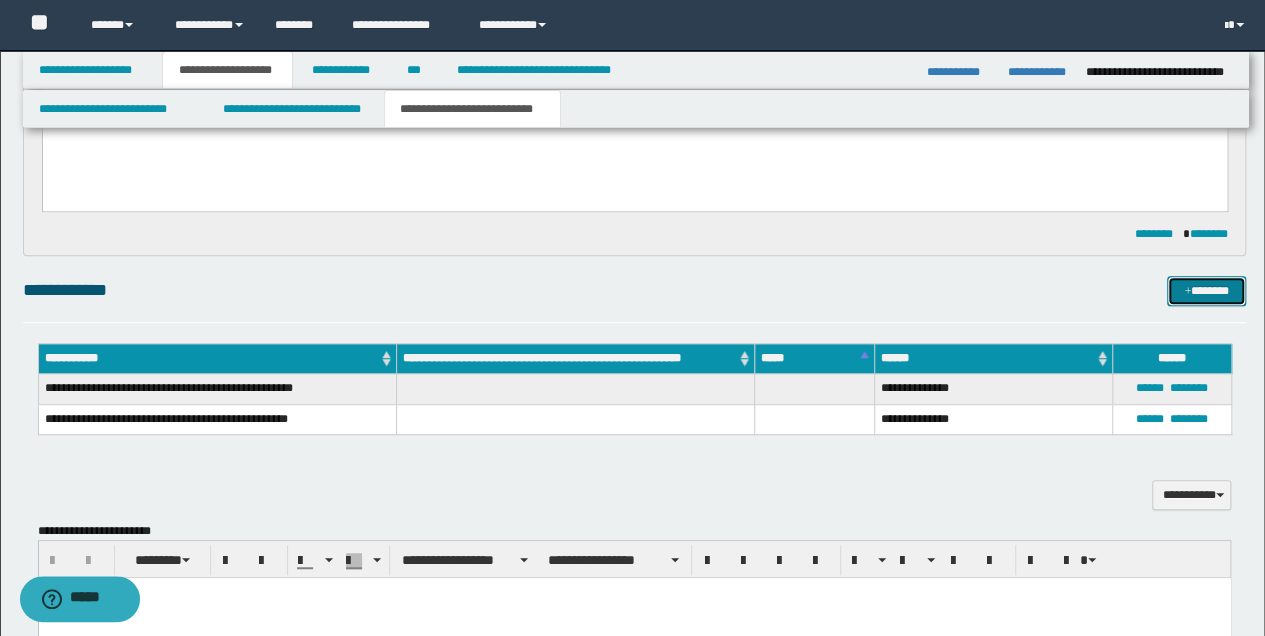 scroll, scrollTop: 466, scrollLeft: 0, axis: vertical 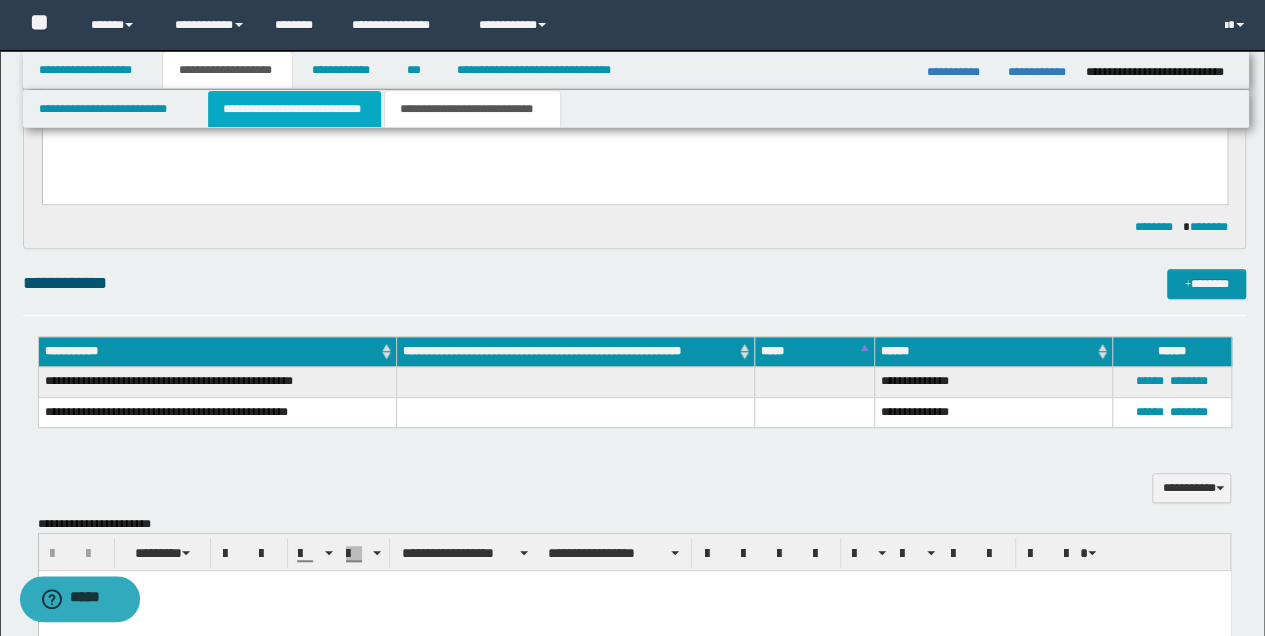 click on "**********" at bounding box center (294, 109) 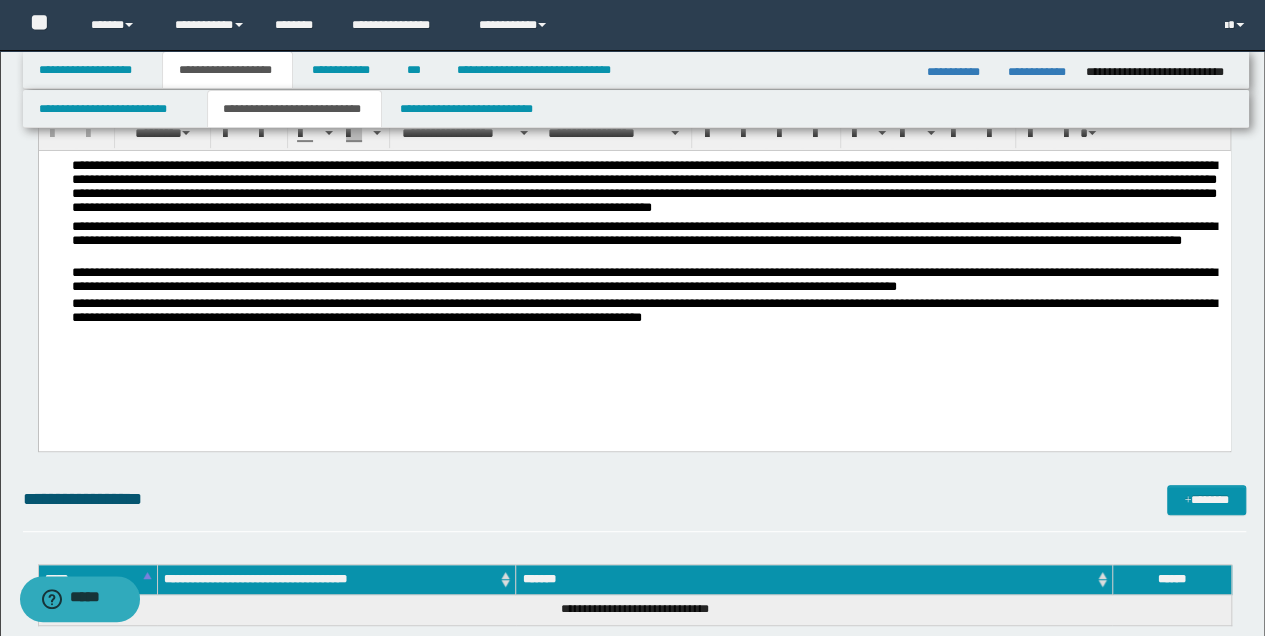 scroll, scrollTop: 200, scrollLeft: 0, axis: vertical 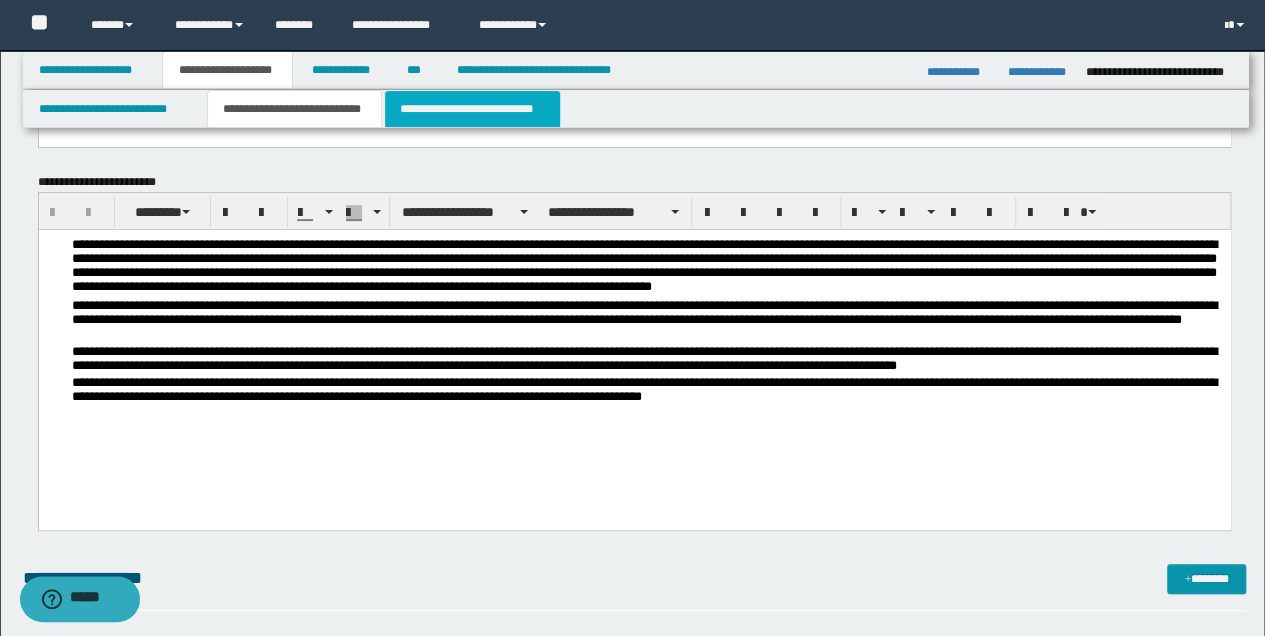 click on "**********" at bounding box center (472, 109) 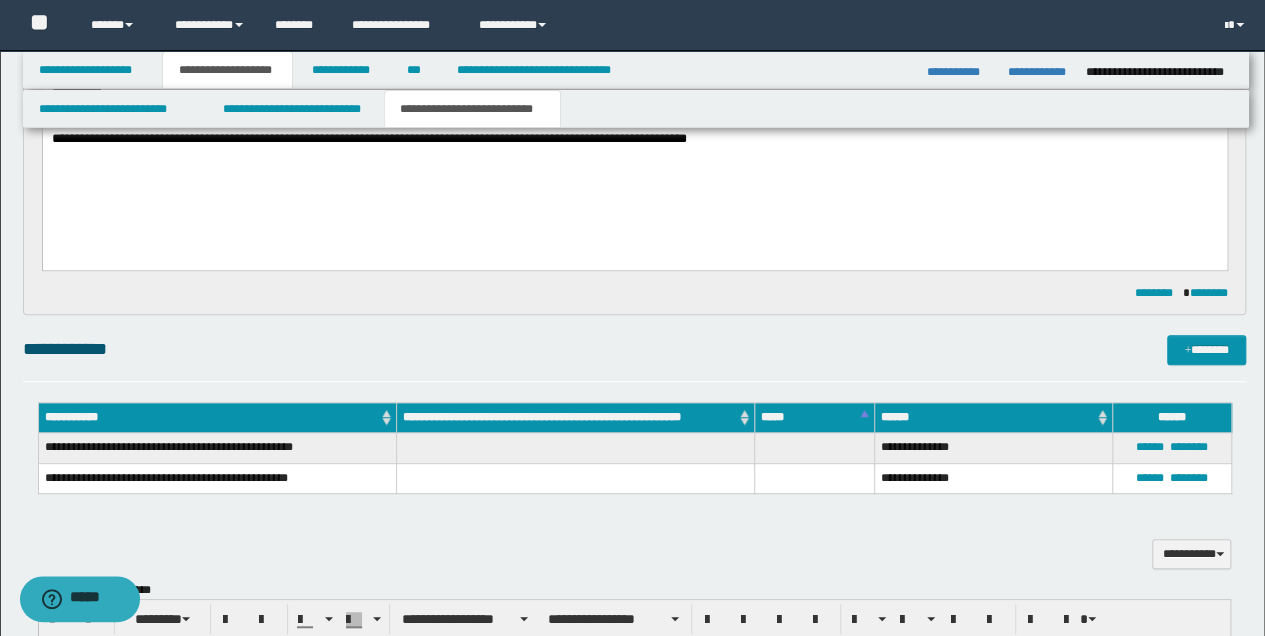 scroll, scrollTop: 266, scrollLeft: 0, axis: vertical 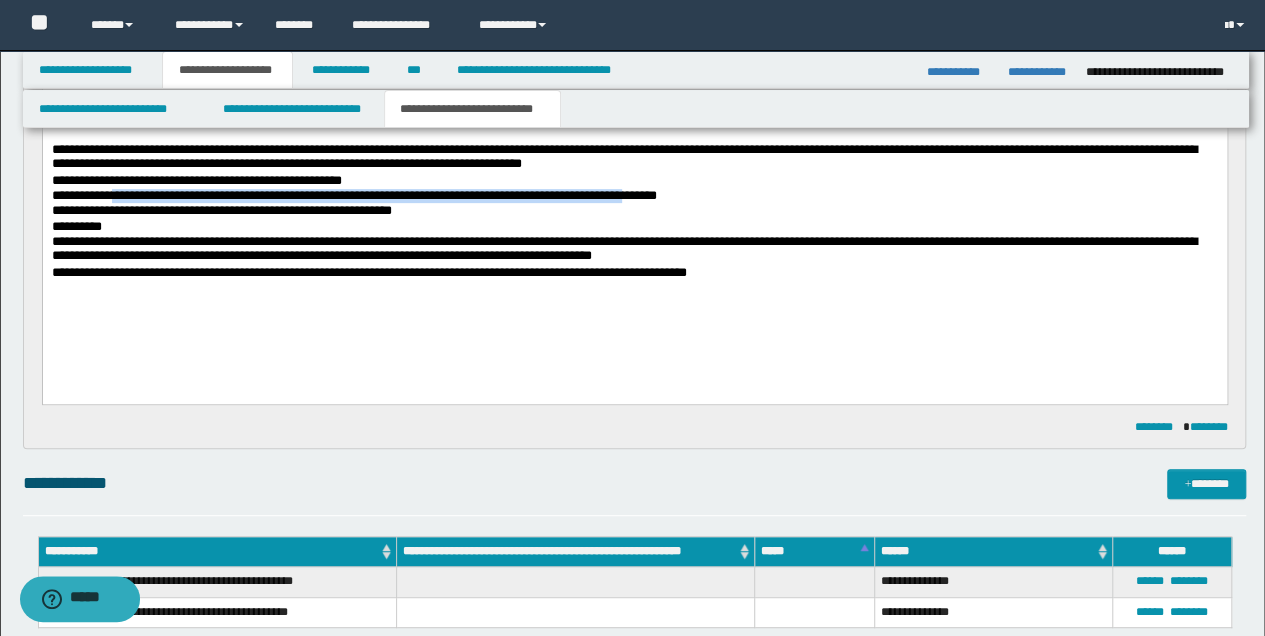 drag, startPoint x: 123, startPoint y: 195, endPoint x: 663, endPoint y: 199, distance: 540.01483 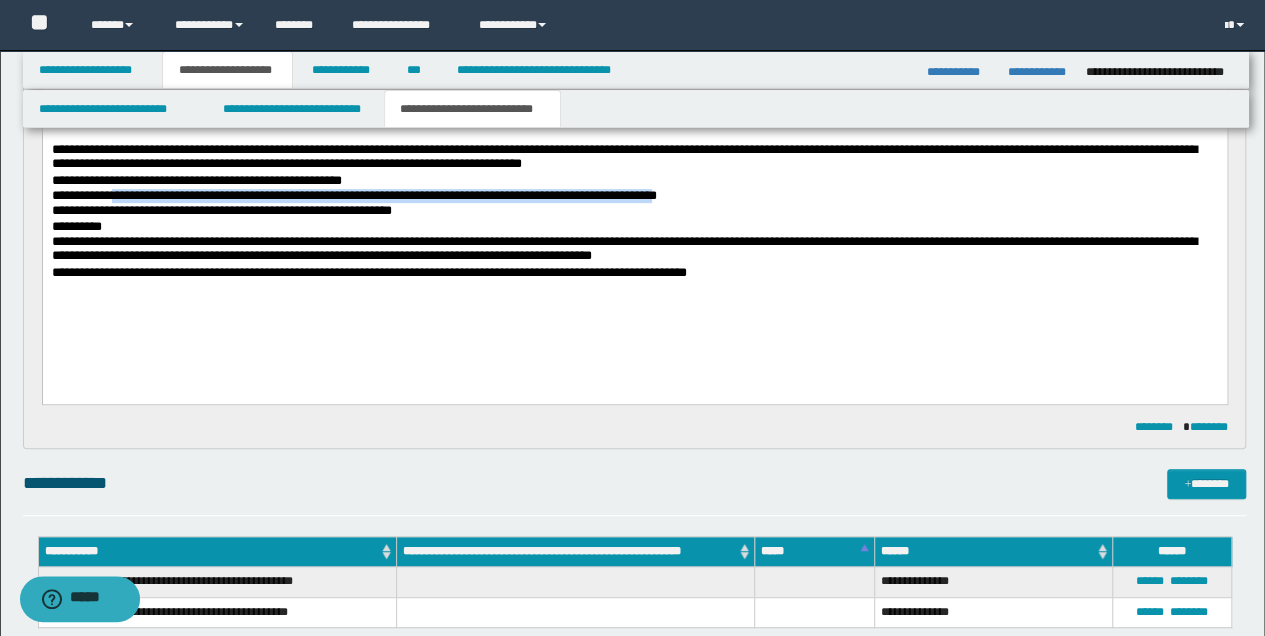 copy on "**********" 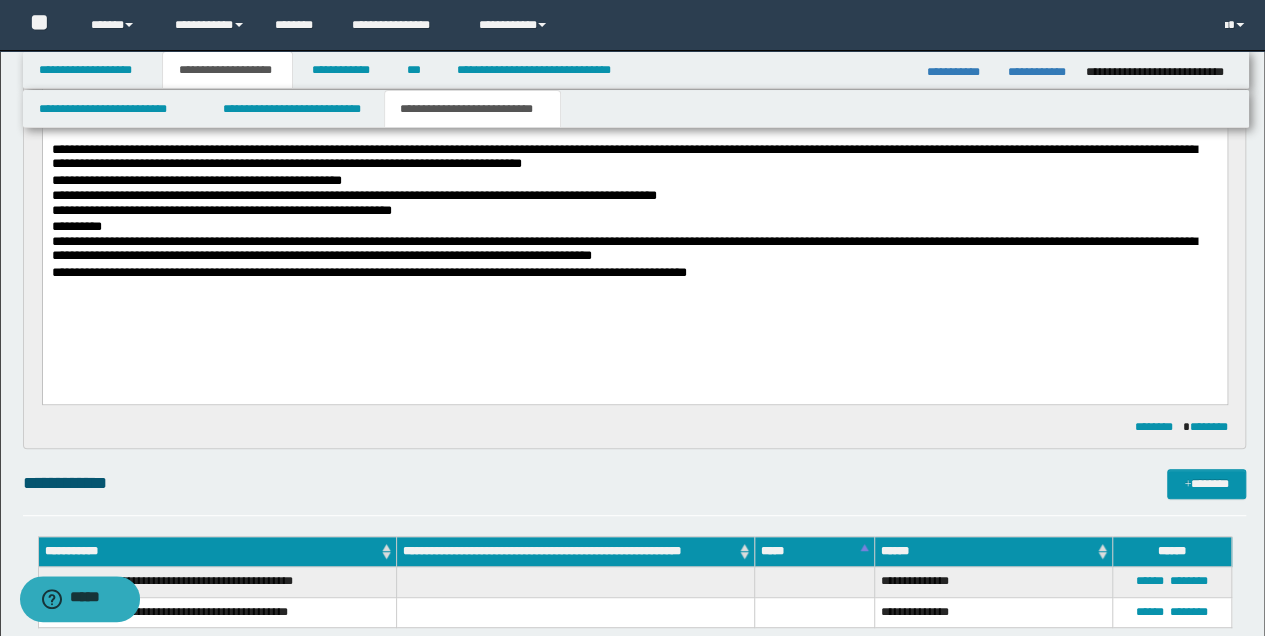 click on "**********" at bounding box center (634, 220) 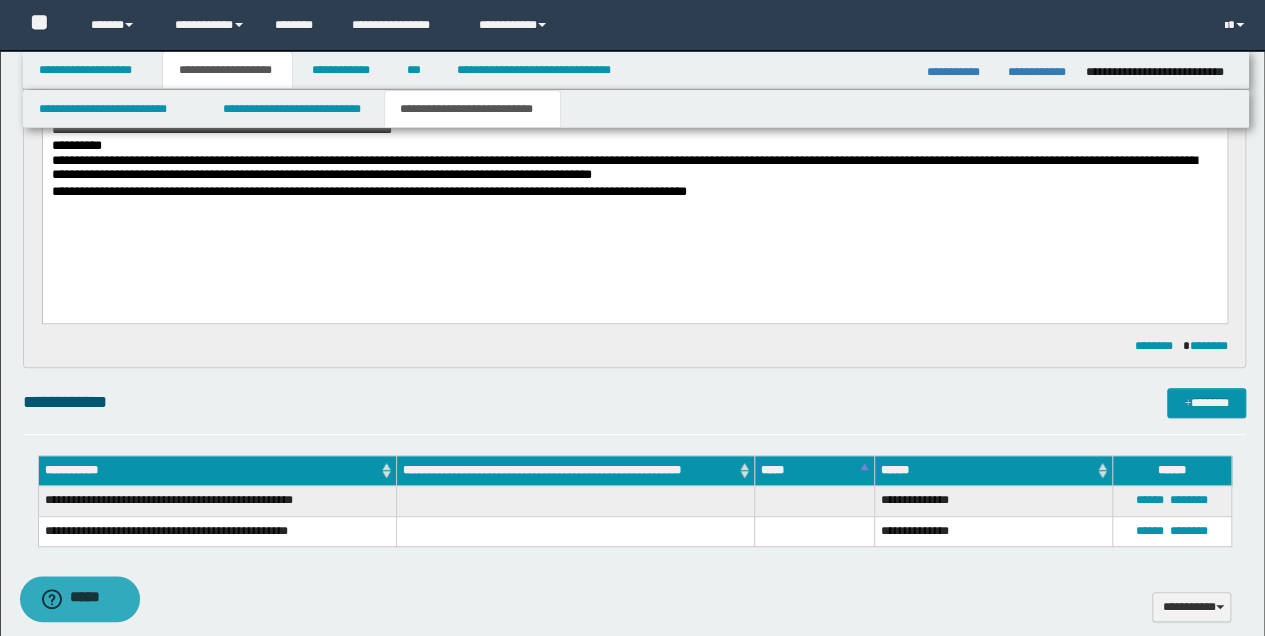 scroll, scrollTop: 466, scrollLeft: 0, axis: vertical 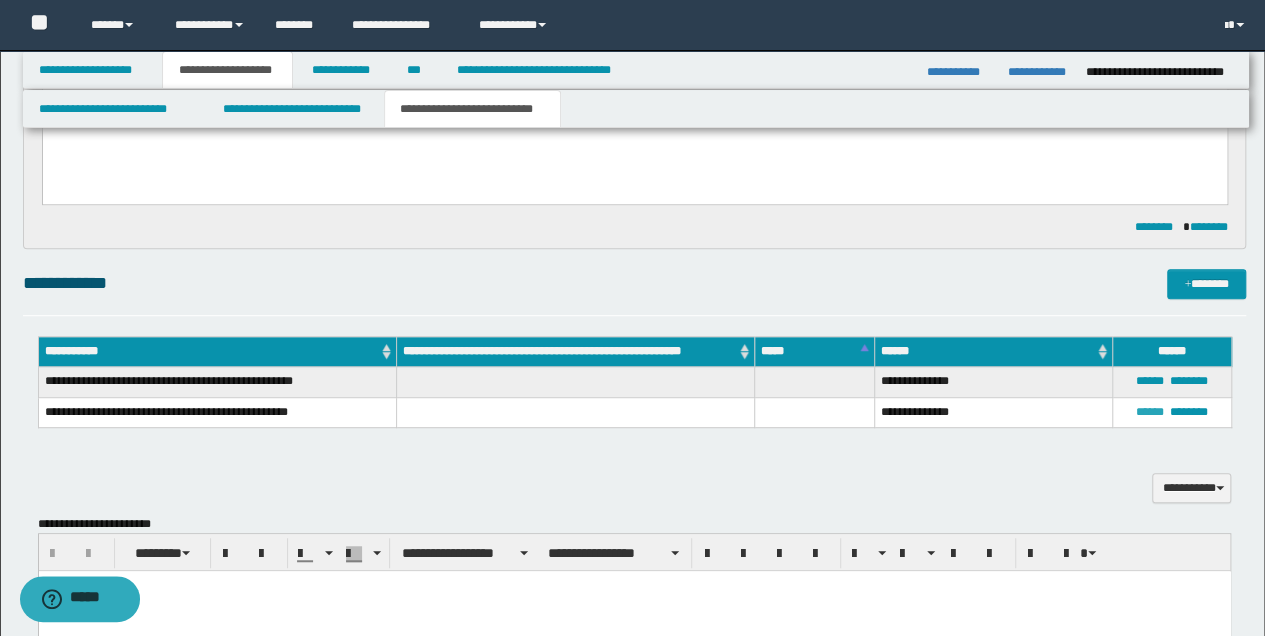 click on "******" at bounding box center (1150, 412) 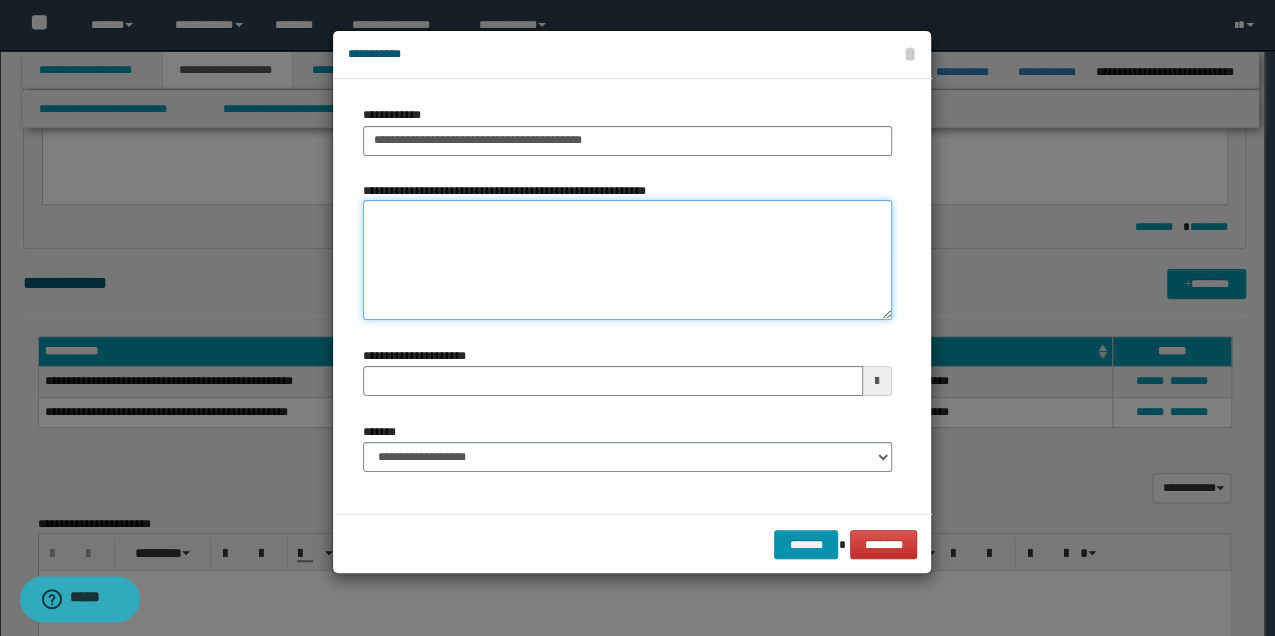click on "**********" at bounding box center [627, 260] 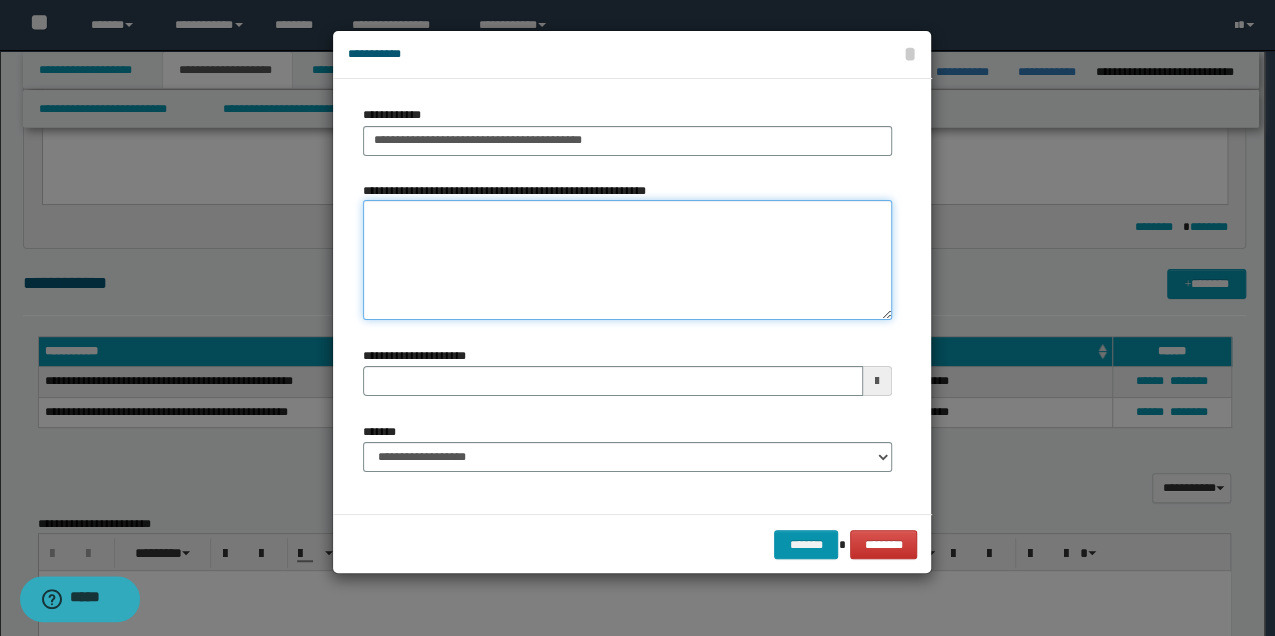 paste on "**********" 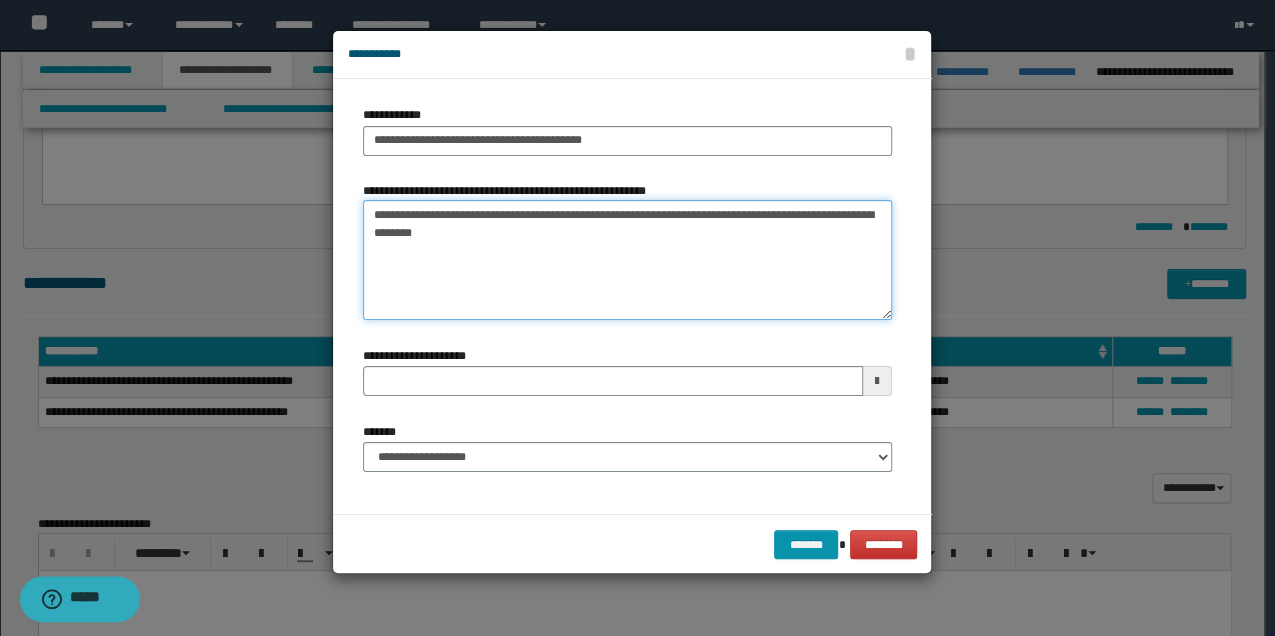 type 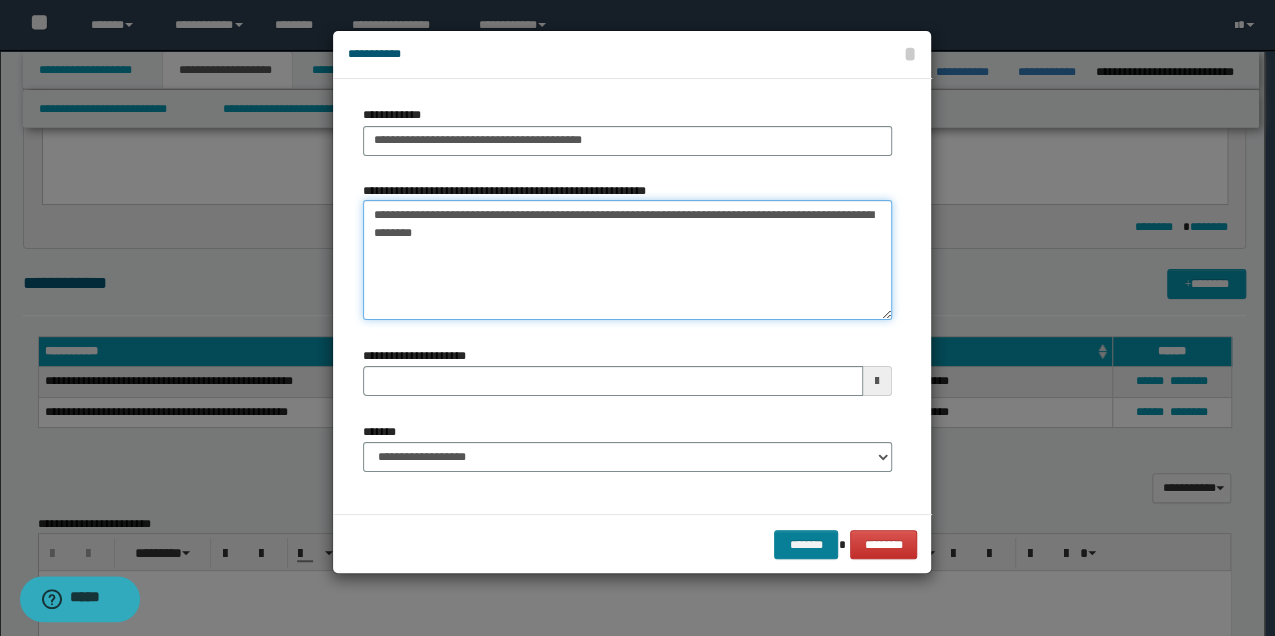 type on "**********" 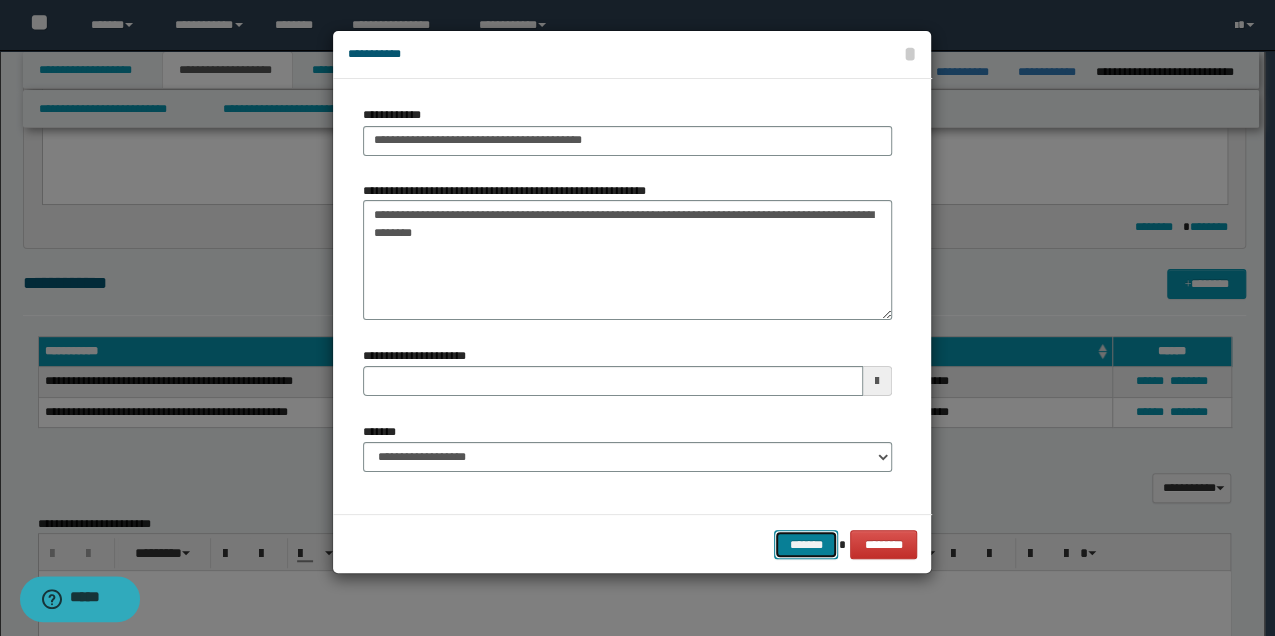 click on "*******" at bounding box center (806, 544) 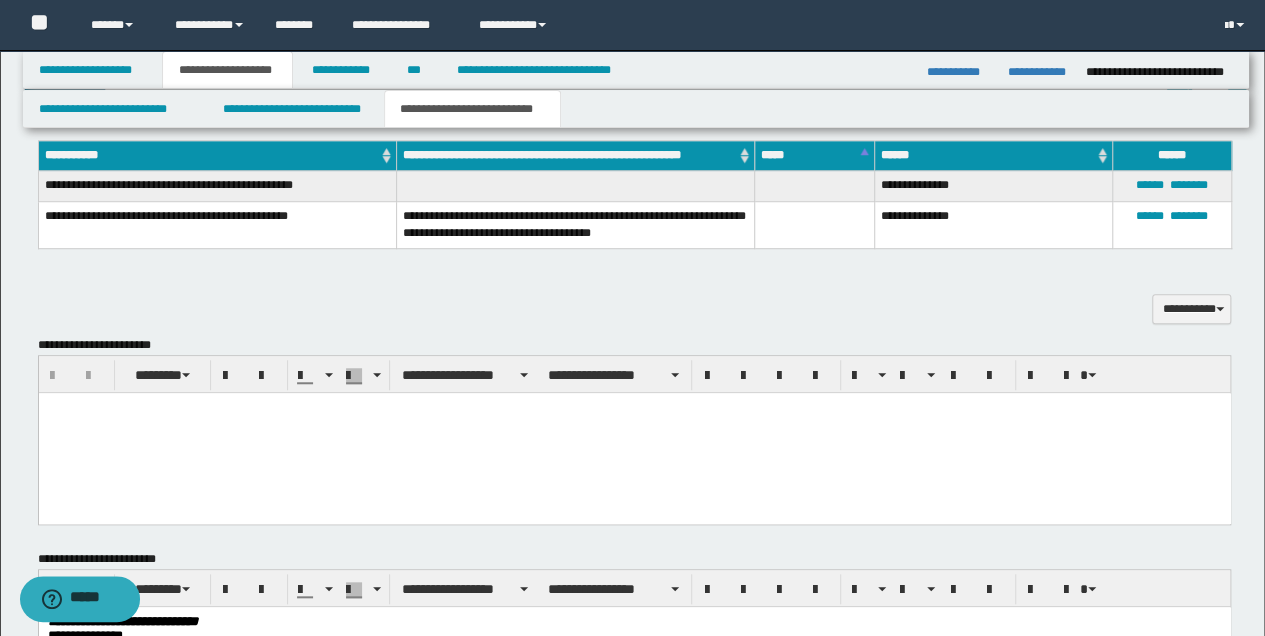 scroll, scrollTop: 666, scrollLeft: 0, axis: vertical 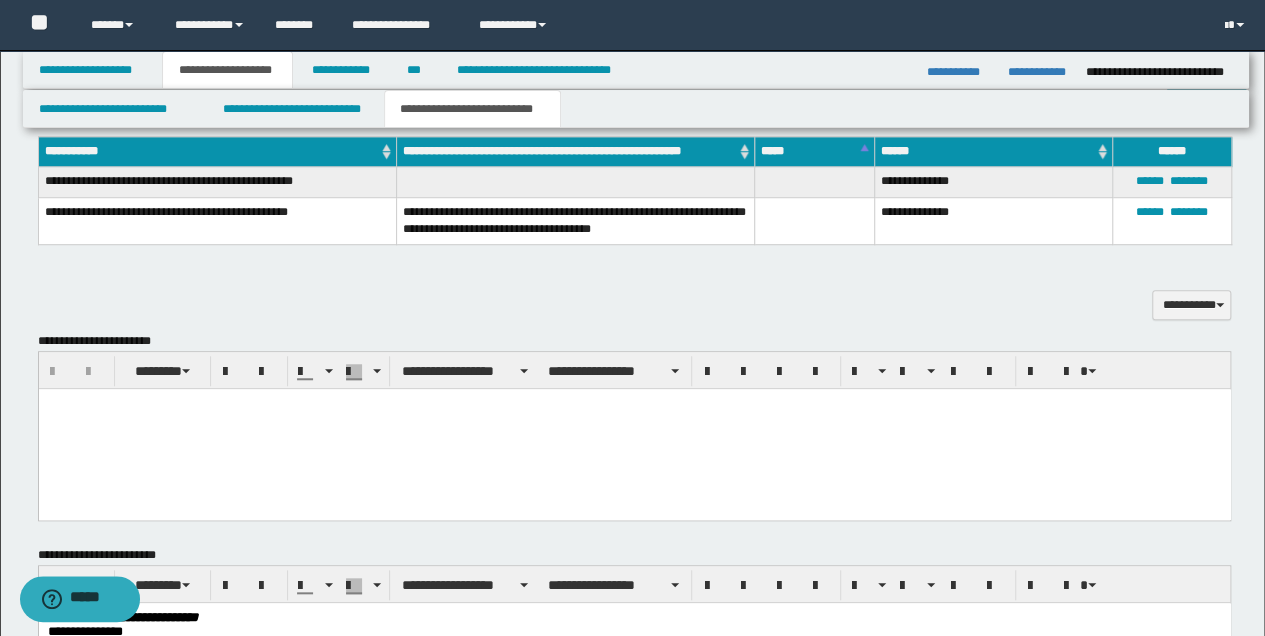 click at bounding box center [634, 428] 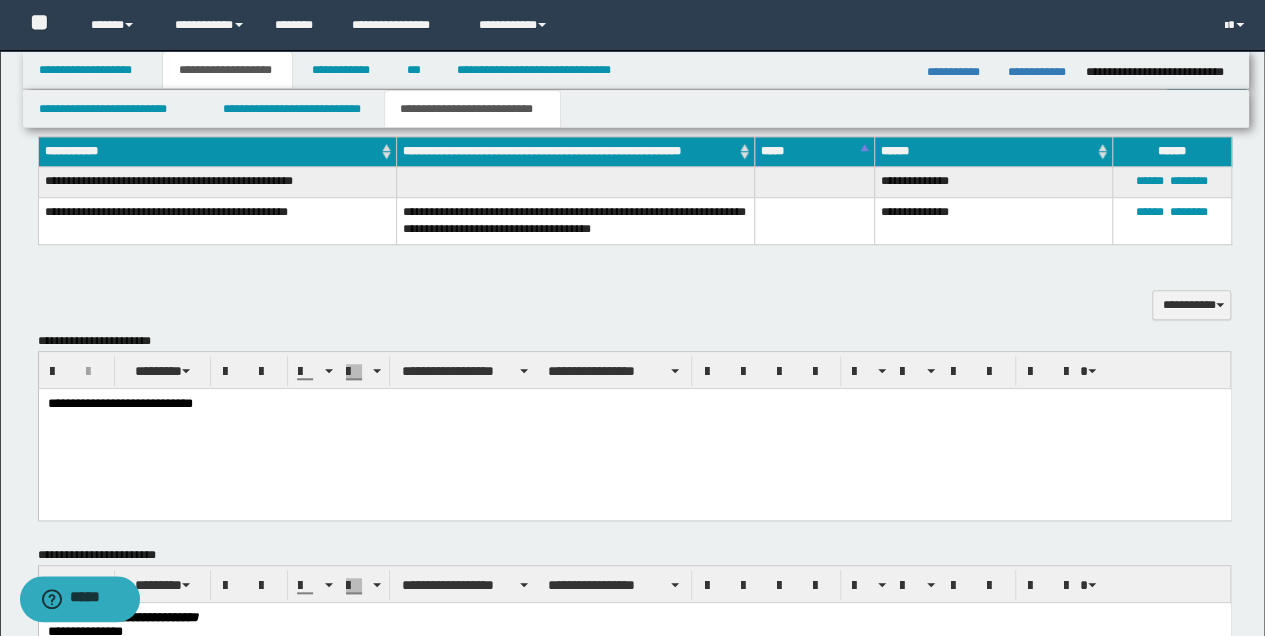 click on "**********" at bounding box center [634, 403] 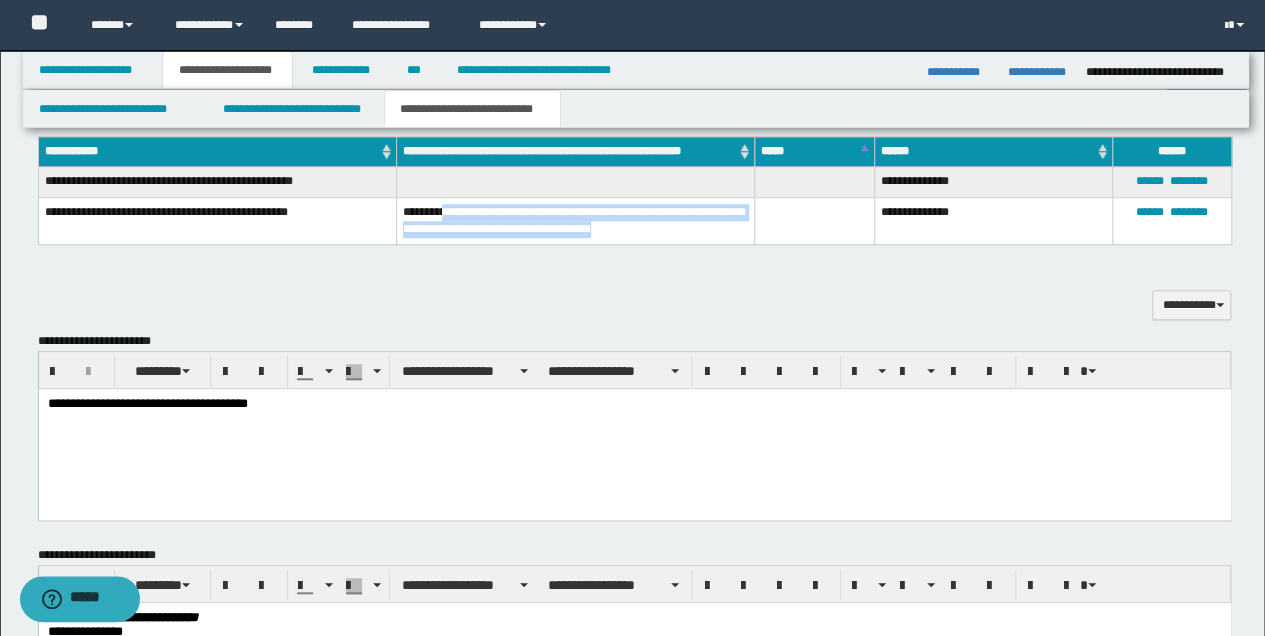 drag, startPoint x: 447, startPoint y: 212, endPoint x: 640, endPoint y: 224, distance: 193.3727 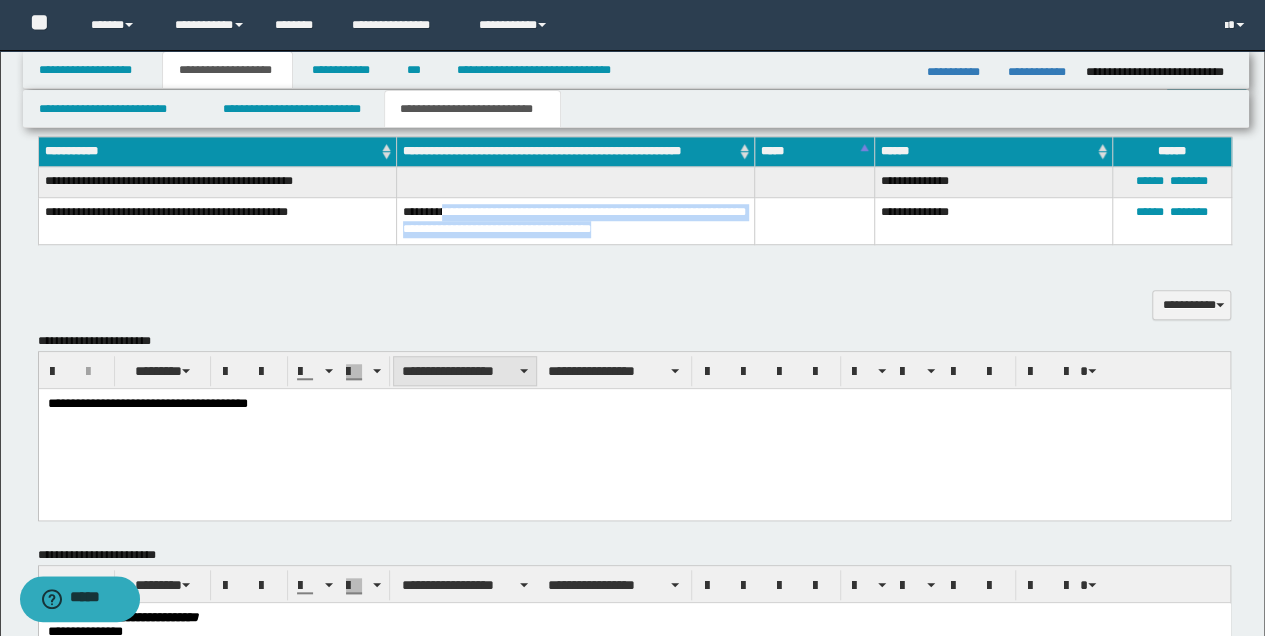 click on "**********" at bounding box center (465, 371) 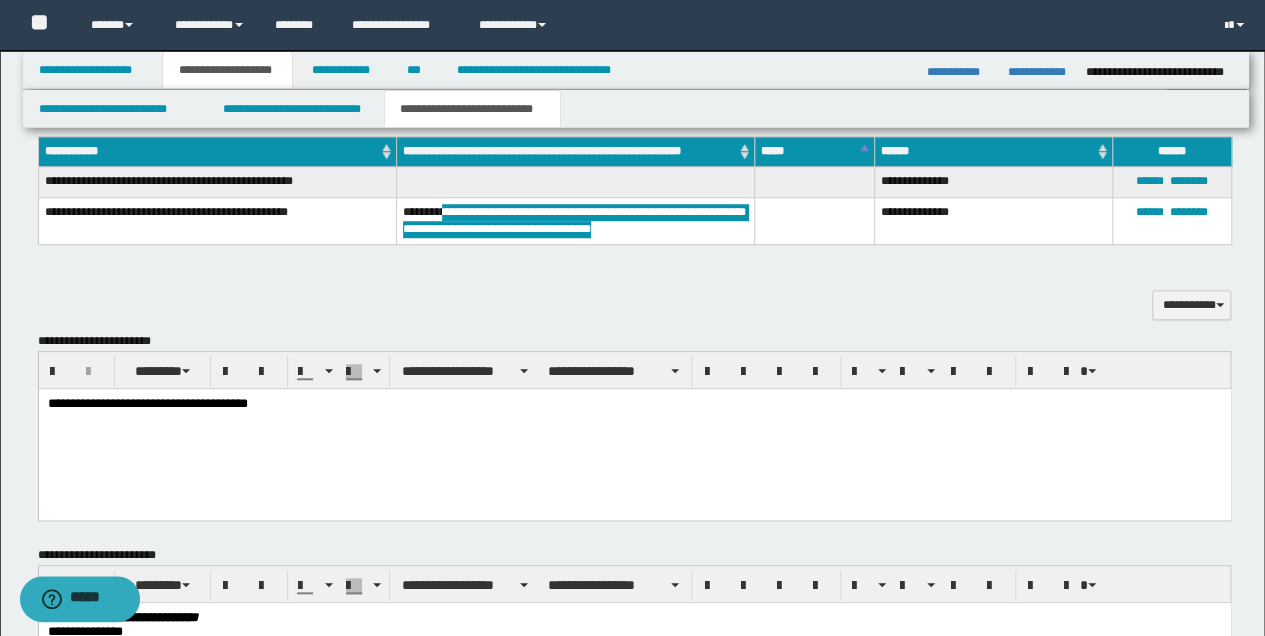 click on "**********" at bounding box center (634, 403) 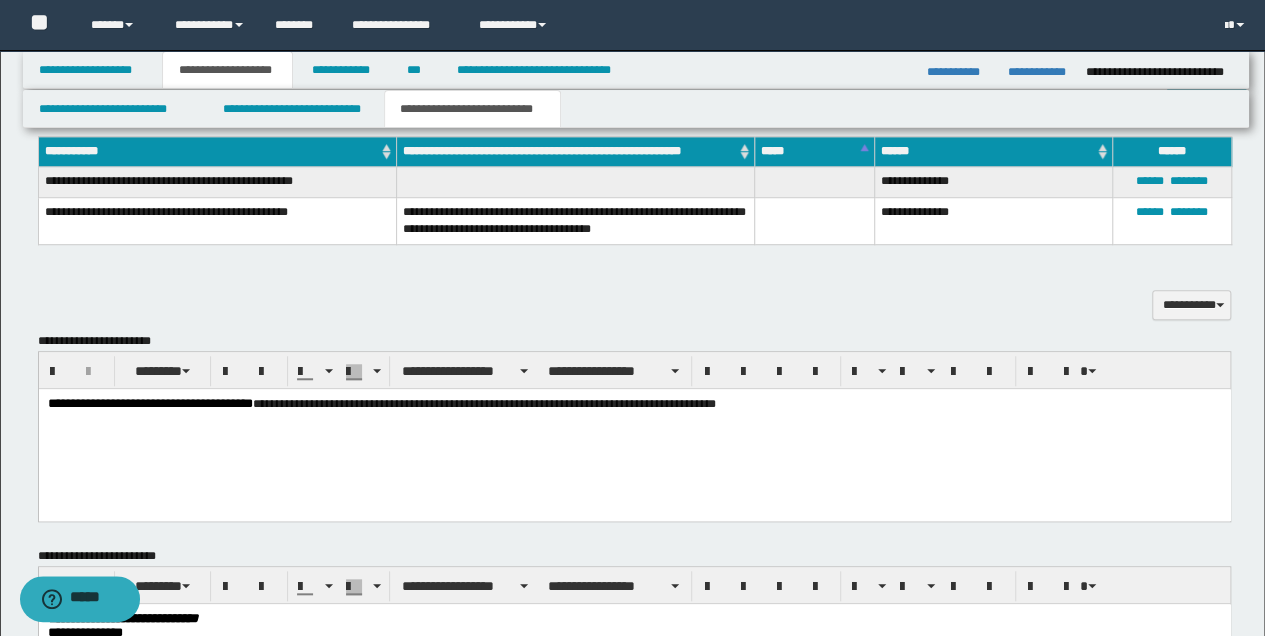 click on "**********" at bounding box center [635, 303] 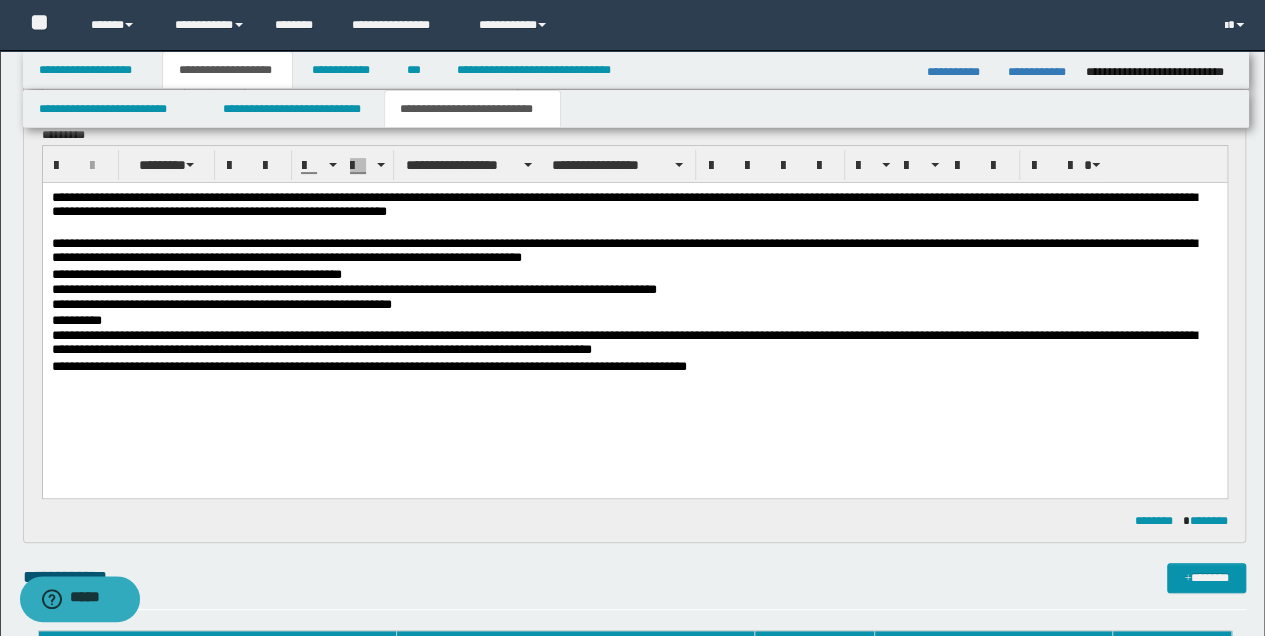 scroll, scrollTop: 133, scrollLeft: 0, axis: vertical 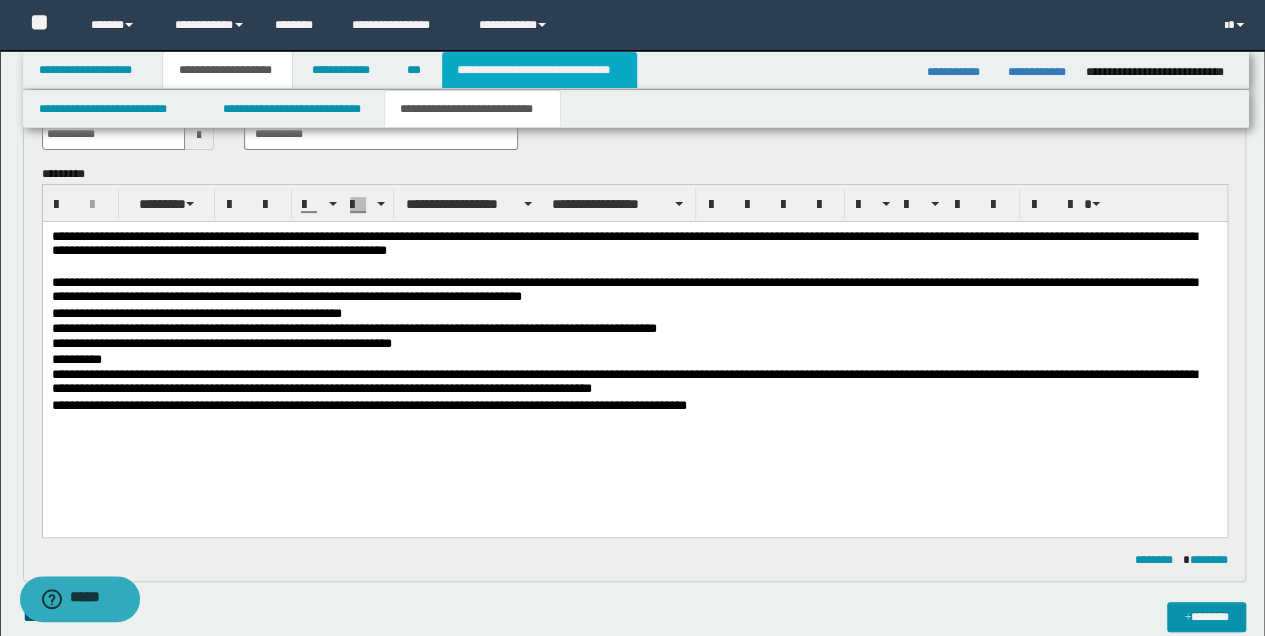 click on "**********" at bounding box center [539, 70] 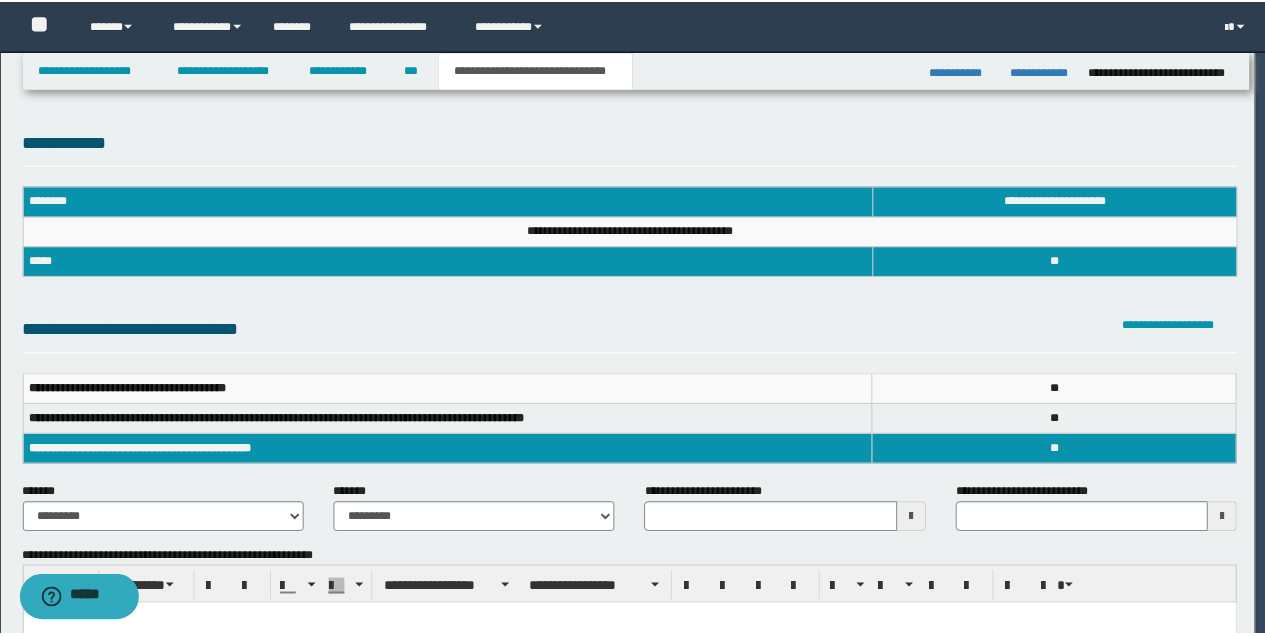 scroll, scrollTop: 0, scrollLeft: 0, axis: both 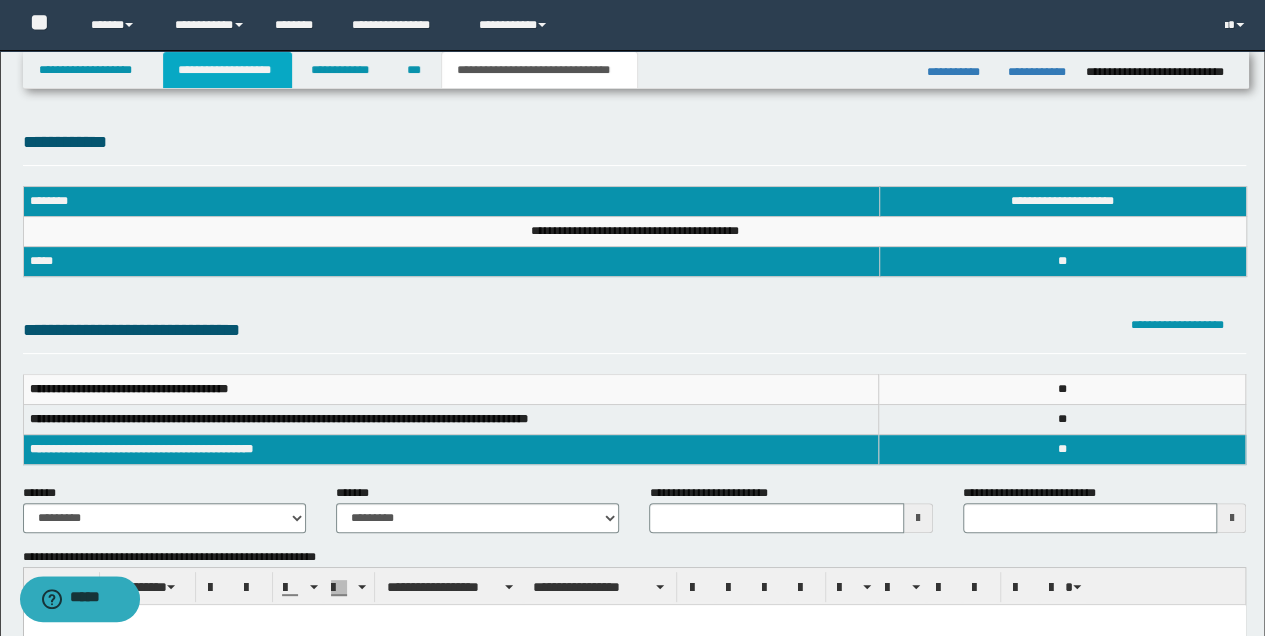 click on "**********" at bounding box center (227, 70) 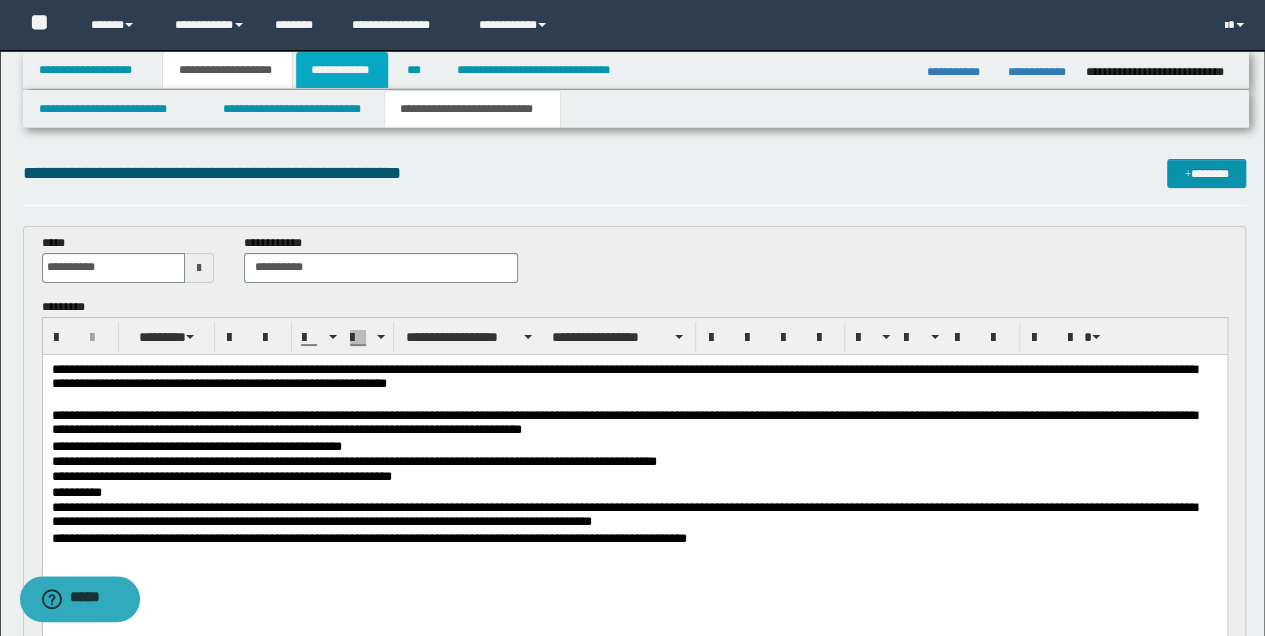 click on "**********" at bounding box center (342, 70) 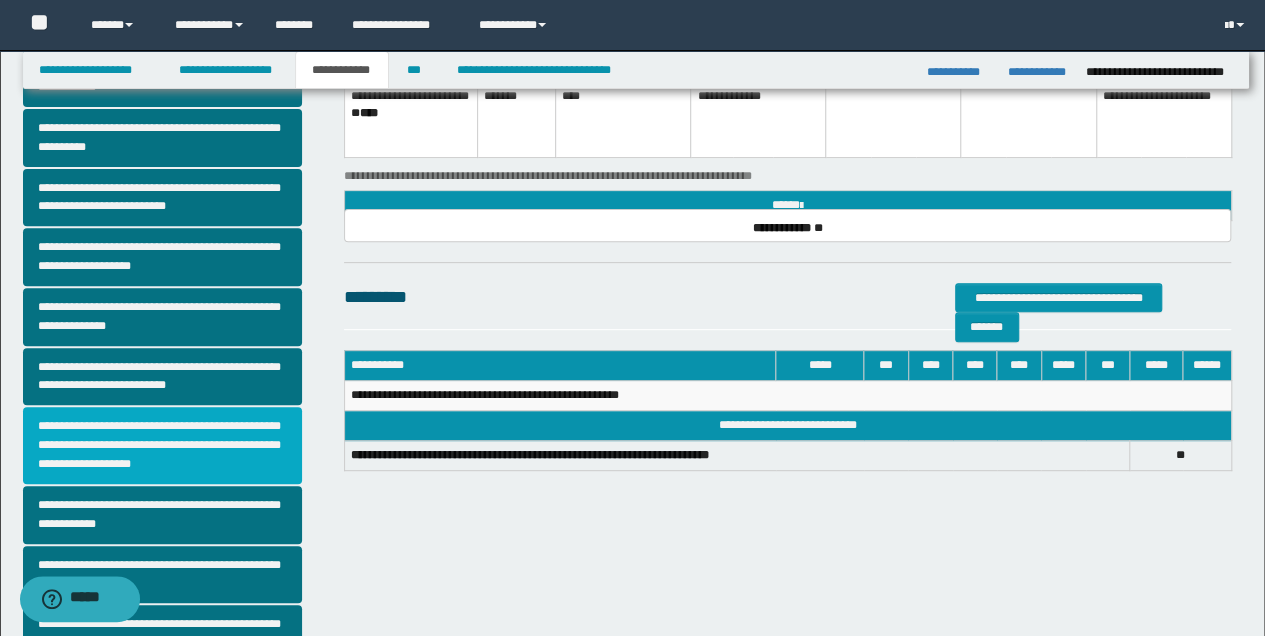 scroll, scrollTop: 333, scrollLeft: 0, axis: vertical 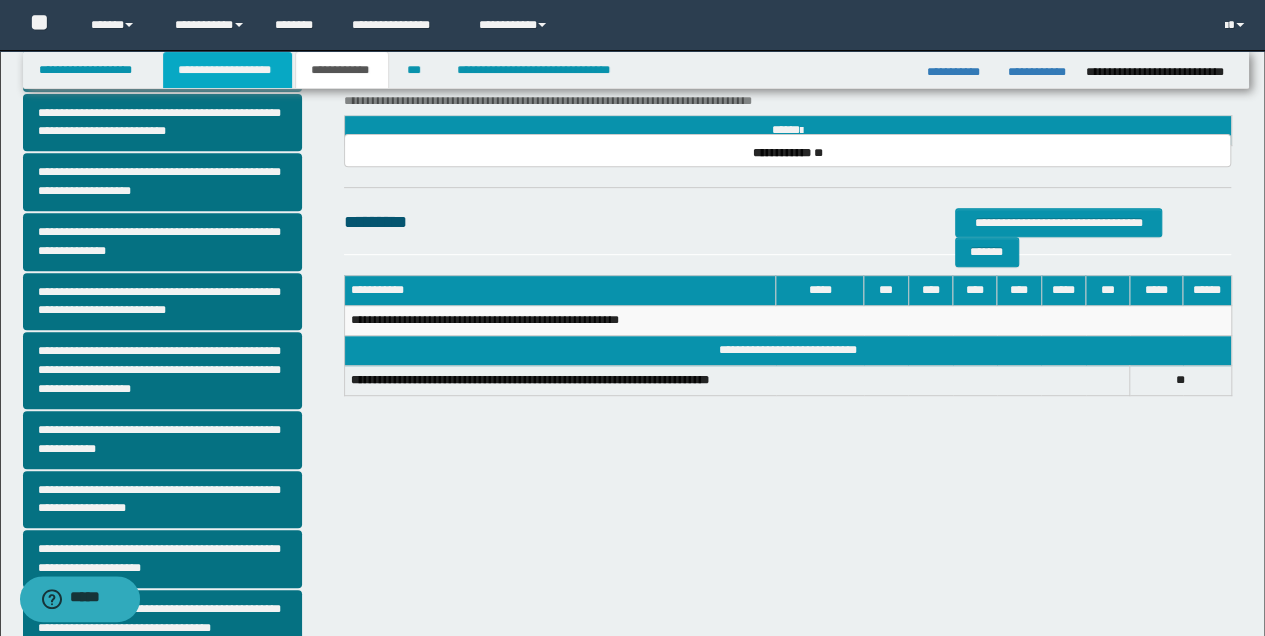 click on "**********" at bounding box center [227, 70] 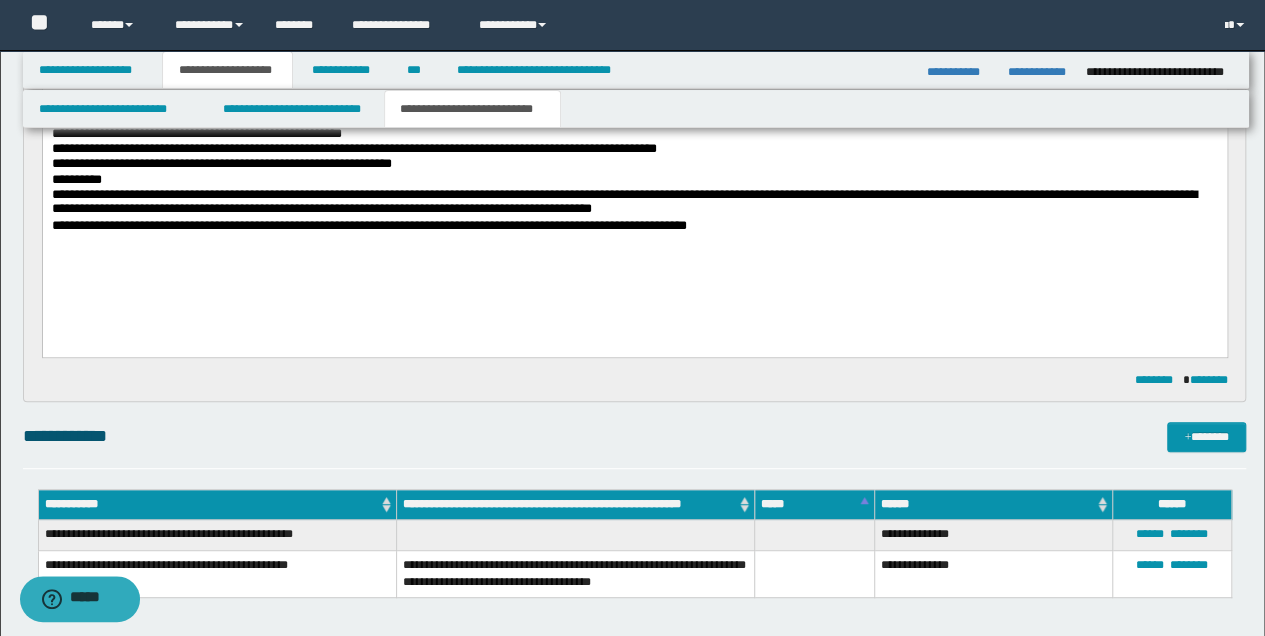 scroll, scrollTop: 230, scrollLeft: 0, axis: vertical 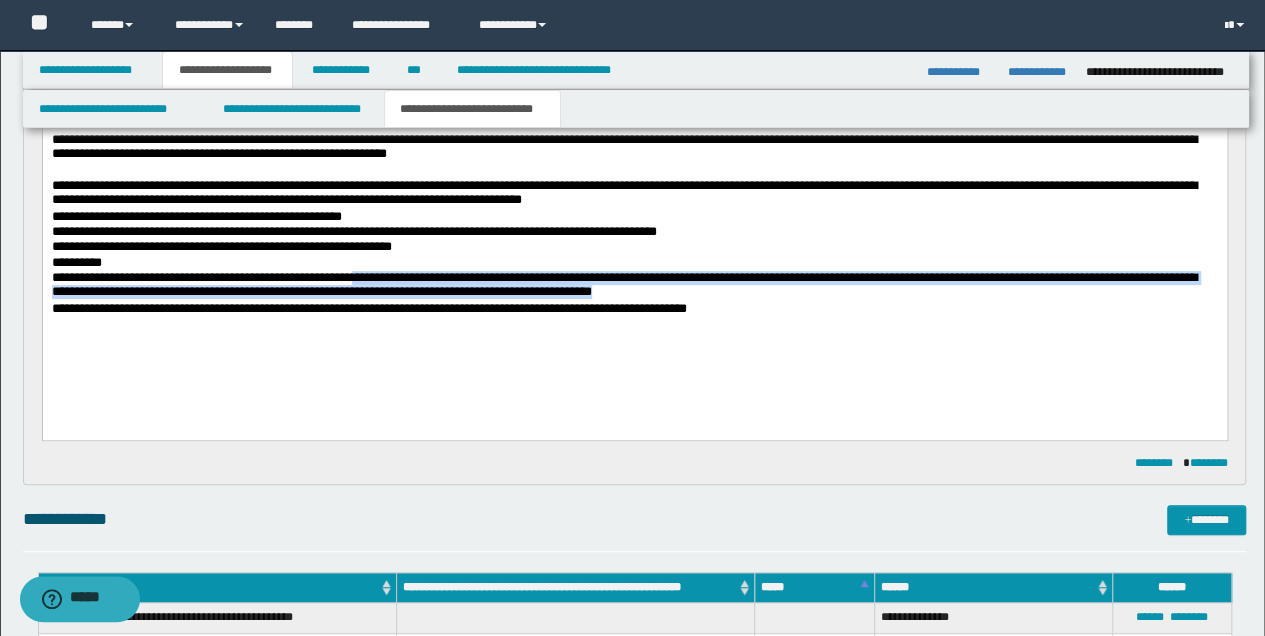 drag, startPoint x: 370, startPoint y: 278, endPoint x: 729, endPoint y: 295, distance: 359.40228 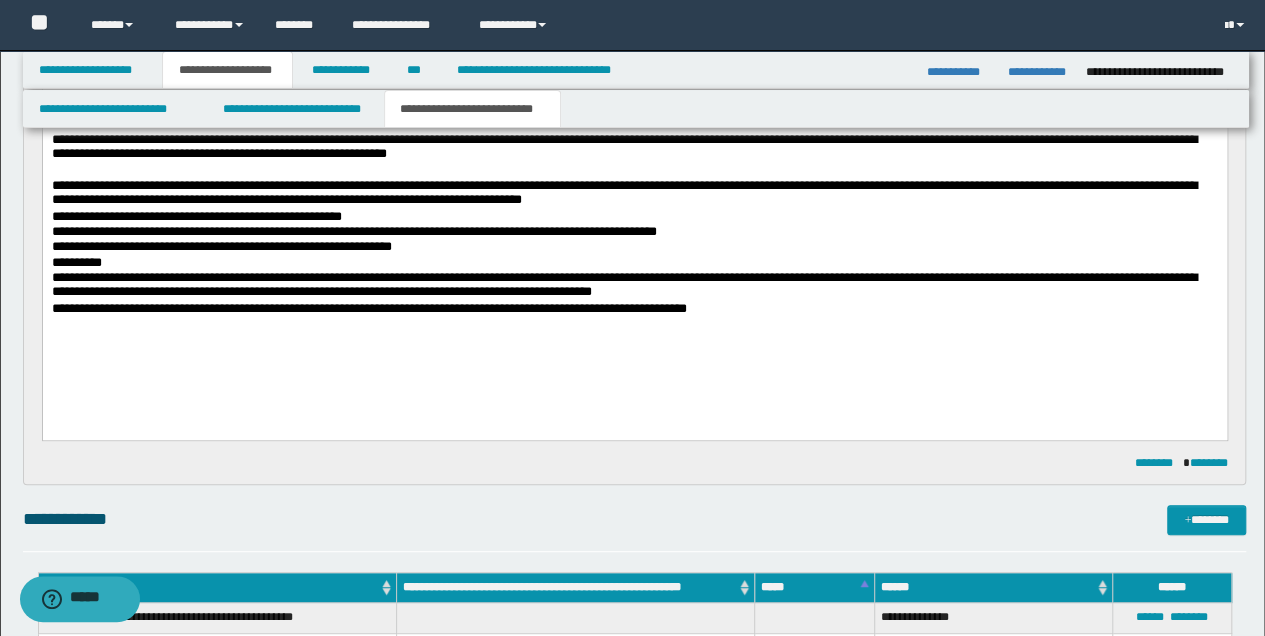 click on "**********" at bounding box center (634, 256) 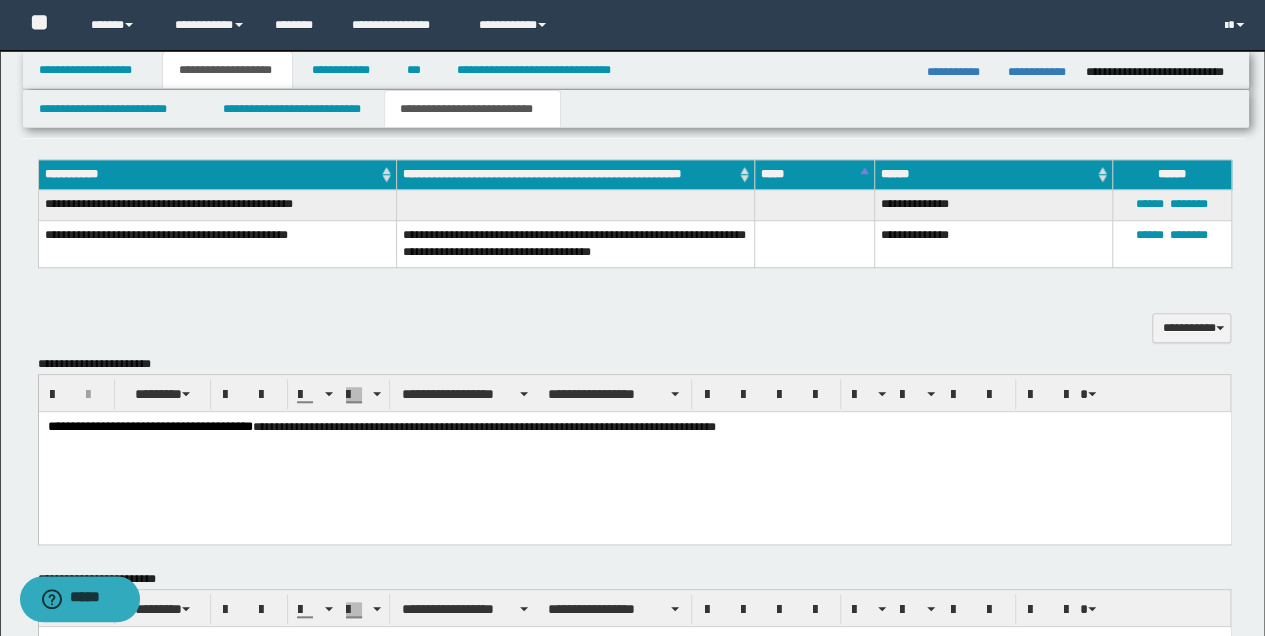 scroll, scrollTop: 697, scrollLeft: 0, axis: vertical 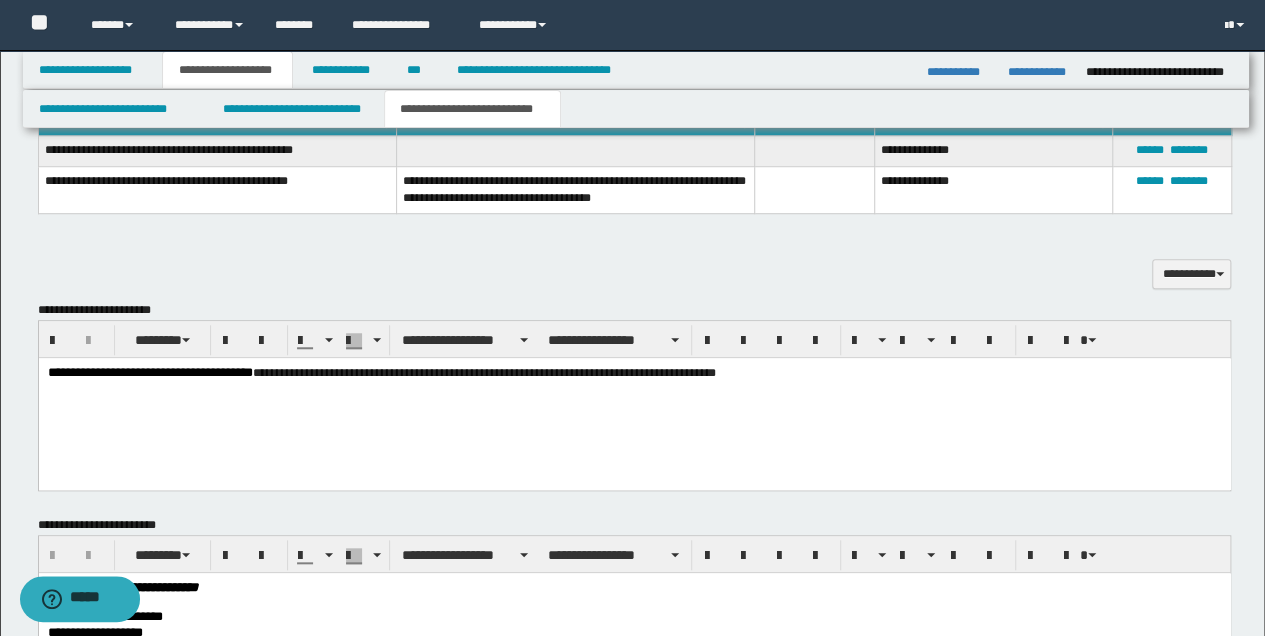 click on "**********" at bounding box center [634, 373] 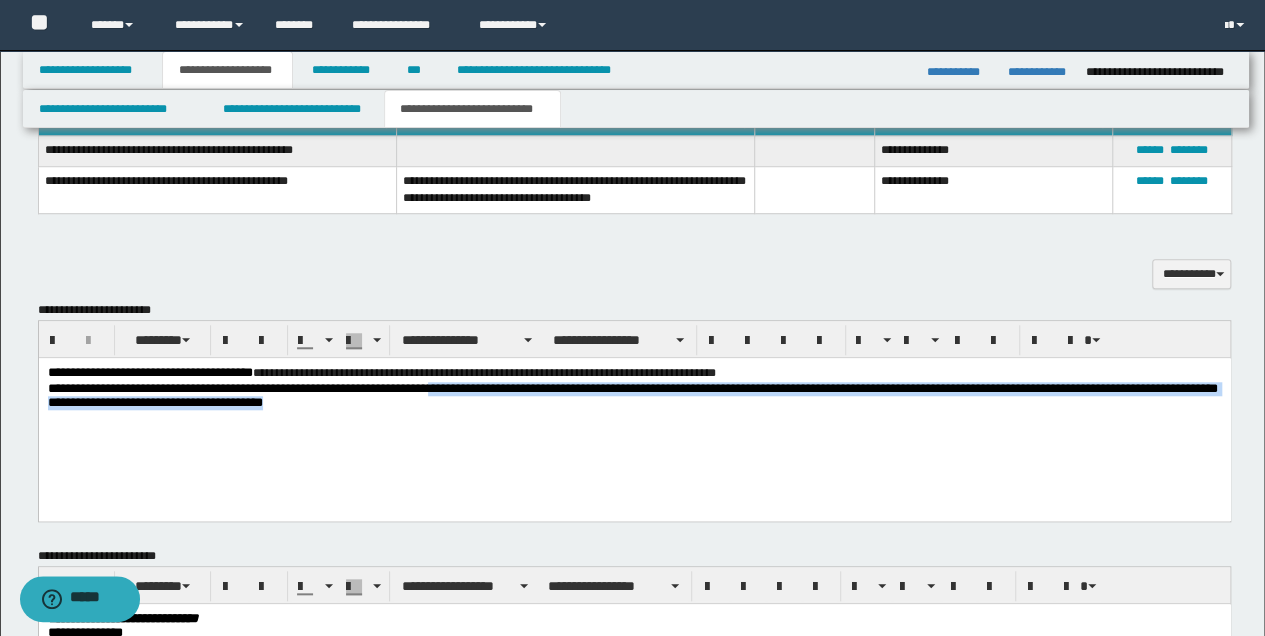 drag, startPoint x: 438, startPoint y: 387, endPoint x: 530, endPoint y: 396, distance: 92.43917 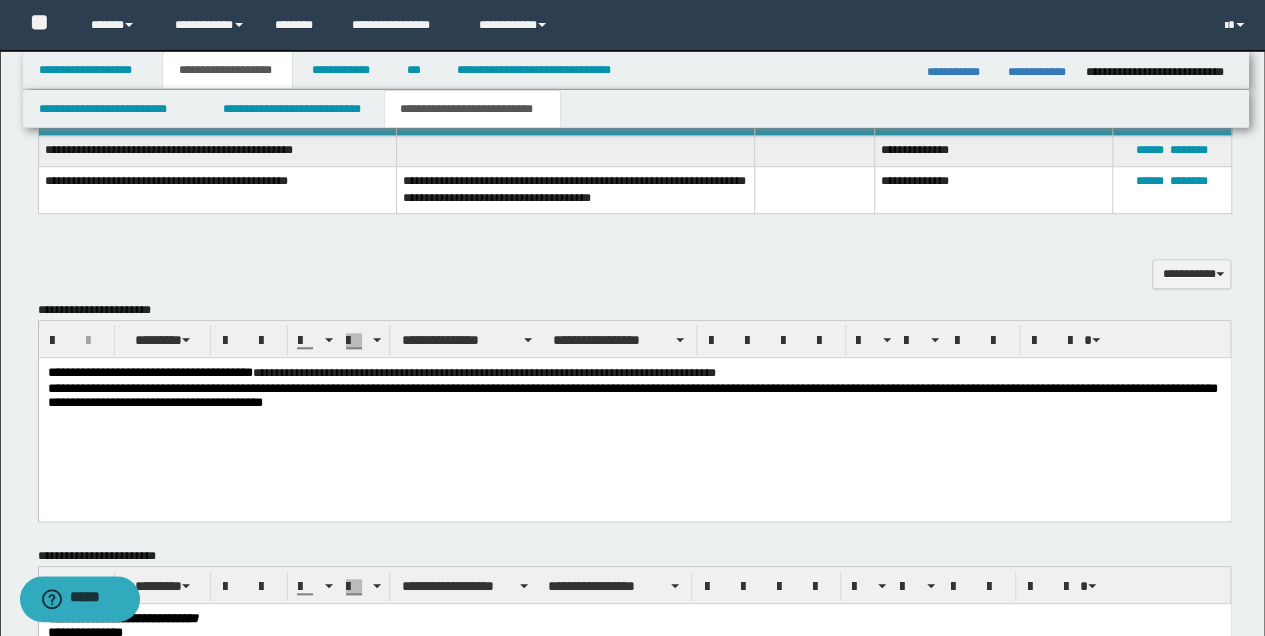 click on "**********" at bounding box center [634, 373] 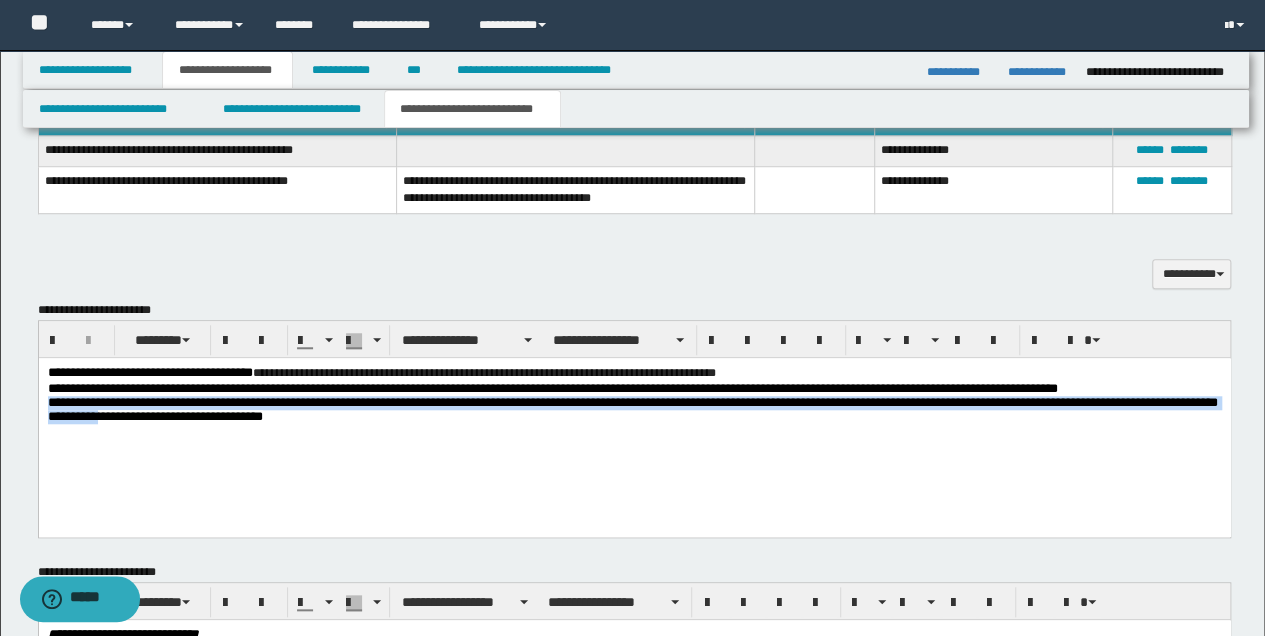 drag, startPoint x: 49, startPoint y: 406, endPoint x: 152, endPoint y: 418, distance: 103.69667 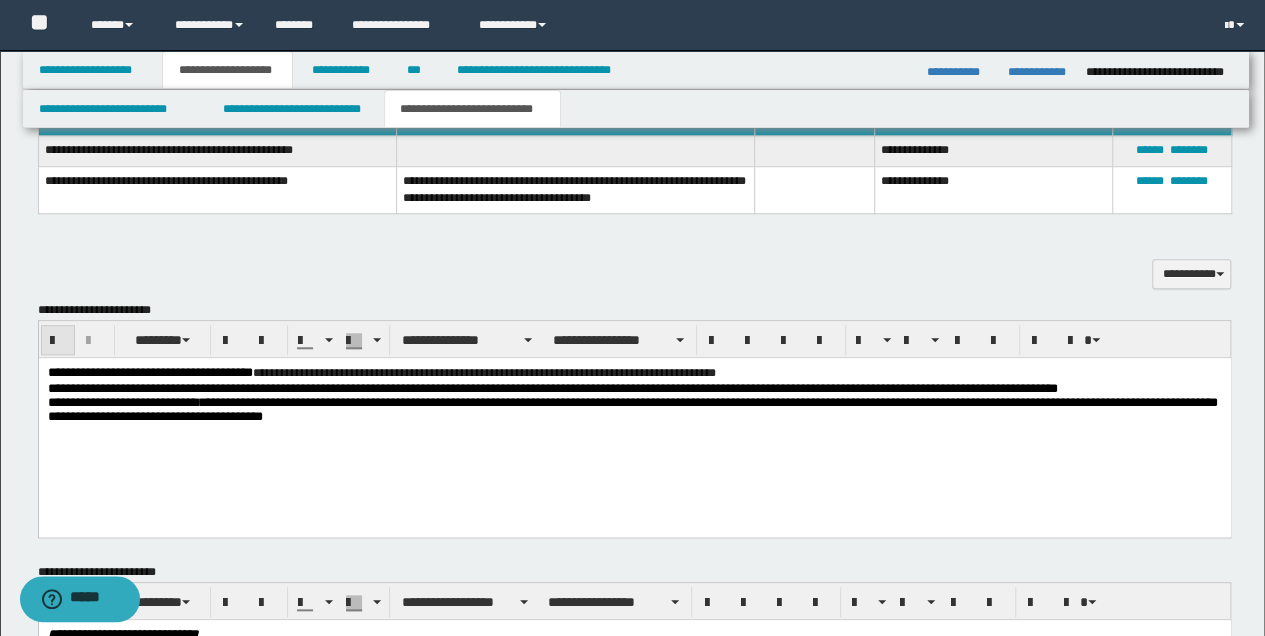 click at bounding box center (58, 341) 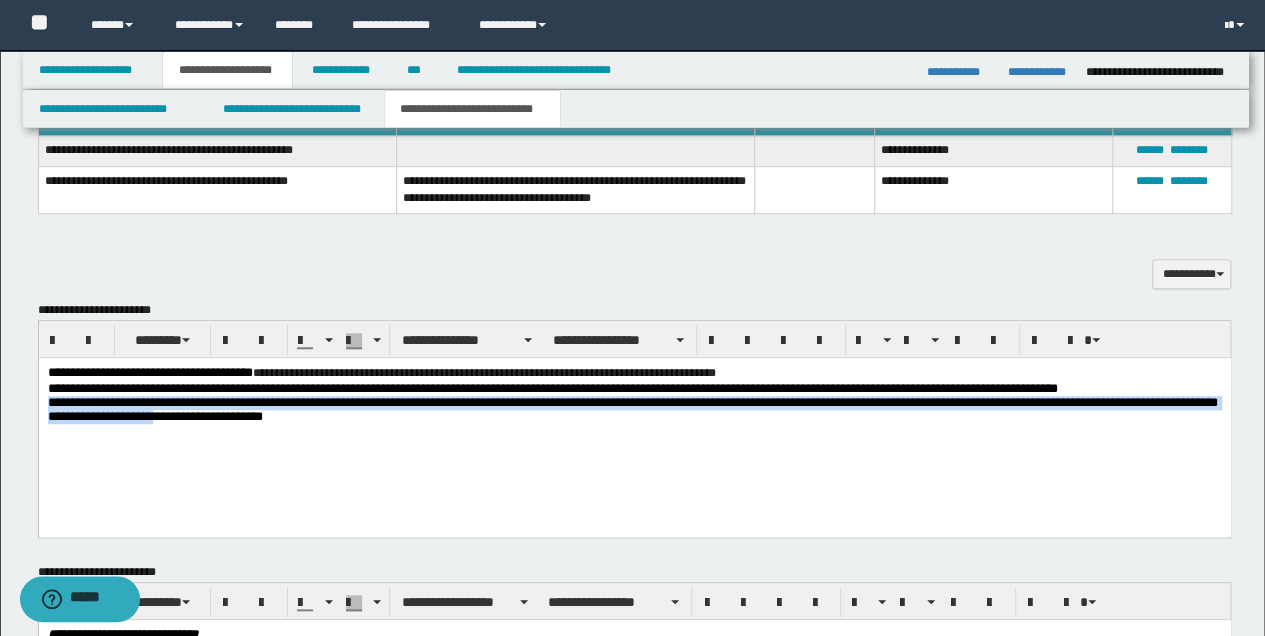 drag, startPoint x: 49, startPoint y: 409, endPoint x: 213, endPoint y: 428, distance: 165.09694 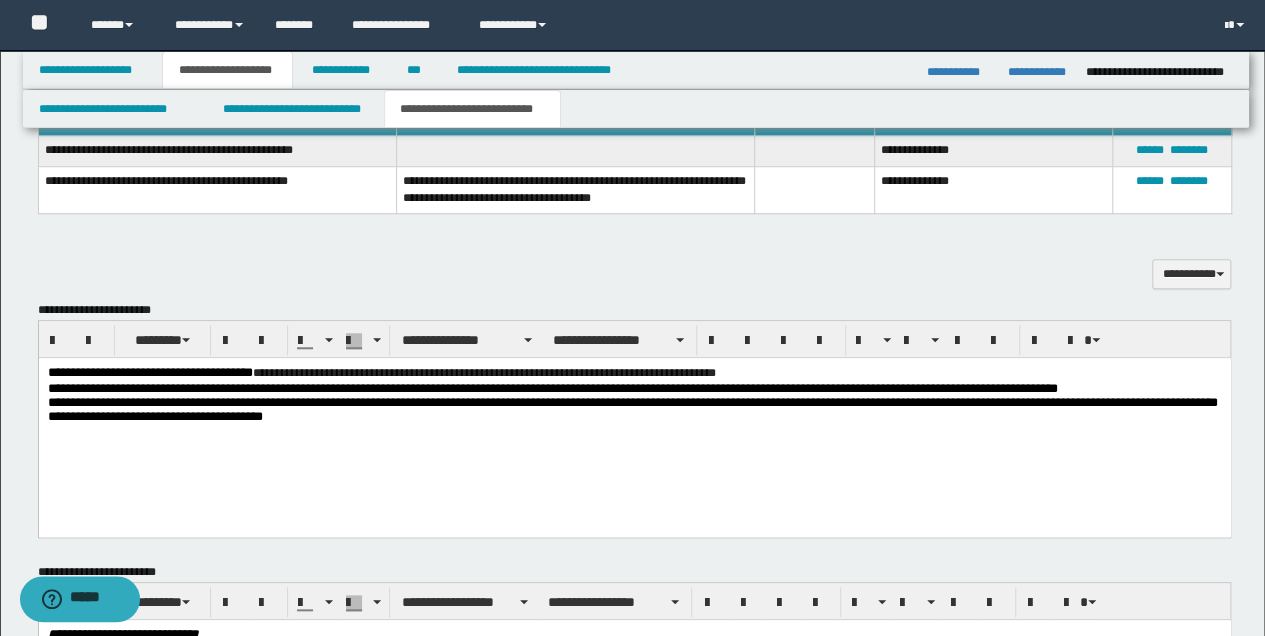 click on "**********" at bounding box center (634, 419) 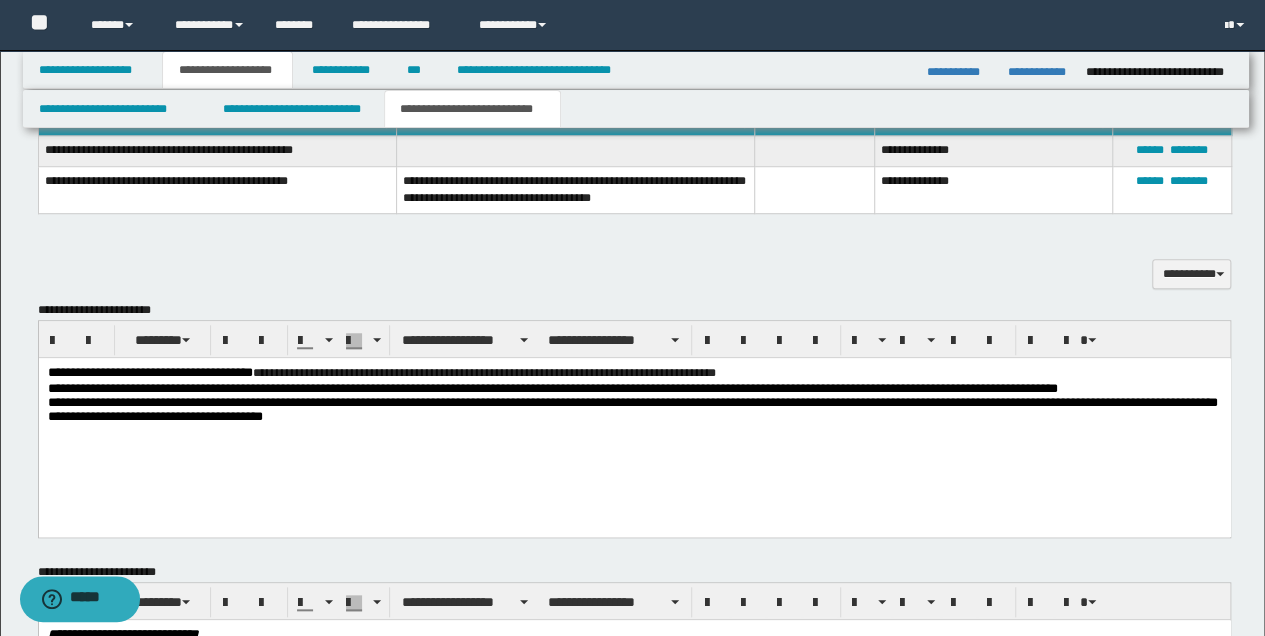 click on "**********" at bounding box center [634, 373] 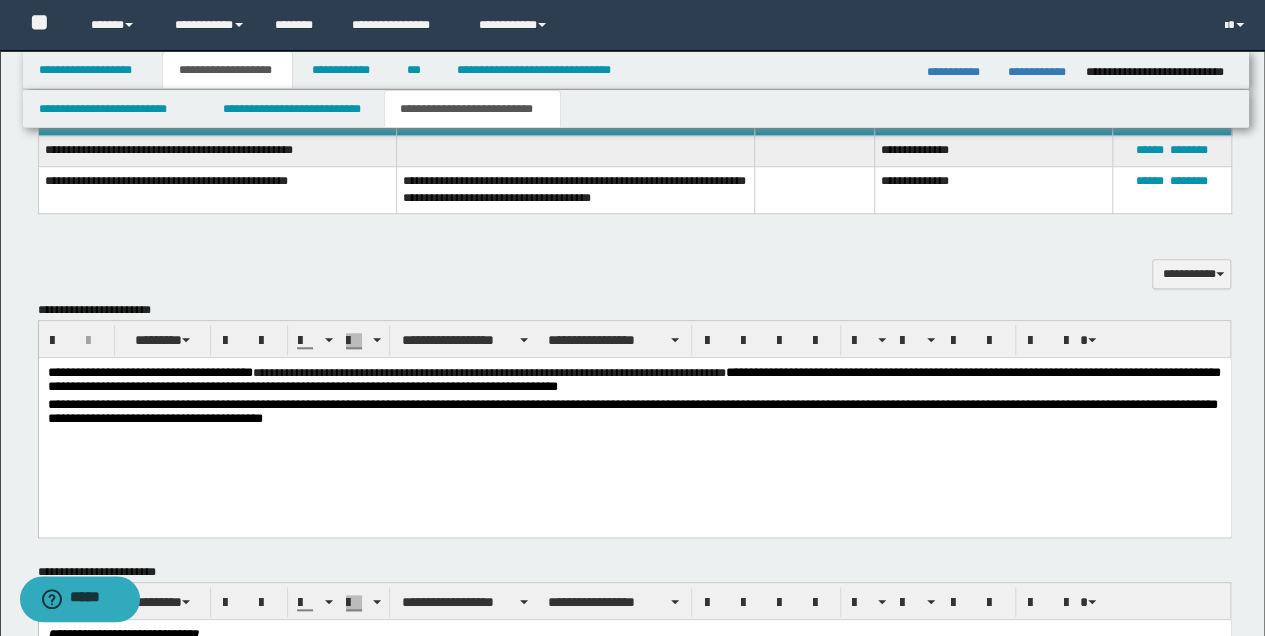 click on "**********" at bounding box center [632, 410] 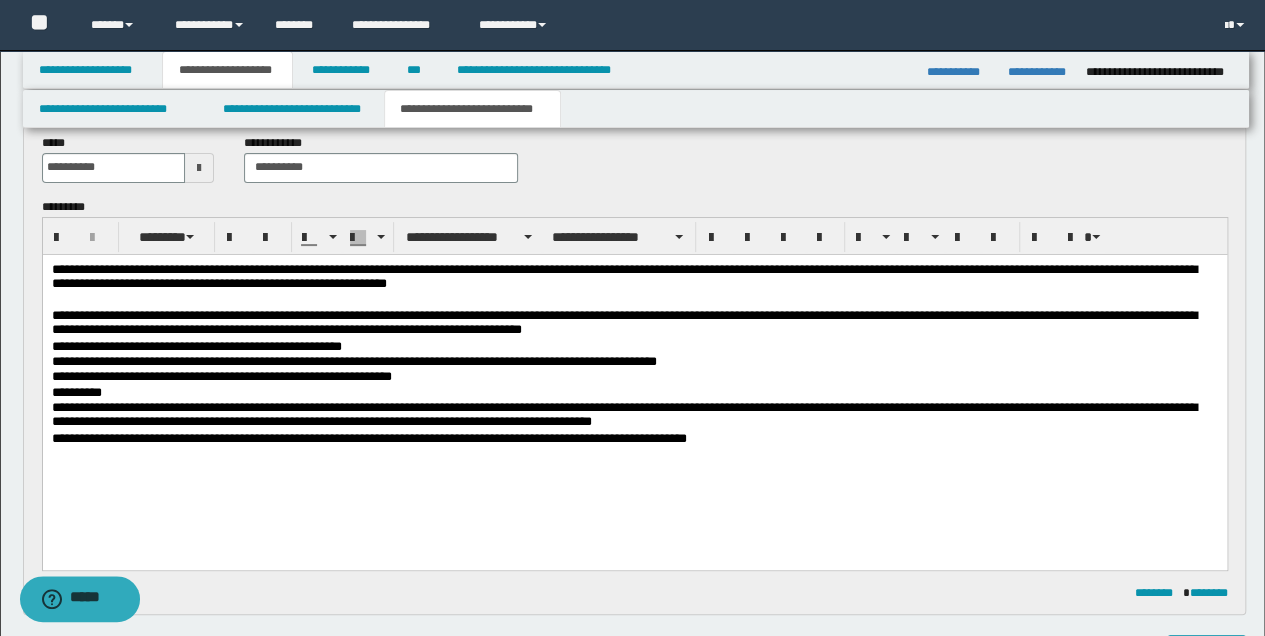 scroll, scrollTop: 97, scrollLeft: 0, axis: vertical 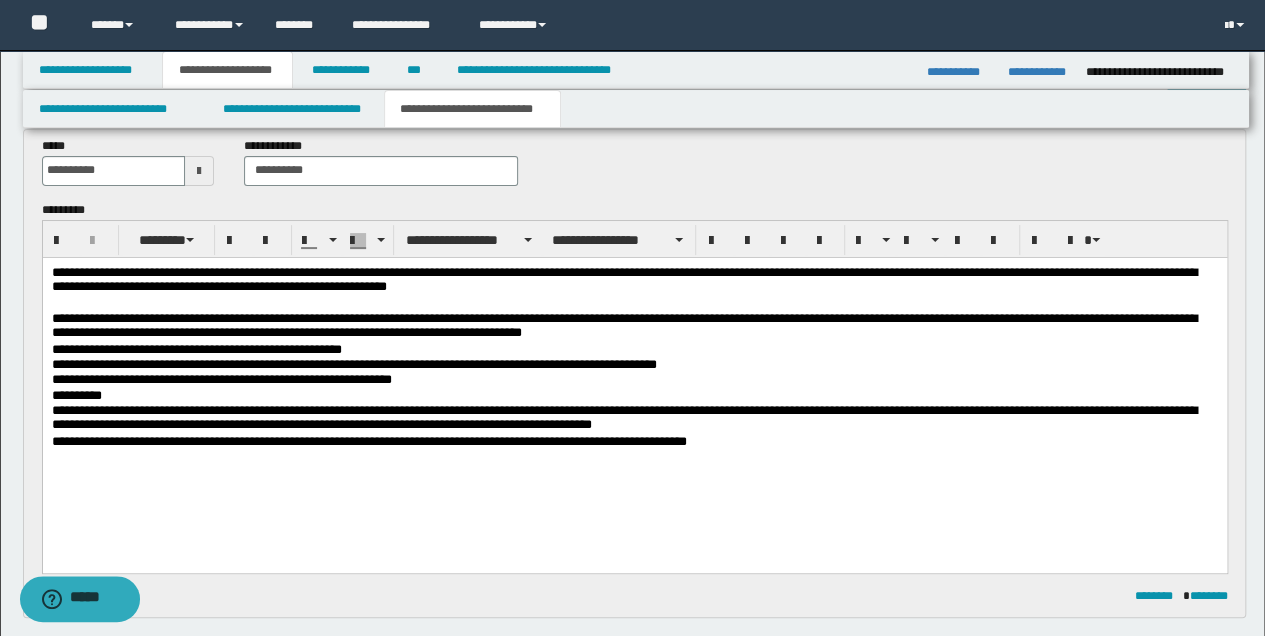 click on "**********" at bounding box center (634, 441) 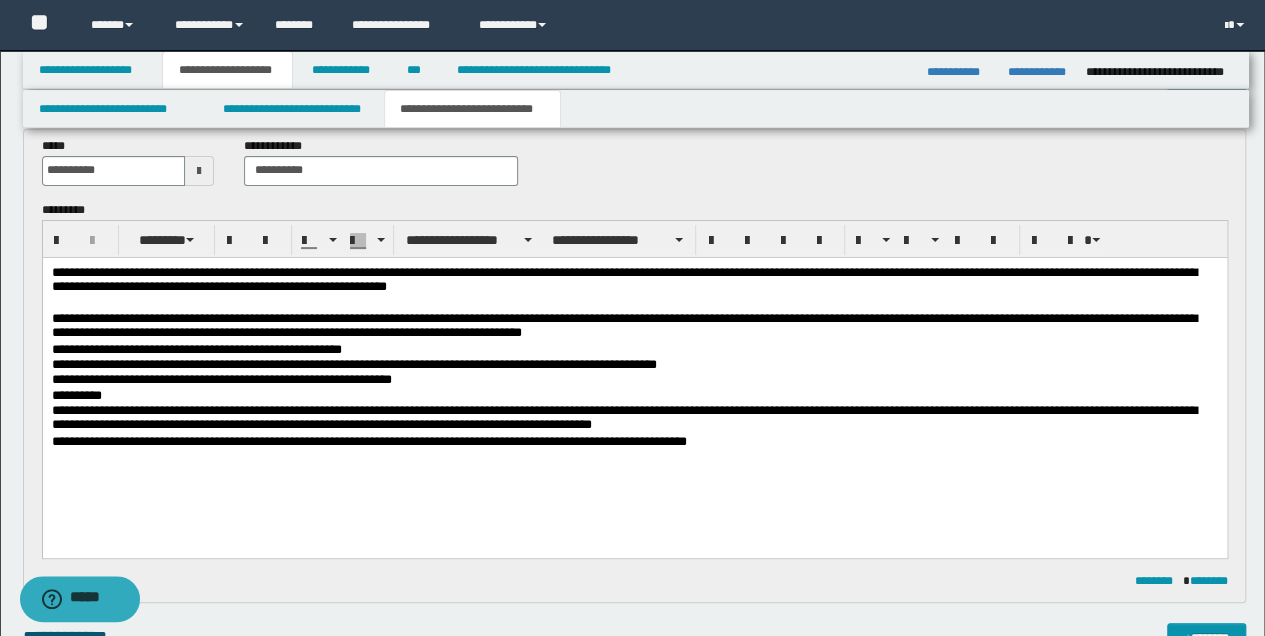 type 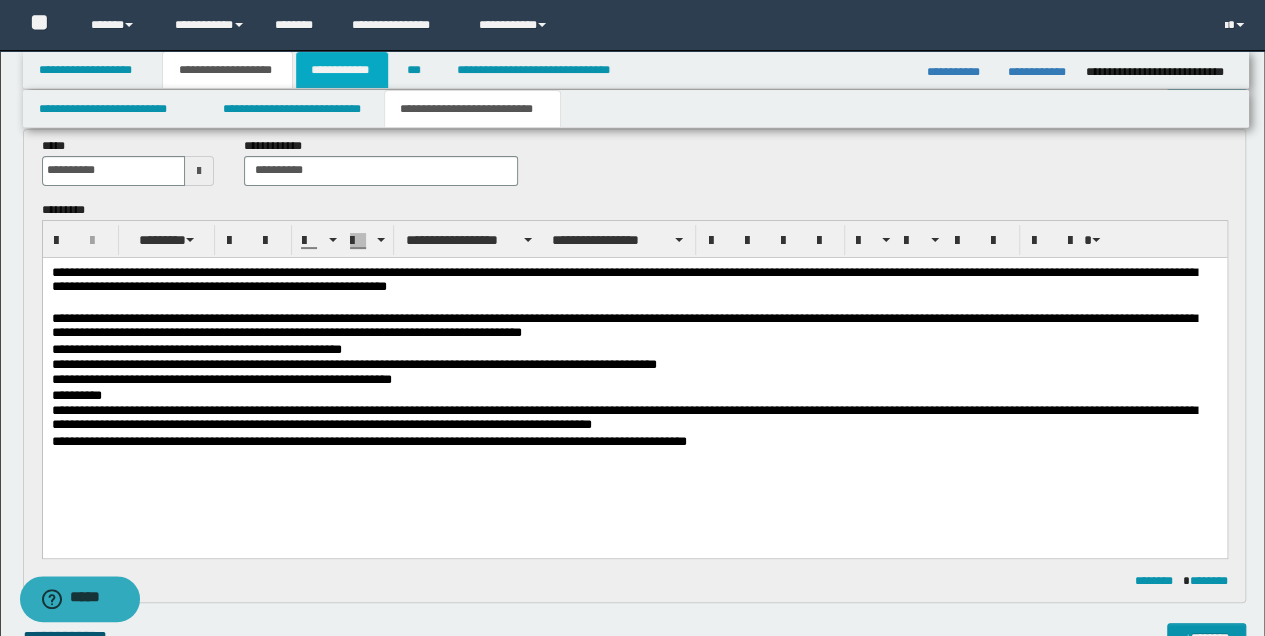 click on "**********" at bounding box center [342, 70] 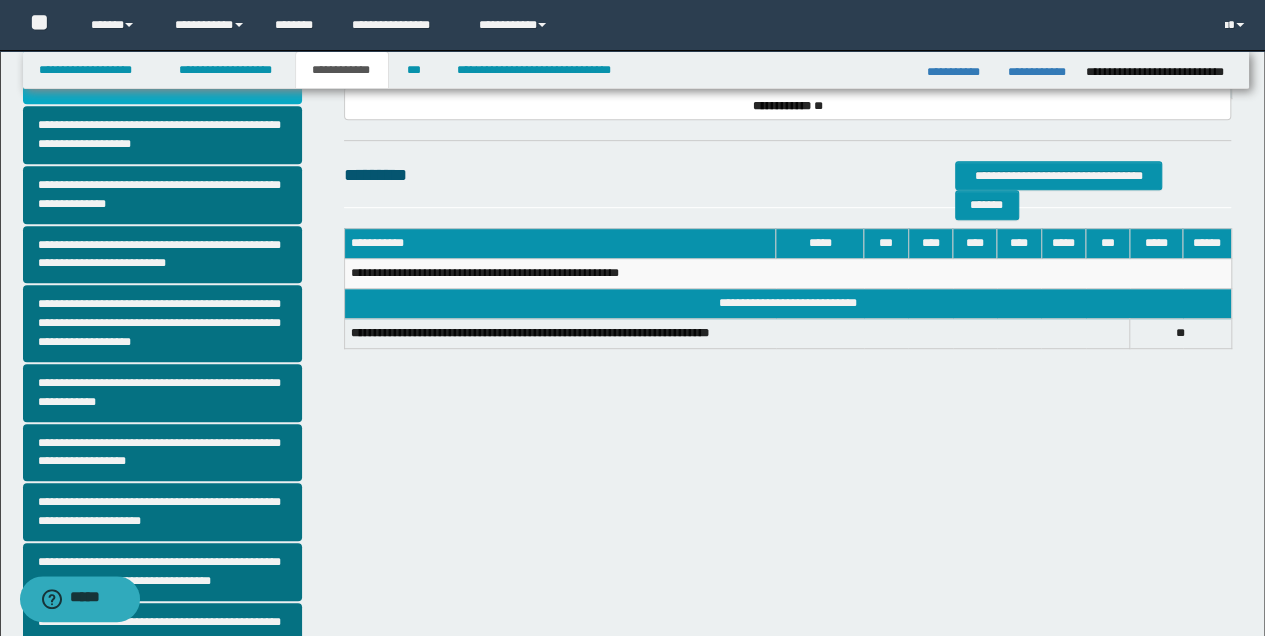 scroll, scrollTop: 333, scrollLeft: 0, axis: vertical 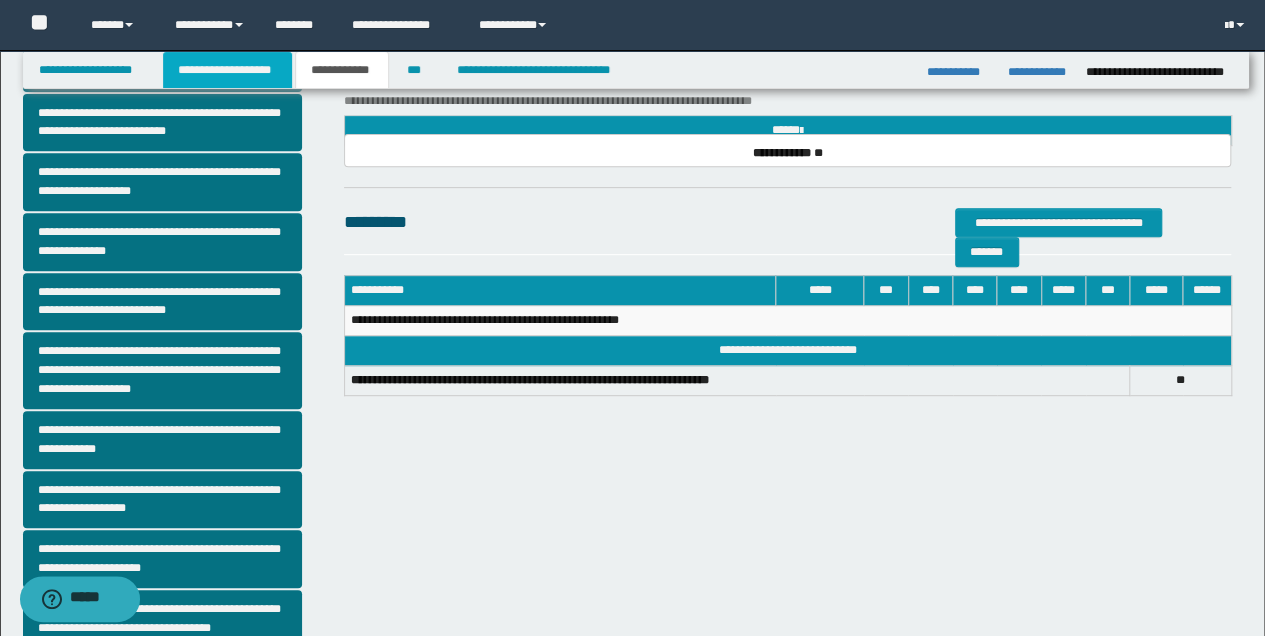 click on "**********" at bounding box center [227, 70] 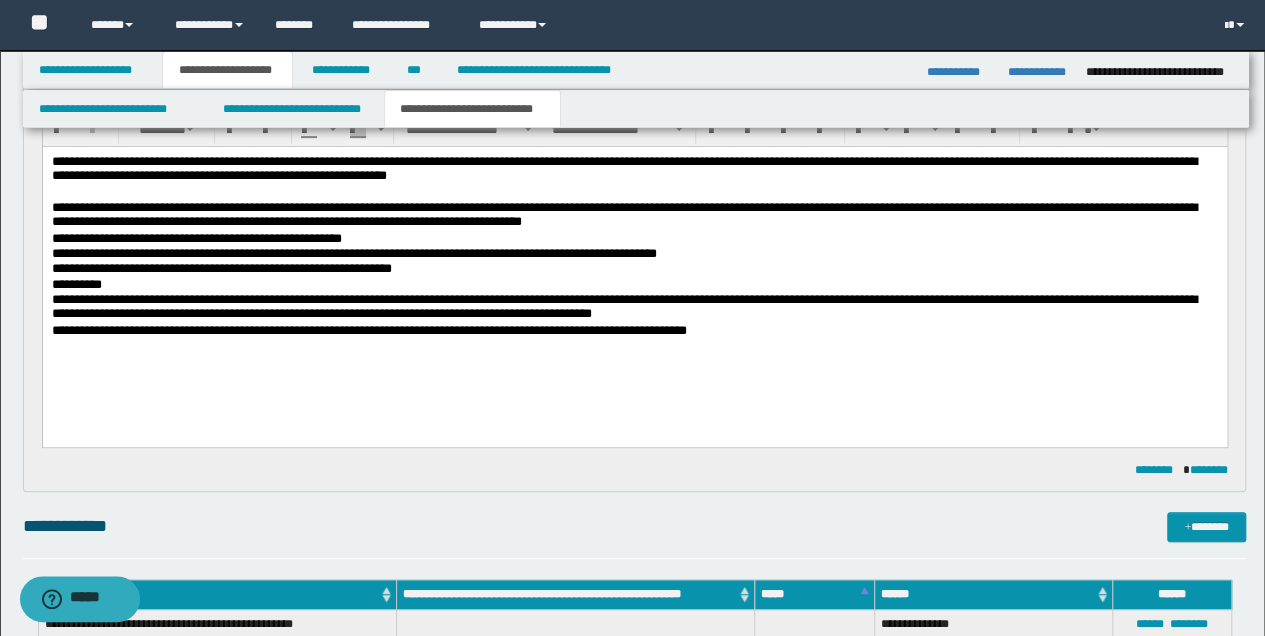 scroll, scrollTop: 164, scrollLeft: 0, axis: vertical 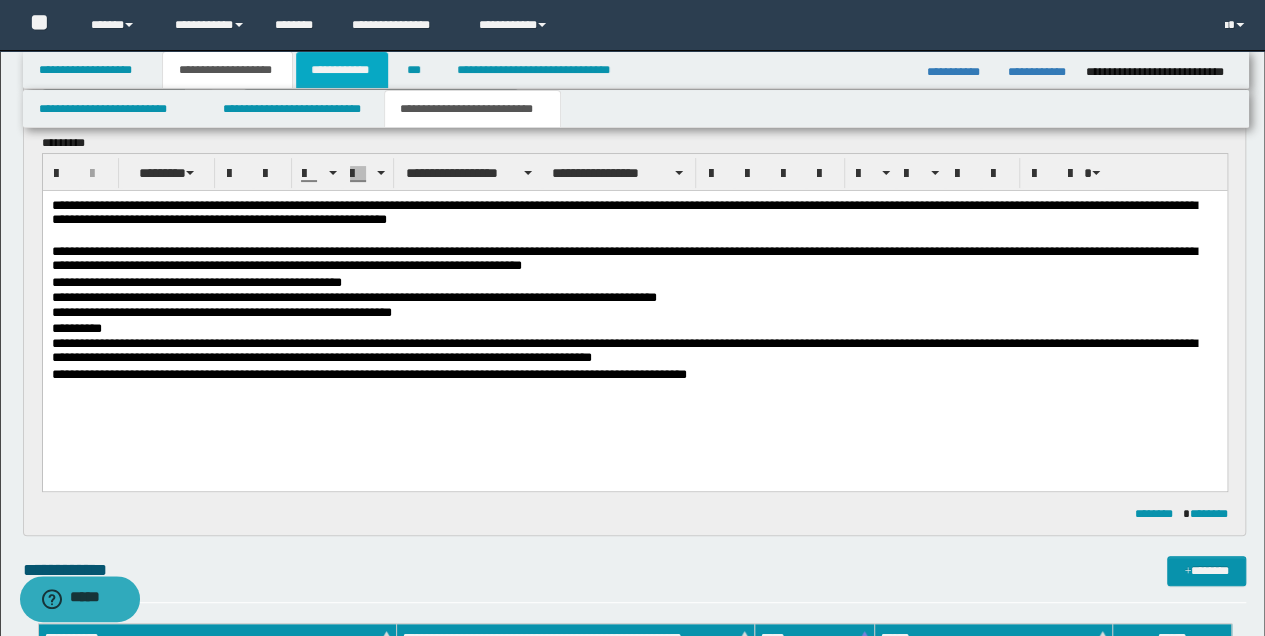 click on "**********" at bounding box center (342, 70) 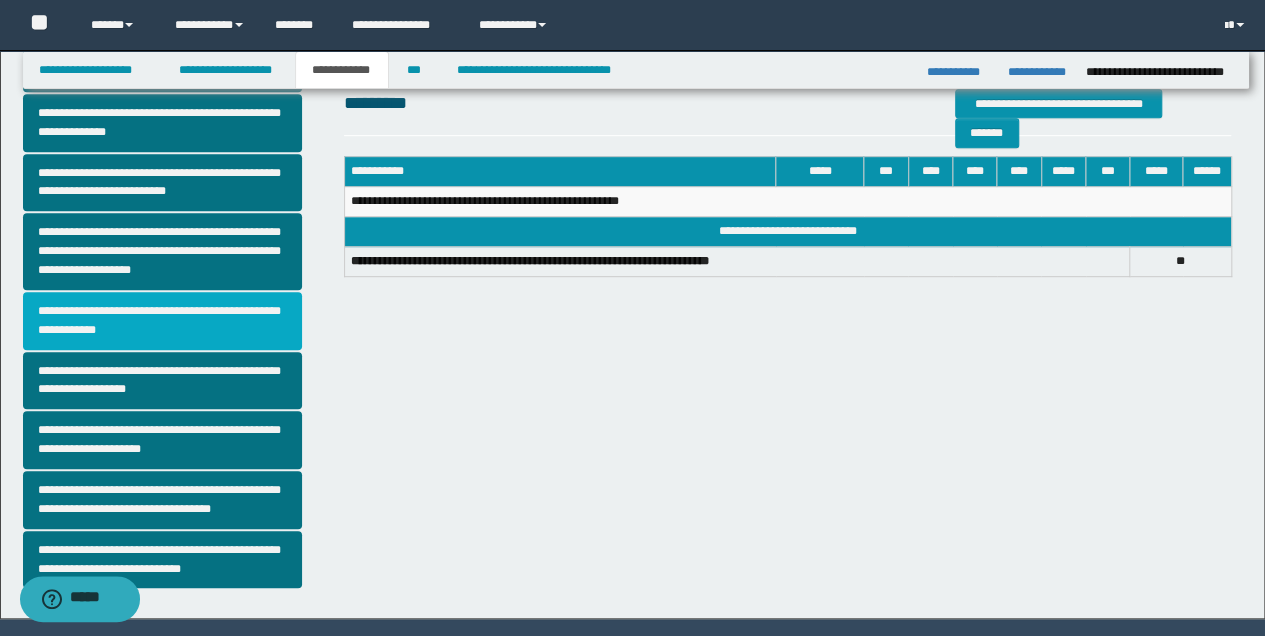 scroll, scrollTop: 512, scrollLeft: 0, axis: vertical 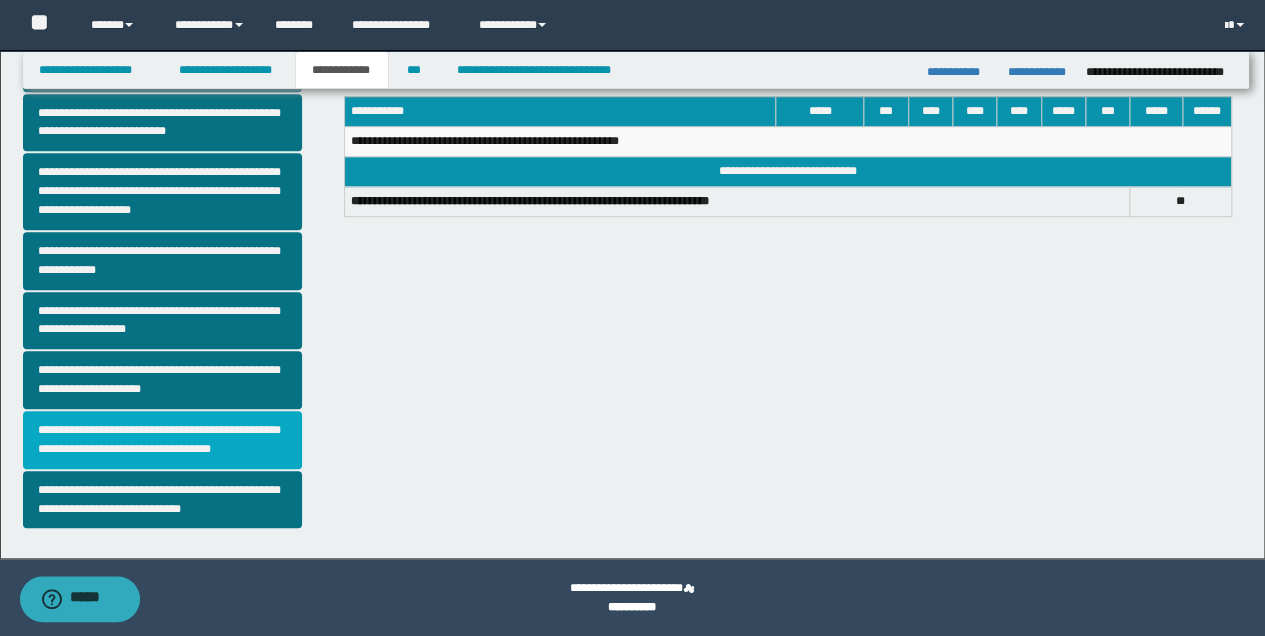 click on "**********" at bounding box center (162, 440) 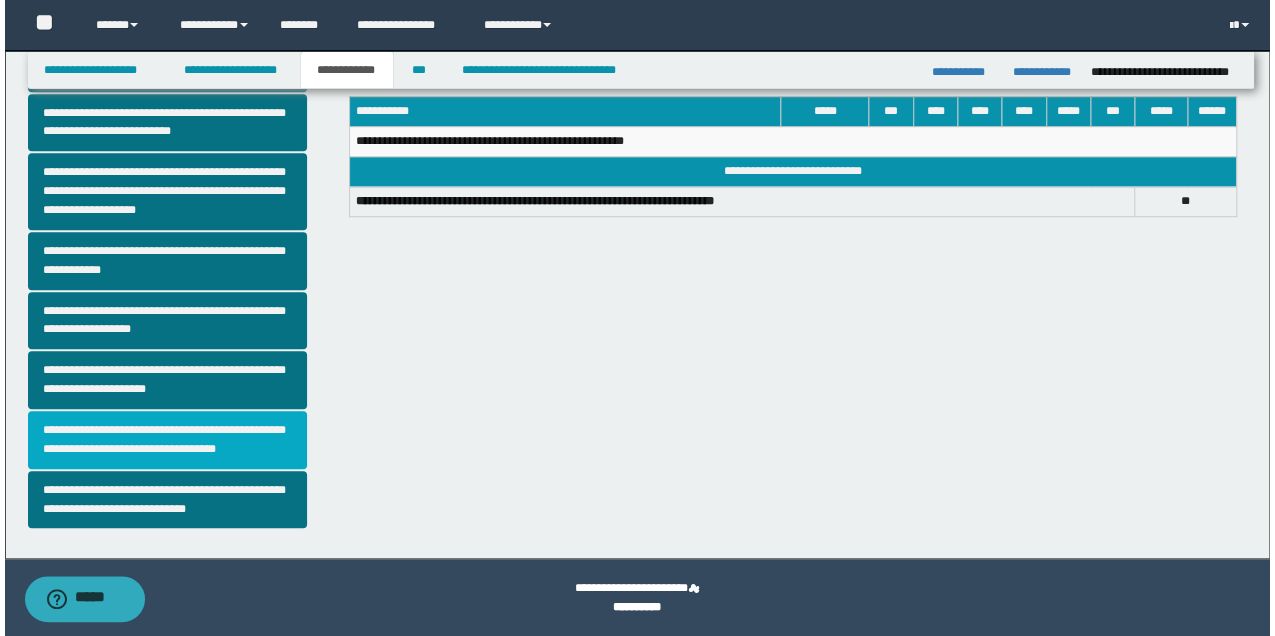 scroll, scrollTop: 0, scrollLeft: 0, axis: both 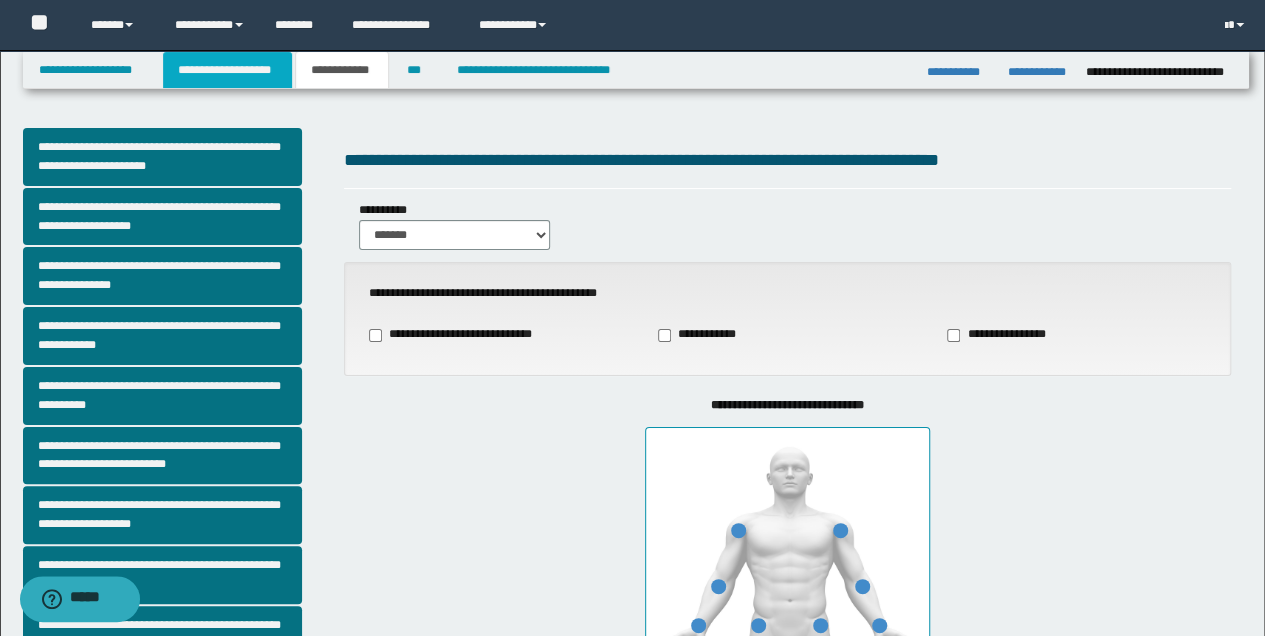 click on "**********" at bounding box center [227, 70] 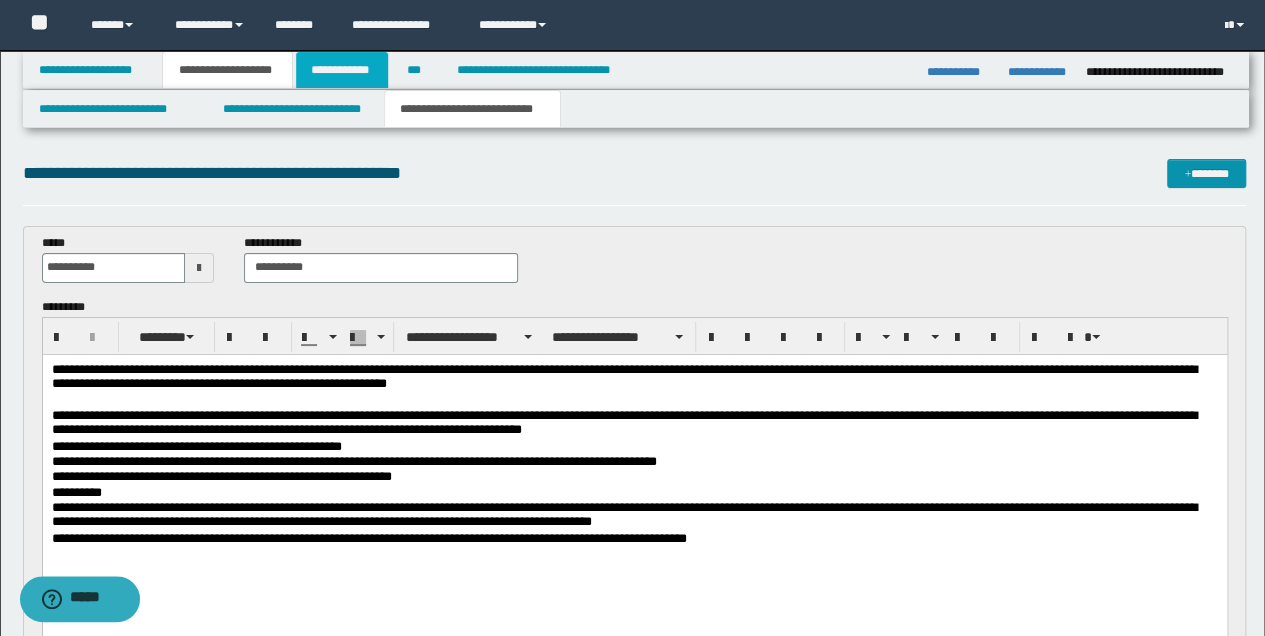 click on "**********" at bounding box center [342, 70] 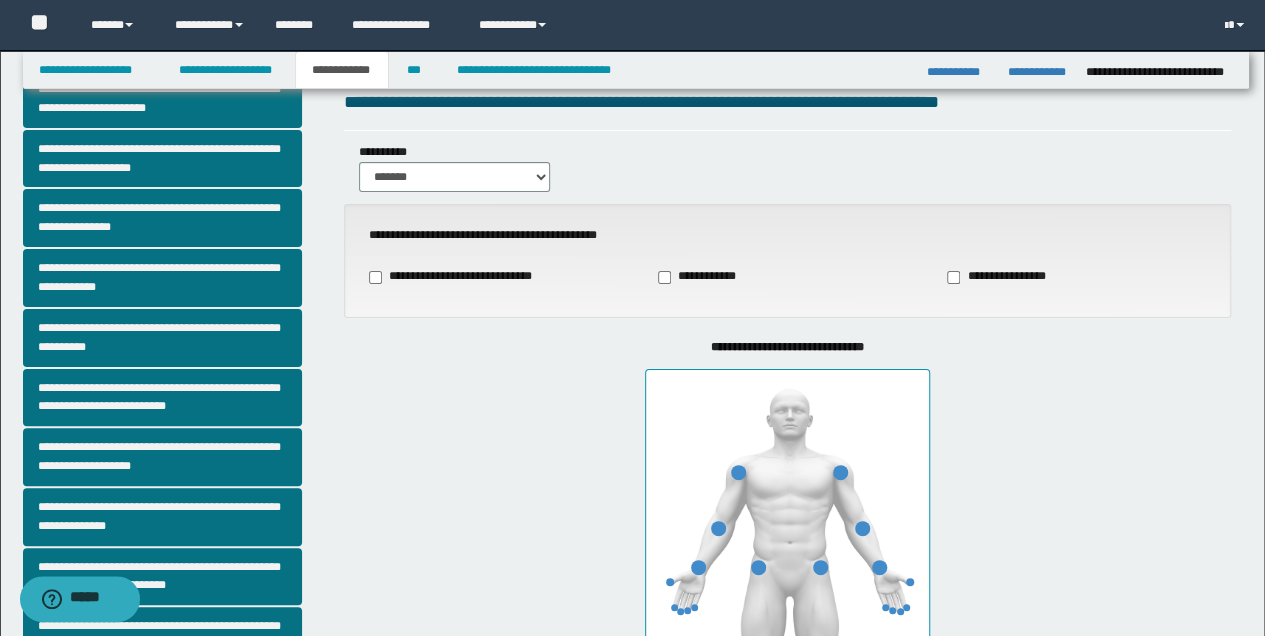scroll, scrollTop: 133, scrollLeft: 0, axis: vertical 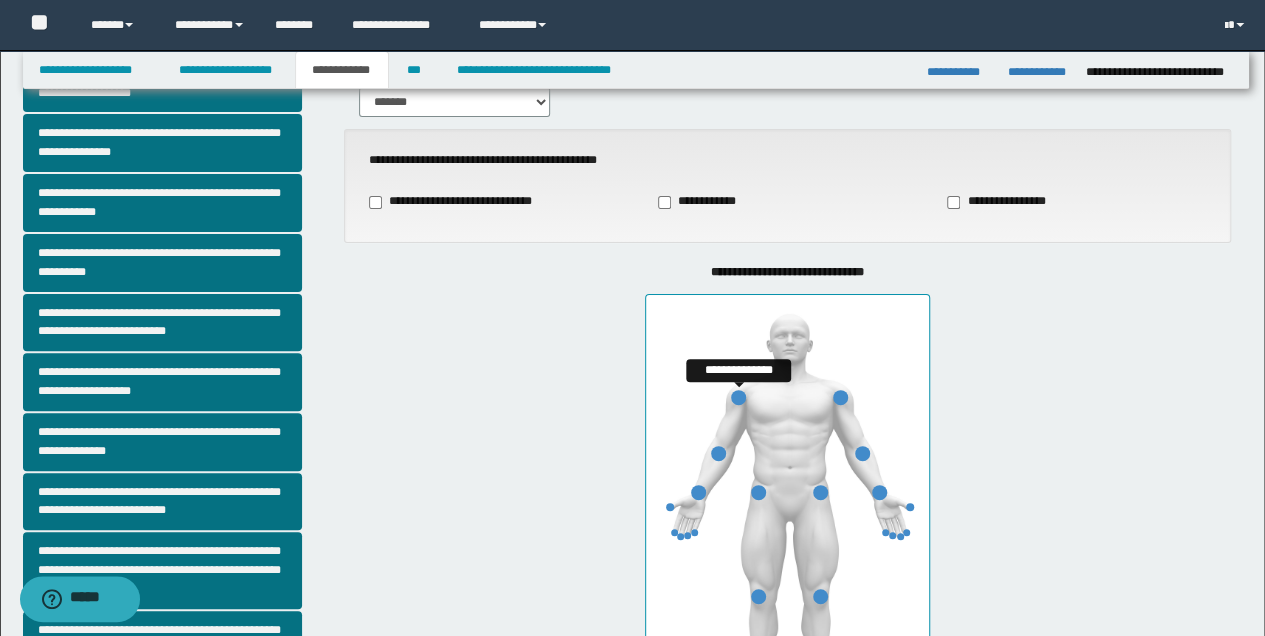 click at bounding box center [738, 397] 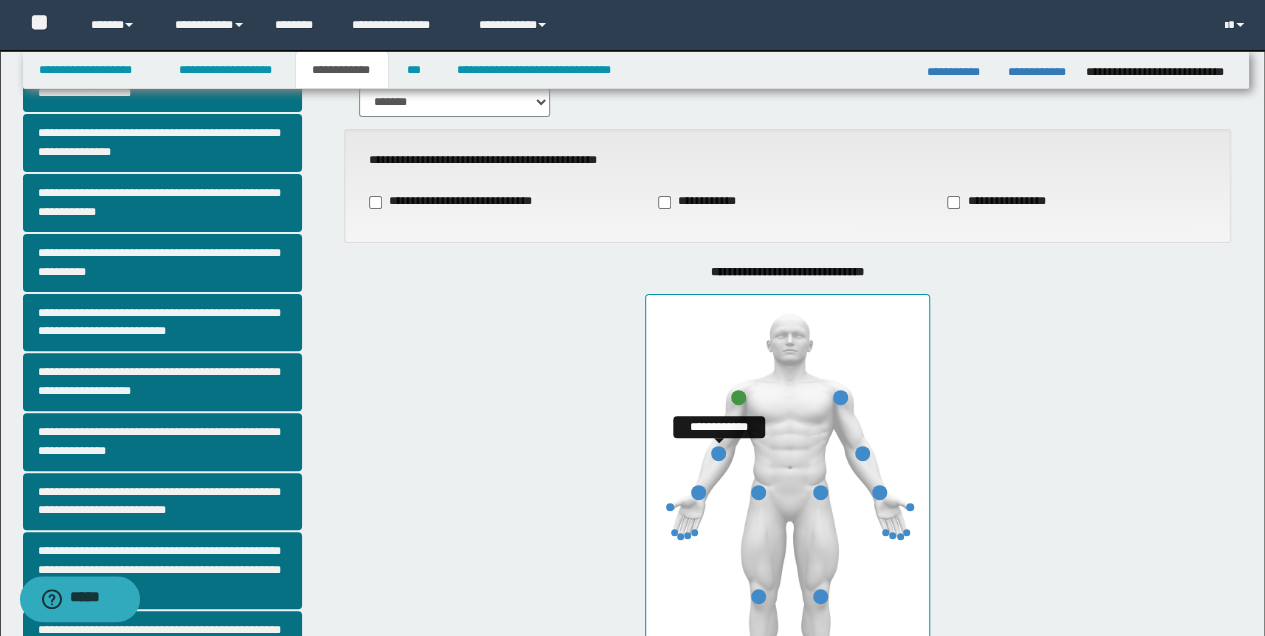 click at bounding box center [718, 453] 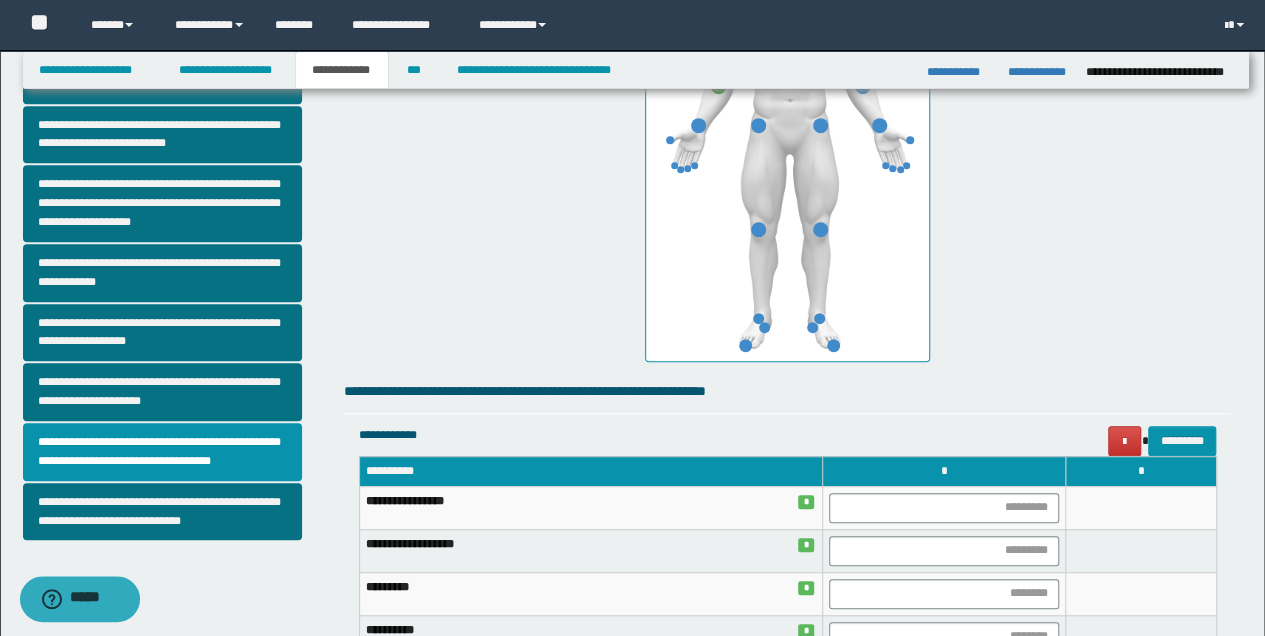 scroll, scrollTop: 600, scrollLeft: 0, axis: vertical 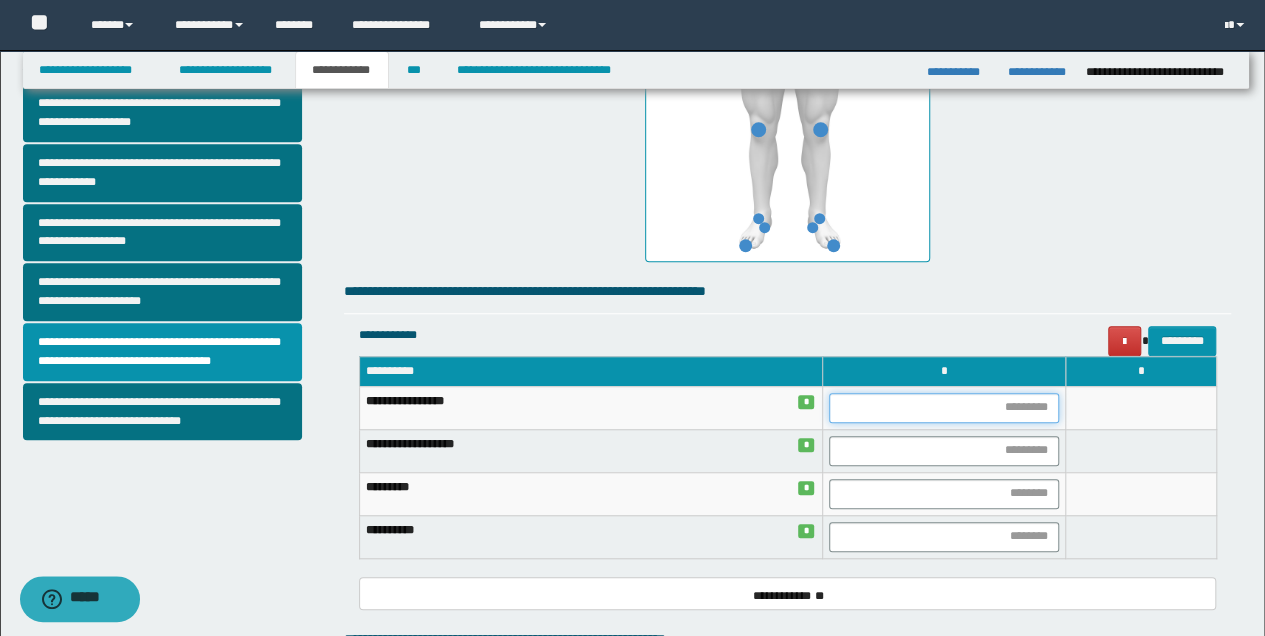 click at bounding box center [944, 408] 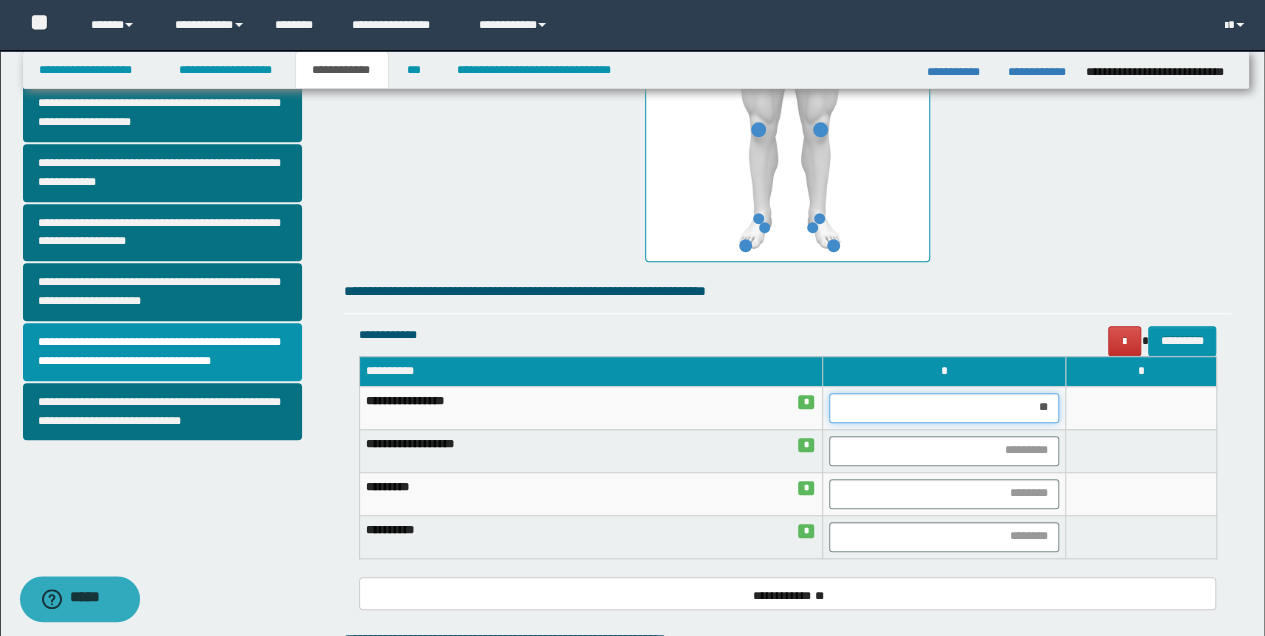 type on "***" 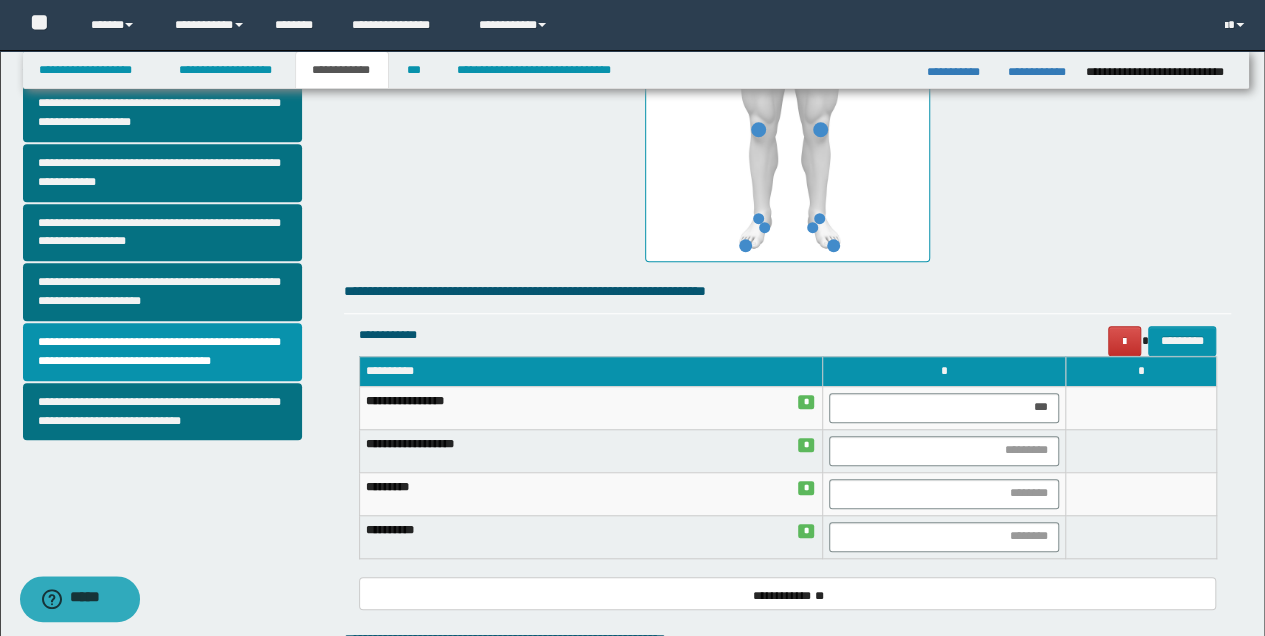 click at bounding box center (1141, 493) 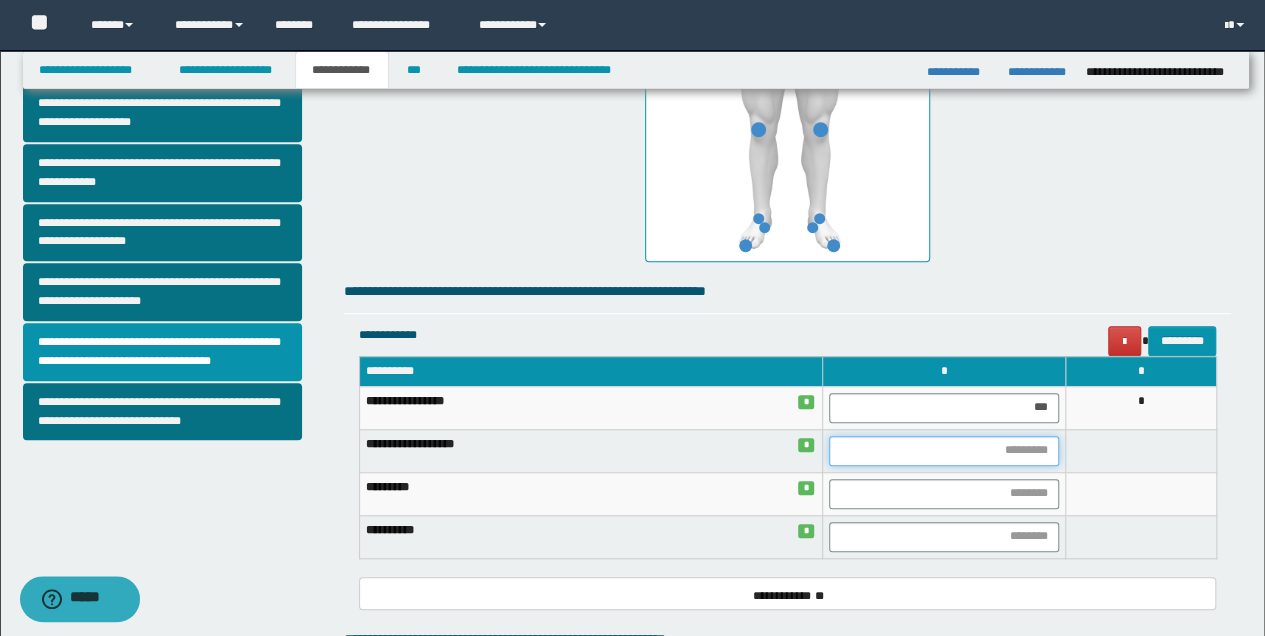 click at bounding box center (944, 451) 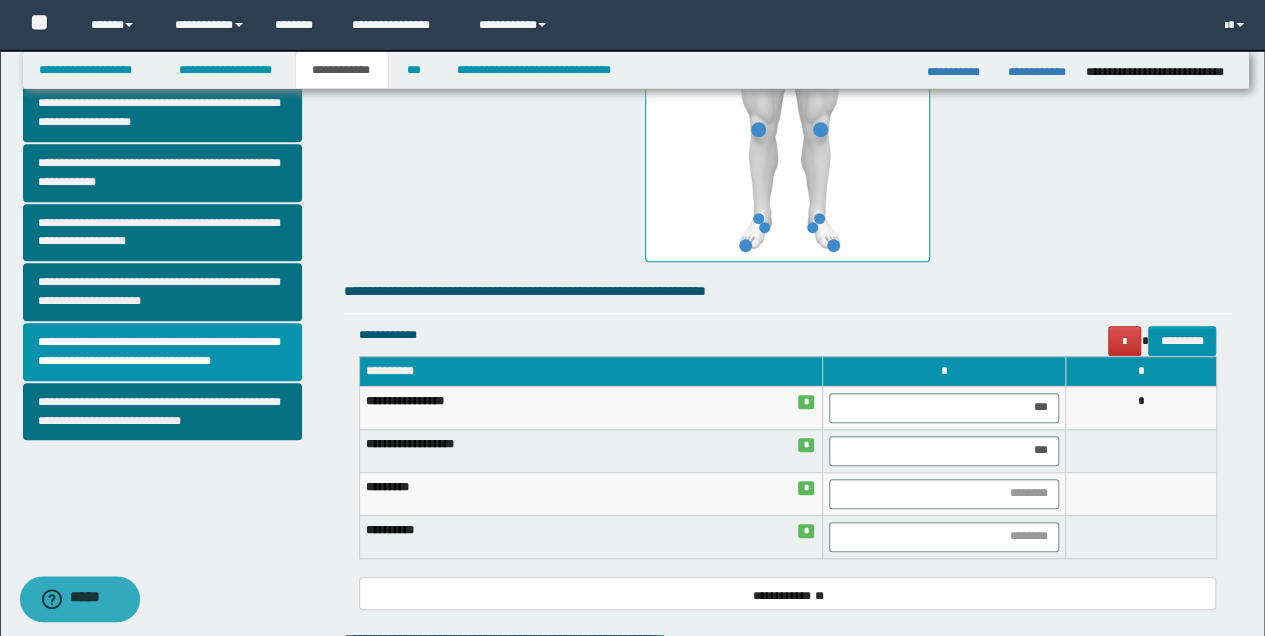 click at bounding box center [1141, 493] 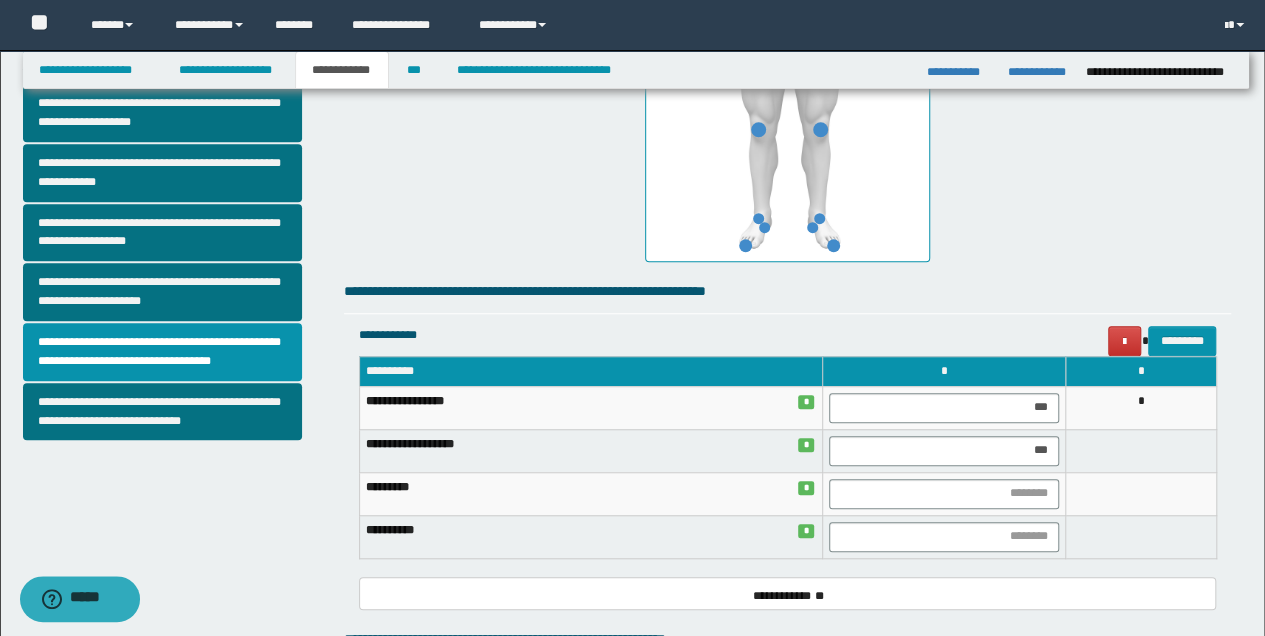 click at bounding box center (1141, 450) 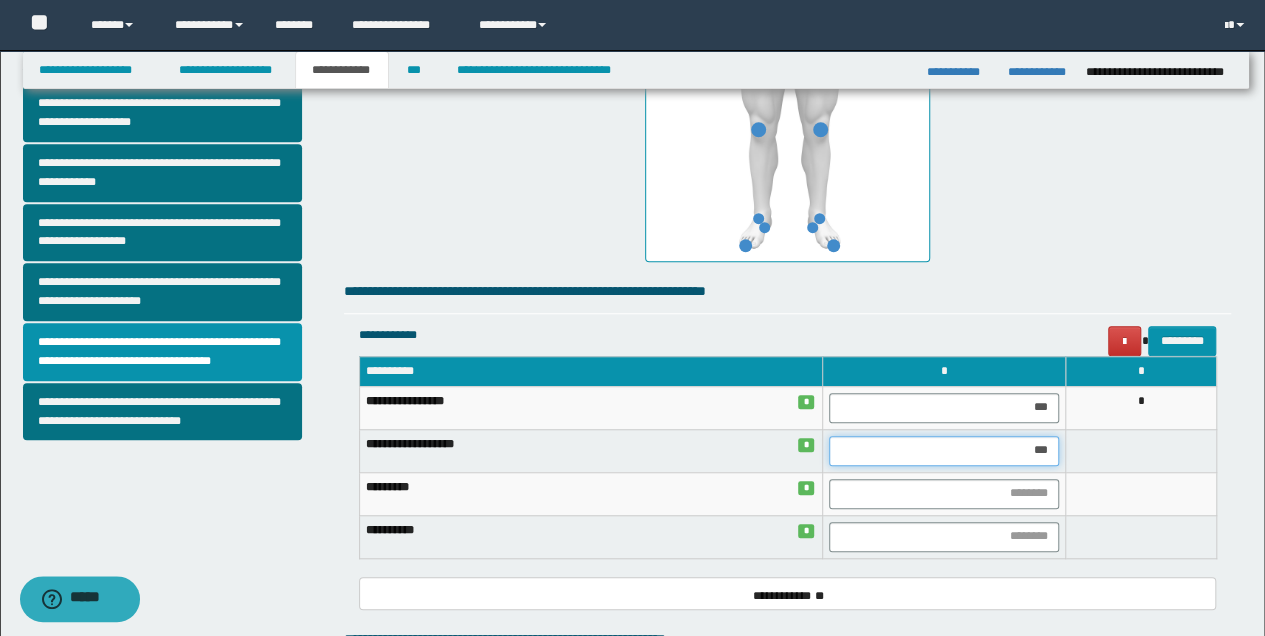 drag, startPoint x: 1024, startPoint y: 454, endPoint x: 1066, endPoint y: 453, distance: 42.0119 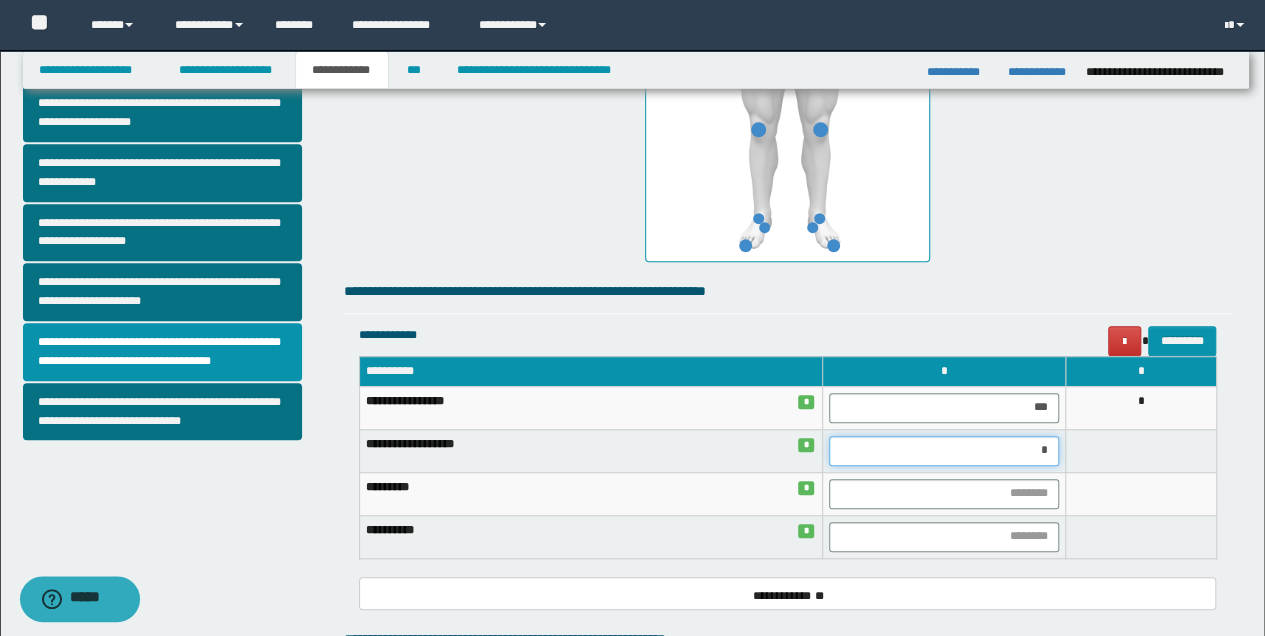 type on "**" 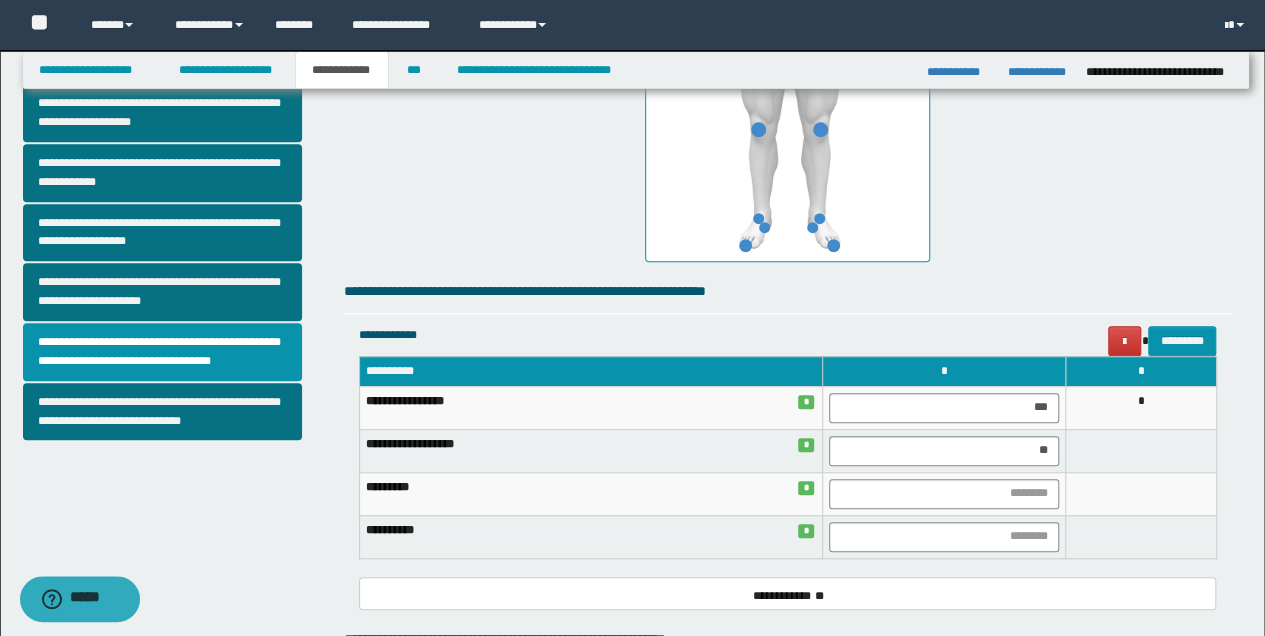 click at bounding box center (1141, 450) 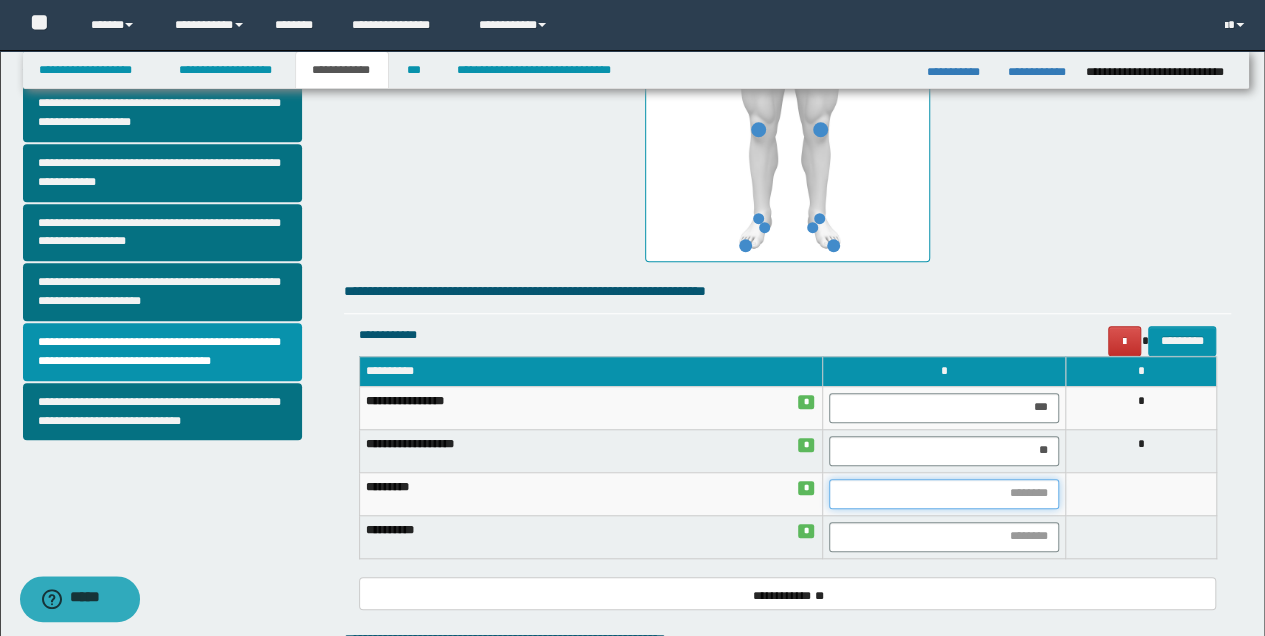 click at bounding box center [944, 494] 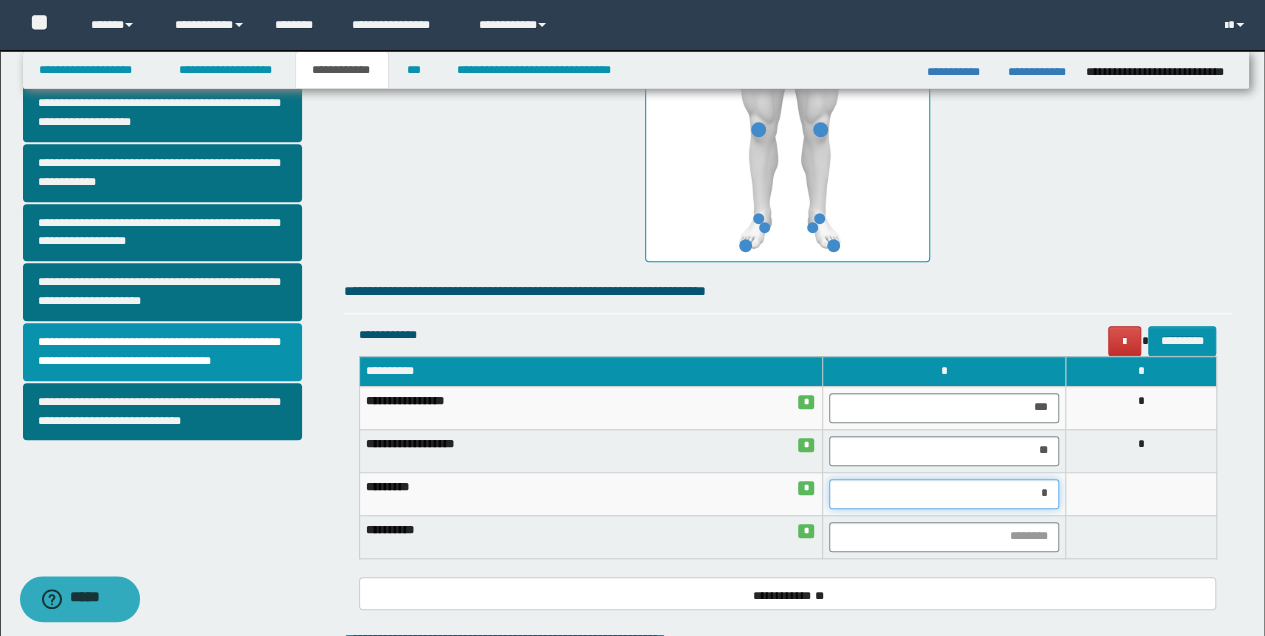 type on "**" 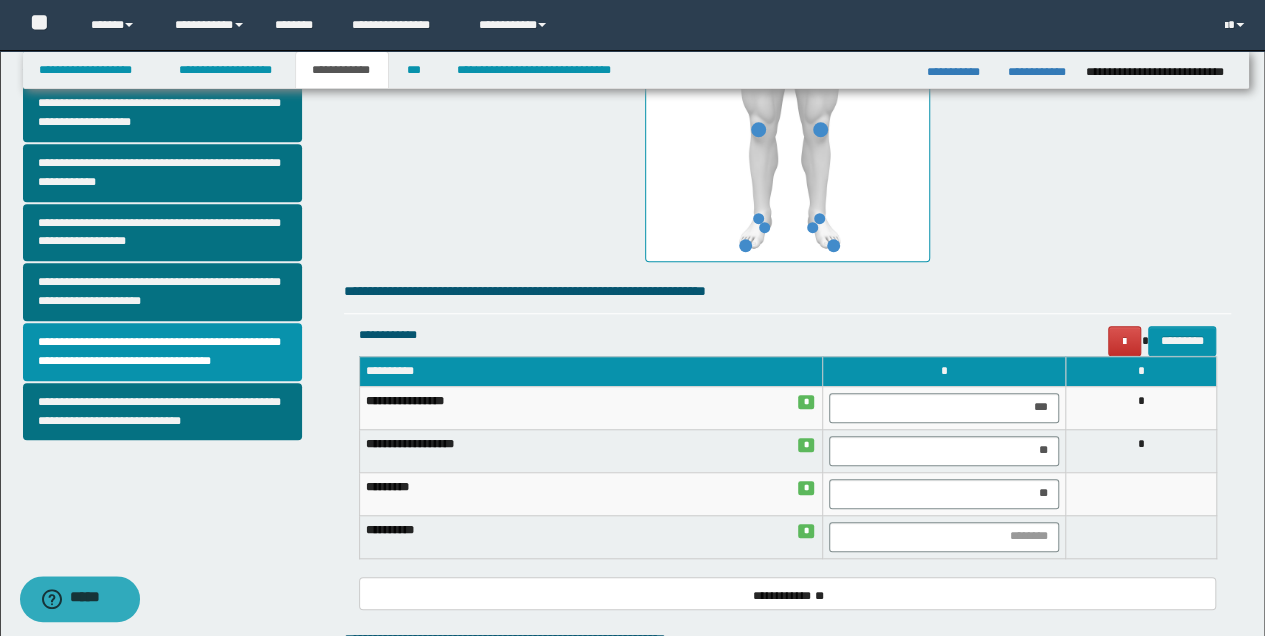 click at bounding box center [1141, 536] 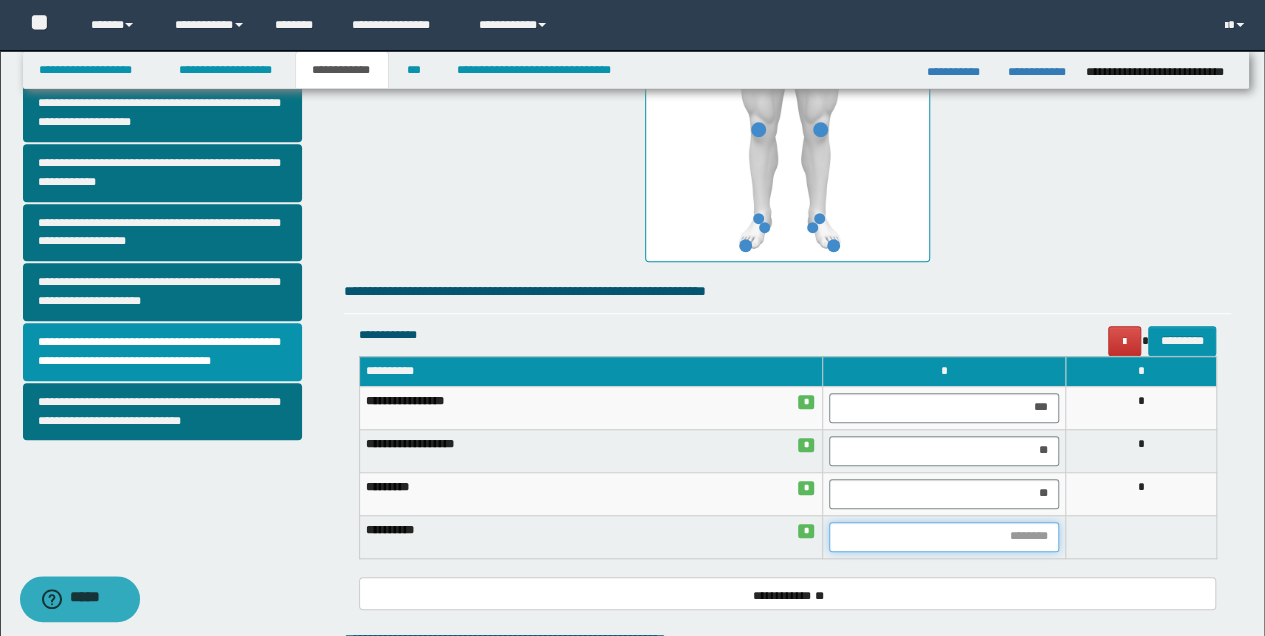 click at bounding box center [944, 537] 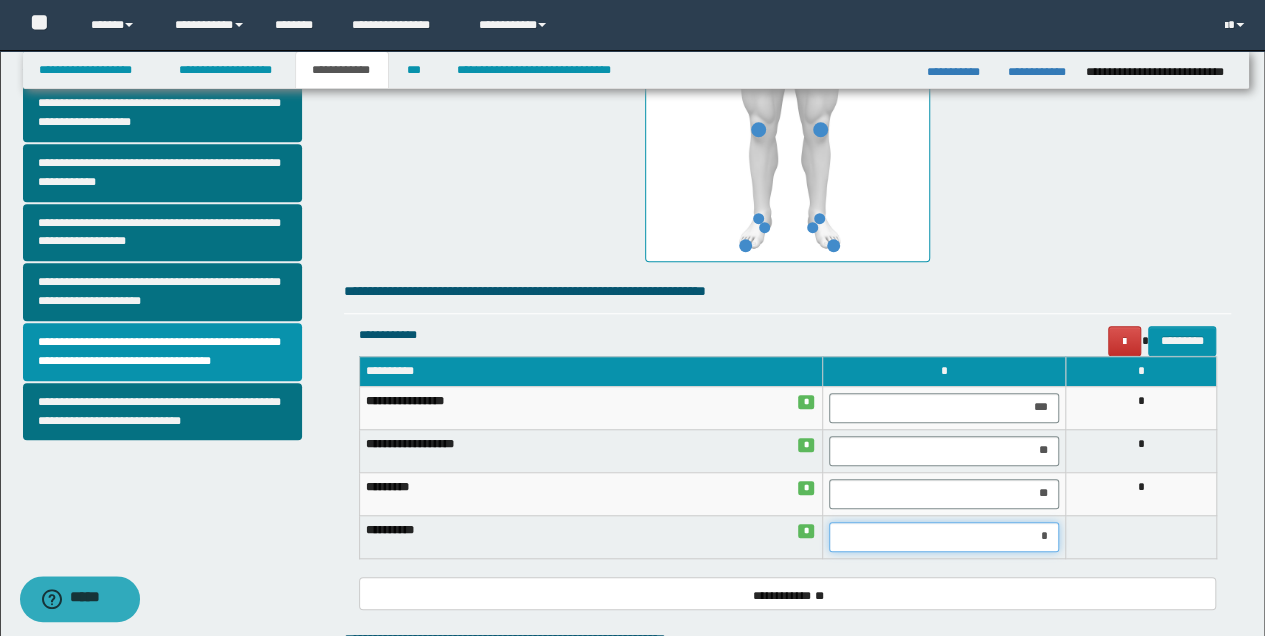 type on "**" 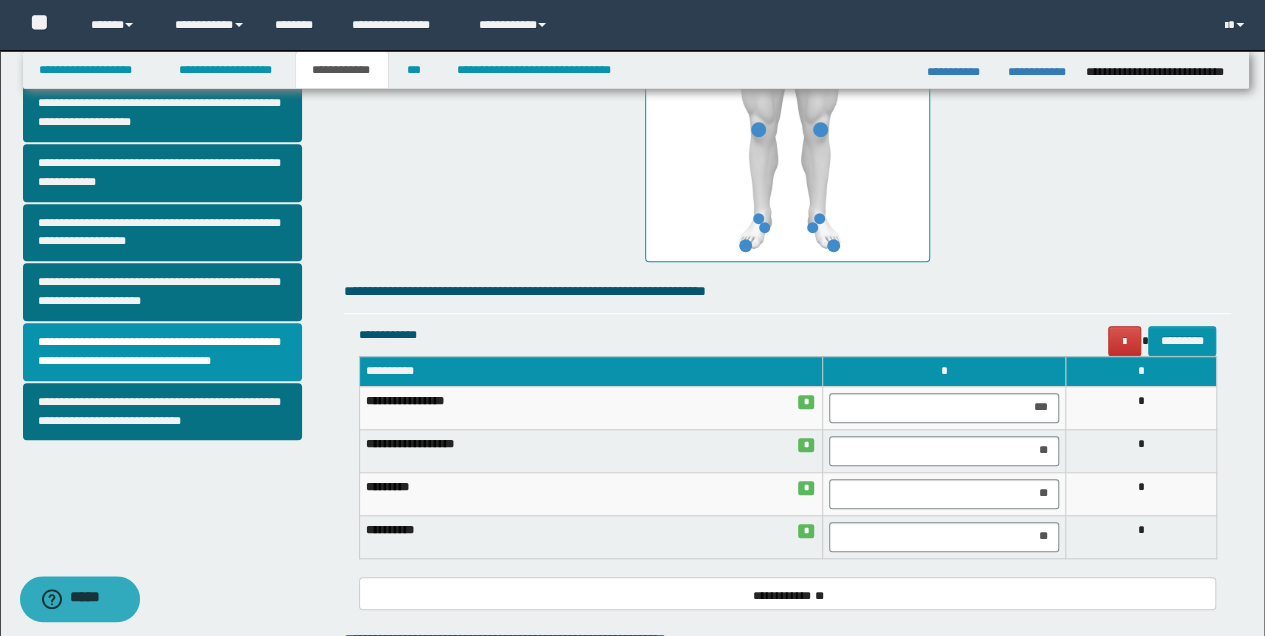 click on "**********" at bounding box center (788, 466) 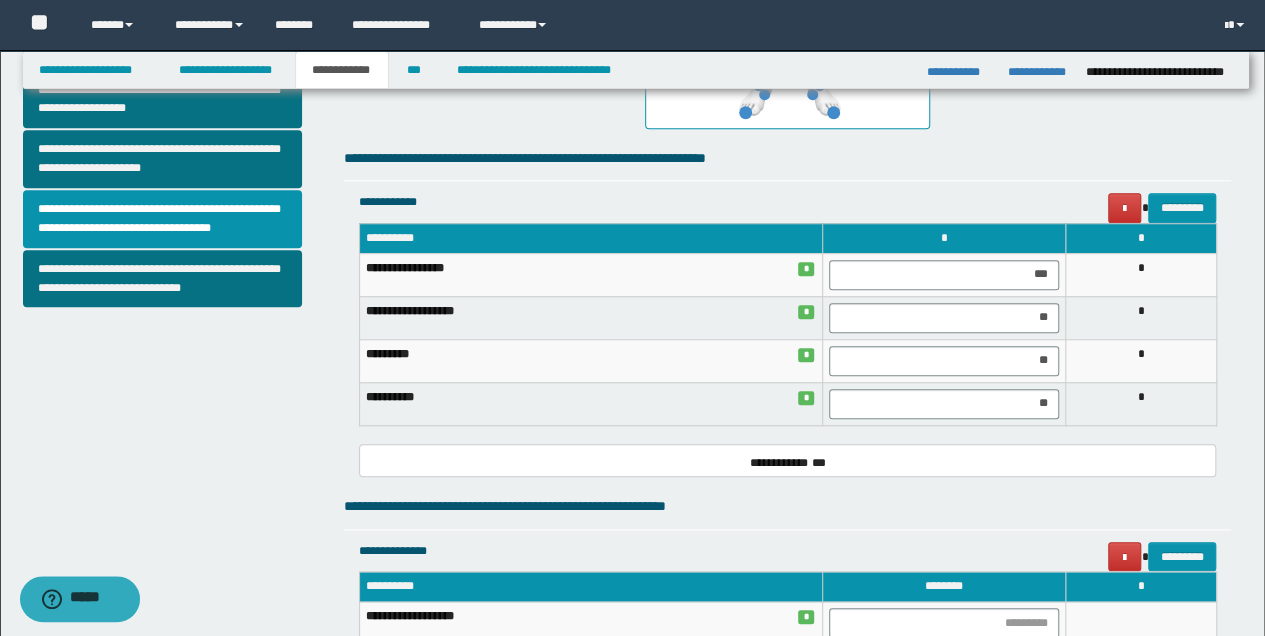 scroll, scrollTop: 1000, scrollLeft: 0, axis: vertical 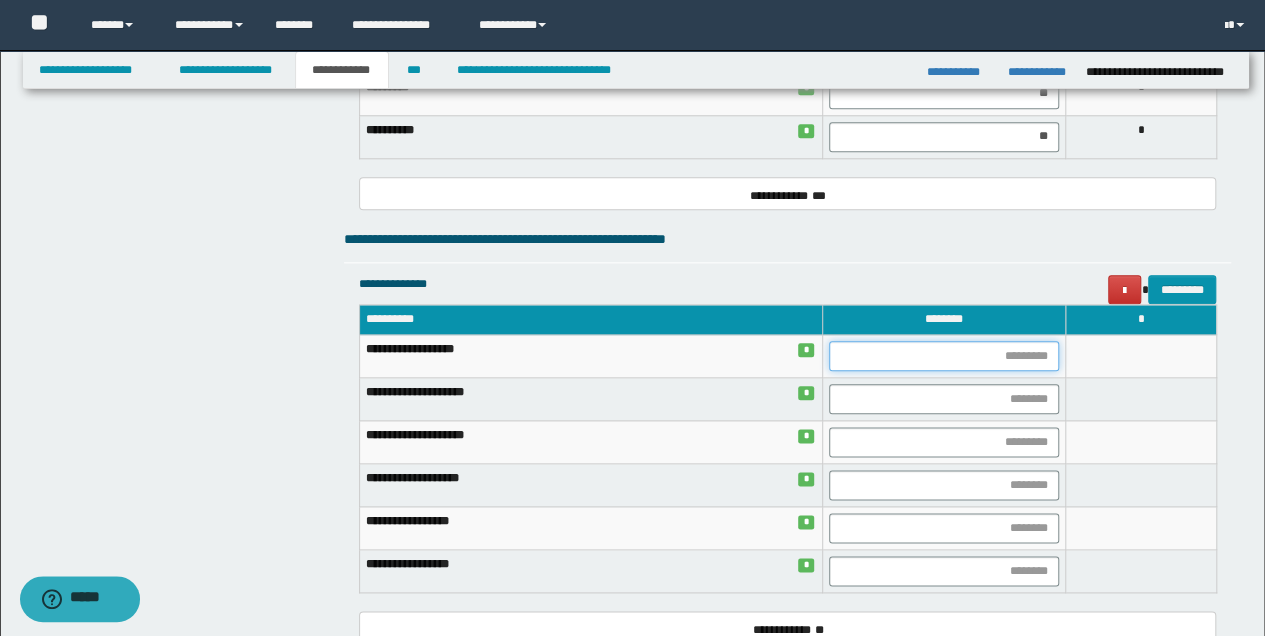 click at bounding box center [944, 356] 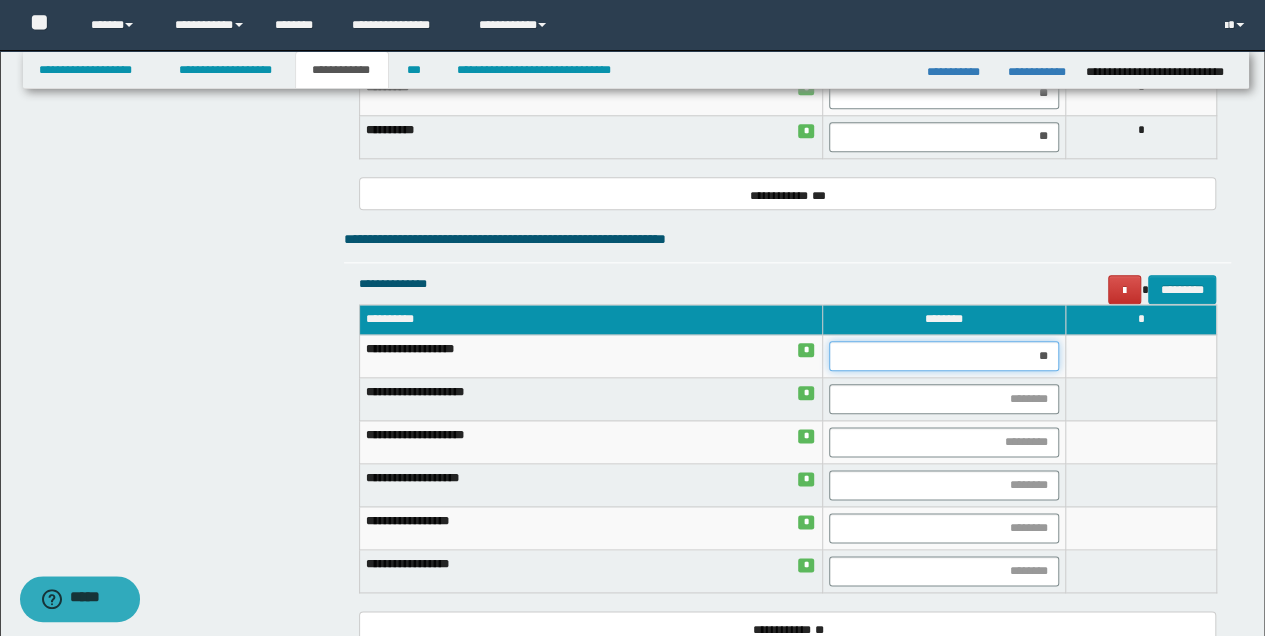 type on "***" 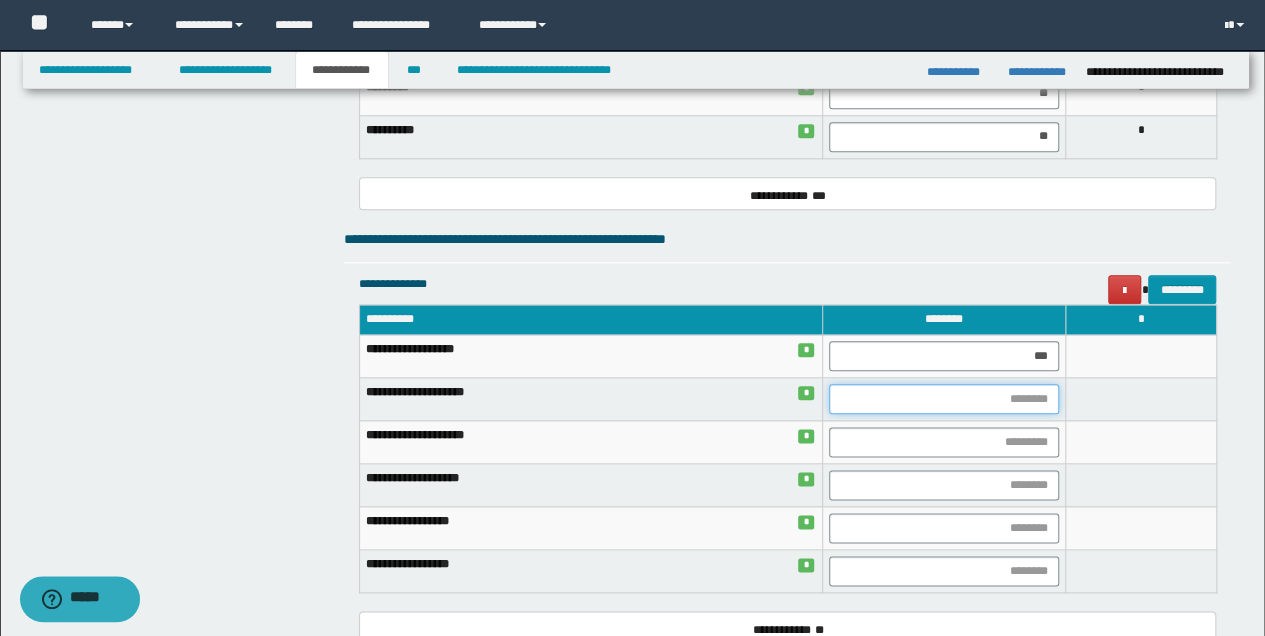 click at bounding box center [944, 399] 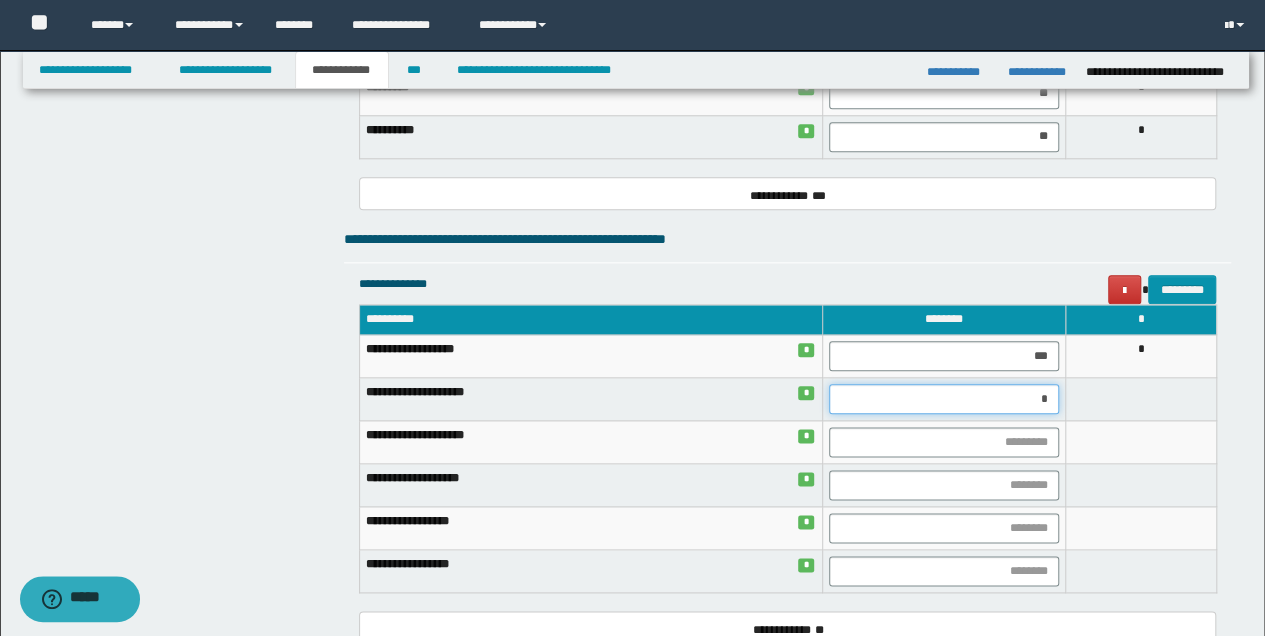 type on "**" 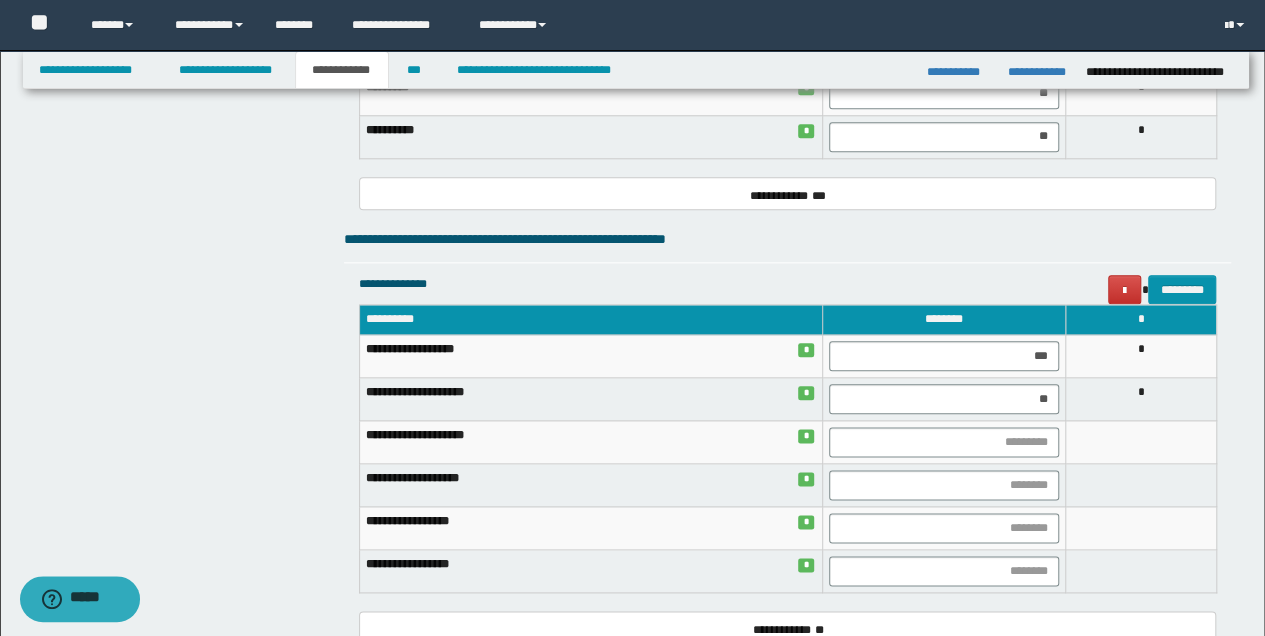 click at bounding box center [1141, 442] 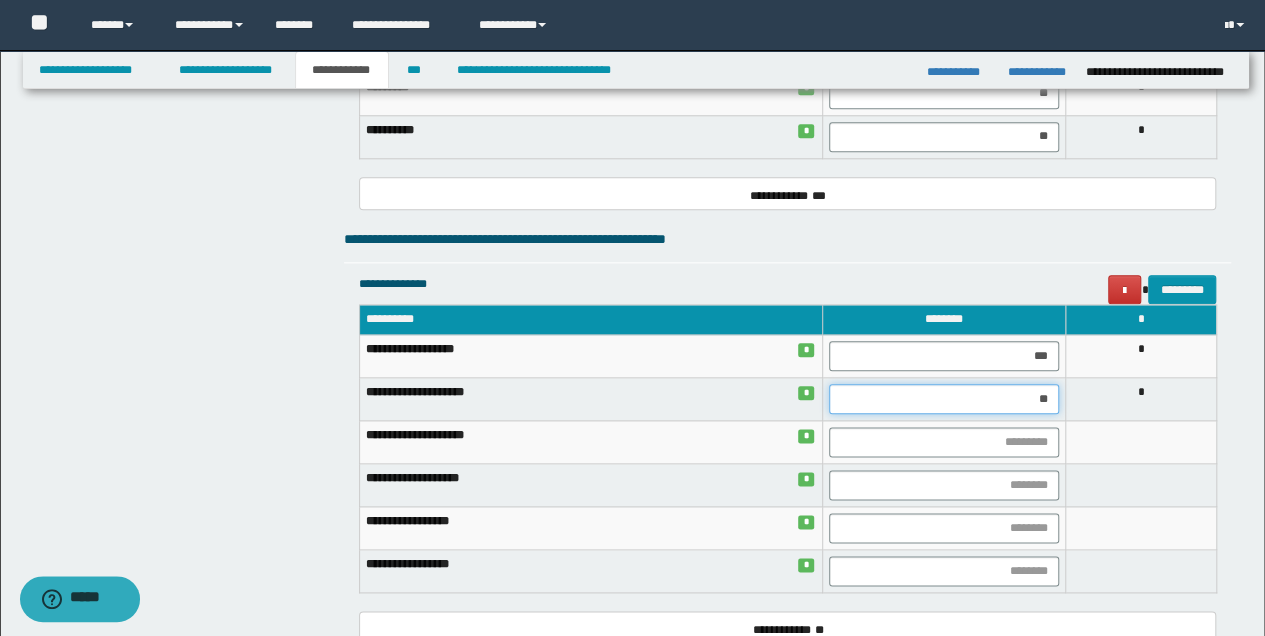 drag, startPoint x: 1026, startPoint y: 390, endPoint x: 1084, endPoint y: 408, distance: 60.728905 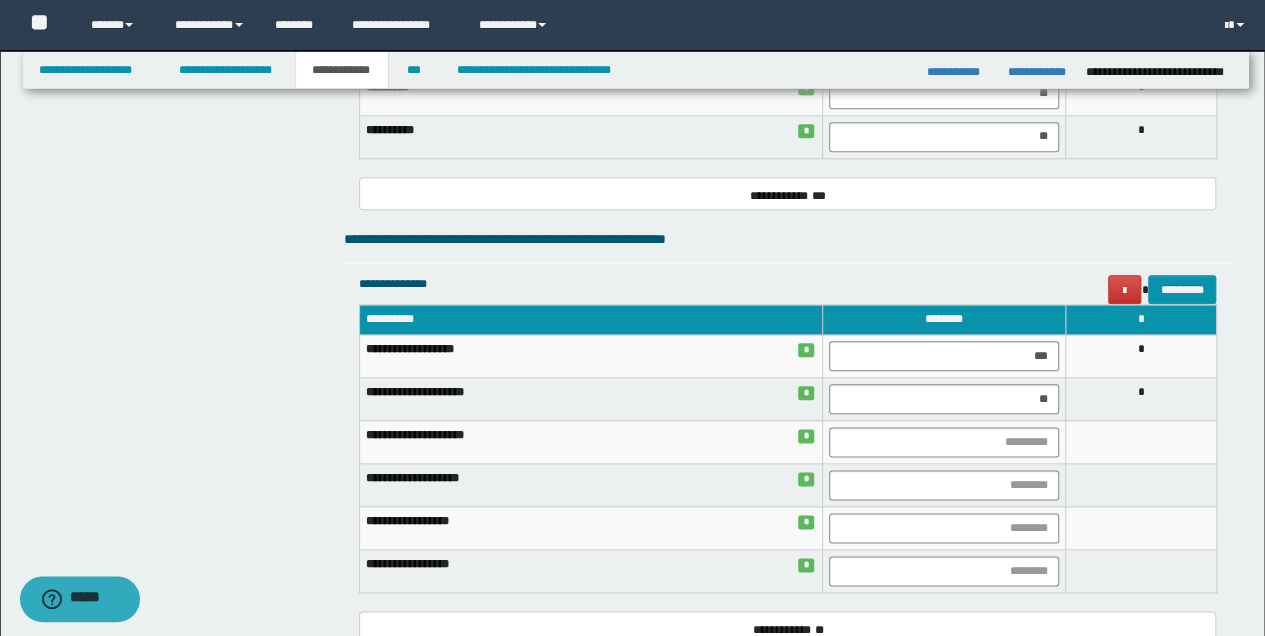 click on "*" at bounding box center [1141, 399] 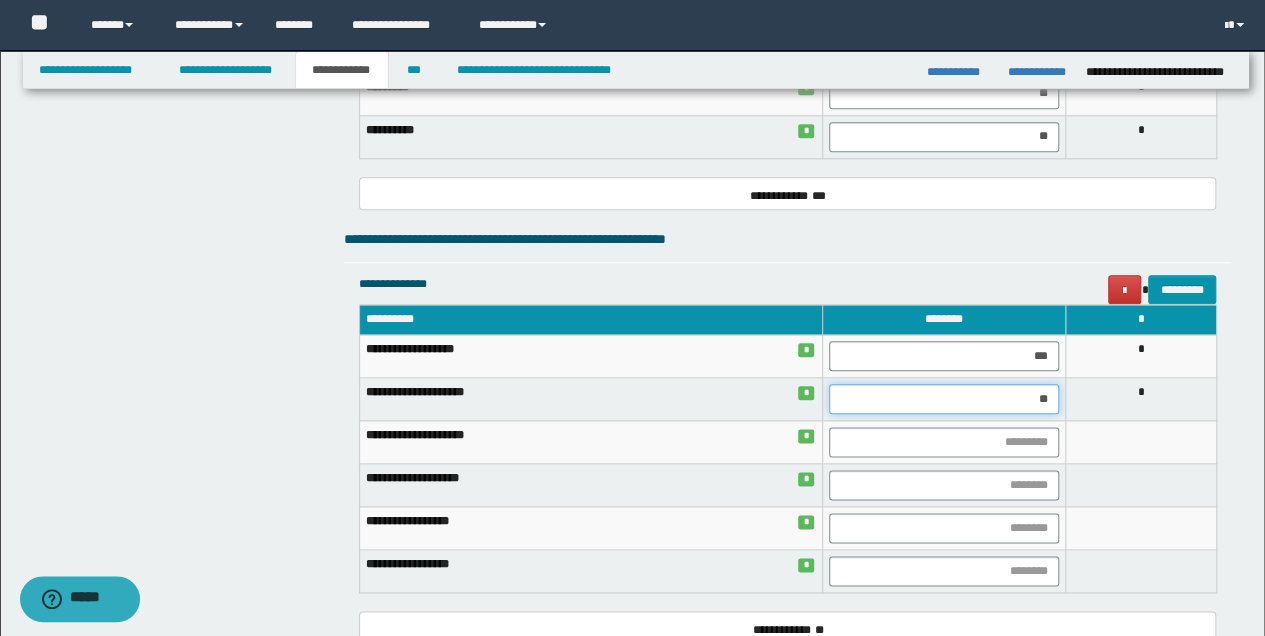 drag, startPoint x: 1035, startPoint y: 398, endPoint x: 1059, endPoint y: 403, distance: 24.5153 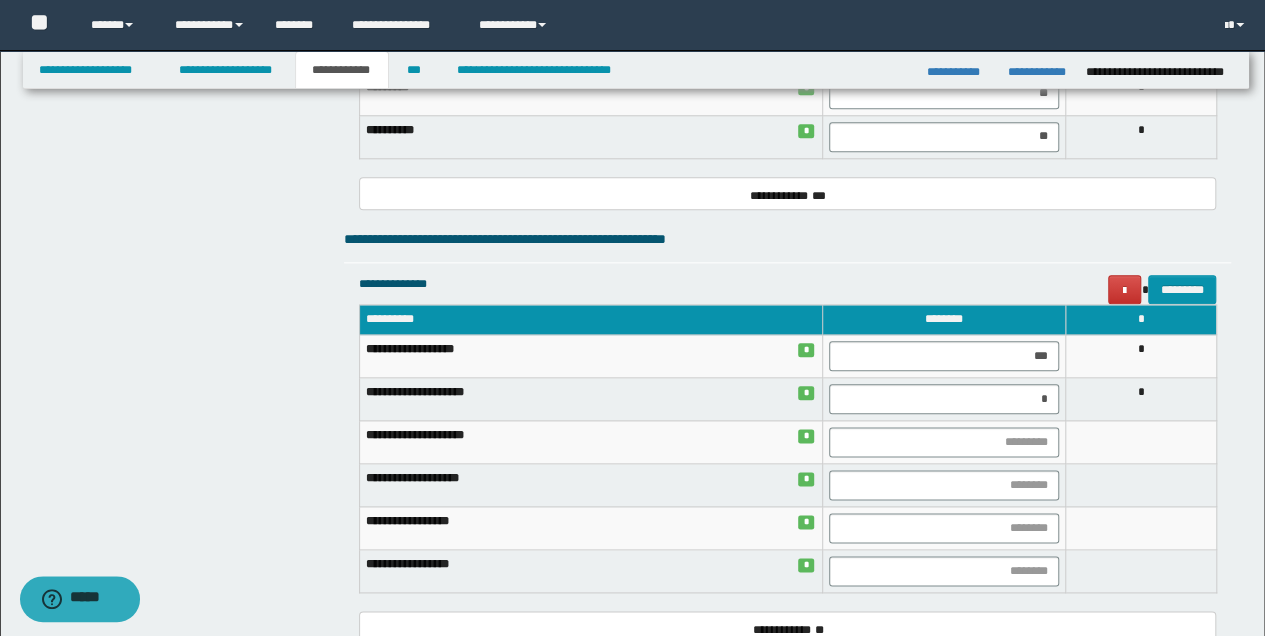 click at bounding box center [1141, 485] 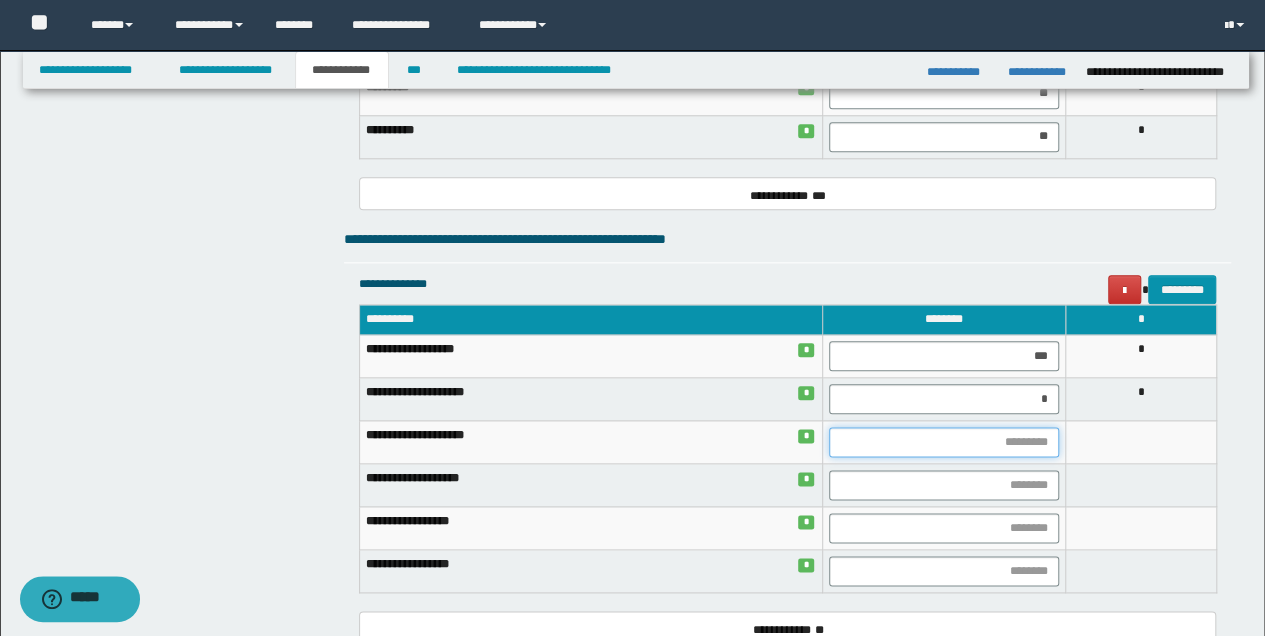 click at bounding box center [944, 442] 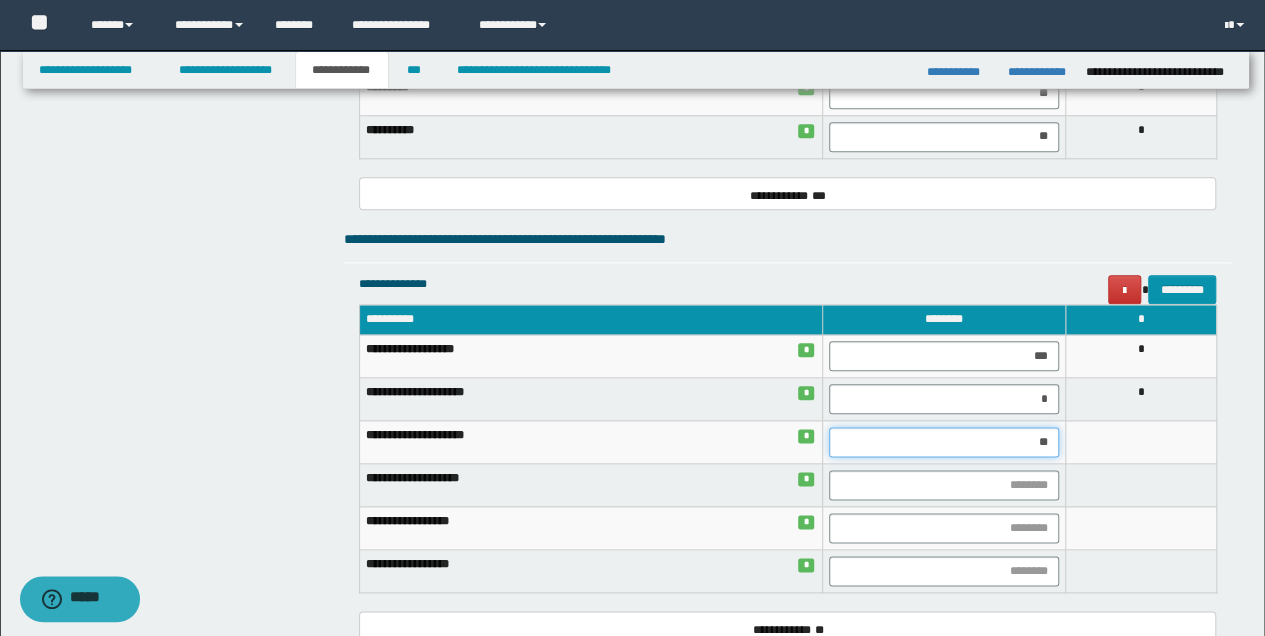 type on "***" 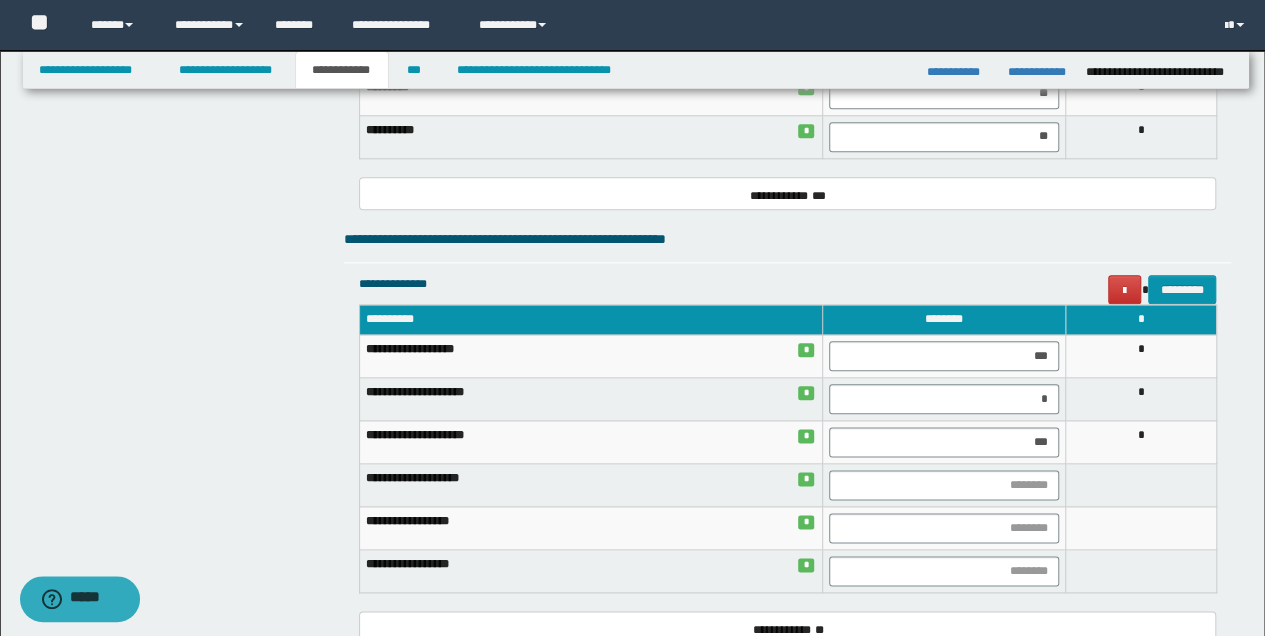 click at bounding box center [1141, 485] 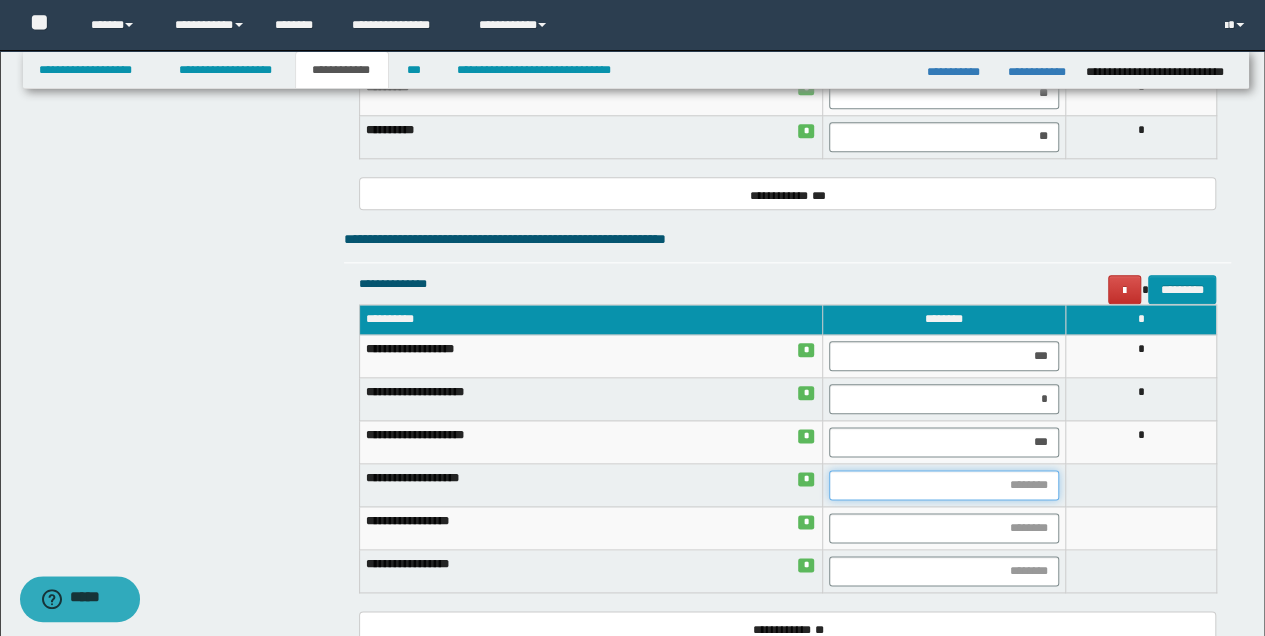 click at bounding box center (944, 485) 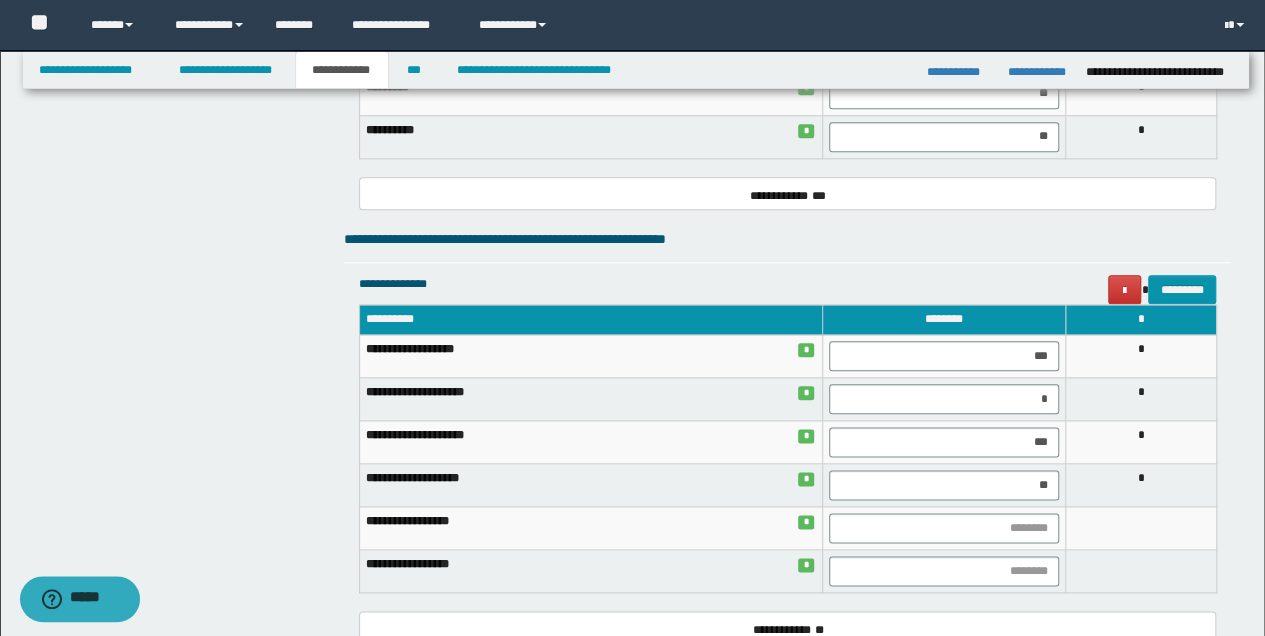click at bounding box center (1141, 528) 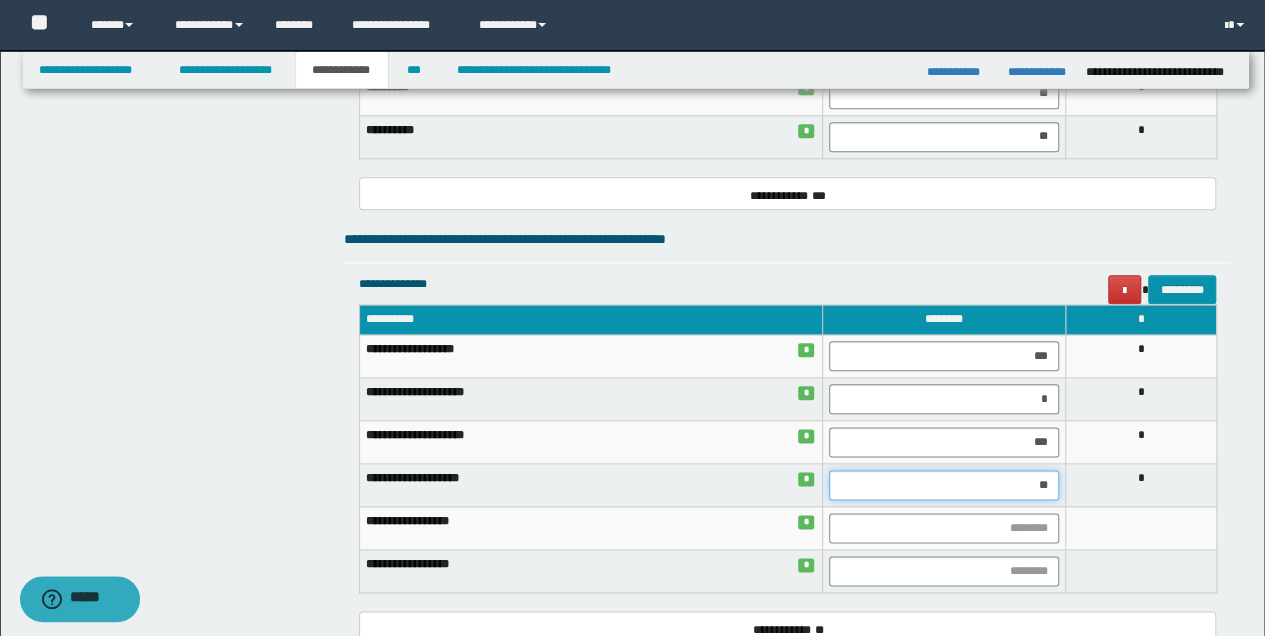 drag, startPoint x: 1007, startPoint y: 494, endPoint x: 1096, endPoint y: 496, distance: 89.02247 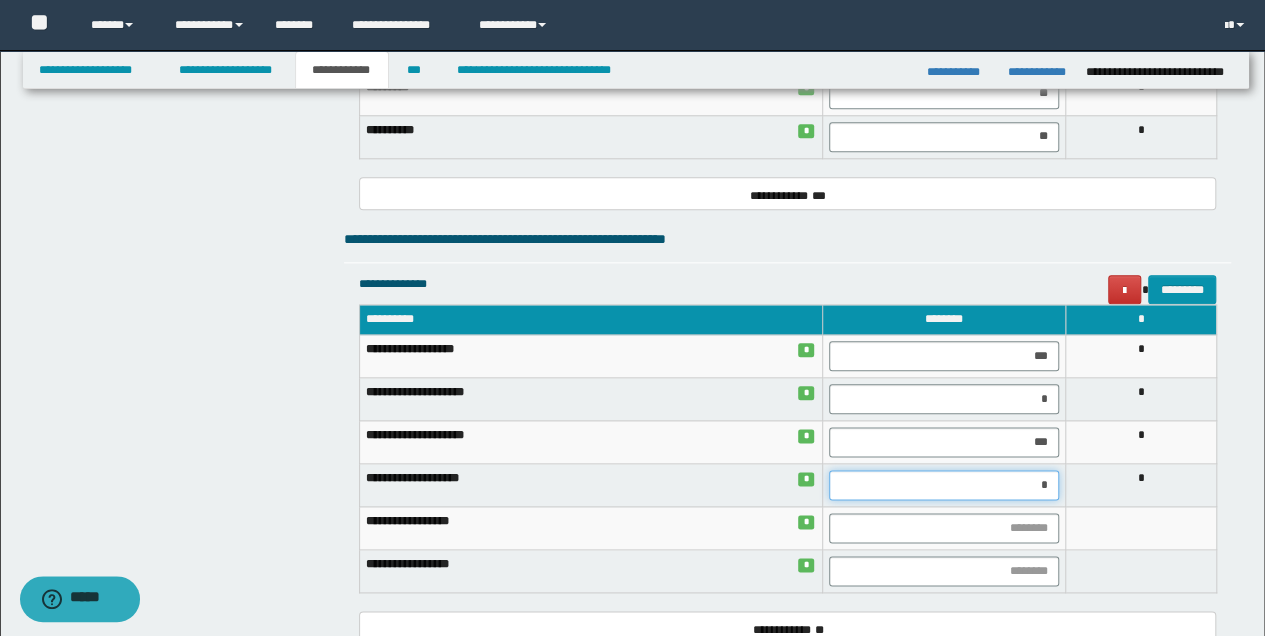 type on "**" 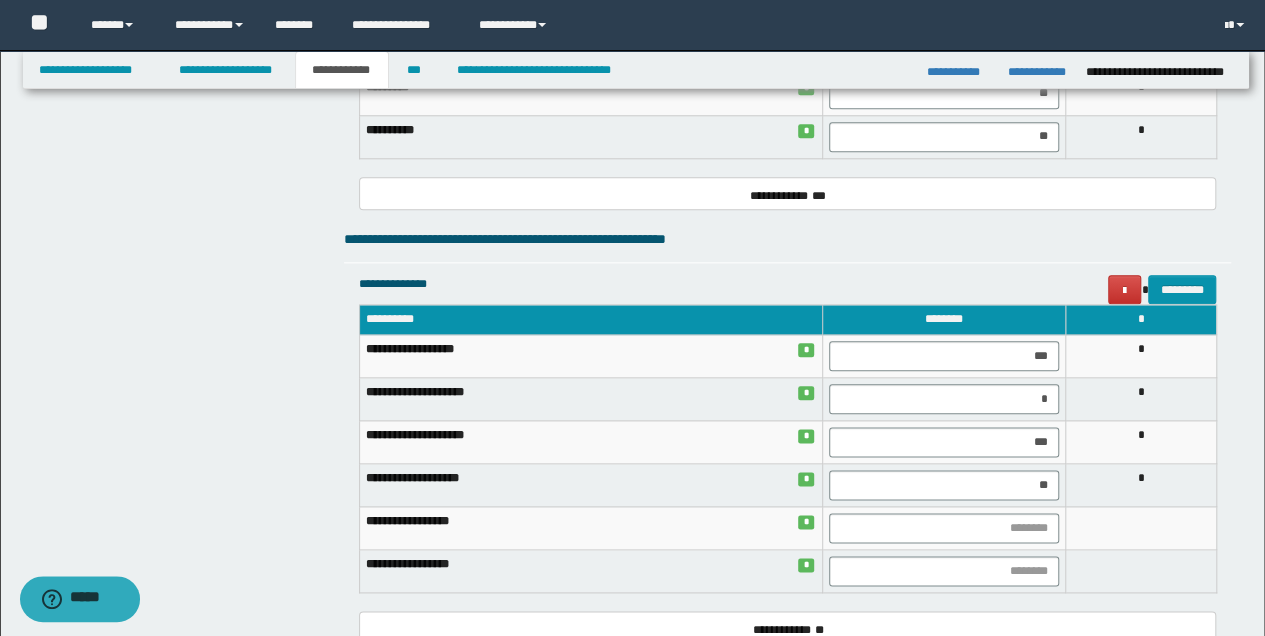 click at bounding box center (1141, 528) 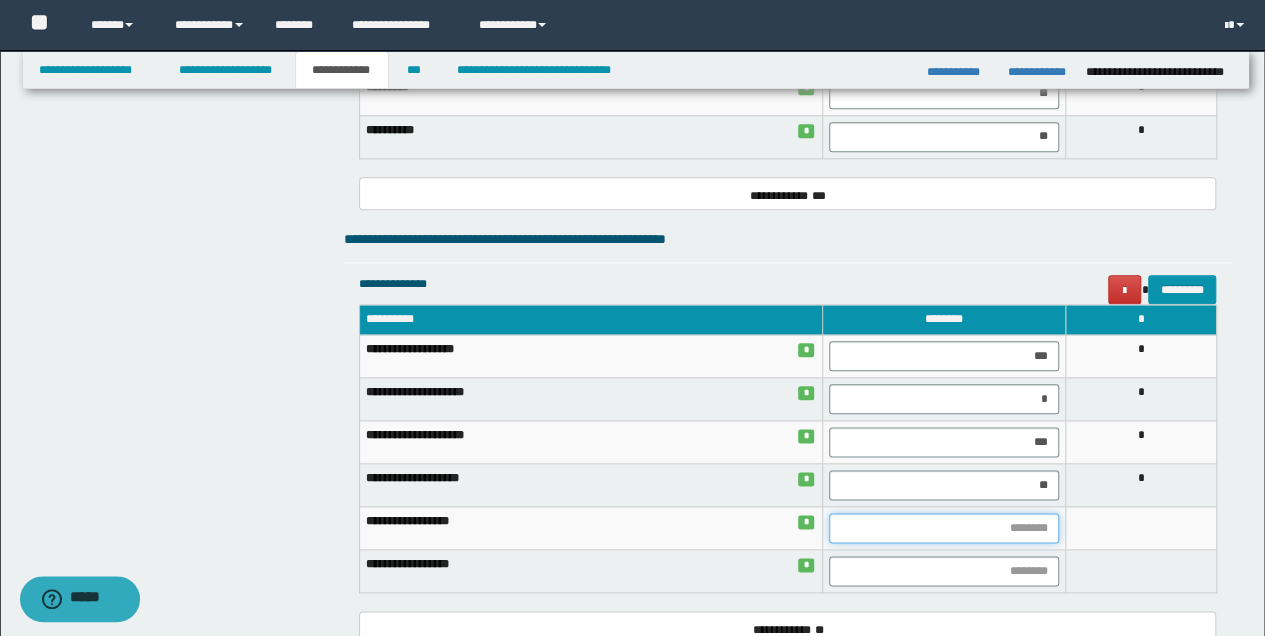 click at bounding box center [944, 528] 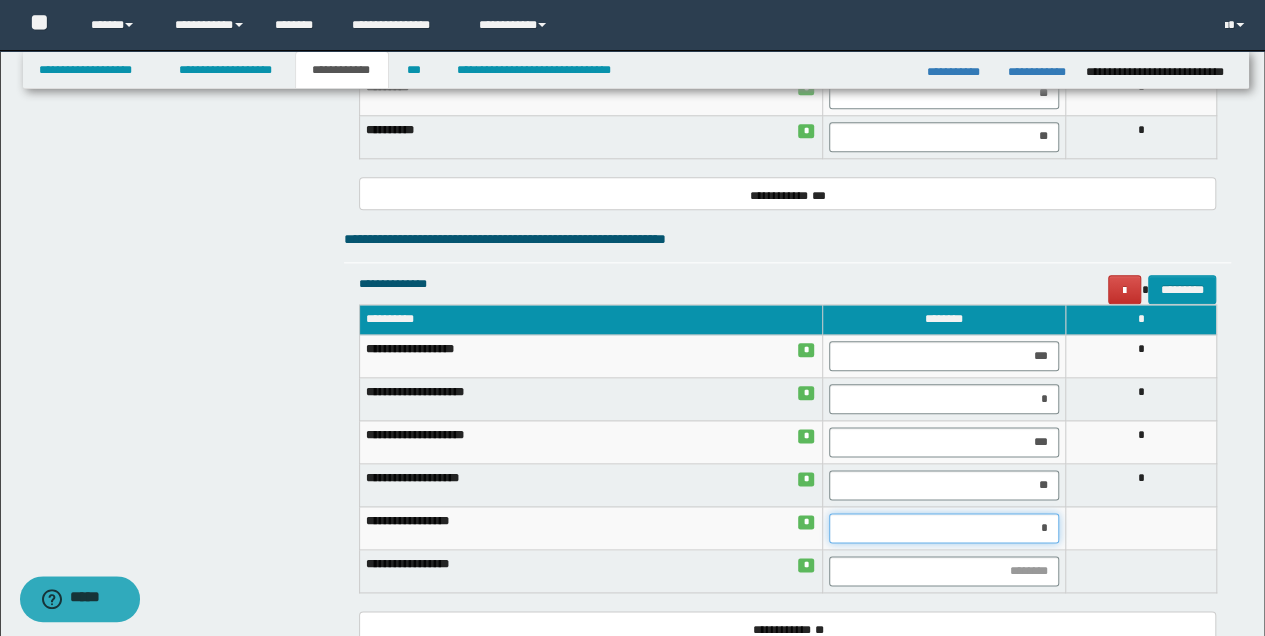 type on "**" 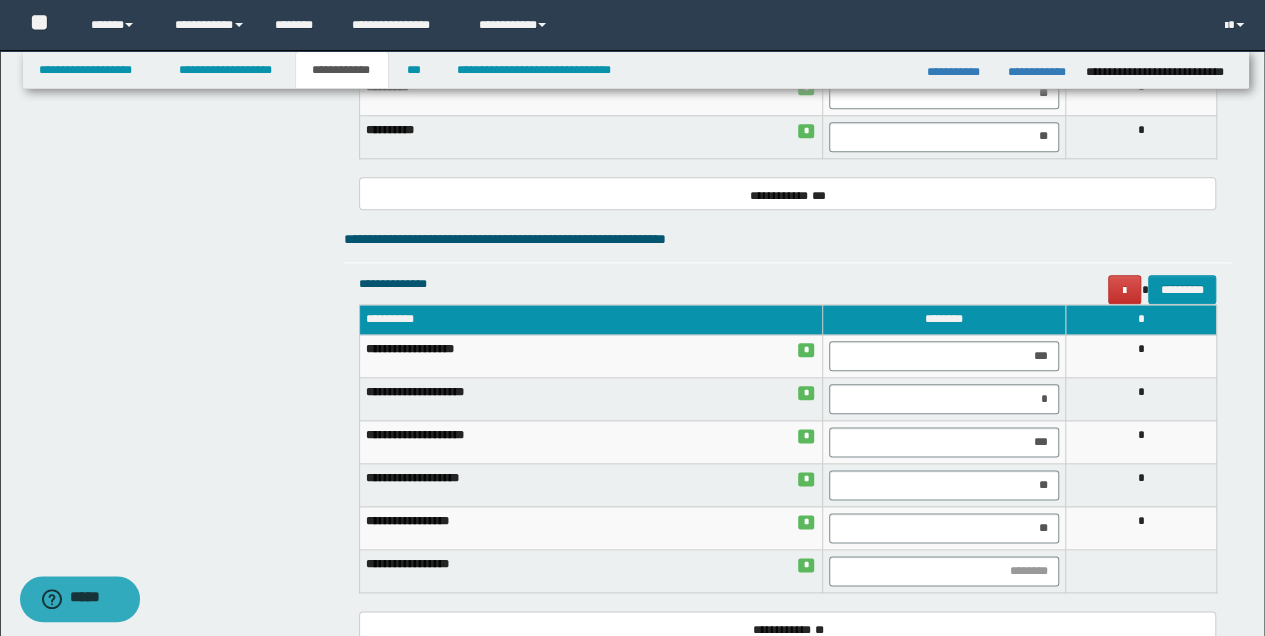 click at bounding box center (1141, 571) 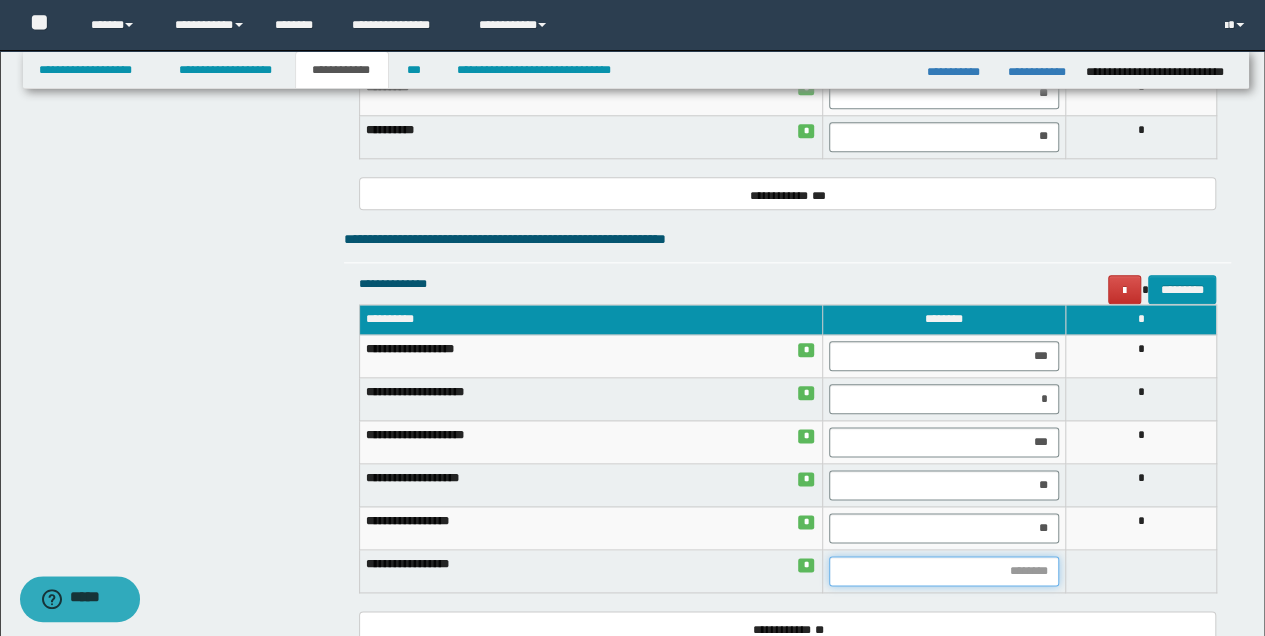 click at bounding box center [944, 571] 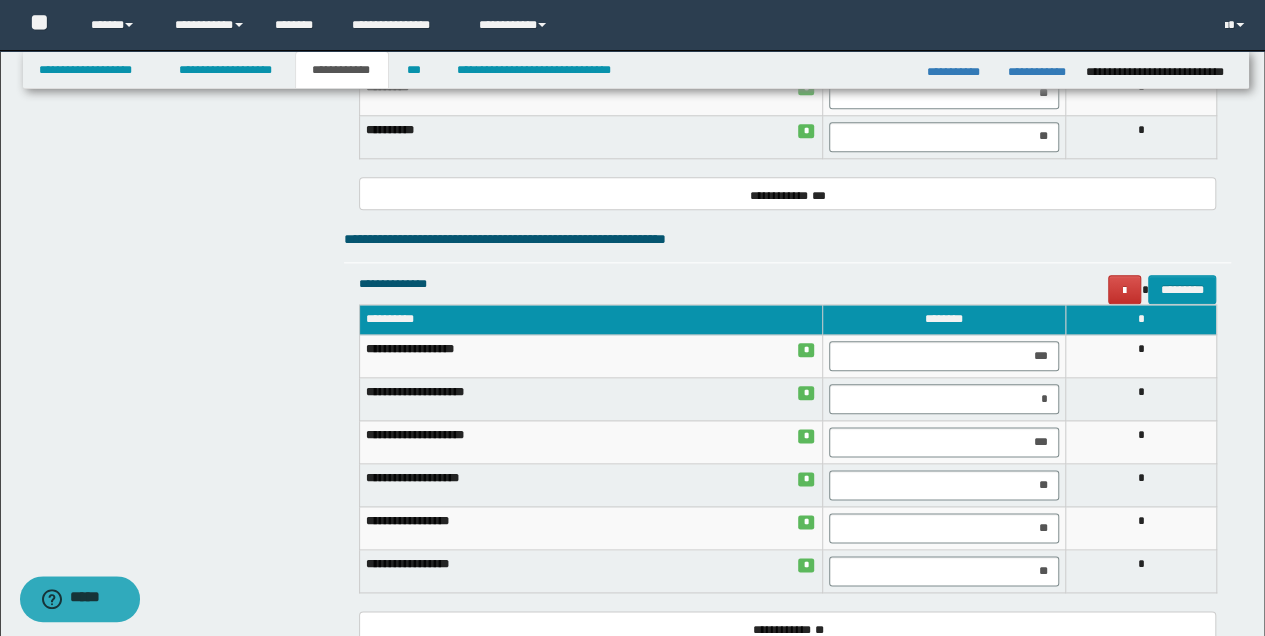 click on "*" at bounding box center [1141, 571] 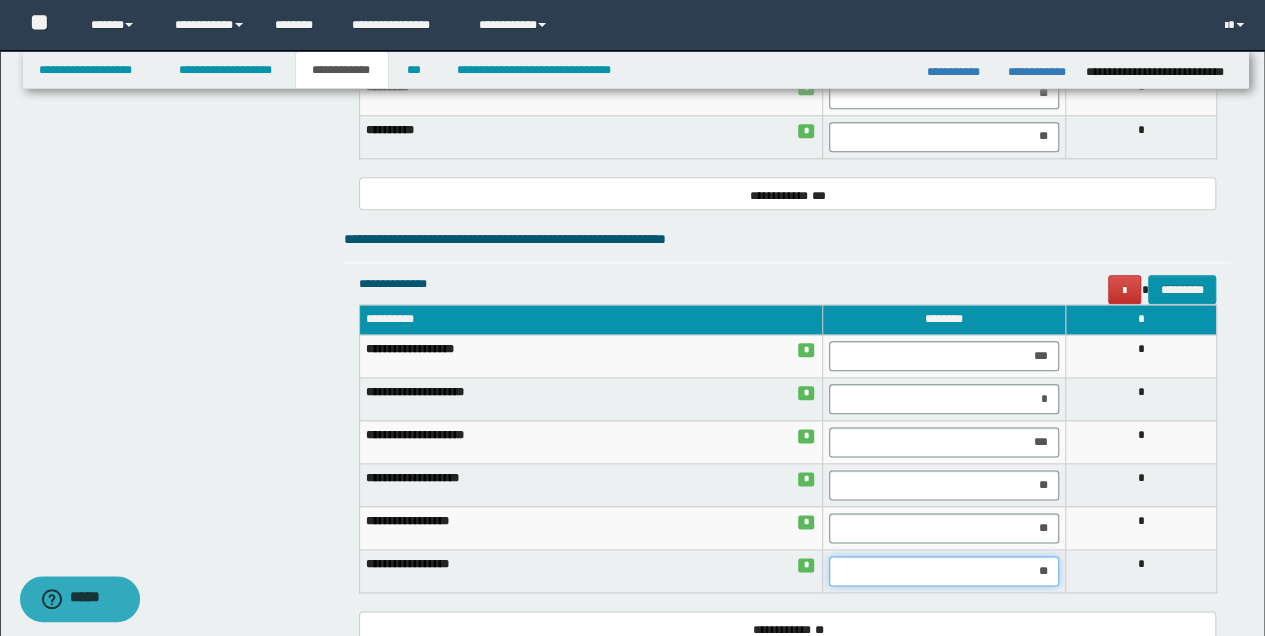drag, startPoint x: 1005, startPoint y: 578, endPoint x: 1075, endPoint y: 576, distance: 70.028564 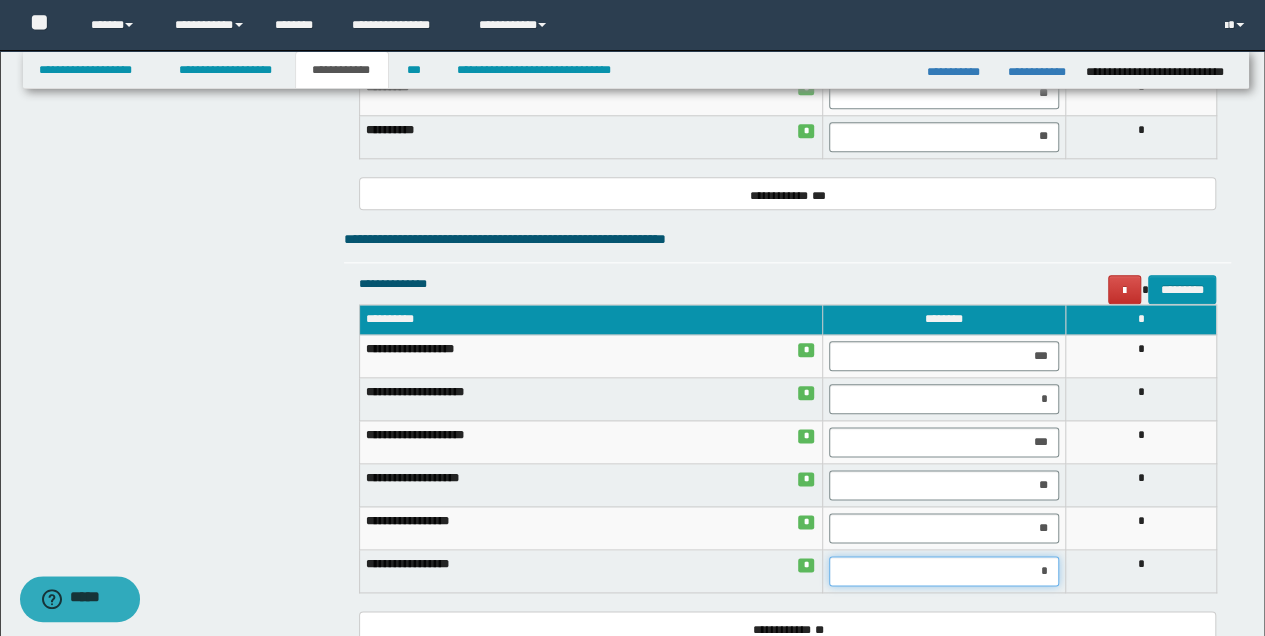 type on "**" 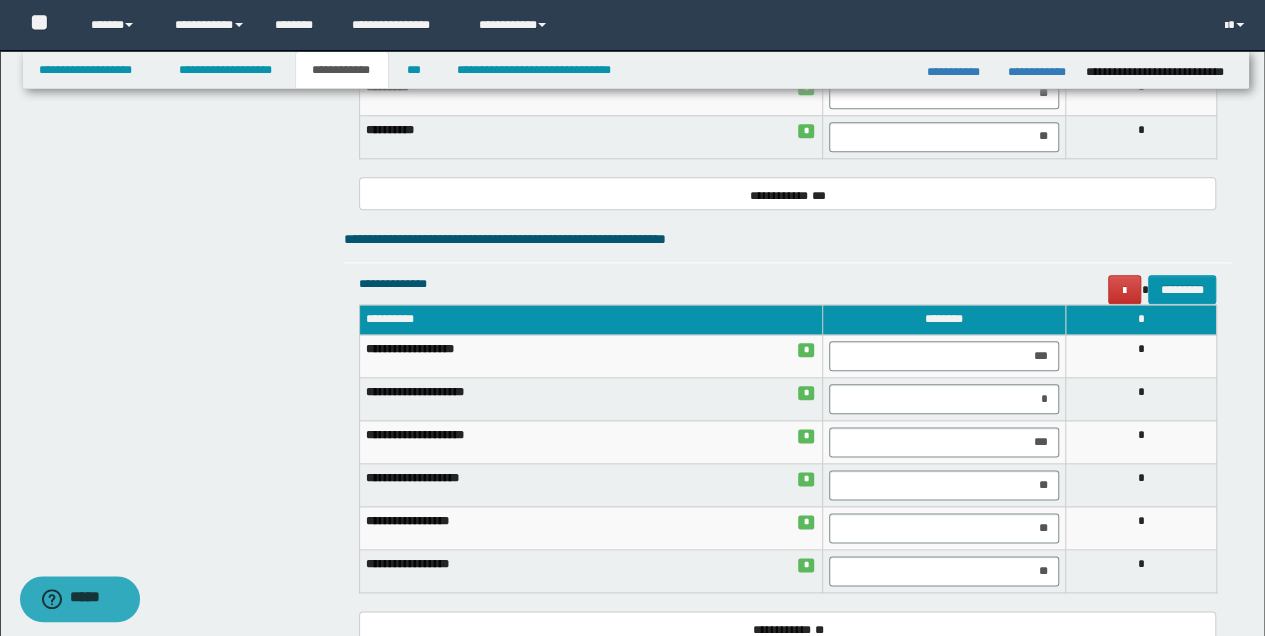 click on "*" at bounding box center [1141, 571] 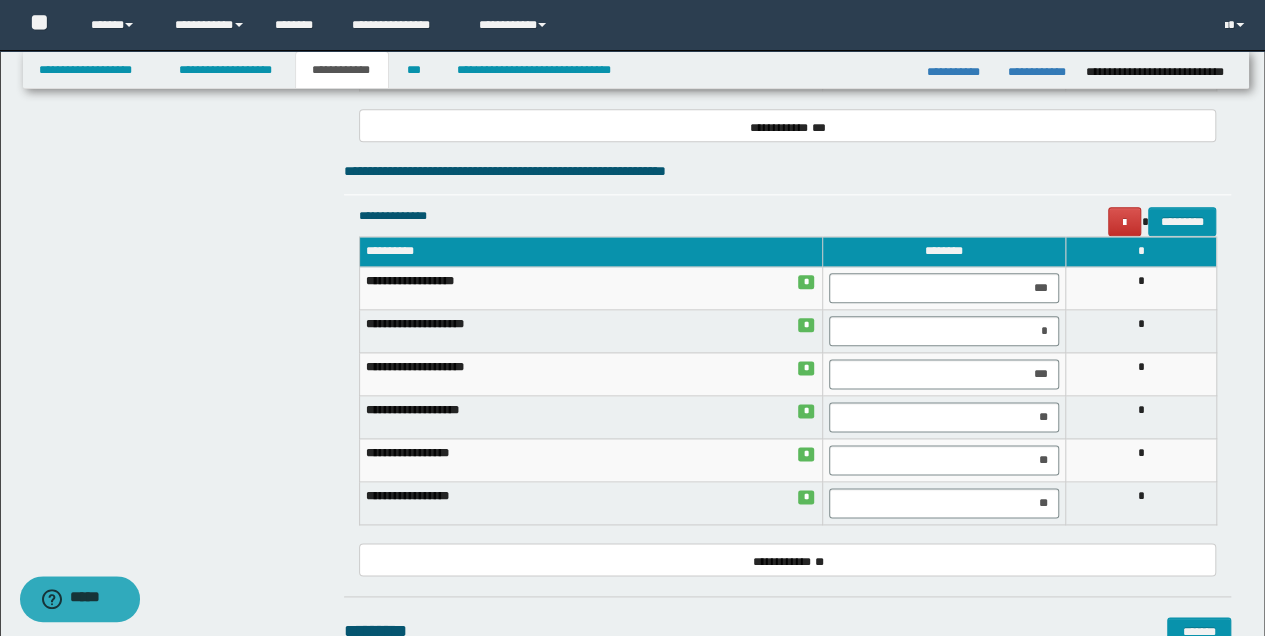 scroll, scrollTop: 1266, scrollLeft: 0, axis: vertical 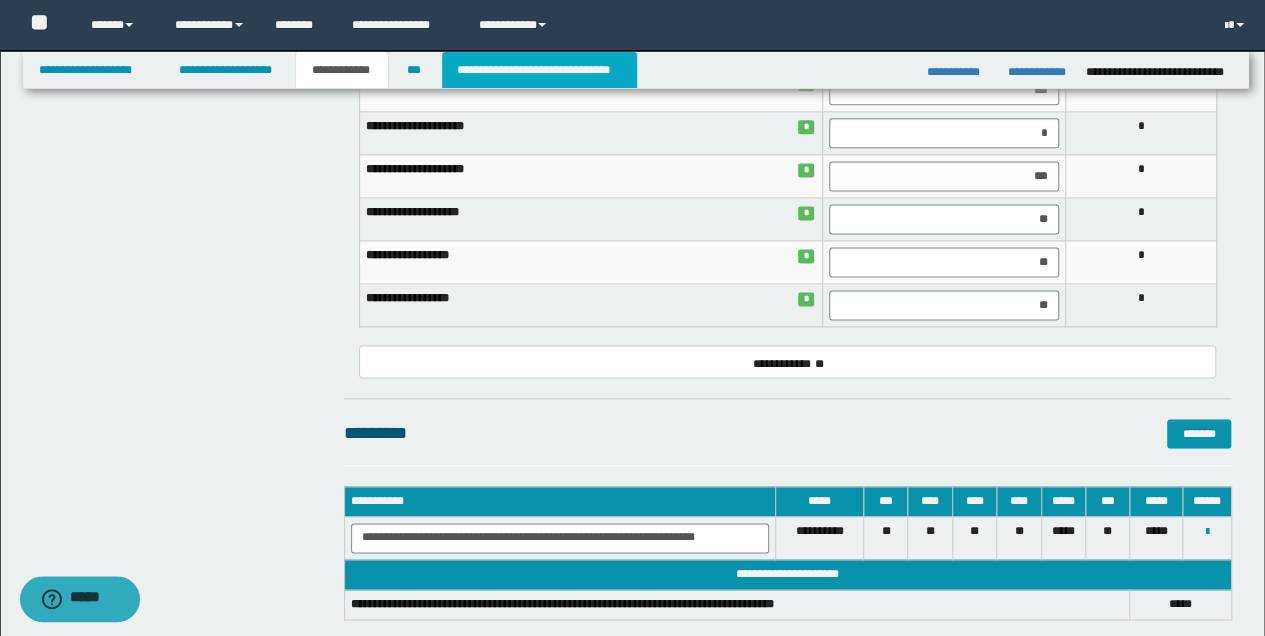 click on "**********" at bounding box center (539, 70) 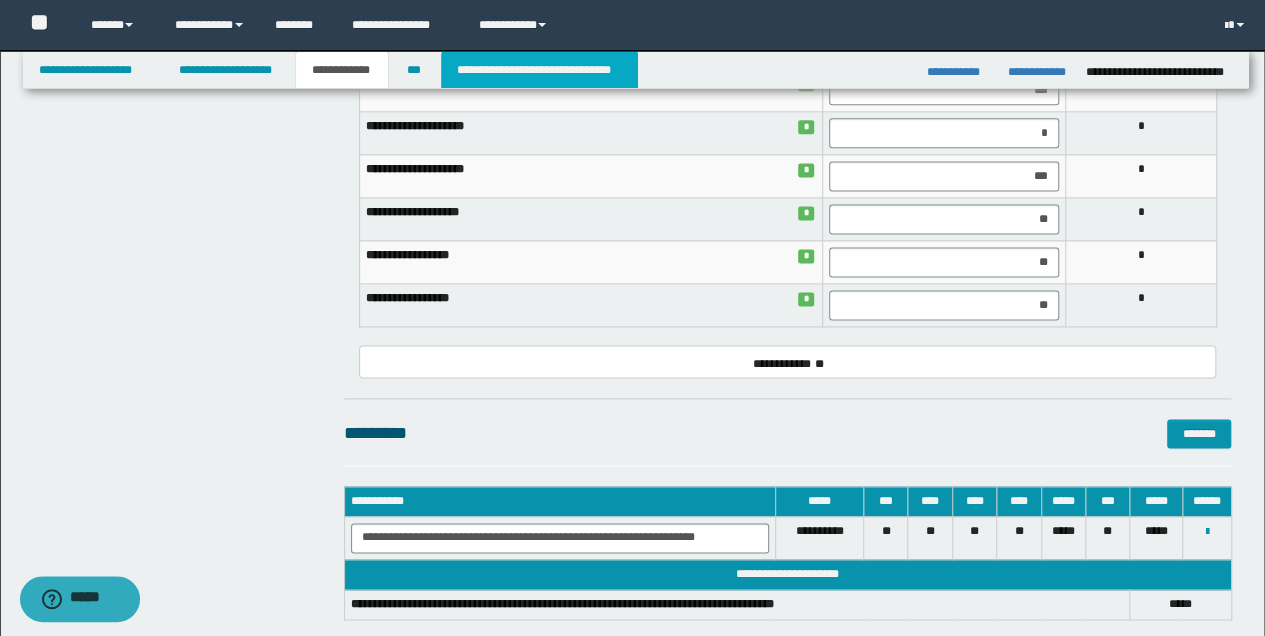 type 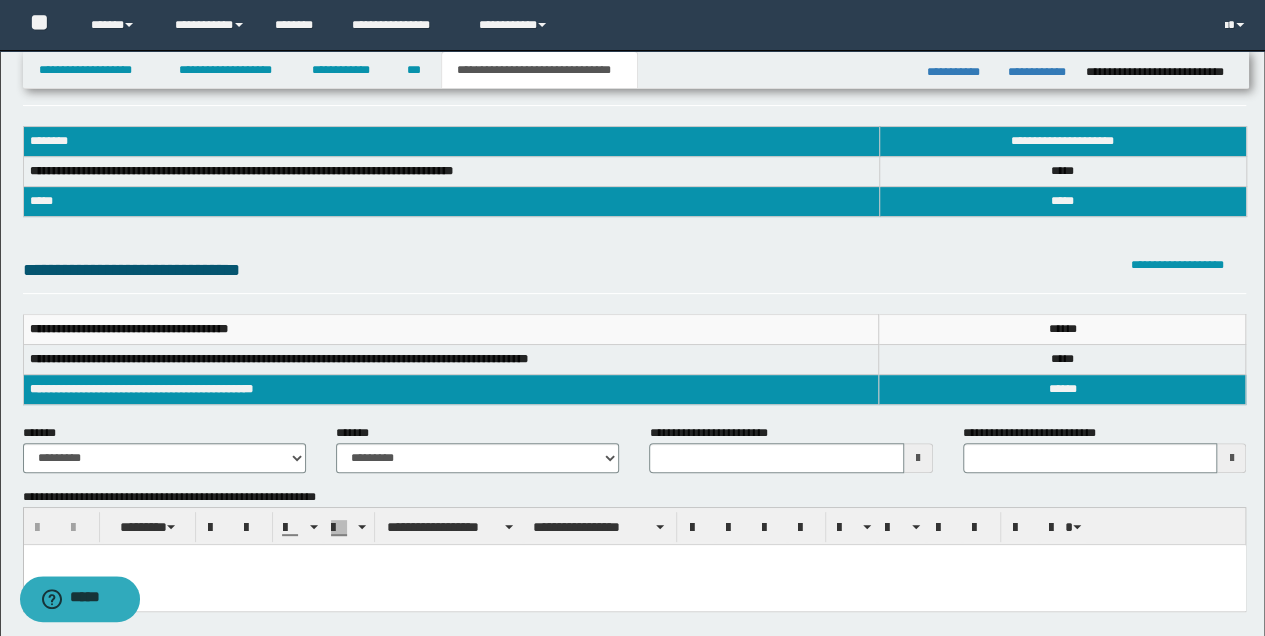 scroll, scrollTop: 0, scrollLeft: 0, axis: both 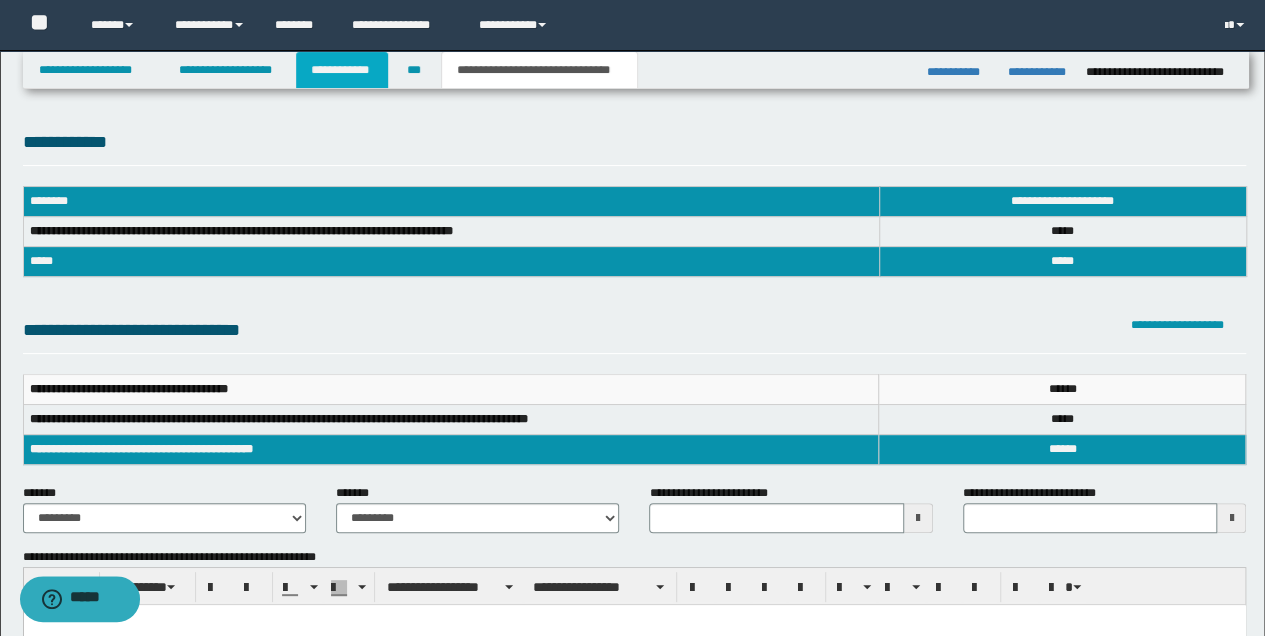 click on "**********" at bounding box center [342, 70] 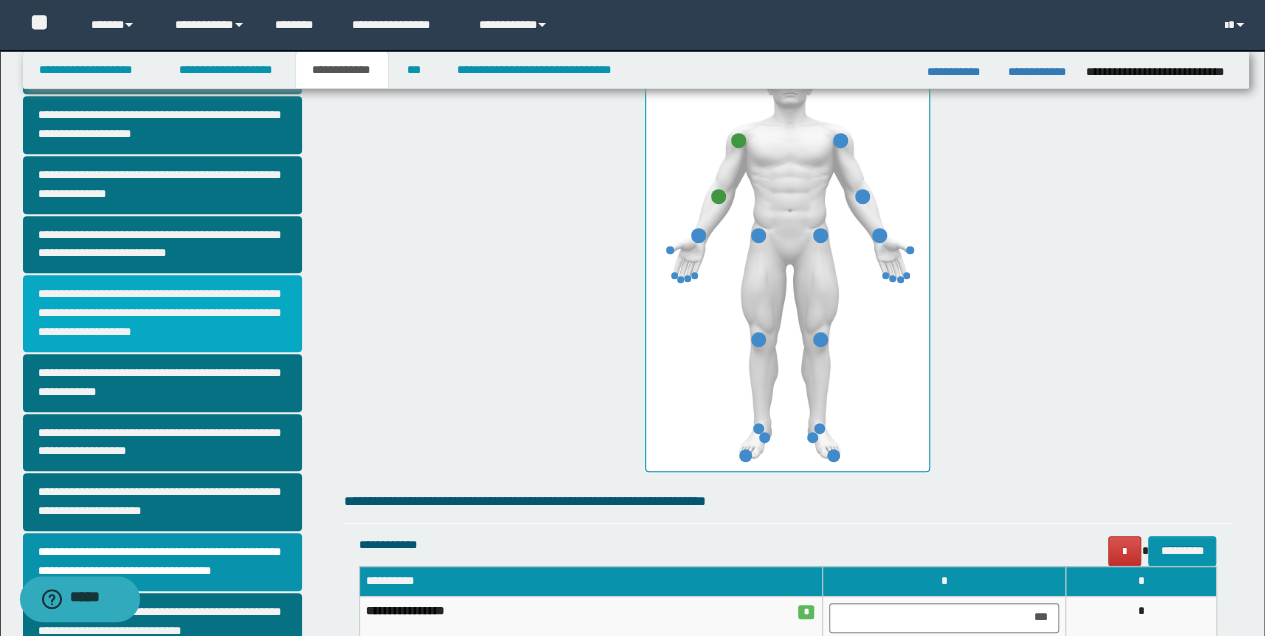 scroll, scrollTop: 400, scrollLeft: 0, axis: vertical 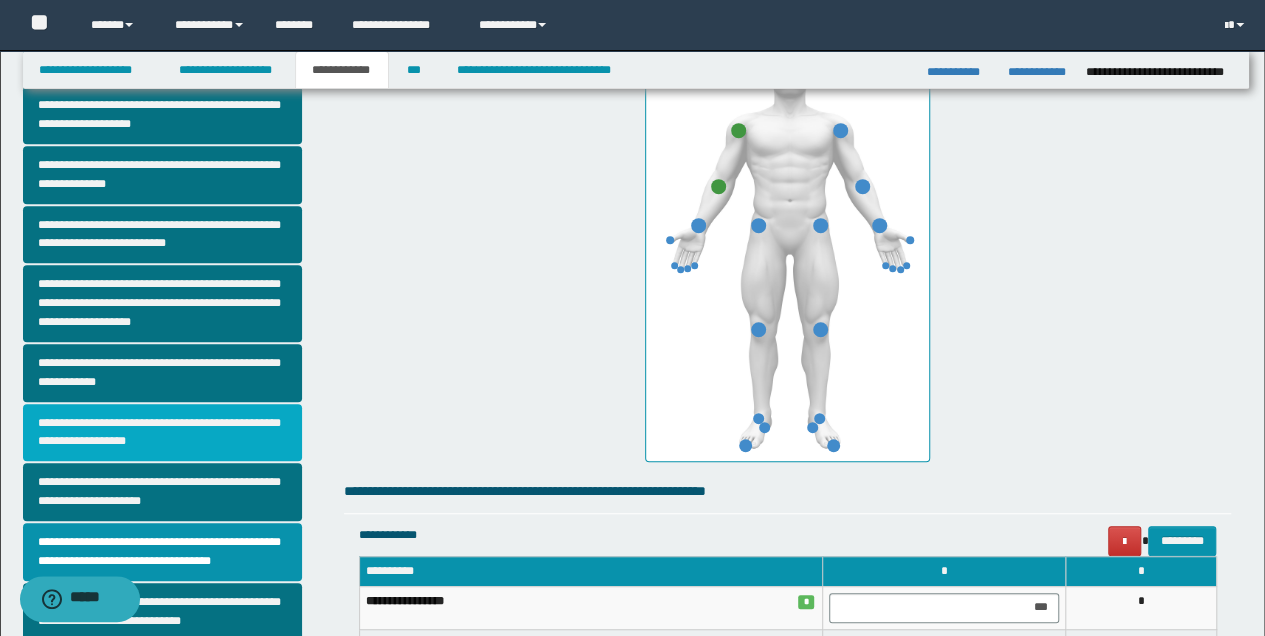 click on "**********" at bounding box center (162, 433) 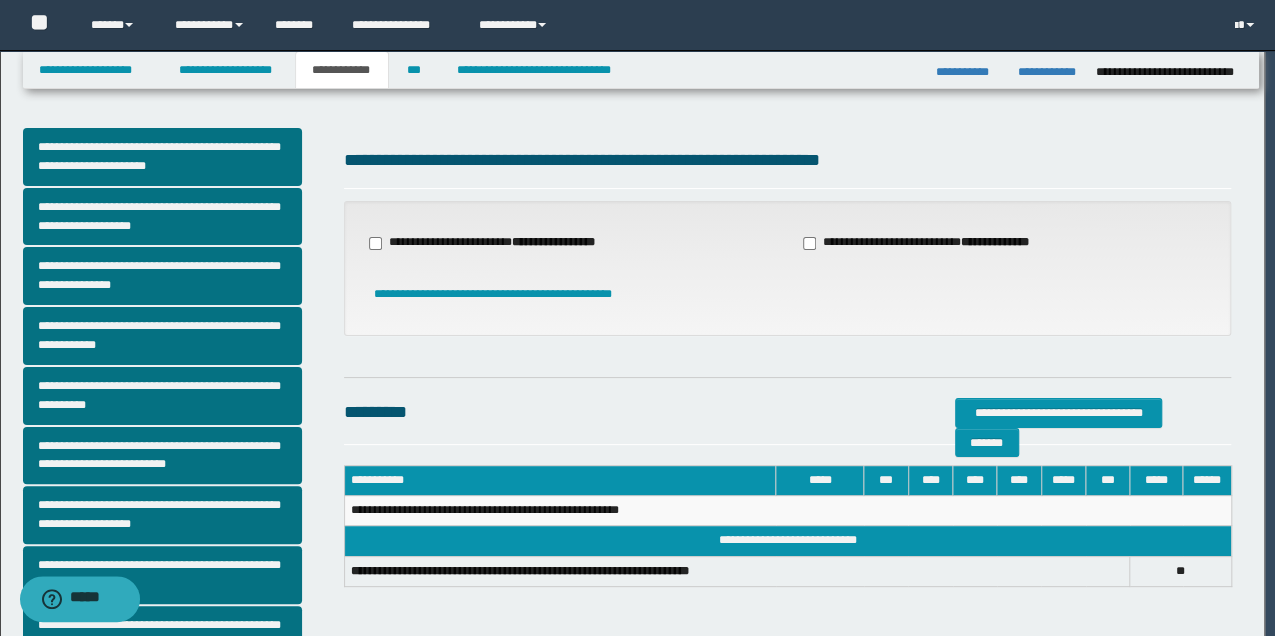 click on "**********" at bounding box center (494, 243) 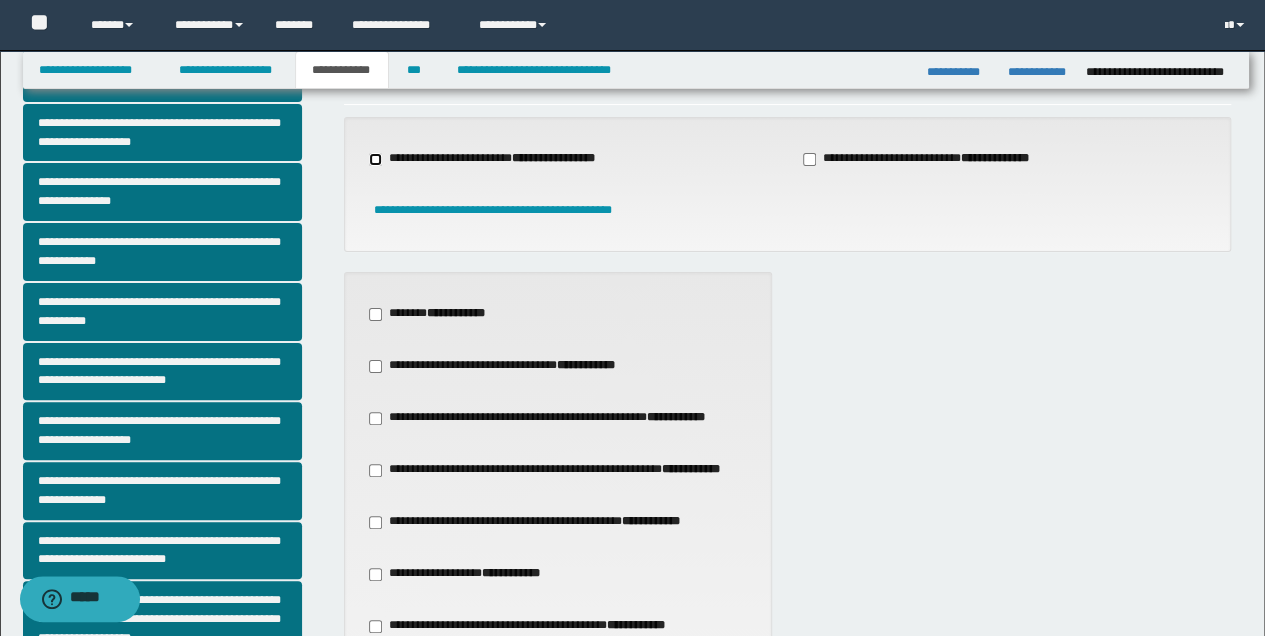scroll, scrollTop: 200, scrollLeft: 0, axis: vertical 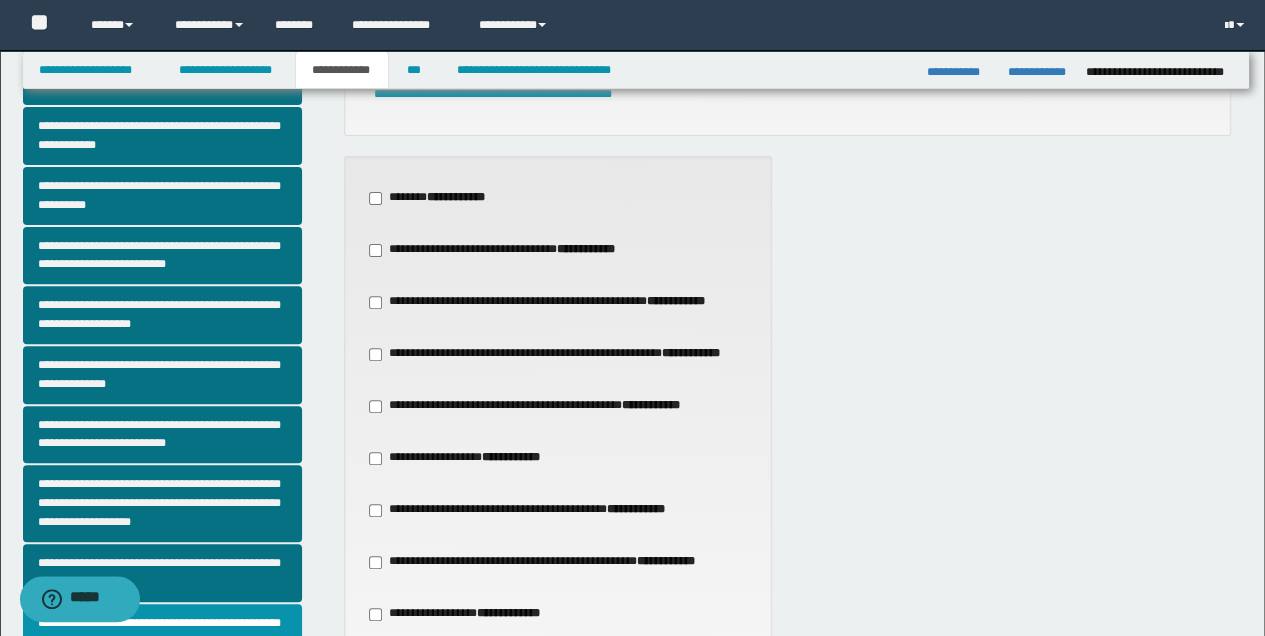 click on "**********" at bounding box center [651, 405] 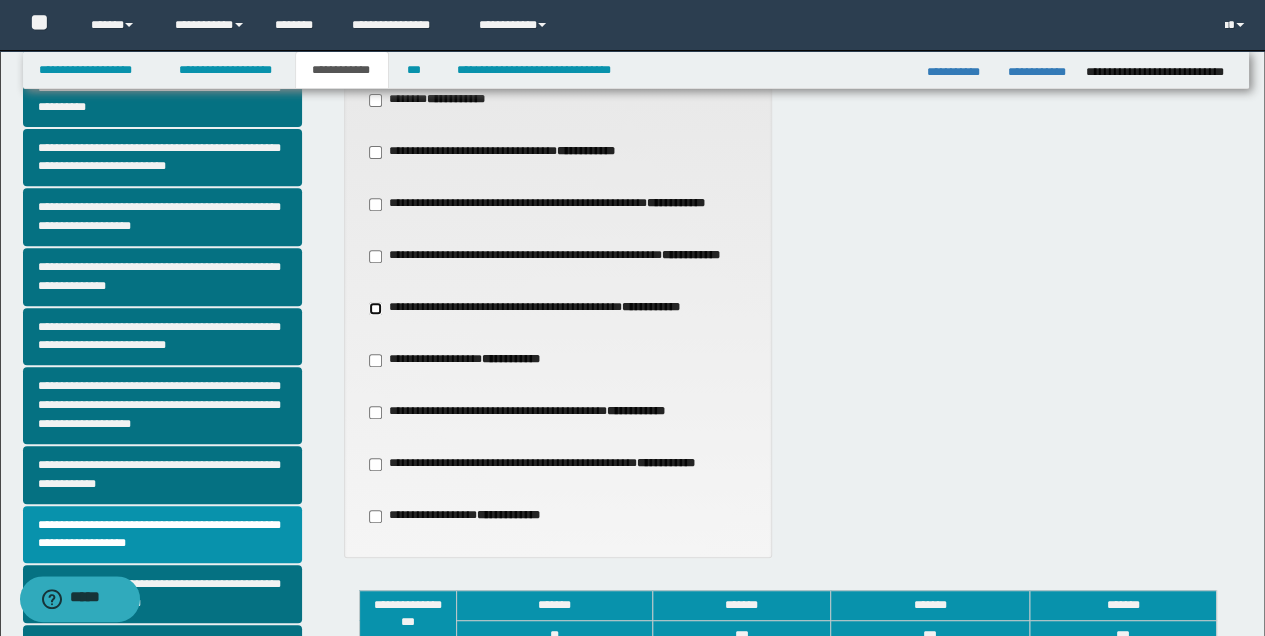 scroll, scrollTop: 466, scrollLeft: 0, axis: vertical 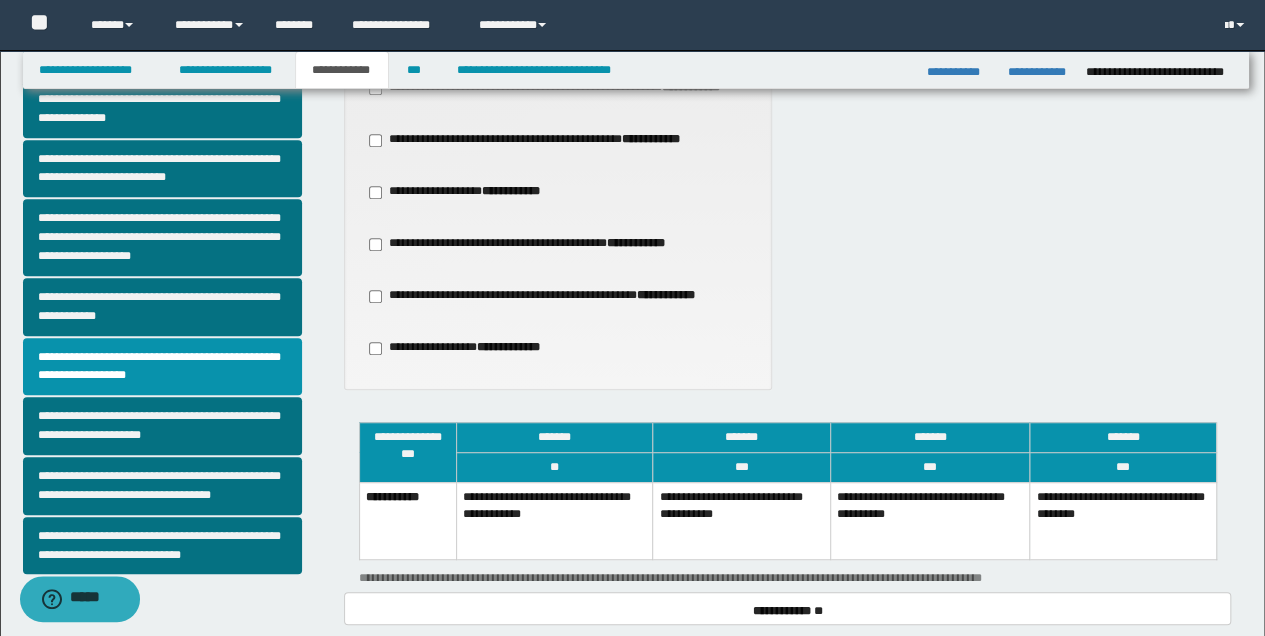 click on "**********" at bounding box center (930, 520) 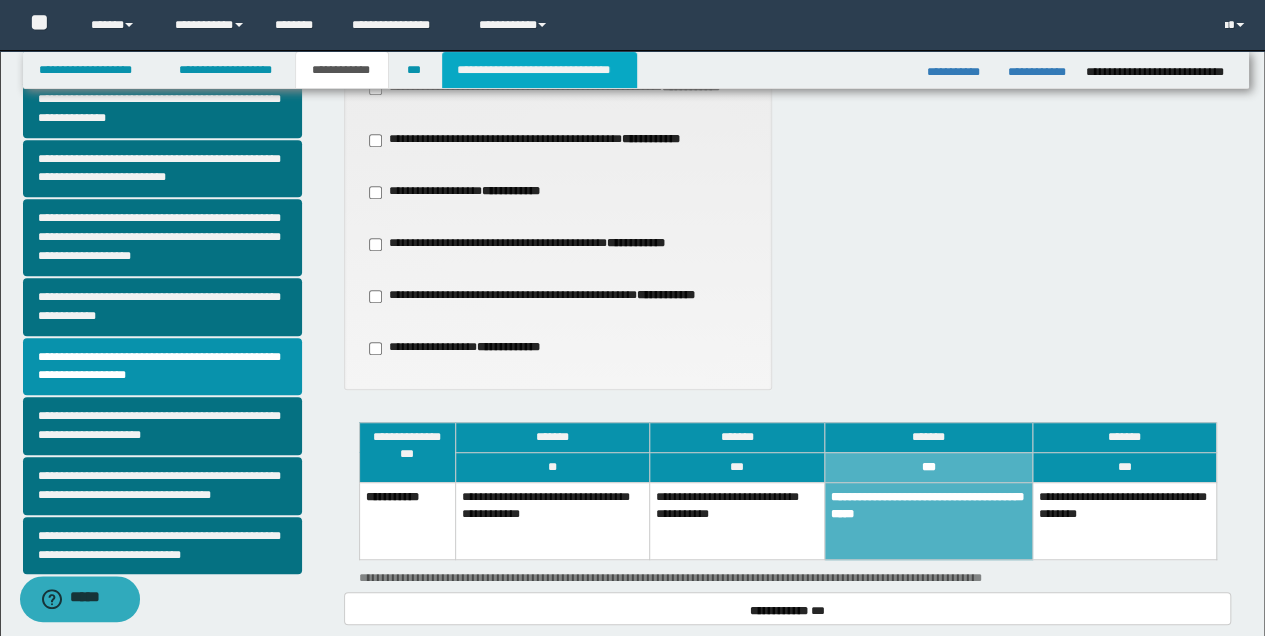 click on "**********" at bounding box center [539, 70] 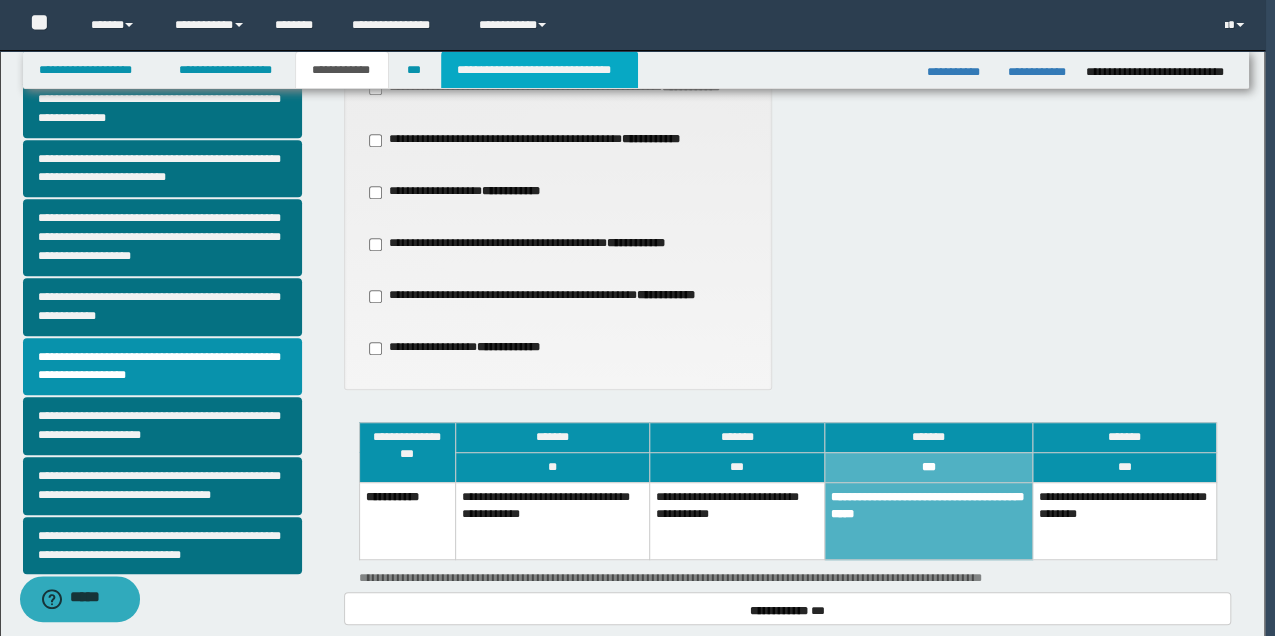 type 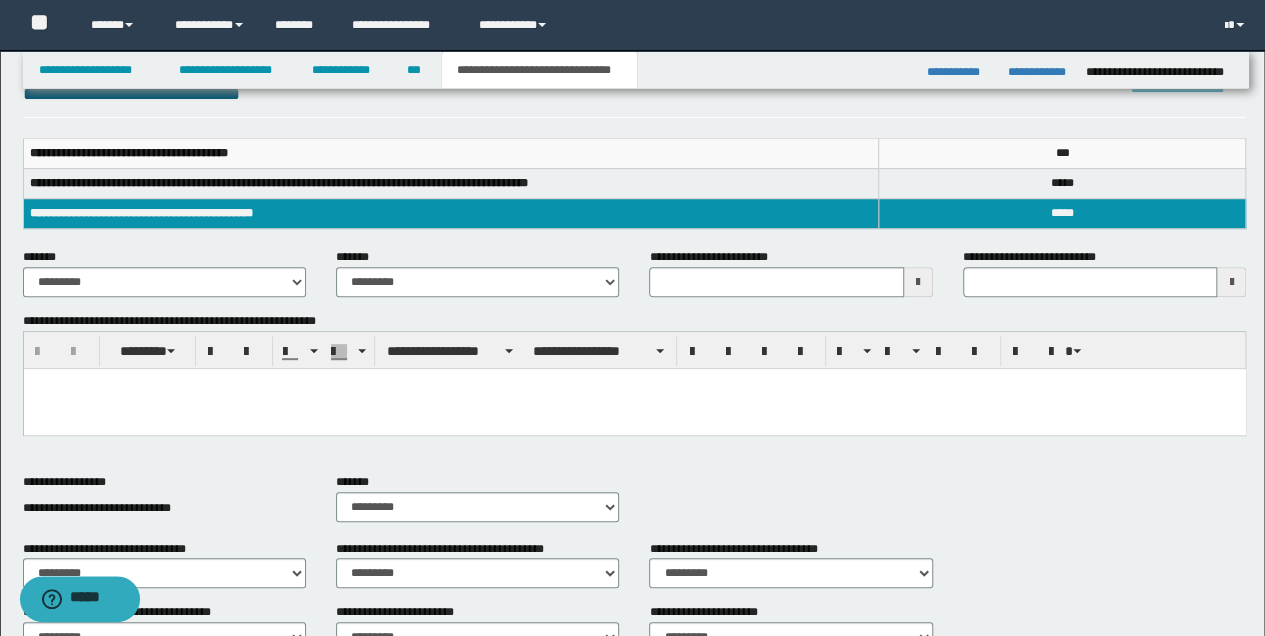 scroll, scrollTop: 133, scrollLeft: 0, axis: vertical 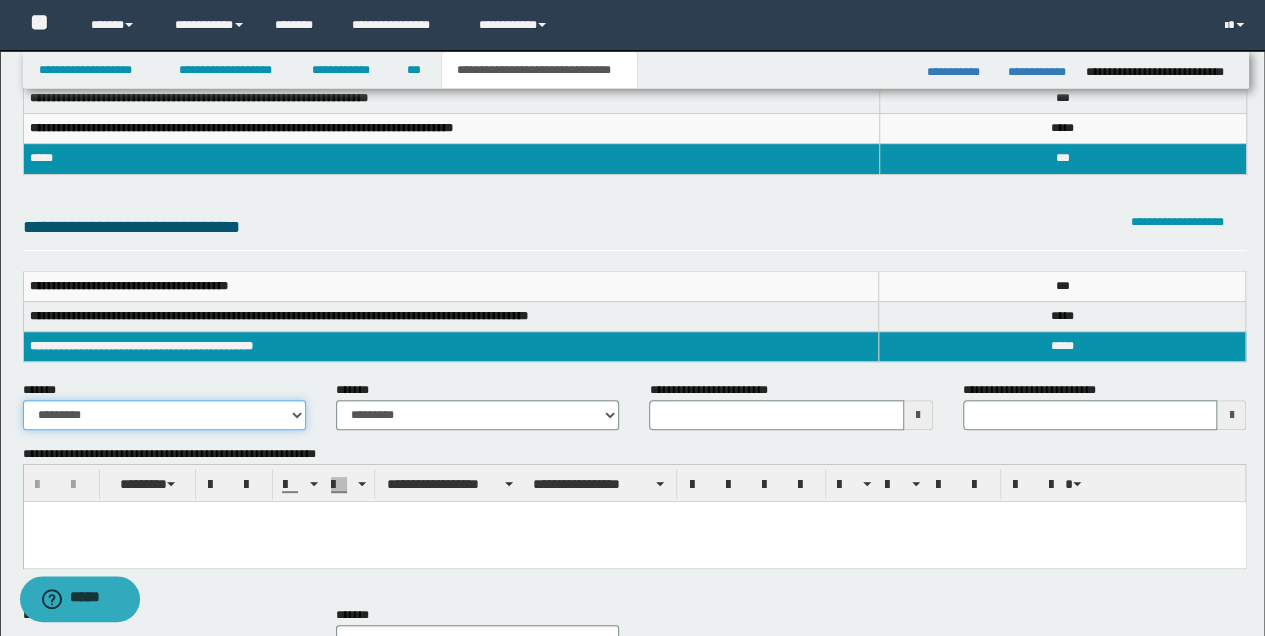 click on "**********" at bounding box center (164, 415) 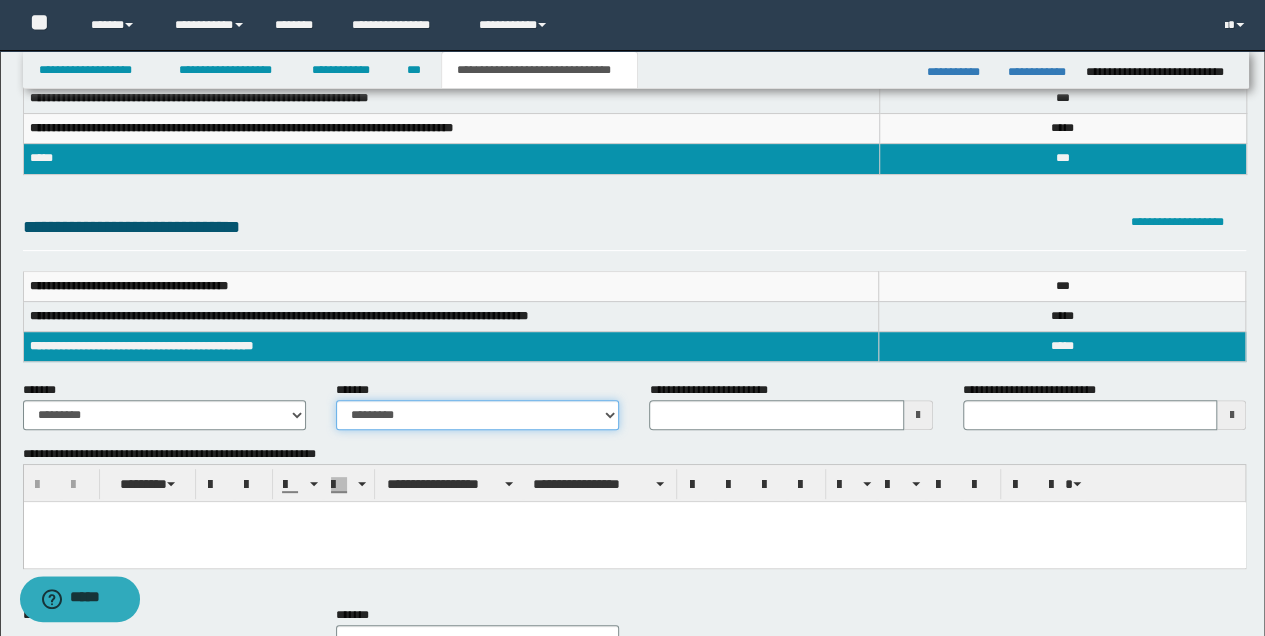 click on "**********" at bounding box center (477, 415) 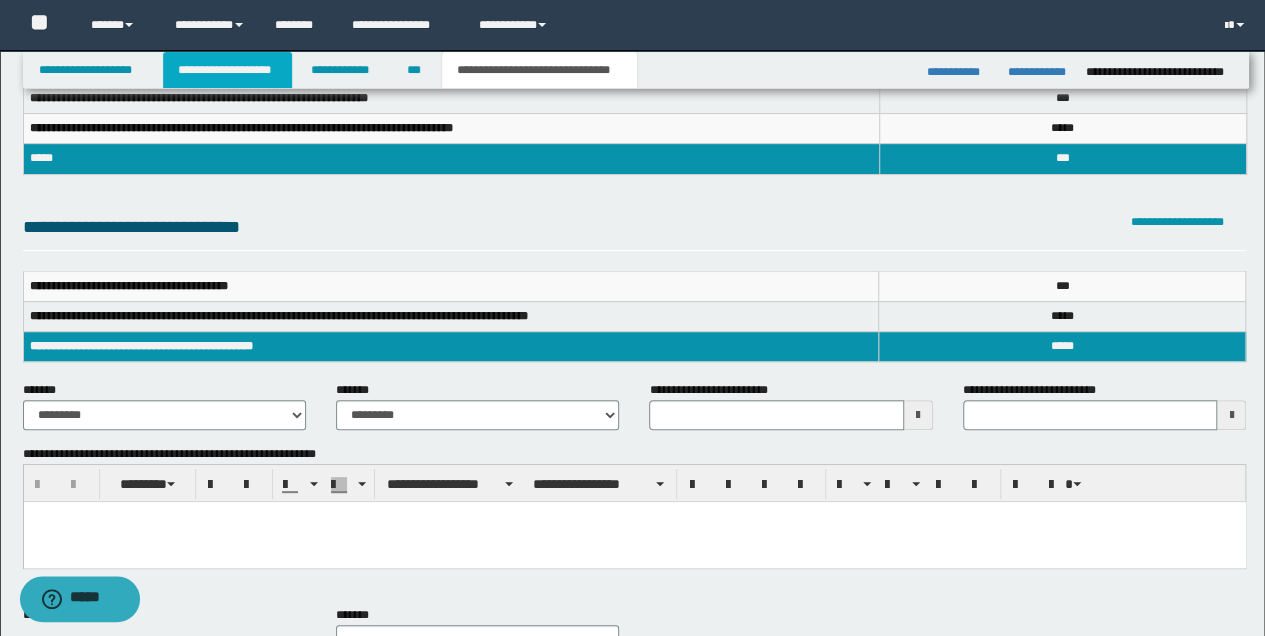 click on "**********" at bounding box center [227, 70] 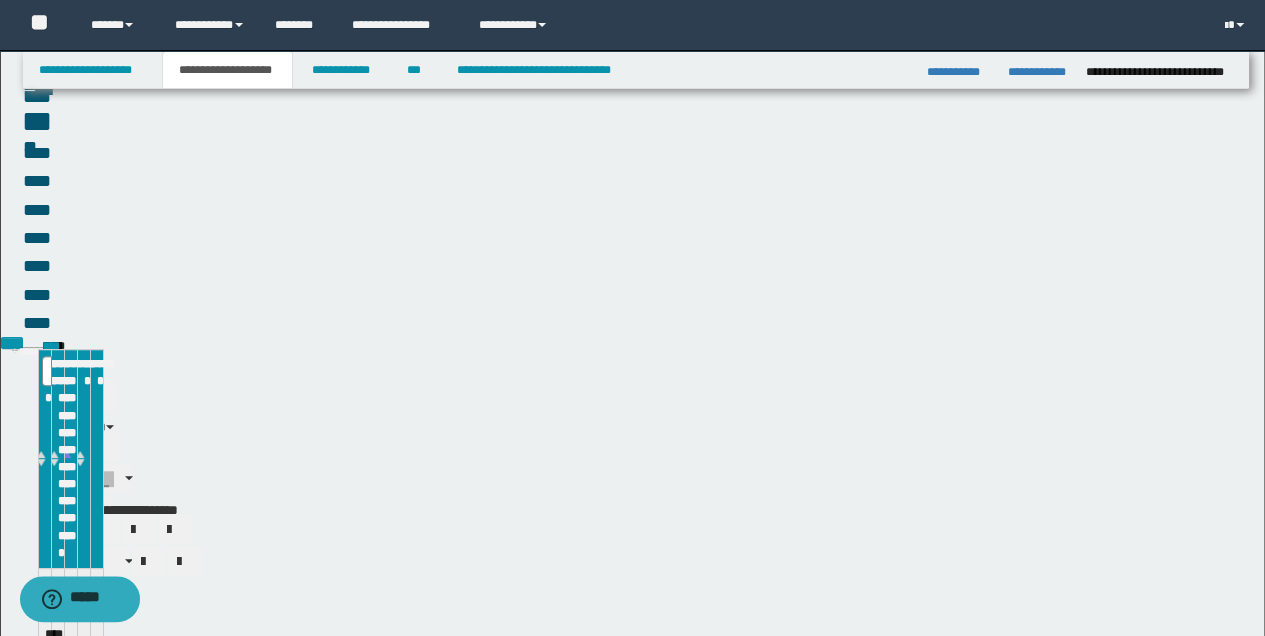 scroll, scrollTop: 164, scrollLeft: 0, axis: vertical 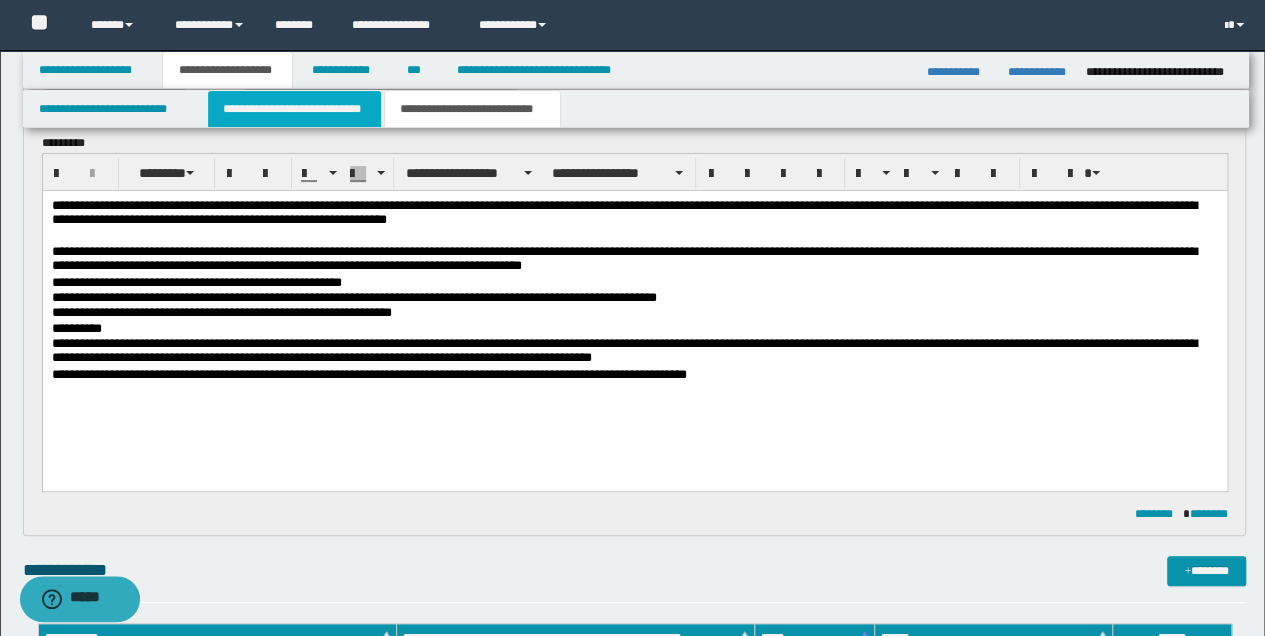 click on "**********" at bounding box center (294, 109) 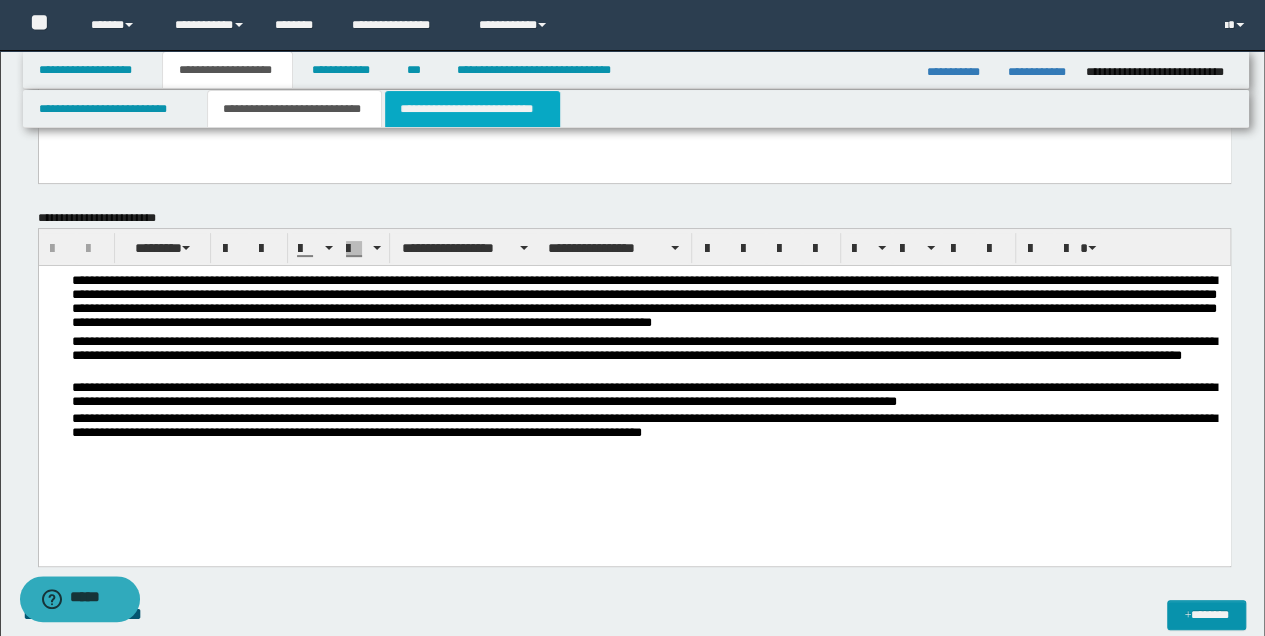click on "**********" at bounding box center [472, 109] 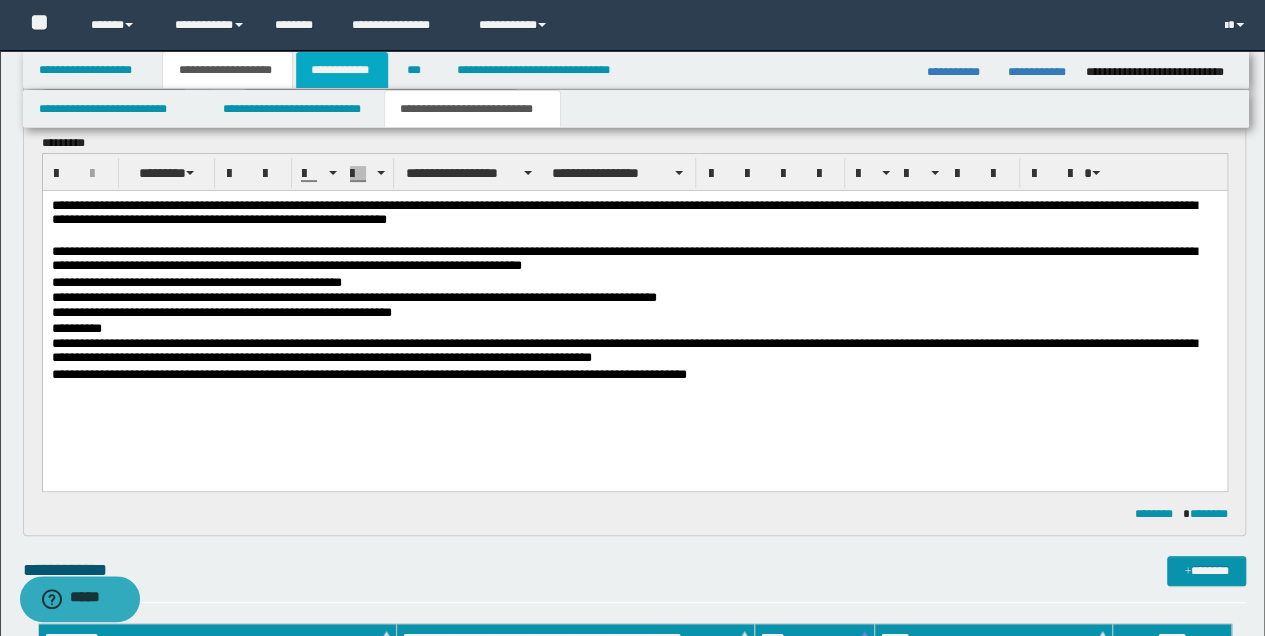 click on "**********" at bounding box center (342, 70) 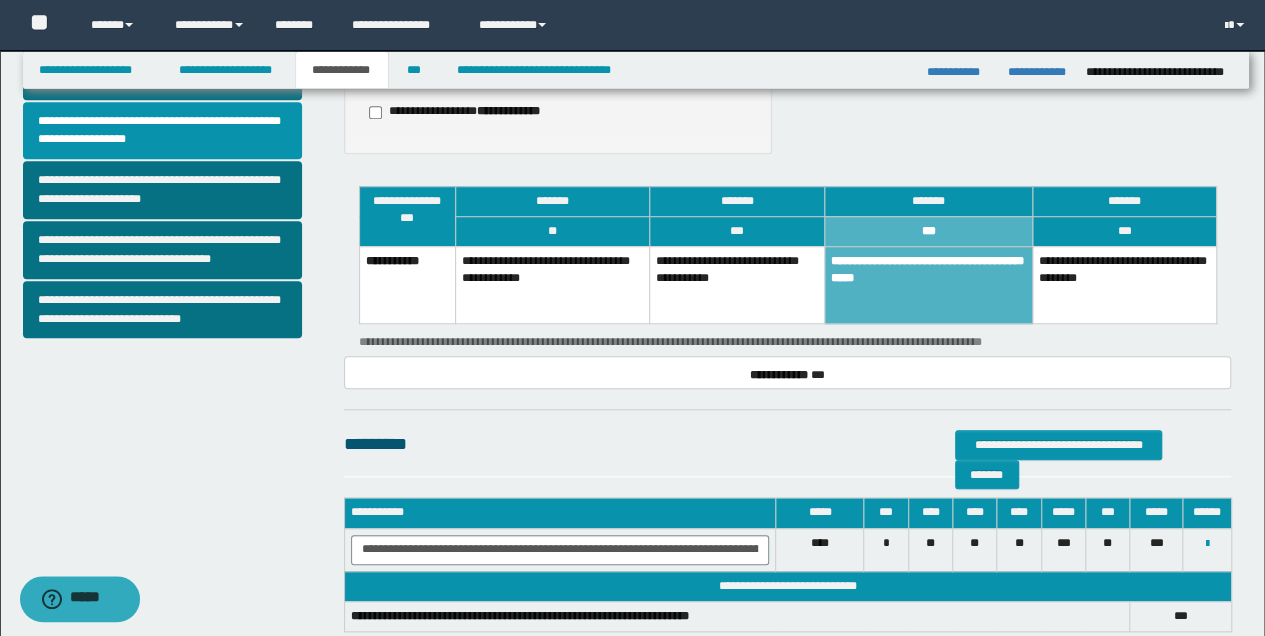 scroll, scrollTop: 733, scrollLeft: 0, axis: vertical 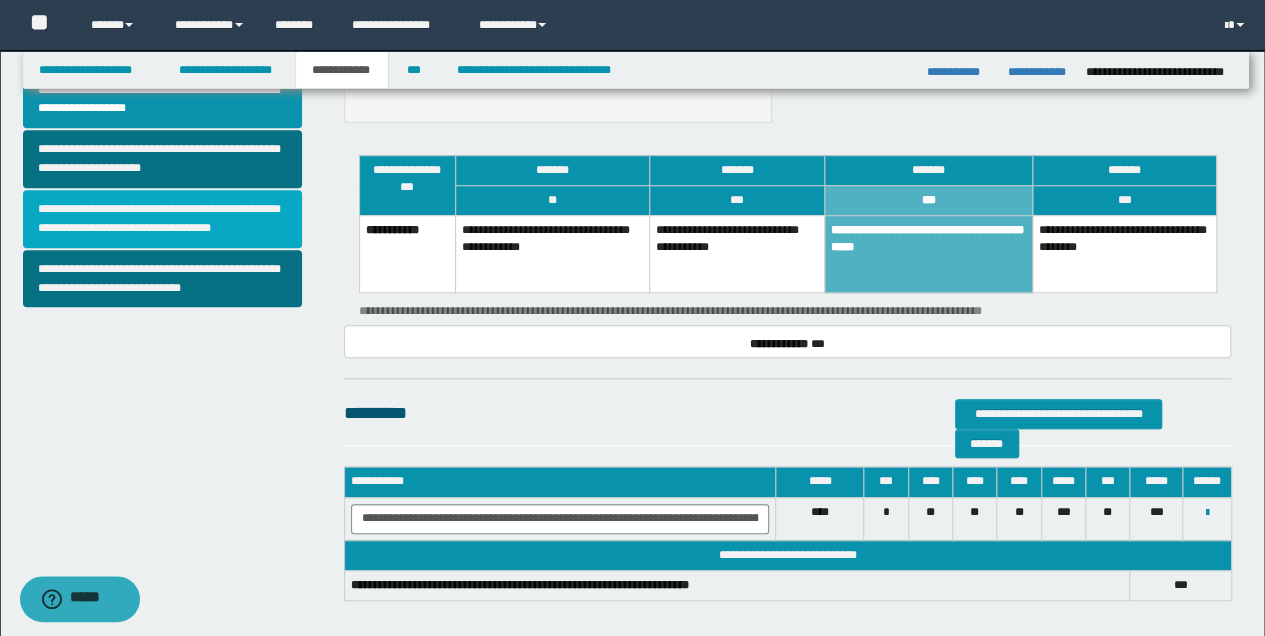 click on "**********" at bounding box center (162, 219) 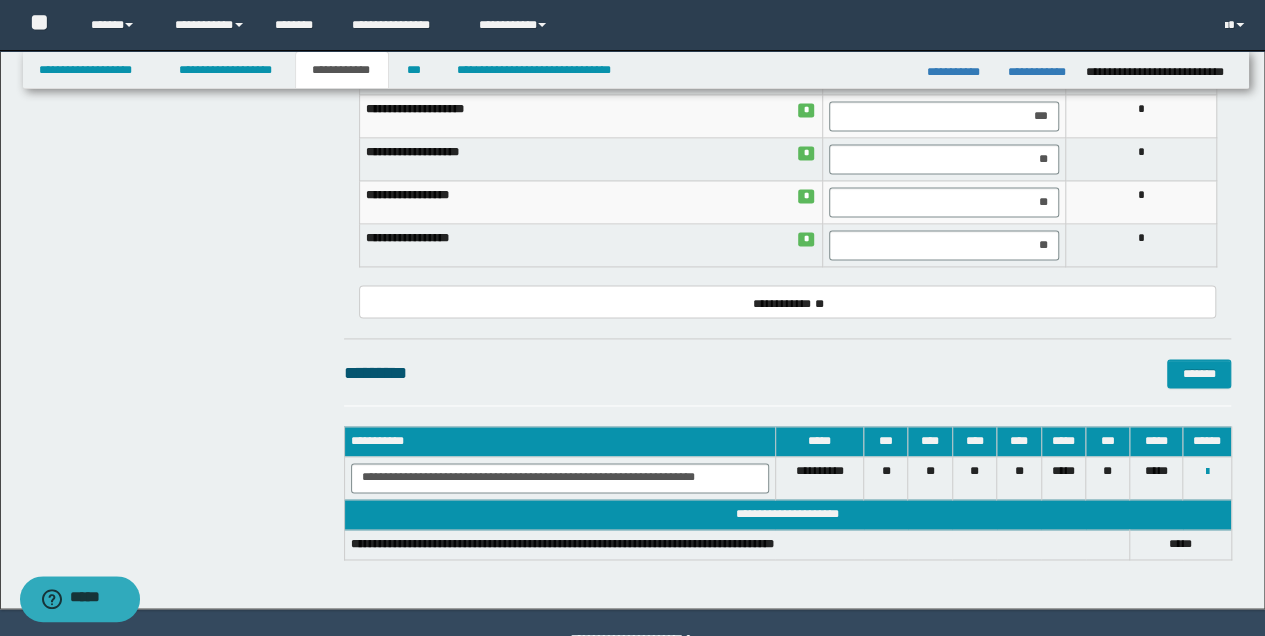 scroll, scrollTop: 1333, scrollLeft: 0, axis: vertical 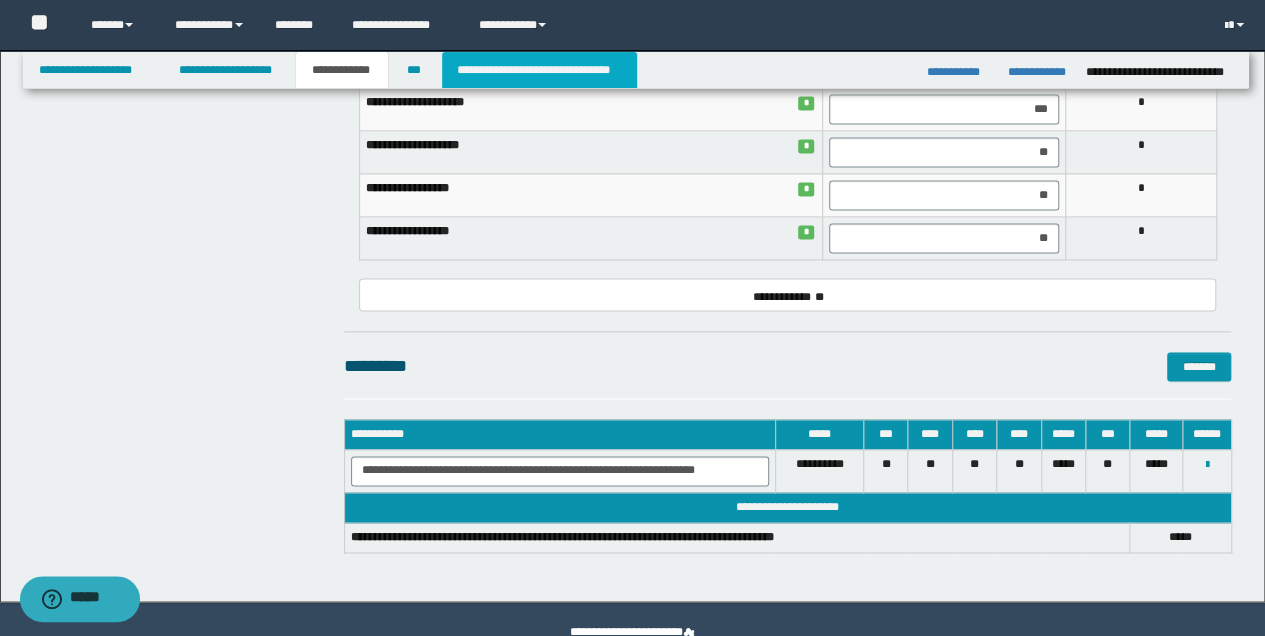 click on "**********" at bounding box center [539, 70] 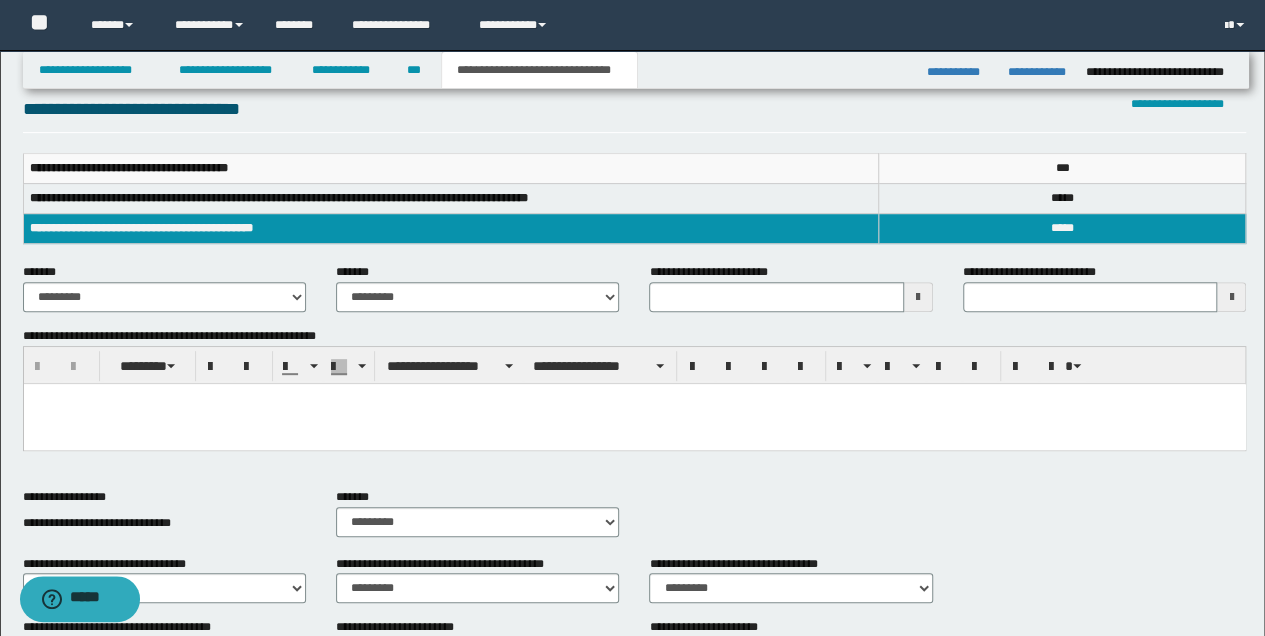 scroll, scrollTop: 163, scrollLeft: 0, axis: vertical 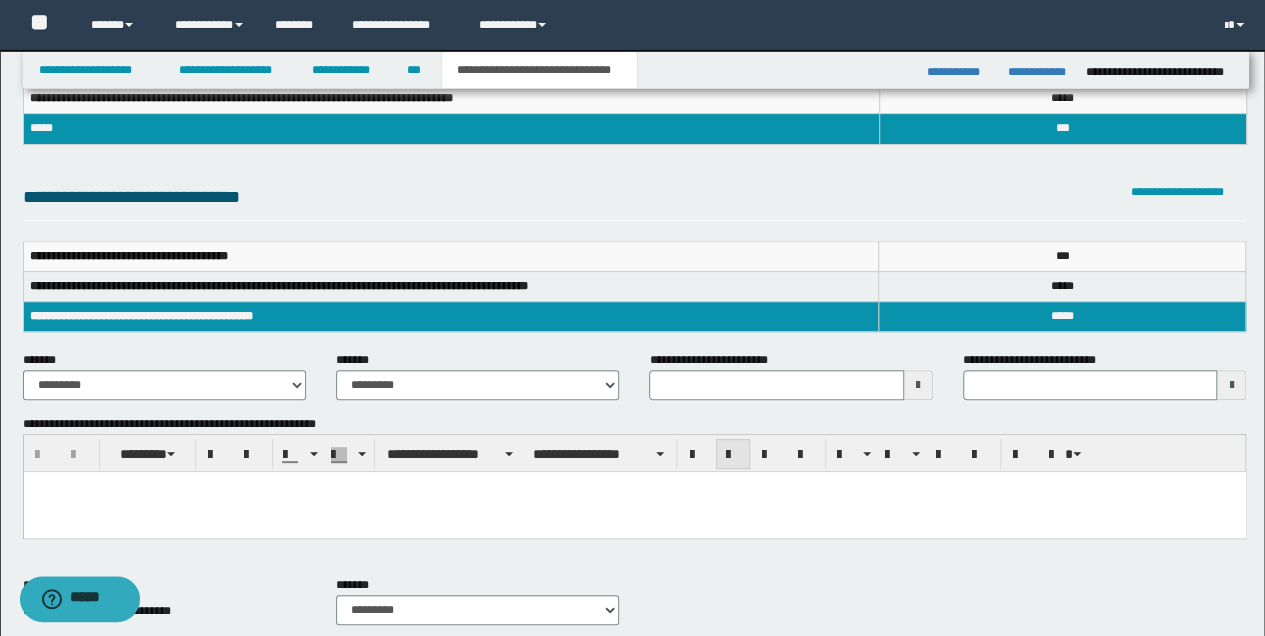 type 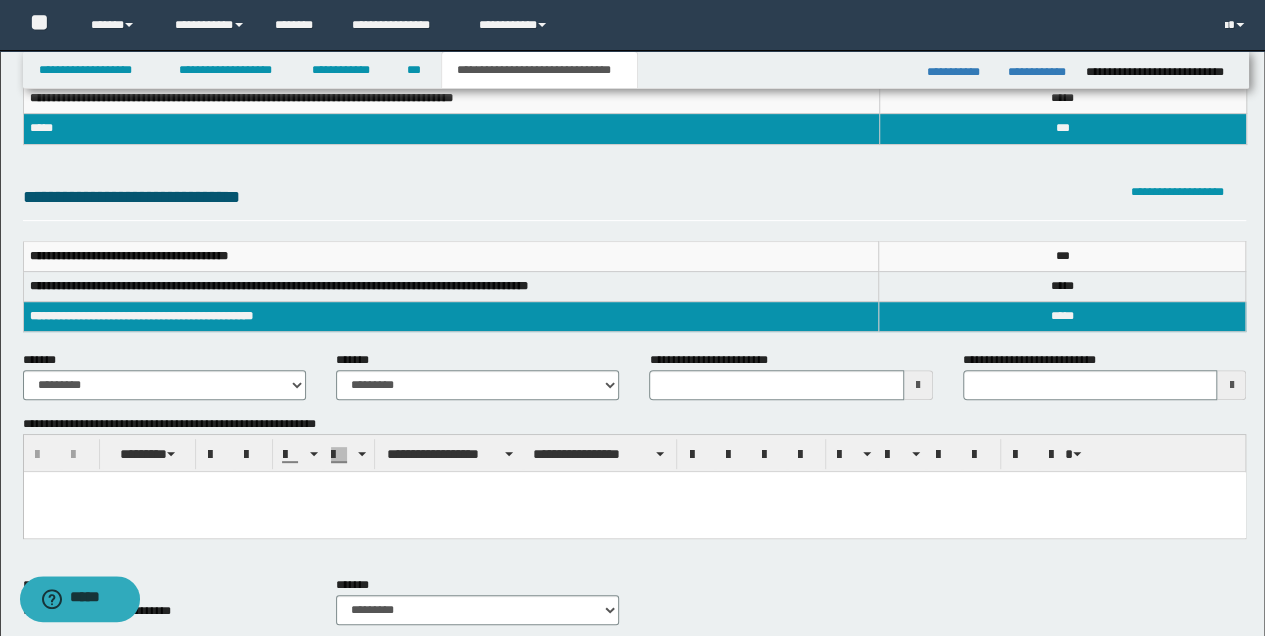 type 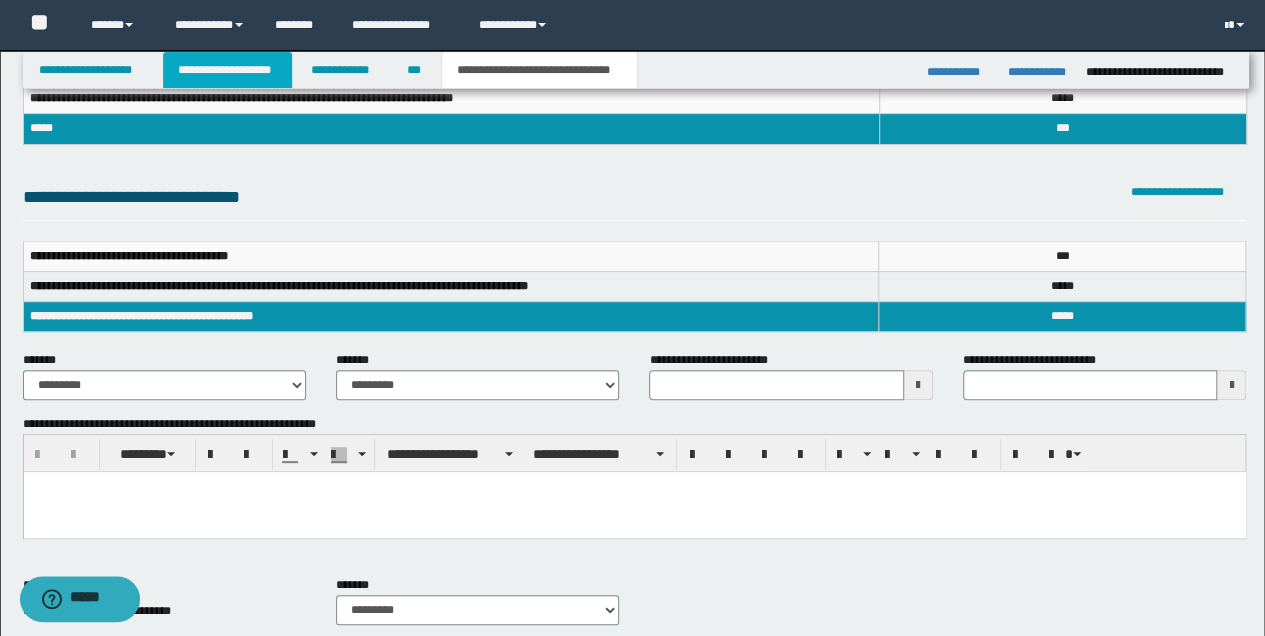 click on "**********" at bounding box center [227, 70] 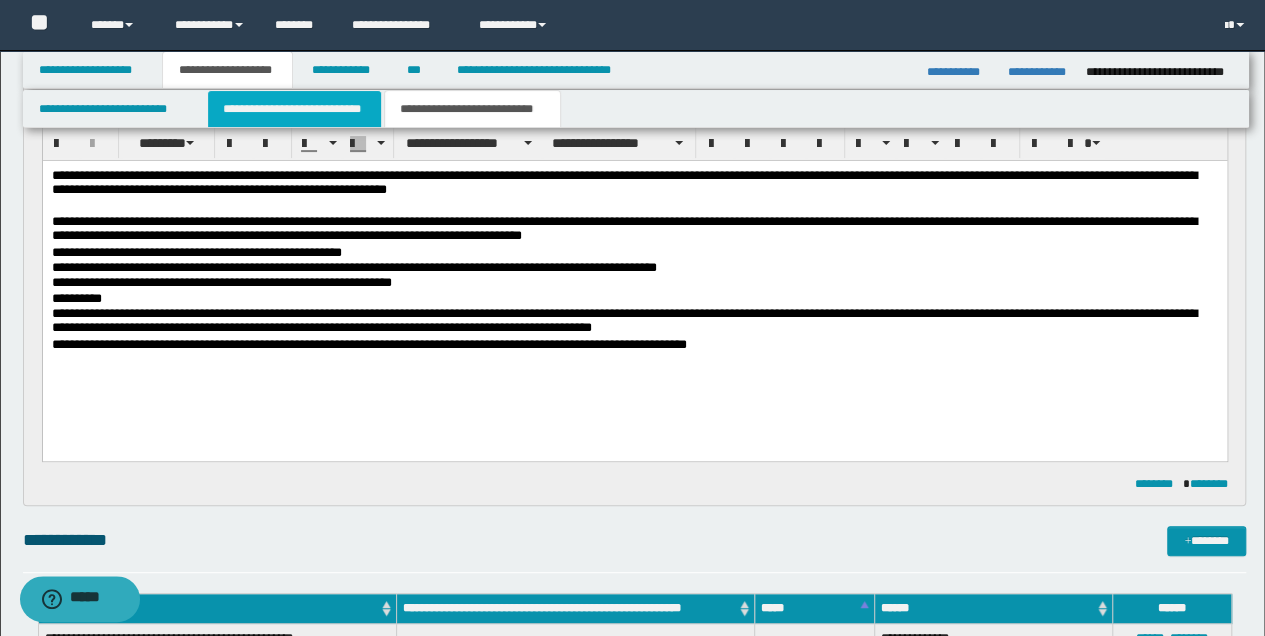 click on "**********" at bounding box center (294, 109) 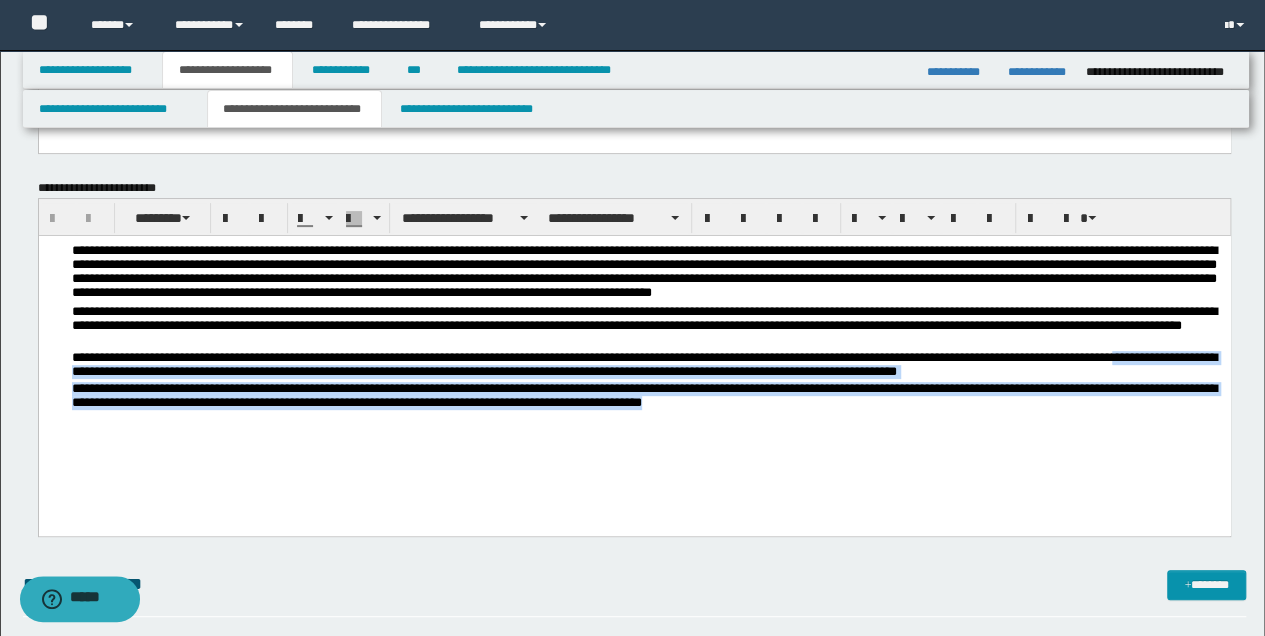 drag, startPoint x: 74, startPoint y: 379, endPoint x: 778, endPoint y: 404, distance: 704.4437 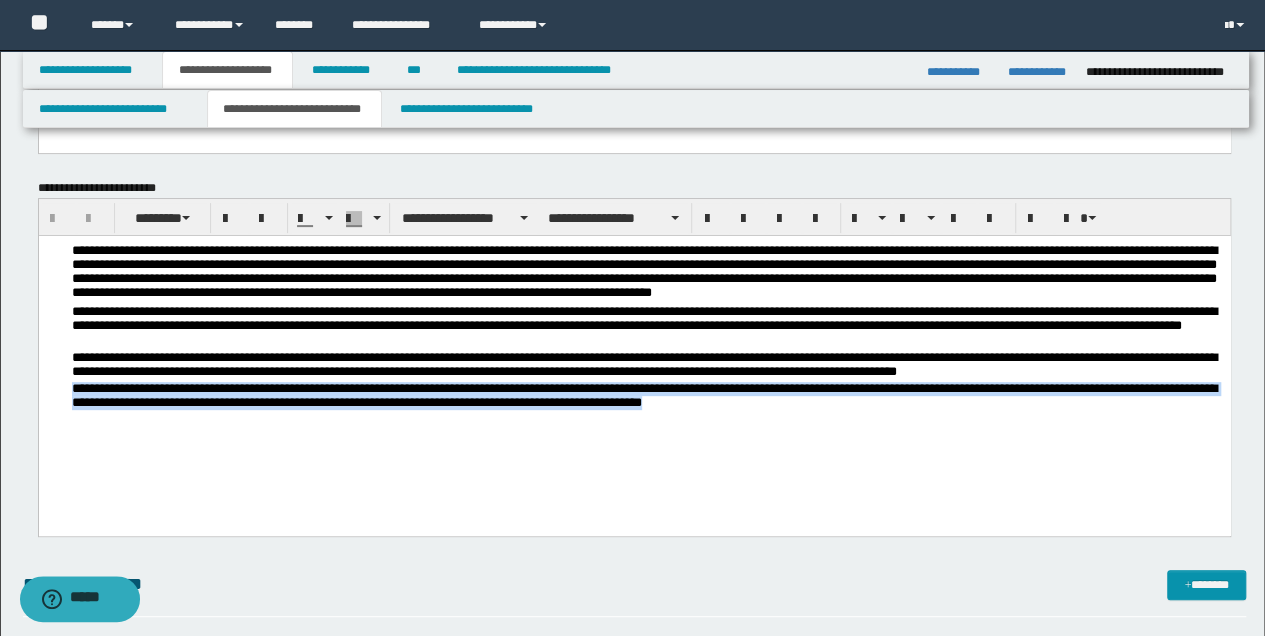 drag, startPoint x: 70, startPoint y: 388, endPoint x: 783, endPoint y: 400, distance: 713.10095 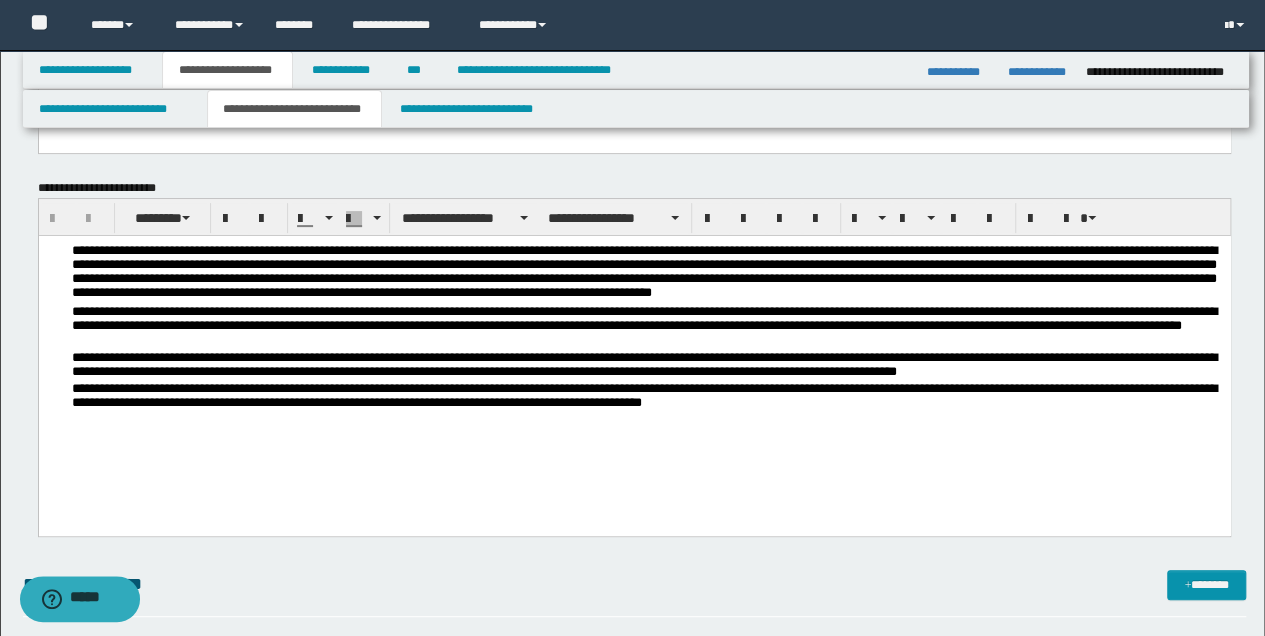 click on "**********" at bounding box center (634, 361) 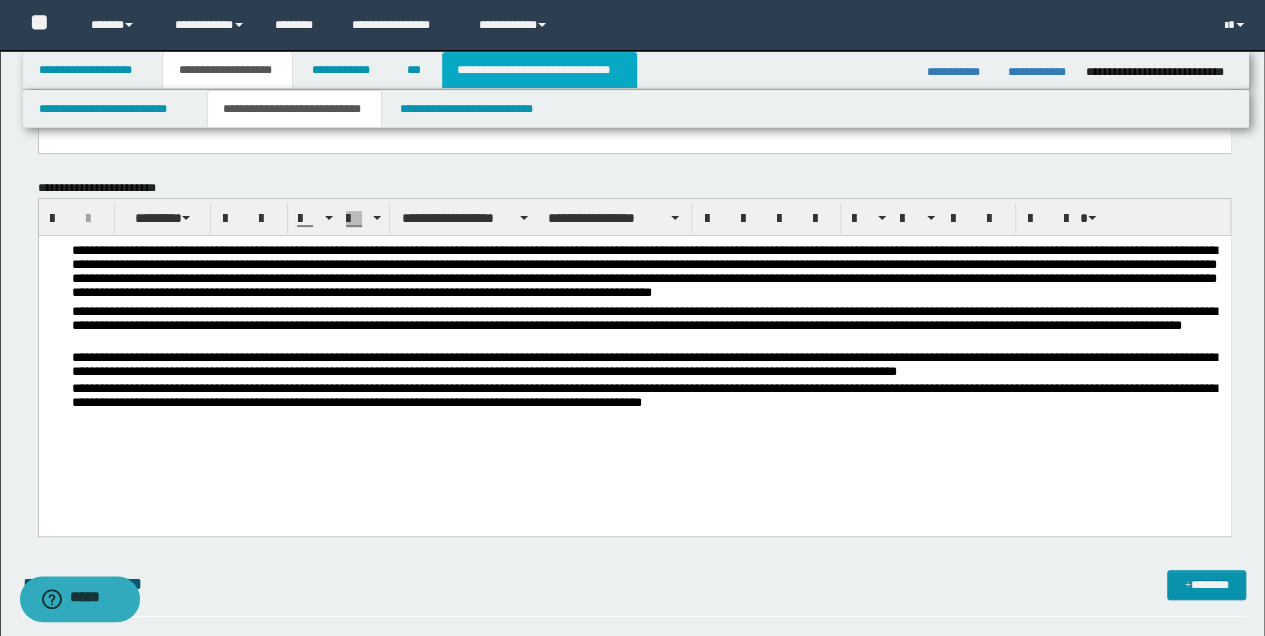 click on "**********" at bounding box center [539, 70] 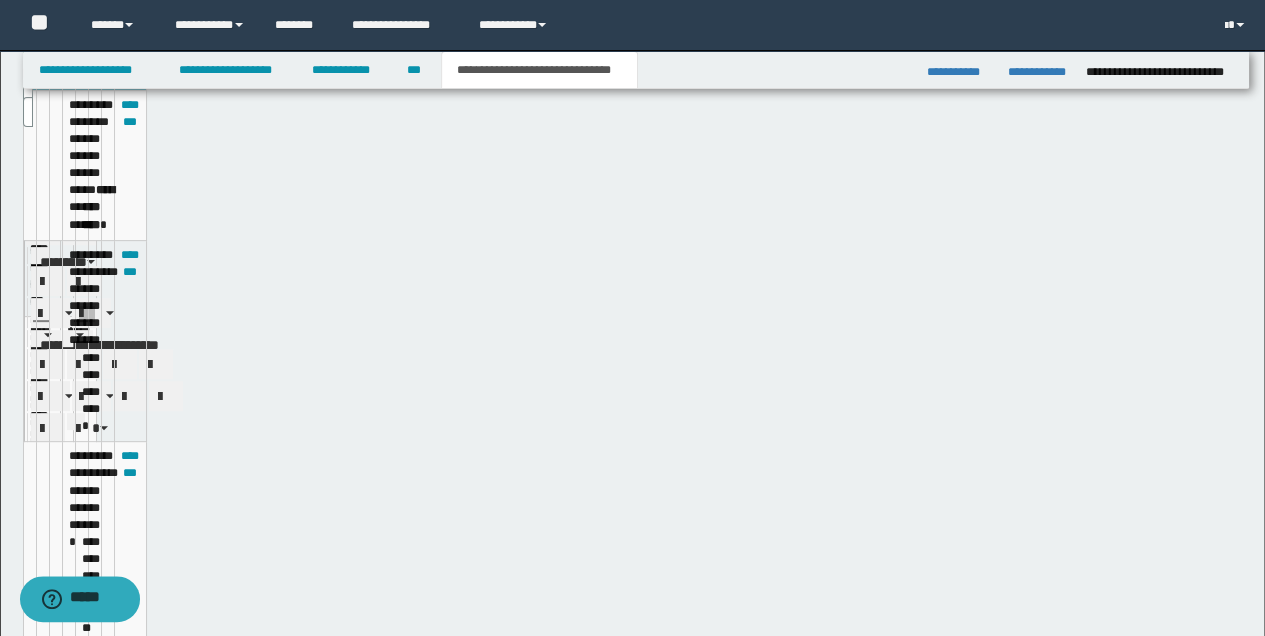scroll, scrollTop: 163, scrollLeft: 0, axis: vertical 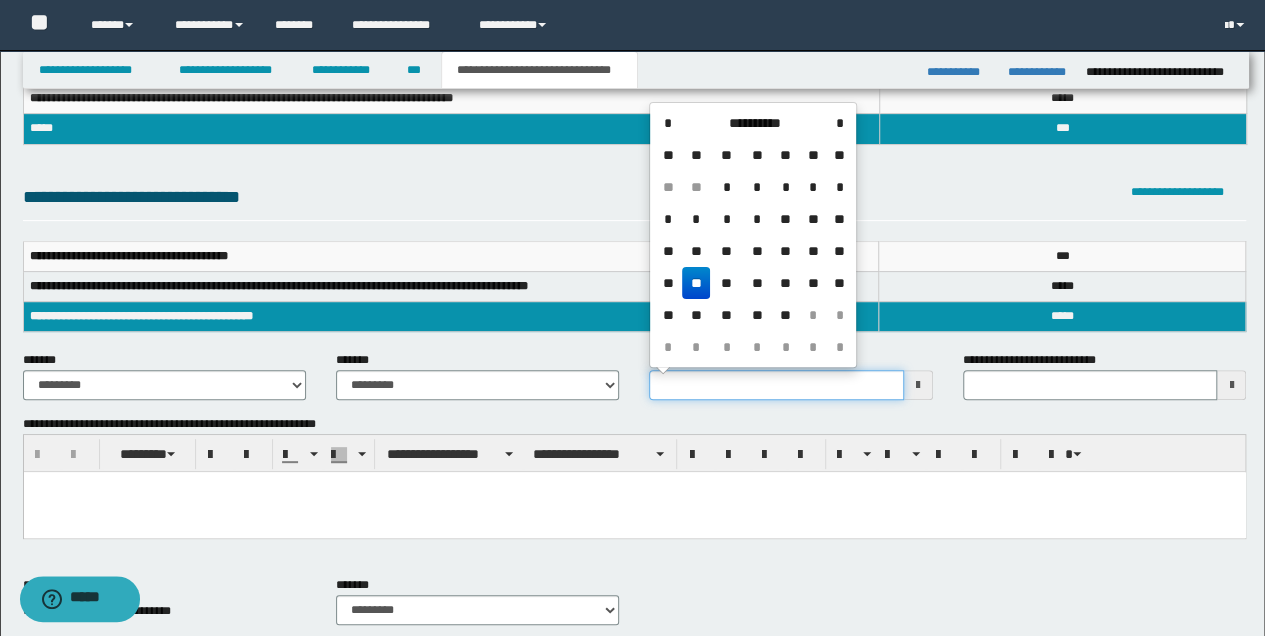 drag, startPoint x: 650, startPoint y: 385, endPoint x: 798, endPoint y: 398, distance: 148.56985 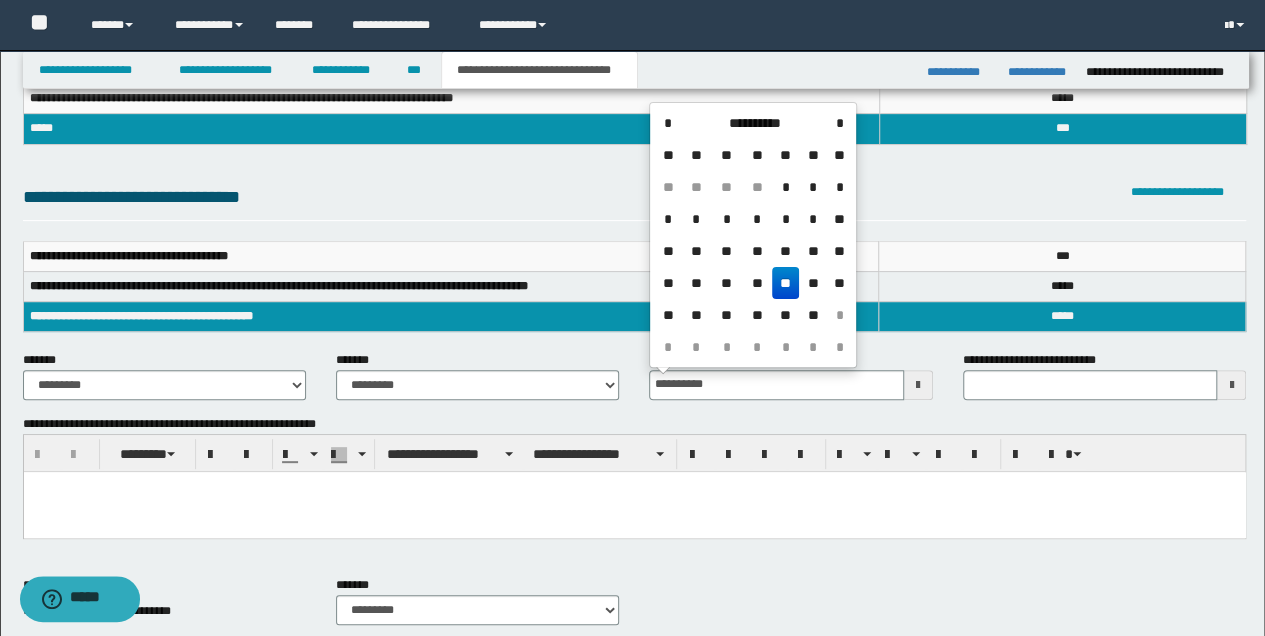 click at bounding box center (634, 511) 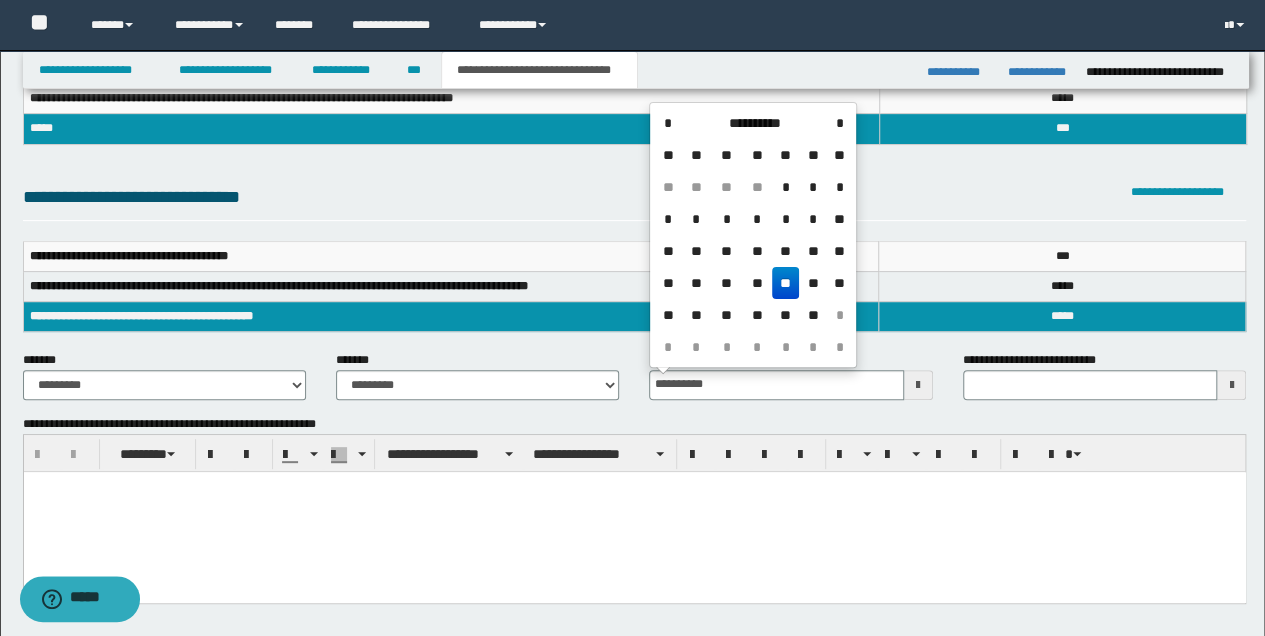 type 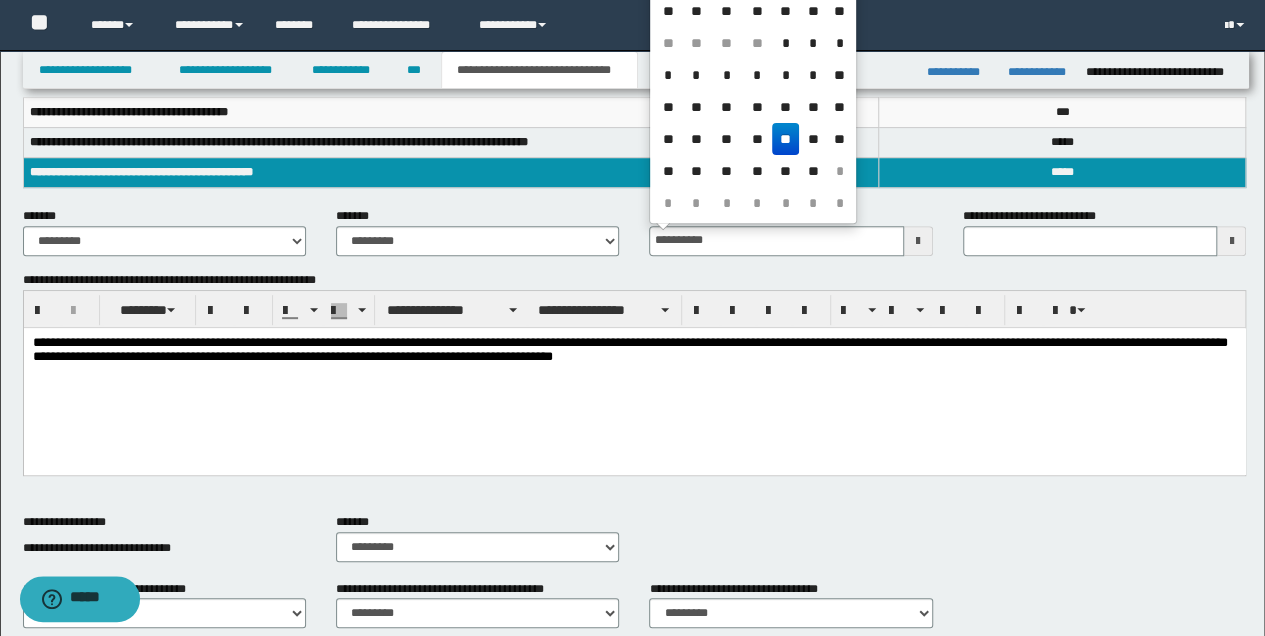 scroll, scrollTop: 430, scrollLeft: 0, axis: vertical 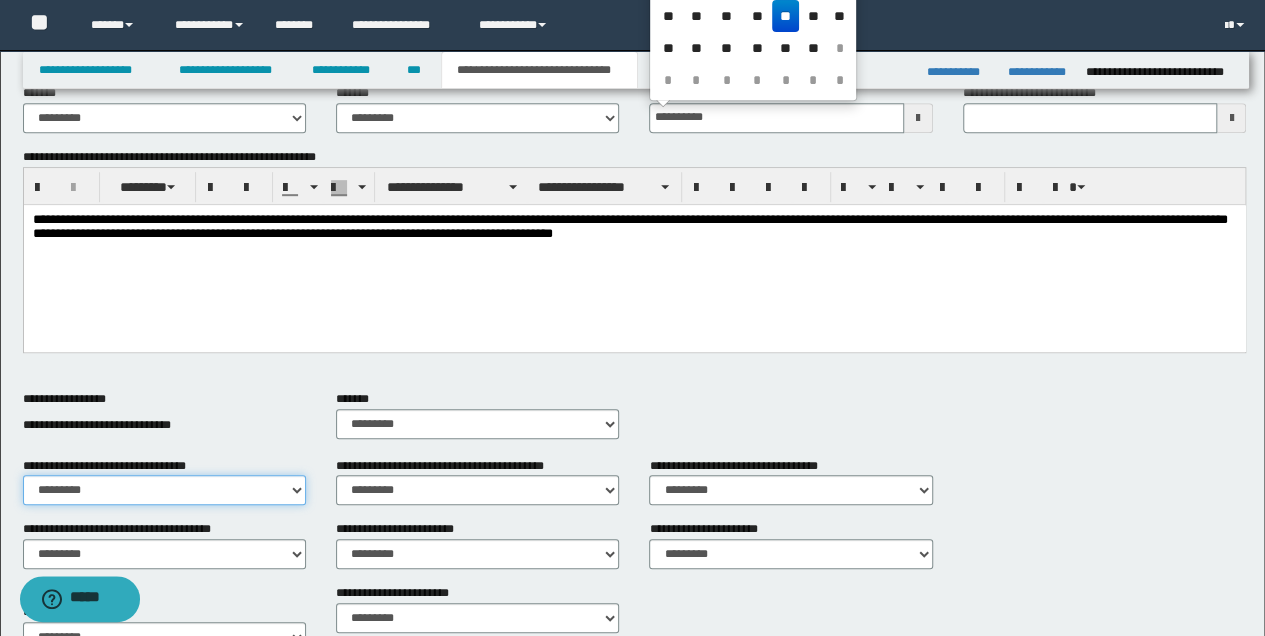 type on "**********" 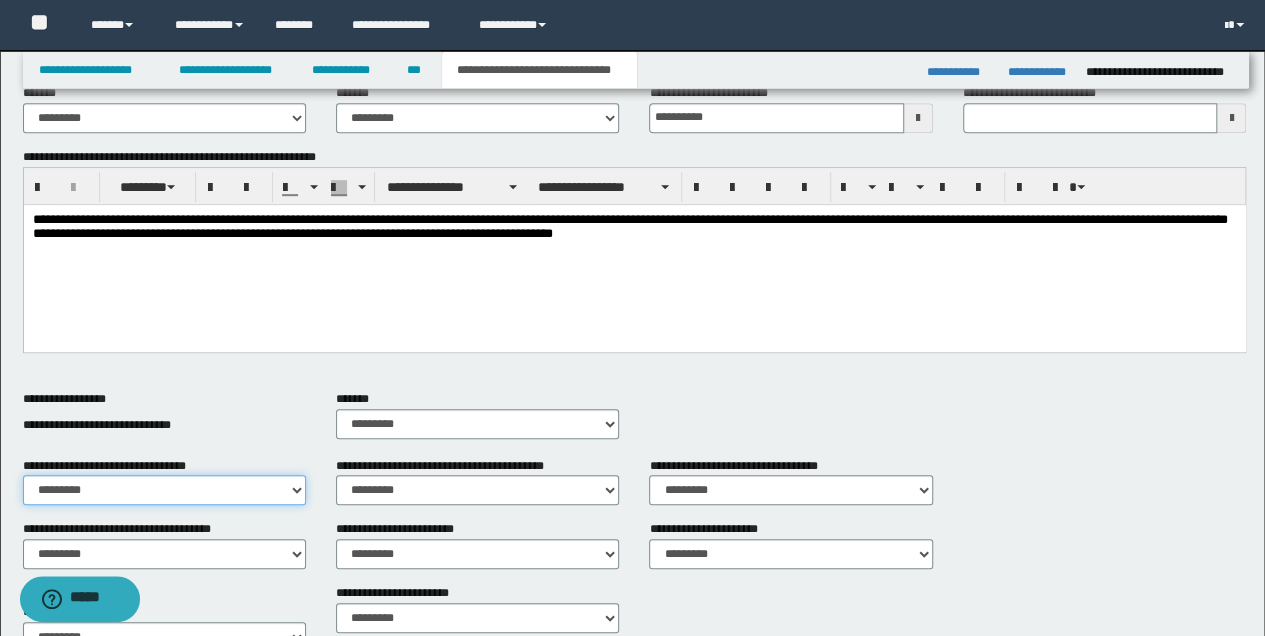 click on "*********
**
**" at bounding box center (164, 490) 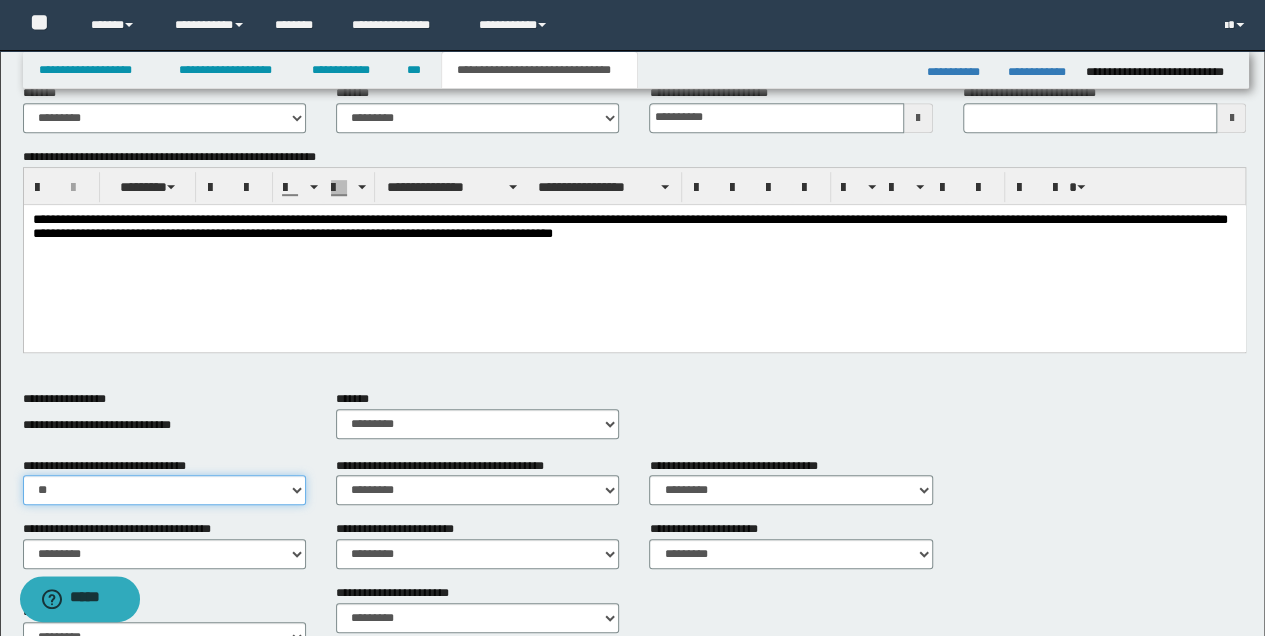 click on "*********
**
**" at bounding box center [164, 490] 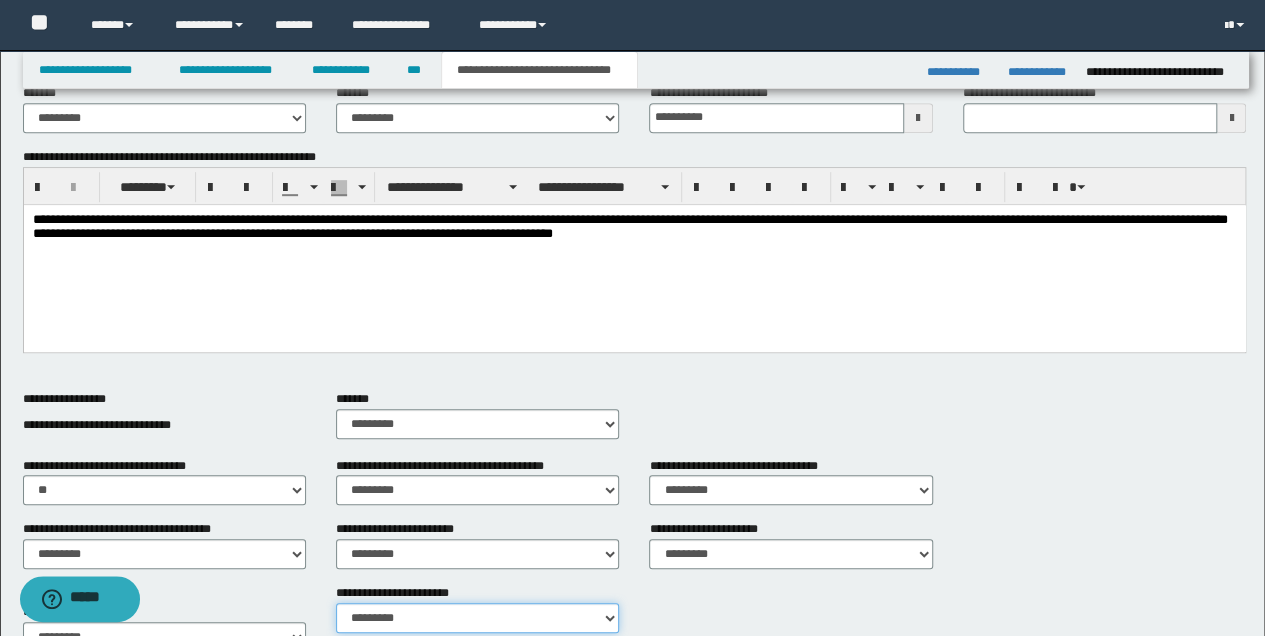 click on "*********
*********
*********" at bounding box center [477, 618] 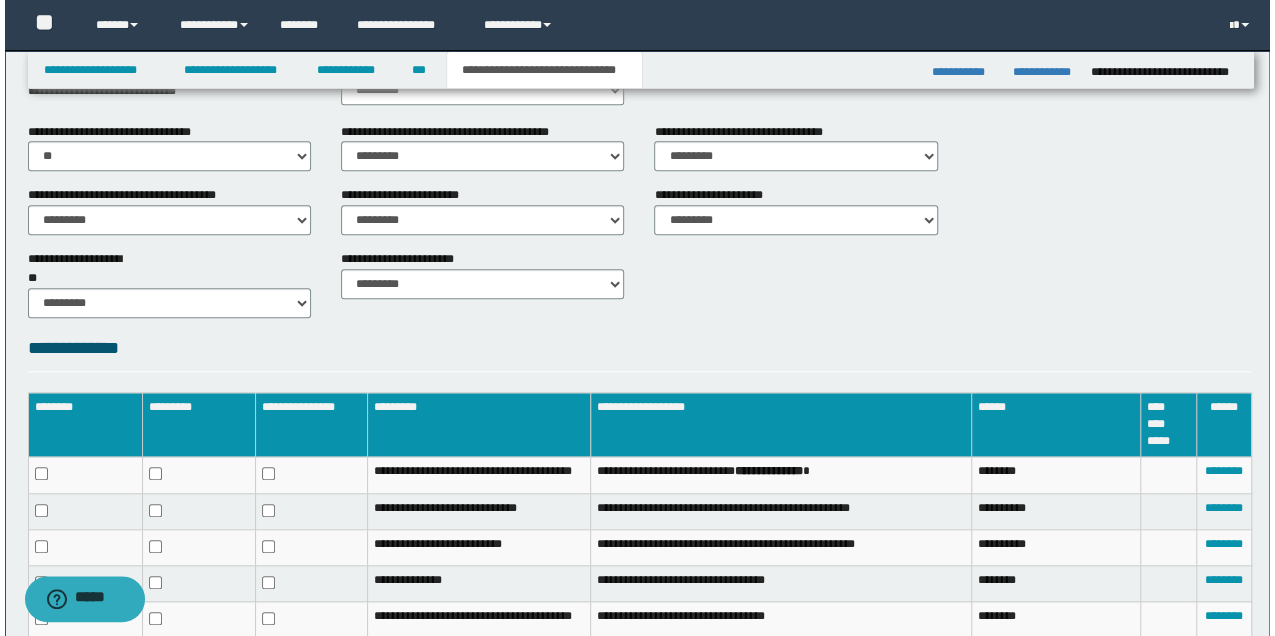 scroll, scrollTop: 963, scrollLeft: 0, axis: vertical 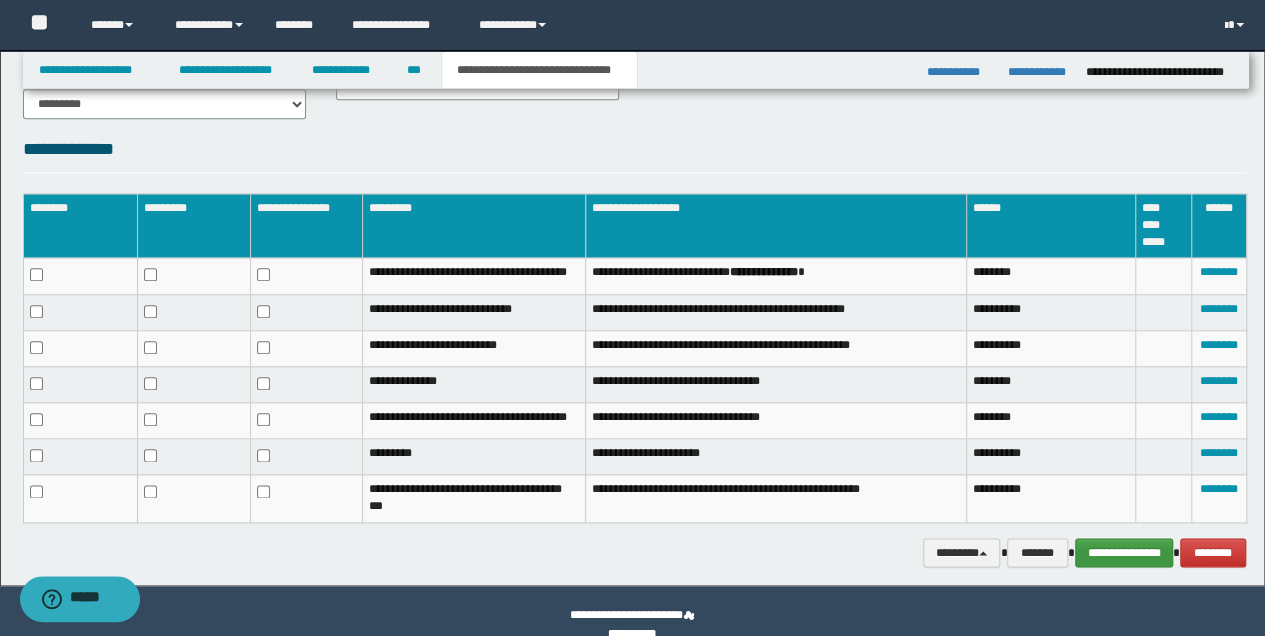 click on "**********" at bounding box center (1124, 552) 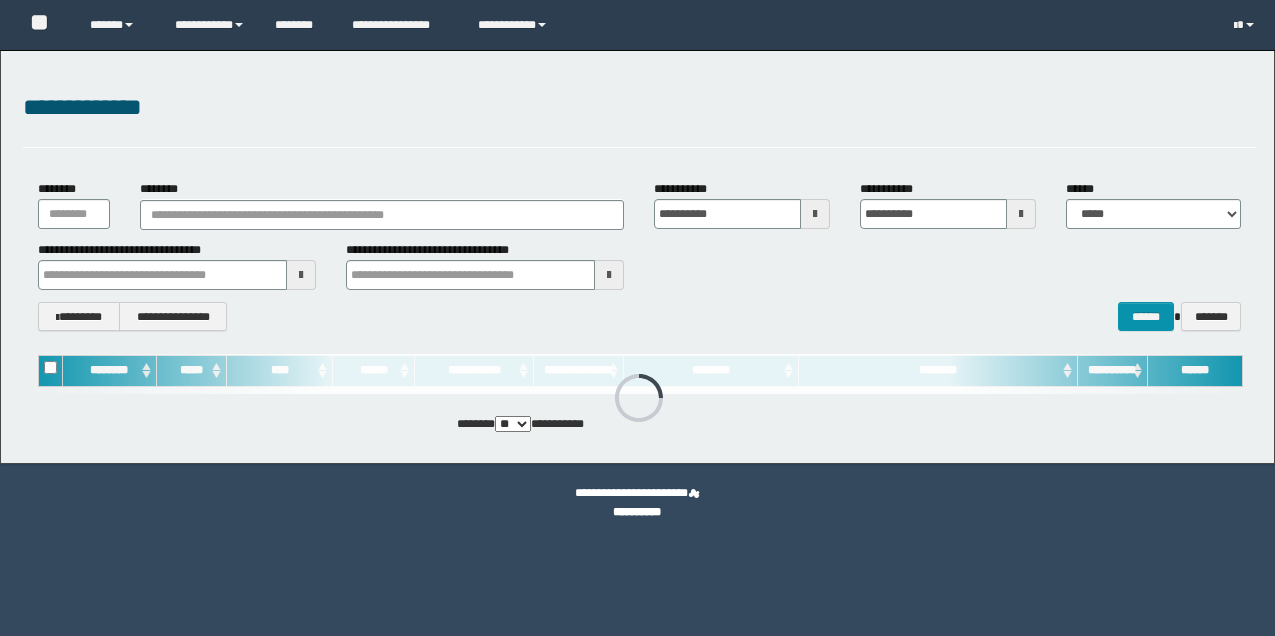 scroll, scrollTop: 0, scrollLeft: 0, axis: both 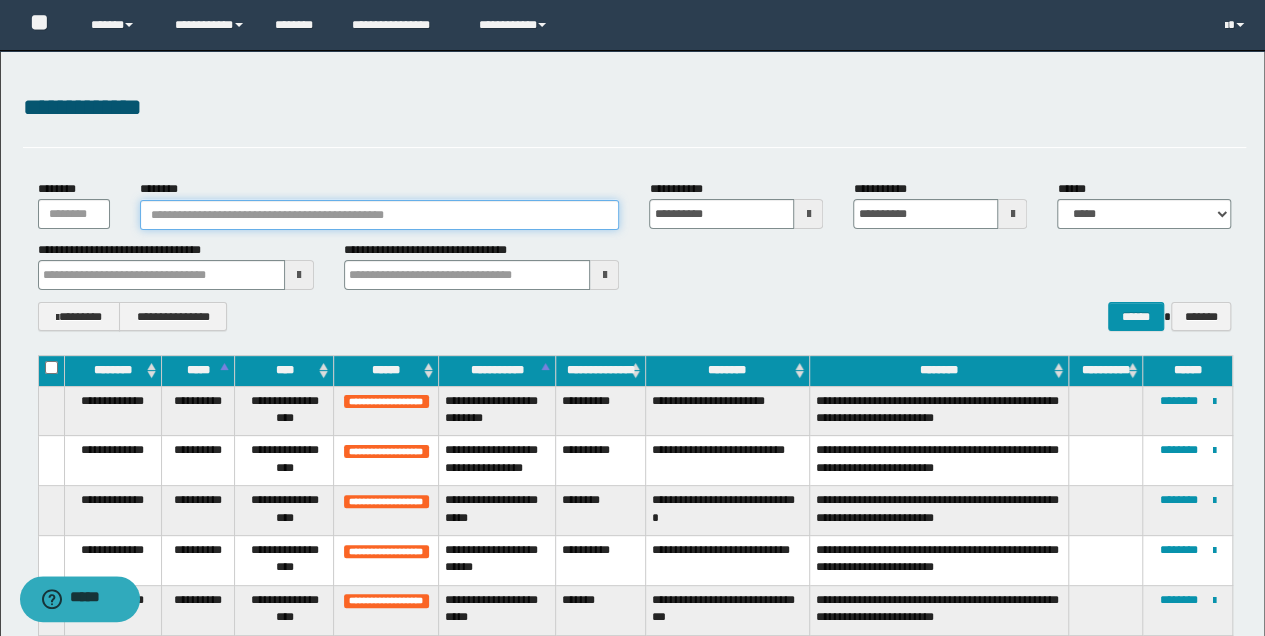 click on "********" at bounding box center (380, 215) 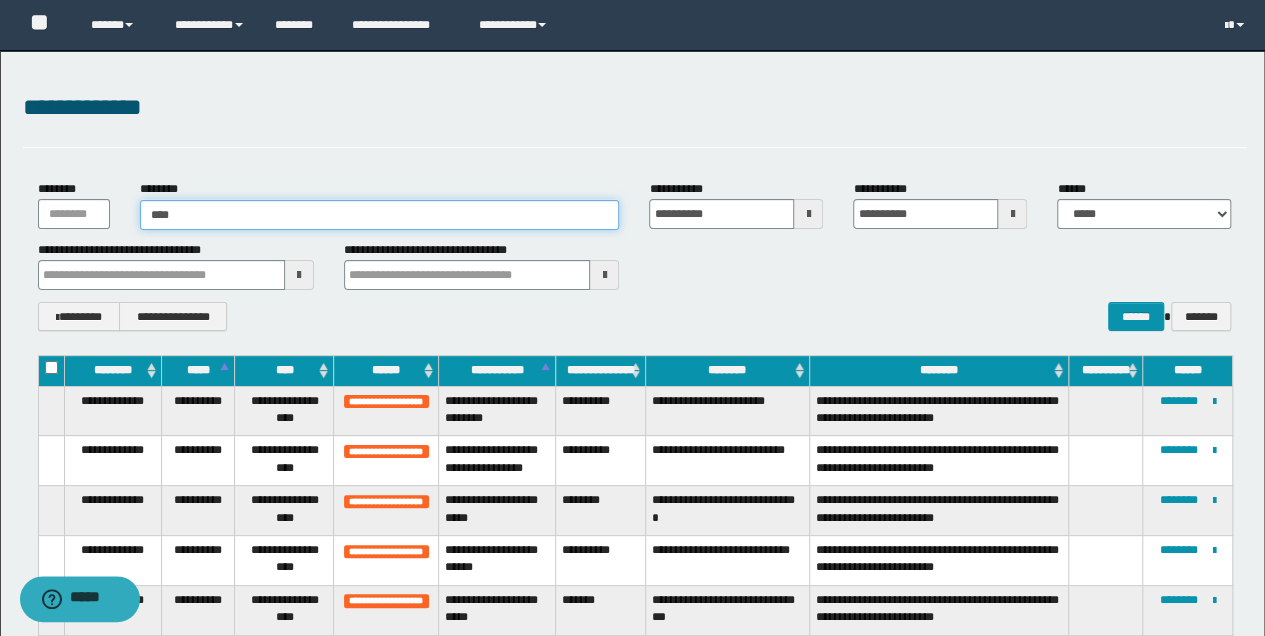 type on "*****" 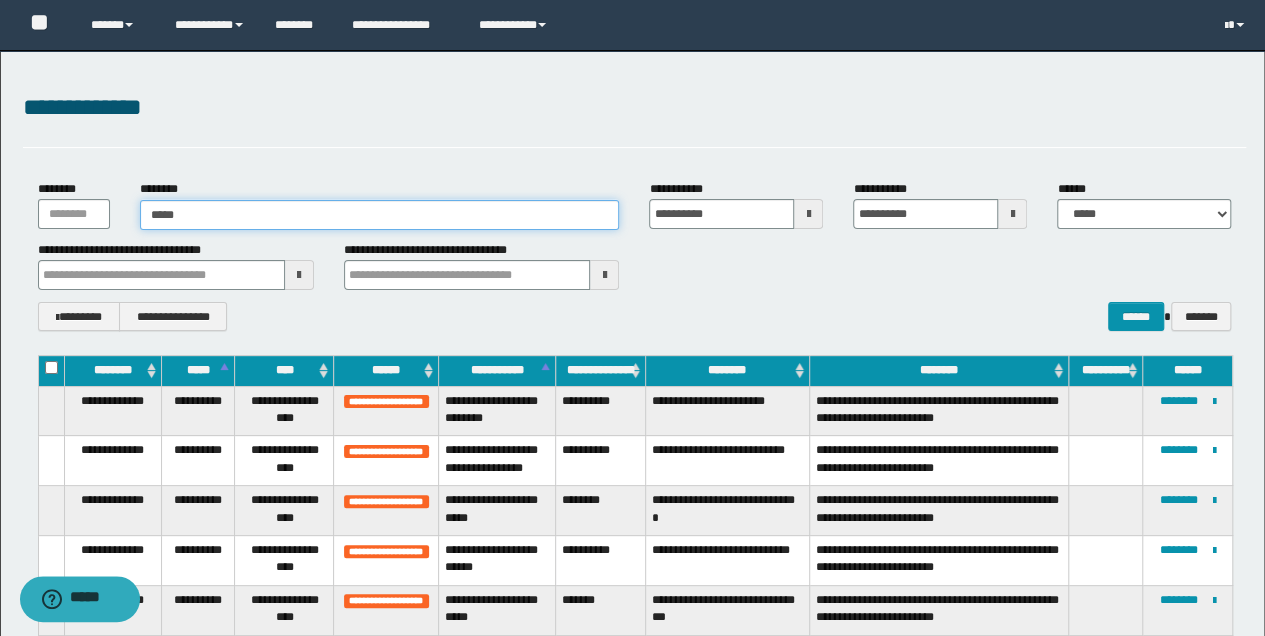type on "*****" 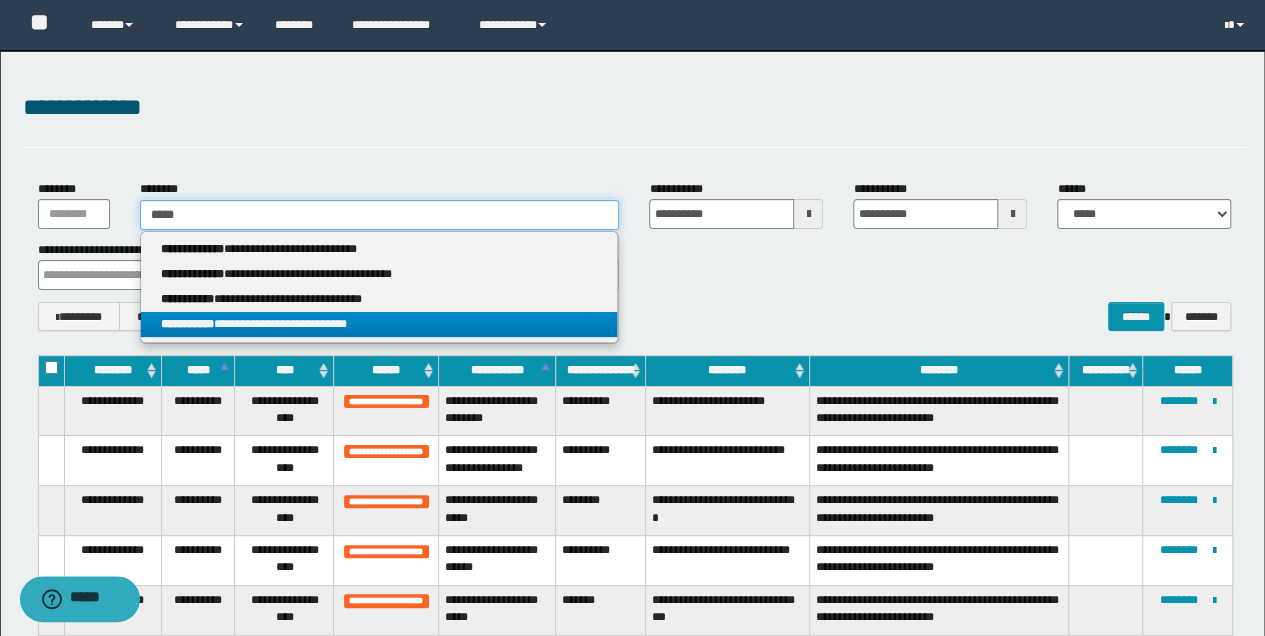 type on "*****" 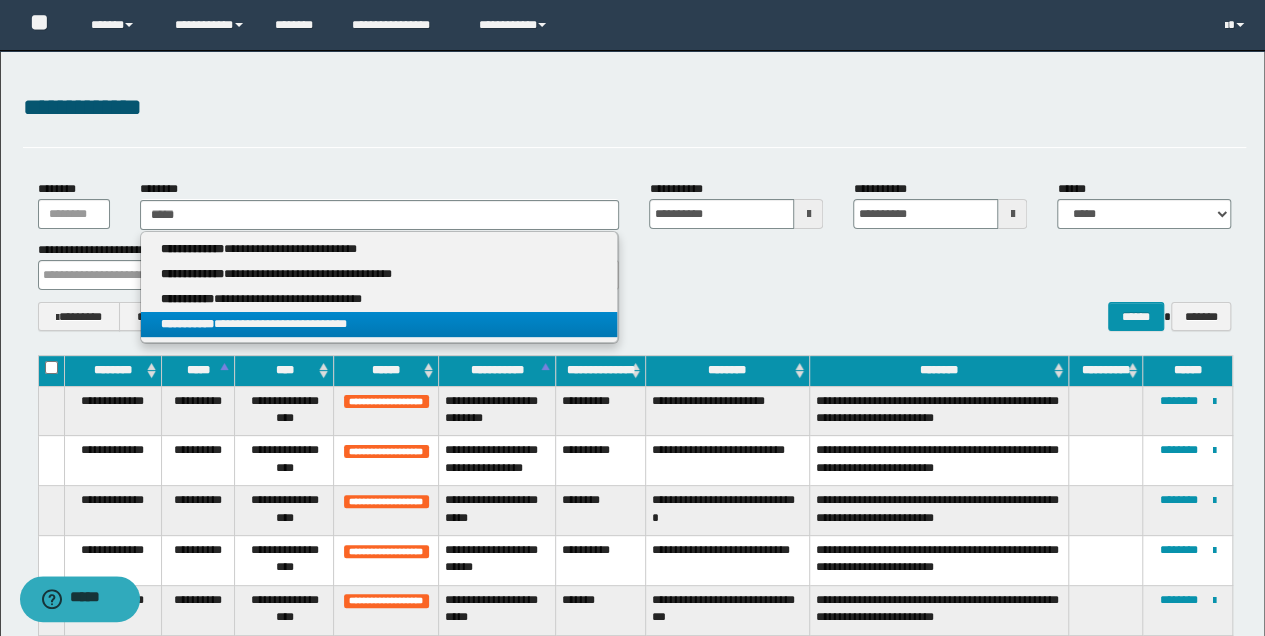 click on "**********" at bounding box center (379, 324) 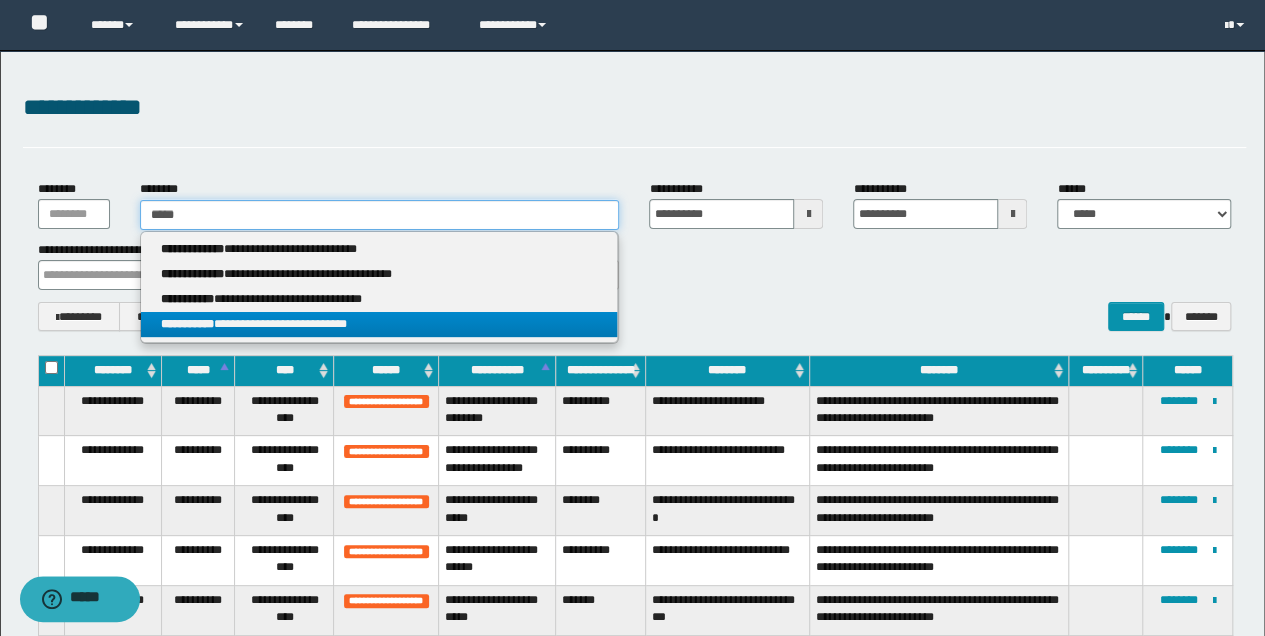 type 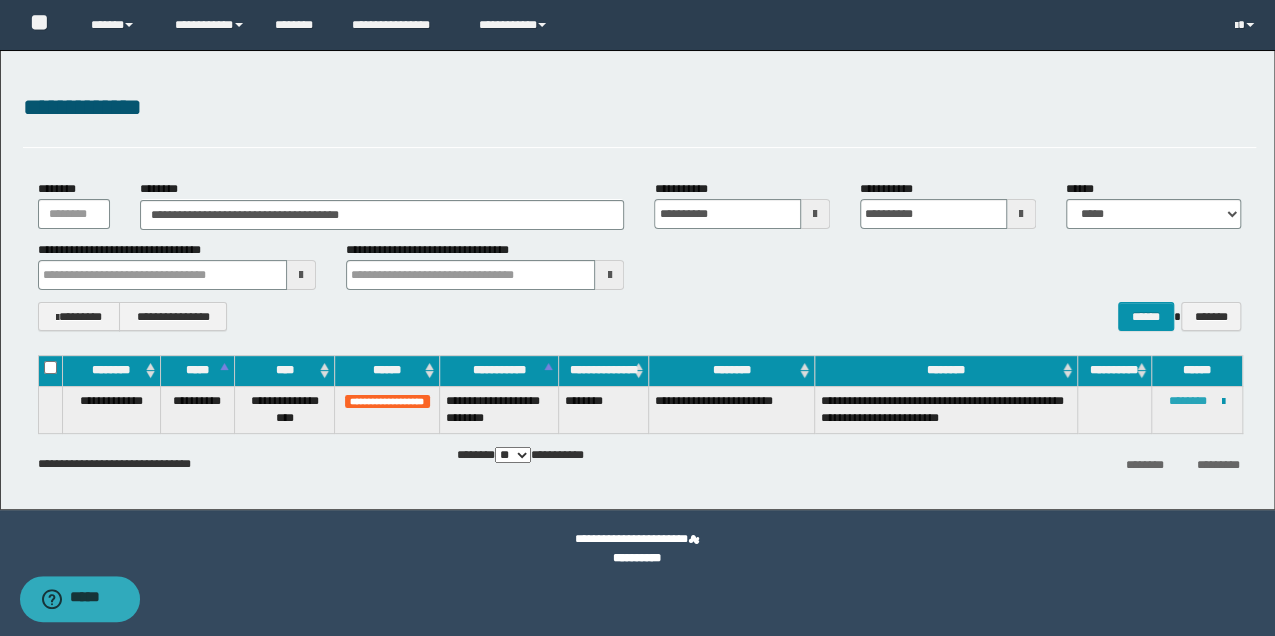 click on "********" at bounding box center [1188, 401] 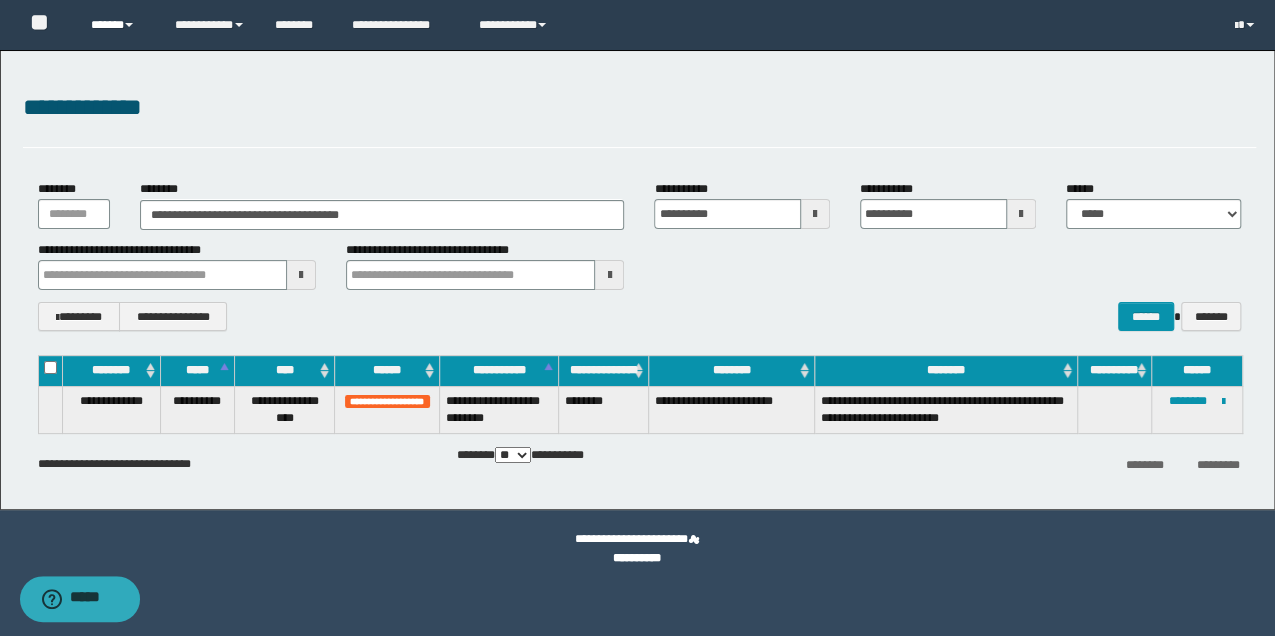 click on "******" at bounding box center (117, 25) 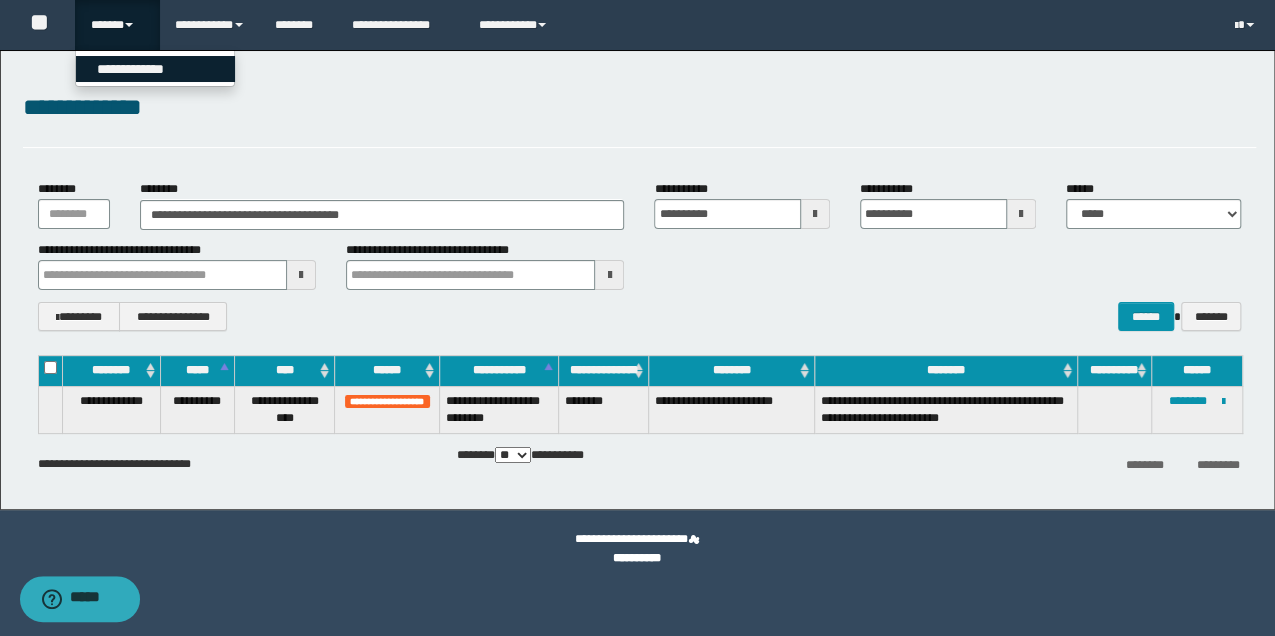 click on "**********" at bounding box center [155, 69] 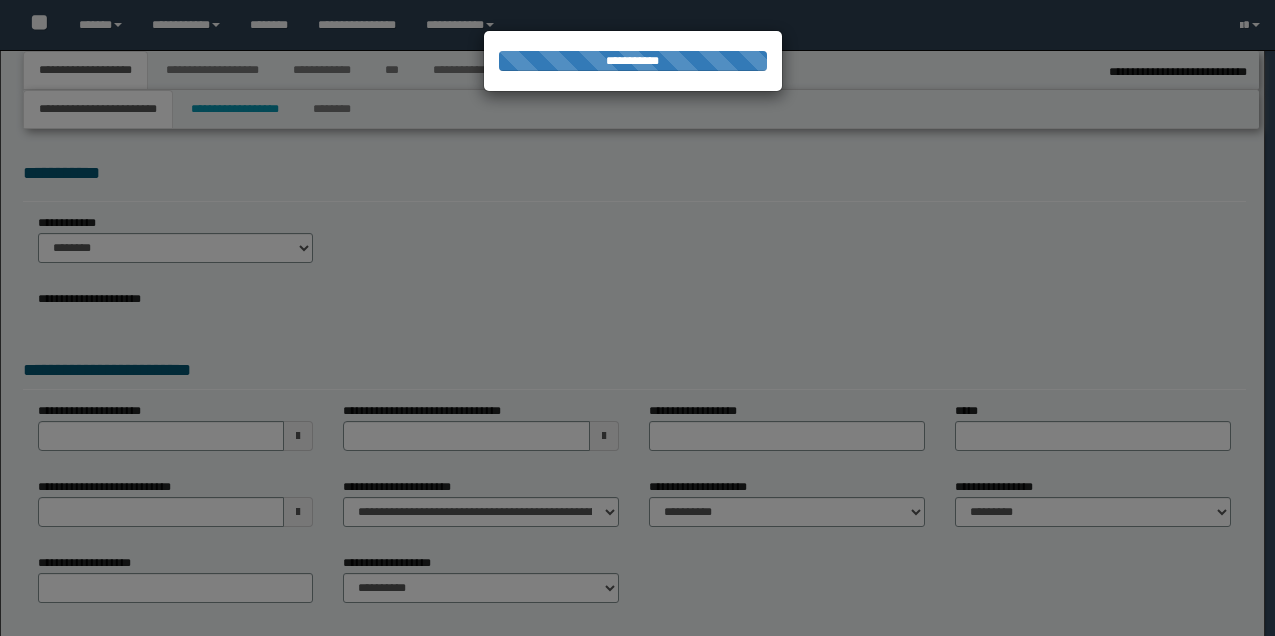 select on "**" 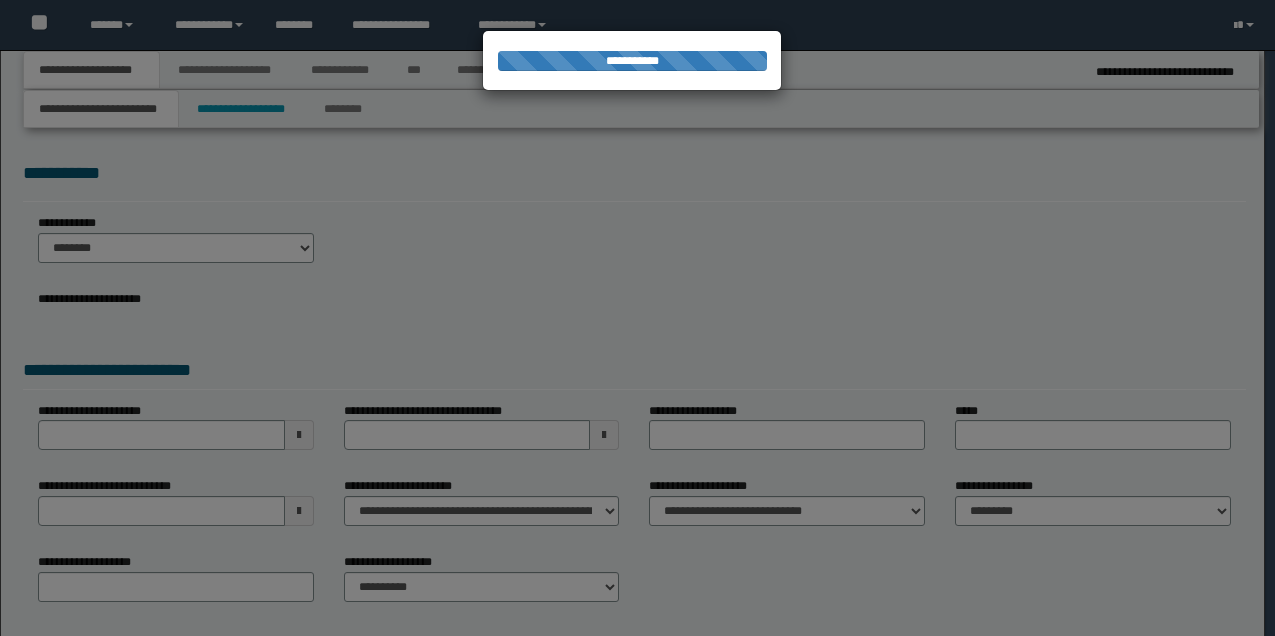 scroll, scrollTop: 0, scrollLeft: 0, axis: both 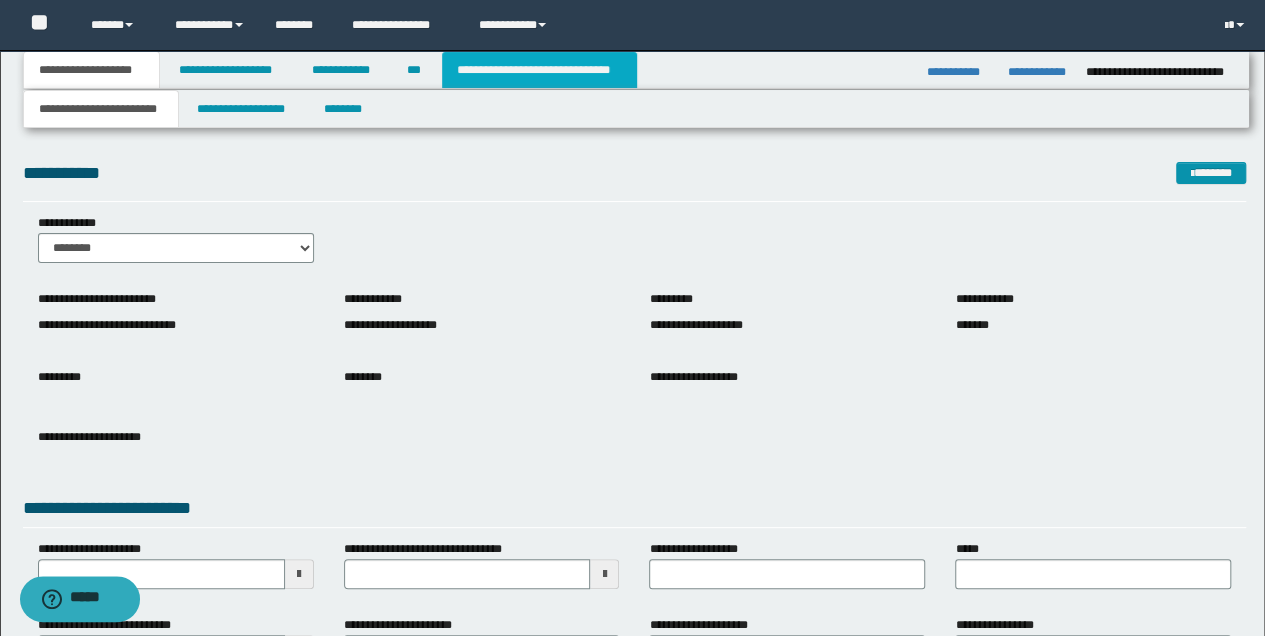 click on "**********" at bounding box center (539, 70) 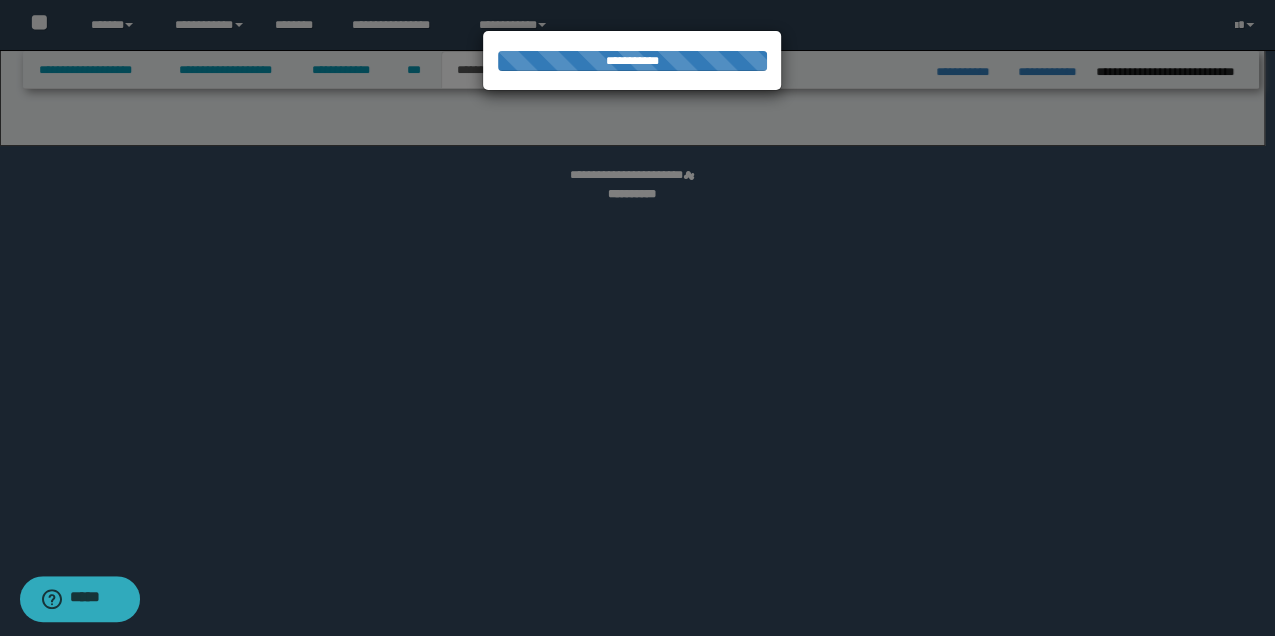 select on "*" 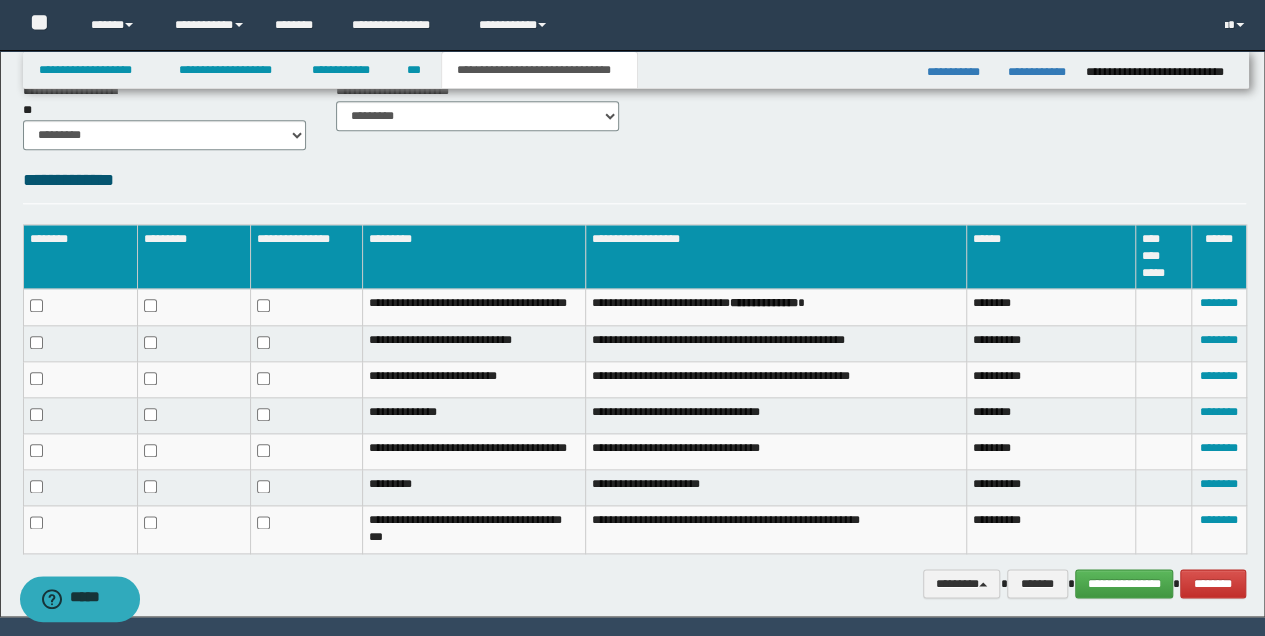 scroll, scrollTop: 933, scrollLeft: 0, axis: vertical 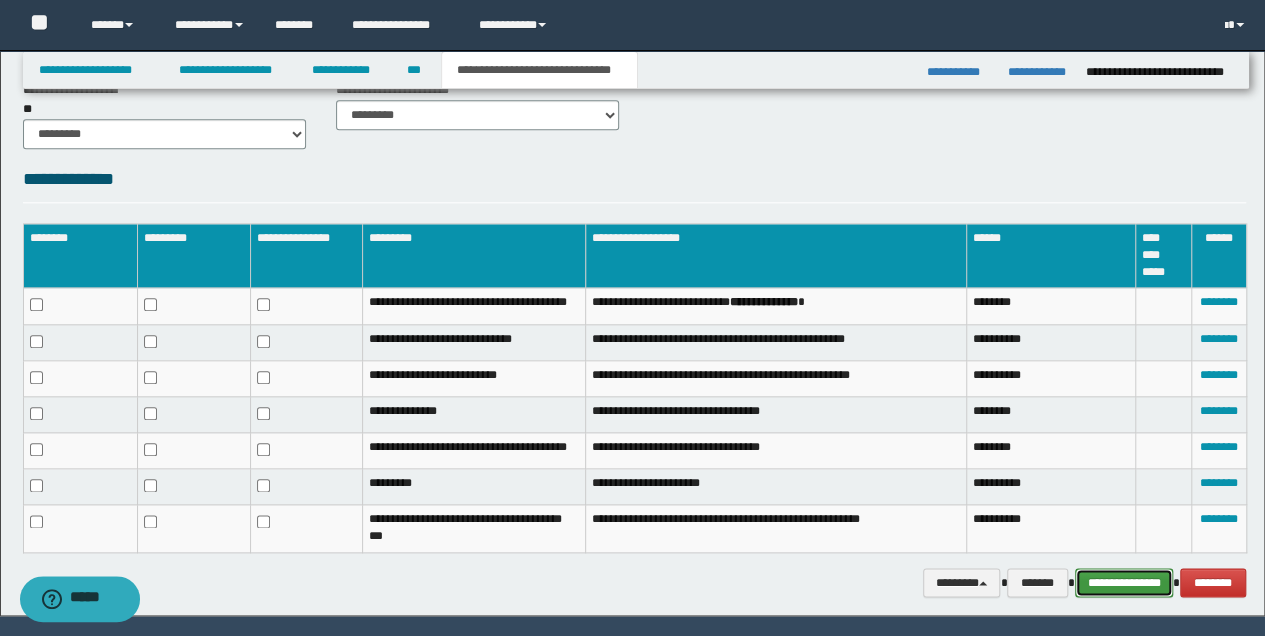 click on "**********" at bounding box center [1124, 582] 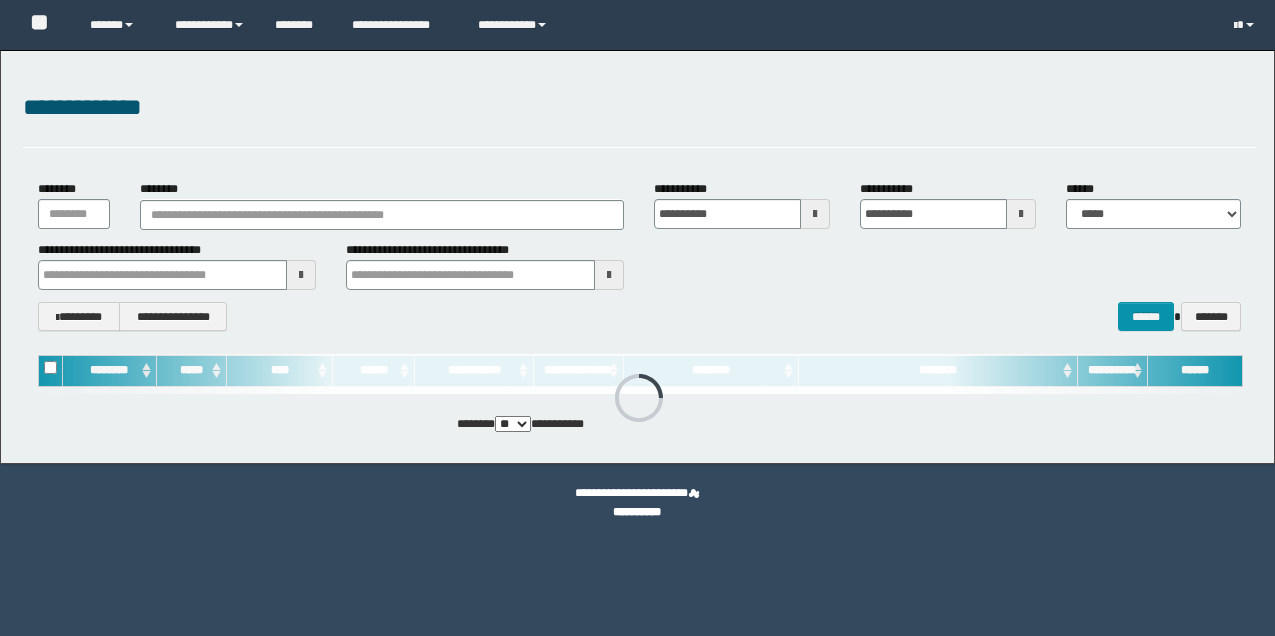 scroll, scrollTop: 0, scrollLeft: 0, axis: both 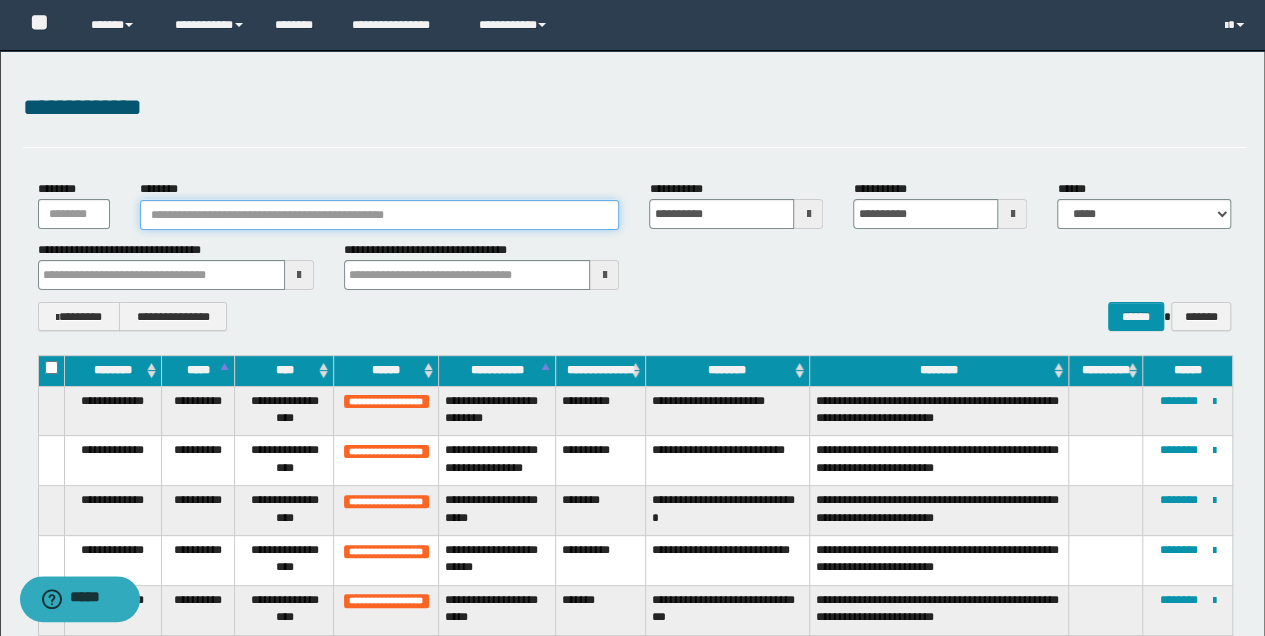 click on "********" at bounding box center (380, 215) 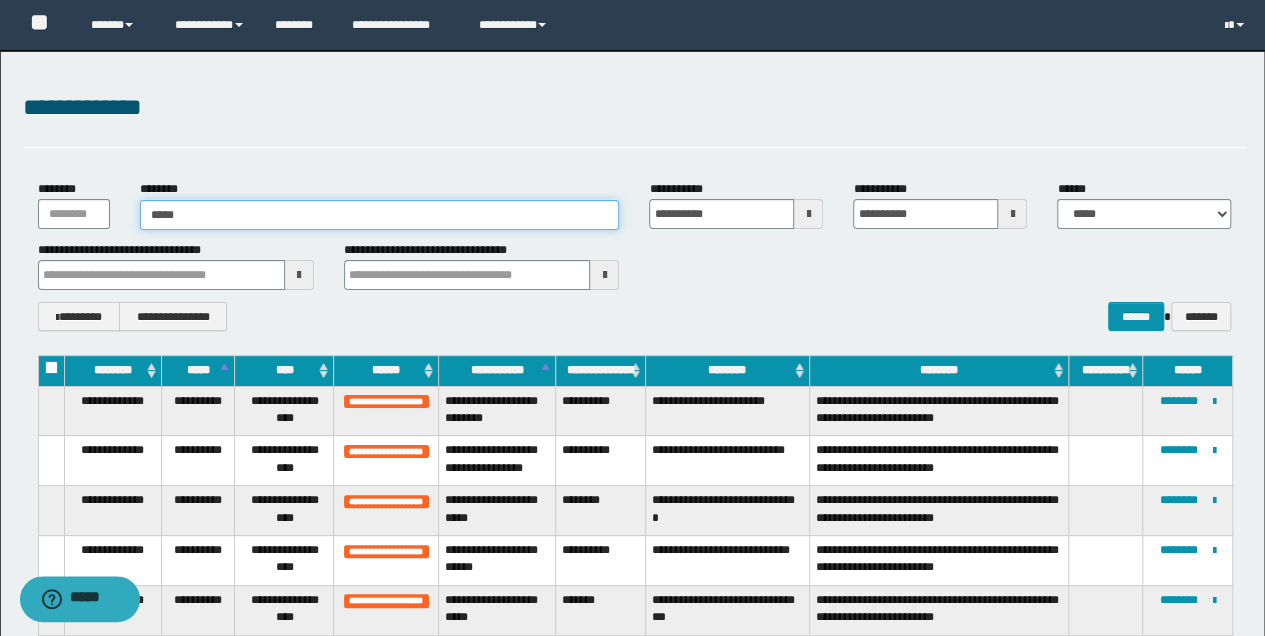 type on "******" 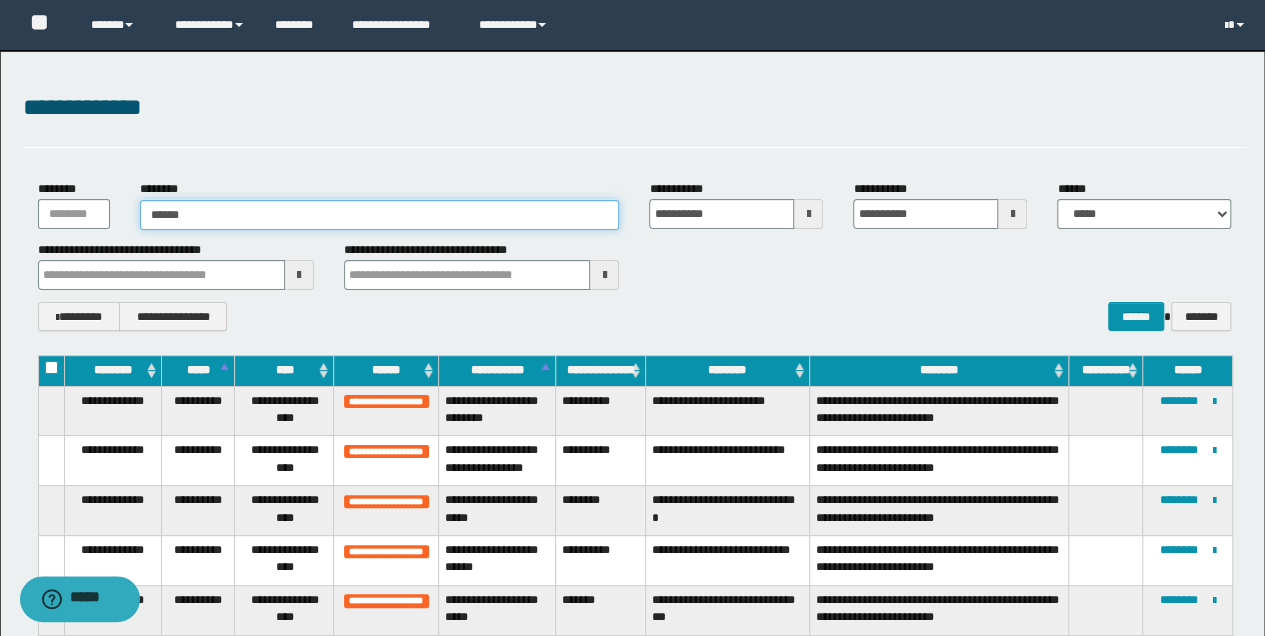 type on "******" 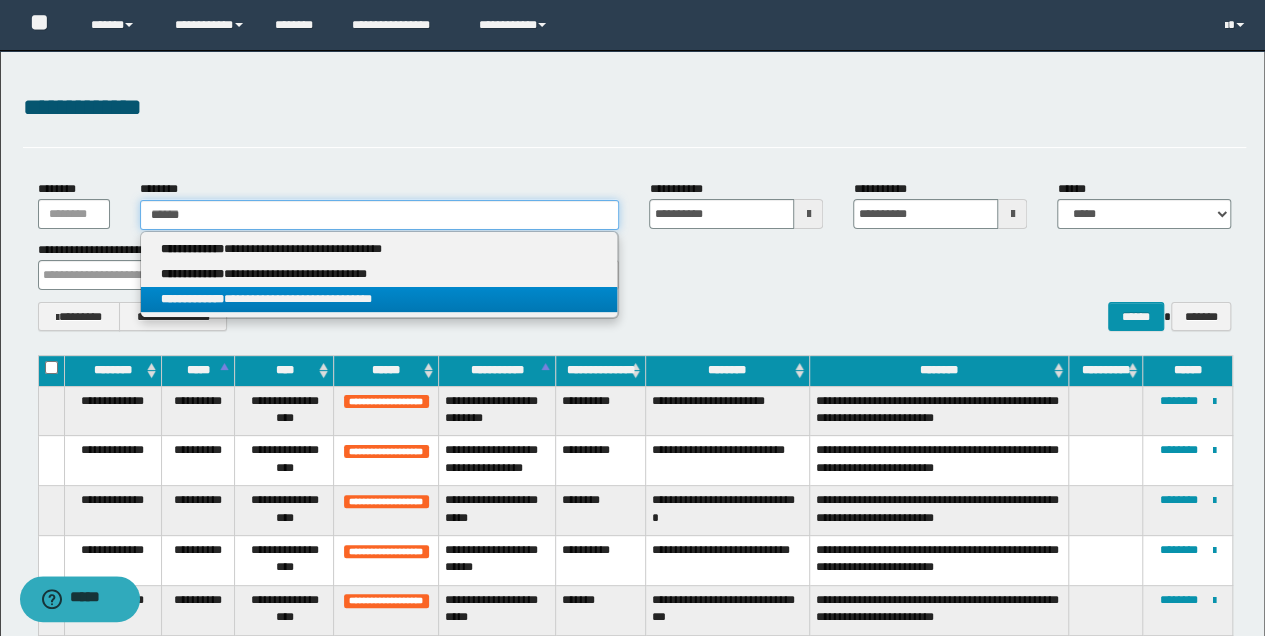 type on "******" 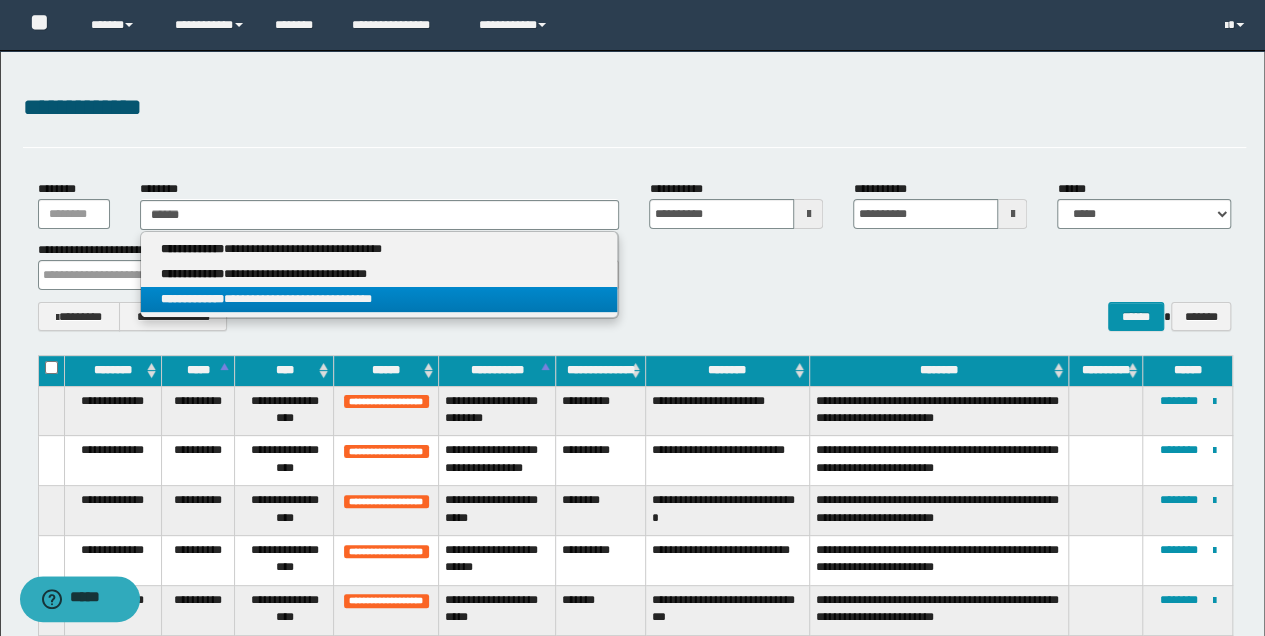 click on "**********" at bounding box center [379, 299] 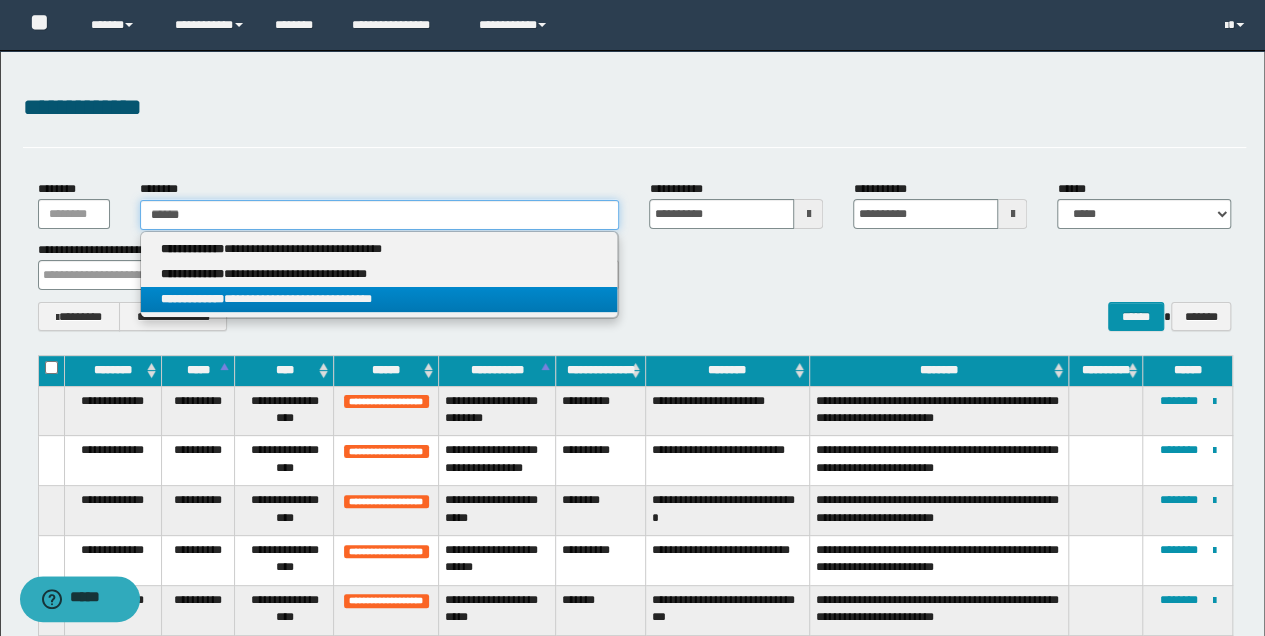 type 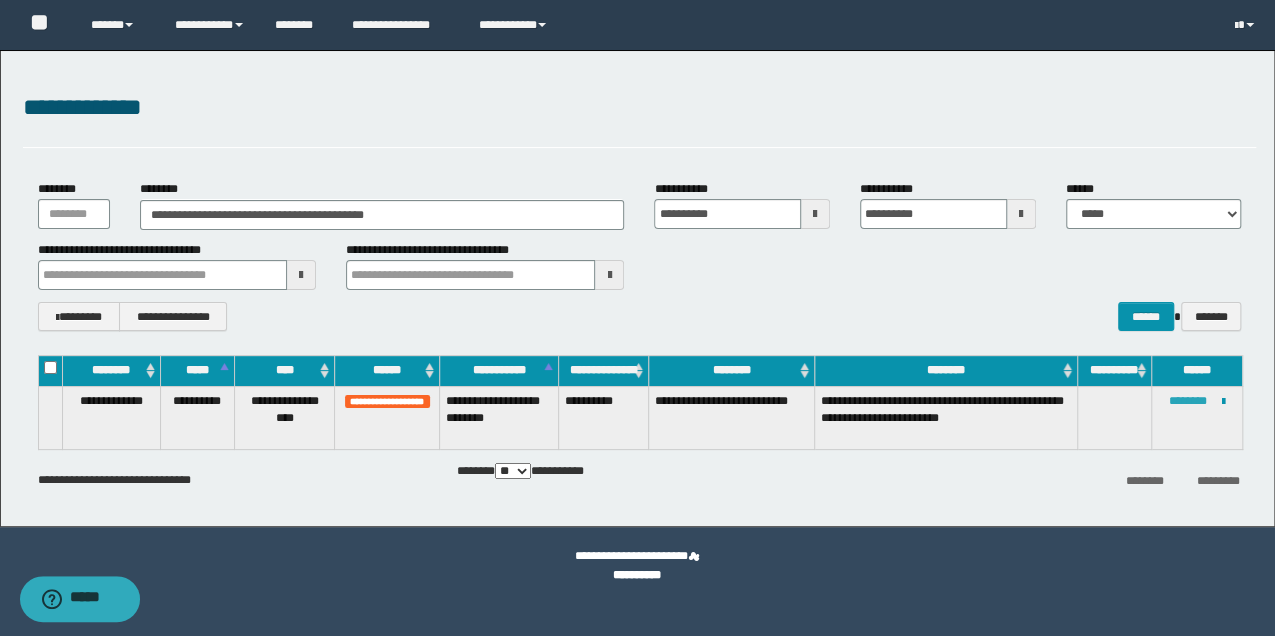 click on "********" at bounding box center [1188, 401] 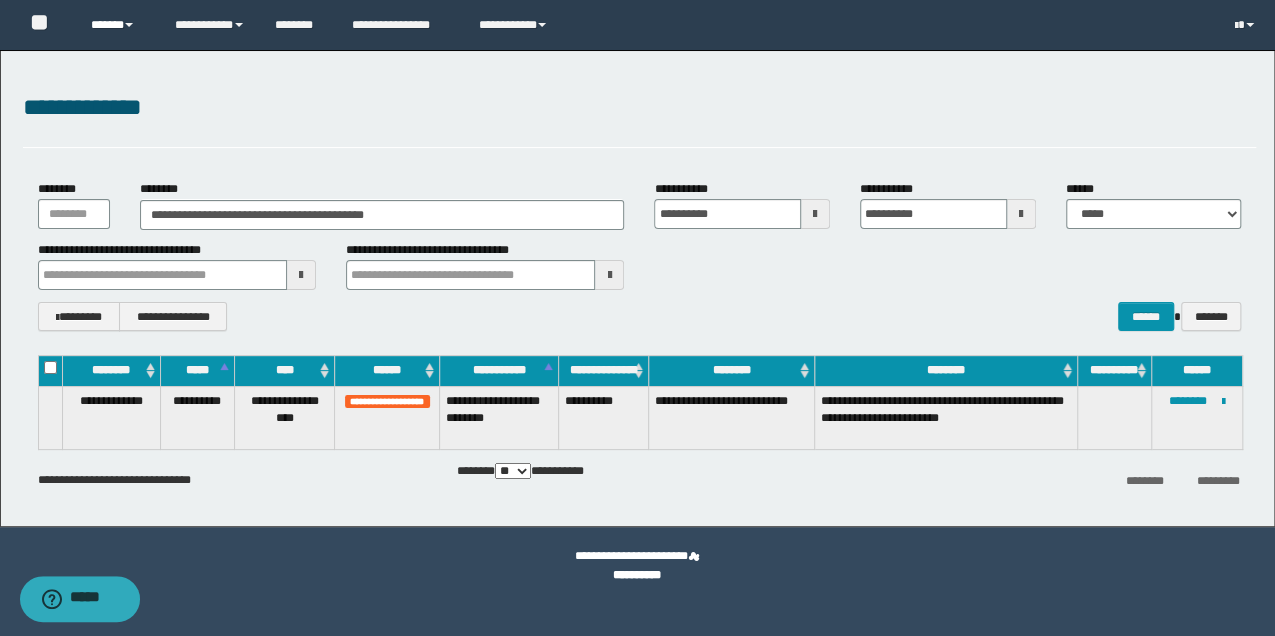 click on "******" at bounding box center (117, 25) 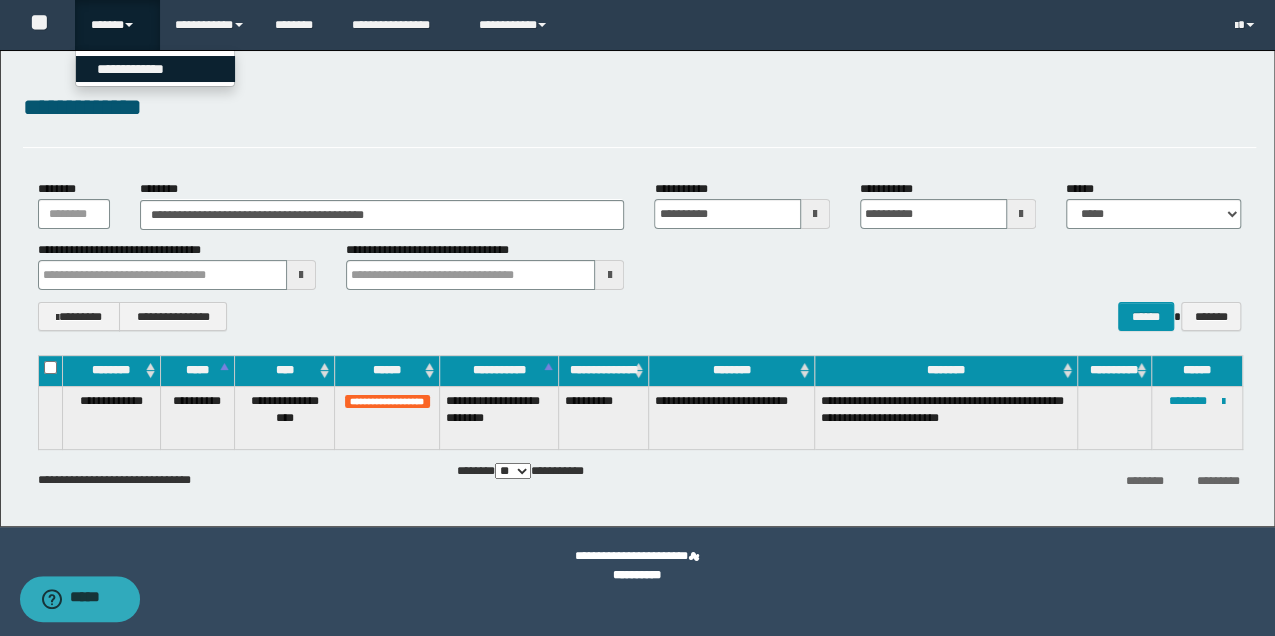 click on "**********" at bounding box center (155, 69) 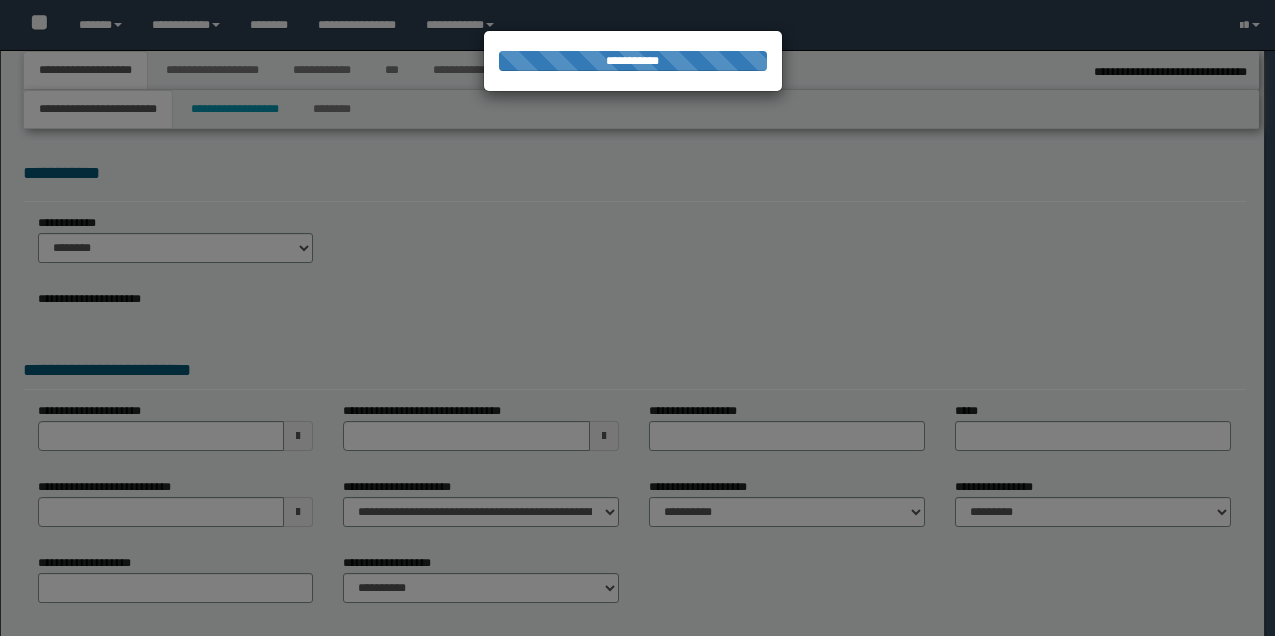 select on "**" 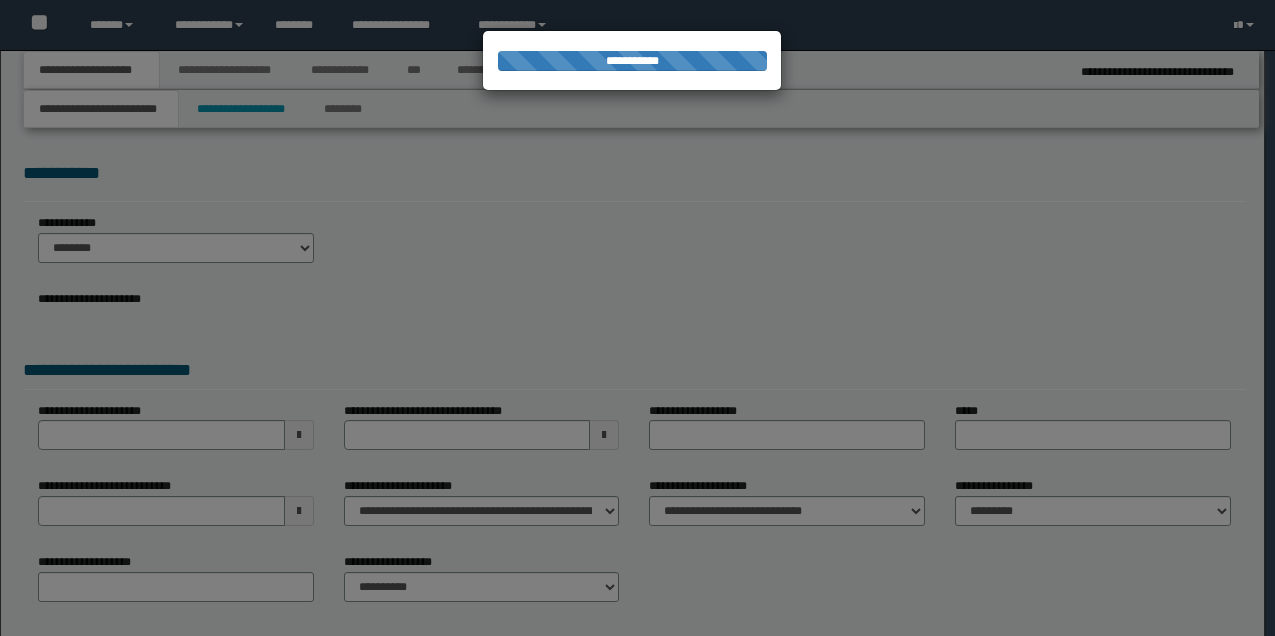 scroll, scrollTop: 0, scrollLeft: 0, axis: both 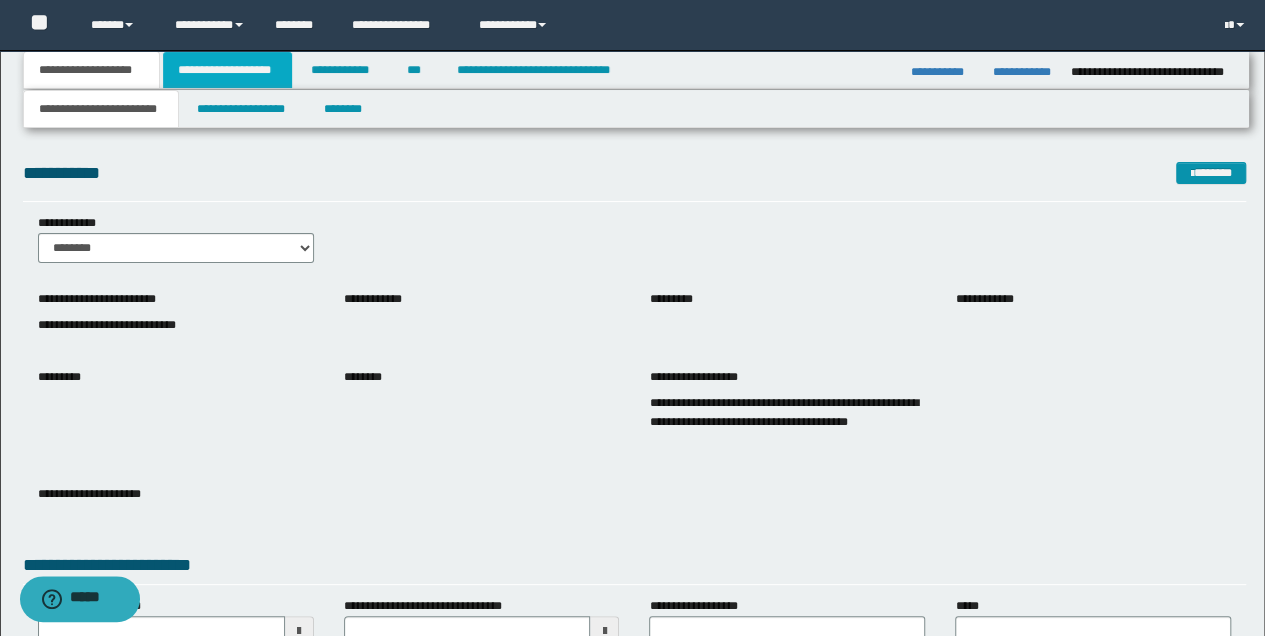 click on "**********" at bounding box center [227, 70] 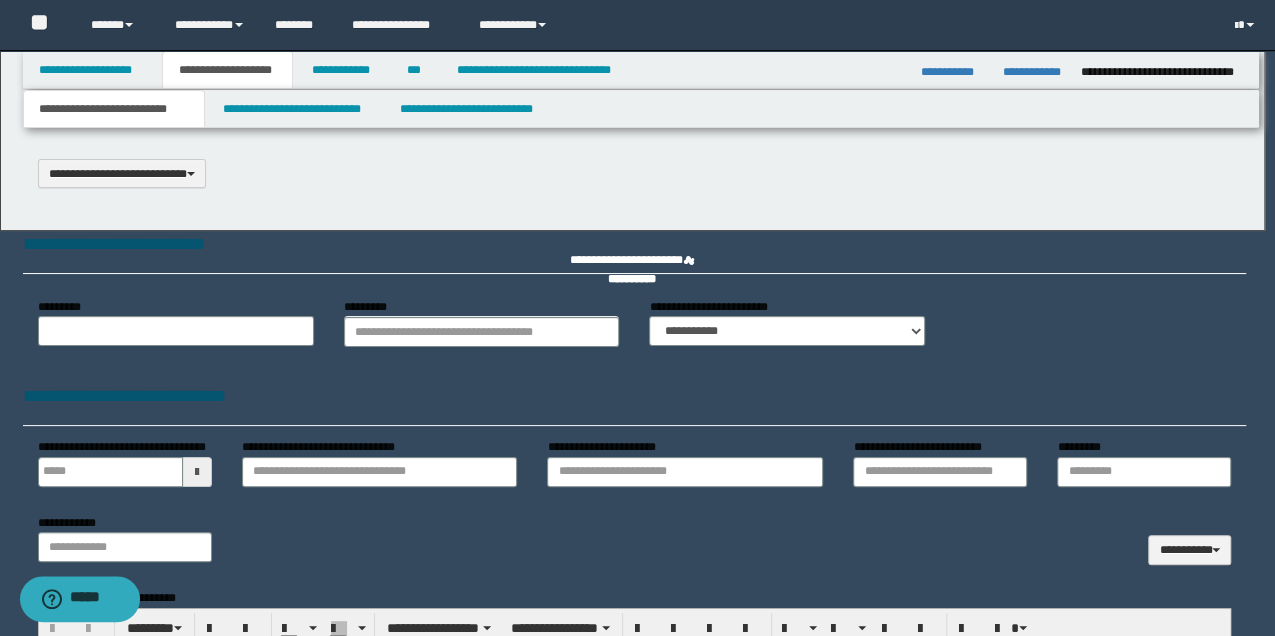 type 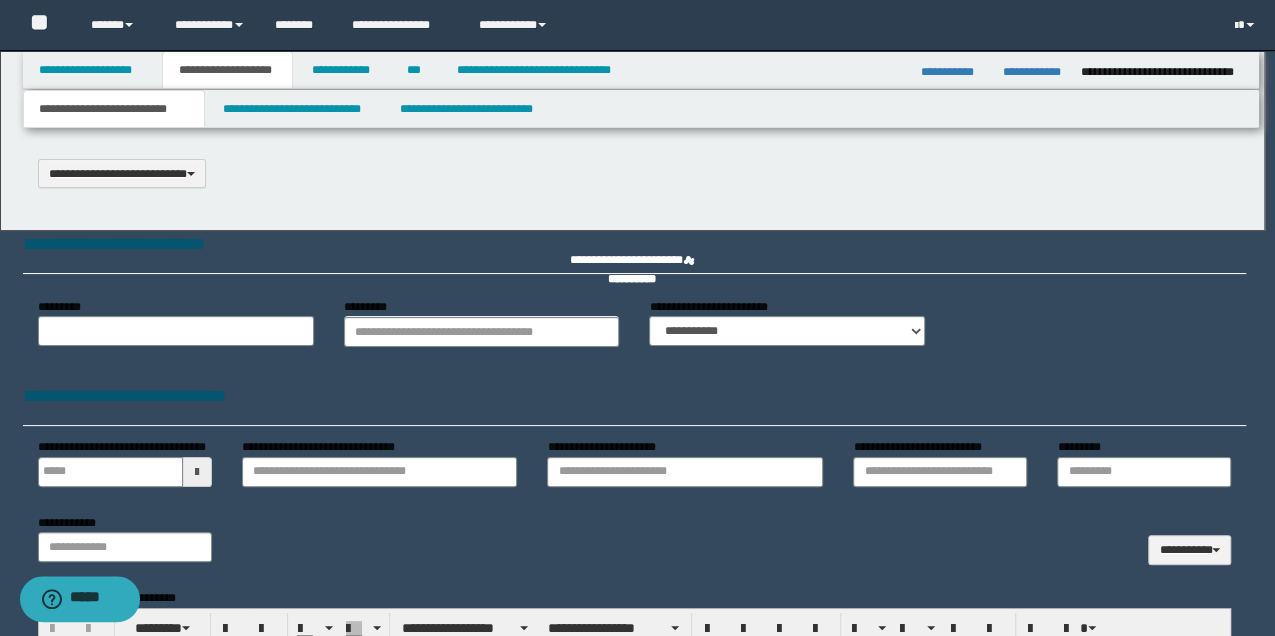 select on "*" 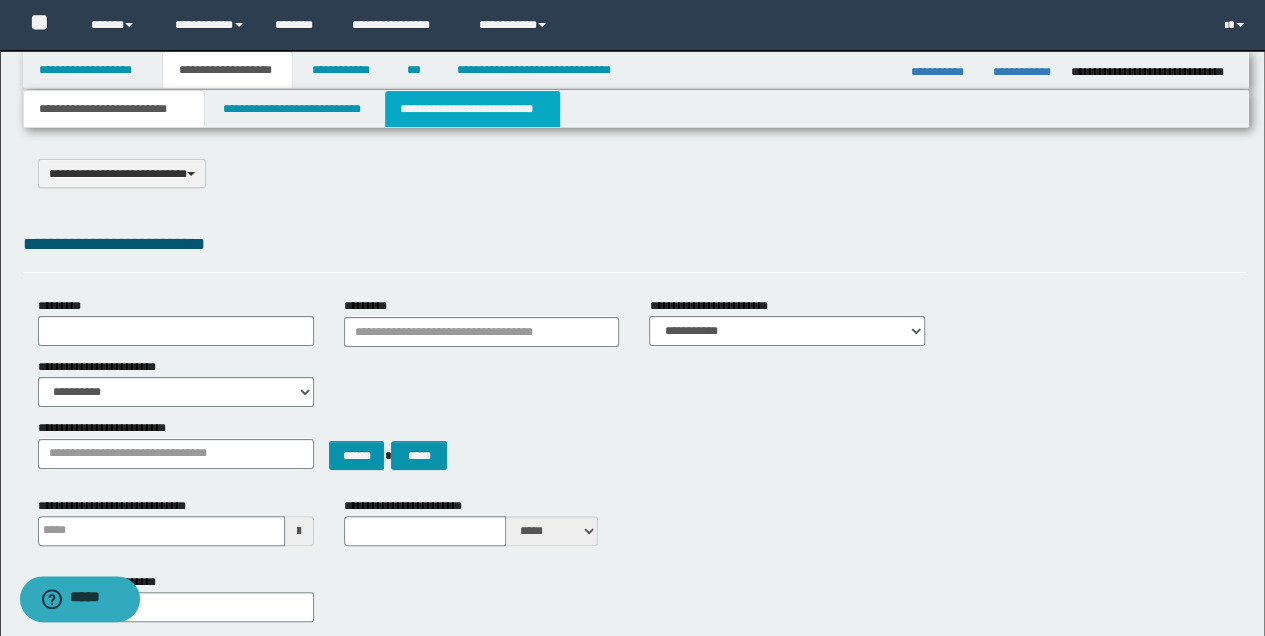 click on "**********" at bounding box center [472, 109] 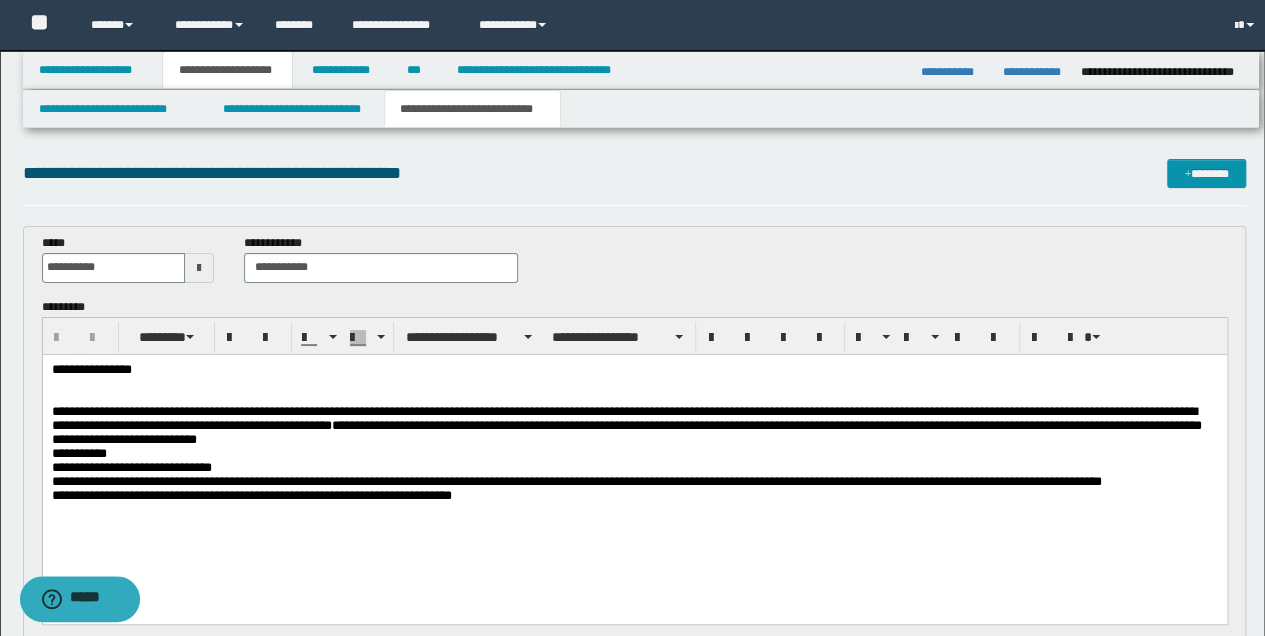 scroll, scrollTop: 0, scrollLeft: 0, axis: both 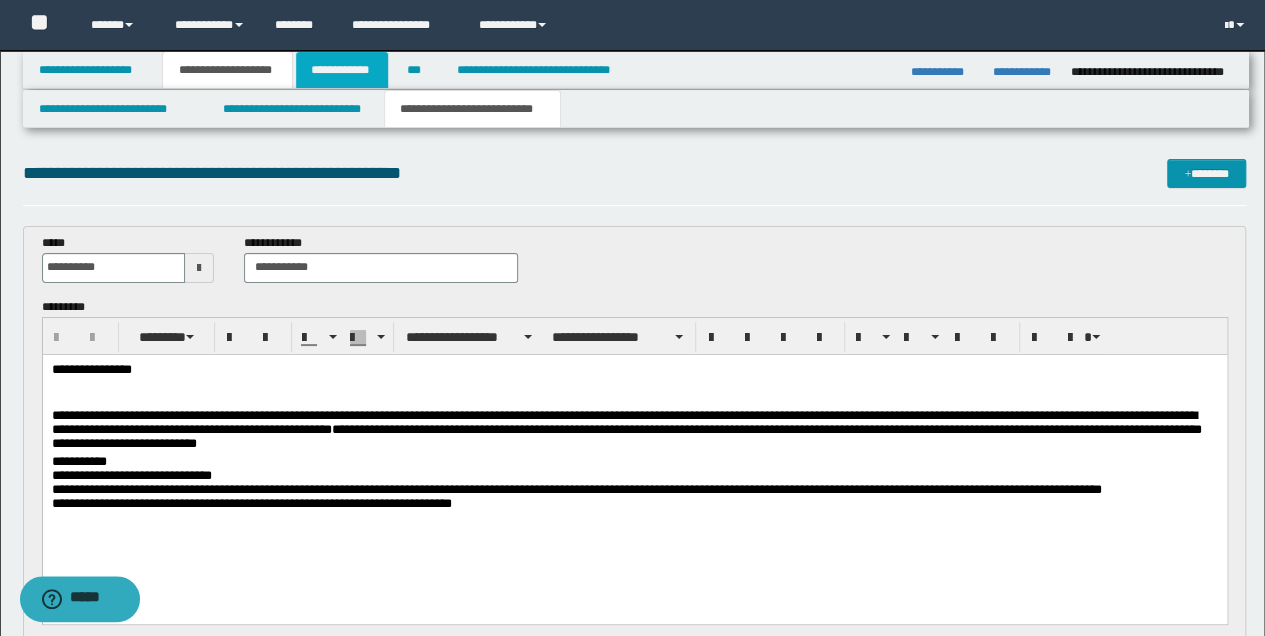 click on "**********" at bounding box center (342, 70) 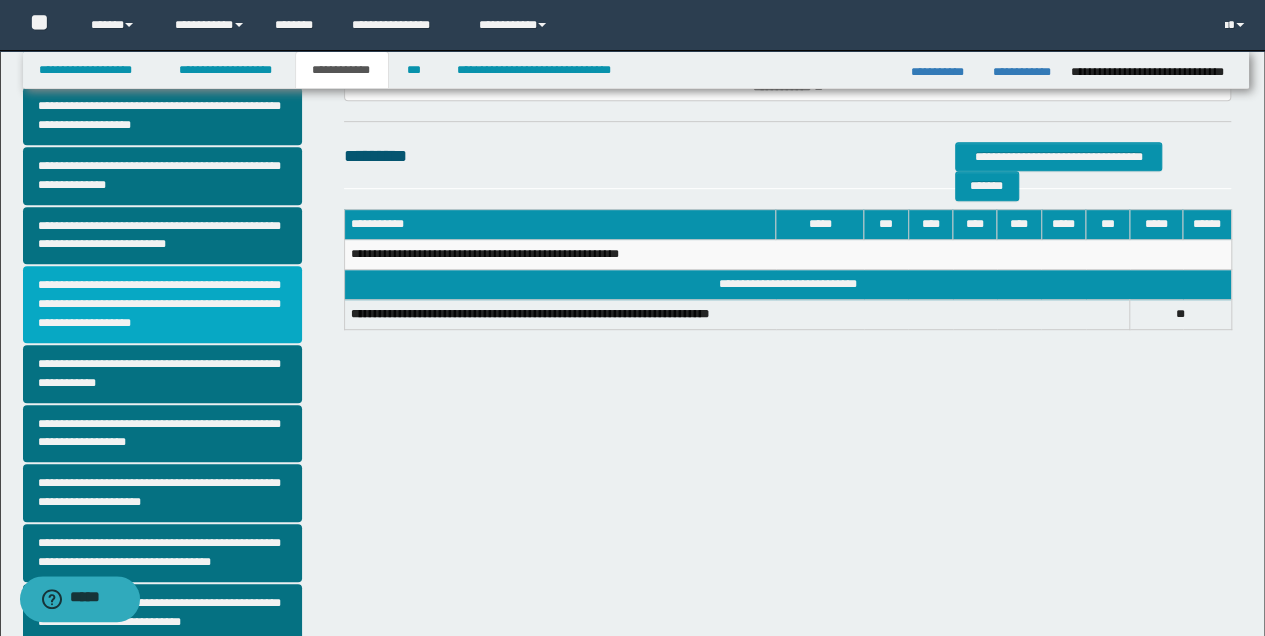 scroll, scrollTop: 400, scrollLeft: 0, axis: vertical 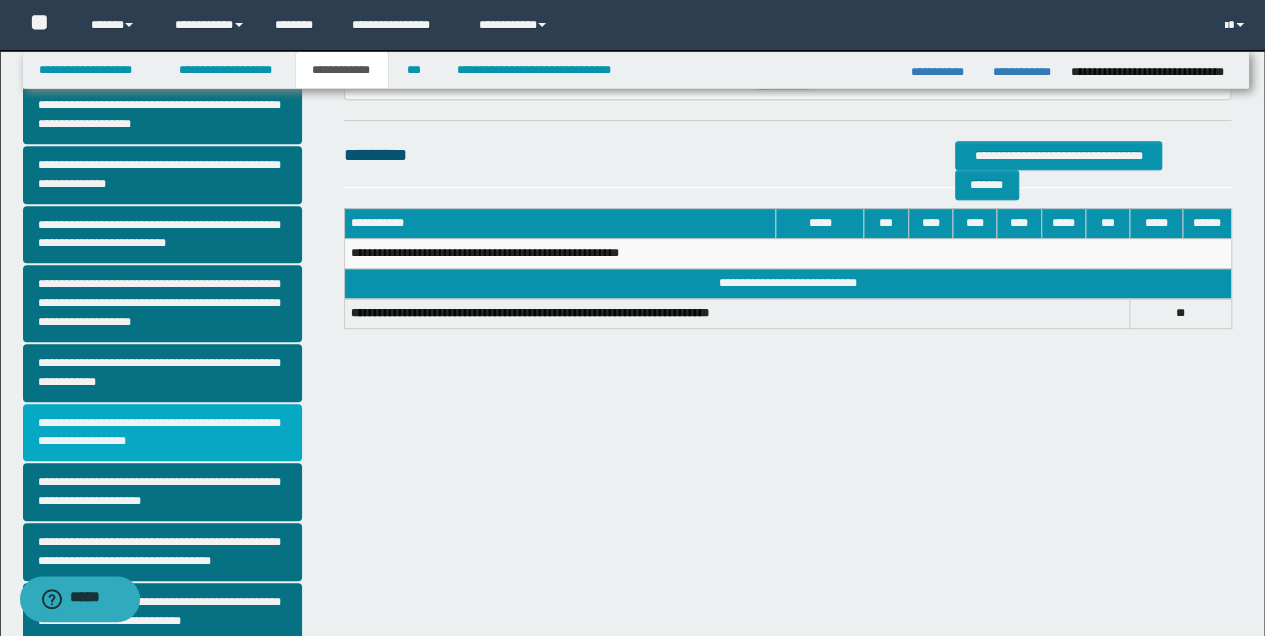 click on "**********" at bounding box center (162, 433) 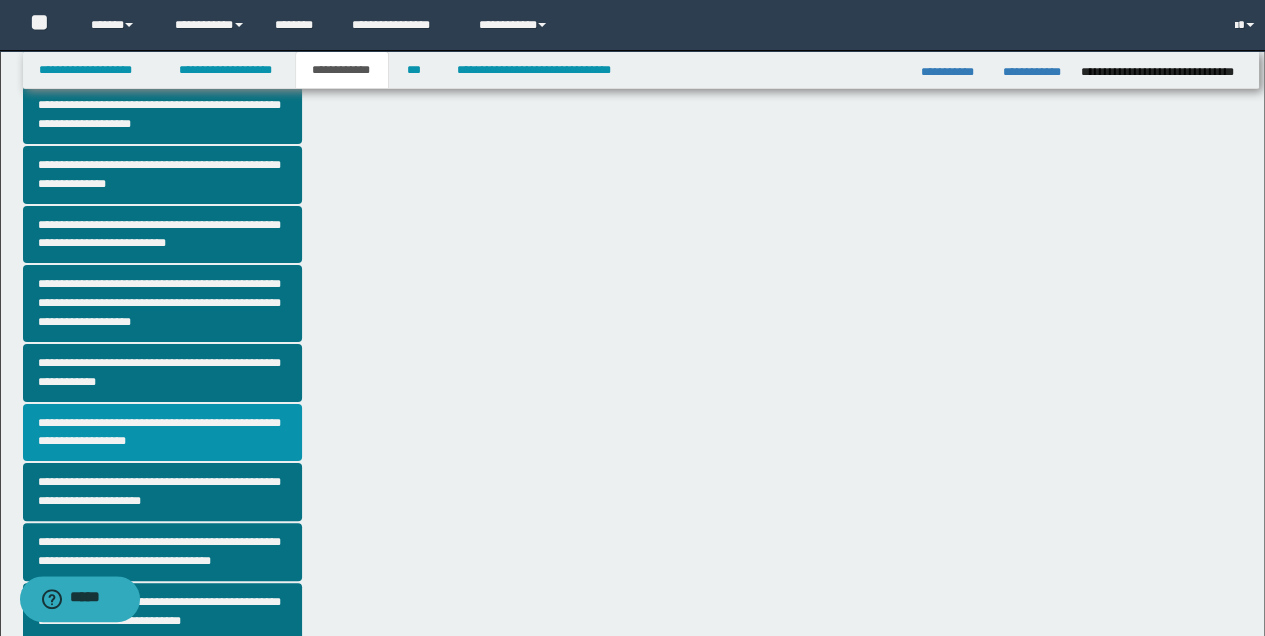 scroll, scrollTop: 0, scrollLeft: 0, axis: both 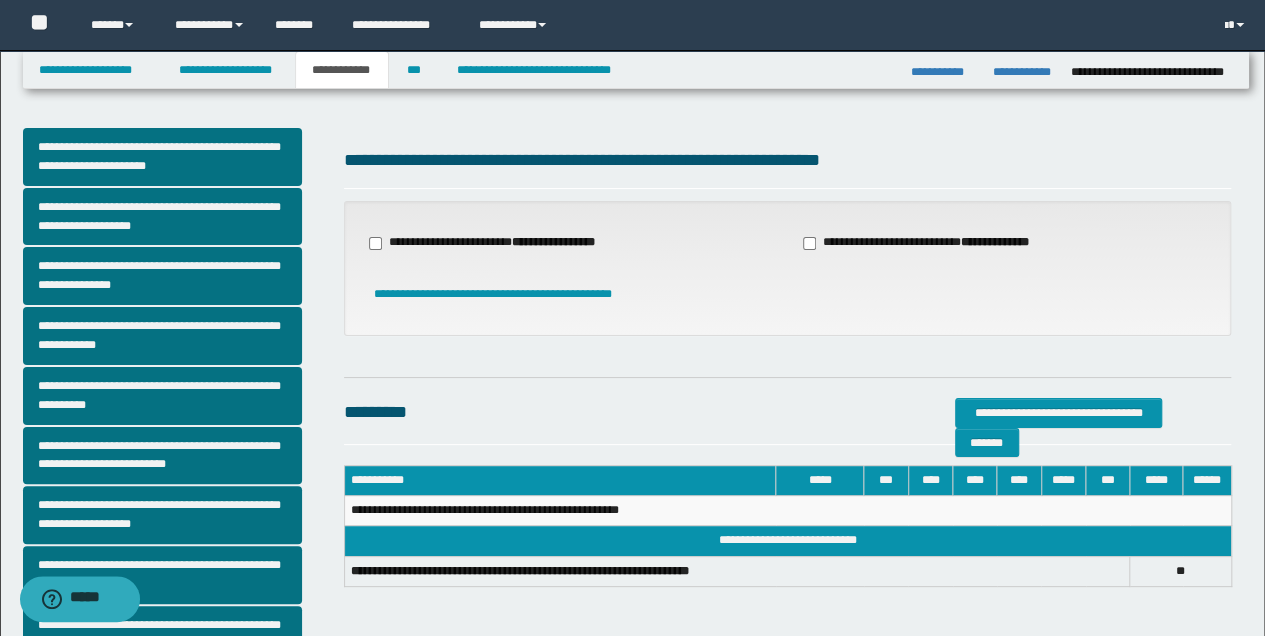 click on "**********" at bounding box center (494, 243) 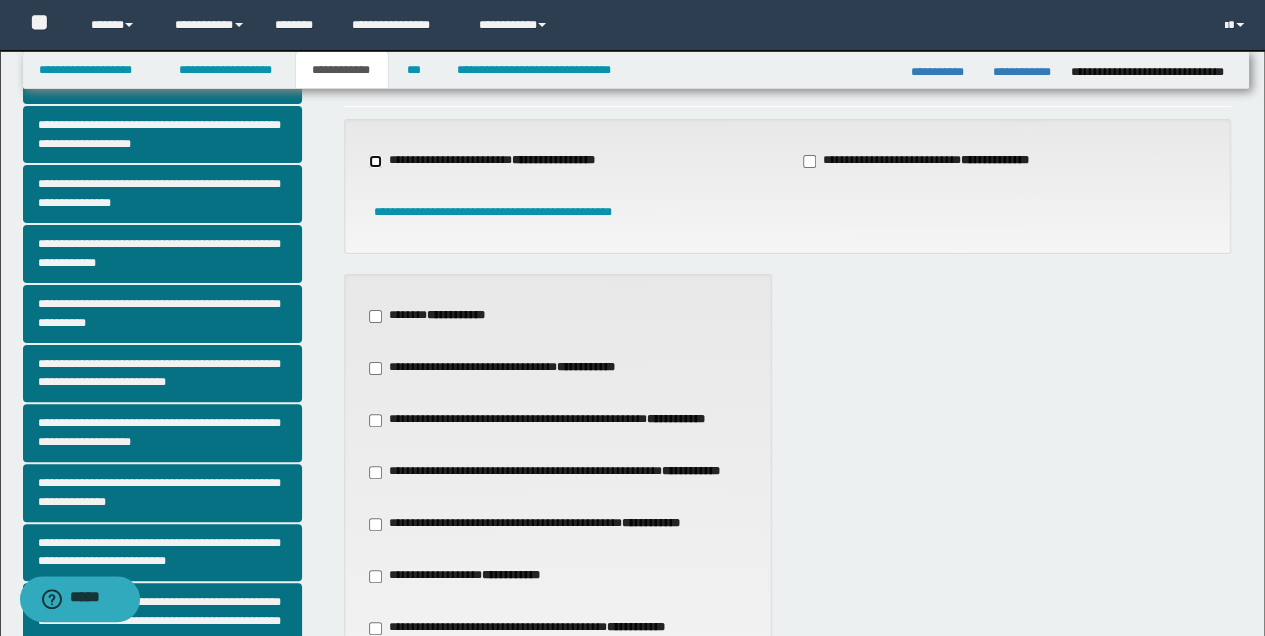 scroll, scrollTop: 200, scrollLeft: 0, axis: vertical 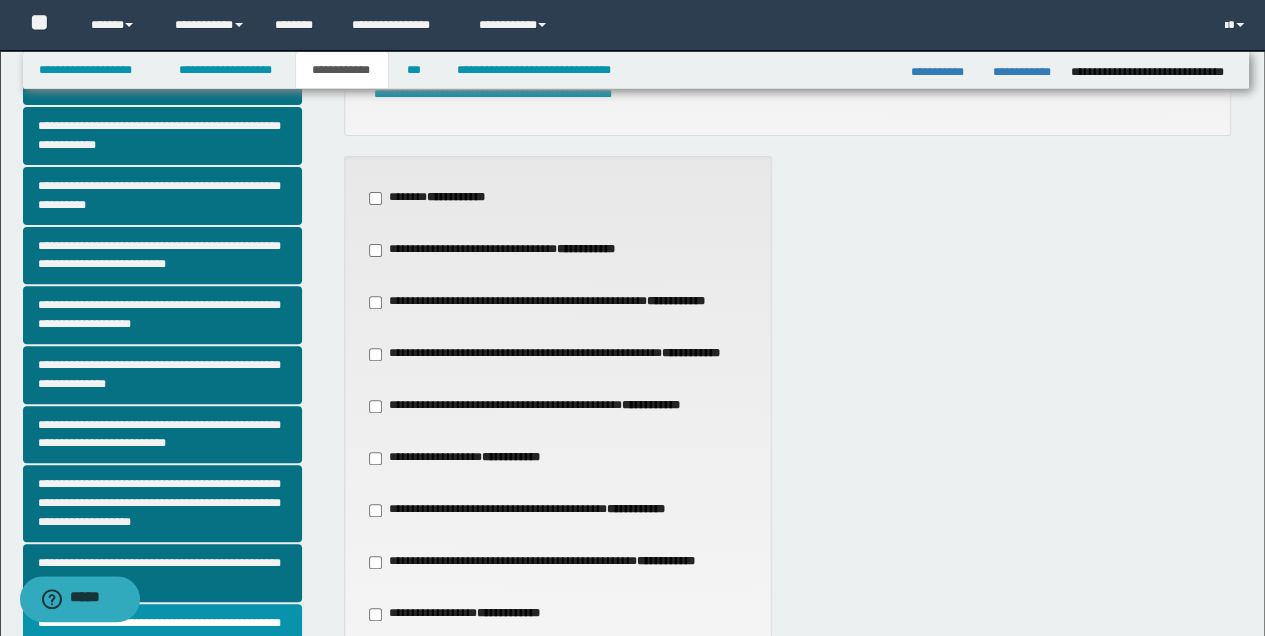 click on "**********" at bounding box center [651, 405] 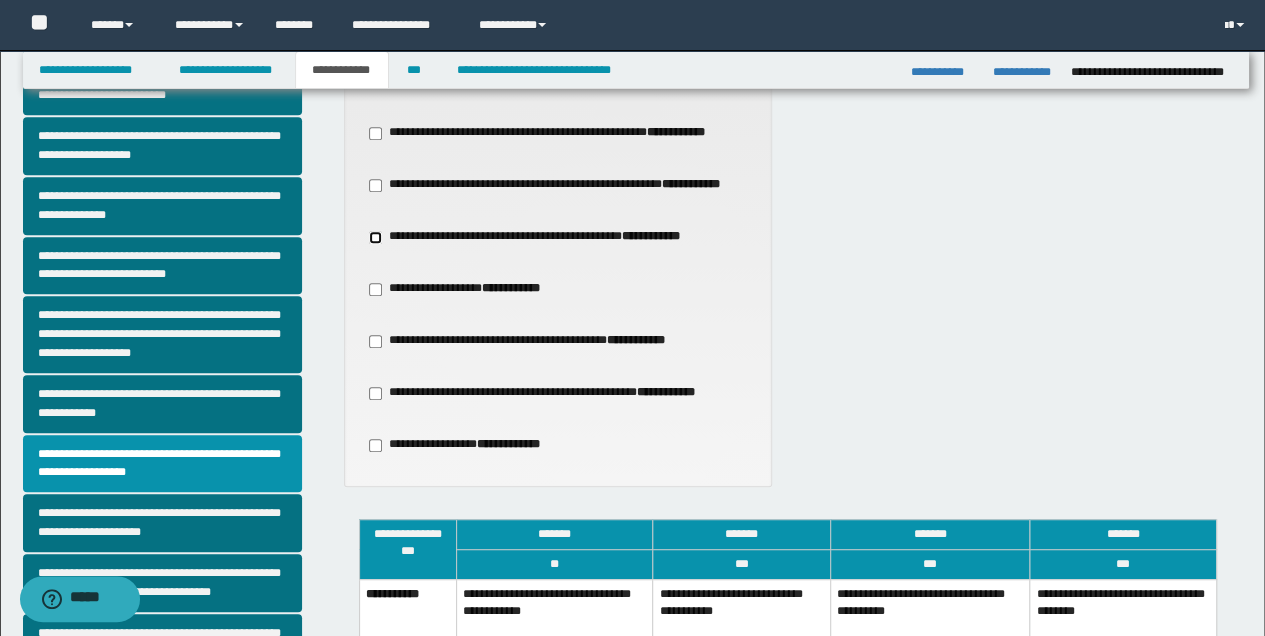 scroll, scrollTop: 466, scrollLeft: 0, axis: vertical 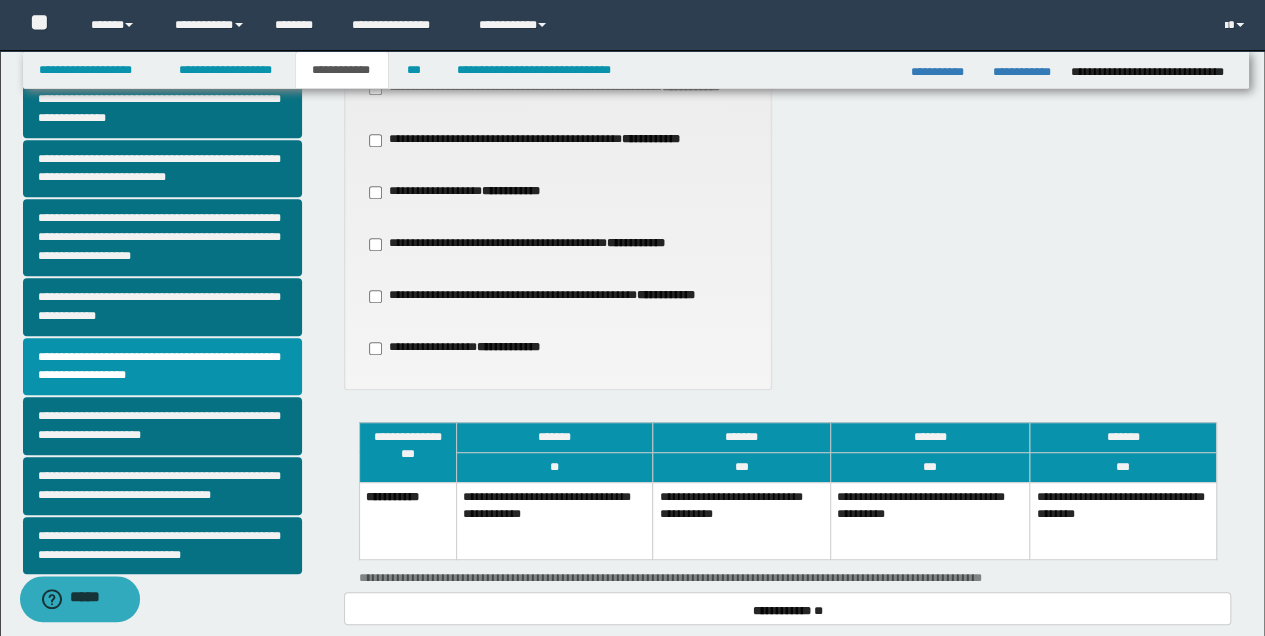 click on "**********" at bounding box center [930, 520] 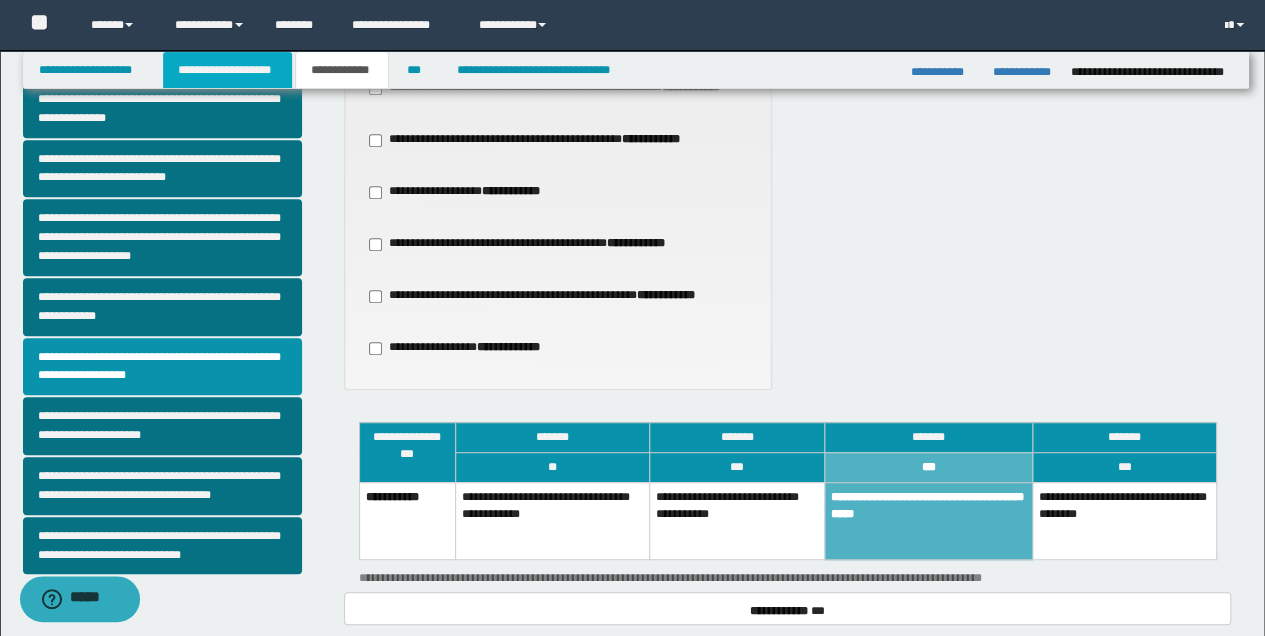 click on "**********" at bounding box center (227, 70) 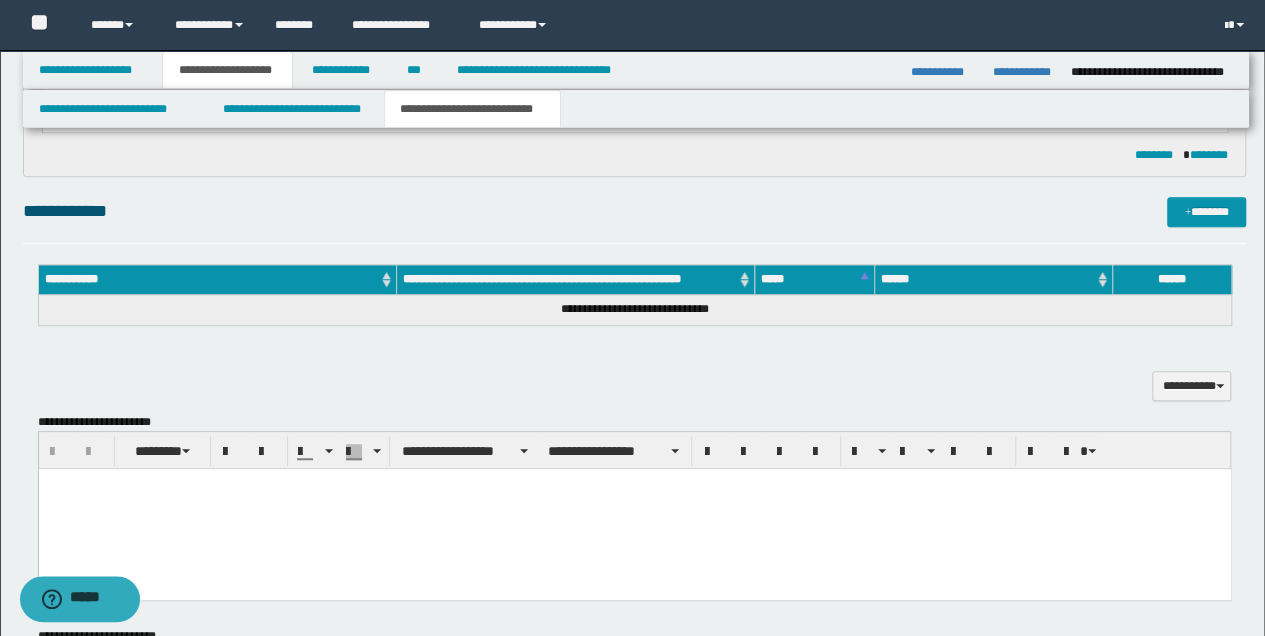 scroll, scrollTop: 164, scrollLeft: 0, axis: vertical 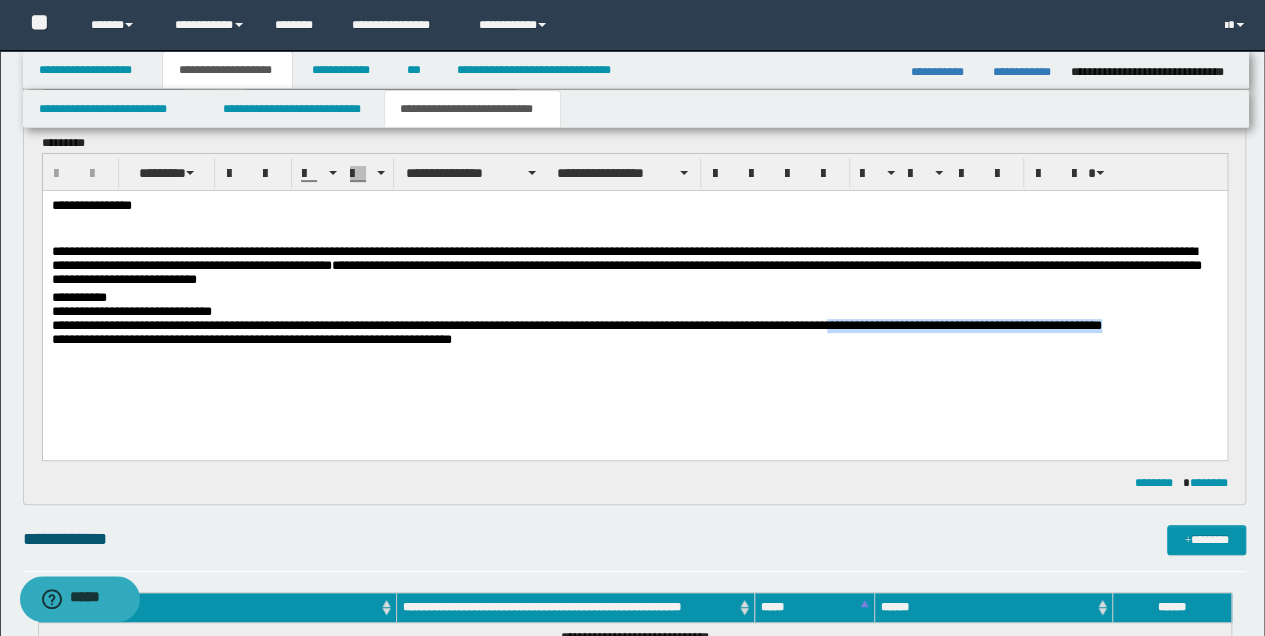 drag, startPoint x: 866, startPoint y: 323, endPoint x: 1167, endPoint y: 331, distance: 301.1063 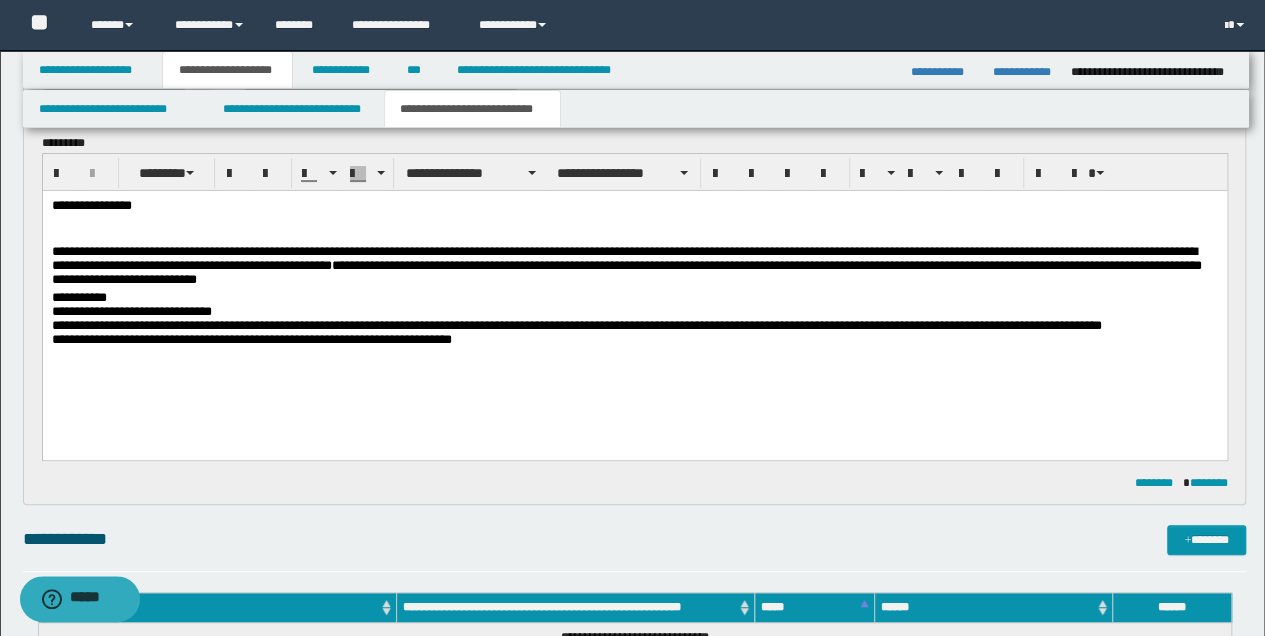 click on "**********" at bounding box center [634, 339] 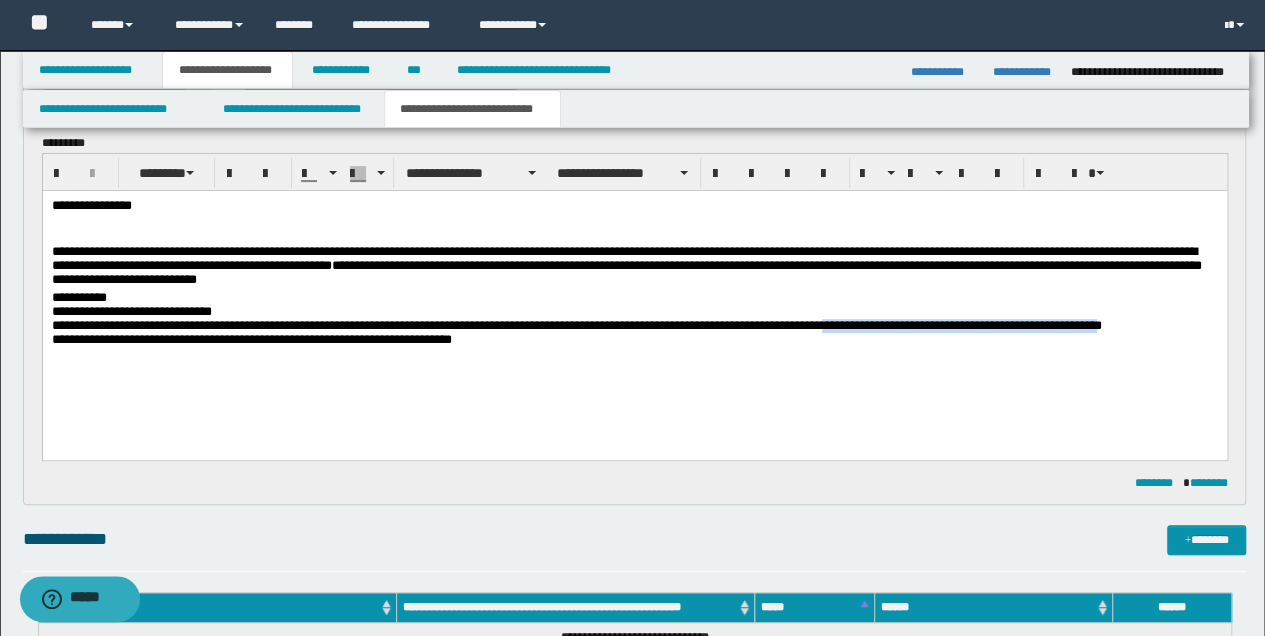drag, startPoint x: 861, startPoint y: 333, endPoint x: 1147, endPoint y: 331, distance: 286.007 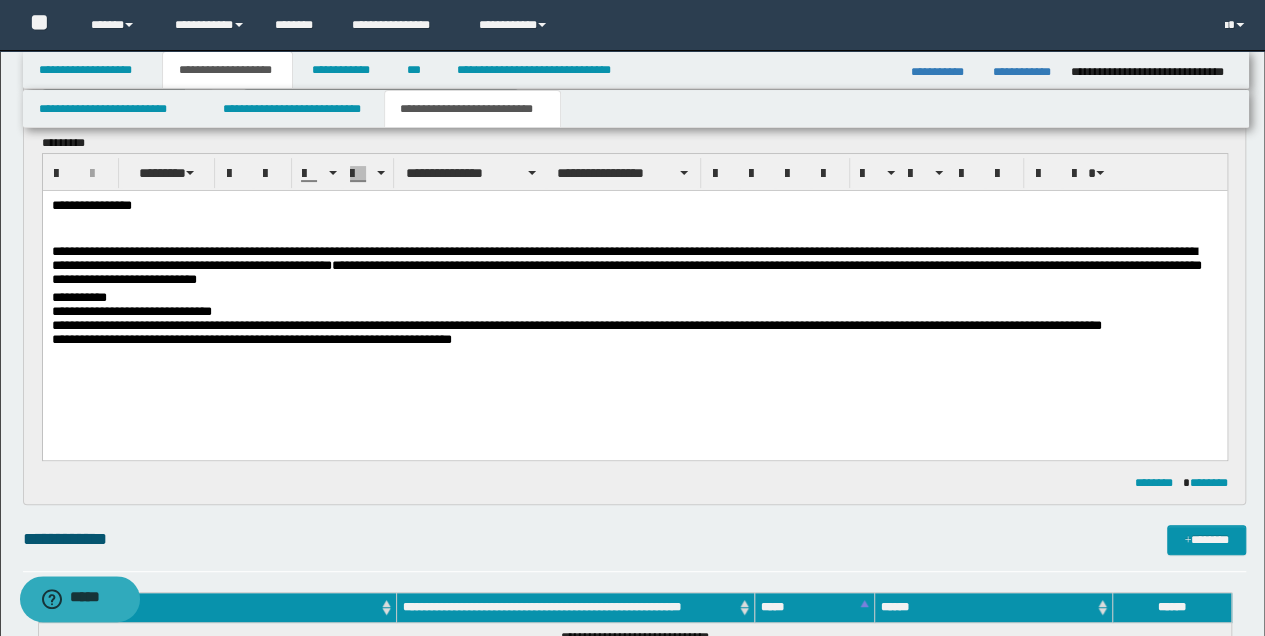 click on "**********" at bounding box center (634, 297) 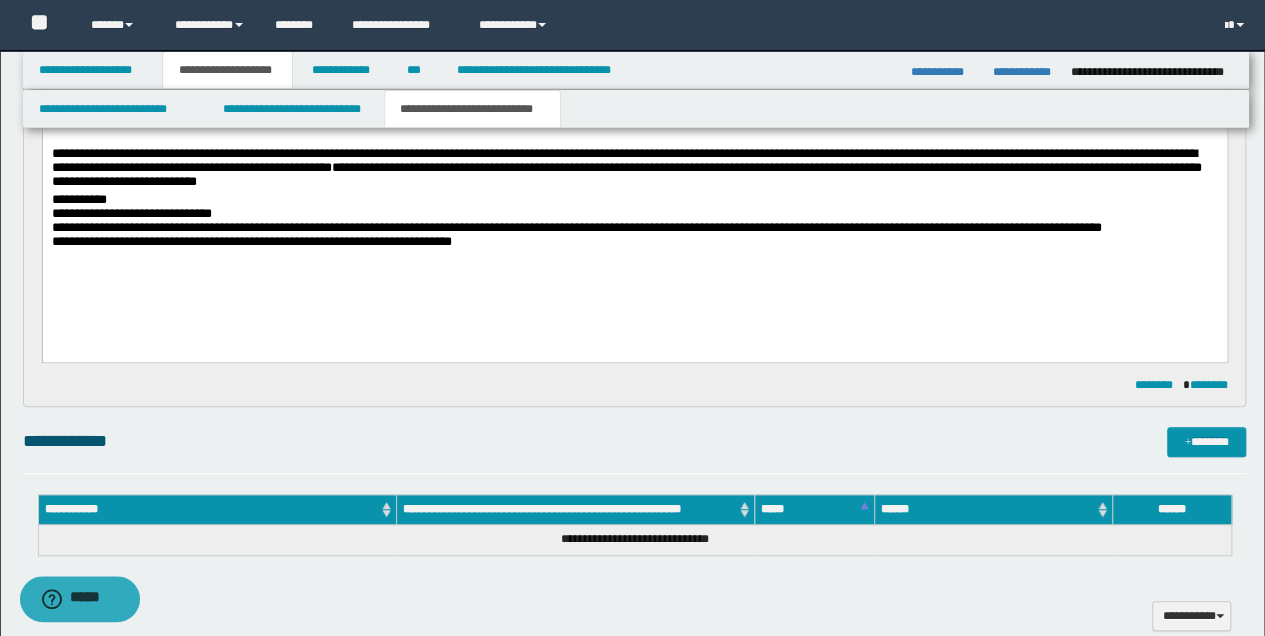 scroll, scrollTop: 230, scrollLeft: 0, axis: vertical 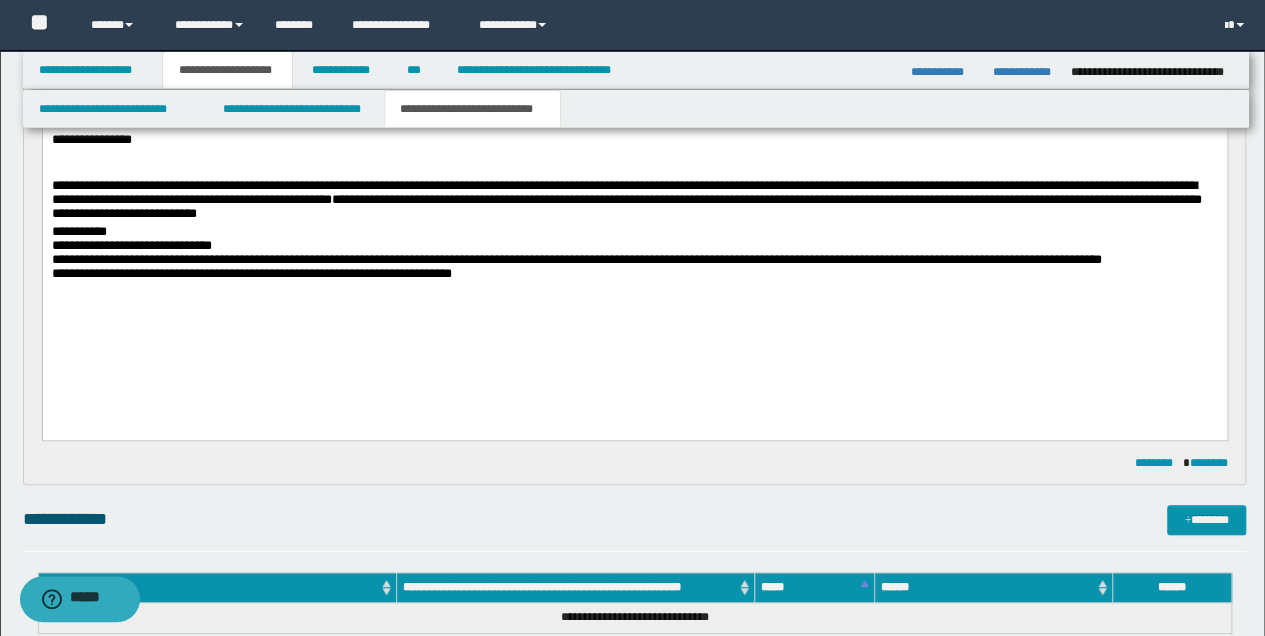 paste 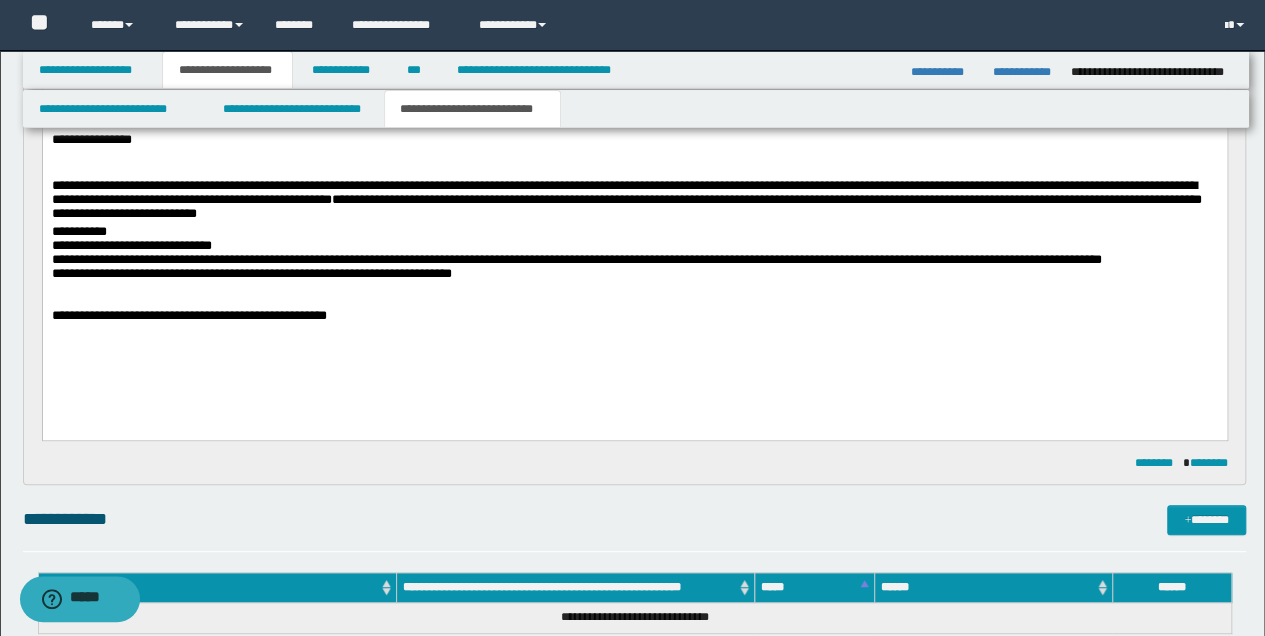 click at bounding box center [634, 287] 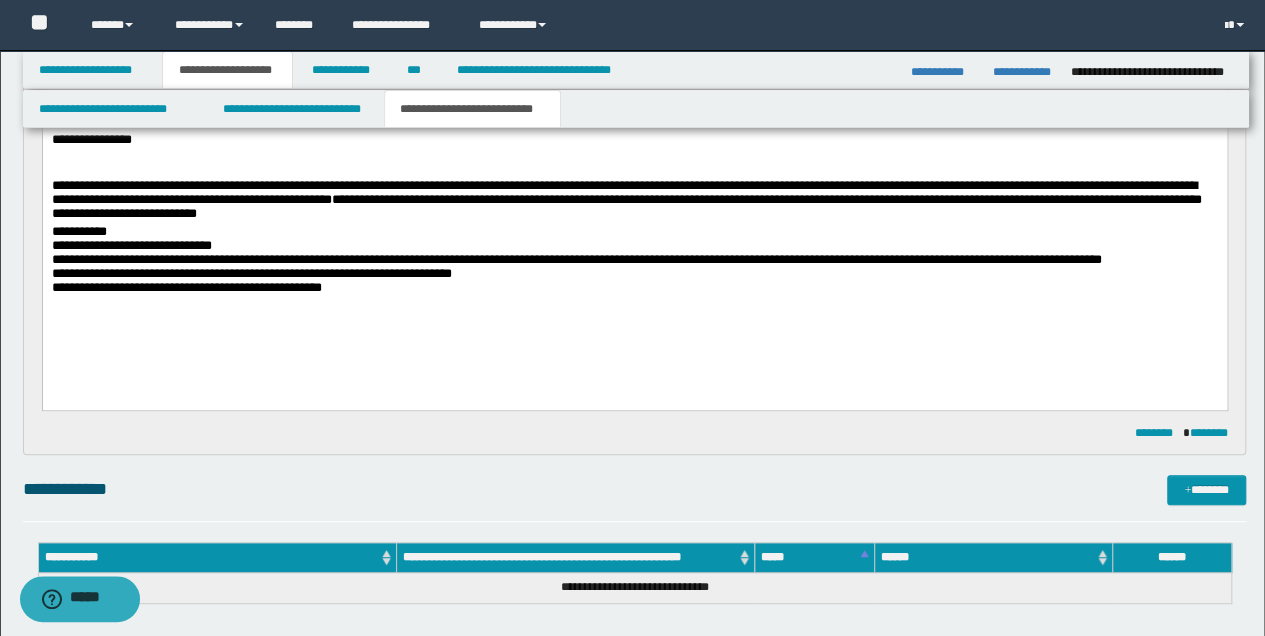 click on "**********" at bounding box center (634, 287) 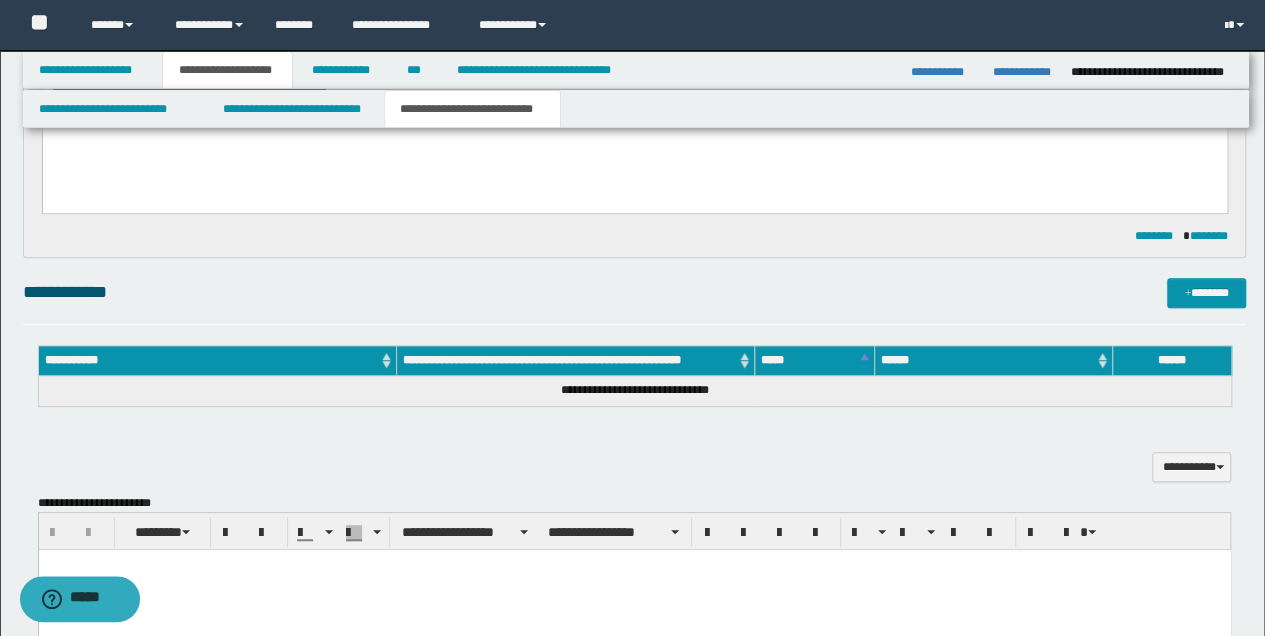 scroll, scrollTop: 430, scrollLeft: 0, axis: vertical 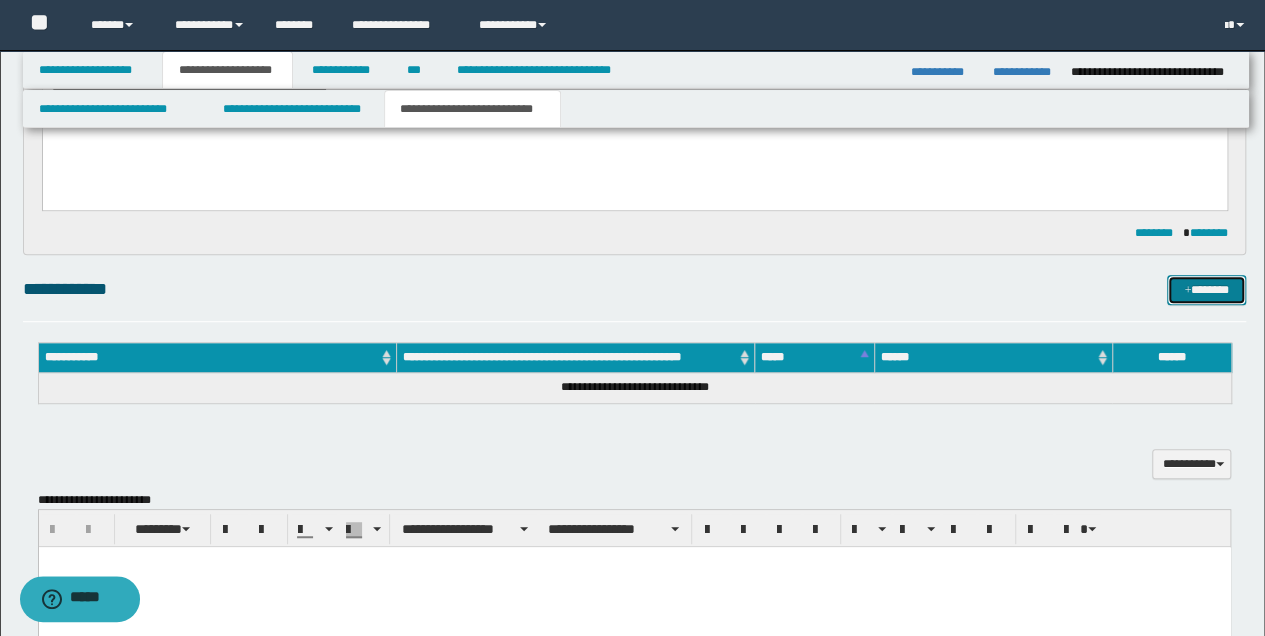 click on "*******" at bounding box center (1206, 289) 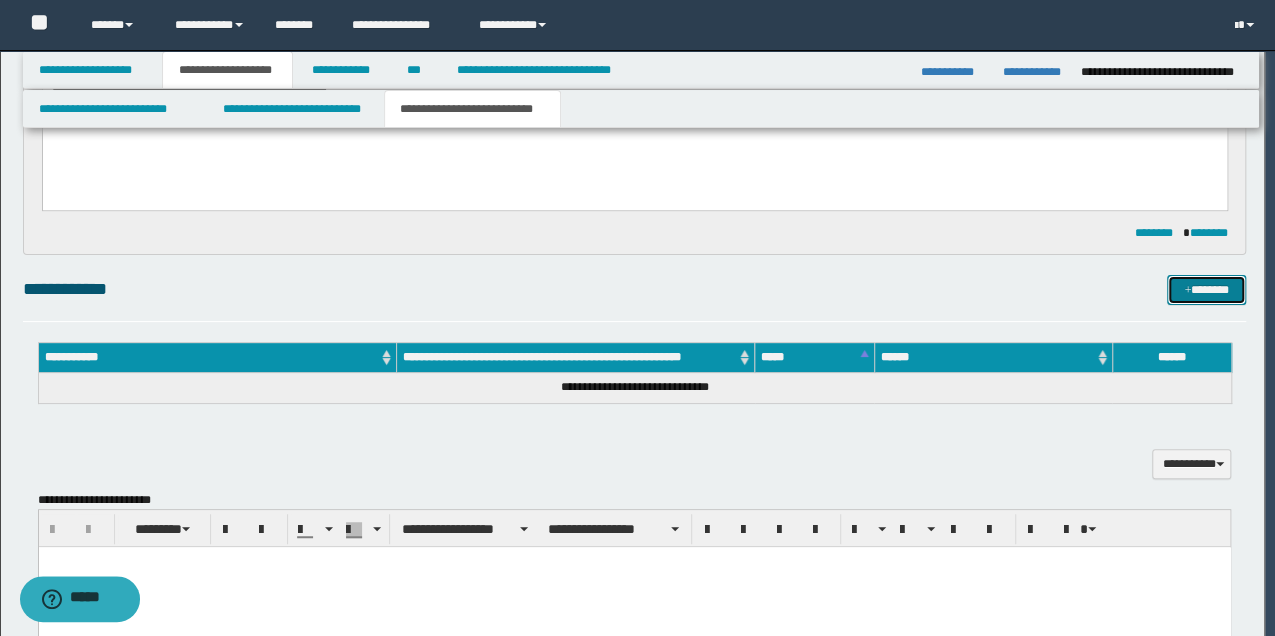 type 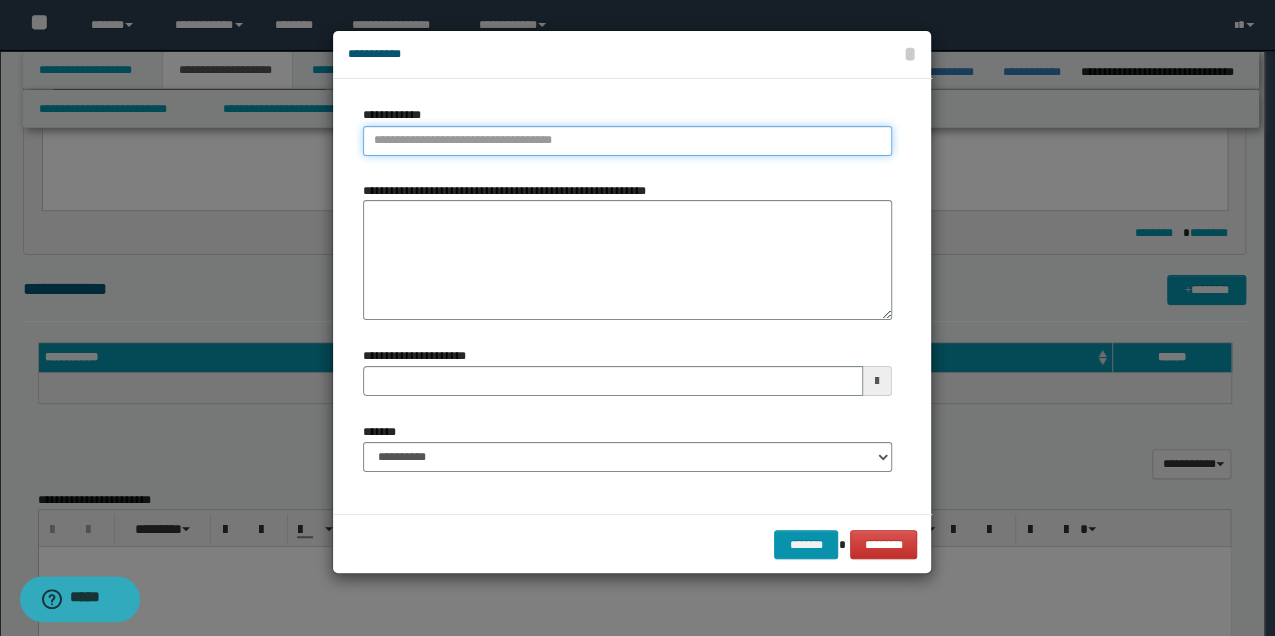 click on "**********" at bounding box center [627, 141] 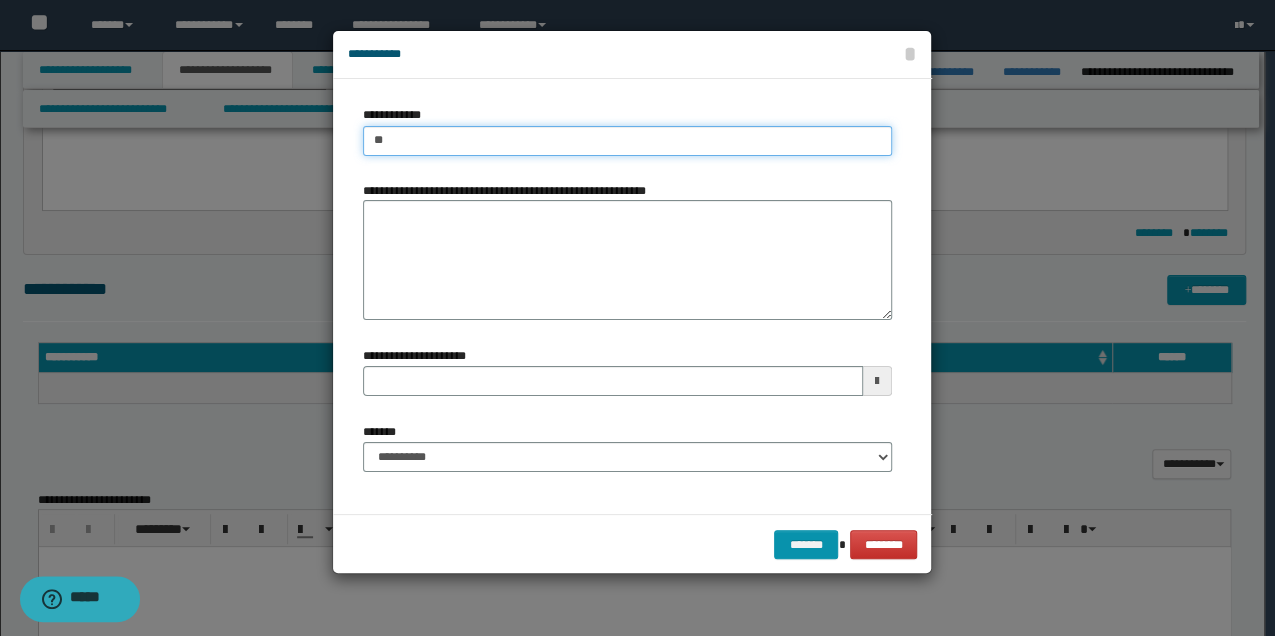 type on "***" 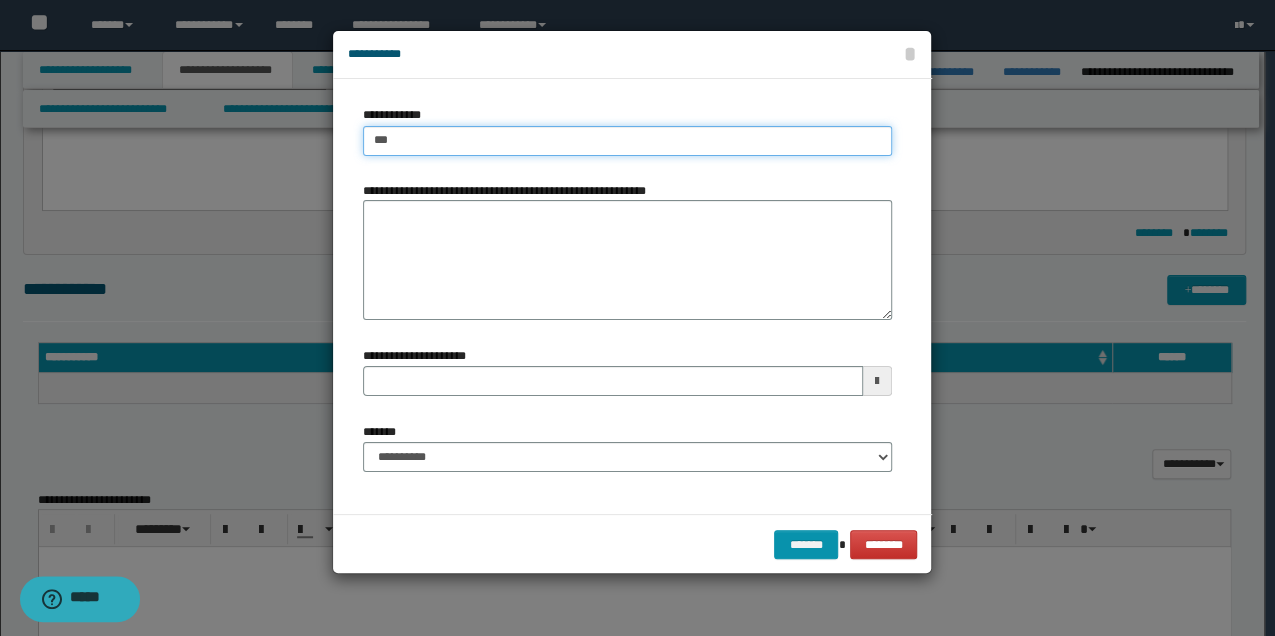 type on "***" 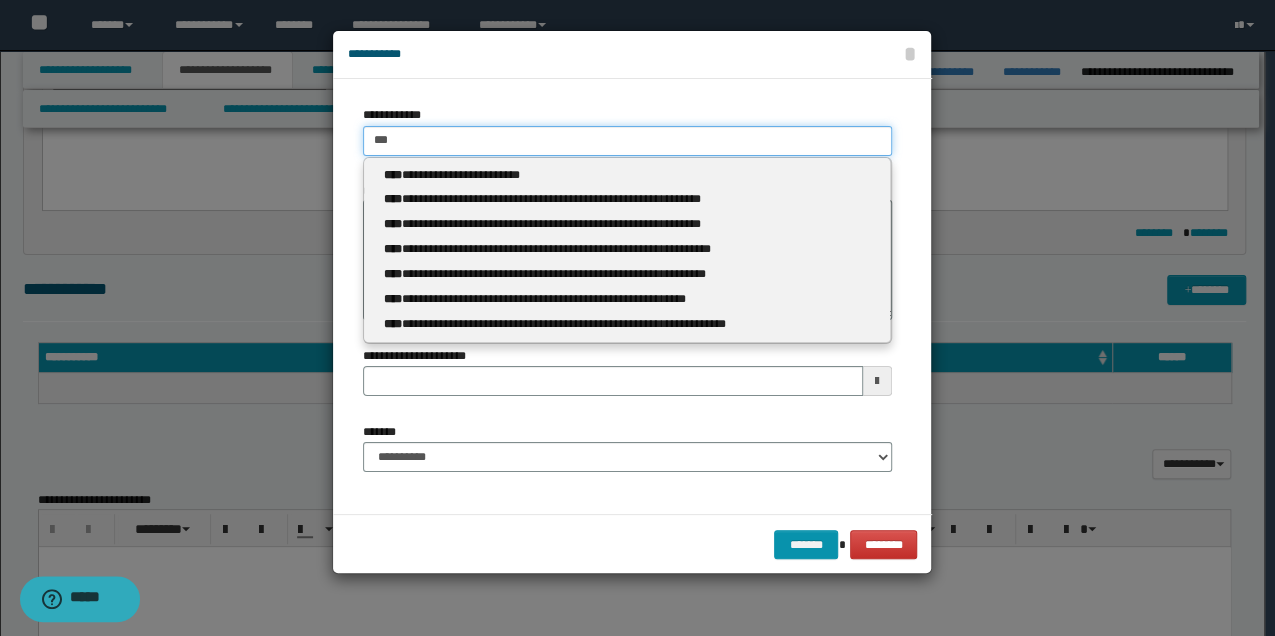 type 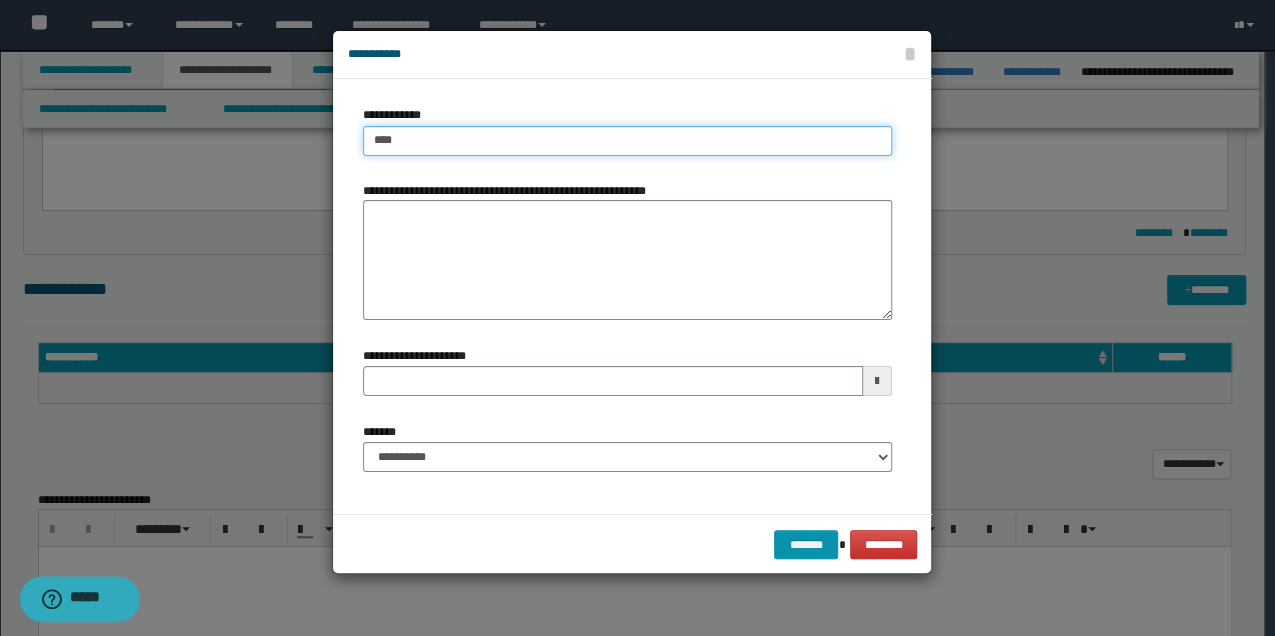 type on "****" 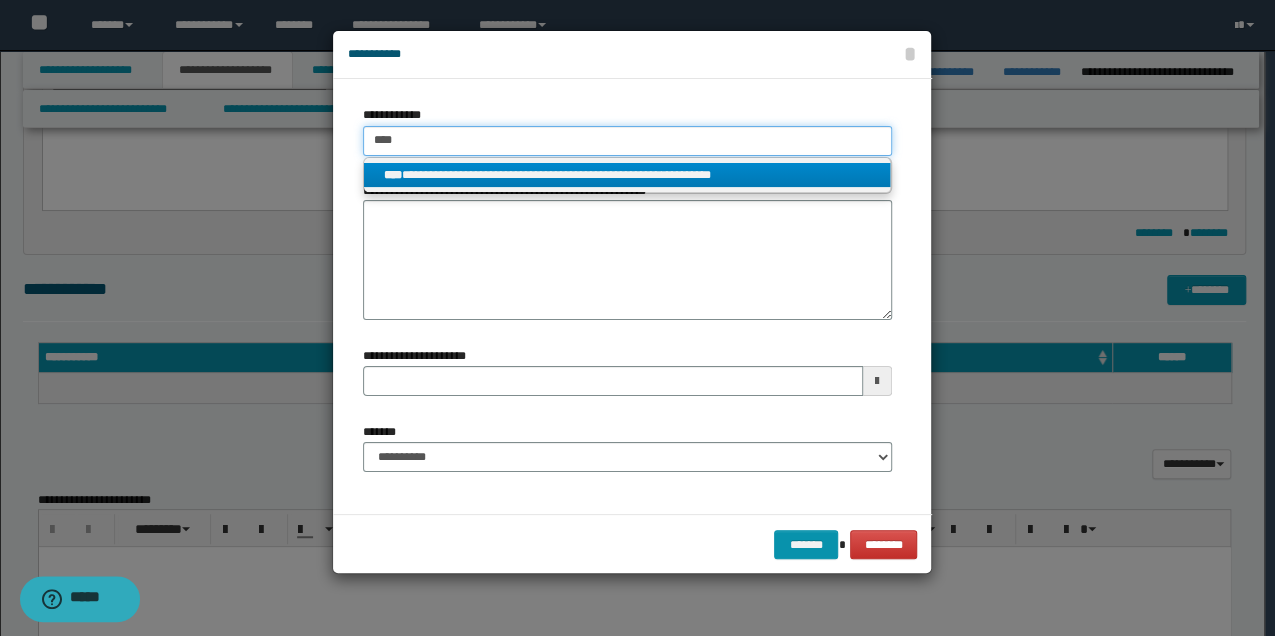 type on "****" 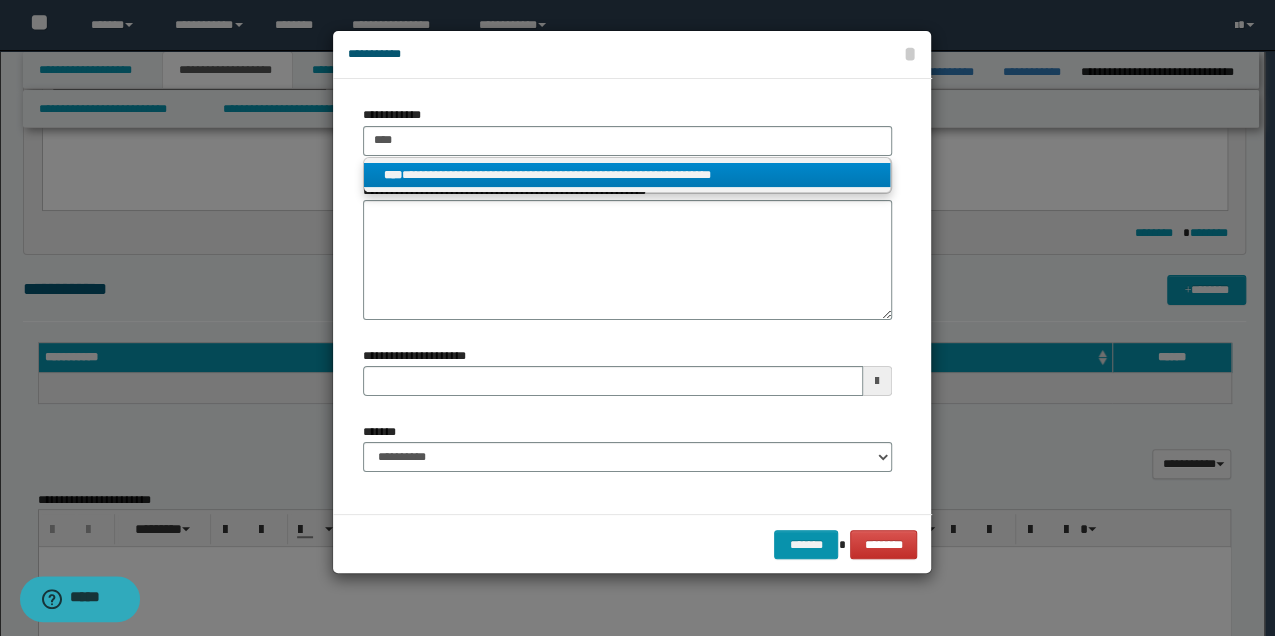 click on "**********" at bounding box center (627, 175) 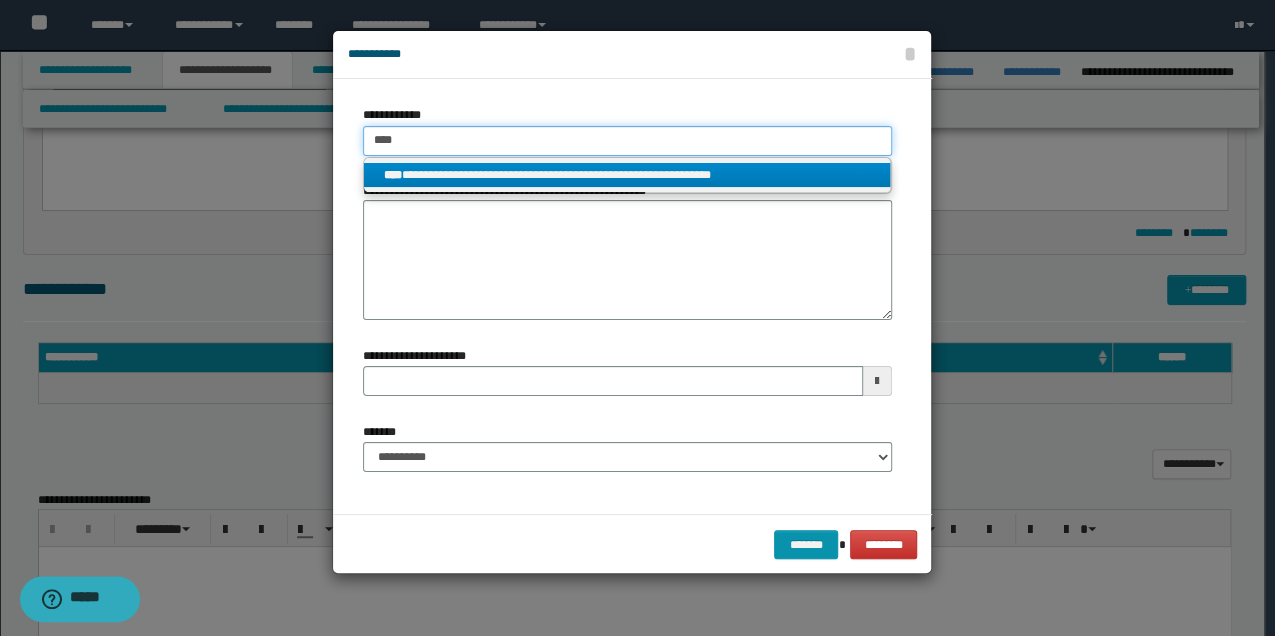 type 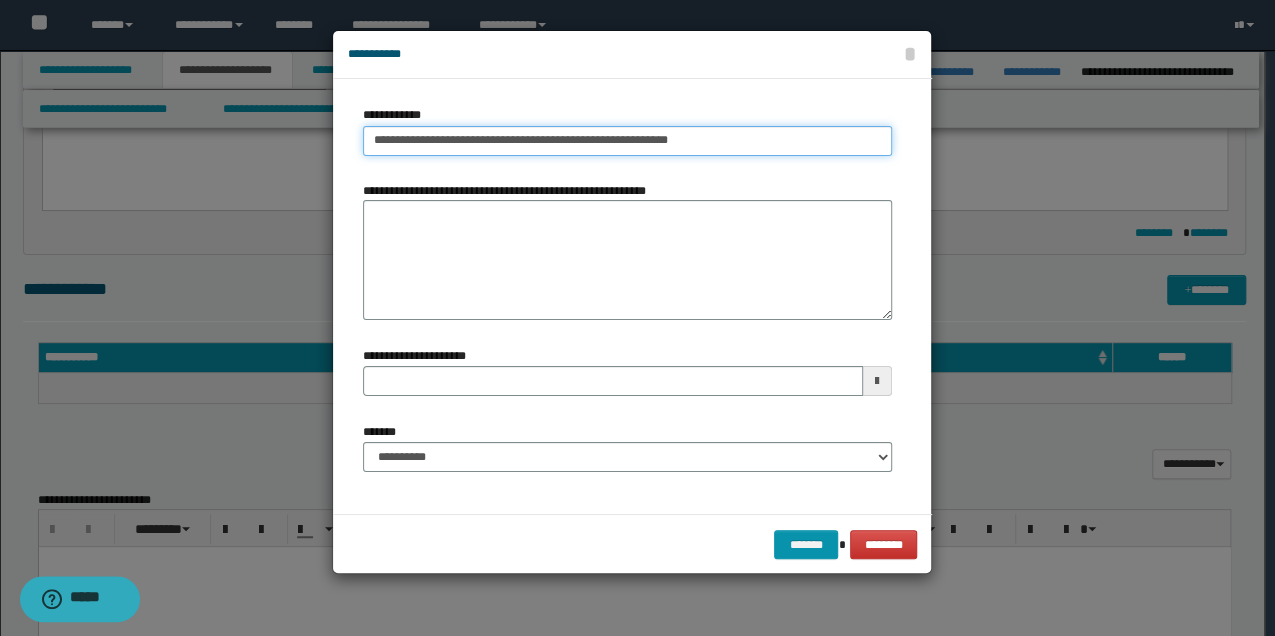 type 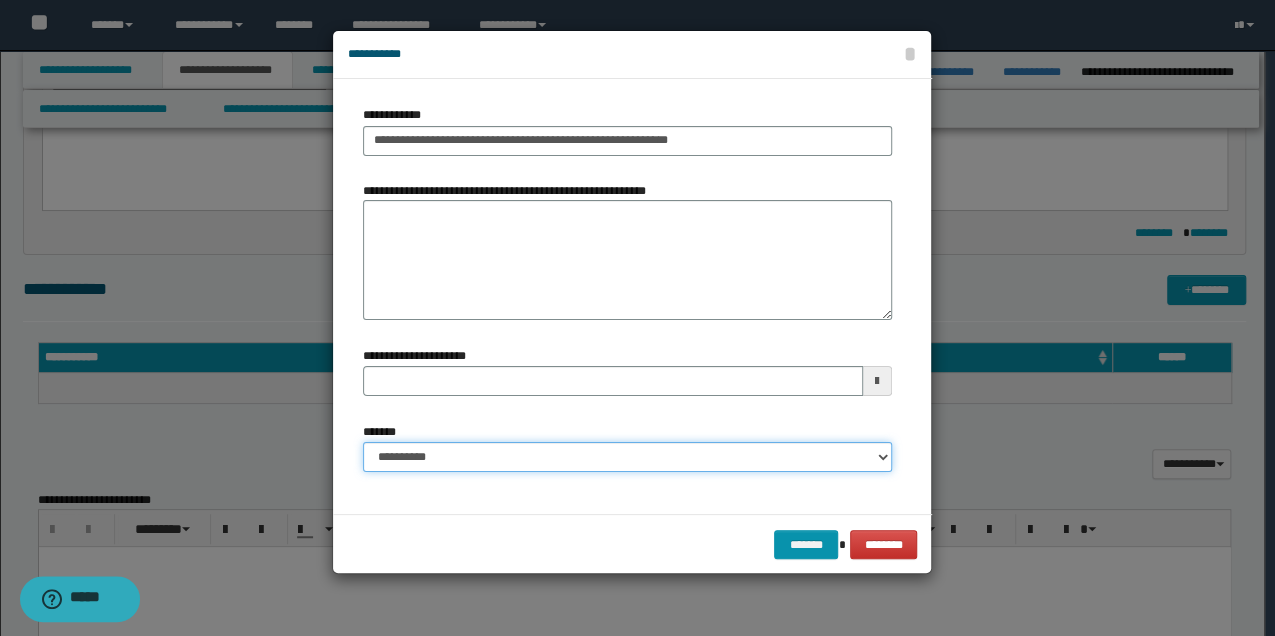 click on "**********" at bounding box center (627, 457) 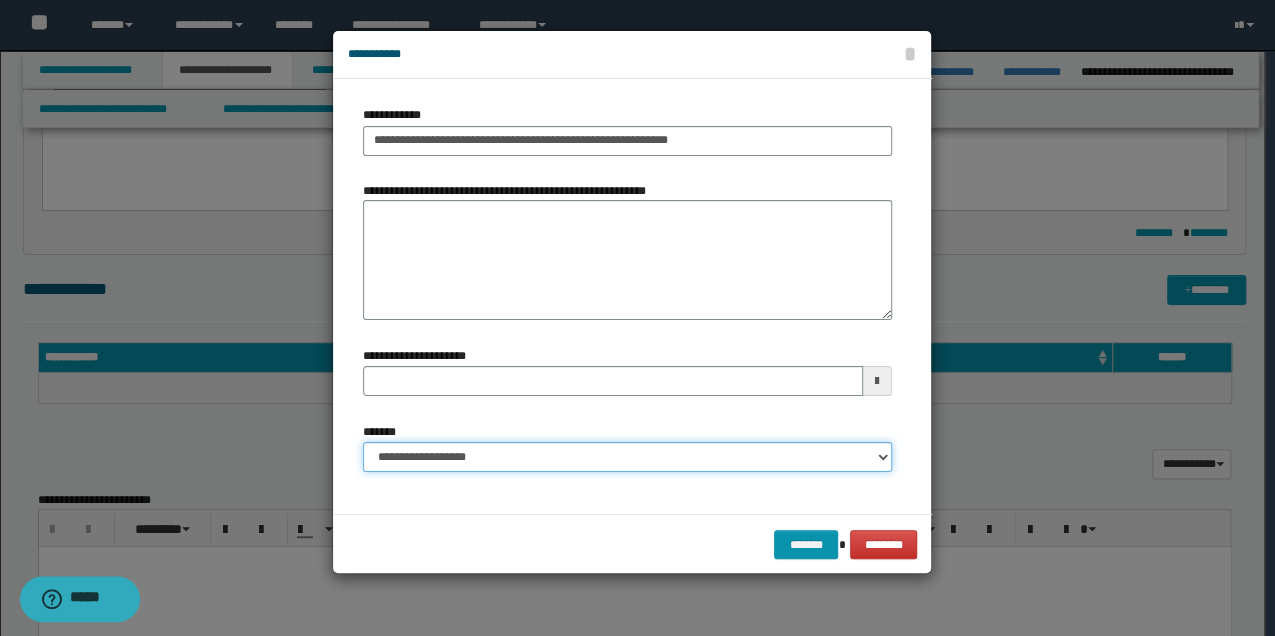 type 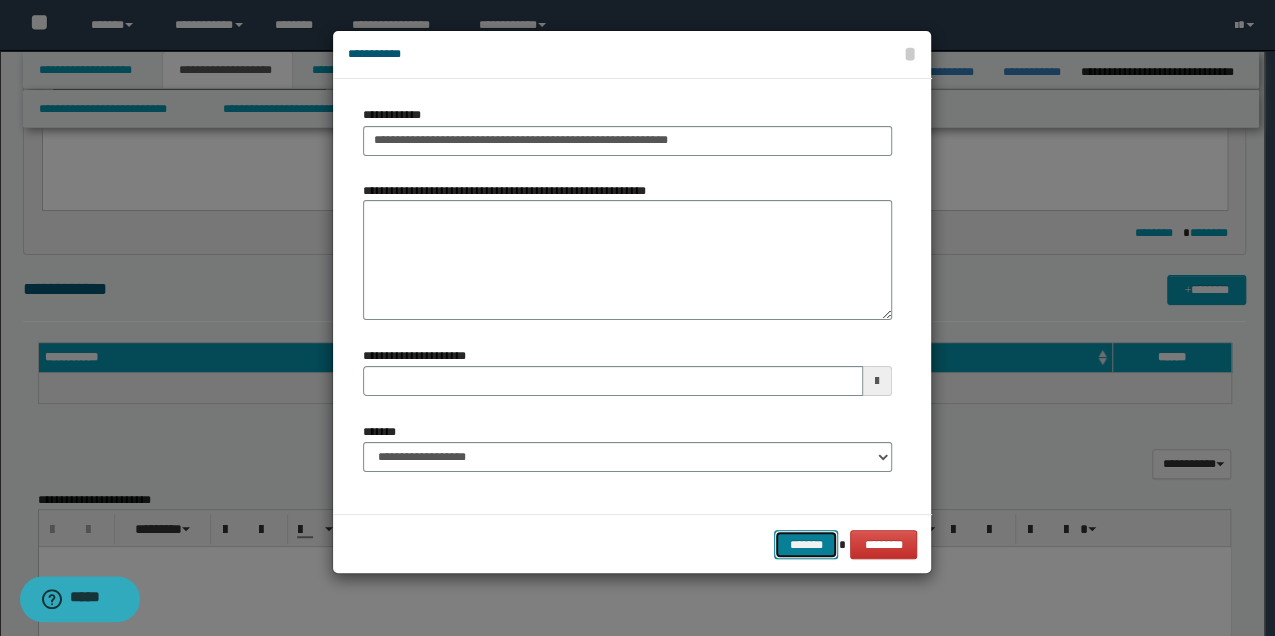 click on "*******" at bounding box center (806, 544) 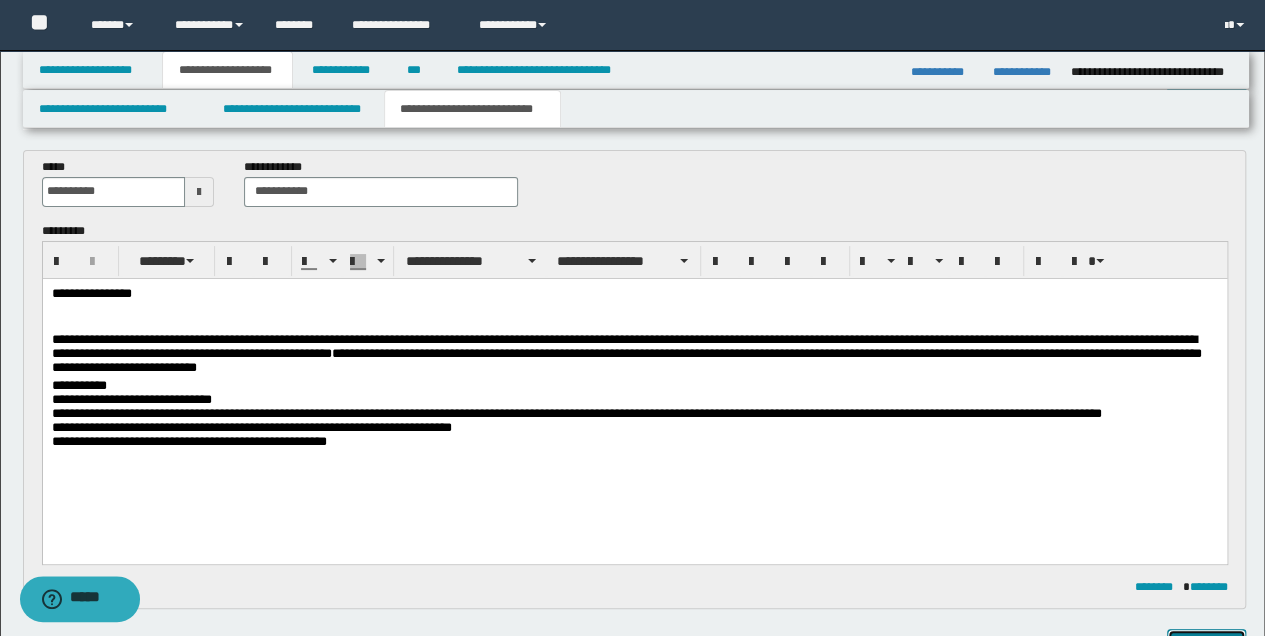 scroll, scrollTop: 0, scrollLeft: 0, axis: both 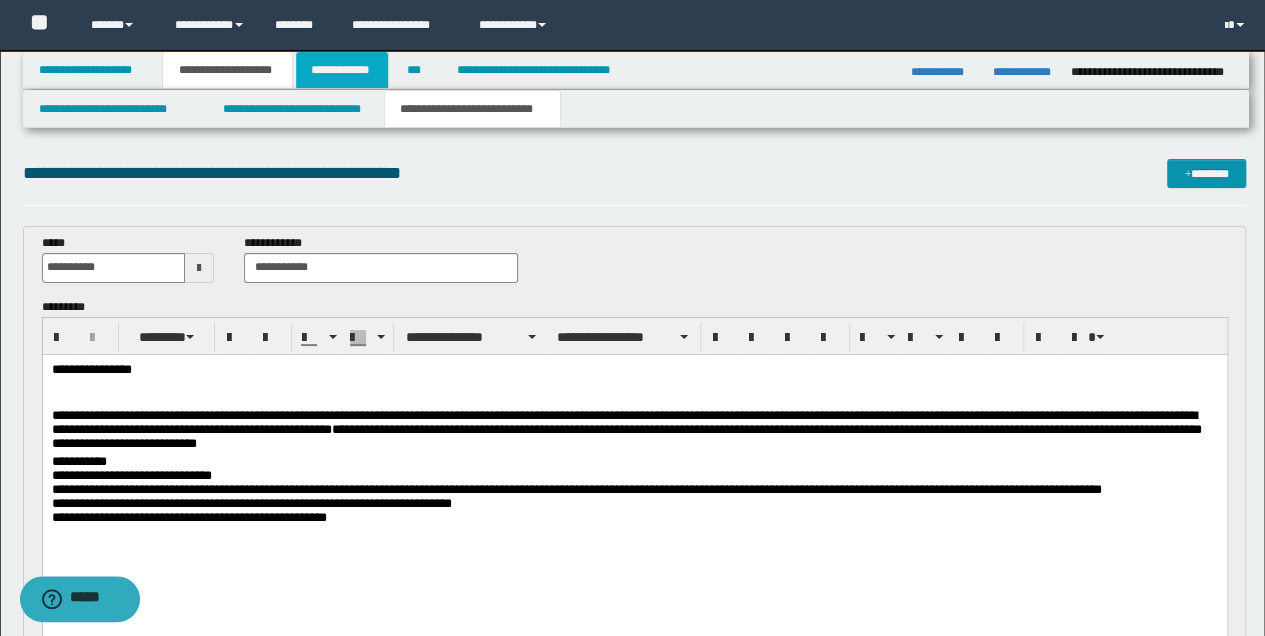 click on "**********" at bounding box center (342, 70) 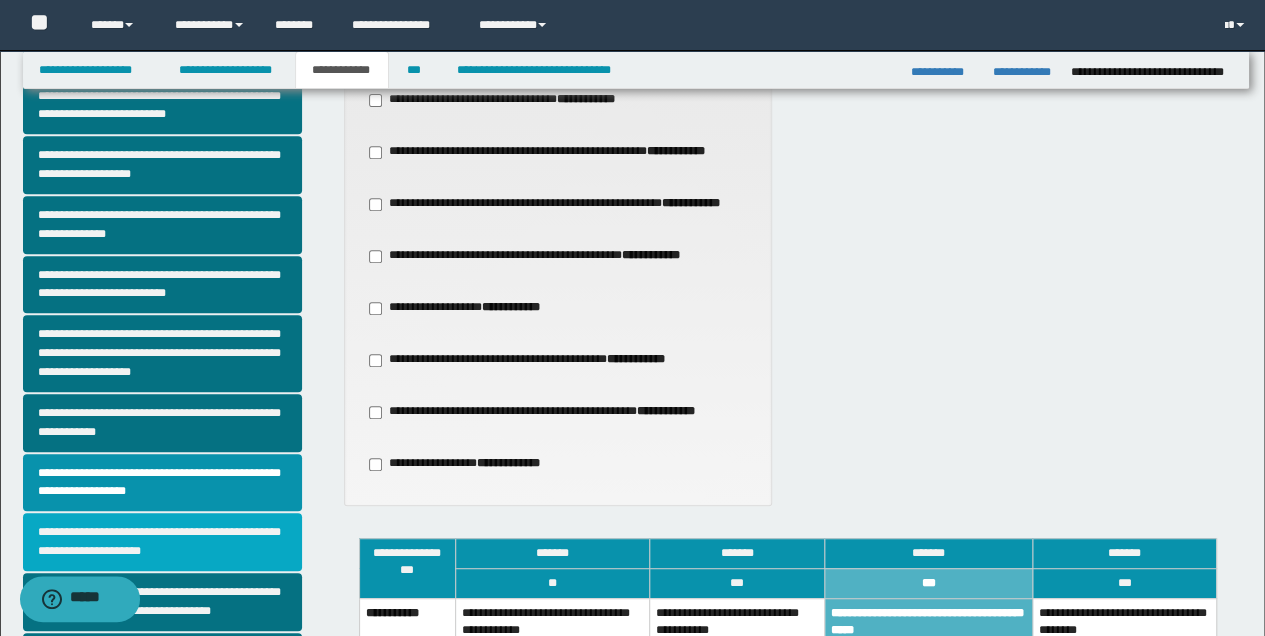 scroll, scrollTop: 466, scrollLeft: 0, axis: vertical 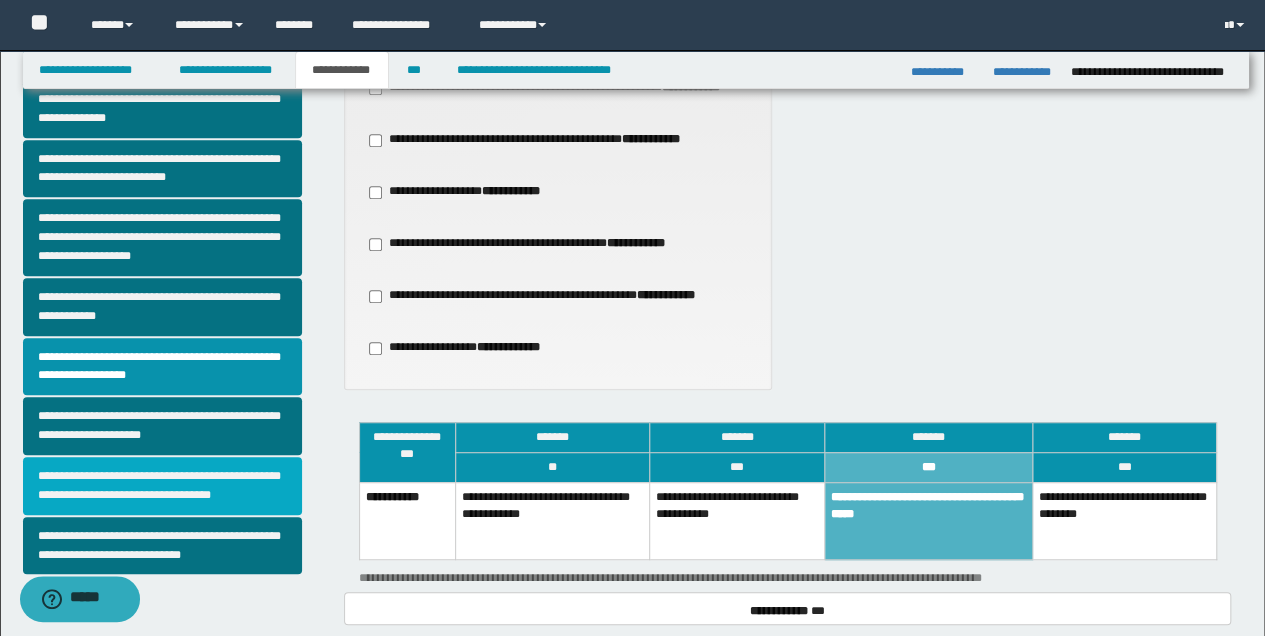 click on "**********" at bounding box center (162, 486) 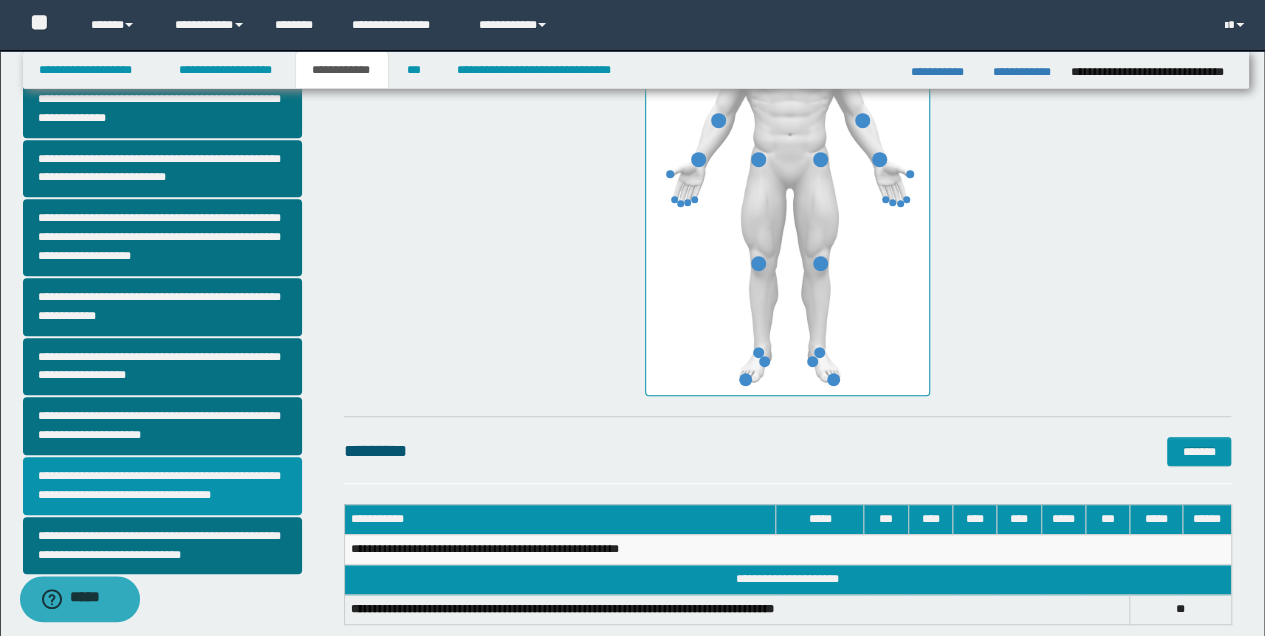 scroll, scrollTop: 581, scrollLeft: 0, axis: vertical 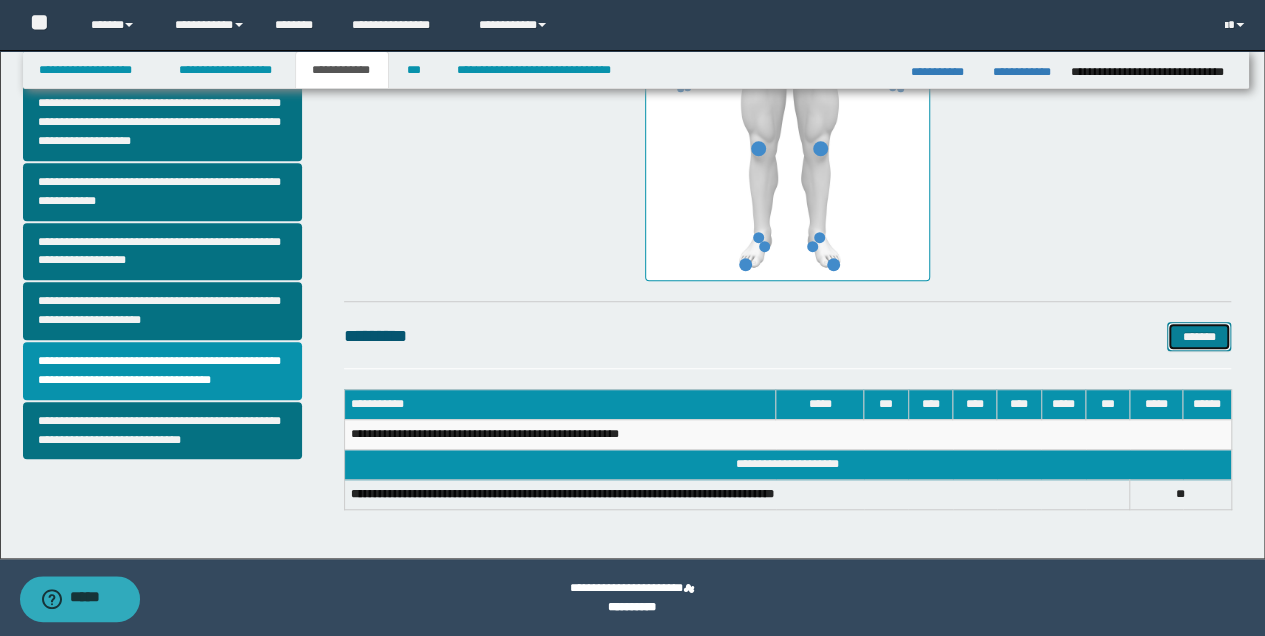 click on "*******" at bounding box center (1199, 336) 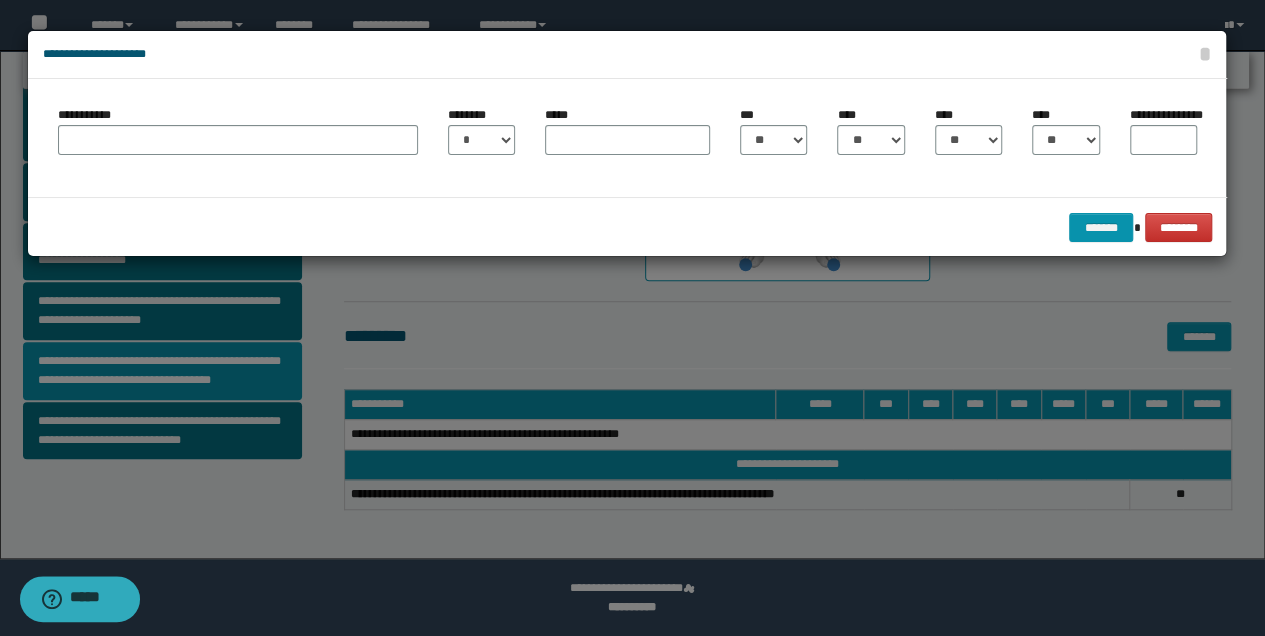 click on "**********" at bounding box center [238, 138] 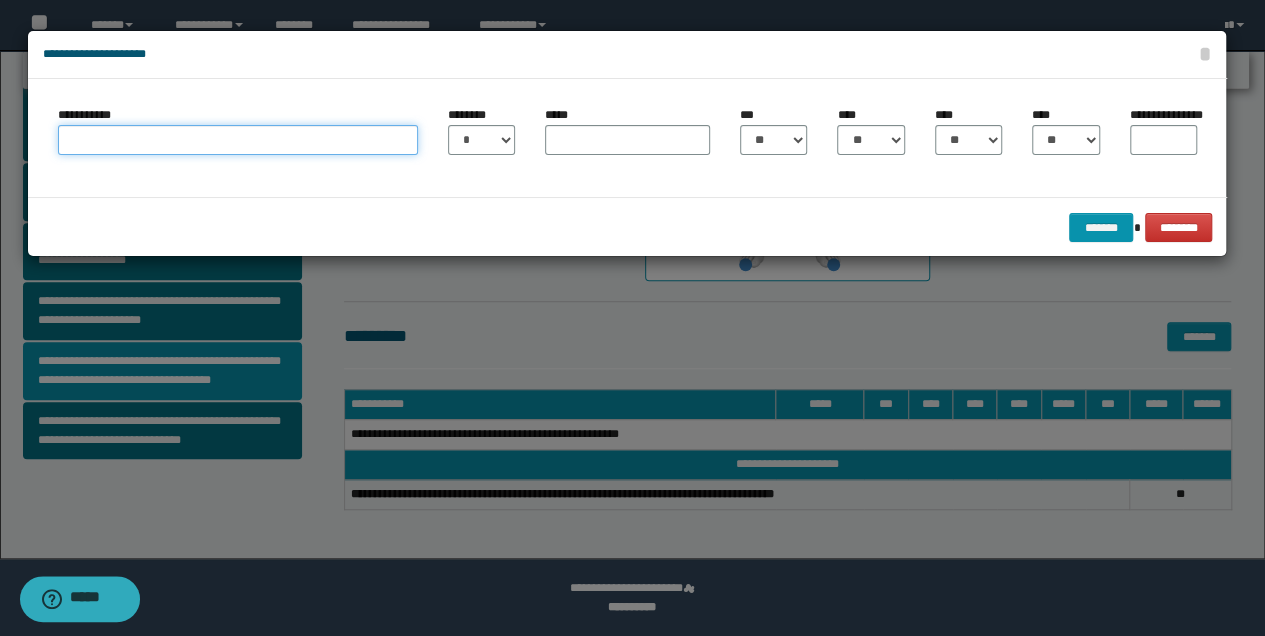 click on "**********" at bounding box center (238, 140) 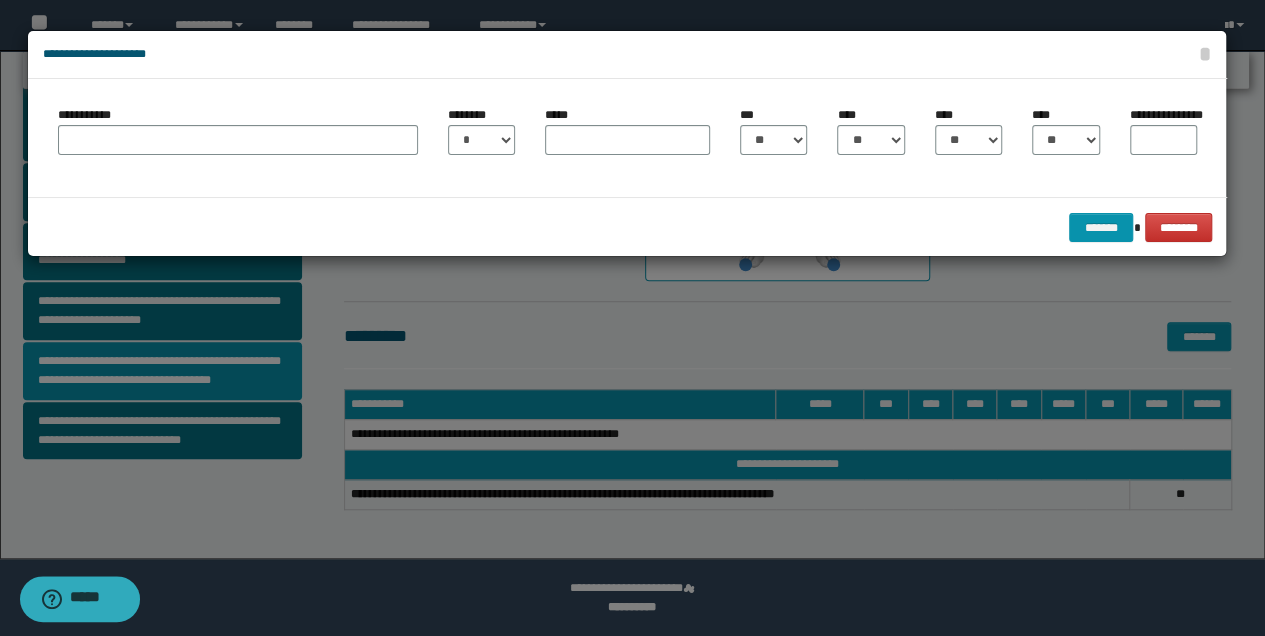 click on "*******
********" at bounding box center [627, 227] 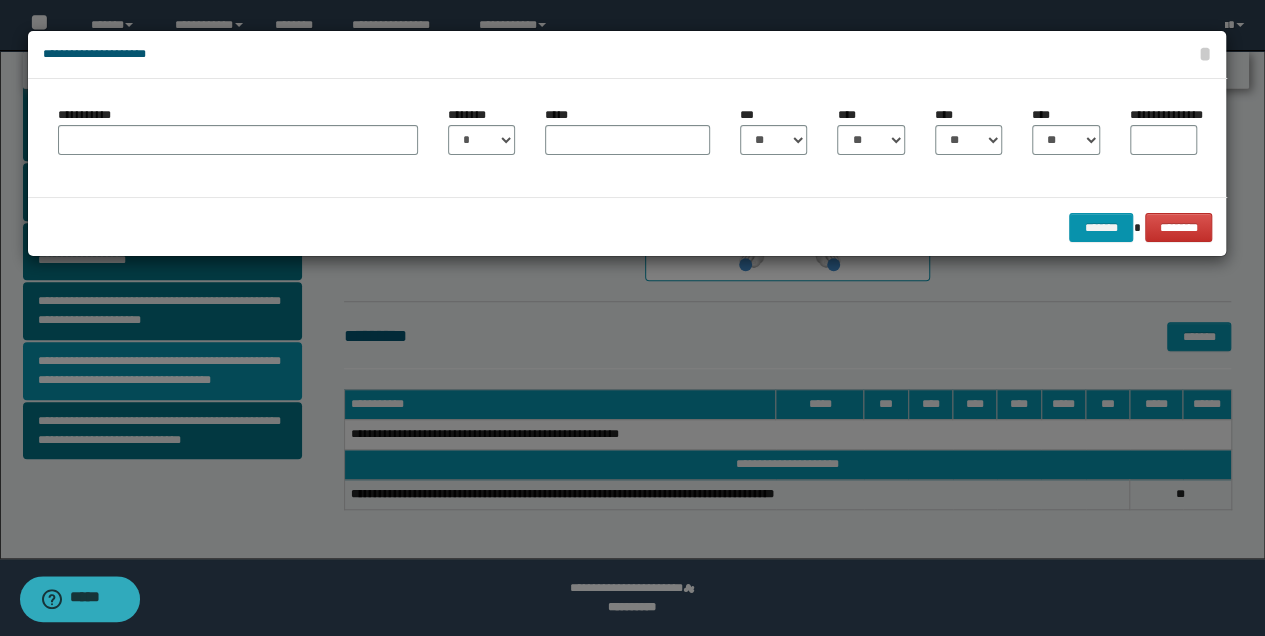 click at bounding box center (632, 318) 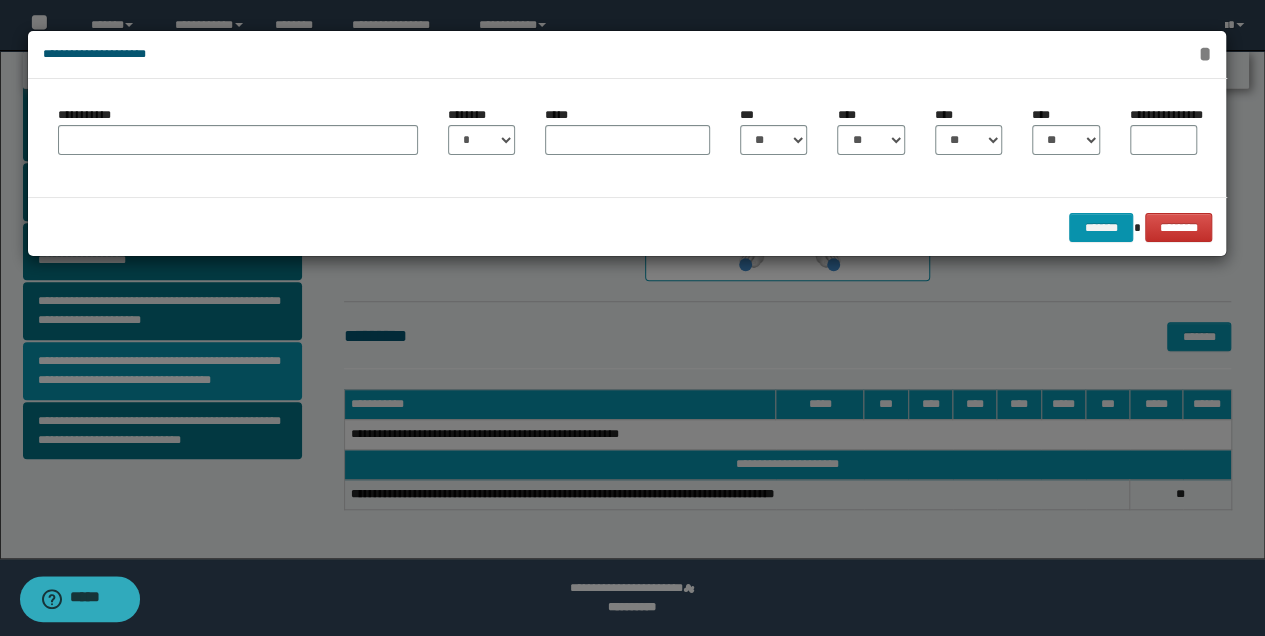 click on "*" at bounding box center (1204, 54) 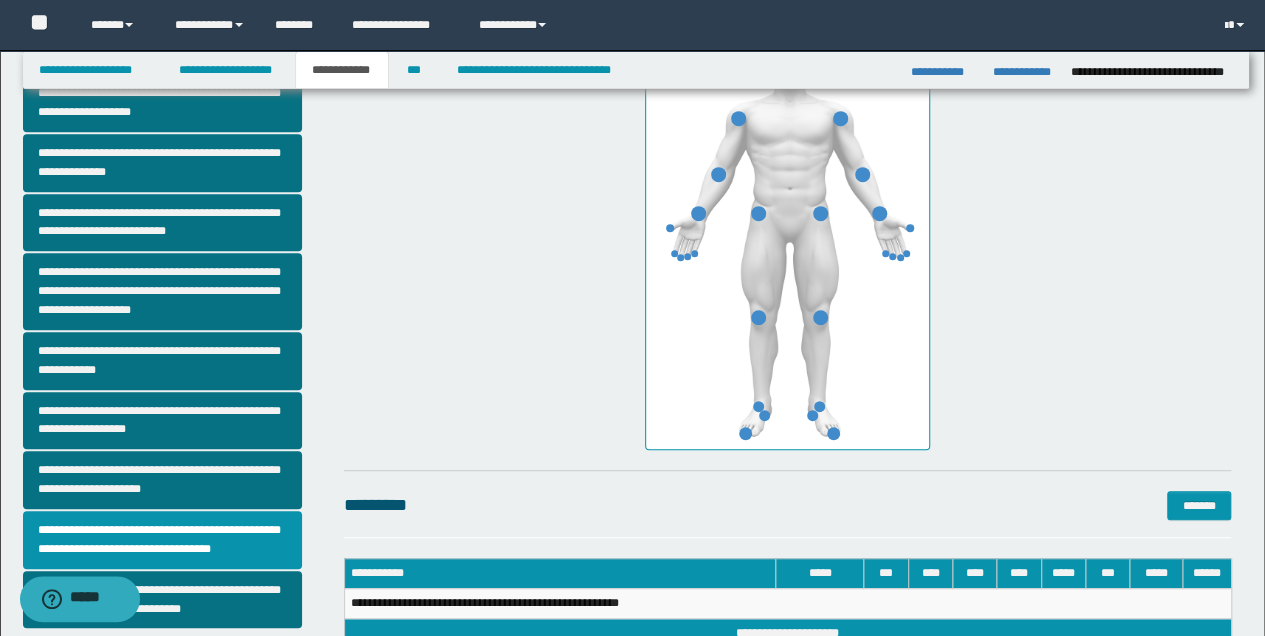 scroll, scrollTop: 381, scrollLeft: 0, axis: vertical 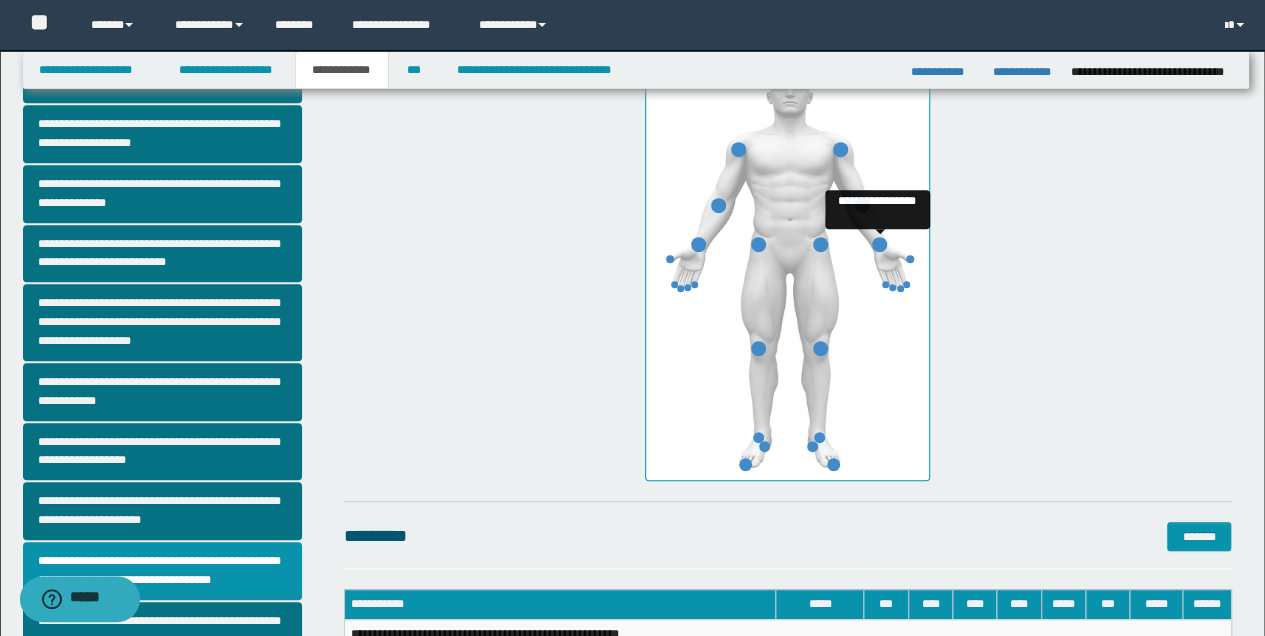 click at bounding box center [879, 244] 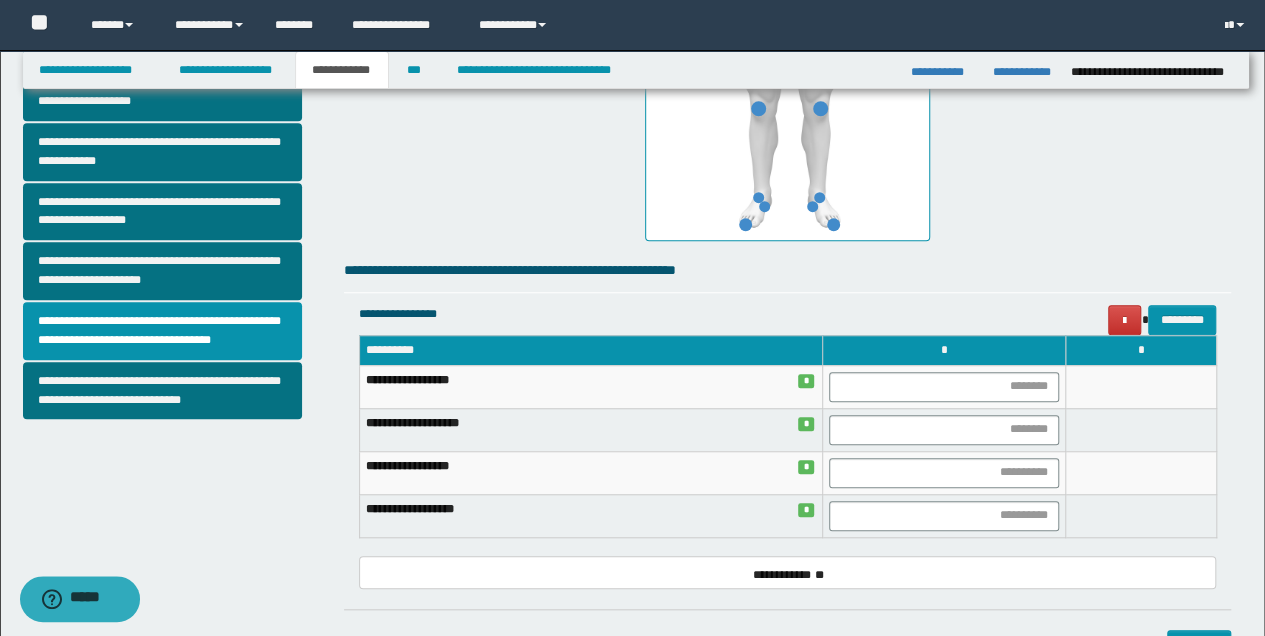 scroll, scrollTop: 648, scrollLeft: 0, axis: vertical 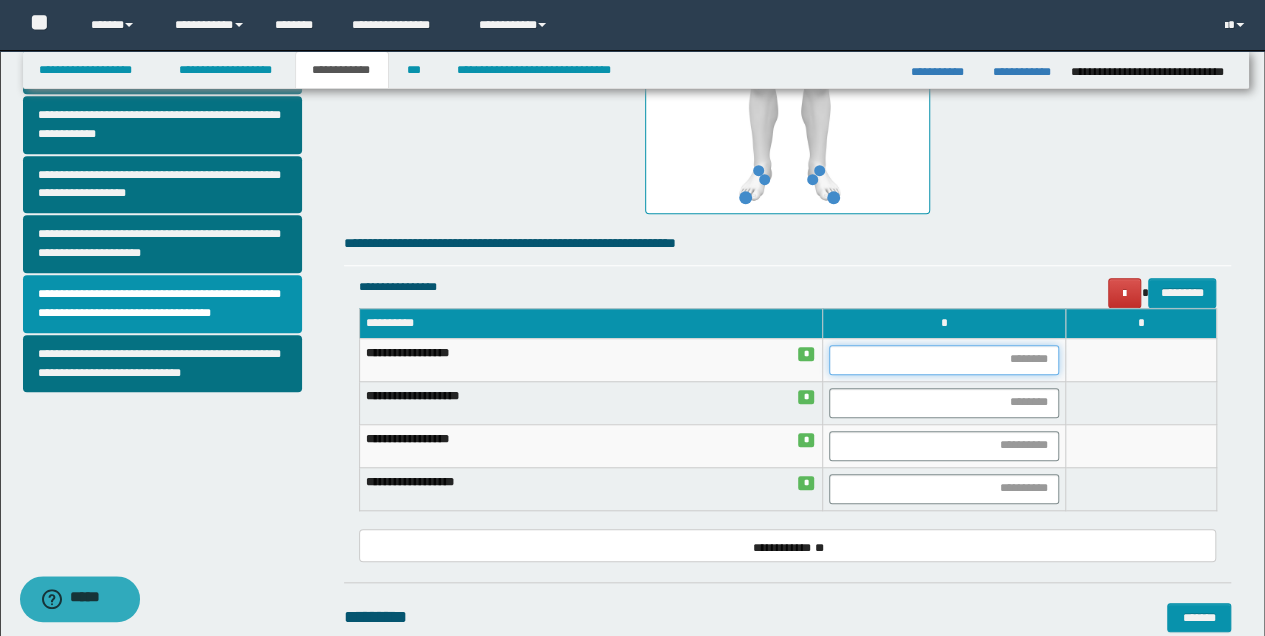 click at bounding box center (944, 360) 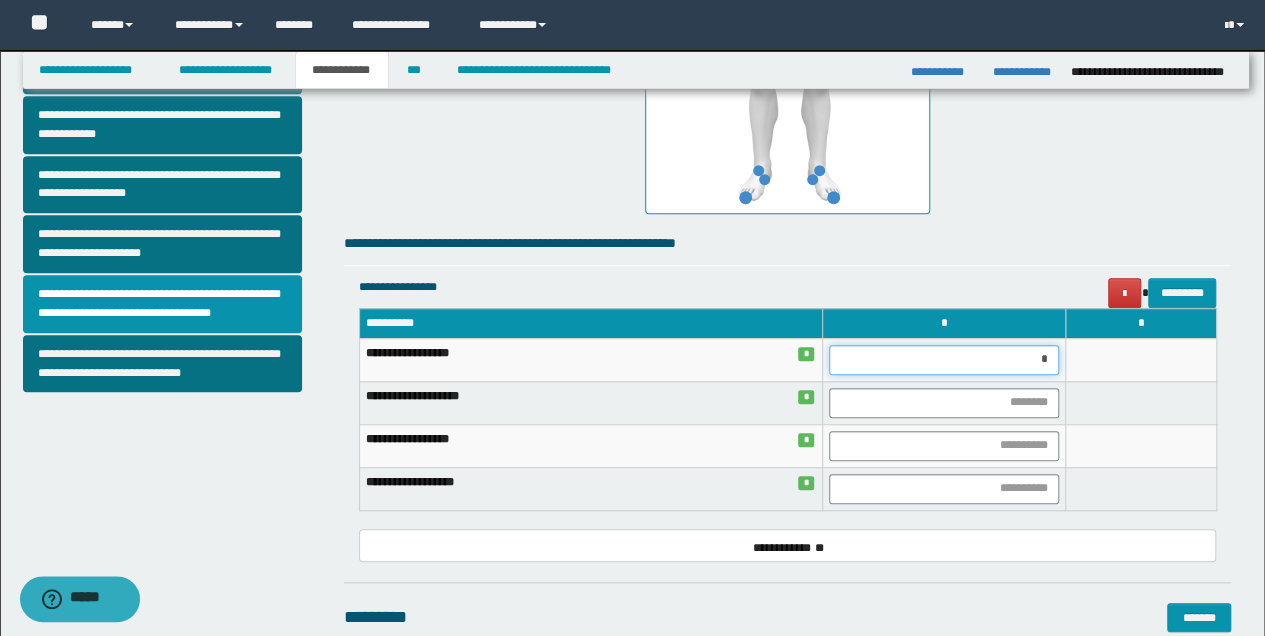 type on "**" 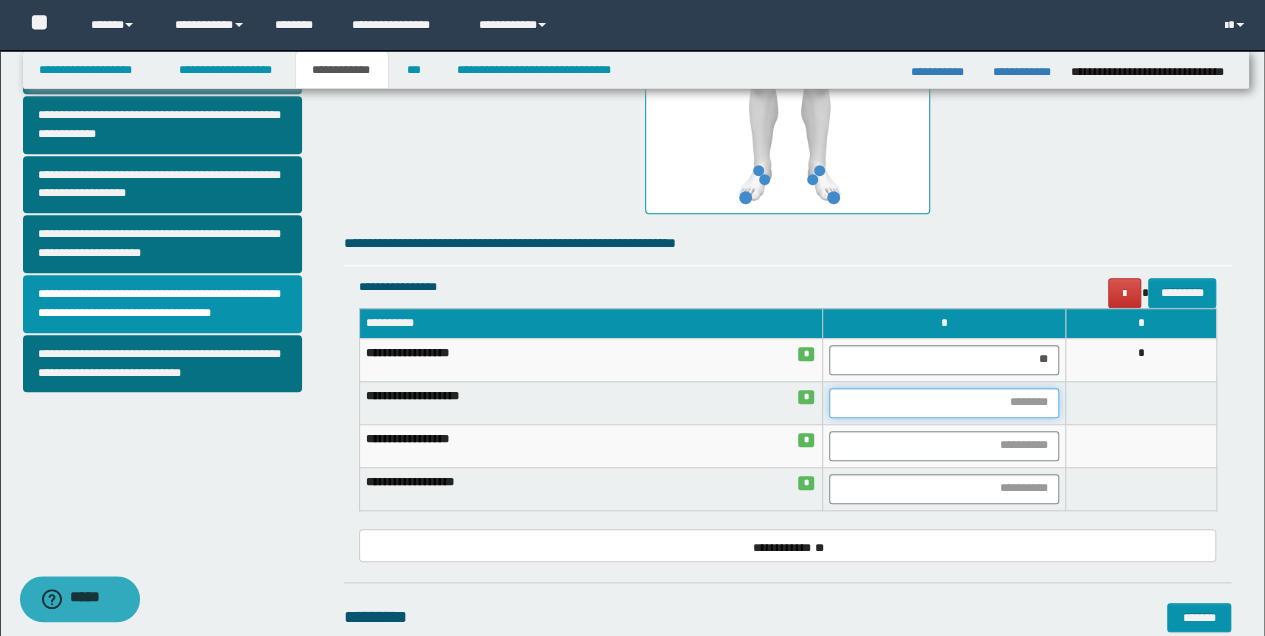 click at bounding box center (944, 403) 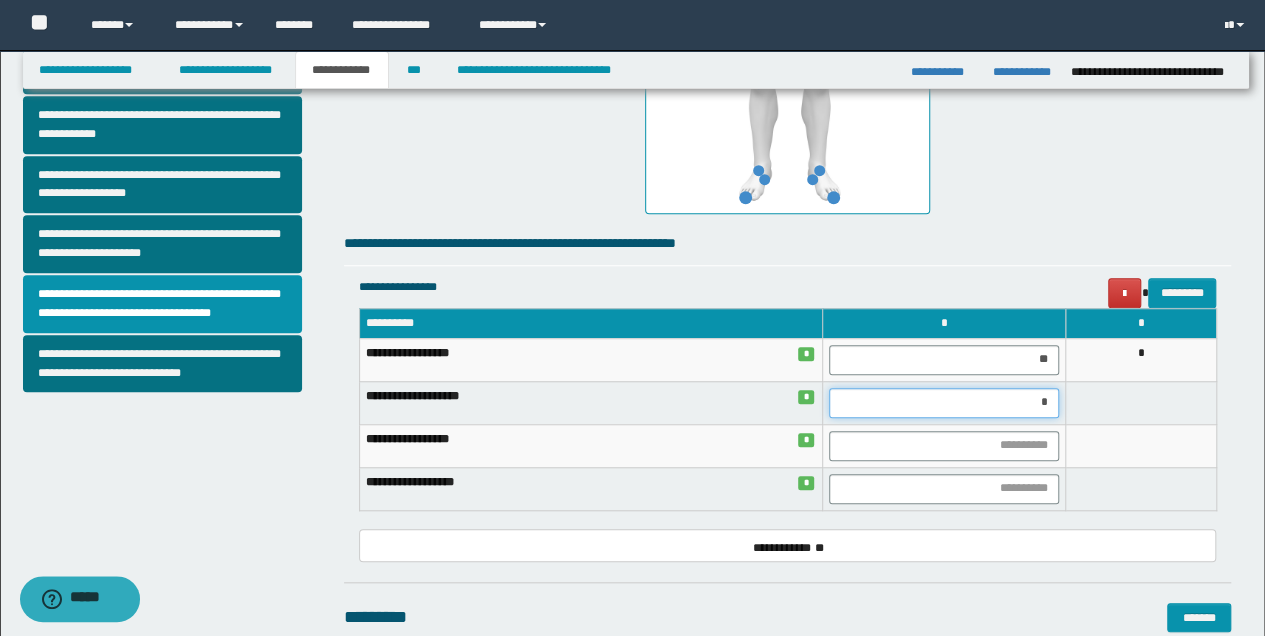 type on "**" 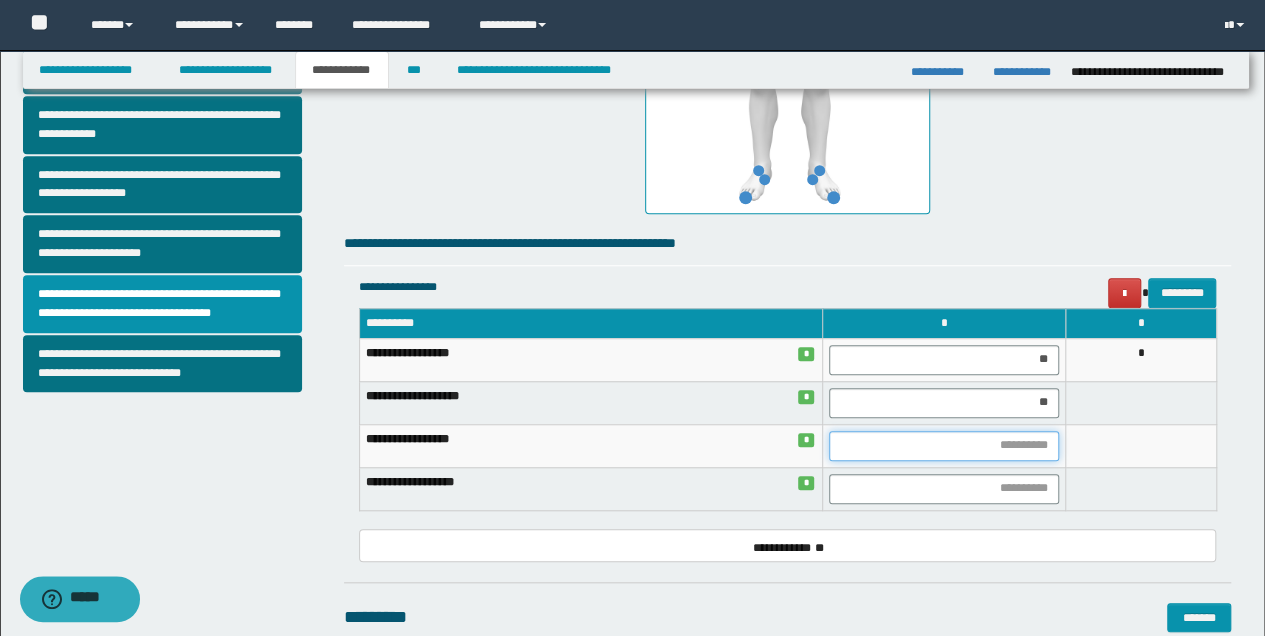 click at bounding box center (944, 446) 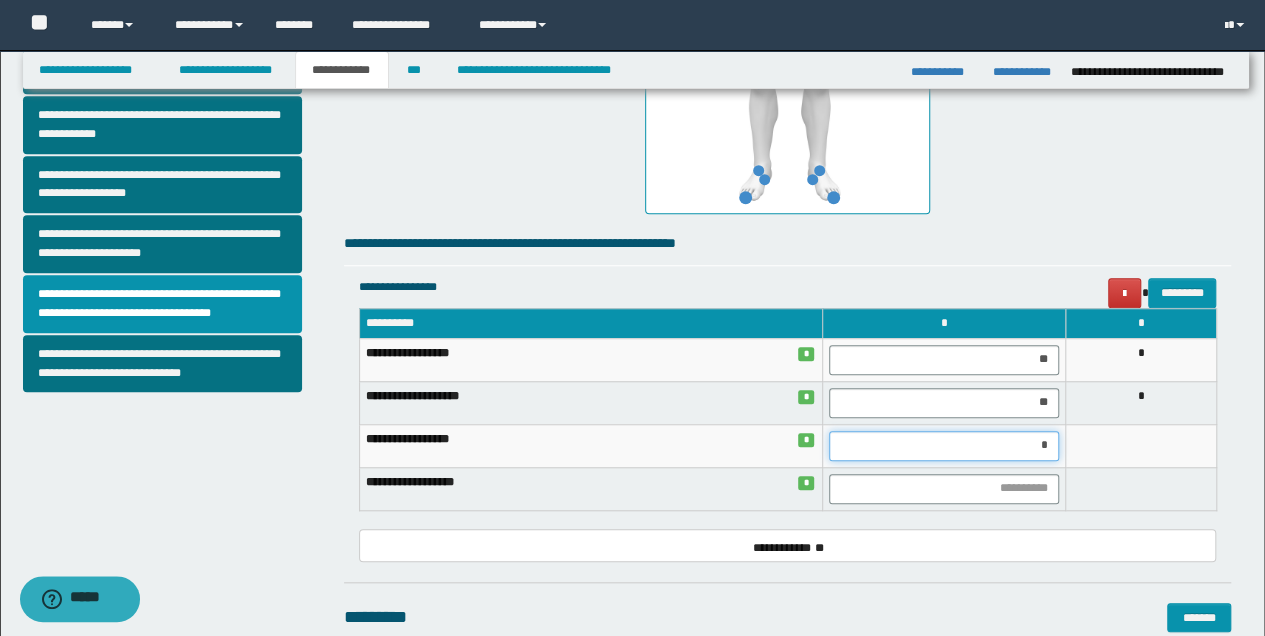 type on "**" 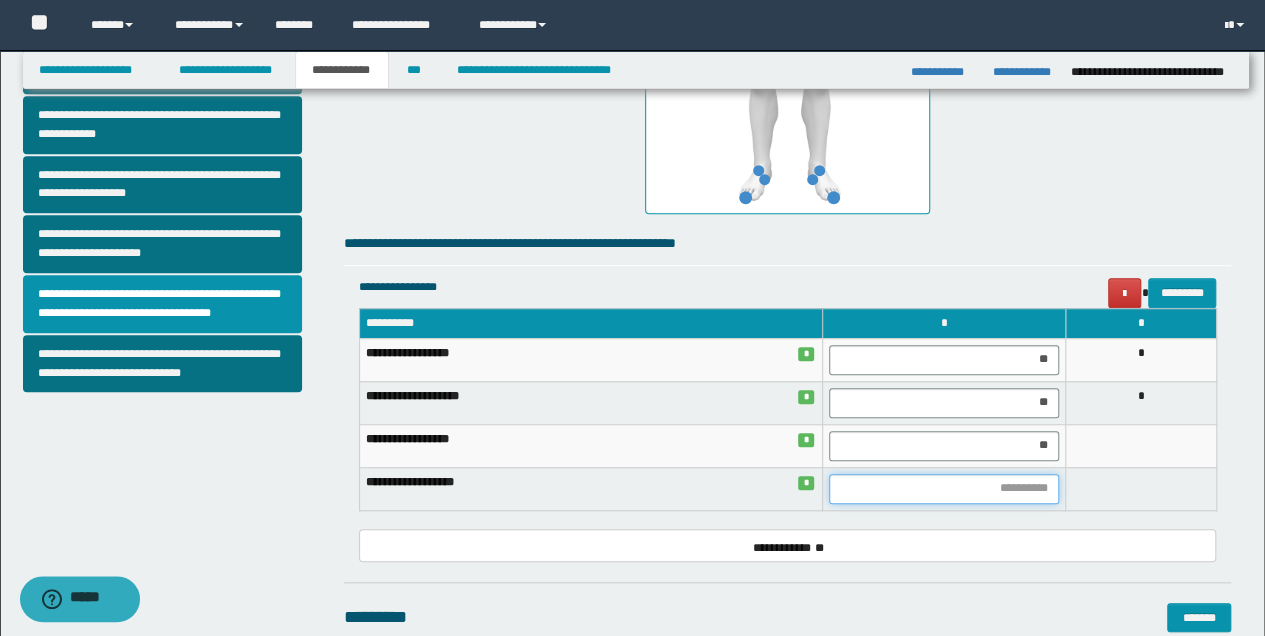 click at bounding box center [944, 489] 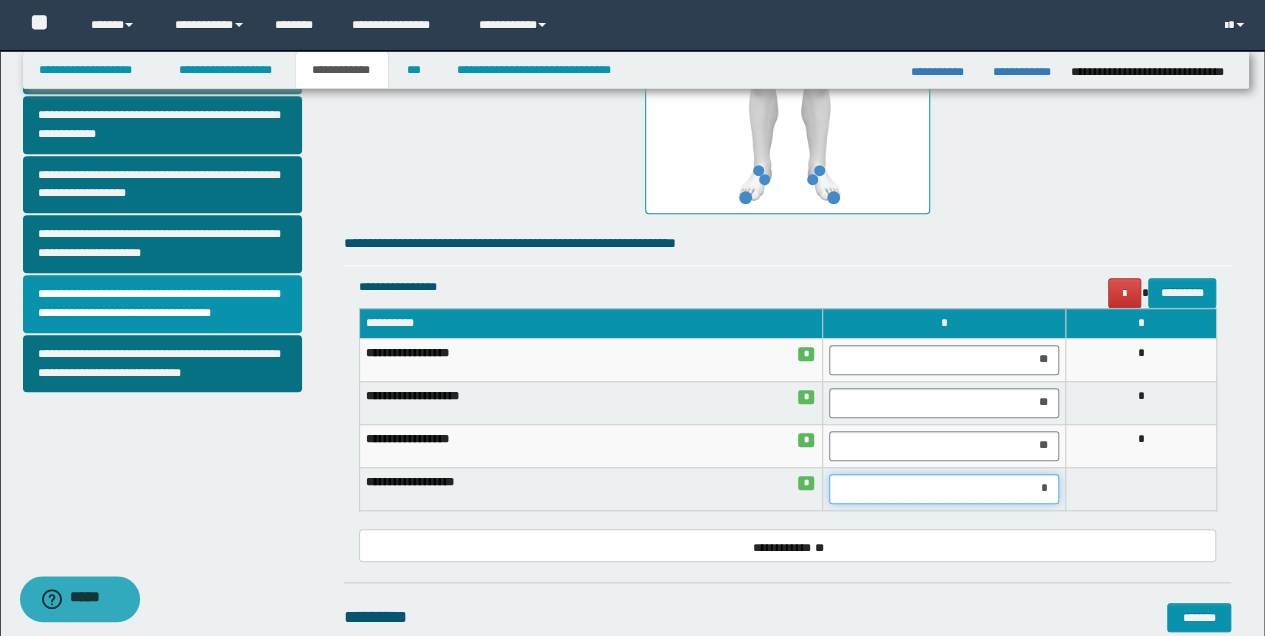 type on "**" 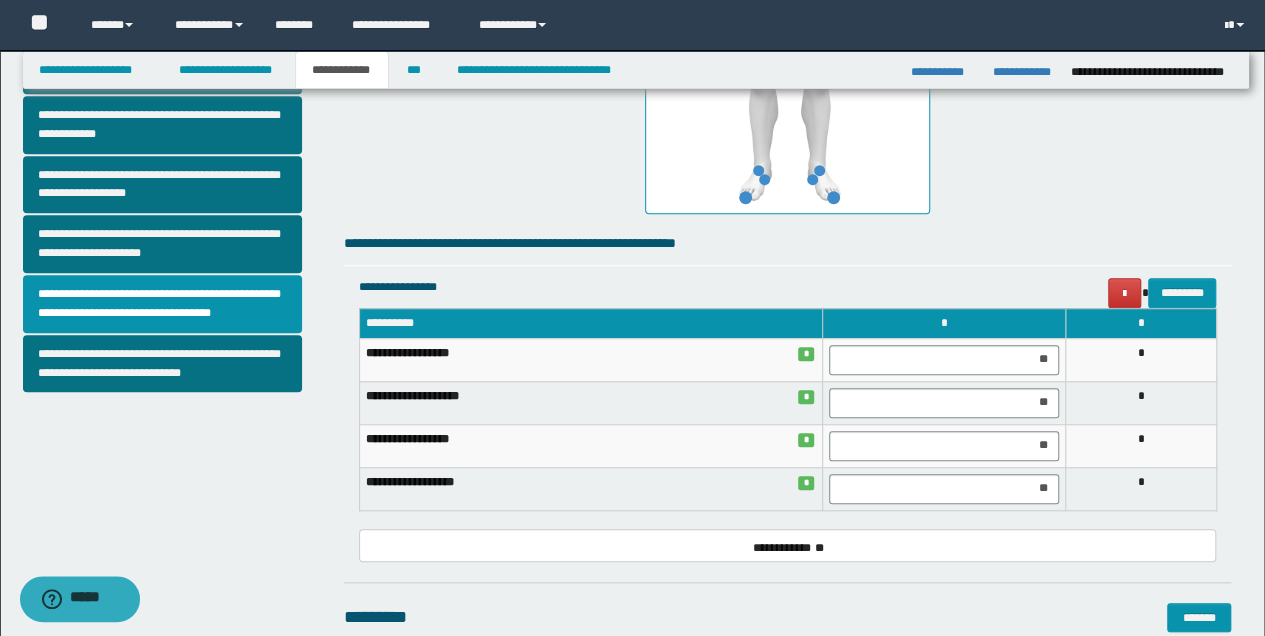 click on "**********" at bounding box center (788, 545) 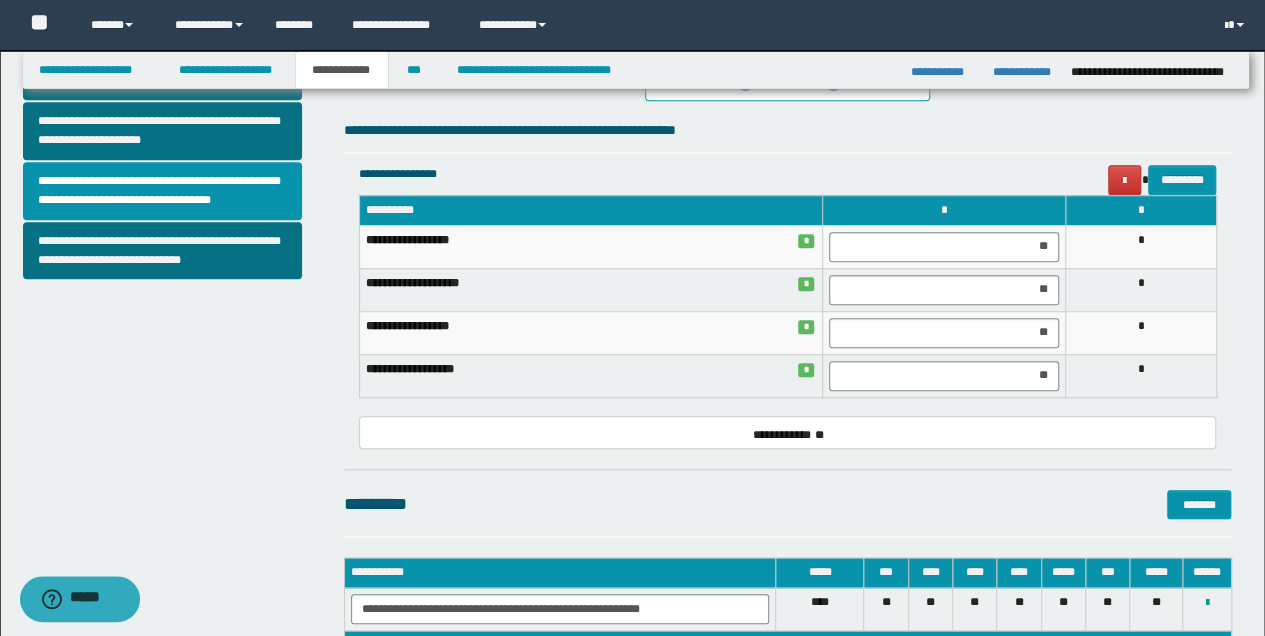scroll, scrollTop: 942, scrollLeft: 0, axis: vertical 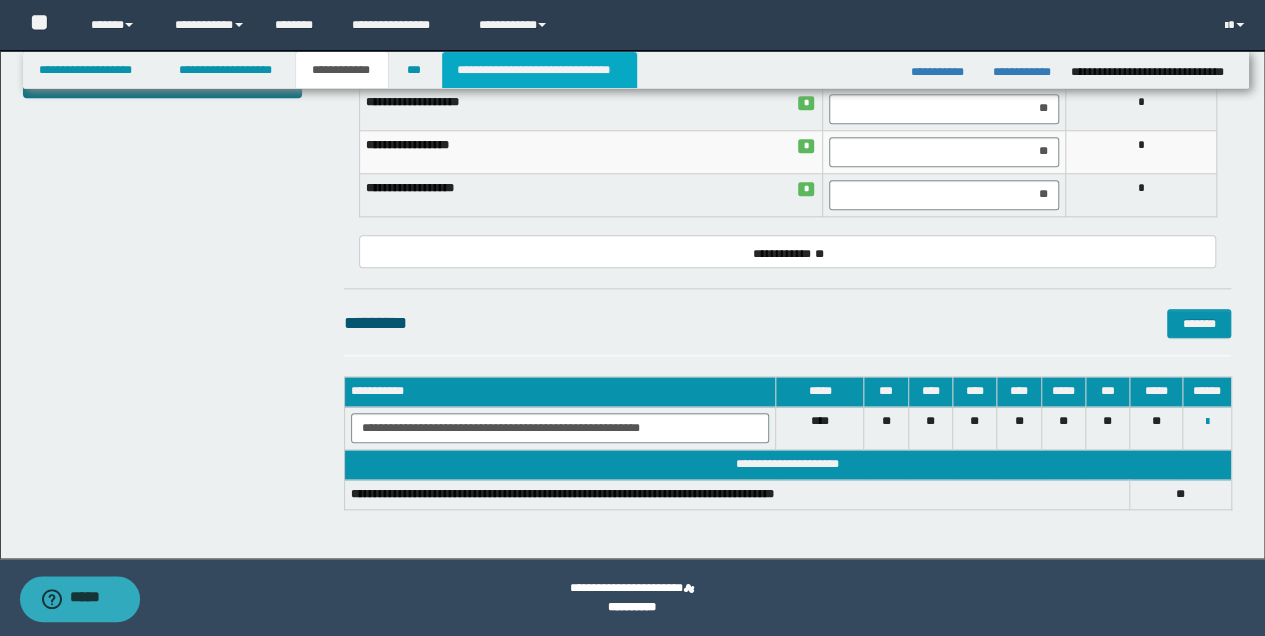 click on "**********" at bounding box center (539, 70) 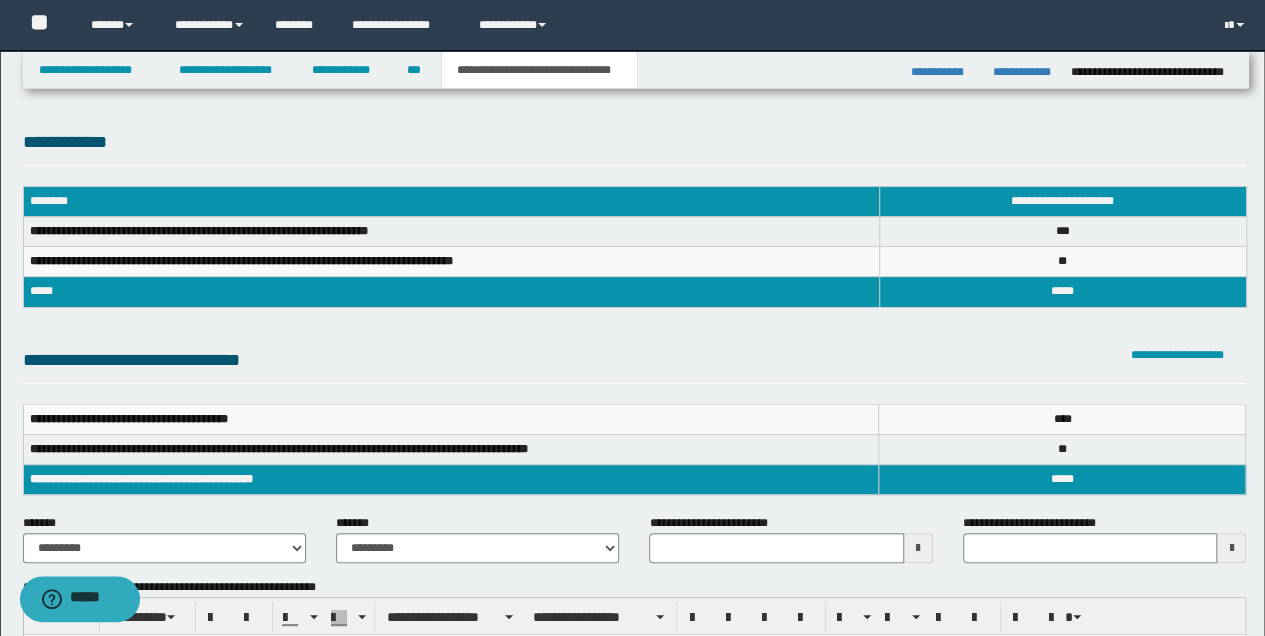 scroll, scrollTop: 200, scrollLeft: 0, axis: vertical 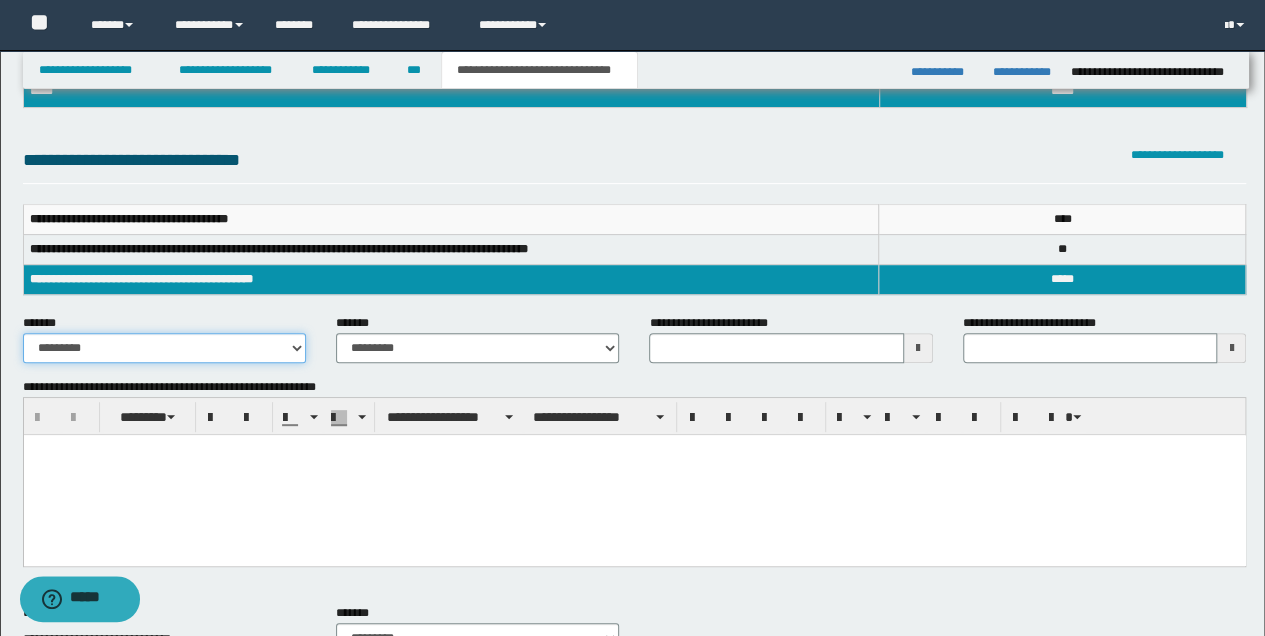 click on "**********" at bounding box center (164, 348) 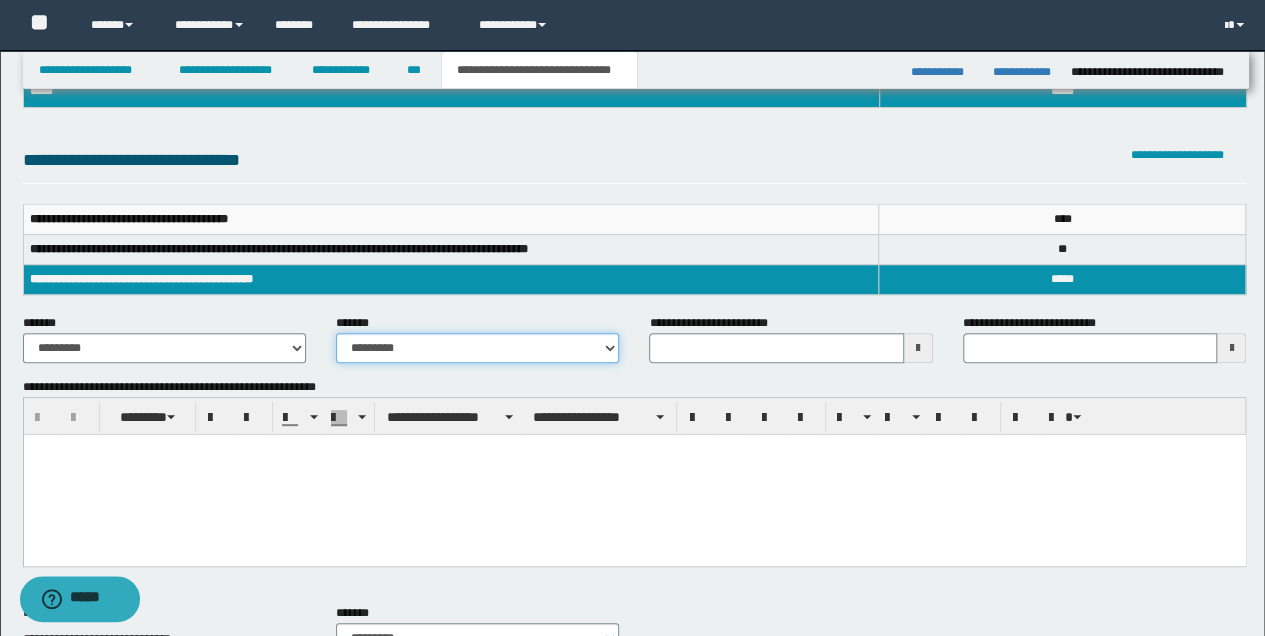 click on "**********" at bounding box center (477, 348) 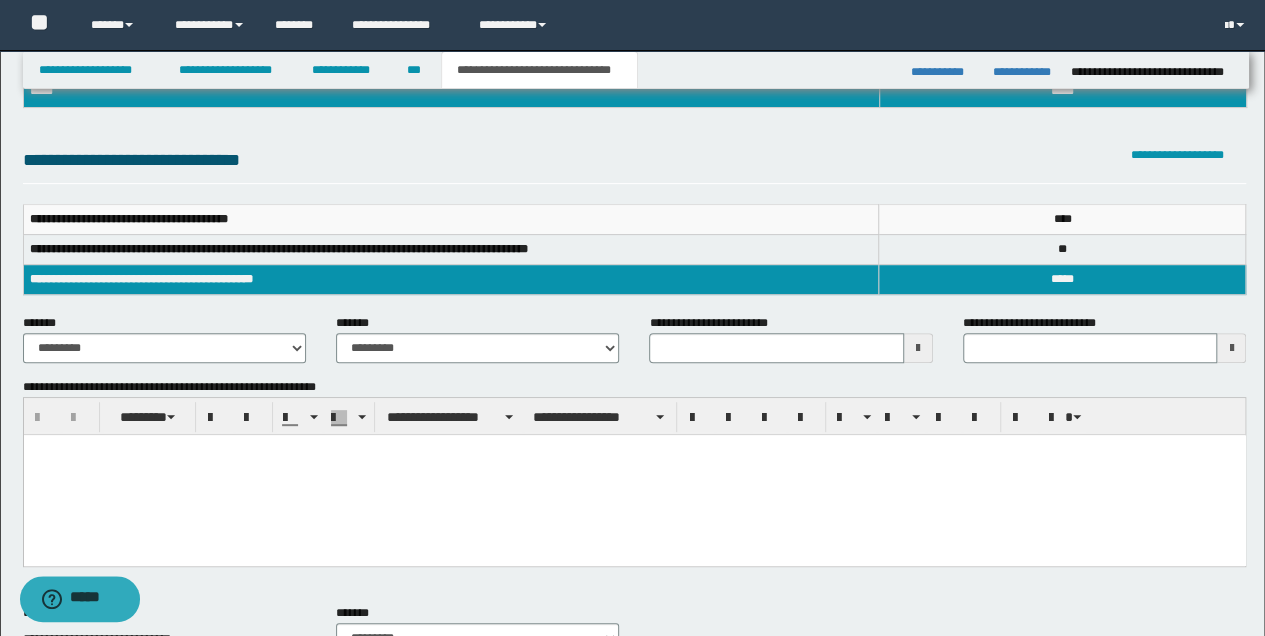 click at bounding box center (918, 348) 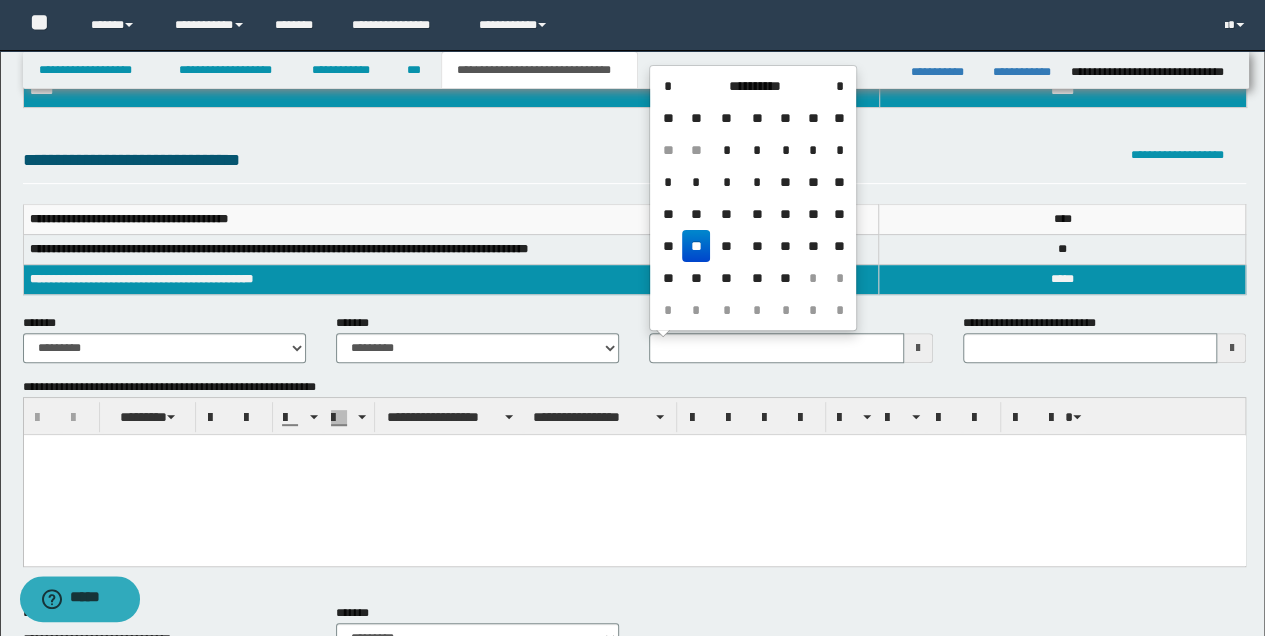 click on "**" at bounding box center [696, 246] 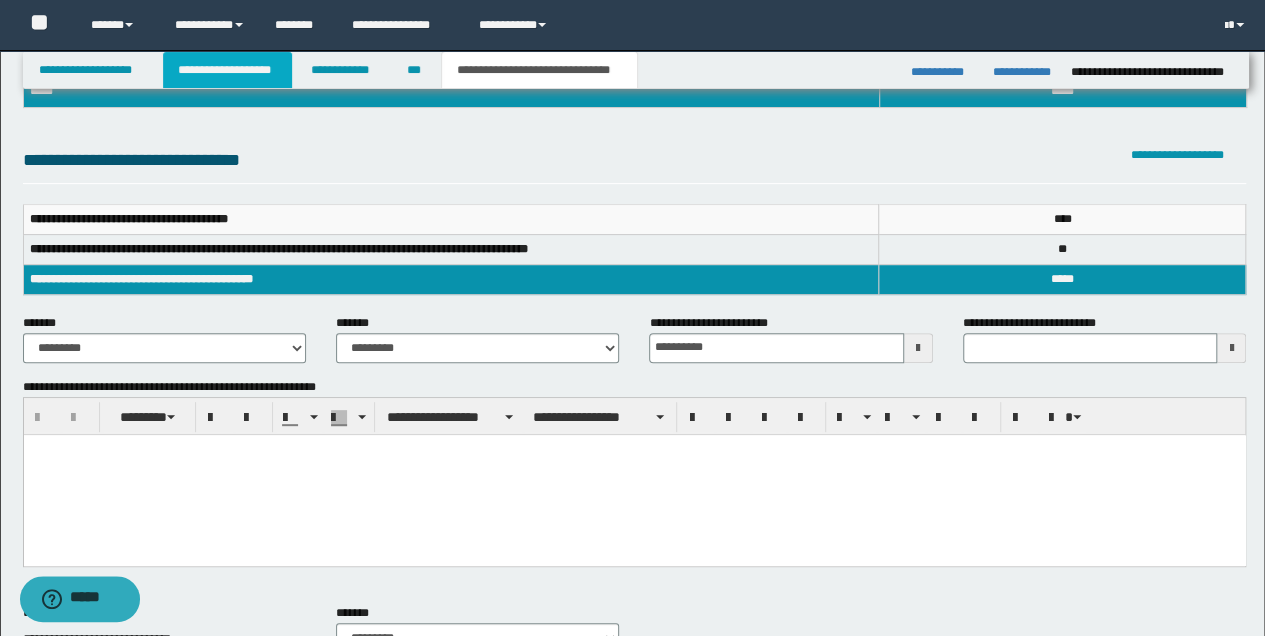 click on "**********" at bounding box center [227, 70] 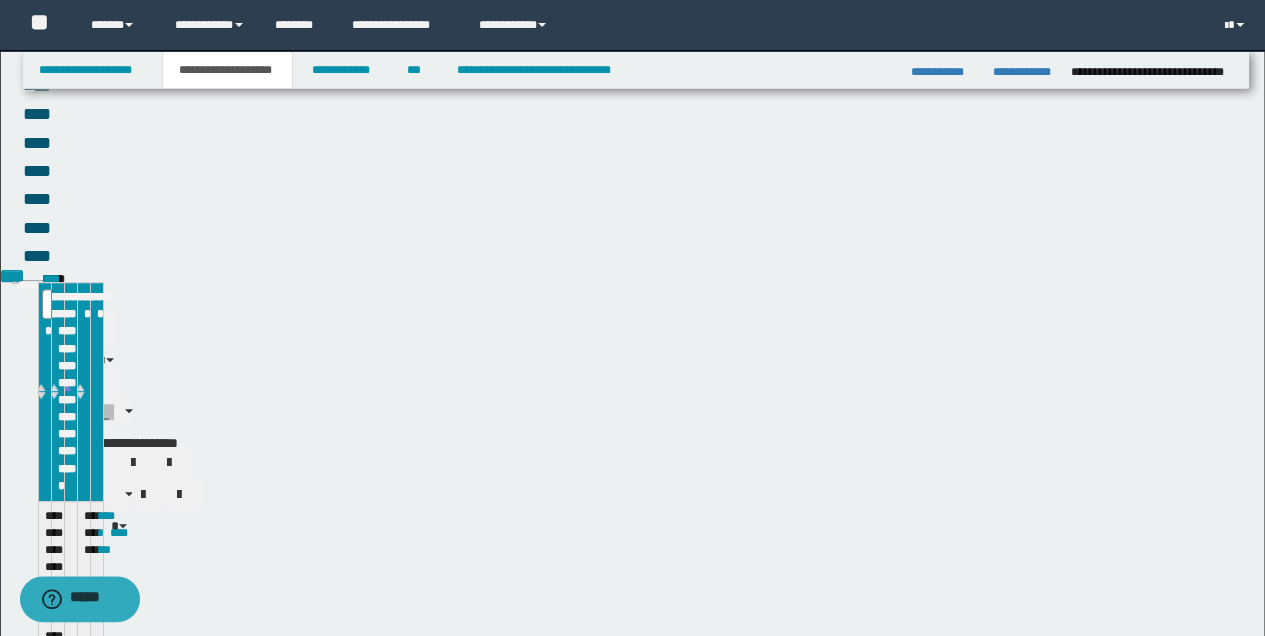 scroll, scrollTop: 230, scrollLeft: 0, axis: vertical 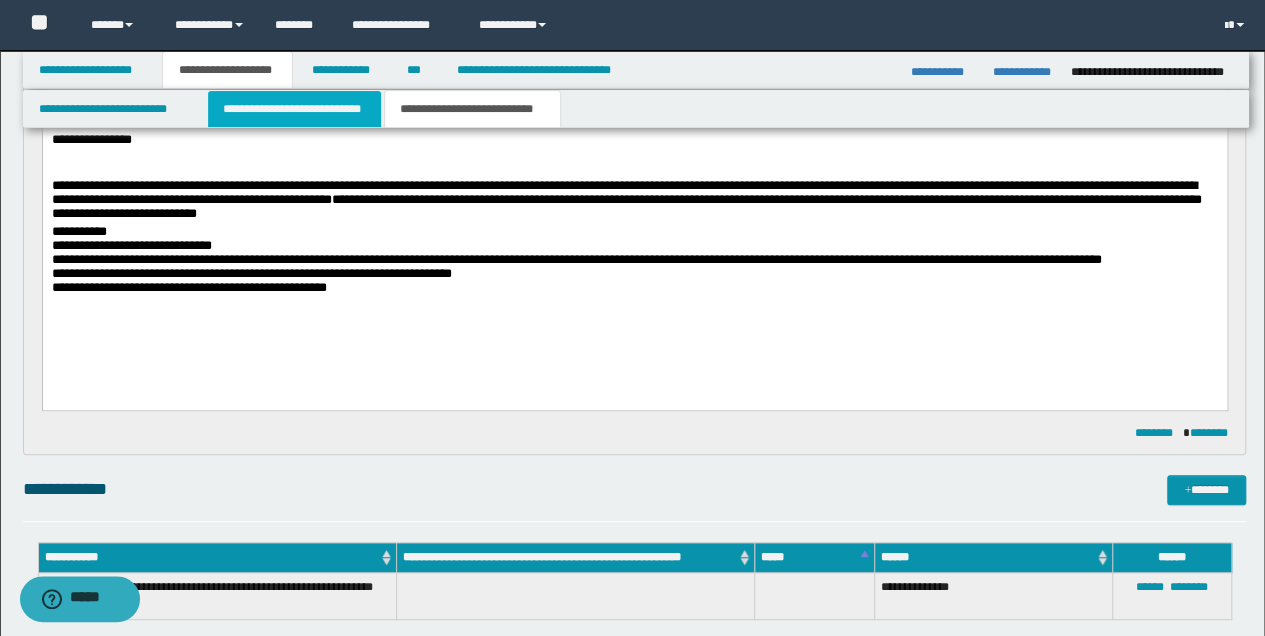 click on "**********" at bounding box center [294, 109] 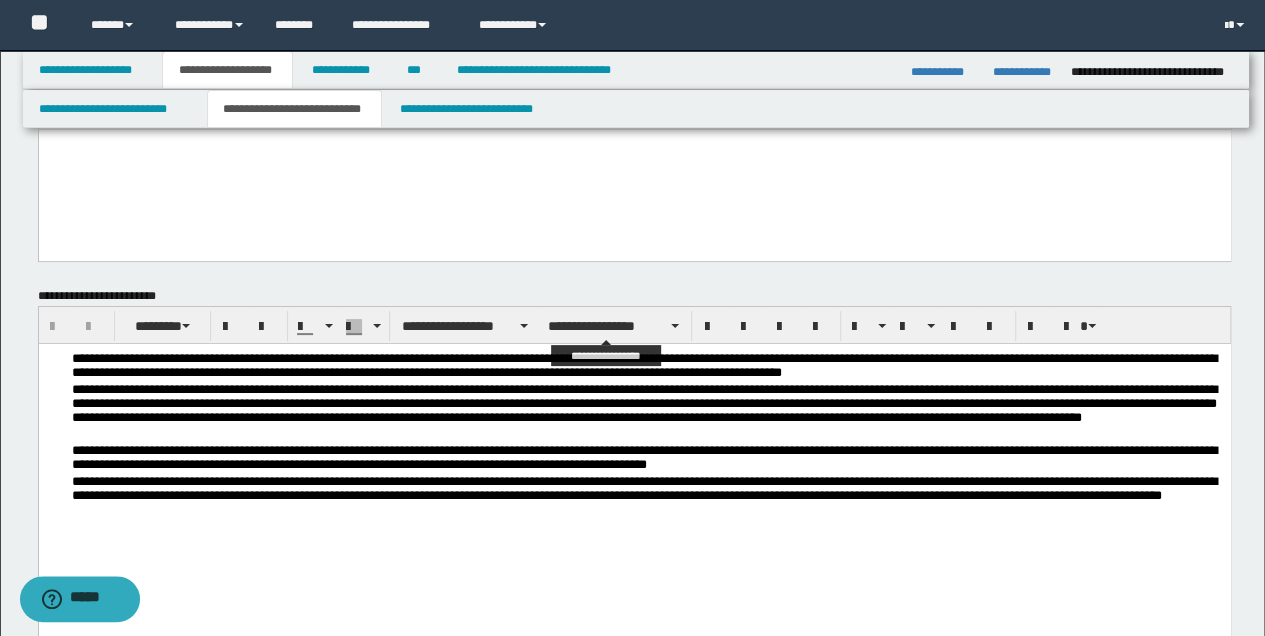 scroll, scrollTop: 133, scrollLeft: 0, axis: vertical 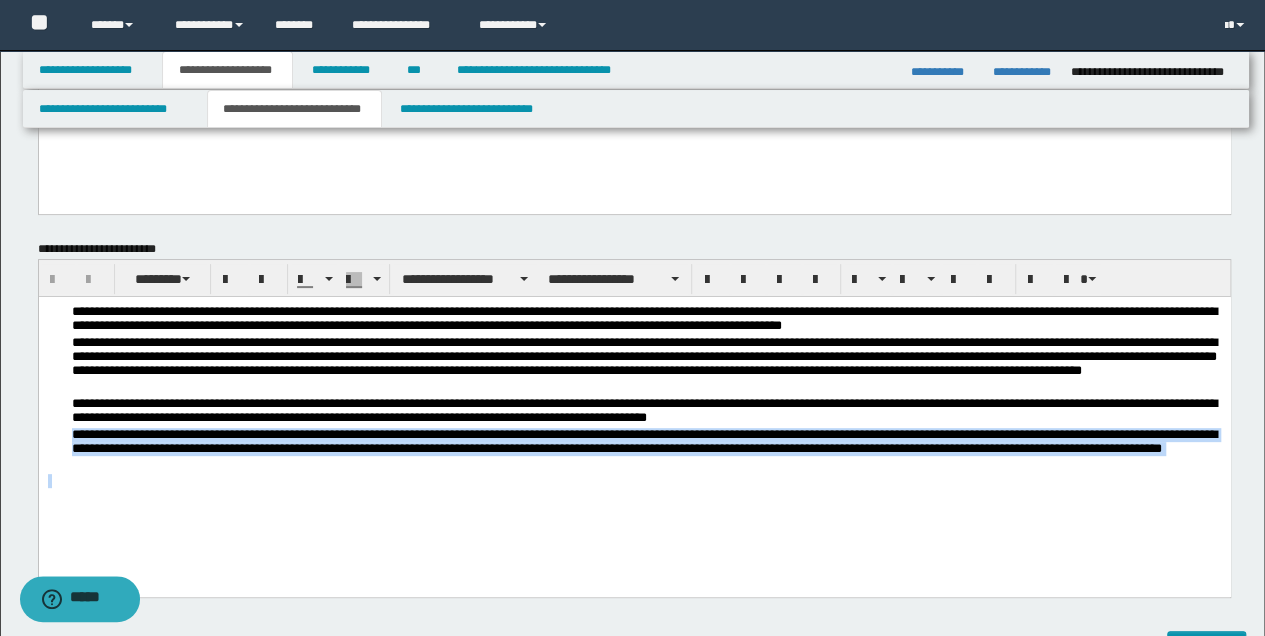 drag, startPoint x: 66, startPoint y: 434, endPoint x: 234, endPoint y: 482, distance: 174.72264 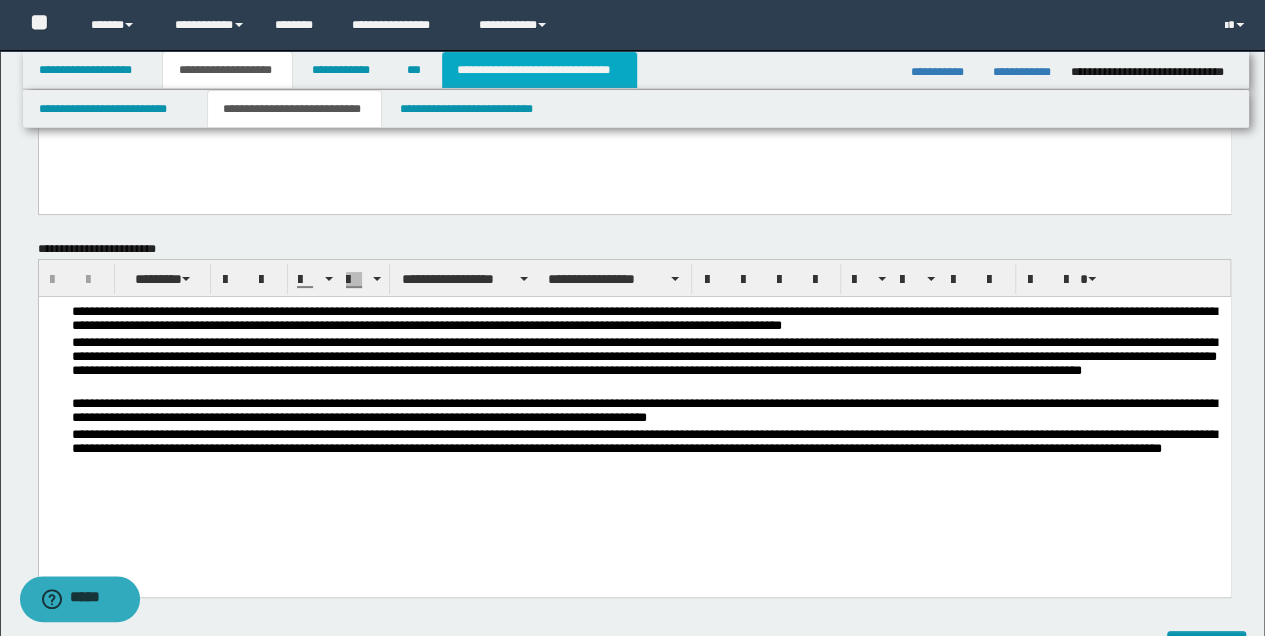 click on "**********" at bounding box center [539, 70] 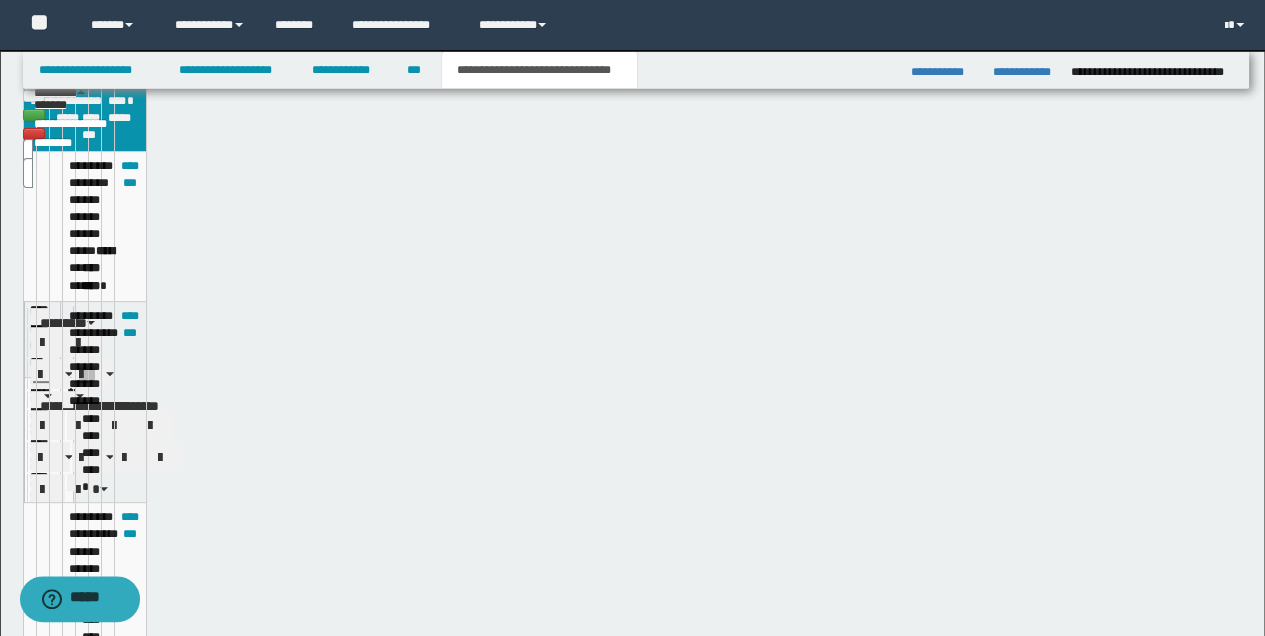 scroll, scrollTop: 102, scrollLeft: 0, axis: vertical 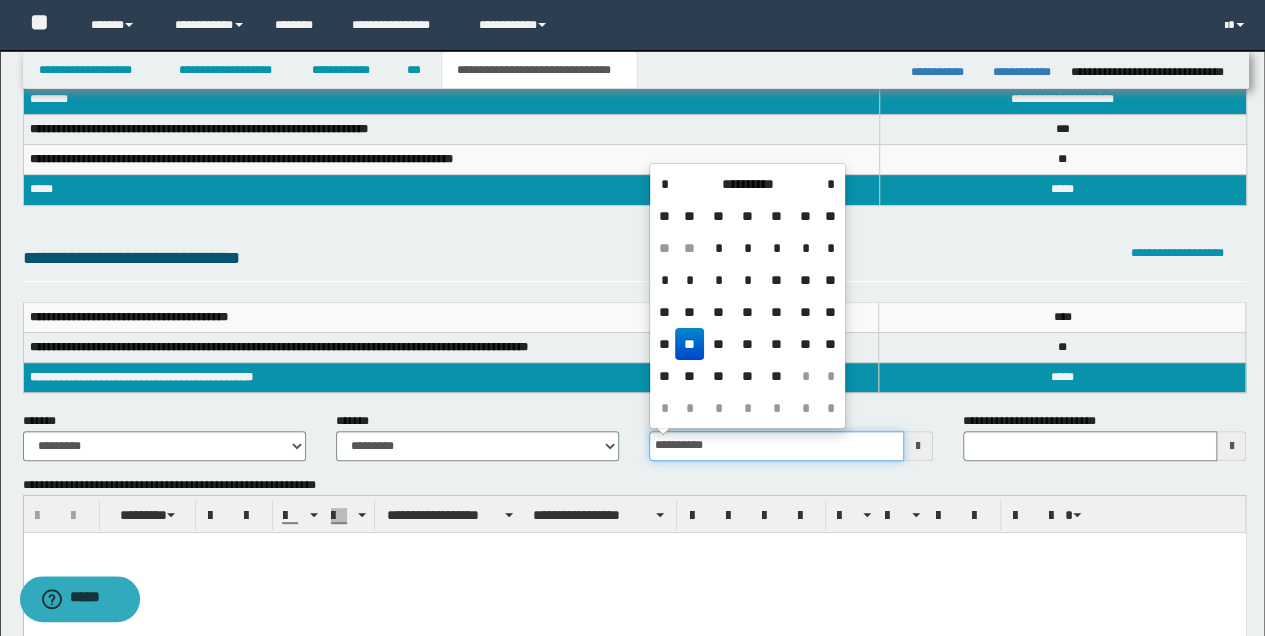 click on "**********" at bounding box center (776, 446) 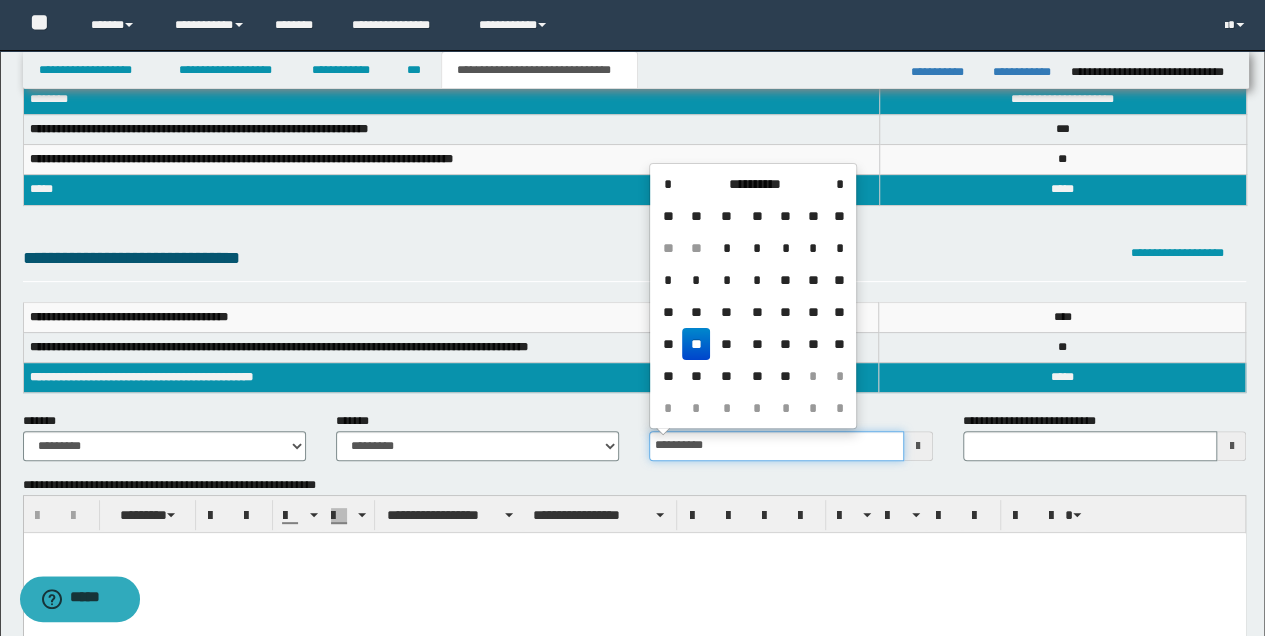 type on "**********" 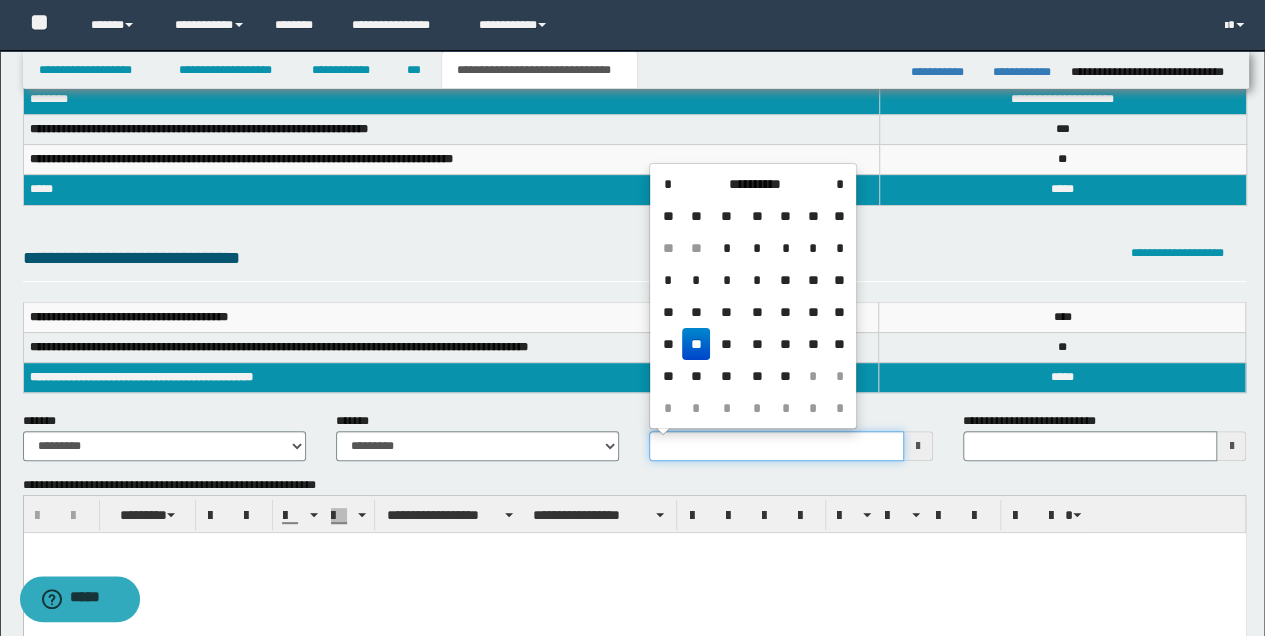 type on "**********" 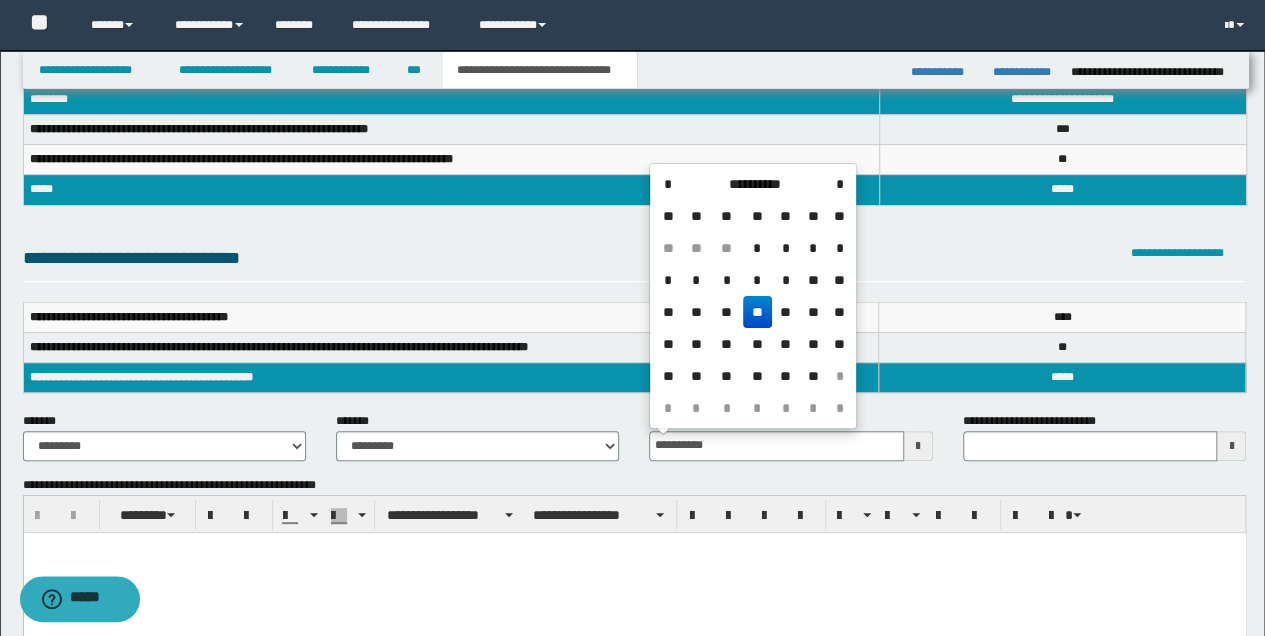 click at bounding box center (634, 572) 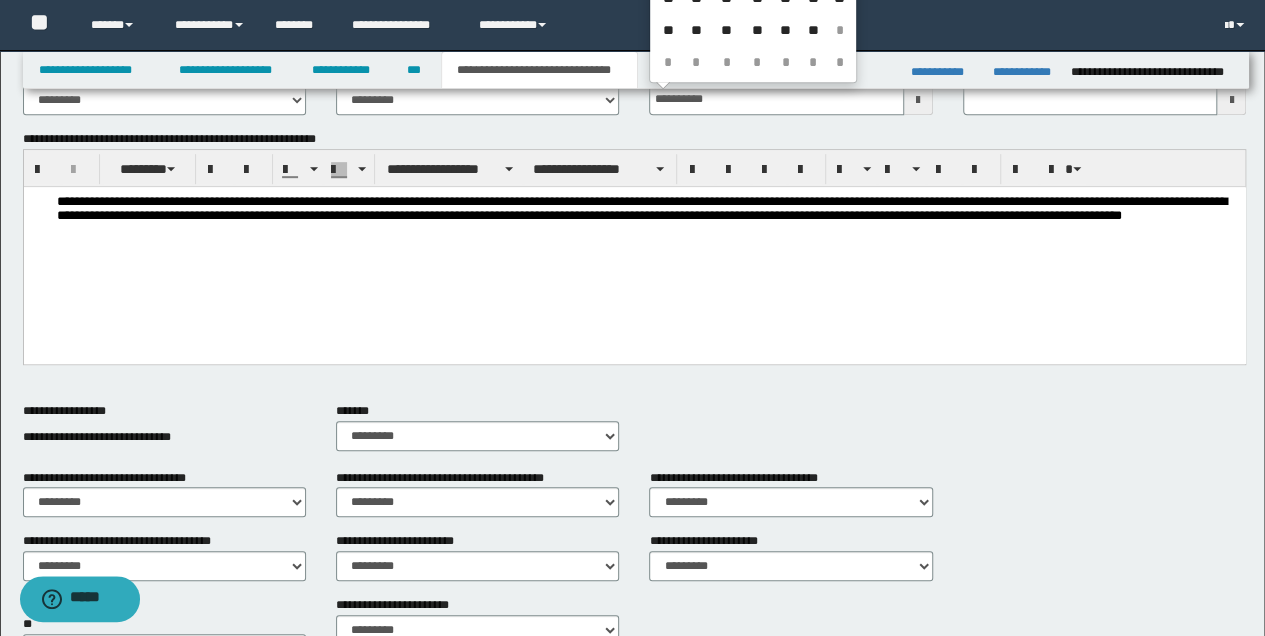 scroll, scrollTop: 569, scrollLeft: 0, axis: vertical 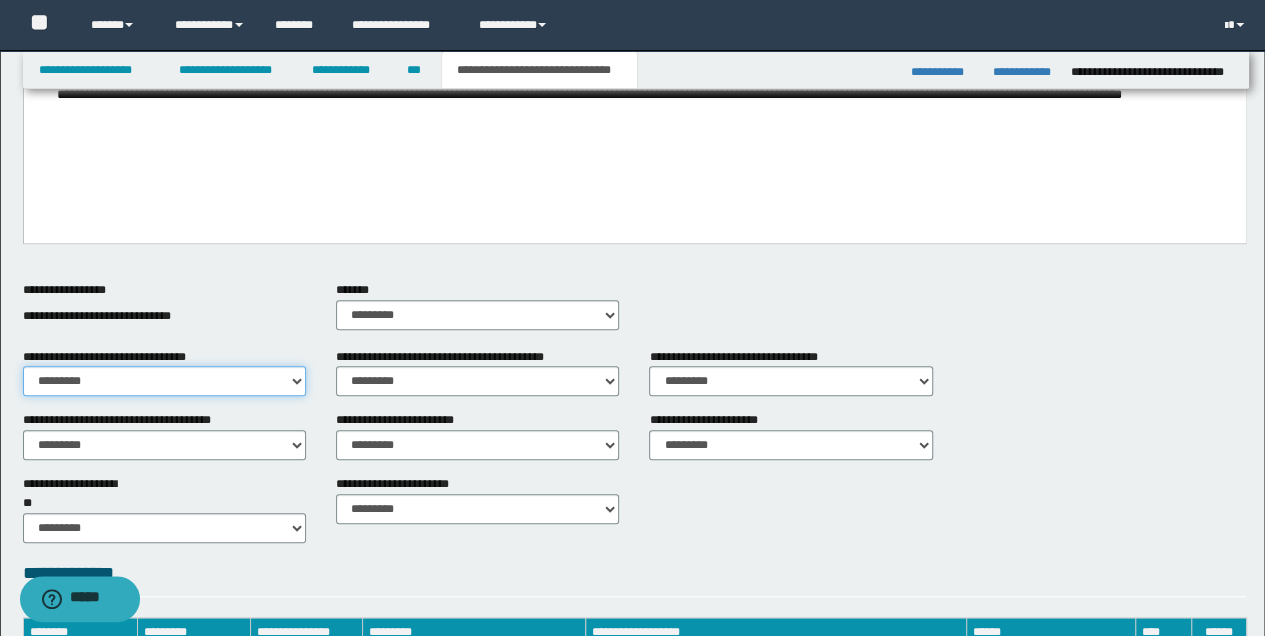 type on "**********" 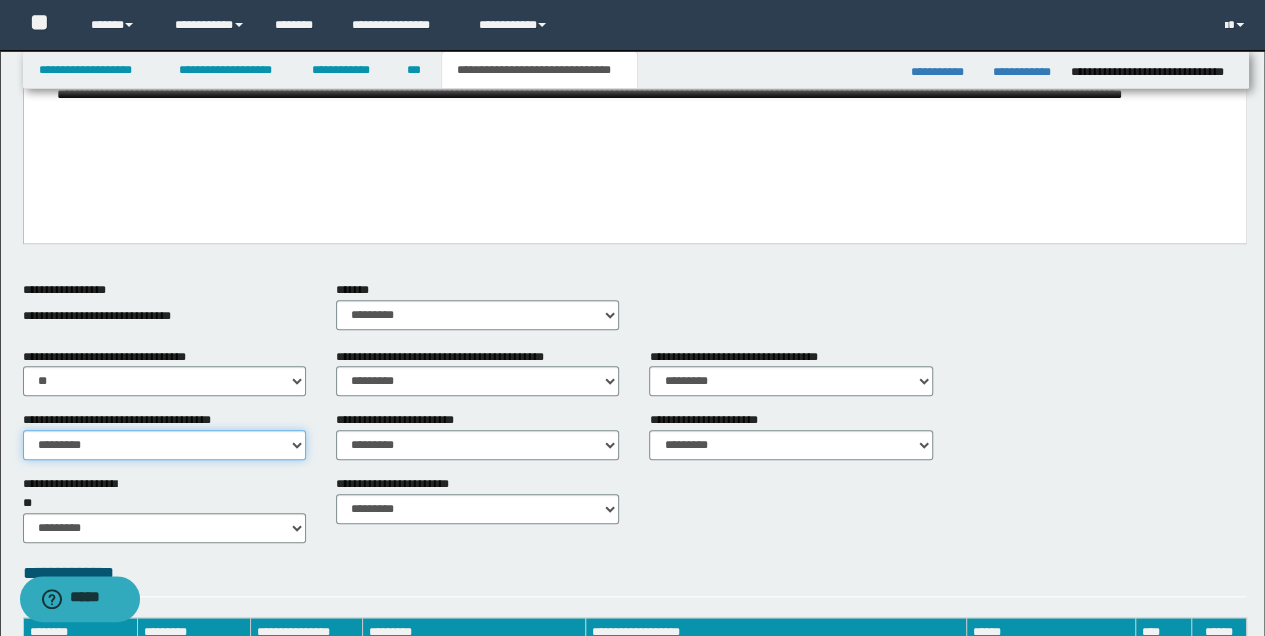 click on "*********
**
**" at bounding box center (164, 445) 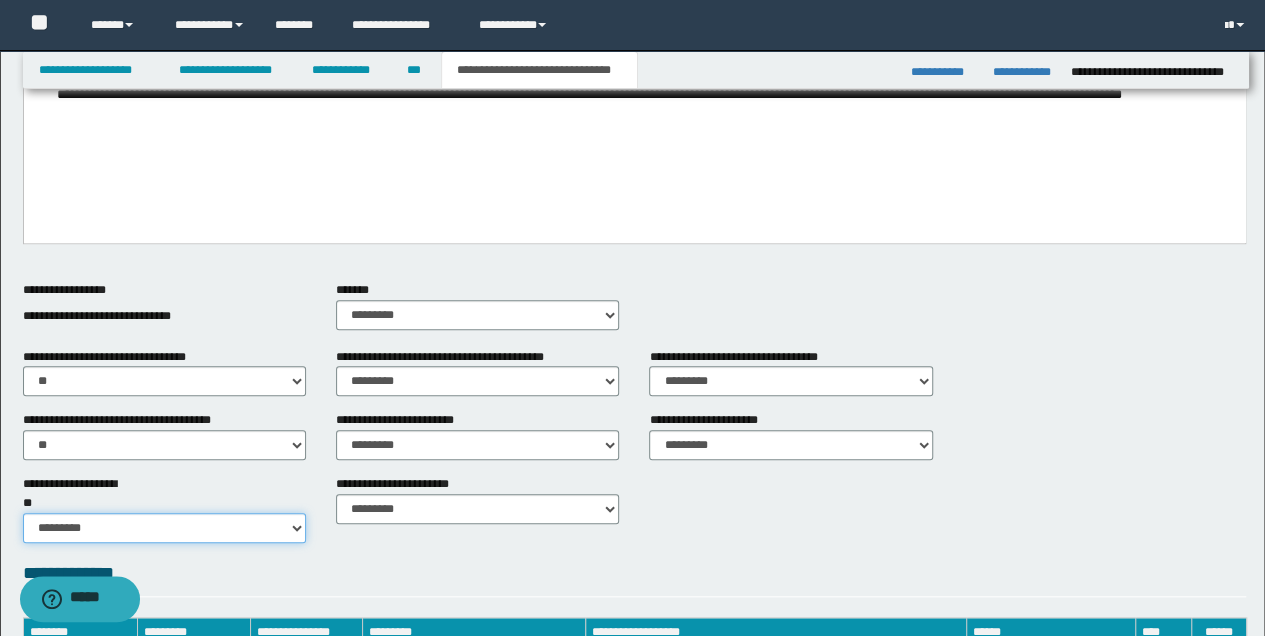 click on "*********
**
**" at bounding box center [164, 528] 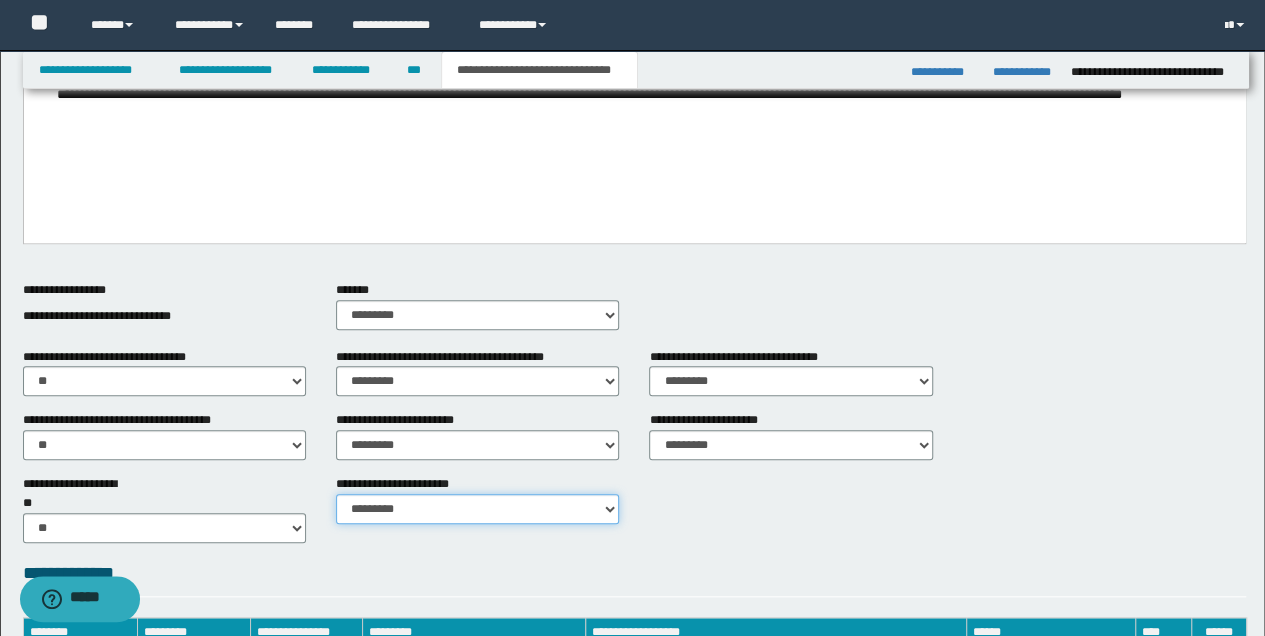 click on "*********
*********
*********" at bounding box center (477, 509) 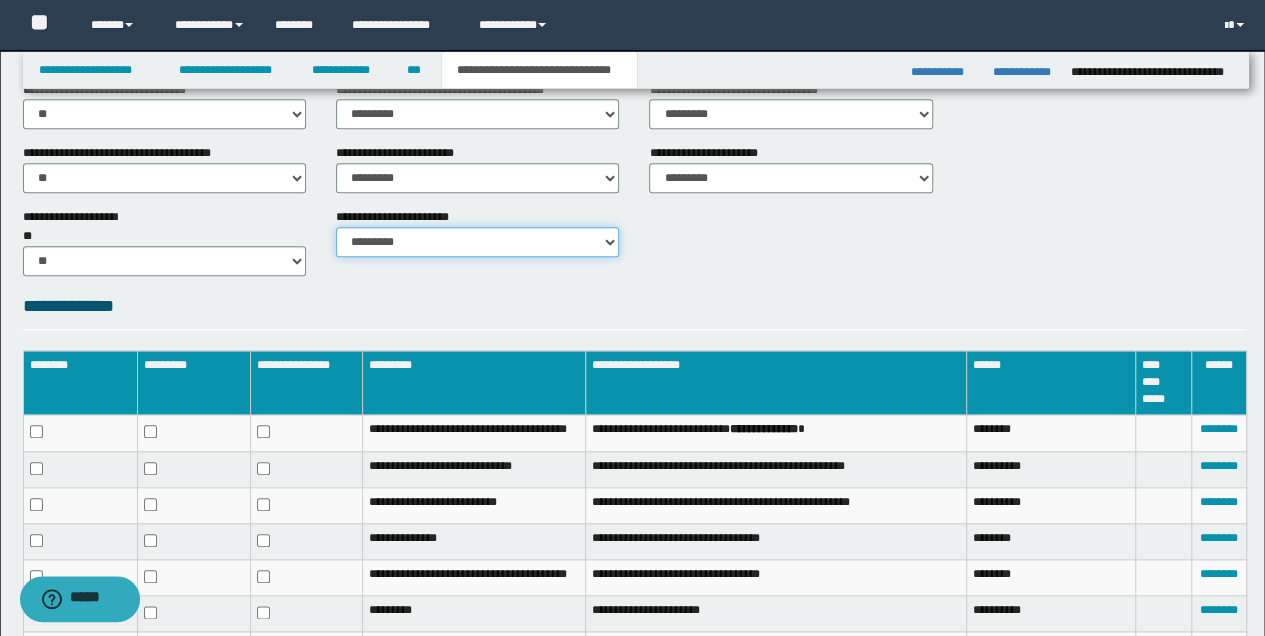 scroll, scrollTop: 1020, scrollLeft: 0, axis: vertical 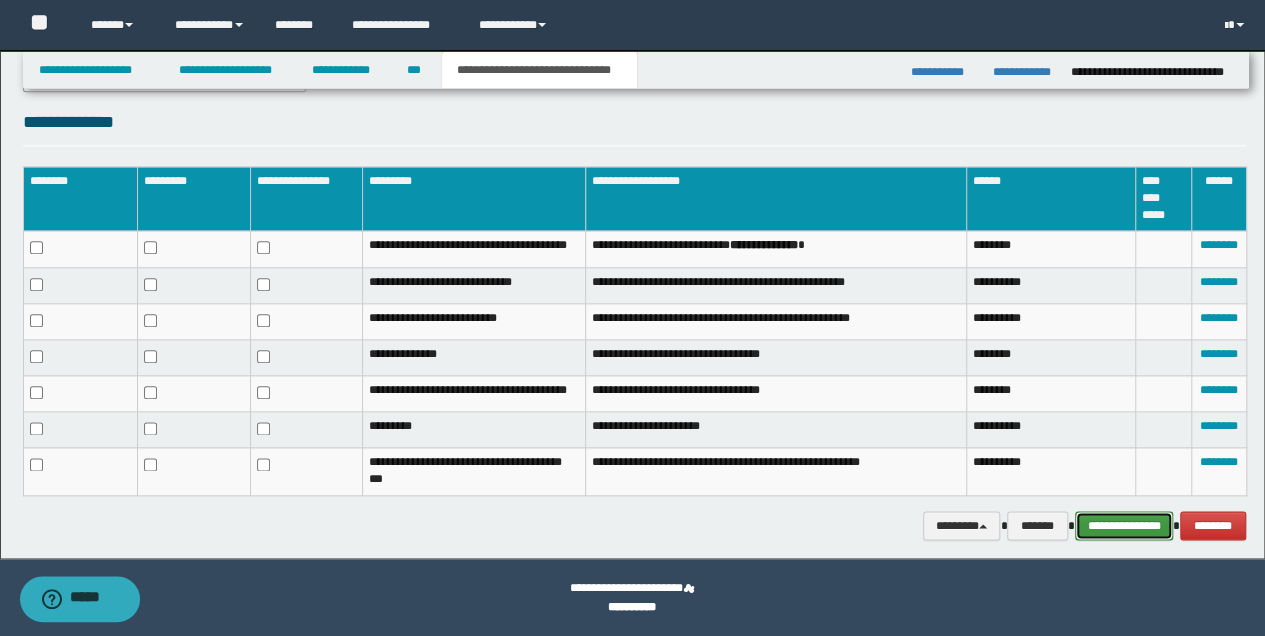 click on "**********" at bounding box center [1124, 525] 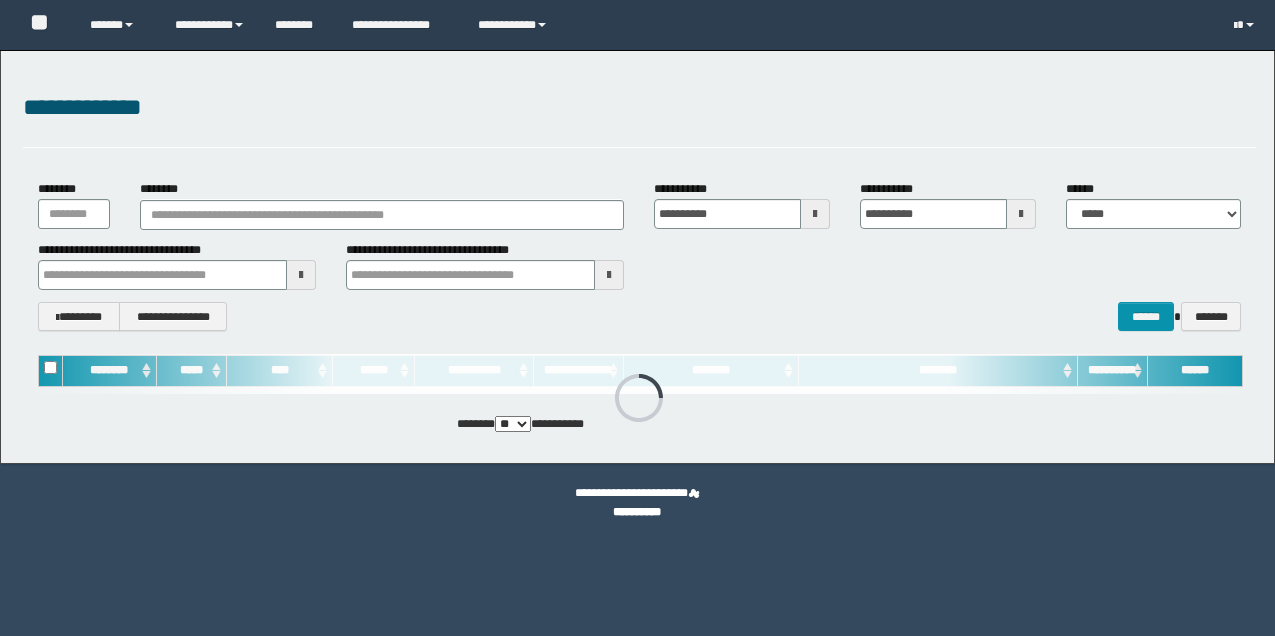 scroll, scrollTop: 0, scrollLeft: 0, axis: both 